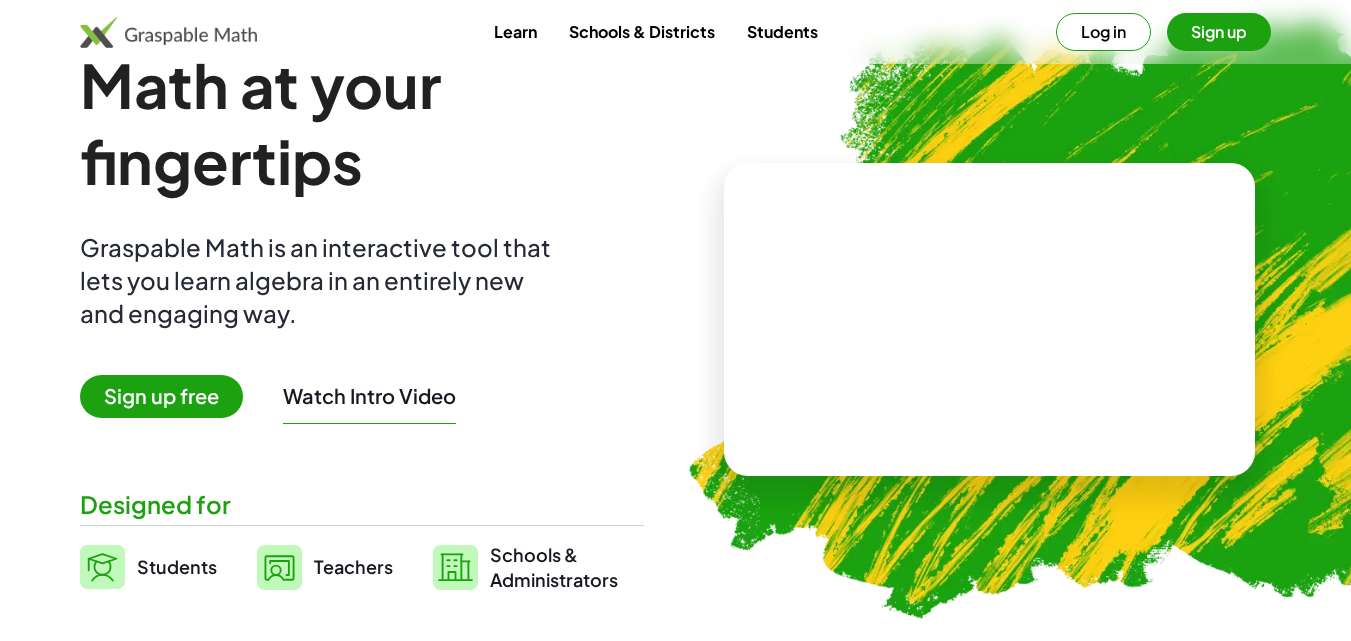 scroll, scrollTop: 100, scrollLeft: 0, axis: vertical 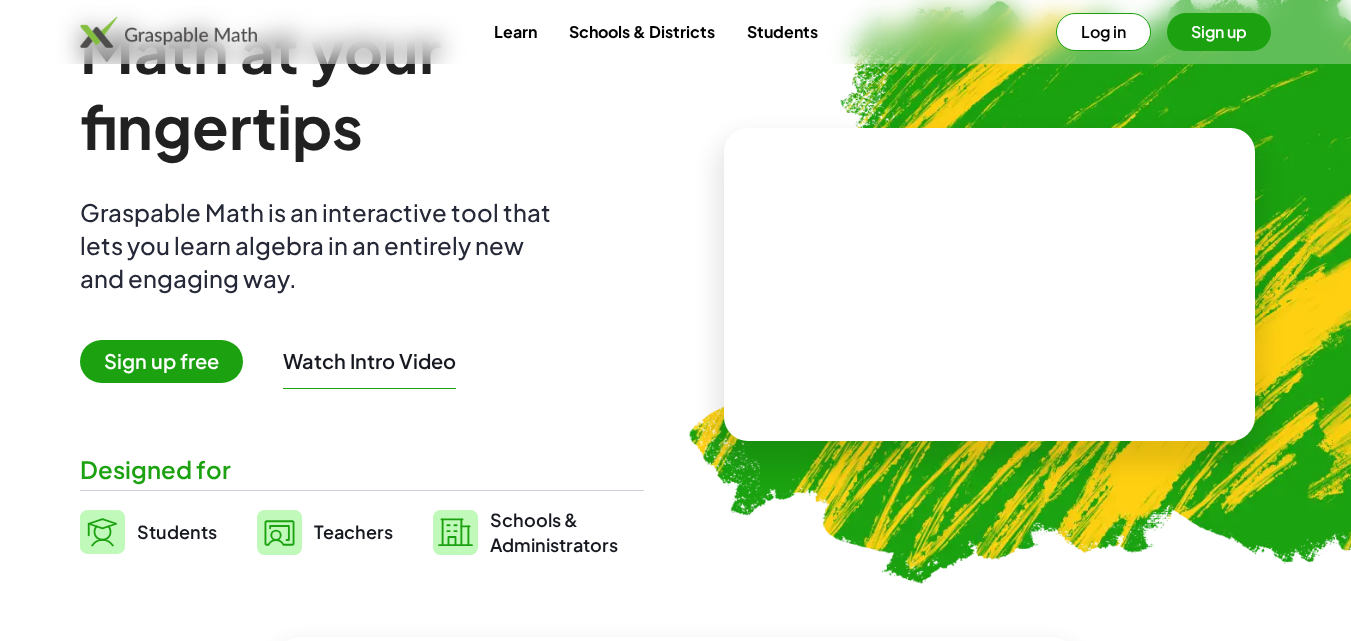 click on "Students" at bounding box center (177, 532) 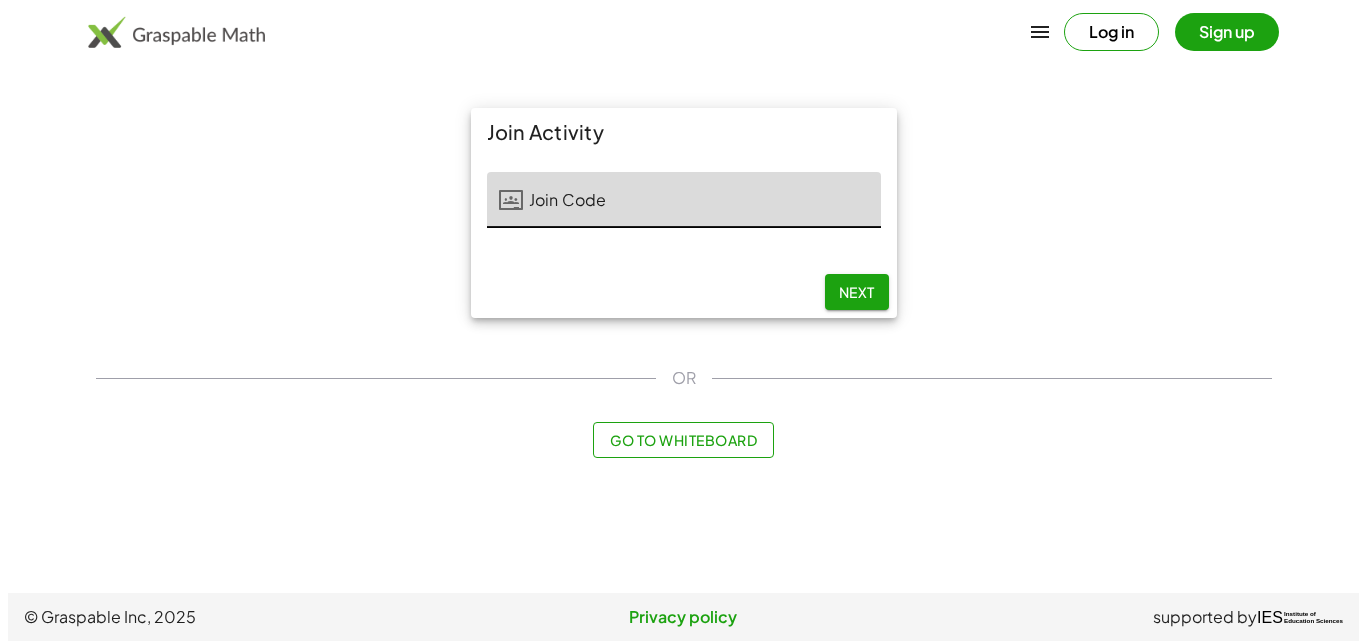 scroll, scrollTop: 0, scrollLeft: 0, axis: both 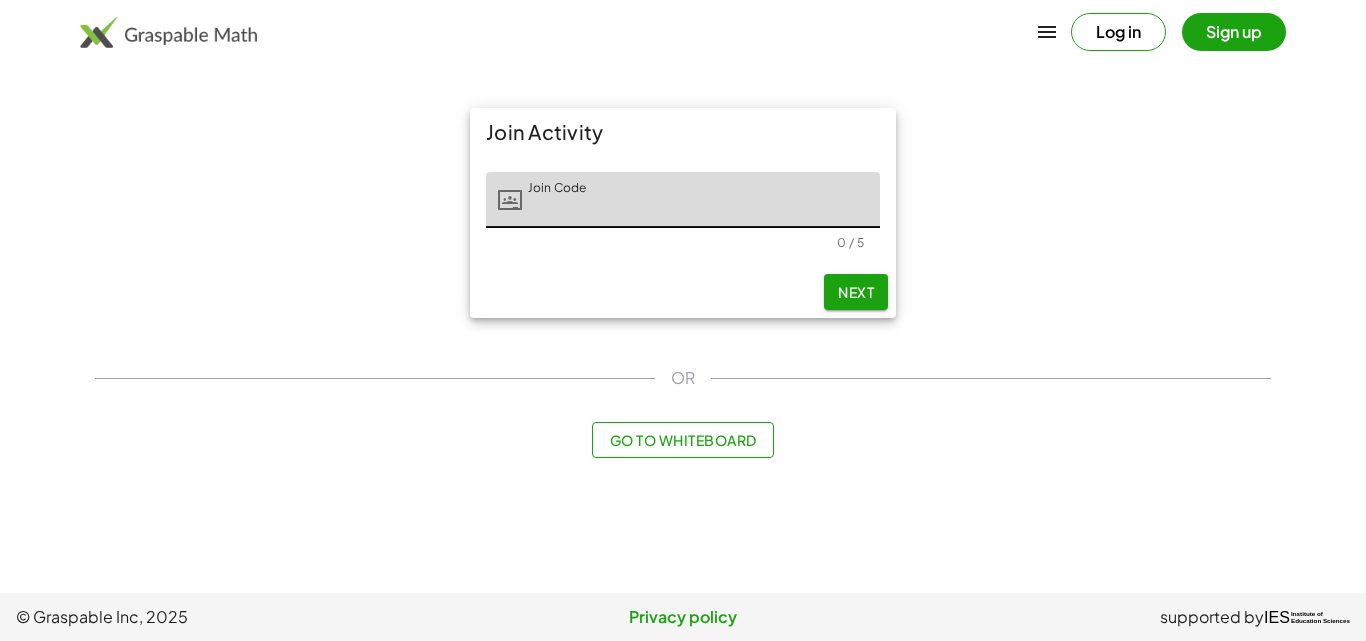 click on "Join Code" 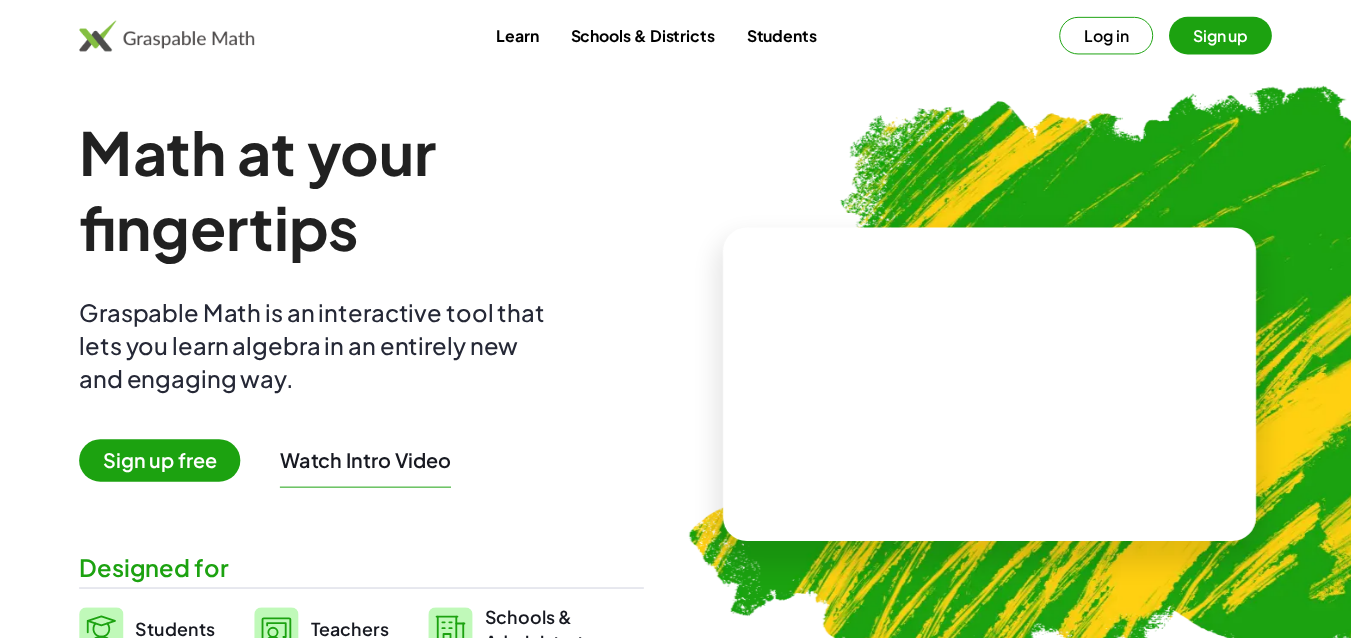 scroll, scrollTop: 100, scrollLeft: 0, axis: vertical 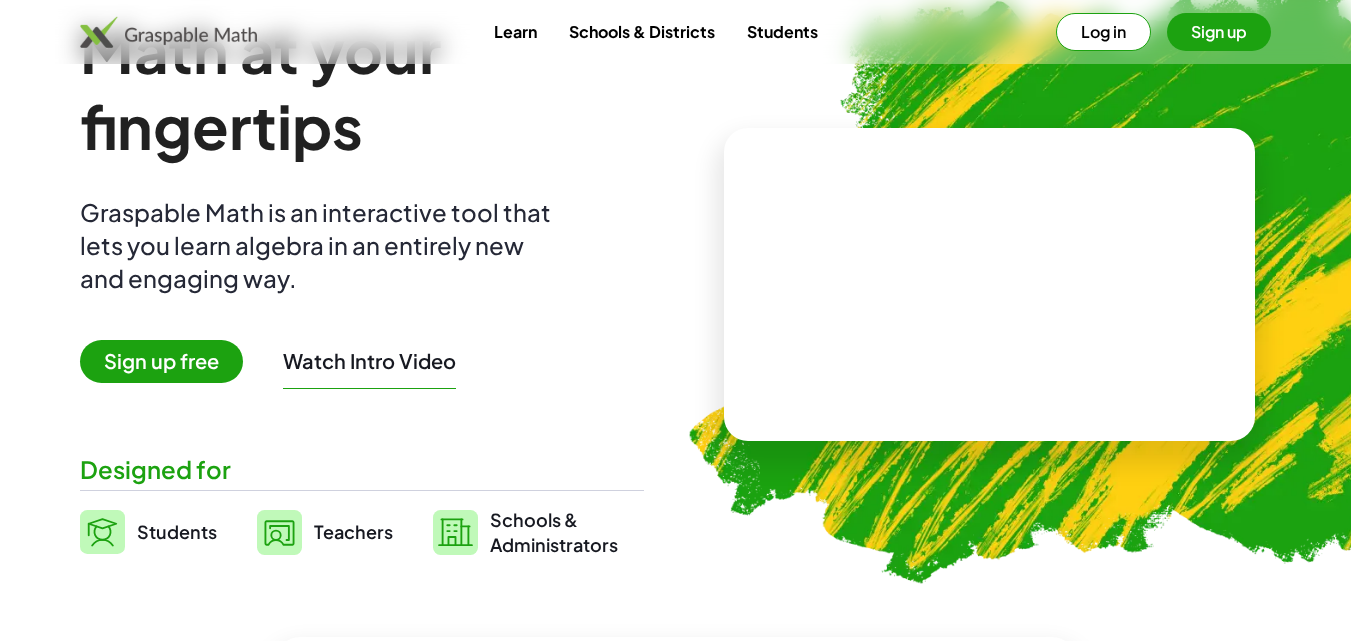 click on "Students" at bounding box center (177, 532) 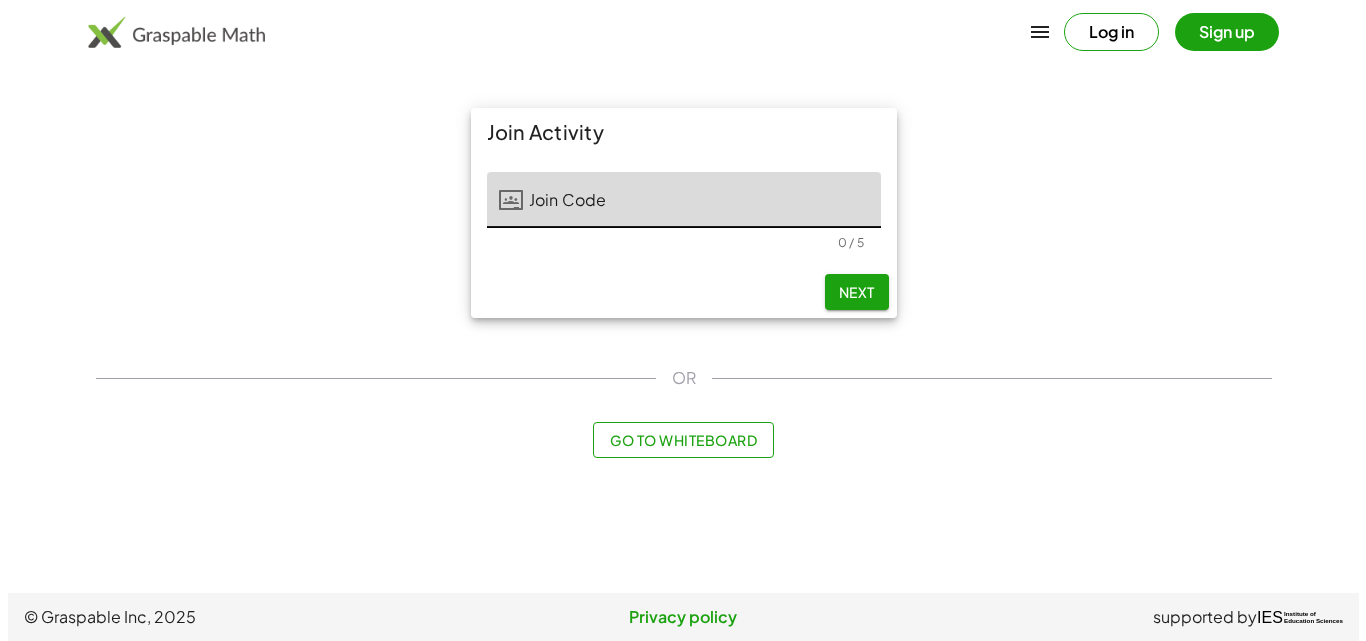 scroll, scrollTop: 0, scrollLeft: 0, axis: both 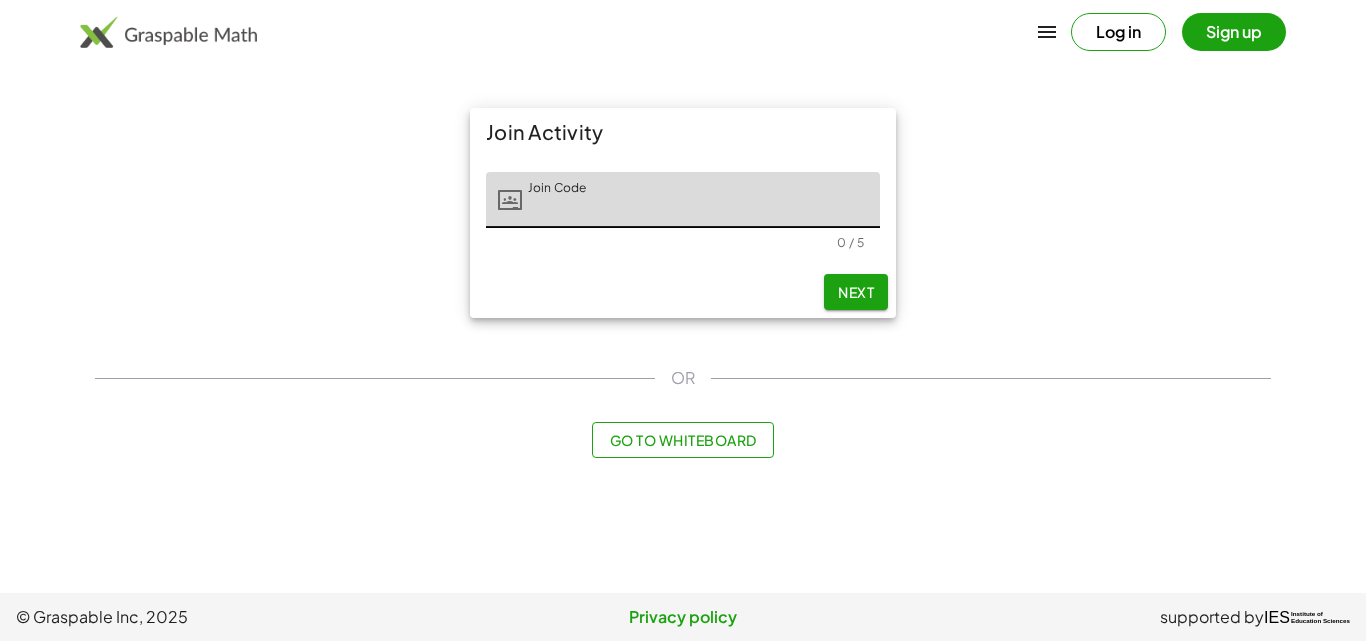 click on "Go to Whiteboard" at bounding box center [682, 440] 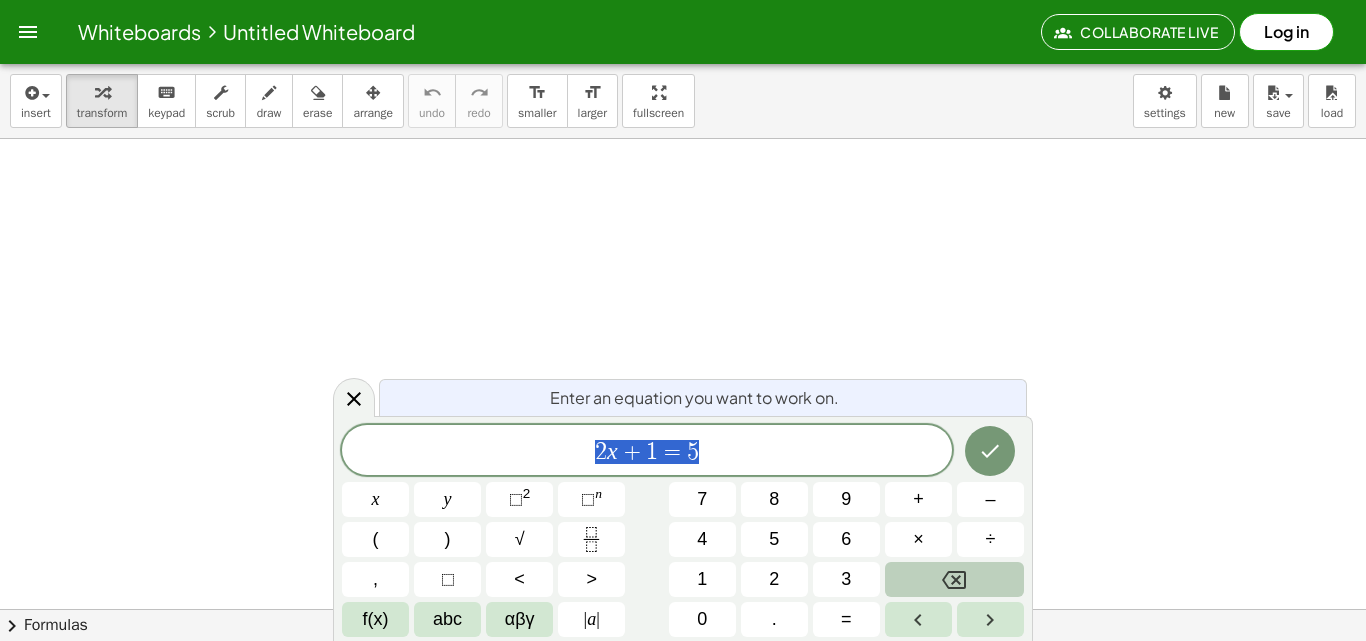 click 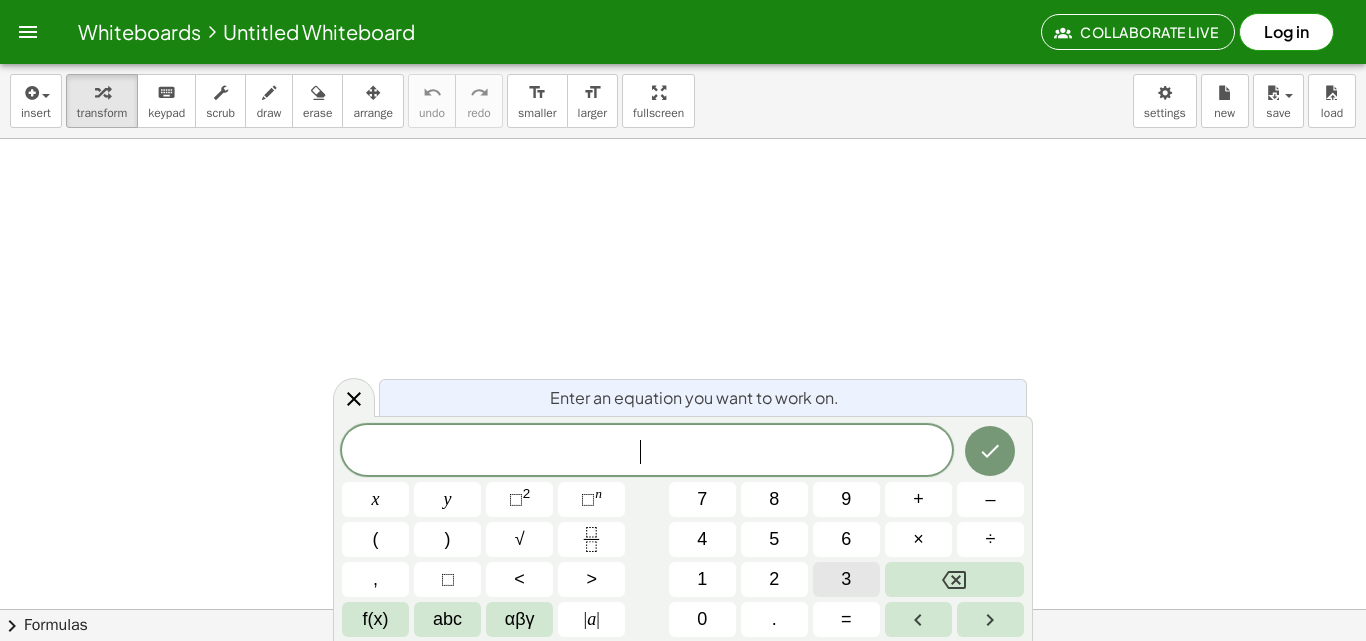 click on "​ x y ⬚ 2 ⬚ n 7 8 9 + – ( ) √ 4 5 6 × ÷ , ⬚ < > 1 2 3 f(x) abc αβγ | a | 0 . =" at bounding box center [683, 531] 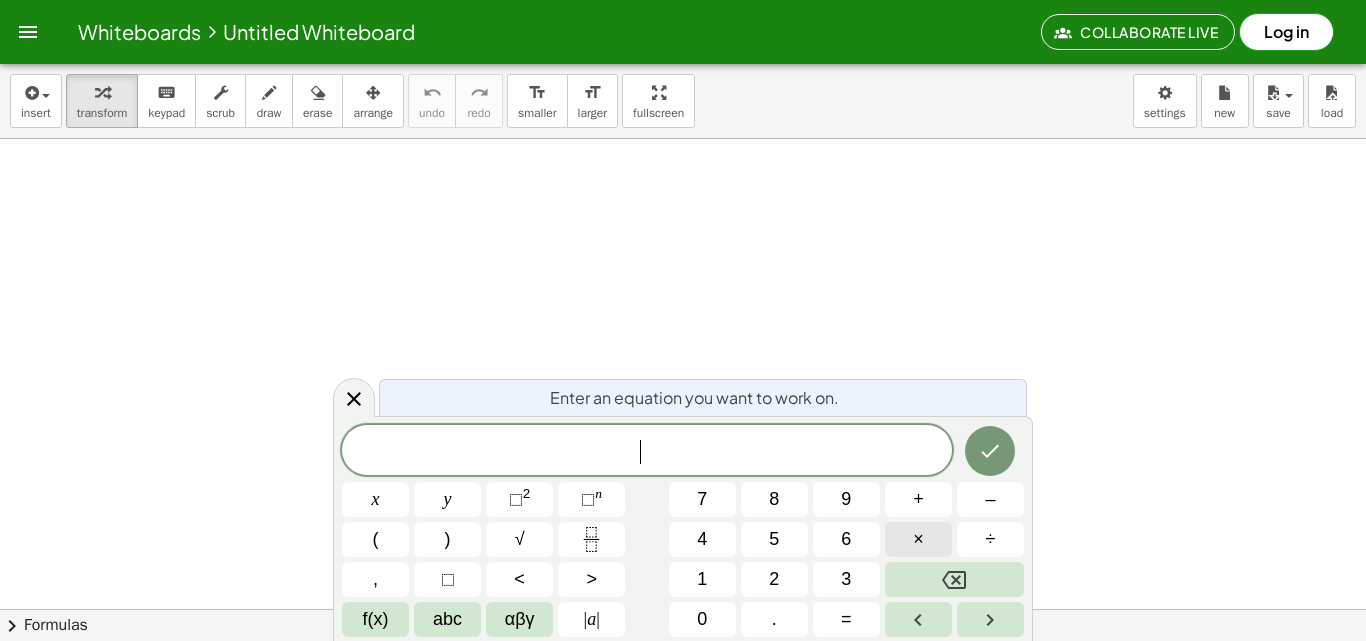 click on "×" at bounding box center [918, 539] 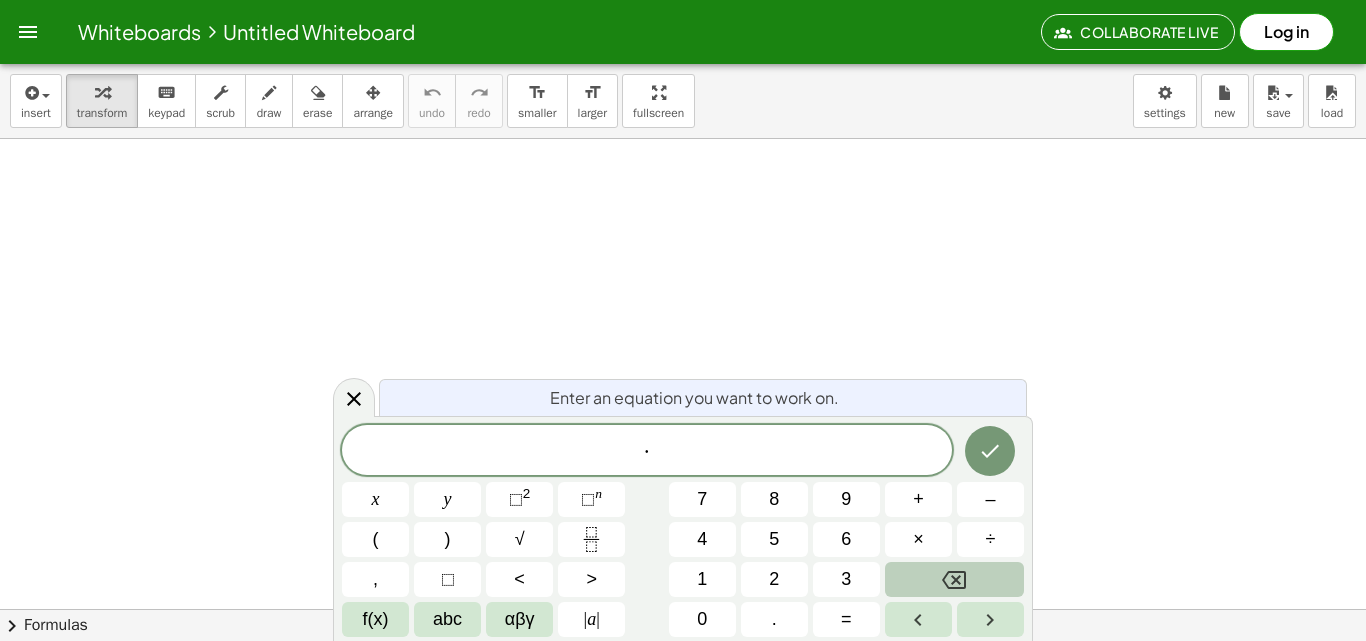 click at bounding box center [954, 579] 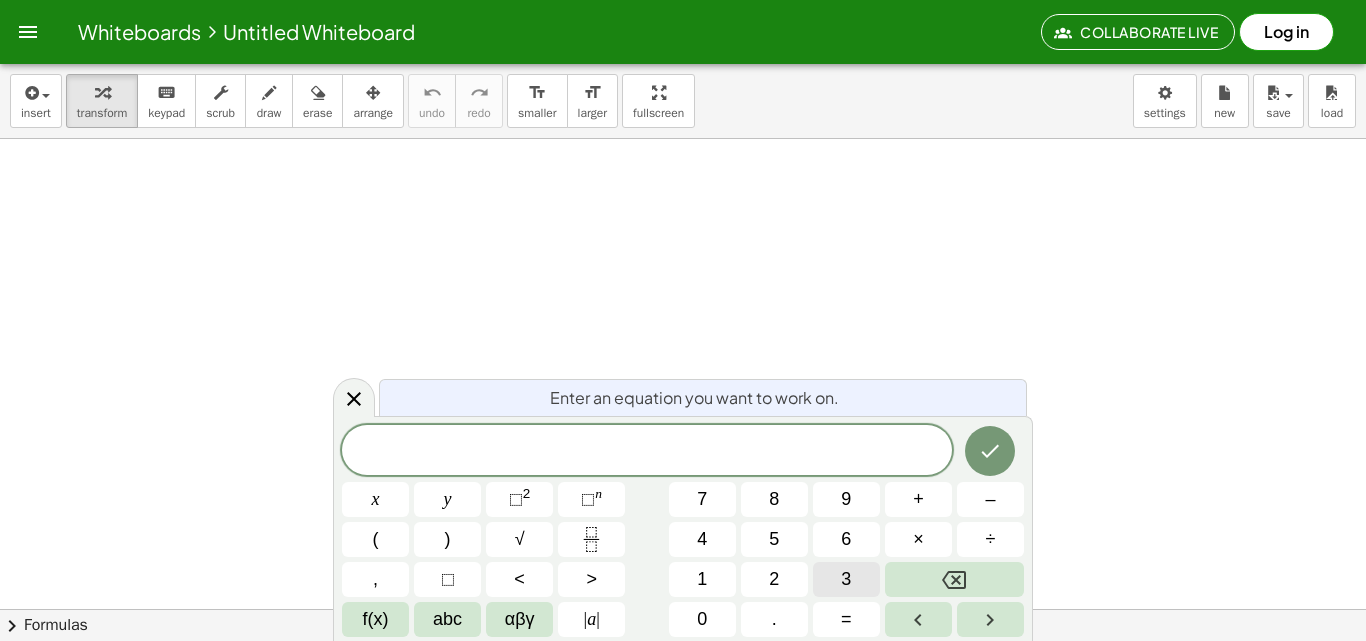 click on "3" at bounding box center [846, 579] 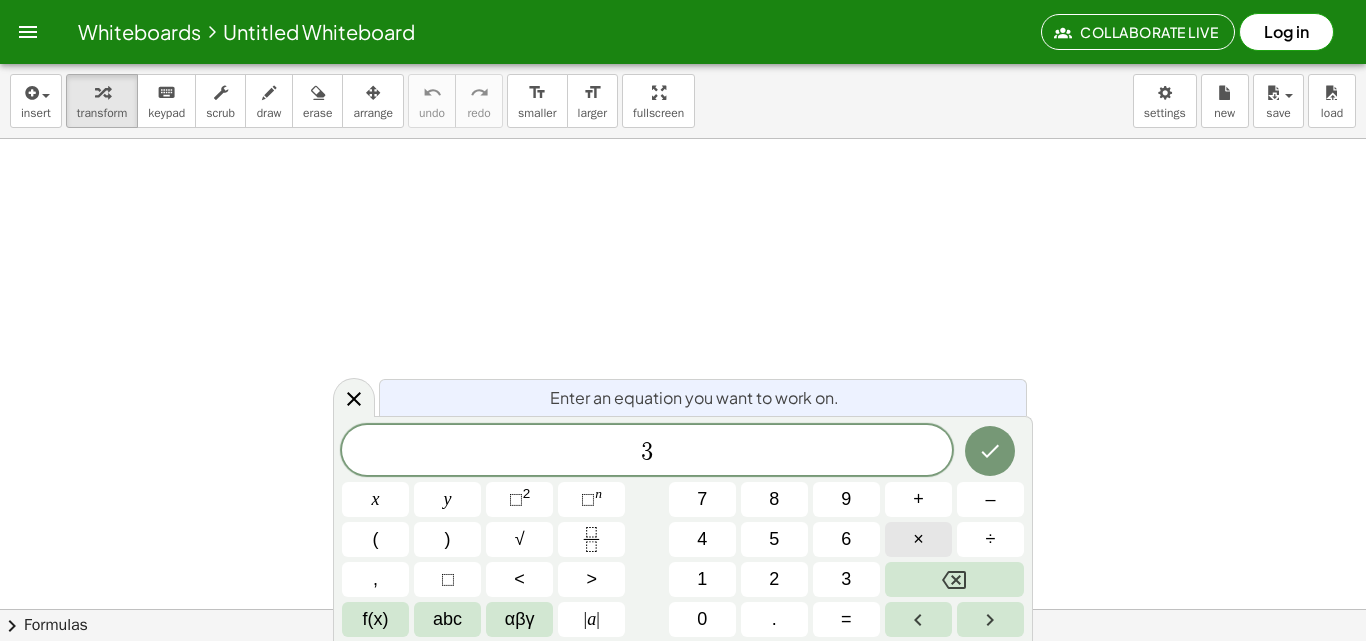 click on "×" at bounding box center (918, 539) 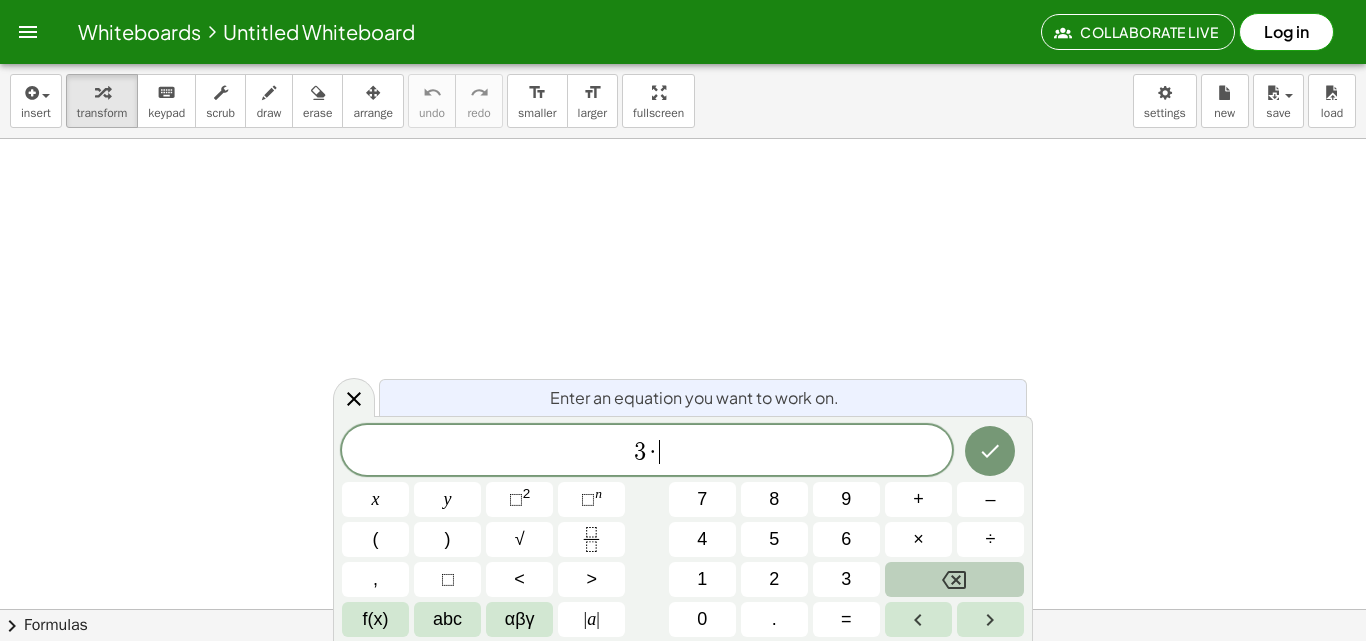 click at bounding box center (954, 579) 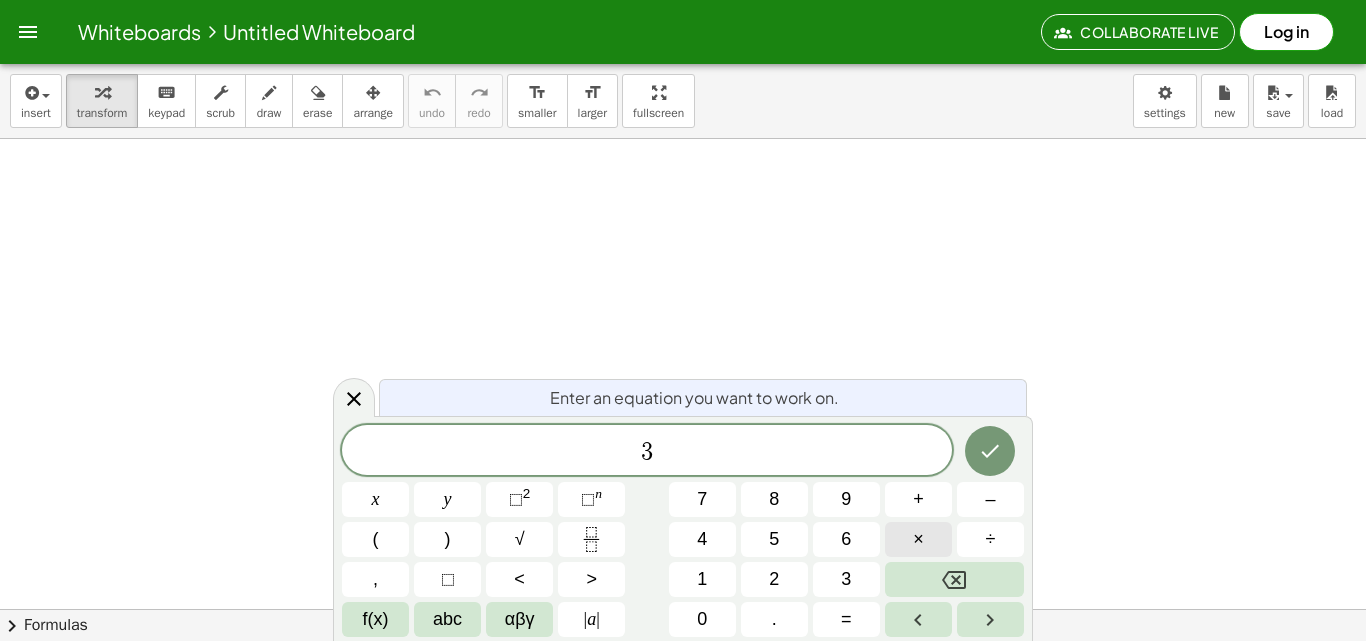 click on "×" at bounding box center (918, 539) 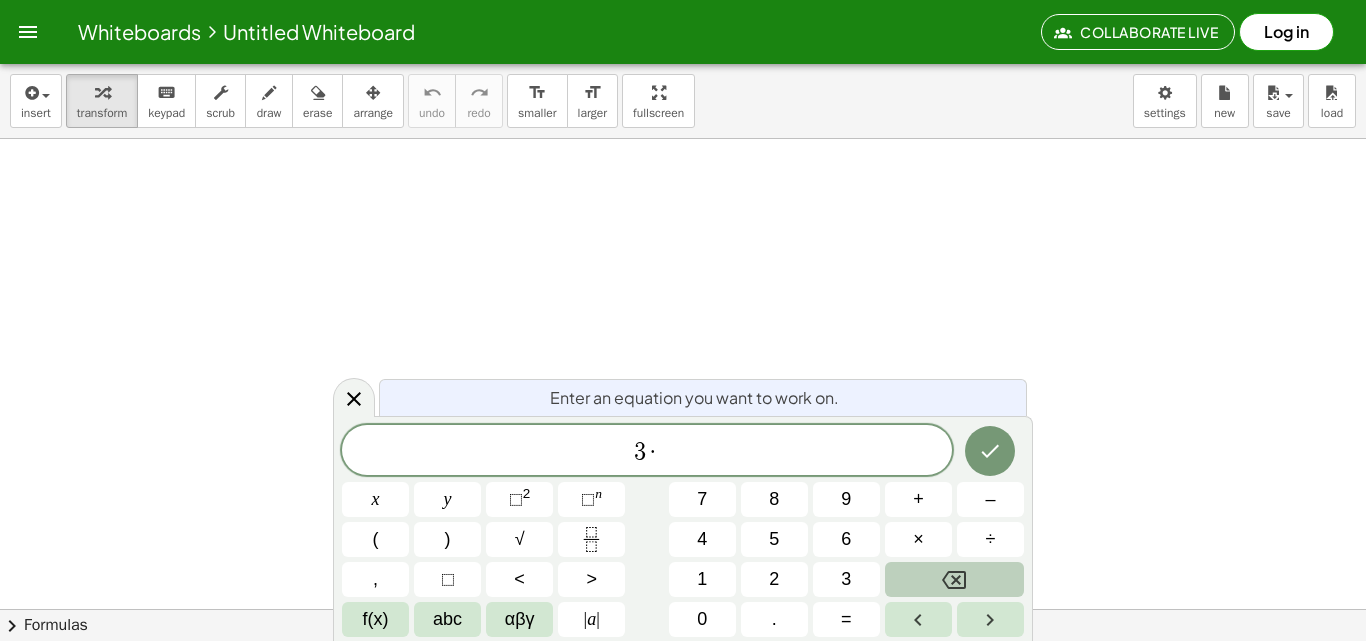 click at bounding box center [954, 579] 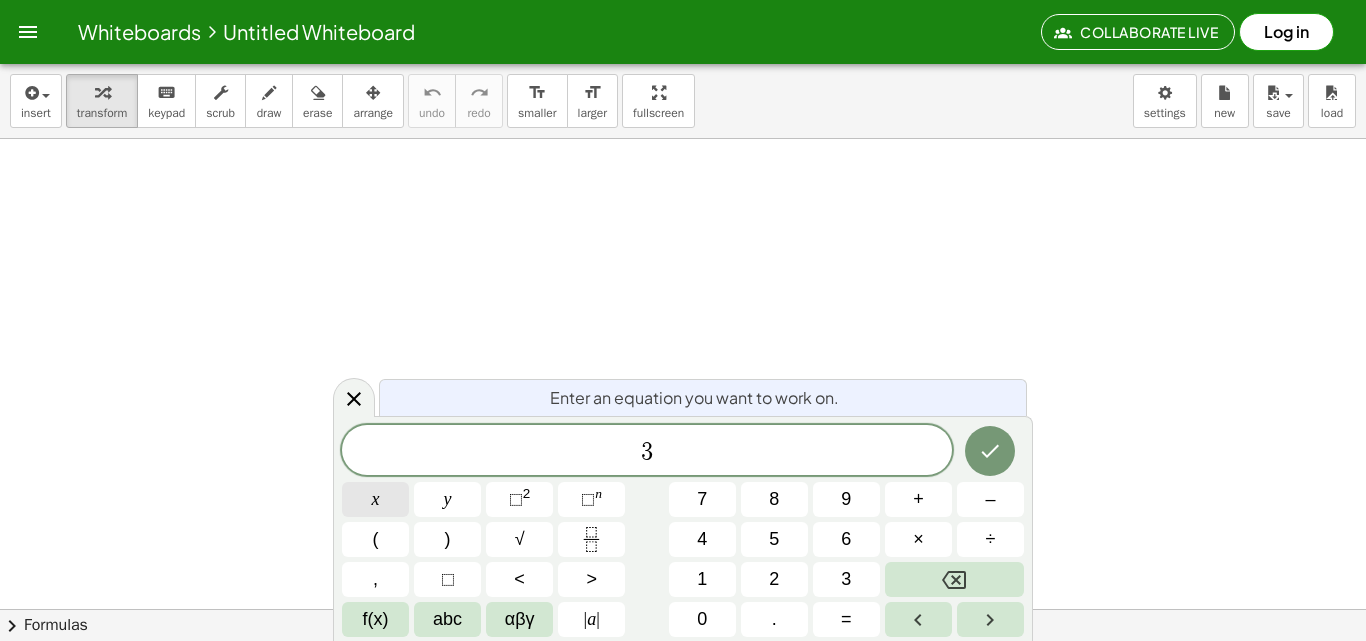 click on "x" at bounding box center (375, 499) 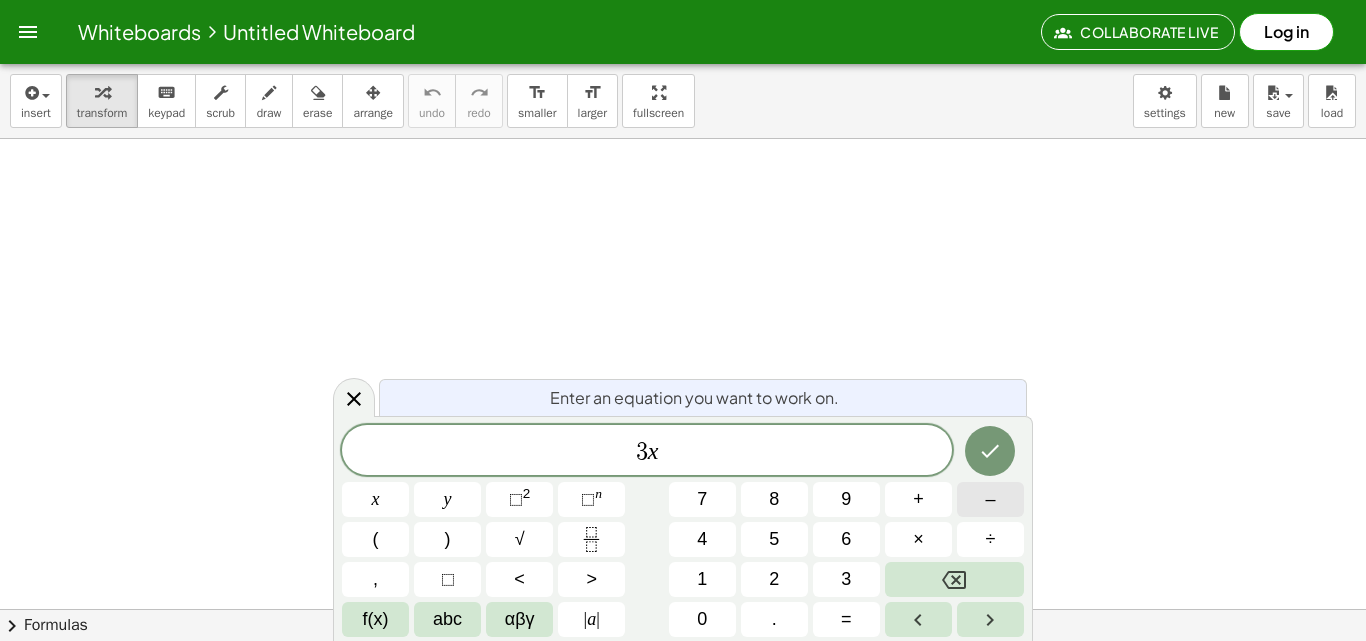 click on "–" at bounding box center [990, 499] 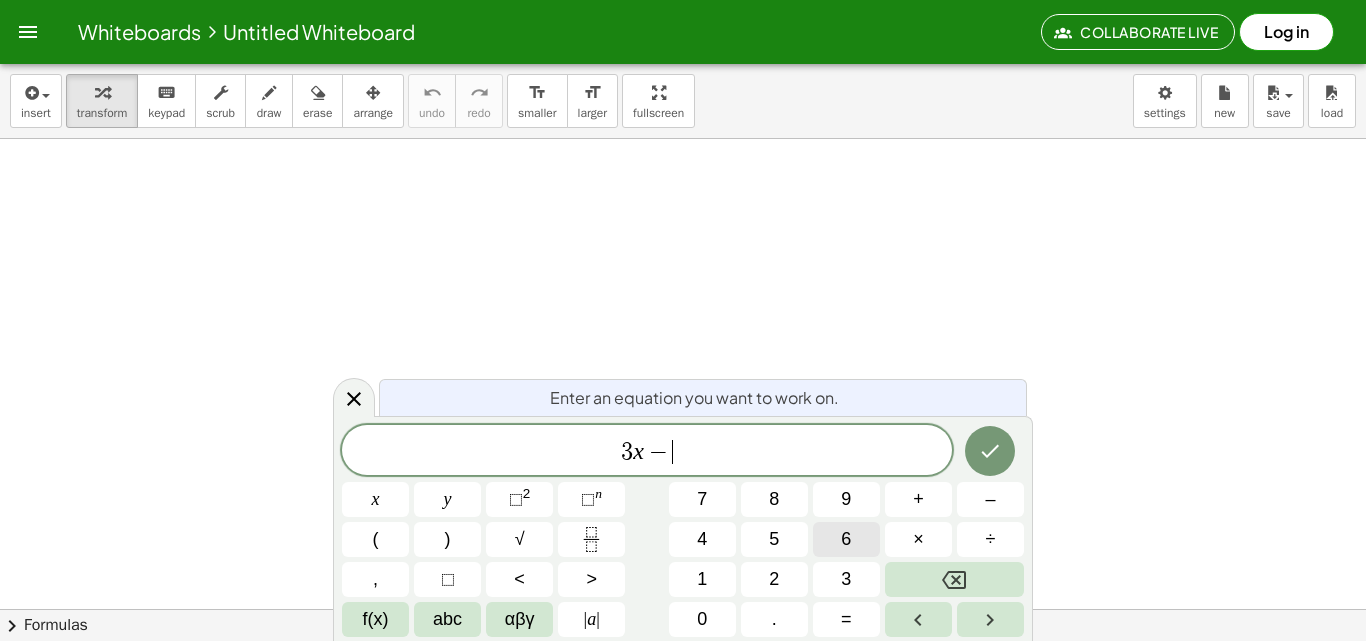 click on "6" at bounding box center [846, 539] 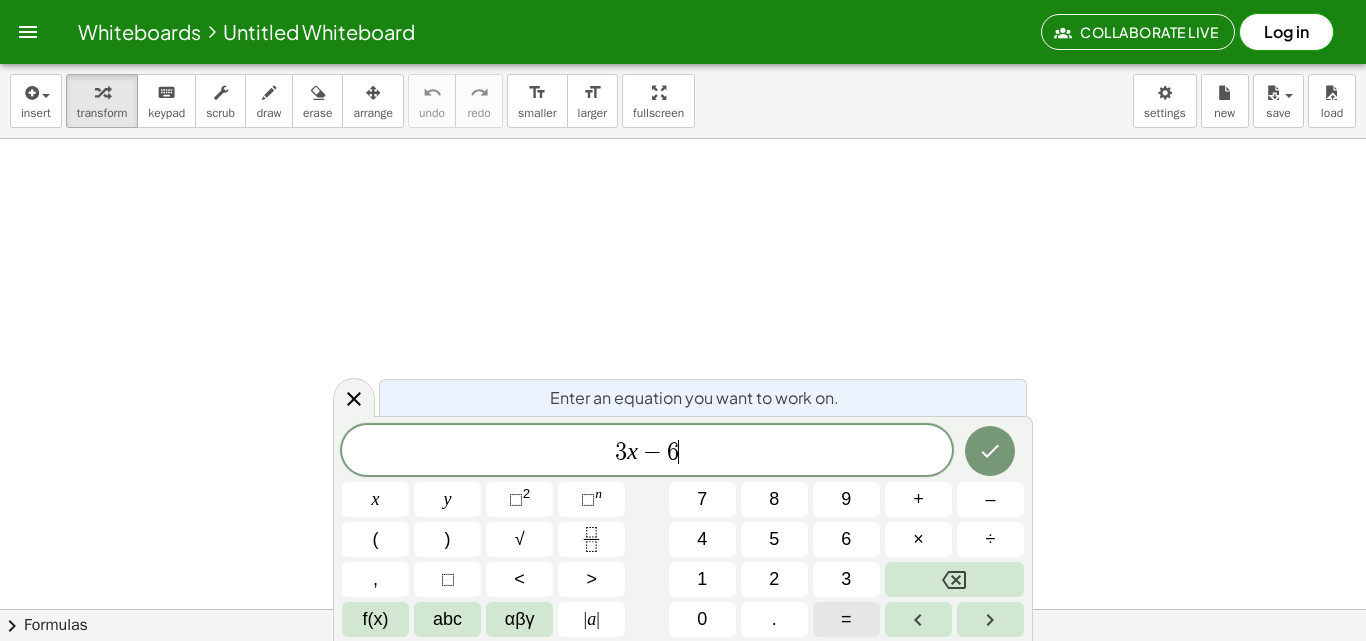 click on "=" at bounding box center [846, 619] 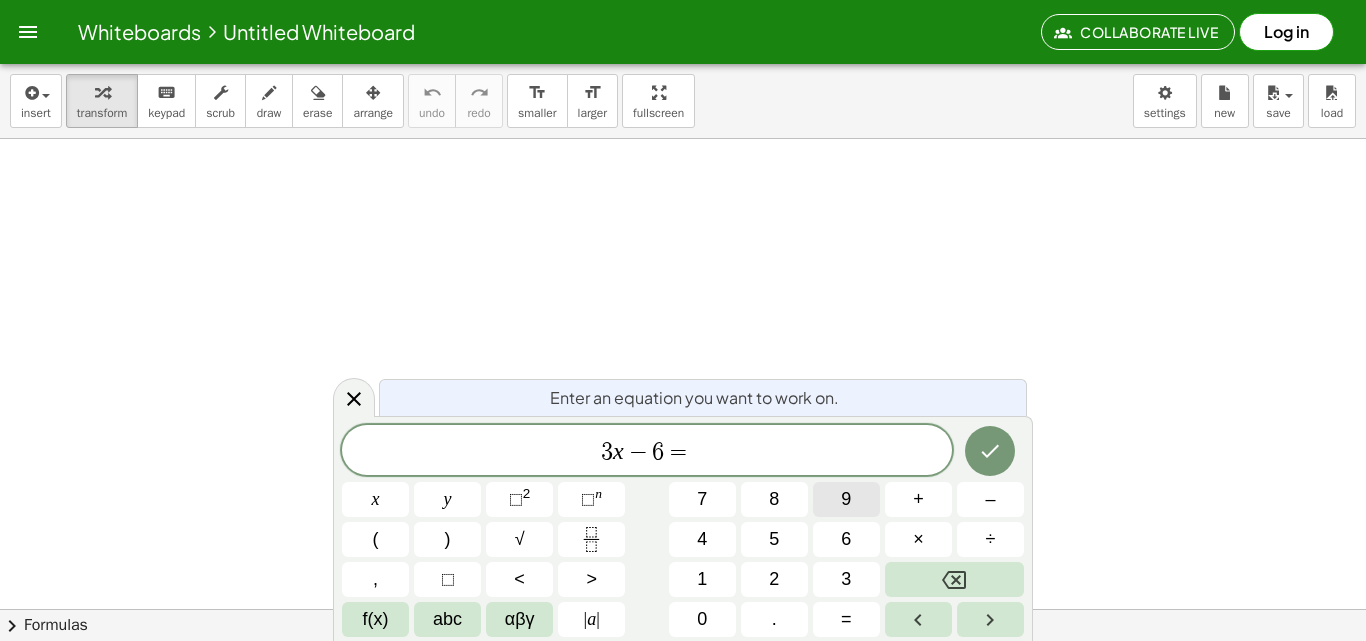 click on "9" at bounding box center (846, 499) 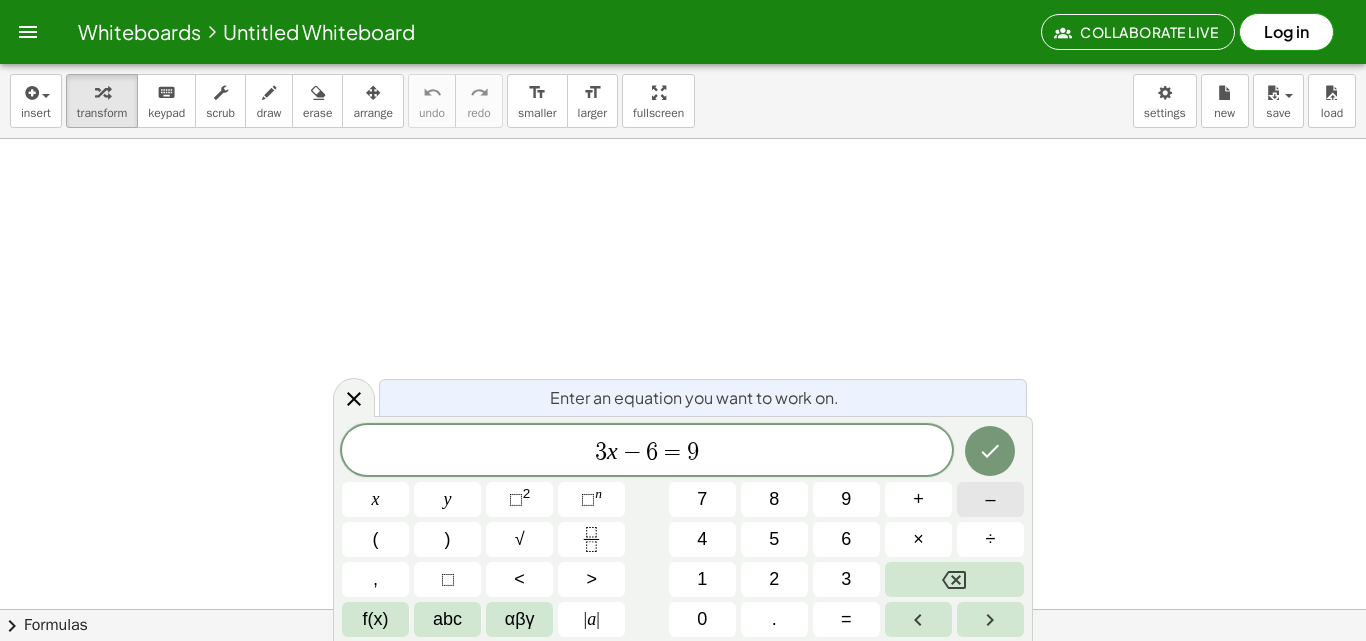click on "–" at bounding box center [990, 499] 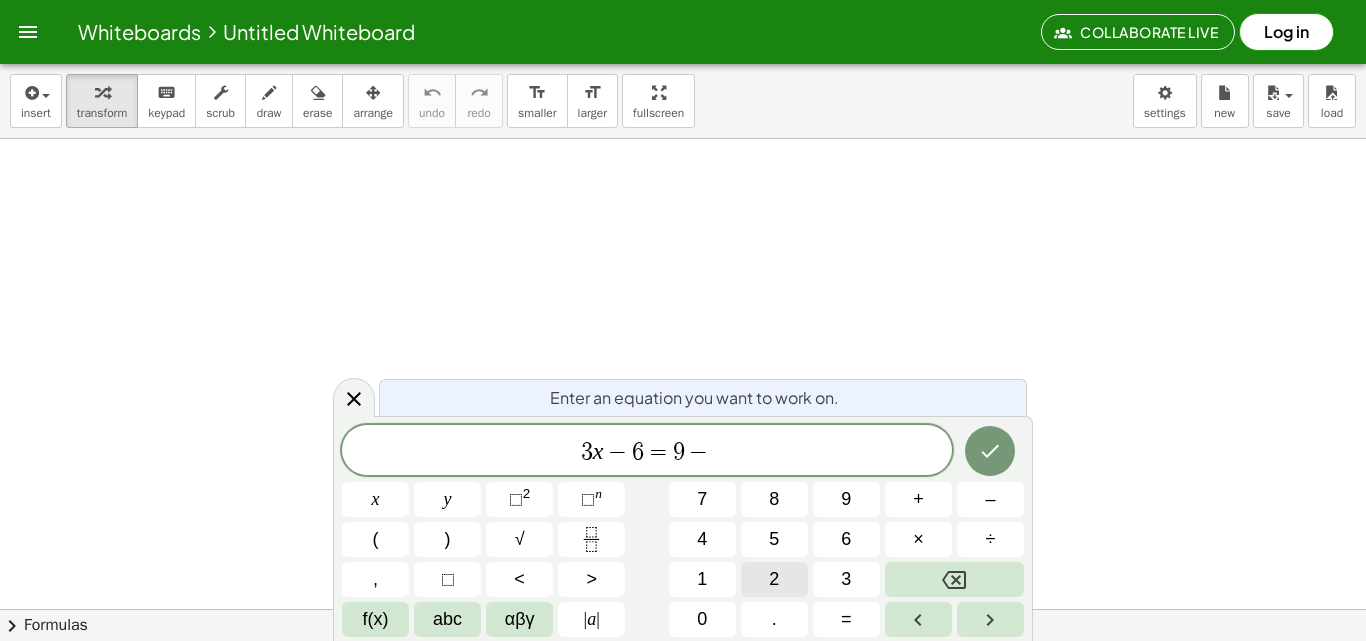click on "2" at bounding box center [774, 579] 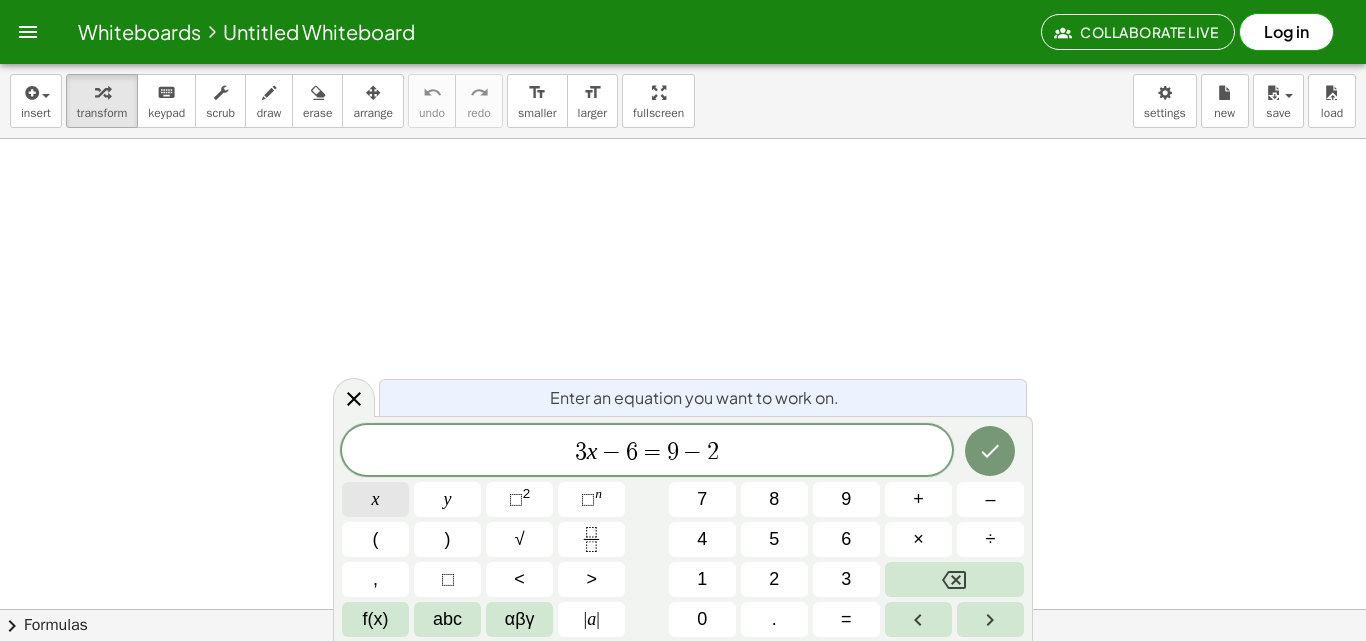 click on "x" at bounding box center [375, 499] 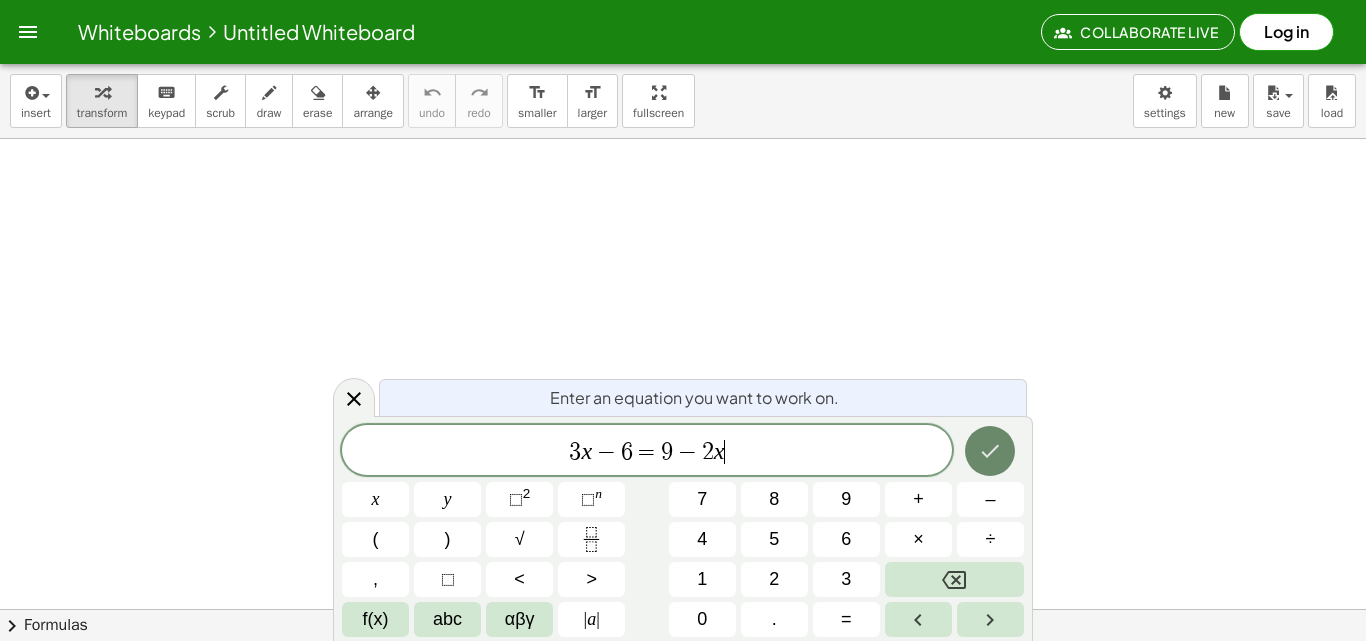 click 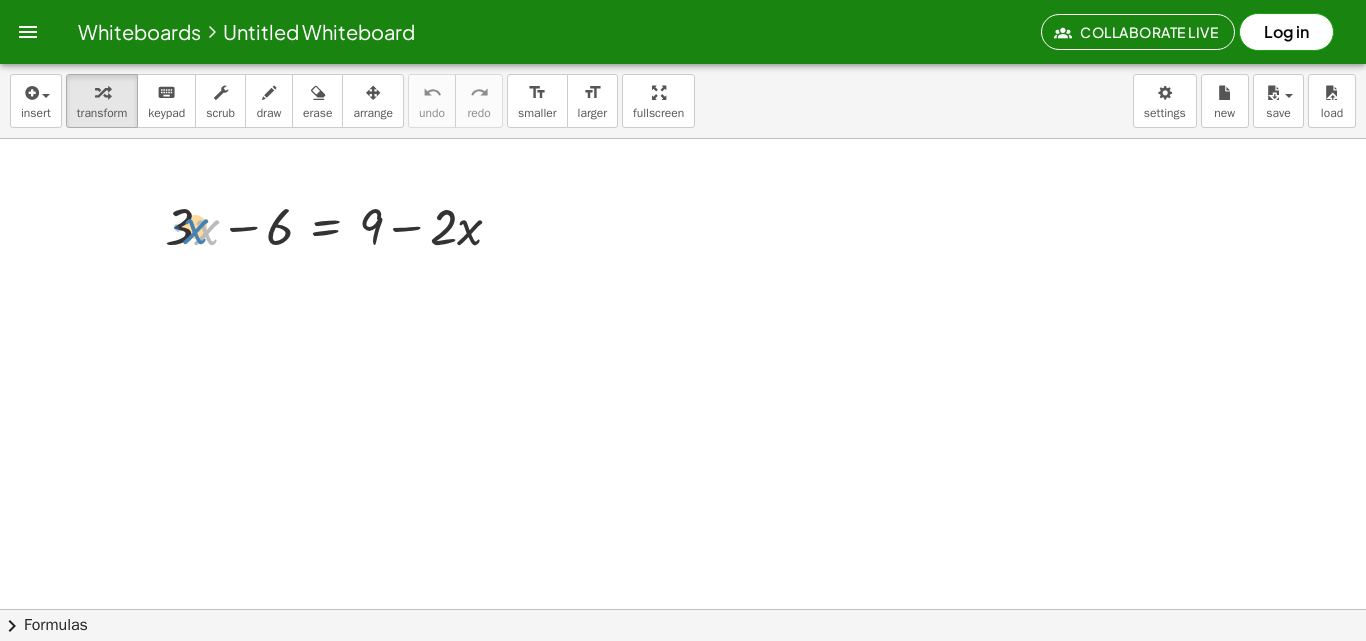 drag, startPoint x: 197, startPoint y: 223, endPoint x: 186, endPoint y: 222, distance: 11.045361 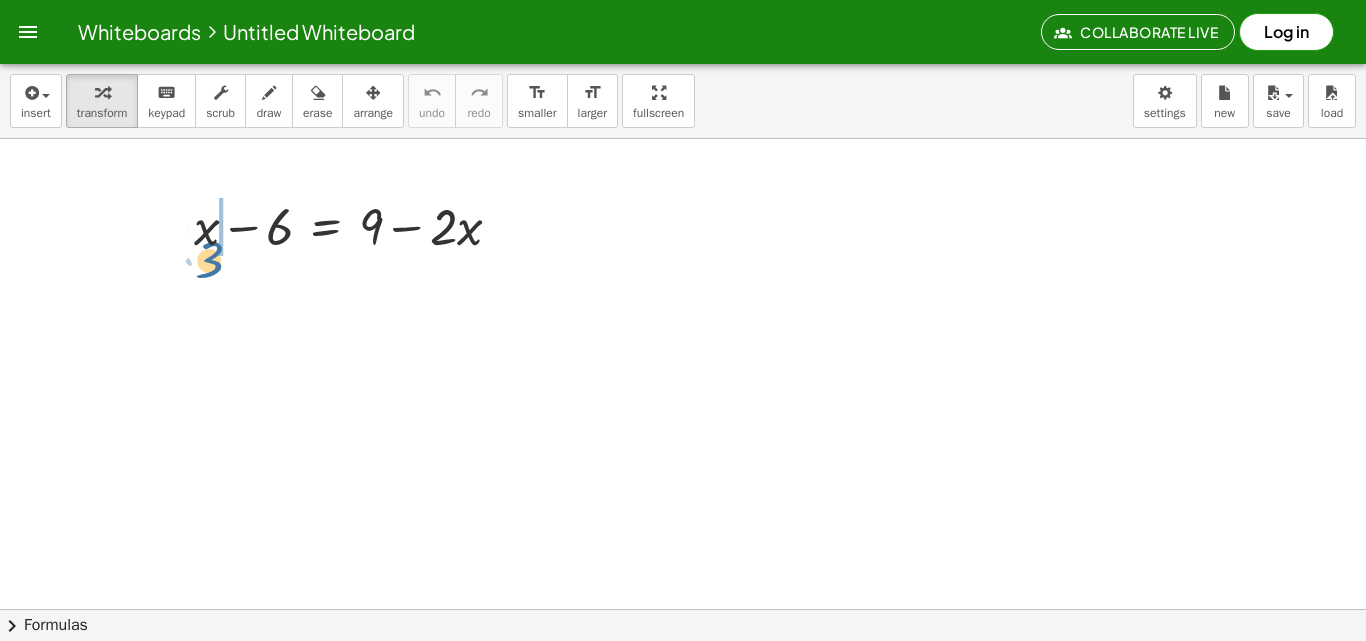 drag, startPoint x: 172, startPoint y: 216, endPoint x: 180, endPoint y: 232, distance: 17.888544 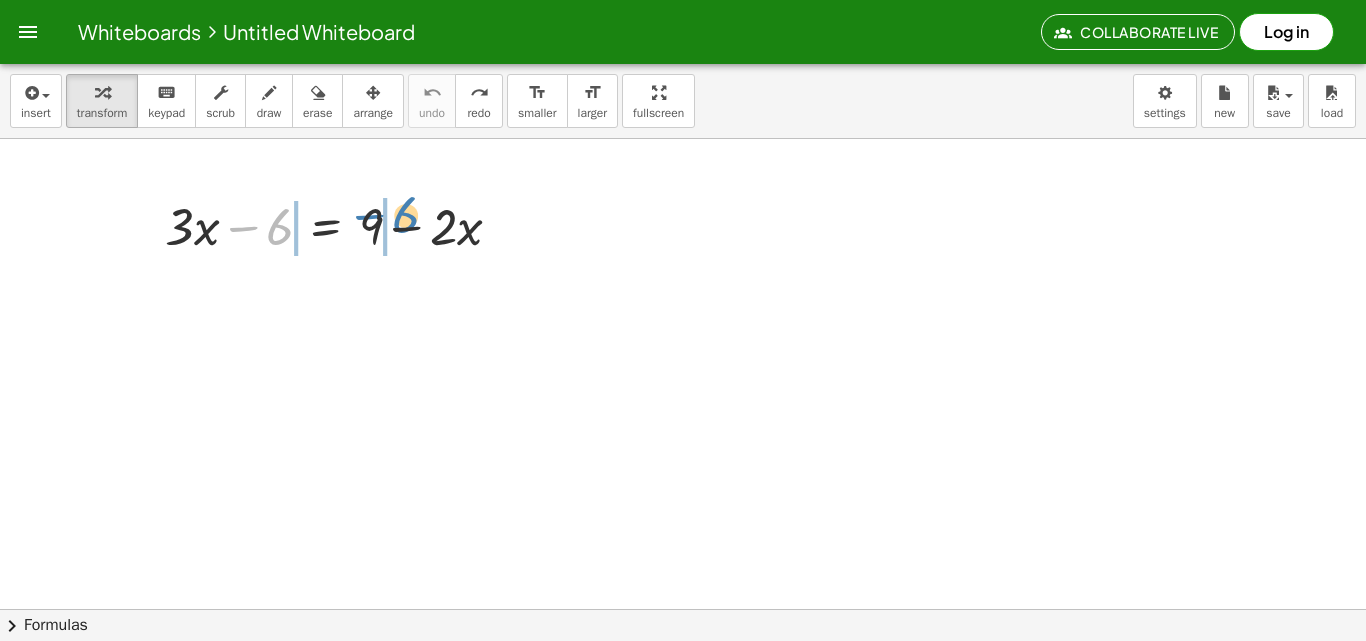 drag, startPoint x: 257, startPoint y: 231, endPoint x: 382, endPoint y: 220, distance: 125.48307 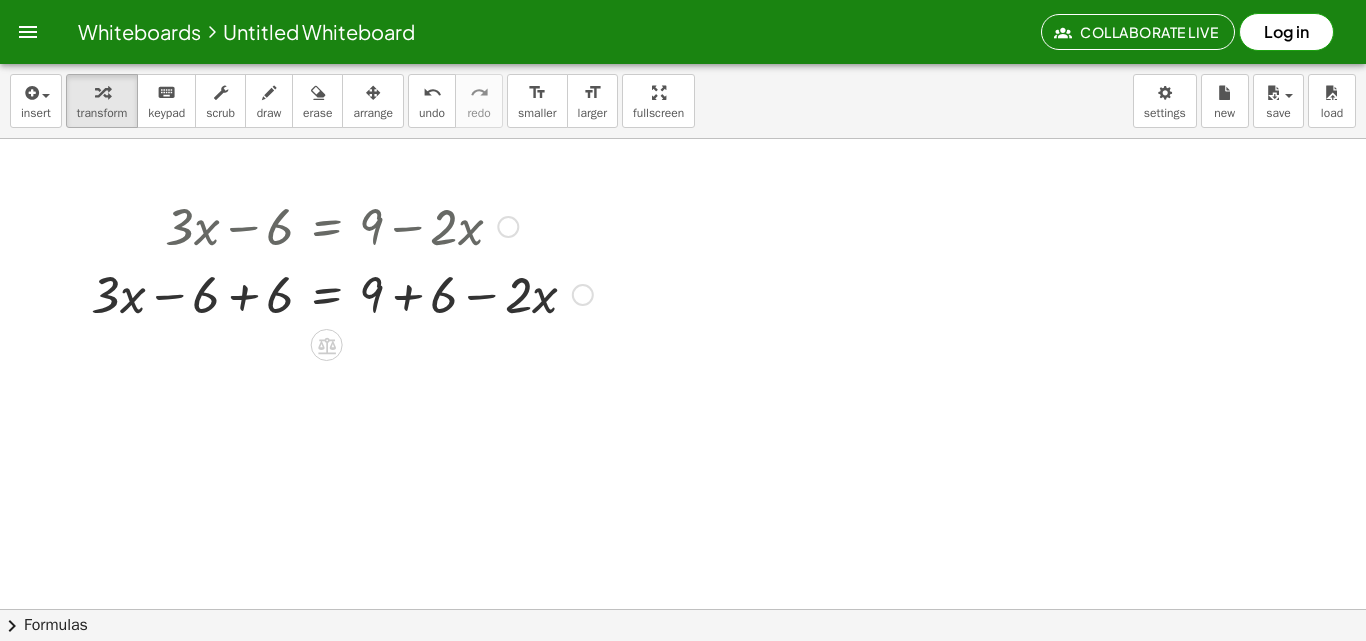 click at bounding box center [342, 293] 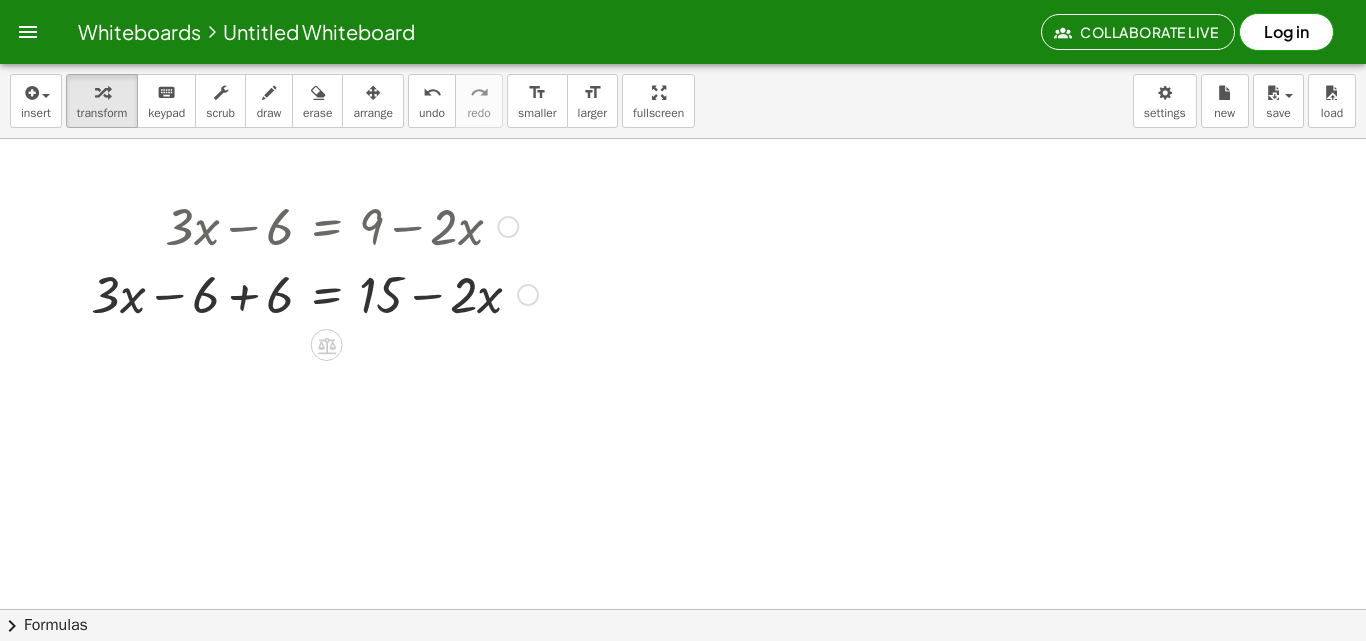 click on "+ · 3 · x − 6 = + 9 − · 2 · x + · 3 · x − 6 + 6 = + 9 + 6 − · 2 · x + · 3 · x = + − · 2 · x − 6 + 6 15" at bounding box center (327, 227) 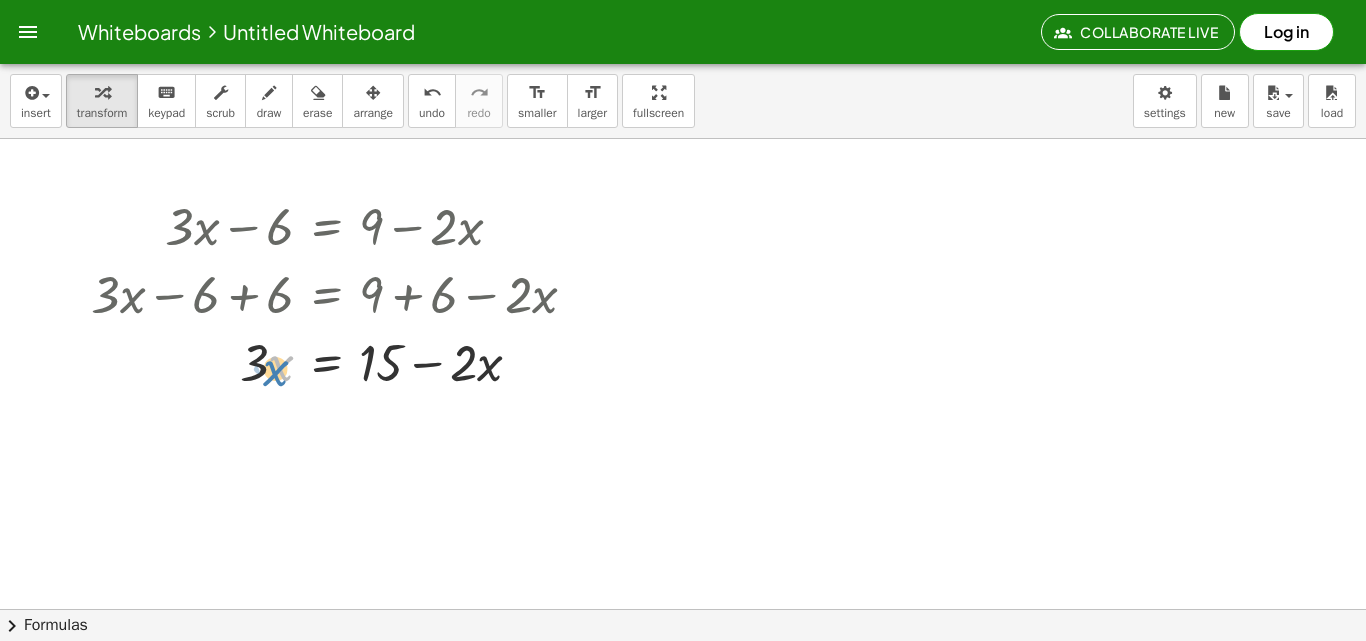 click at bounding box center (342, 361) 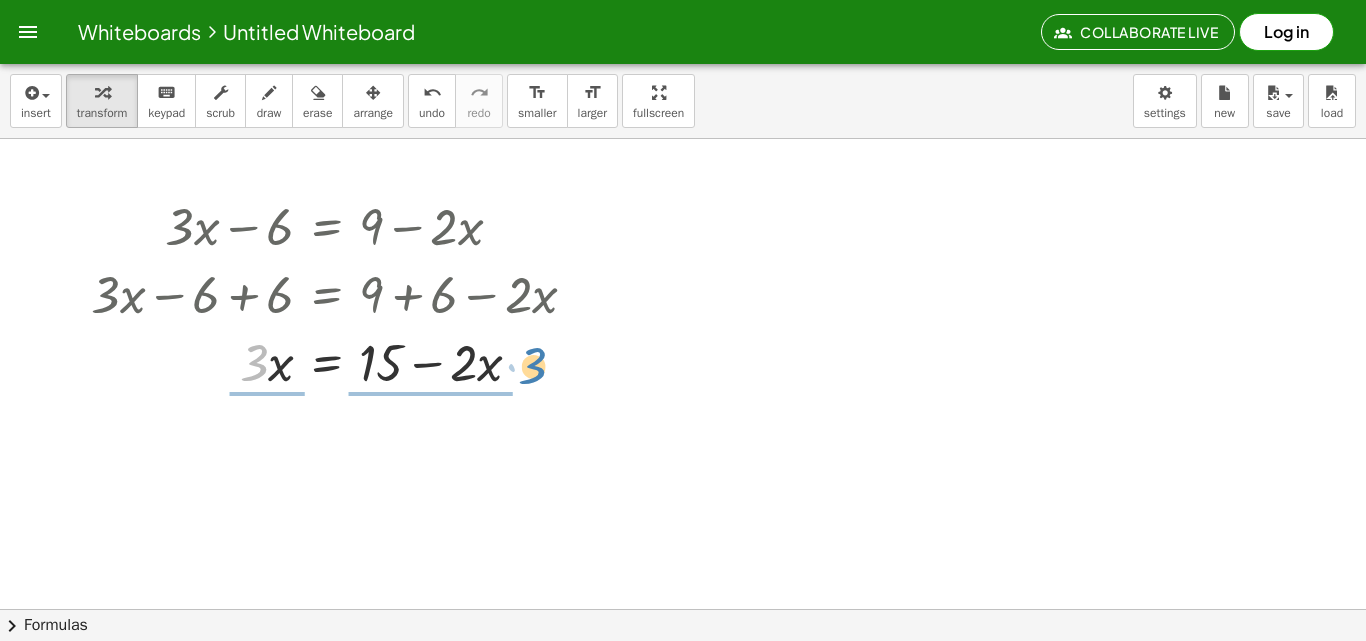 drag, startPoint x: 248, startPoint y: 352, endPoint x: 519, endPoint y: 356, distance: 271.0295 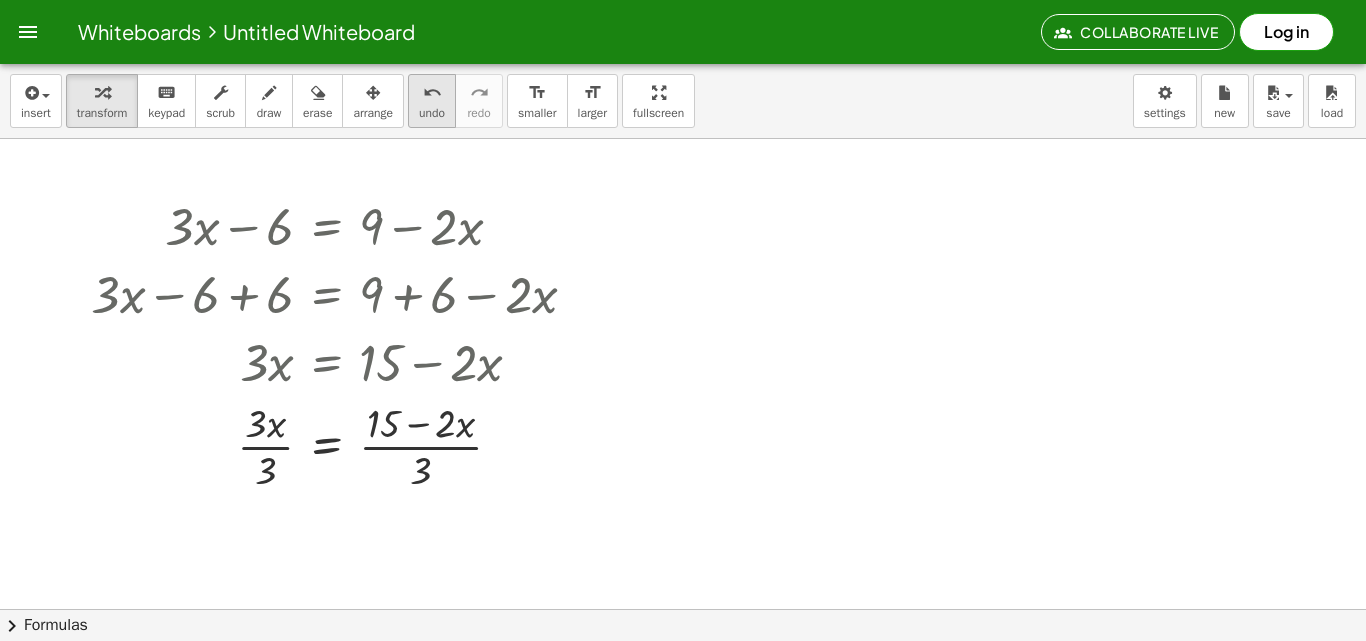 click on "undo" at bounding box center (432, 113) 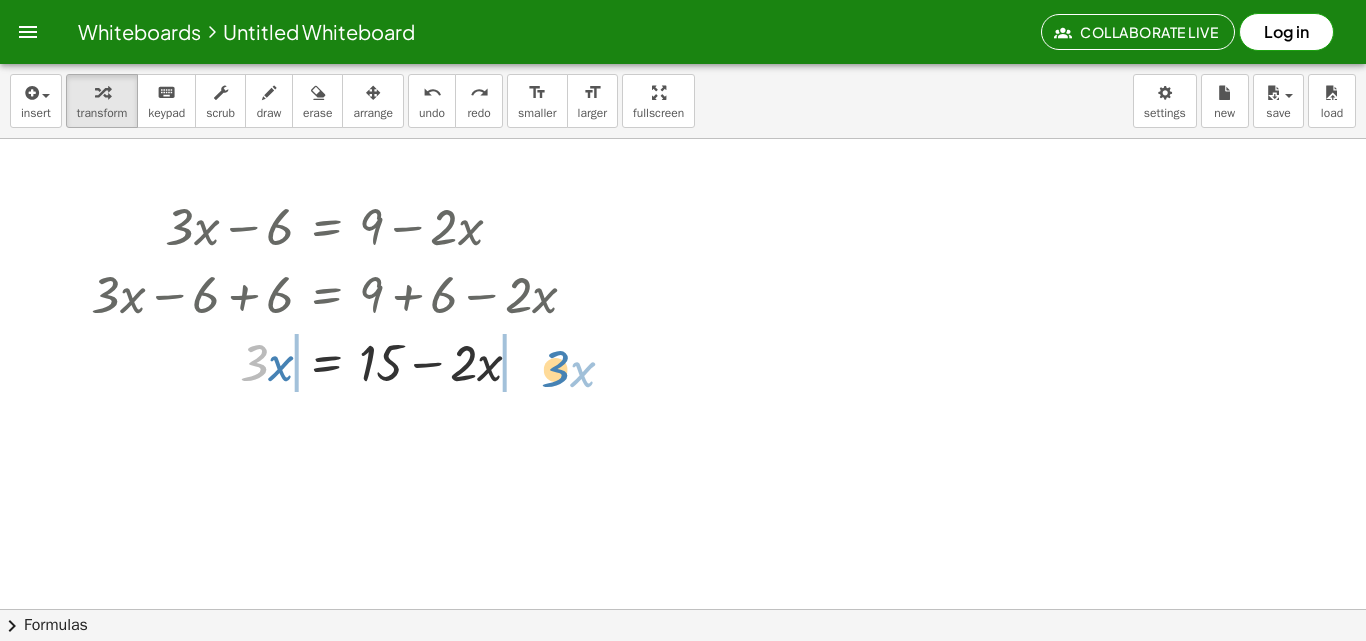 drag, startPoint x: 265, startPoint y: 357, endPoint x: 566, endPoint y: 363, distance: 301.05978 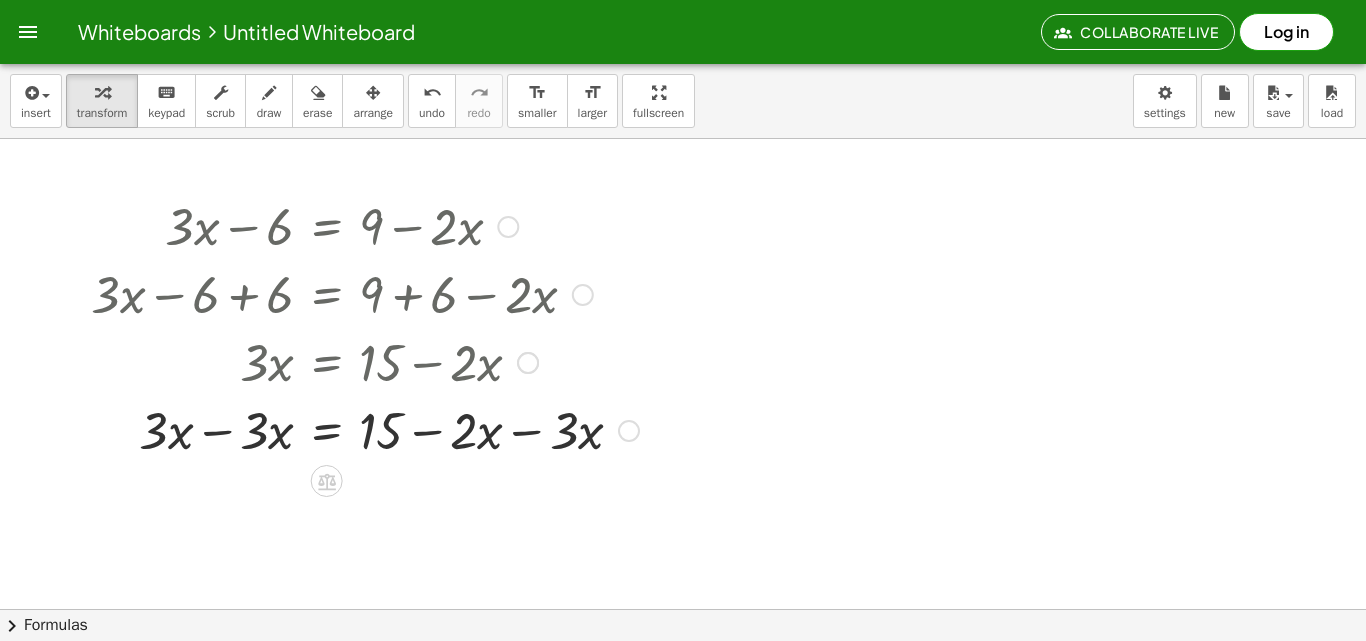 drag, startPoint x: 524, startPoint y: 437, endPoint x: 451, endPoint y: 430, distance: 73.33485 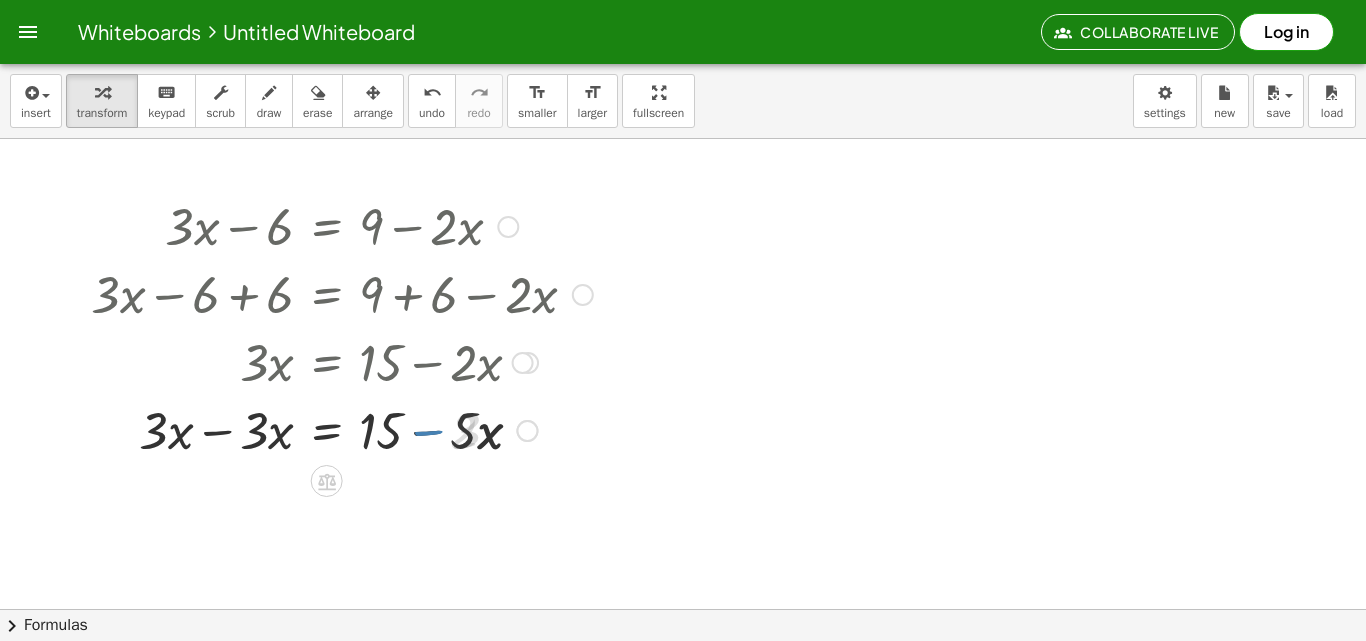 click at bounding box center (342, 429) 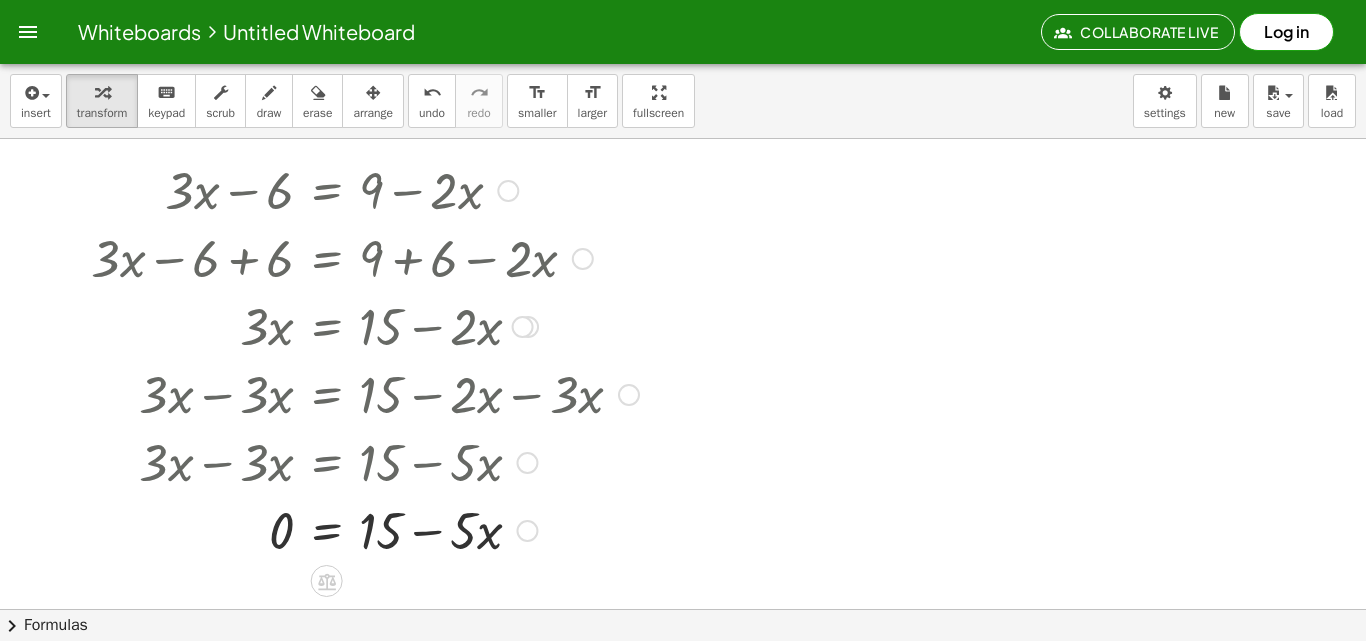 scroll, scrollTop: 100, scrollLeft: 0, axis: vertical 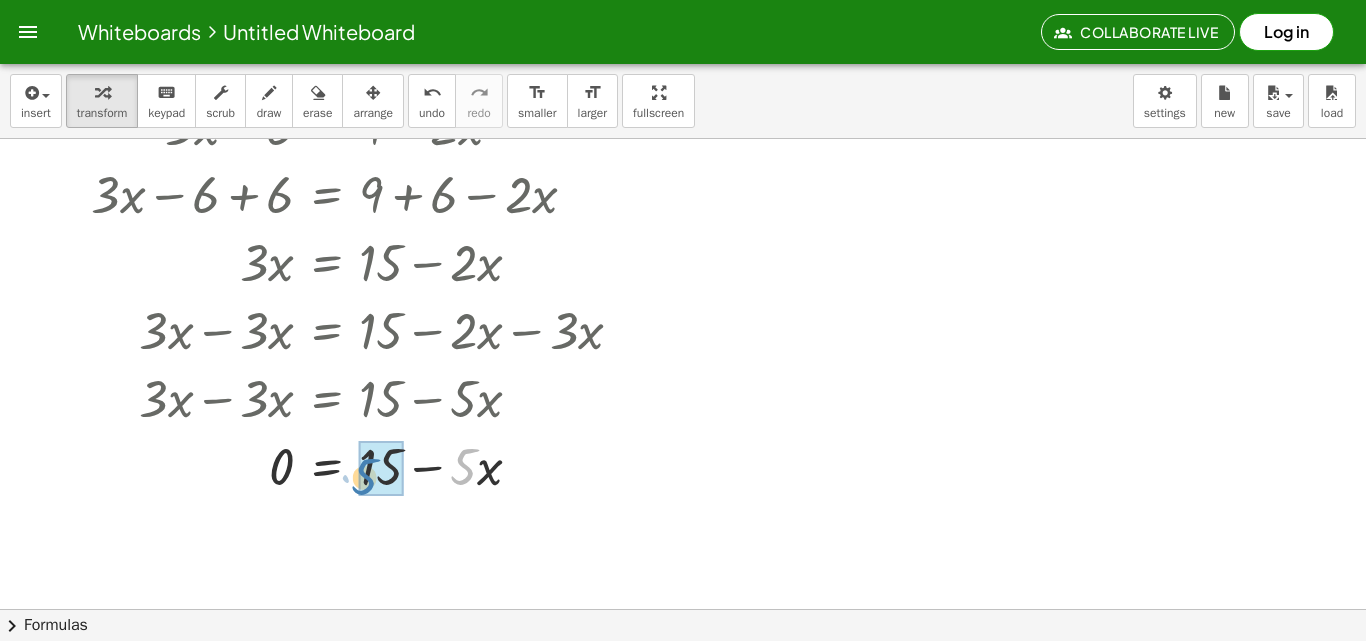 drag, startPoint x: 455, startPoint y: 468, endPoint x: 368, endPoint y: 475, distance: 87.28116 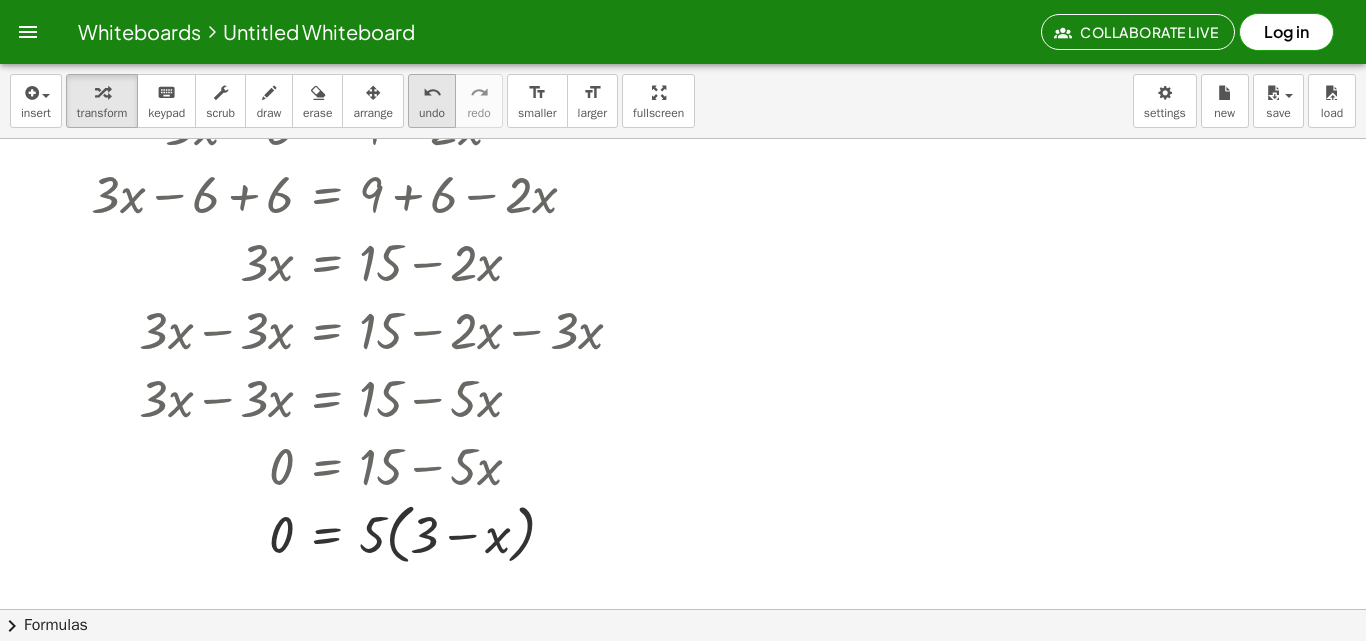 click on "undo undo" at bounding box center [432, 101] 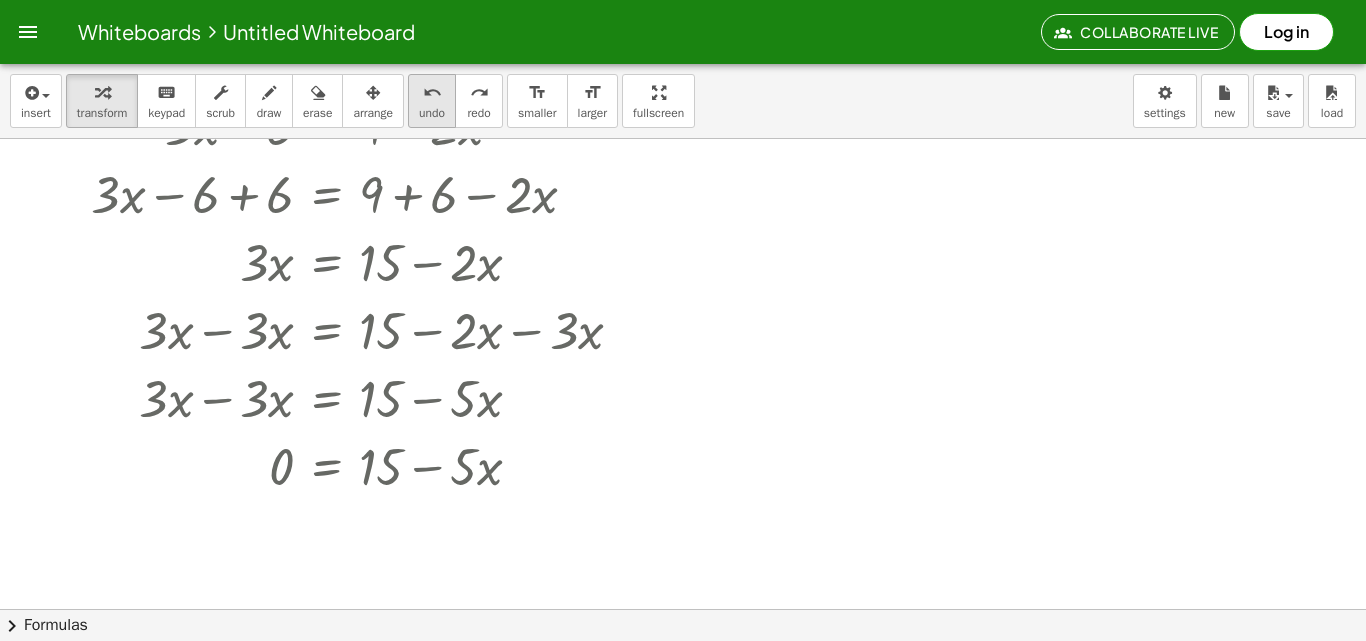 click on "undo undo" at bounding box center [432, 101] 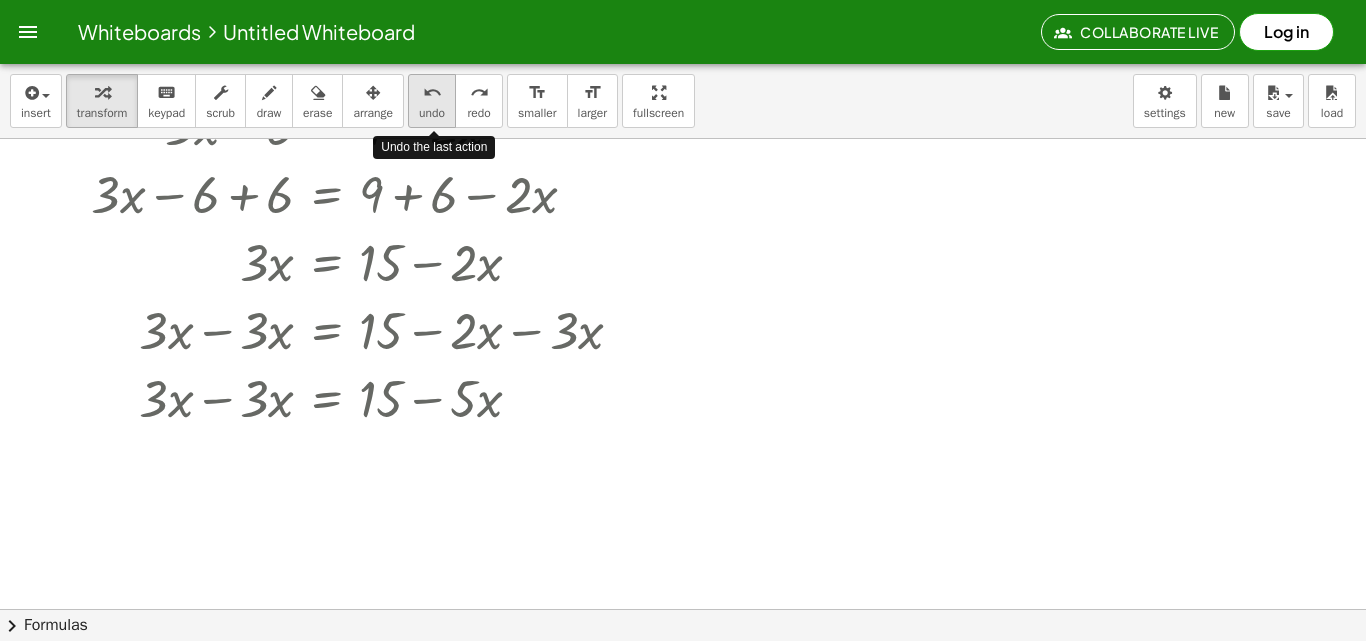 click on "undo undo" at bounding box center (432, 101) 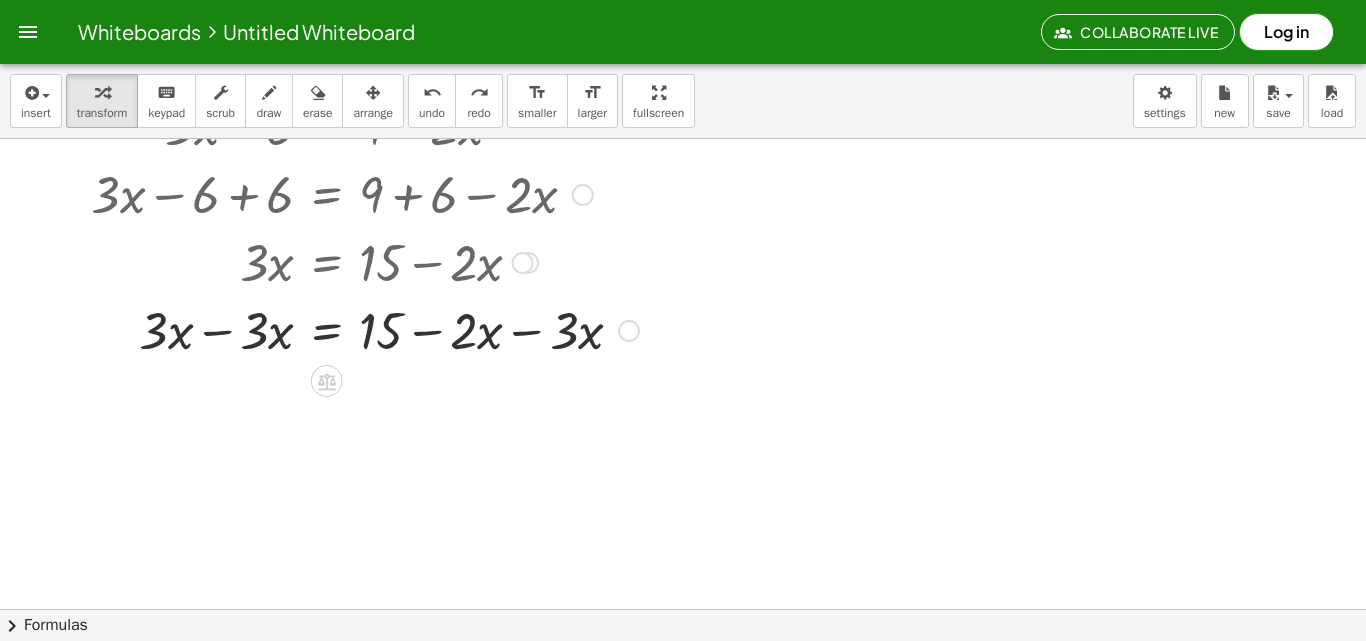 click at bounding box center [365, 329] 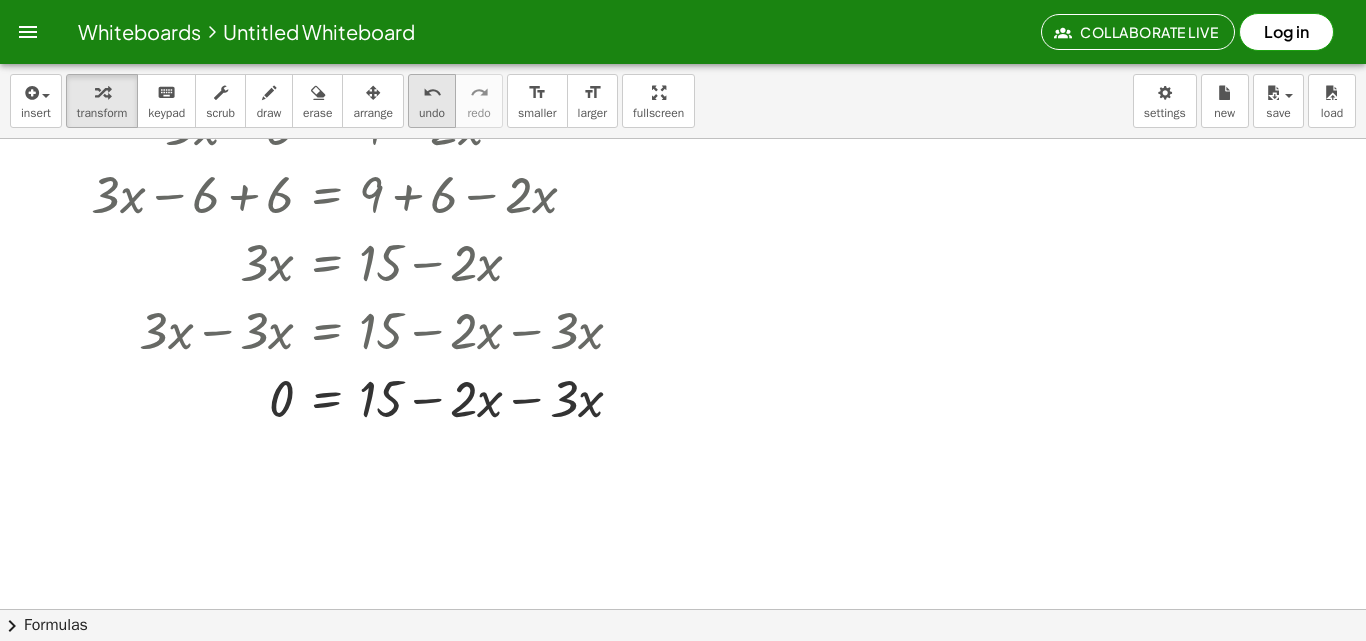 click on "undo undo" at bounding box center (432, 101) 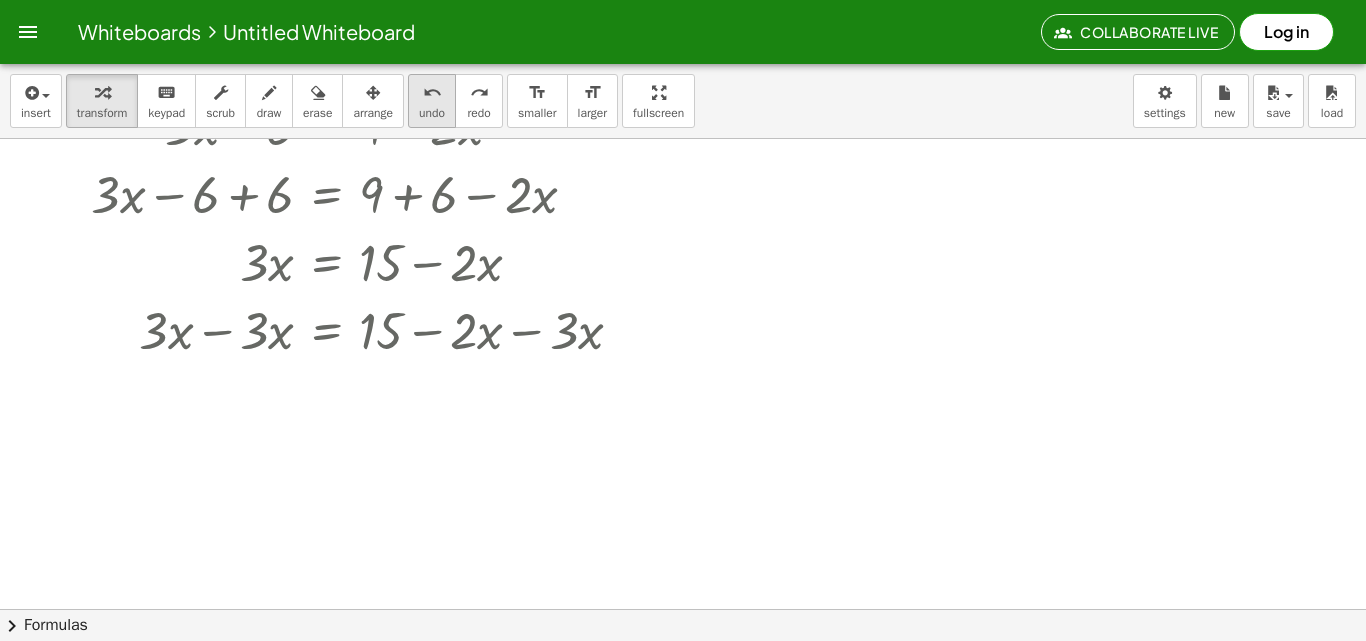 click on "undo undo" at bounding box center [432, 101] 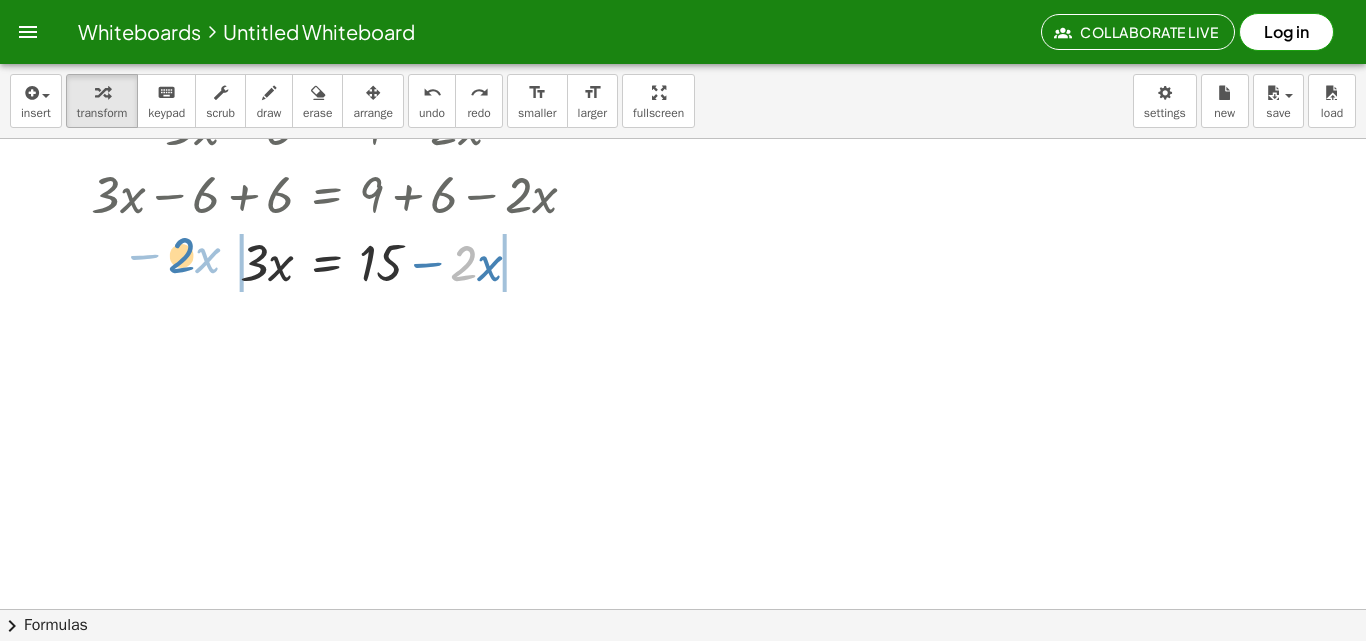 drag, startPoint x: 473, startPoint y: 257, endPoint x: 190, endPoint y: 247, distance: 283.17664 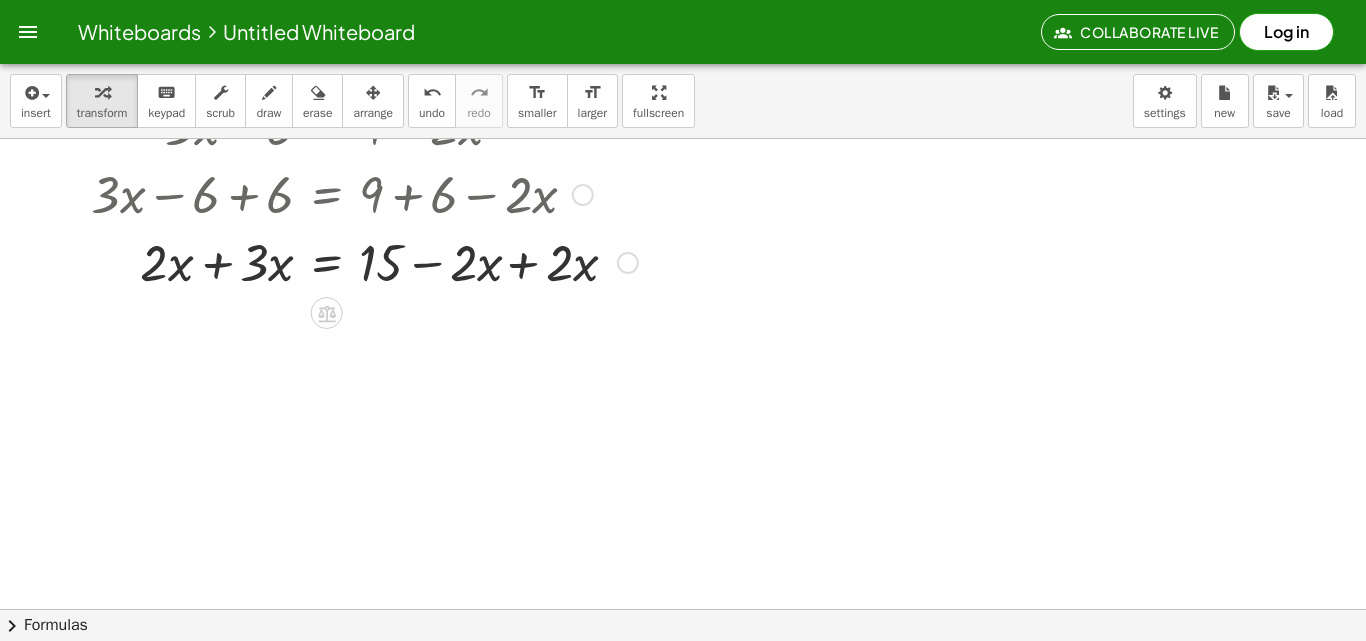 click at bounding box center (364, 261) 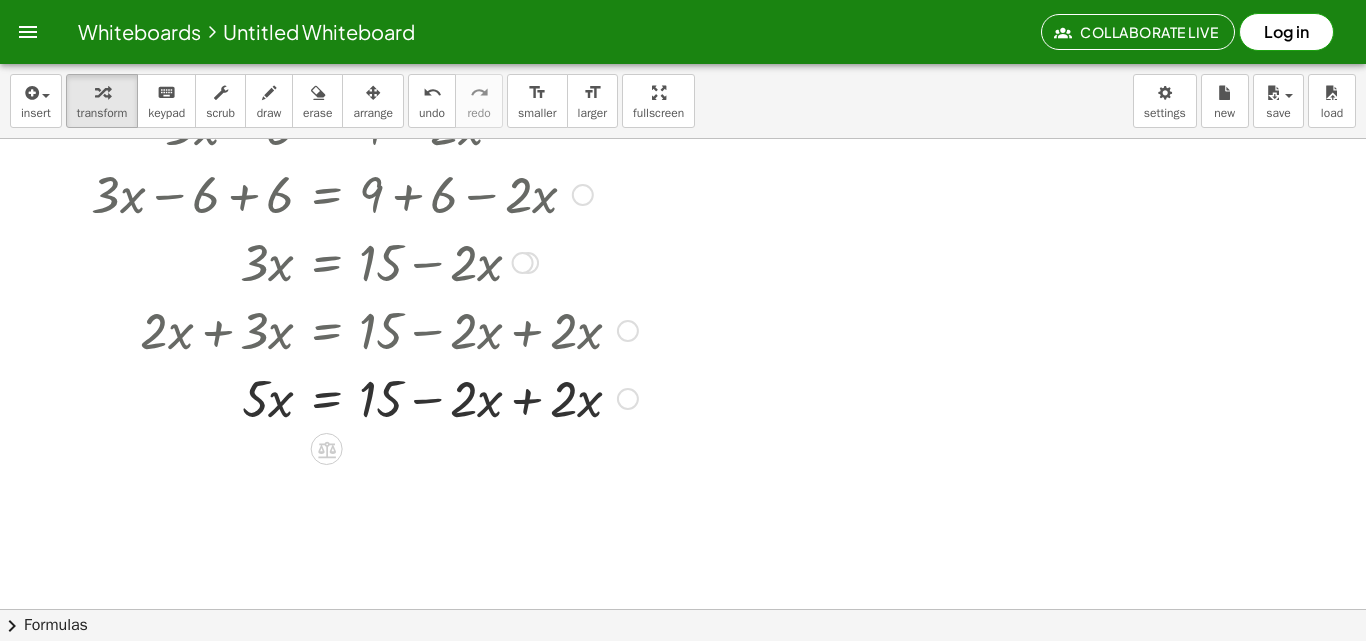 click at bounding box center (364, 397) 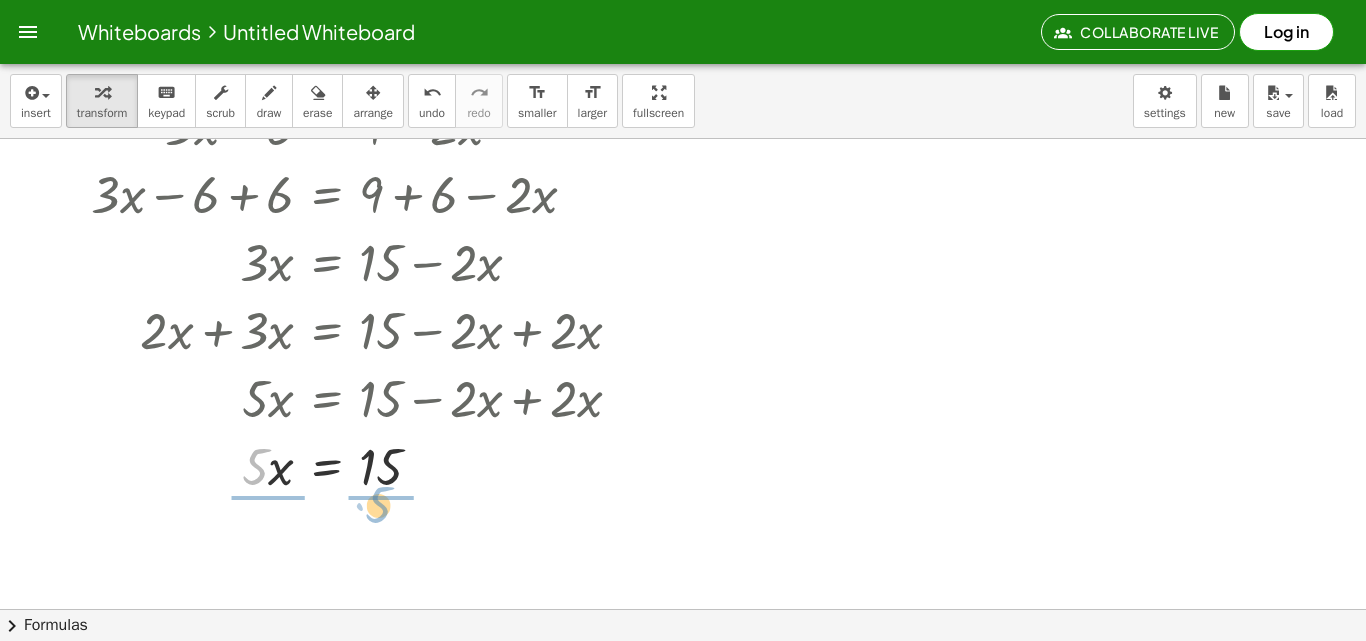 drag, startPoint x: 250, startPoint y: 459, endPoint x: 374, endPoint y: 497, distance: 129.69194 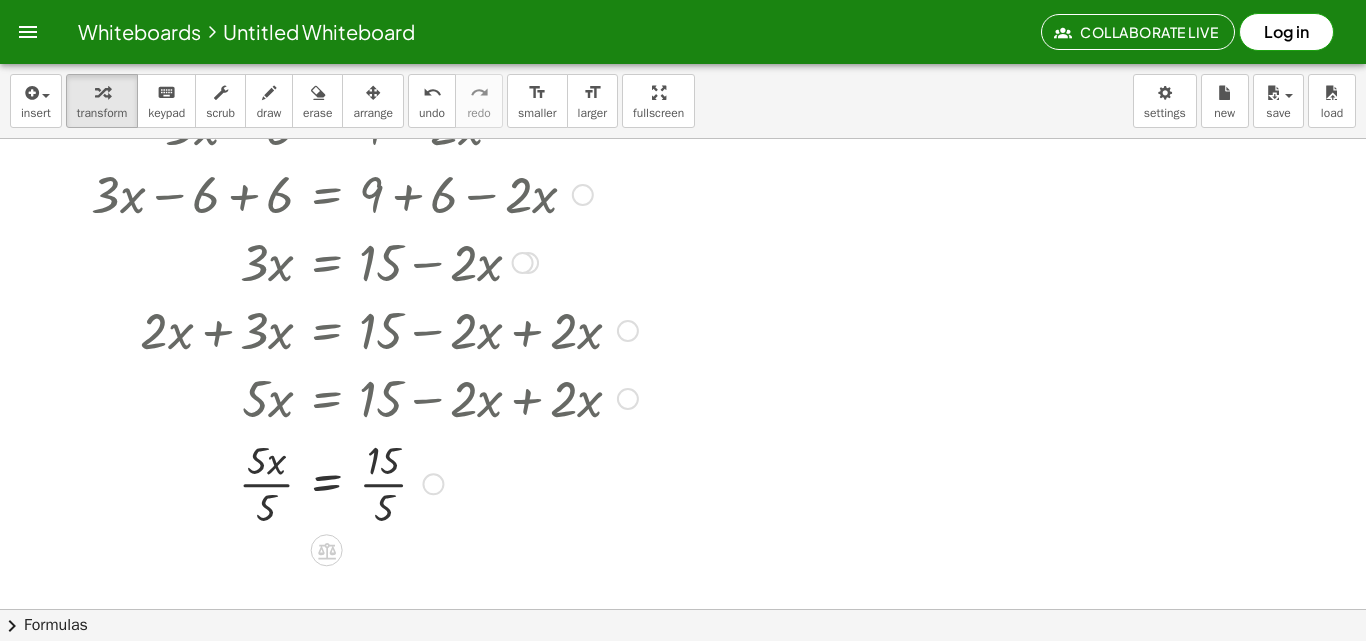 click on "+ · 3 · x − 6 = + 9 − · 2 · x + · 3 · x − 6 + 6 = + 9 + 6 − · 2 · x + · 3 · x − 6 + 6 = + 15 − · 2 · x + · 3 · x + 0 = + 15 − · 2 · x · 3 · x = + 15 − · 2 · x + · 2 · x + · 3 · x = + 15 − · 2 · x + · 2 · x · 5 · x = + 15 − · 2 · x + · 2 · x · 5 · x = + 15 + 0 · 5 · x = 15 = 15 · x · 5 · 5 · · 5" at bounding box center [327, 127] 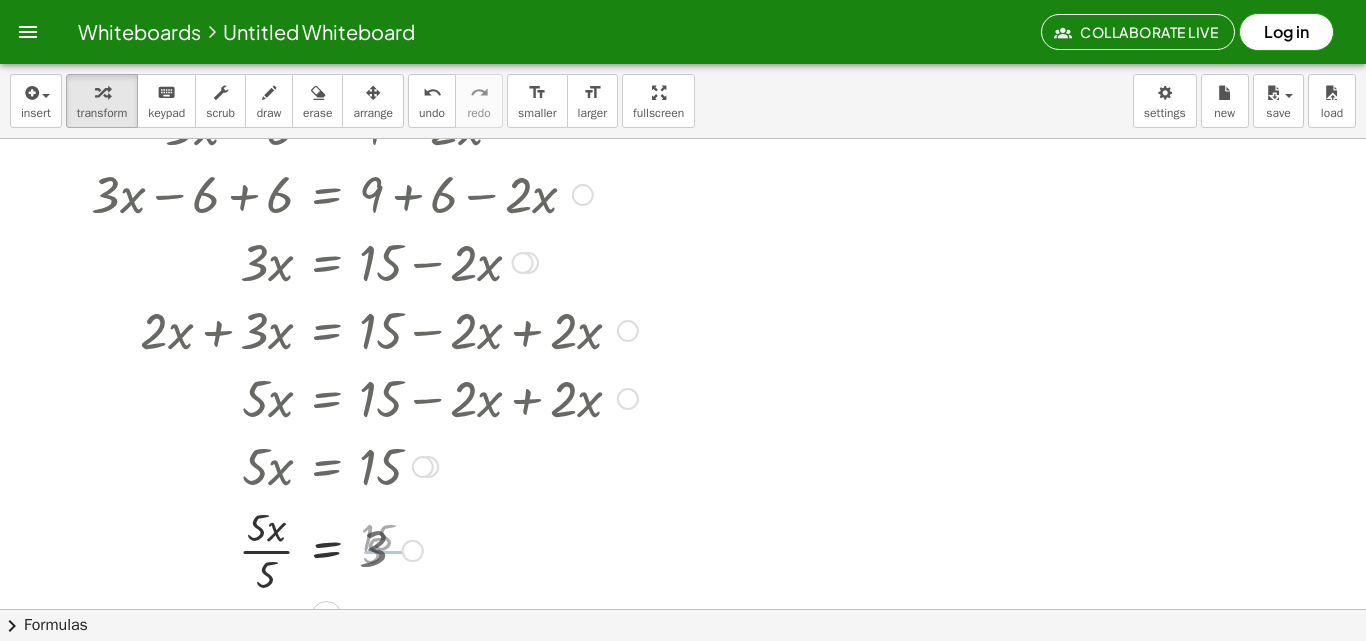 scroll, scrollTop: 200, scrollLeft: 0, axis: vertical 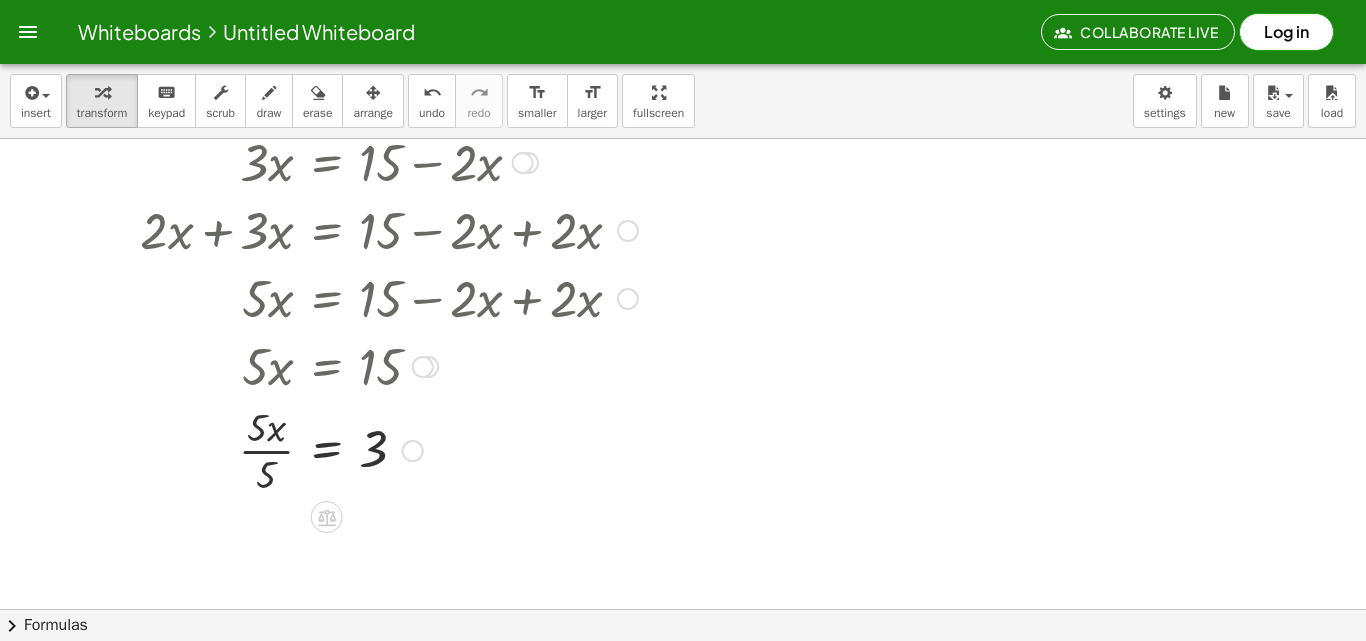 click at bounding box center (364, 449) 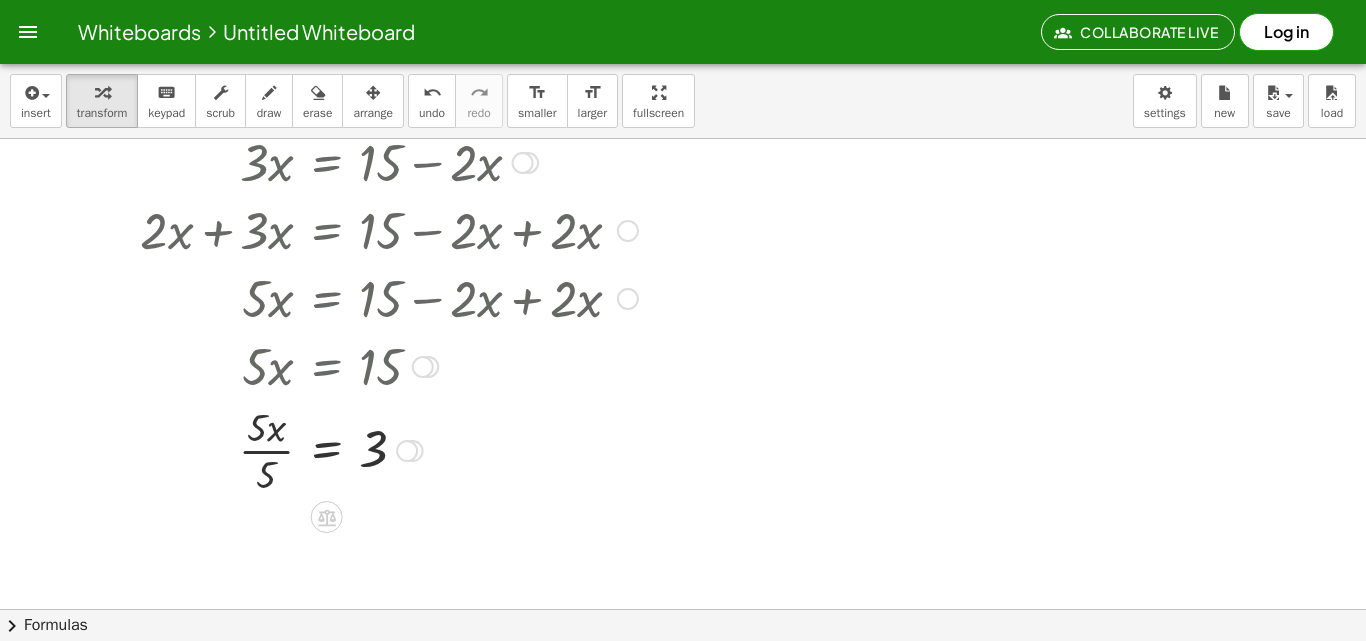 click at bounding box center (364, 449) 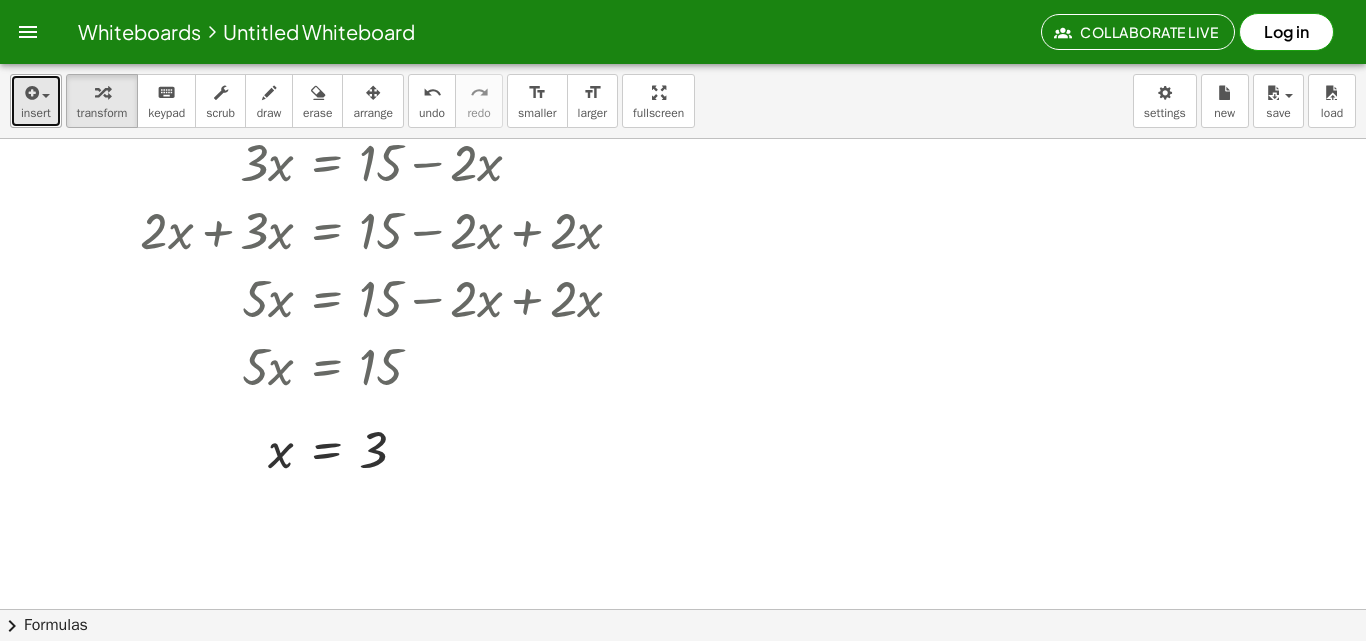 click at bounding box center [30, 93] 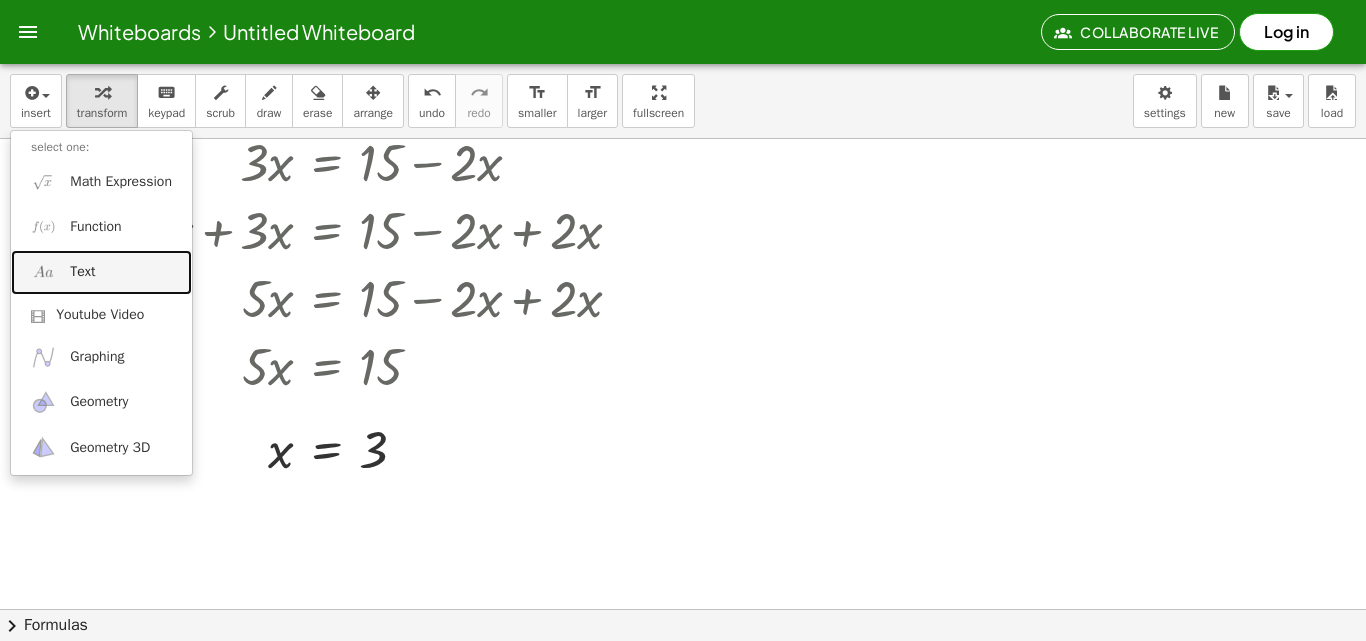 click on "Text" at bounding box center (101, 272) 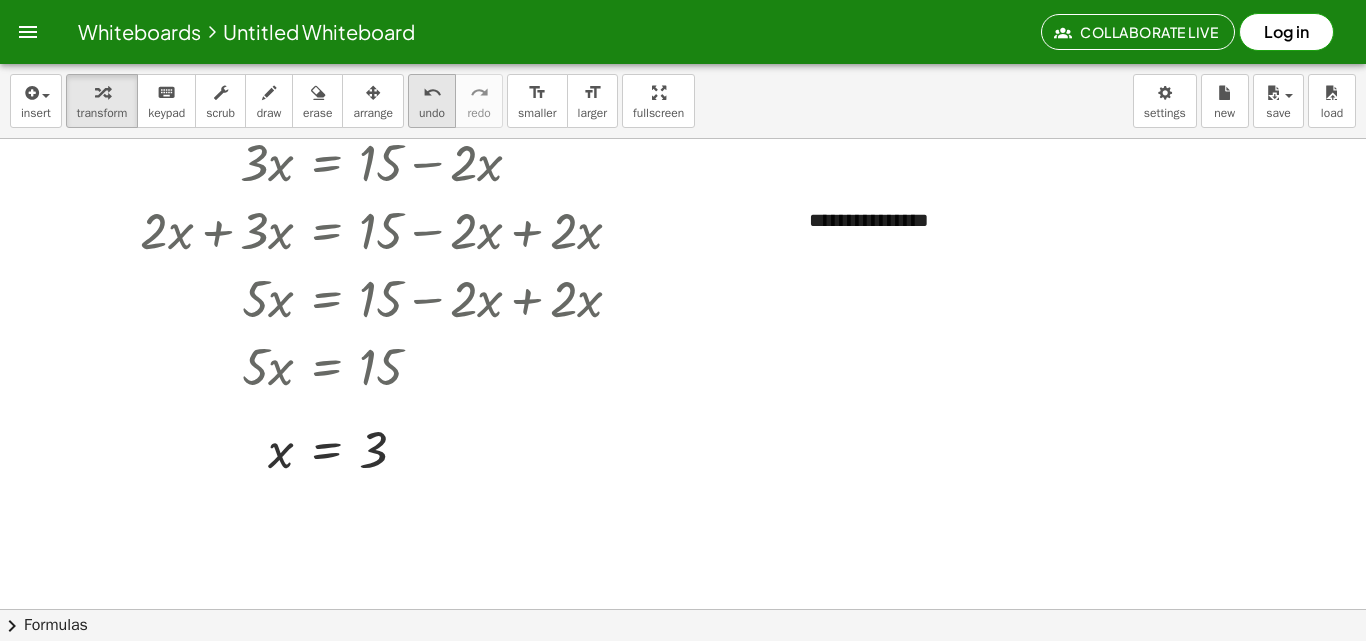 click on "undo" at bounding box center (432, 93) 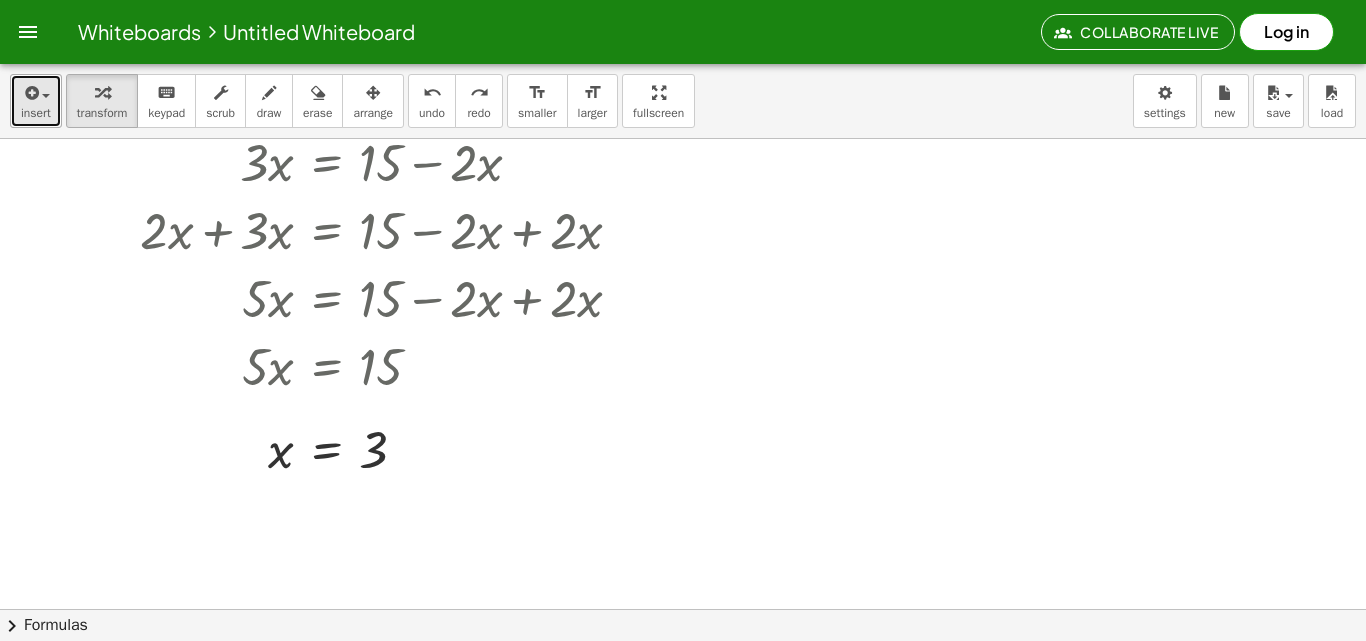 click on "insert" at bounding box center (36, 101) 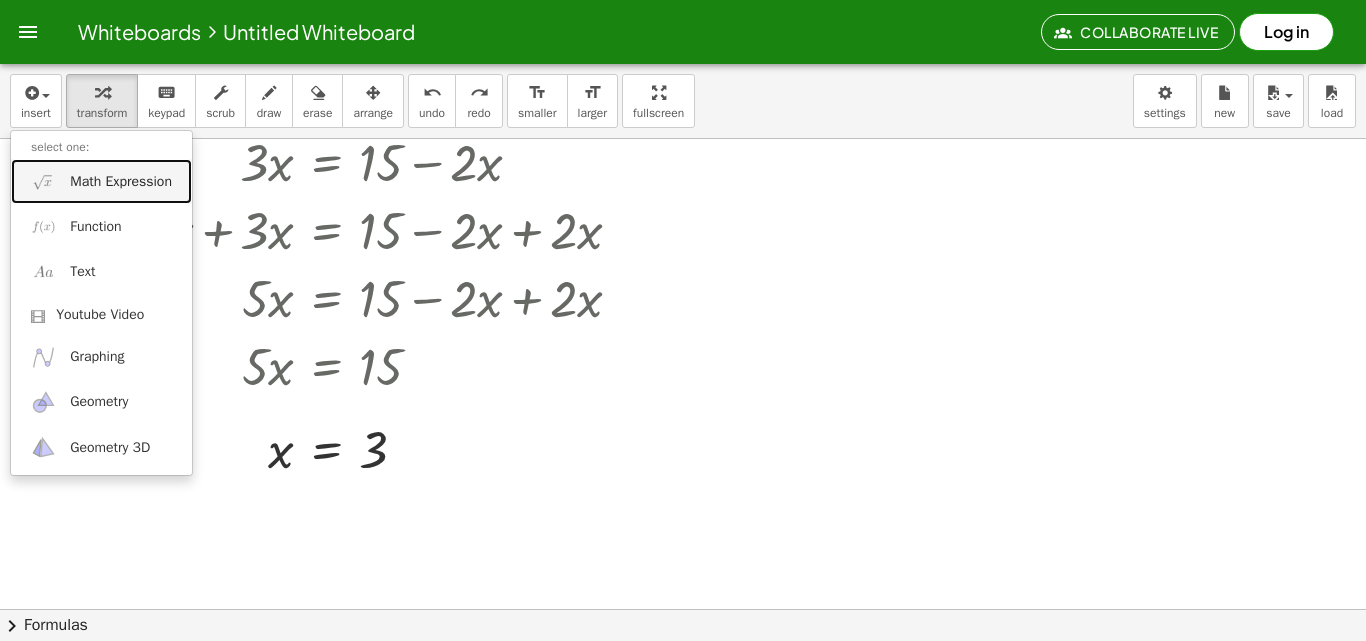 click on "Math Expression" at bounding box center [101, 181] 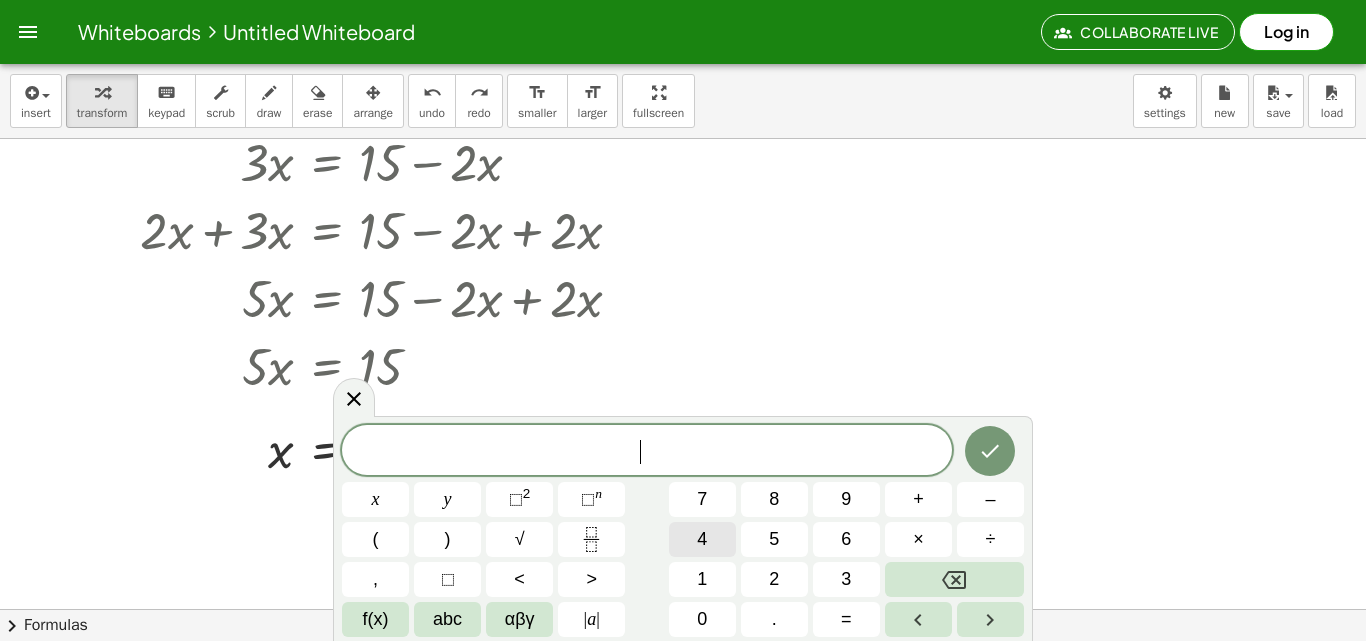 click on "4" at bounding box center [702, 539] 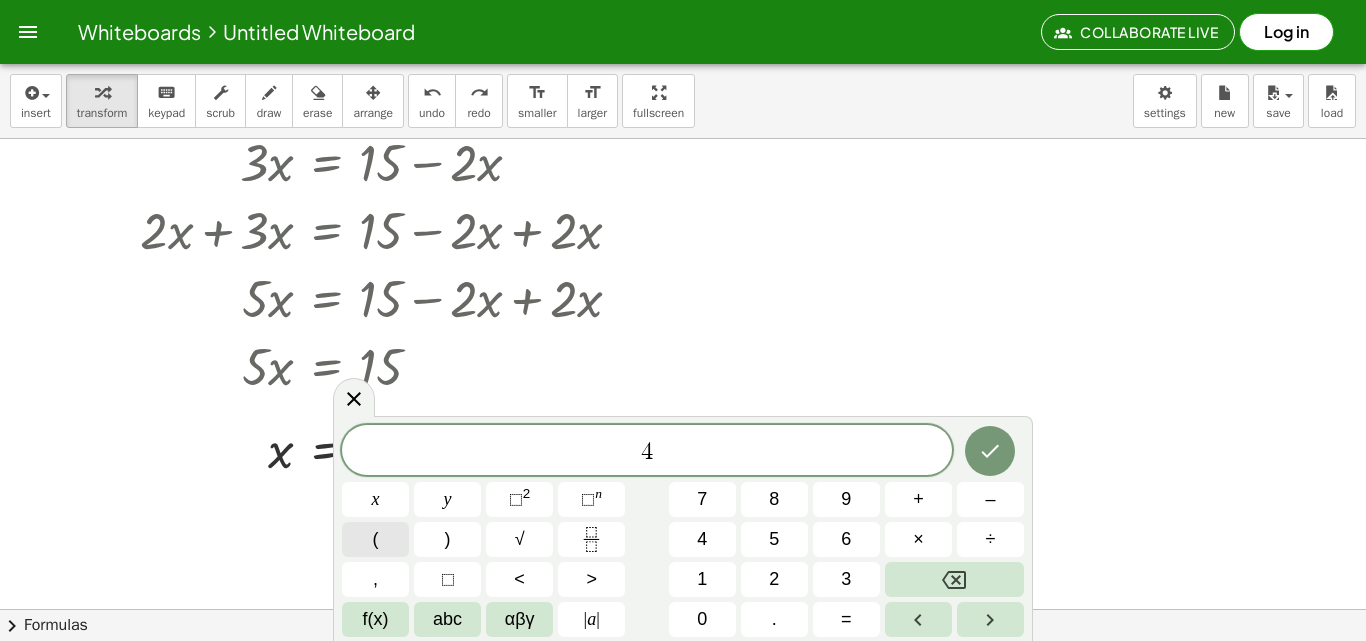 click on "(" at bounding box center (375, 539) 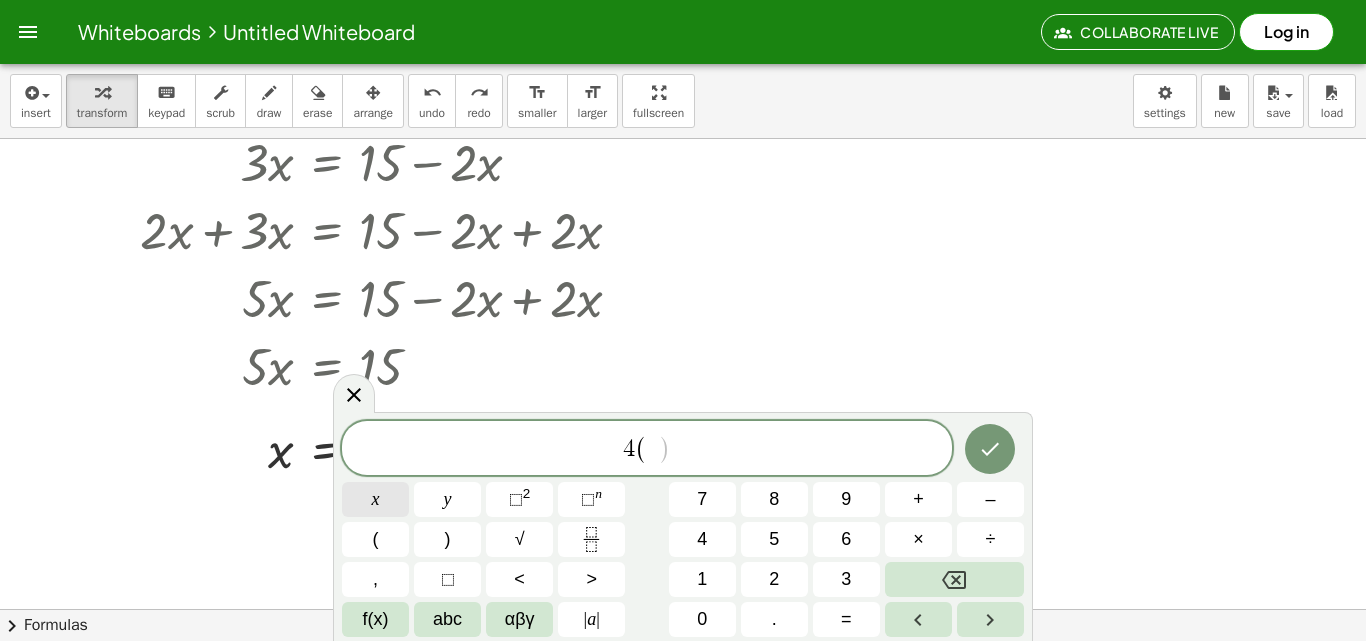 click on "x" at bounding box center (375, 499) 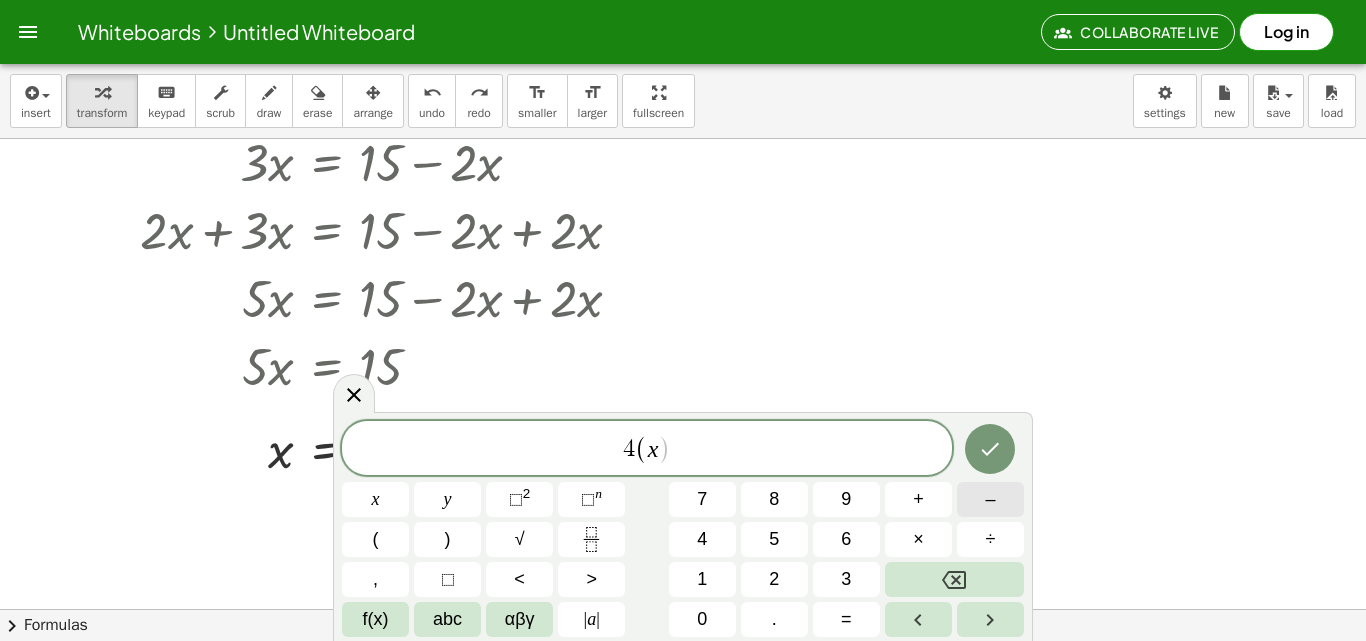 click on "–" at bounding box center (990, 499) 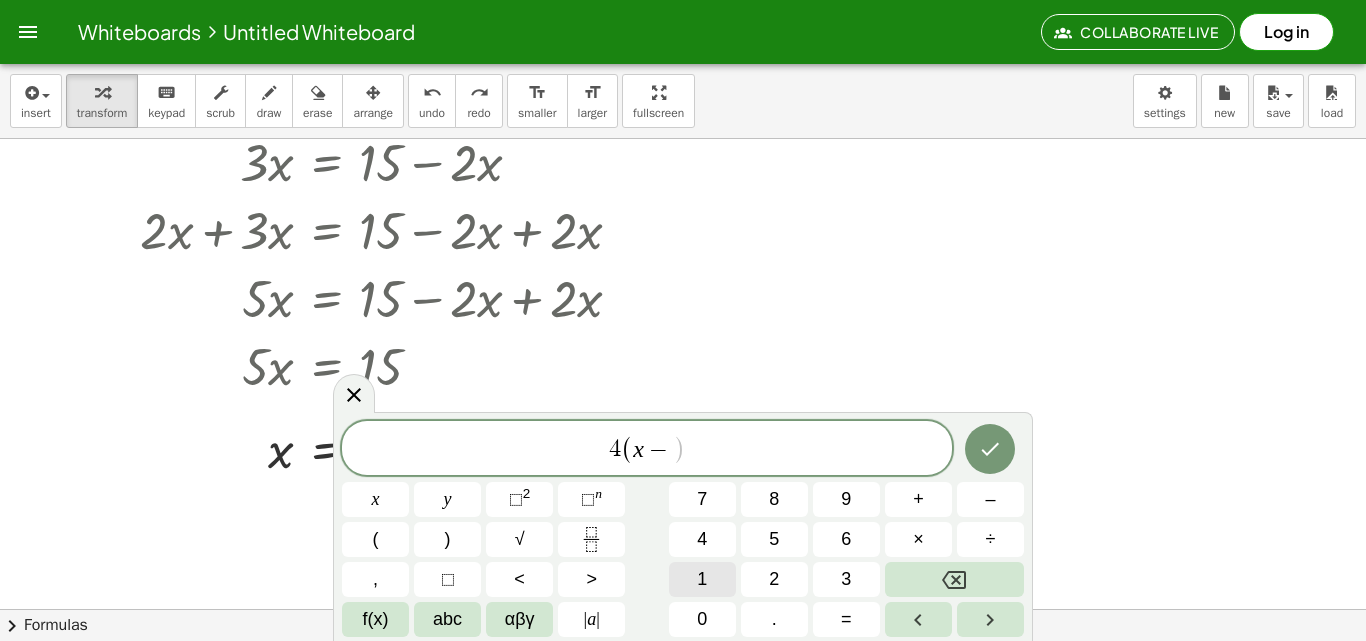 click on "1" at bounding box center (702, 579) 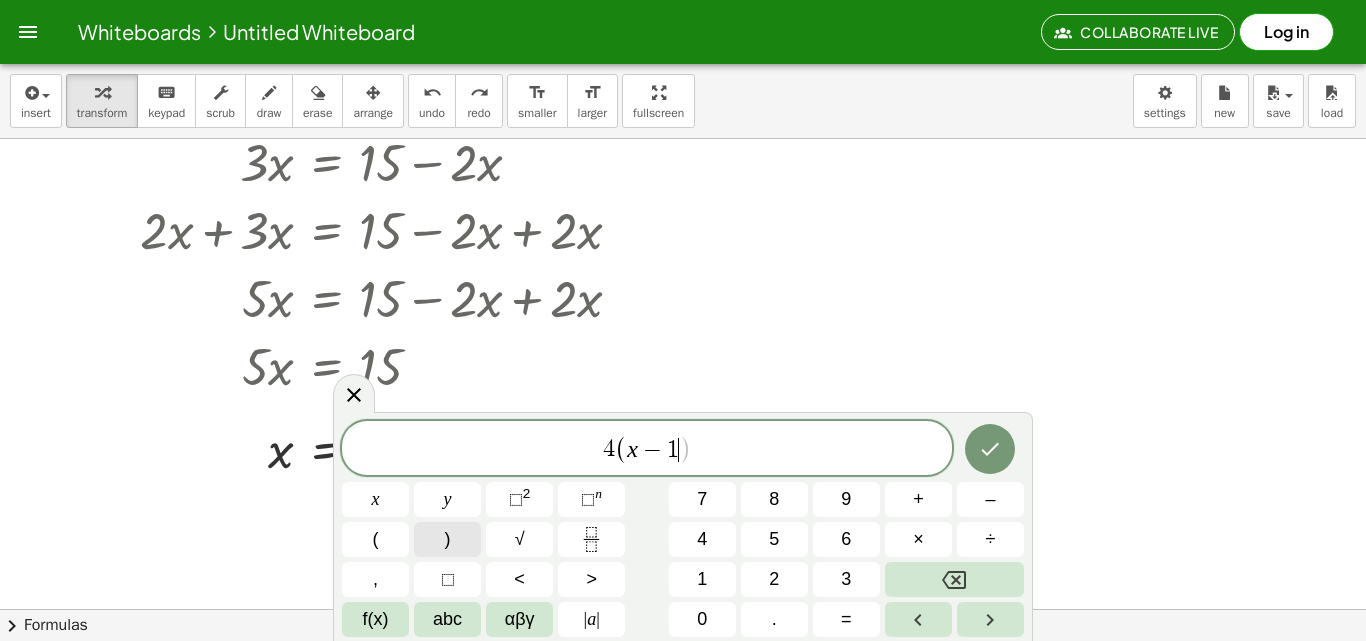 click on ")" at bounding box center (447, 539) 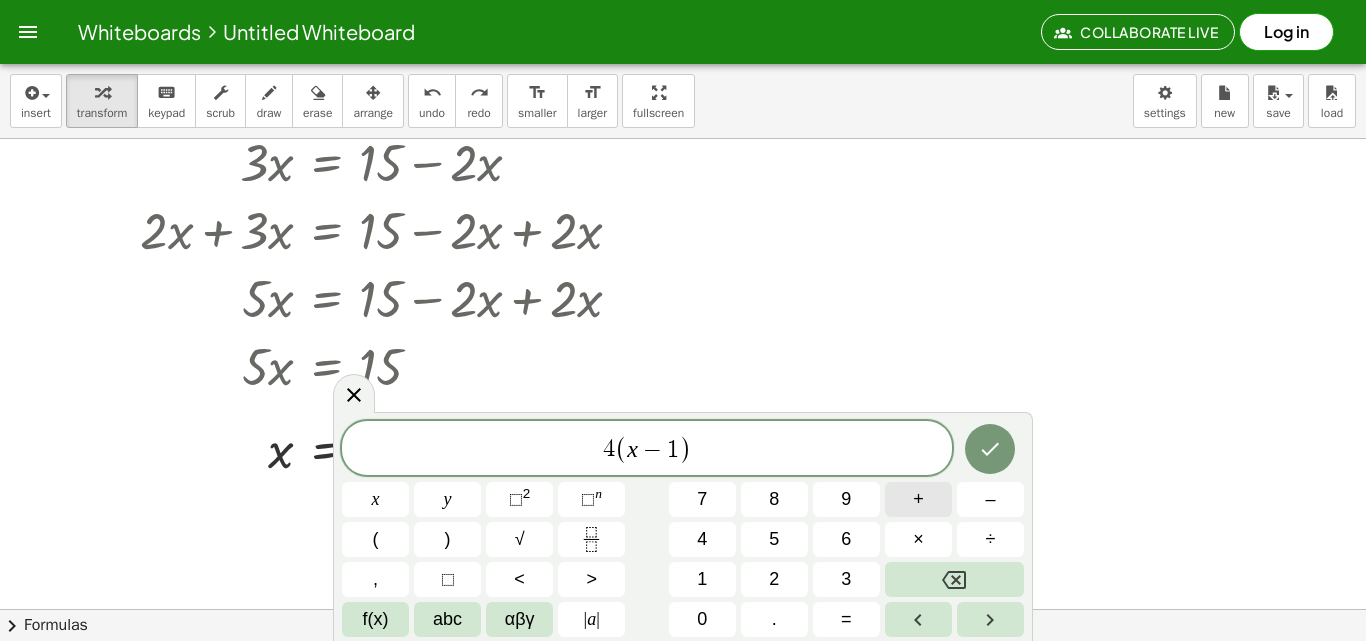 click on "+" at bounding box center (918, 499) 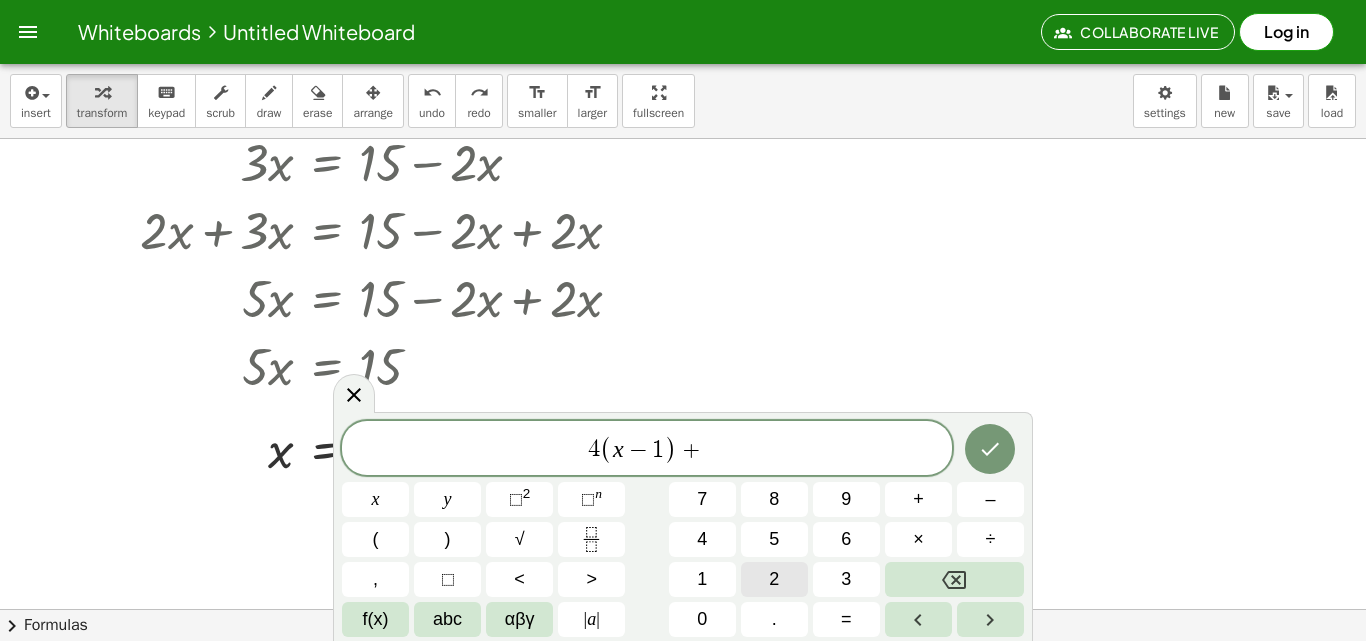 click on "2" at bounding box center [774, 579] 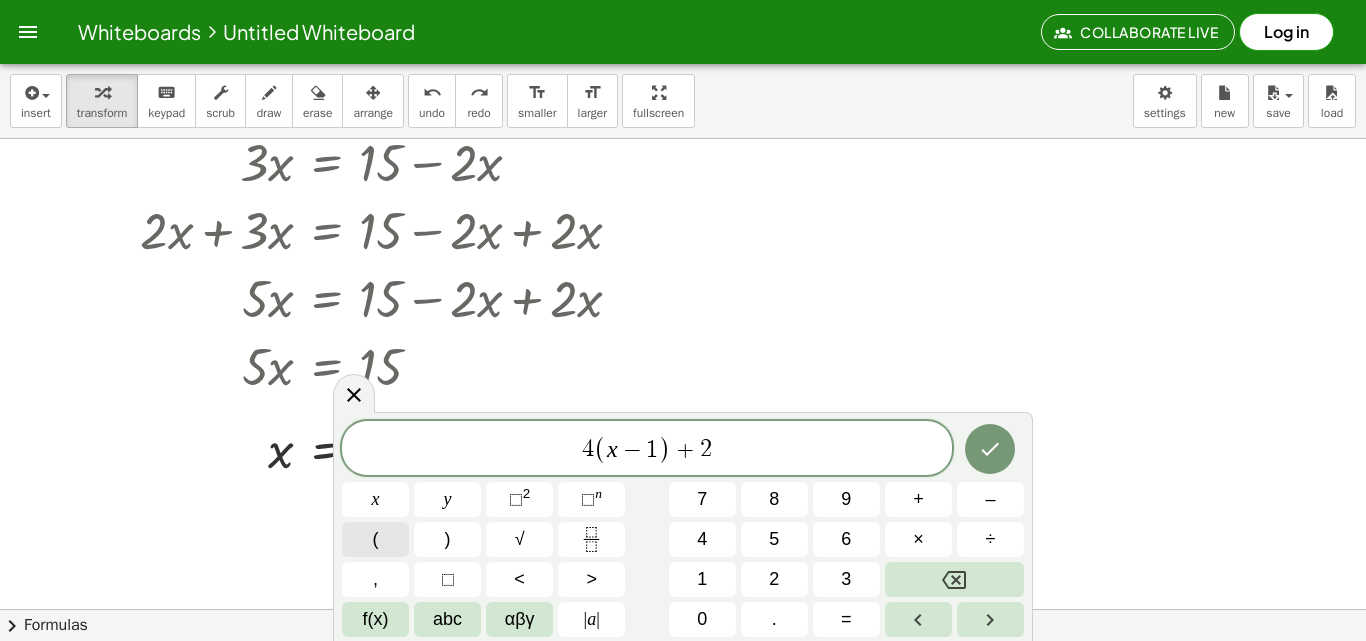 click on "(" at bounding box center (375, 539) 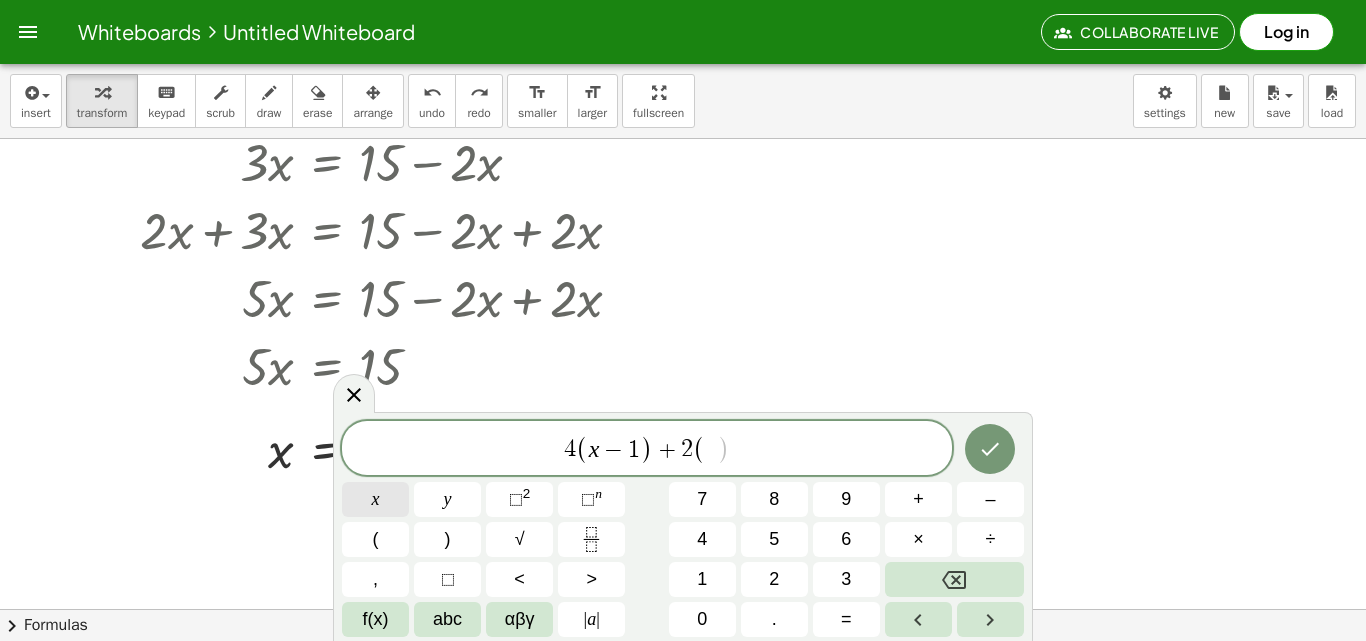 click on "x" at bounding box center [375, 499] 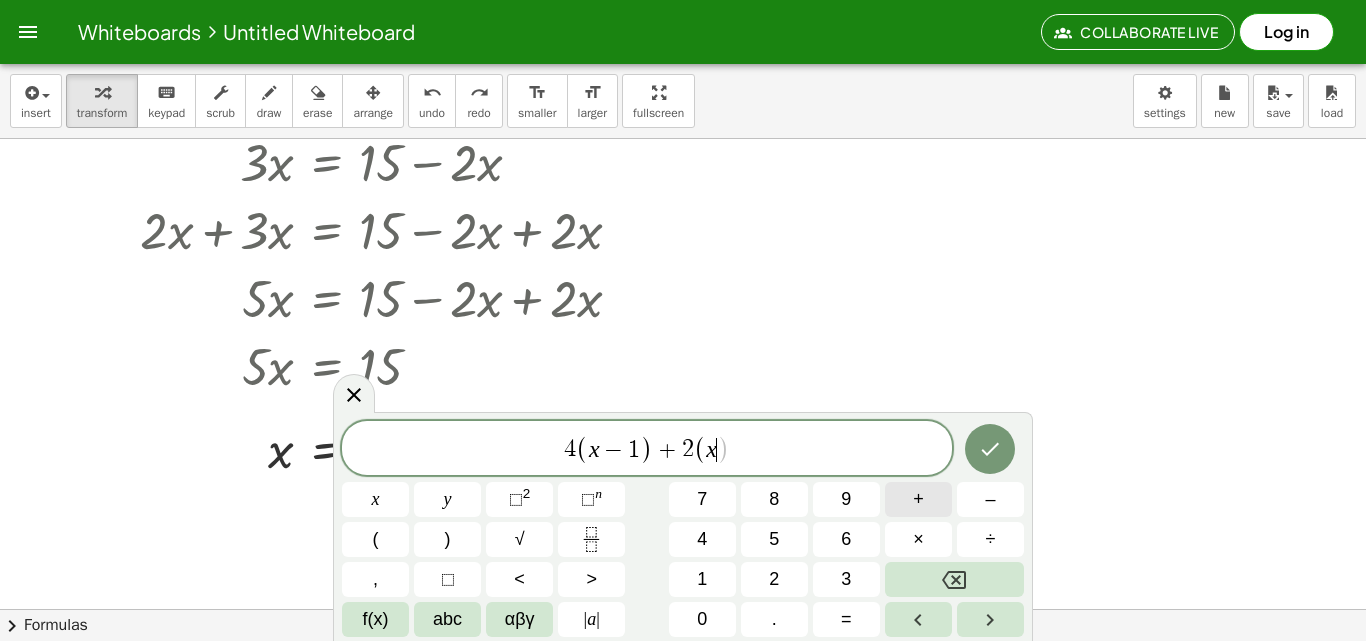 click on "+" at bounding box center (918, 499) 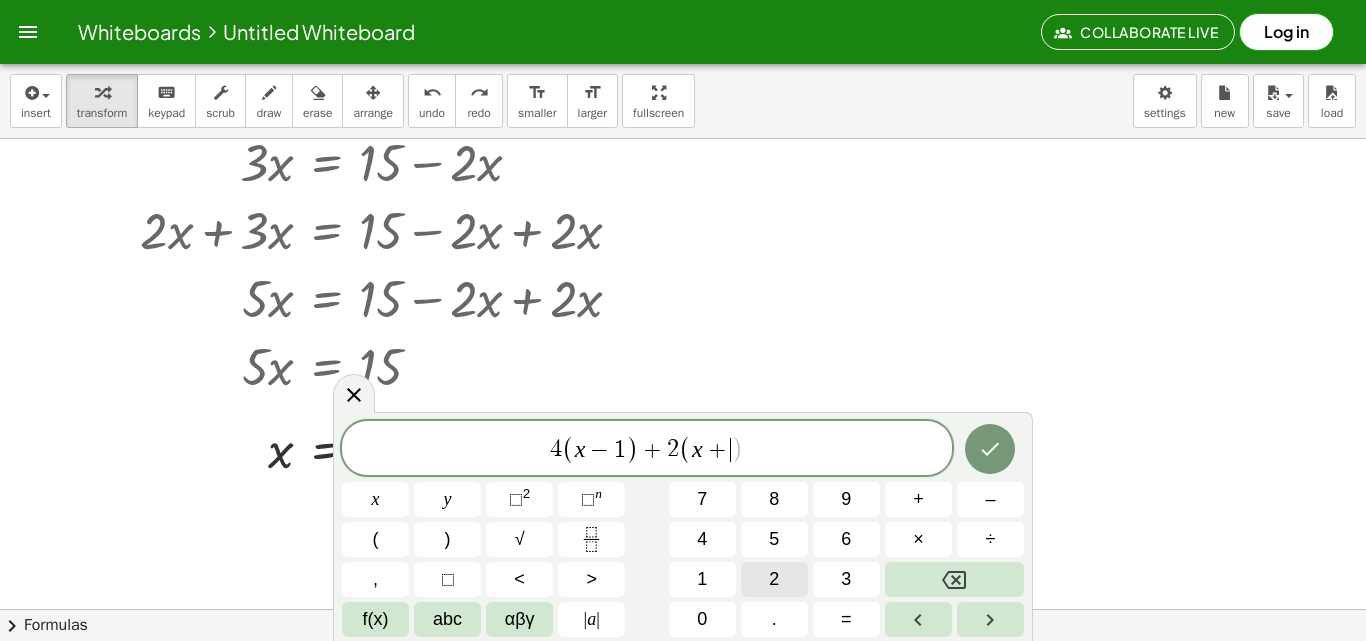 click on "2" at bounding box center (774, 579) 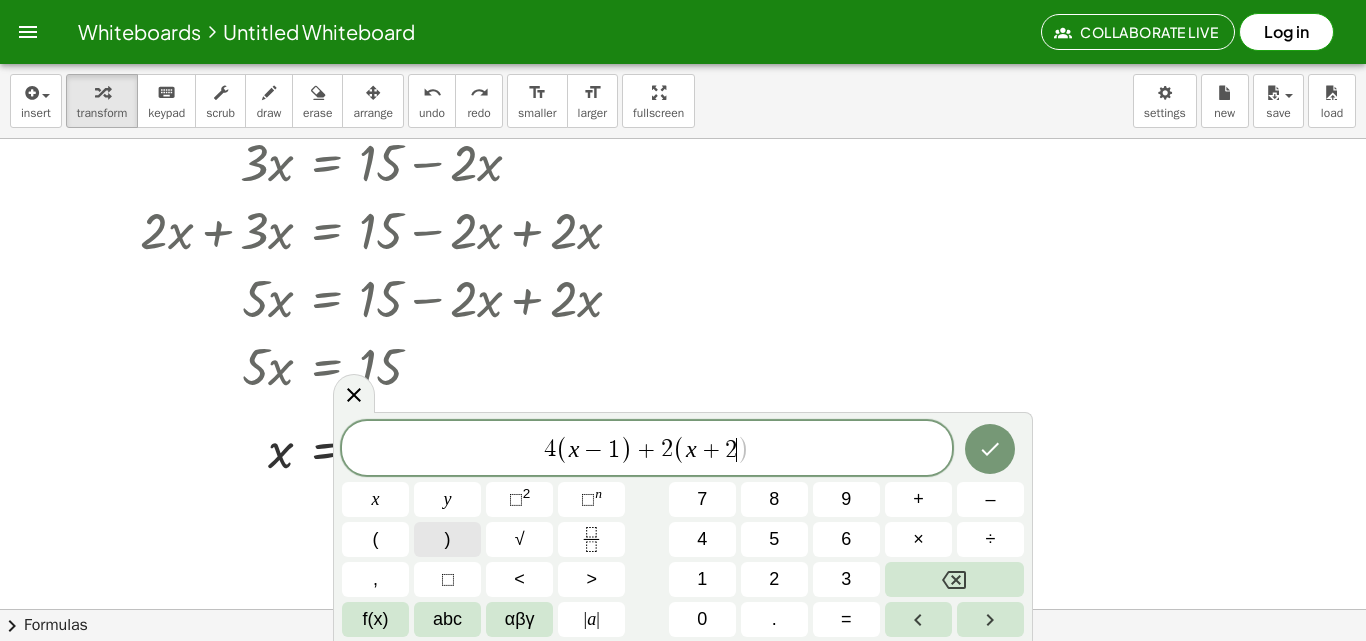 click on ")" at bounding box center (447, 539) 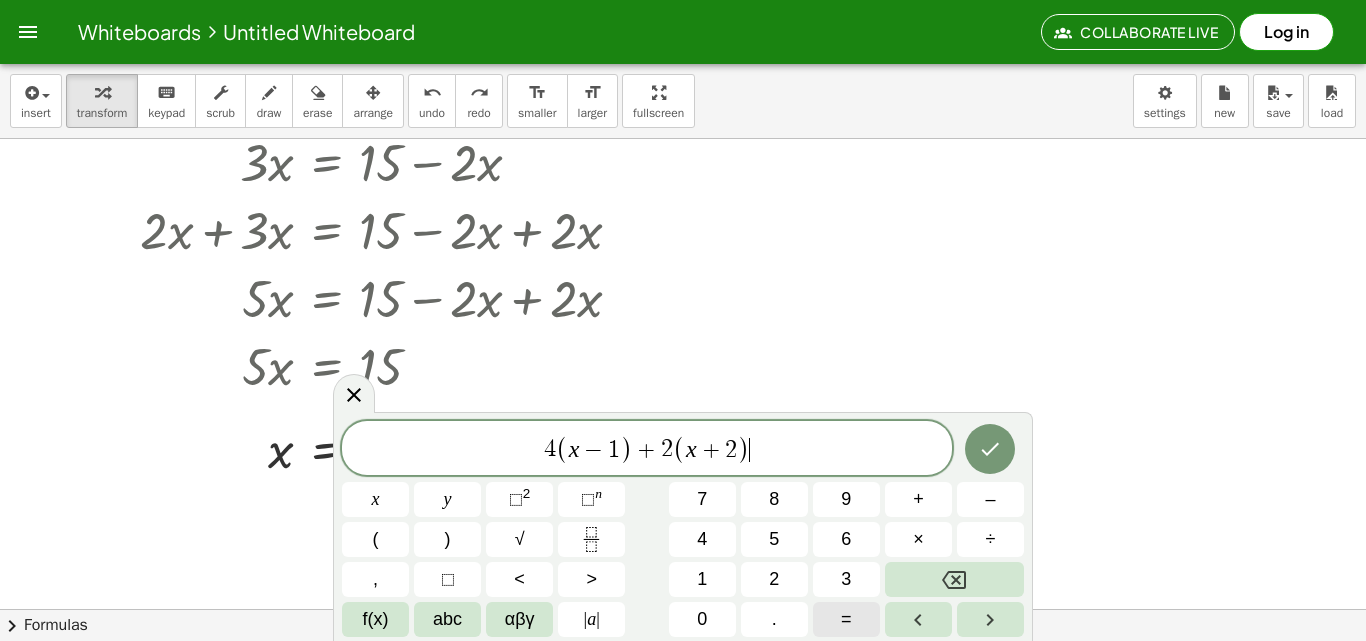 click on "=" at bounding box center [846, 619] 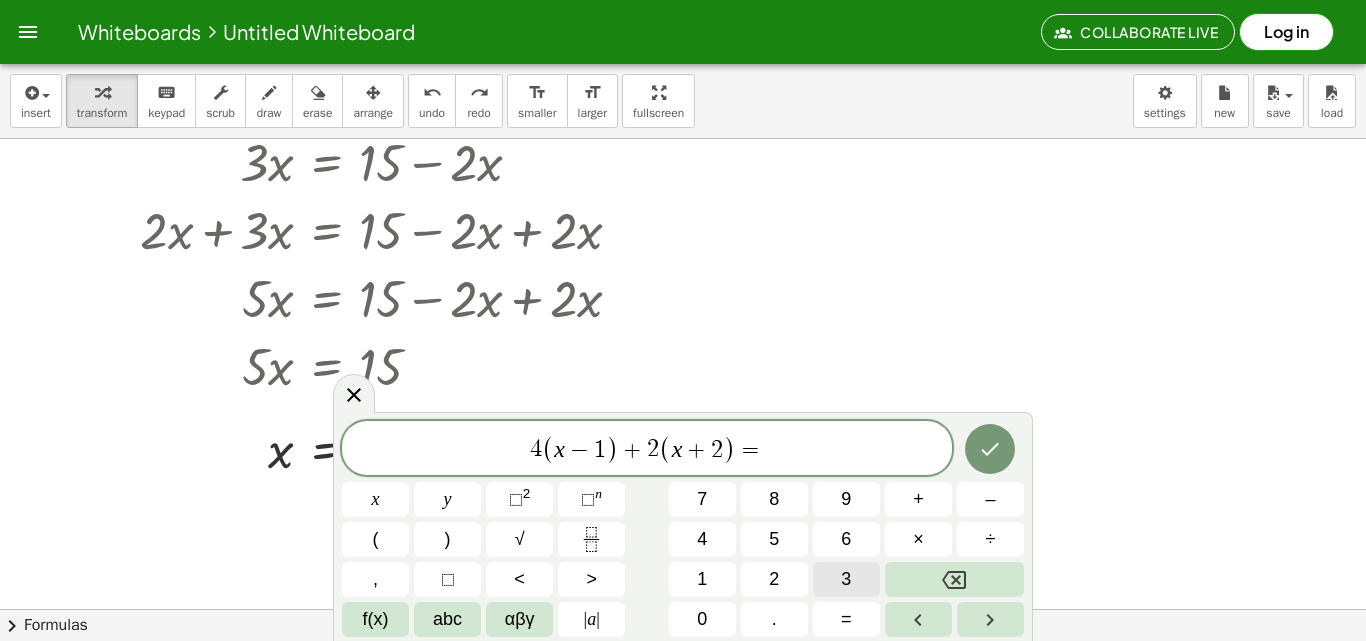 click on "3" at bounding box center (846, 579) 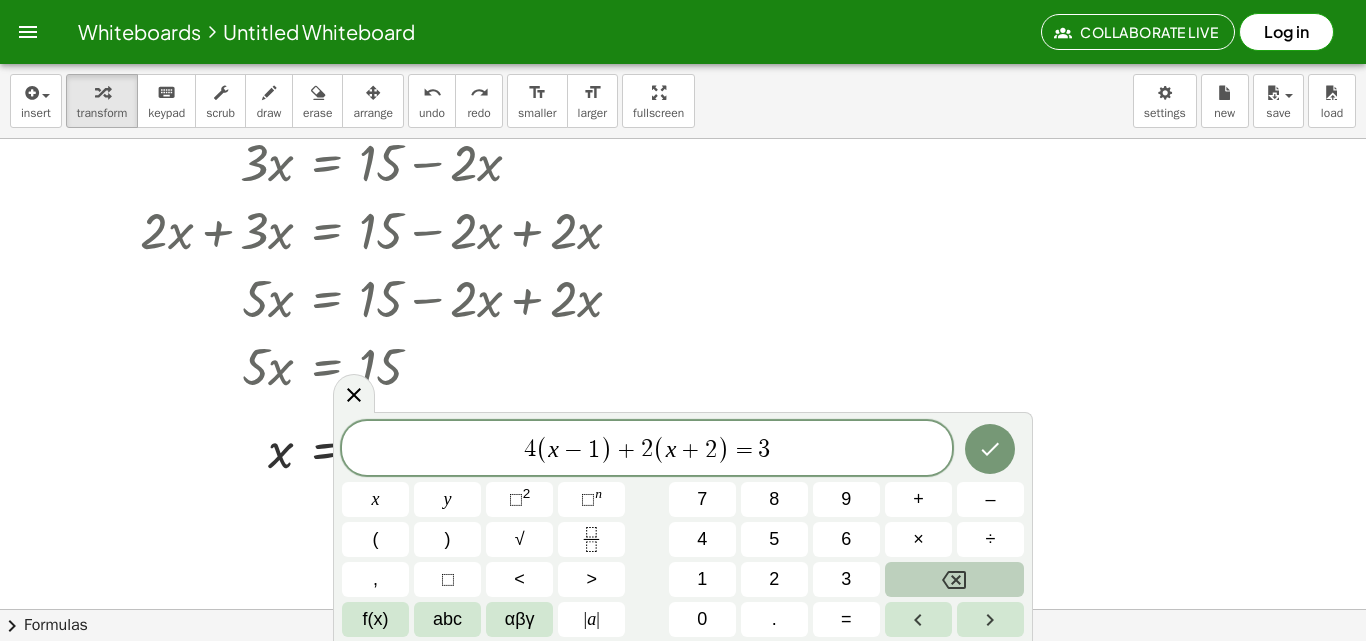 click at bounding box center (954, 579) 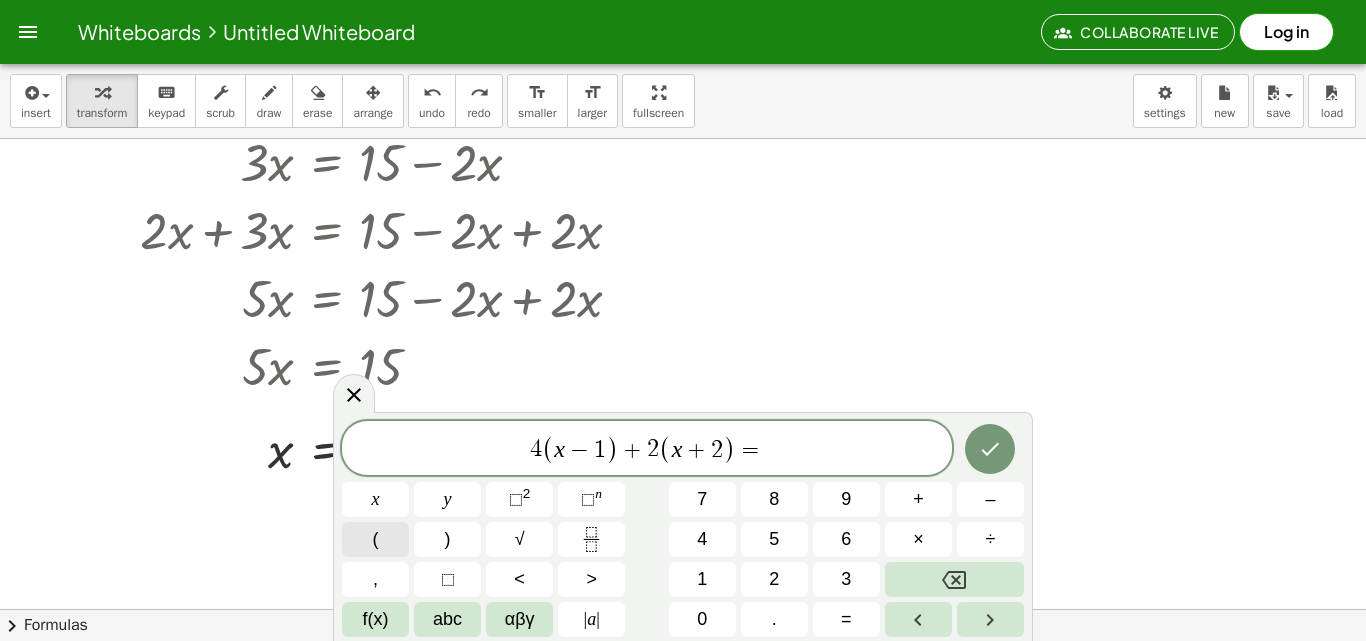 click on "(" at bounding box center [375, 539] 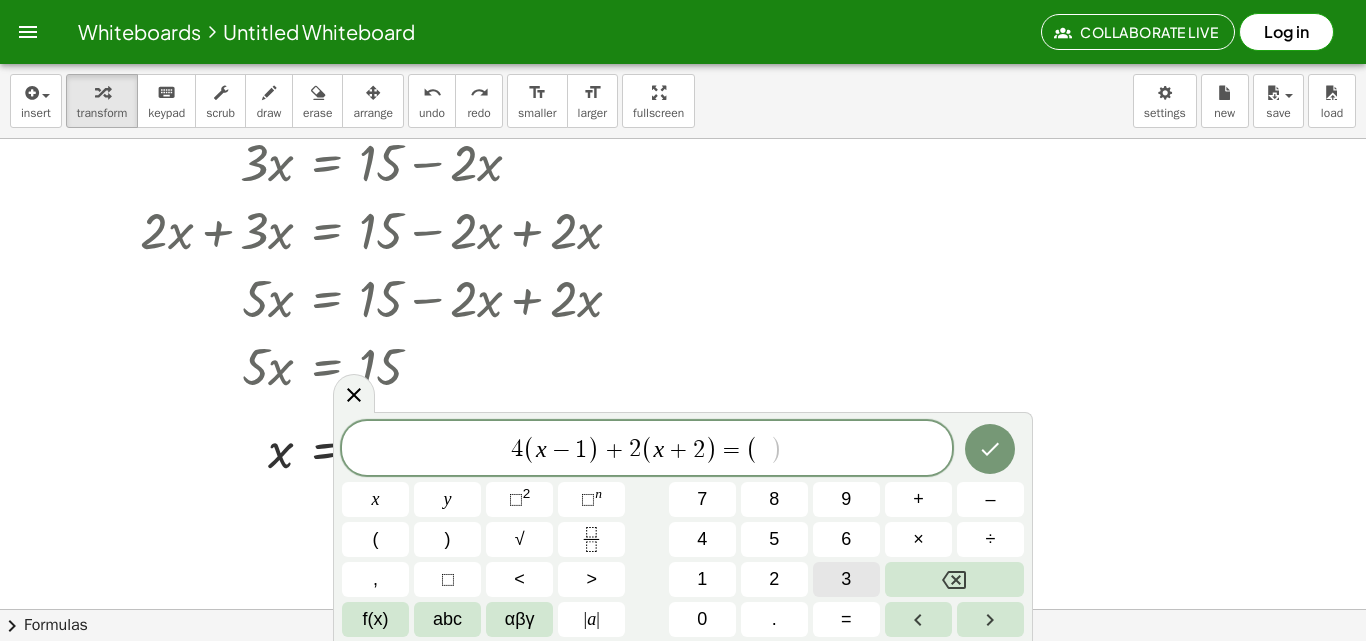 click on "3" at bounding box center [846, 579] 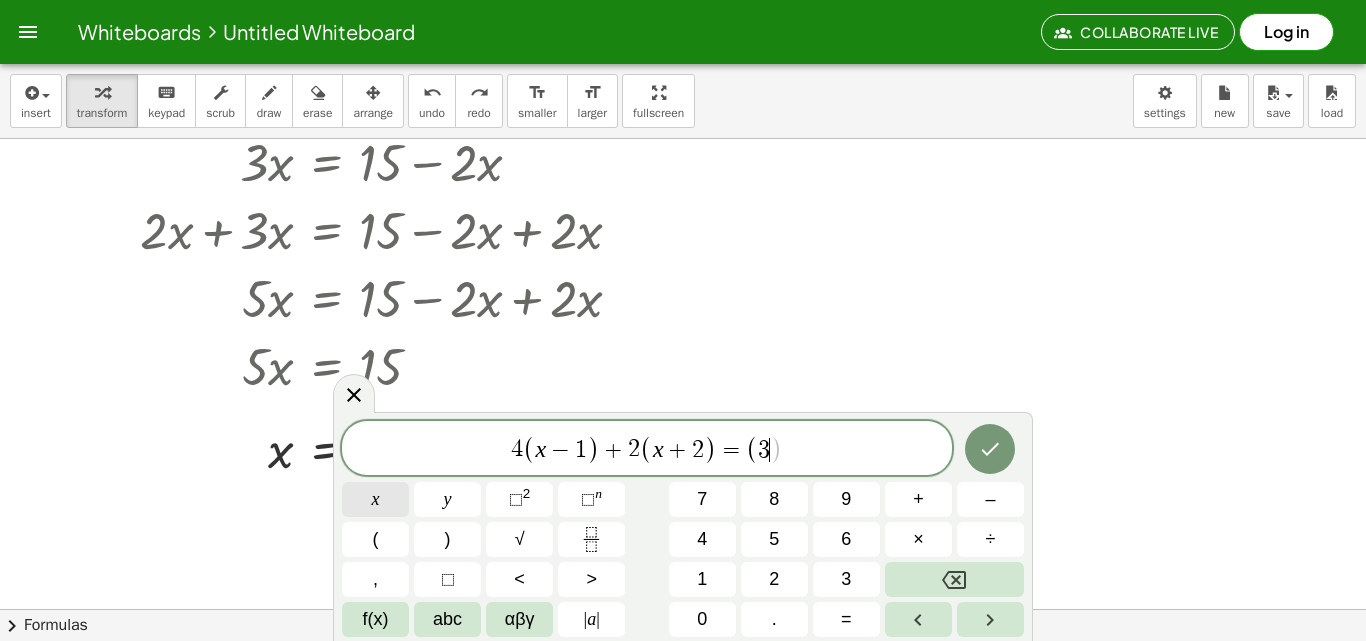 click on "x" at bounding box center [375, 499] 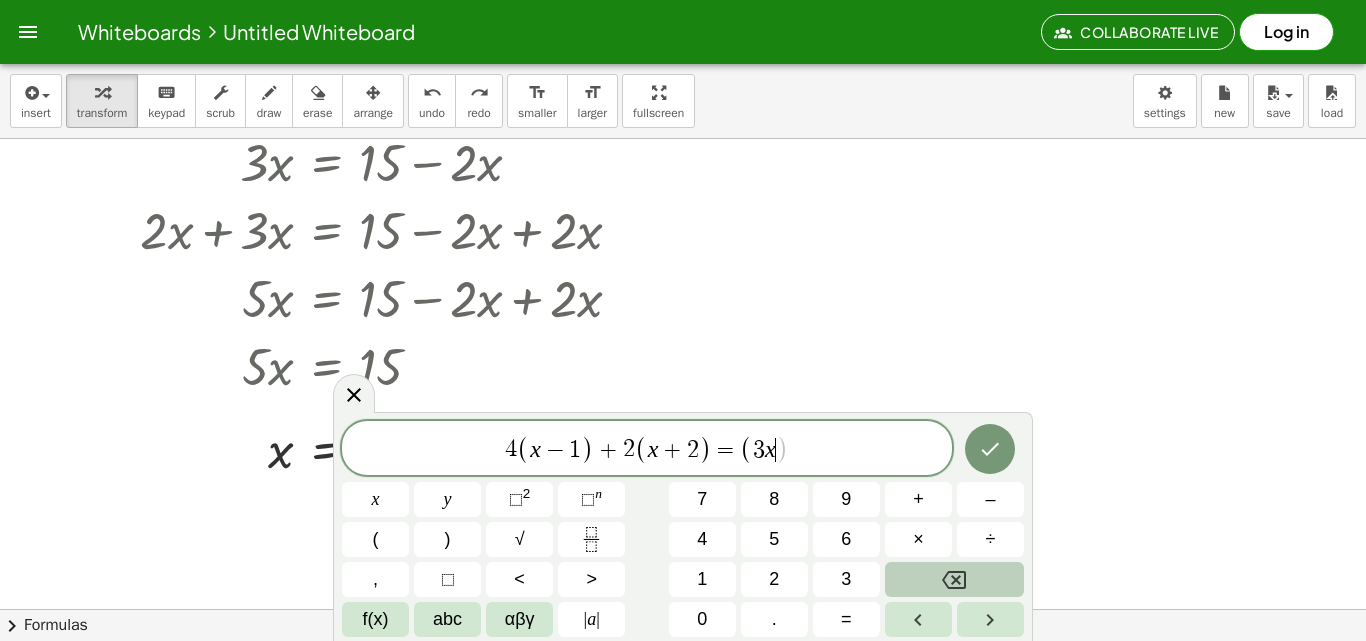 click at bounding box center [954, 579] 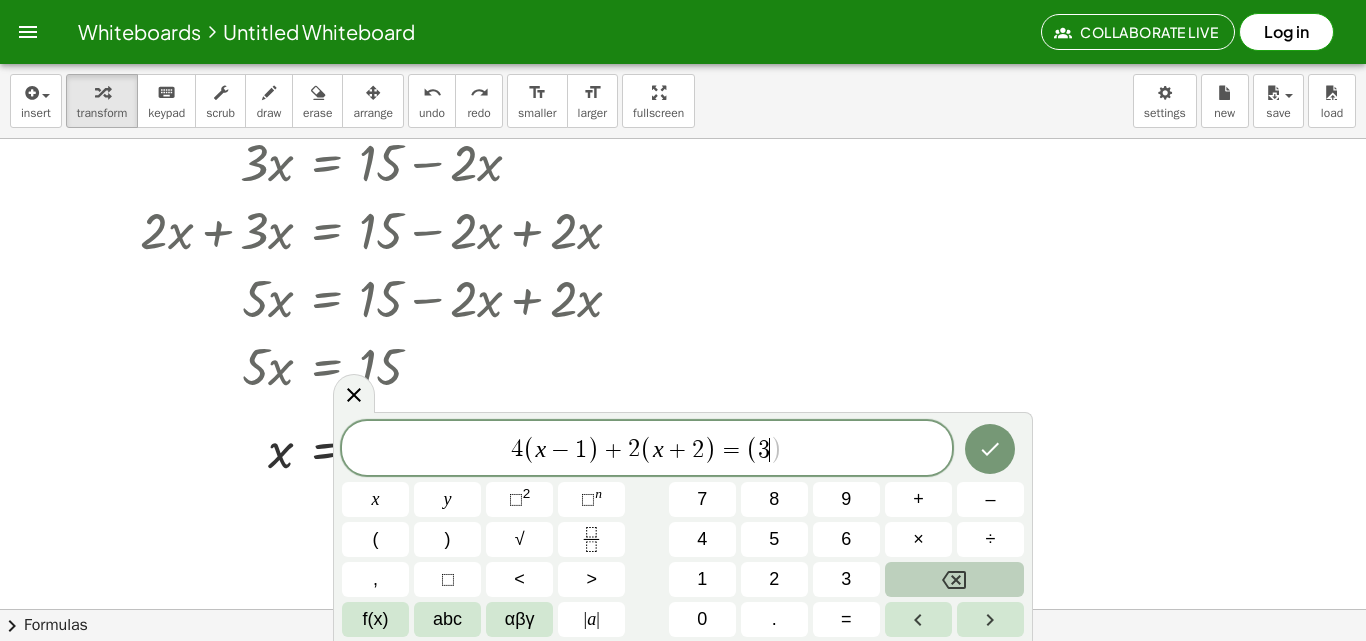 click at bounding box center (954, 579) 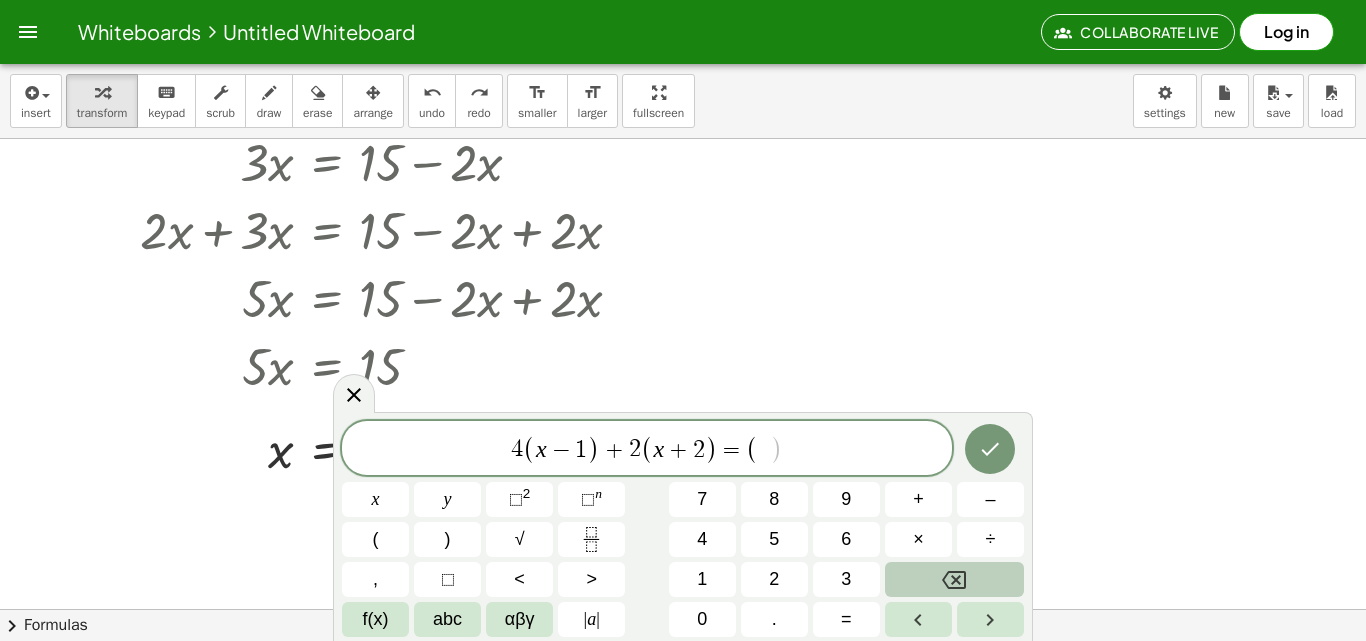 click at bounding box center (954, 579) 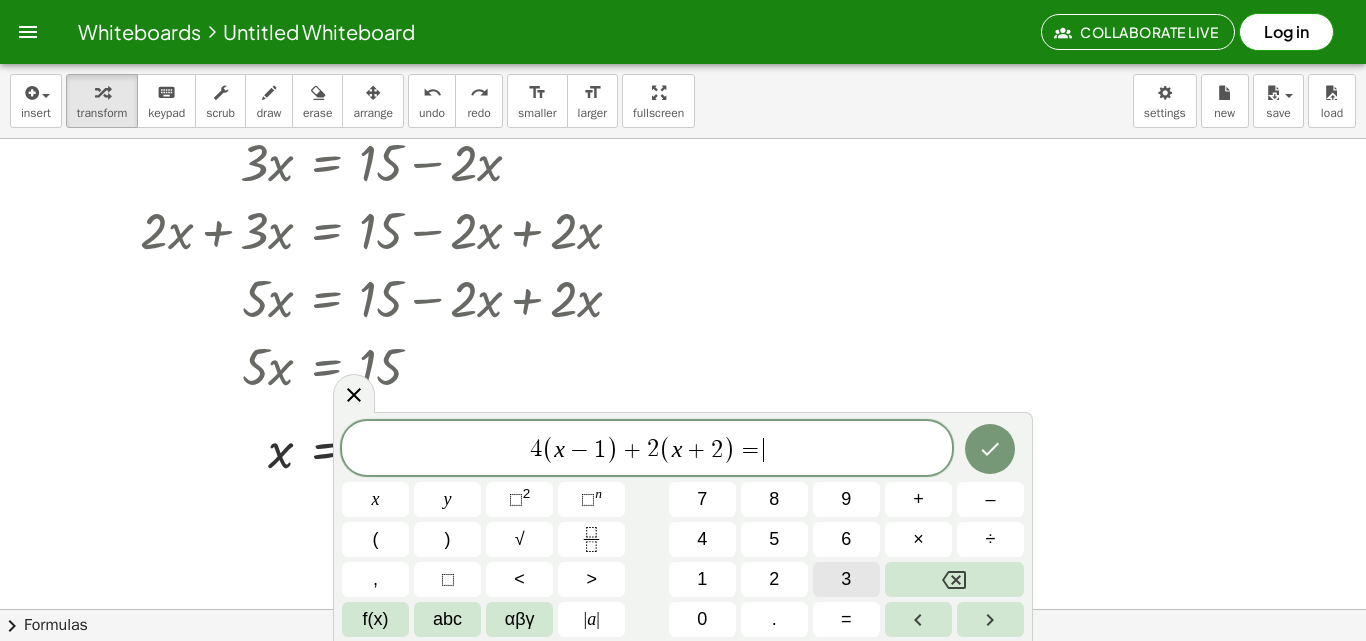 click on "3" at bounding box center [846, 579] 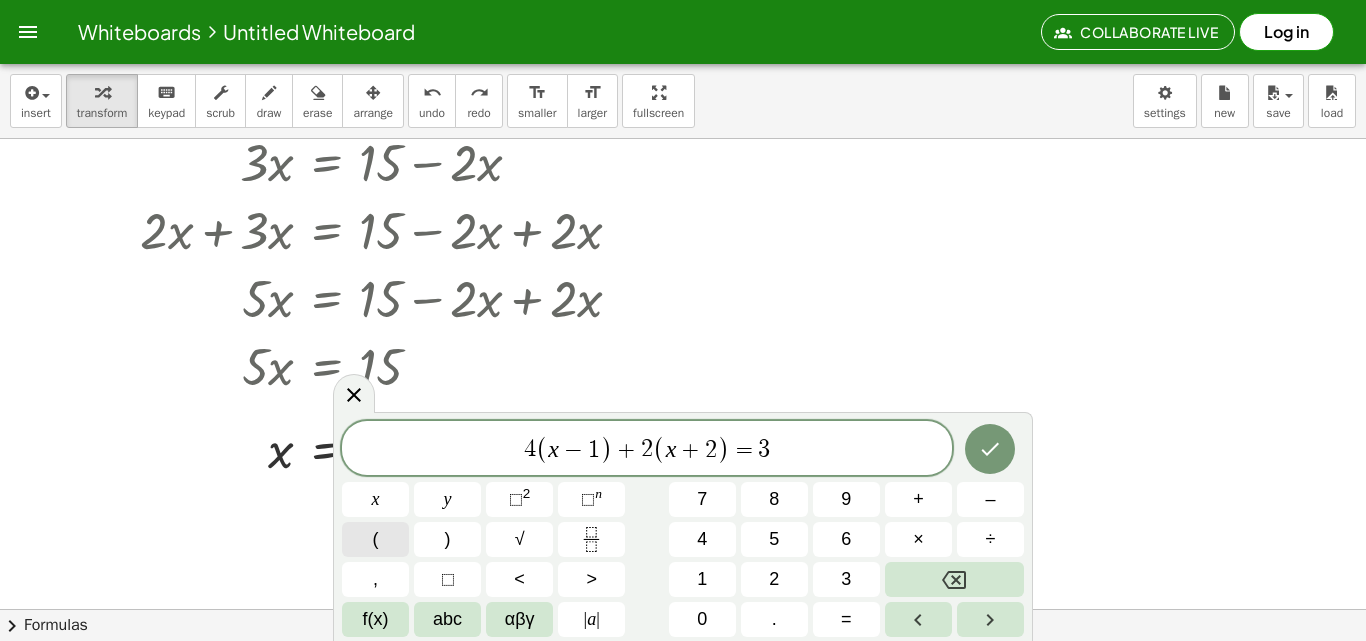 click on "(" at bounding box center (376, 539) 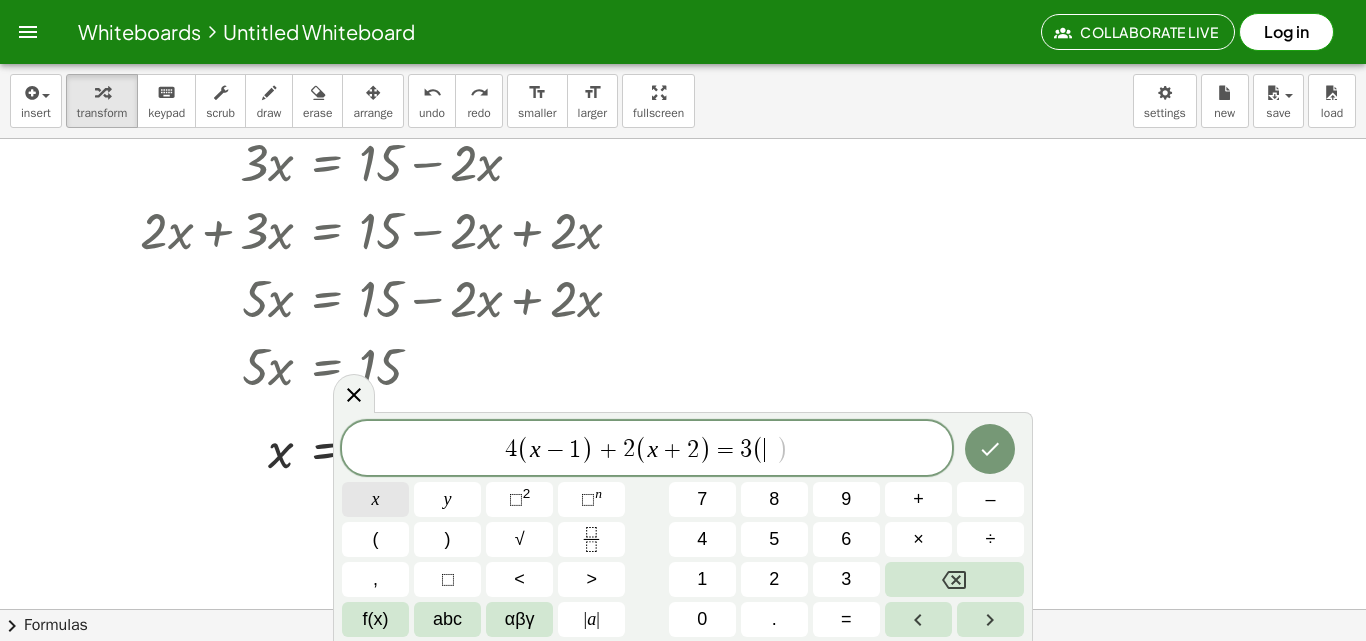 click on "x" at bounding box center (375, 499) 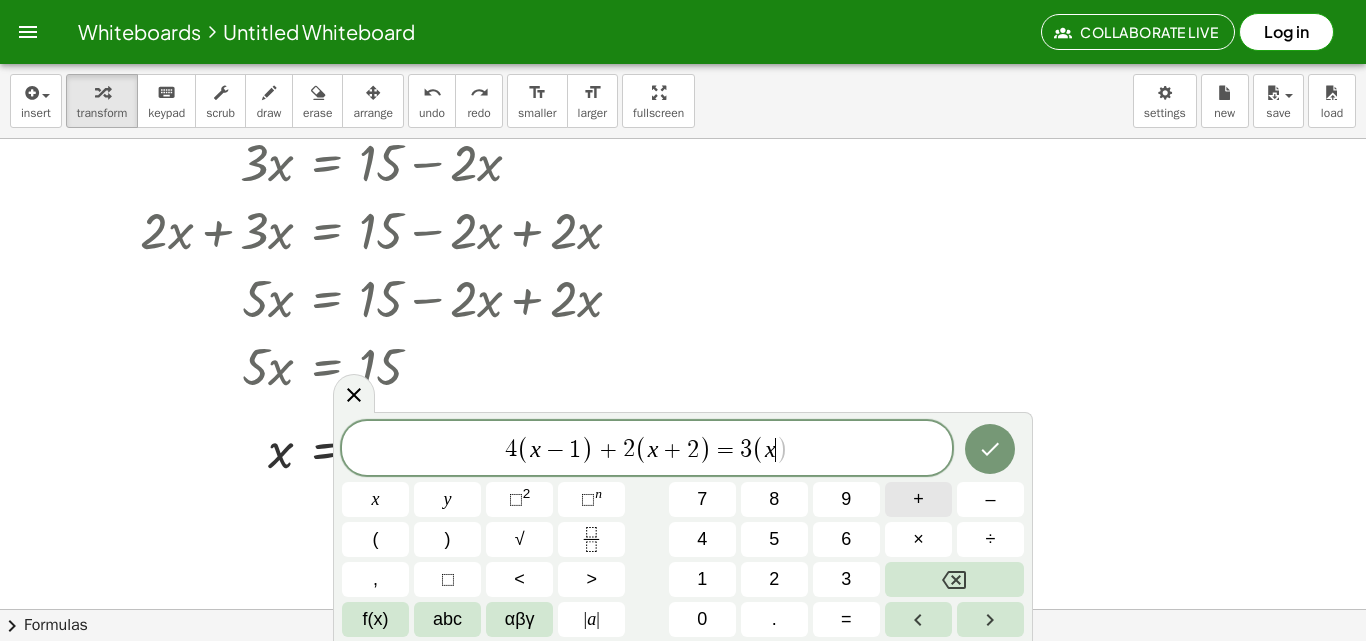 click on "+" at bounding box center (918, 499) 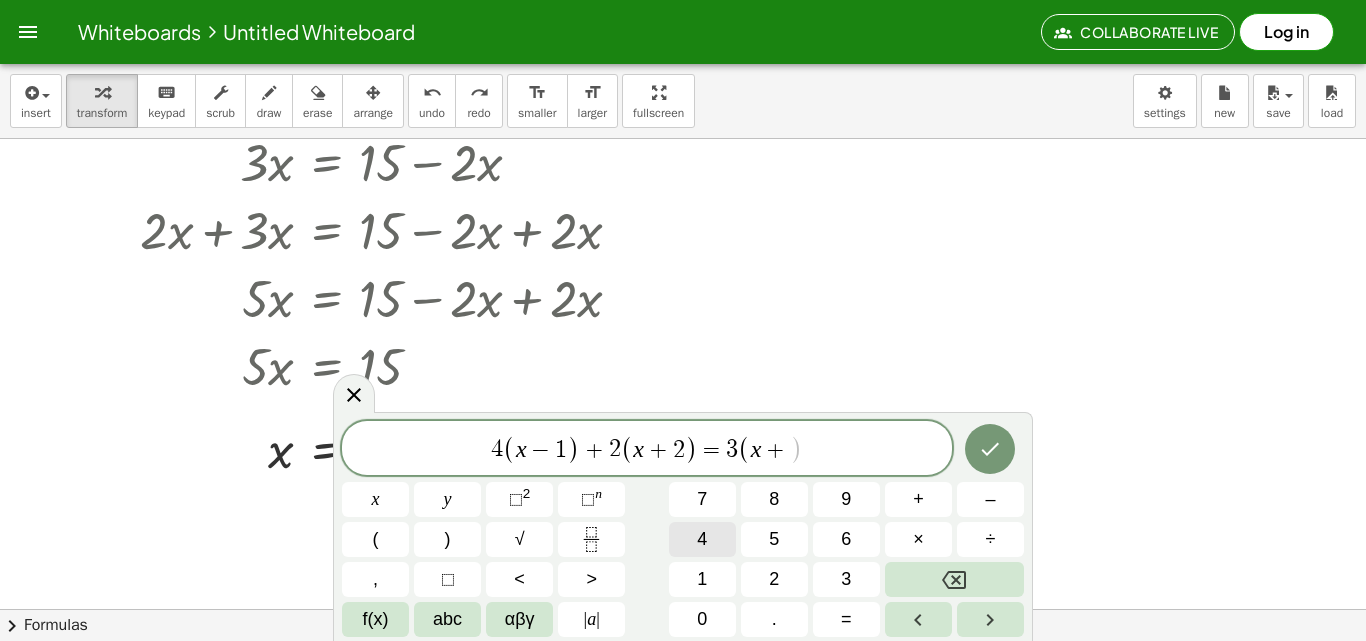 click on "4" at bounding box center [702, 539] 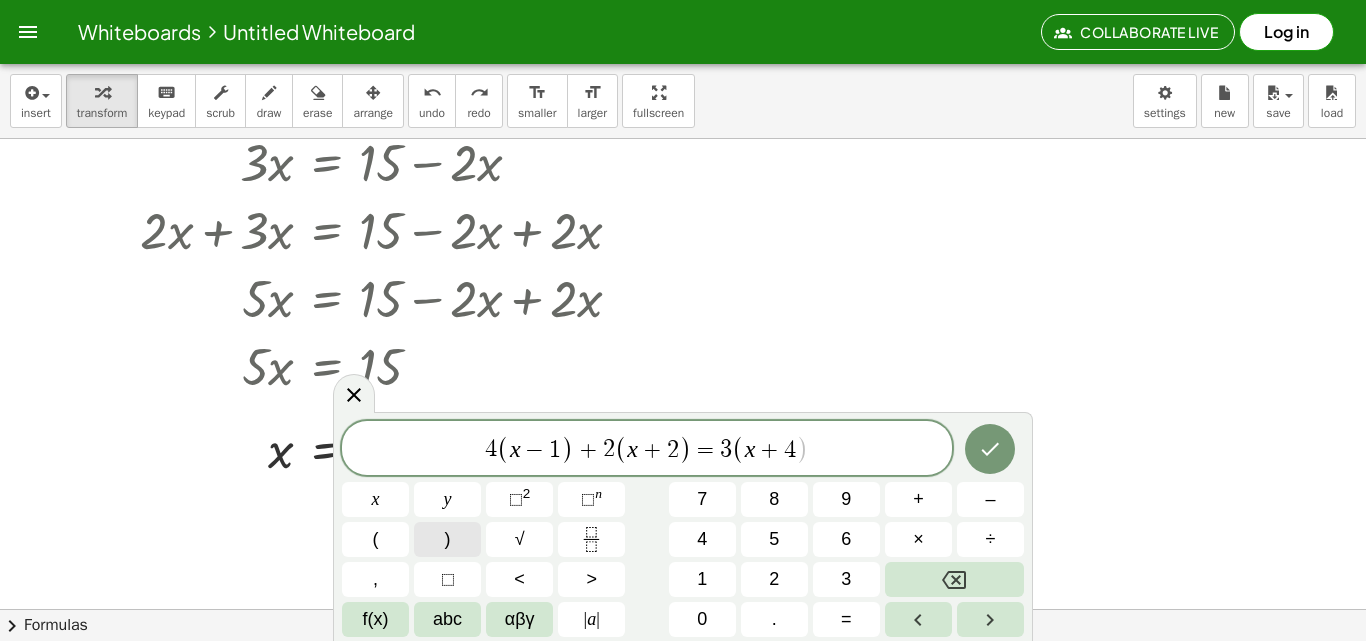 click on ")" at bounding box center (448, 539) 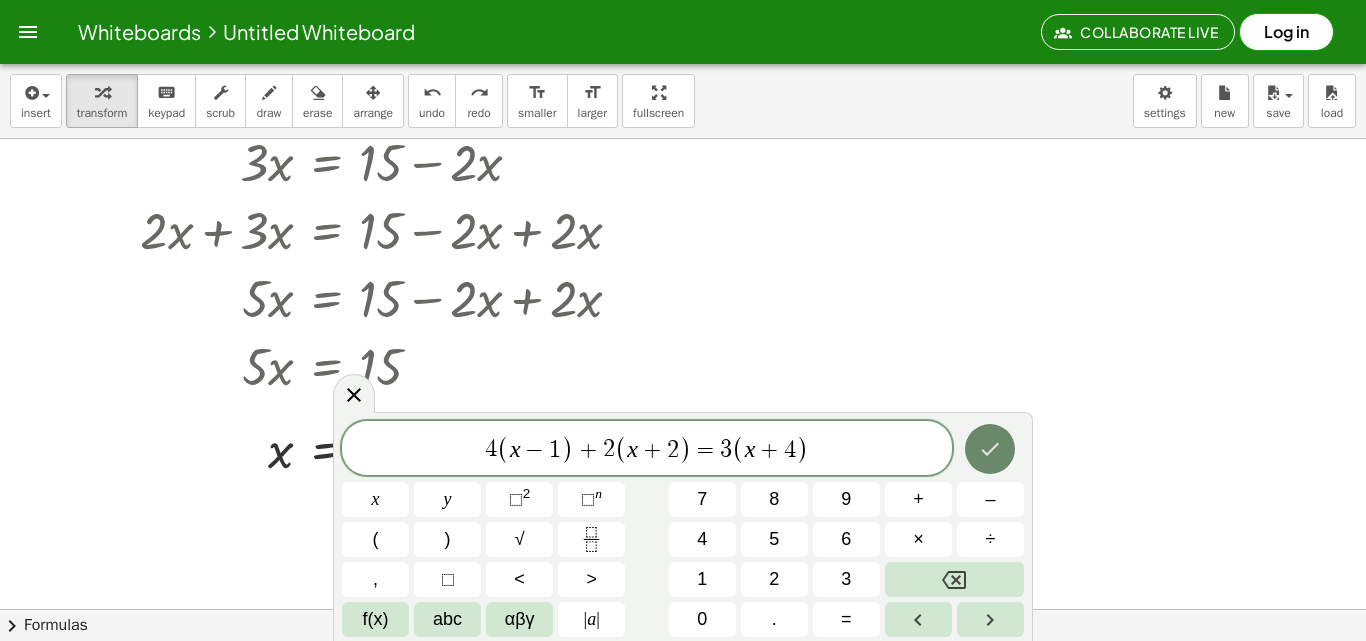click 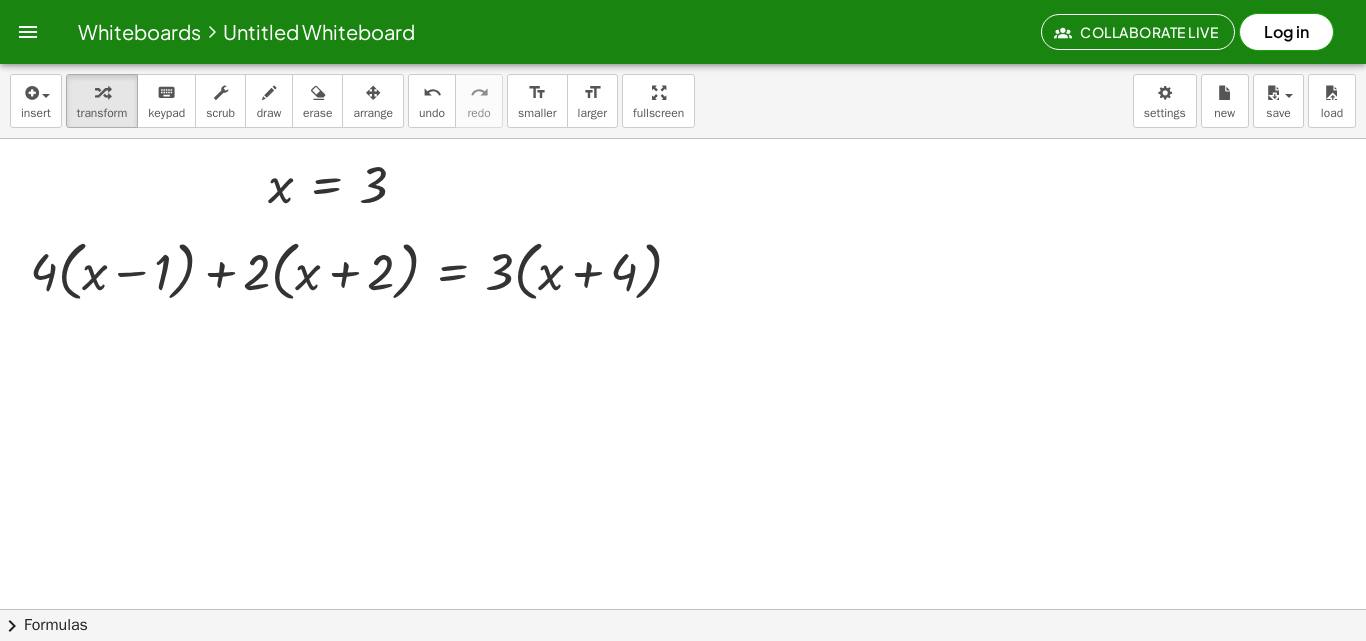 scroll, scrollTop: 500, scrollLeft: 0, axis: vertical 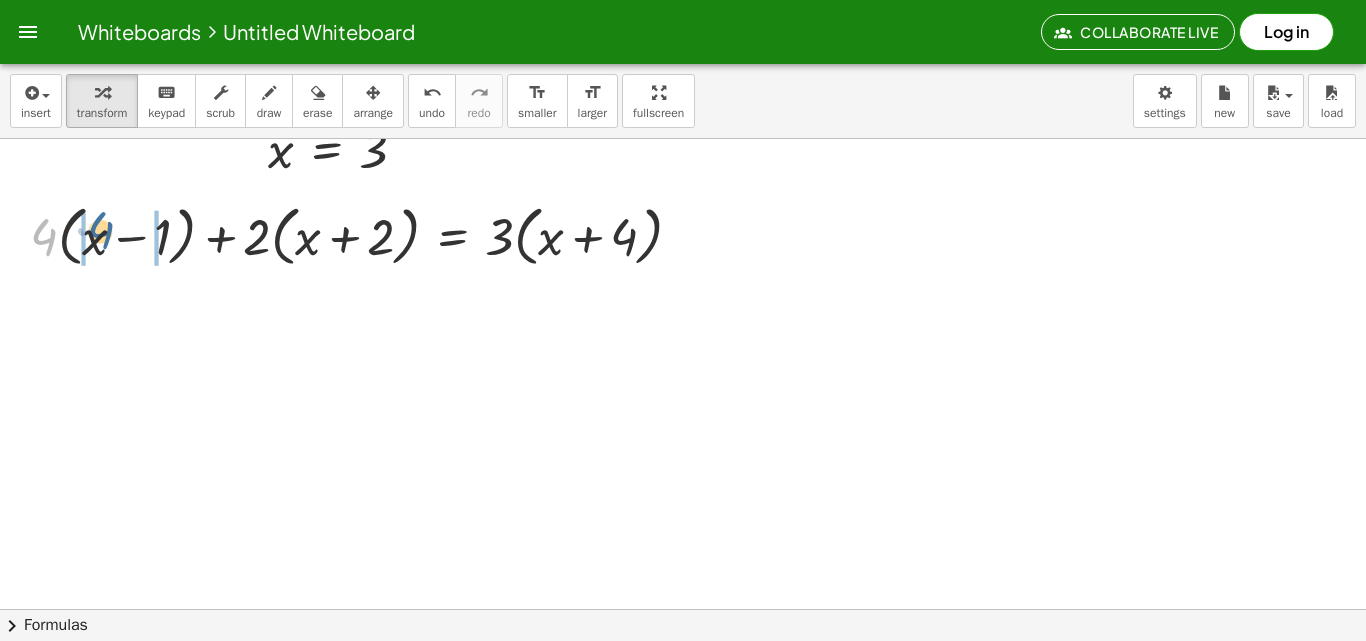 drag, startPoint x: 32, startPoint y: 238, endPoint x: 89, endPoint y: 231, distance: 57.428215 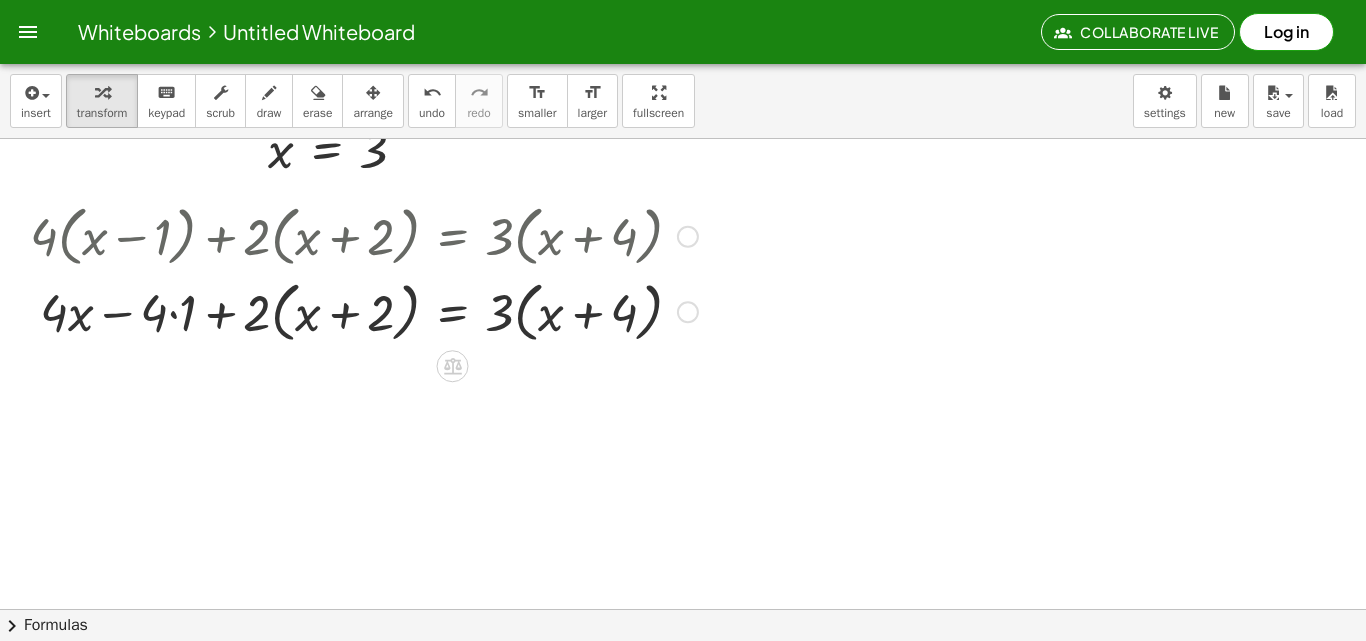 click at bounding box center [364, 311] 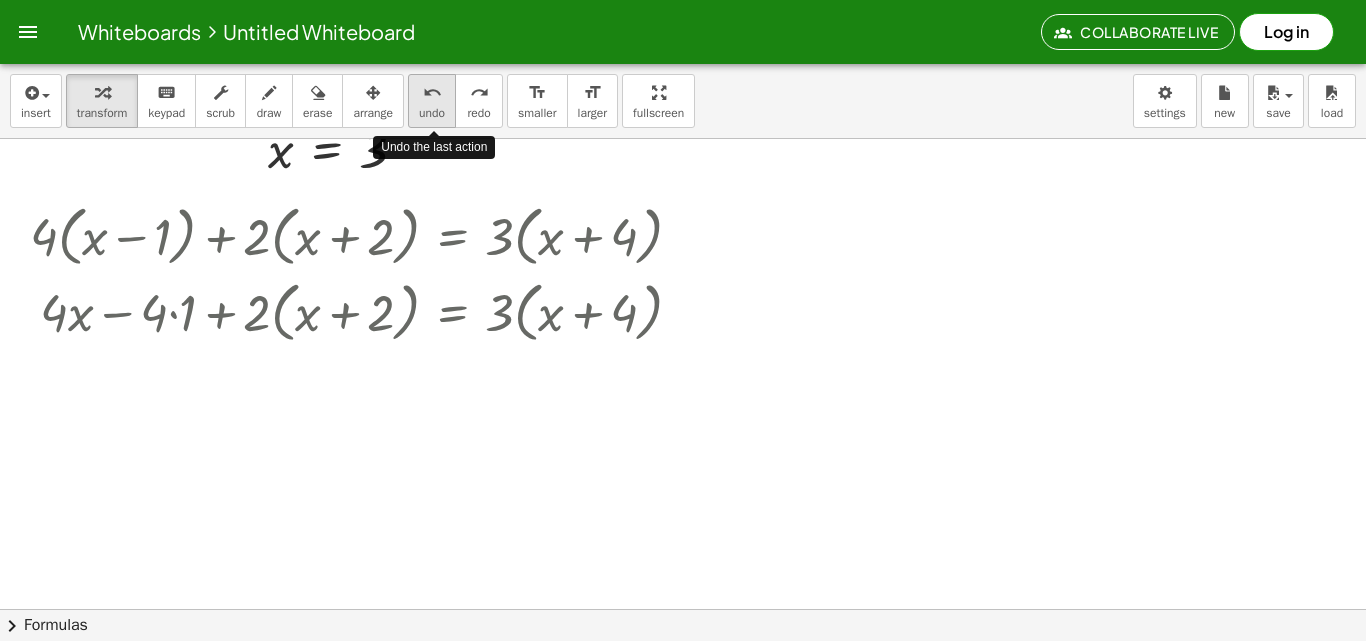 click on "undo" at bounding box center [432, 93] 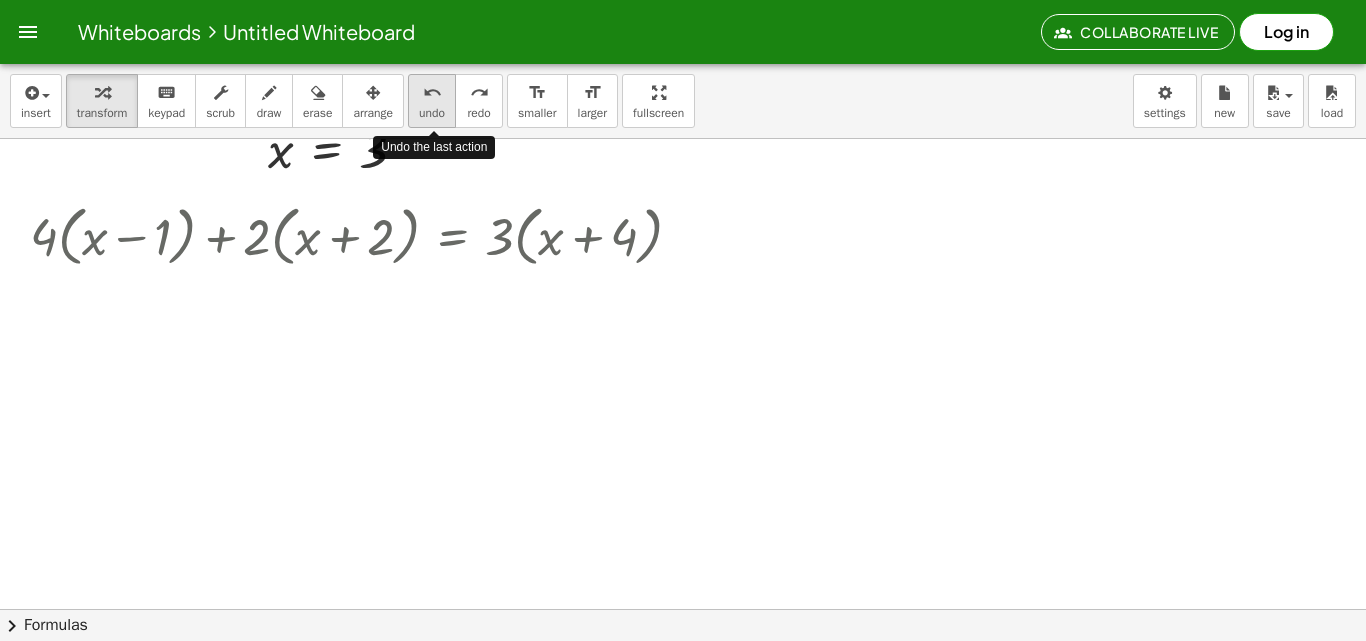 click on "undo" at bounding box center [432, 93] 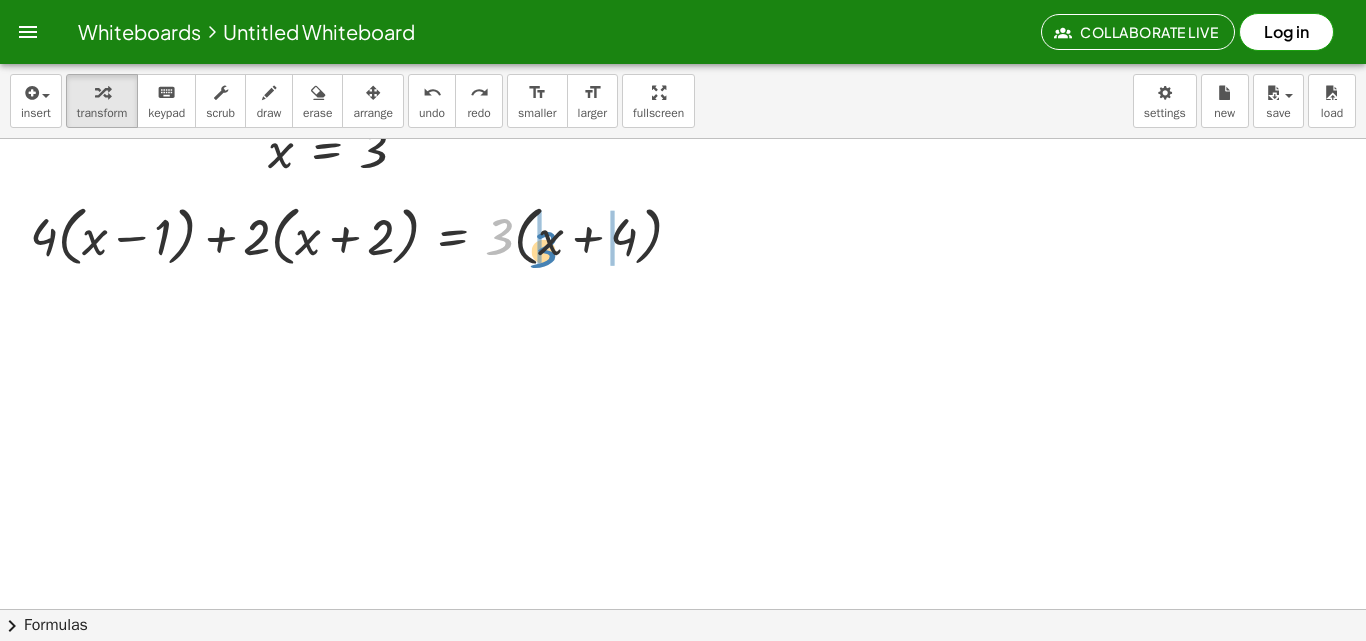 drag, startPoint x: 501, startPoint y: 230, endPoint x: 545, endPoint y: 243, distance: 45.88028 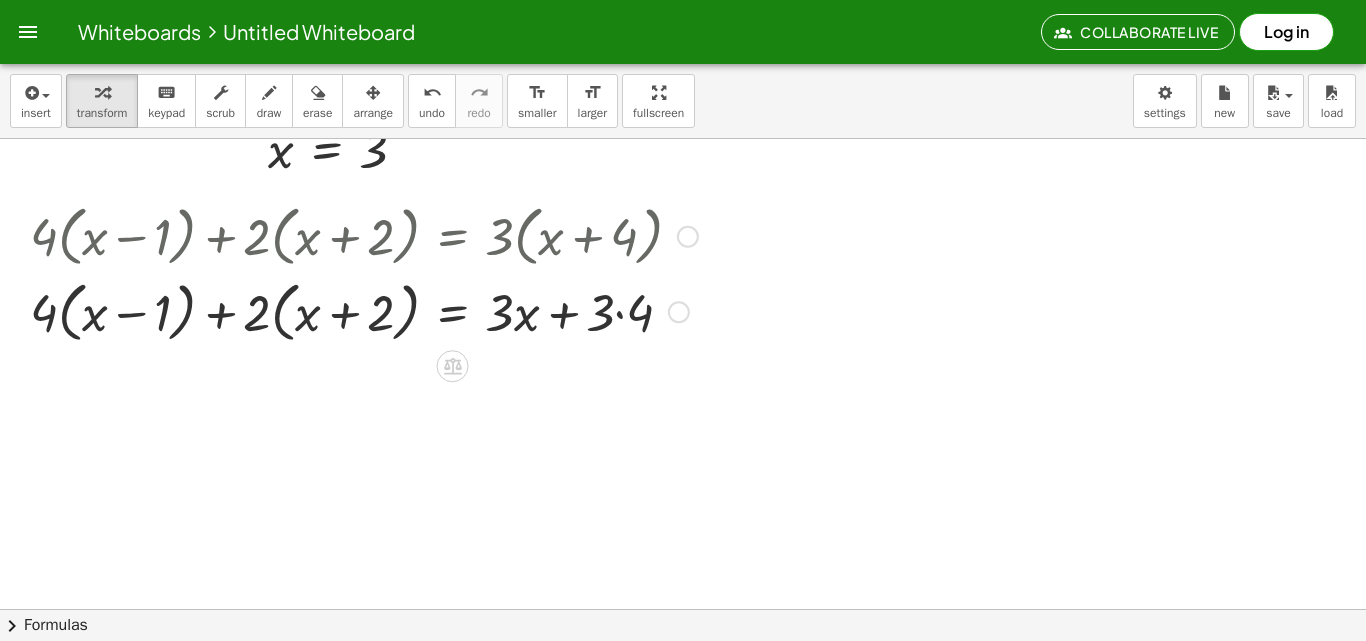 click at bounding box center (364, 311) 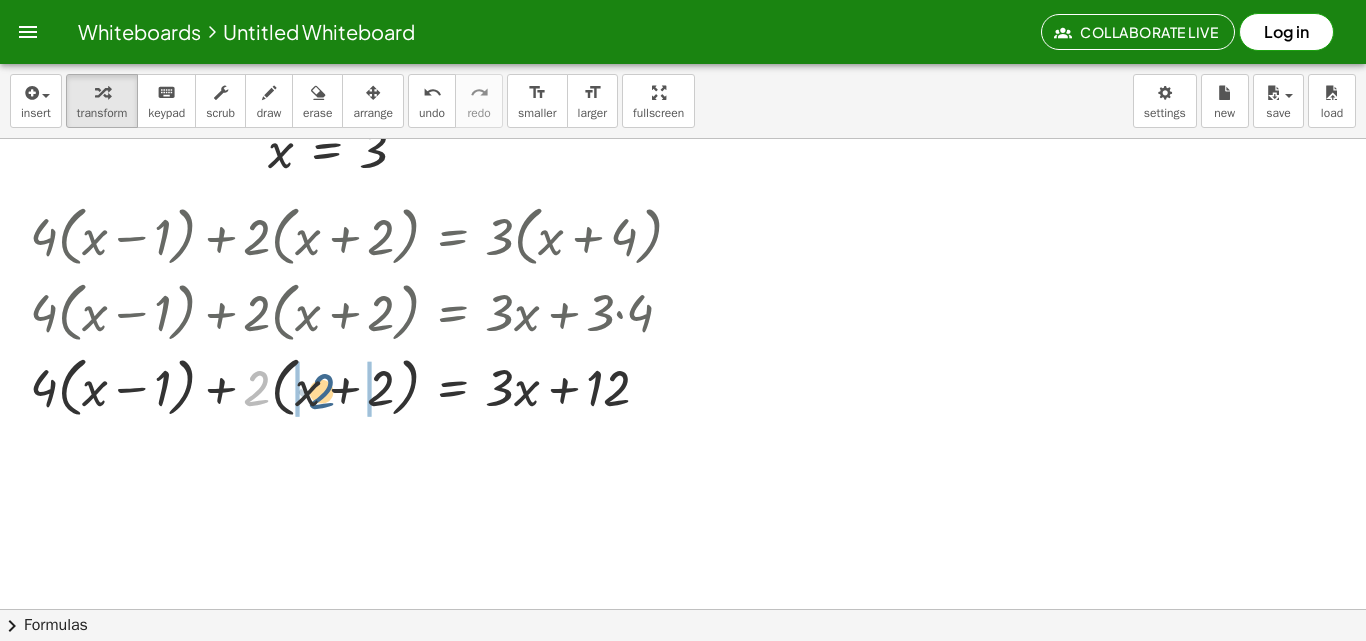 drag, startPoint x: 265, startPoint y: 389, endPoint x: 333, endPoint y: 396, distance: 68.359344 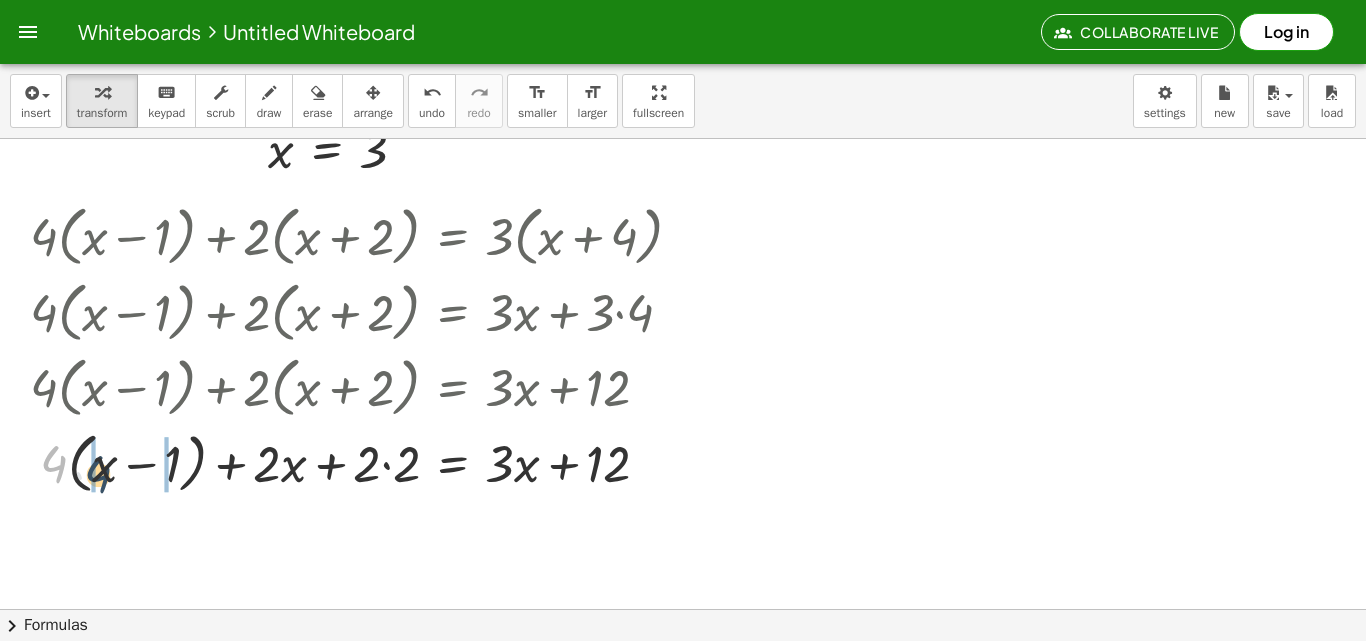 drag, startPoint x: 61, startPoint y: 463, endPoint x: 106, endPoint y: 474, distance: 46.32494 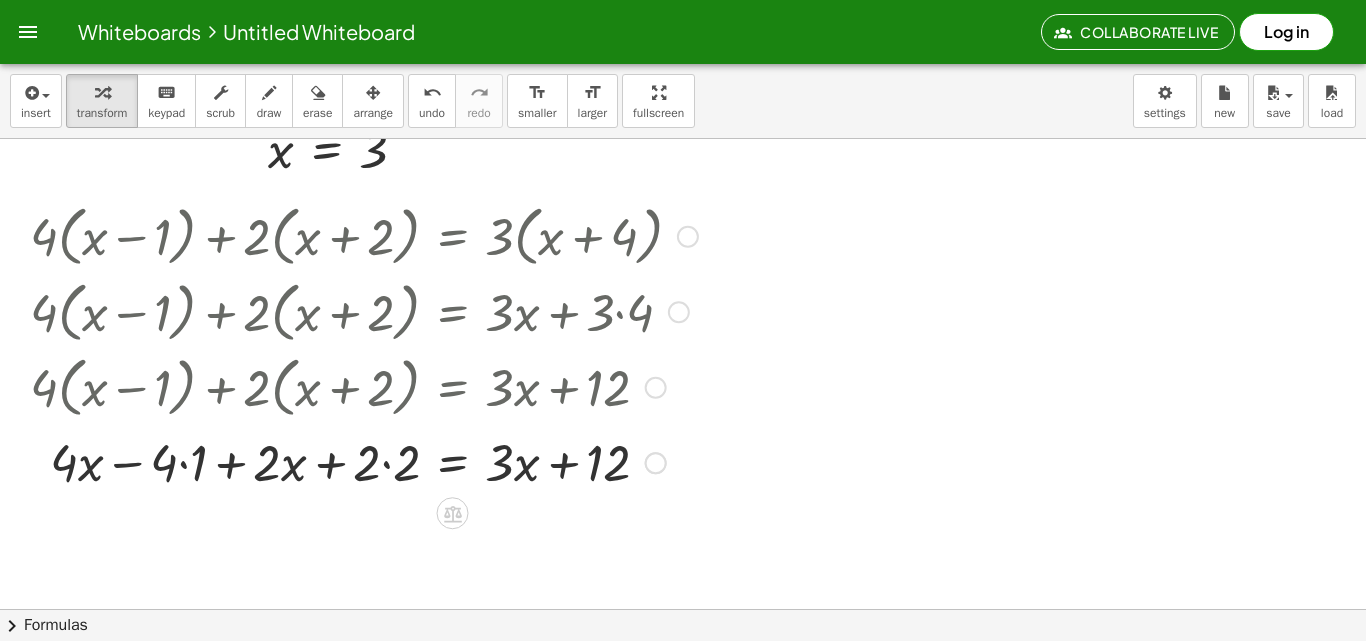 drag, startPoint x: 172, startPoint y: 462, endPoint x: 214, endPoint y: 463, distance: 42.0119 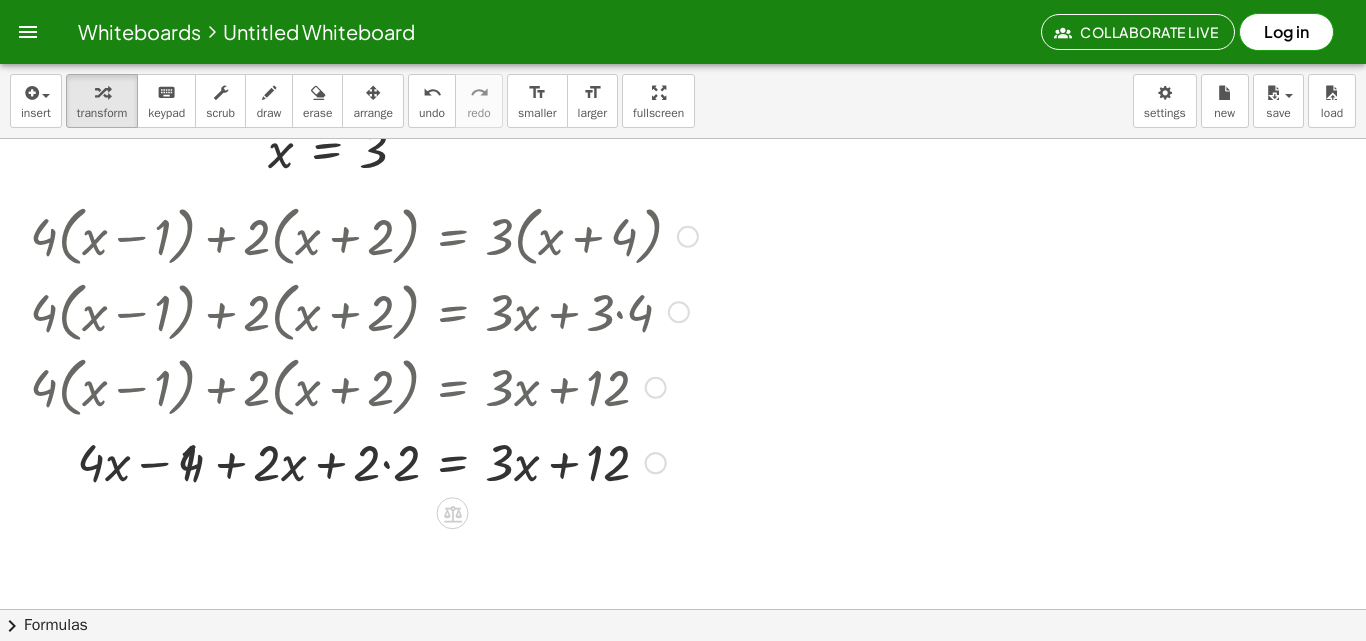 click at bounding box center (364, 461) 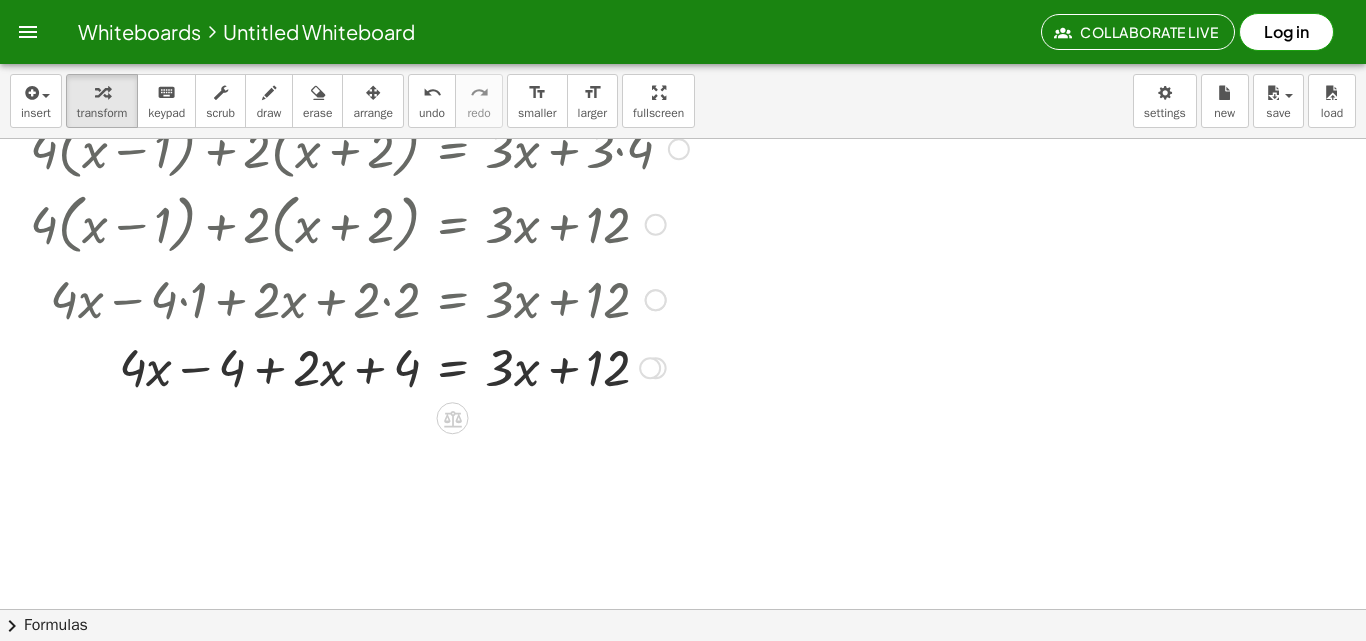 scroll, scrollTop: 698, scrollLeft: 0, axis: vertical 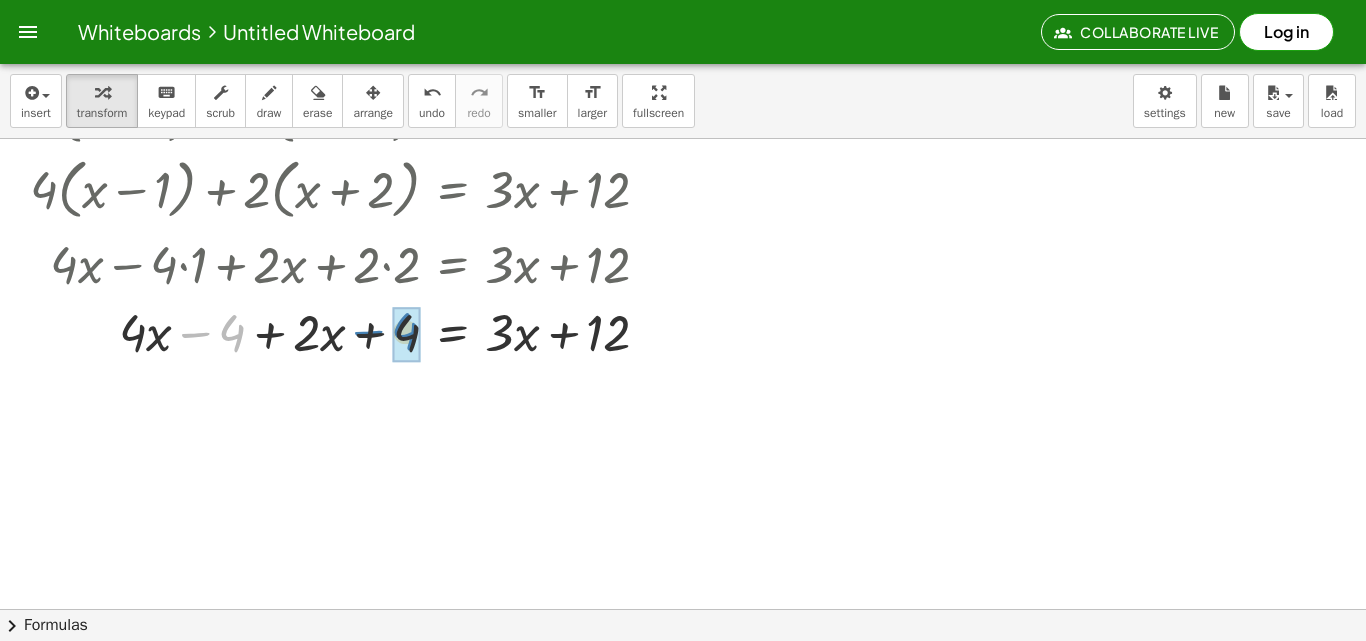 drag, startPoint x: 217, startPoint y: 328, endPoint x: 390, endPoint y: 326, distance: 173.01157 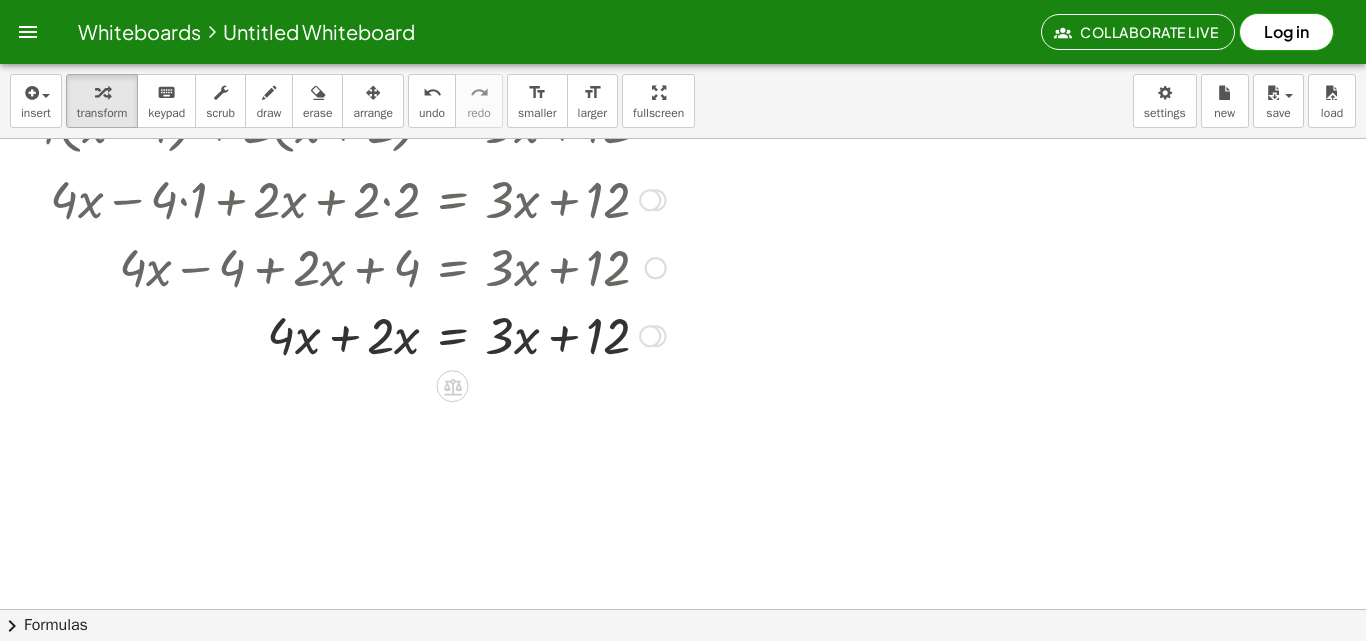 scroll, scrollTop: 798, scrollLeft: 0, axis: vertical 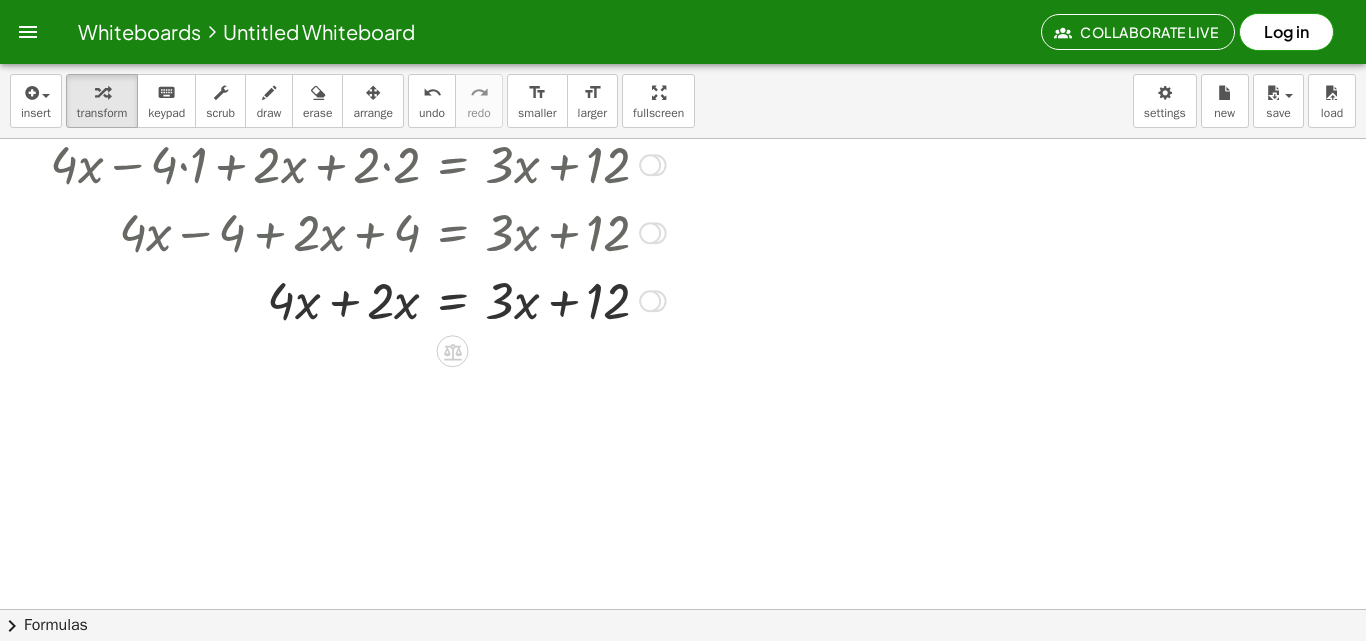 click at bounding box center (364, 299) 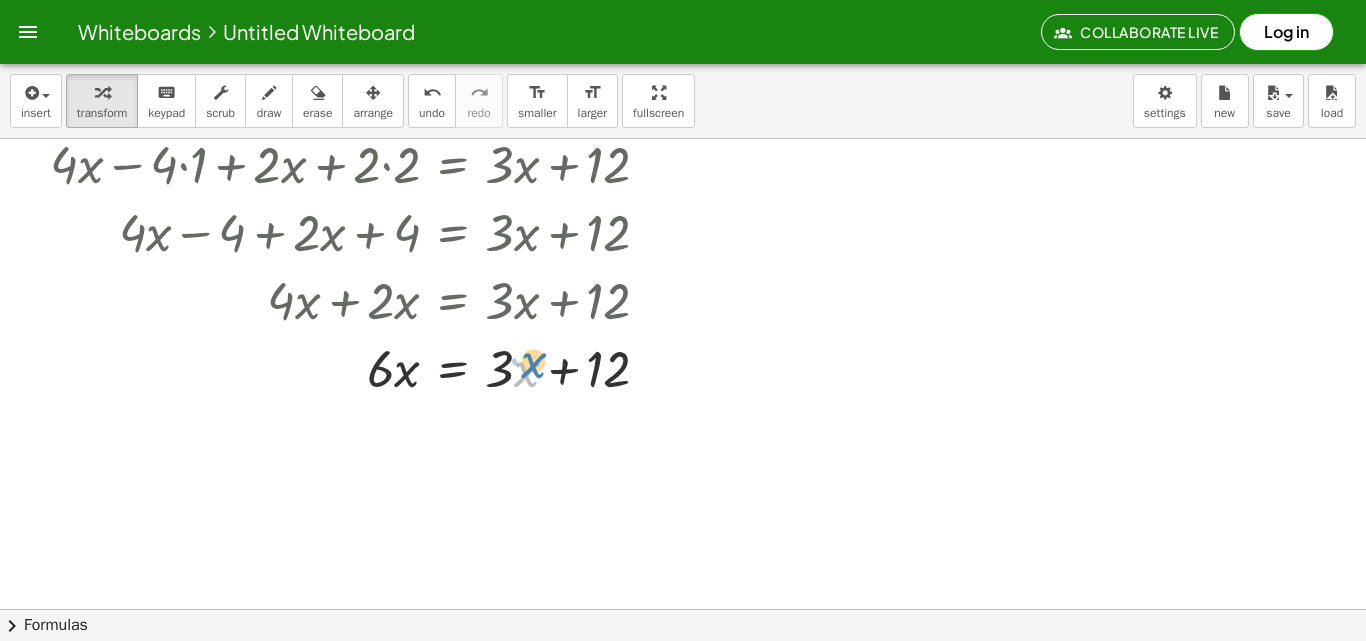 drag, startPoint x: 521, startPoint y: 378, endPoint x: 530, endPoint y: 368, distance: 13.453624 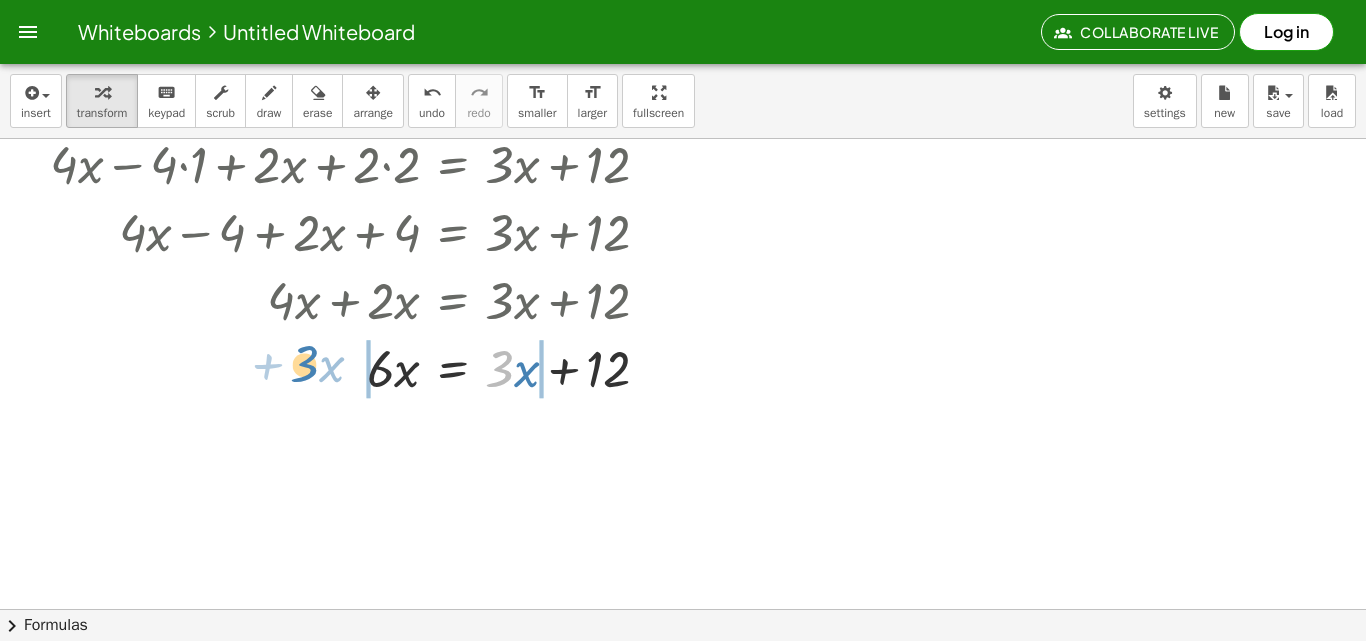 drag, startPoint x: 494, startPoint y: 373, endPoint x: 296, endPoint y: 365, distance: 198.16154 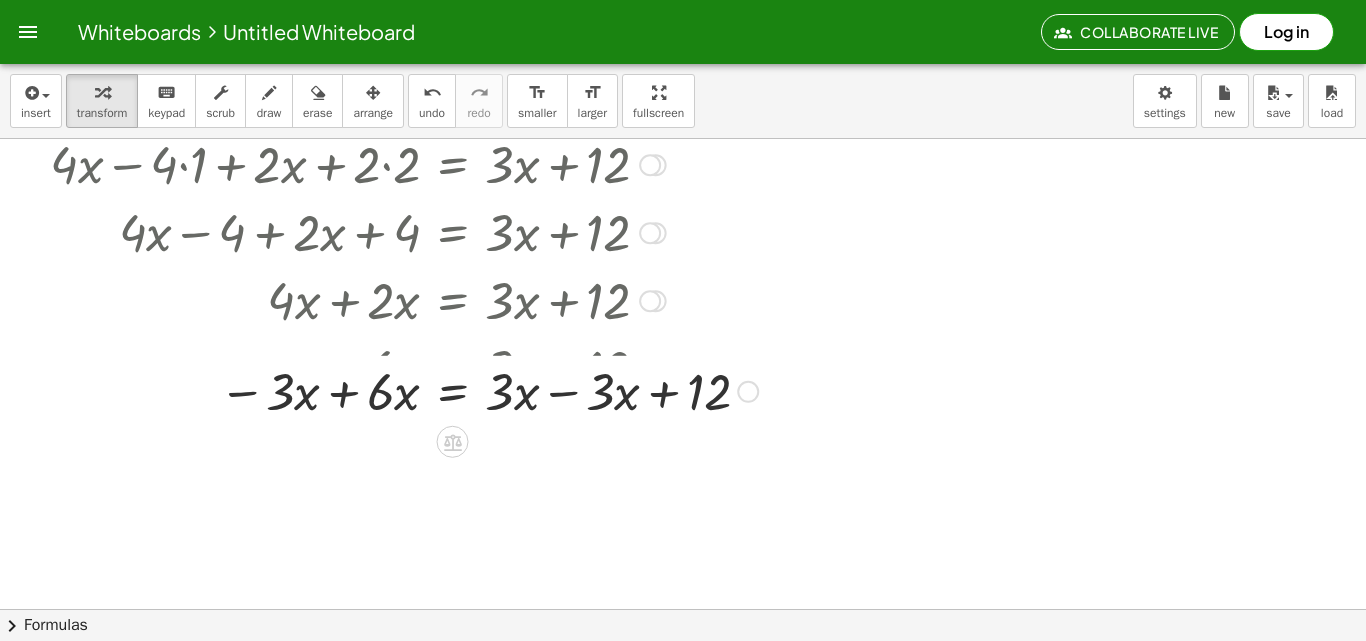 drag, startPoint x: 331, startPoint y: 375, endPoint x: 360, endPoint y: 386, distance: 31.016125 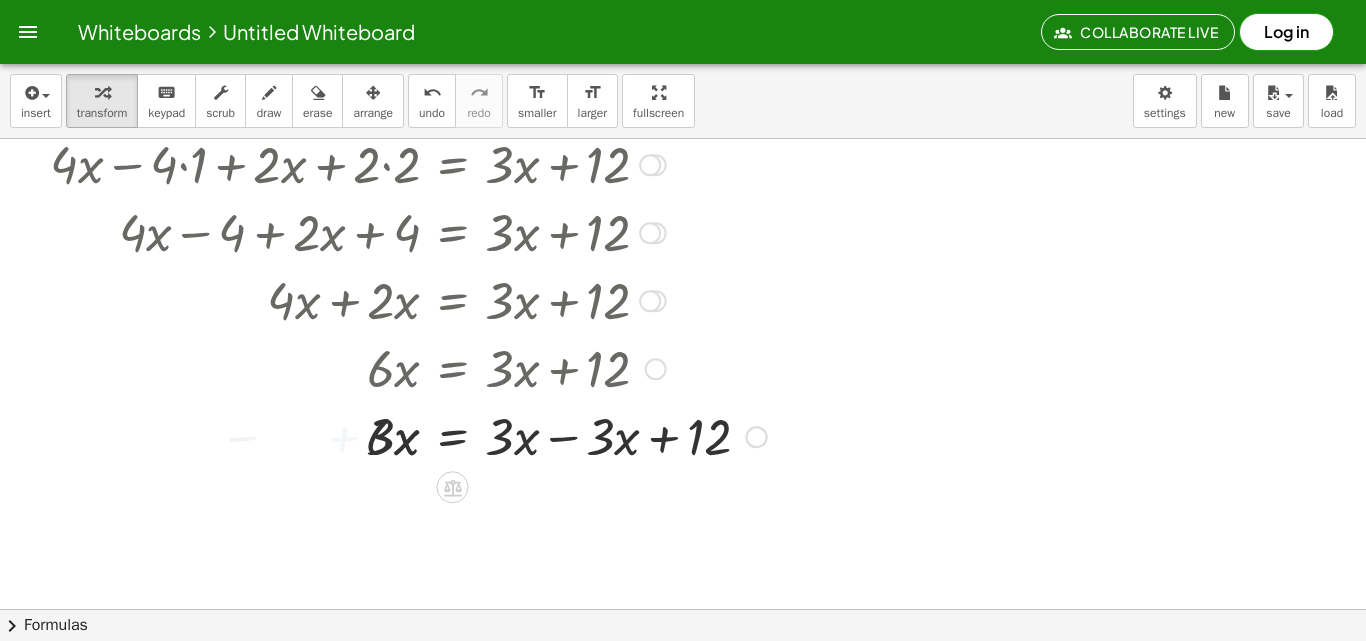 click at bounding box center (398, 435) 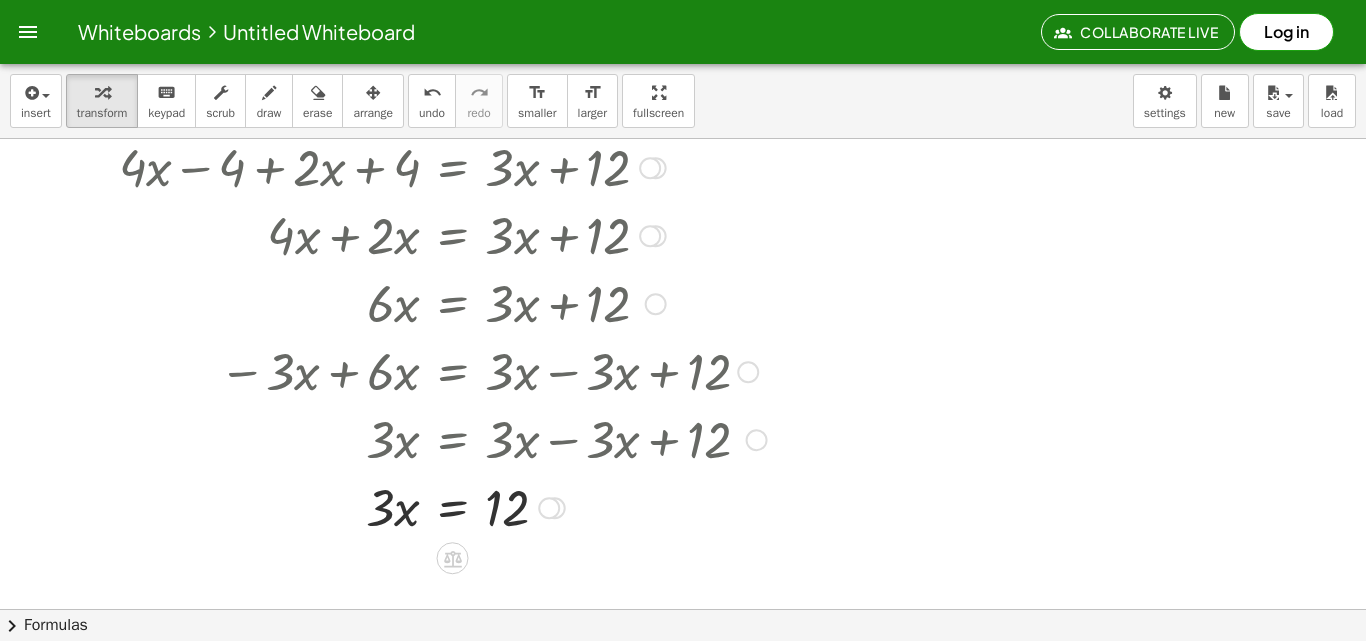 scroll, scrollTop: 898, scrollLeft: 0, axis: vertical 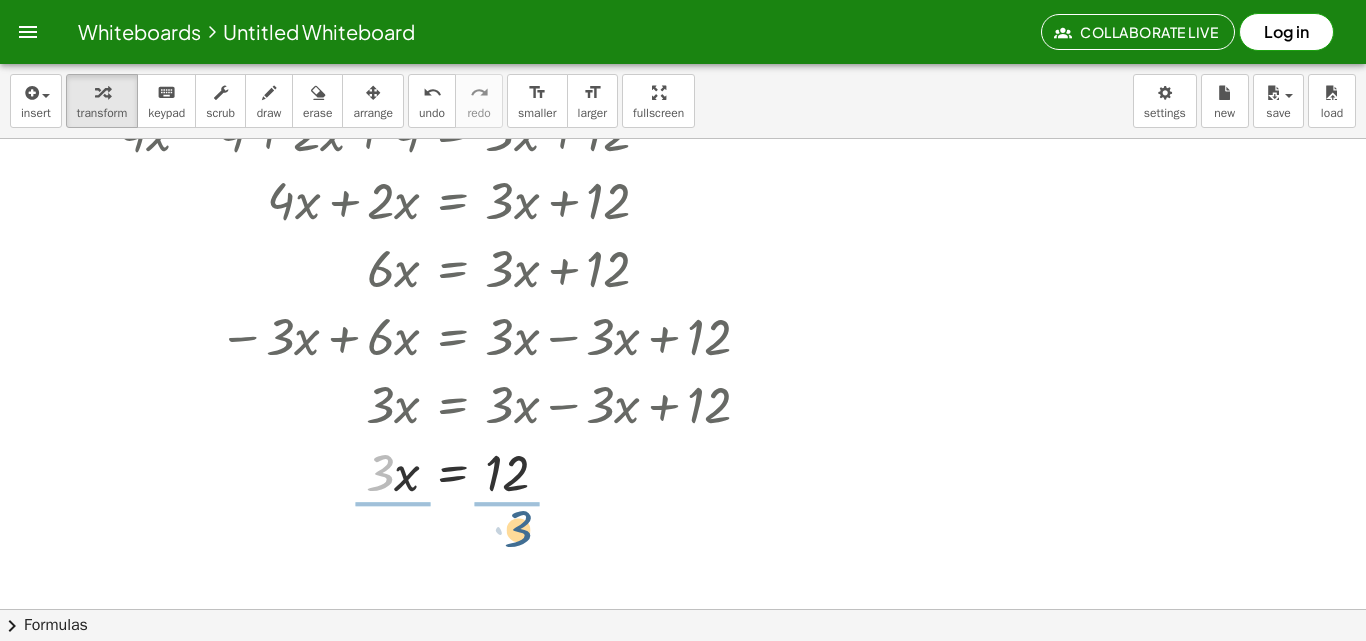 drag, startPoint x: 381, startPoint y: 468, endPoint x: 522, endPoint y: 524, distance: 151.71355 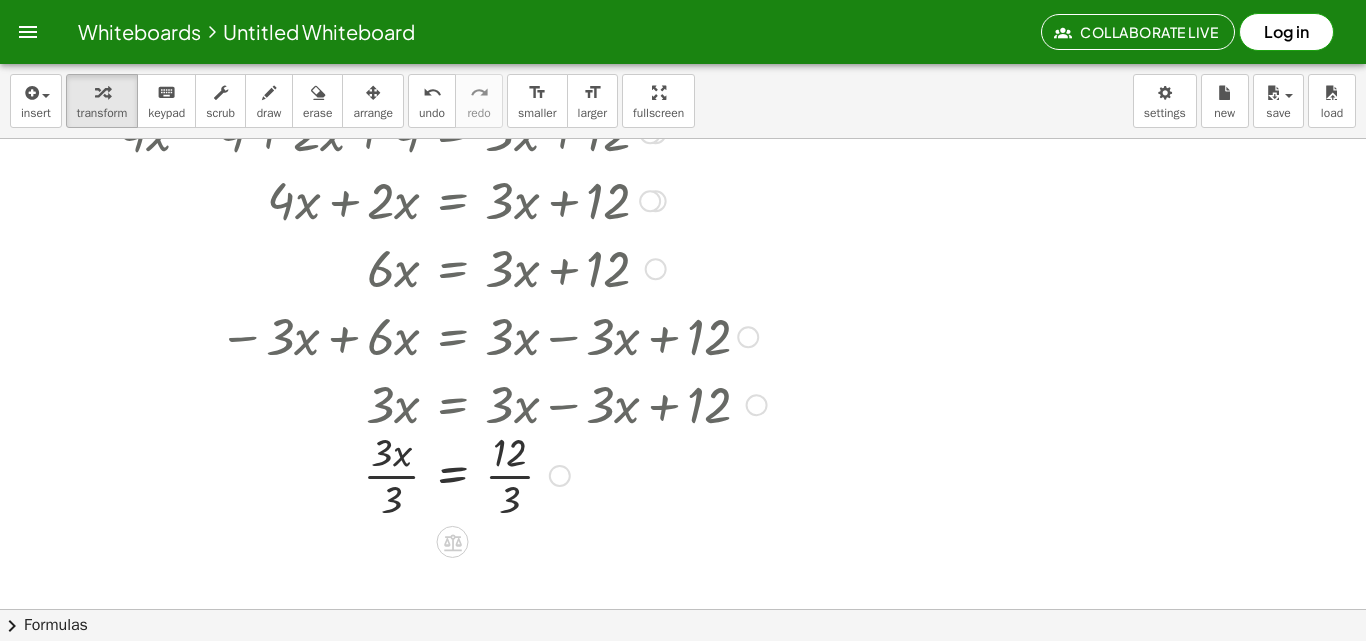 drag, startPoint x: 507, startPoint y: 471, endPoint x: 508, endPoint y: 484, distance: 13.038404 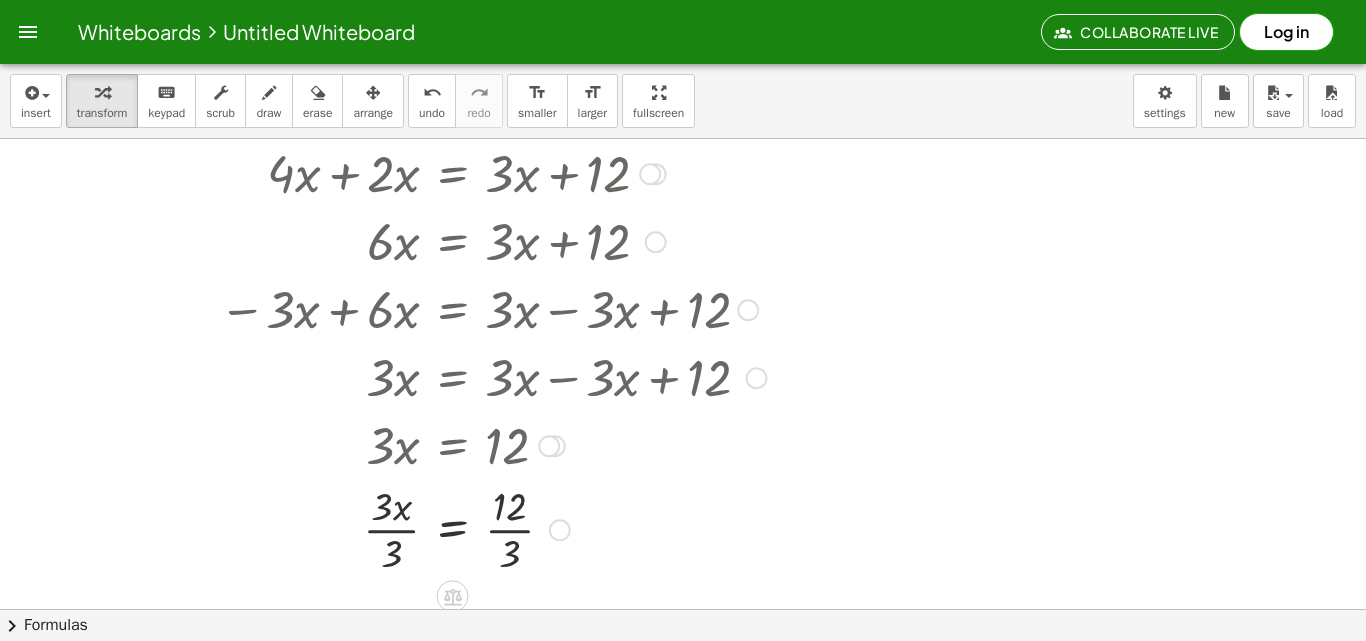 scroll, scrollTop: 940, scrollLeft: 0, axis: vertical 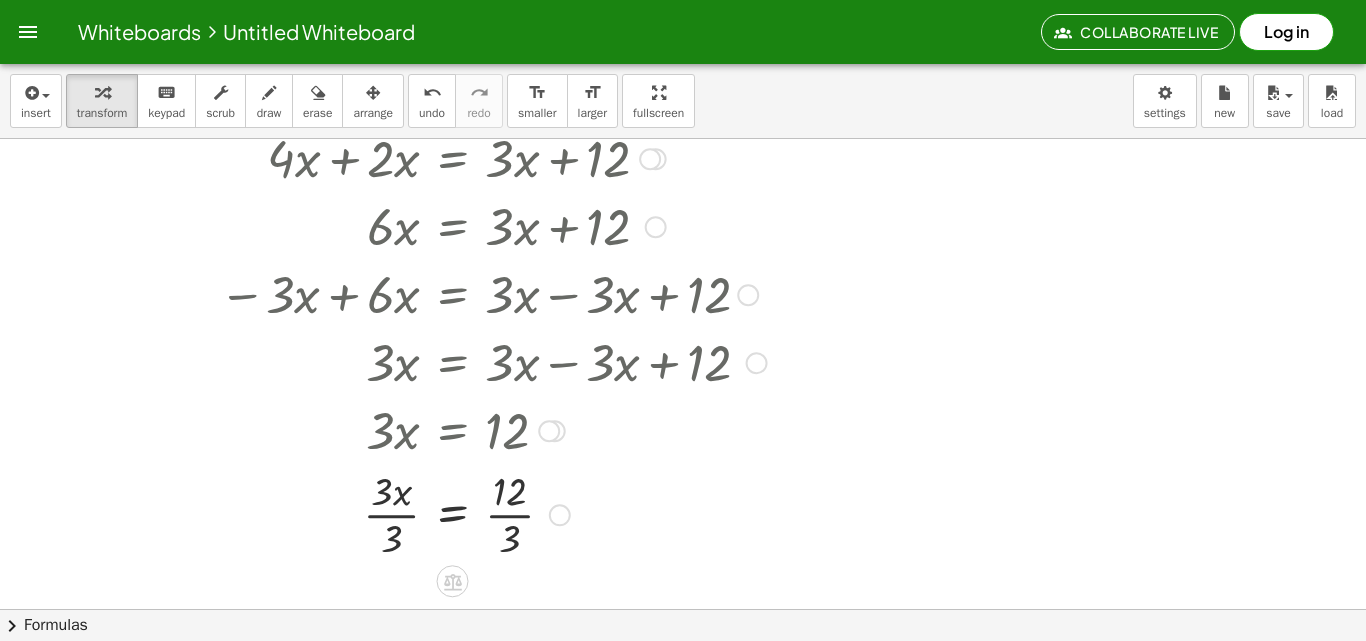drag, startPoint x: 388, startPoint y: 508, endPoint x: 411, endPoint y: 503, distance: 23.537205 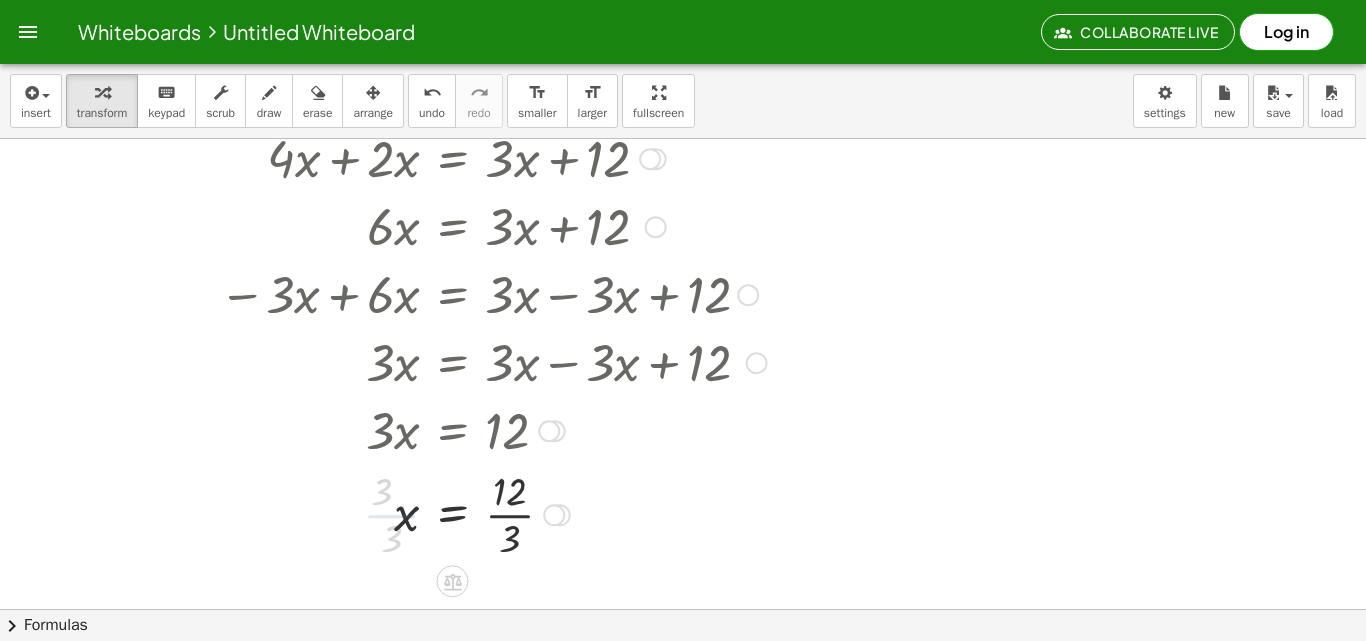 click at bounding box center [398, 513] 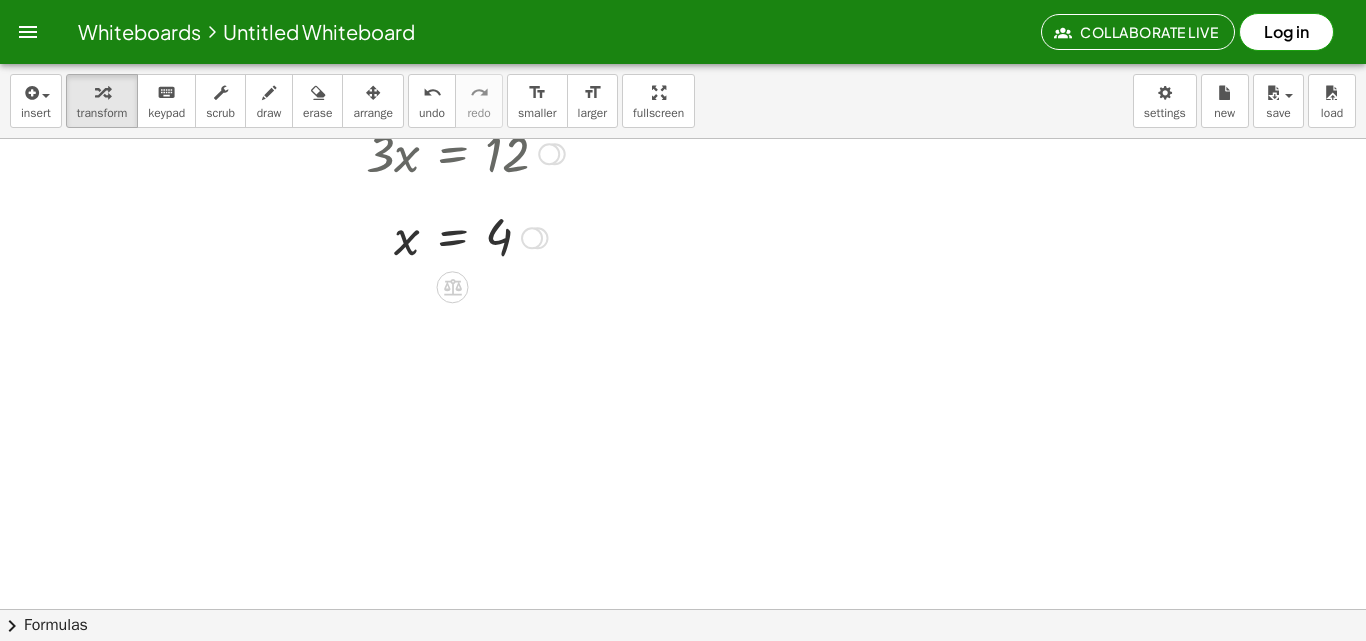 scroll, scrollTop: 1240, scrollLeft: 0, axis: vertical 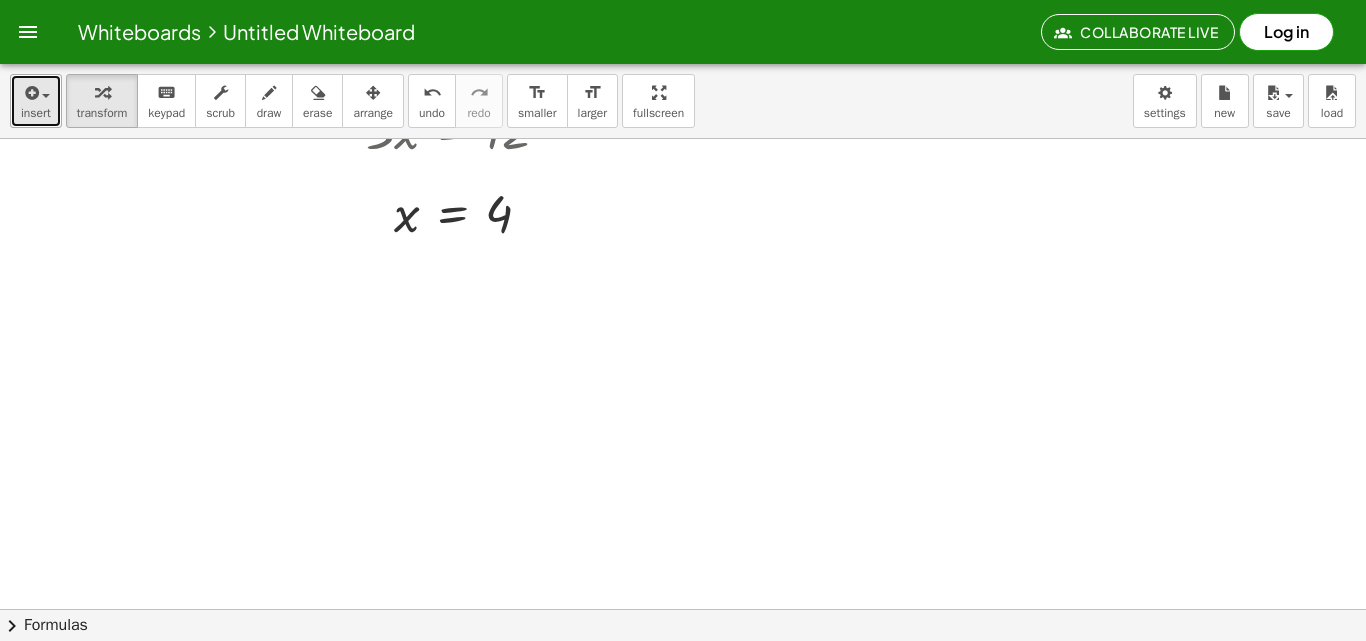 click at bounding box center (30, 93) 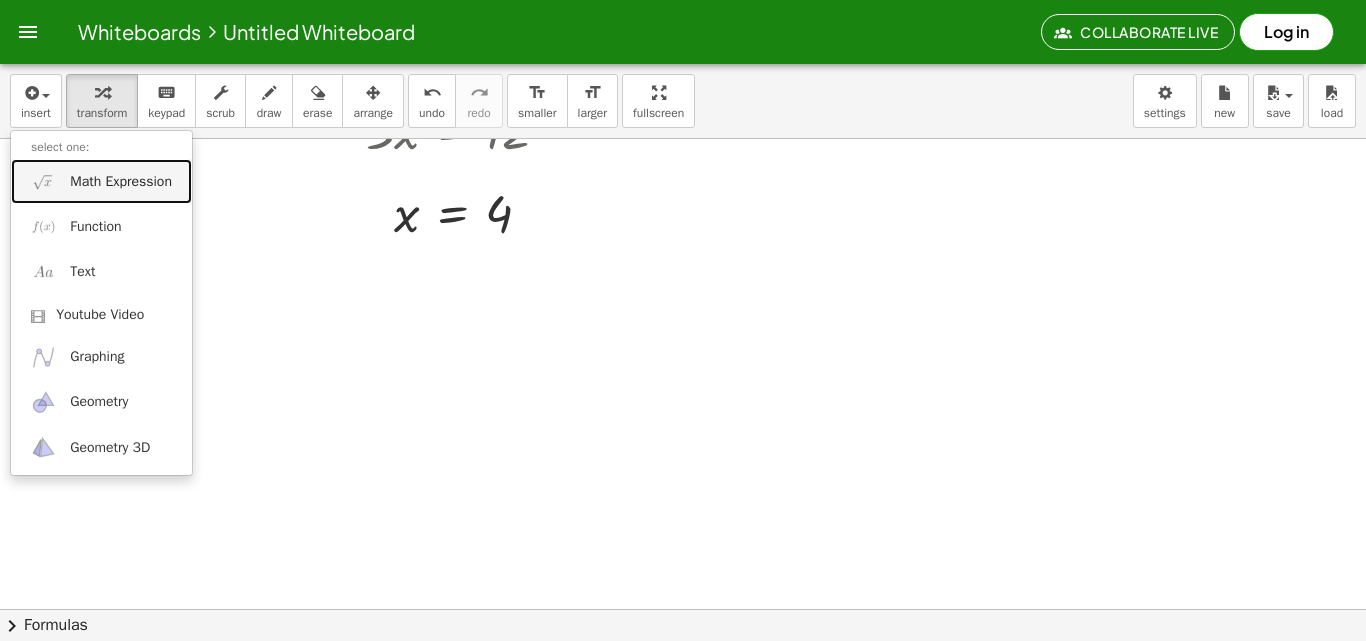 click on "Math Expression" at bounding box center [121, 182] 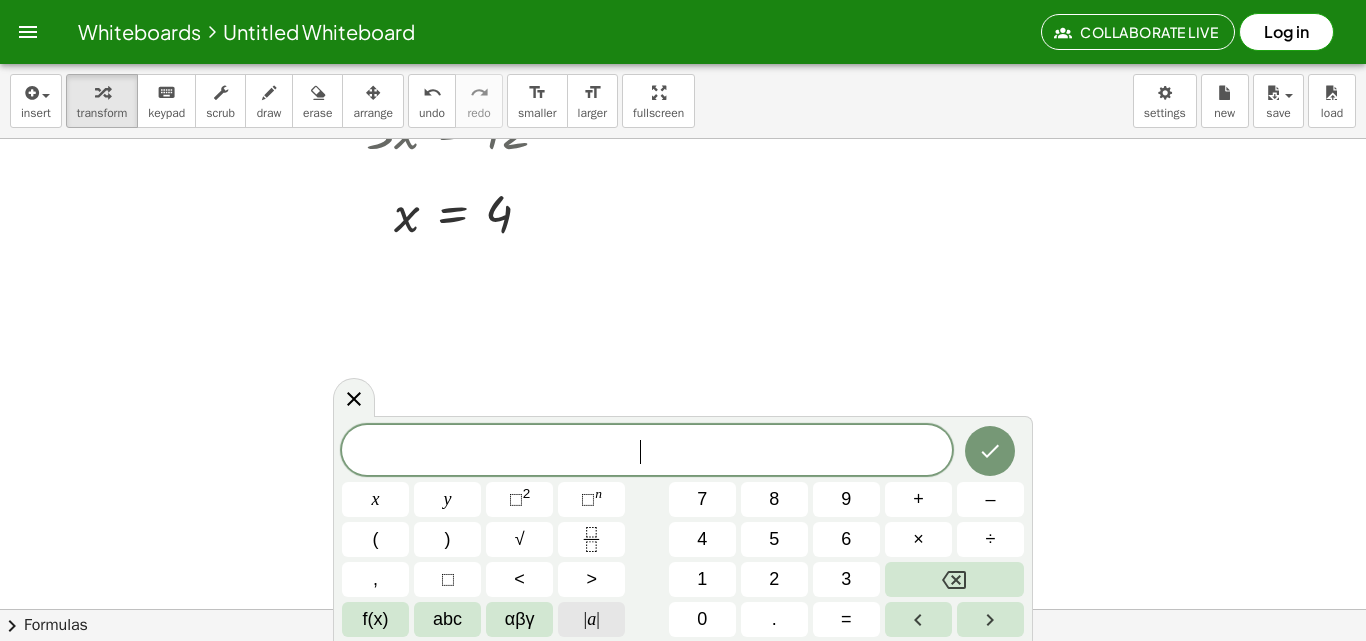 click on "| a |" at bounding box center [591, 619] 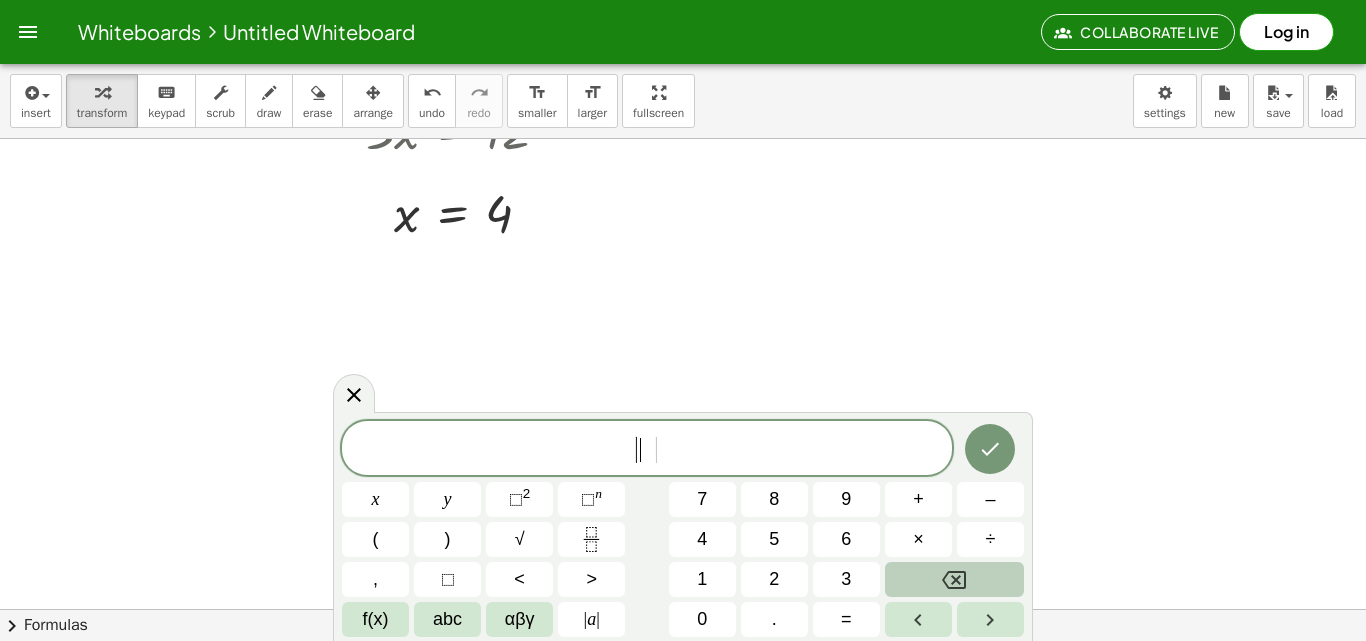 click at bounding box center (954, 579) 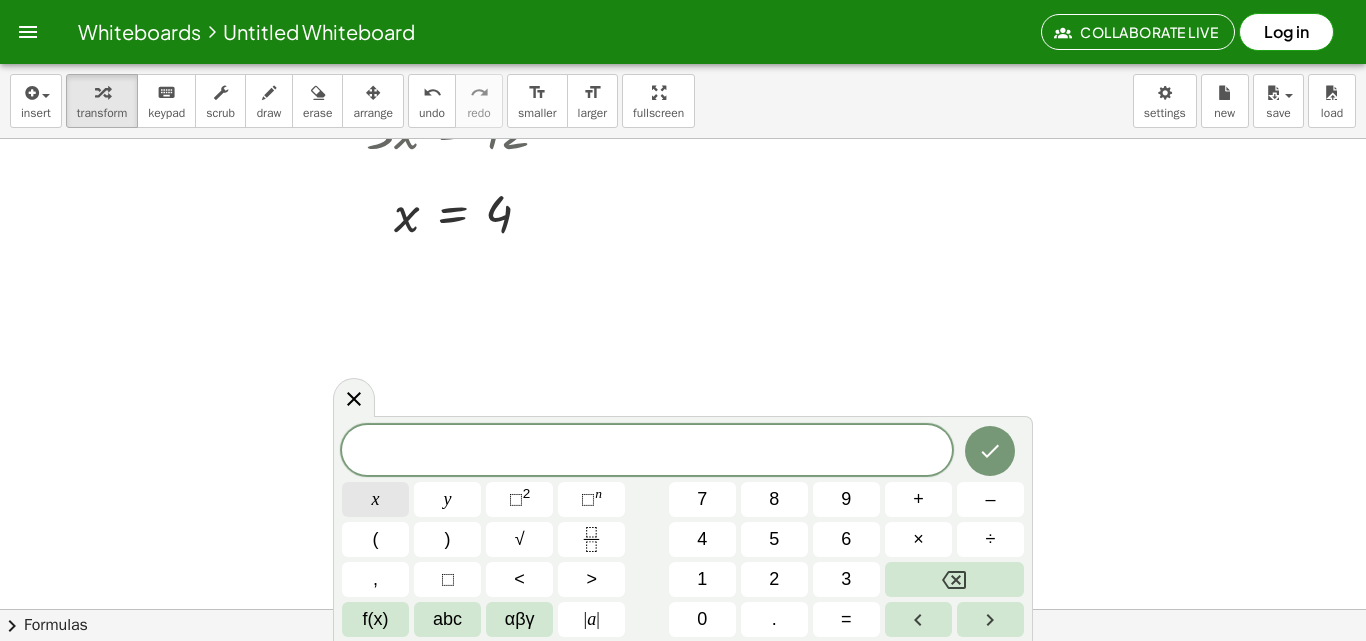 click on "x" at bounding box center [375, 499] 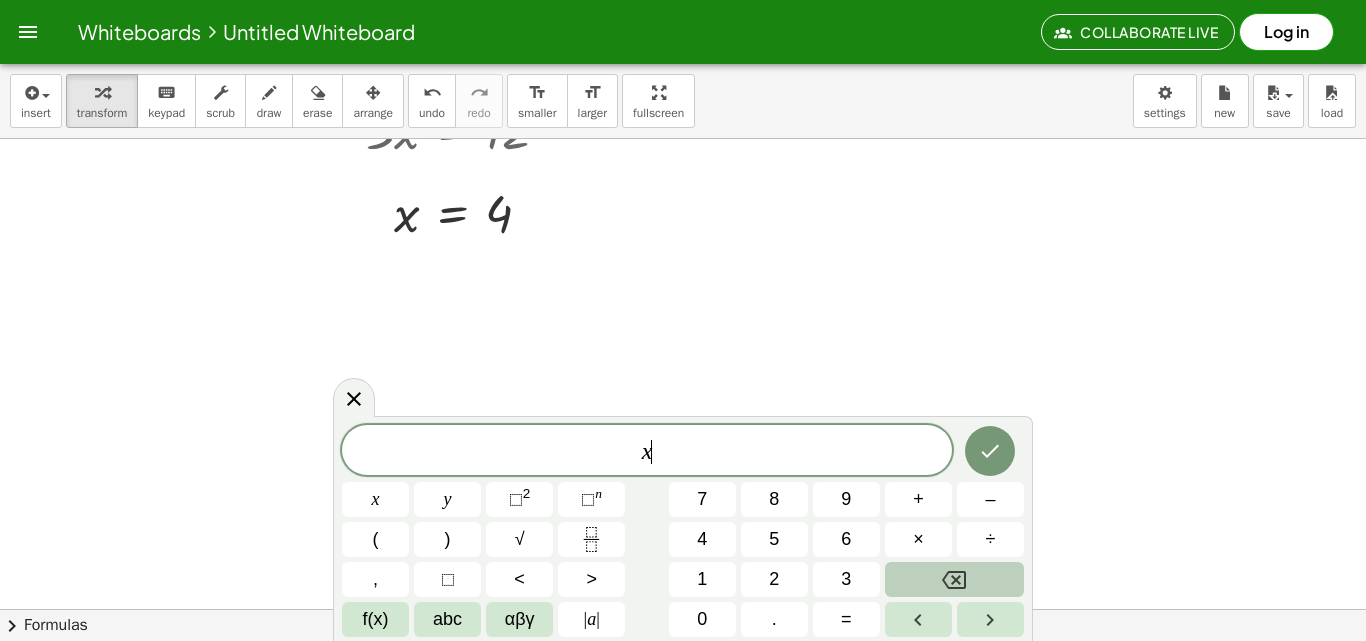 click at bounding box center [954, 579] 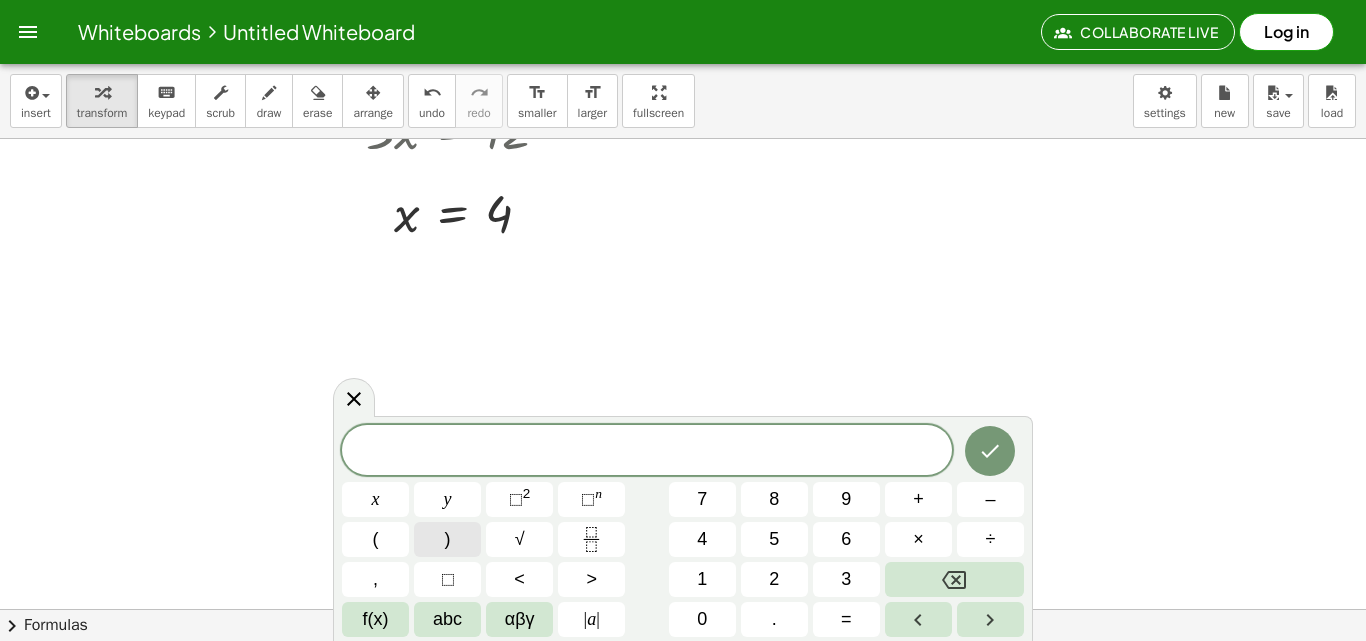 click on "​ x y ⬚ 2 ⬚ n 7 8 9 + – ( ) √ 4 5 6 × ÷ , ⬚ < > 1 2 3 f(x) abc αβγ | a | 0 . =" at bounding box center (683, 531) 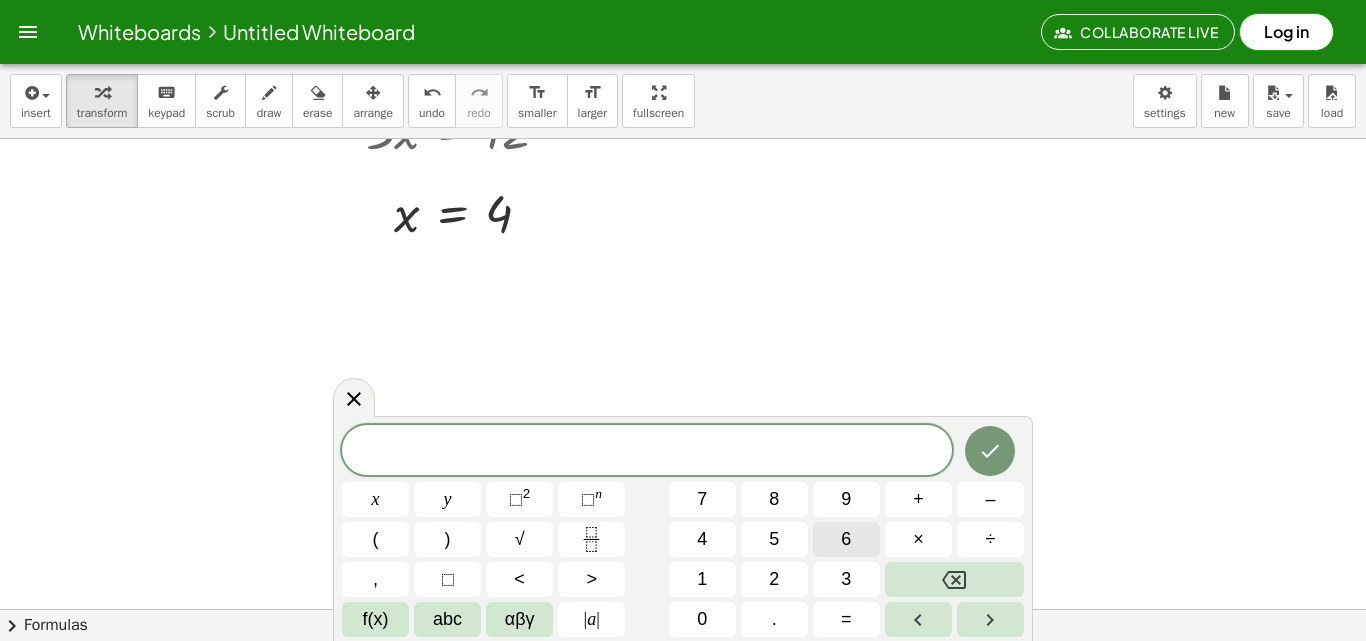 click on "6" at bounding box center (846, 539) 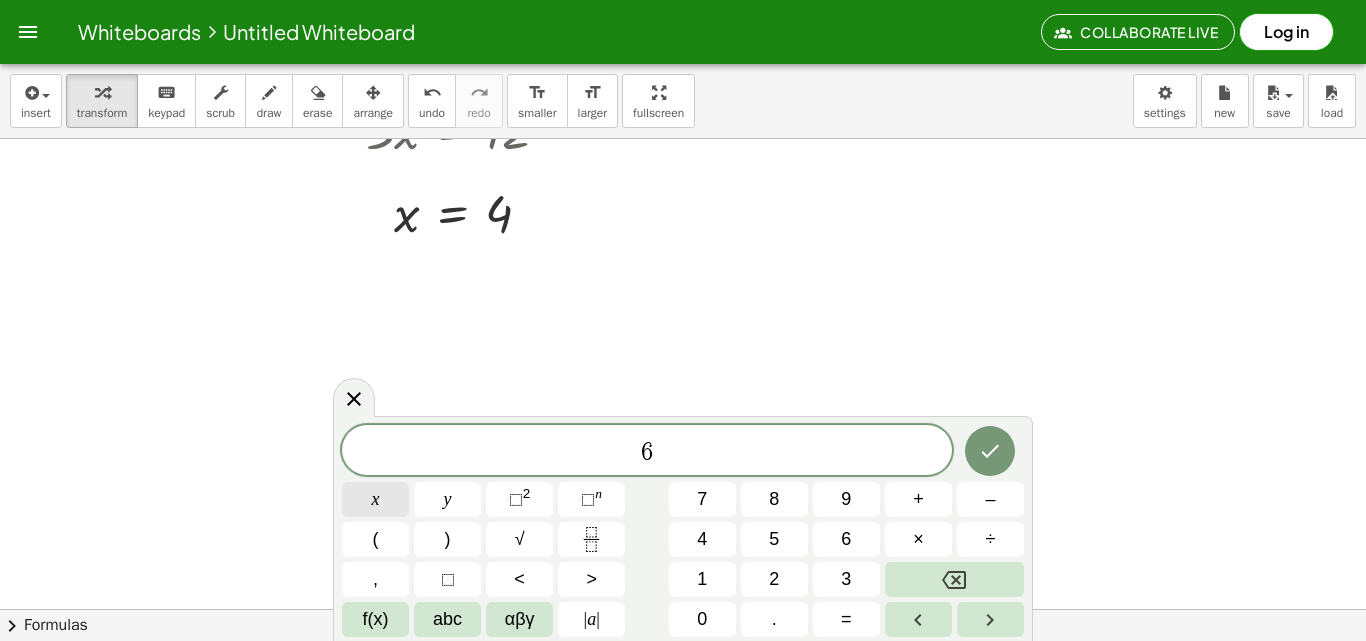 click on "x" at bounding box center (375, 499) 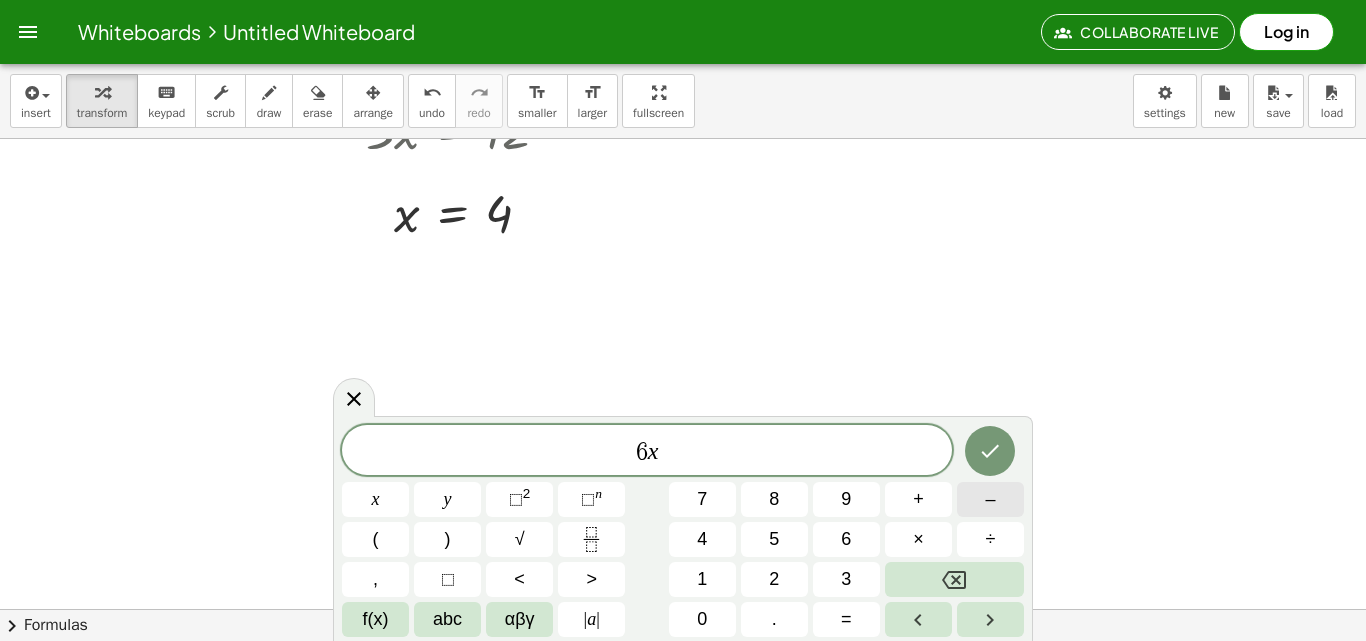 click on "–" at bounding box center (990, 499) 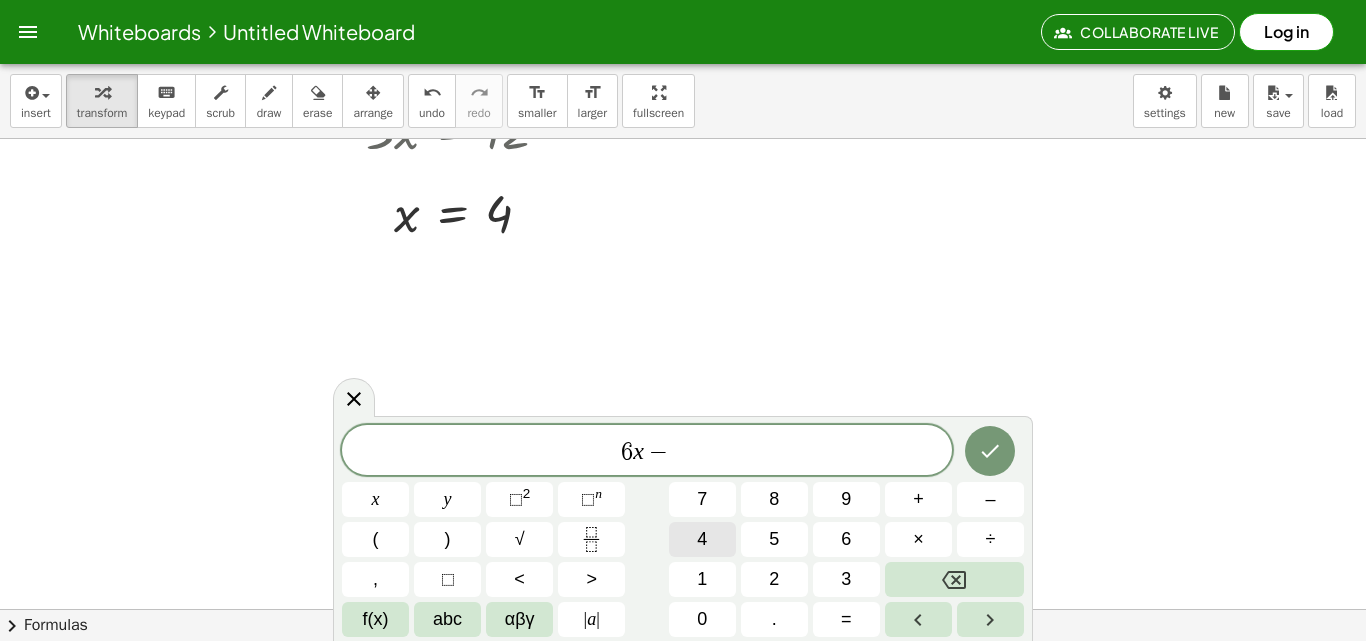 click on "4" at bounding box center (702, 539) 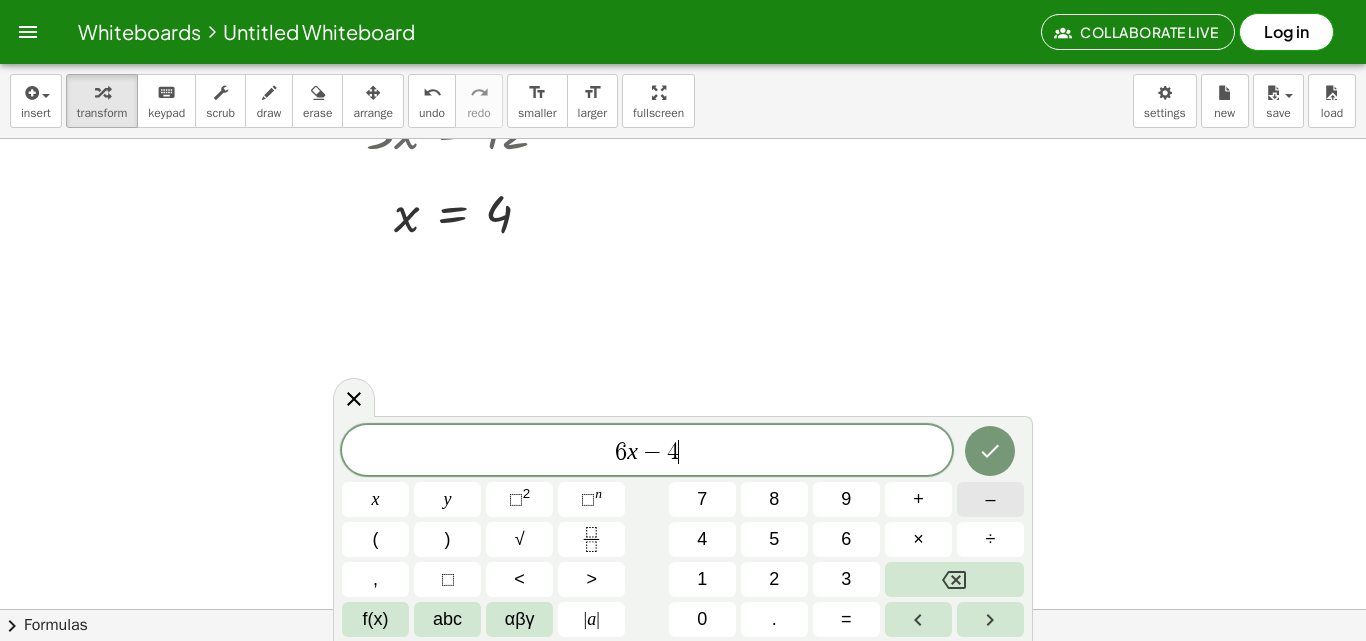 click on "–" at bounding box center (990, 499) 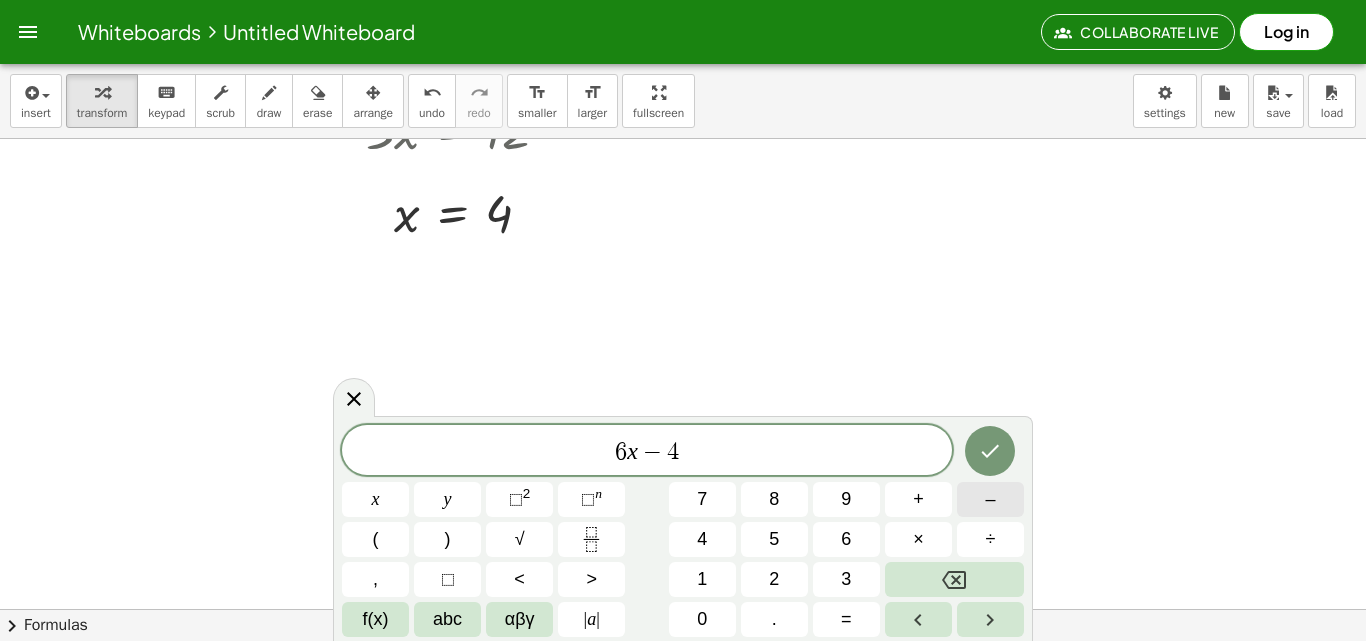 click on "–" at bounding box center [990, 499] 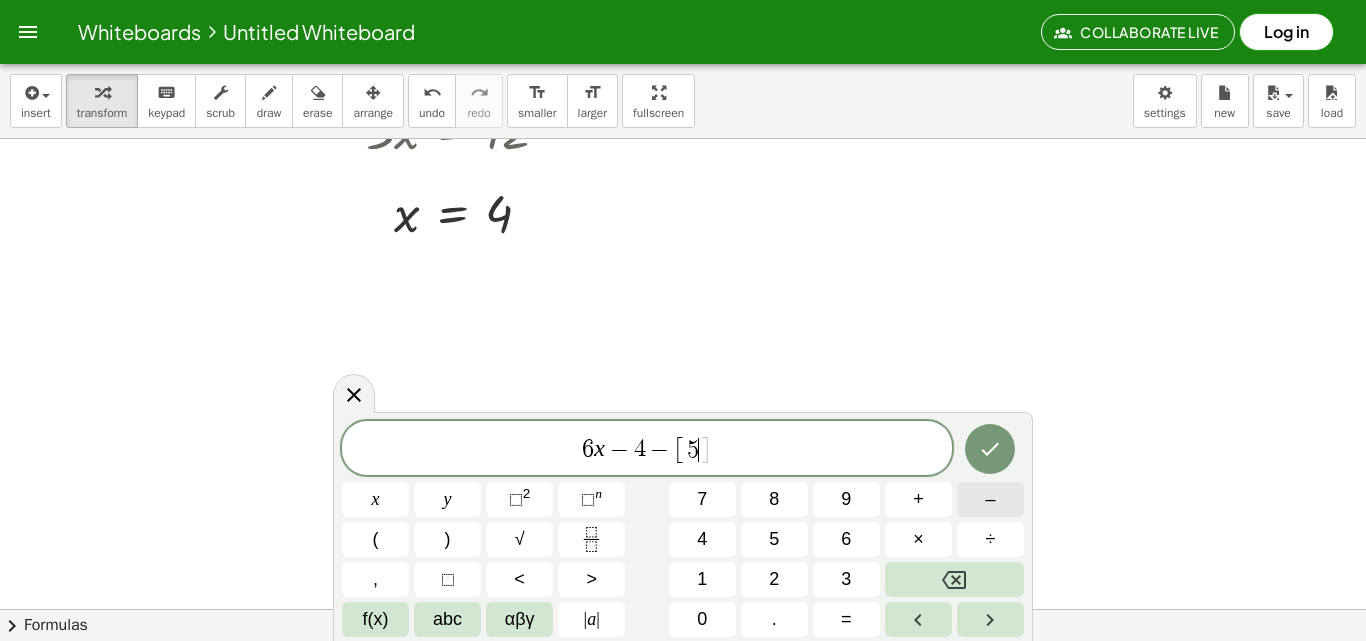 click on "–" at bounding box center (990, 499) 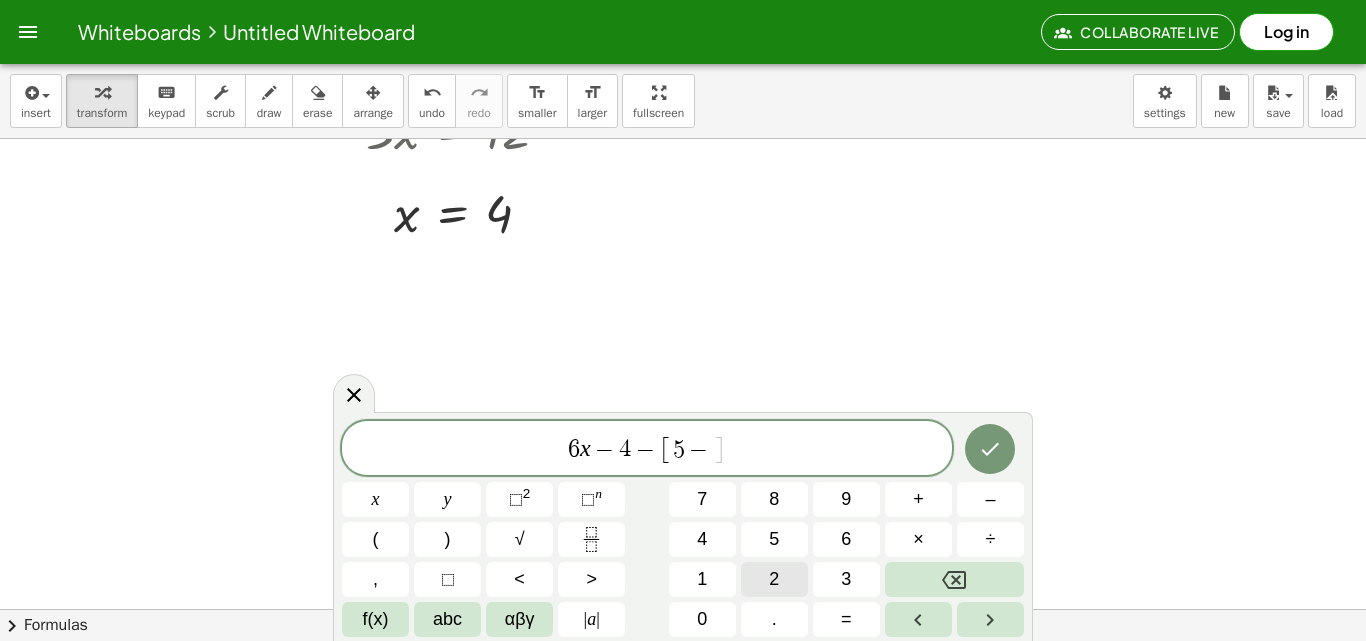 click on "2" at bounding box center (774, 579) 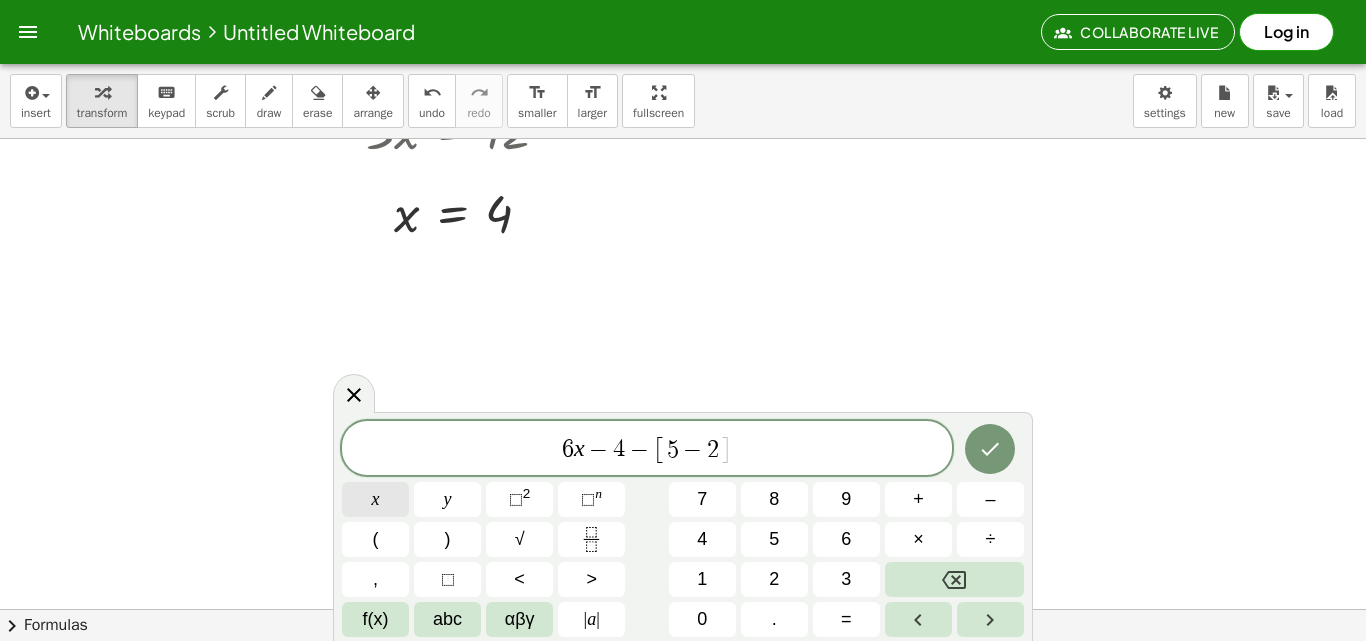 click on "x" at bounding box center [375, 499] 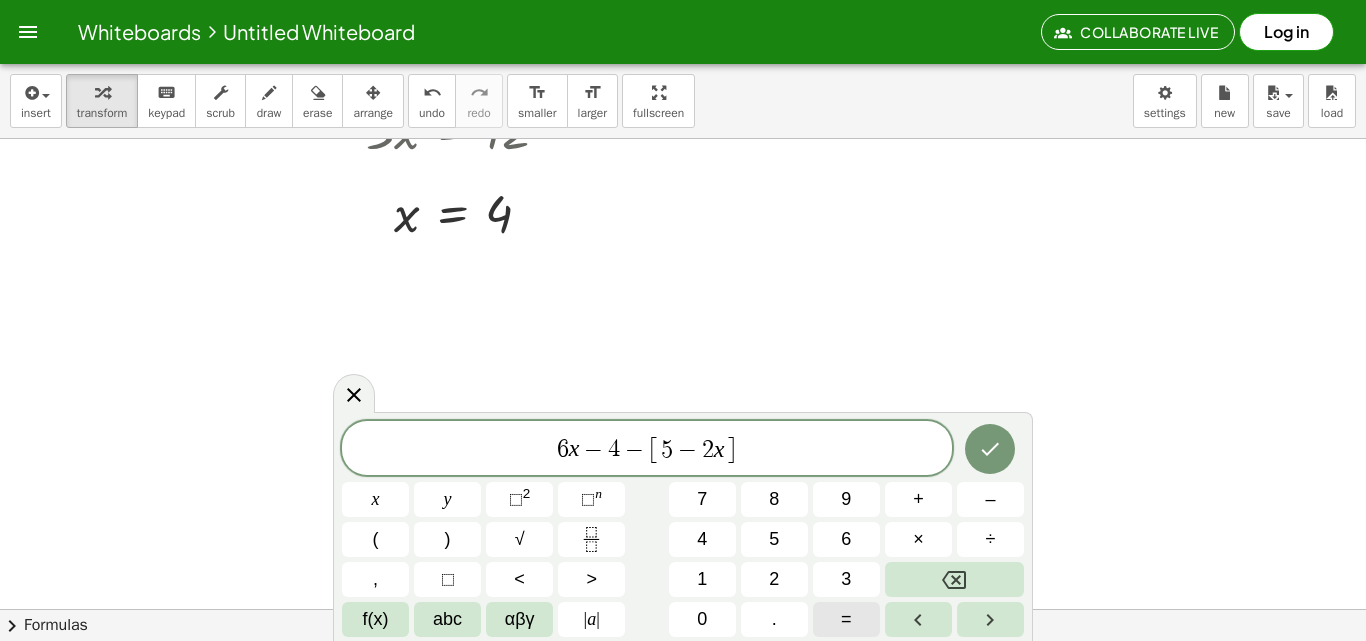 click on "=" at bounding box center (846, 619) 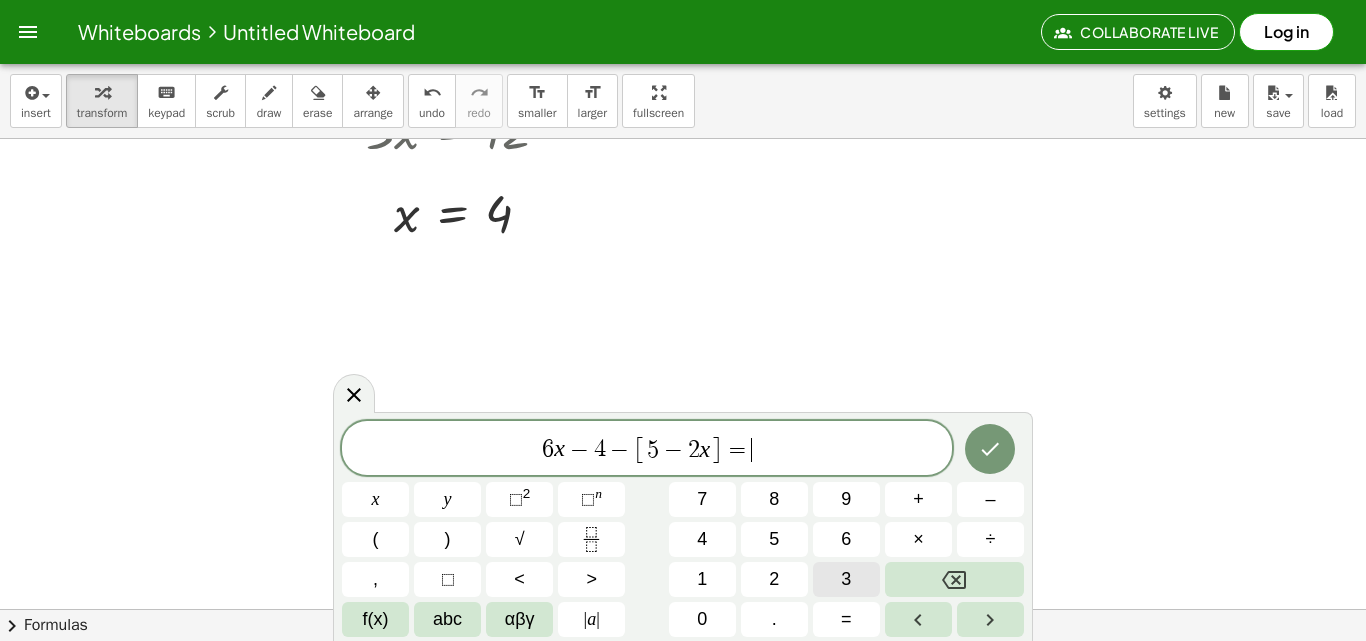 click on "3" at bounding box center (846, 579) 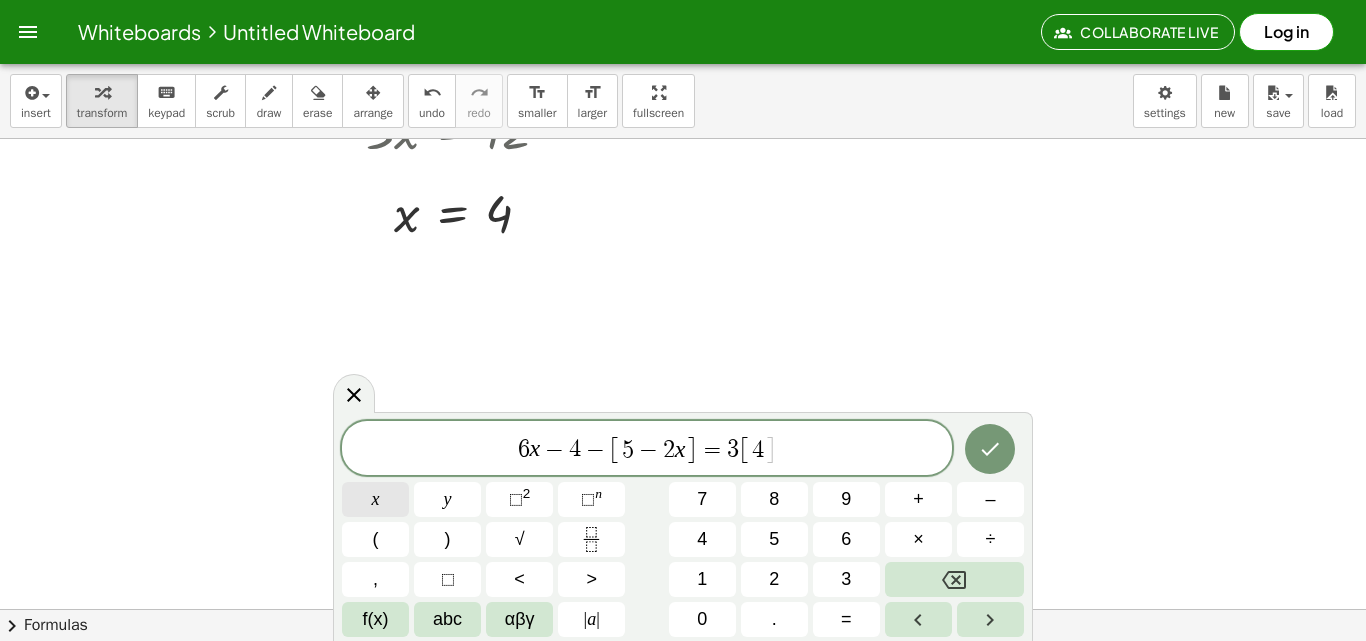 click on "x" at bounding box center (375, 499) 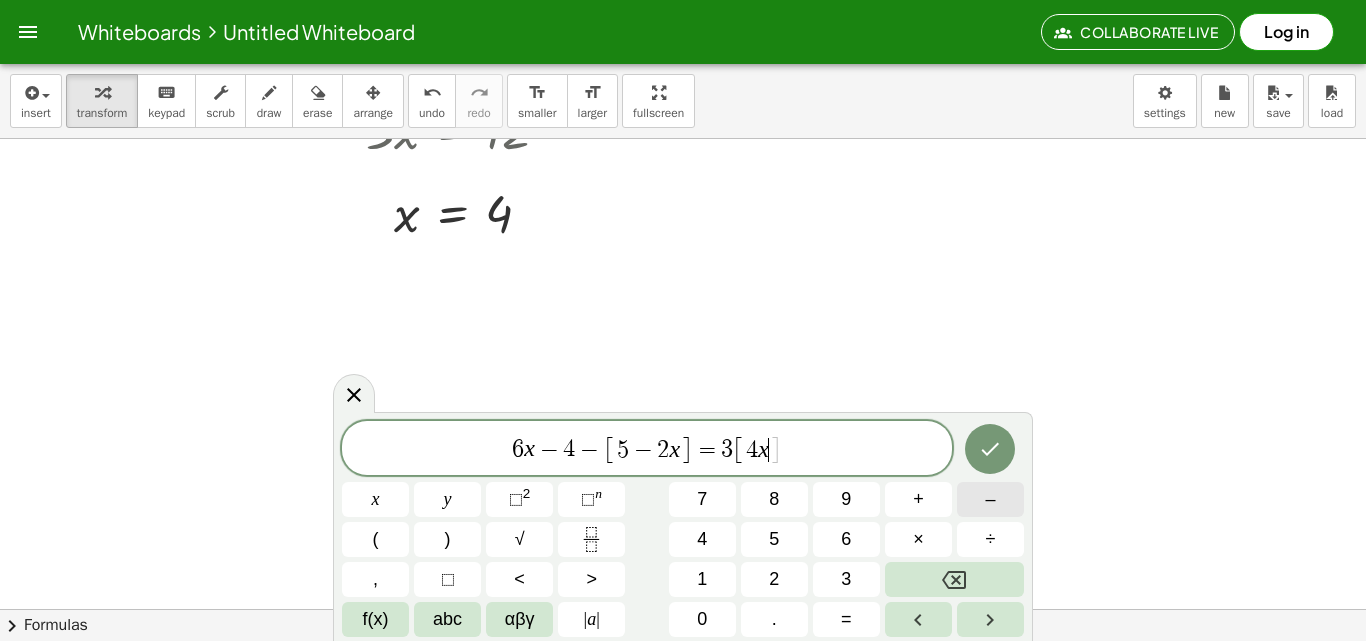 click on "–" at bounding box center [990, 499] 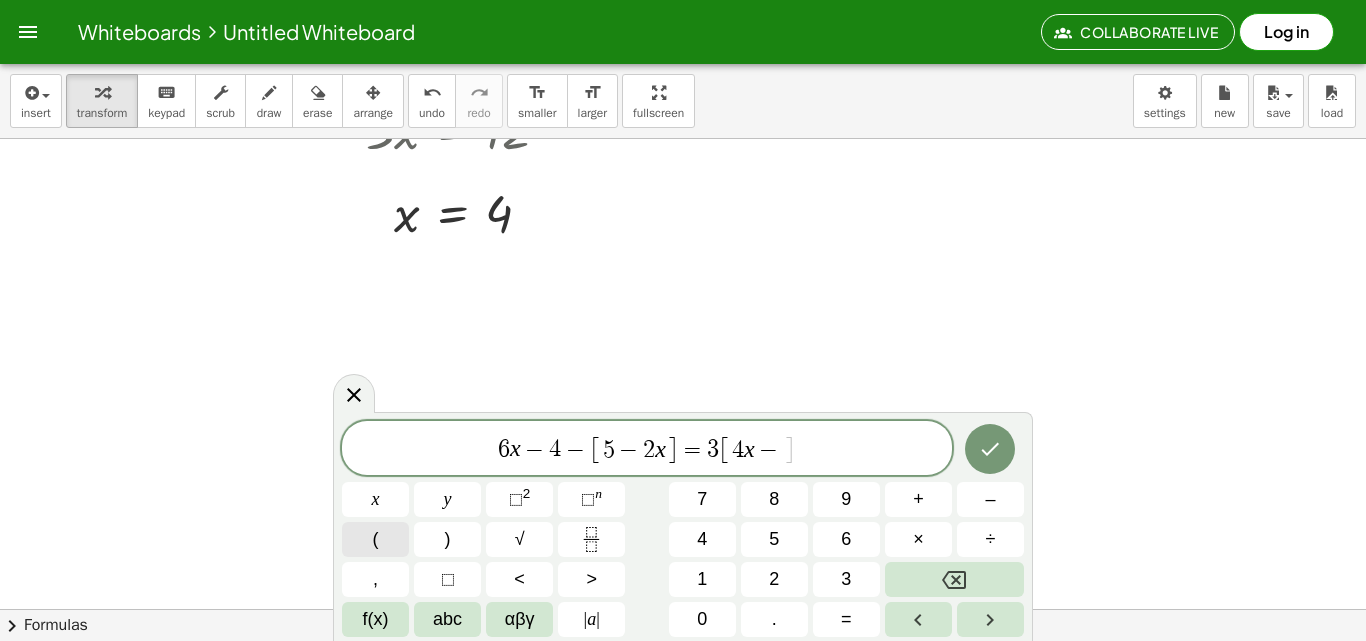 click on "(" at bounding box center (375, 539) 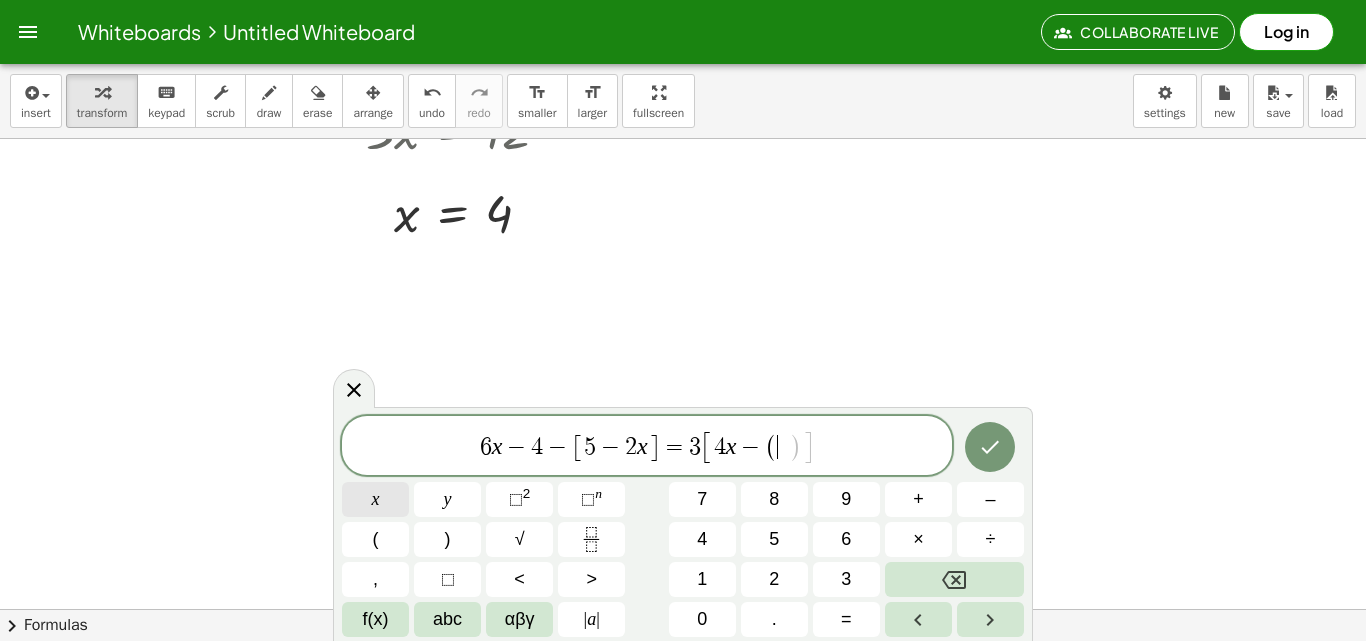 click on "x" at bounding box center [375, 499] 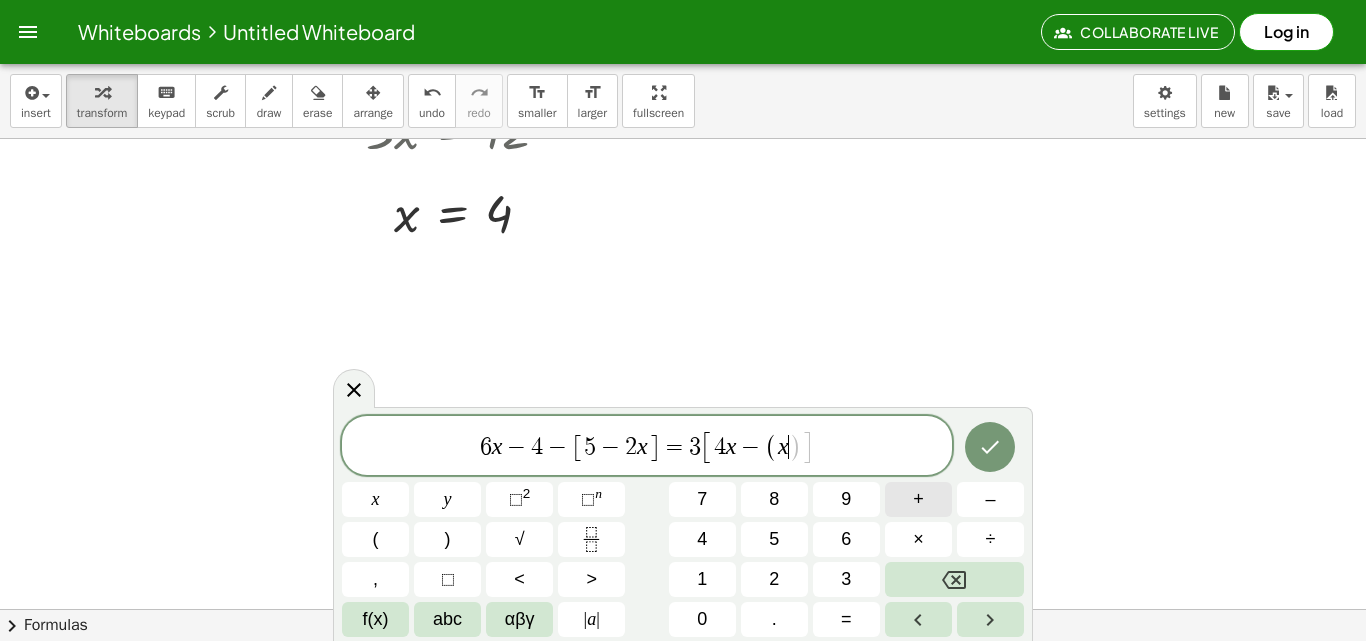 click on "+" at bounding box center [918, 499] 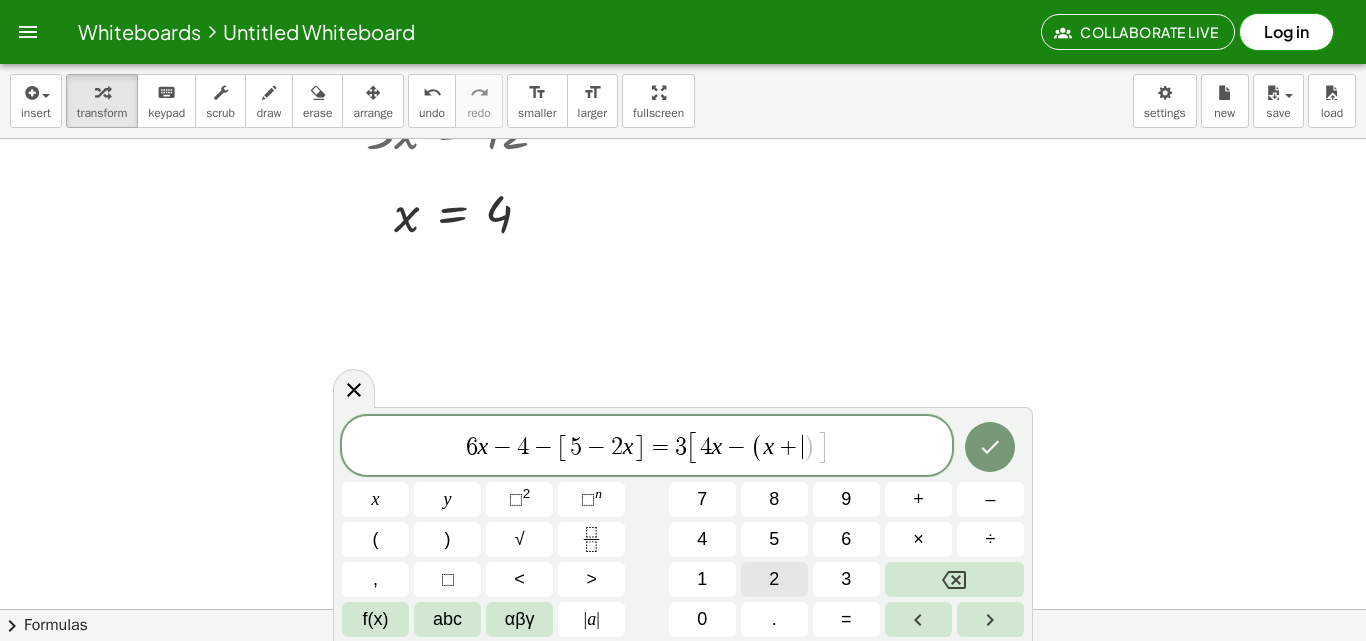 click on "2" at bounding box center [774, 579] 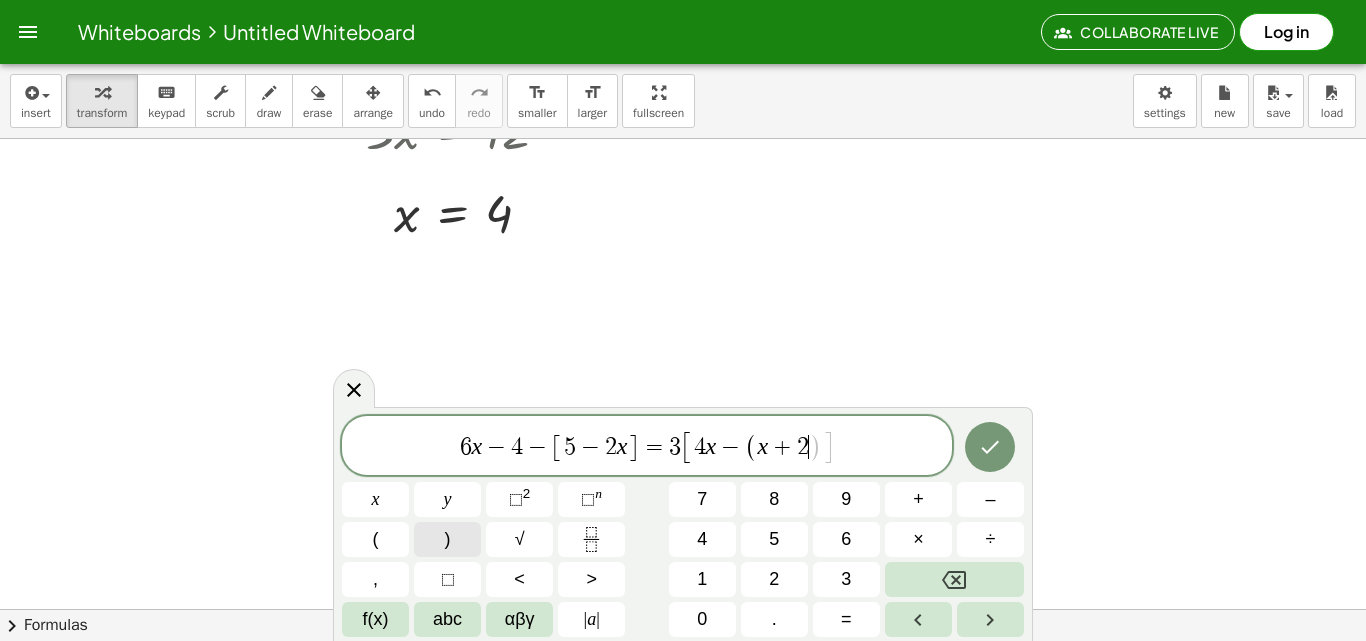 click on ")" at bounding box center [447, 539] 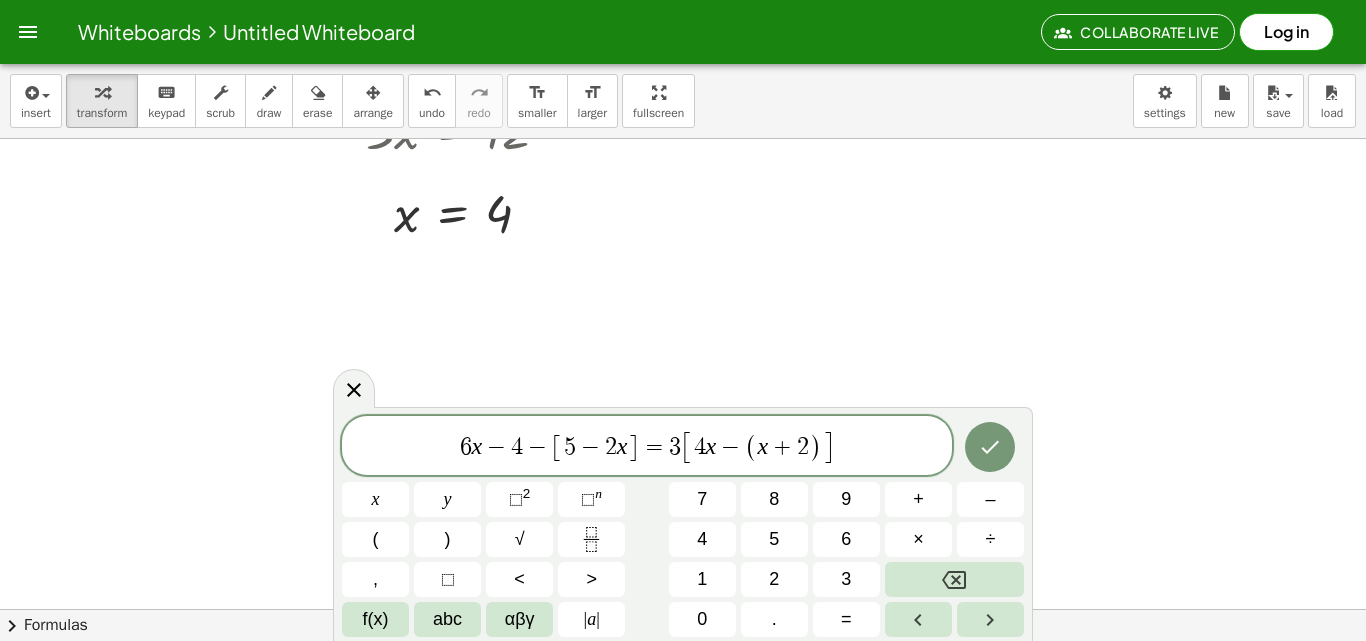 click on "6 x − 4 − [ 5 − 2 x ] = 3 [ 4 x − ( x + 2 ) ] x y ⬚ 2 ⬚ n 7 8 9 + – ( ) √ 4 5 6 × ÷ , ⬚ < > 1 2 3 f(x) abc αβγ | a | 0 . =" at bounding box center (683, 526) 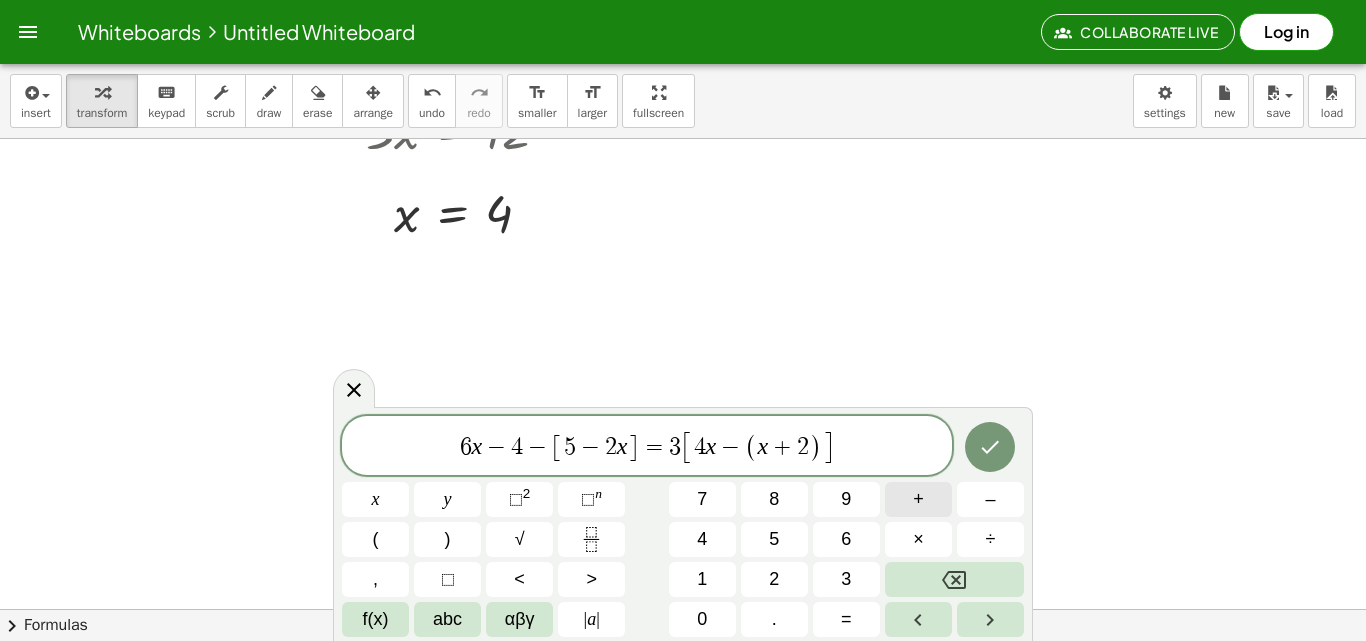 click on "+" at bounding box center (918, 499) 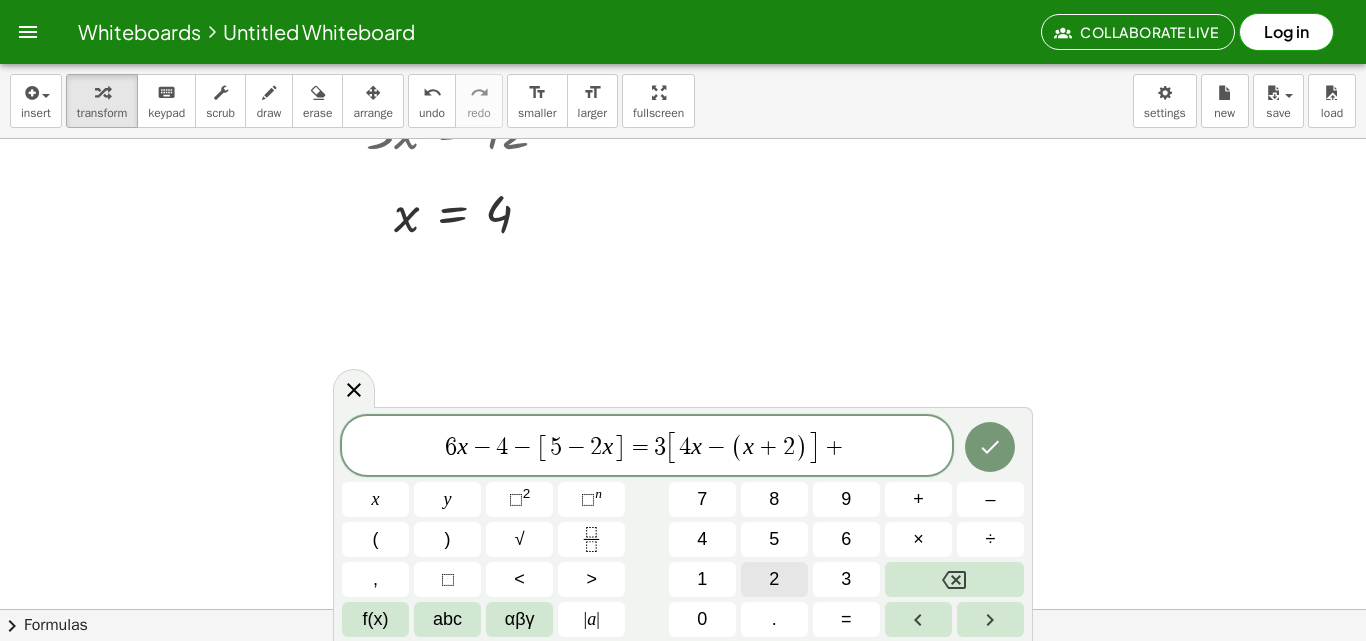 click on "2" at bounding box center [774, 579] 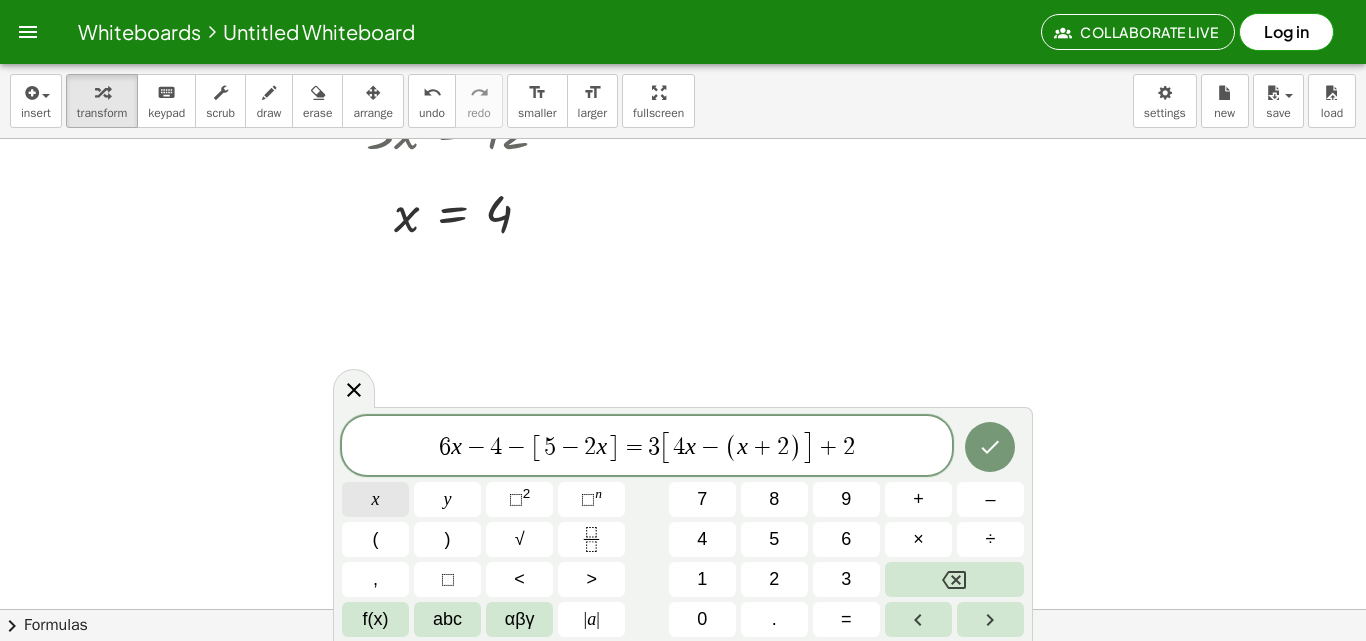 click on "x" at bounding box center (376, 499) 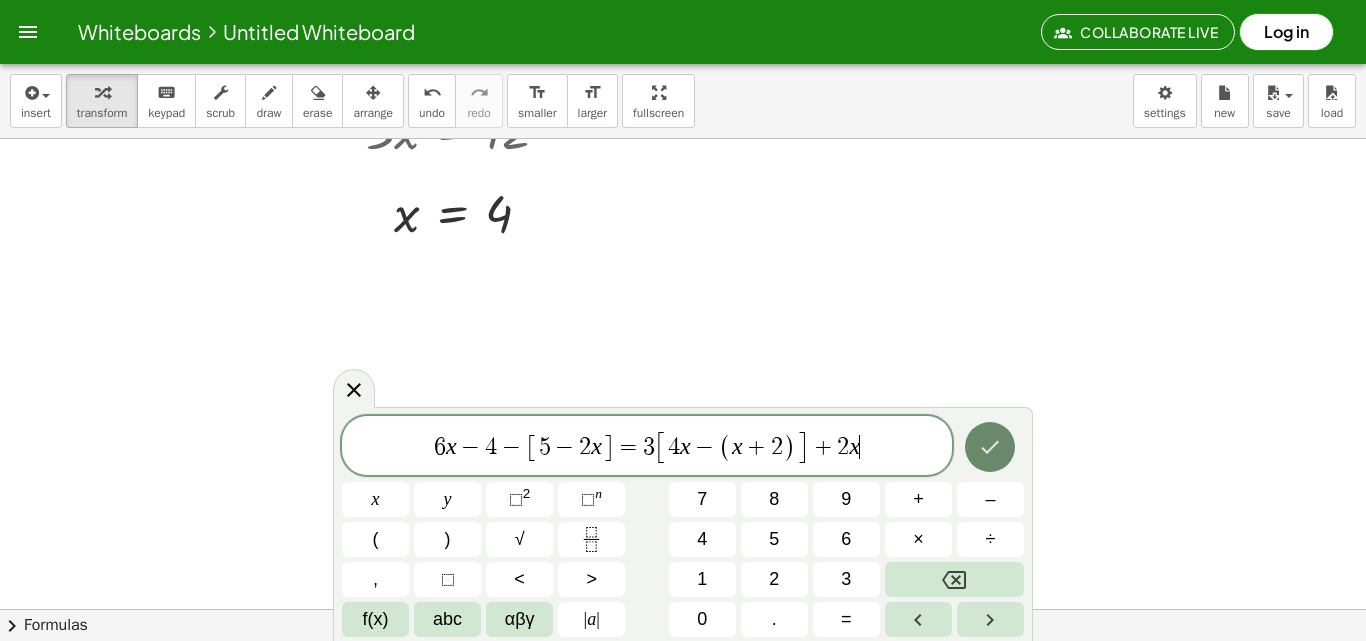 click 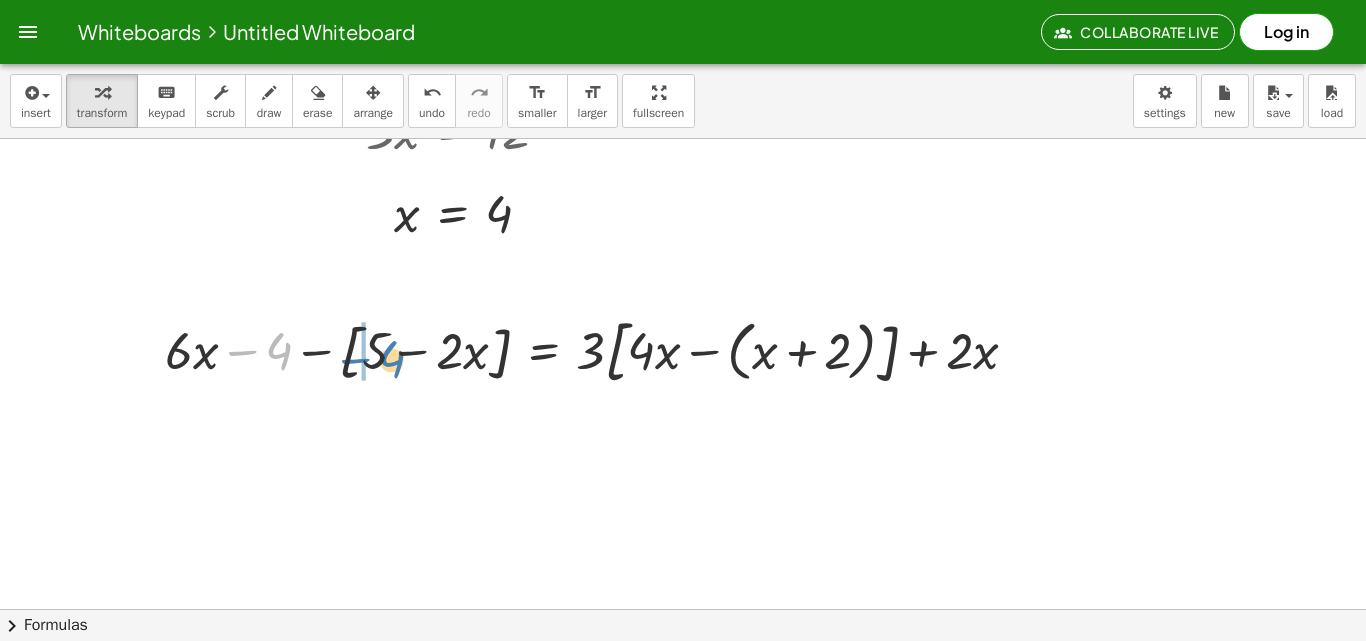 drag, startPoint x: 273, startPoint y: 361, endPoint x: 379, endPoint y: 368, distance: 106.23088 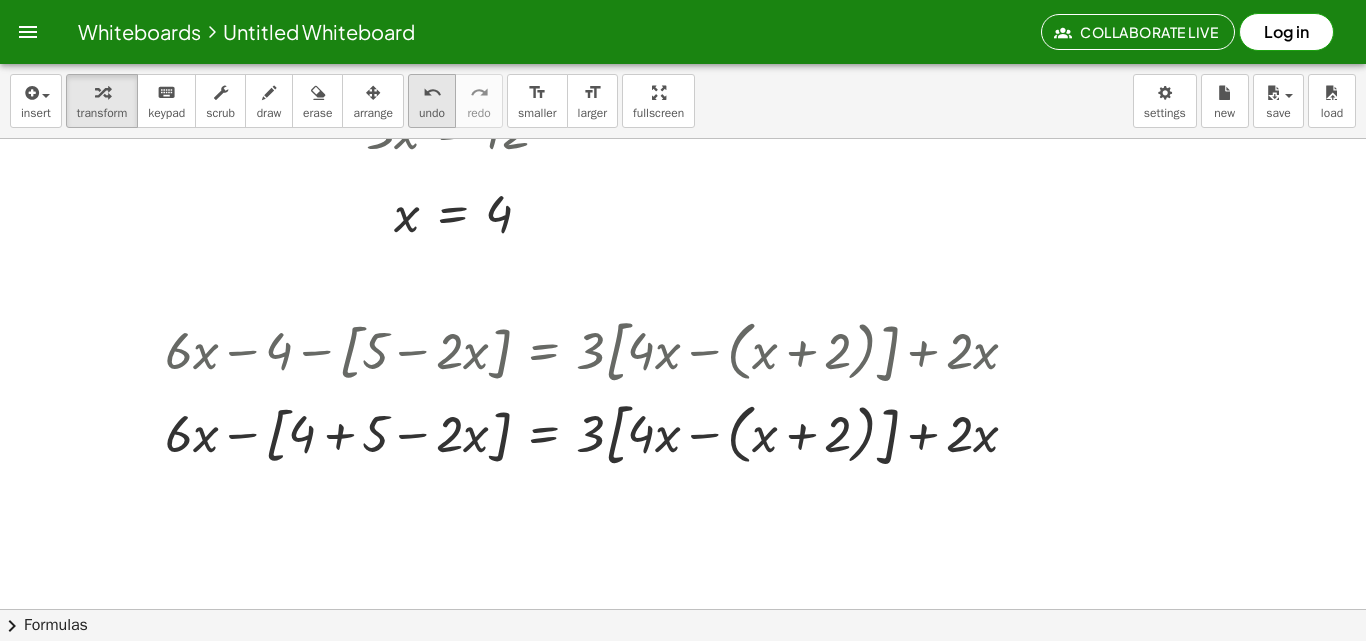 click on "undo" at bounding box center (432, 93) 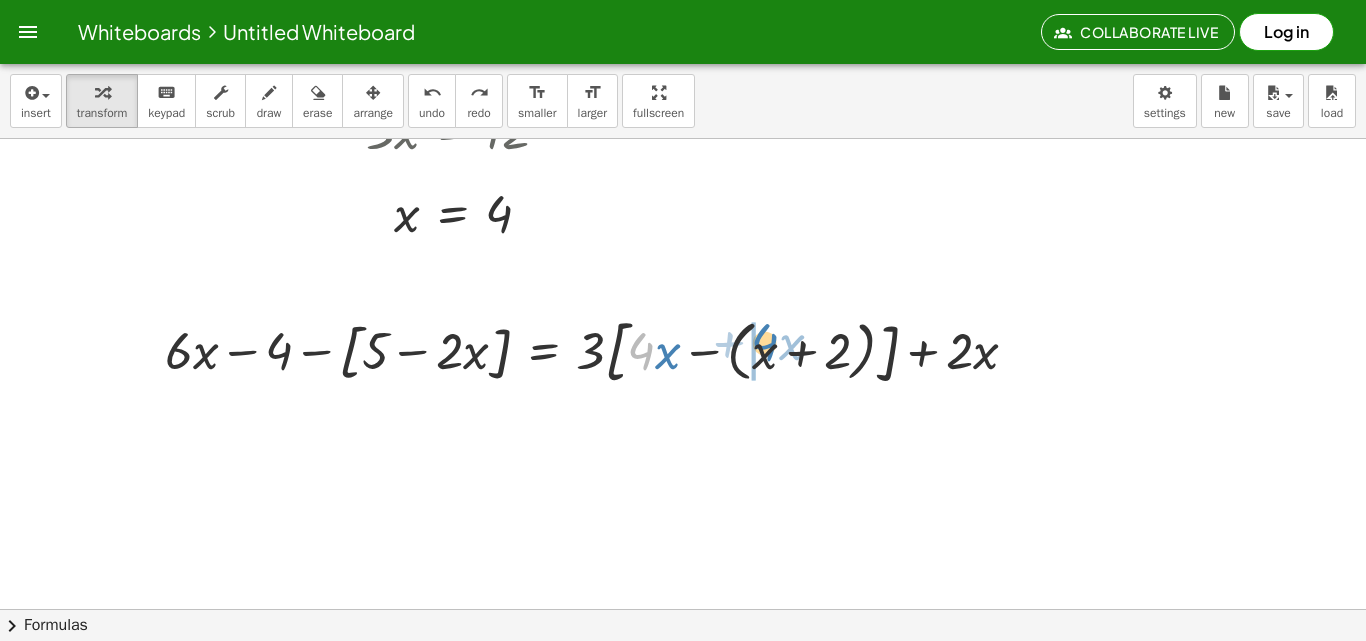 drag, startPoint x: 646, startPoint y: 344, endPoint x: 770, endPoint y: 335, distance: 124.32619 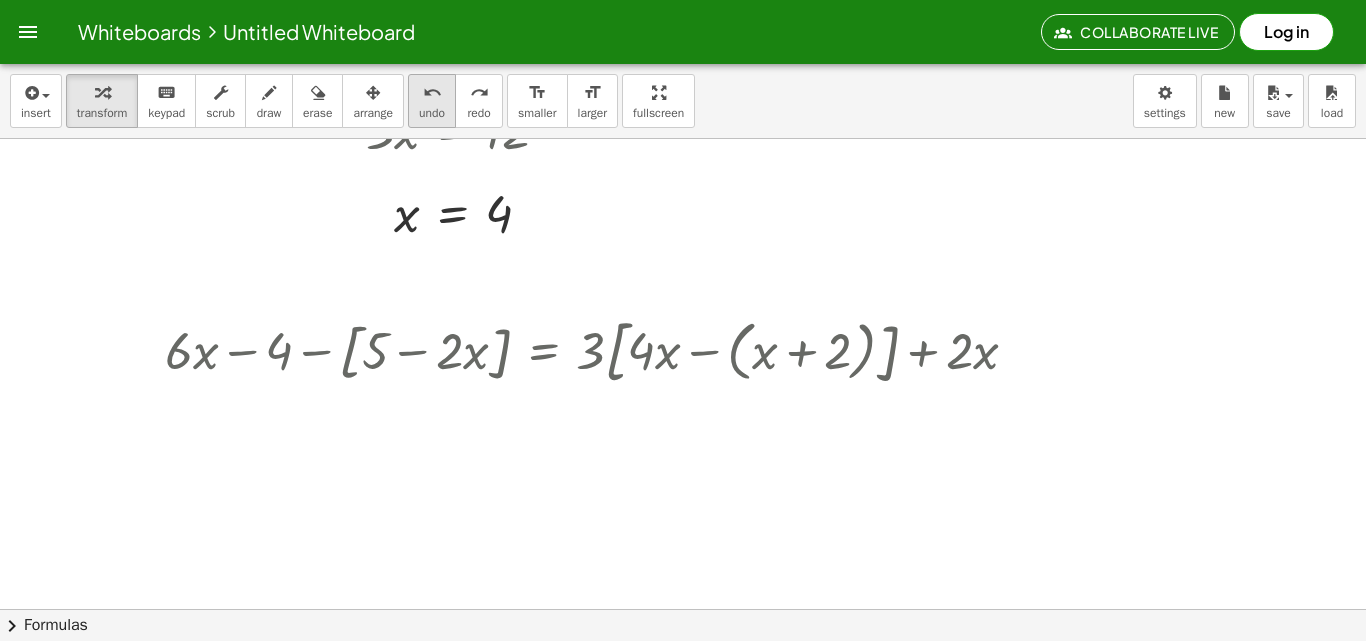 click on "undo" at bounding box center [432, 113] 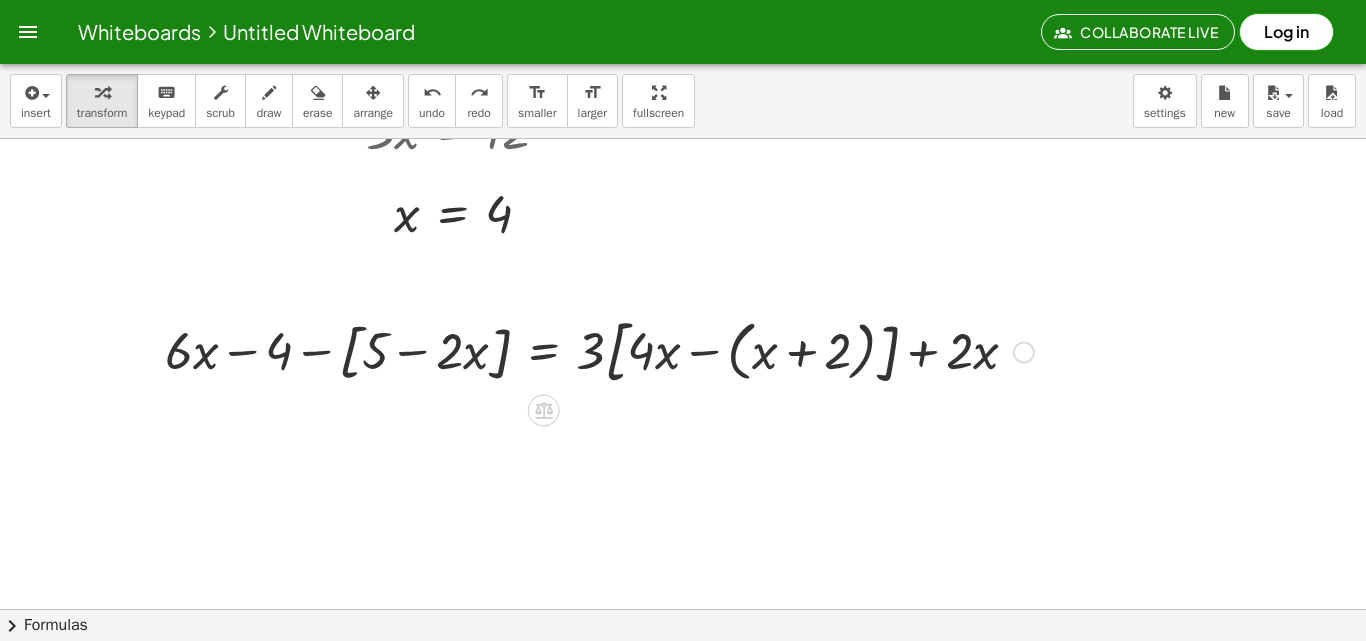 click at bounding box center [599, 350] 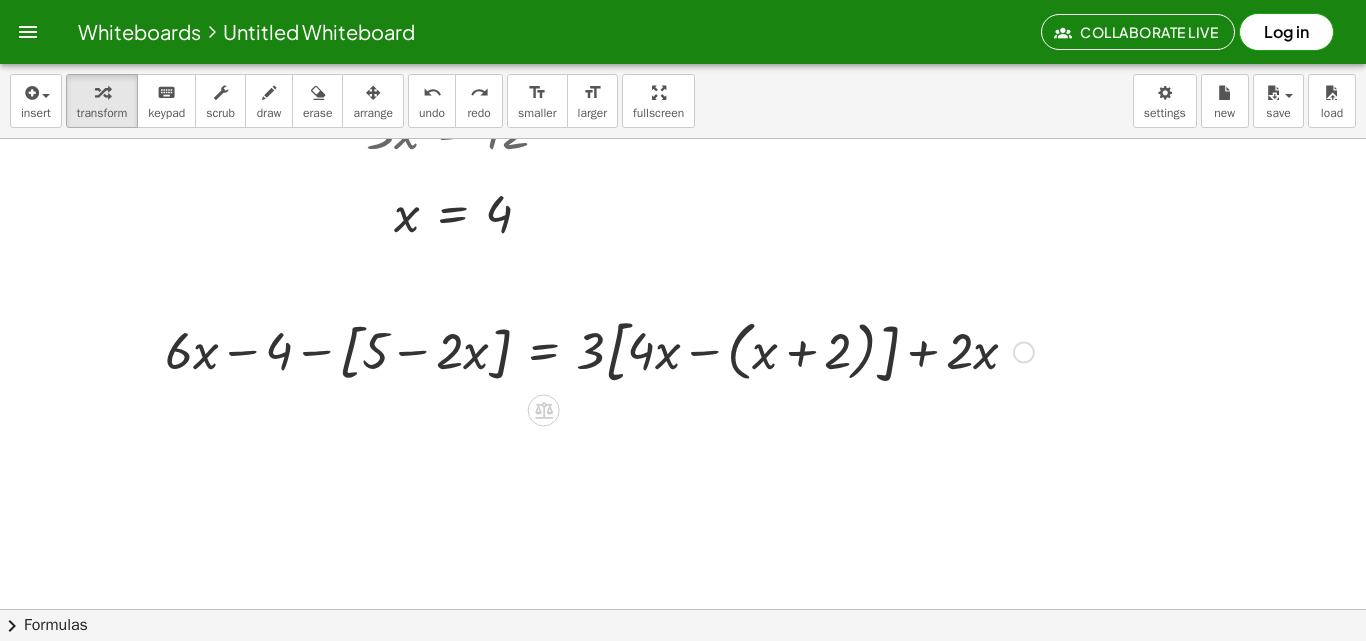click at bounding box center [599, 350] 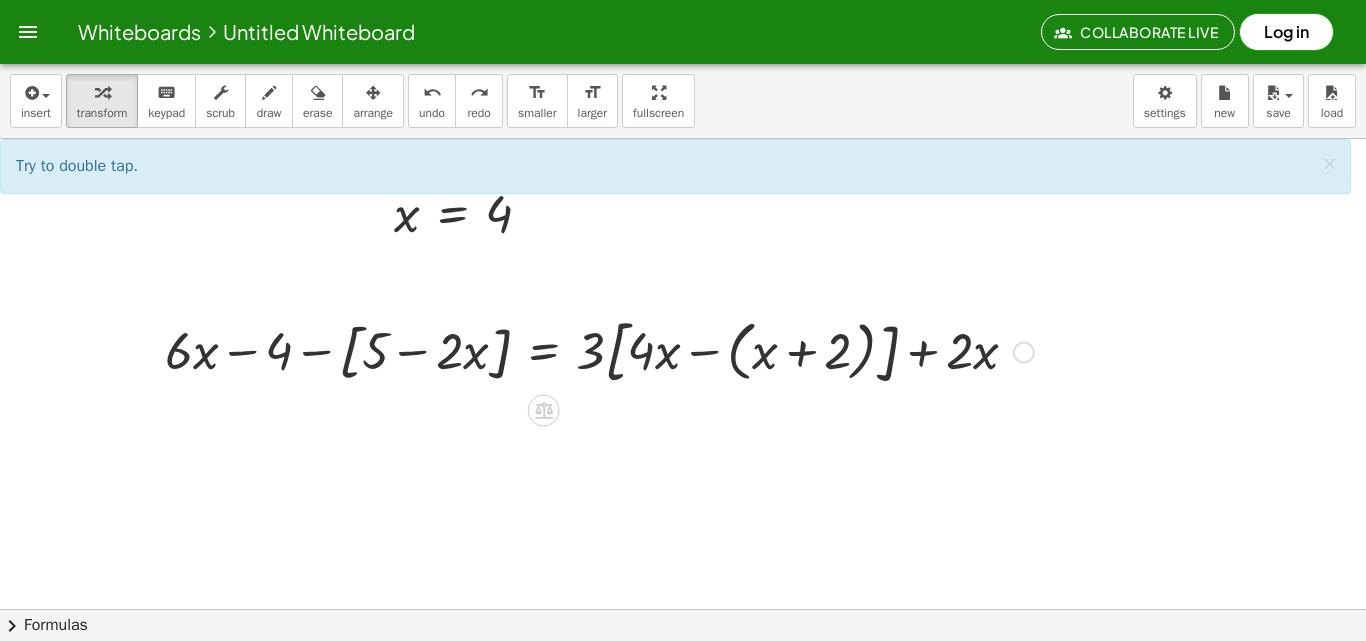 drag, startPoint x: 710, startPoint y: 349, endPoint x: 739, endPoint y: 340, distance: 30.364452 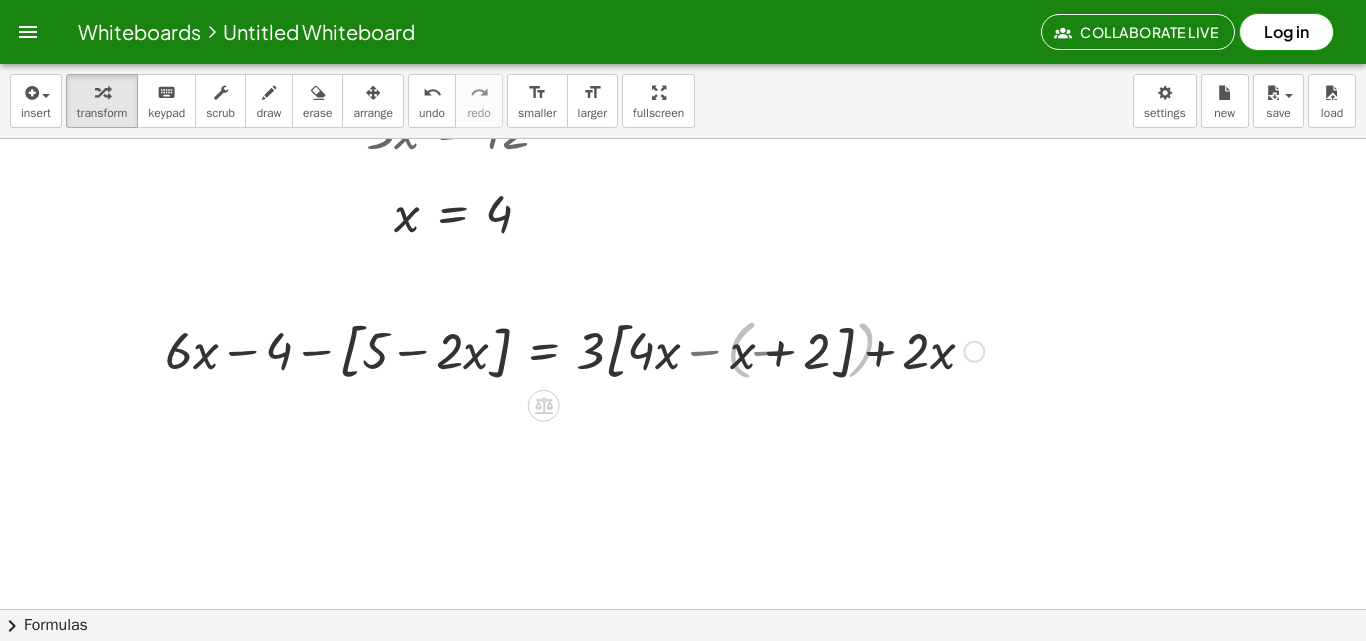 click at bounding box center (574, 350) 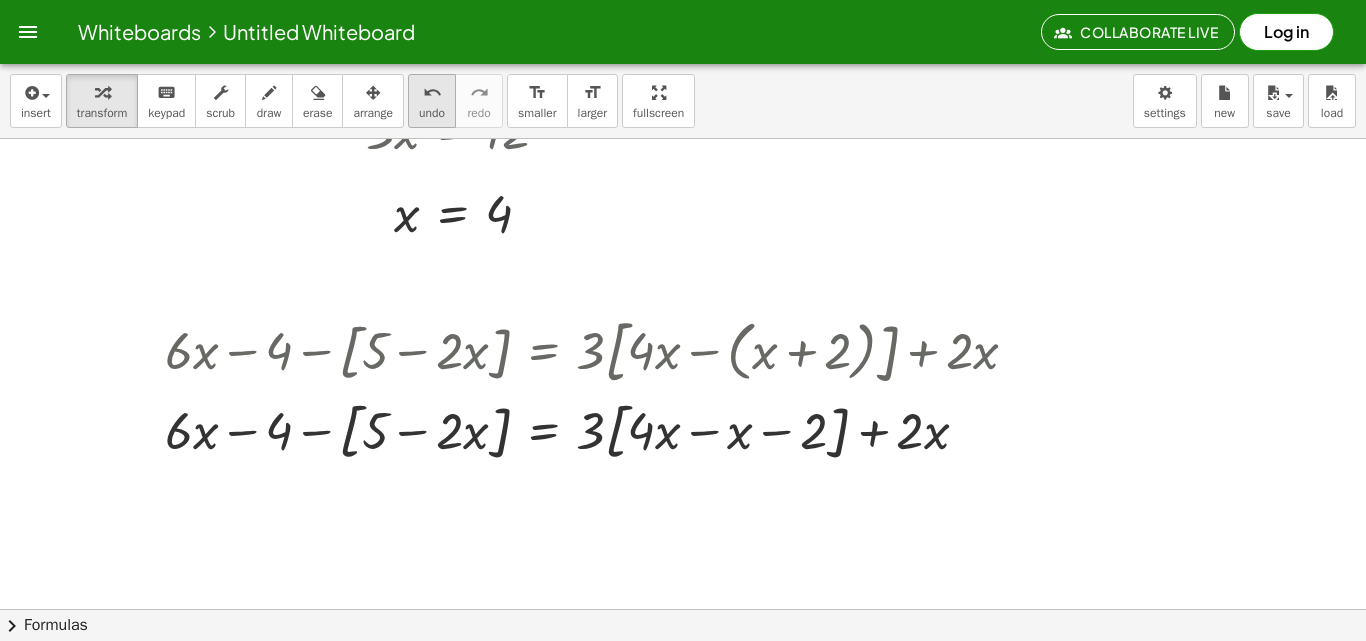 click on "undo" at bounding box center [432, 92] 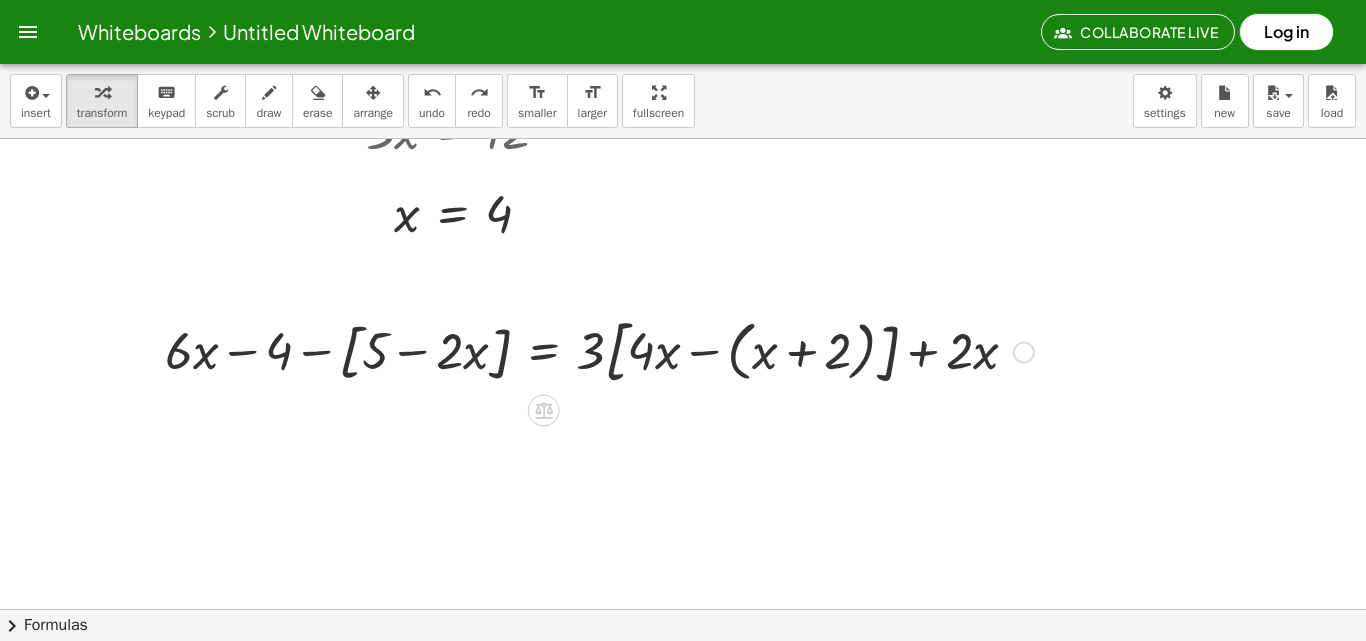 click at bounding box center [599, 350] 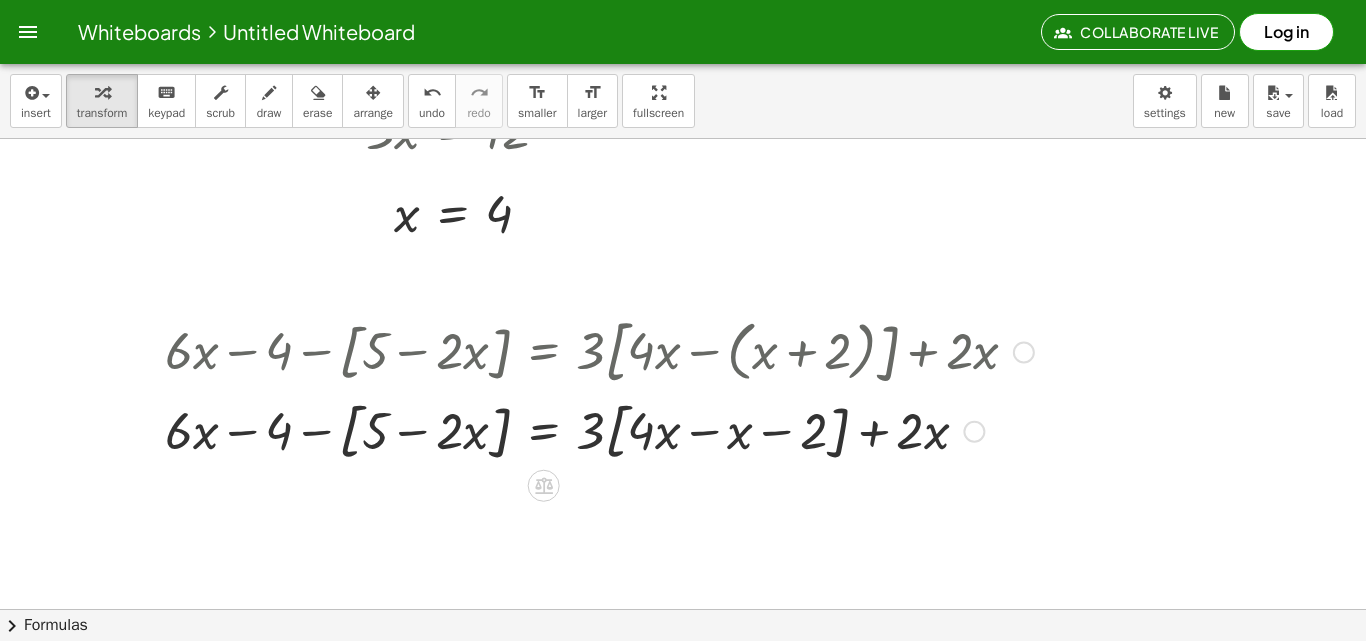 click at bounding box center (599, 430) 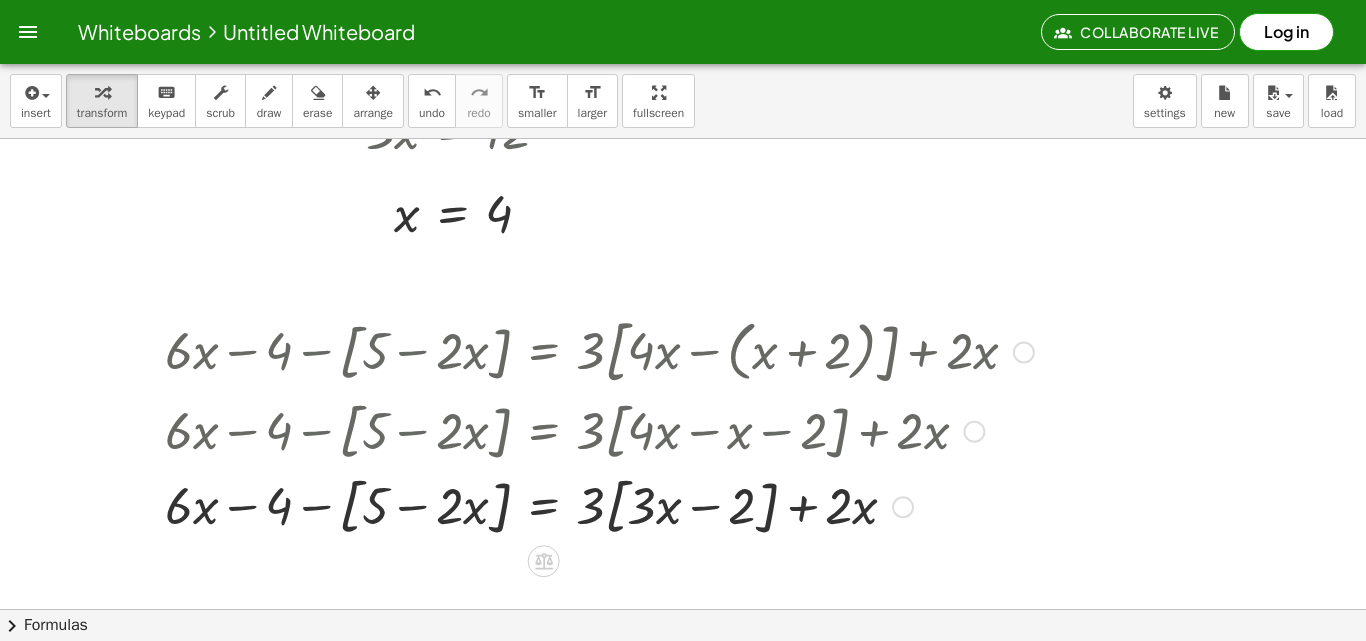 scroll, scrollTop: 1340, scrollLeft: 0, axis: vertical 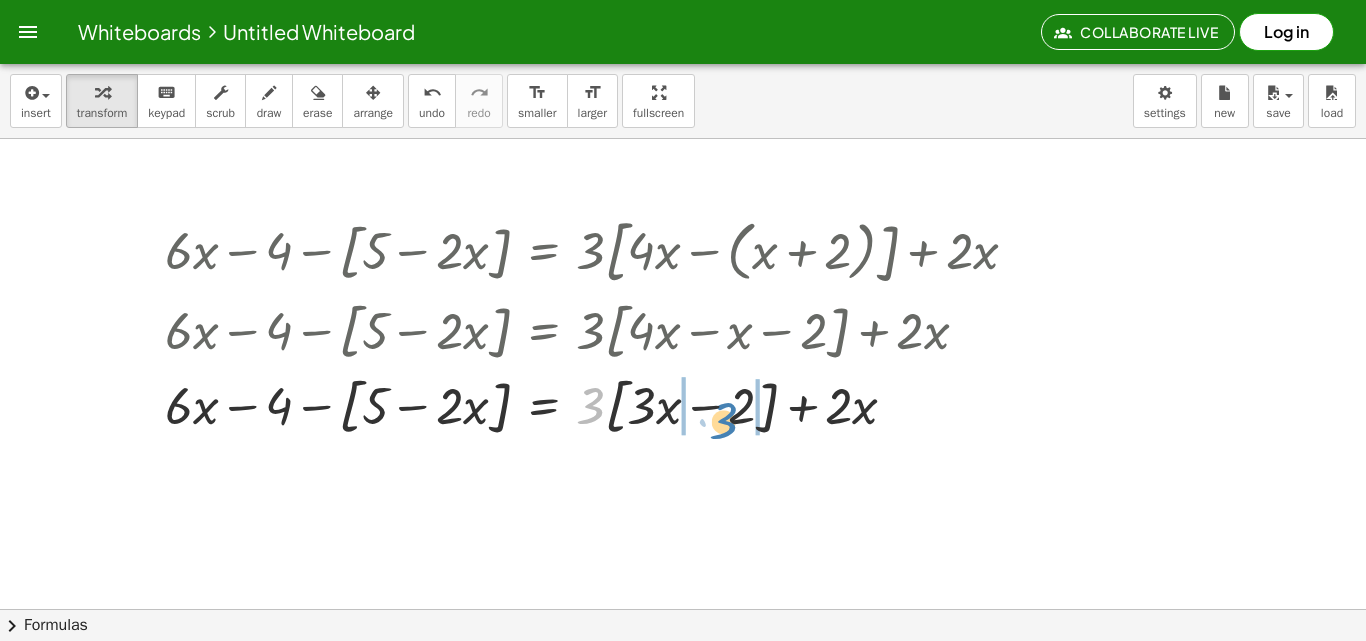 drag, startPoint x: 590, startPoint y: 393, endPoint x: 723, endPoint y: 408, distance: 133.84319 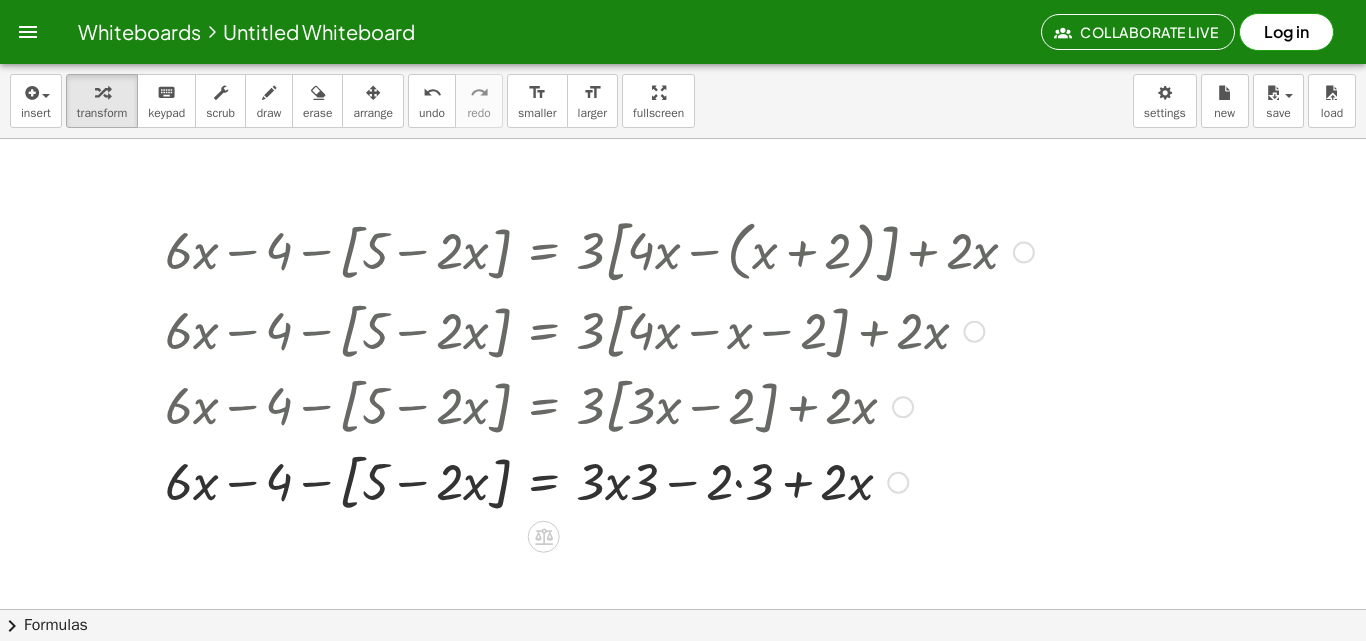 click at bounding box center (599, 481) 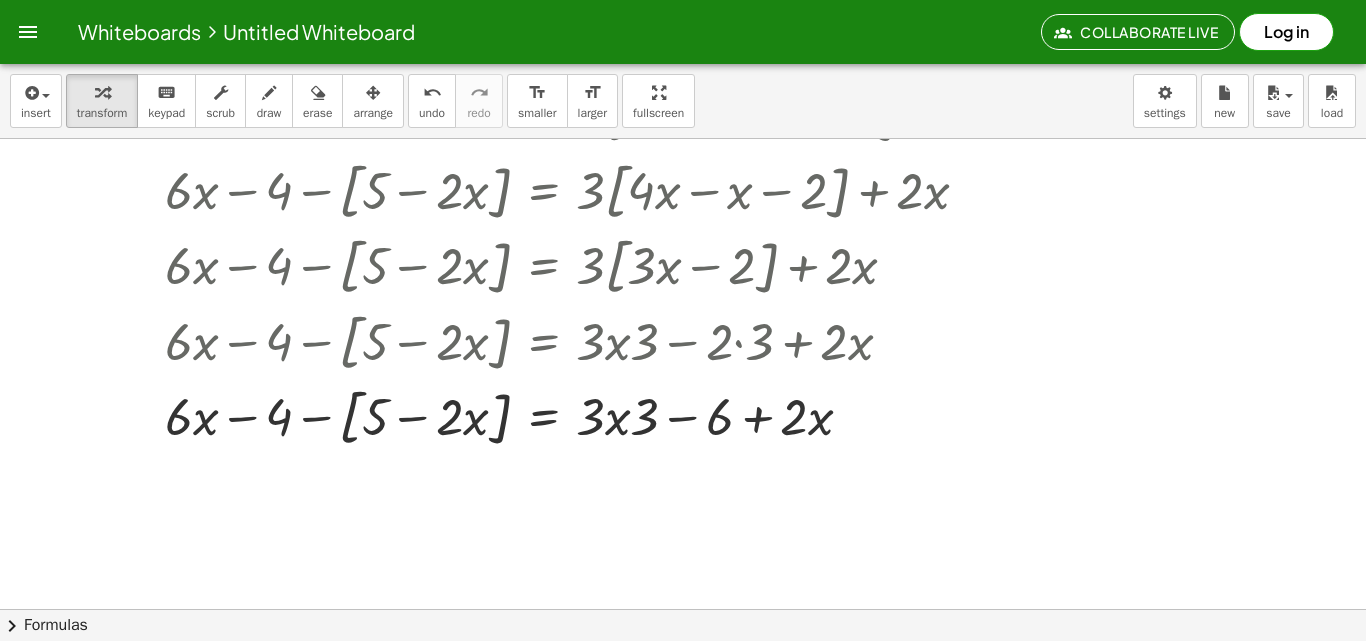 scroll, scrollTop: 1510, scrollLeft: 0, axis: vertical 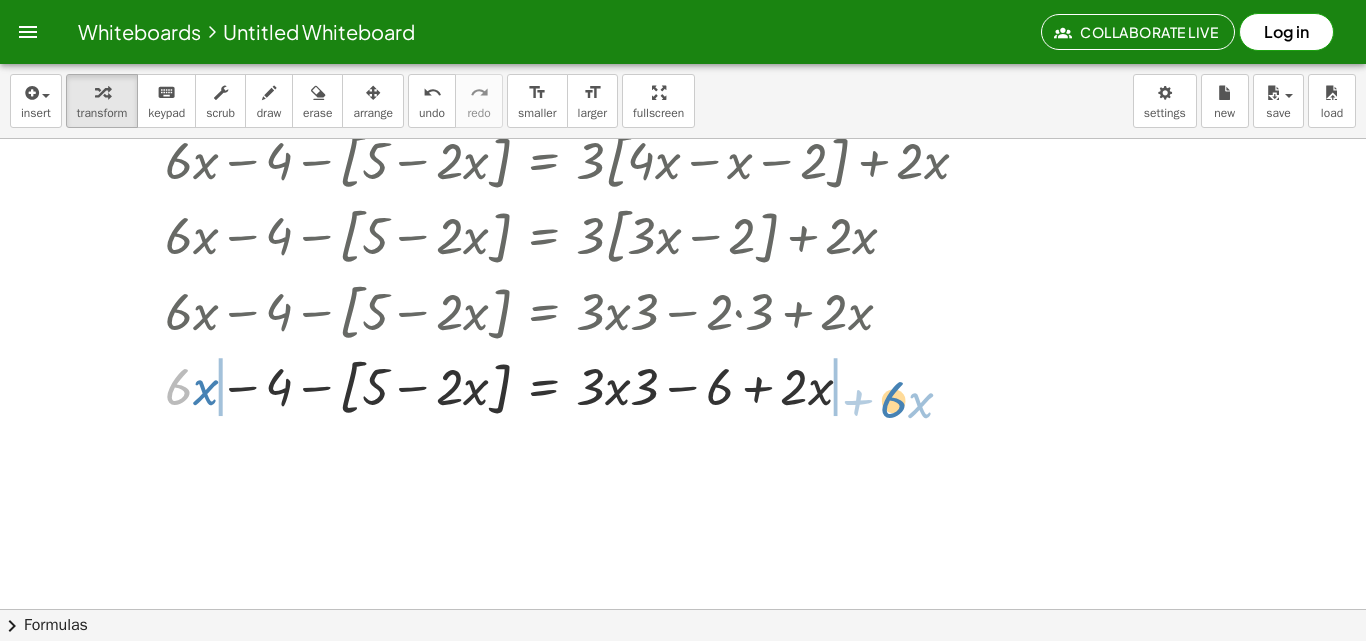 drag, startPoint x: 181, startPoint y: 379, endPoint x: 895, endPoint y: 392, distance: 714.11835 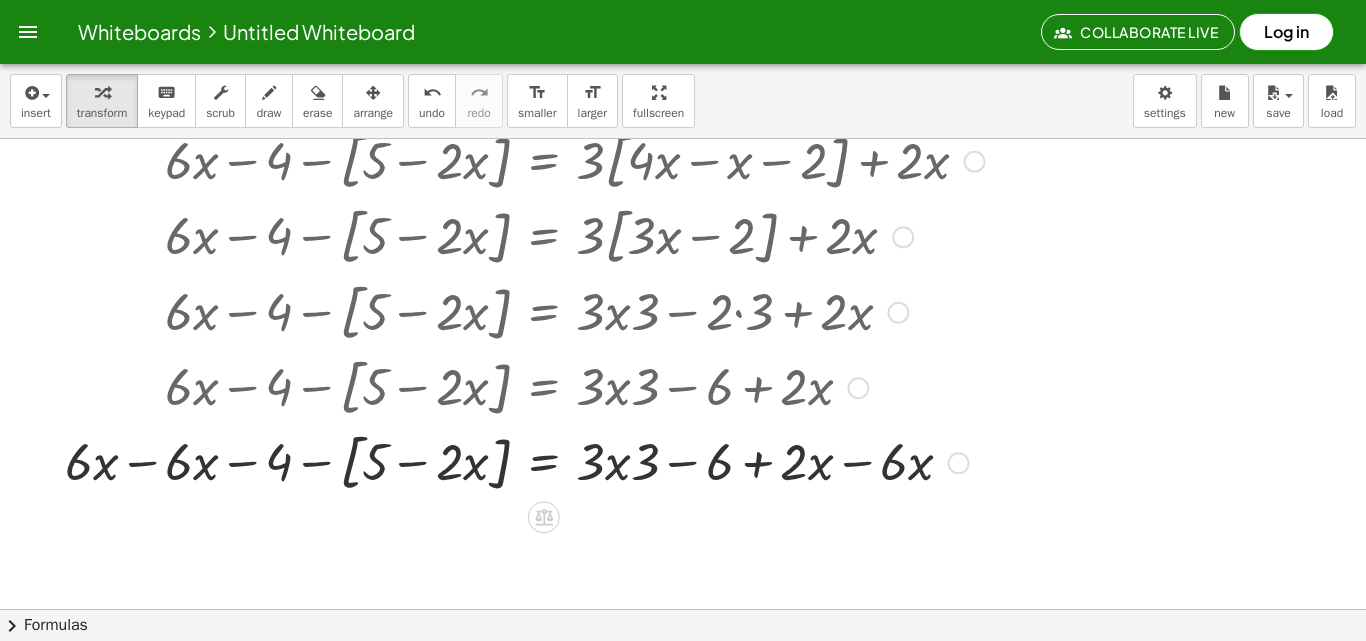 click at bounding box center (549, 387) 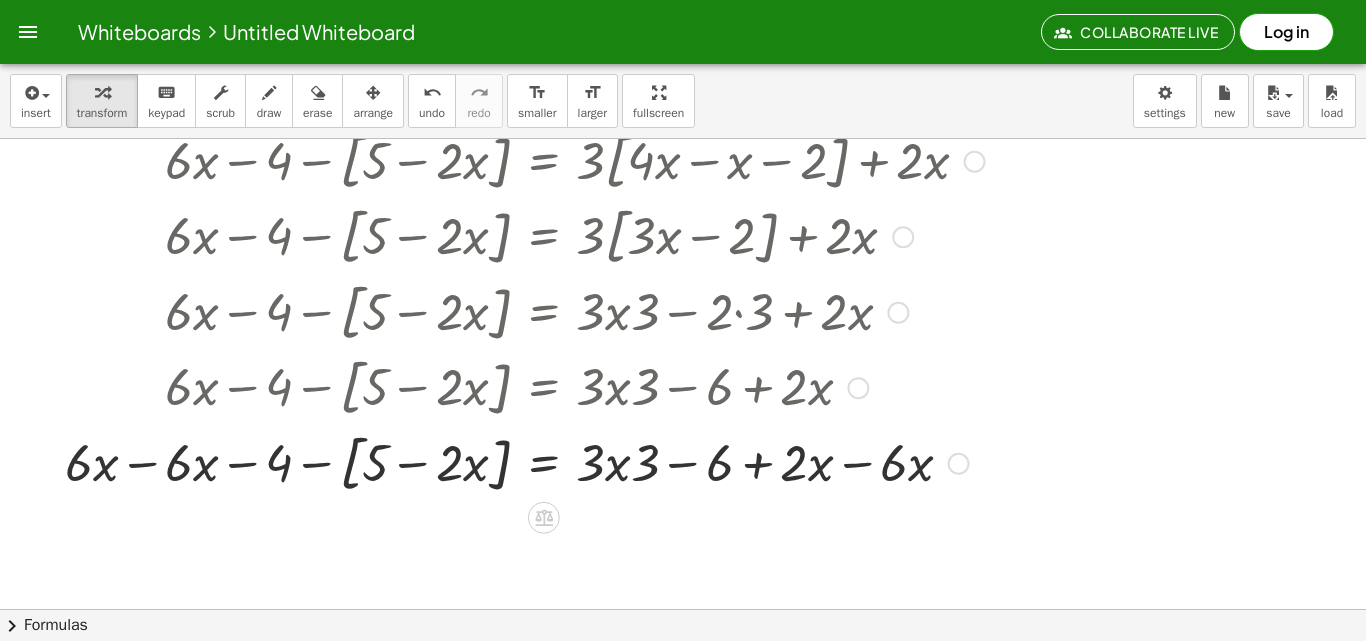click at bounding box center (549, 462) 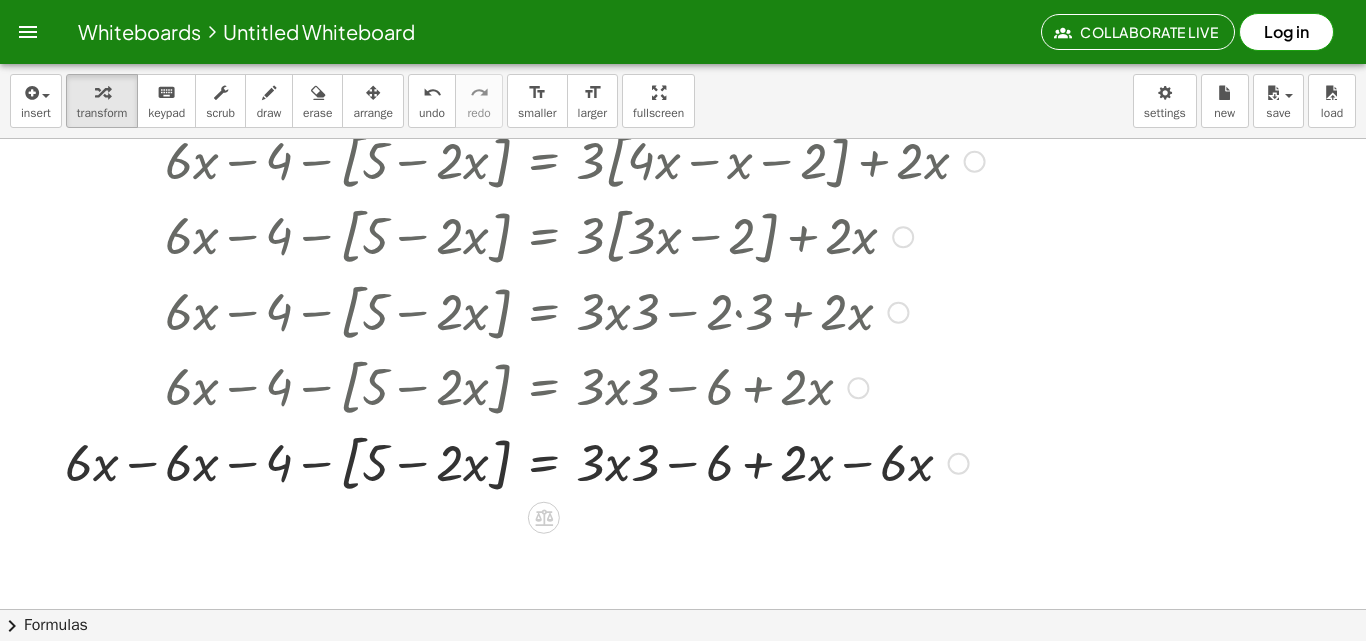 click at bounding box center (549, 462) 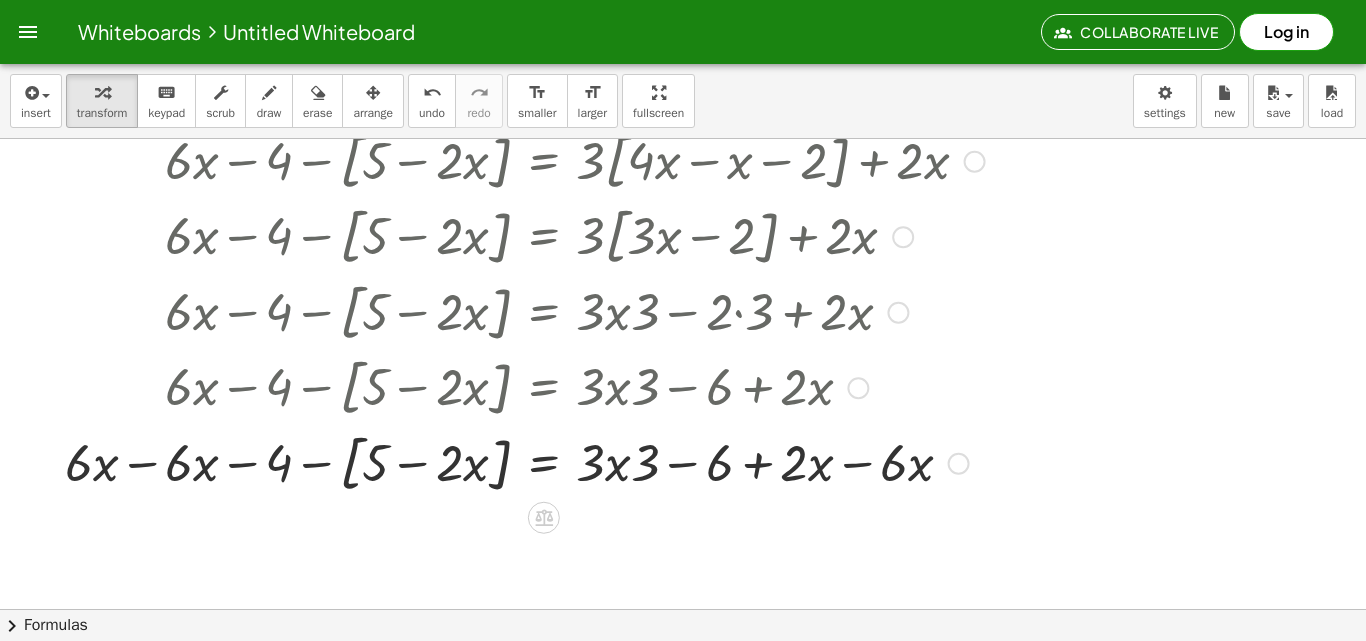 drag, startPoint x: 150, startPoint y: 455, endPoint x: 162, endPoint y: 452, distance: 12.369317 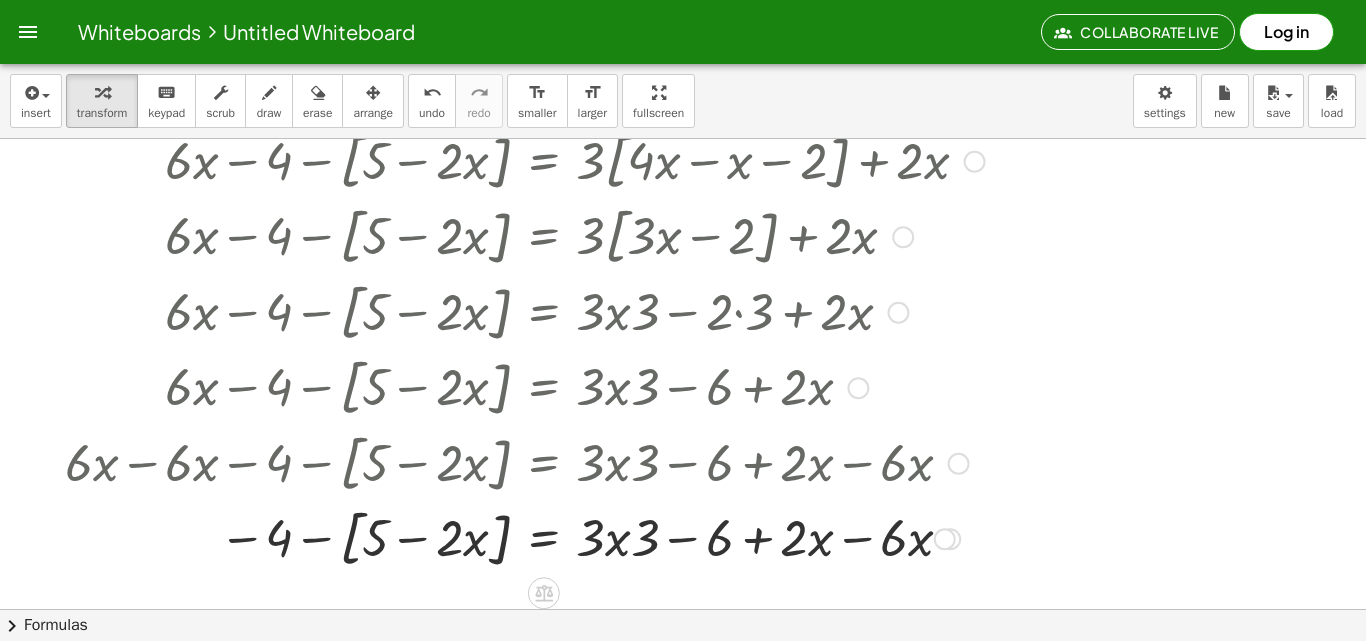 click at bounding box center [549, 538] 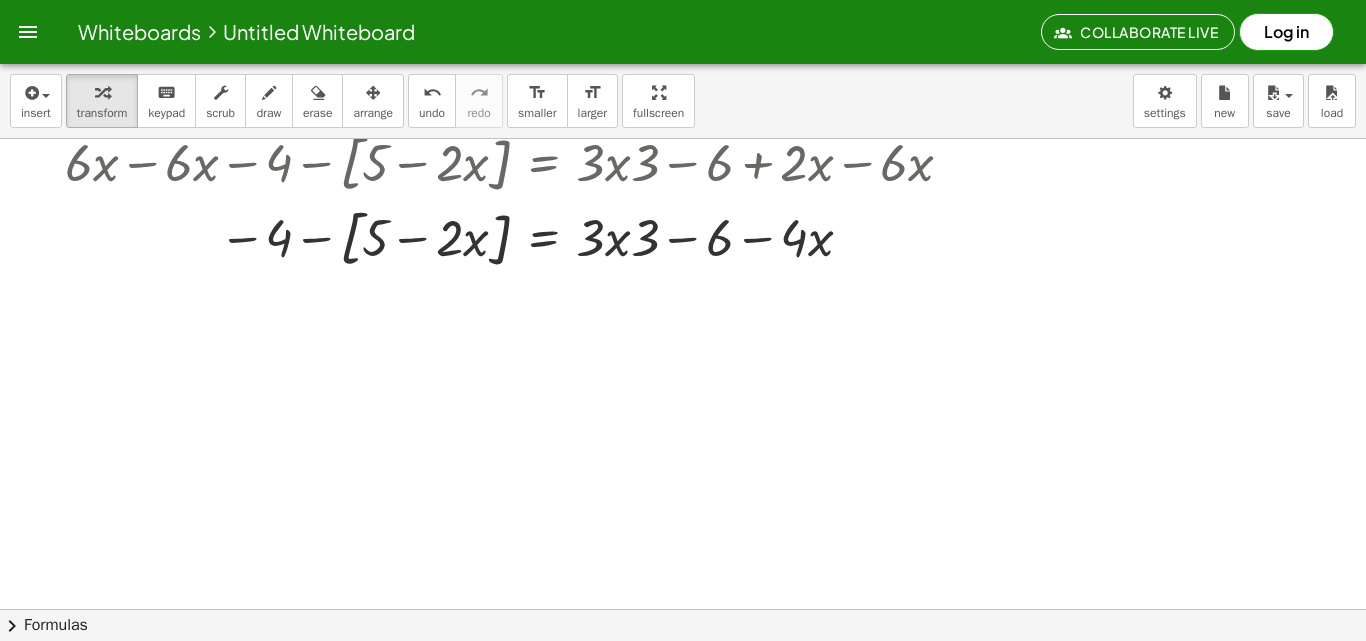 scroll, scrollTop: 1710, scrollLeft: 0, axis: vertical 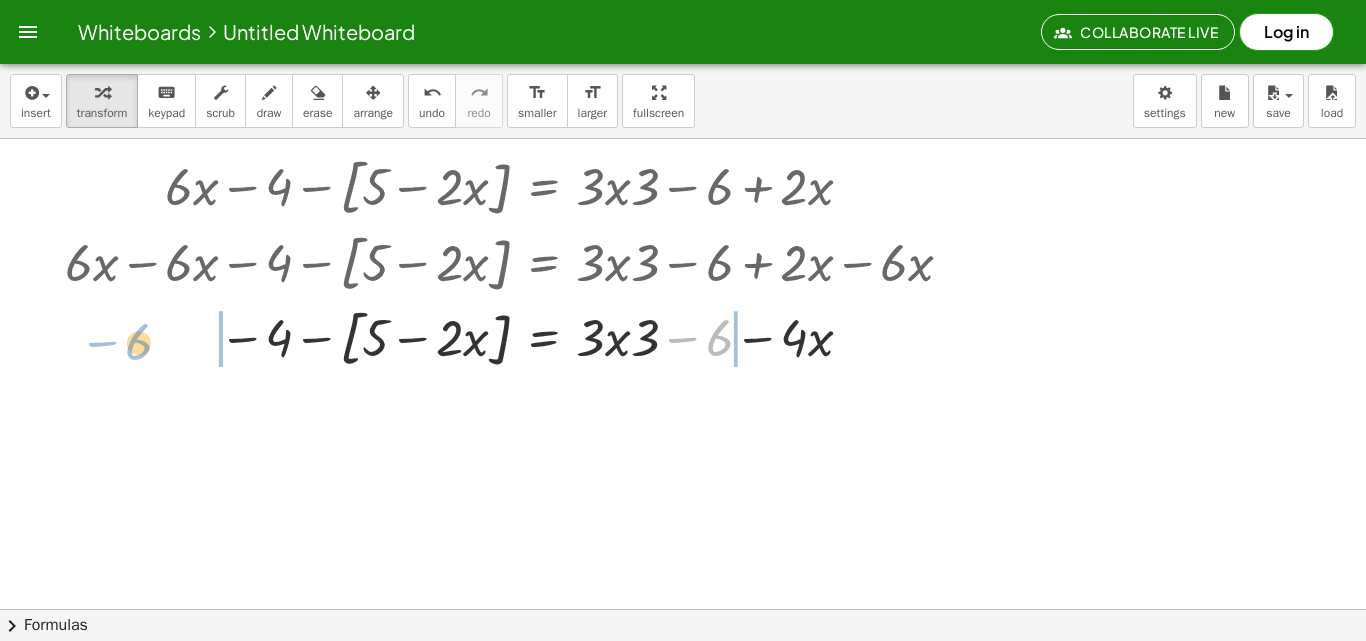 drag, startPoint x: 721, startPoint y: 339, endPoint x: 140, endPoint y: 343, distance: 581.0138 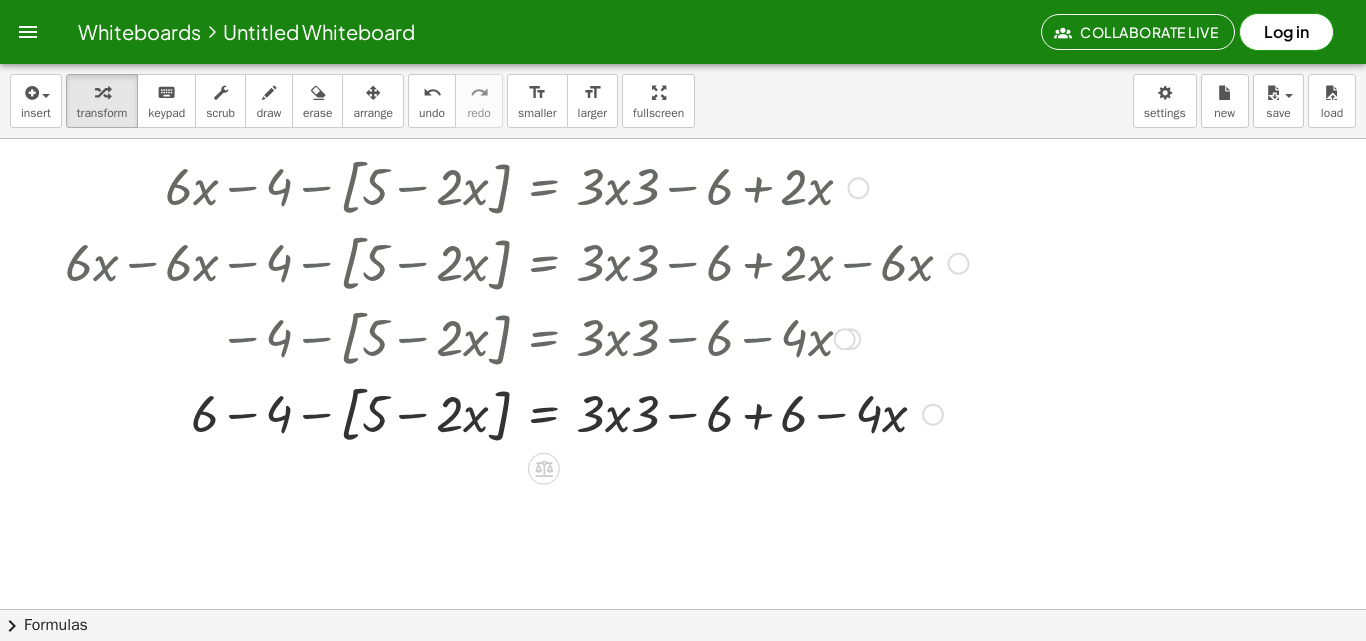 click at bounding box center (549, 413) 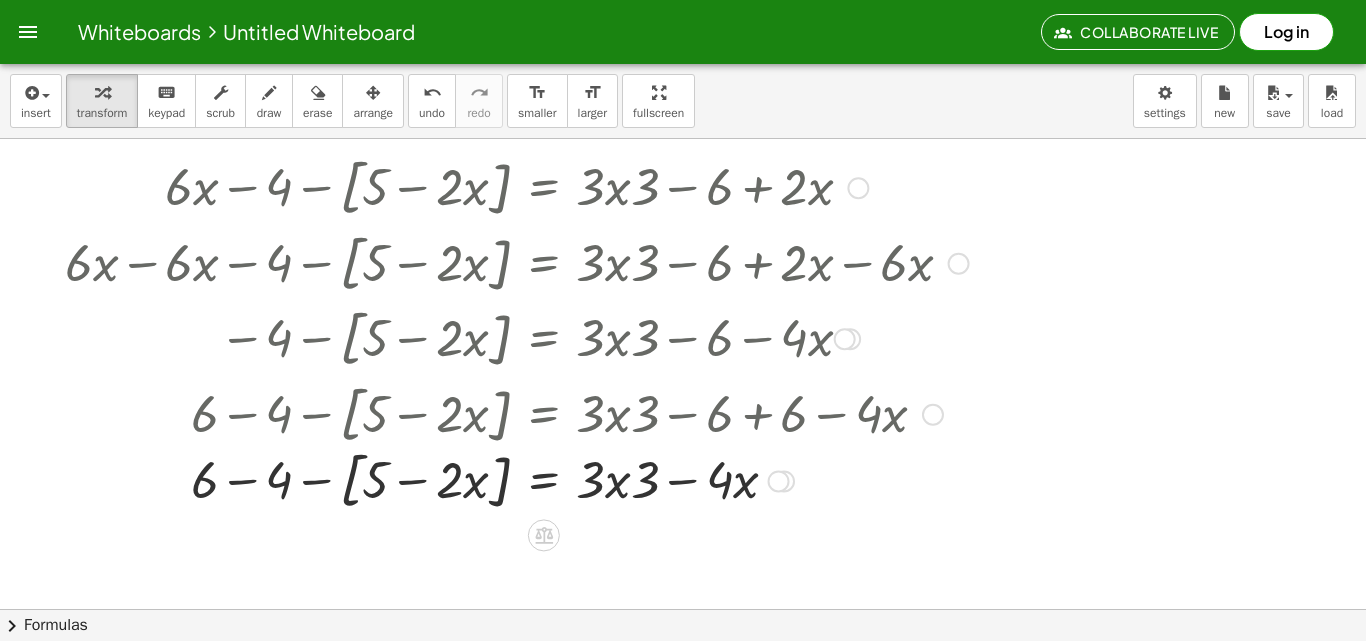 click on "+ · 6 · x − 4 − [ + 5 − · 2 · x ] = + · 3 · [ + · 4 · x − ( + x + 2 ) ] + · 2 · x + · 6 · x − 4 − [ + 5 − · 2 · x ] = + · 3 · [ + · 4 · x − x − 2 ] + · 2 · x + · 6 · x − 4 − [ + 5 − · 2 · x ] = + · 3 · [ + · 3 · x − 2 ] + · 2 · x + · 6 · x − 4 − [ + 5 − · 2 · x ] = + · 3 · x · 3 − · 2 · 3 + · 2 · x + · 6 · x − 4 − [ + 5 − · 2 · x ] = + · 3 · x · 3 − 6 + · 2 · x + · 6 · x − · 6 · x − 4 − [ + 5 − · 2 · x ] = + · 3 · x · 3 − 6 + · 2 · x − · 6 · x + 0 − 4 − [ + 5 − · 2 · x ] = + · 3 · x · 3 − 6 + · 2 · x − · 6 · x − 4 − [ + 5 − · 2 · x ] = + · 3 · x · 3 − 6 + · 2 · x − · 6 · x − 4 − [ + 5 − · 2 · x ] = + · 3 · x · 3 − 6 − · 4 · x + 6 − 4 − [ + 5 − · 2 · x ] = + · 3 · x · 3 − 6 + 6 − · 4 · x + 6 − 4 − [ + 5 − · 2 · x ] = + · 3 · x · 3 + 0 − · 4 · x − 4 − [ + 5 − · 2 · x ] = + · x · x · 3 · 3 − · 4 +" at bounding box center (544, -117) 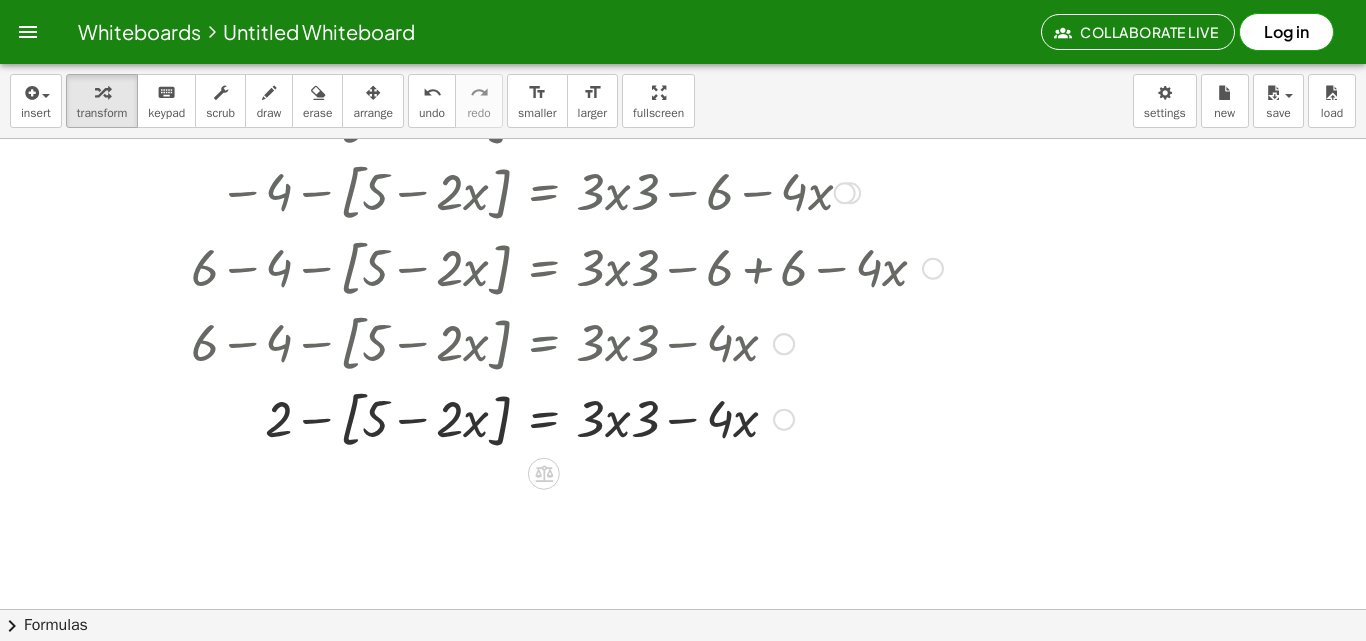 scroll, scrollTop: 1880, scrollLeft: 0, axis: vertical 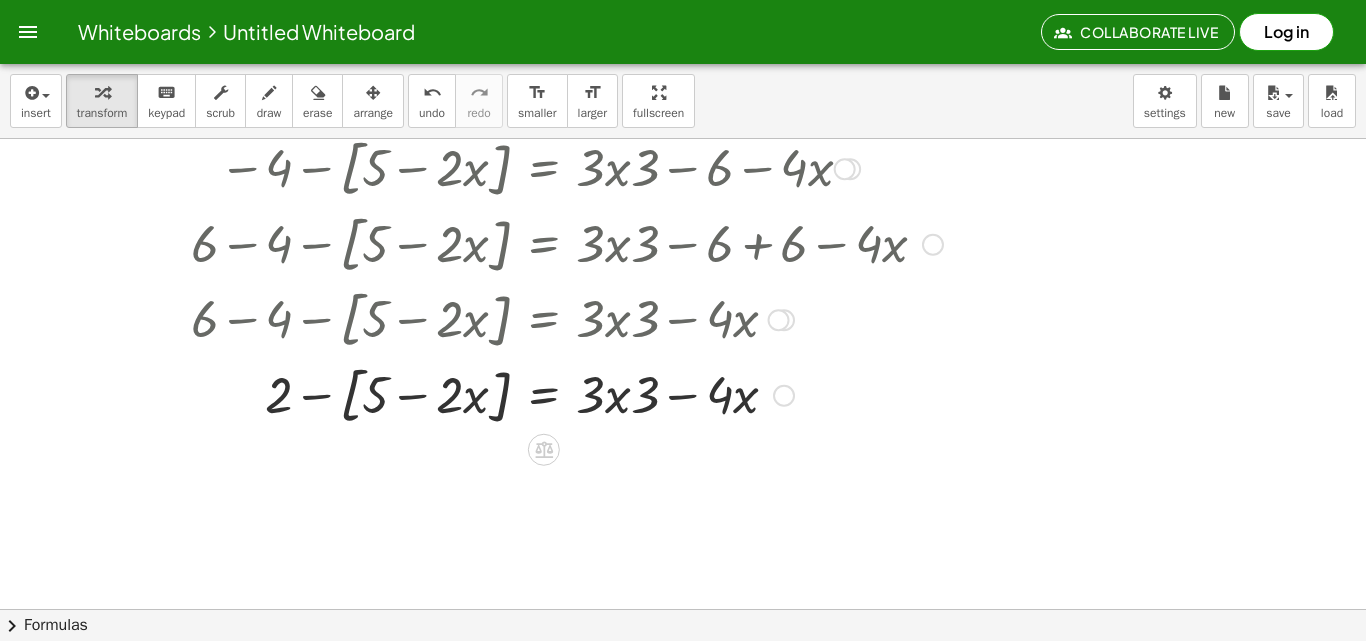 click at bounding box center (549, 394) 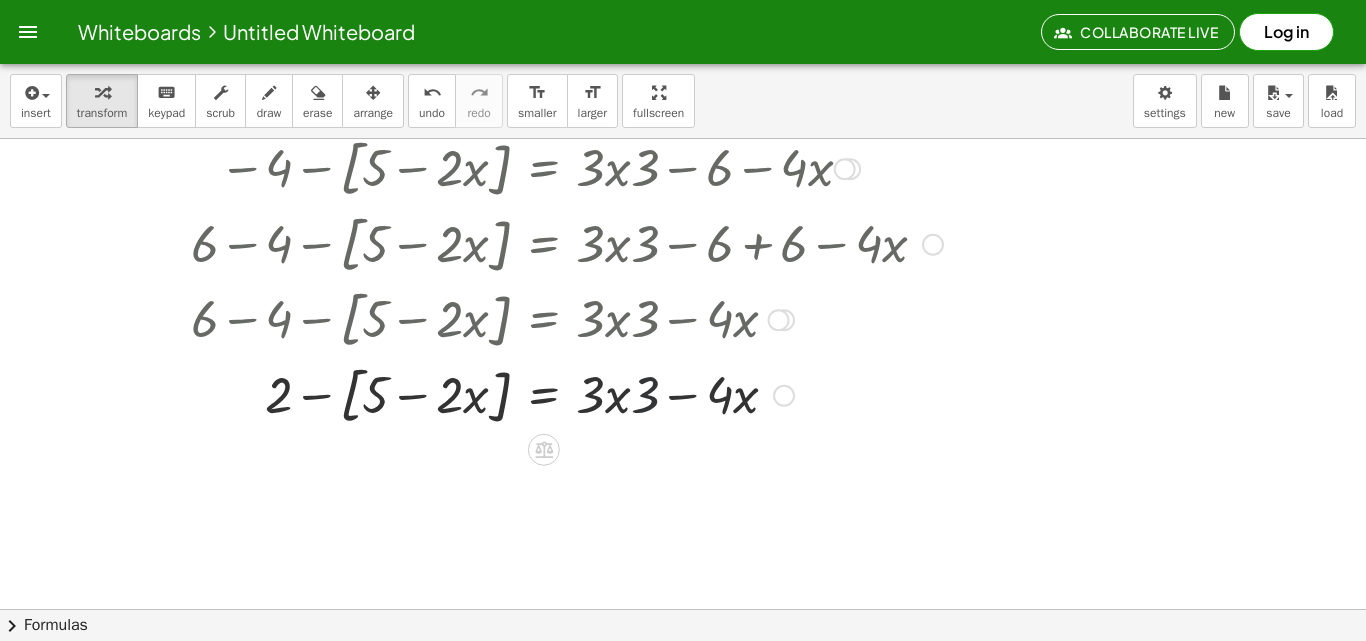 click at bounding box center [549, 394] 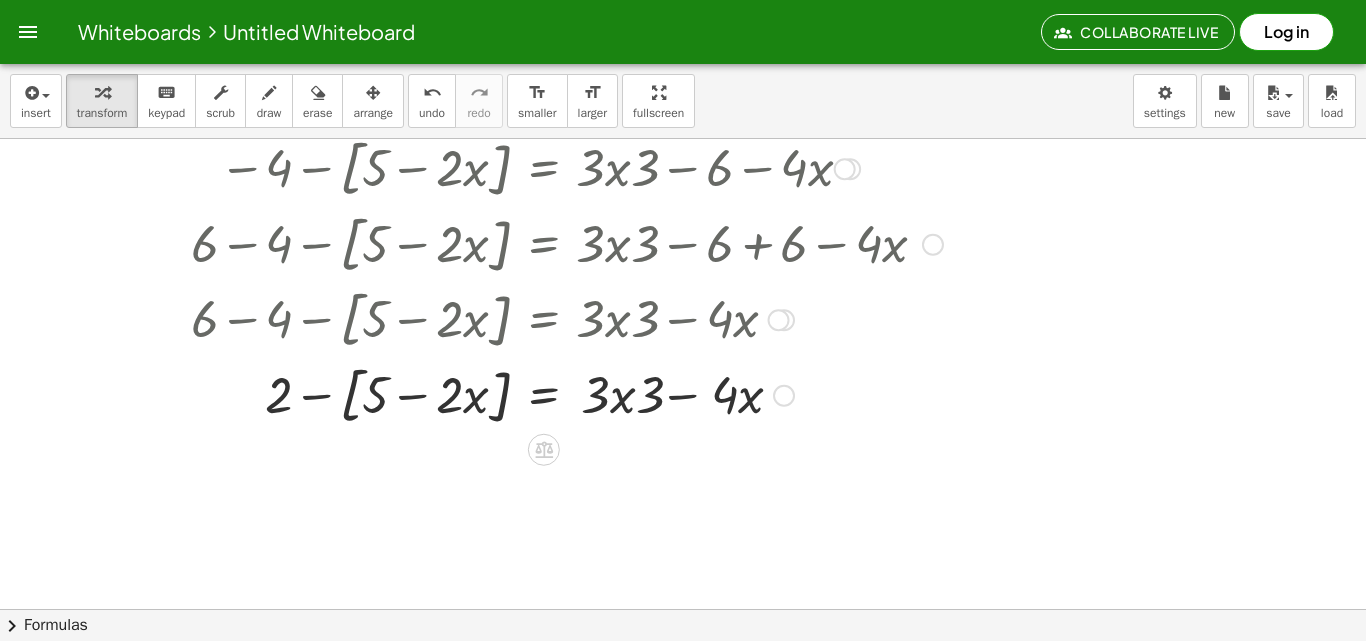click at bounding box center (549, 394) 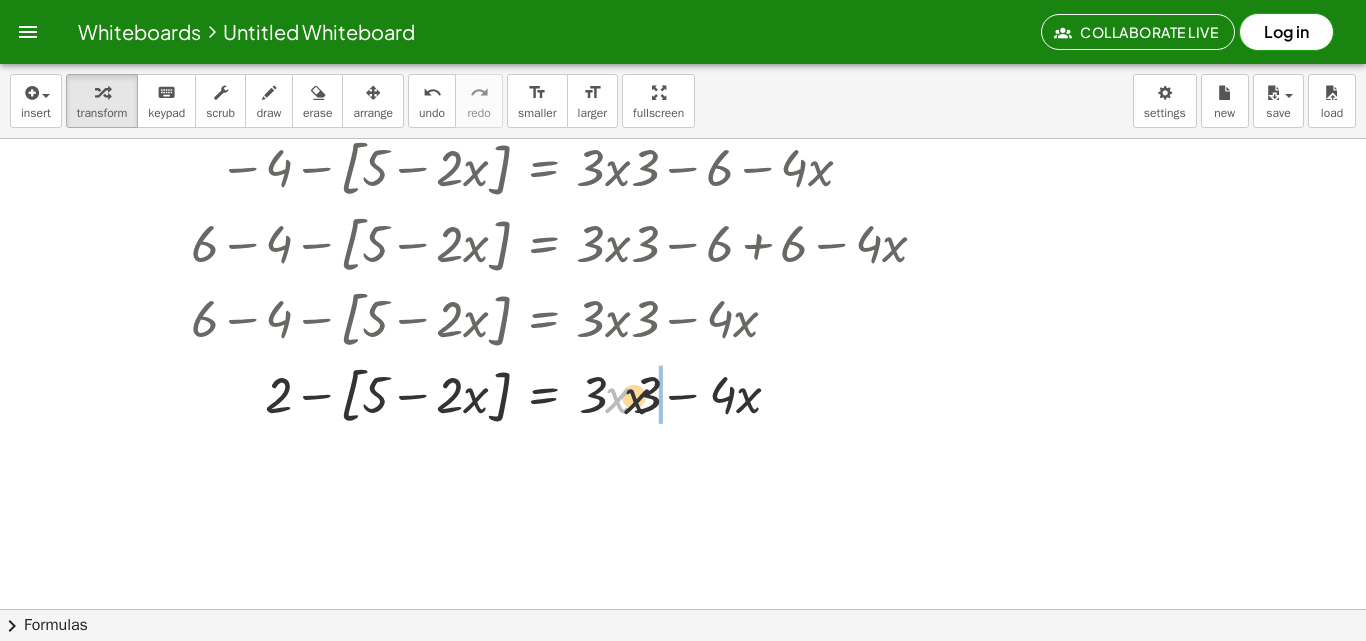 drag, startPoint x: 615, startPoint y: 395, endPoint x: 643, endPoint y: 398, distance: 28.160255 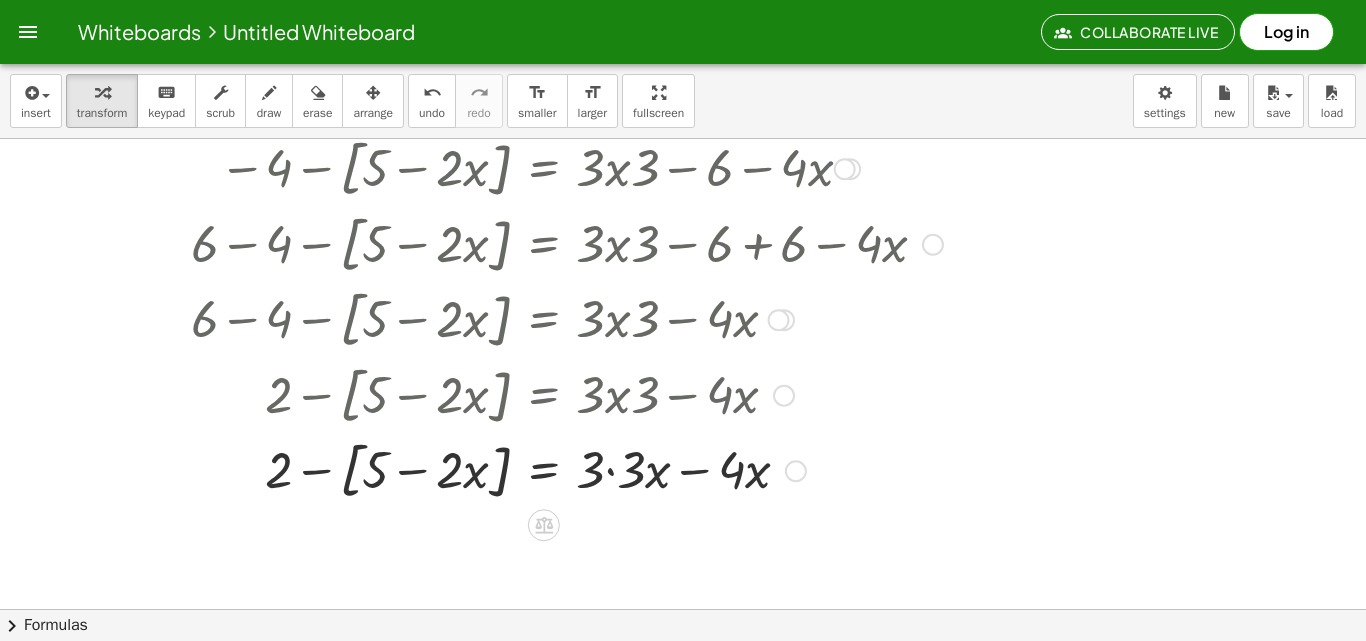 click at bounding box center (549, 470) 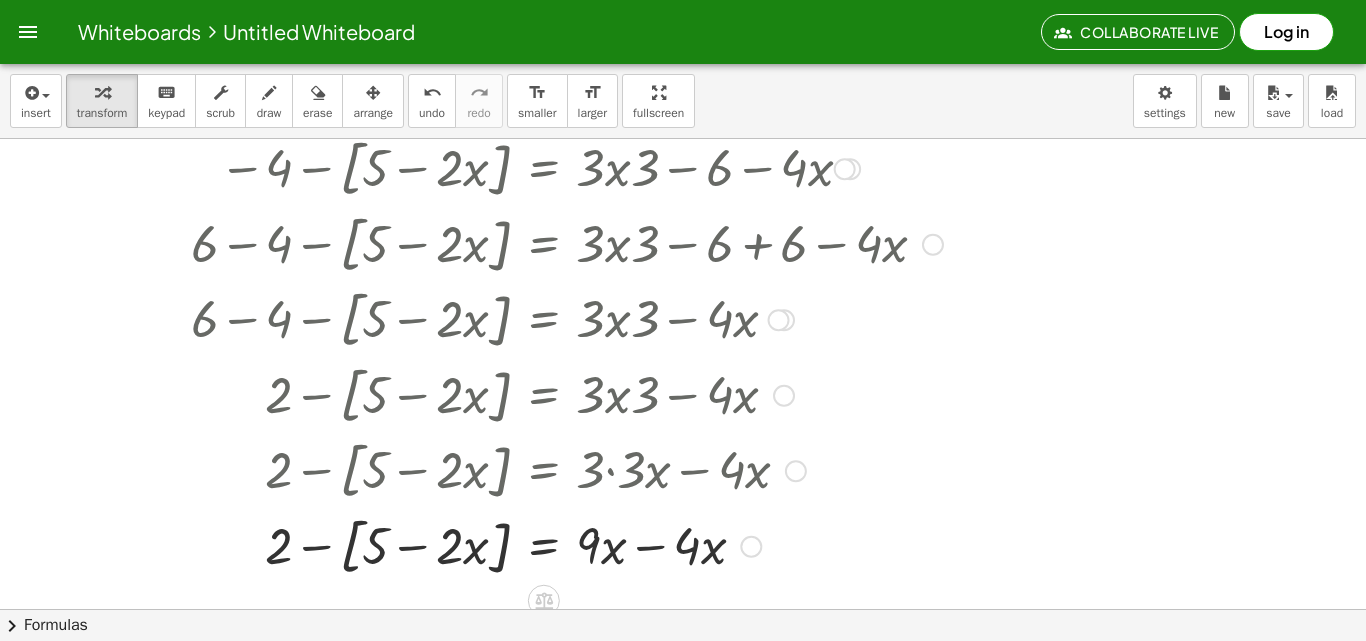 click at bounding box center (549, 545) 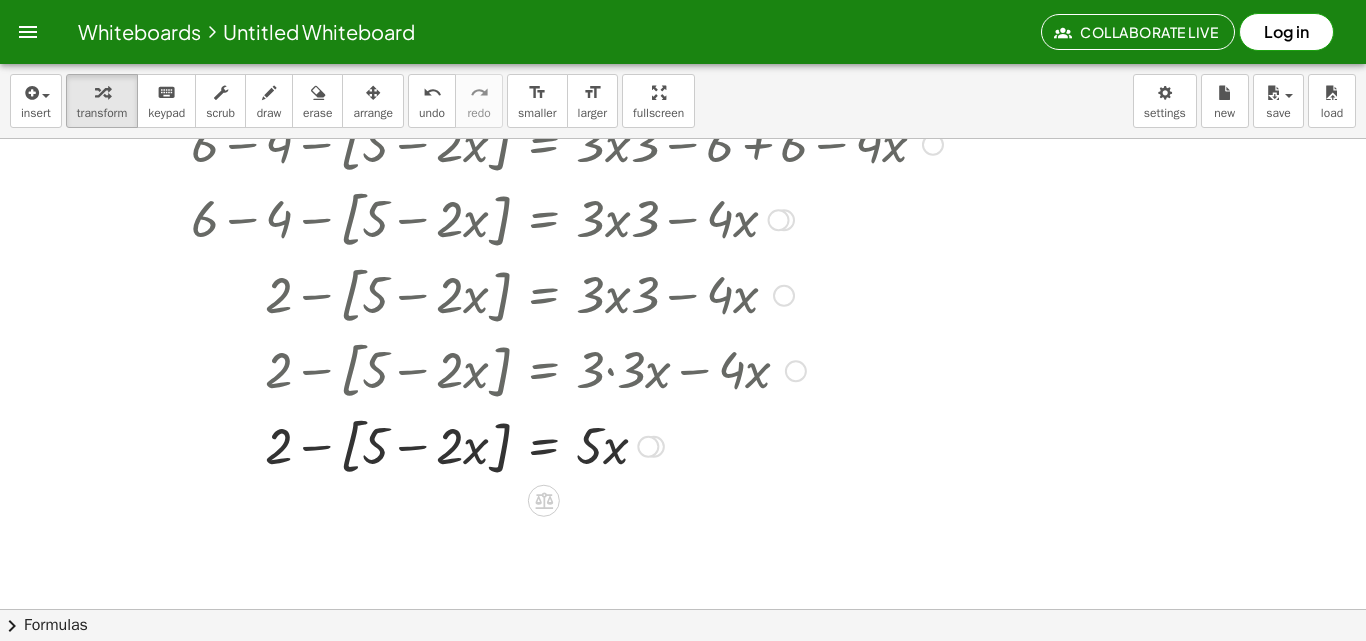 scroll, scrollTop: 2080, scrollLeft: 0, axis: vertical 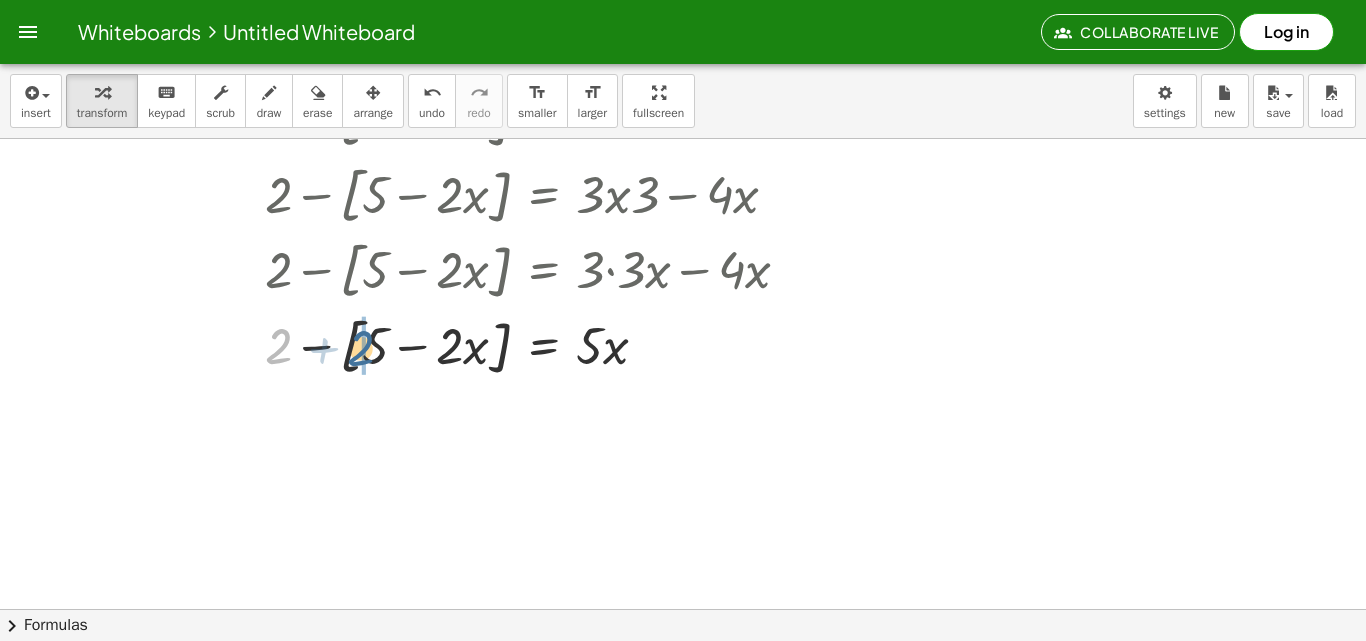 drag, startPoint x: 262, startPoint y: 347, endPoint x: 358, endPoint y: 349, distance: 96.02083 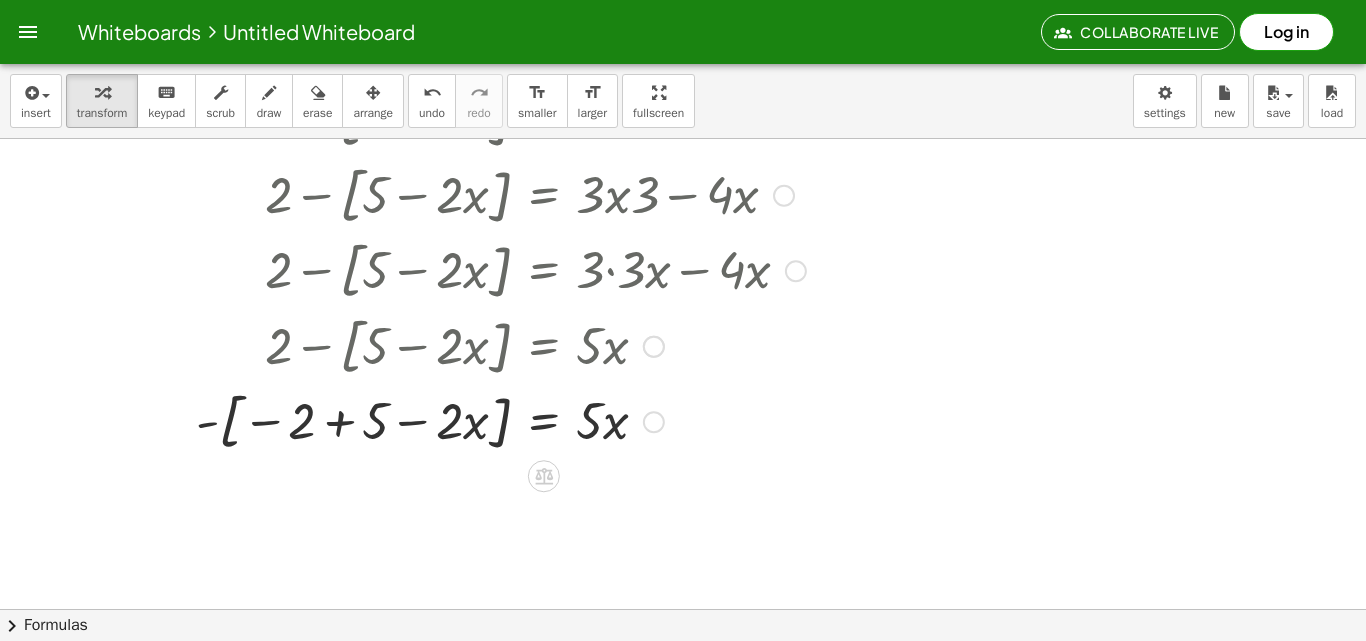 click at bounding box center (549, 421) 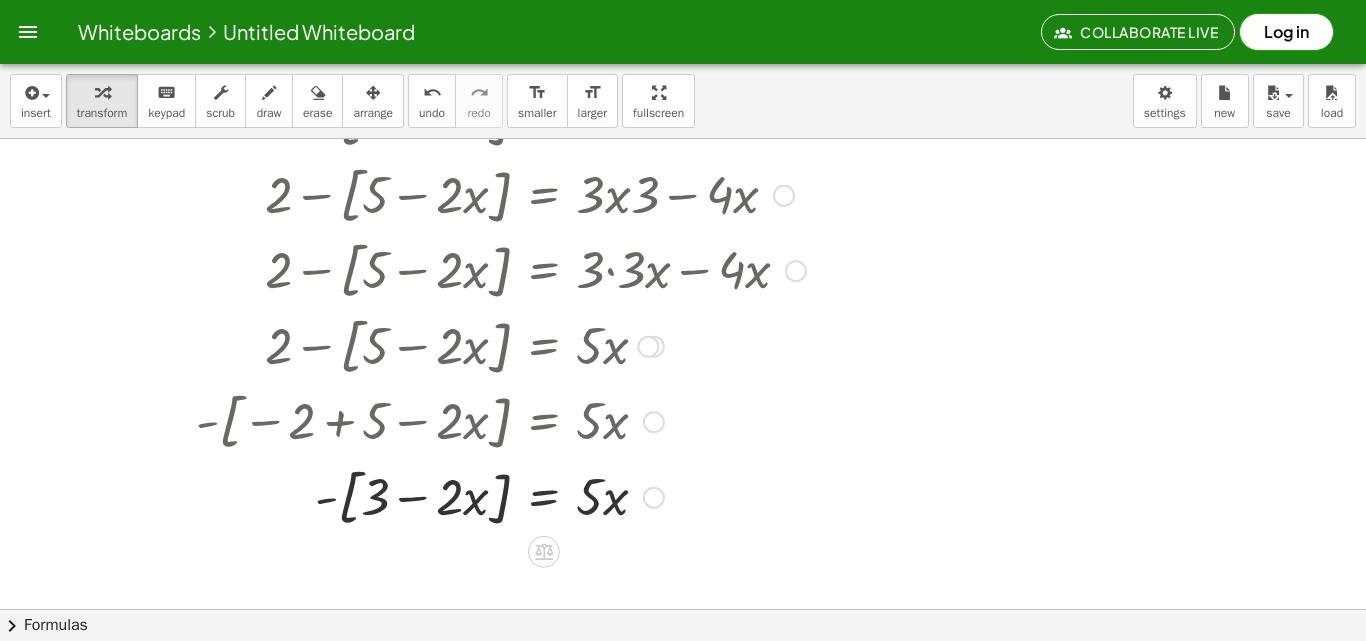 click at bounding box center [549, 496] 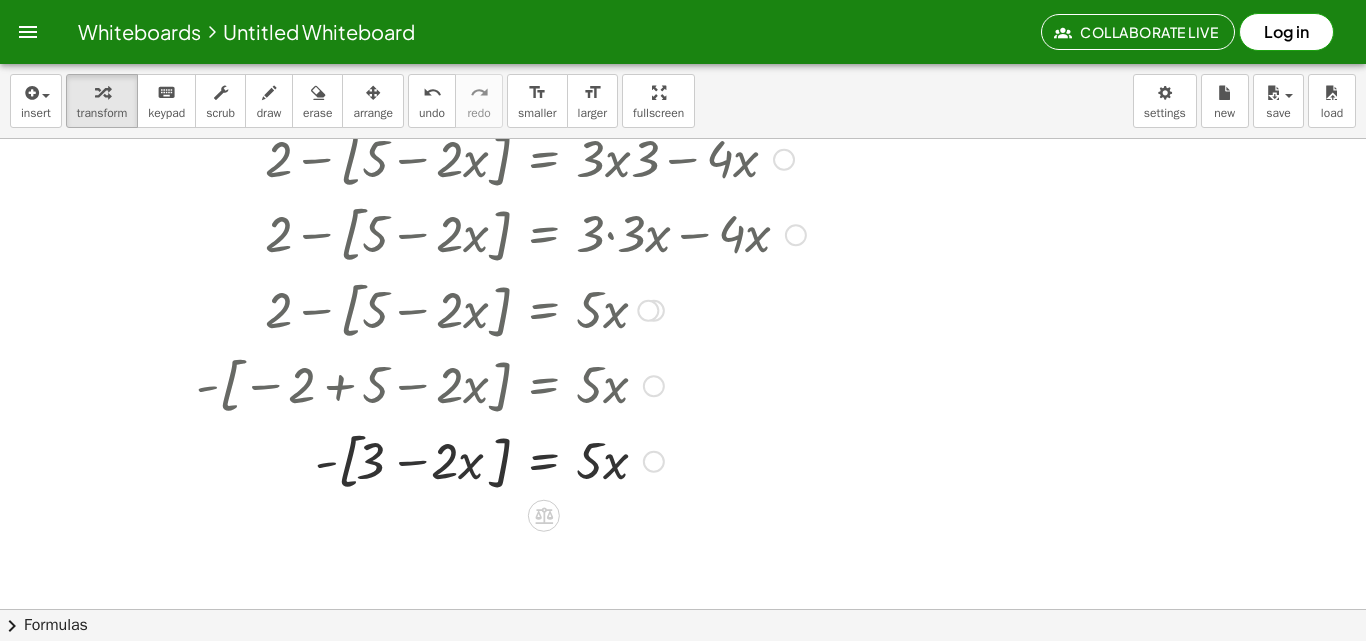 scroll, scrollTop: 2180, scrollLeft: 0, axis: vertical 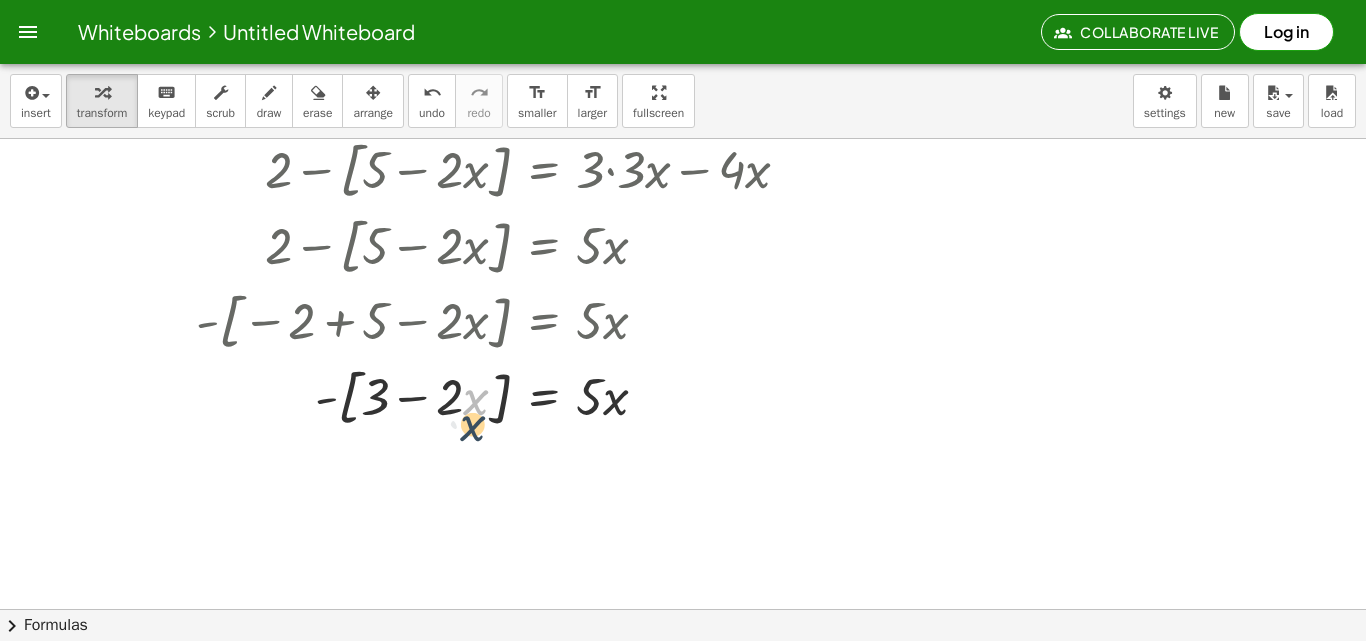 drag, startPoint x: 471, startPoint y: 399, endPoint x: 468, endPoint y: 413, distance: 14.3178215 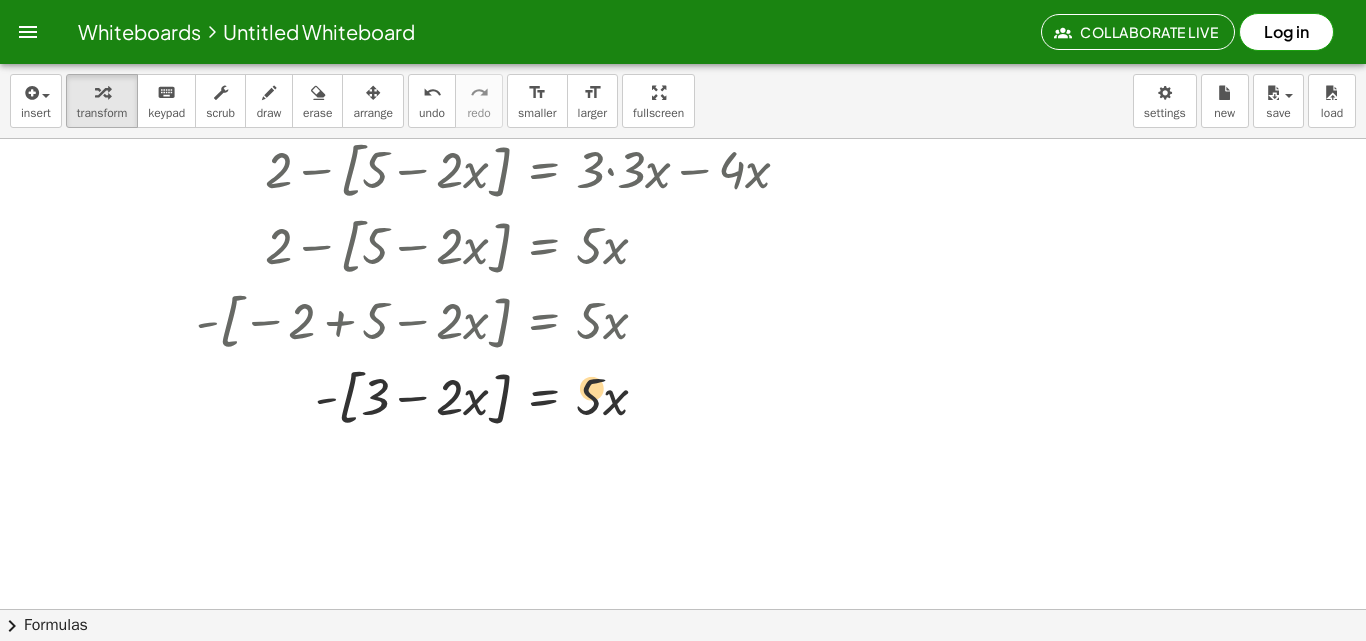 drag, startPoint x: 454, startPoint y: 391, endPoint x: 590, endPoint y: 382, distance: 136.29747 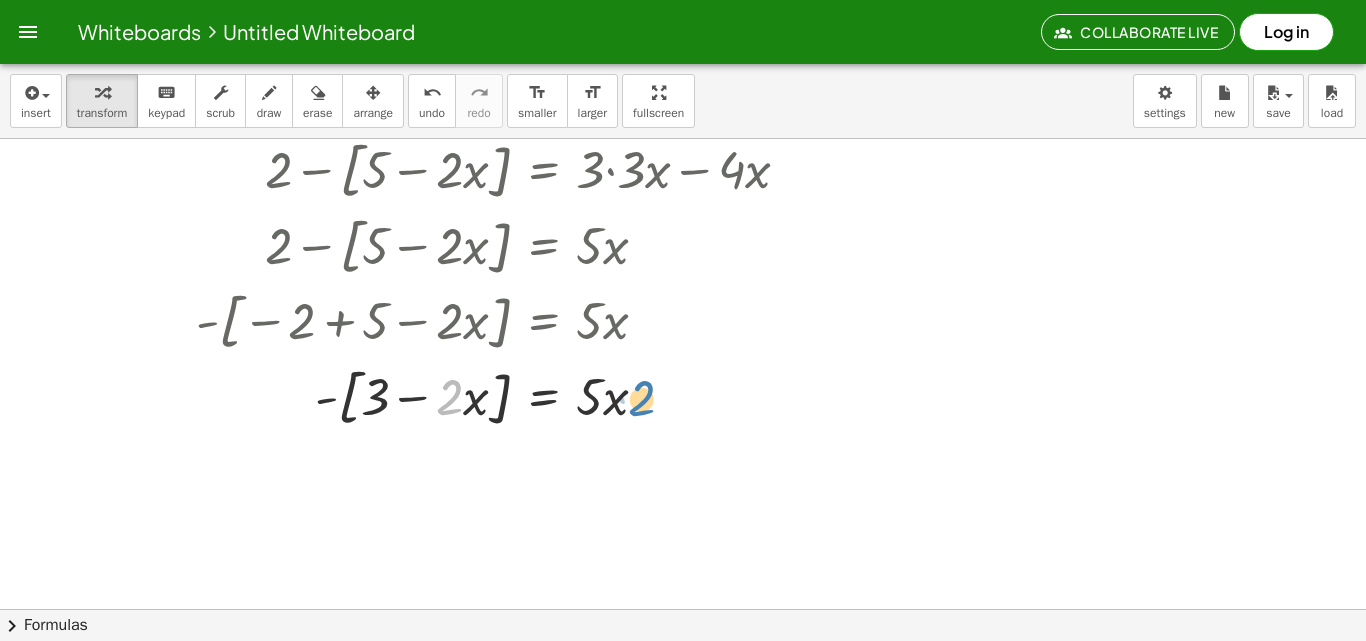 drag, startPoint x: 442, startPoint y: 391, endPoint x: 632, endPoint y: 393, distance: 190.01053 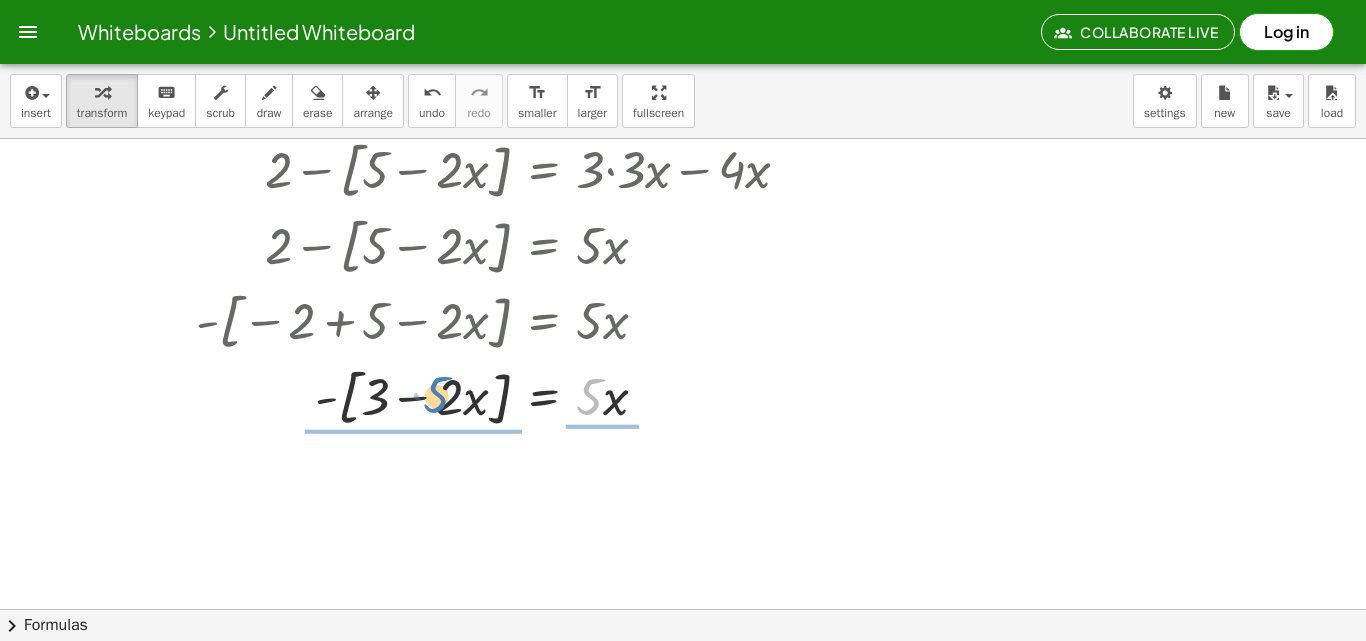 drag, startPoint x: 584, startPoint y: 396, endPoint x: 463, endPoint y: 411, distance: 121.92621 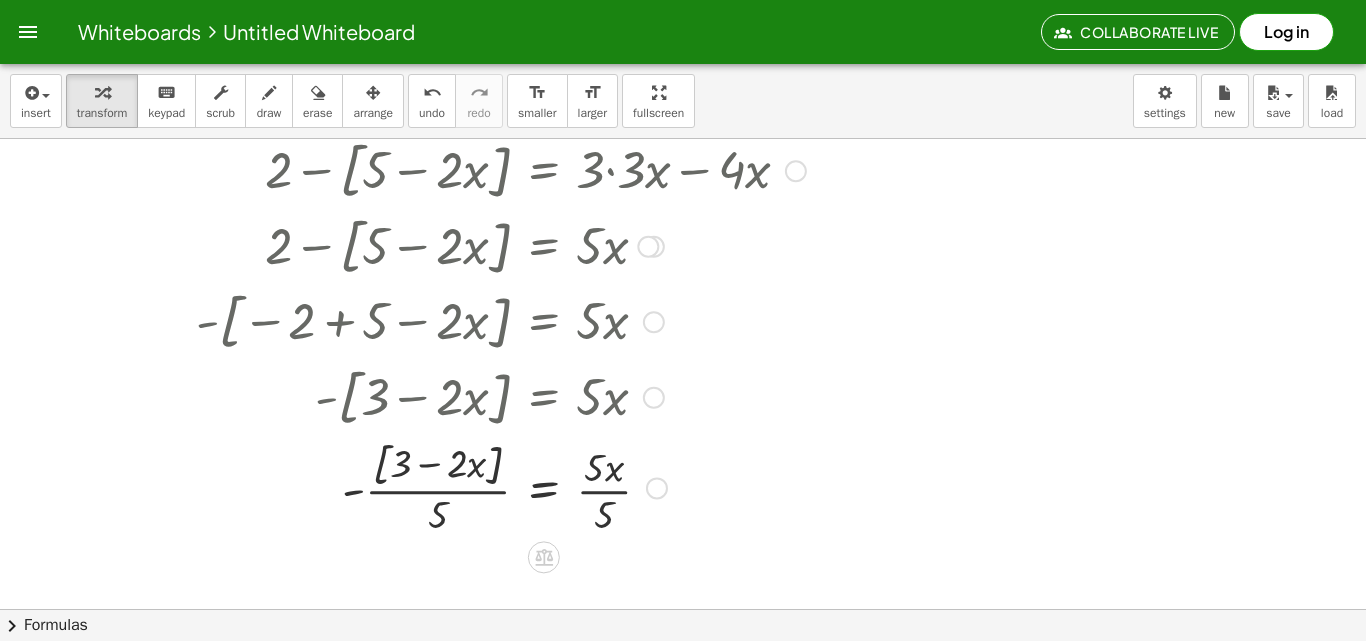 click at bounding box center (549, 487) 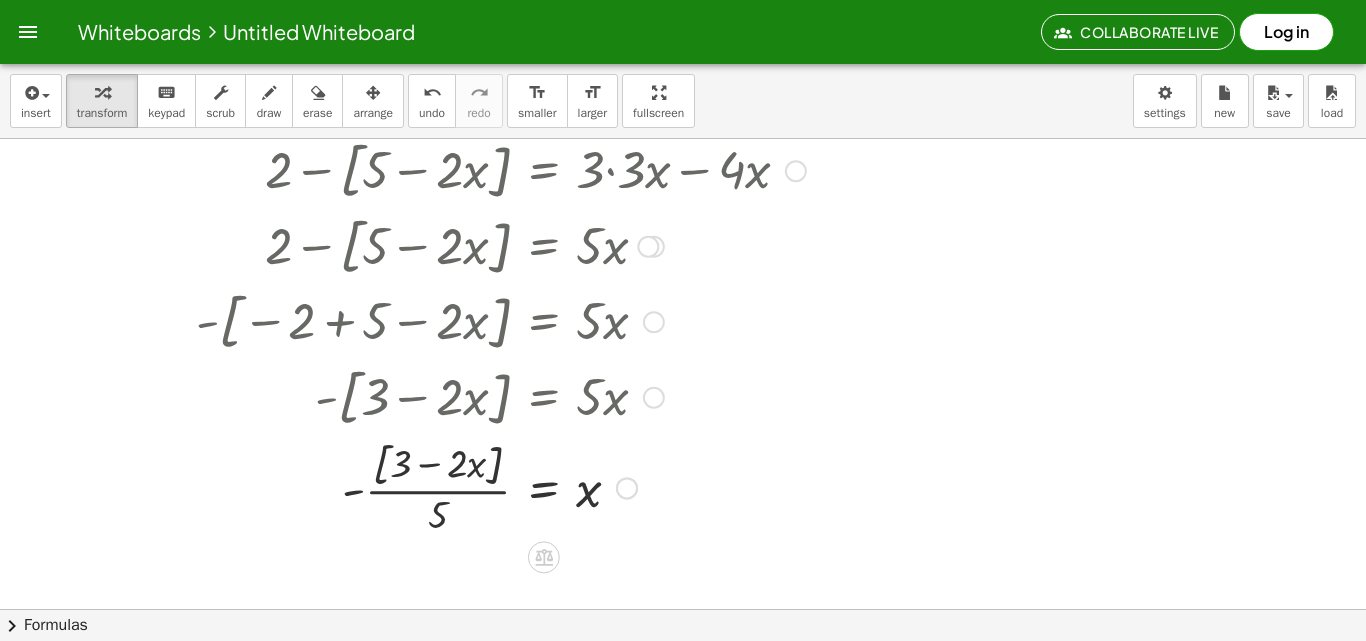 click at bounding box center (549, 487) 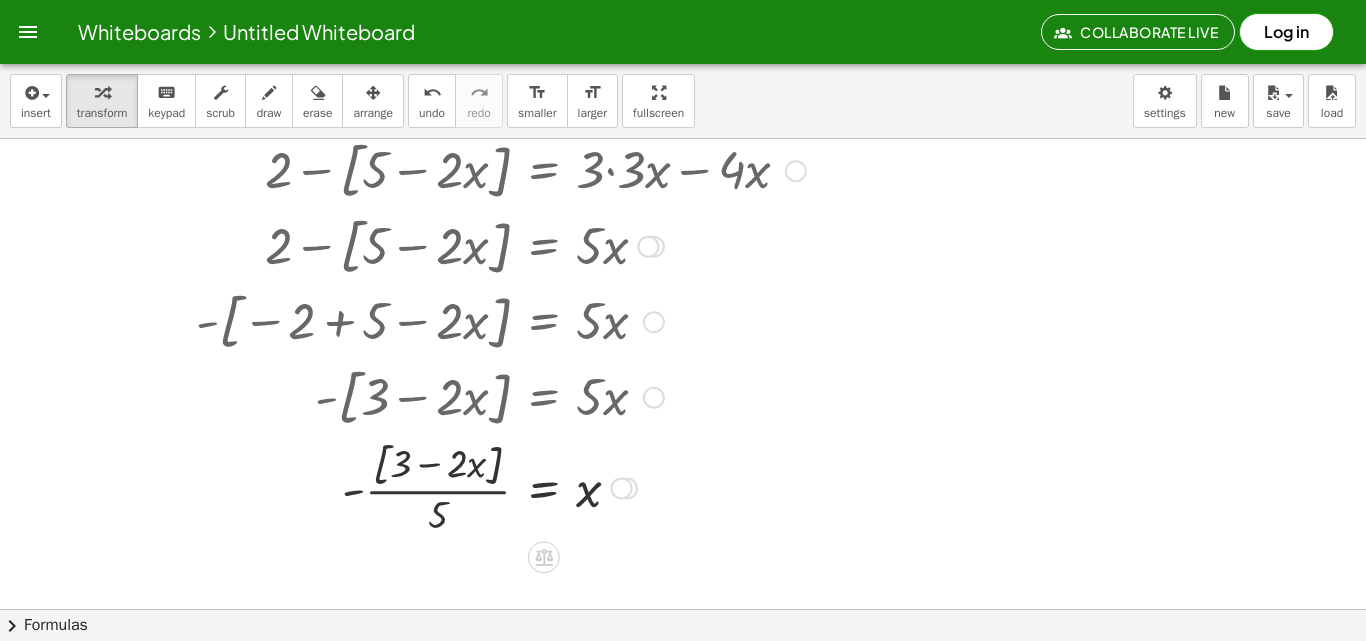 drag, startPoint x: 440, startPoint y: 483, endPoint x: 453, endPoint y: 475, distance: 15.264338 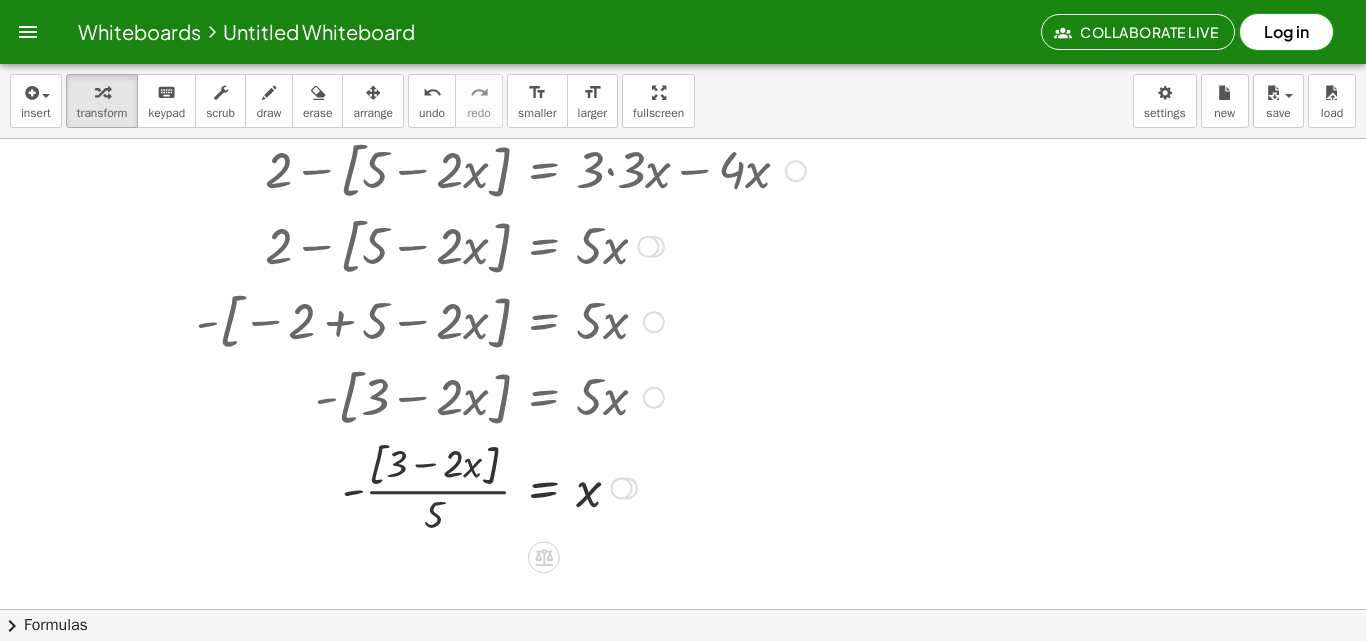 click at bounding box center [549, 487] 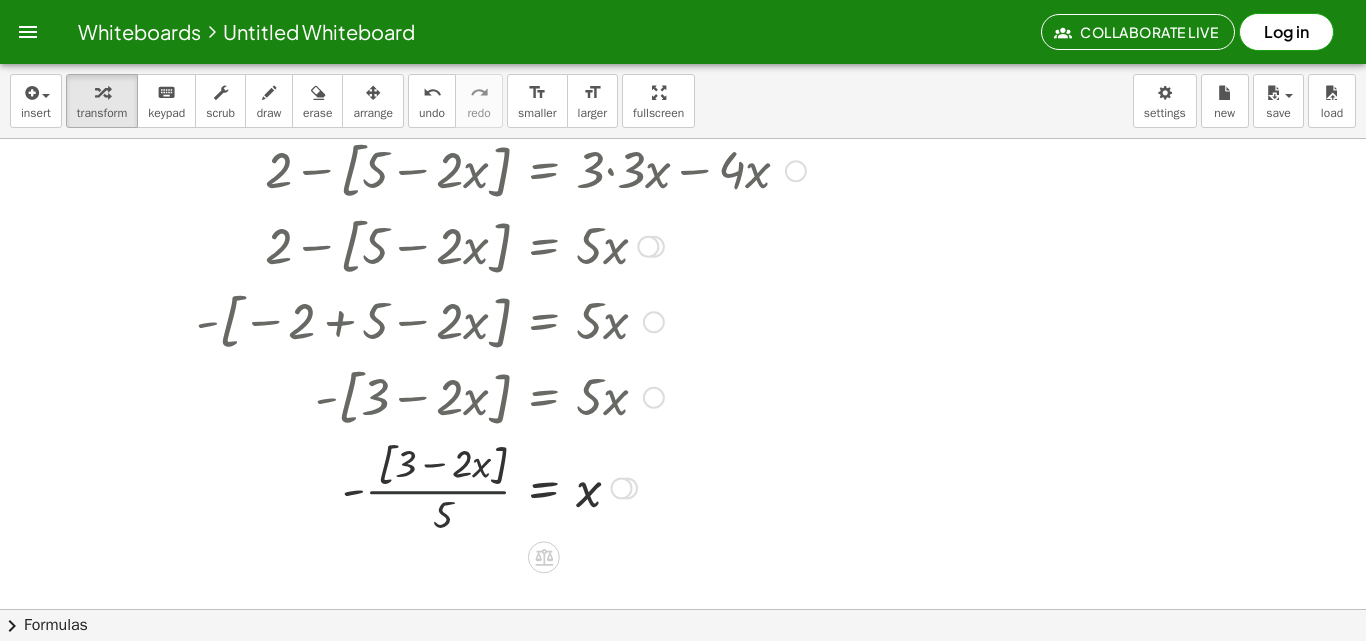 click at bounding box center [549, 487] 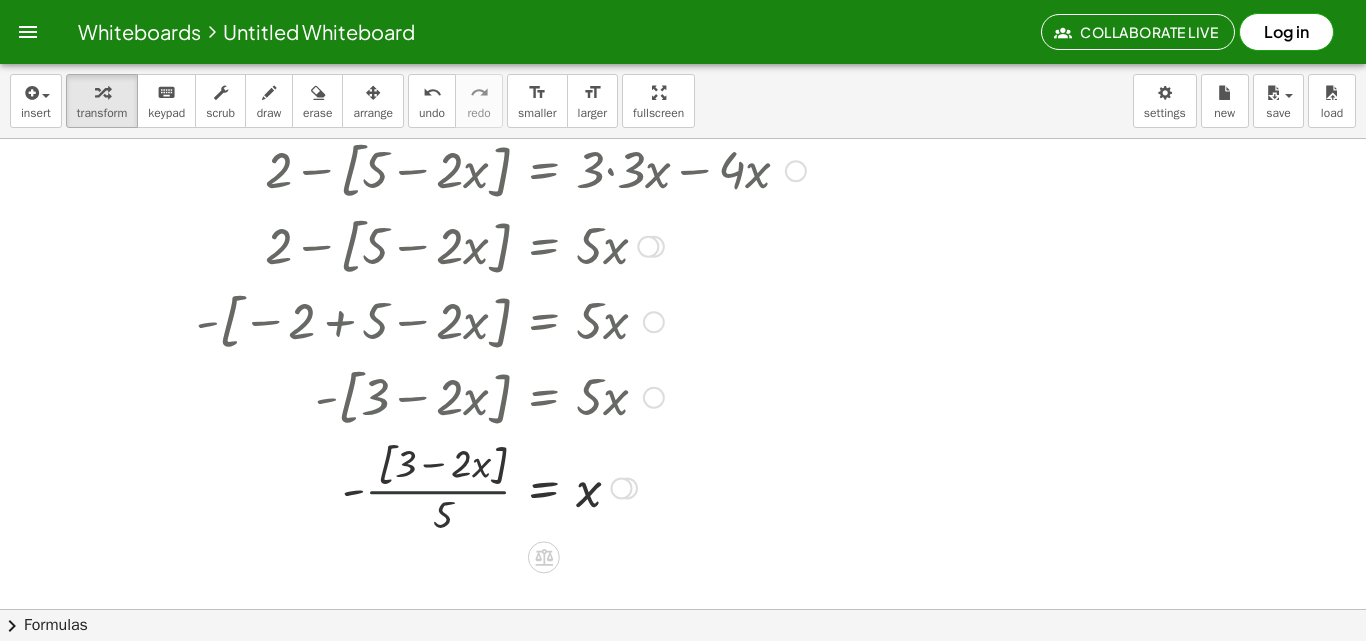 drag, startPoint x: 439, startPoint y: 500, endPoint x: 456, endPoint y: 414, distance: 87.66413 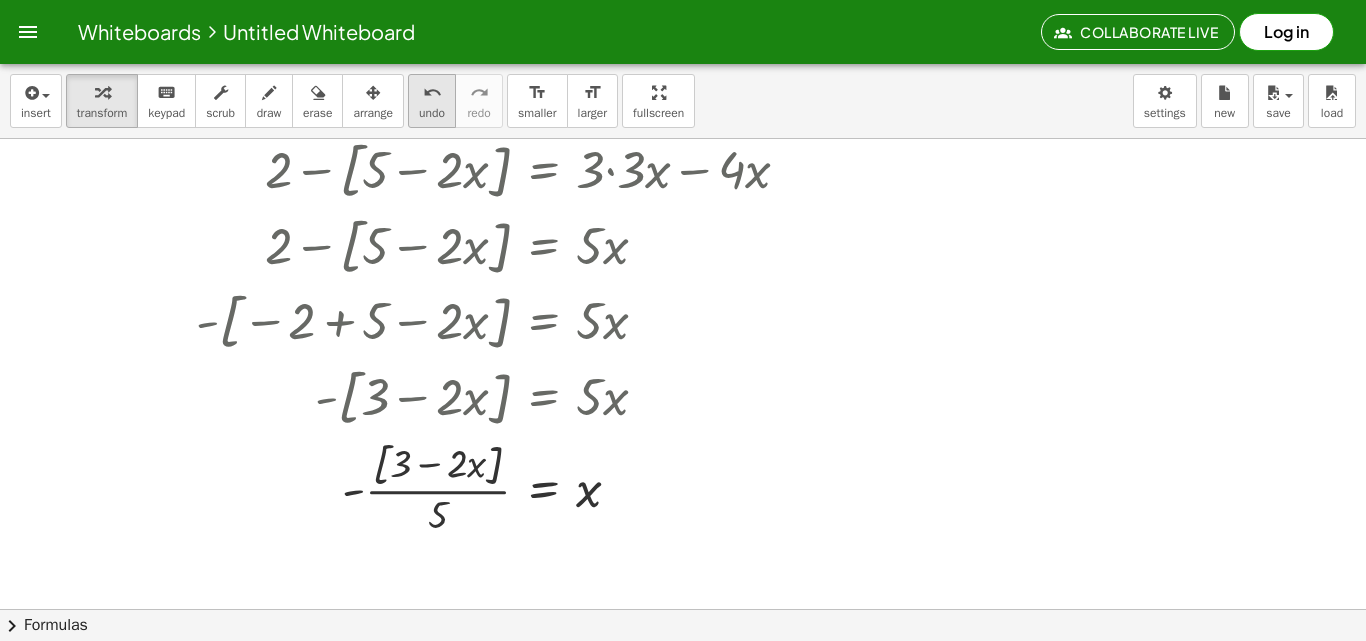 click on "undo" at bounding box center (432, 93) 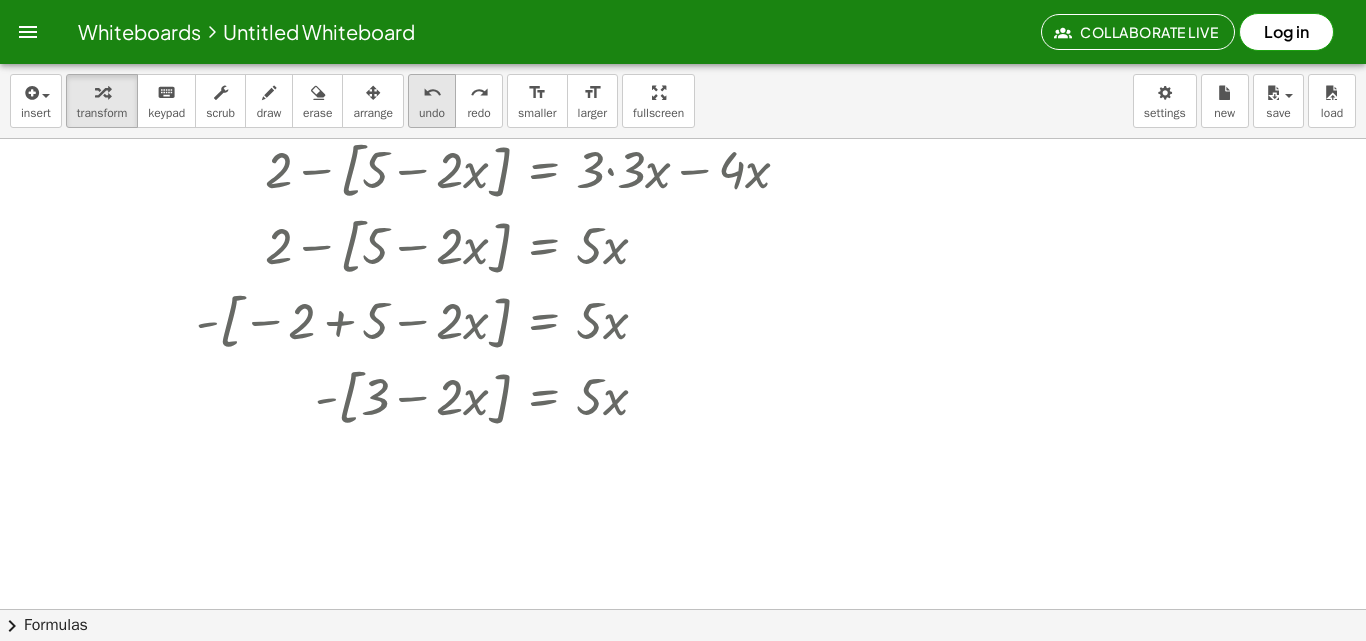 click on "undo" at bounding box center (432, 93) 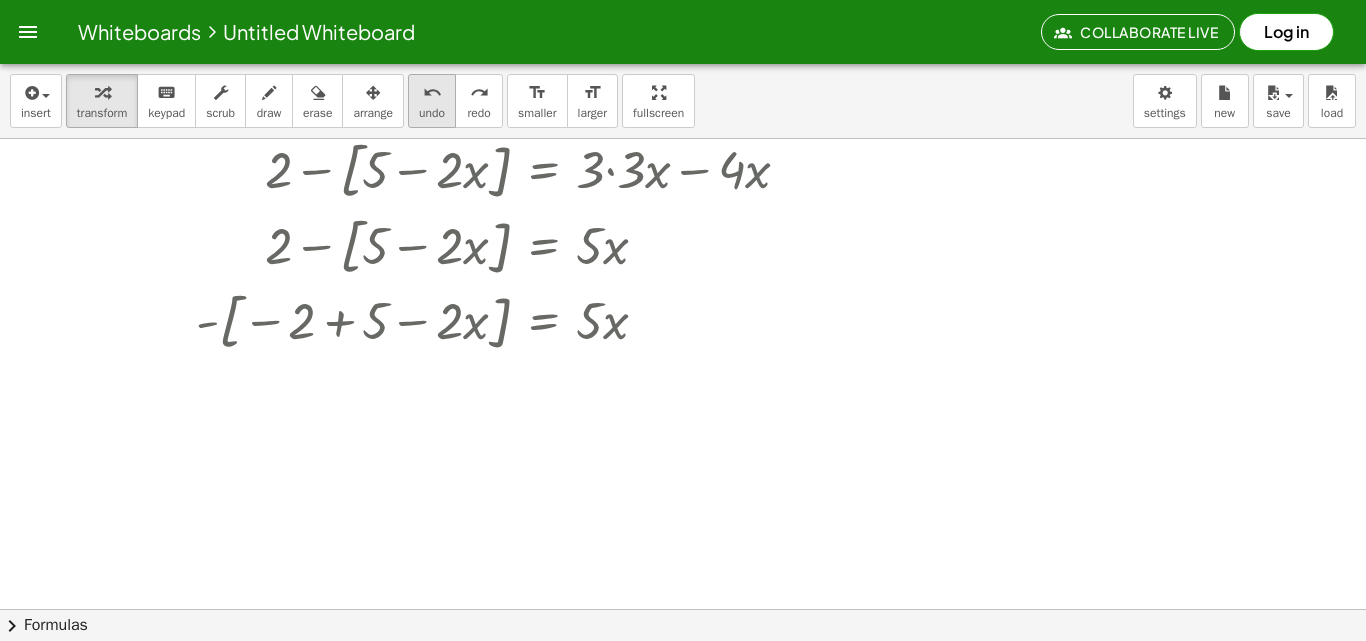 click on "undo undo" at bounding box center [432, 101] 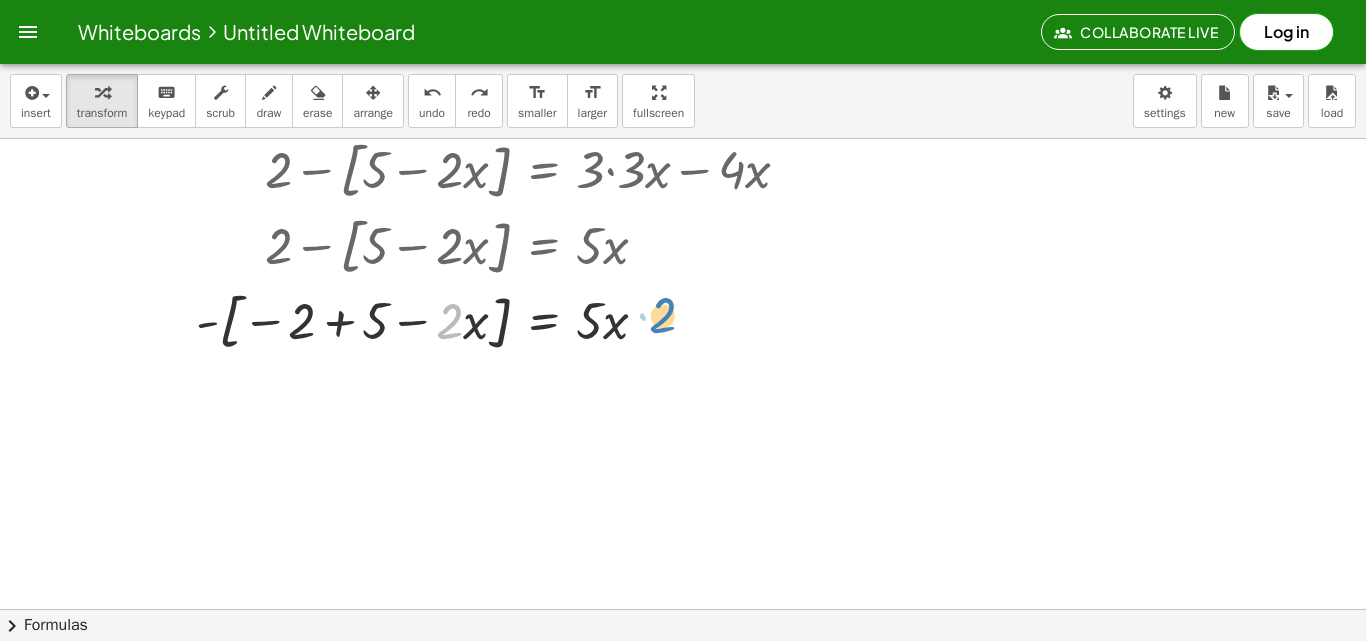 drag, startPoint x: 459, startPoint y: 316, endPoint x: 667, endPoint y: 308, distance: 208.1538 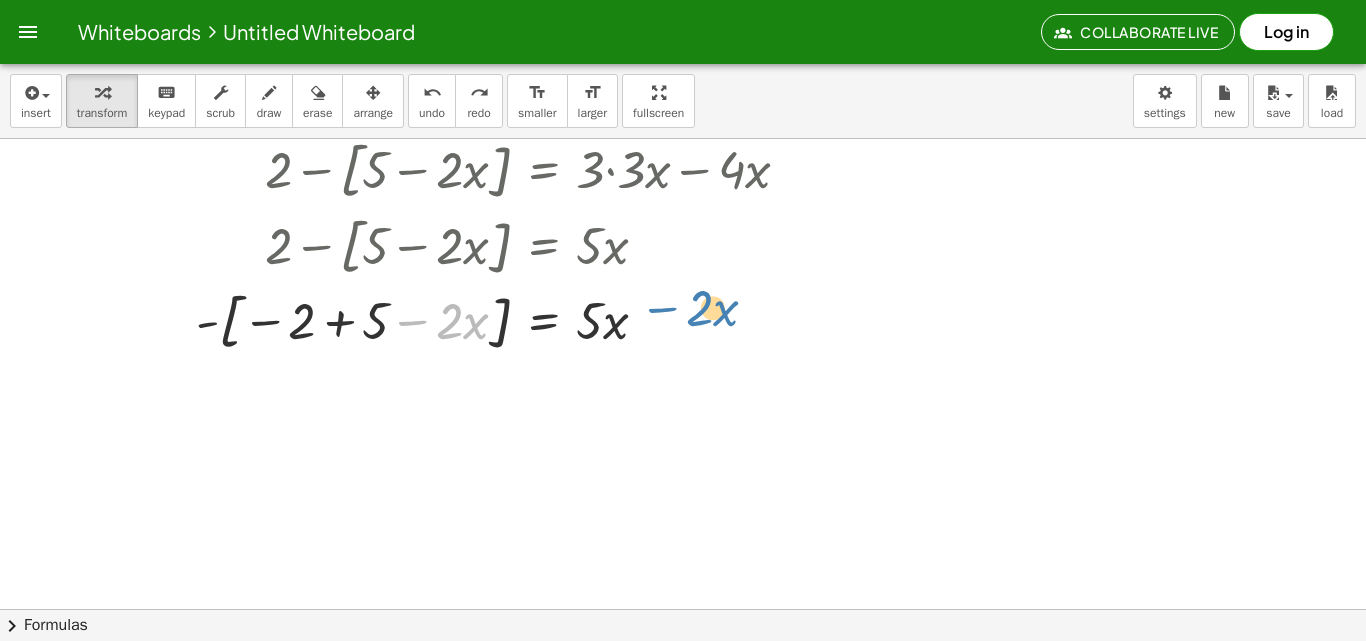drag, startPoint x: 410, startPoint y: 324, endPoint x: 661, endPoint y: 311, distance: 251.33643 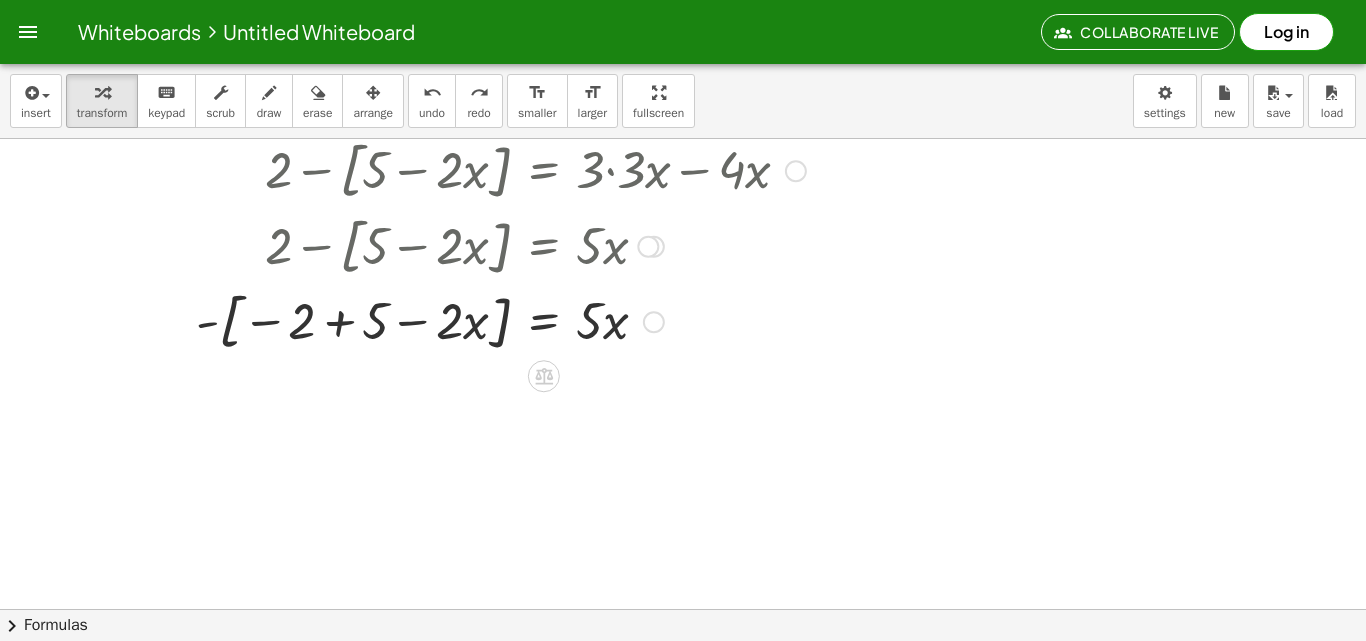 click at bounding box center (490, 321) 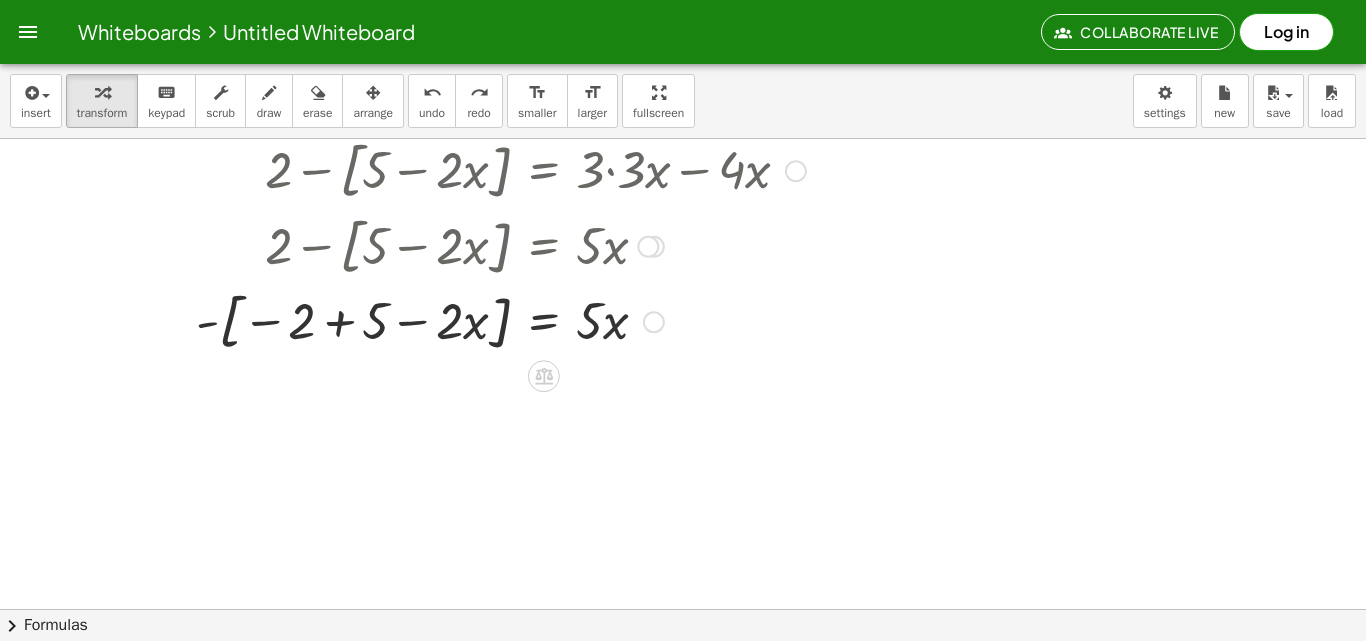 click at bounding box center [654, 322] 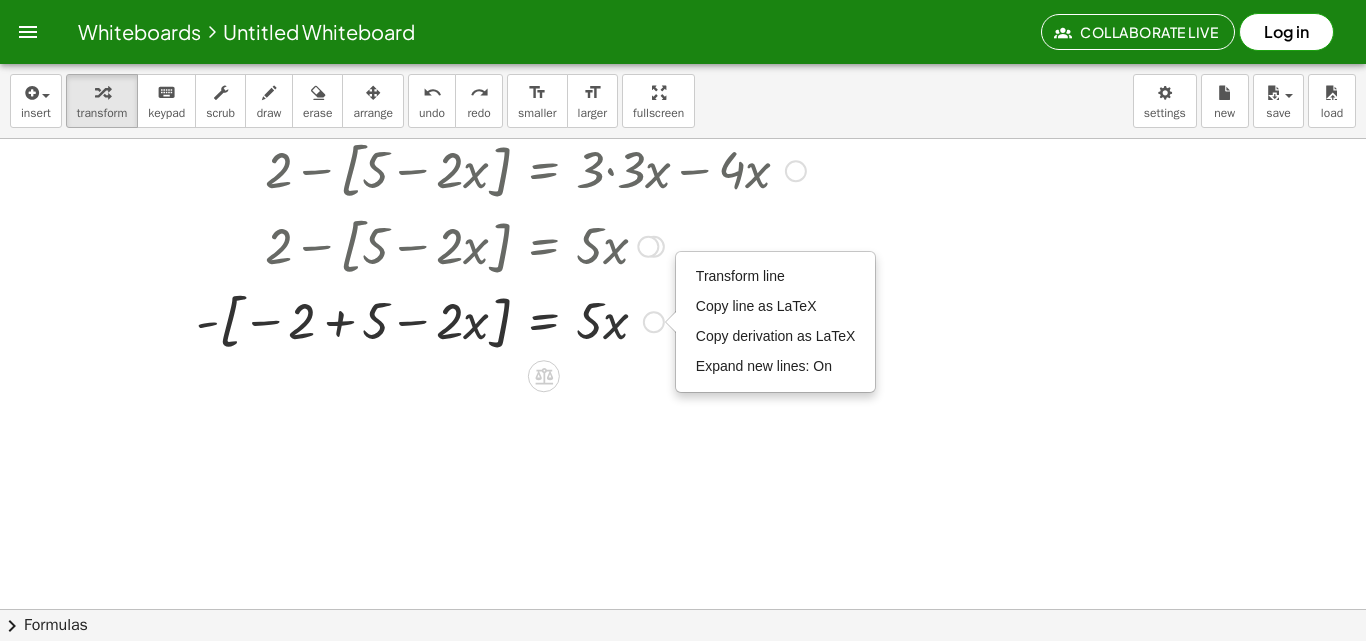 click on "Transform line Copy line as LaTeX Copy derivation as LaTeX Expand new lines: On" at bounding box center [654, 322] 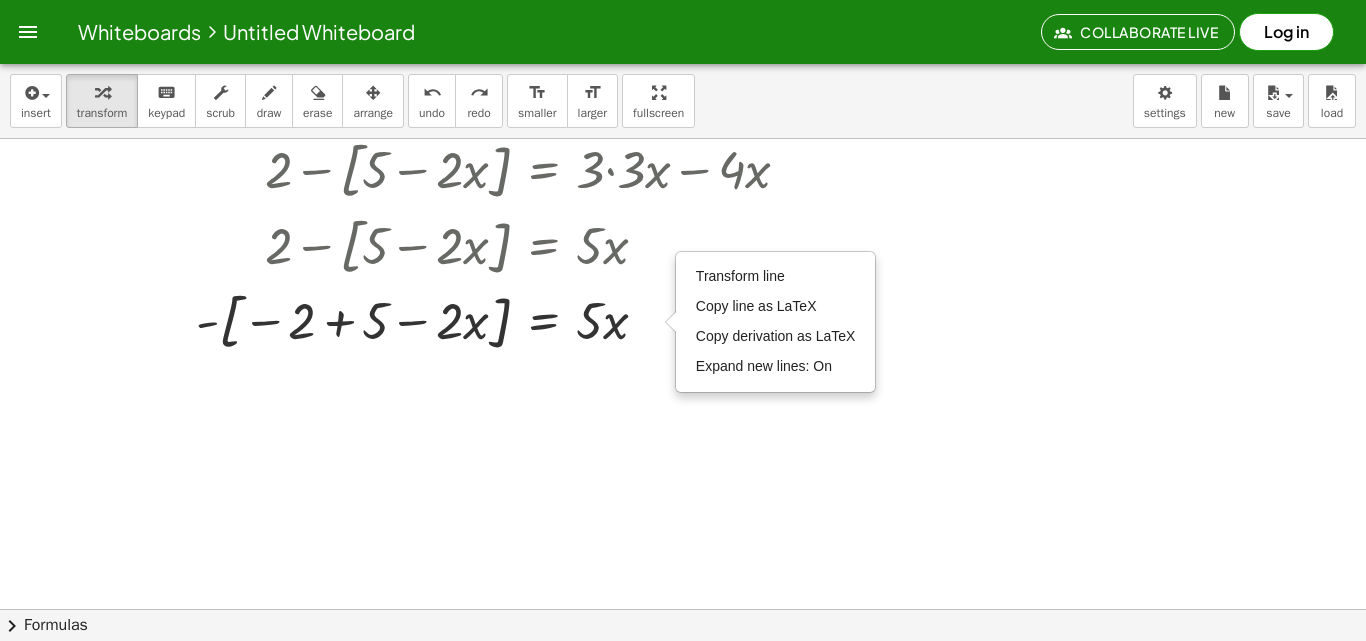 click at bounding box center [683, -631] 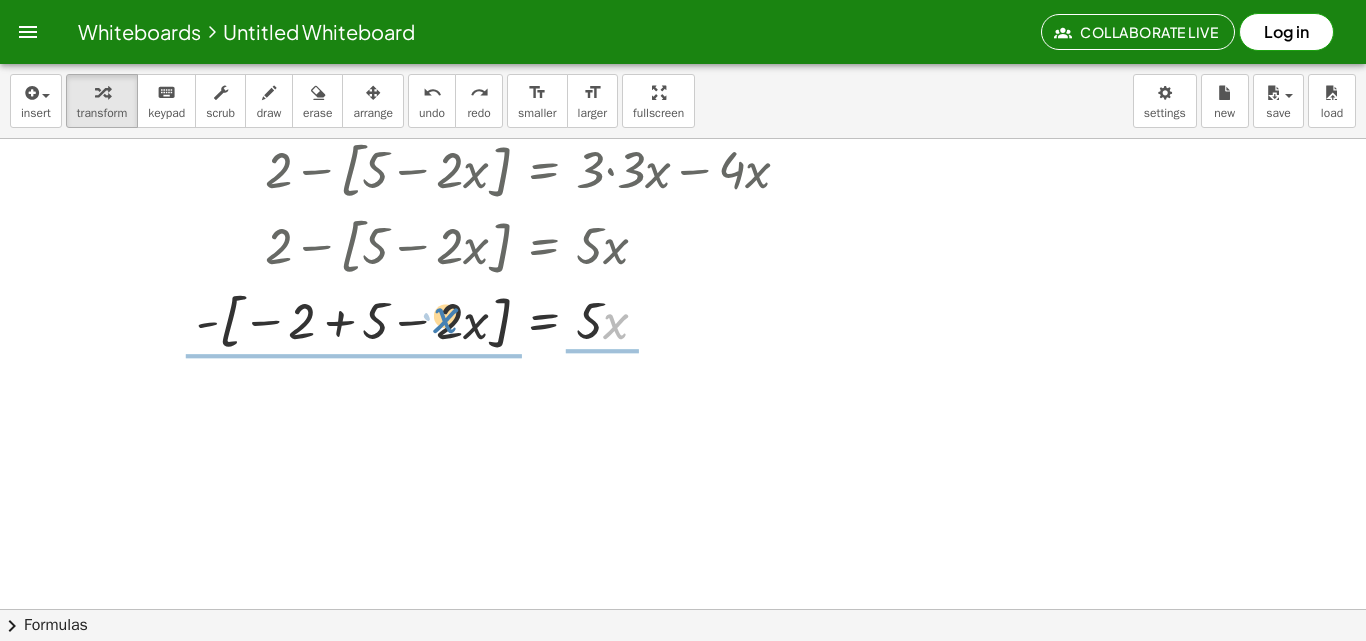 drag, startPoint x: 606, startPoint y: 321, endPoint x: 434, endPoint y: 313, distance: 172.18594 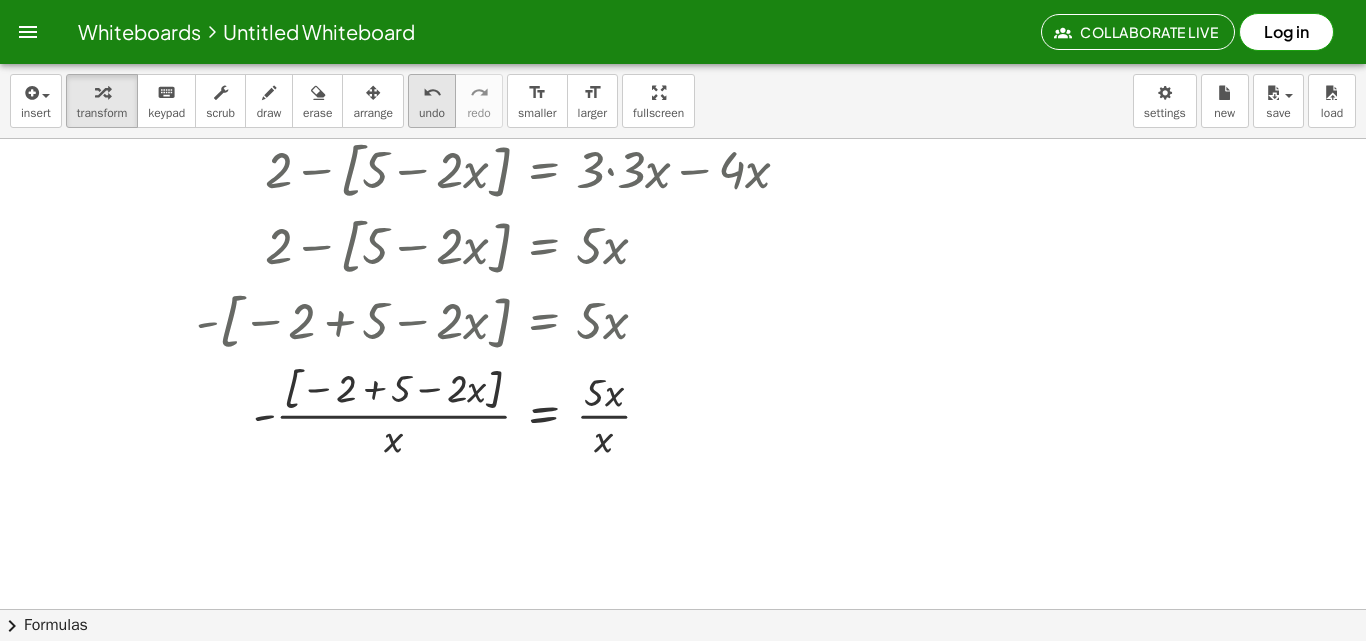 click on "undo undo" at bounding box center [432, 101] 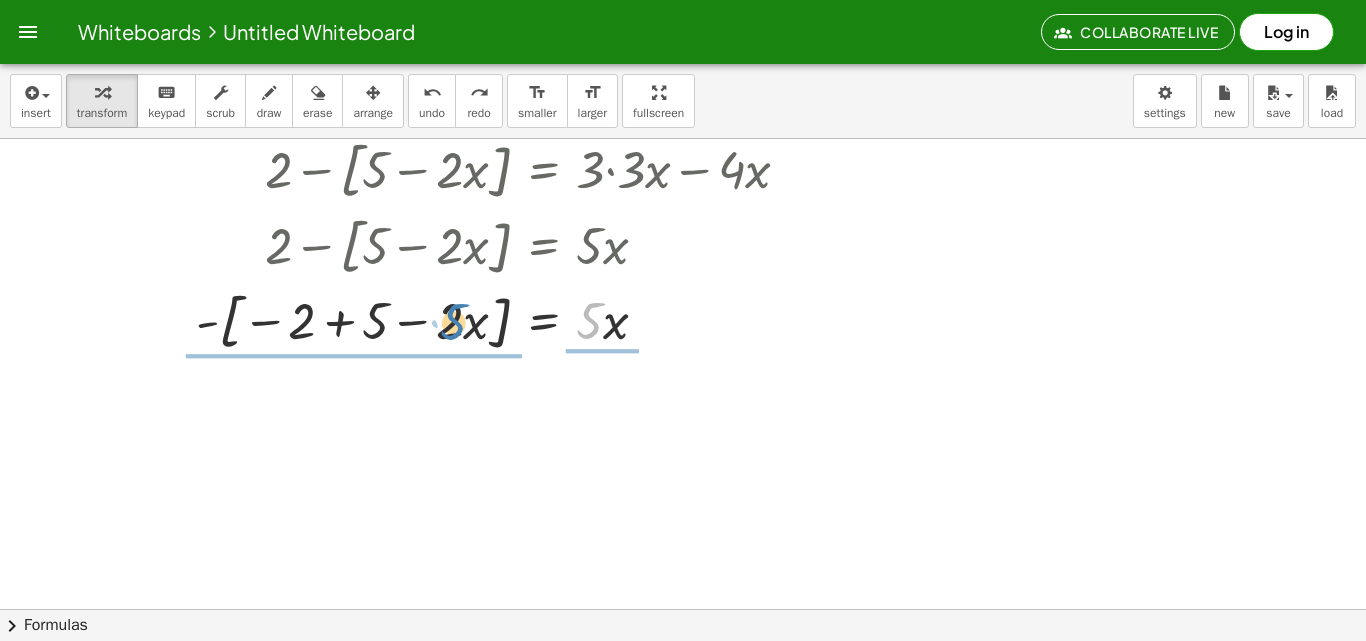 drag, startPoint x: 587, startPoint y: 319, endPoint x: 452, endPoint y: 320, distance: 135.00371 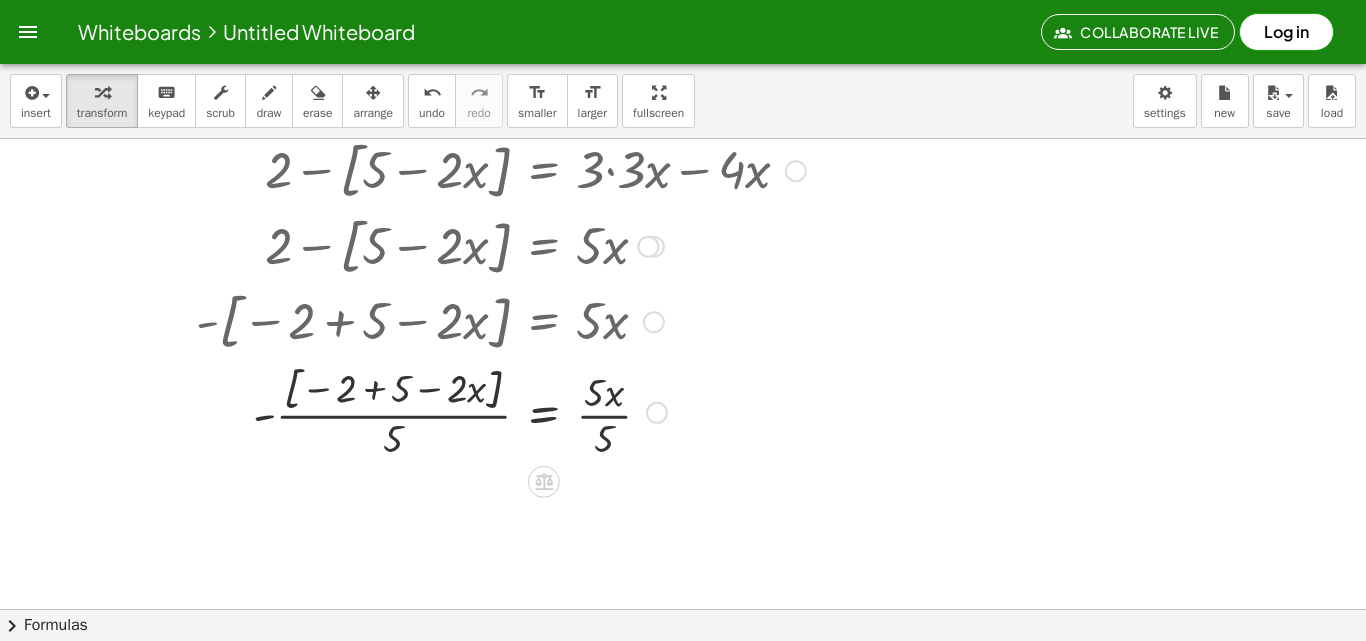 click at bounding box center (549, 411) 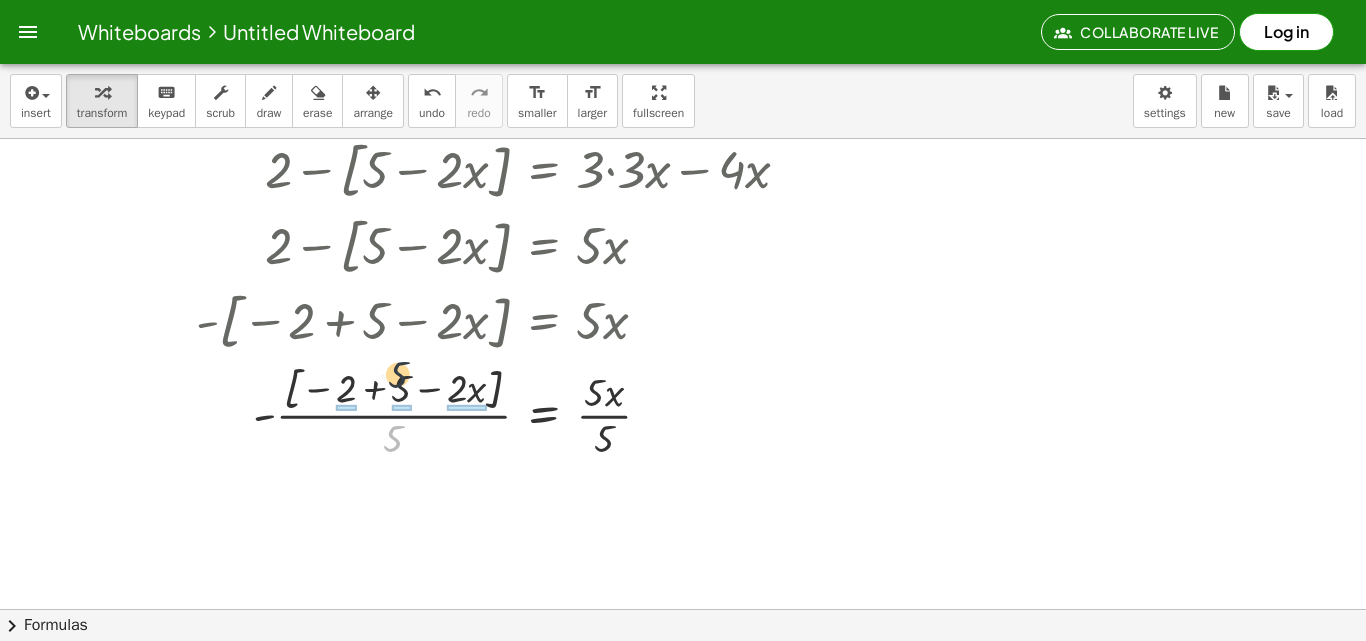 drag, startPoint x: 390, startPoint y: 435, endPoint x: 393, endPoint y: 364, distance: 71.063354 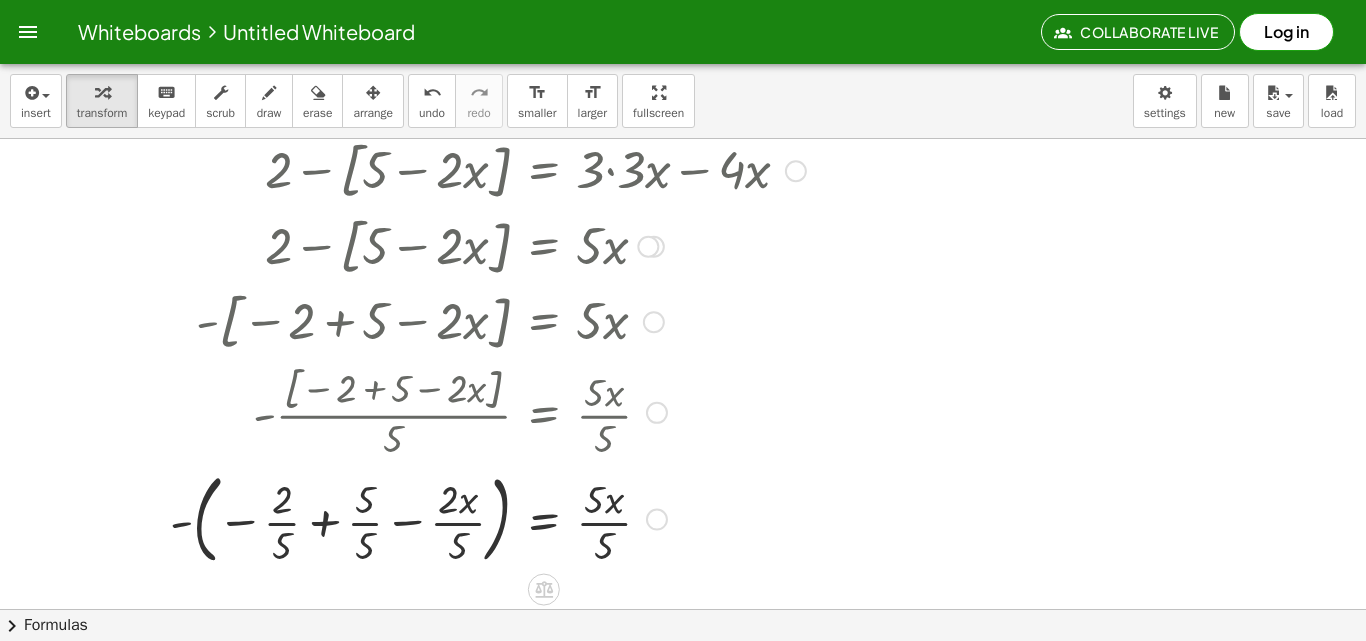 drag, startPoint x: 310, startPoint y: 509, endPoint x: 328, endPoint y: 515, distance: 18.973665 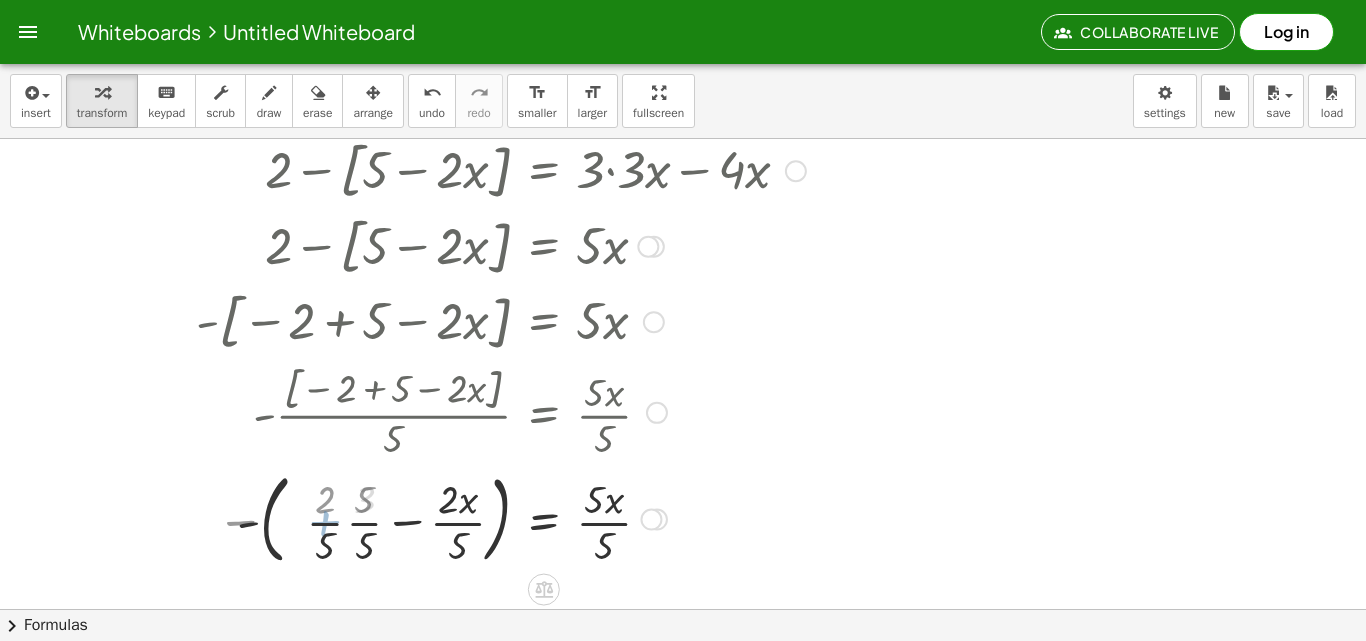click at bounding box center [549, 518] 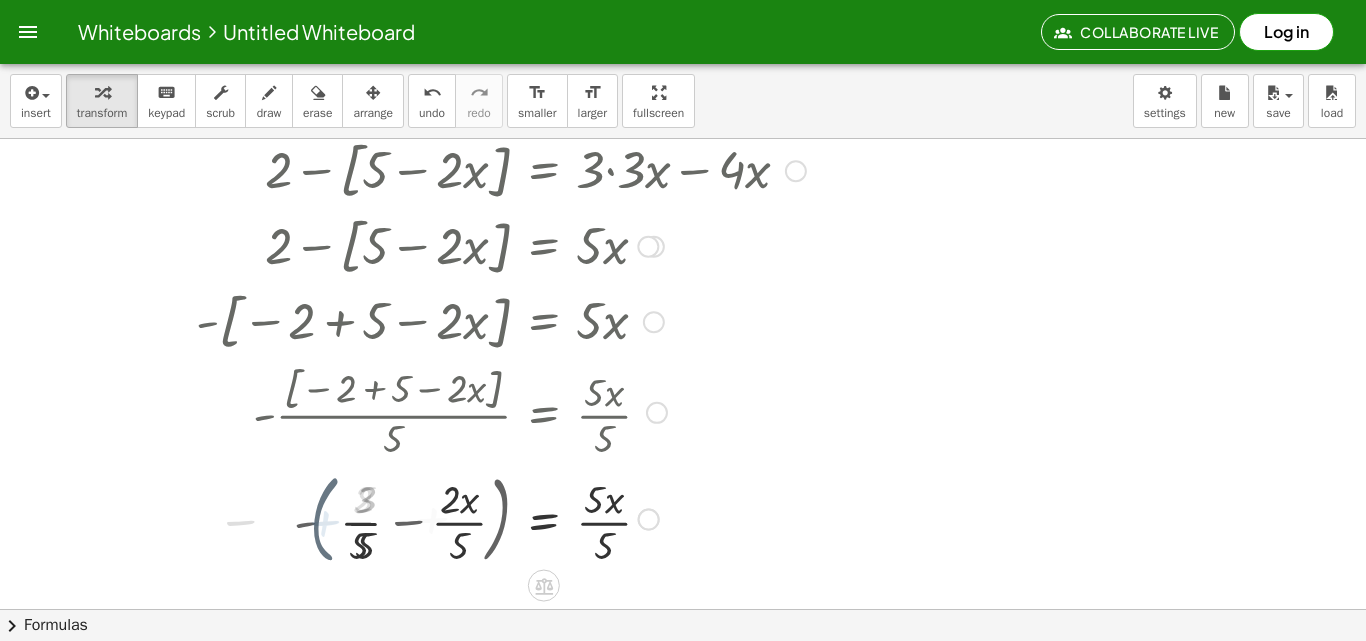 click at bounding box center [549, 517] 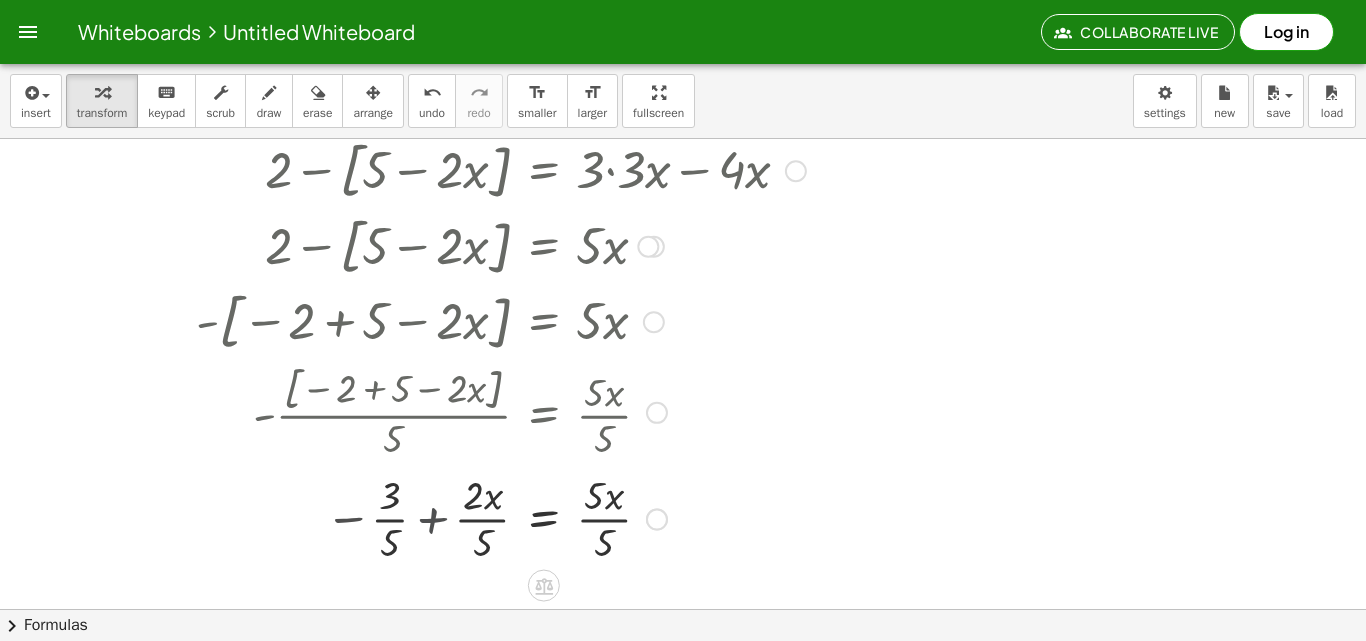 click at bounding box center [549, 517] 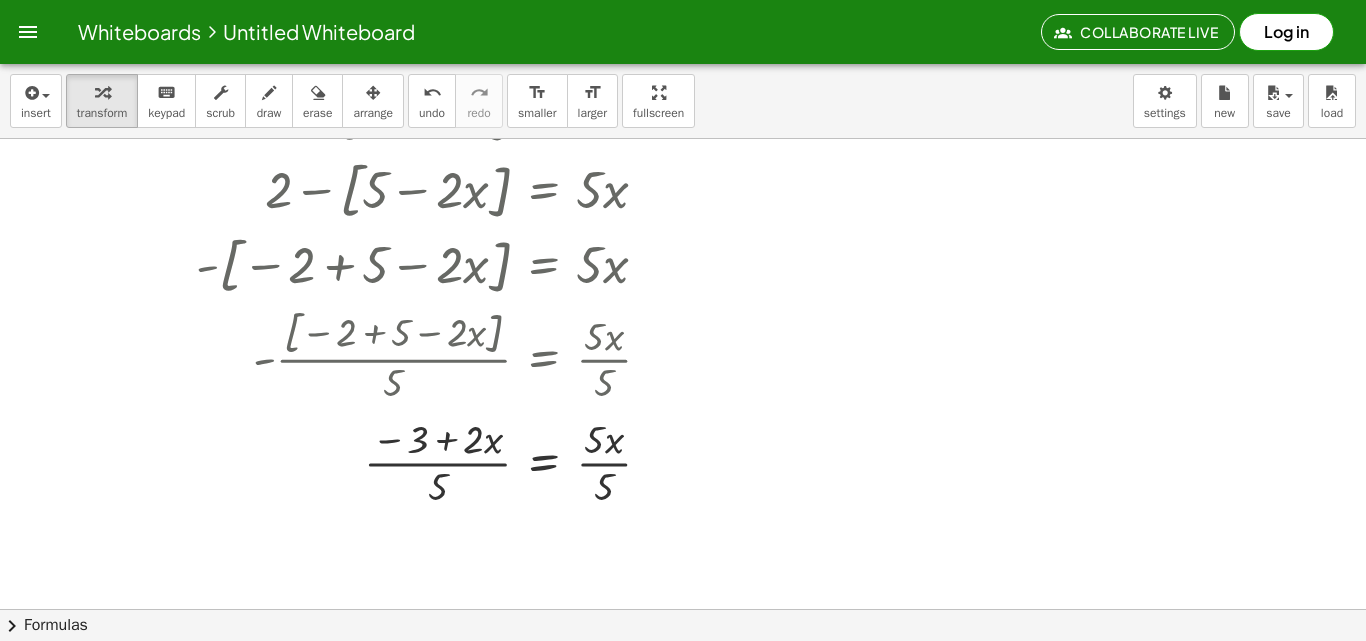 scroll, scrollTop: 2280, scrollLeft: 0, axis: vertical 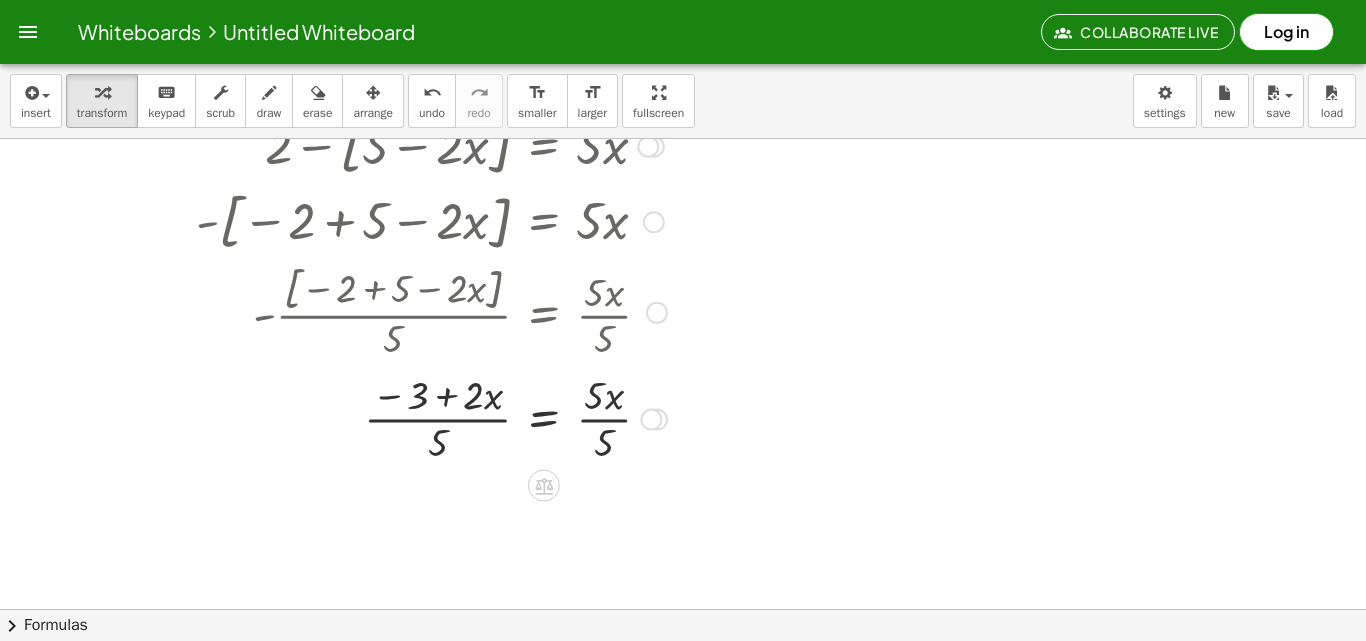 click at bounding box center (549, 417) 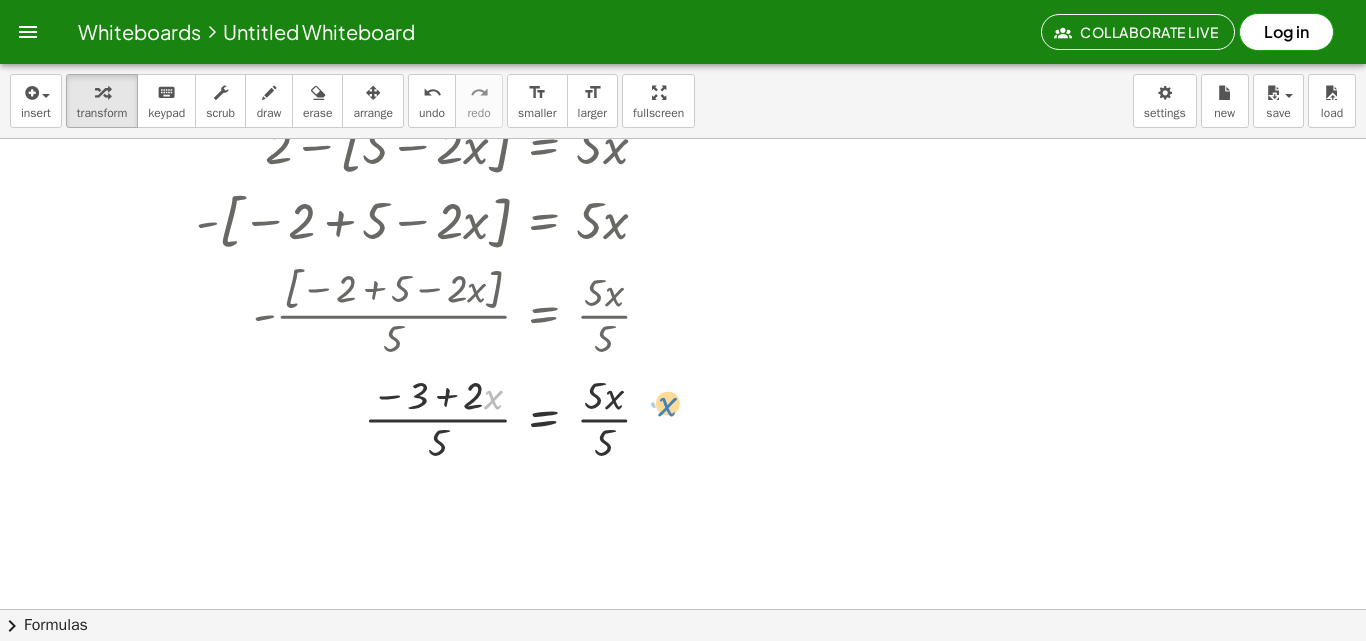 drag, startPoint x: 485, startPoint y: 397, endPoint x: 652, endPoint y: 406, distance: 167.24234 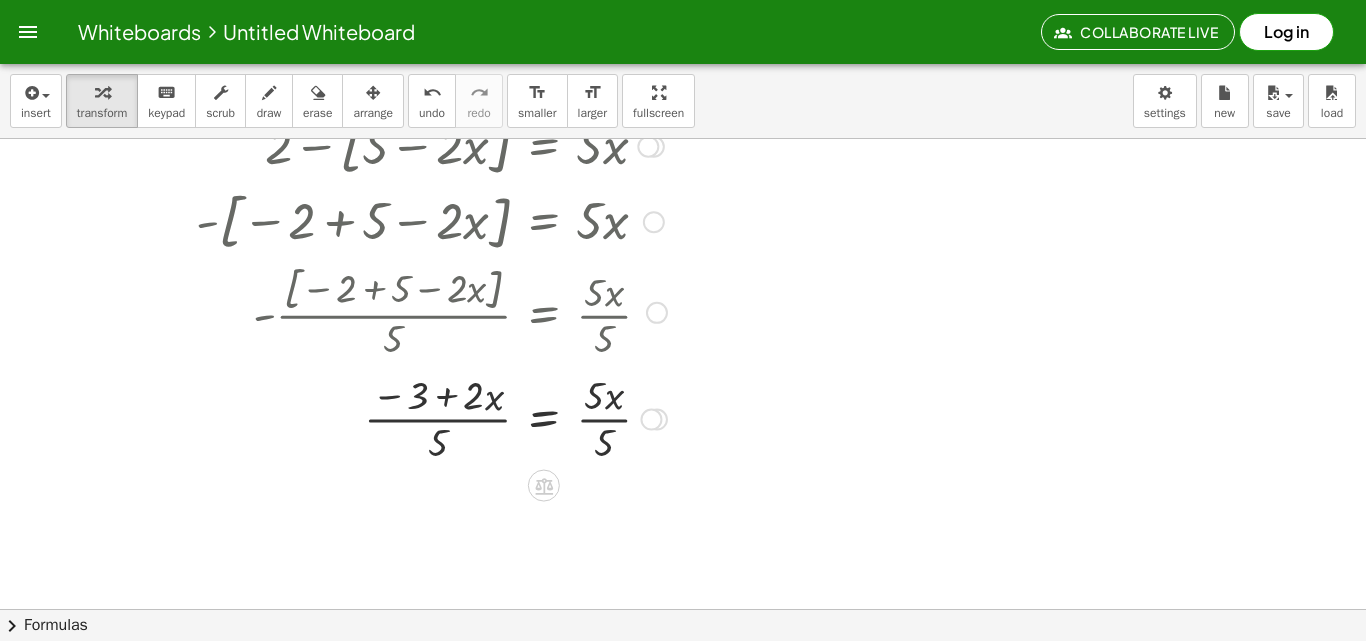 click at bounding box center (549, 417) 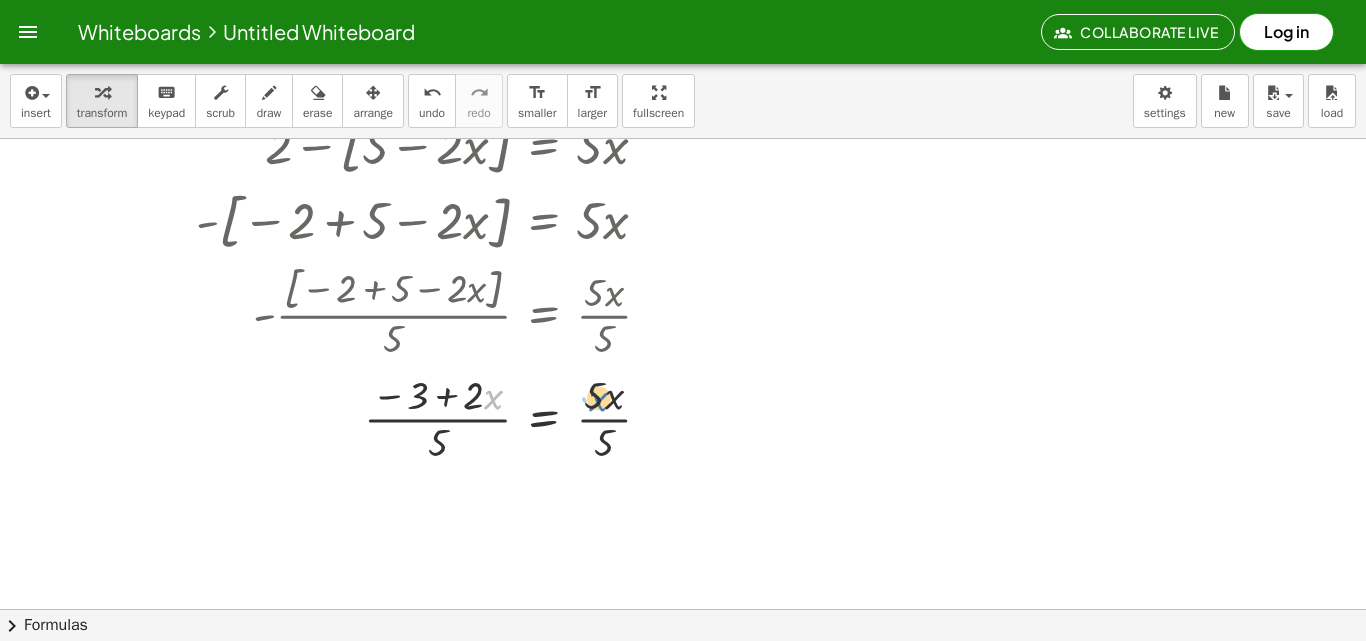 drag, startPoint x: 500, startPoint y: 406, endPoint x: 617, endPoint y: 407, distance: 117.00427 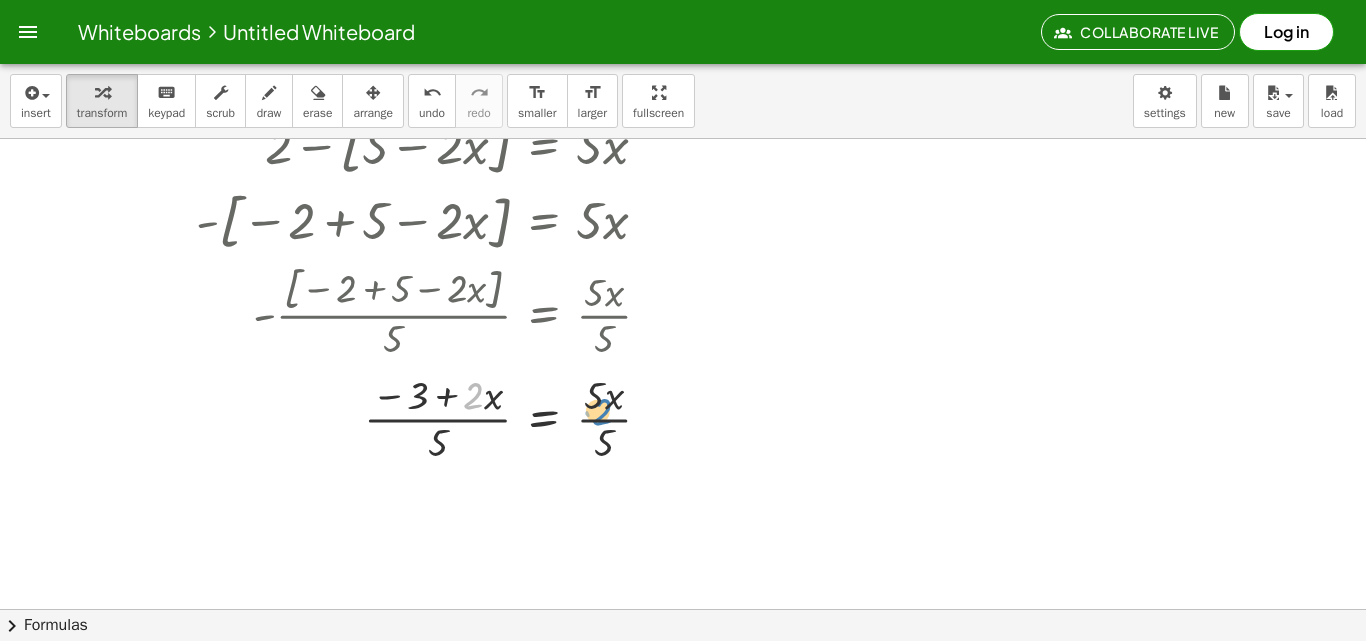 drag, startPoint x: 464, startPoint y: 401, endPoint x: 623, endPoint y: 418, distance: 159.90622 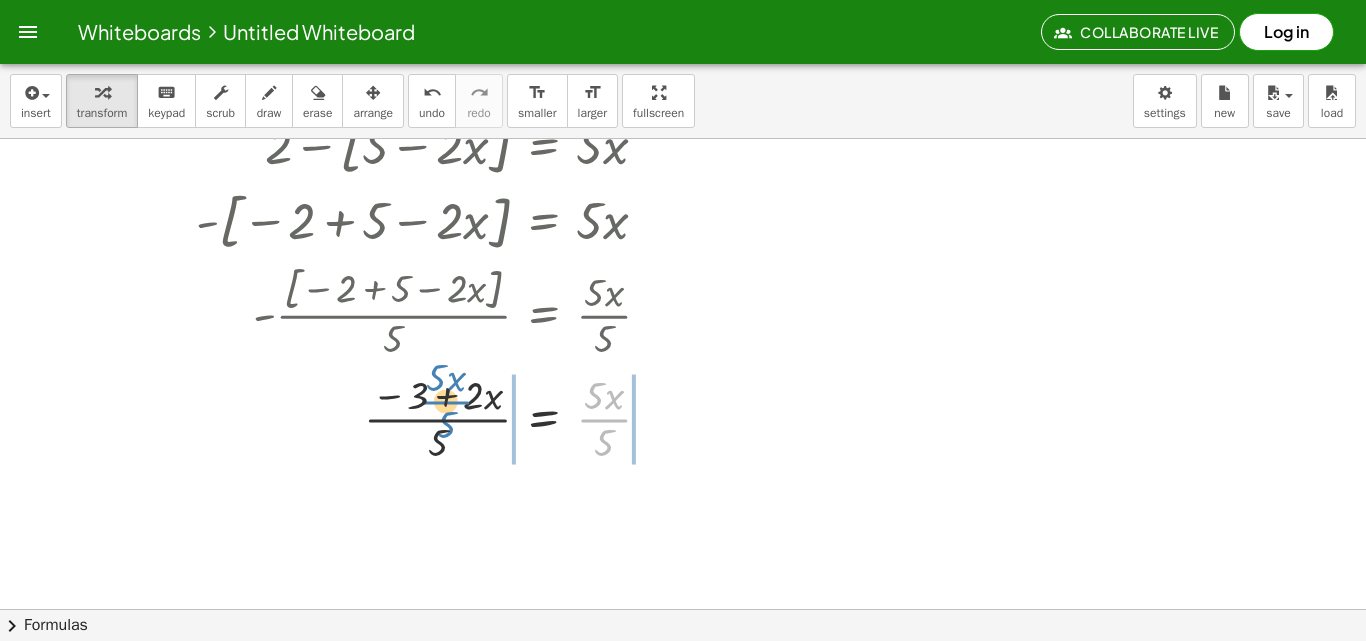 drag, startPoint x: 609, startPoint y: 413, endPoint x: 456, endPoint y: 403, distance: 153.32645 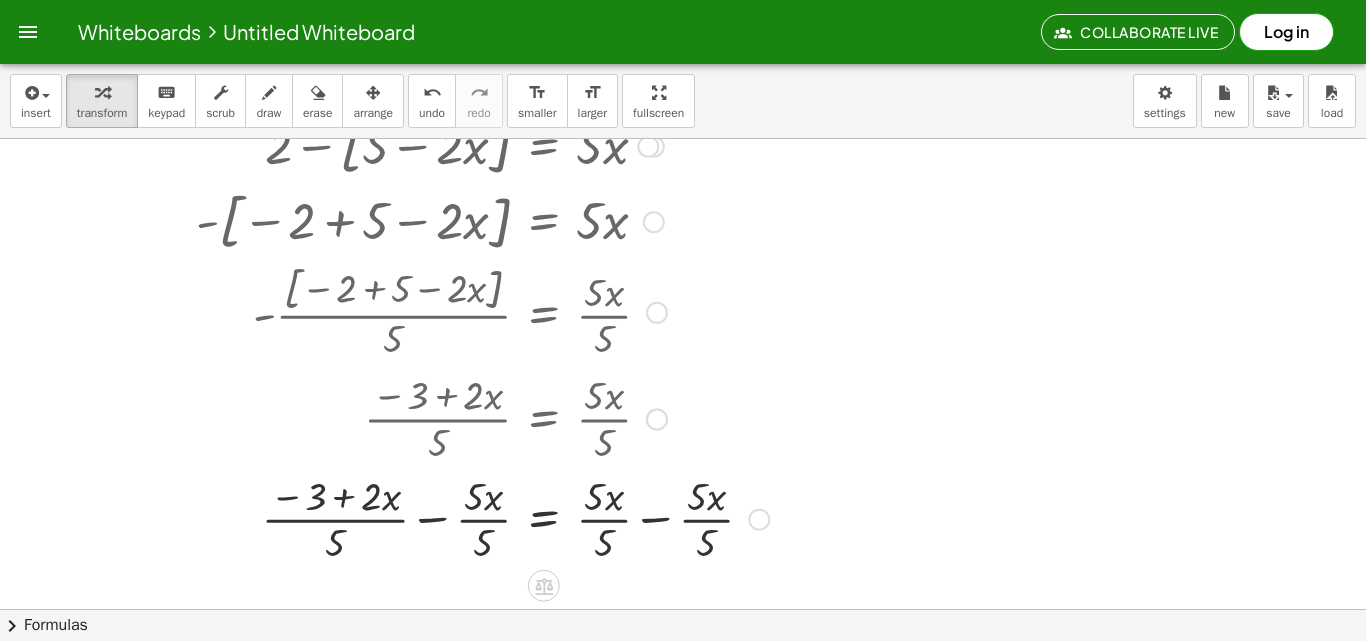 click at bounding box center (549, 518) 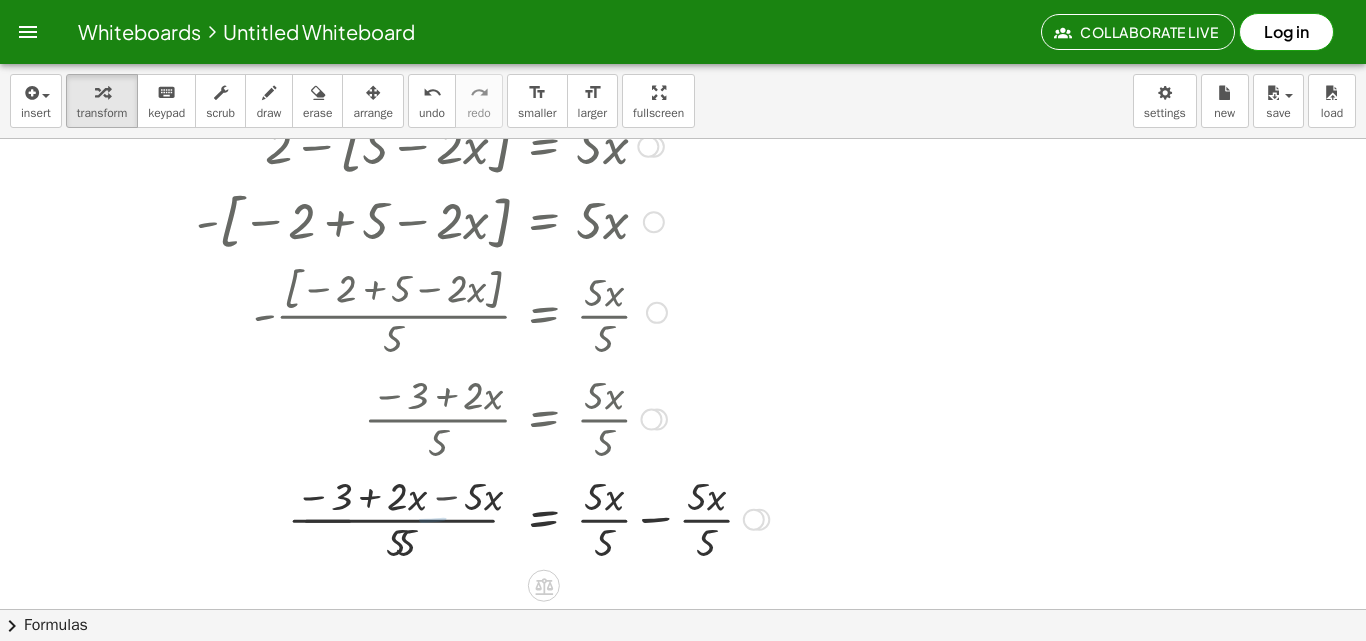 drag, startPoint x: 683, startPoint y: 532, endPoint x: 657, endPoint y: 524, distance: 27.202942 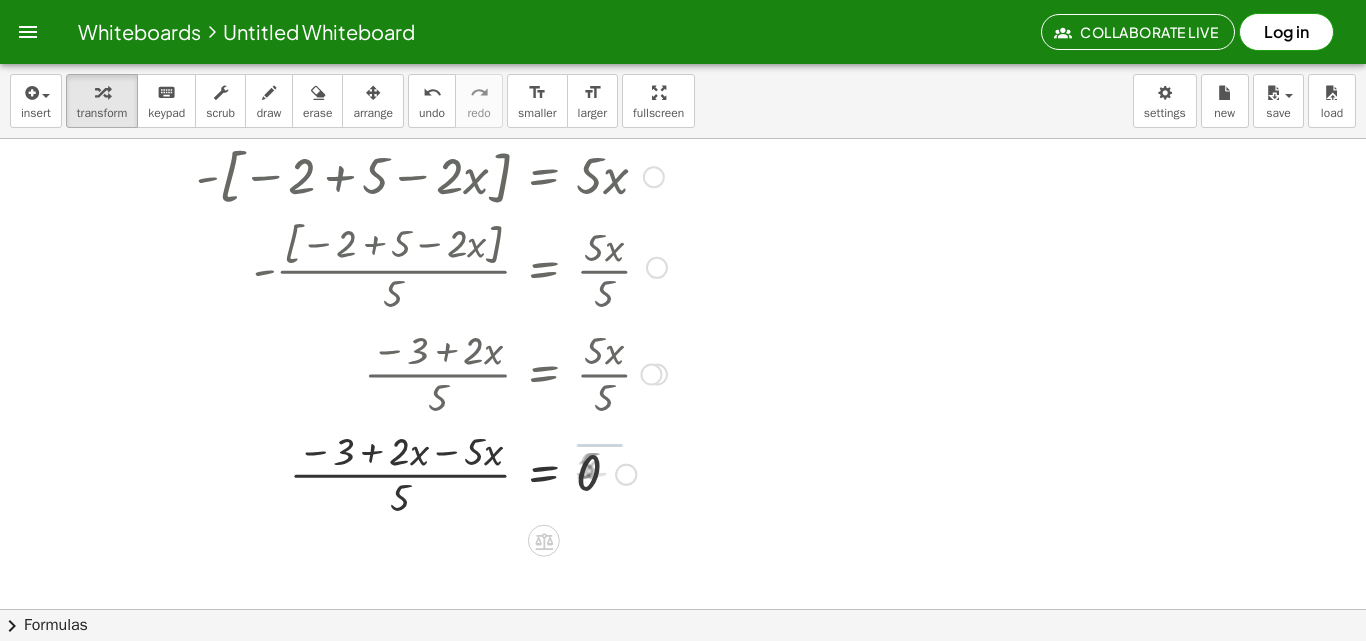 scroll, scrollTop: 2350, scrollLeft: 0, axis: vertical 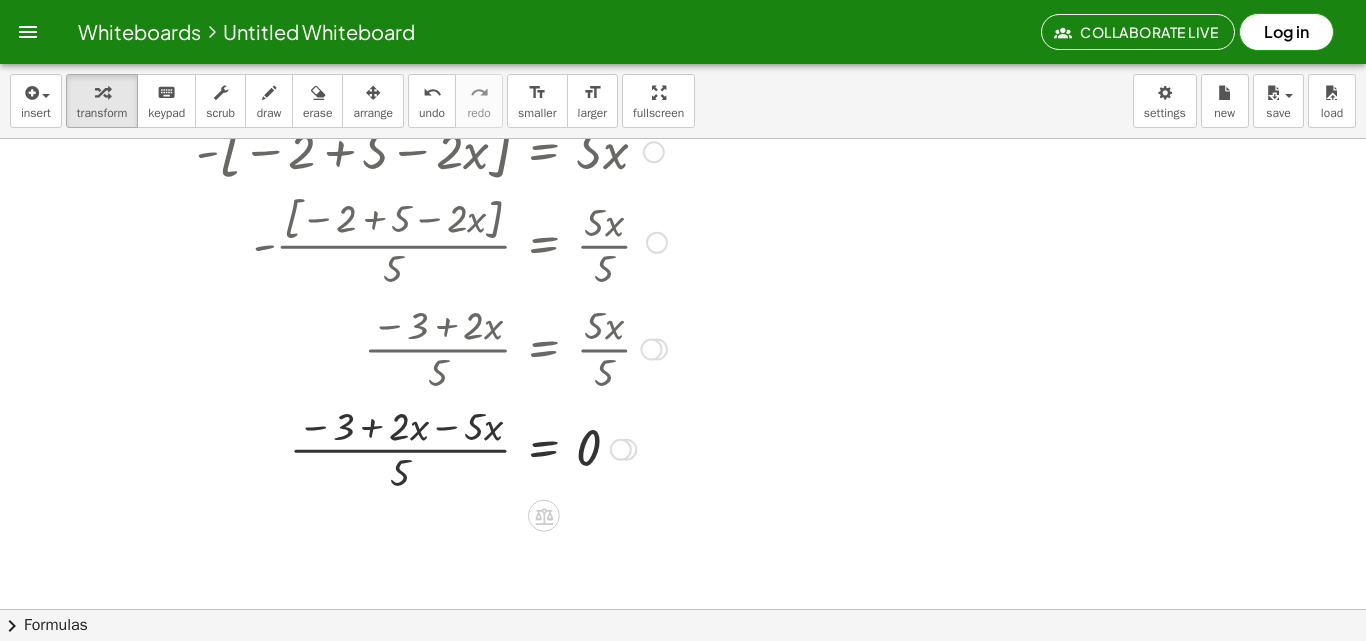 click at bounding box center (549, 448) 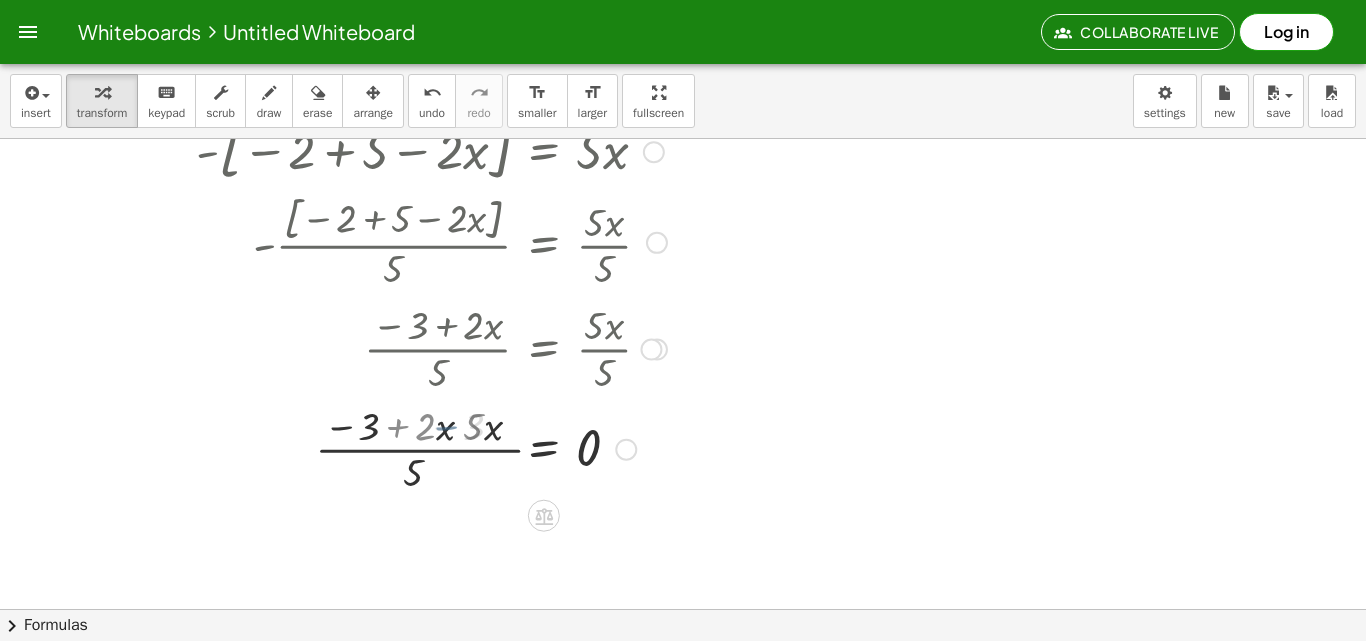 drag, startPoint x: 477, startPoint y: 434, endPoint x: 524, endPoint y: 434, distance: 47 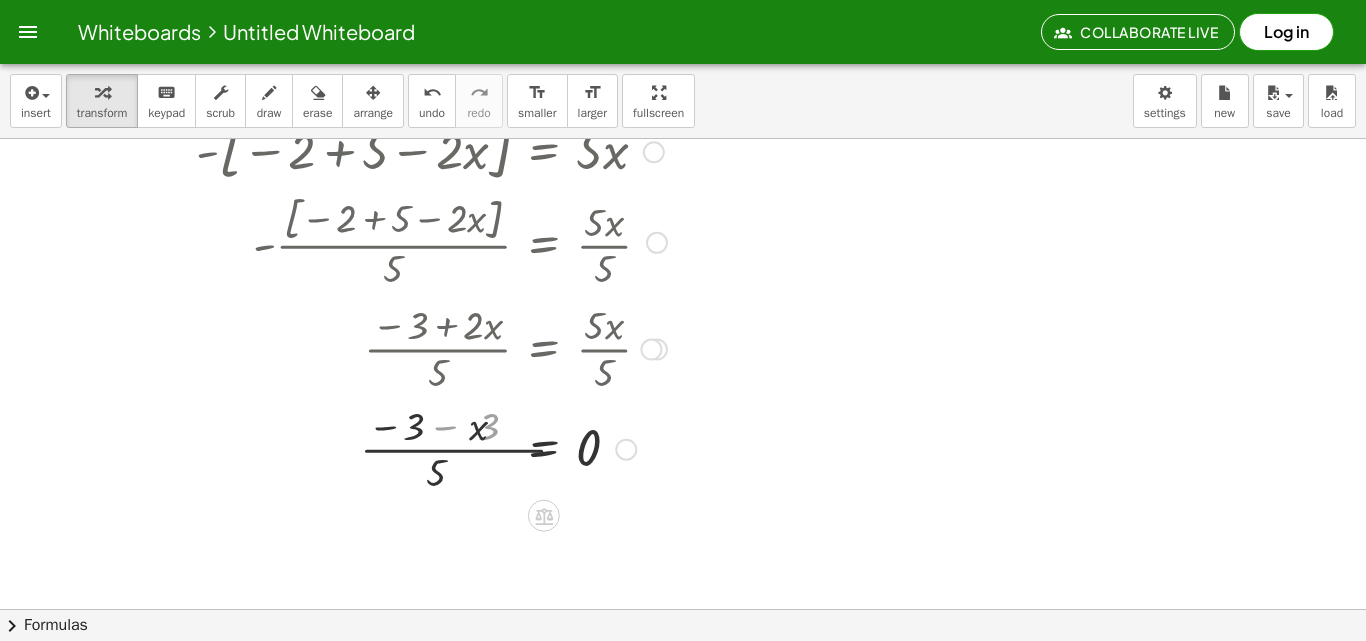 drag, startPoint x: 499, startPoint y: 430, endPoint x: 463, endPoint y: 425, distance: 36.345562 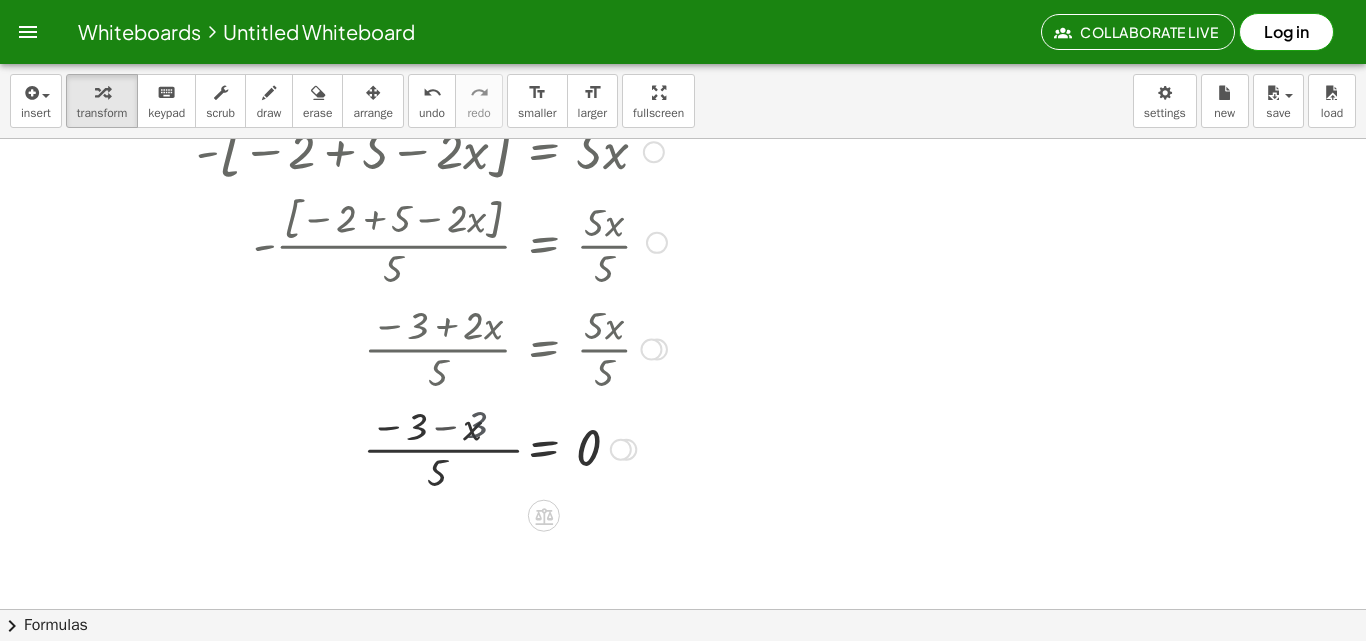 click at bounding box center (549, 448) 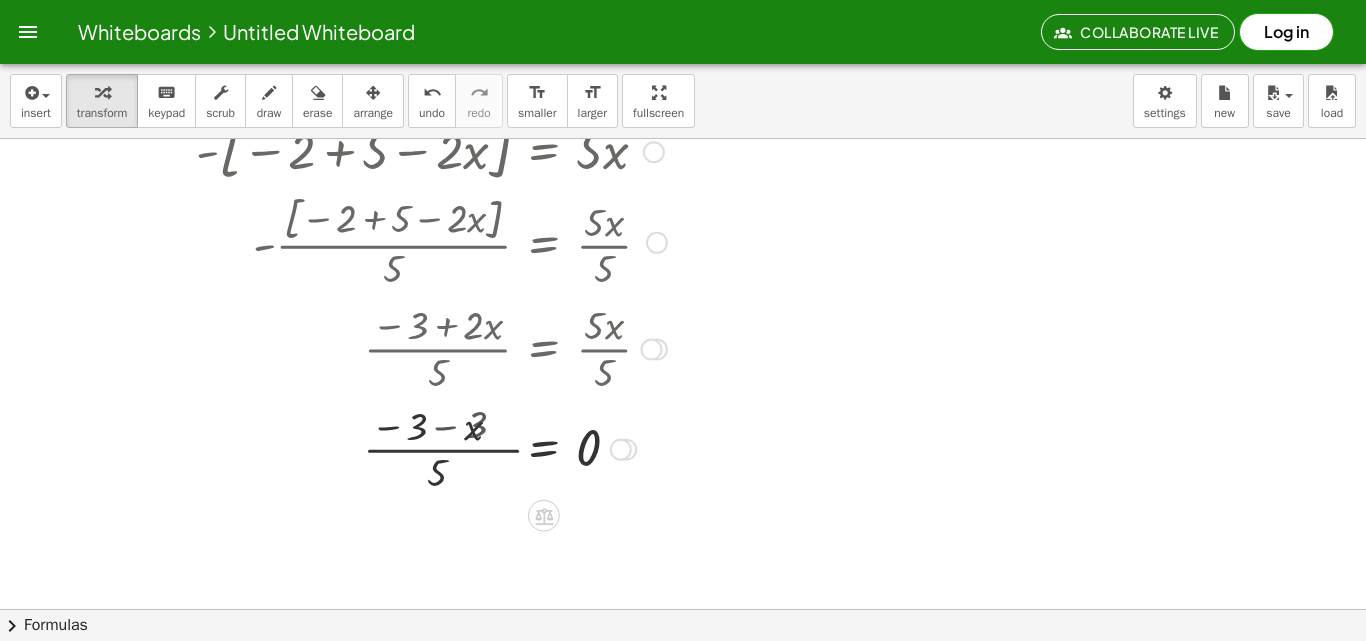click at bounding box center (549, 448) 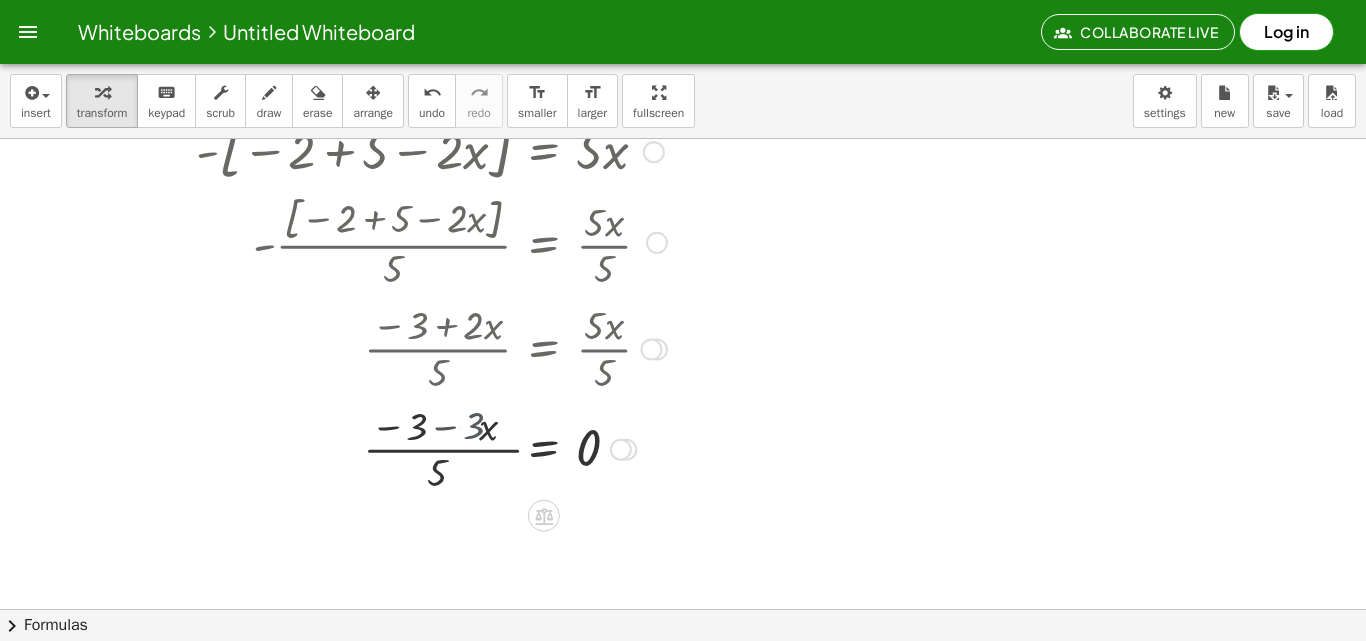 click at bounding box center (549, 448) 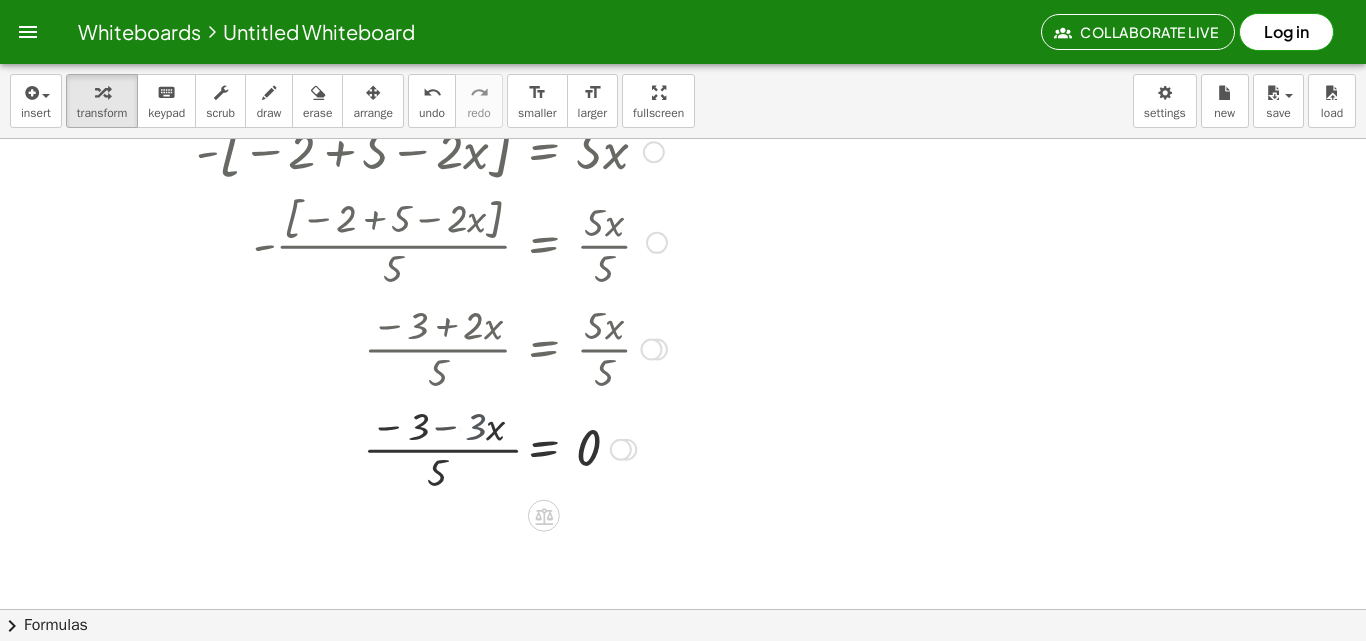 click on "+ · 6 · x − 4 − [ + 5 − · 2 · x ] = + · 3 · [ + · 4 · x − ( + x + 2 ) ] + · 2 · x + · 6 · x − 4 − [ + 5 − · 2 · x ] = + · 3 · [ + · 4 · x − x − 2 ] + · 2 · x + · 6 · x − 4 − [ + 5 − · 2 · x ] = + · 3 · [ + · 3 · x − 2 ] + · 2 · x + · 6 · x − 4 − [ + 5 − · 2 · x ] = + · 3 · x · 3 − · 2 · 3 + · 2 · x + · 6 · x − 4 − [ + 5 − · 2 · x ] = + · 3 · x · 3 − 6 + · 2 · x + · 6 · x − · 6 · x − 4 − [ + 5 − · 2 · x ] = + · 3 · x · 3 − 6 + · 2 · x − · 6 · x + 0 − 4 − [ + 5 − · 2 · x ] = + · 3 · x · 3 − 6 + · 2 · x − · 6 · x − 4 − [ + 5 − · 2 · x ] = + · 3 · x · 3 − 6 + · 2 · x − · 6 · x − 4 − [ + 5 − · 2 · x ] = + · 3 · x · 3 − 6 − · 4 · x + 6 − 4 − [ + 5 − · 2 · x ] = + · 3 · x · 3 − 6 + 6 − · 4 · x + 6 − 4 − [ + 5 − · 2 · x ] = + · 3 · x · 3 + 0 − · 4 · x + 6 − 4 − [ + 5 − · 2 · x ] = + · 3 · x · 3 − · 4 ·" at bounding box center [544, -757] 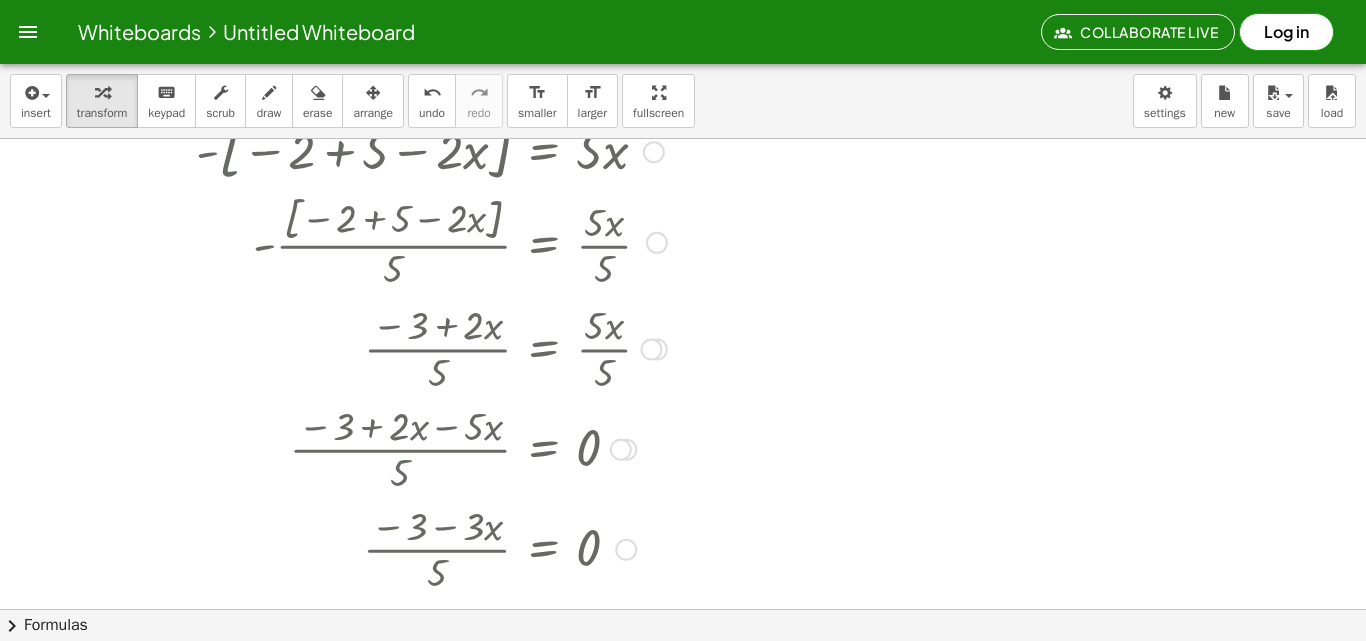 drag, startPoint x: 411, startPoint y: 425, endPoint x: 427, endPoint y: 459, distance: 37.576588 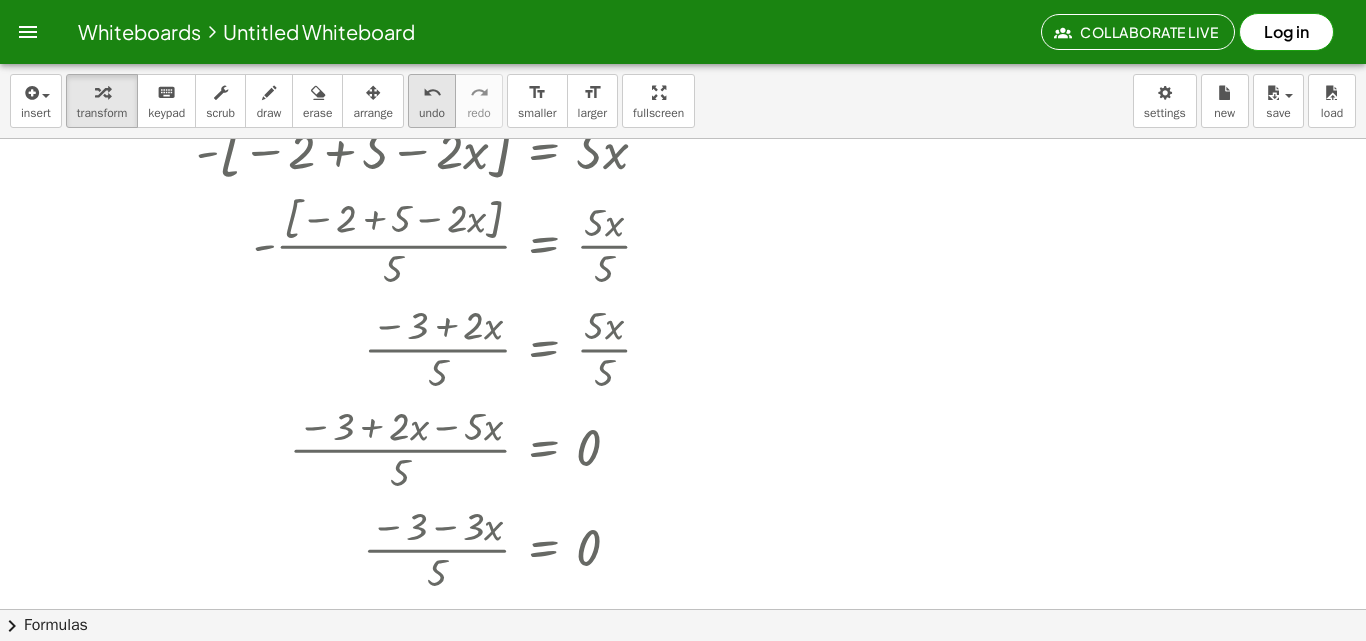 click on "undo" at bounding box center [432, 93] 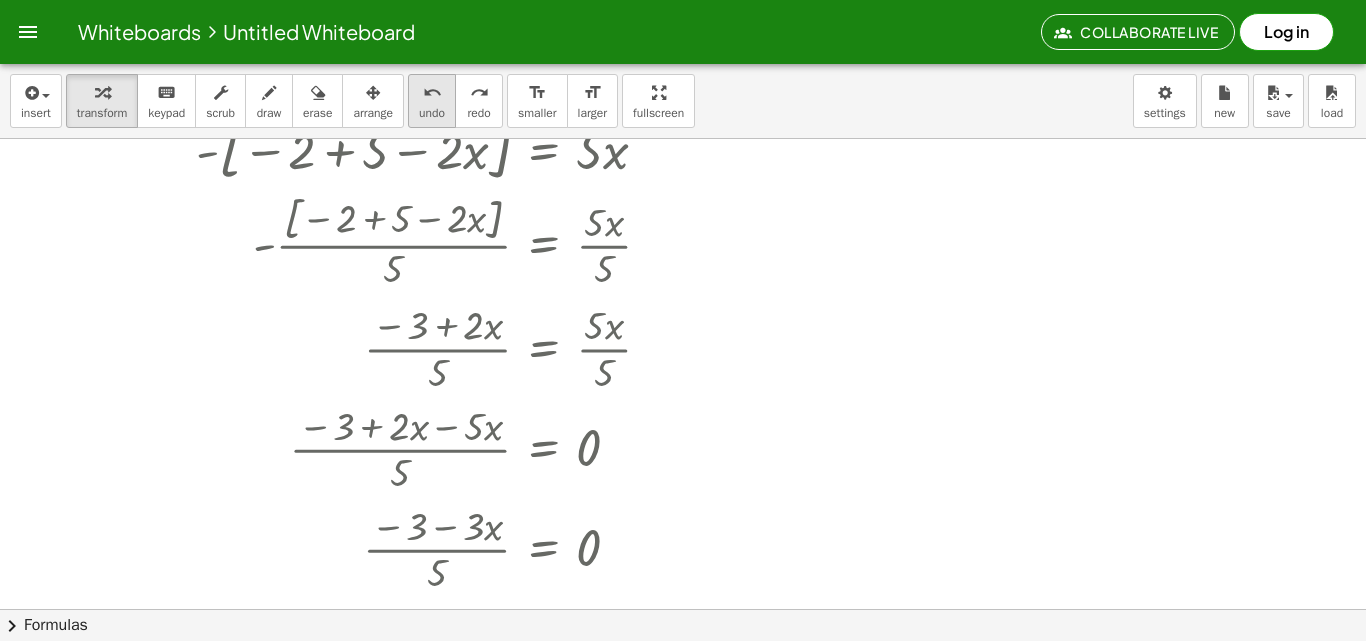 click on "undo" at bounding box center (432, 93) 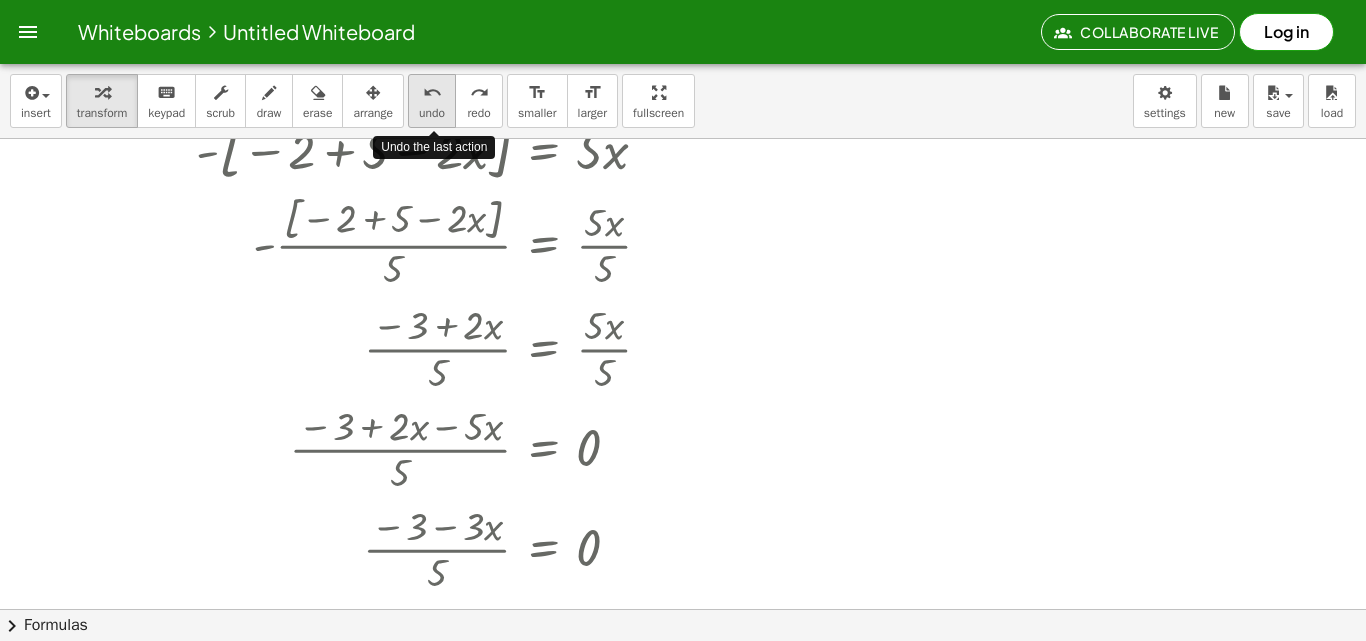 click on "undo" at bounding box center [432, 93] 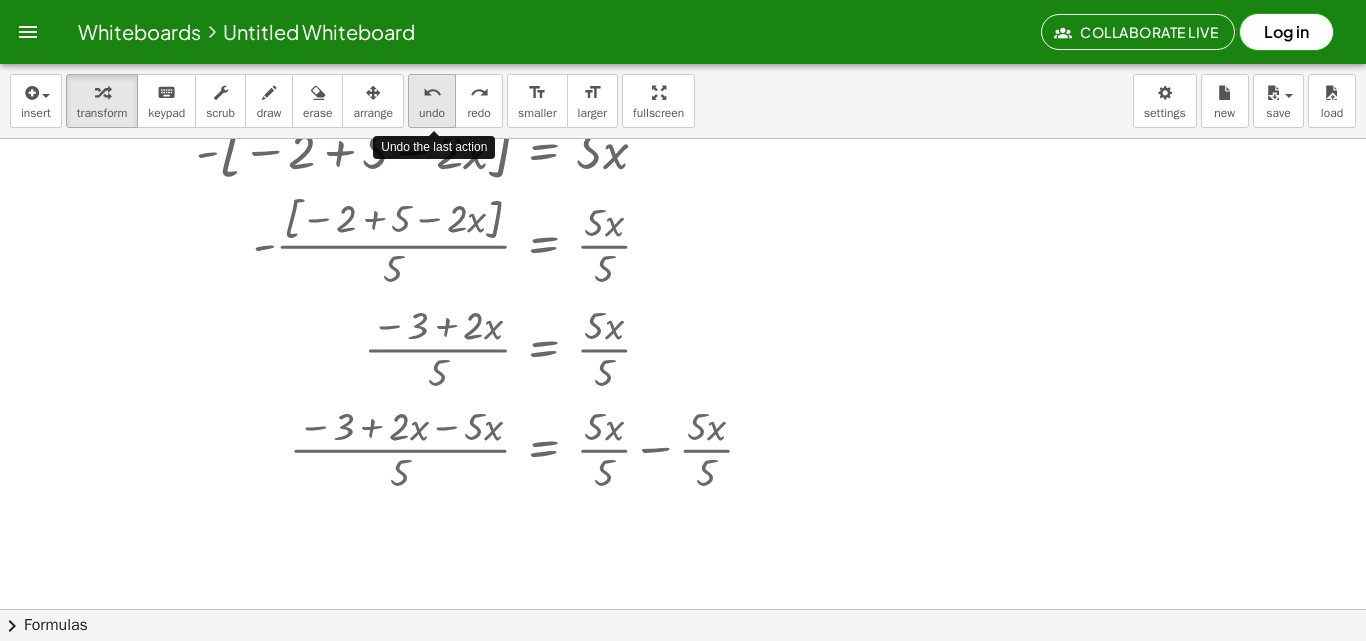 click on "undo" at bounding box center [432, 93] 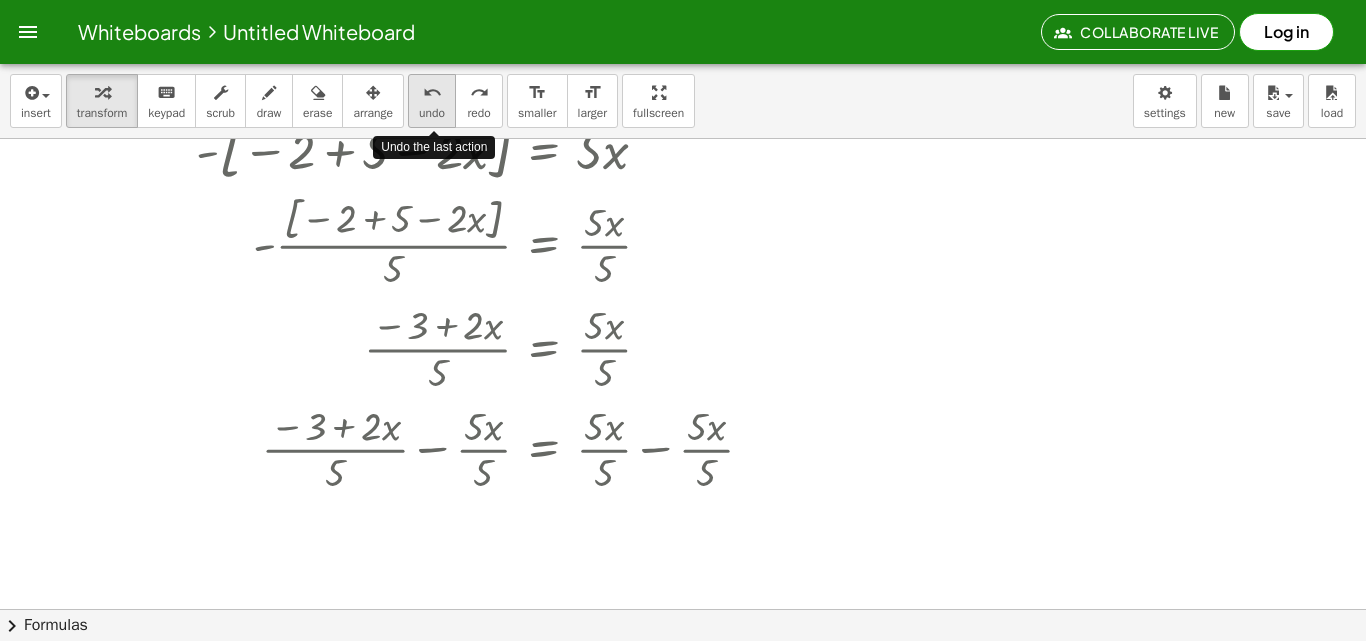 click on "undo" at bounding box center [432, 93] 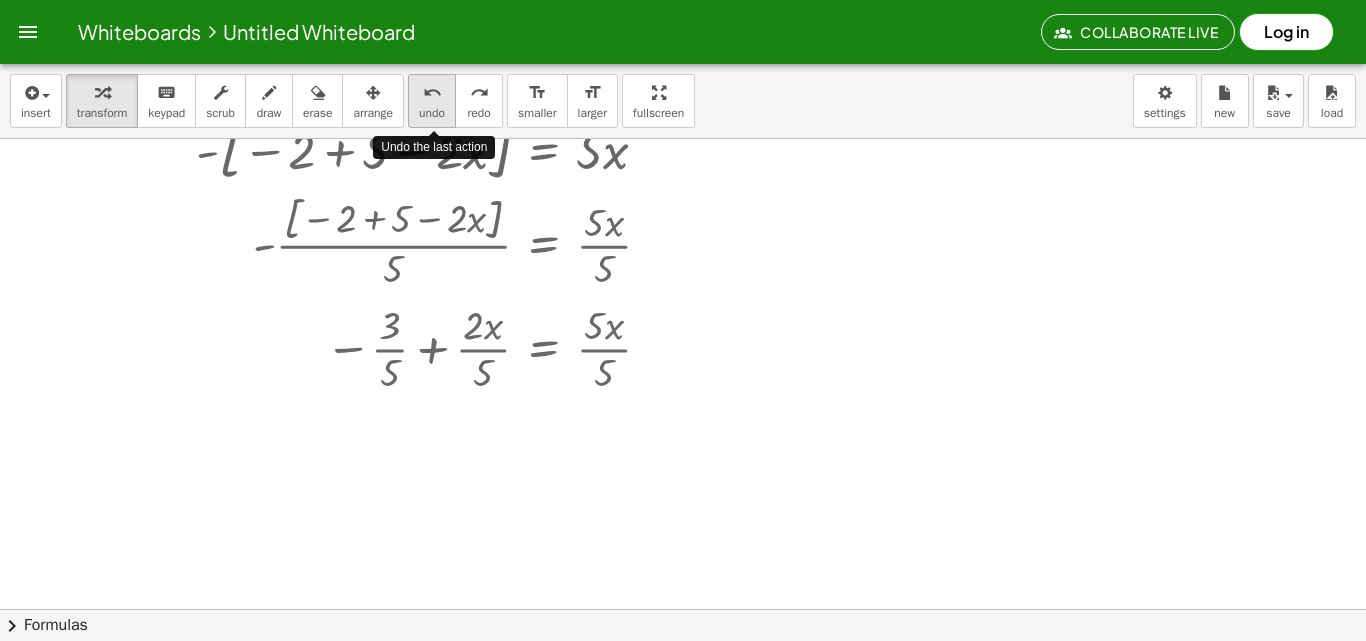 click on "undo" at bounding box center [432, 93] 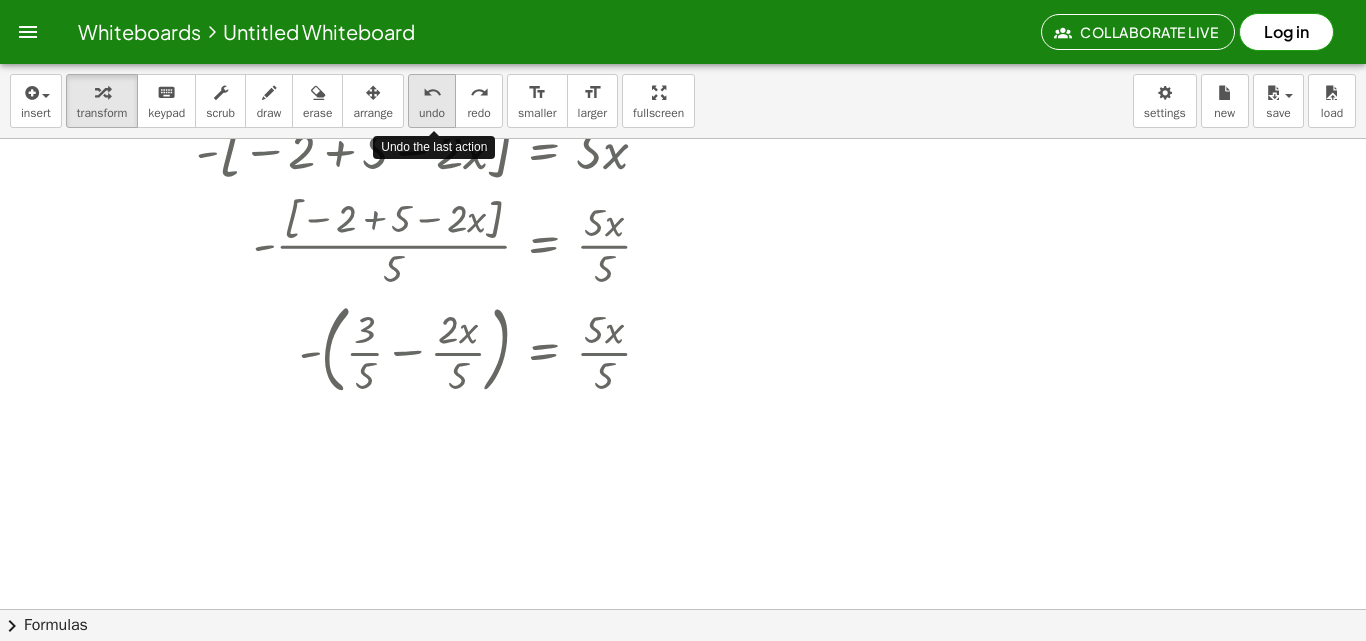 click on "undo" at bounding box center (432, 93) 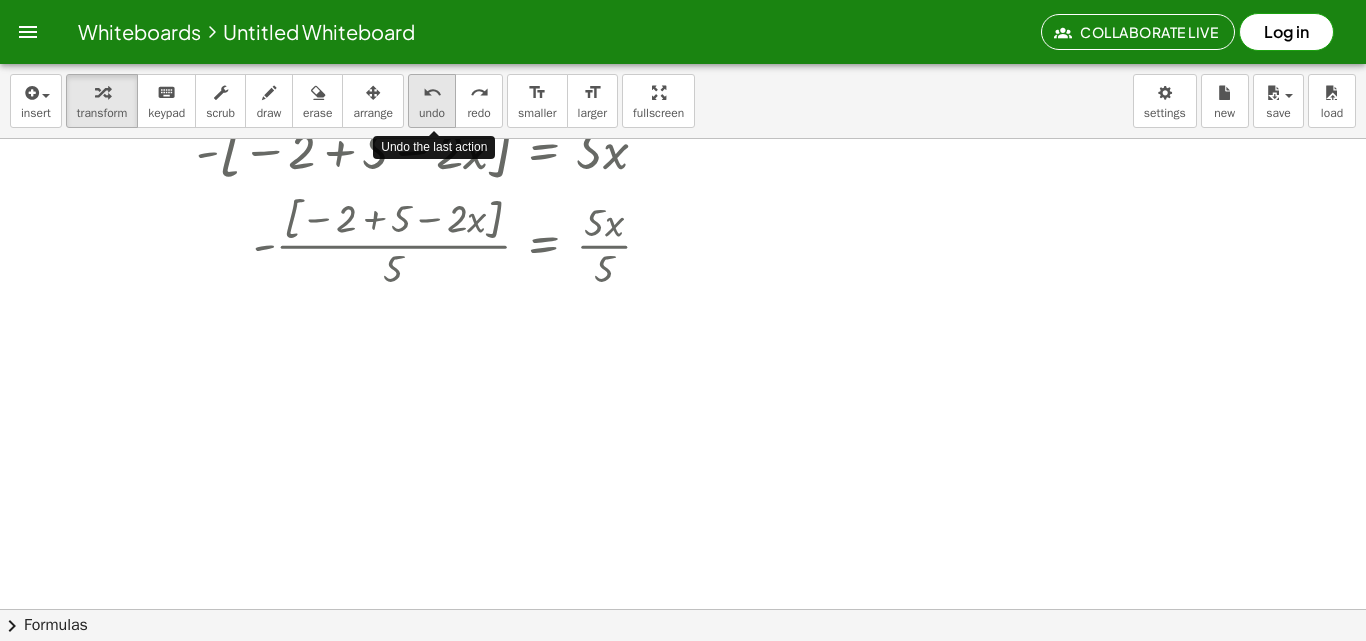 click on "undo" at bounding box center [432, 93] 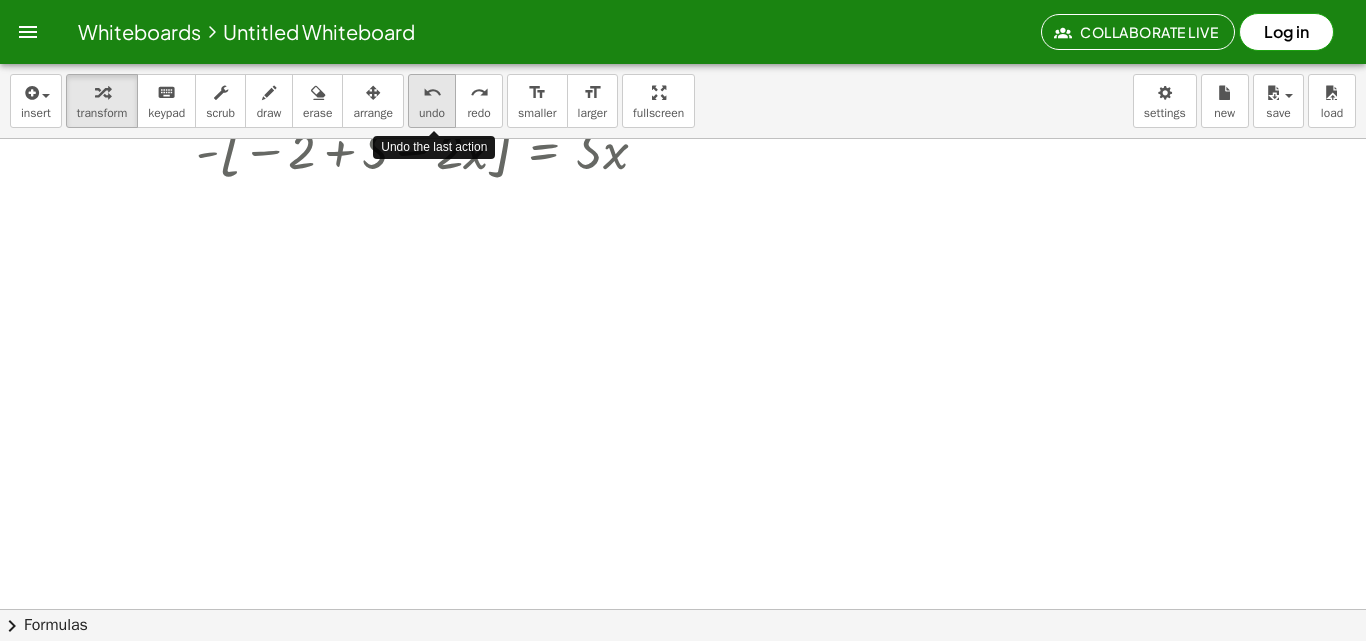 click on "undo" at bounding box center [432, 93] 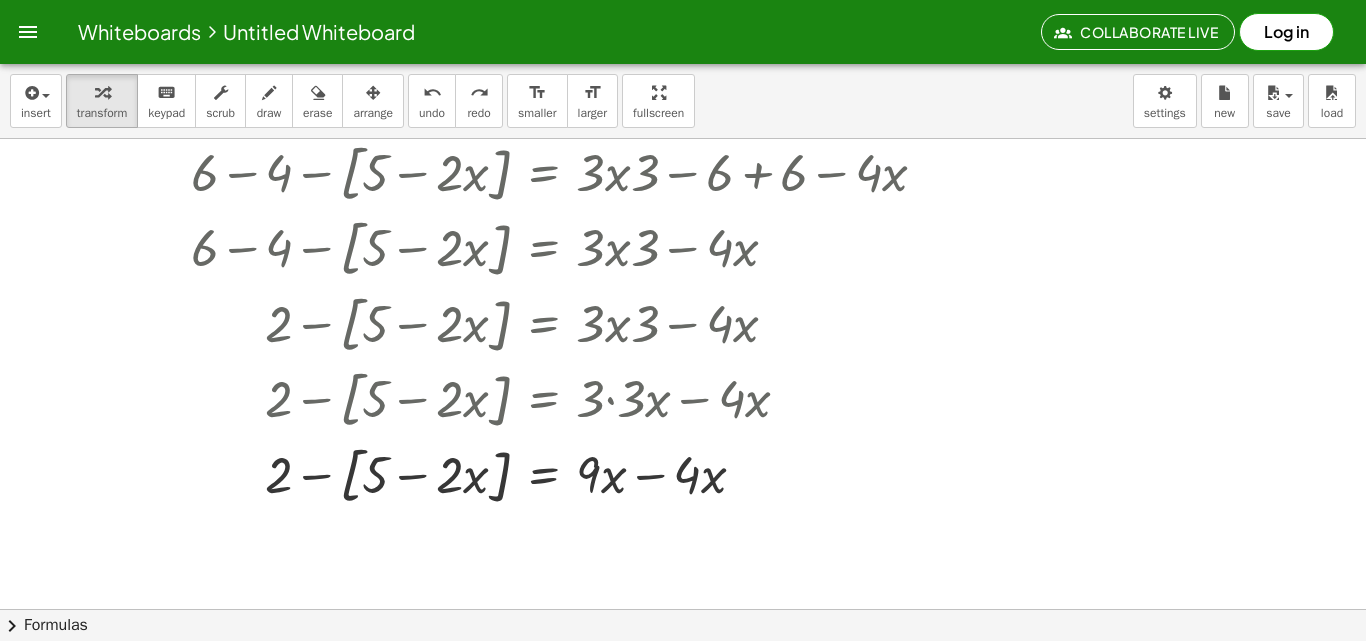 scroll, scrollTop: 1950, scrollLeft: 0, axis: vertical 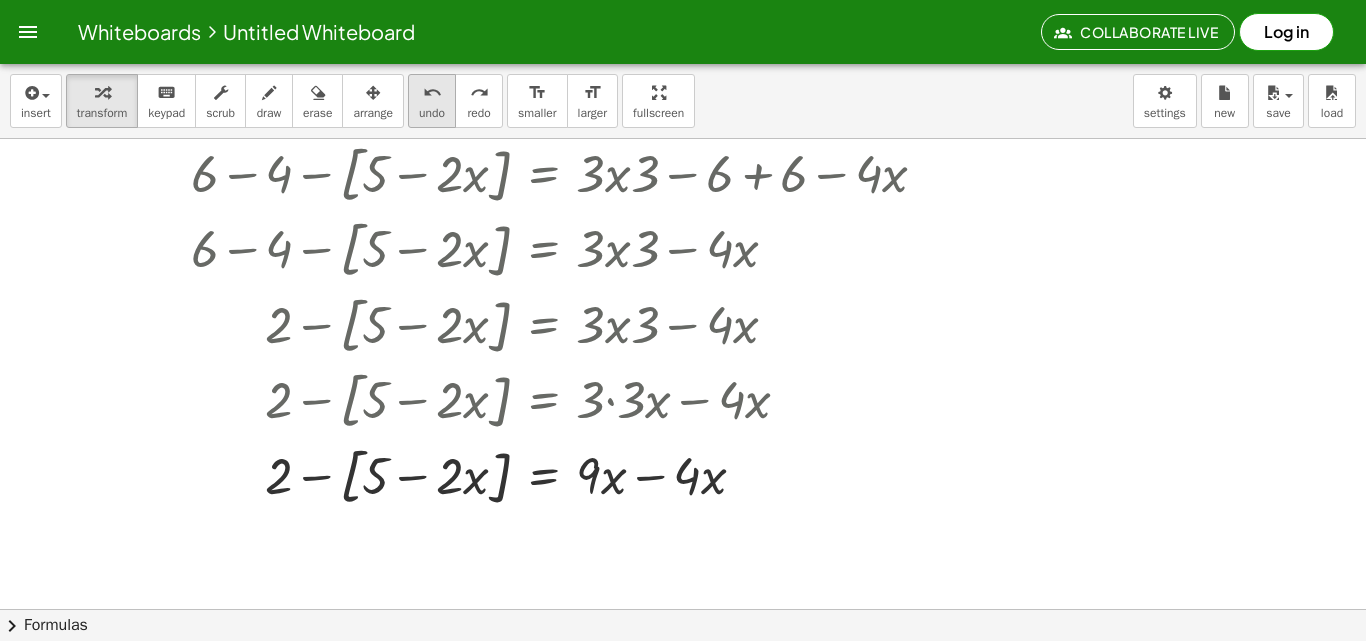 click on "undo" at bounding box center (432, 93) 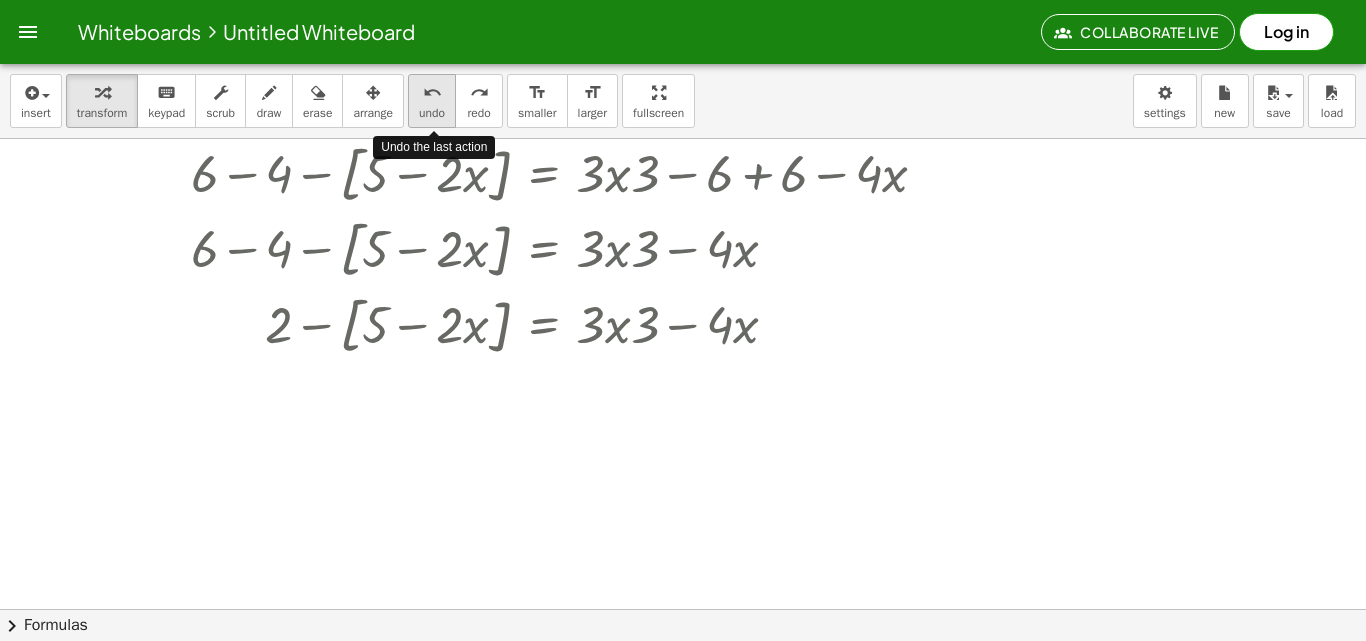 click on "undo" at bounding box center (432, 93) 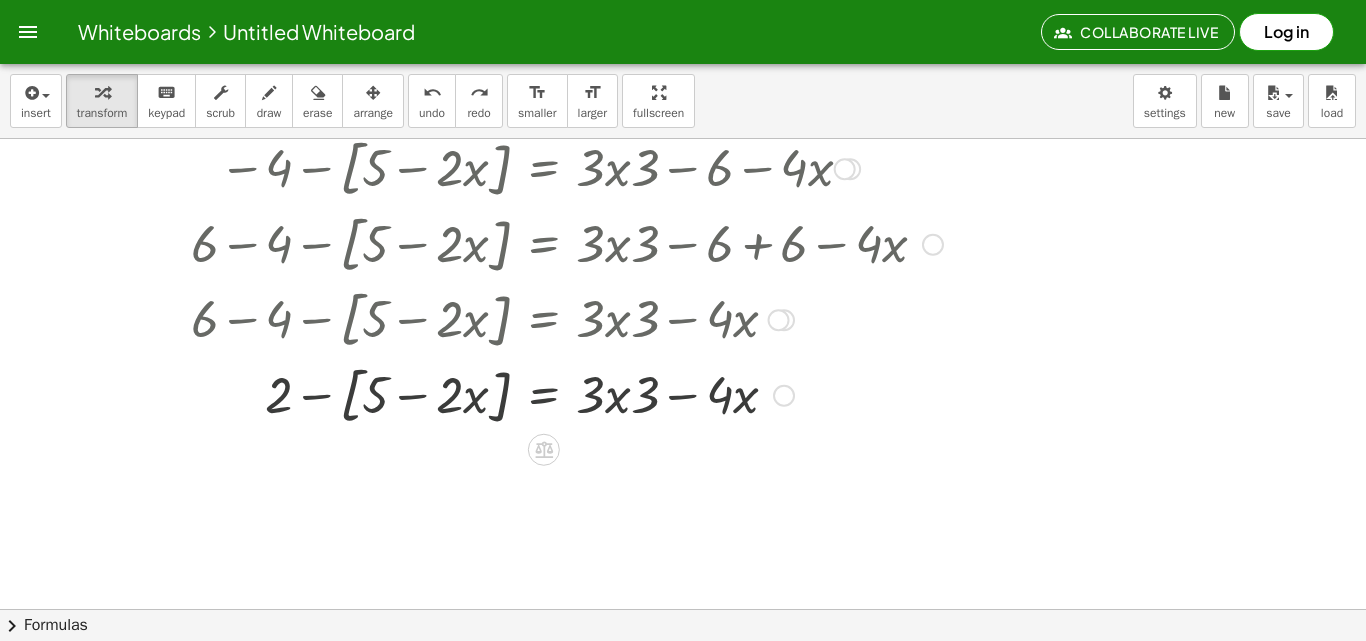 scroll, scrollTop: 1650, scrollLeft: 0, axis: vertical 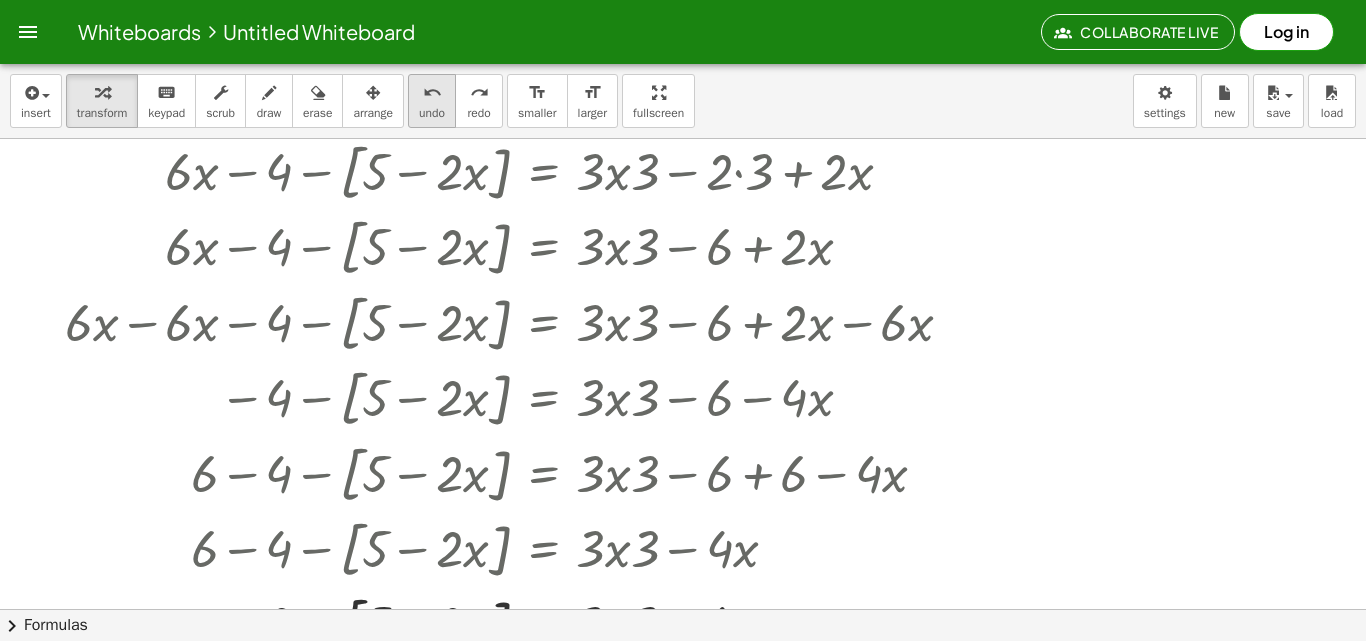 click on "undo" at bounding box center (432, 93) 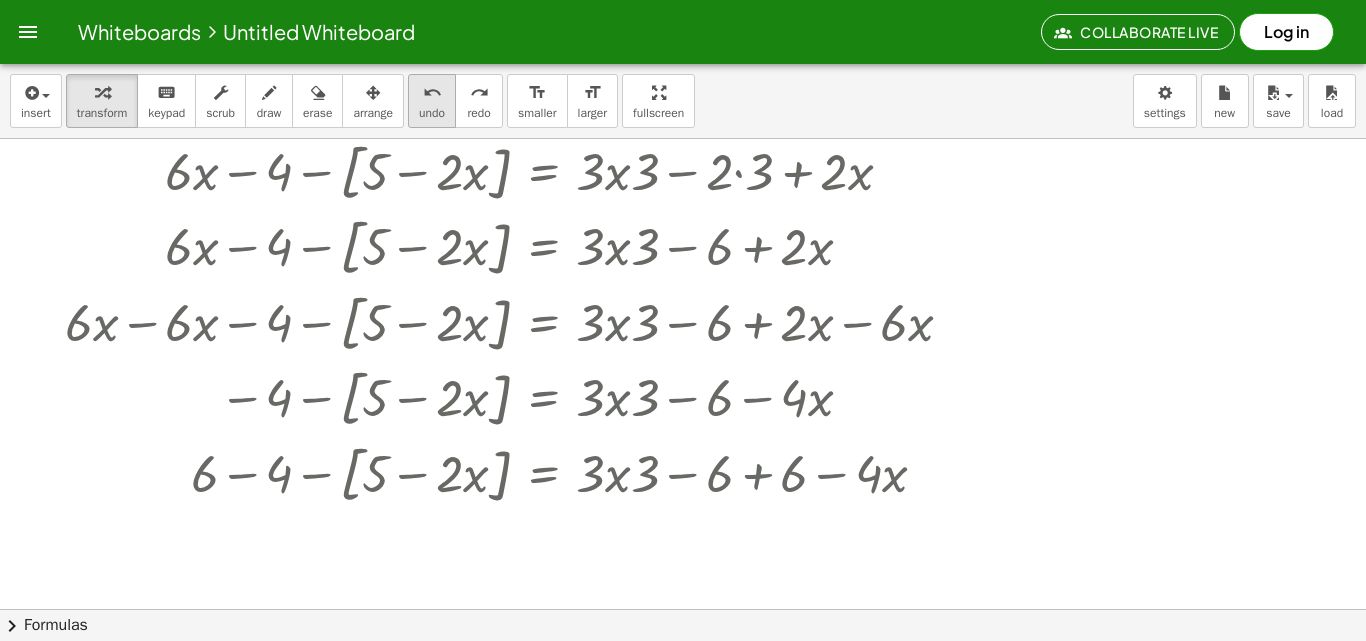 click on "undo" at bounding box center [432, 93] 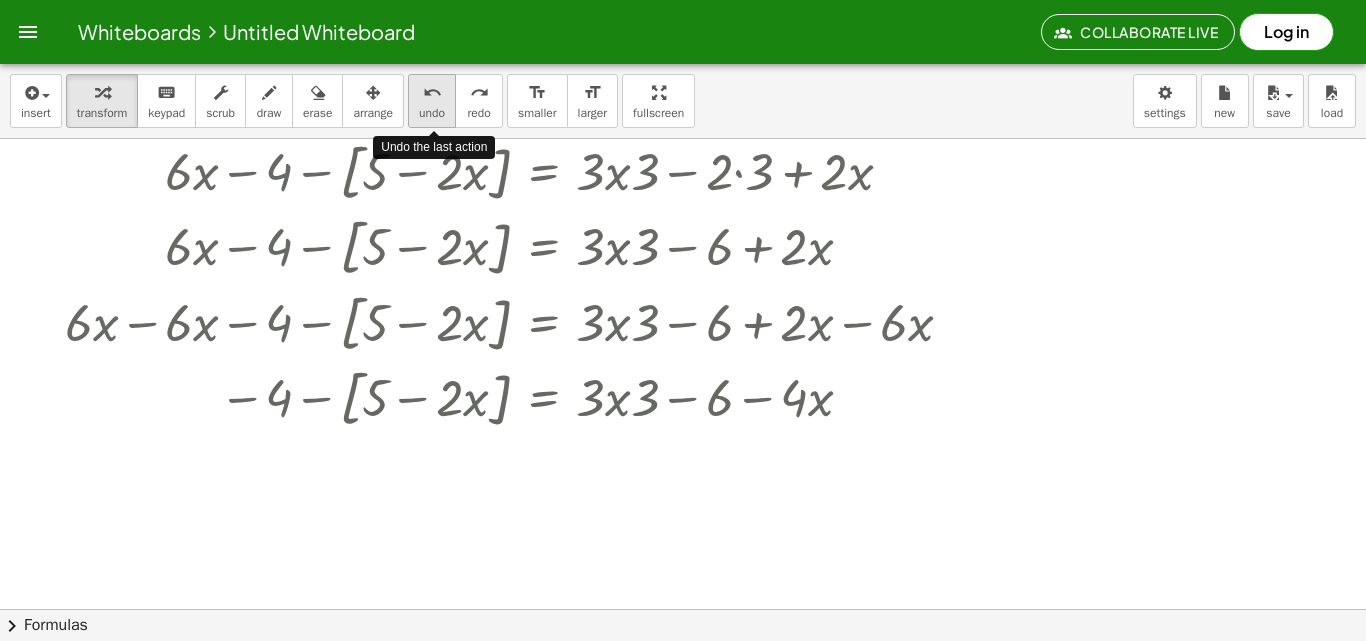click on "undo" at bounding box center [432, 93] 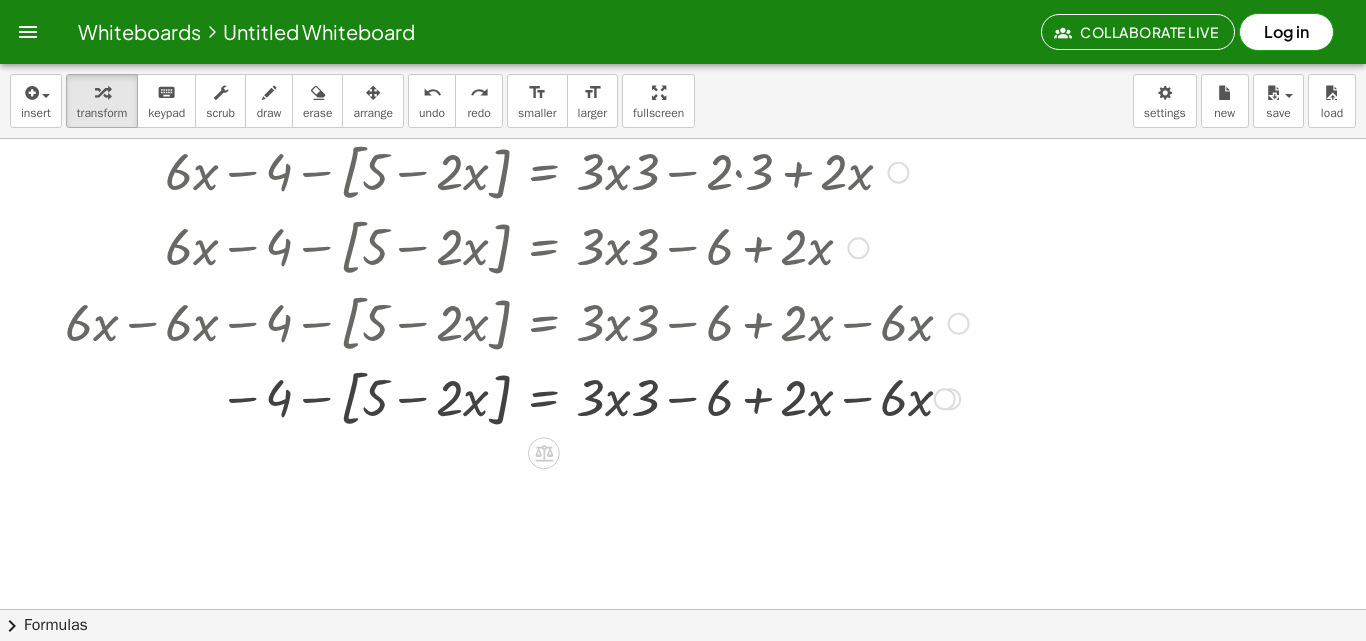 scroll, scrollTop: 1450, scrollLeft: 0, axis: vertical 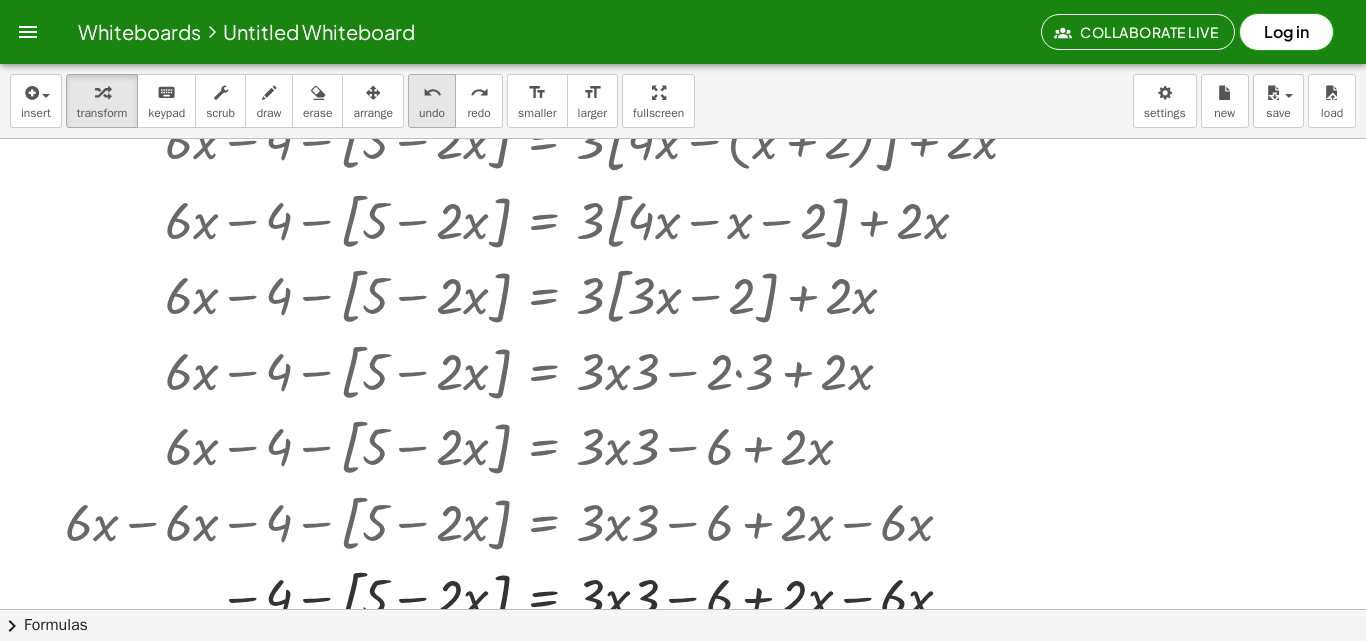 click on "undo" at bounding box center (432, 93) 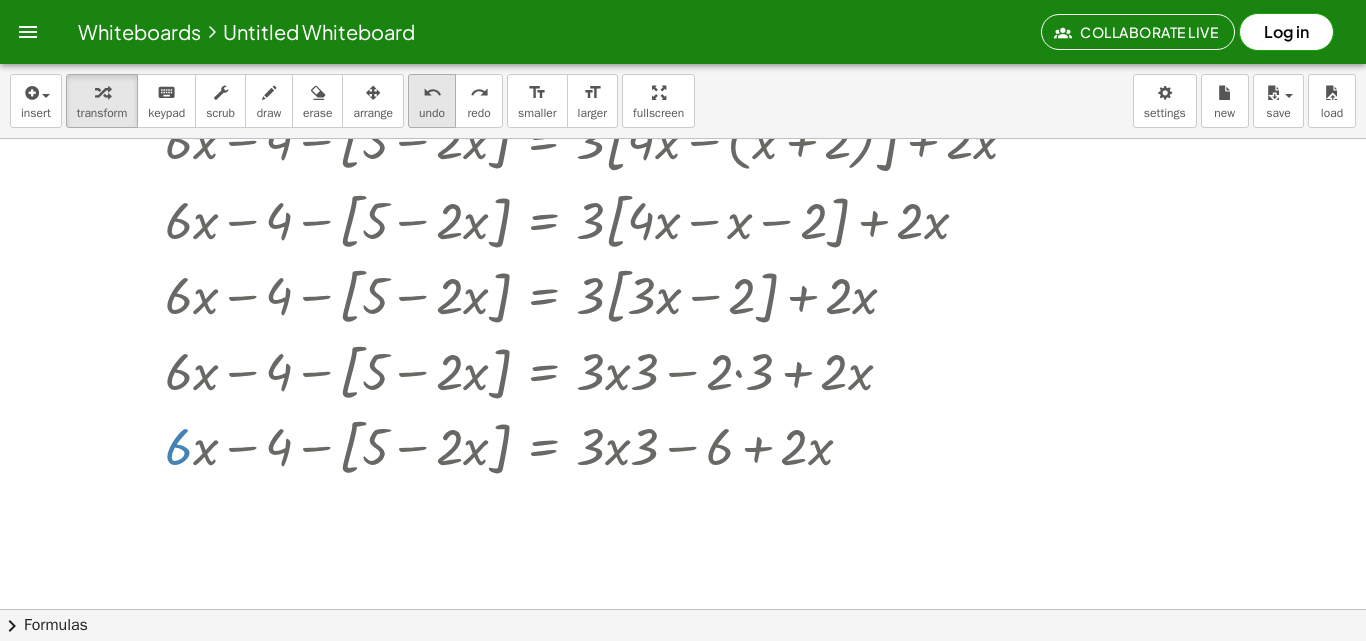 click on "undo" at bounding box center [432, 93] 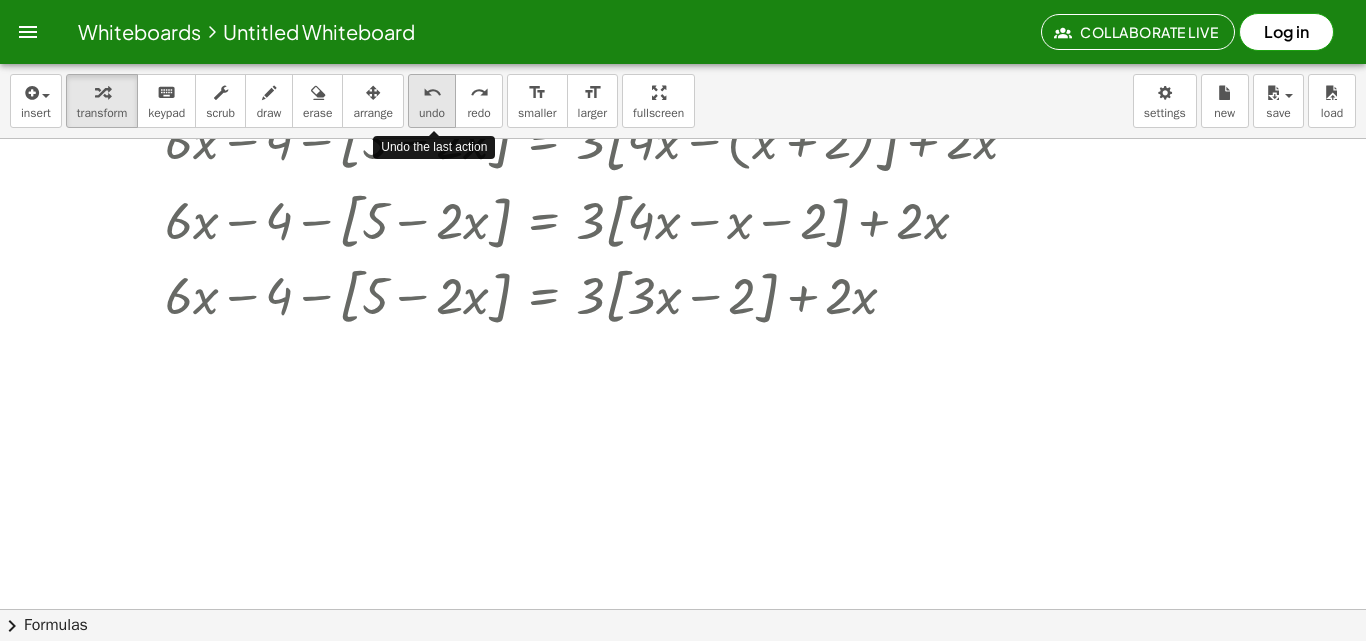 click on "undo" at bounding box center (432, 93) 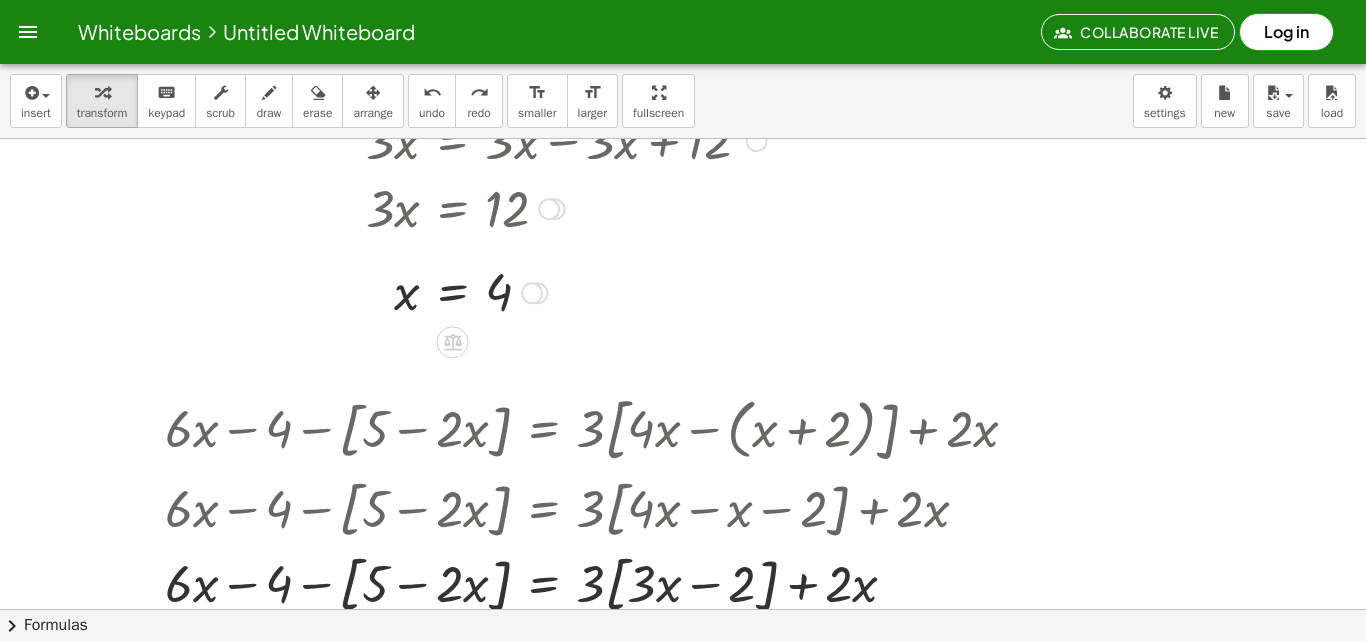 scroll, scrollTop: 1150, scrollLeft: 0, axis: vertical 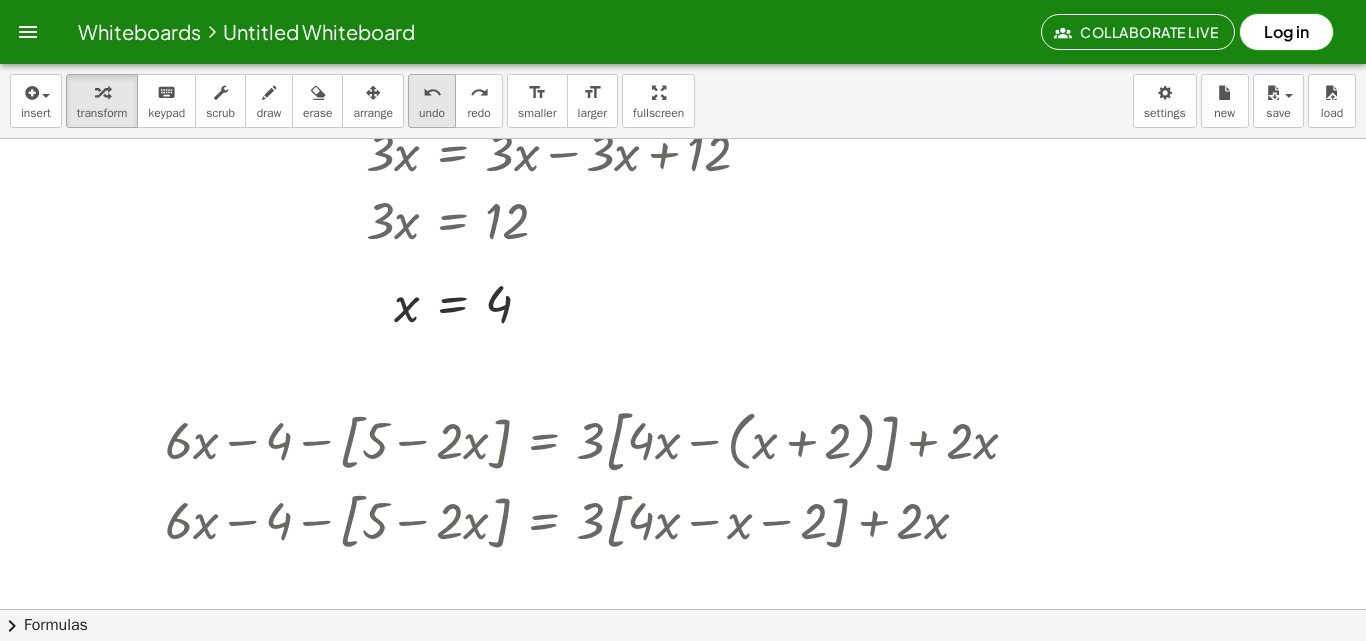 click on "undo" at bounding box center [432, 113] 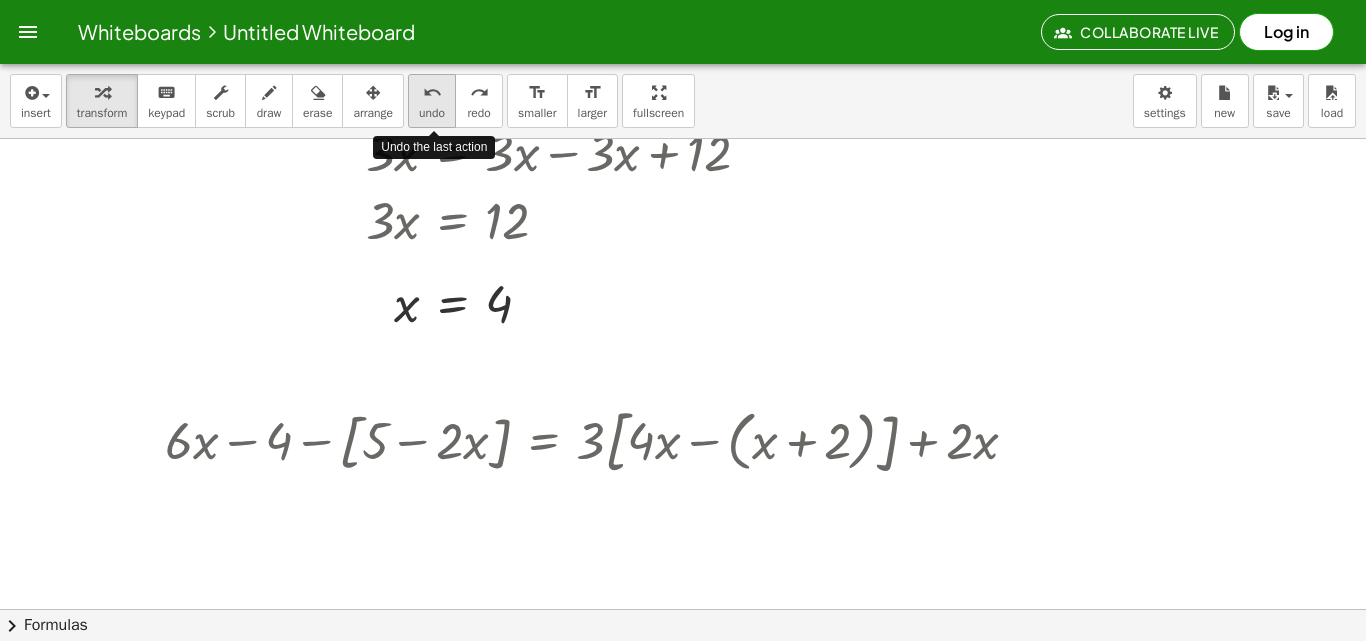 click on "undo" at bounding box center [432, 113] 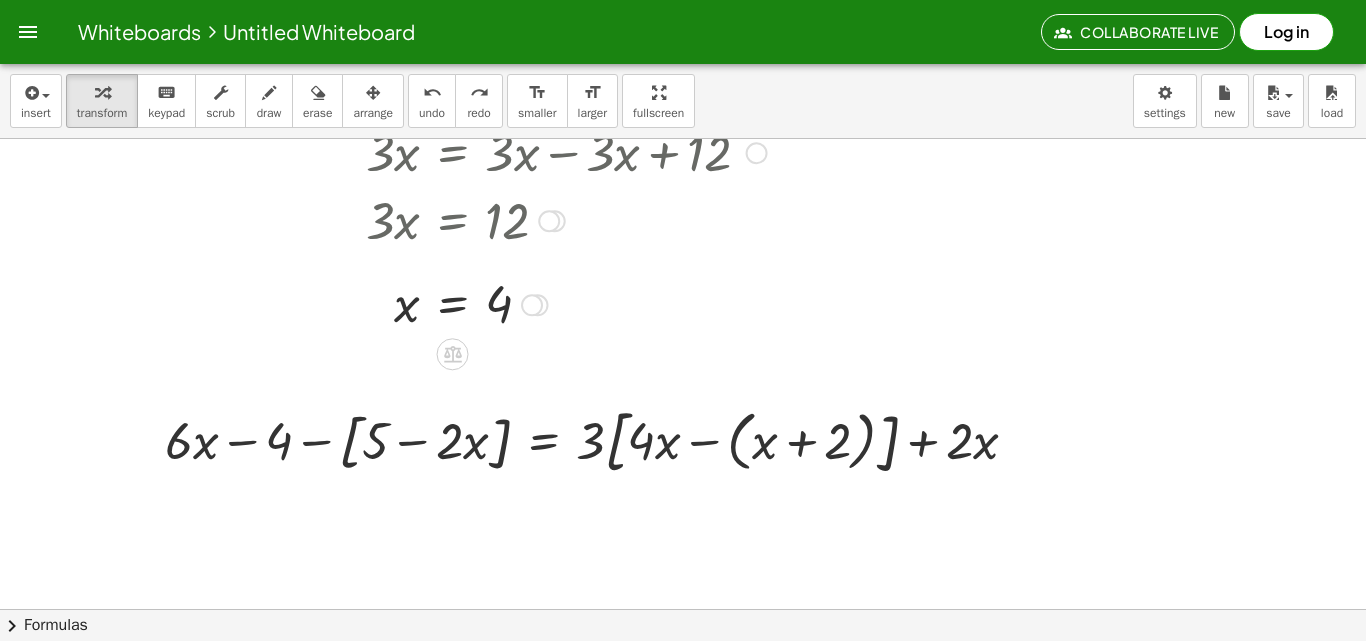 scroll, scrollTop: 1250, scrollLeft: 0, axis: vertical 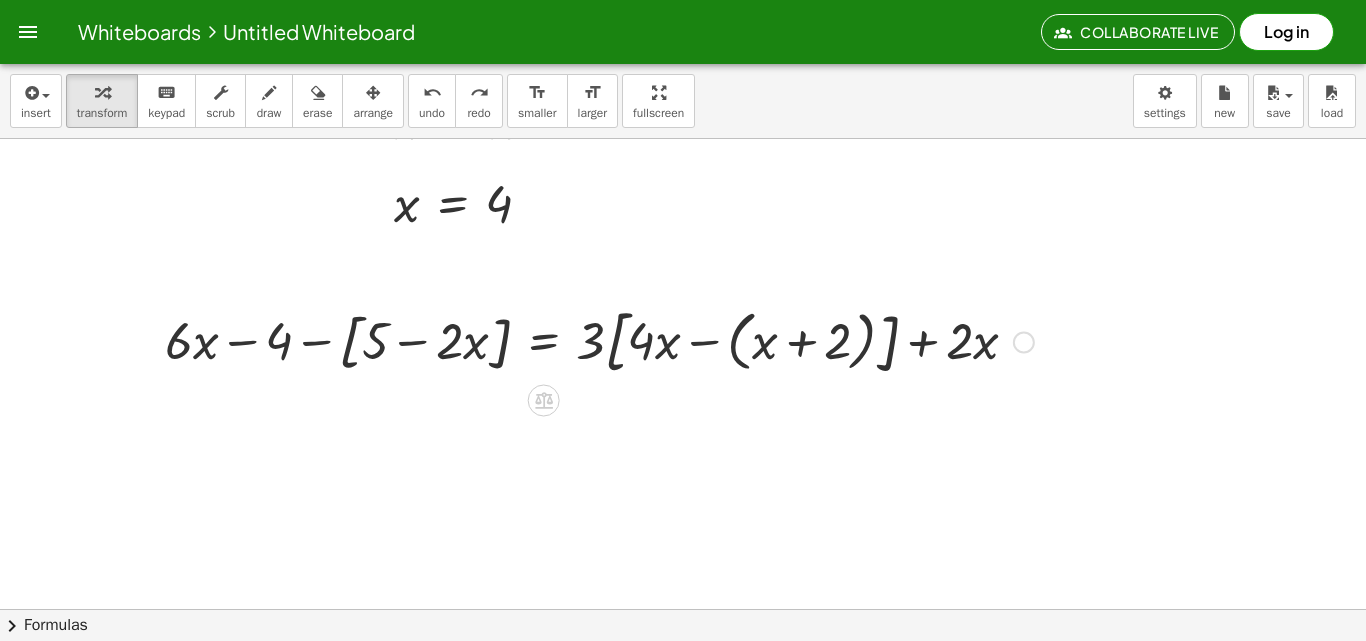 click at bounding box center (599, 340) 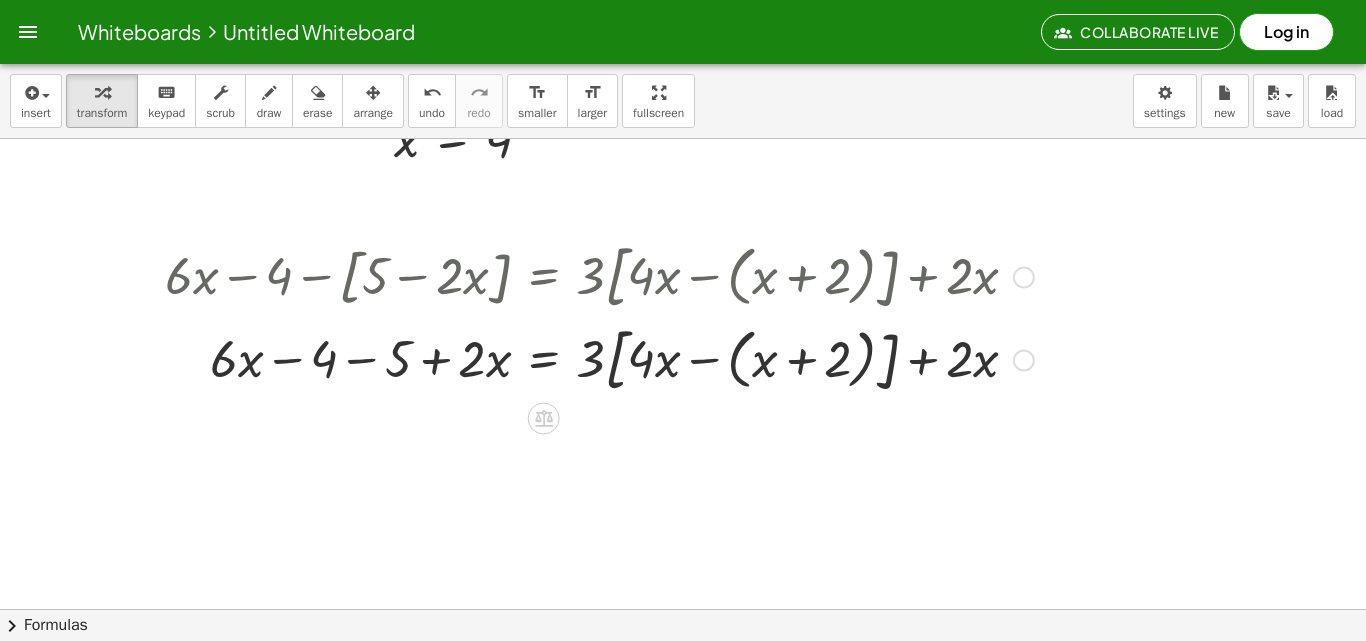 scroll, scrollTop: 1350, scrollLeft: 0, axis: vertical 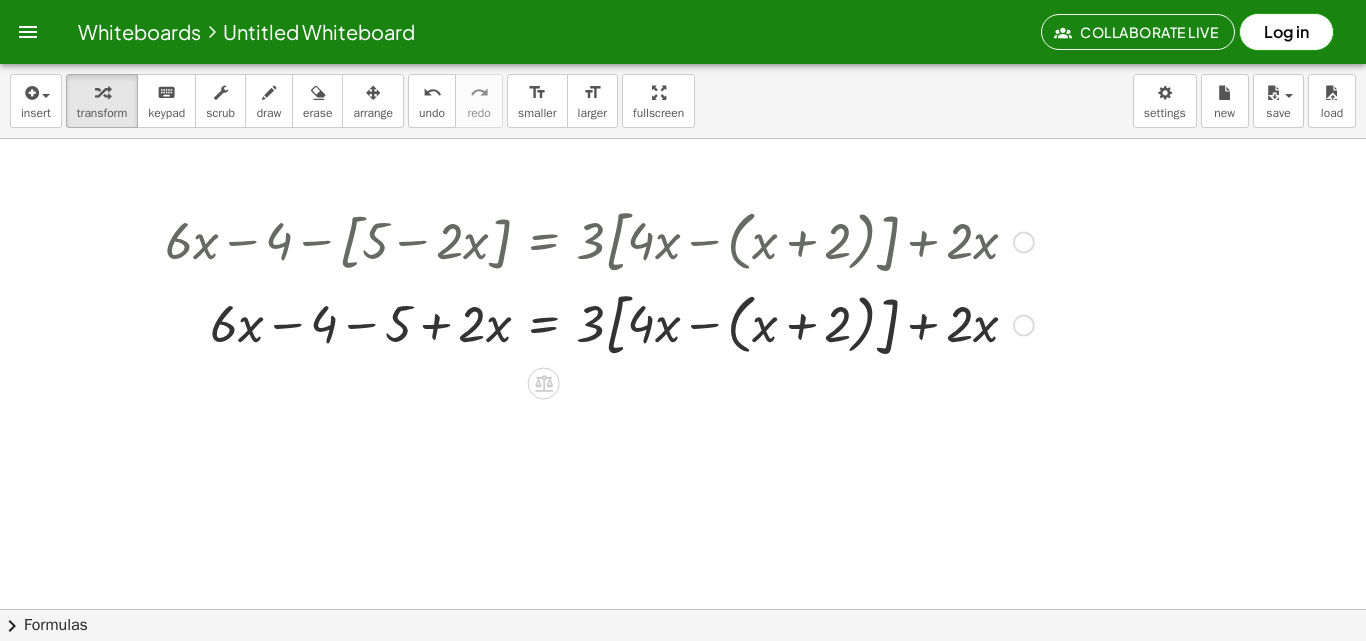 click at bounding box center [599, 323] 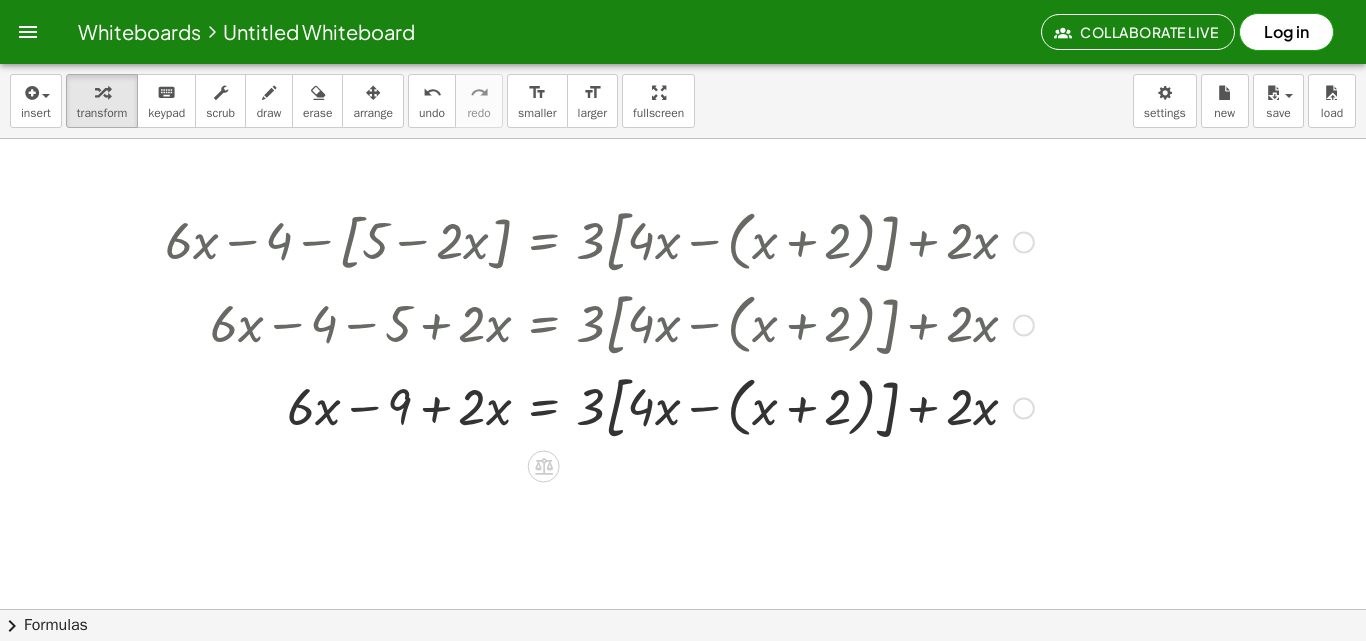 click at bounding box center [599, 406] 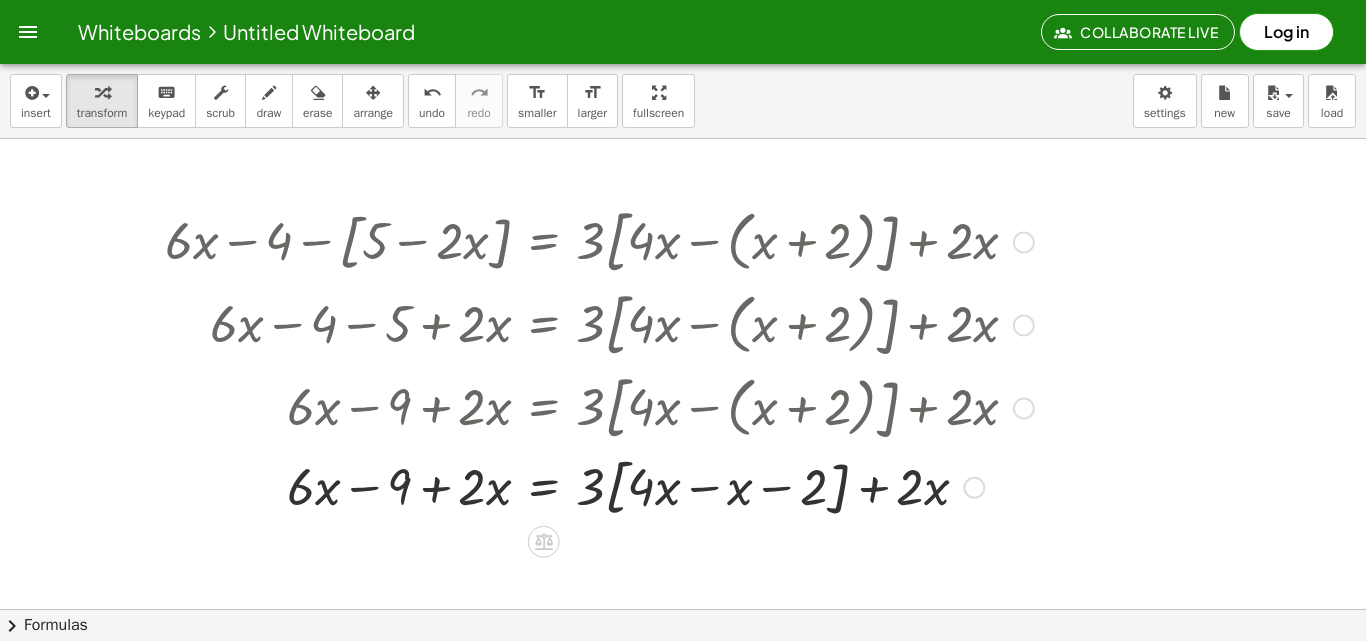 click at bounding box center [599, 486] 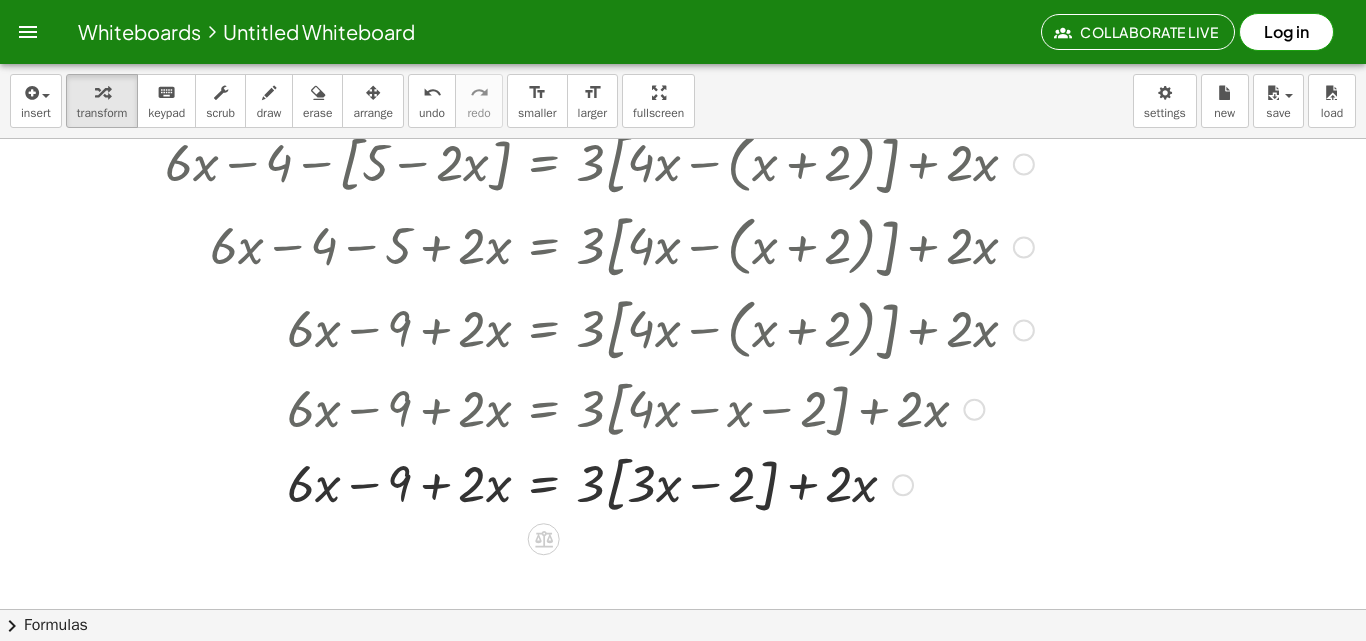 scroll, scrollTop: 1510, scrollLeft: 0, axis: vertical 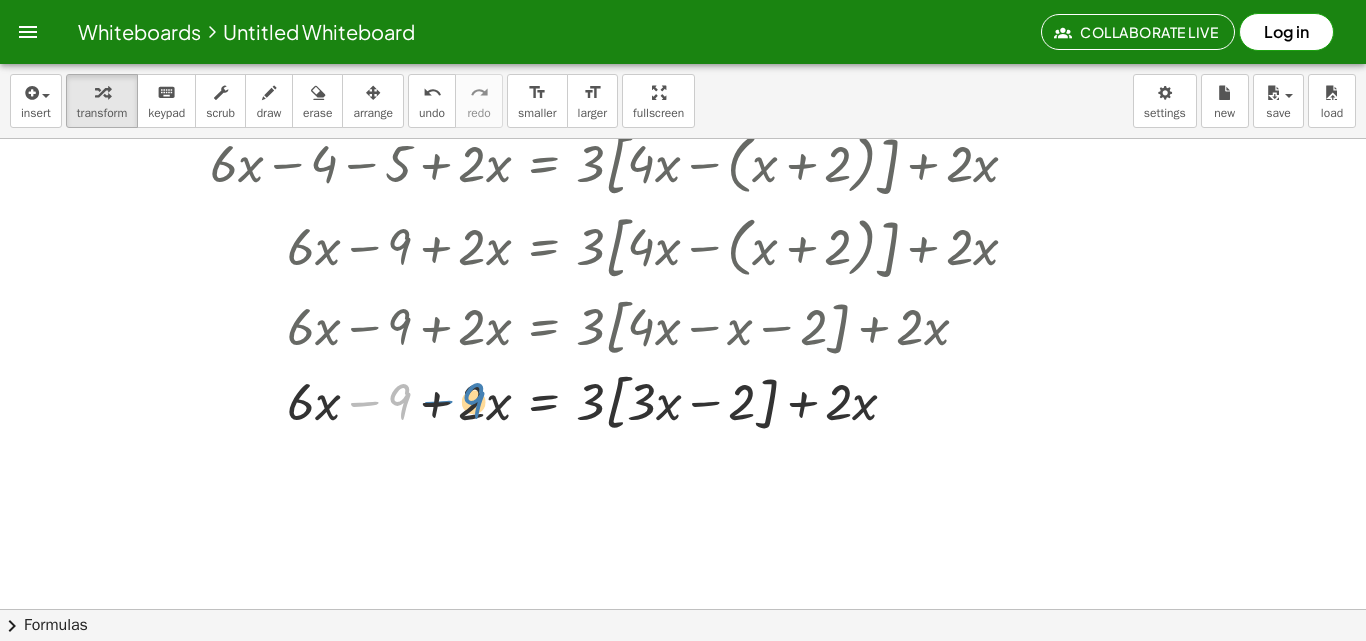 drag, startPoint x: 373, startPoint y: 404, endPoint x: 447, endPoint y: 402, distance: 74.02702 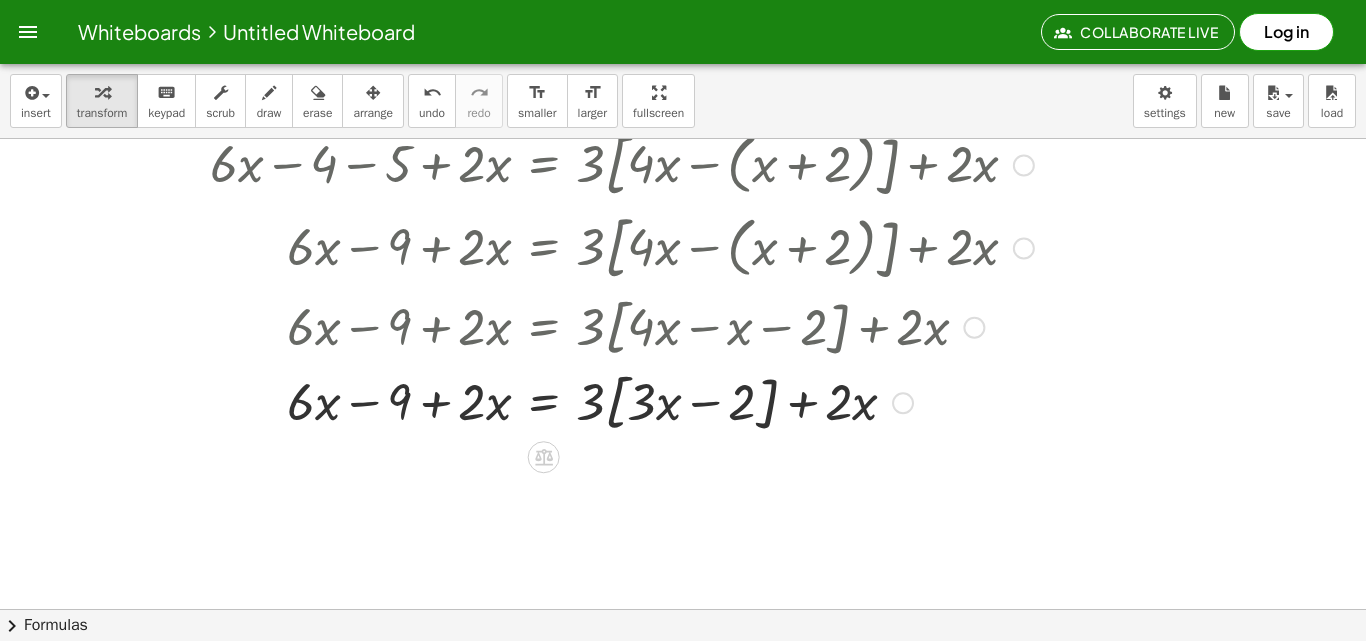 click at bounding box center [599, 402] 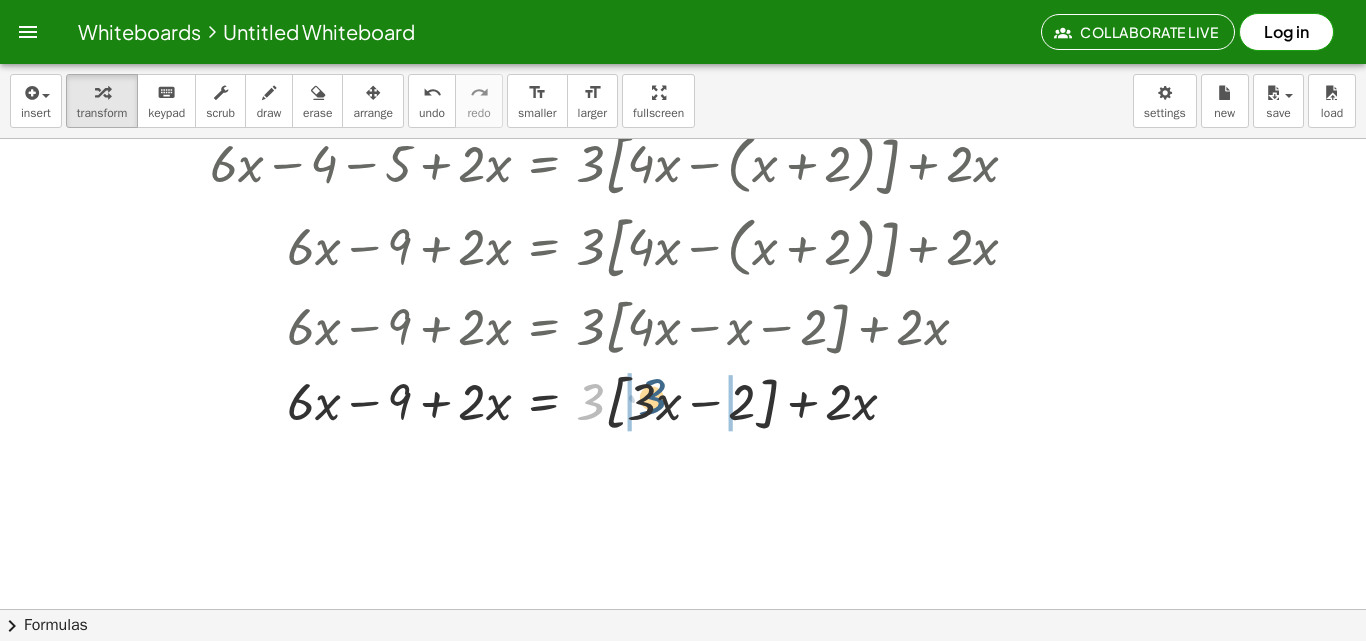 drag, startPoint x: 589, startPoint y: 396, endPoint x: 651, endPoint y: 391, distance: 62.201286 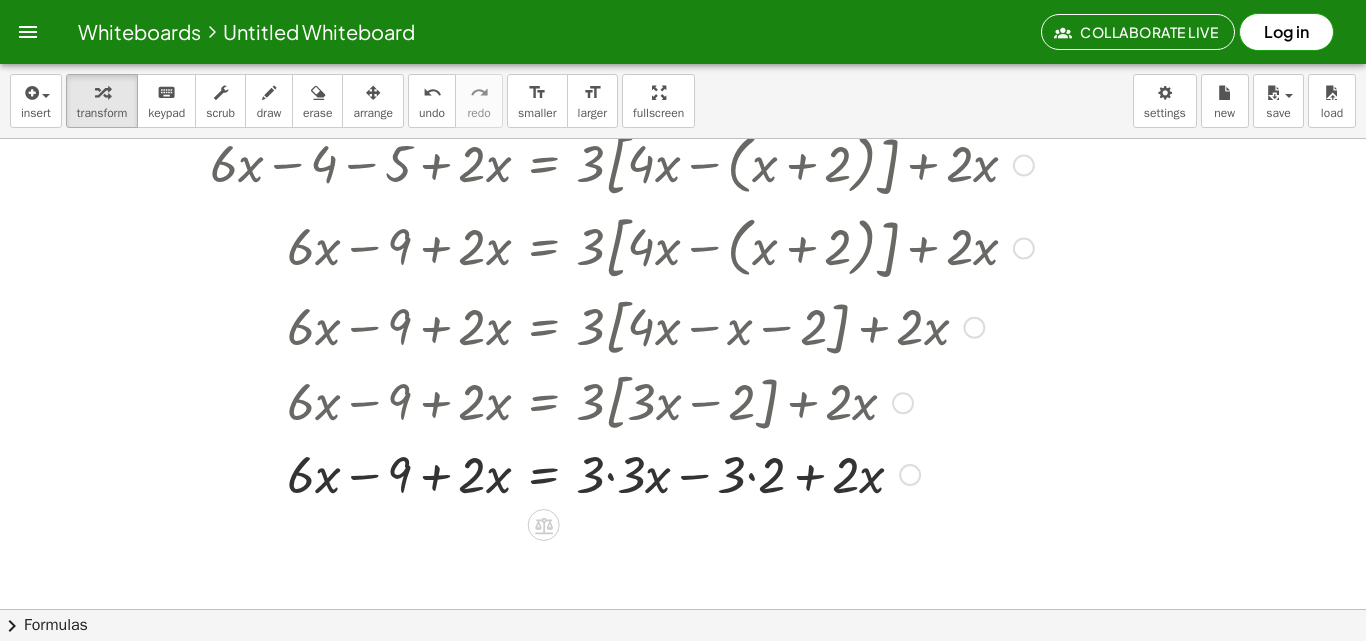 drag, startPoint x: 627, startPoint y: 480, endPoint x: 684, endPoint y: 490, distance: 57.870544 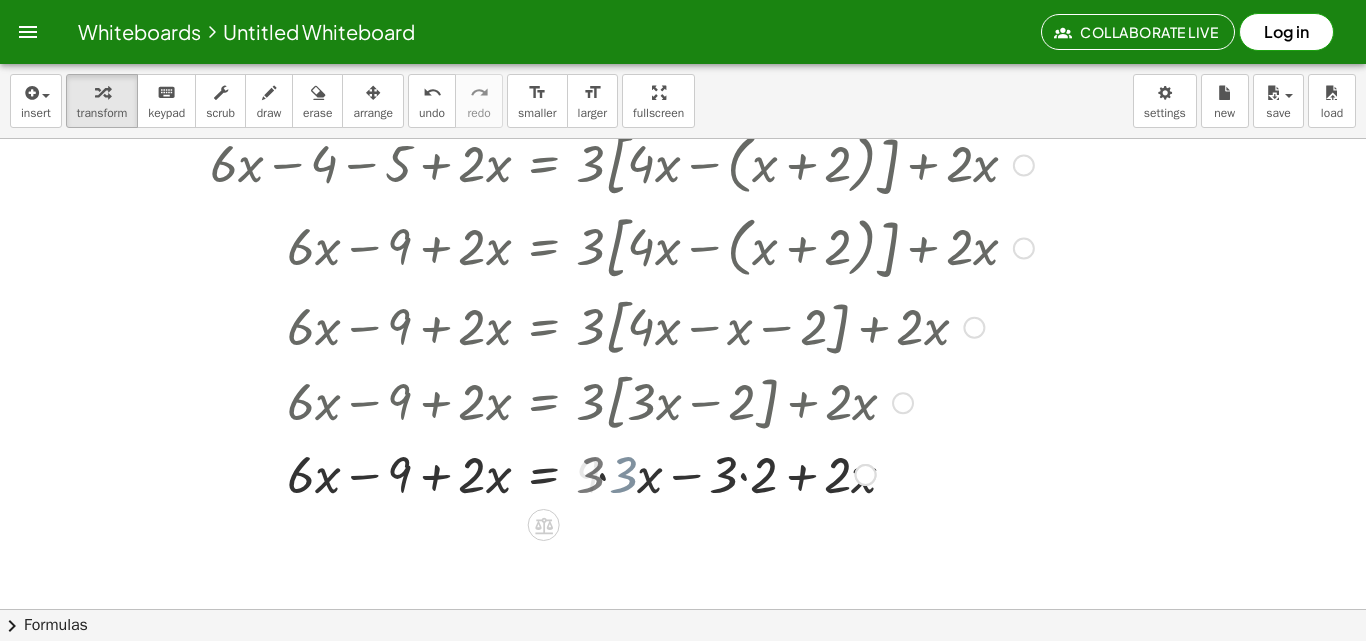 click at bounding box center [599, 473] 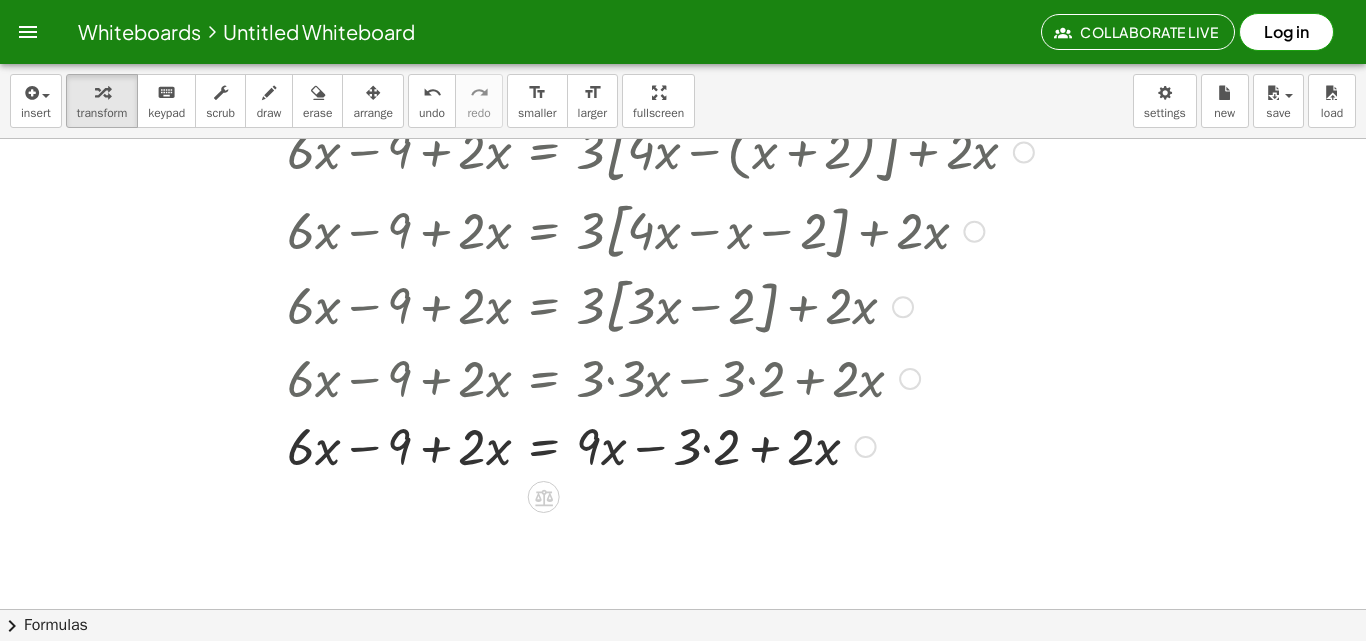 scroll, scrollTop: 1610, scrollLeft: 0, axis: vertical 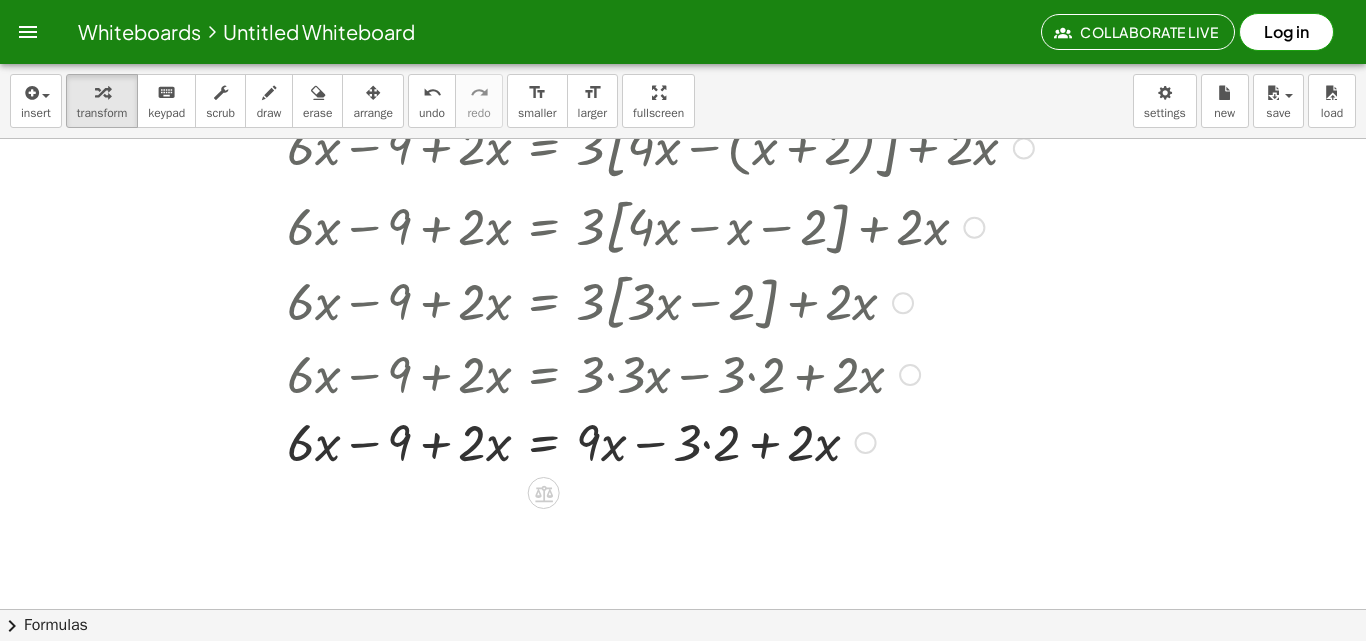click at bounding box center (599, 441) 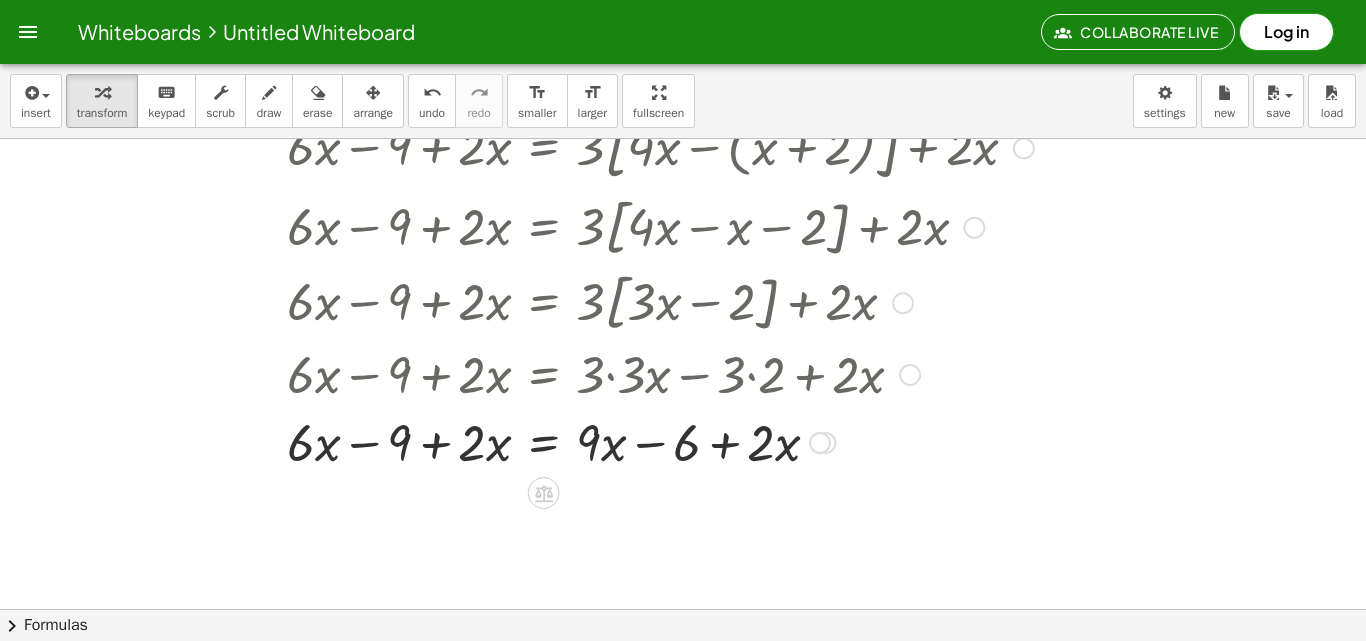 click at bounding box center (599, 441) 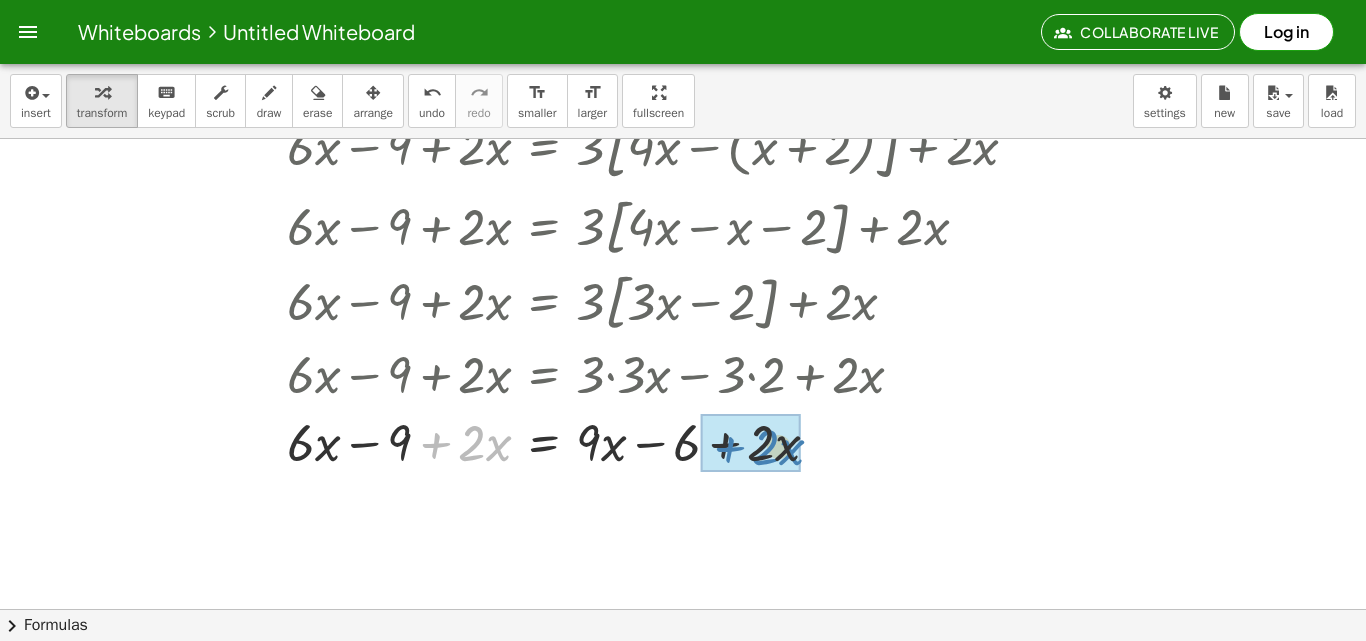 drag, startPoint x: 445, startPoint y: 443, endPoint x: 731, endPoint y: 445, distance: 286.007 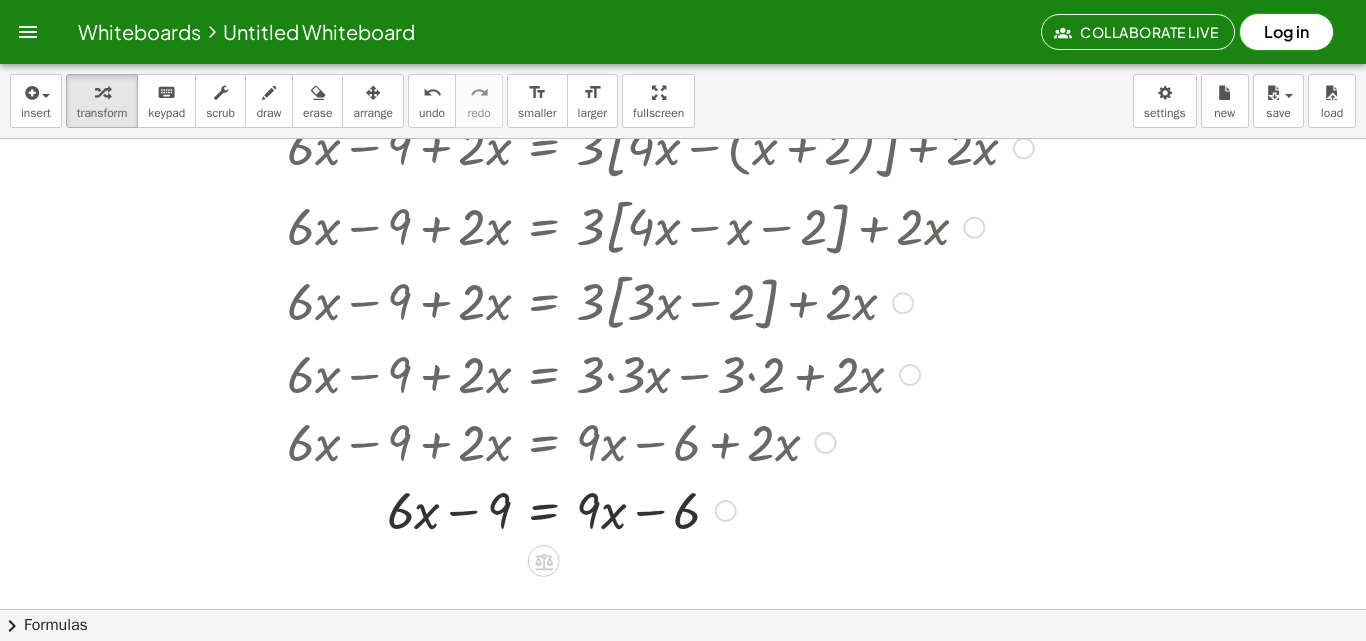 scroll, scrollTop: 1710, scrollLeft: 0, axis: vertical 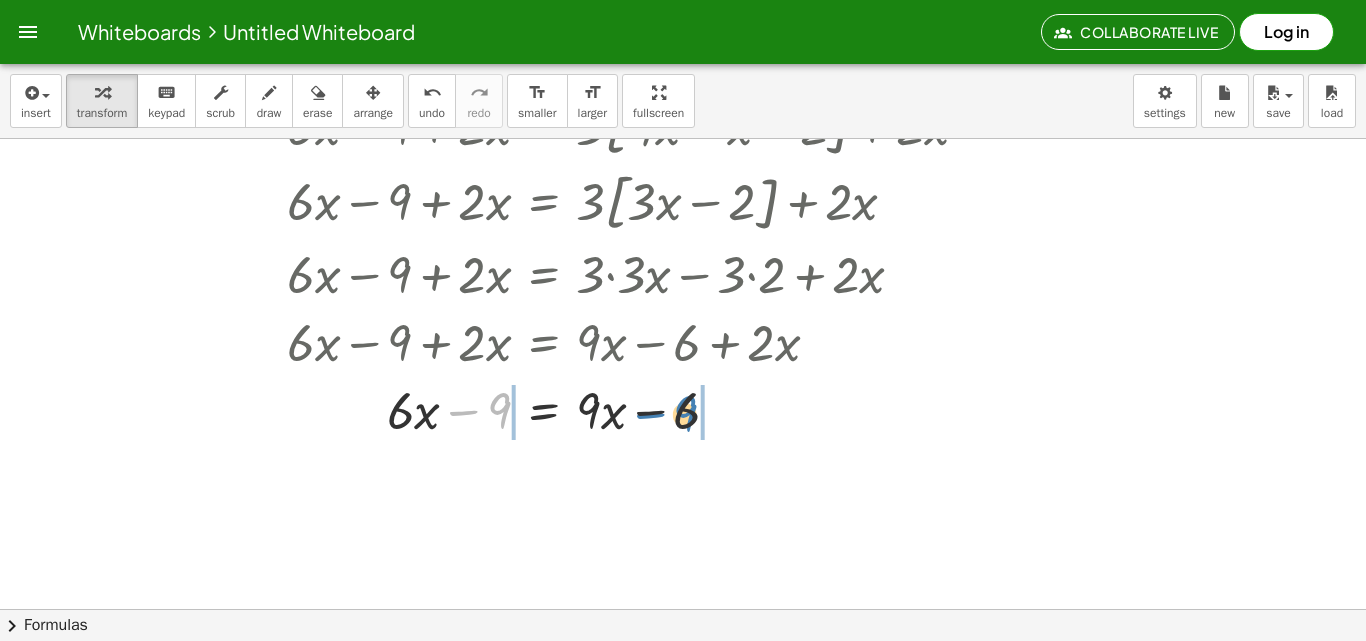 drag, startPoint x: 482, startPoint y: 403, endPoint x: 668, endPoint y: 406, distance: 186.02419 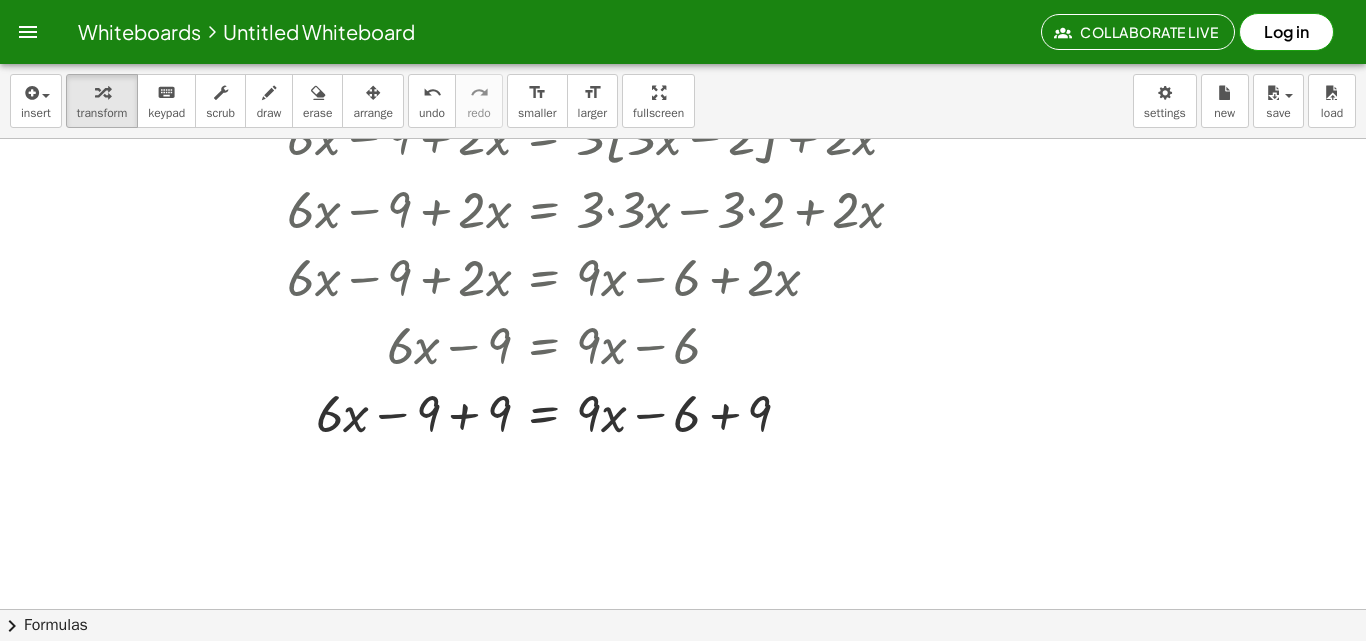 scroll, scrollTop: 1810, scrollLeft: 0, axis: vertical 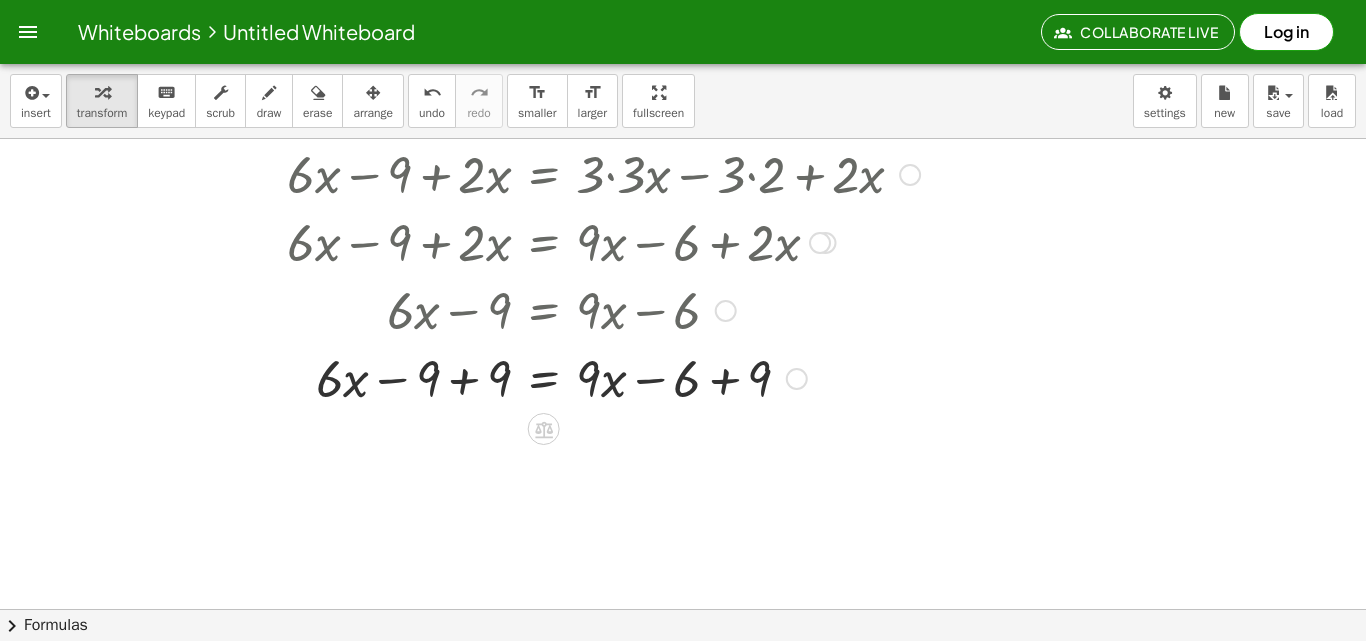 click at bounding box center [599, 377] 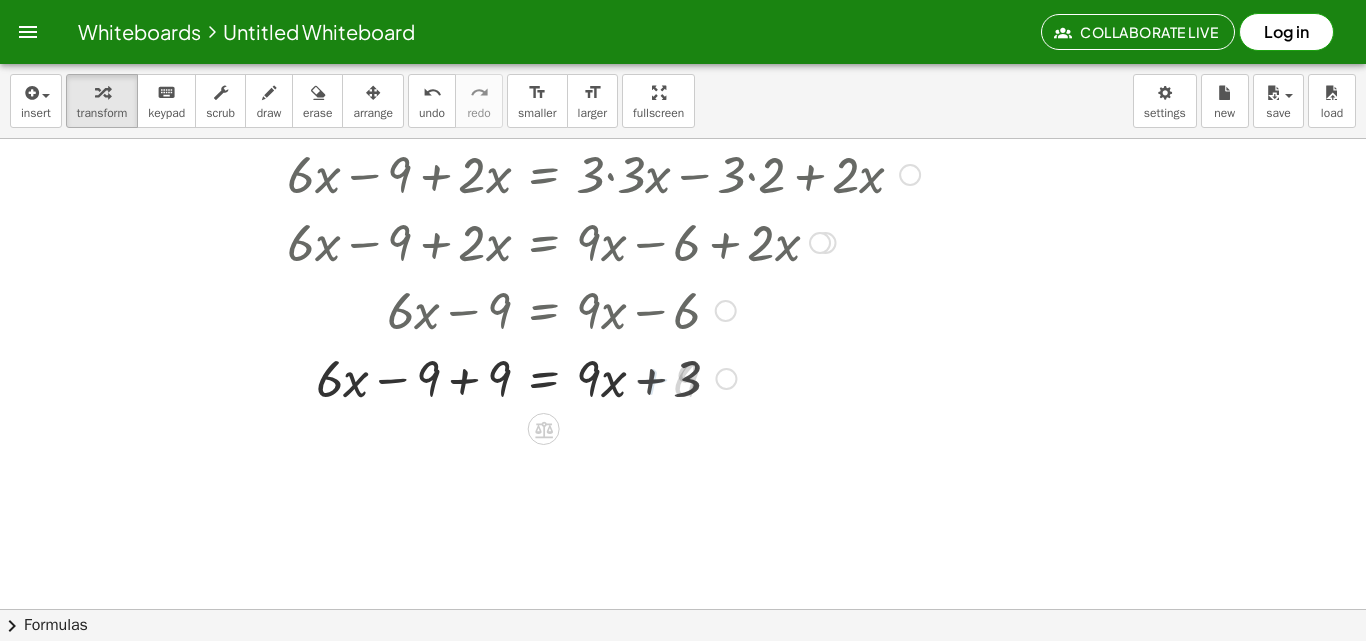 click at bounding box center [599, 377] 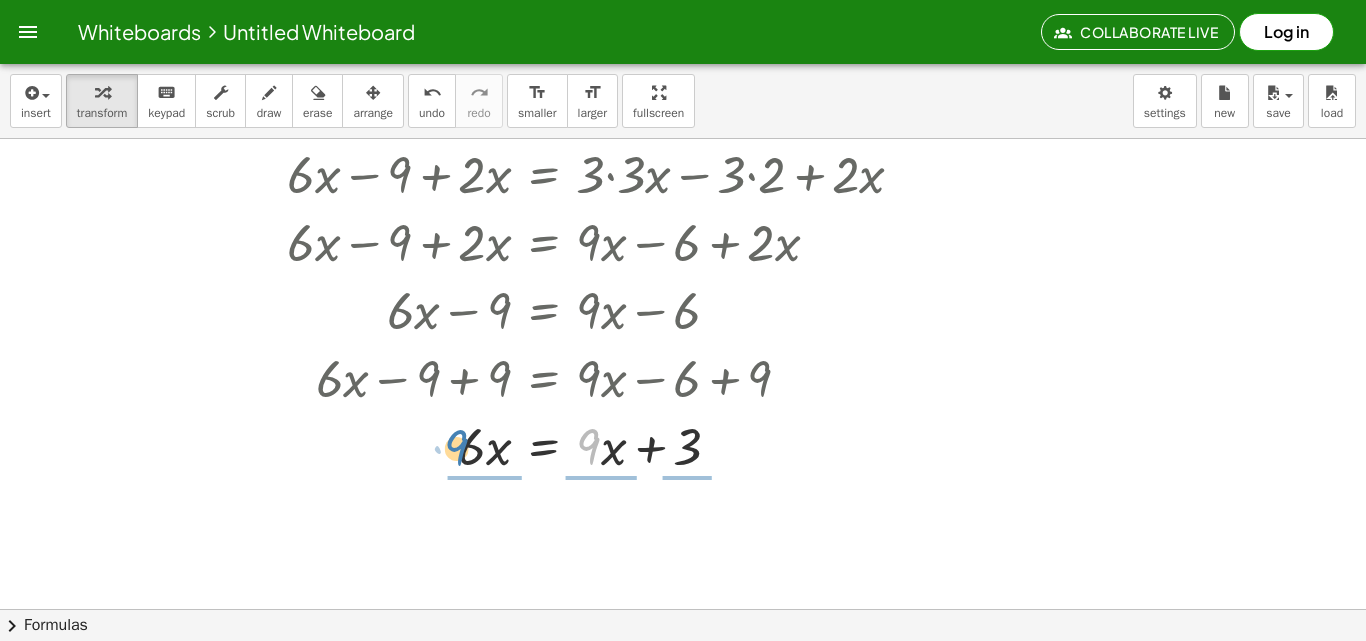 drag, startPoint x: 598, startPoint y: 452, endPoint x: 465, endPoint y: 452, distance: 133 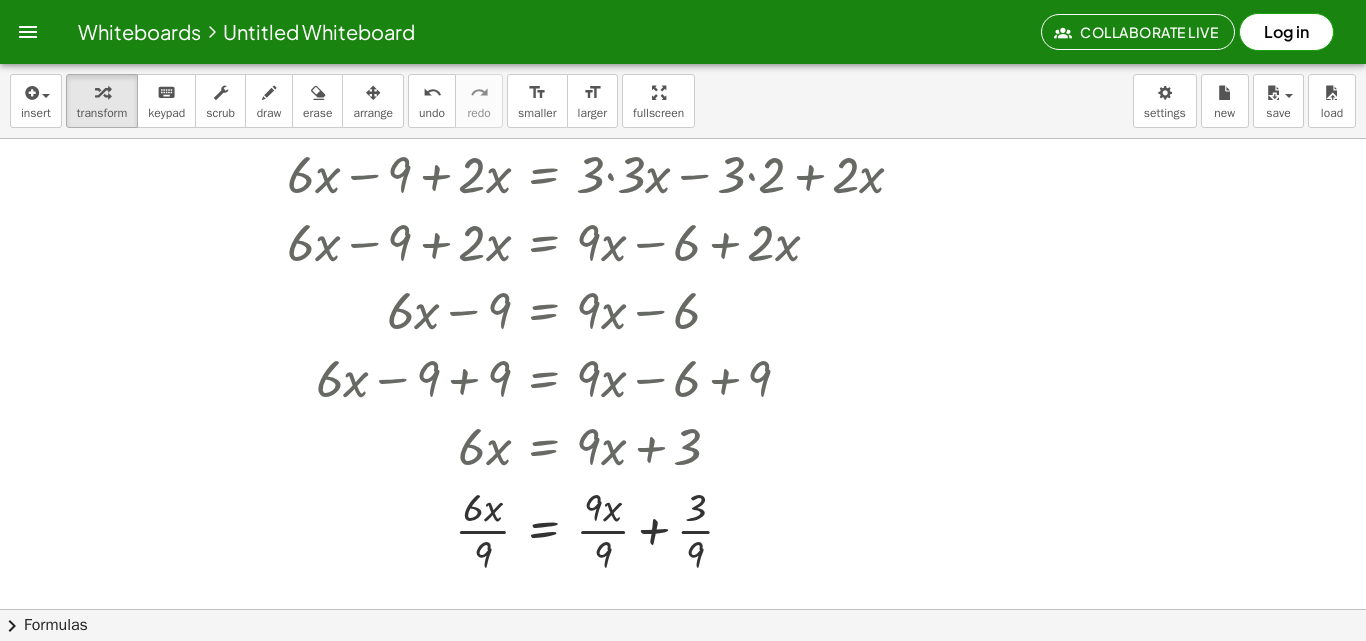 drag, startPoint x: 423, startPoint y: 86, endPoint x: 422, endPoint y: 144, distance: 58.00862 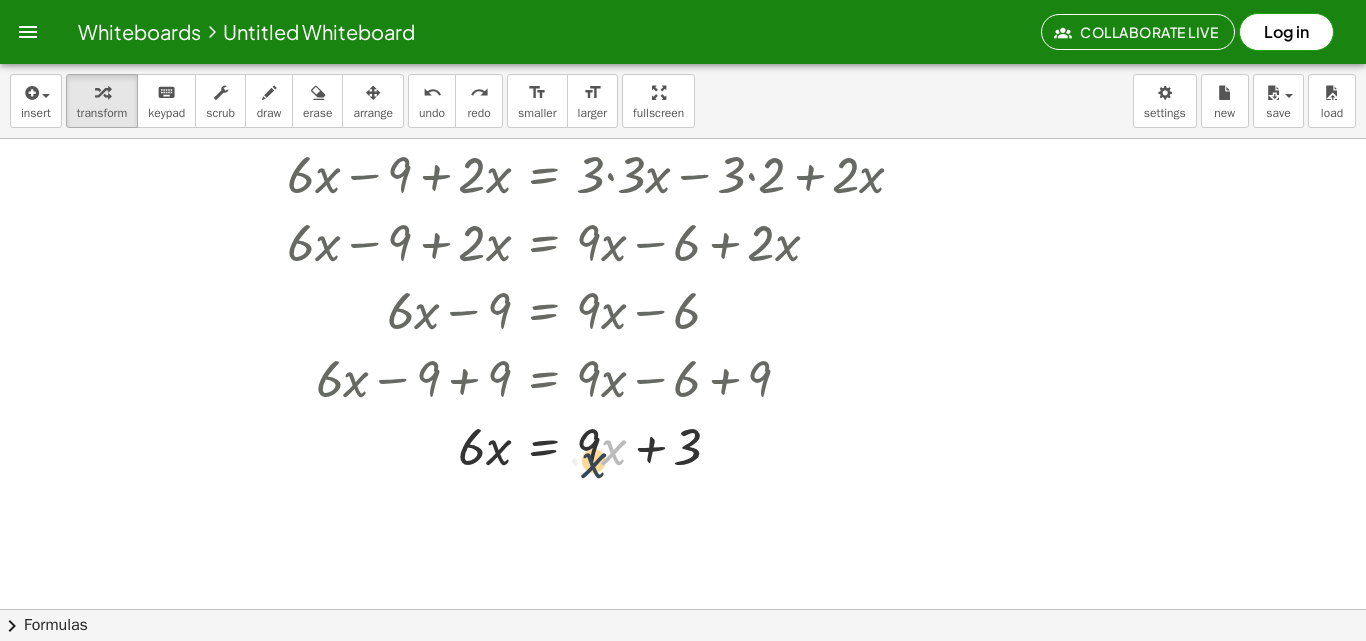 drag, startPoint x: 602, startPoint y: 442, endPoint x: 582, endPoint y: 455, distance: 23.853722 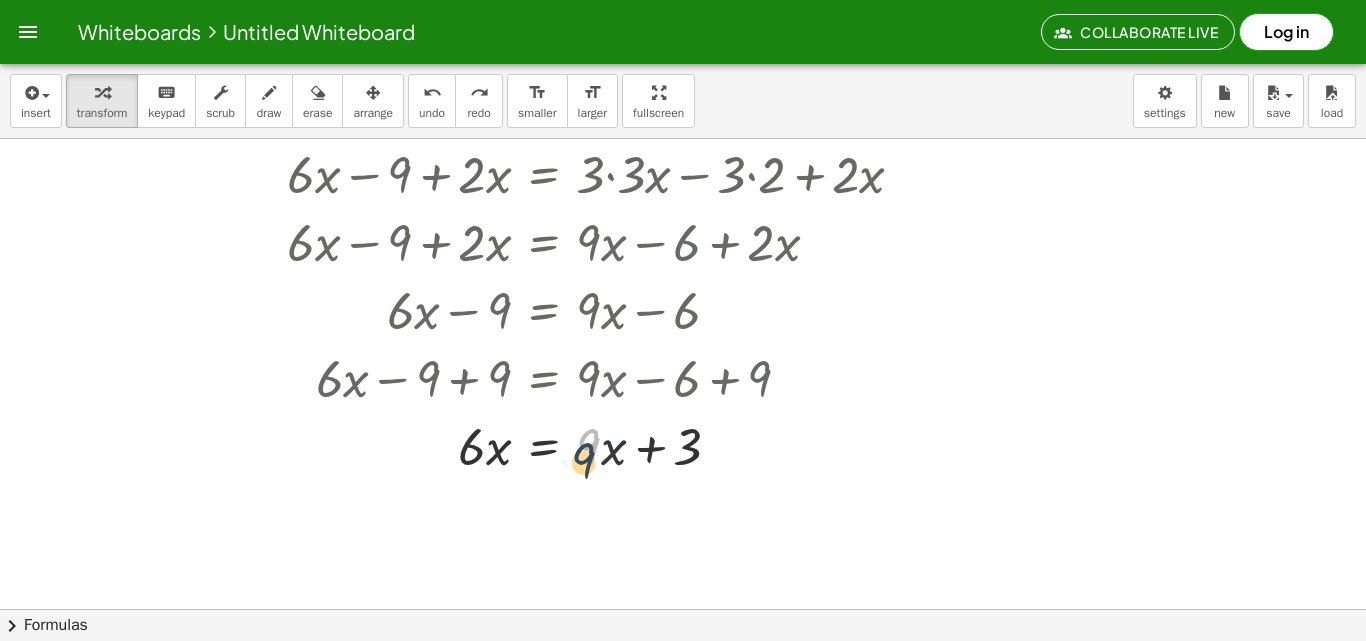 drag, startPoint x: 588, startPoint y: 435, endPoint x: 583, endPoint y: 450, distance: 15.811388 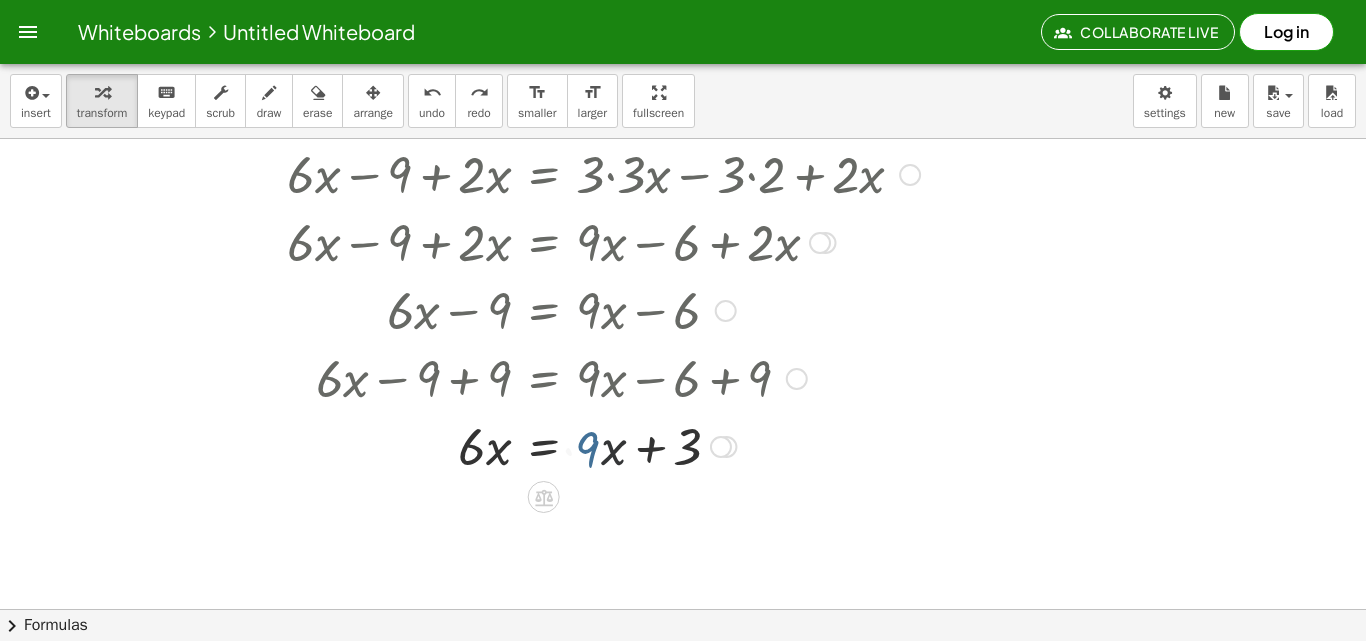 click at bounding box center [594, 445] 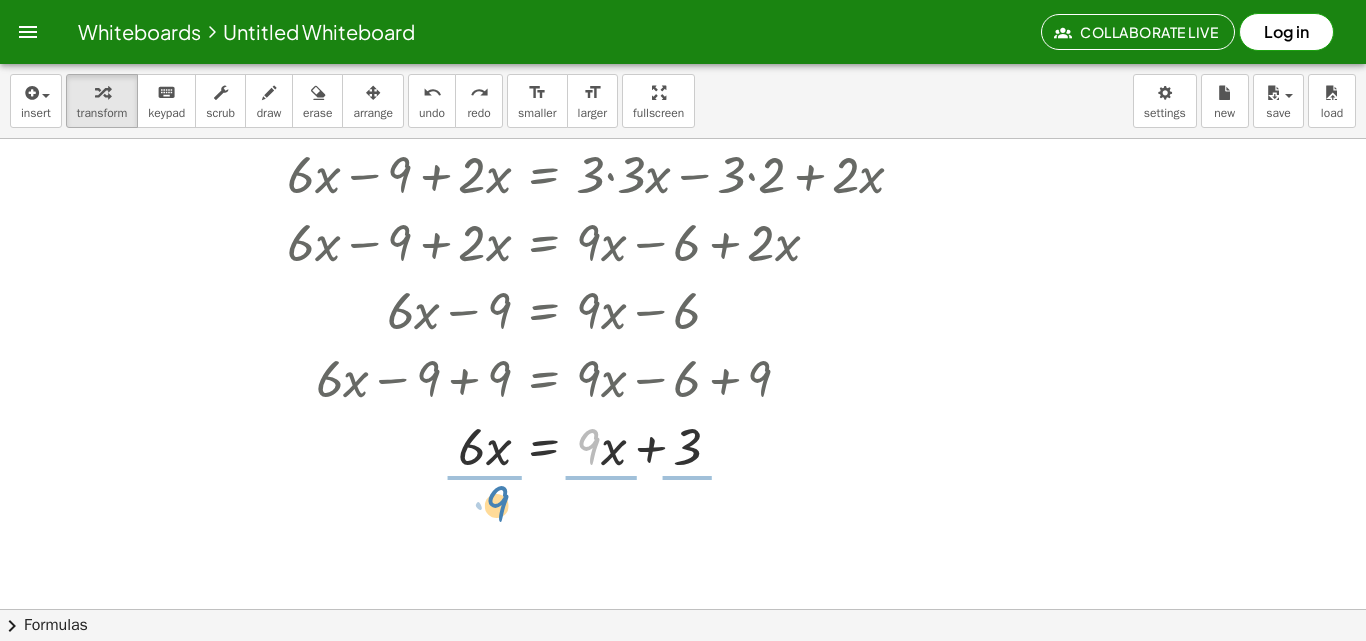 drag, startPoint x: 585, startPoint y: 435, endPoint x: 494, endPoint y: 493, distance: 107.912 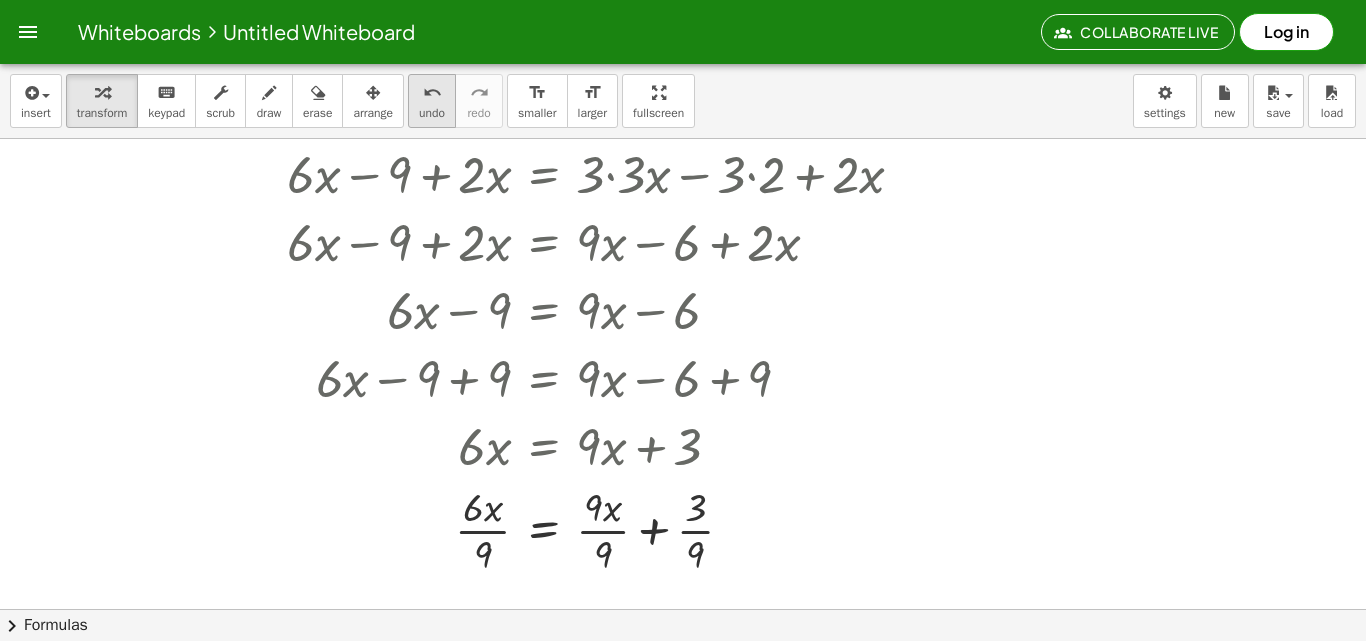 click on "undo undo" at bounding box center (432, 101) 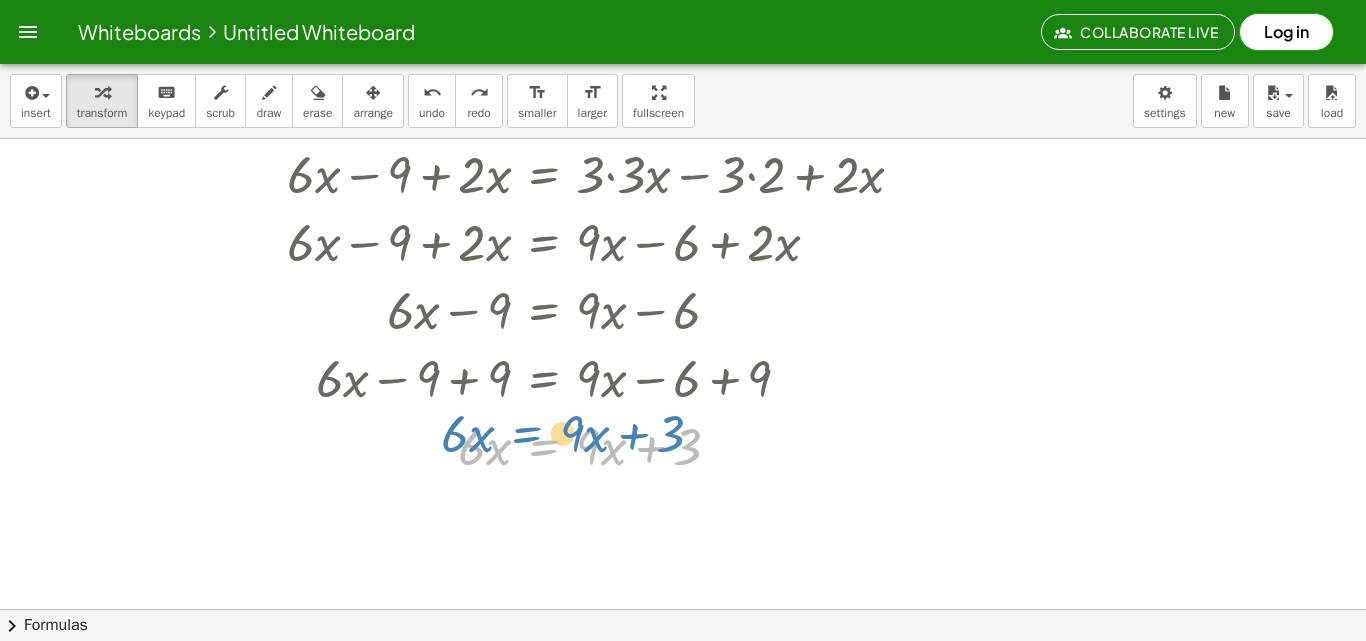 drag, startPoint x: 573, startPoint y: 445, endPoint x: 561, endPoint y: 423, distance: 25.059929 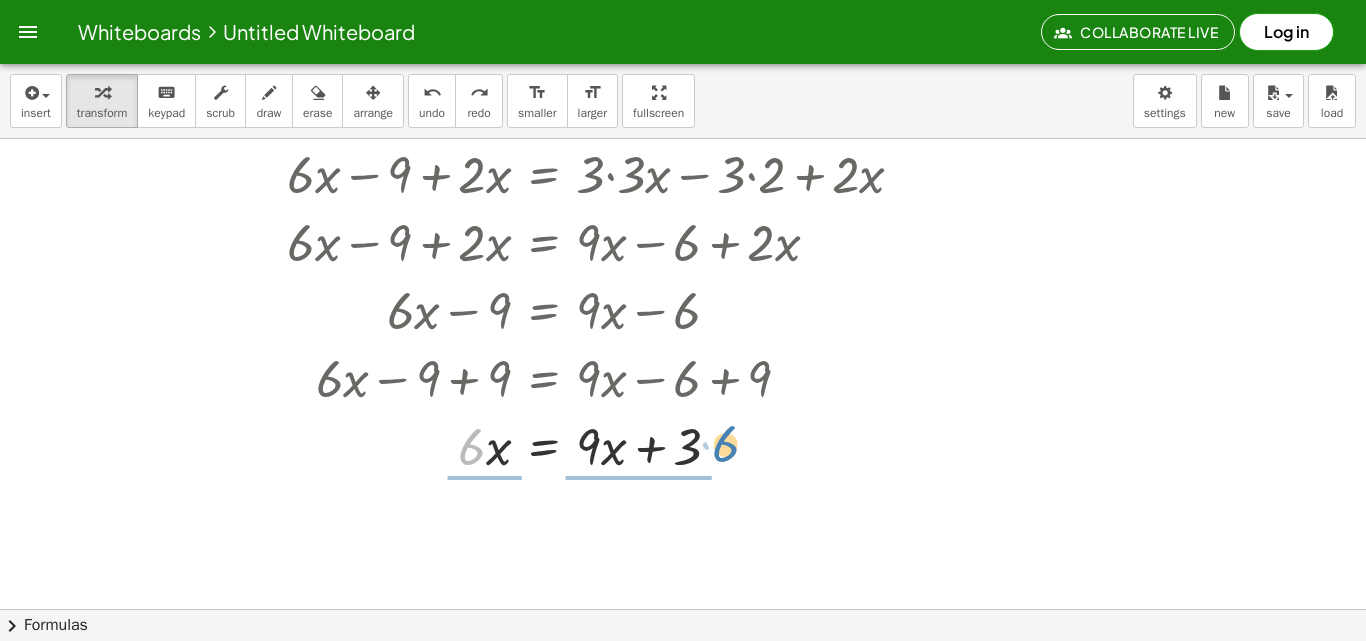 drag, startPoint x: 452, startPoint y: 441, endPoint x: 707, endPoint y: 438, distance: 255.01764 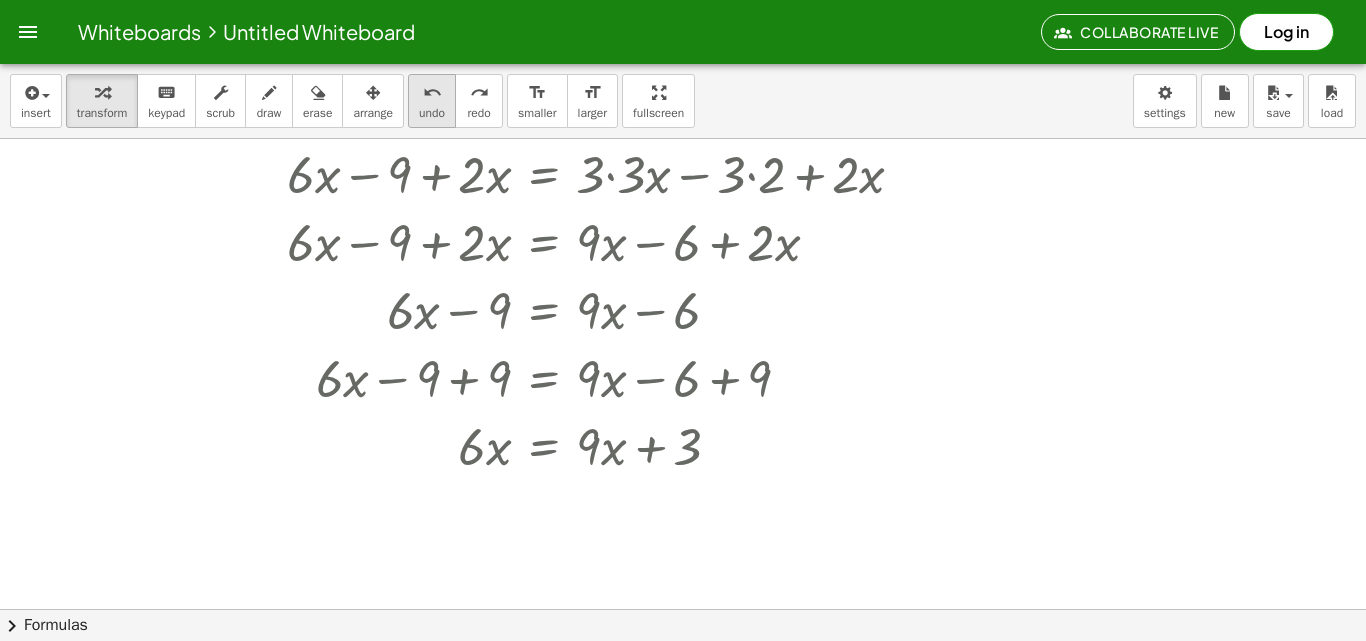 click on "undo undo" at bounding box center (432, 101) 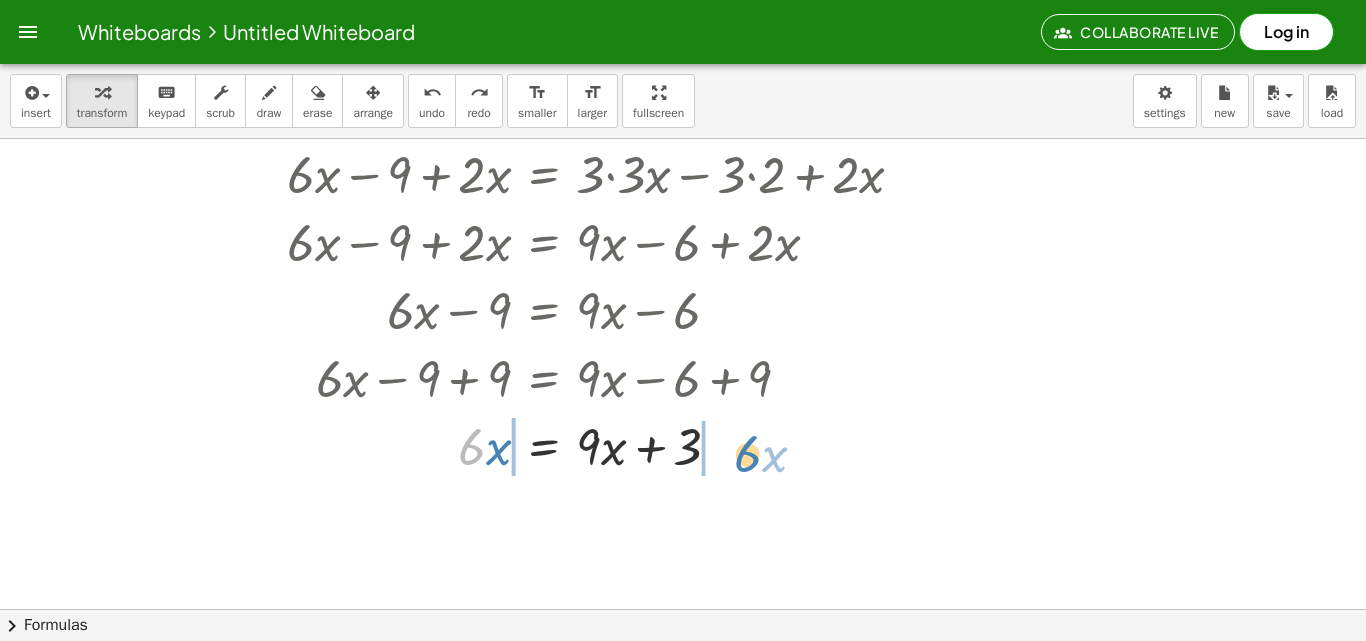 drag, startPoint x: 452, startPoint y: 443, endPoint x: 730, endPoint y: 436, distance: 278.0881 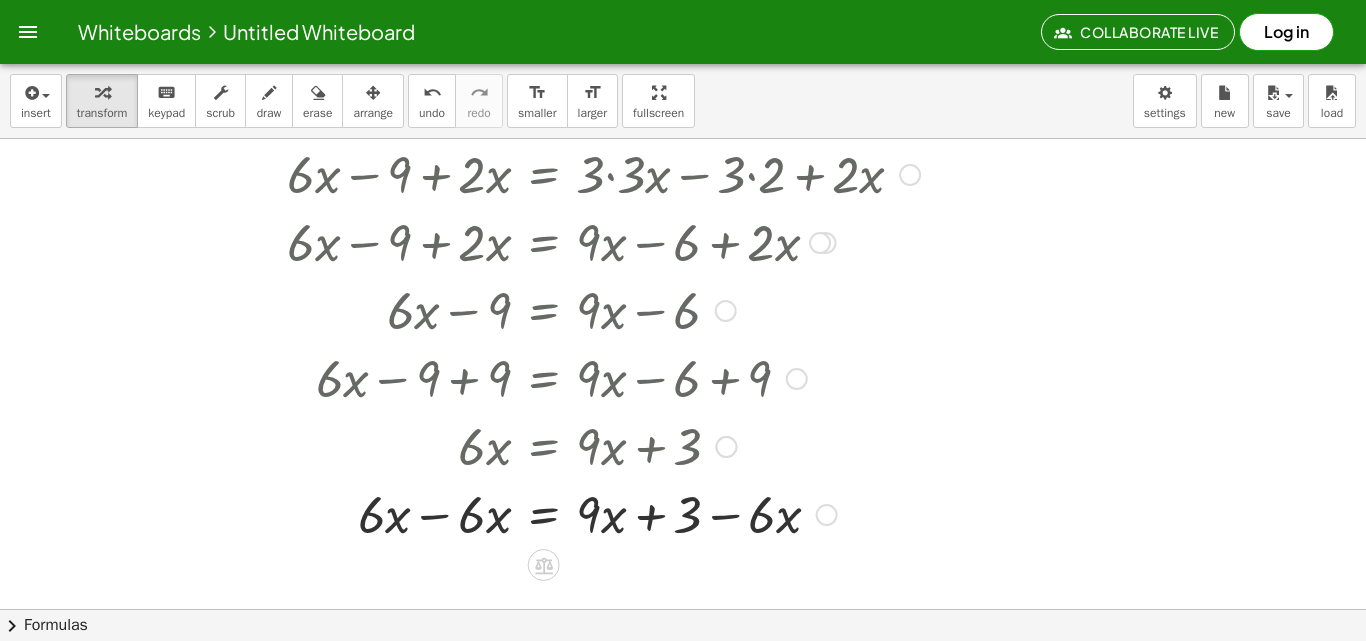 click at bounding box center (599, 513) 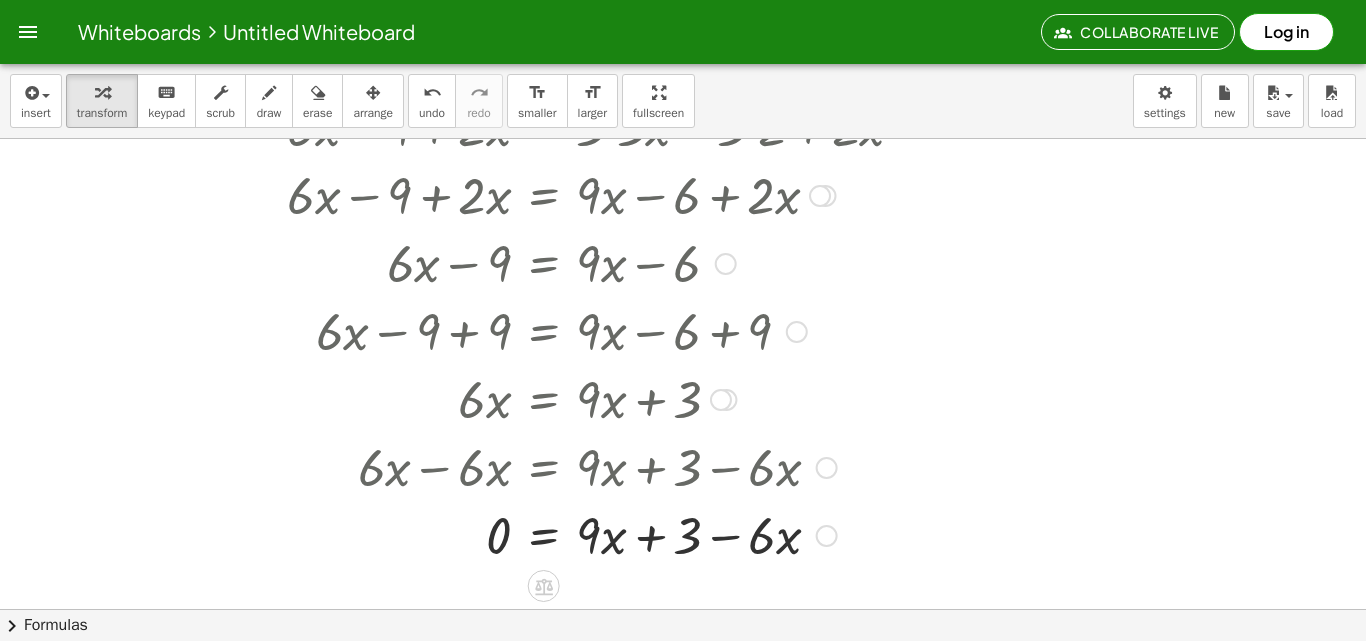 scroll, scrollTop: 1880, scrollLeft: 0, axis: vertical 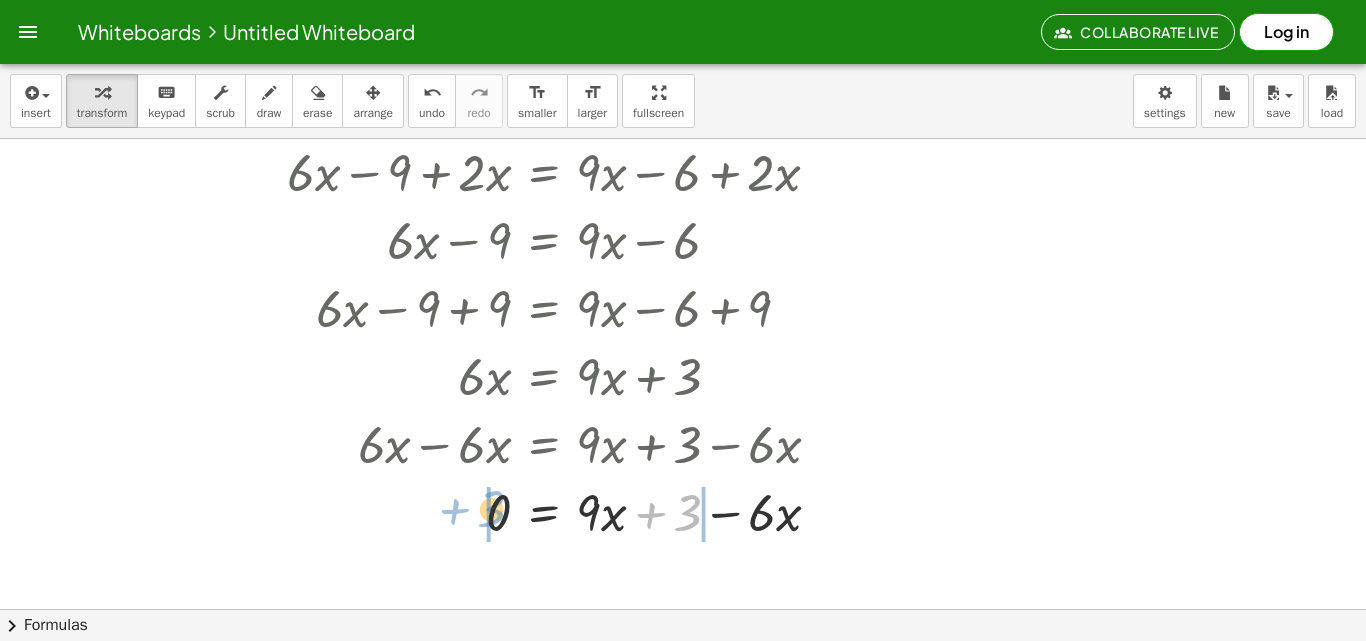 drag, startPoint x: 644, startPoint y: 520, endPoint x: 438, endPoint y: 503, distance: 206.70027 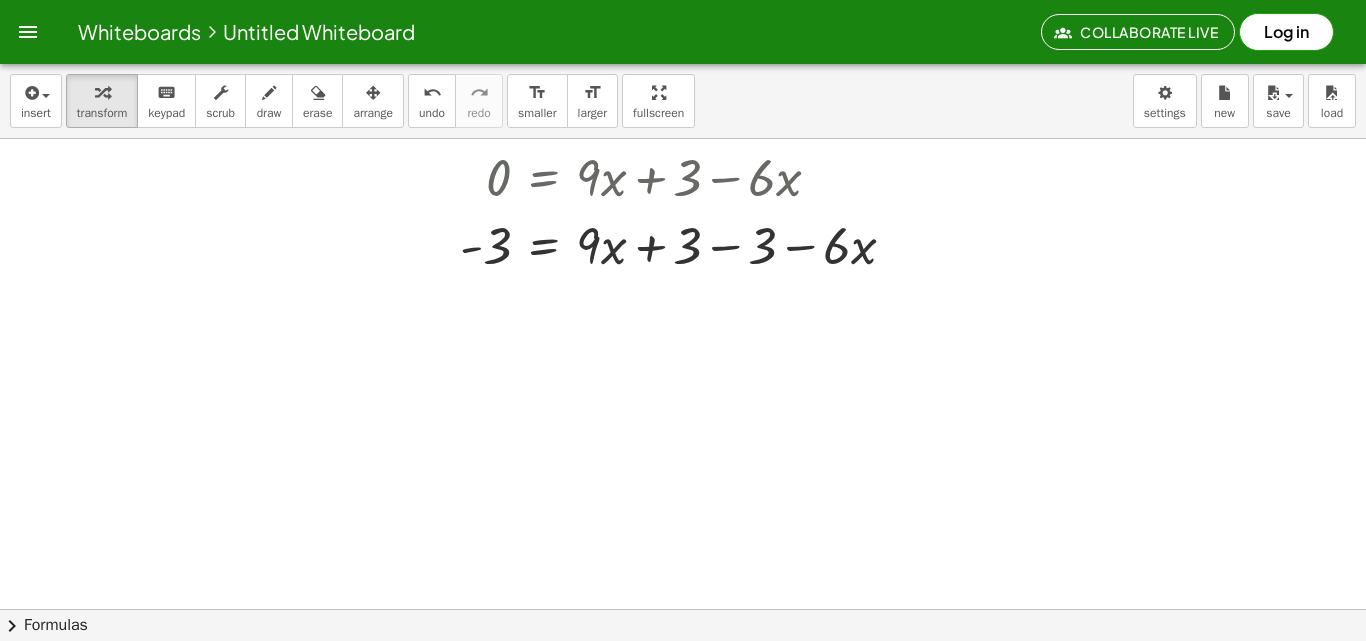 scroll, scrollTop: 2180, scrollLeft: 0, axis: vertical 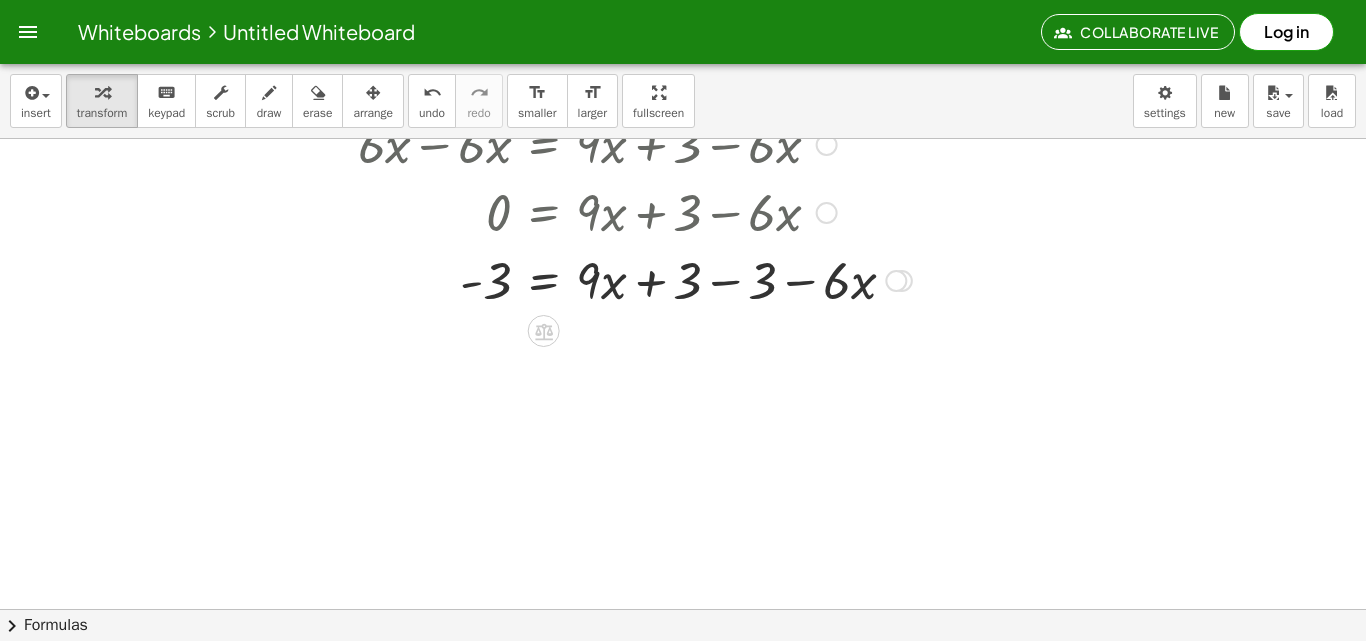 click at bounding box center [599, 279] 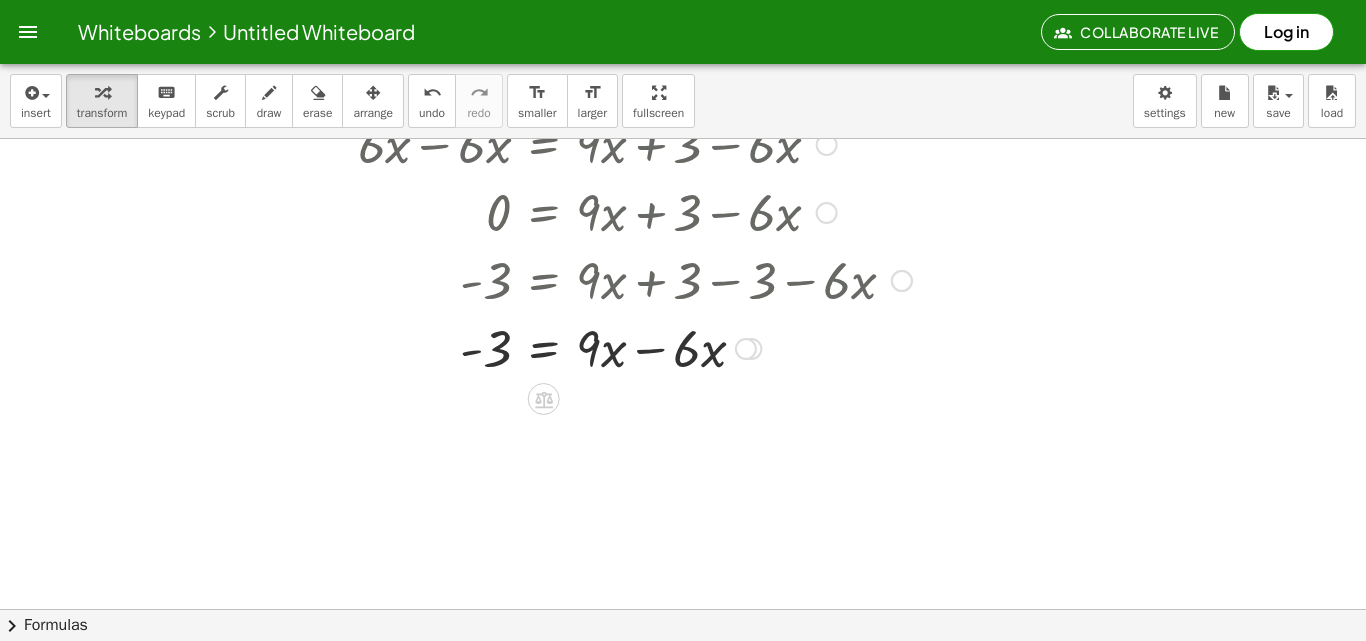 click at bounding box center (599, 347) 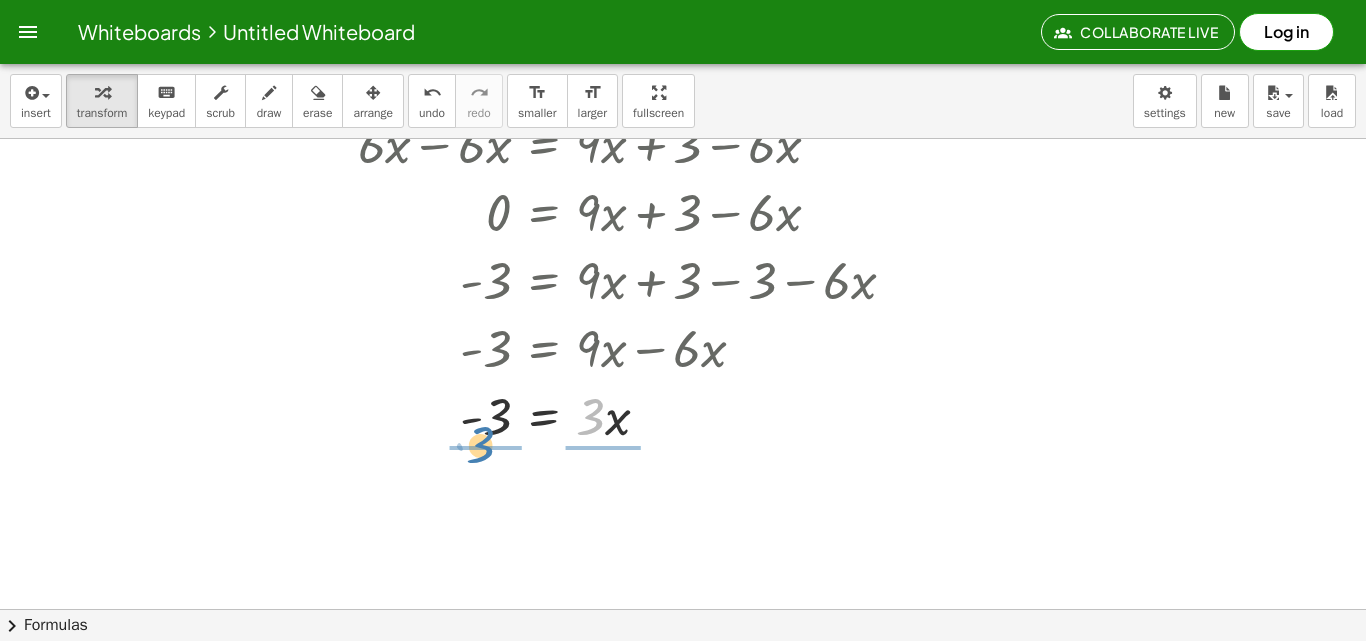 drag, startPoint x: 593, startPoint y: 411, endPoint x: 483, endPoint y: 434, distance: 112.37882 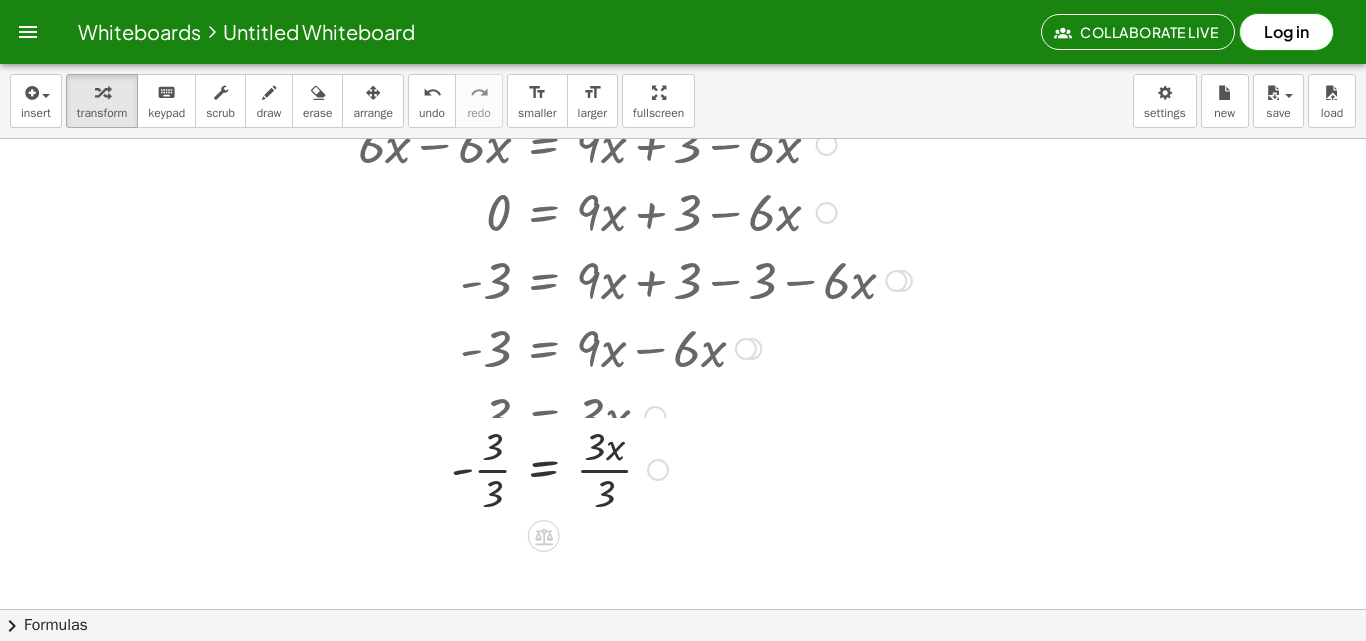 click at bounding box center (602, 415) 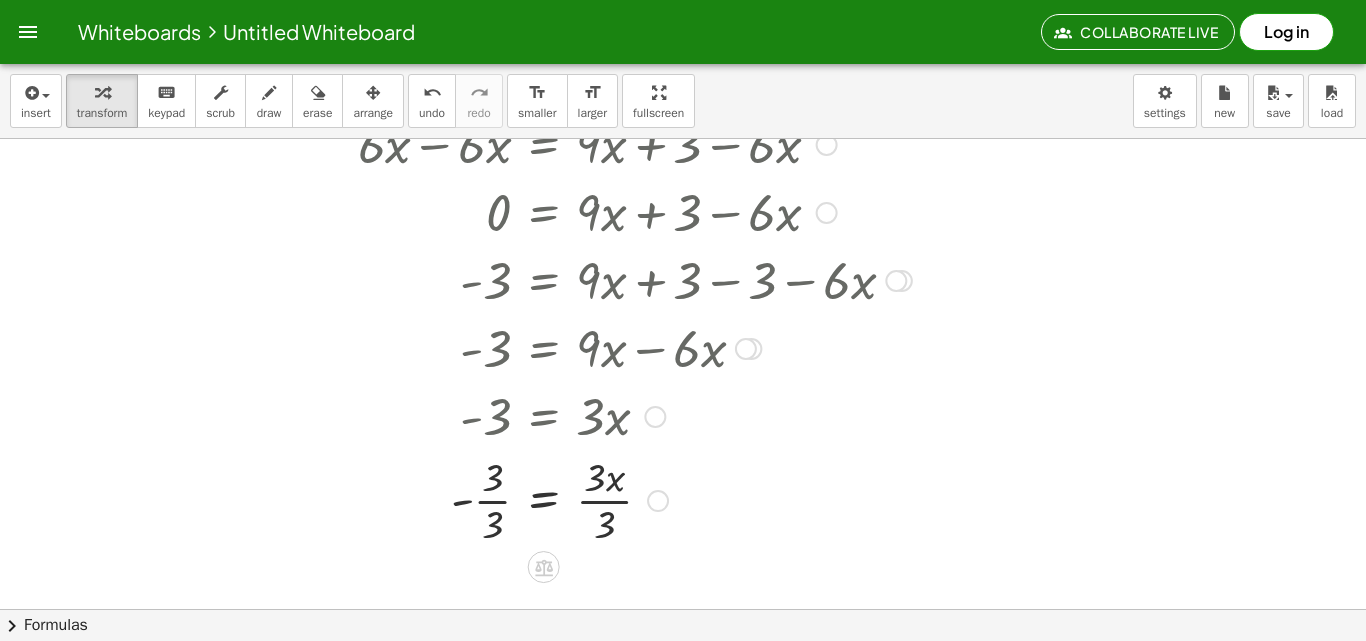 drag, startPoint x: 491, startPoint y: 490, endPoint x: 523, endPoint y: 489, distance: 32.01562 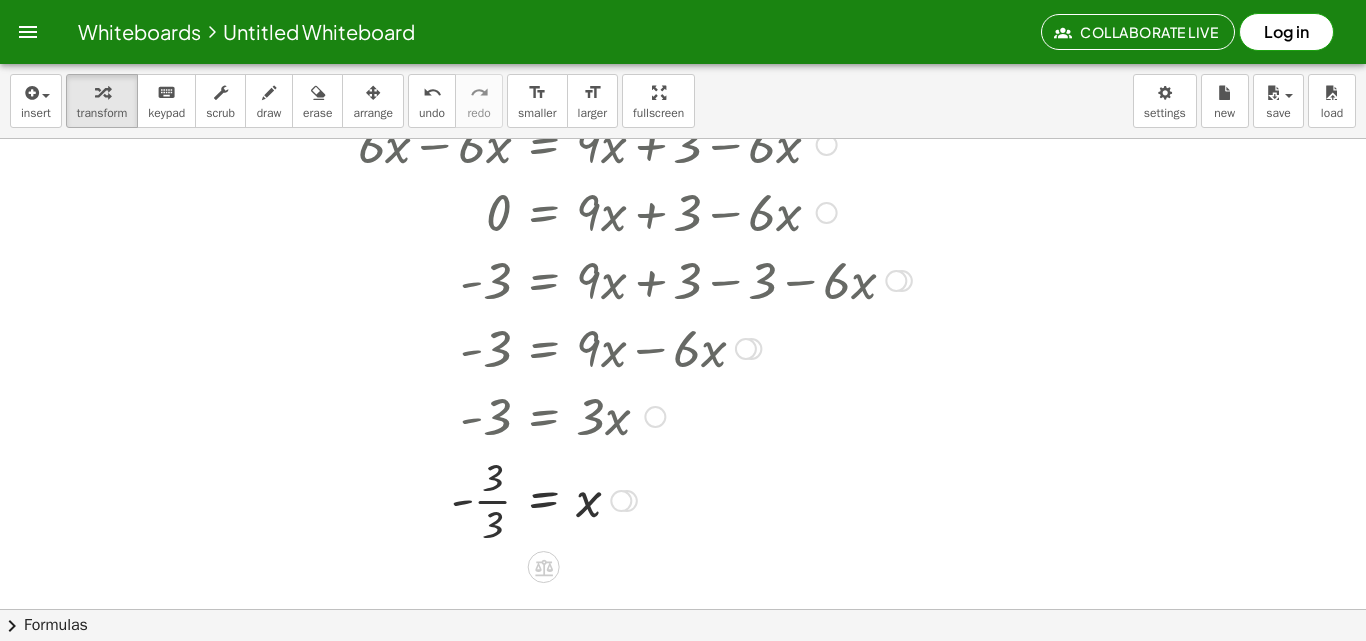 click at bounding box center [599, 499] 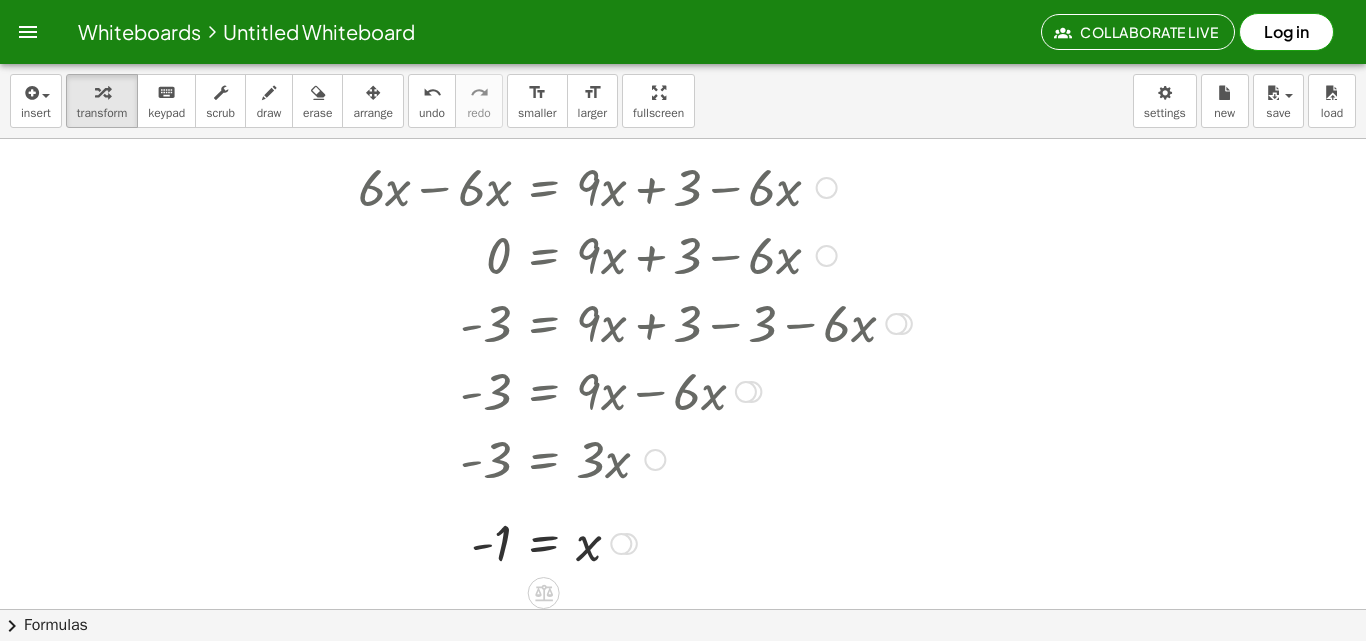 scroll, scrollTop: 2237, scrollLeft: 0, axis: vertical 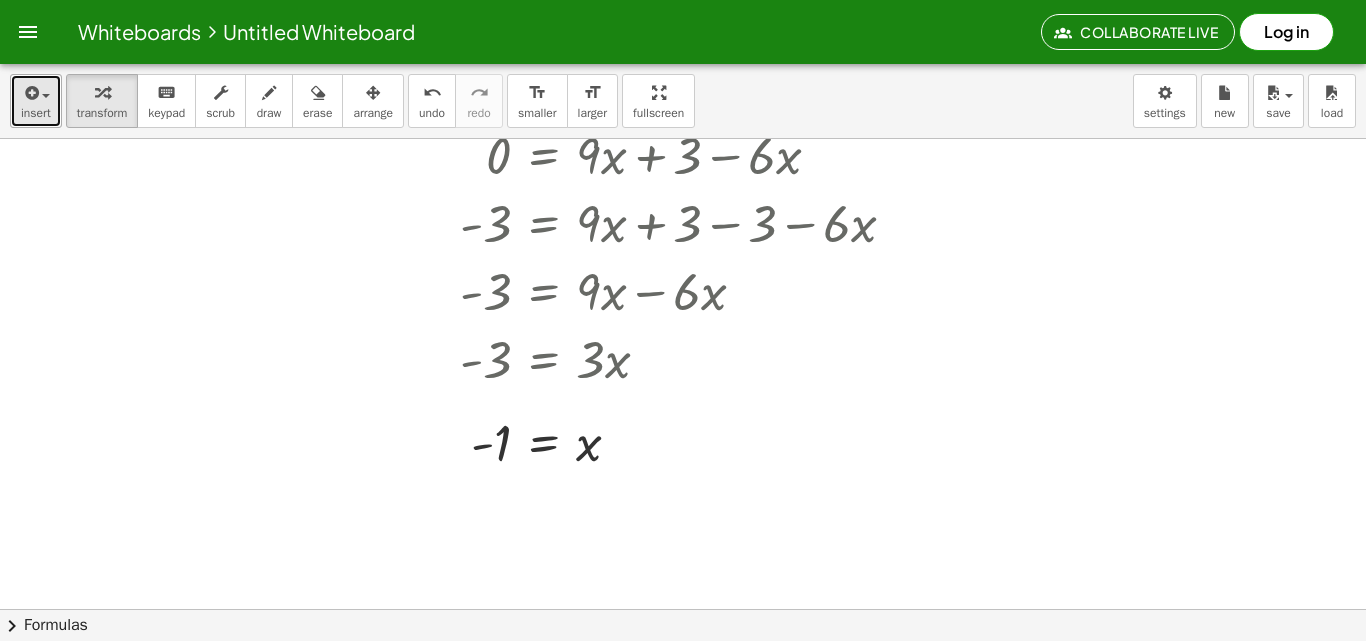 click on "insert" at bounding box center [36, 113] 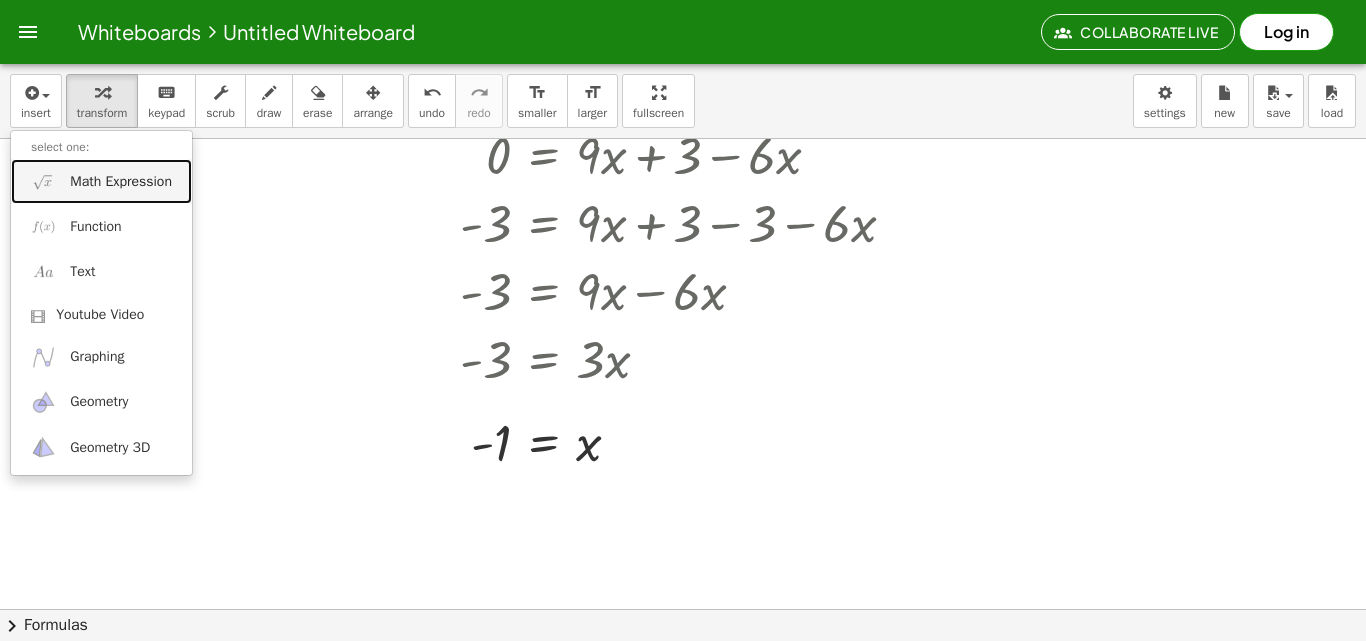 click on "Math Expression" at bounding box center (101, 181) 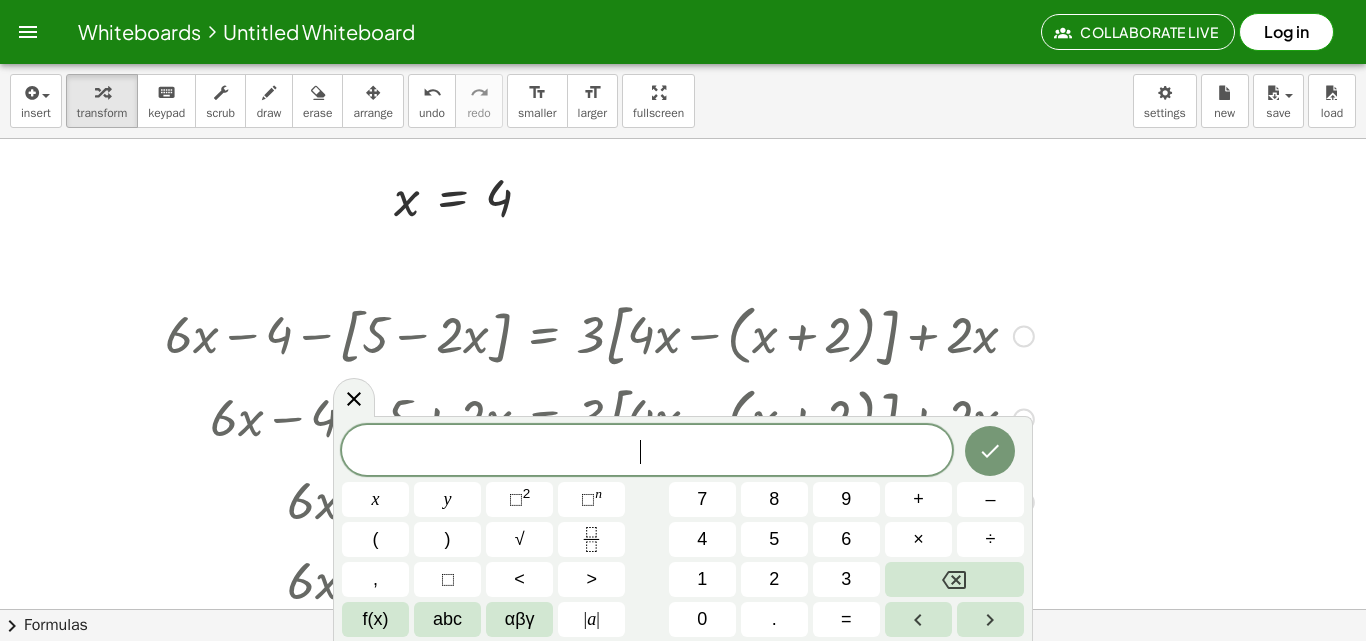 scroll, scrollTop: 1237, scrollLeft: 0, axis: vertical 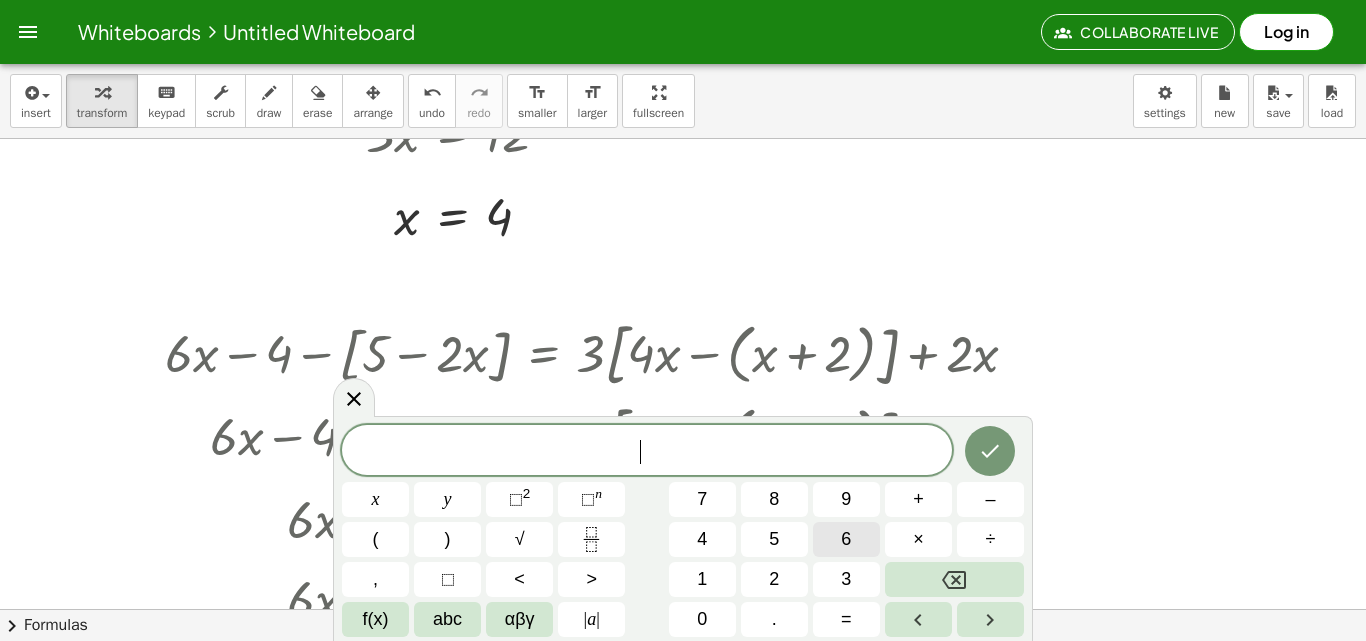 click on "6" at bounding box center [846, 539] 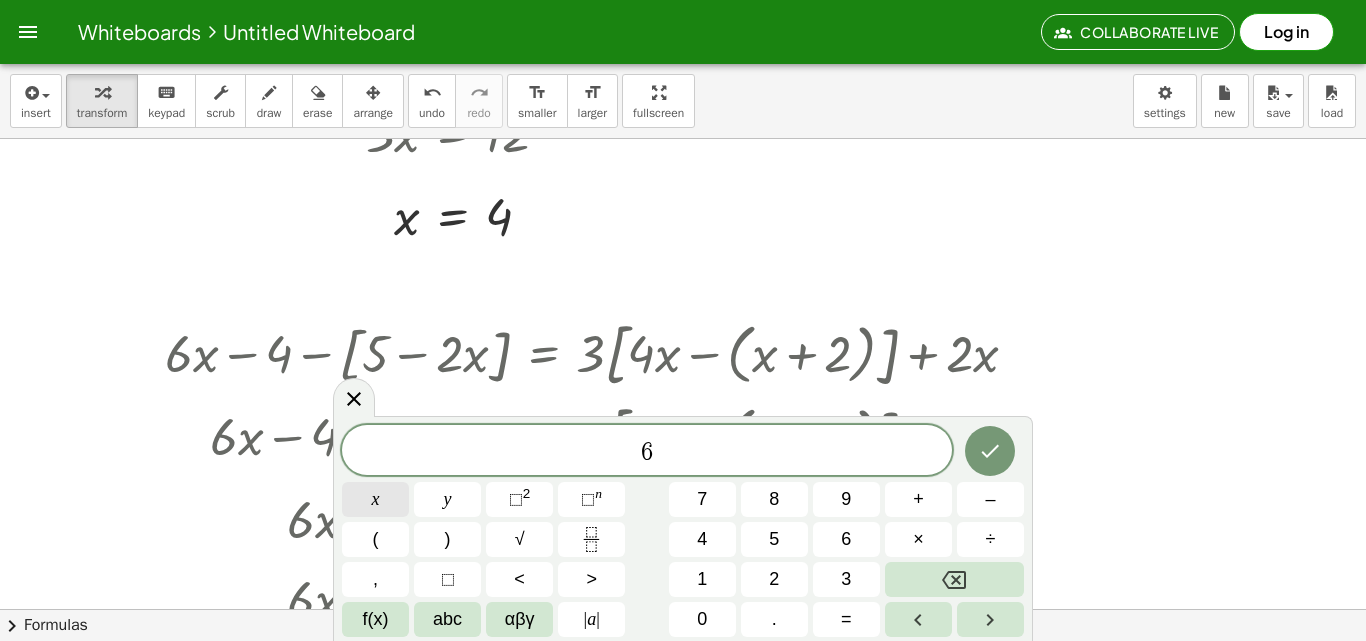 click on "x" at bounding box center (375, 499) 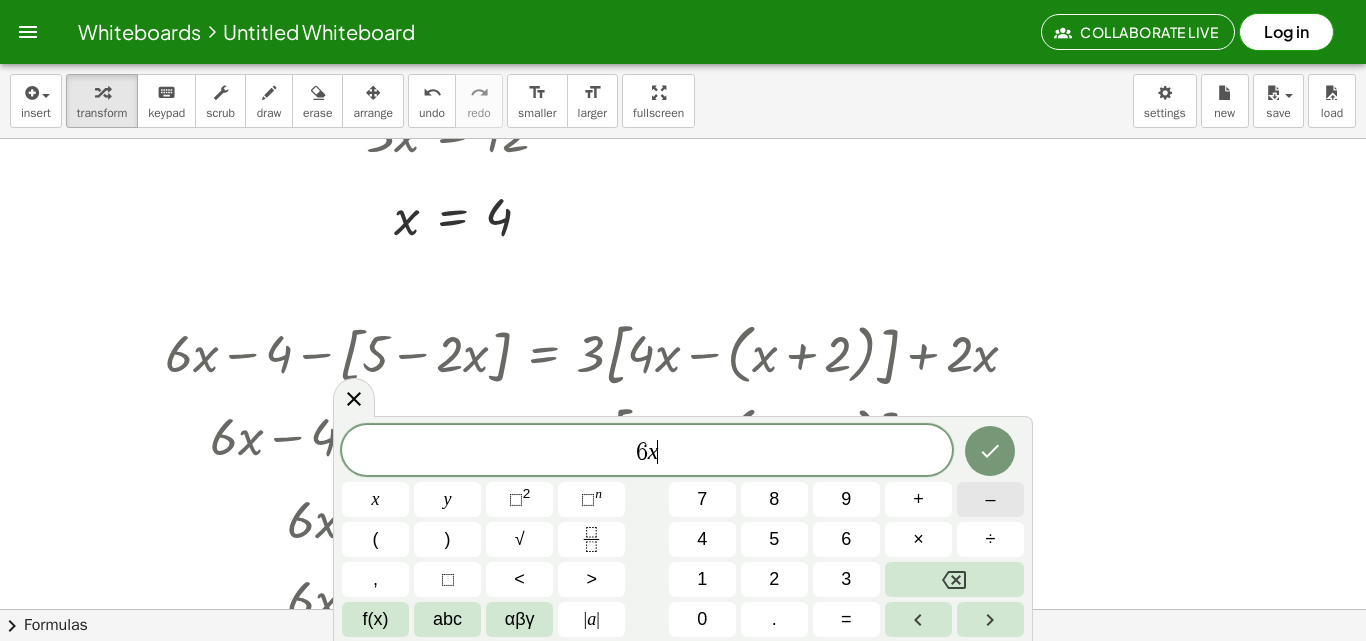 click on "–" at bounding box center [990, 499] 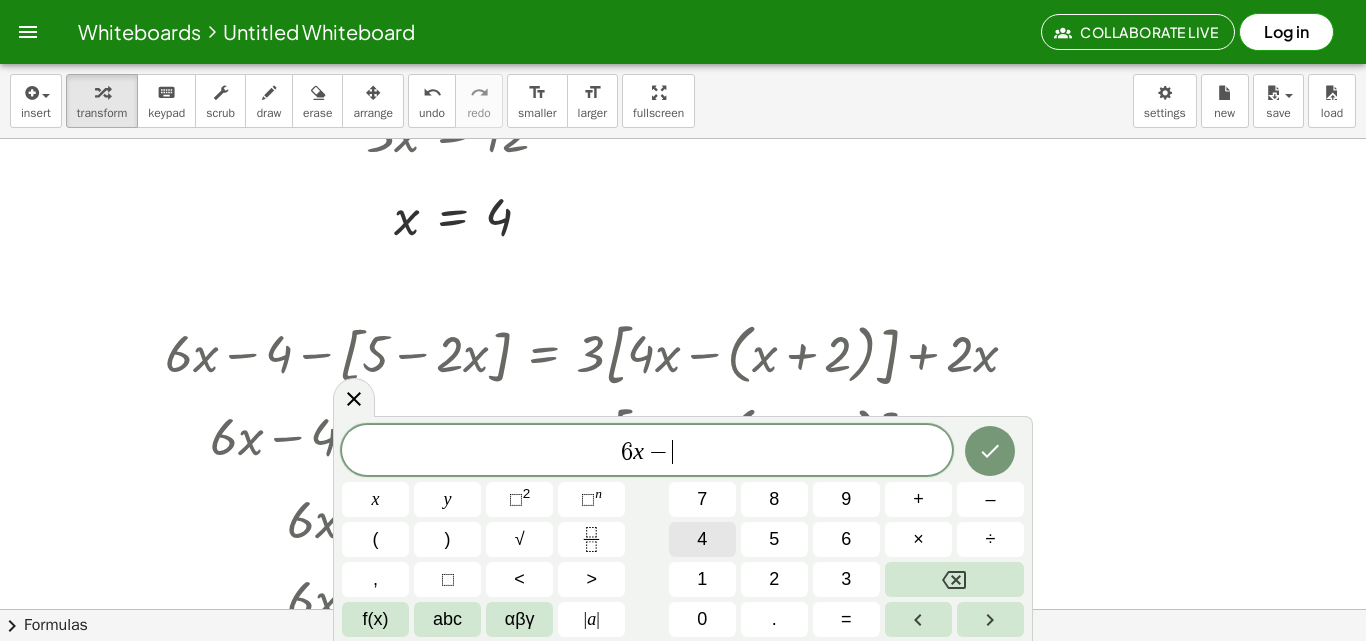 click on "4" at bounding box center [702, 539] 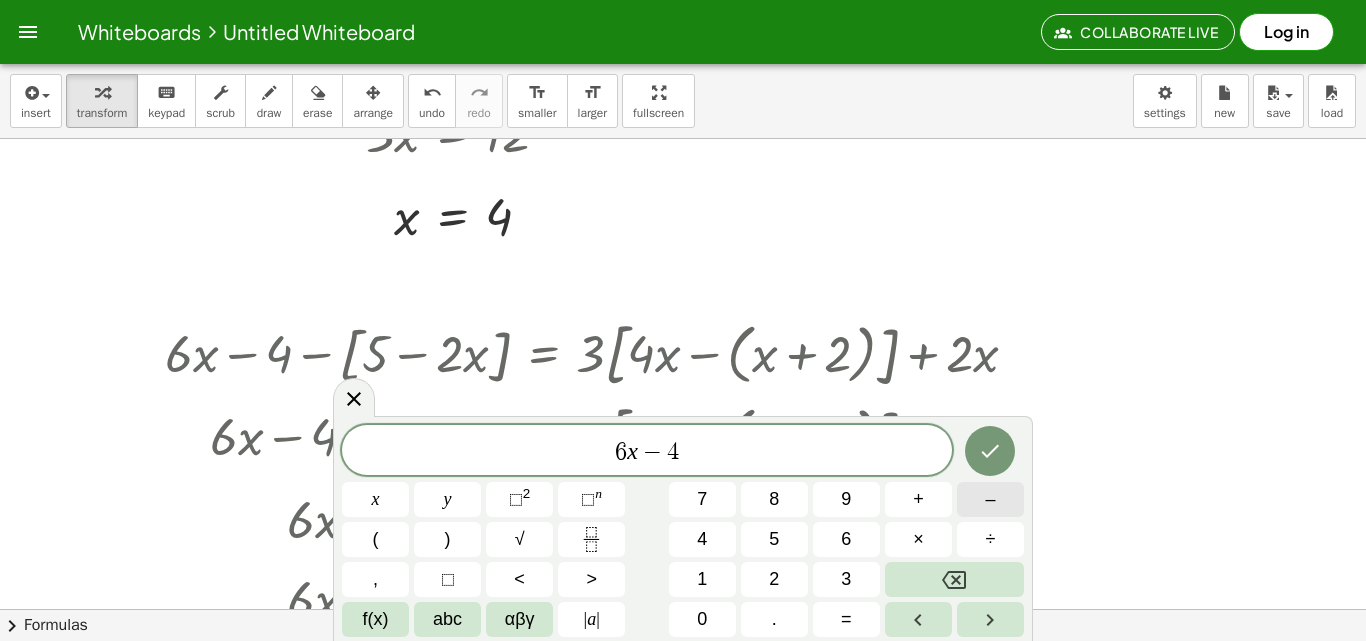 click on "–" at bounding box center [990, 499] 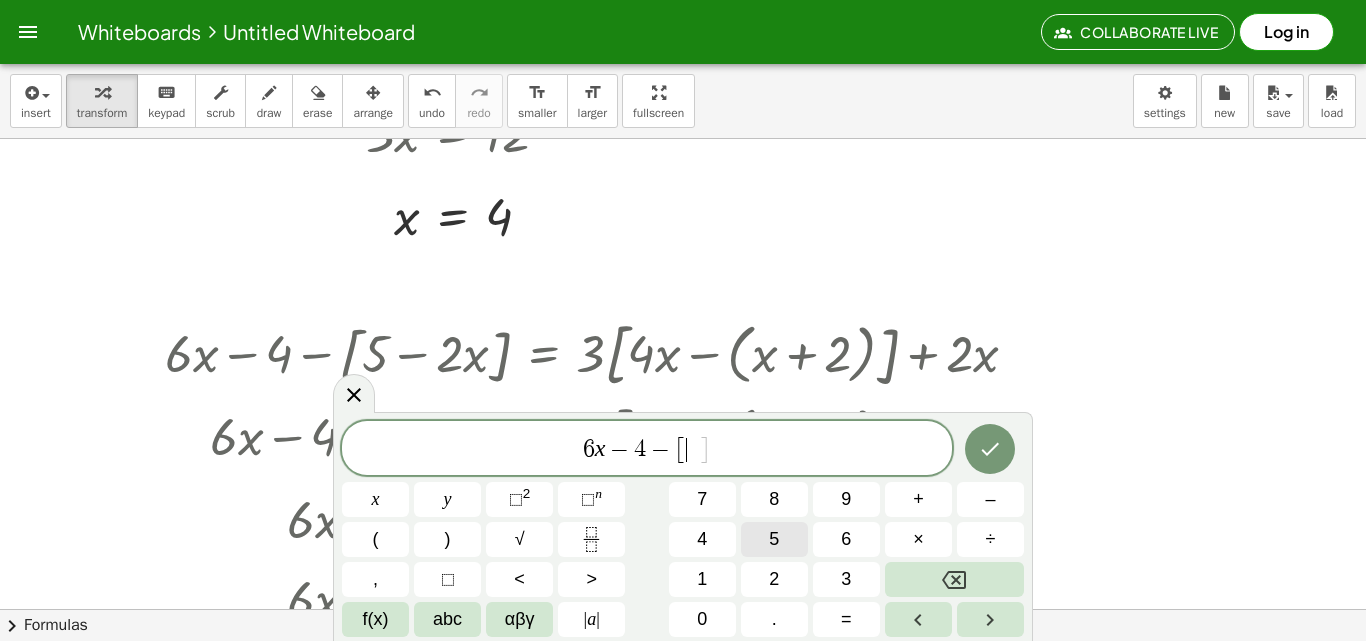 click on "5" at bounding box center [774, 539] 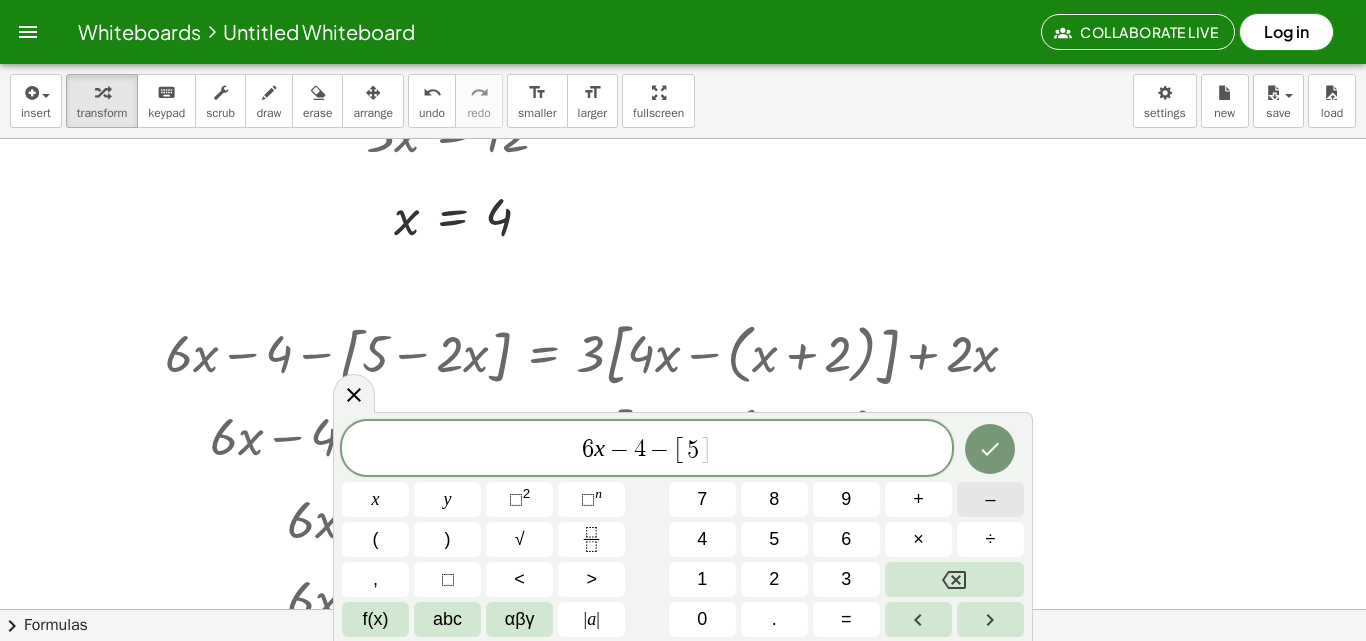 click on "–" at bounding box center [990, 499] 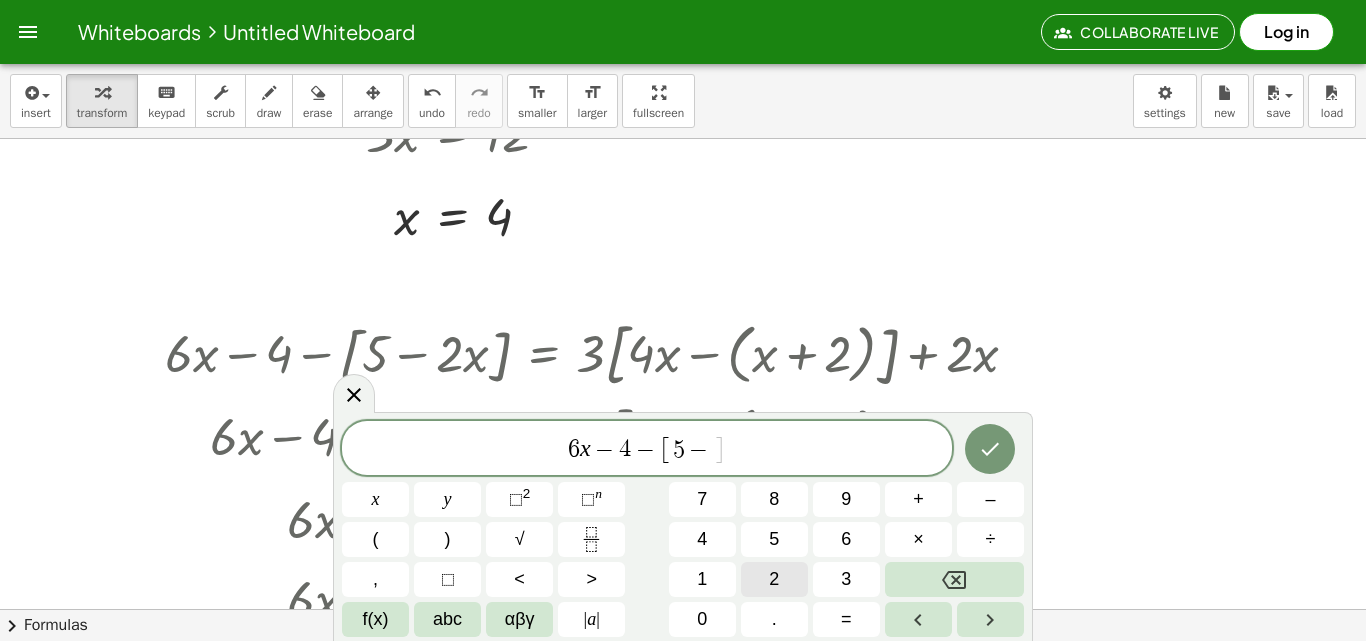 click on "2" at bounding box center (774, 579) 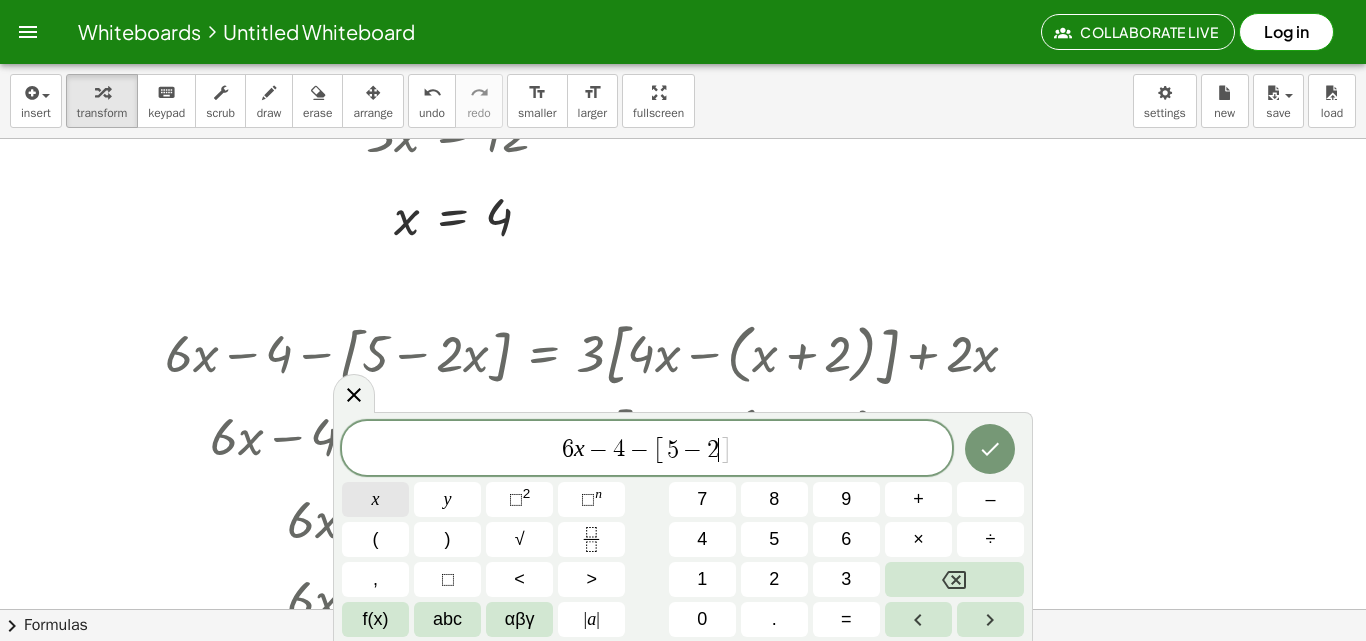 click on "x" at bounding box center [375, 499] 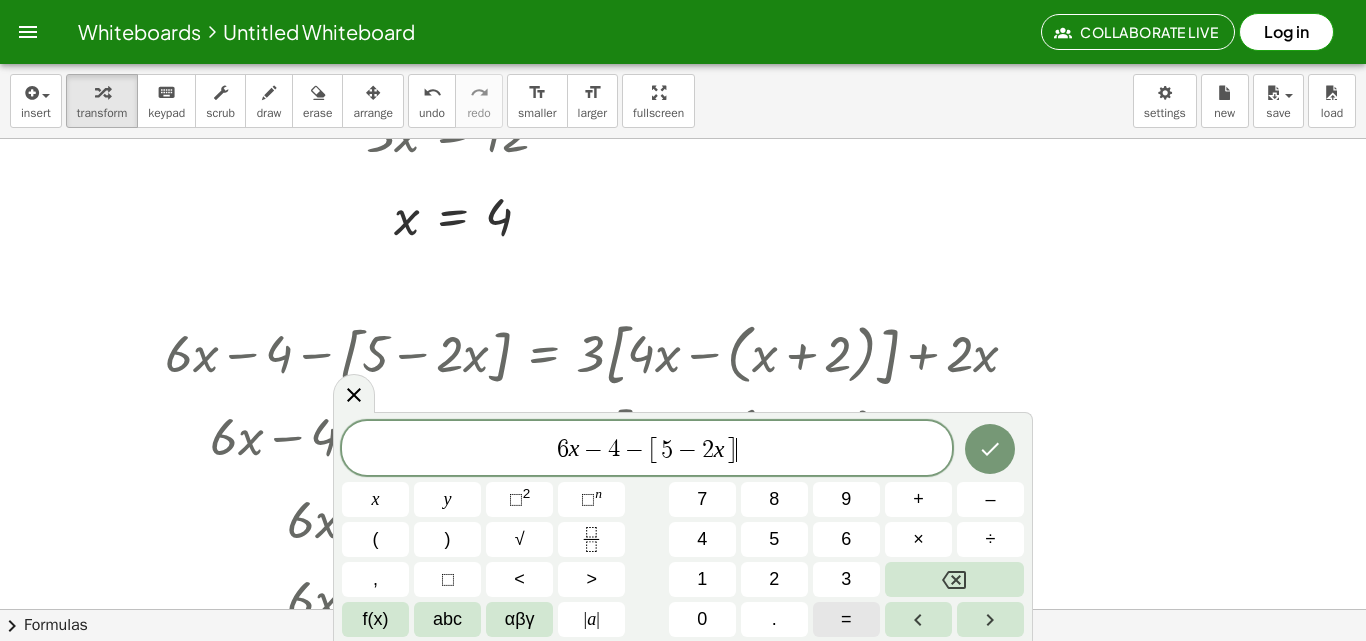 click on "=" at bounding box center [846, 619] 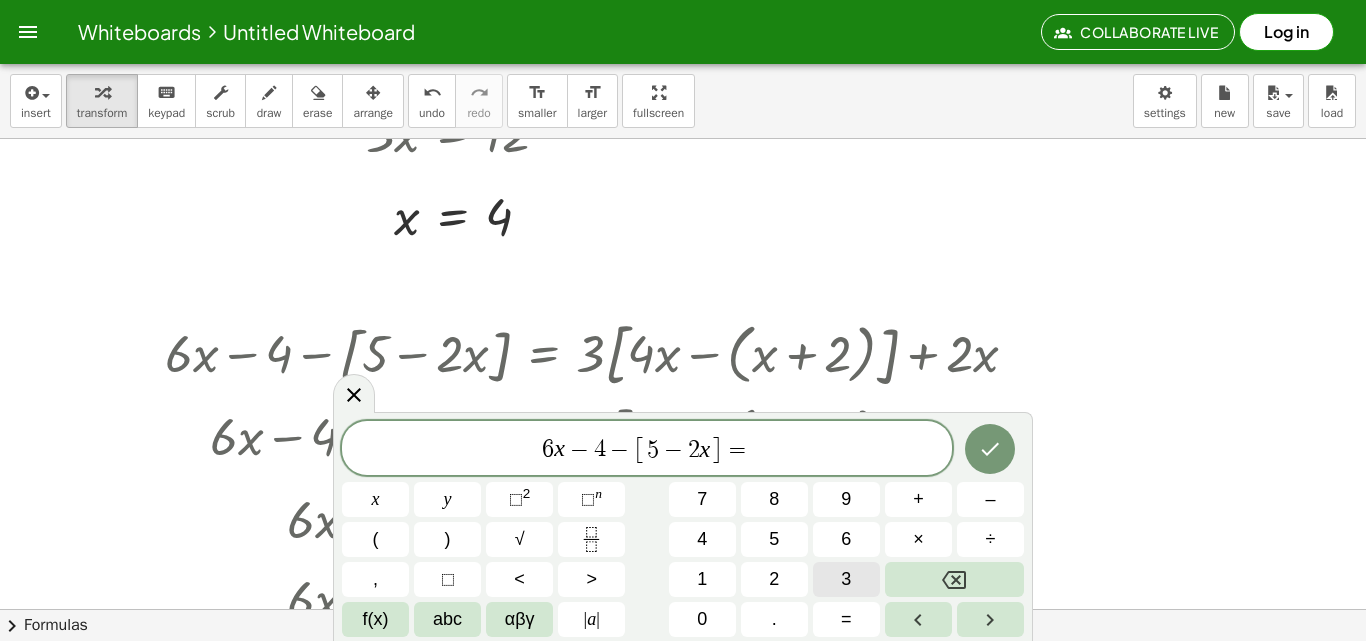 click on "3" at bounding box center (846, 579) 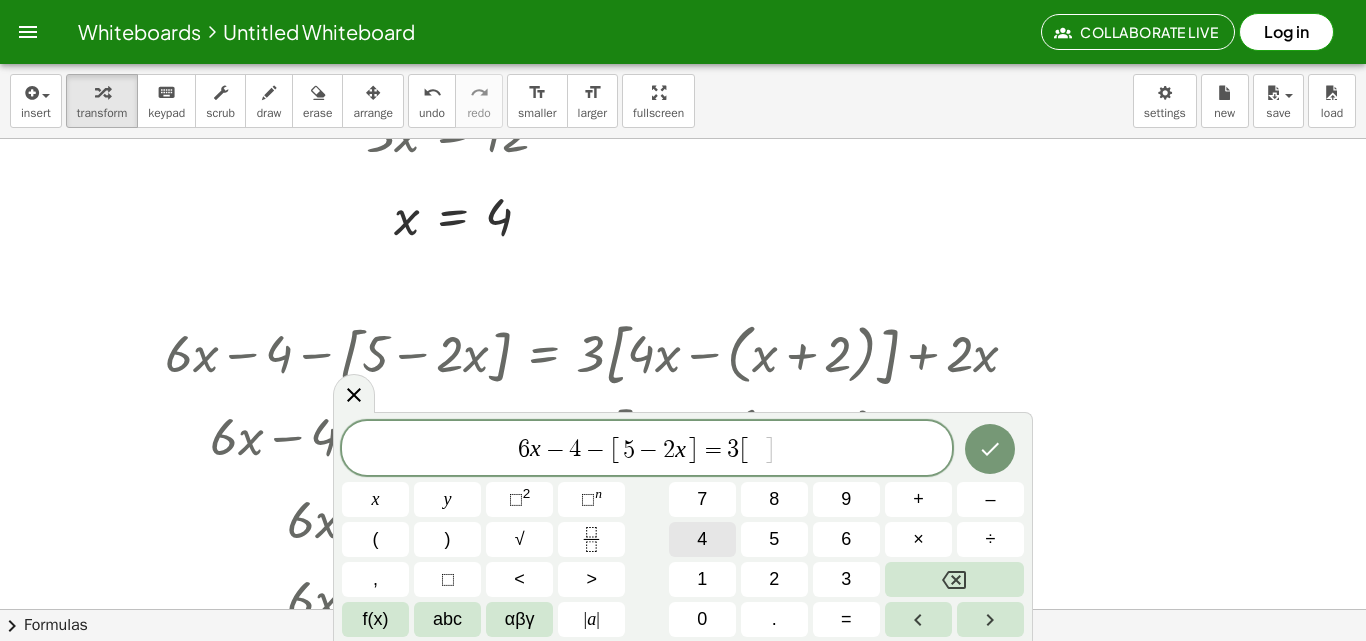 click on "4" at bounding box center (702, 539) 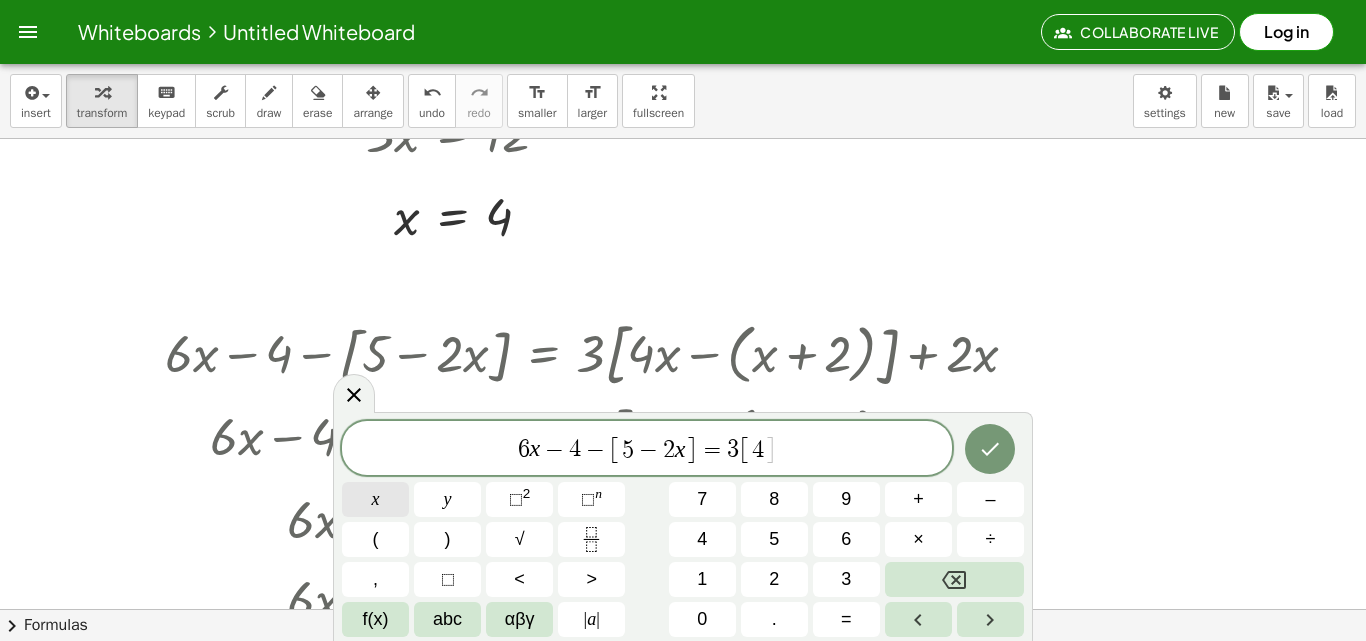 click on "x" at bounding box center (375, 499) 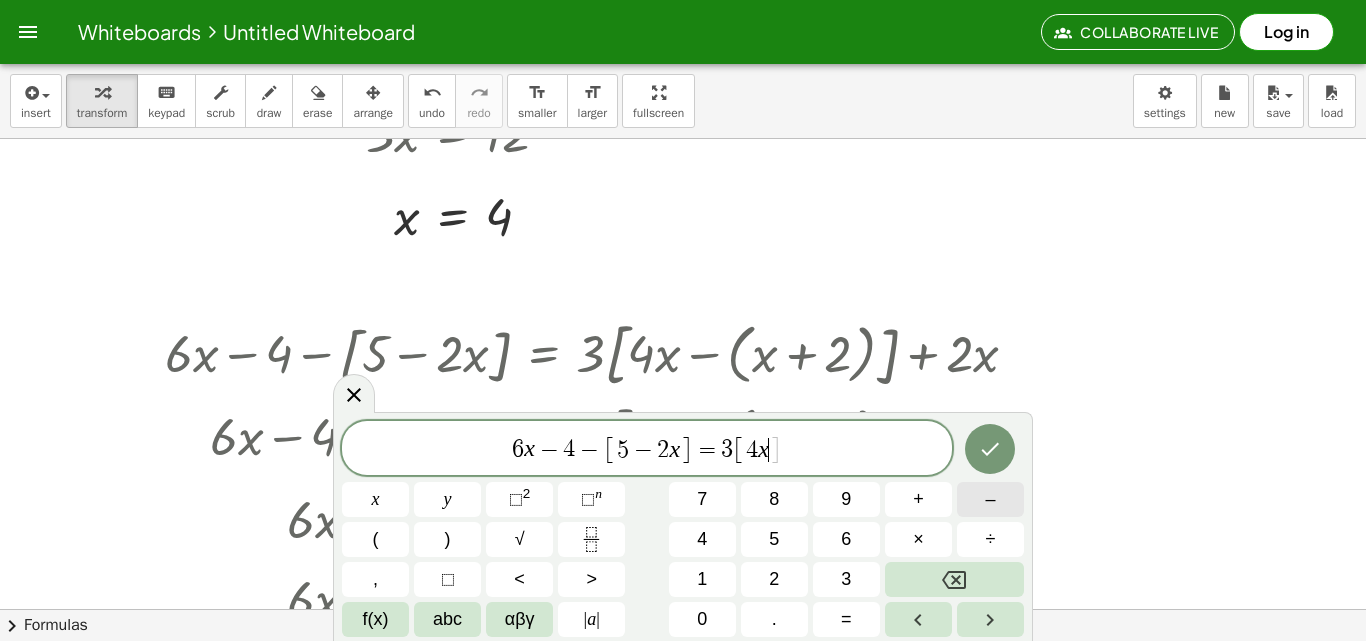 click on "–" at bounding box center (990, 499) 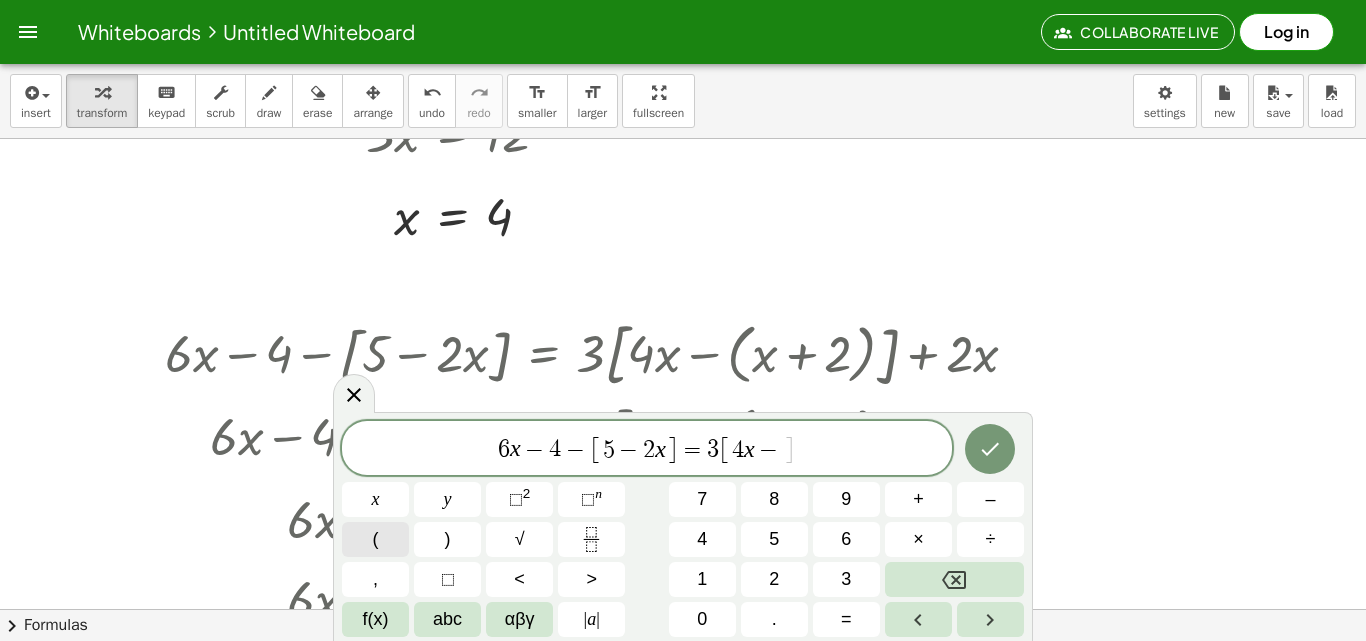 click on "(" at bounding box center (375, 539) 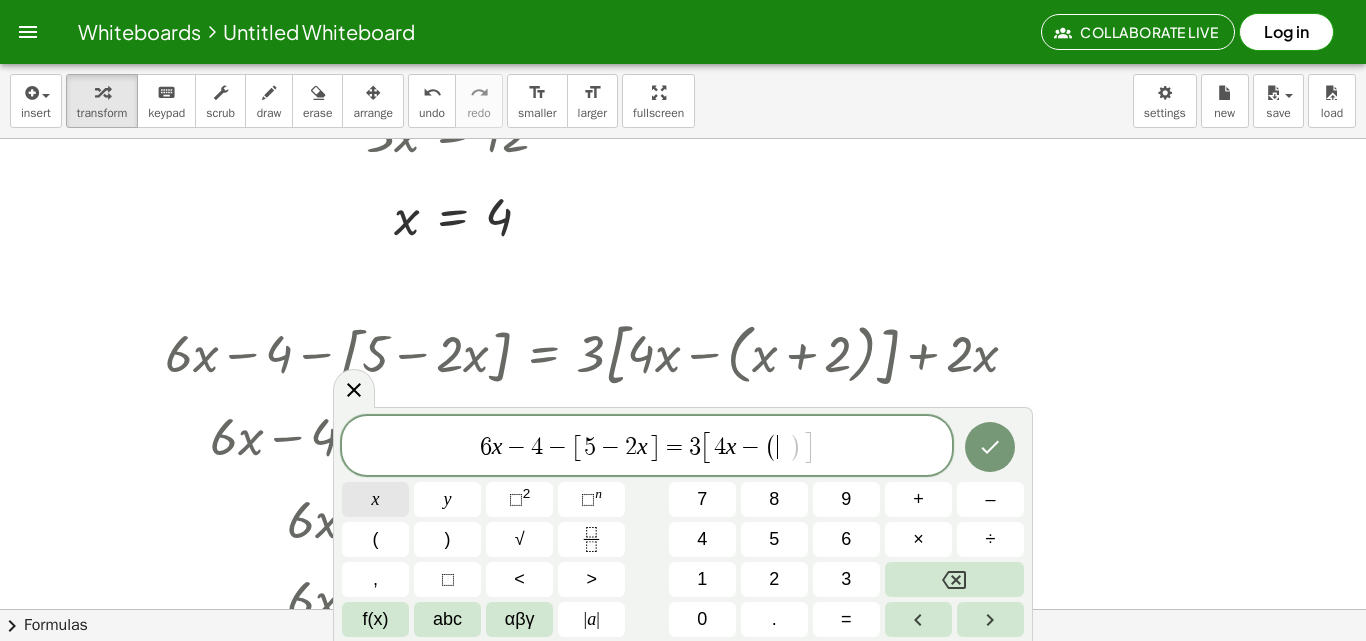 click on "x" at bounding box center [376, 499] 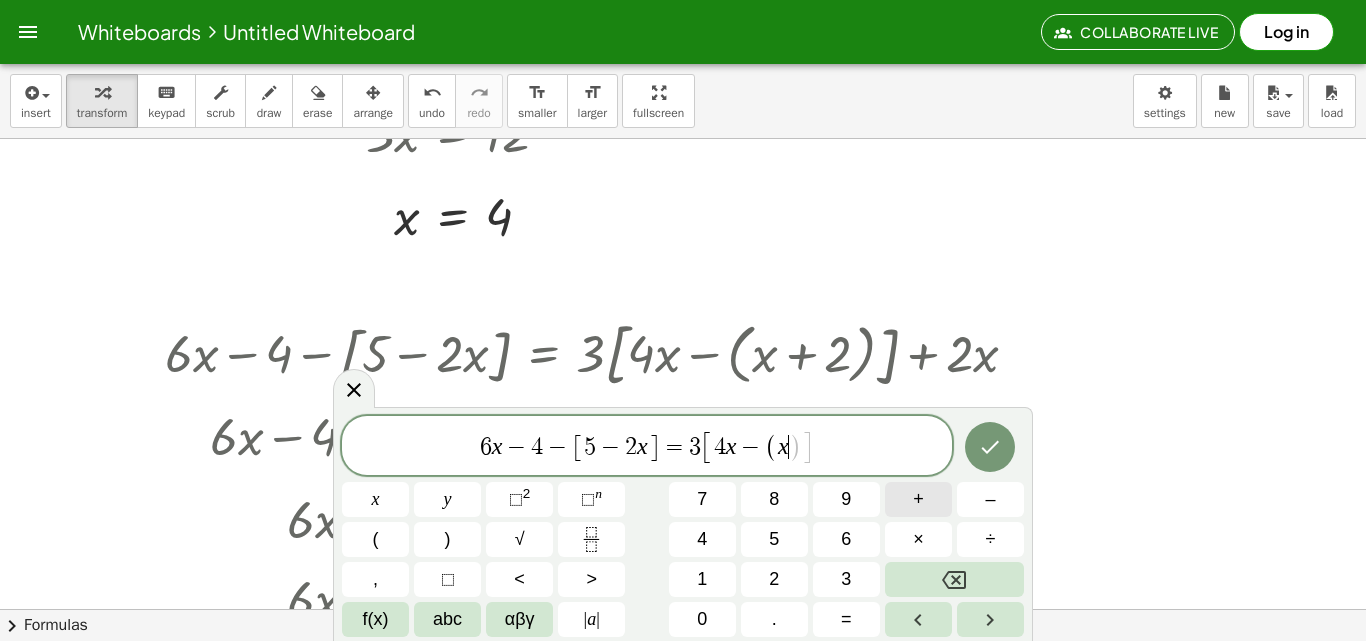 click on "+" at bounding box center (918, 499) 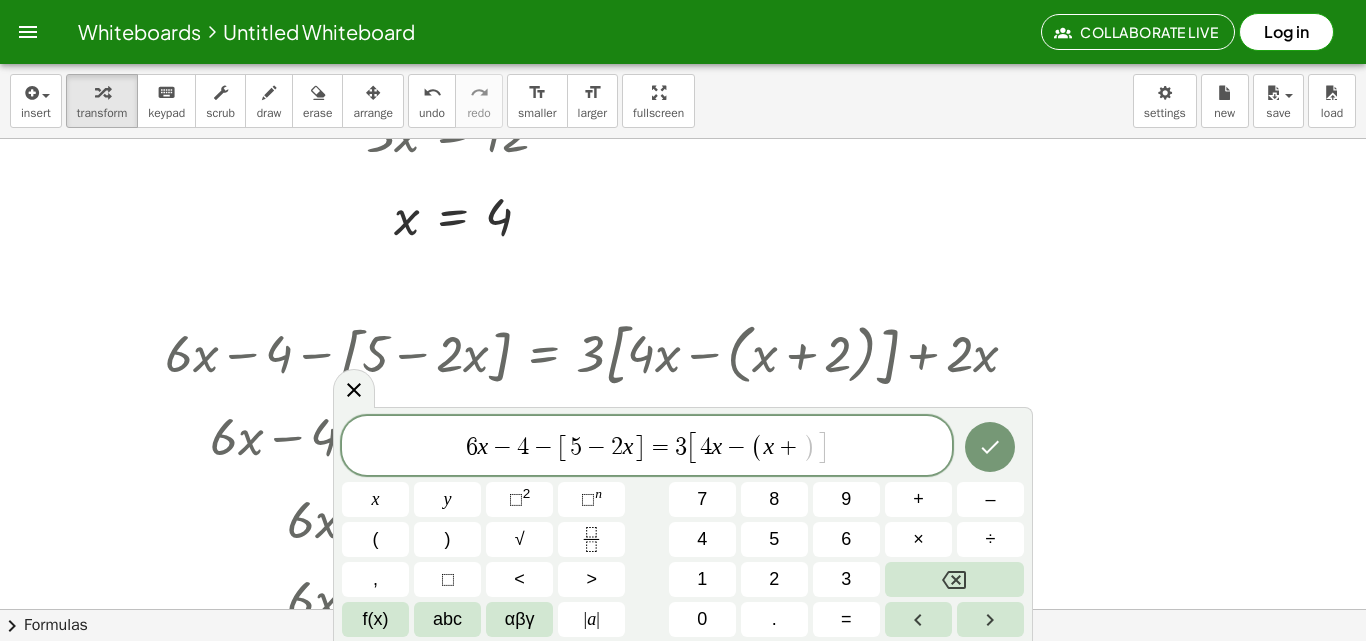 click on "6 x − 4 − [ 5 − 2 x ] = 3 [ 4 x − ( x + ​ ) ] x y ⬚ 2 ⬚ n 7 8 9 + – ( ) √ 4 5 6 × ÷ , ⬚ < > 1 2 3 f(x) abc αβγ | a | 0 . =" at bounding box center (683, 526) 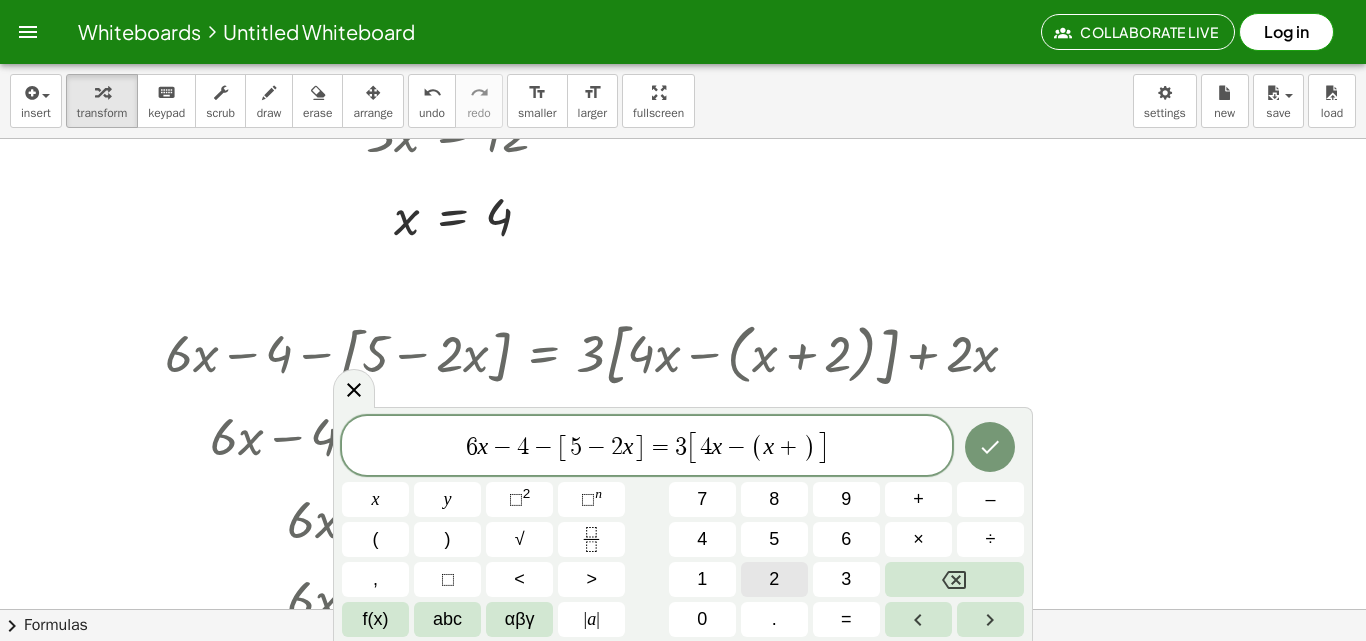click on "2" at bounding box center [774, 579] 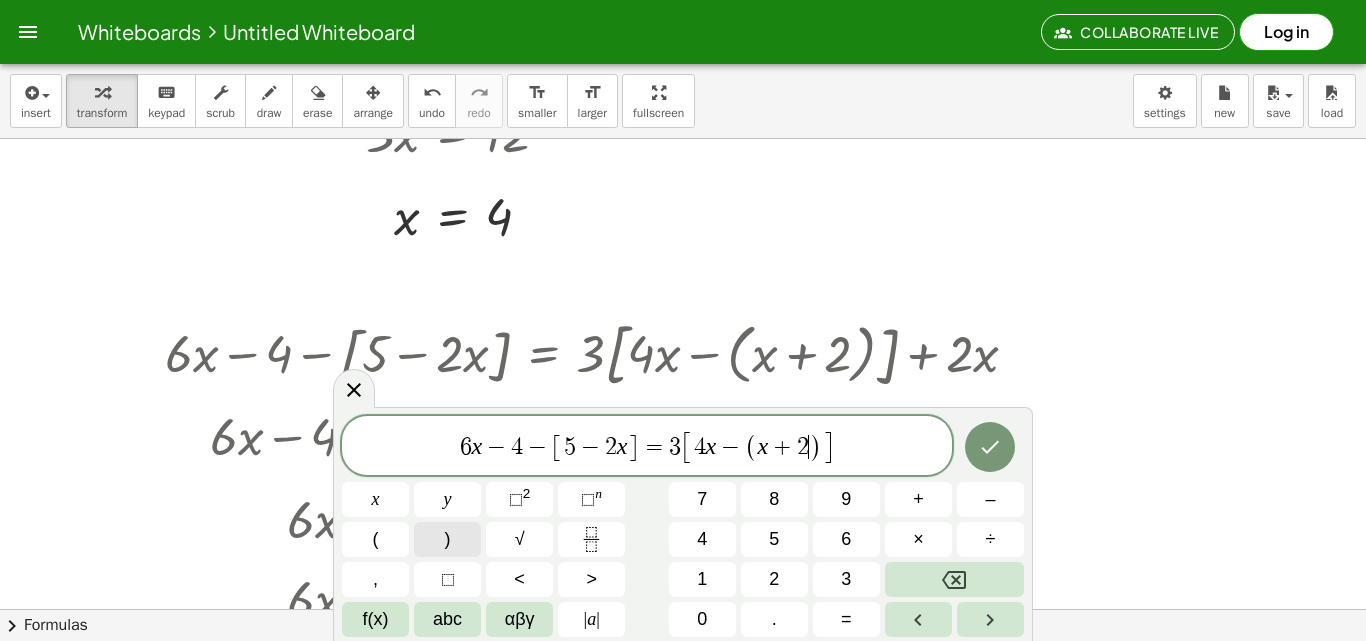 click on ")" at bounding box center (448, 539) 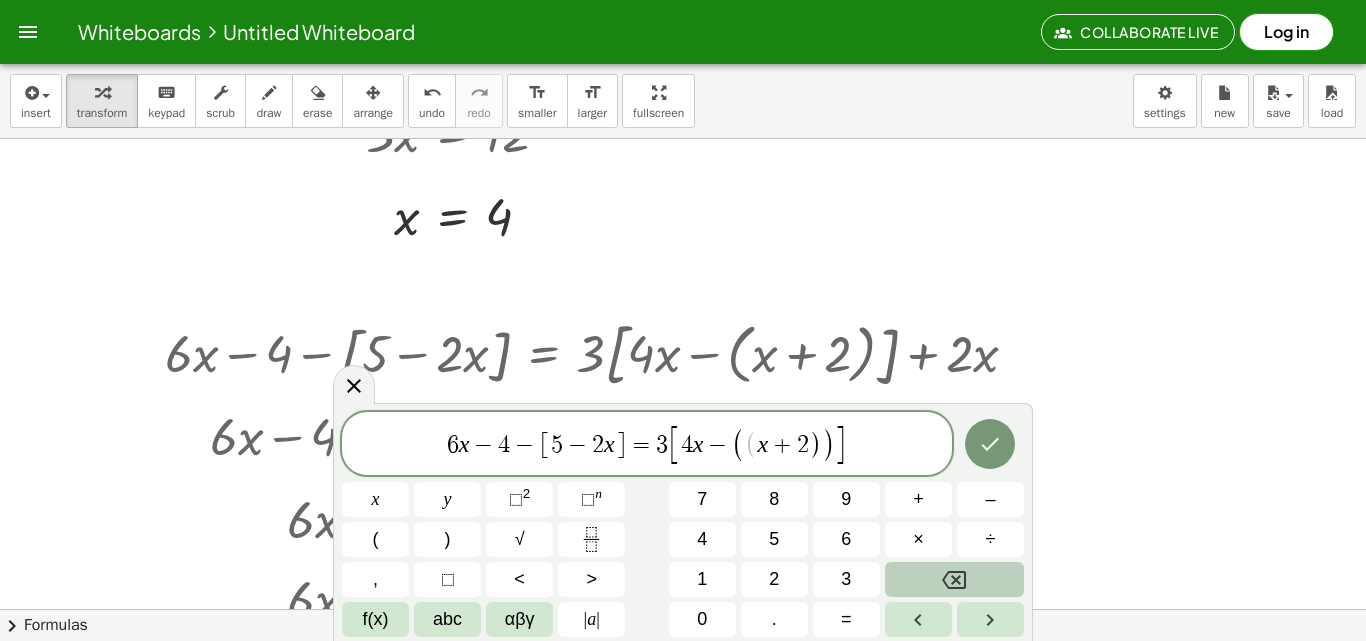 click 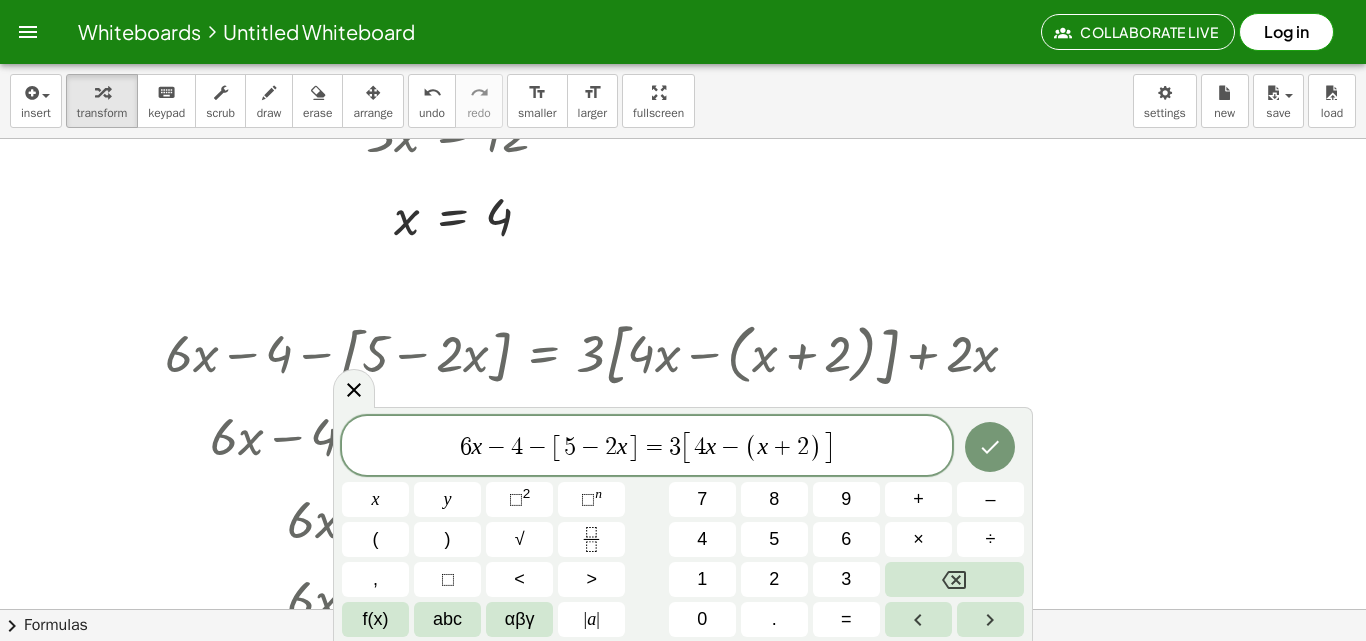 click on "]" at bounding box center (827, 447) 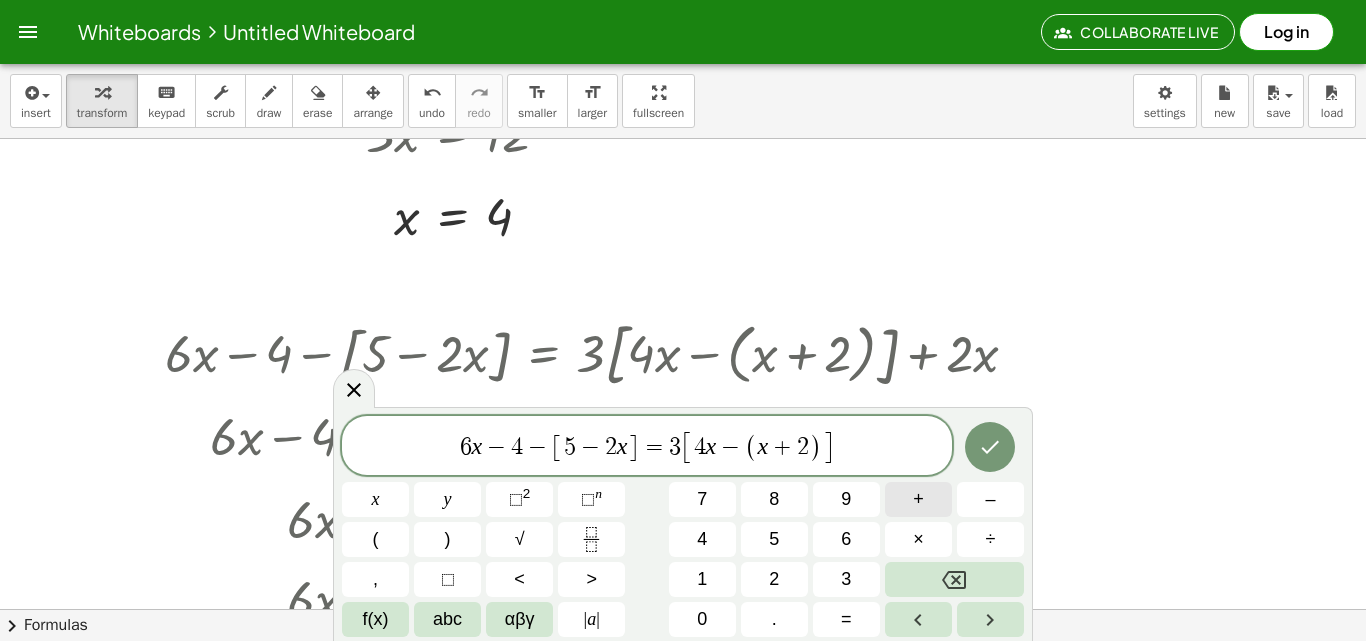 click on "+" at bounding box center (918, 499) 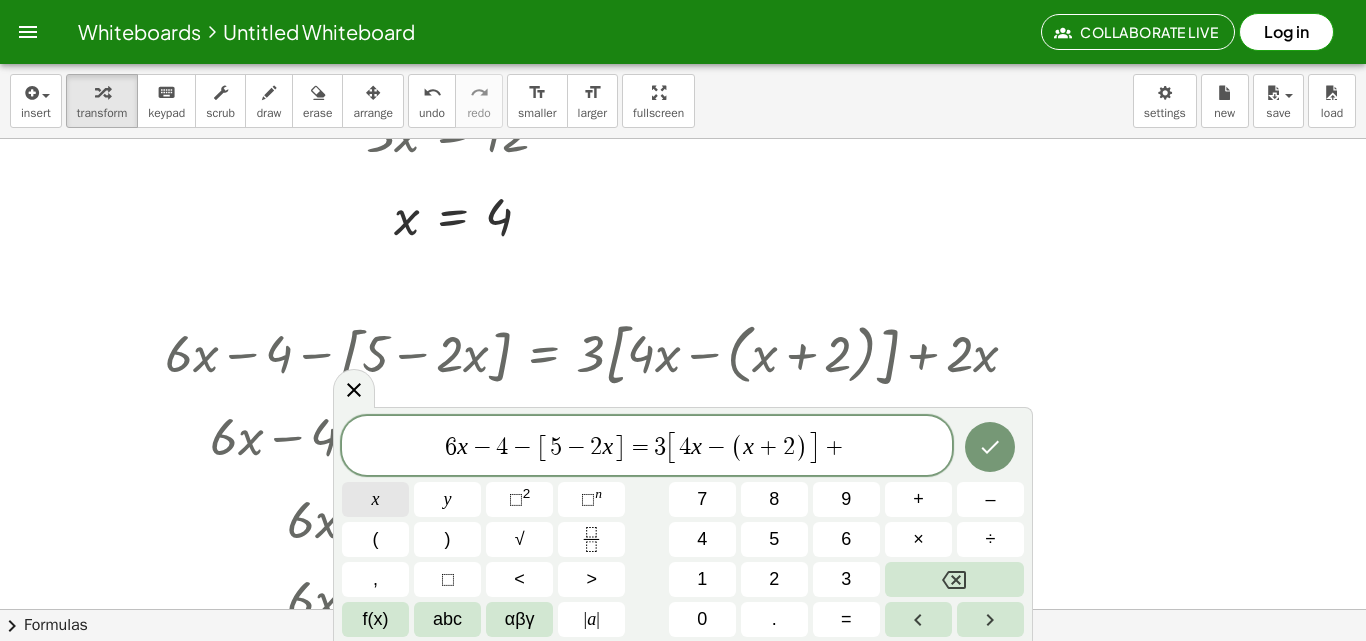 click on "x" at bounding box center (376, 499) 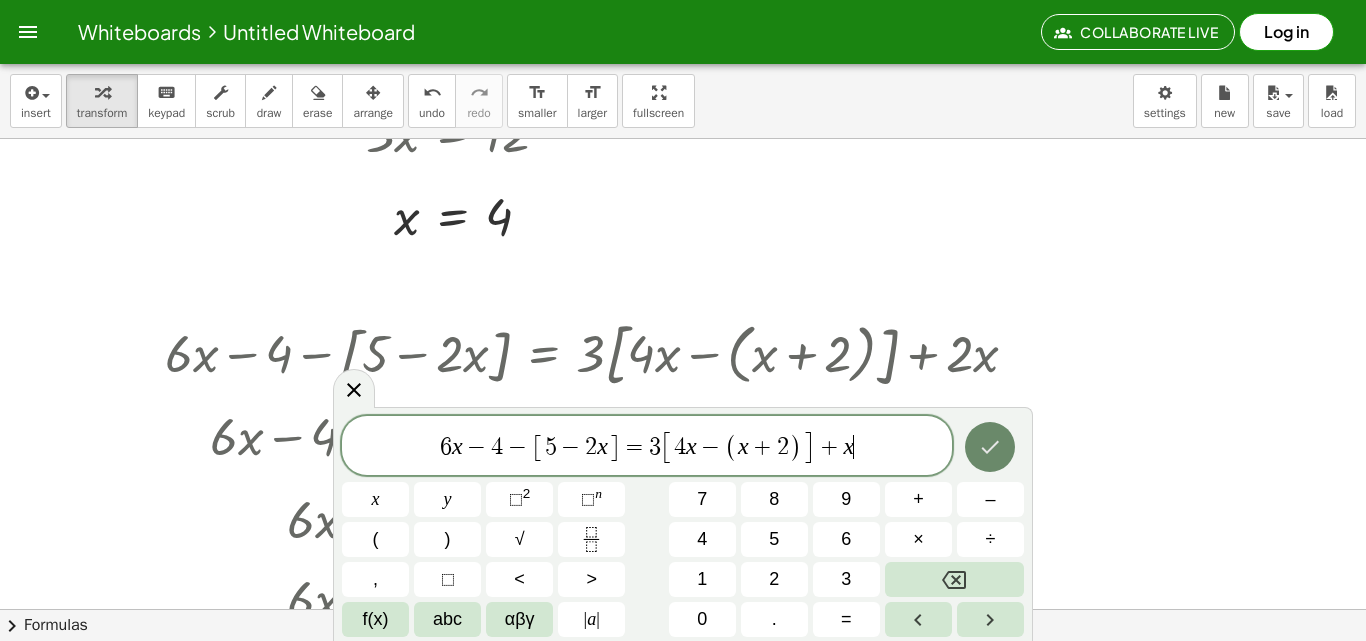 click at bounding box center [990, 447] 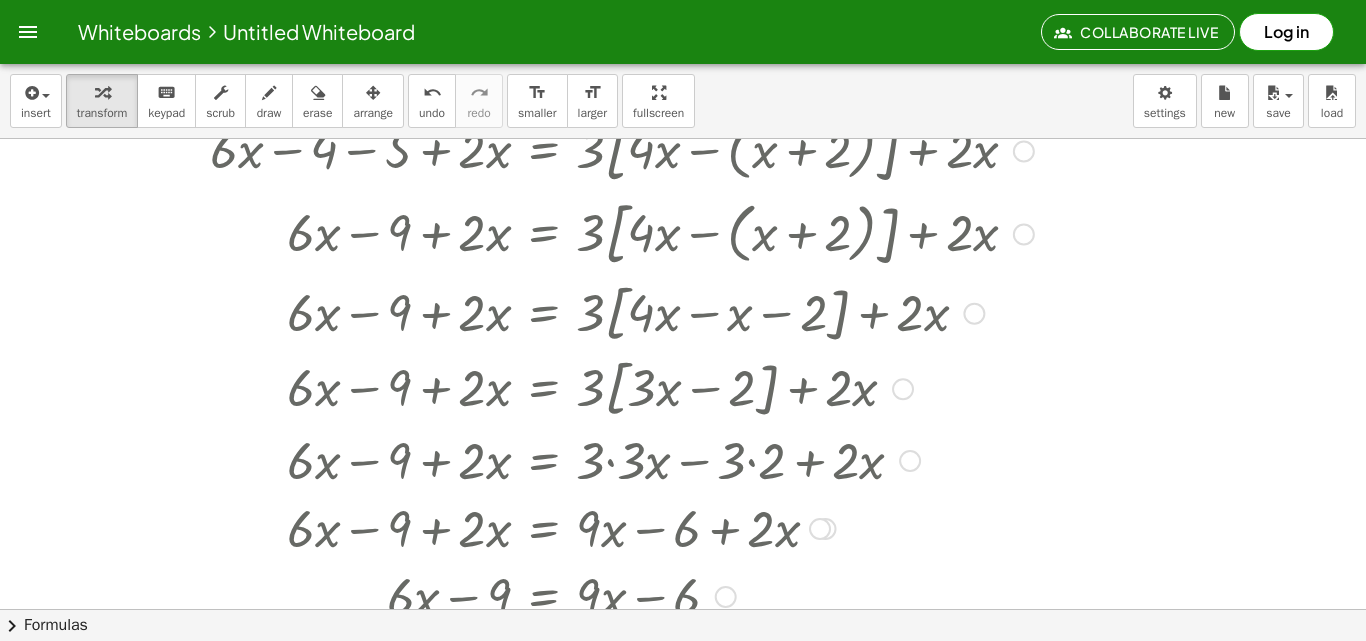 scroll, scrollTop: 1320, scrollLeft: 0, axis: vertical 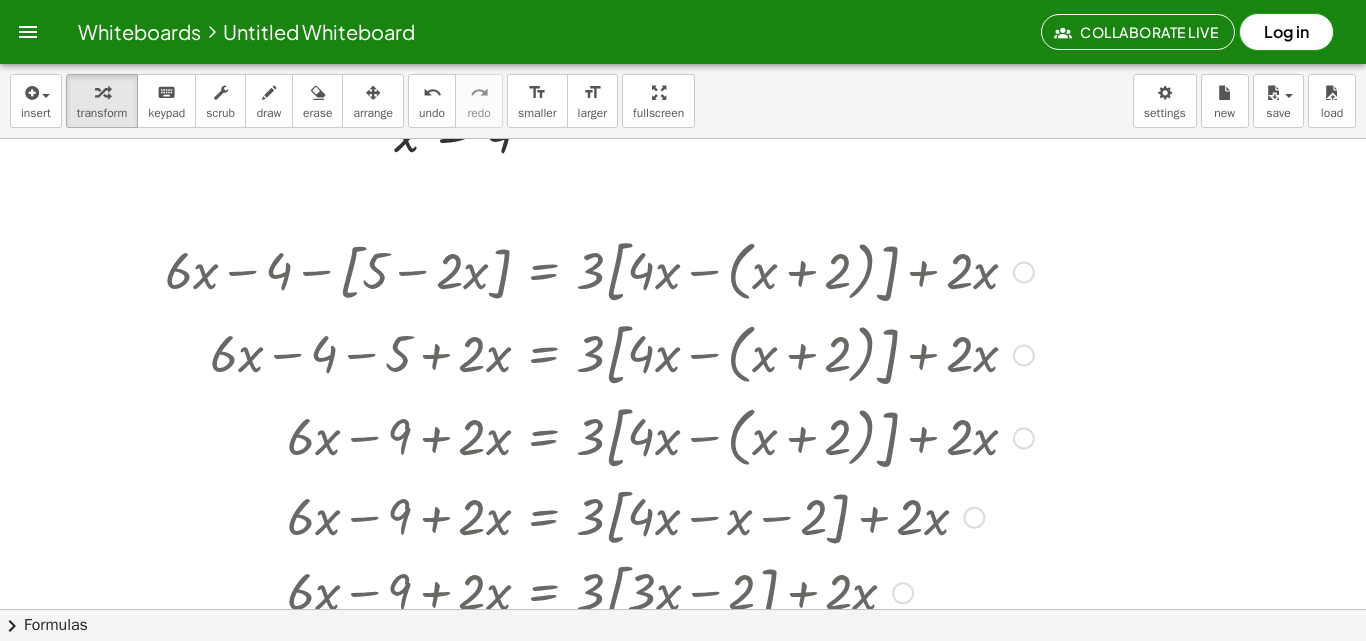 click on "+ · 6 · x − 4 − [ + 5 − · 2 · x ] = + · 3 · [ + · 4 · x − ( + x + 2 ) ] + · 2 · x + · 6 · x − 4 − 5 + · 2 · x = + · 3 · [ + · 4 · x − ( + x + 2 ) ] + · 2 · x + · 6 · x − 9 + · 2 · x = + · 3 · [ + · 4 · x − ( + x + 2 ) ] + · 2 · x + · 6 · x − 9 + · 2 · x = + · 3 · [ + · 4 · x − x − 2 ] + · 2 · x + · 6 · x − 9 + · 2 · x = + · 3 · [ + · 3 · x − 2 ] + · 2 · x + · 6 · x − 9 + · 2 · x = + · 3 · 3 · x − · 3 · 2 + · 2 · x + · 6 · x − 9 + · 2 · x = + · 9 · x − · 3 · 2 + · 2 · x + · 6 · x − 9 + · 2 · x = + · 9 · x − 6 + · 2 · x + · 6 · x − 9 = + · 9 · x − 6 + · 6 · x − 9 + 9 = + · 9 · x + 3 + · 6 · x + 0 = + · 9 · x + 3 · 6 · x = + · 9 · x + 3 + · 6 · x − · 6 · x = + · 9 · x + 3 − · 6 · x 0 = + · 9 · x + 3 − 3 − · 6 · x - 3 = + · 9" at bounding box center (544, 273) 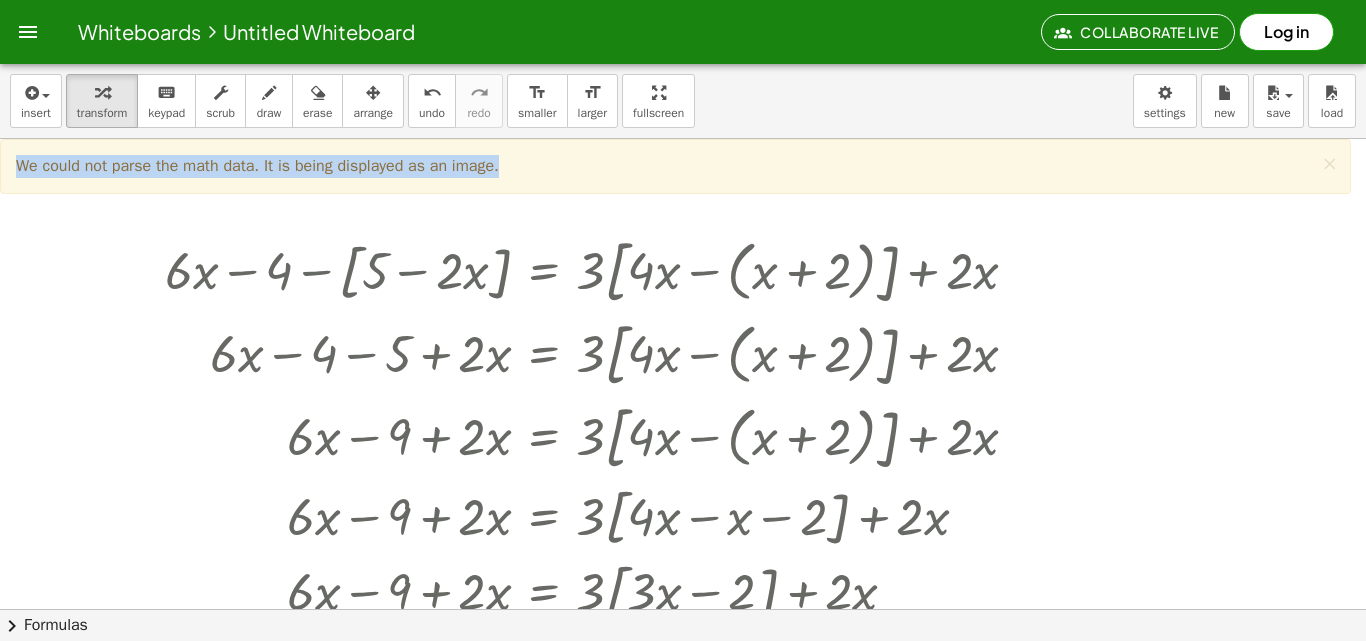 click on "insert select one: Math Expression Function Text Youtube Video Graphing Geometry Geometry 3D transform keyboard keypad scrub draw erase arrange undo undo redo redo format_size smaller format_size larger fullscreen load   save new settings + · 3 · x − 6 = + 9 − · 2 · x + · 3 · x − 6 + 6 = + 9 + 6 − · 2 · x + · 3 · x − 6 + 6 = + 15 − · 2 · x + · 3 · x + 0 = + 15 − · 2 · x · 3 · x = + 15 − · 2 · x + · 2 · x + · 3 · x = + 15 − · 2 · x + · 2 · x · 5 · x = + 15 − · 2 · x + · 2 · x · 5 · x = + 15 + 0 · 5 · x = 15 · 5 · x · 5 = · 15 · 5 · 5 · x · 5 = 3 = x 3 + · 4 · ( + x − 1 ) + · 2 · ( + x + 2 ) = · 3 · ( + x + 4 ) + · 4 · ( + x − 1 ) + · 2 · ( + x + 2 ) = + · 3 · x + · 3 · 4 + · 4 · ( + x − 1 ) + · 2 · ( + x + 2 ) = + · 3 · x + 12 + · 4 · ( + x − 1 ) + · 2 · x + · 2 · 2 = + · 3 · x + 12 + · 4 · x − · 4 · 1 + · 2 · x + · 2 · 2 = + · 3 · x + 12 + · 4 · x − 4 + · 2 · x + · 2 · 2 = + · 3 · x" at bounding box center [683, 352] 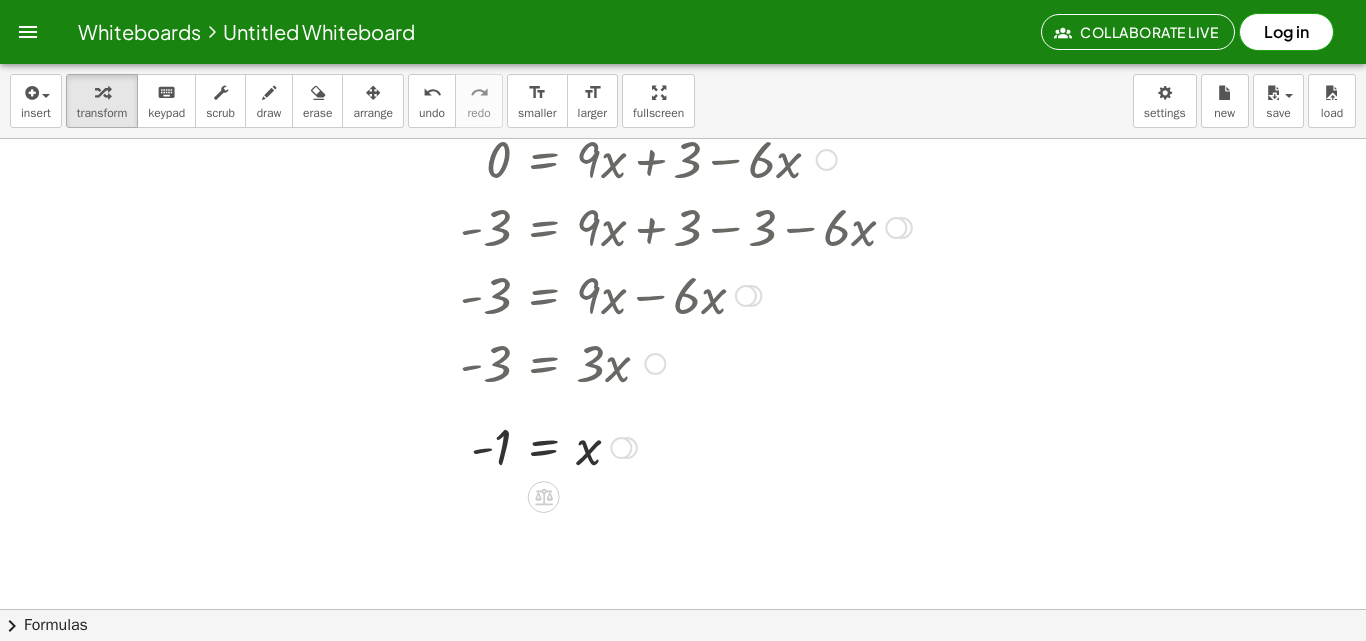 scroll, scrollTop: 2350, scrollLeft: 0, axis: vertical 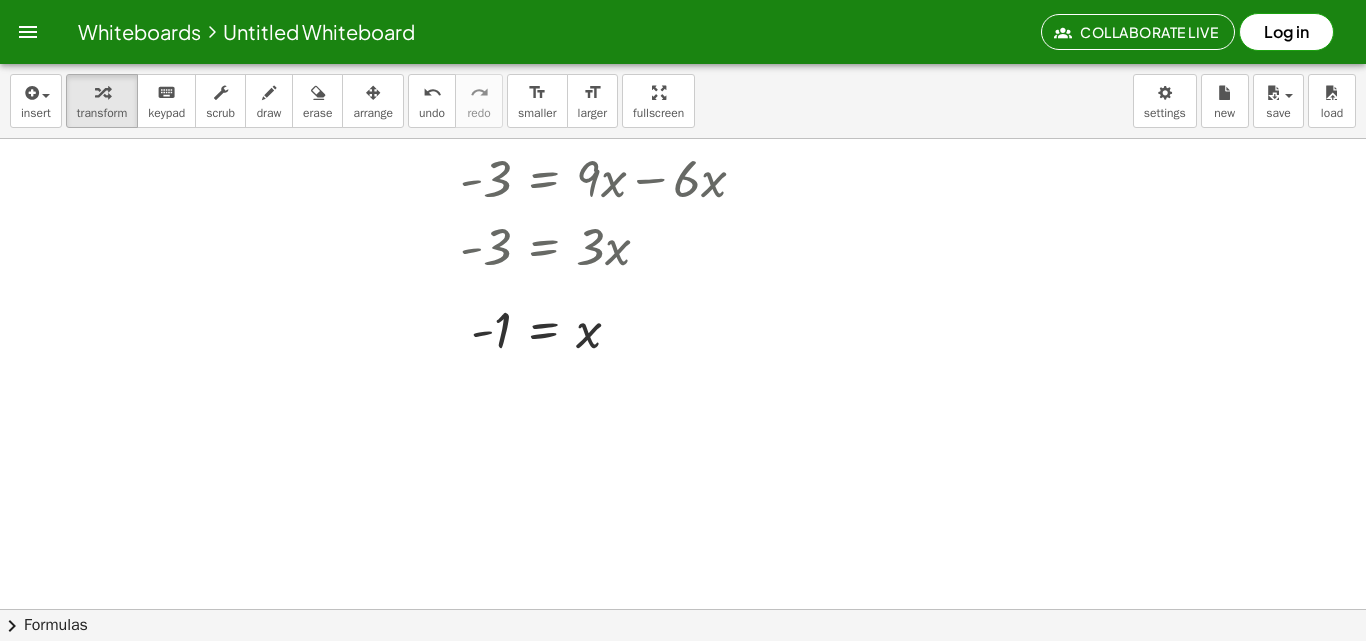 click at bounding box center [683, -566] 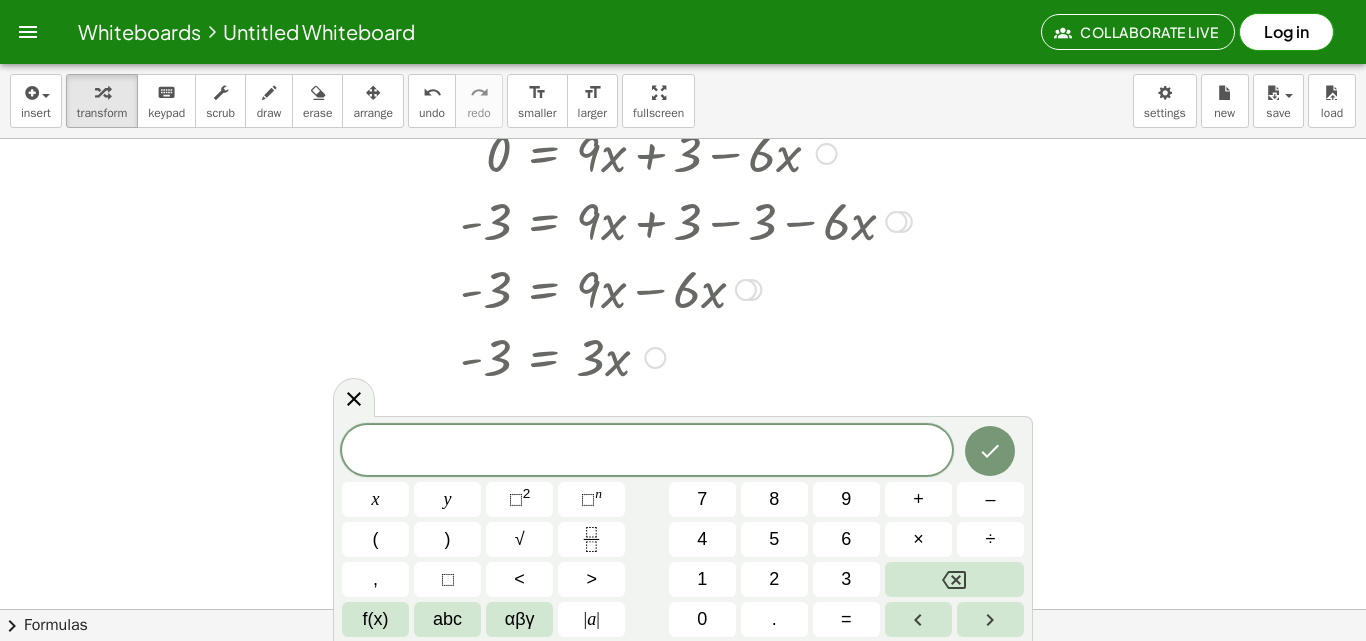 scroll, scrollTop: 2350, scrollLeft: 0, axis: vertical 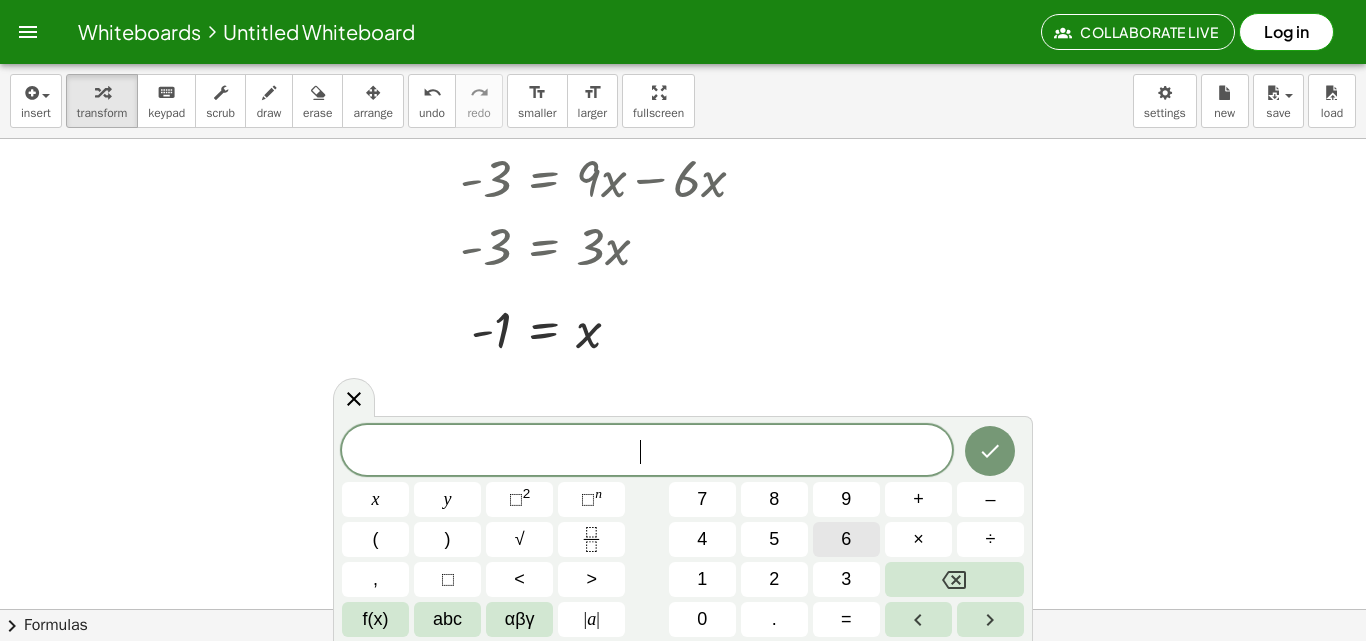 click on "6" at bounding box center [846, 539] 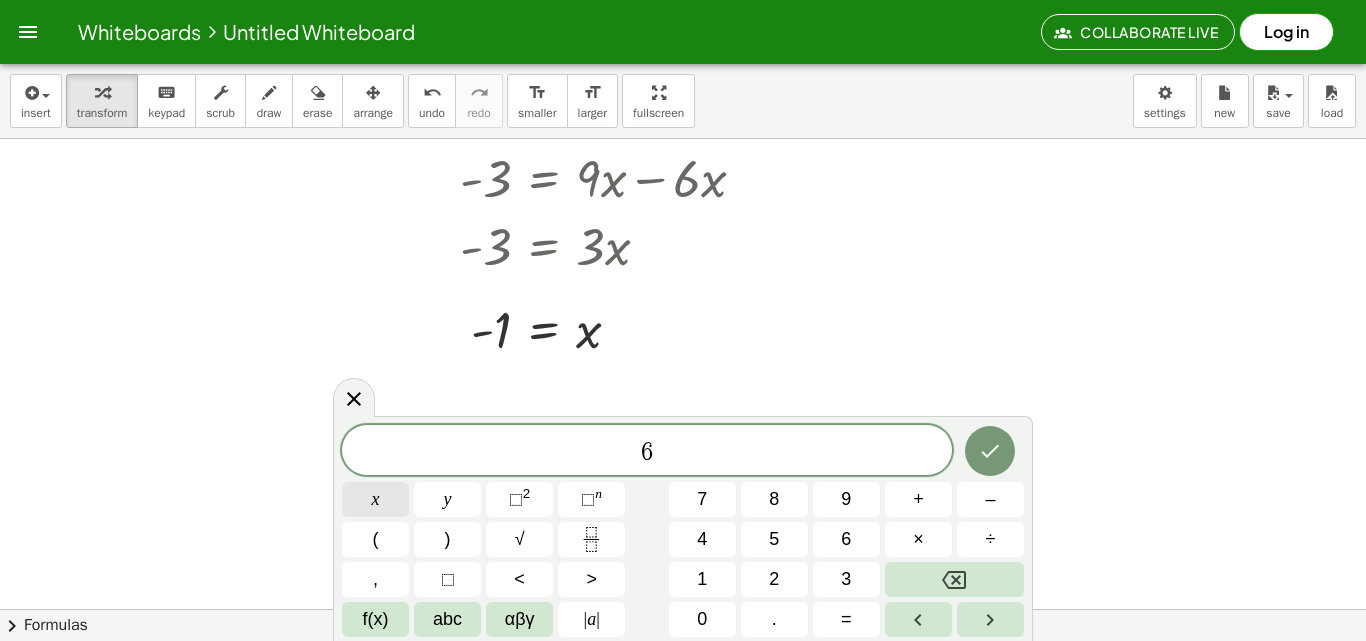click on "x" at bounding box center (376, 499) 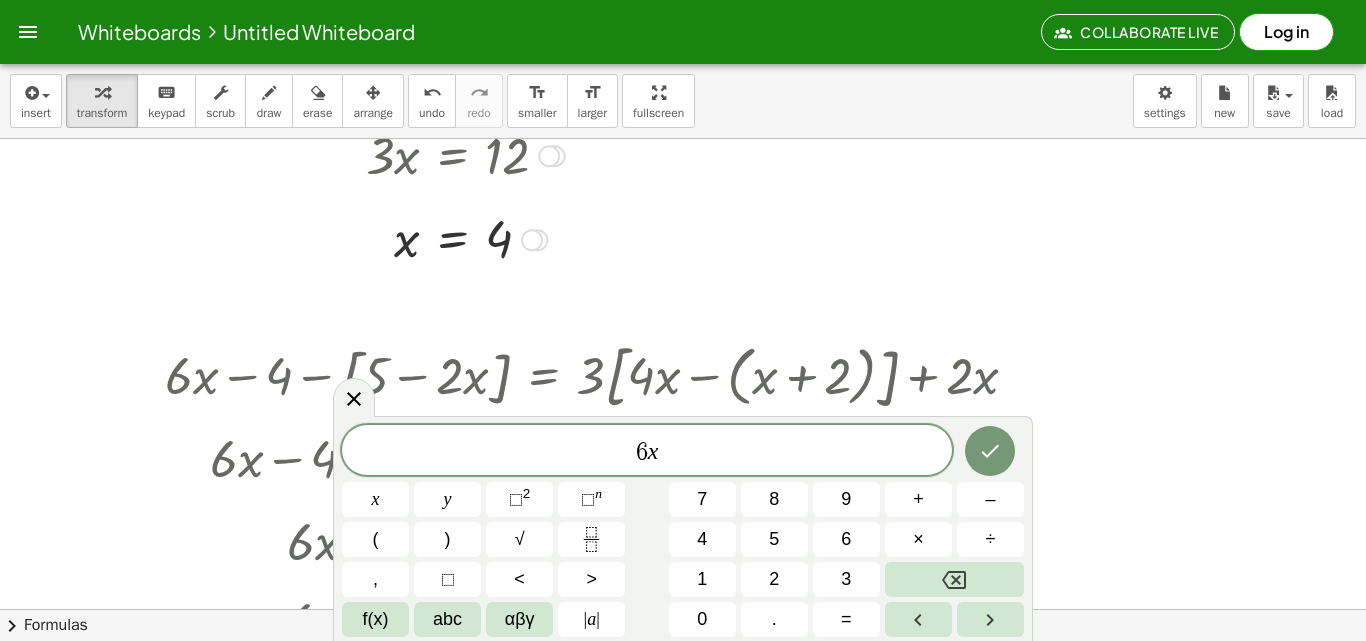scroll, scrollTop: 1250, scrollLeft: 0, axis: vertical 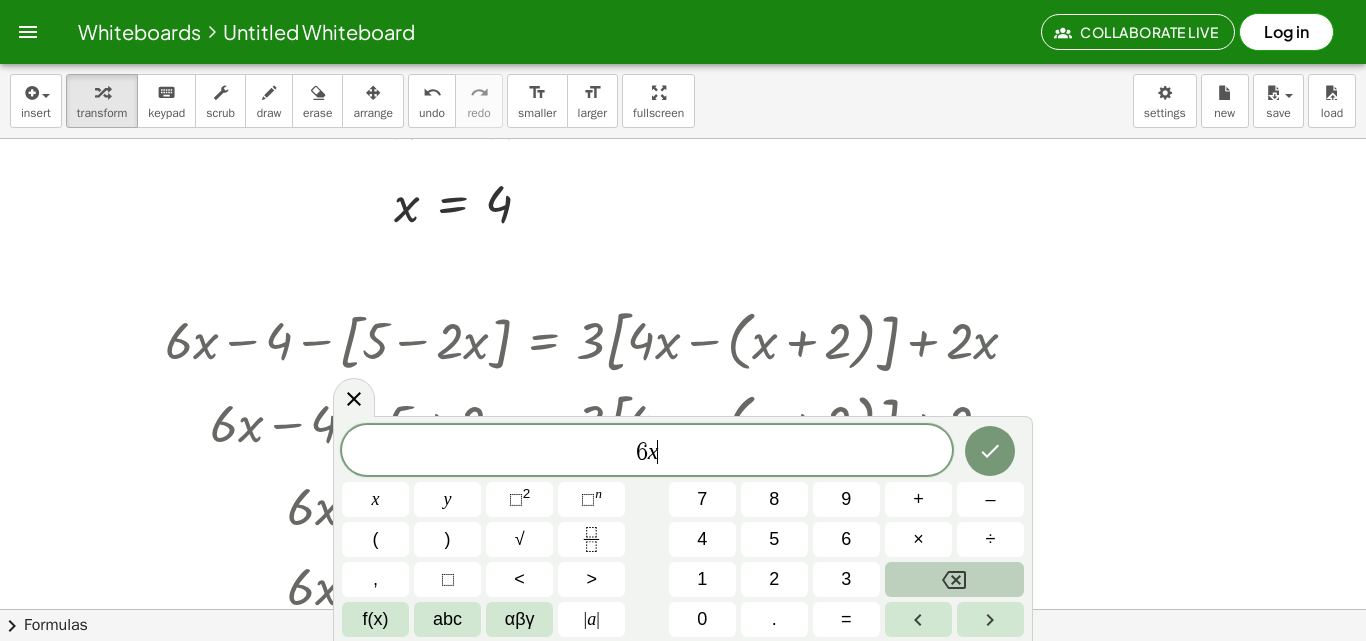 click at bounding box center [954, 579] 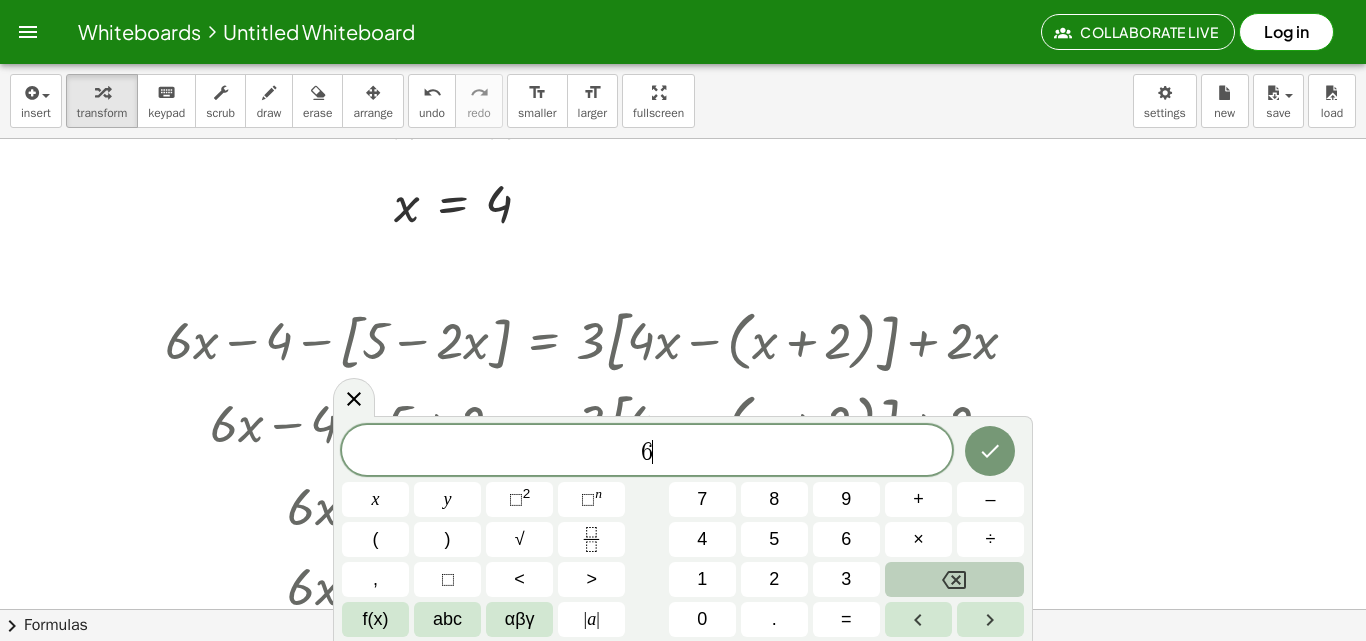 click at bounding box center [954, 579] 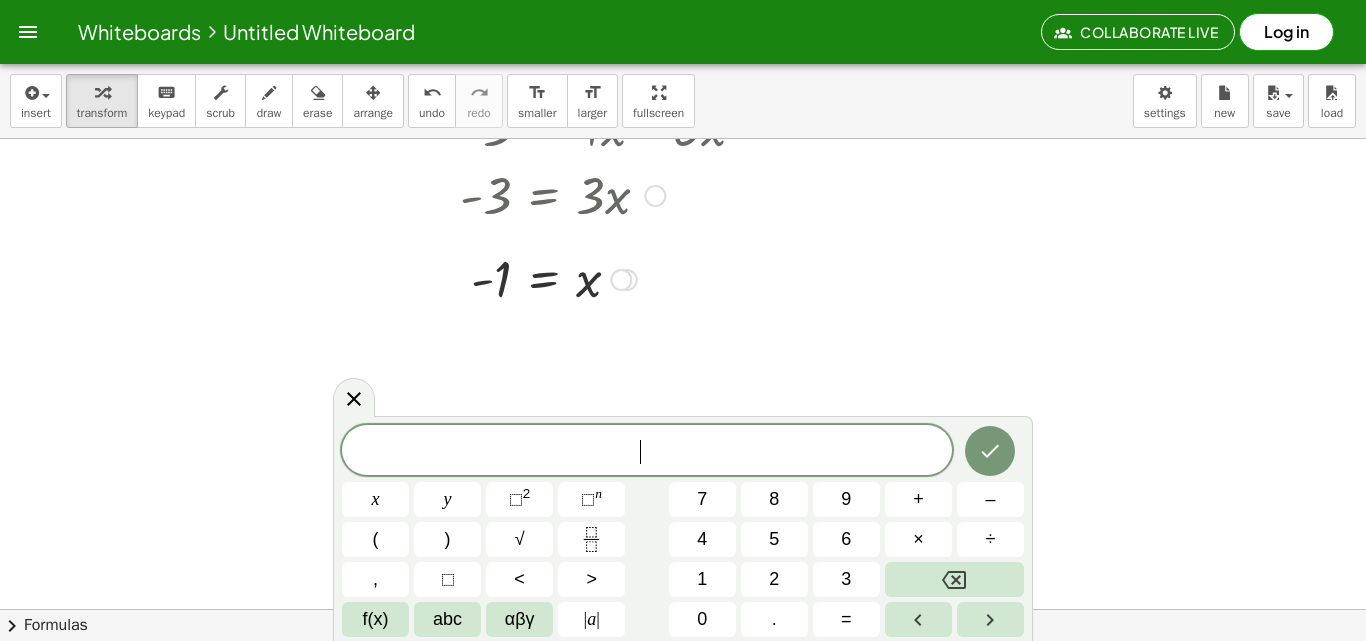 scroll, scrollTop: 2450, scrollLeft: 0, axis: vertical 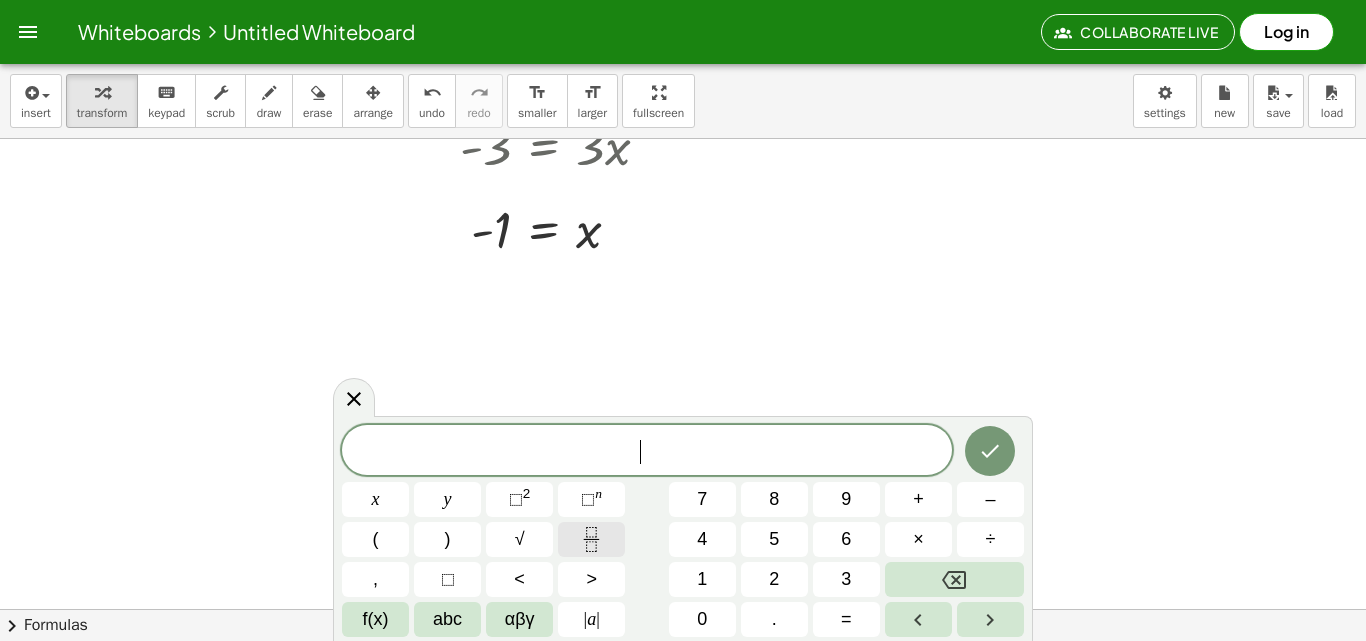 click at bounding box center (591, 539) 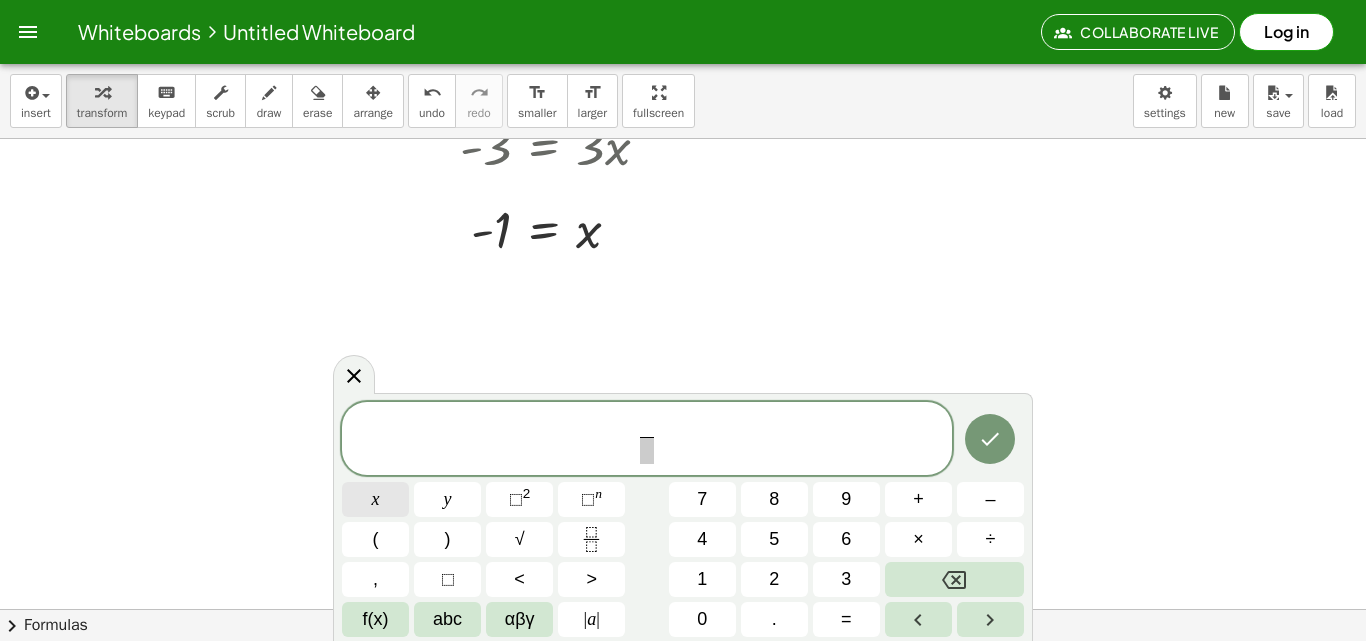 click on "x" at bounding box center [376, 499] 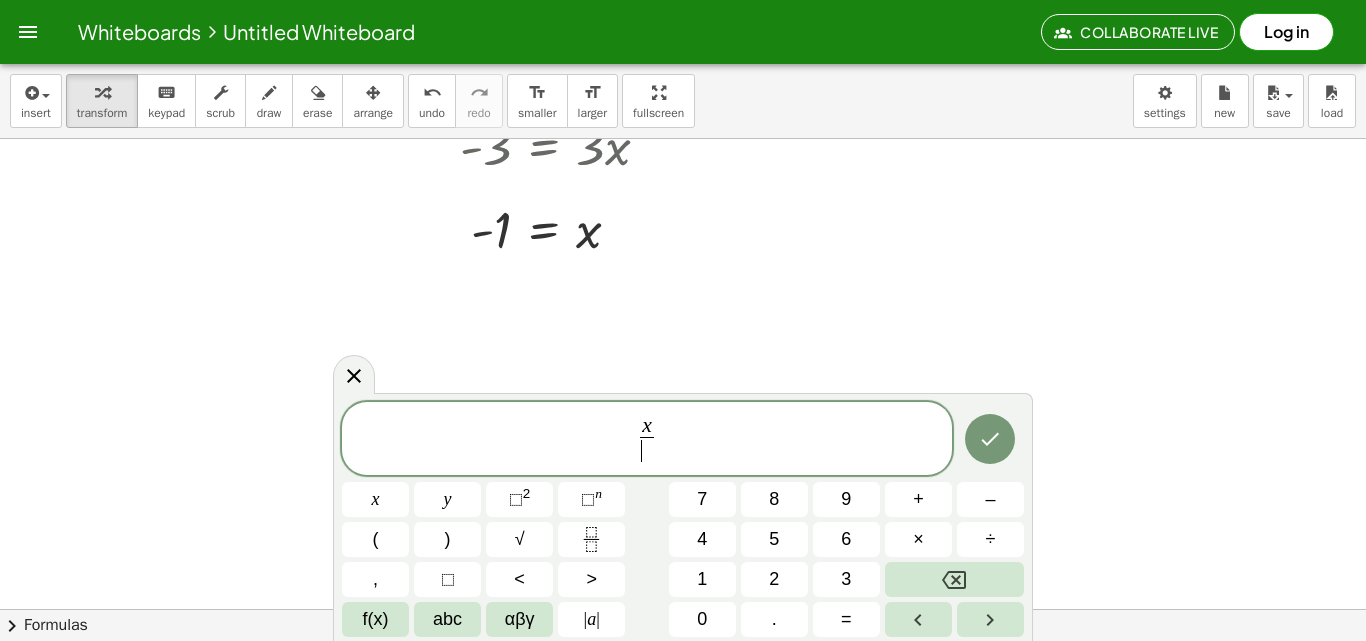 click on "​" at bounding box center (647, 450) 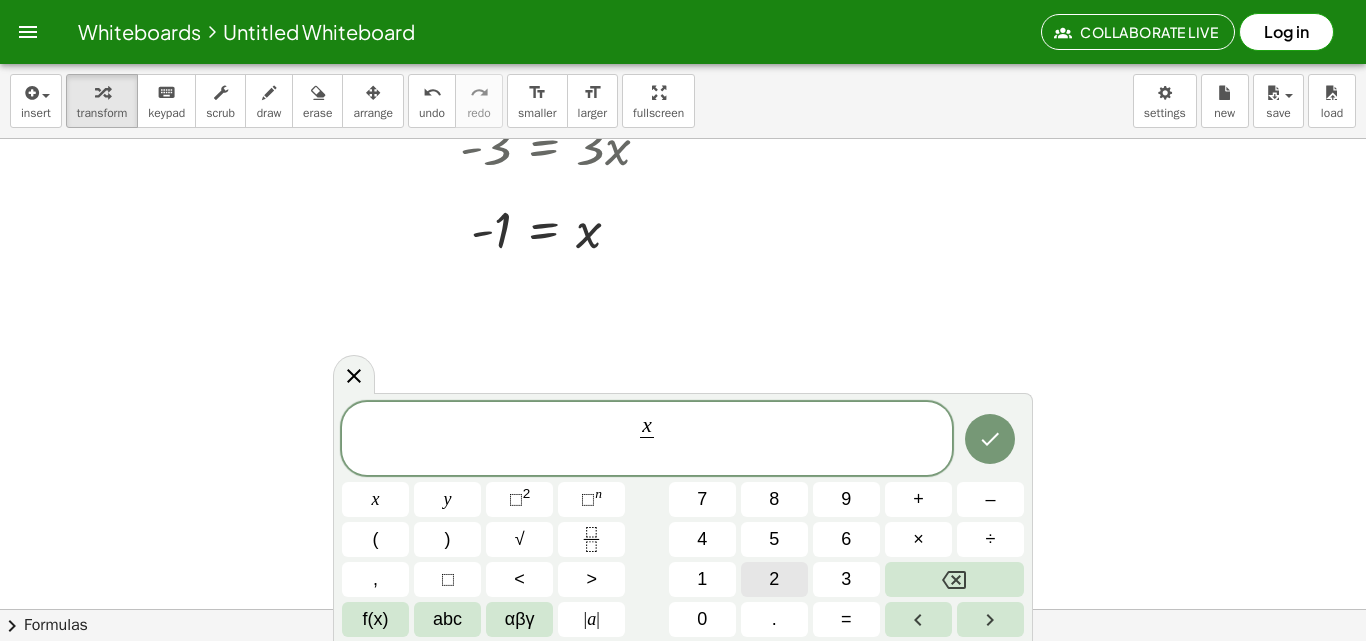 click on "2" at bounding box center [774, 579] 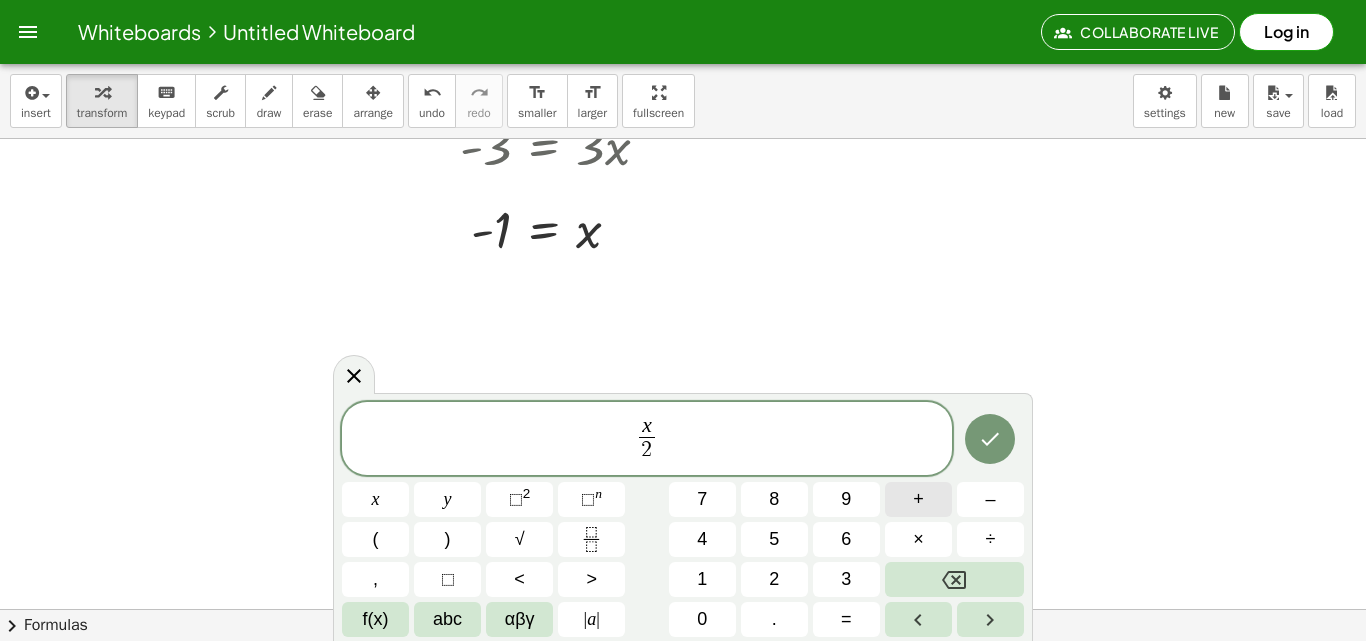 click on "+" at bounding box center [918, 499] 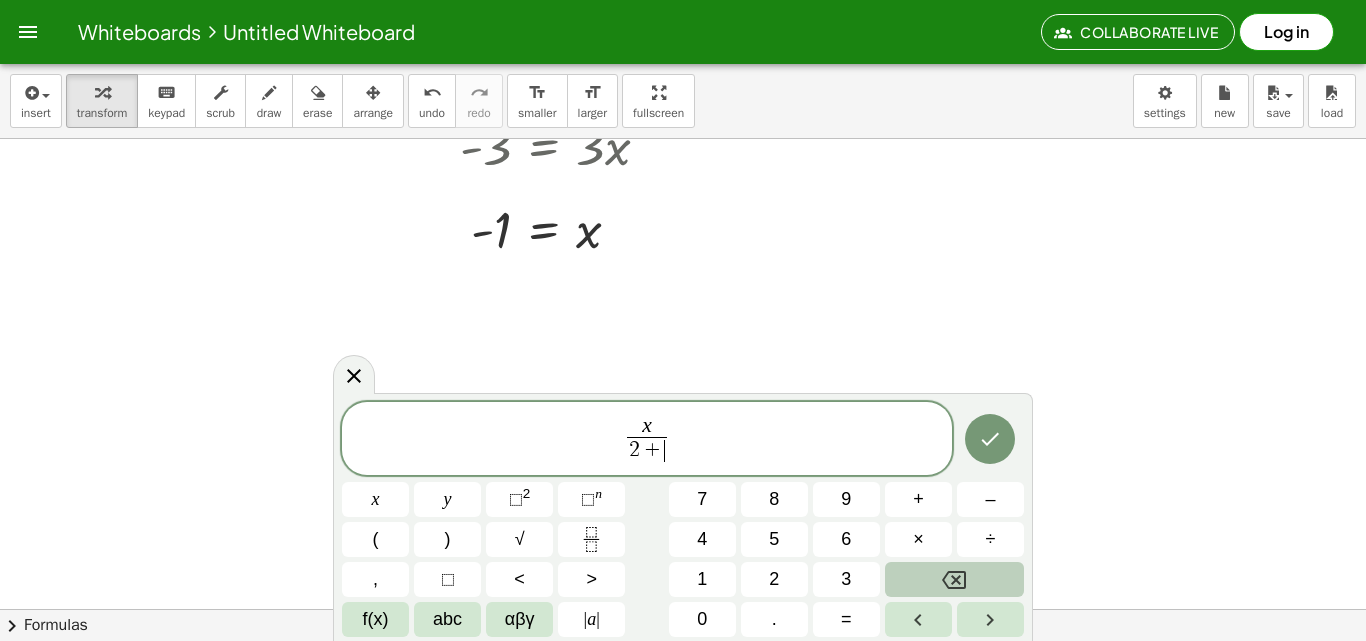 click at bounding box center [954, 579] 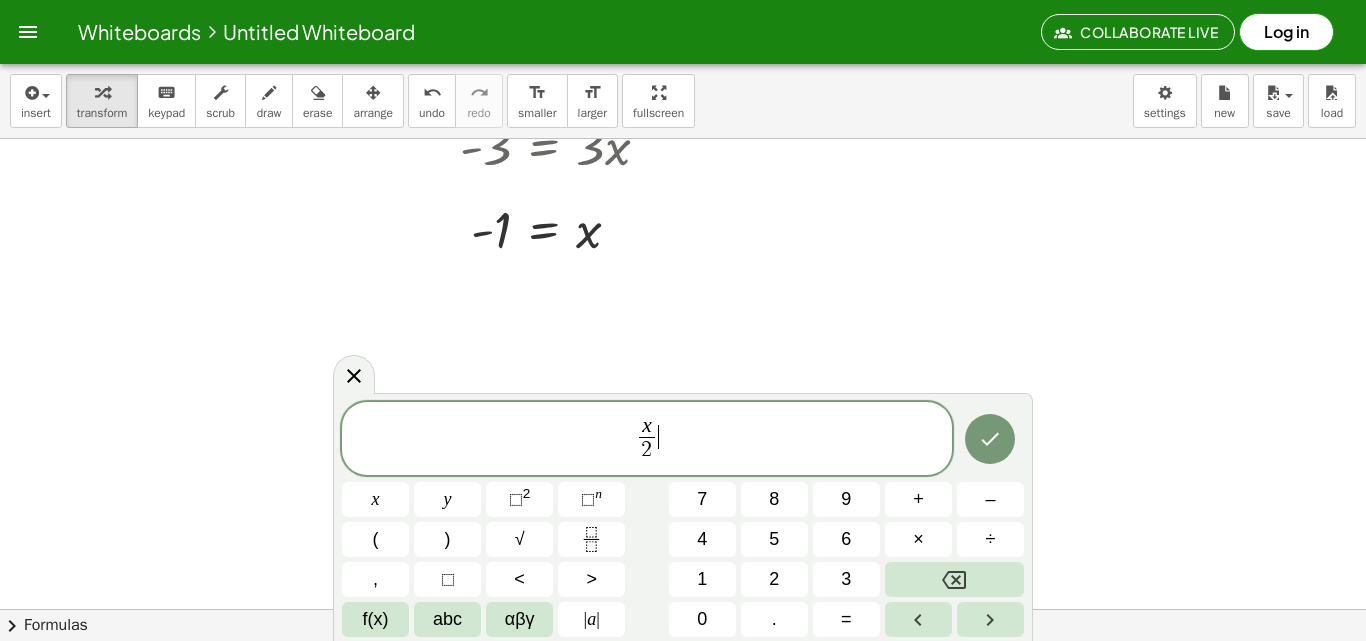 click on "x 2 ​ ​" at bounding box center [647, 440] 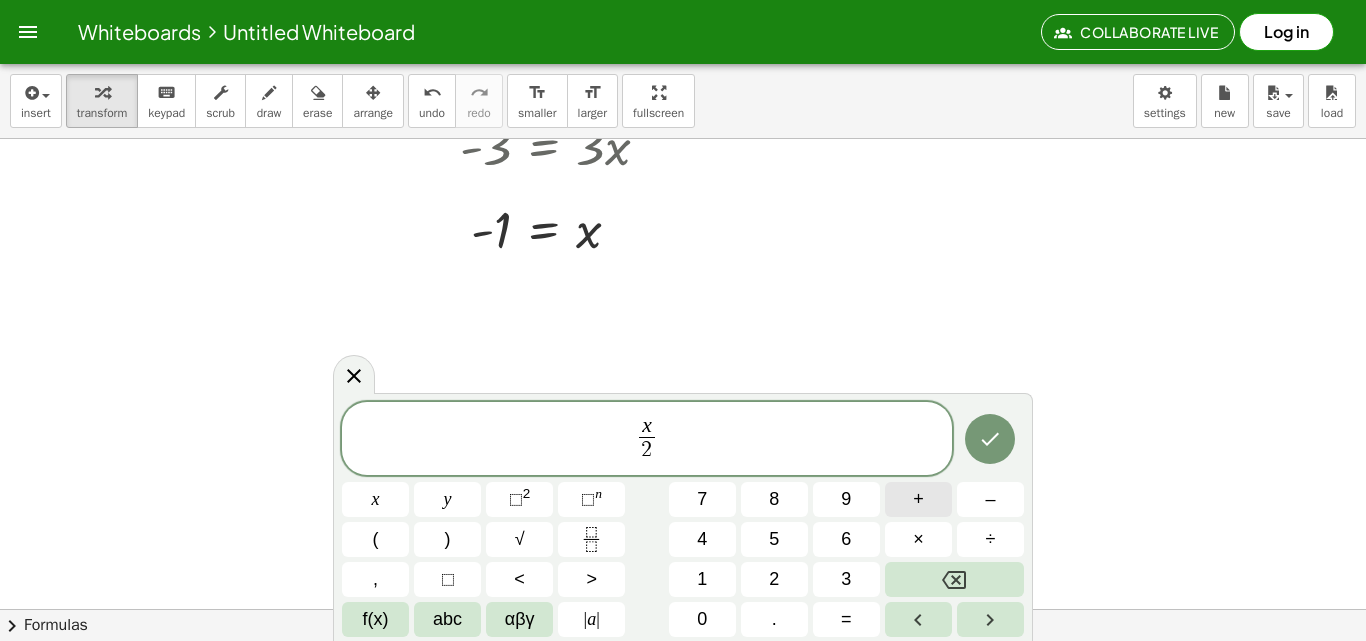 click on "+" at bounding box center (918, 499) 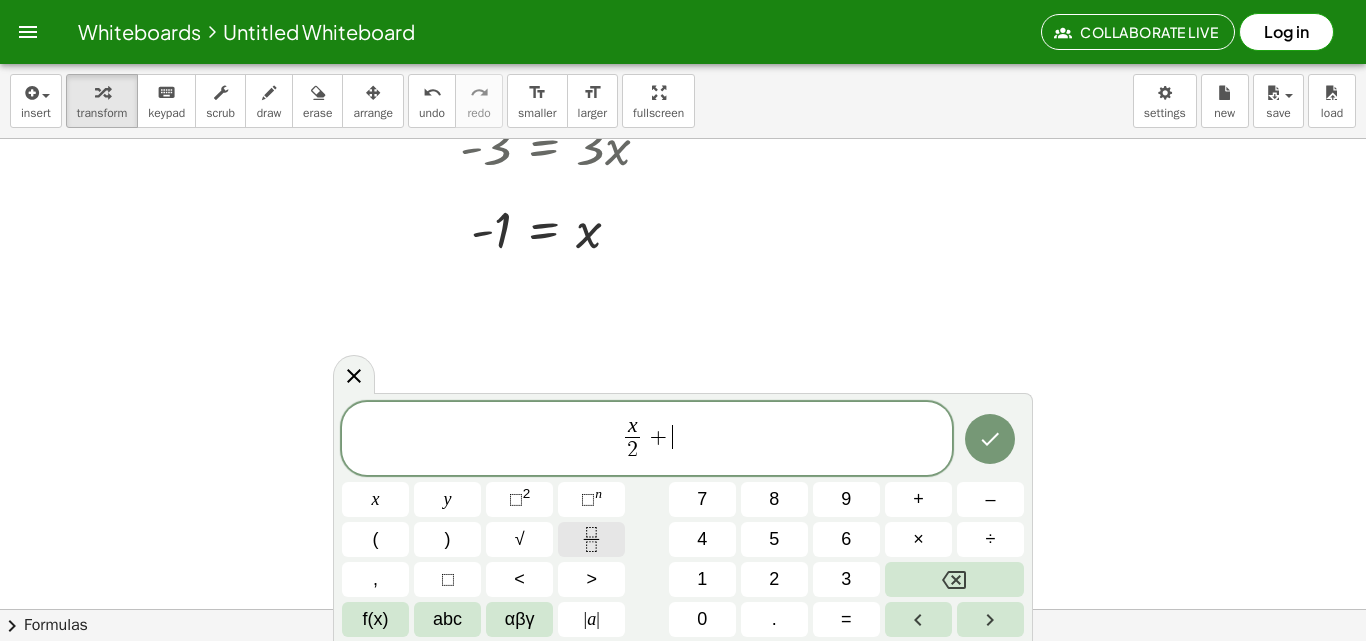 click at bounding box center (591, 539) 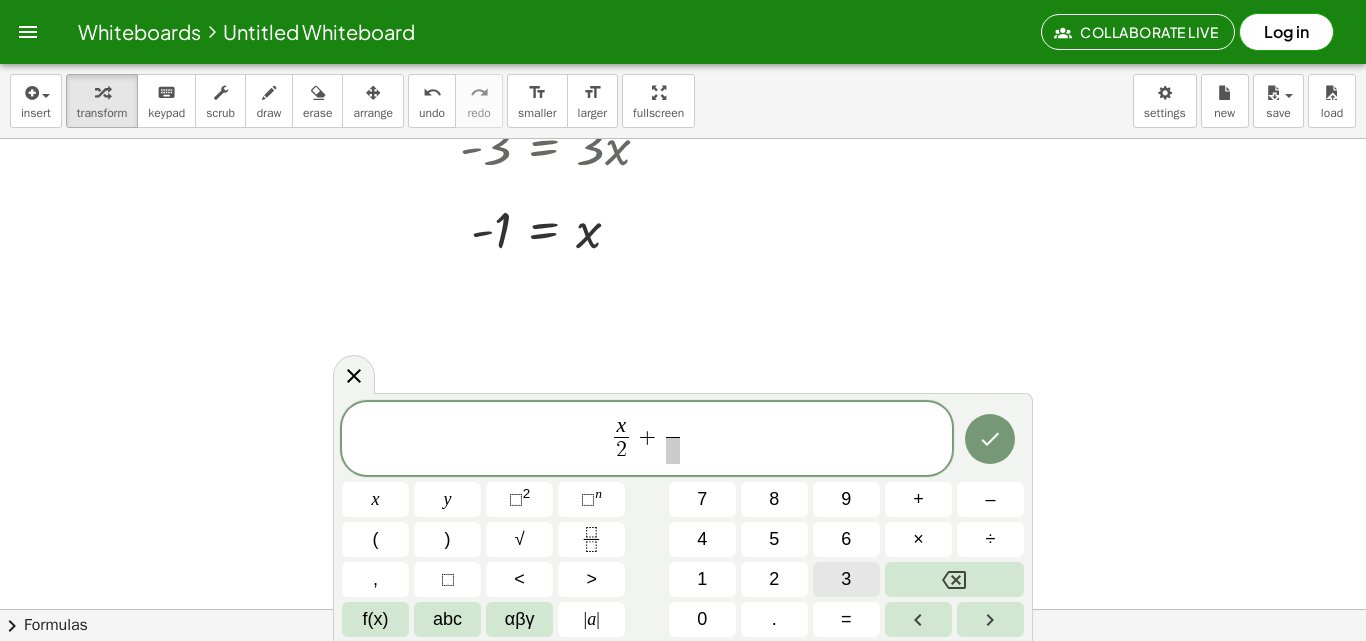 click on "3" at bounding box center (846, 579) 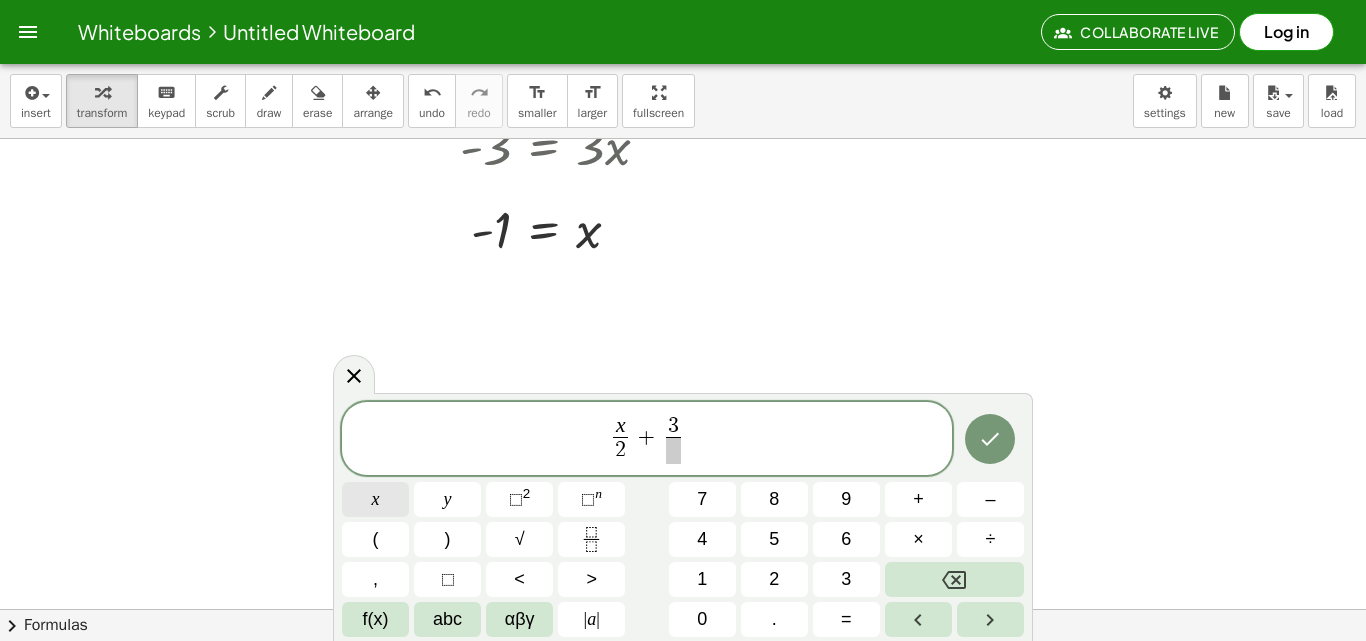 click on "x" at bounding box center (375, 499) 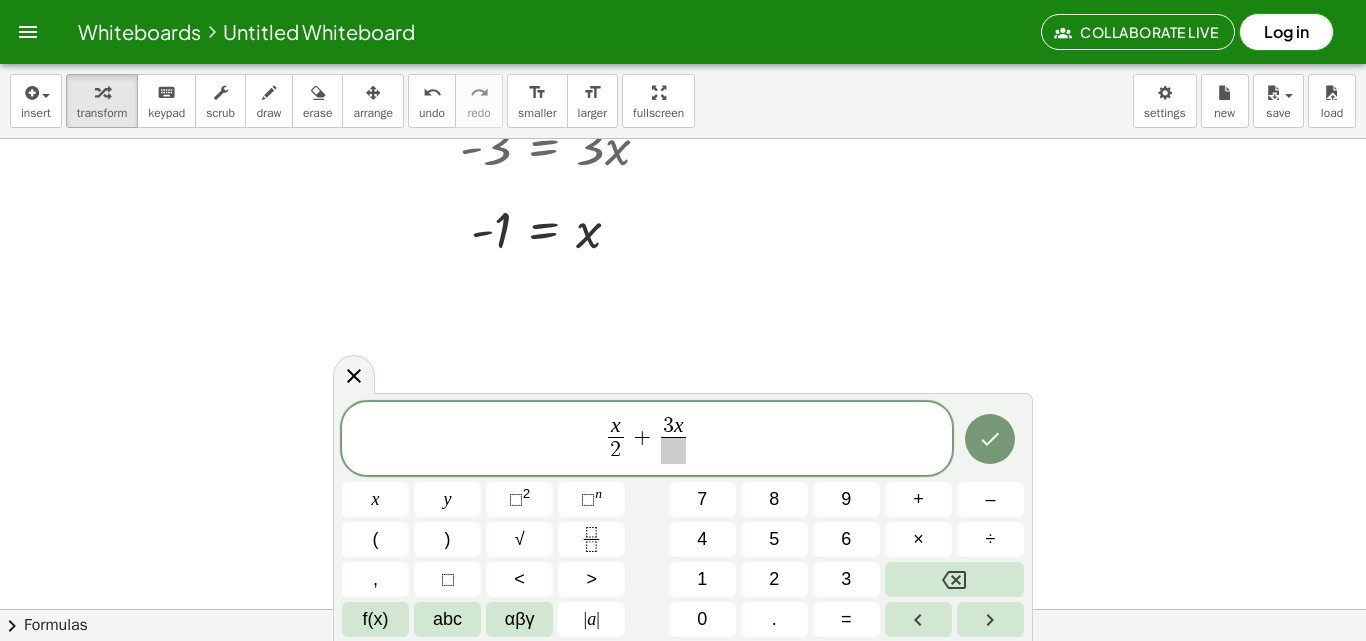 click at bounding box center (673, 450) 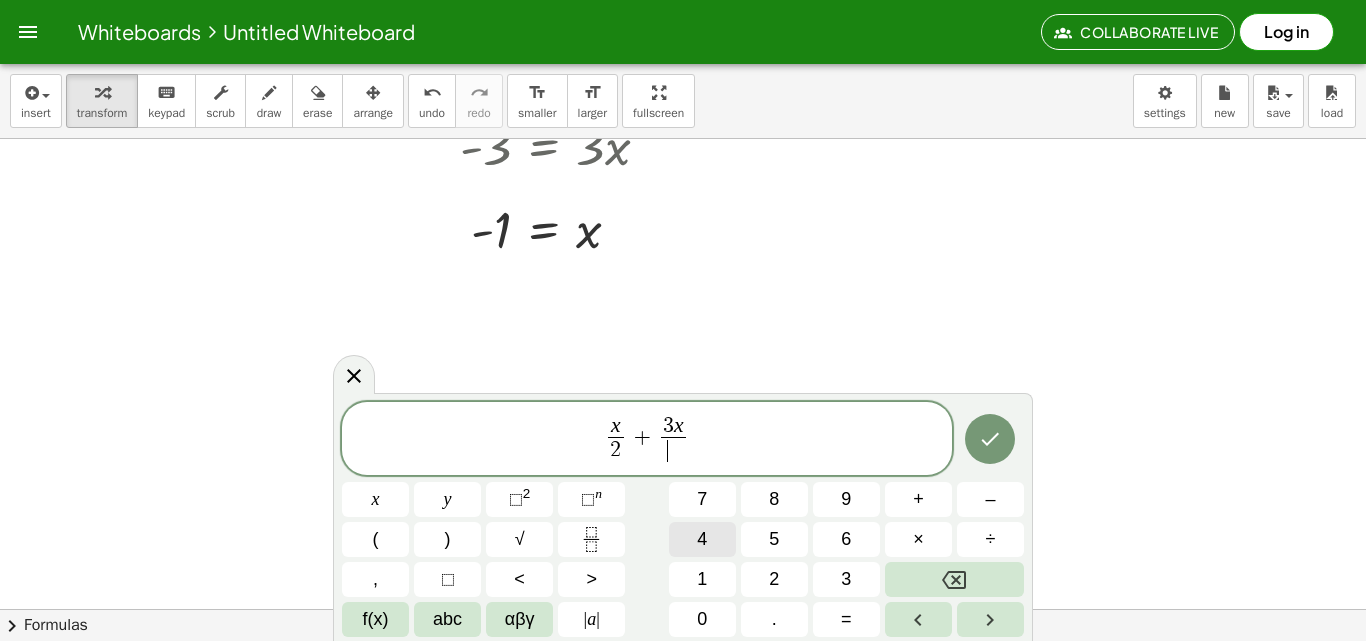 click on "4" at bounding box center [702, 539] 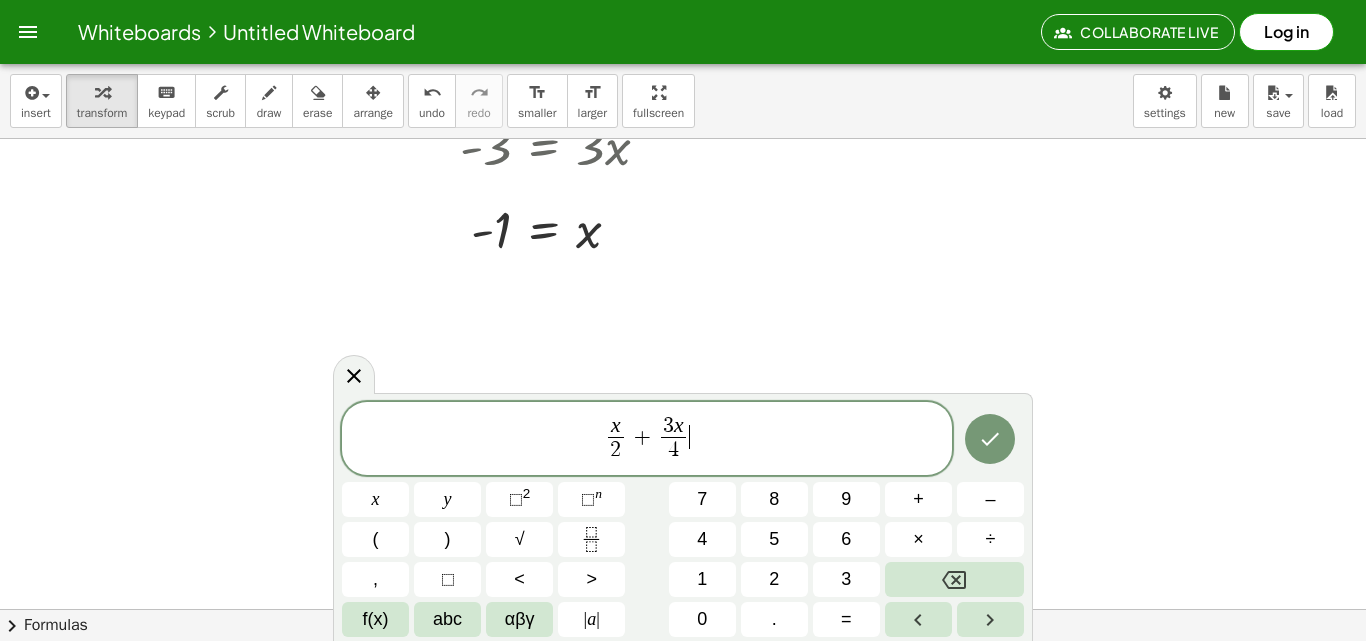 click on "x 2 ​ + 3 x 4 ​ ​" at bounding box center [647, 440] 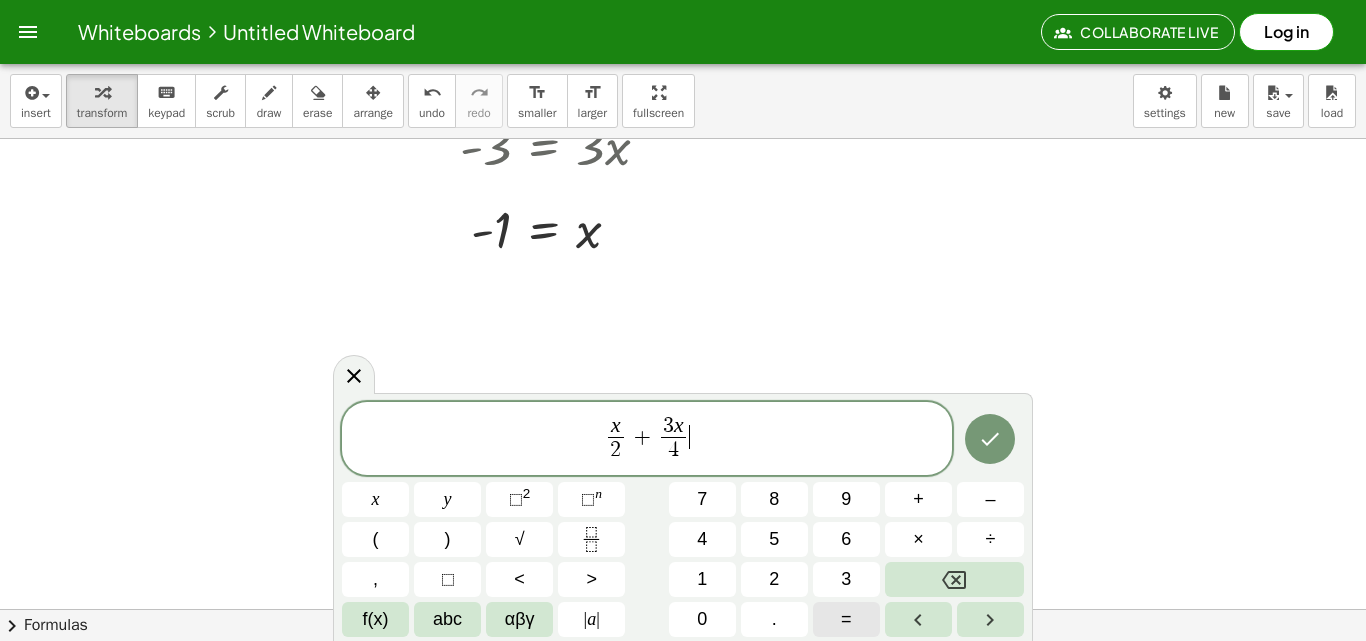 click on "=" at bounding box center [846, 619] 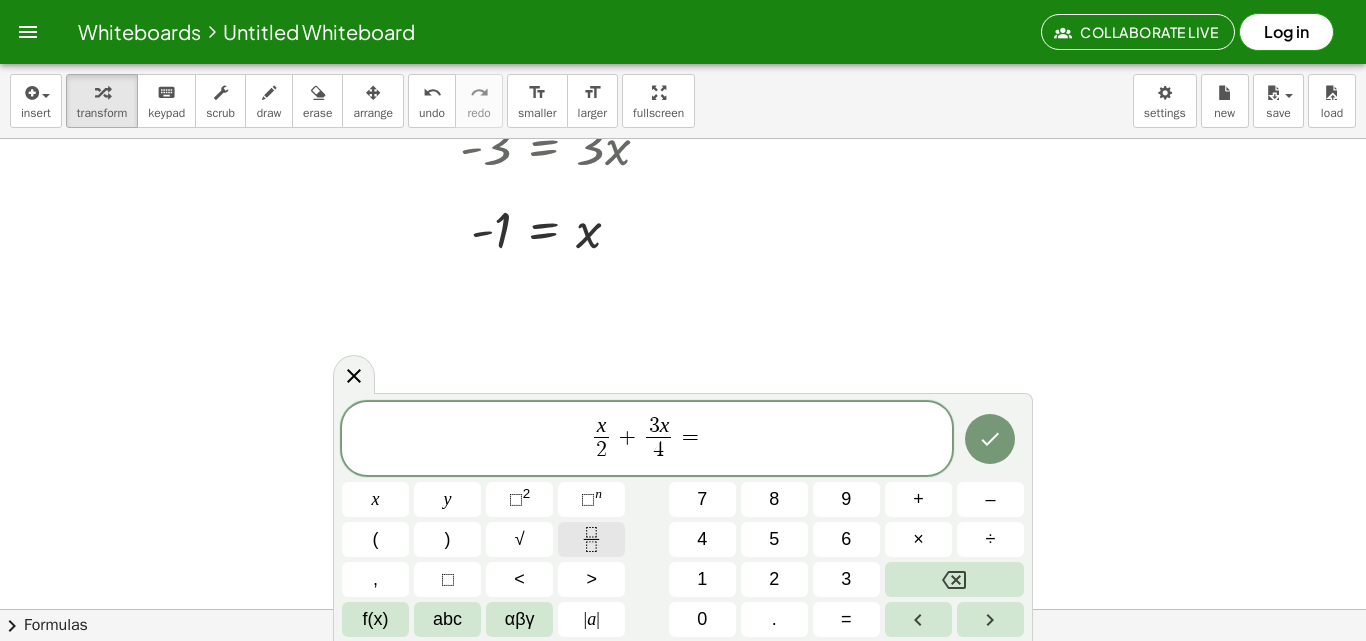 click at bounding box center [591, 539] 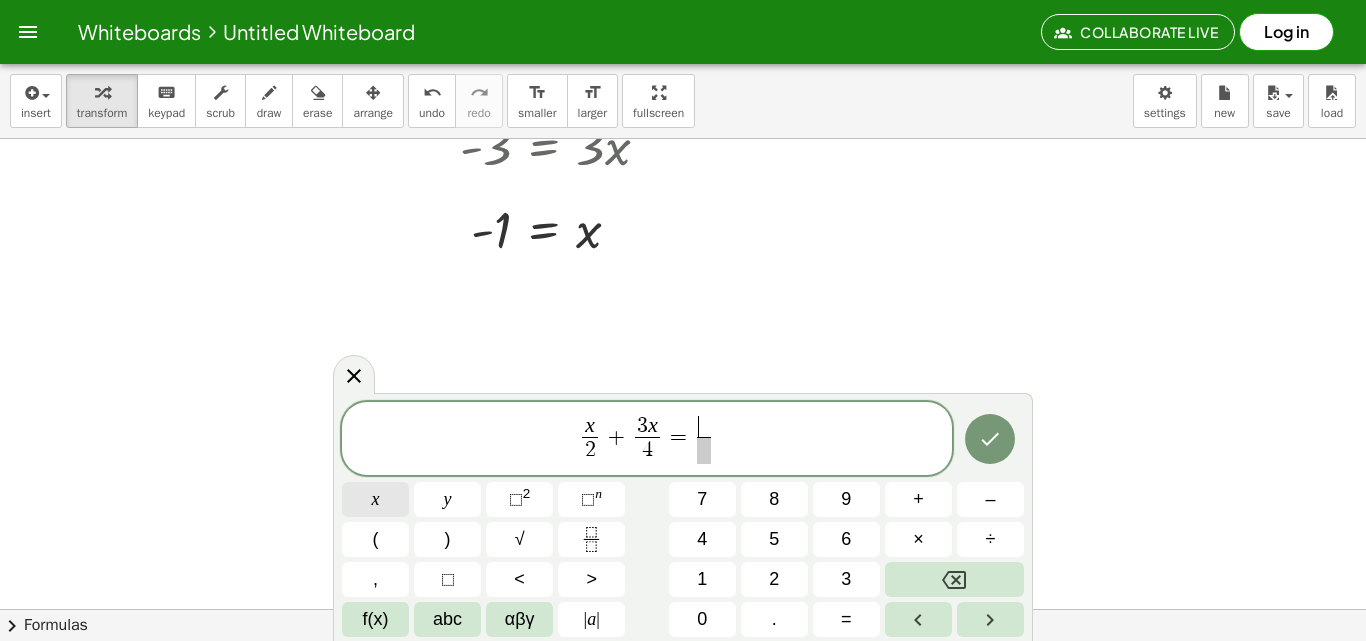 click on "x" at bounding box center [376, 499] 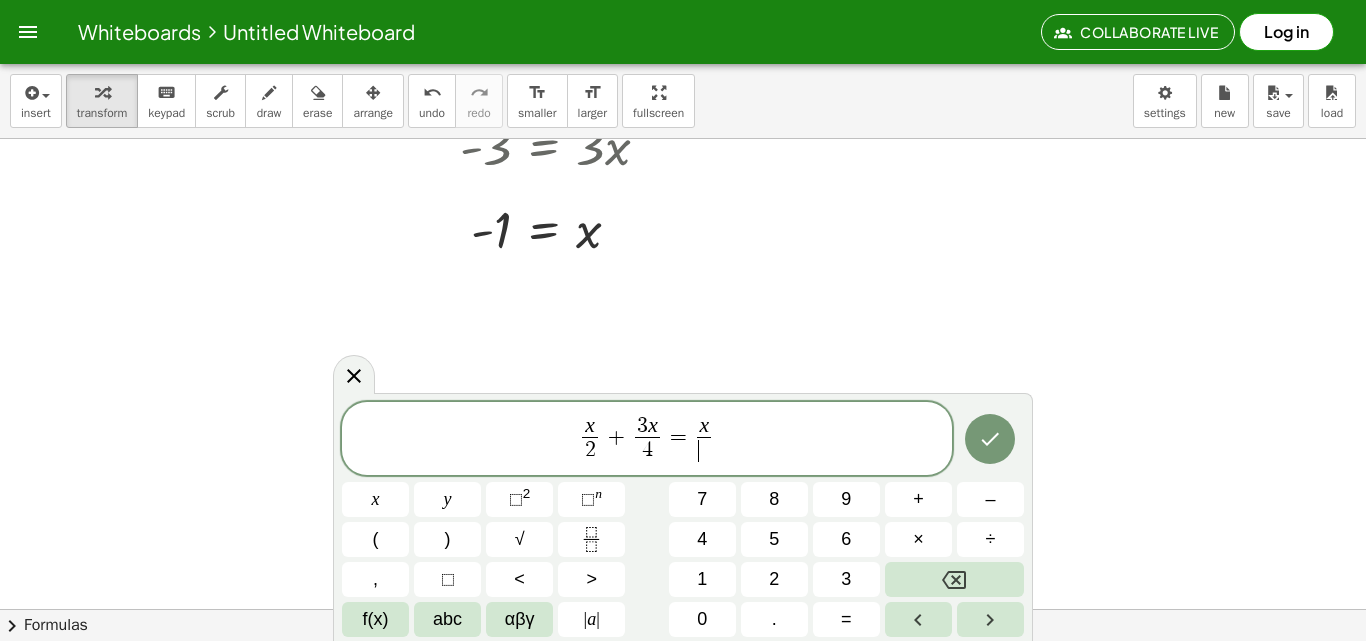 click on "x ​ ​" at bounding box center [704, 440] 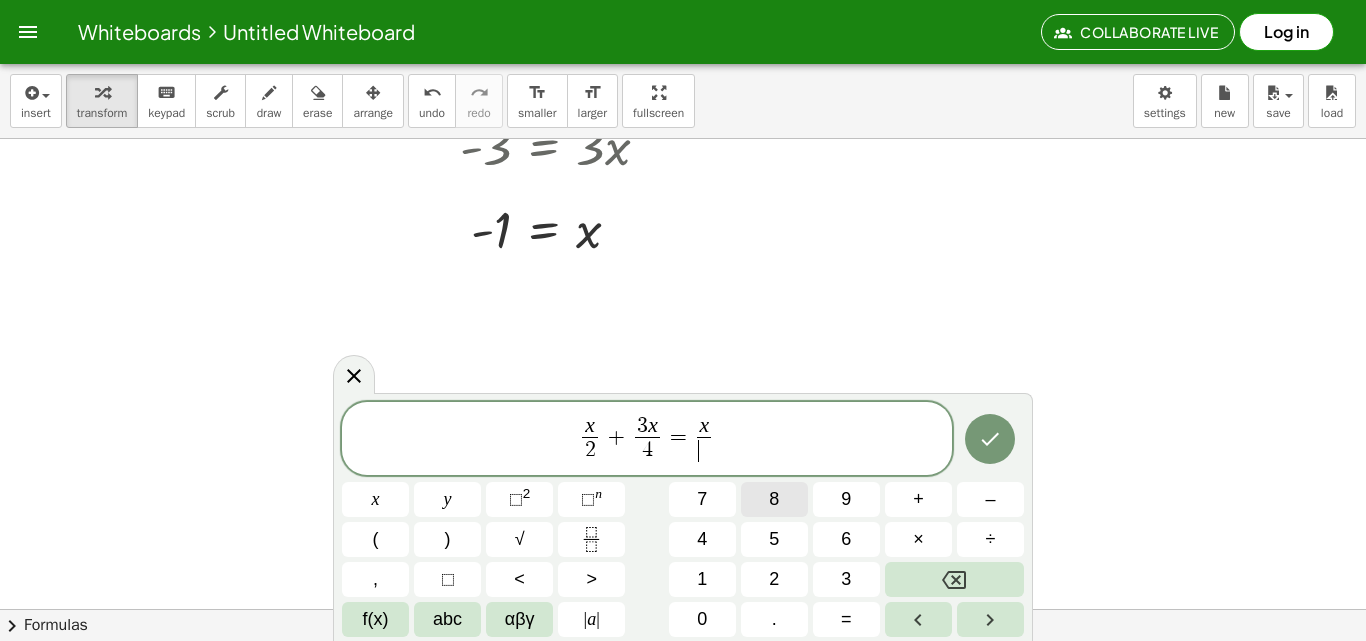 click on "8" at bounding box center [774, 499] 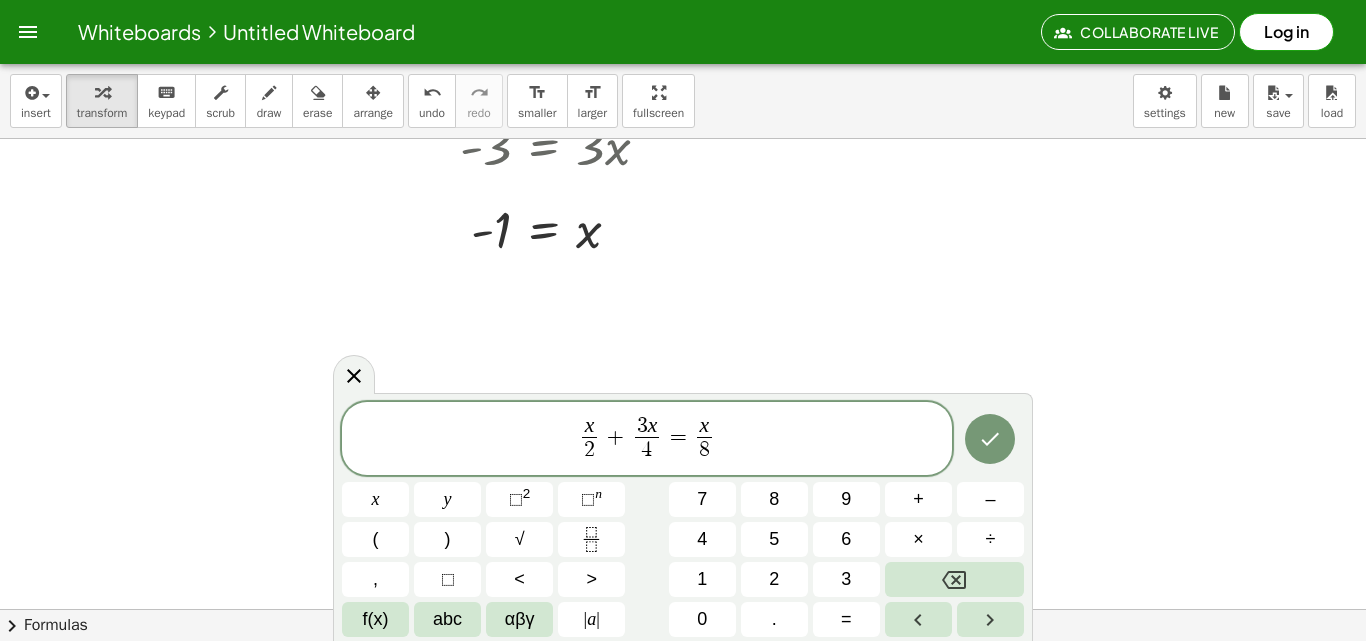 click on "x 2 ​ + 3 x 4 ​ = x 8 ​ ​" at bounding box center [647, 440] 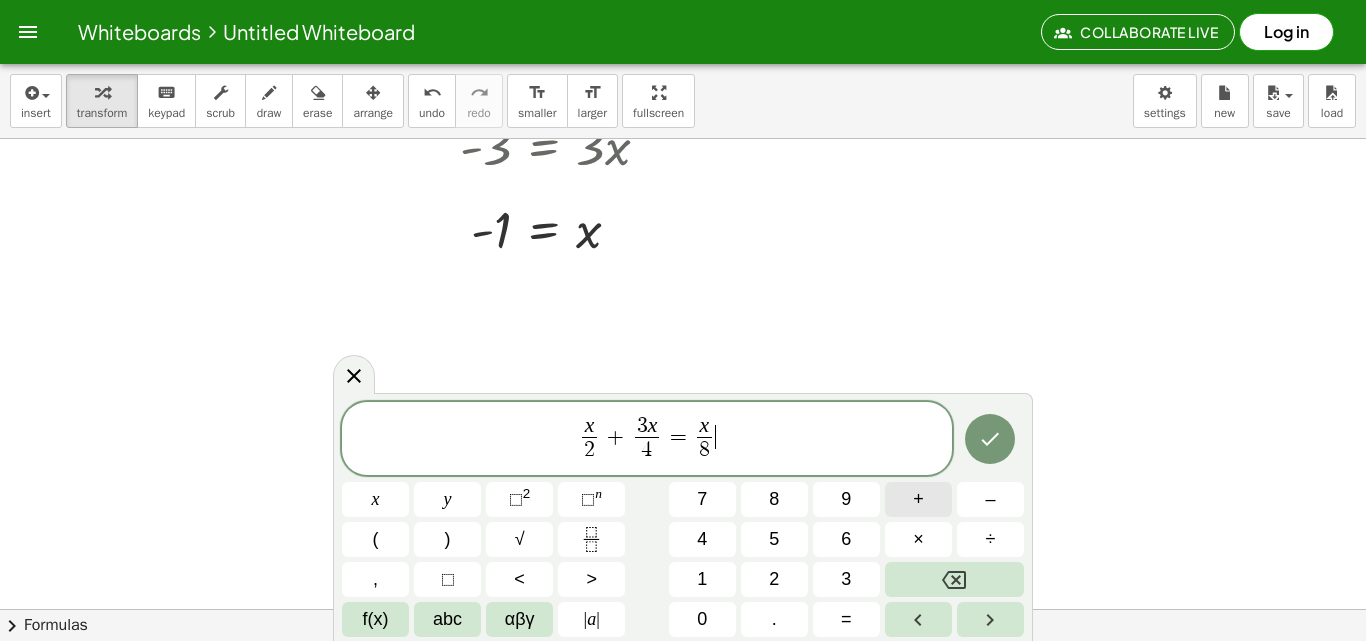 click on "+" at bounding box center (918, 499) 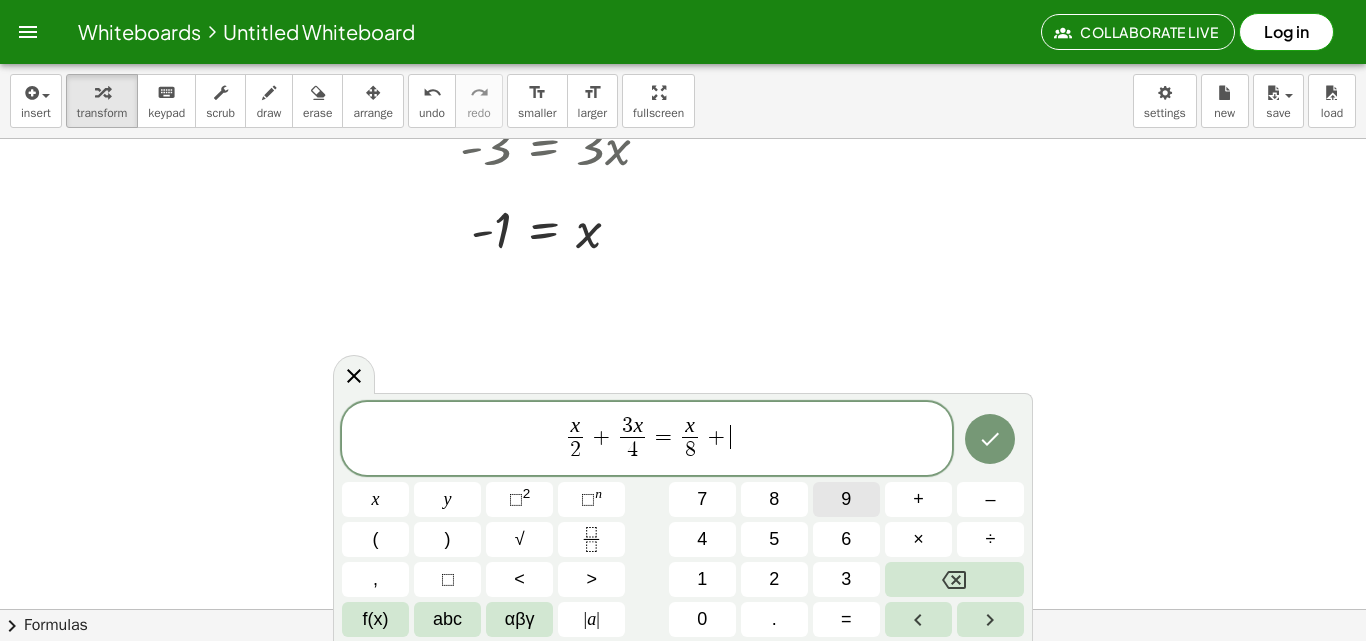 click on "9" at bounding box center [846, 499] 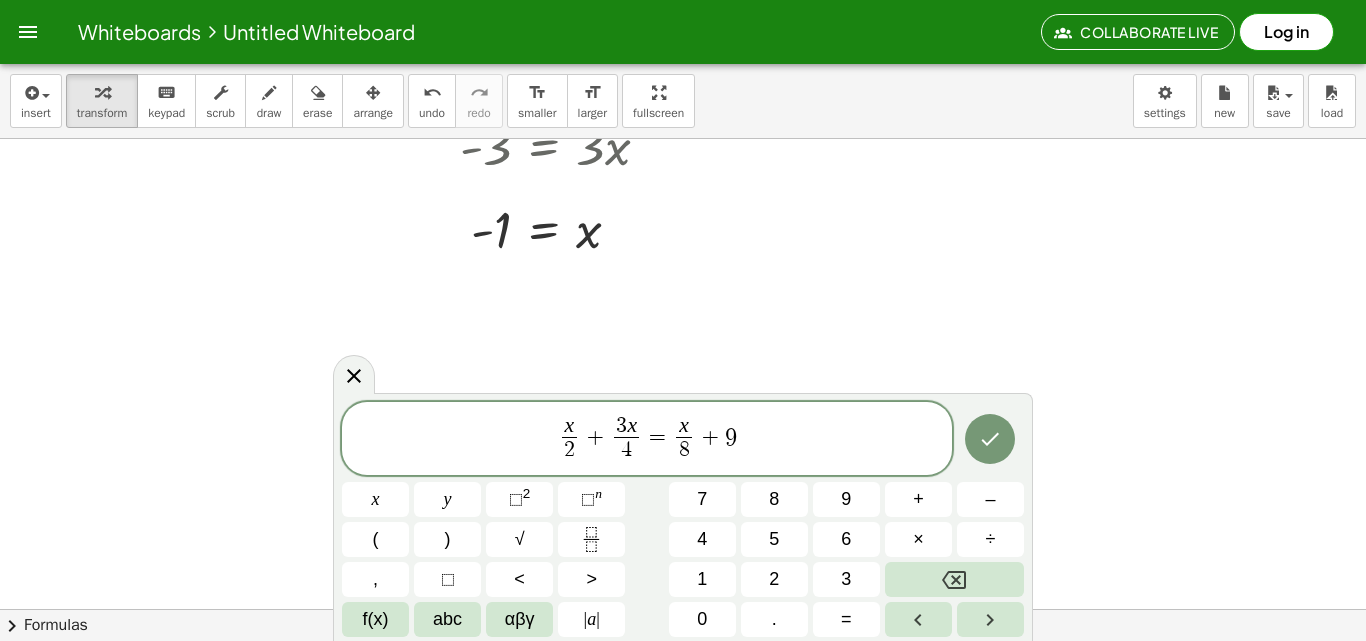 click on "x 2 ​ + 3 x 4 ​ = x 8 ​ + 9 ​" at bounding box center [647, 440] 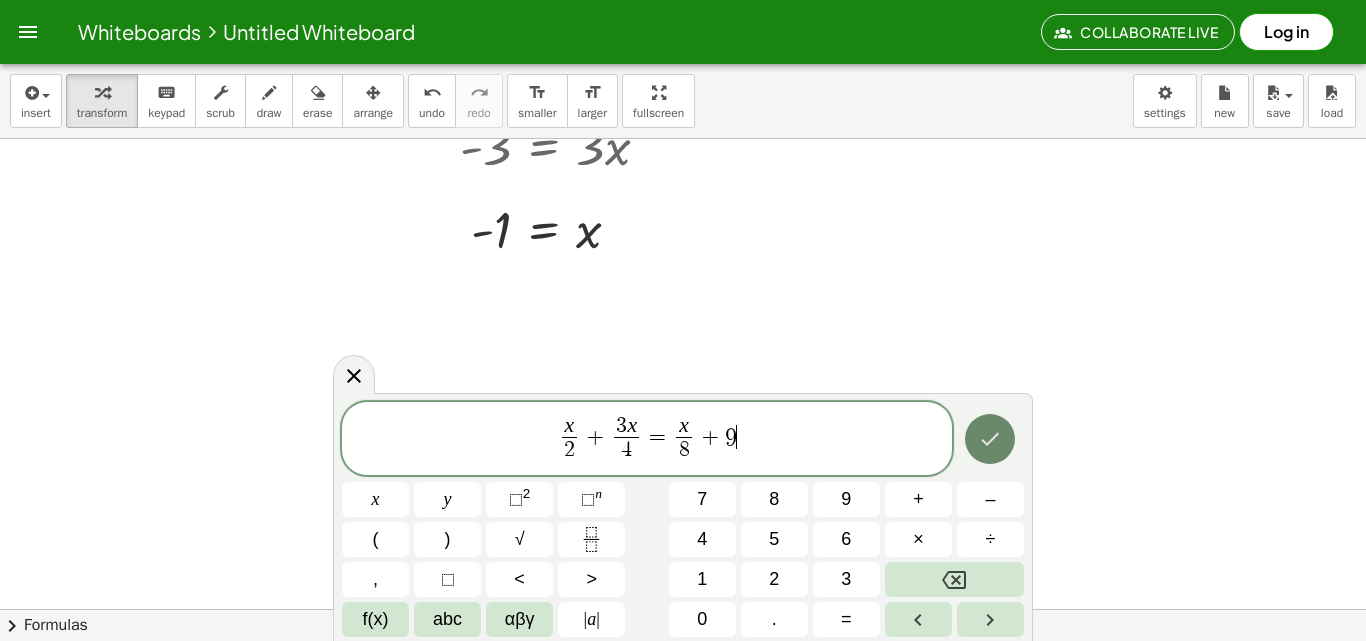 click at bounding box center (990, 439) 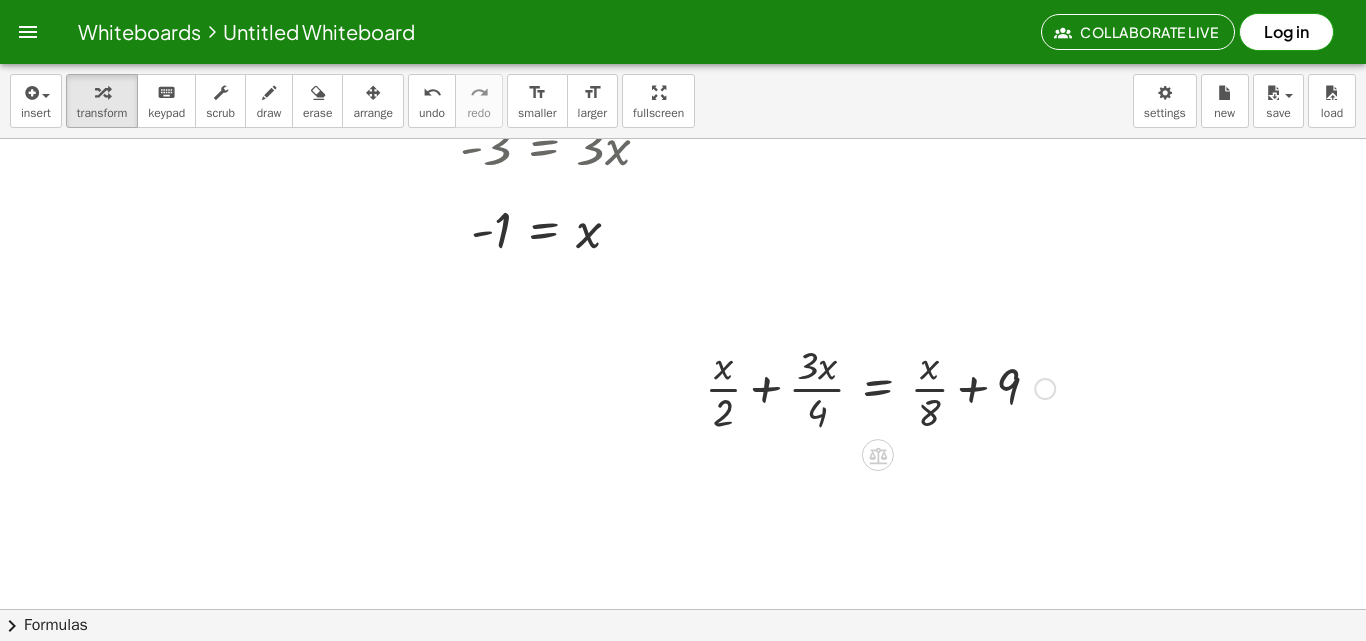 click at bounding box center [880, 387] 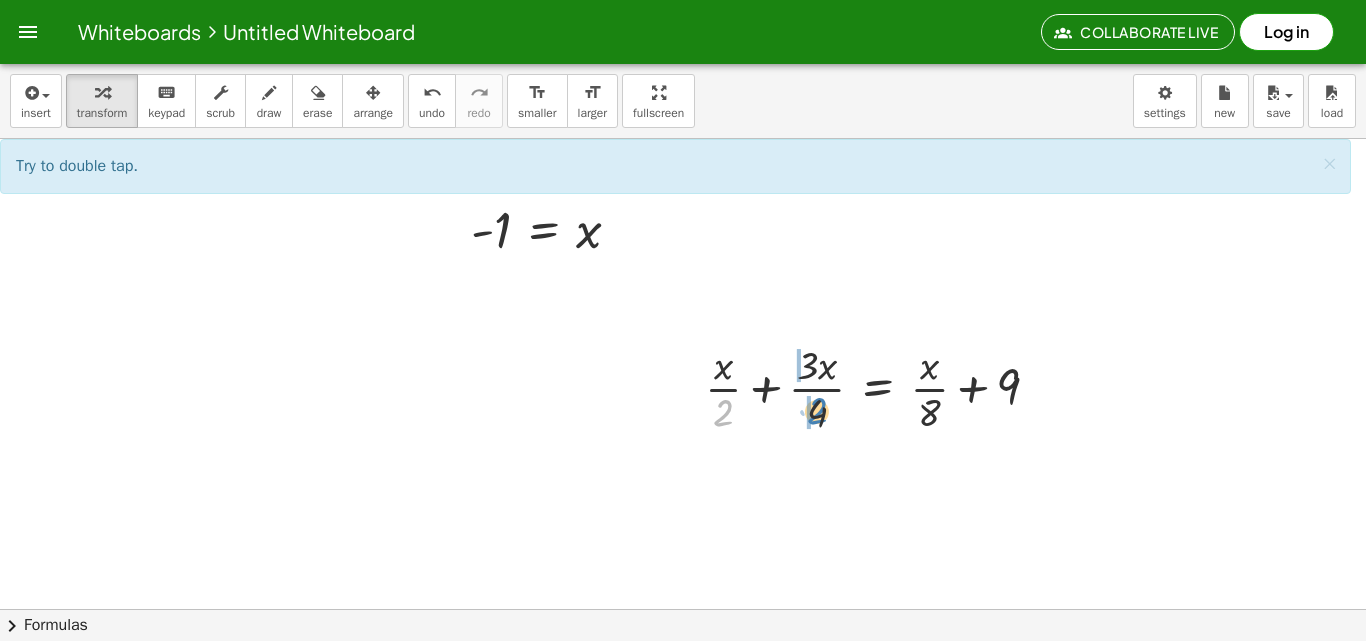 drag, startPoint x: 732, startPoint y: 409, endPoint x: 824, endPoint y: 408, distance: 92.00543 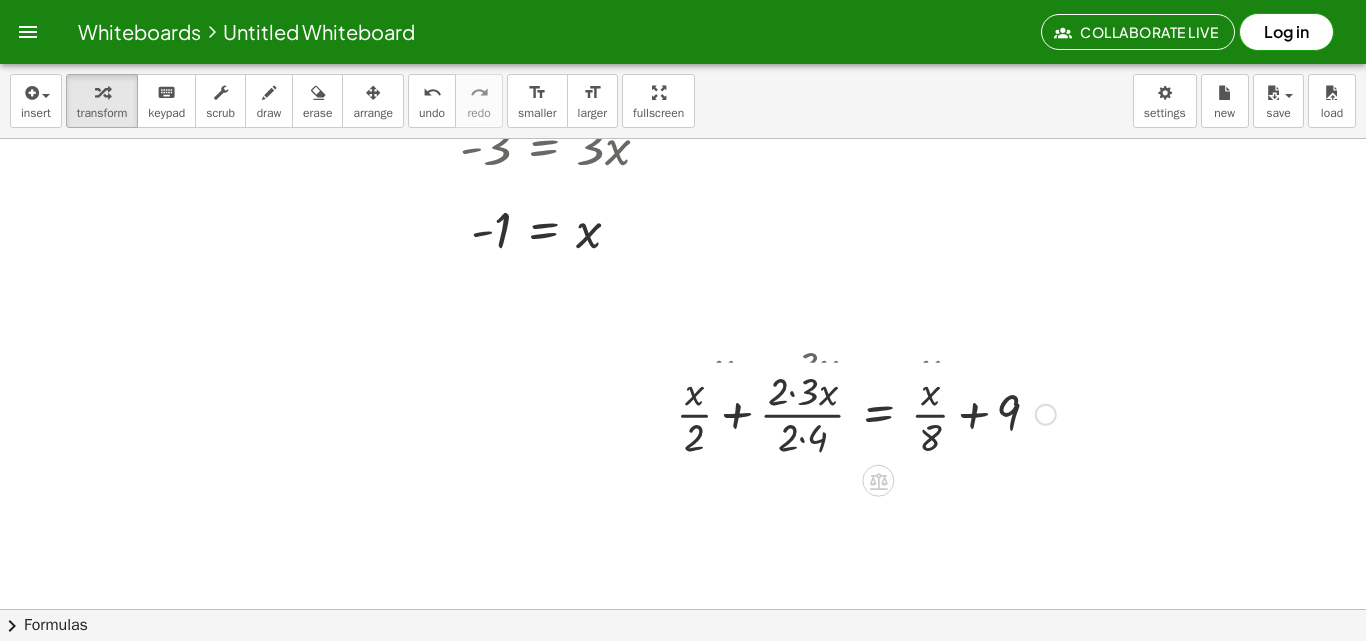 click on "+ · x · 2 + · 3 · x · 4 = + · x · 8 + 9 + · x + · 3 · x · 4 = + · x · 8 + 9 · 2 · 2 · 2" at bounding box center (878, 389) 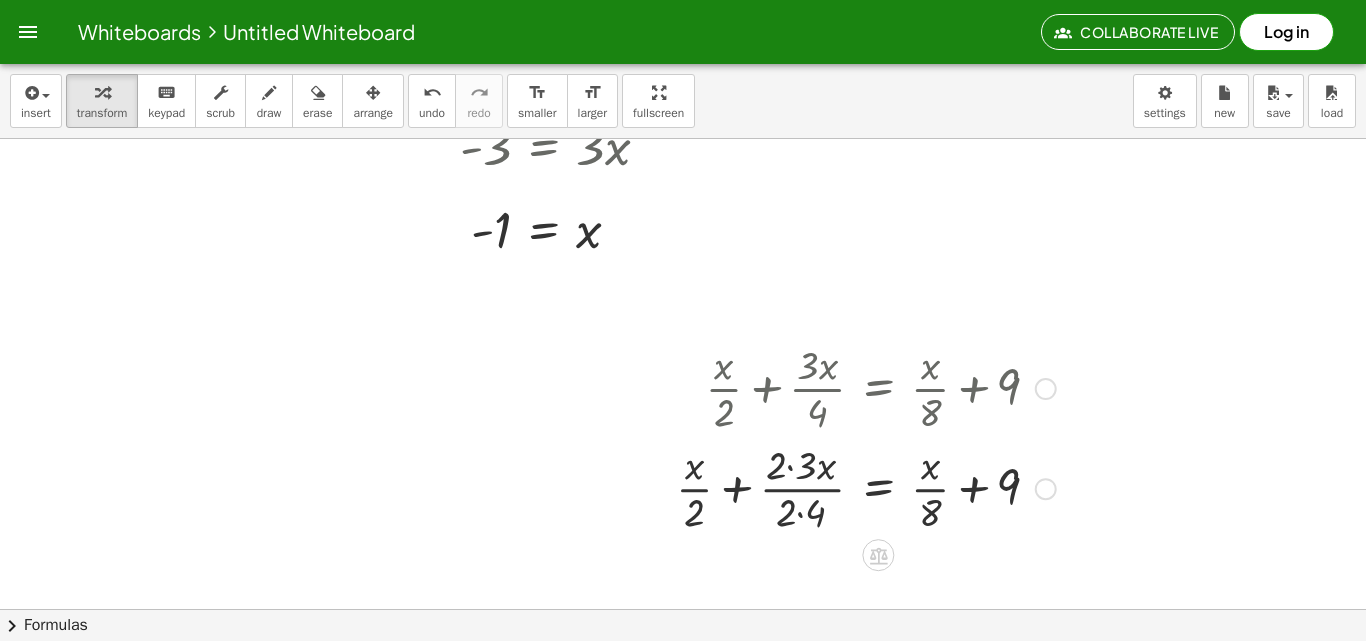 click at bounding box center [866, 487] 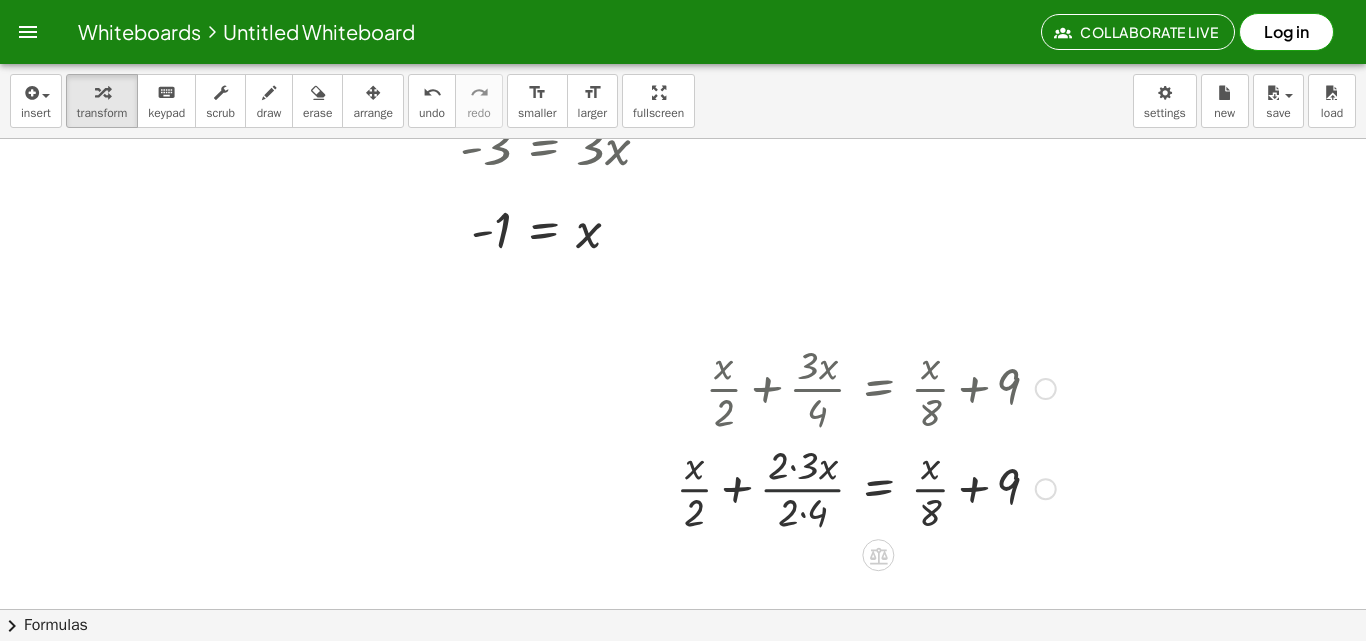 click at bounding box center [866, 487] 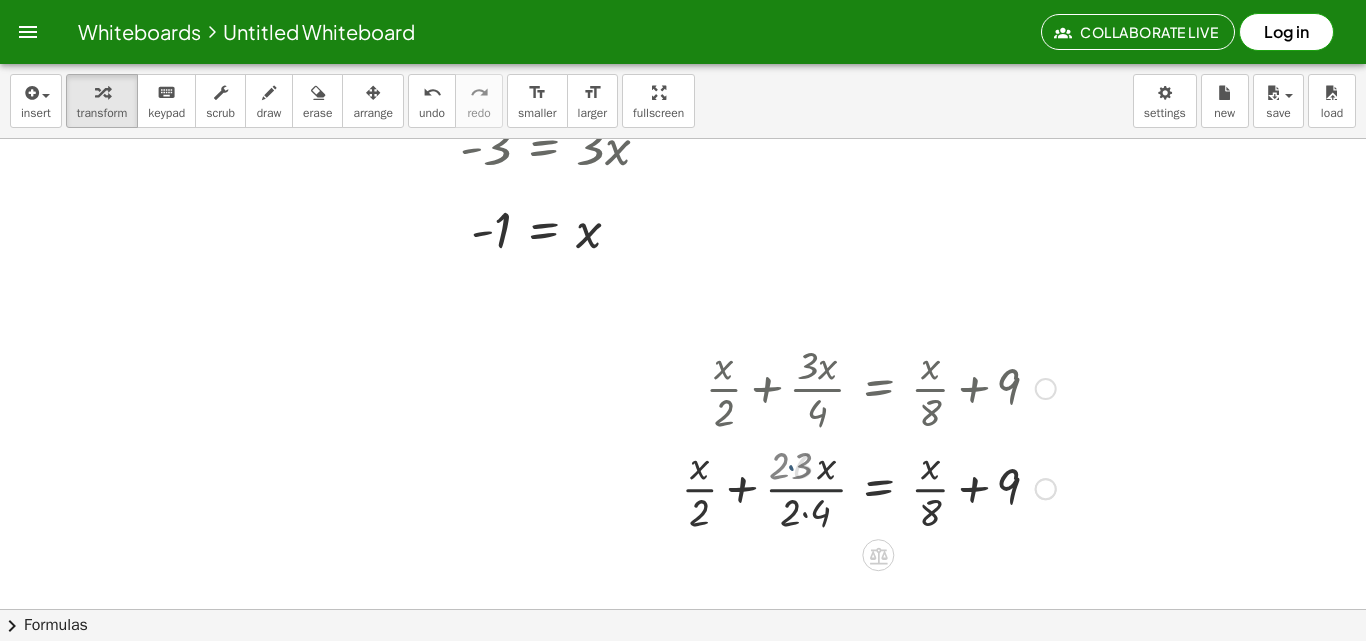 click at bounding box center (876, 487) 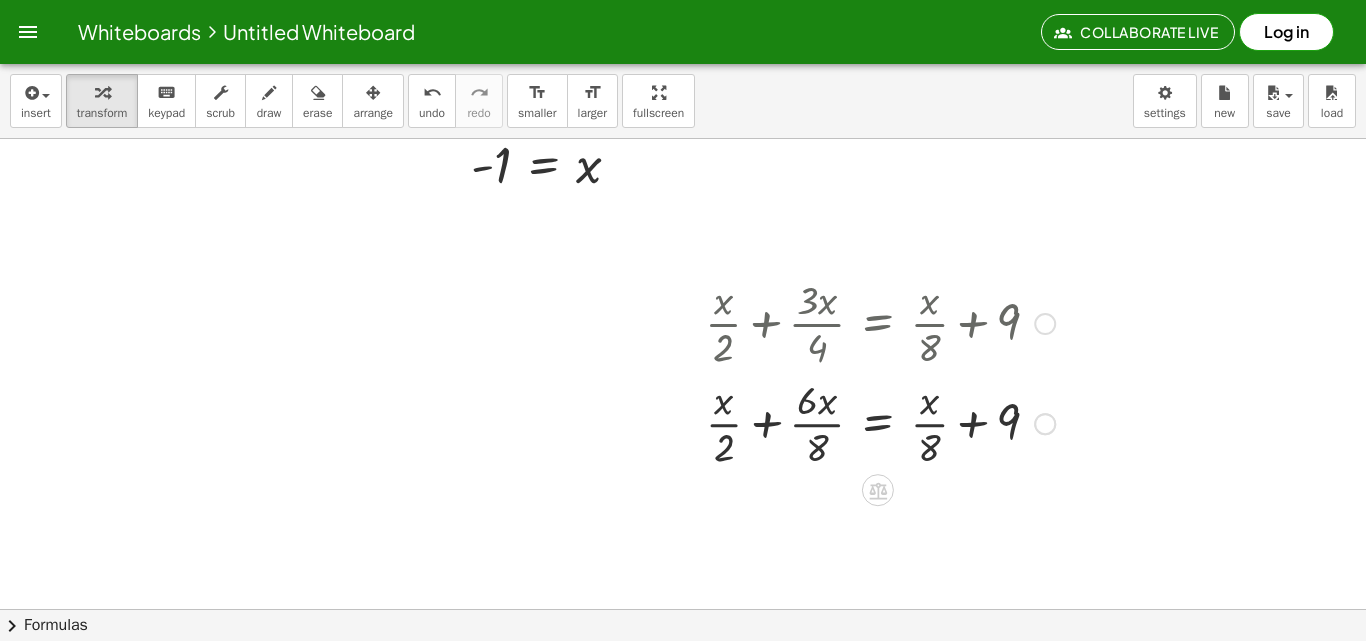 scroll, scrollTop: 2550, scrollLeft: 0, axis: vertical 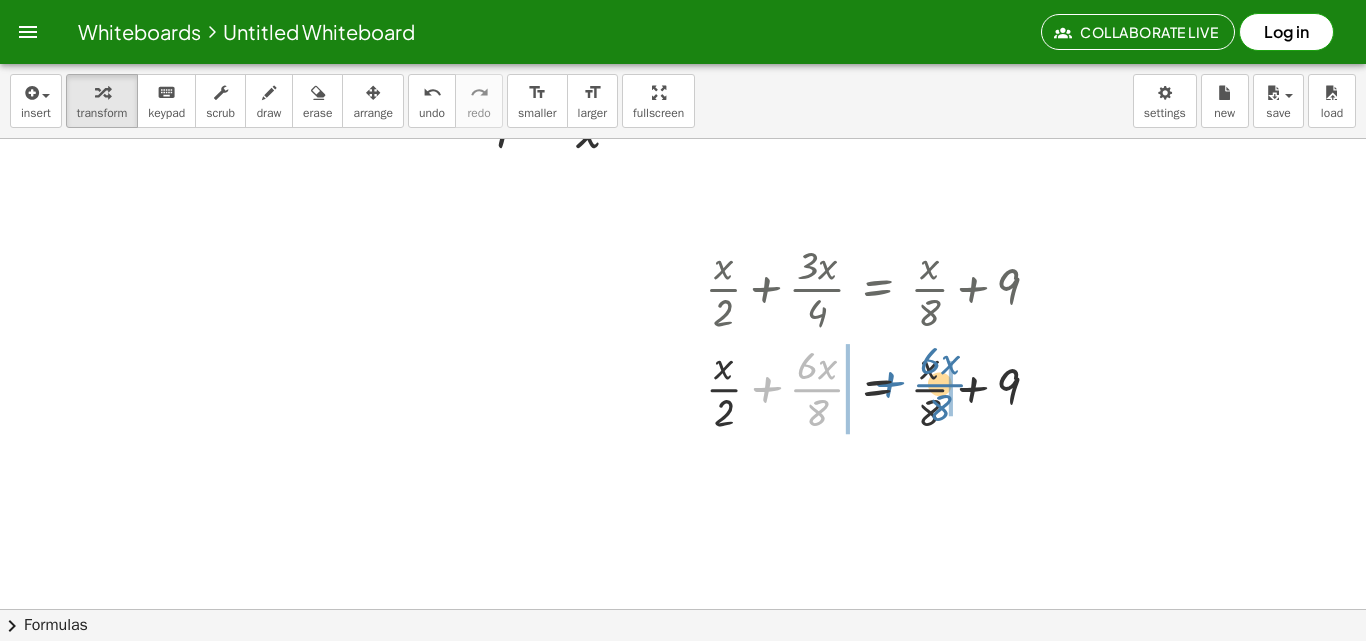 drag, startPoint x: 849, startPoint y: 400, endPoint x: 943, endPoint y: 396, distance: 94.08507 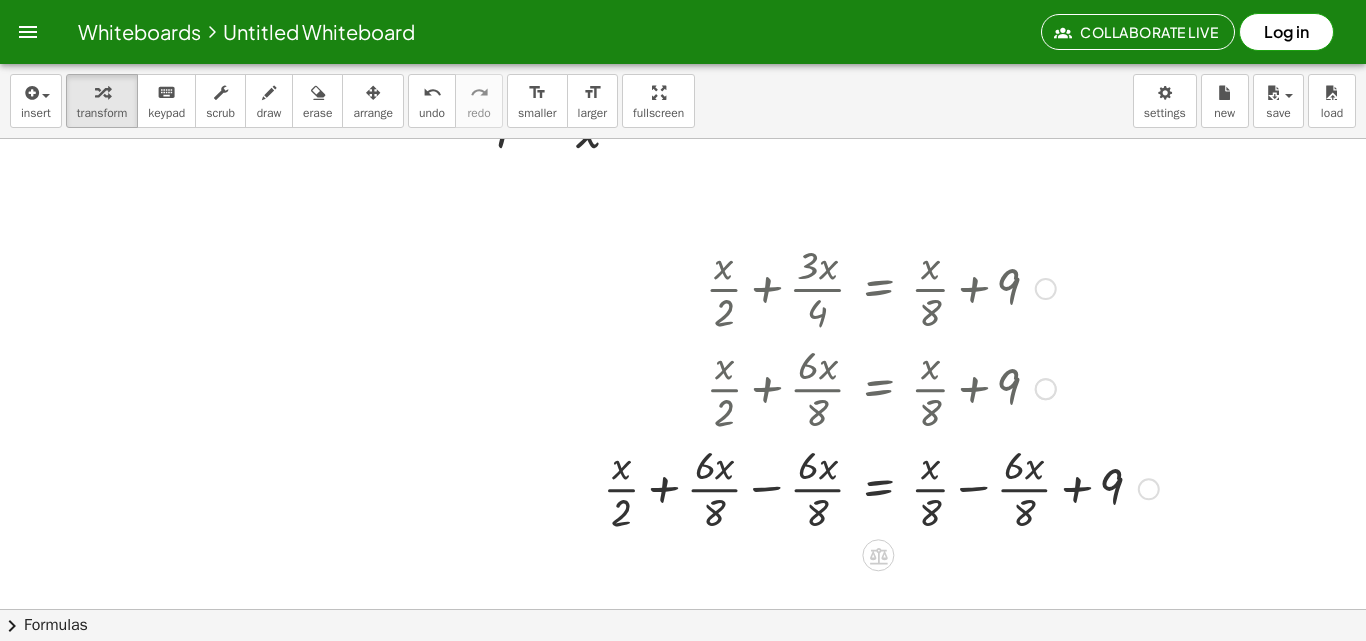 drag, startPoint x: 969, startPoint y: 432, endPoint x: 976, endPoint y: 474, distance: 42.579338 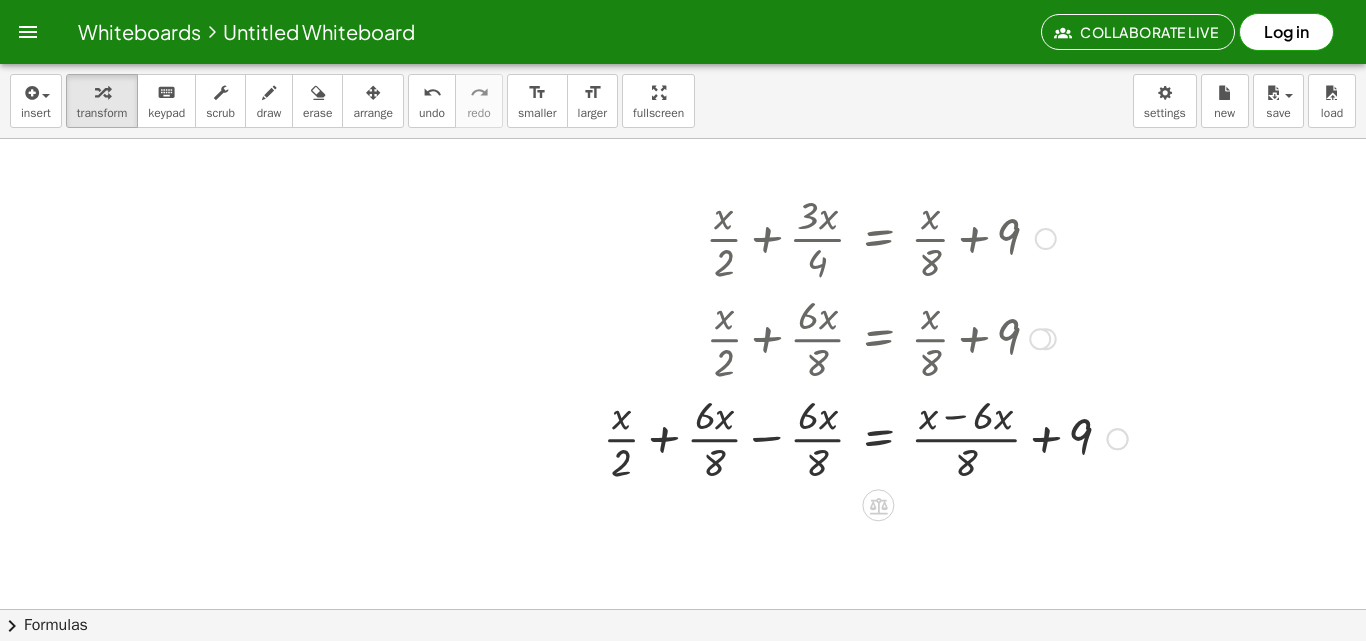 scroll, scrollTop: 2650, scrollLeft: 0, axis: vertical 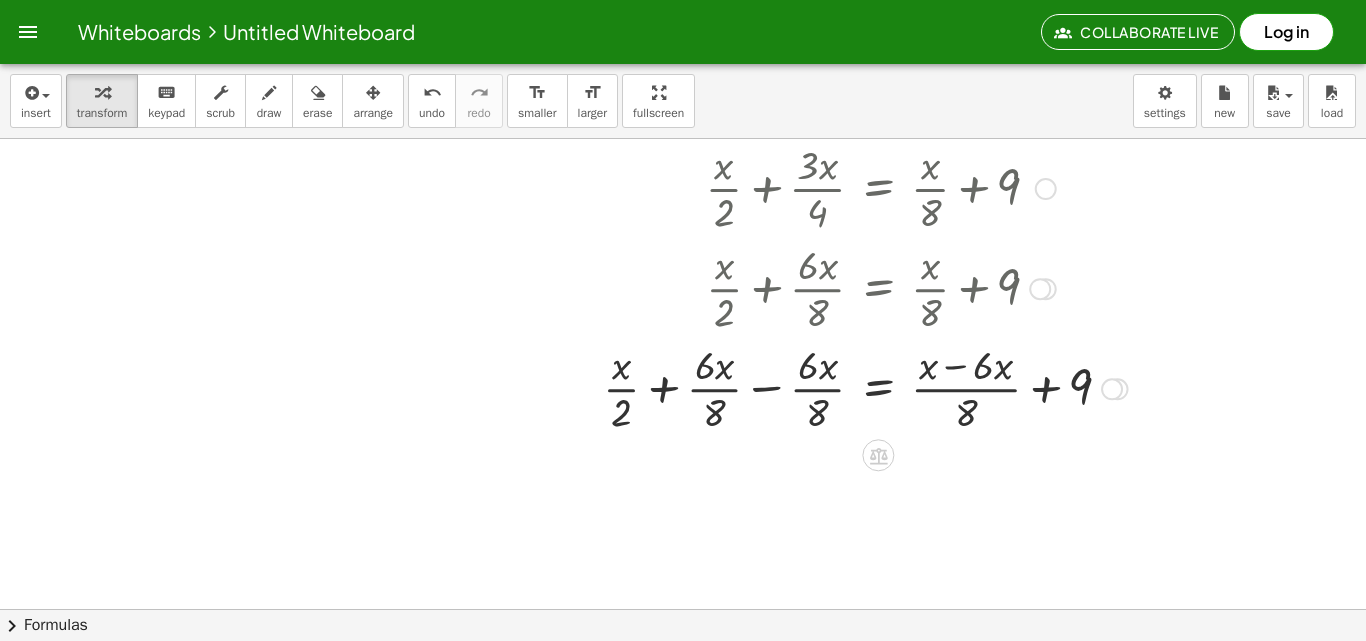 click at bounding box center (865, 387) 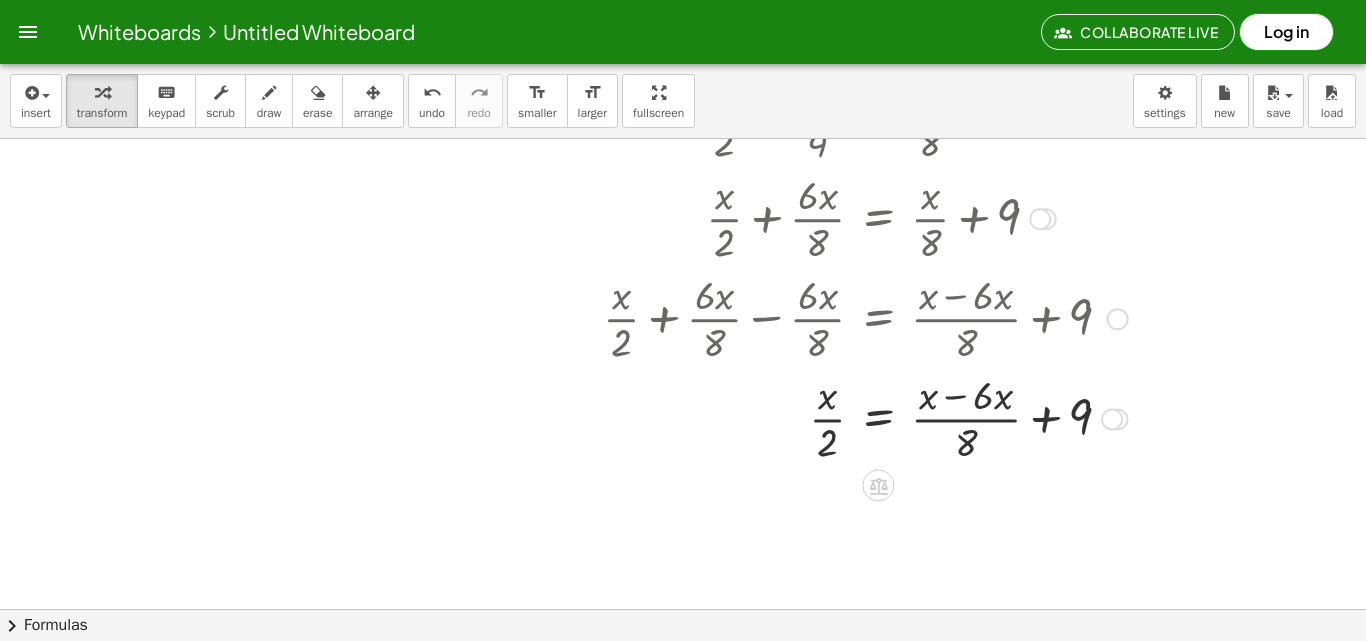 scroll, scrollTop: 2750, scrollLeft: 0, axis: vertical 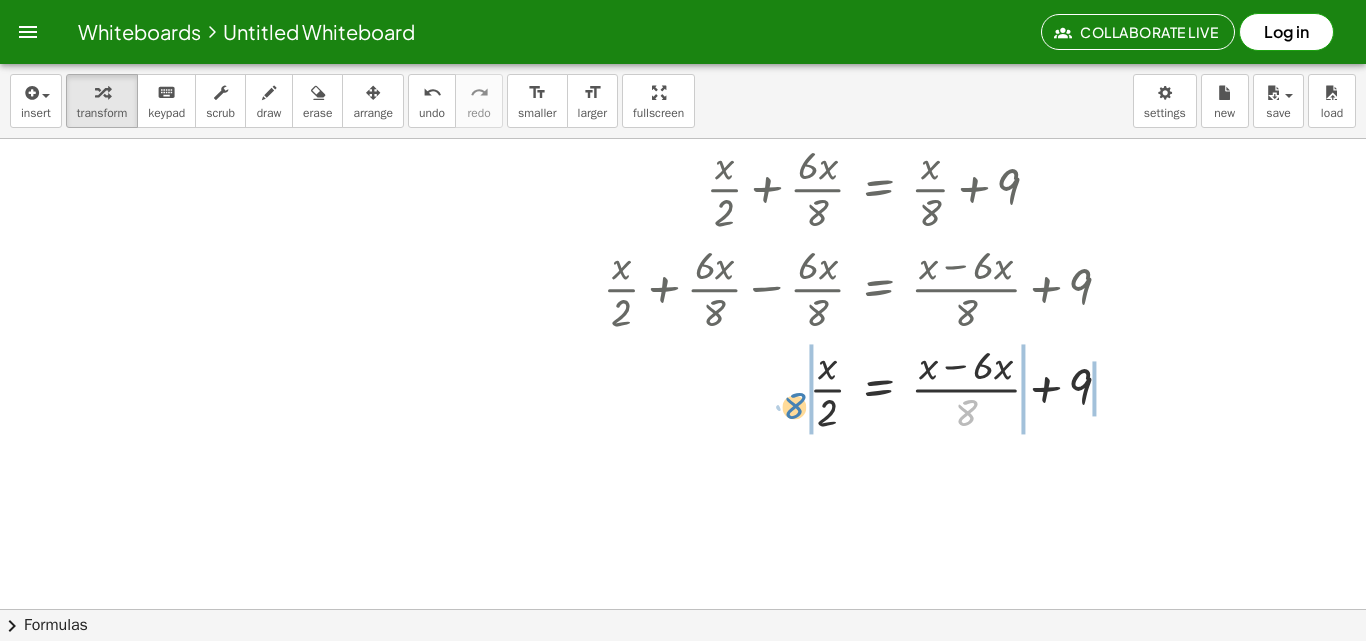 drag, startPoint x: 964, startPoint y: 406, endPoint x: 793, endPoint y: 400, distance: 171.10522 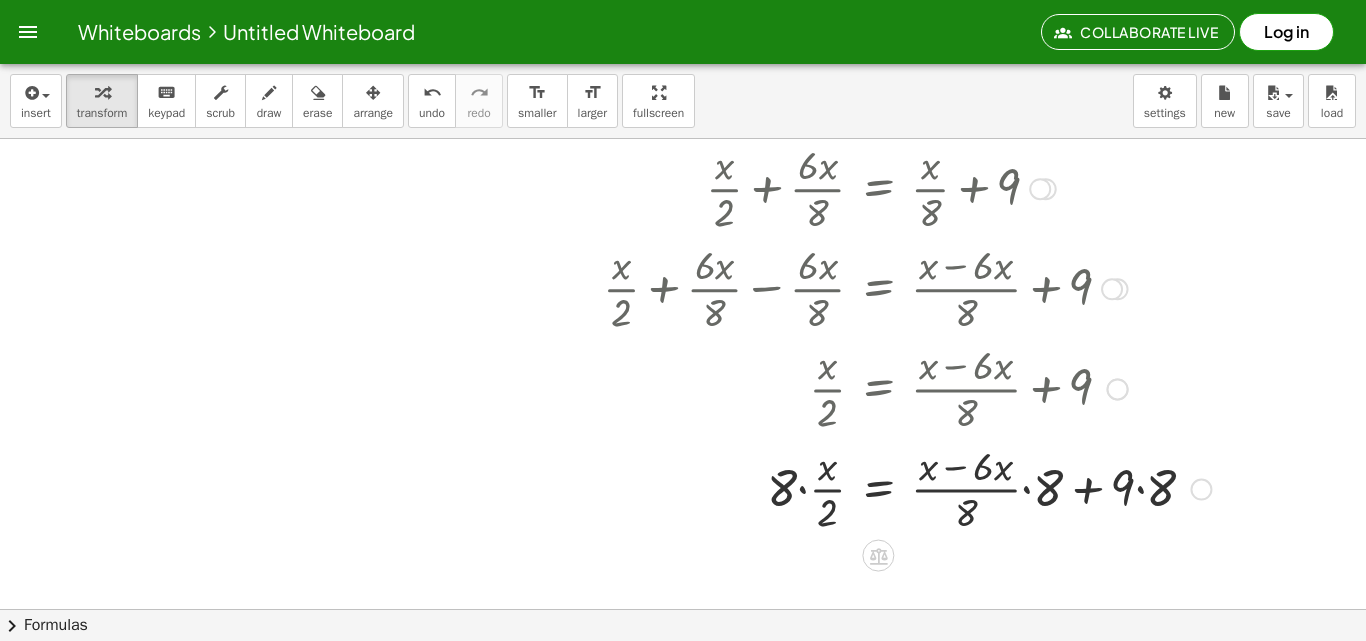 click at bounding box center [907, 488] 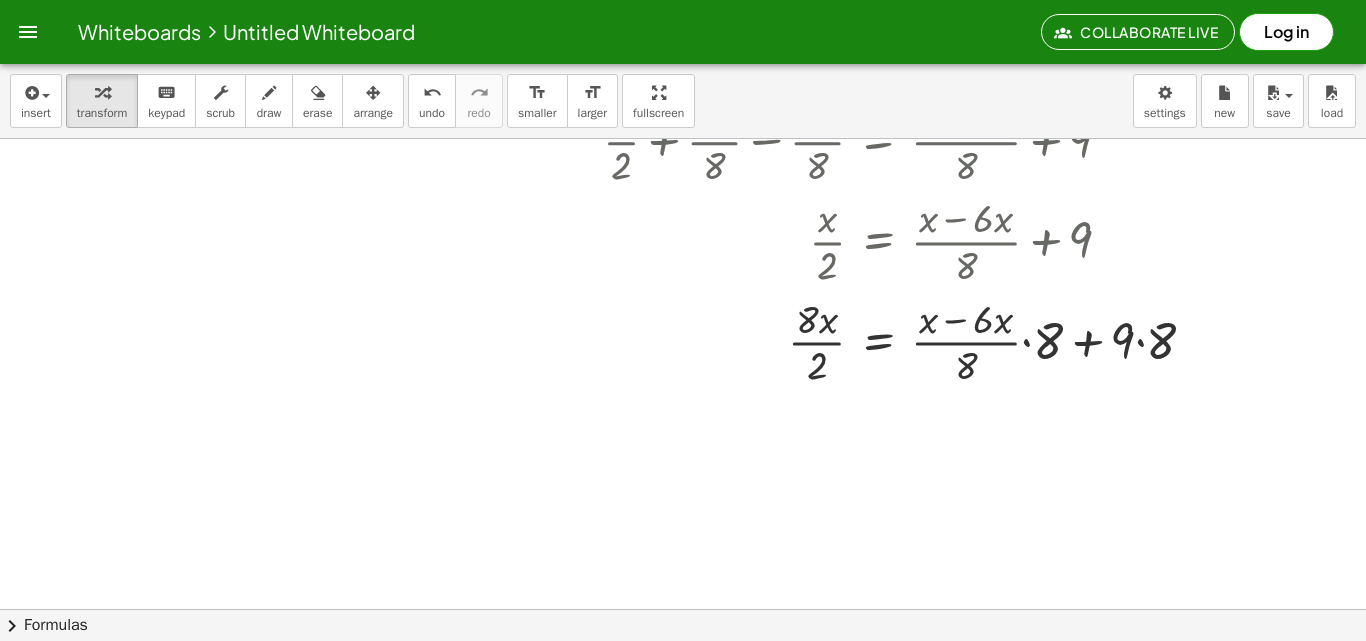 scroll, scrollTop: 2920, scrollLeft: 0, axis: vertical 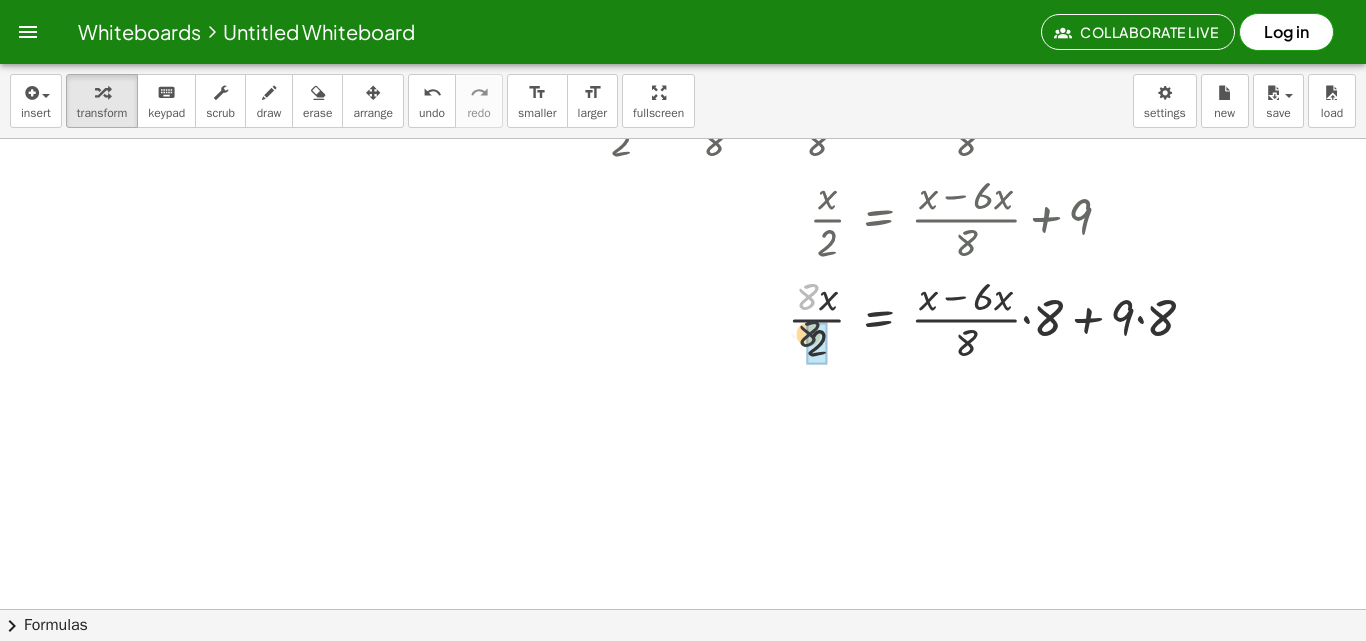 drag, startPoint x: 811, startPoint y: 307, endPoint x: 811, endPoint y: 334, distance: 27 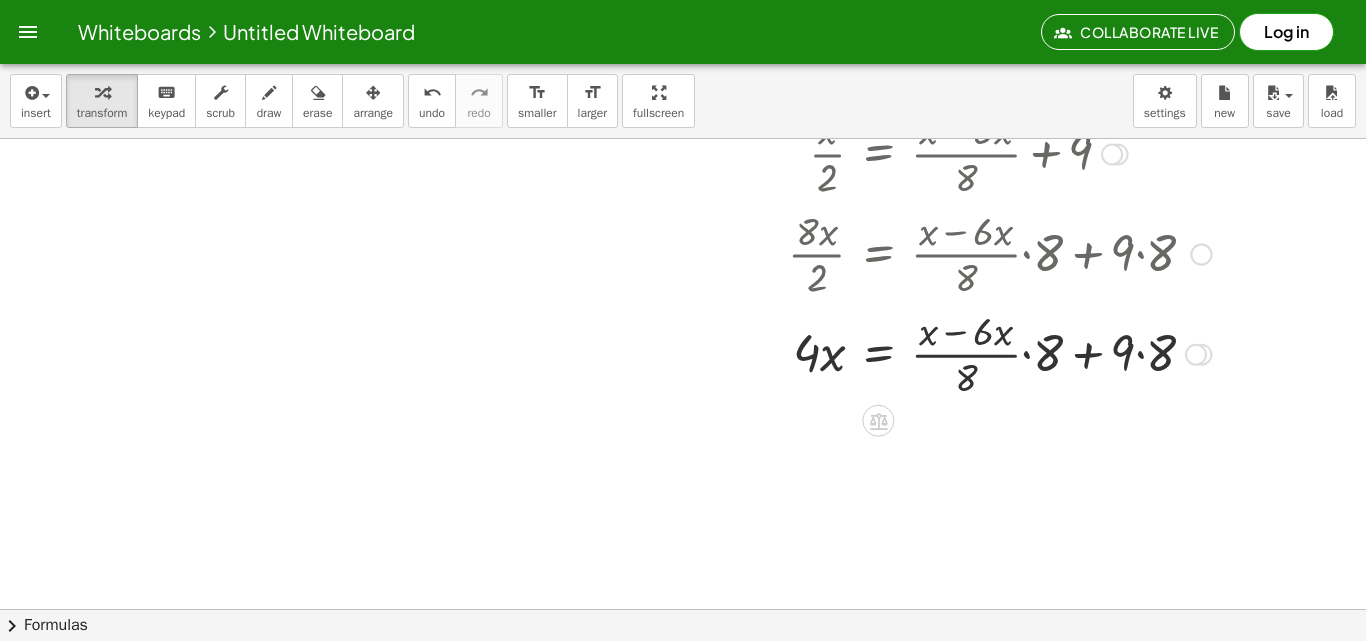 scroll, scrollTop: 3020, scrollLeft: 0, axis: vertical 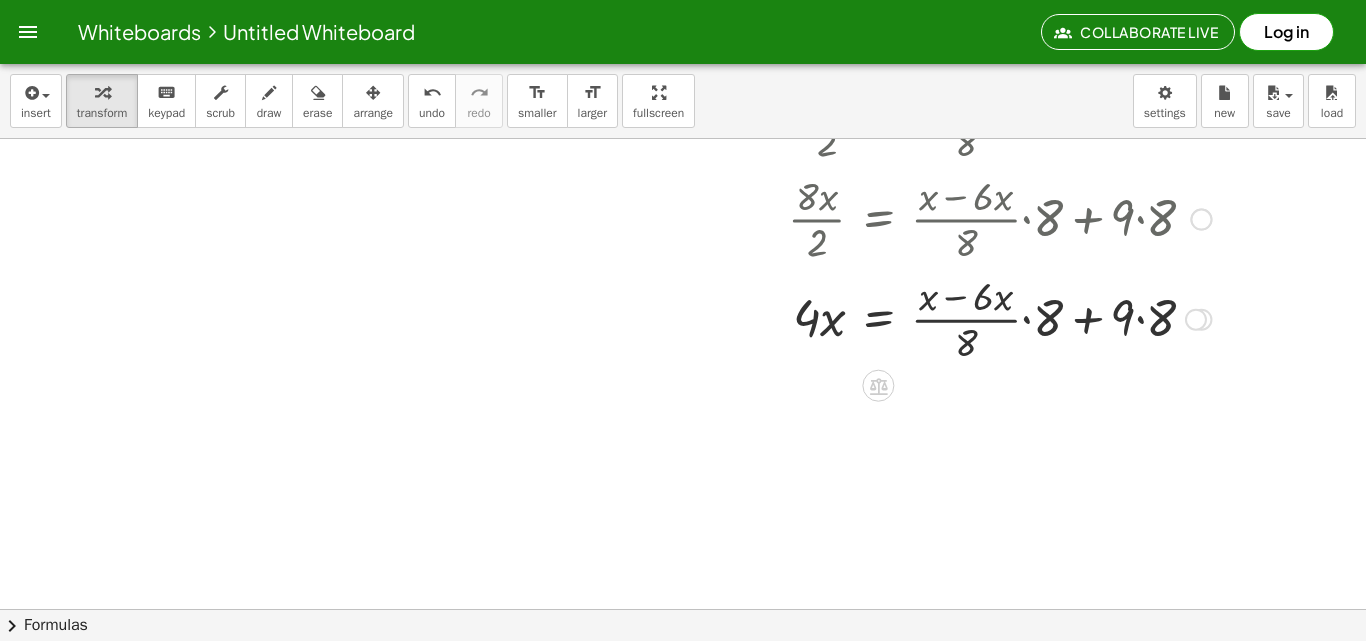 drag, startPoint x: 1152, startPoint y: 311, endPoint x: 1137, endPoint y: 316, distance: 15.811388 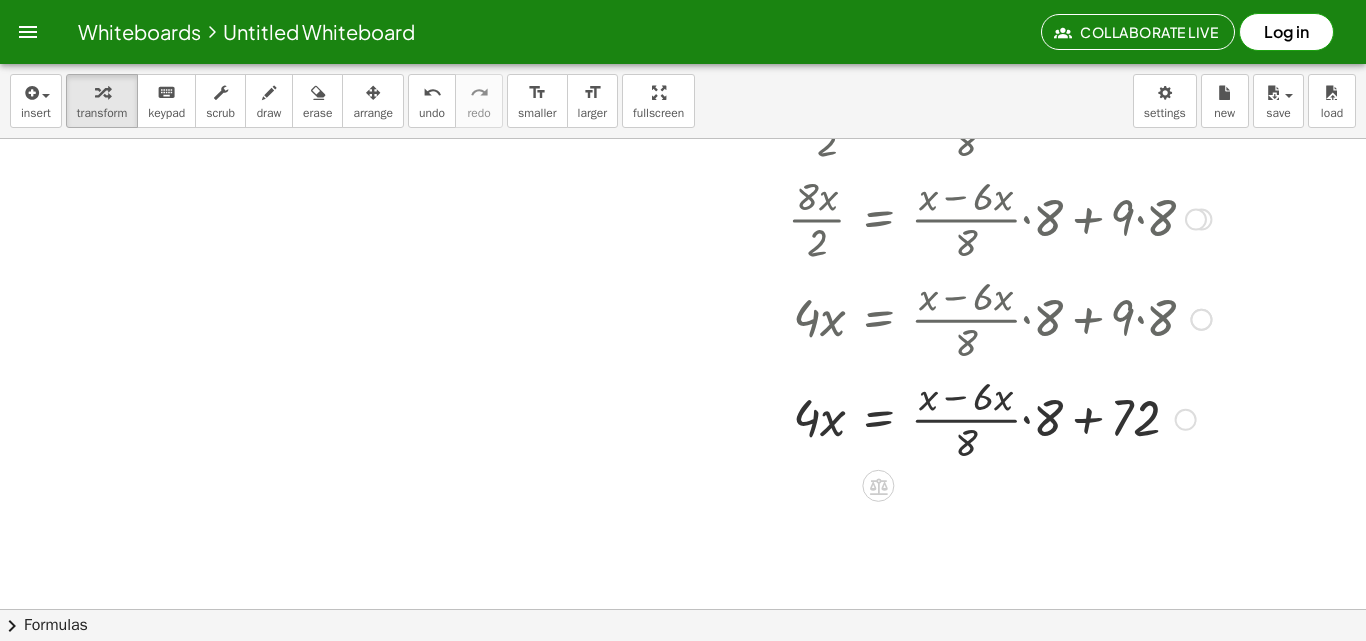 drag, startPoint x: 1103, startPoint y: 419, endPoint x: 1090, endPoint y: 420, distance: 13.038404 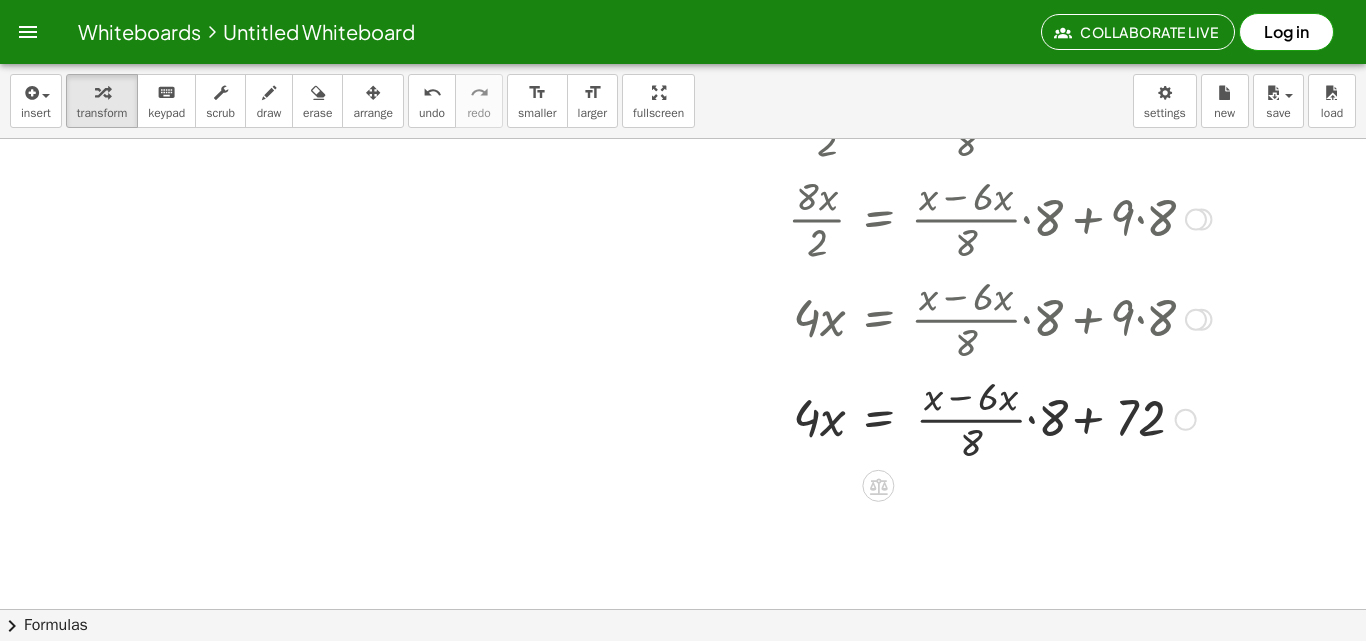 click at bounding box center (907, 418) 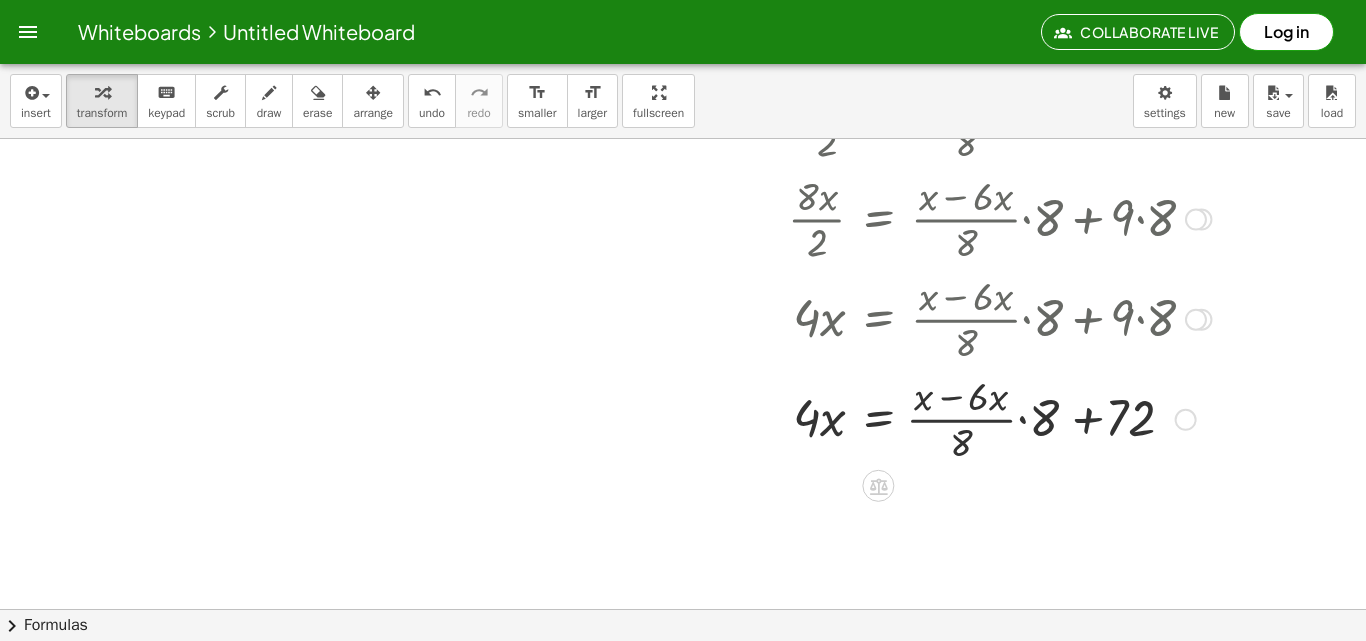 click at bounding box center (907, 418) 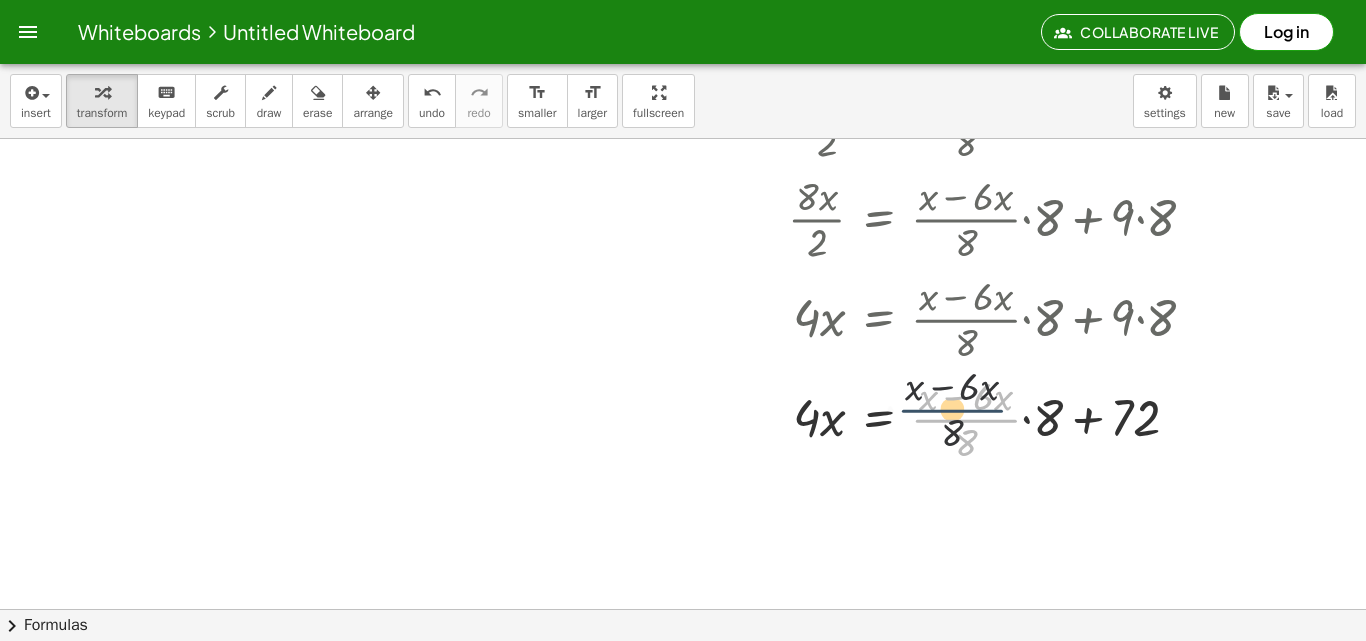 drag, startPoint x: 1018, startPoint y: 418, endPoint x: 1001, endPoint y: 405, distance: 21.400934 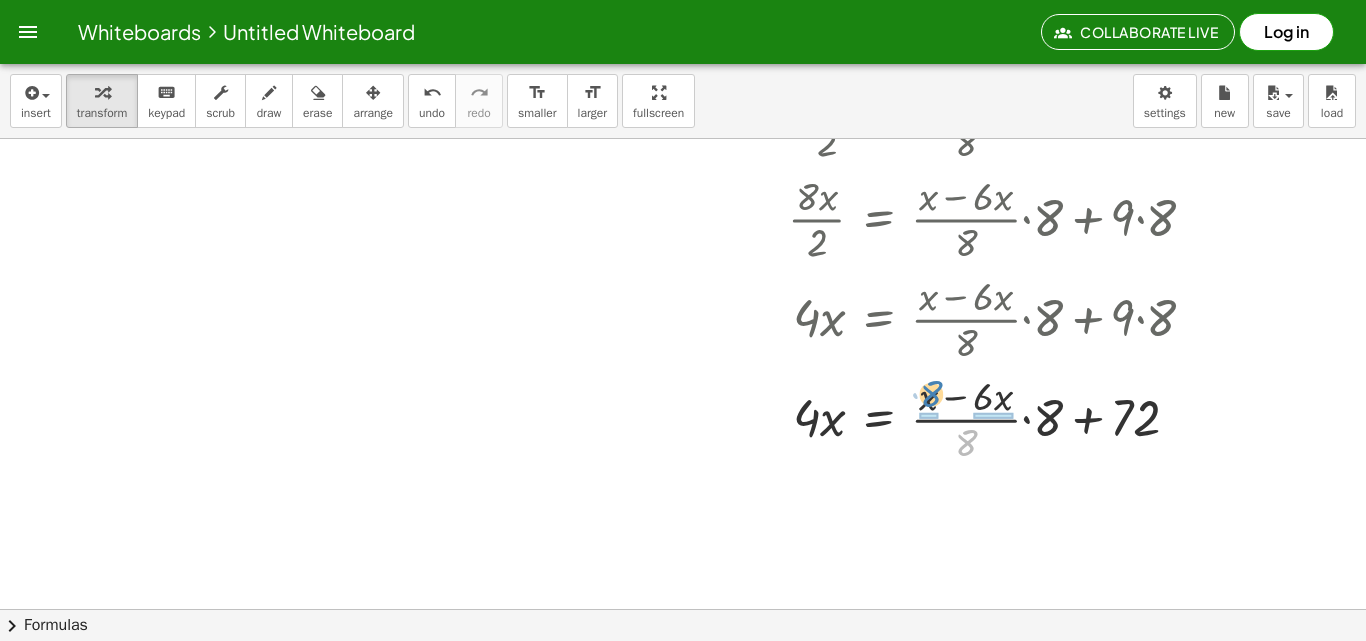 drag, startPoint x: 963, startPoint y: 445, endPoint x: 932, endPoint y: 395, distance: 58.830265 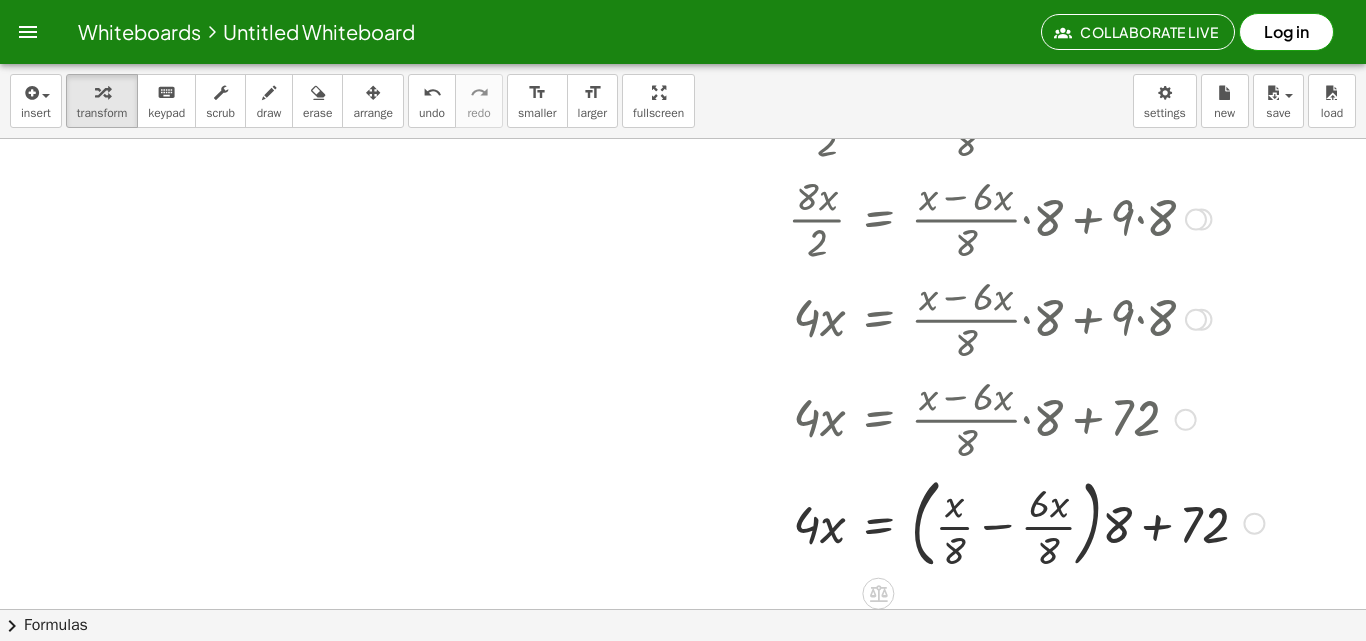 click at bounding box center [933, 522] 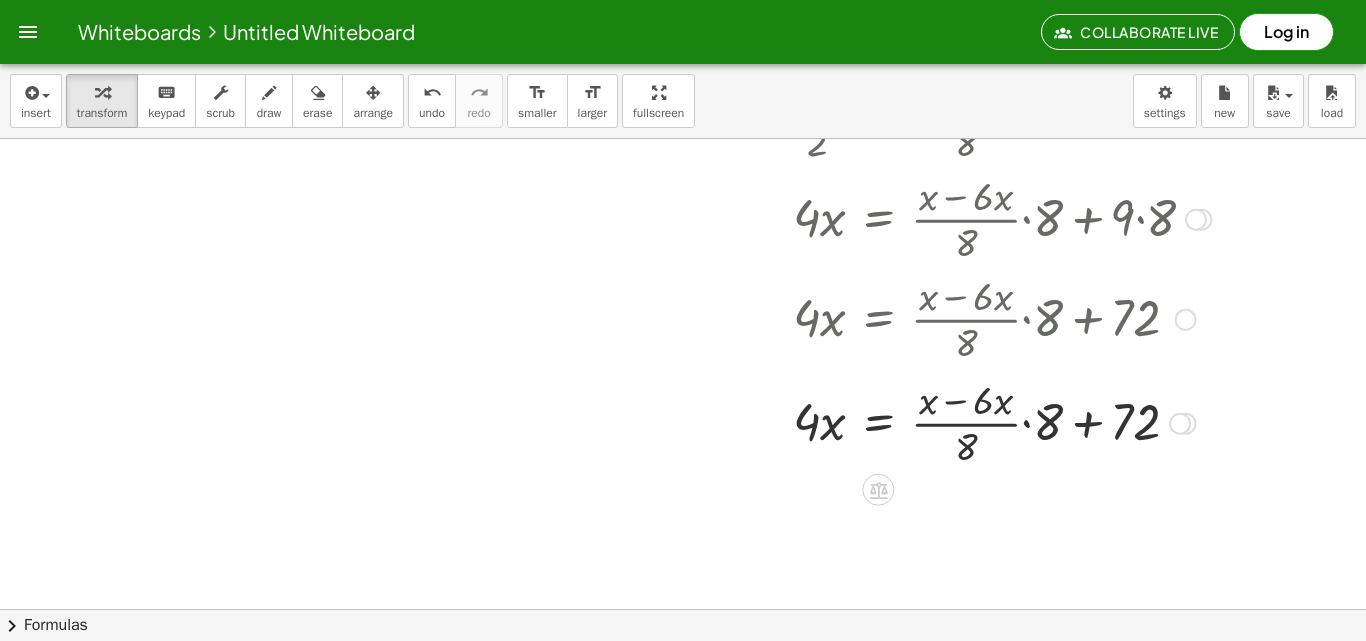 scroll, scrollTop: 3220, scrollLeft: 0, axis: vertical 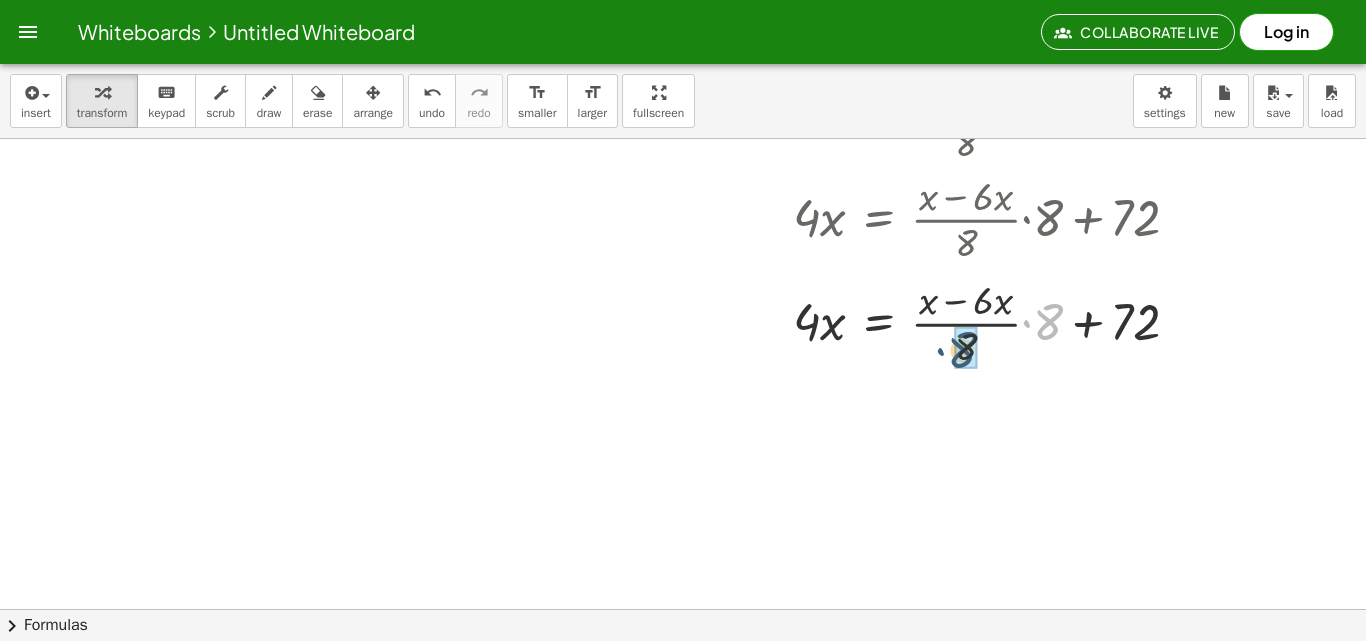 drag, startPoint x: 1046, startPoint y: 322, endPoint x: 948, endPoint y: 347, distance: 101.13852 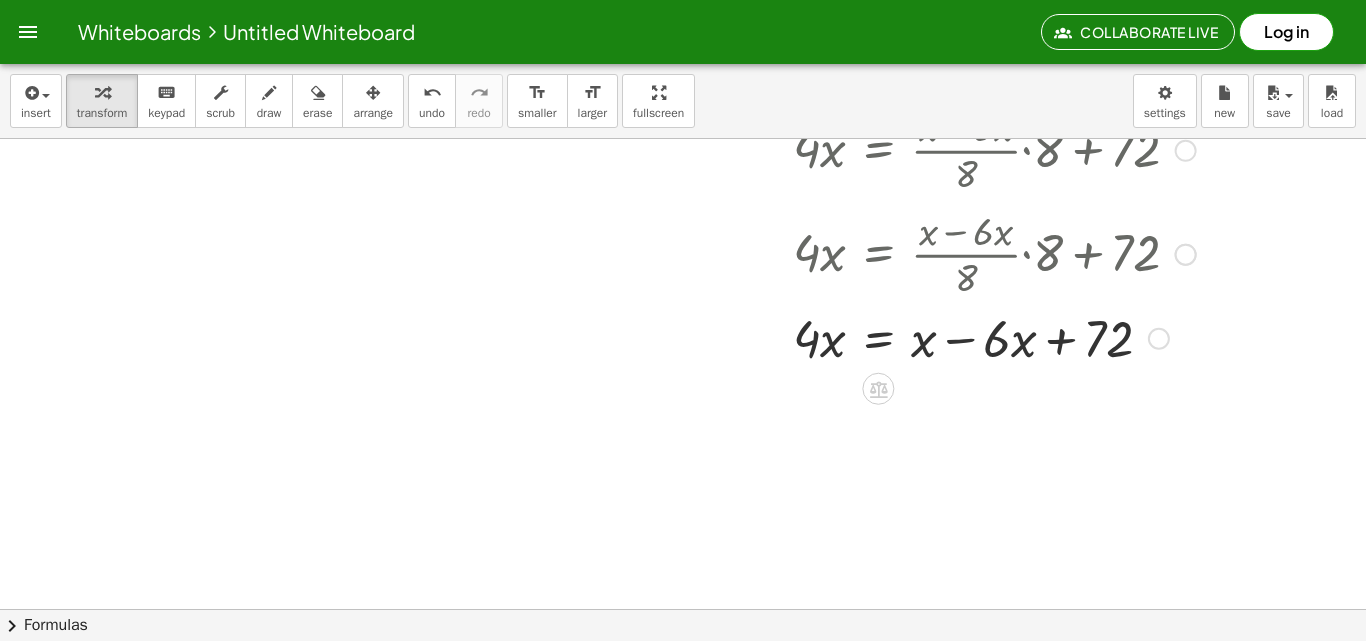 scroll, scrollTop: 3290, scrollLeft: 0, axis: vertical 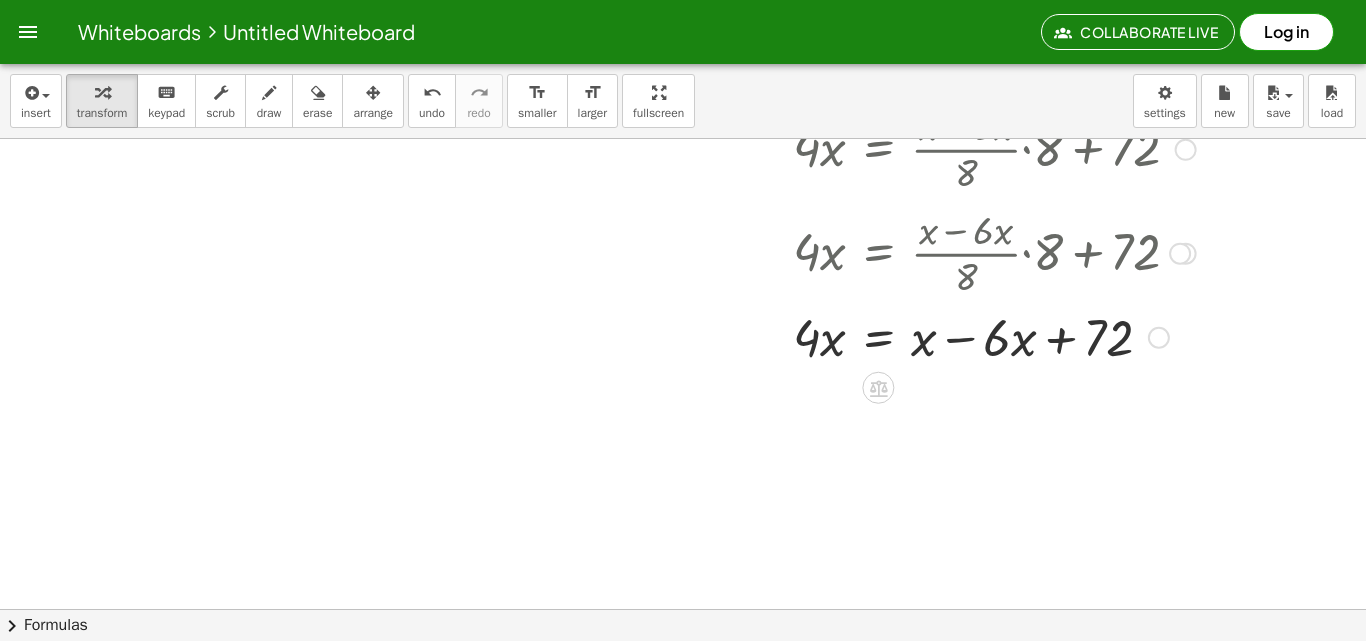 click at bounding box center (907, 336) 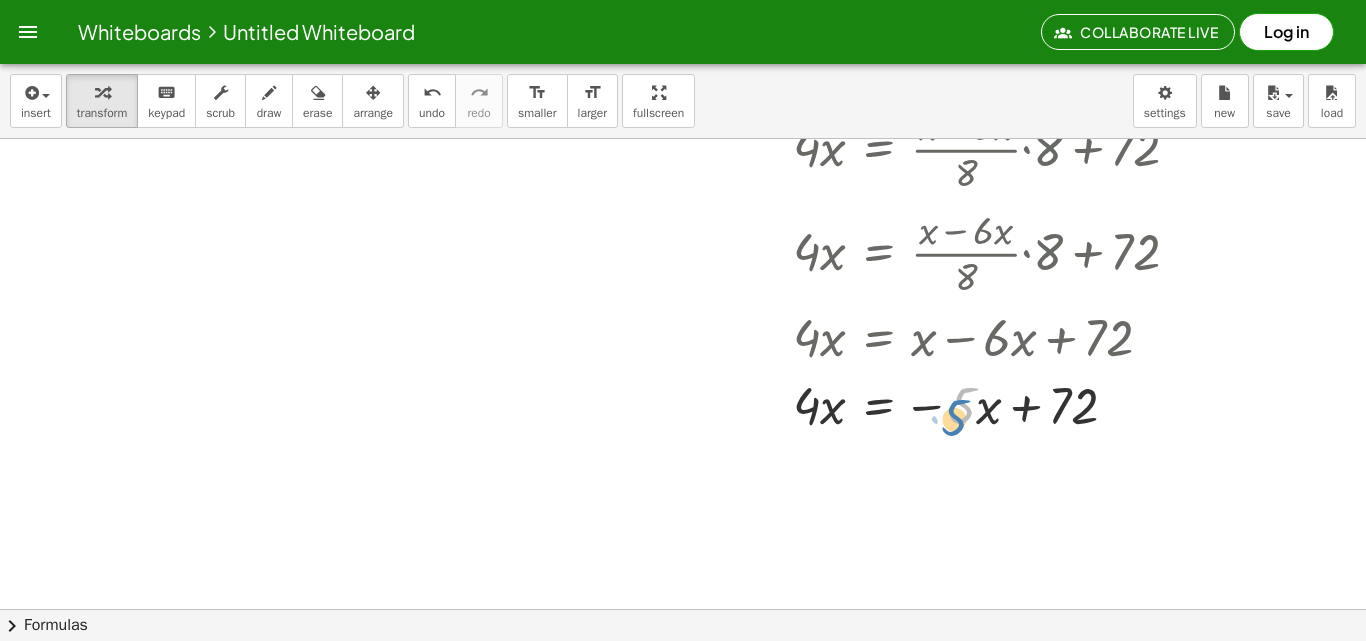 drag, startPoint x: 965, startPoint y: 406, endPoint x: 985, endPoint y: 418, distance: 23.323807 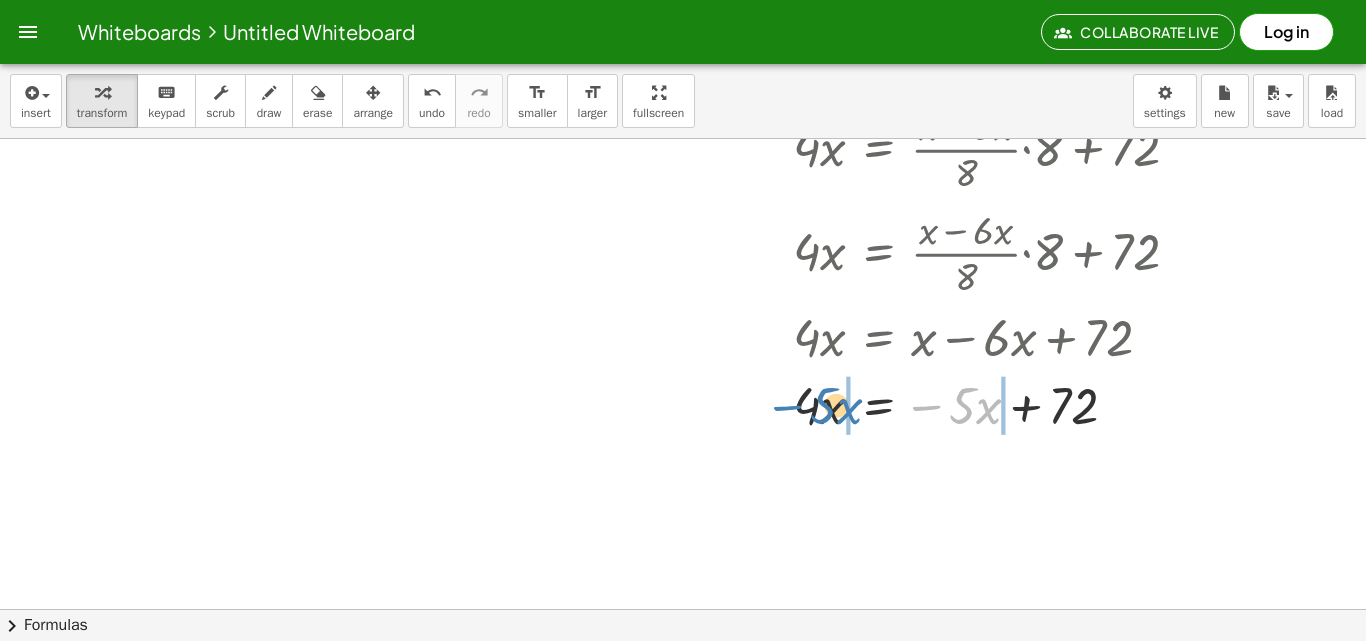 drag, startPoint x: 931, startPoint y: 401, endPoint x: 792, endPoint y: 401, distance: 139 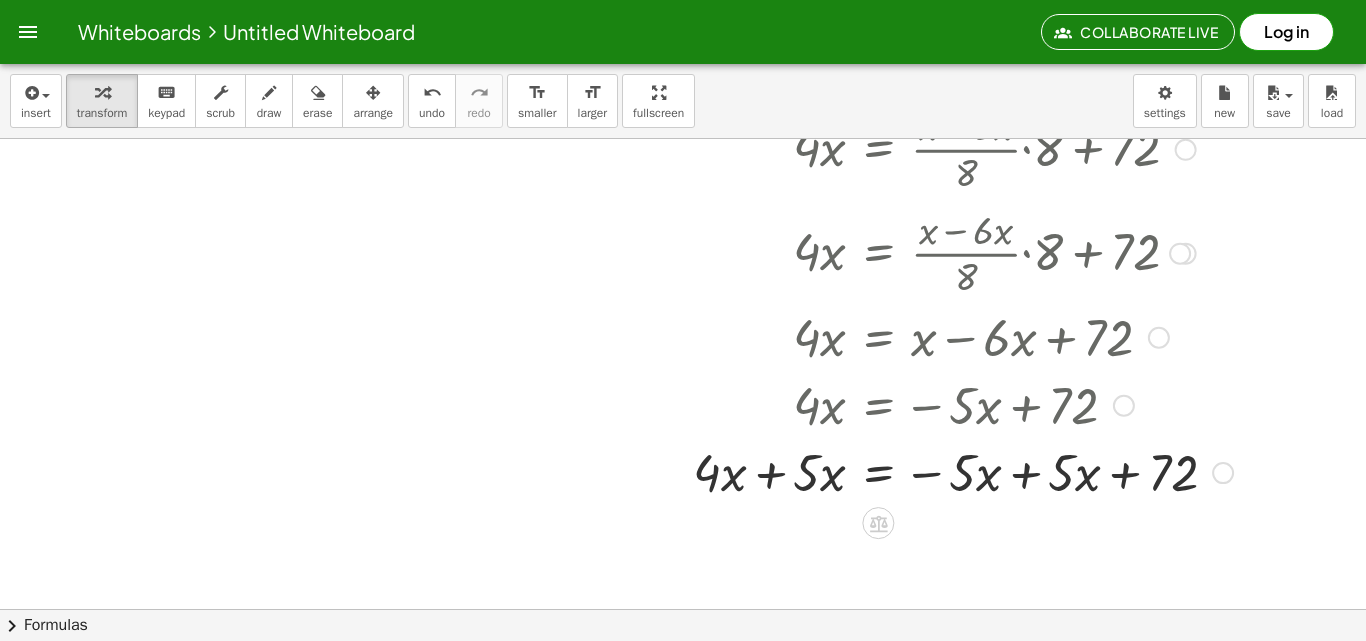 click at bounding box center [918, 471] 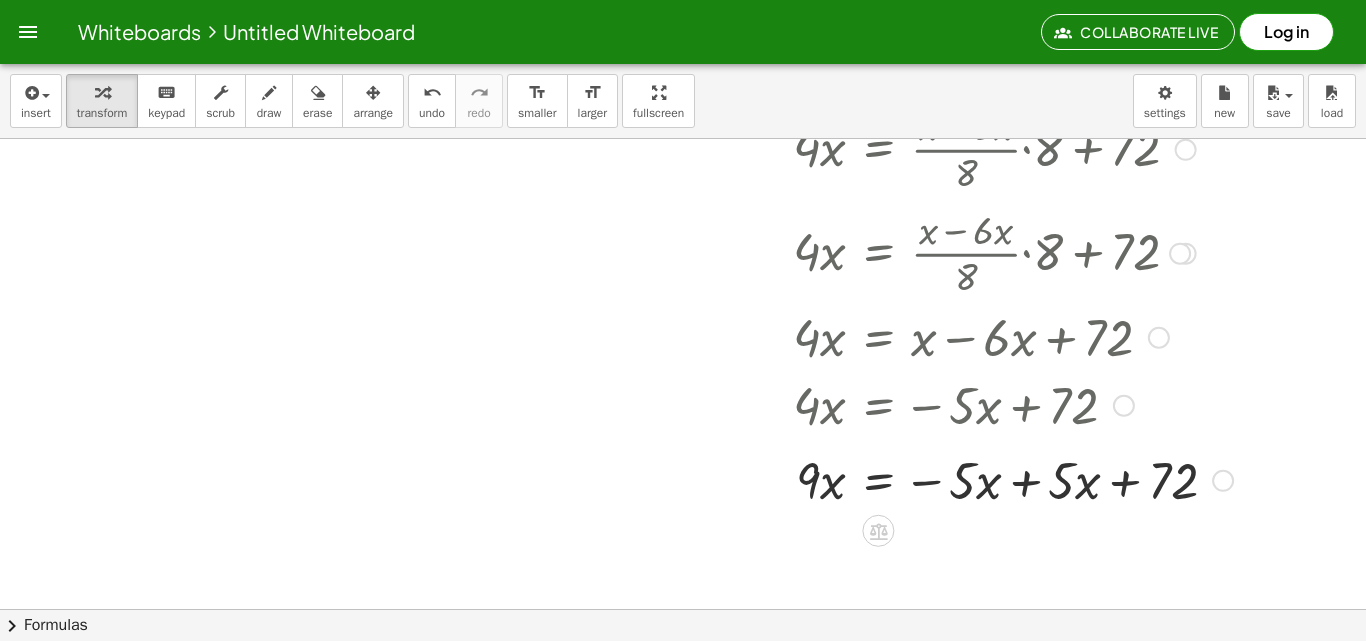 click on "+ · x · 2 + · 3 · x · 4 = + · x · 8 + 9 + · x · 2 + · 2 · 3 · x · 2 · 4 = + · x · 8 + 9 + · x · 2 + · 6 · x · 2 · 4 = + · x · 8 + 9 + · x · 2 + · 6 · x · 8 = + · x · 8 + 9 + · x · 2 + · 6 · x · 8 − · 6 · x · 8 = + · x · 8 − · 6 · x · 8 + 9 + · x · 2 + · 6 · x · 8 − · 6 · x · 8 = + · ( + x − · 6 · x ) · 8 + 9 + · x · 2 + 0 = + · ( + x − · 6 · x ) · 8 + 9 · x · 2 = + · ( + x − · 6 · x ) · 8 + 9 · 8 · · x · 2 = + · · ( + x − · 6 · x ) · 8 · 8 + · 9 · 8 · 8 · x · 2 = + · · ( + x − · 6 · x ) · 8 · 8 + · 9 · 8 · 4 · 2 · x · 2 = + · · ( + x − · 6 · x ) · 8 · 8 + · 9 · 8 · 4 · x = + · · ( + x − · 6 · x ) · 8 · 8 + · 9 · 8 · 4 · x = + · · ( + x − · 6 · x ) · 8 · 8 + 72 · 4 · x = + · ( + · x · 8 − · 6 · x · 8 ) · 8 + 72 · 4 · x = + · · ( + x − · 6 · x ) · 8 · 8 + 72 · 4 · x = + x − · 6 · x + 72 · 4 · x = − · 5 · x + 72 + · 4 · x + · 5 · x = 5" at bounding box center [878, -451] 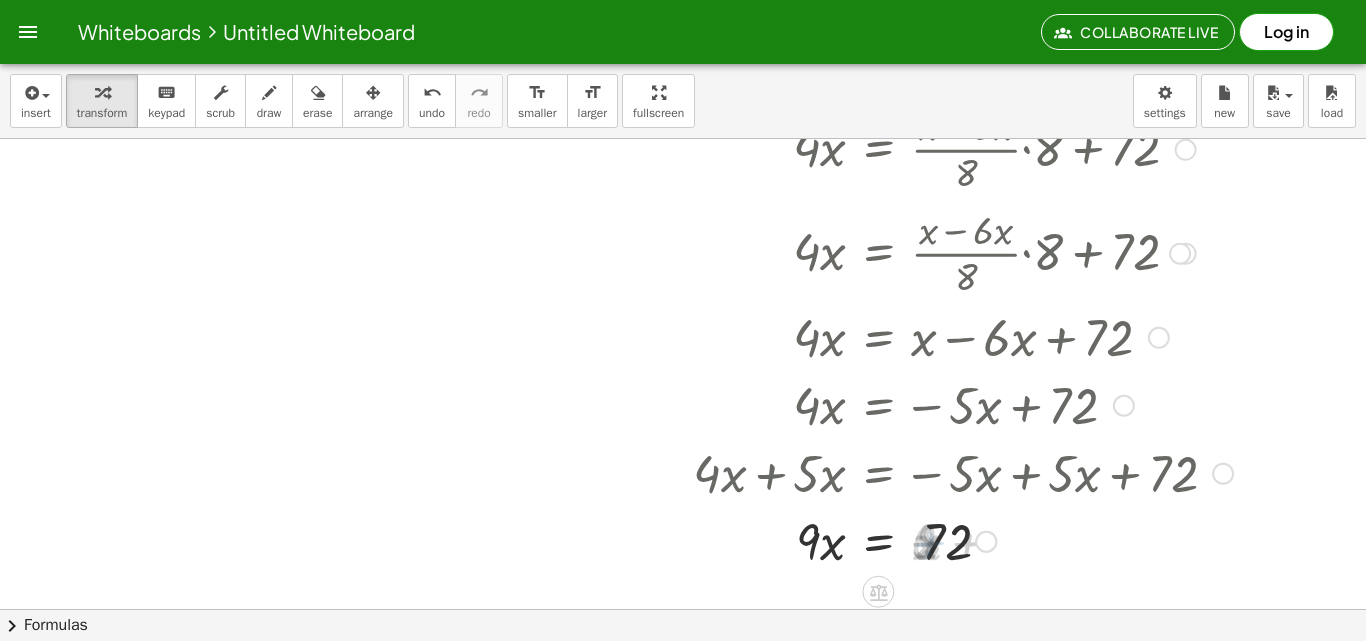 scroll, scrollTop: 3390, scrollLeft: 0, axis: vertical 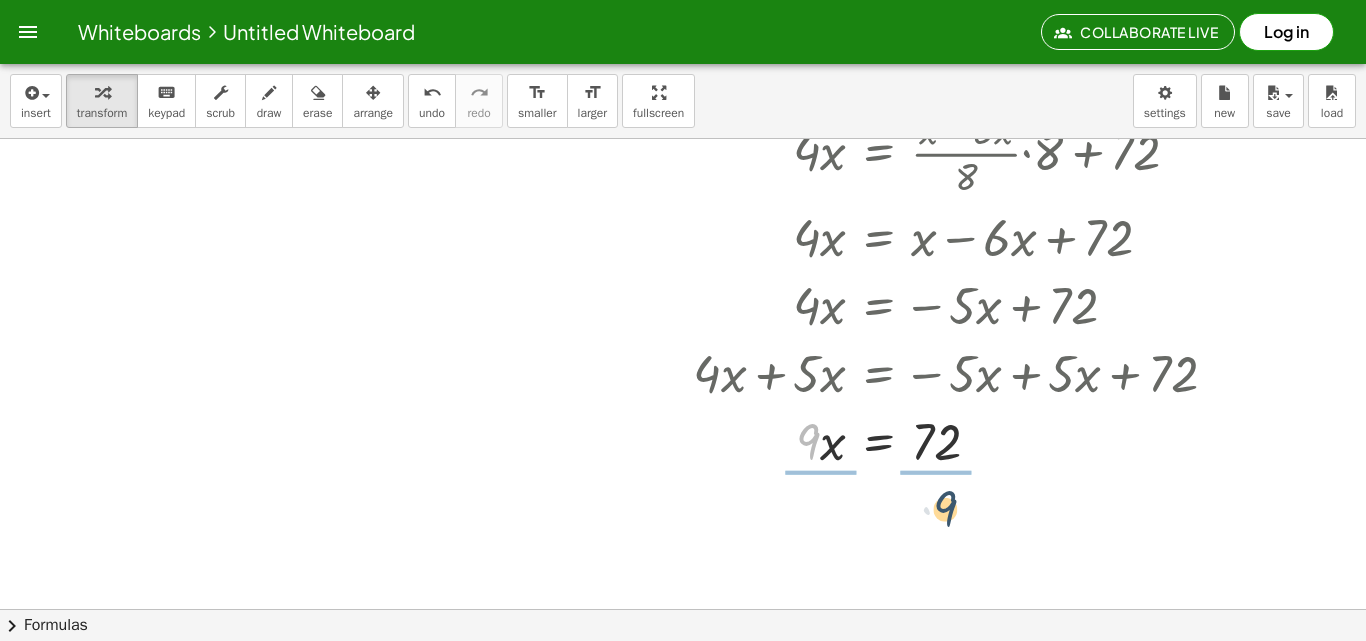 drag, startPoint x: 805, startPoint y: 435, endPoint x: 944, endPoint y: 502, distance: 154.30489 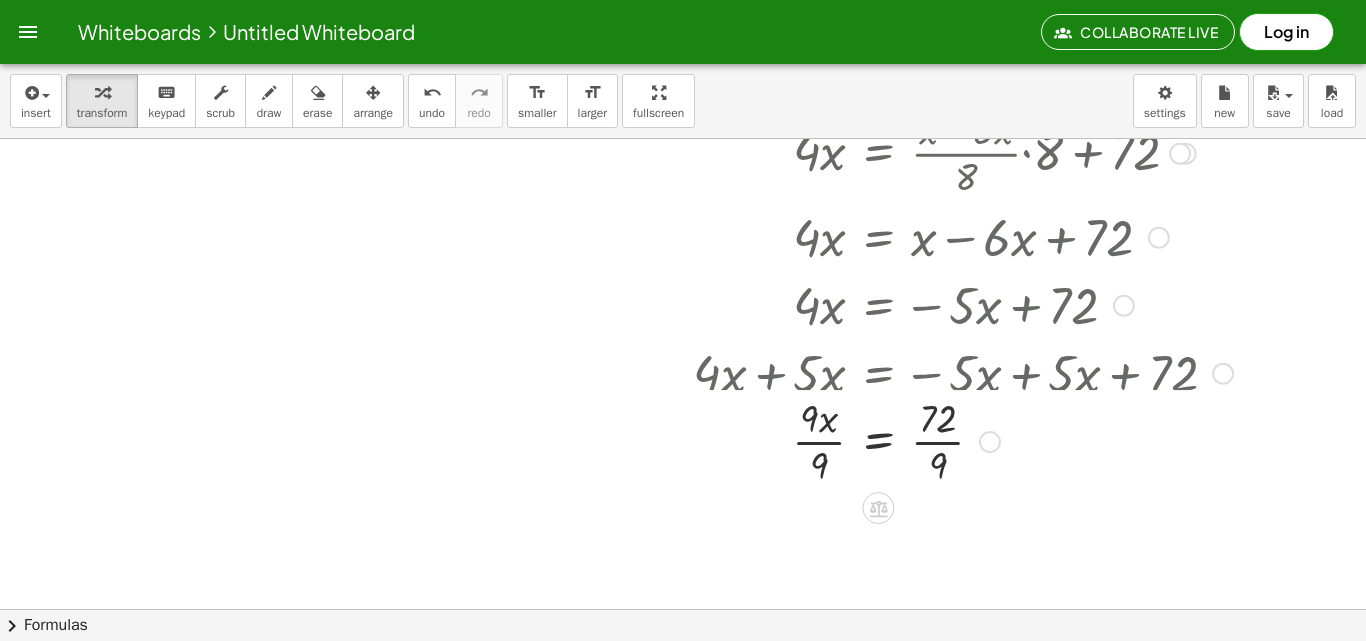 click at bounding box center [918, 440] 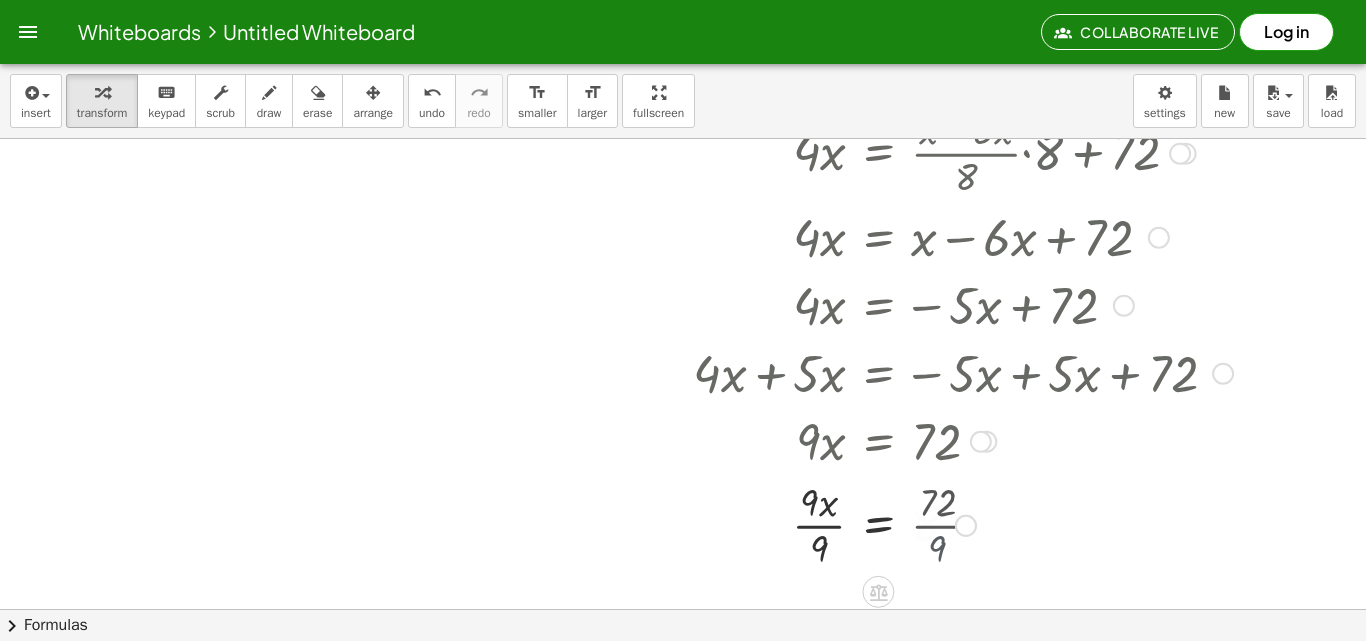 drag, startPoint x: 932, startPoint y: 470, endPoint x: 938, endPoint y: 485, distance: 16.155495 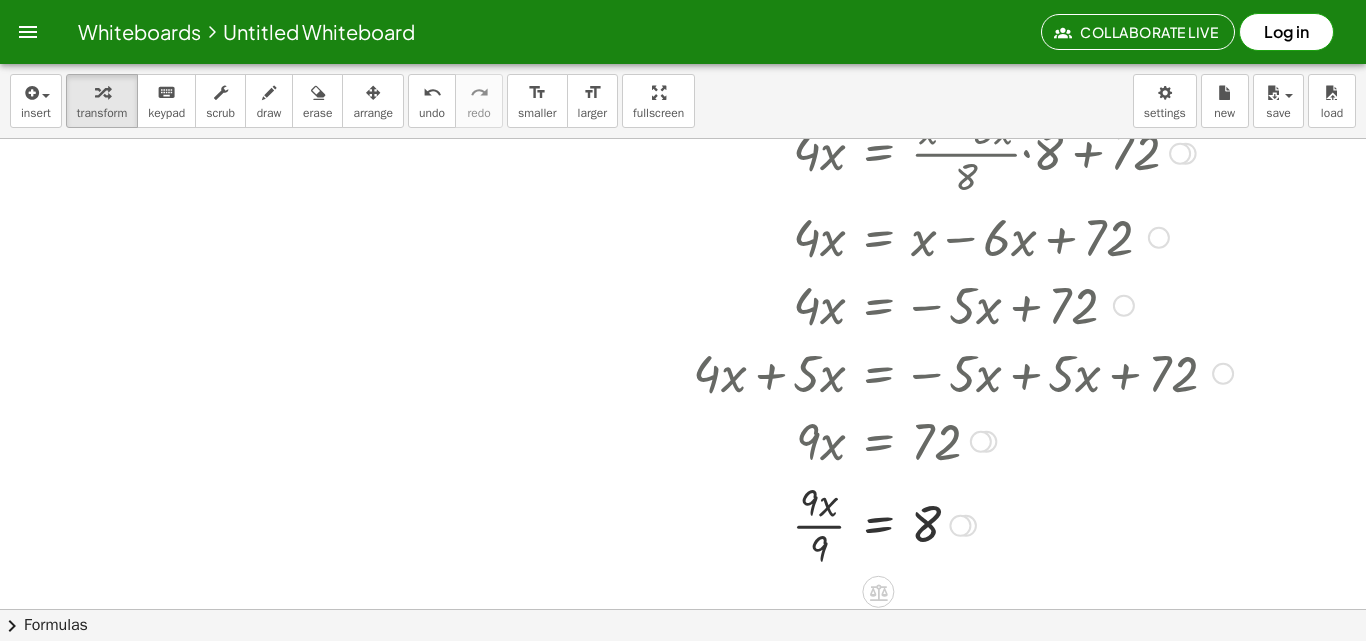 click at bounding box center [918, 524] 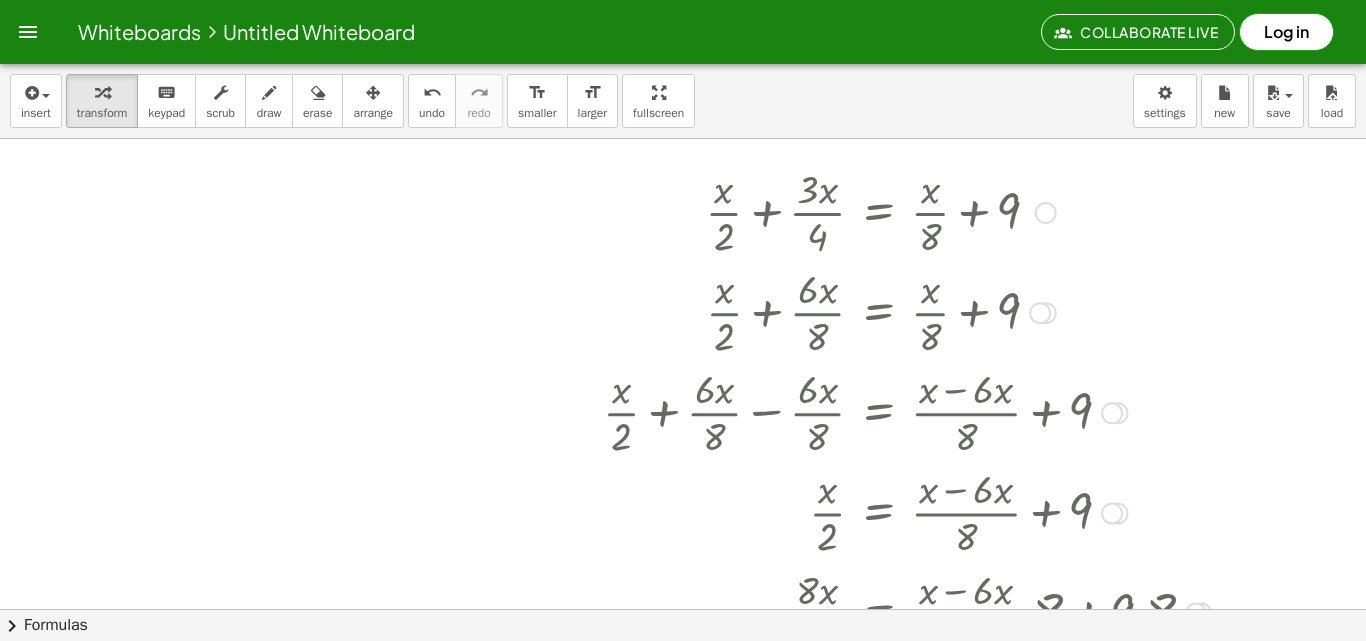 scroll, scrollTop: 2372, scrollLeft: 0, axis: vertical 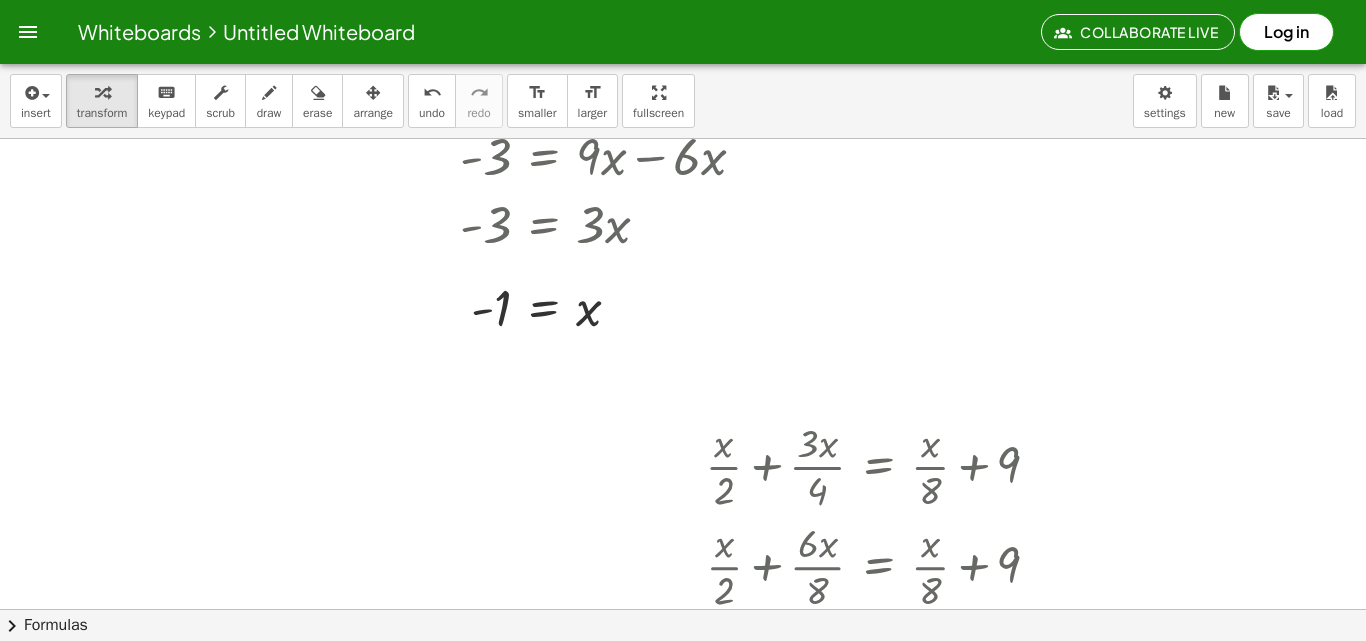 click on "insert select one: Math Expression Function Text Youtube Video Graphing Geometry Geometry 3D transform keyboard keypad scrub draw erase arrange undo undo redo redo format_size smaller format_size larger fullscreen load   save new settings" at bounding box center [683, 101] 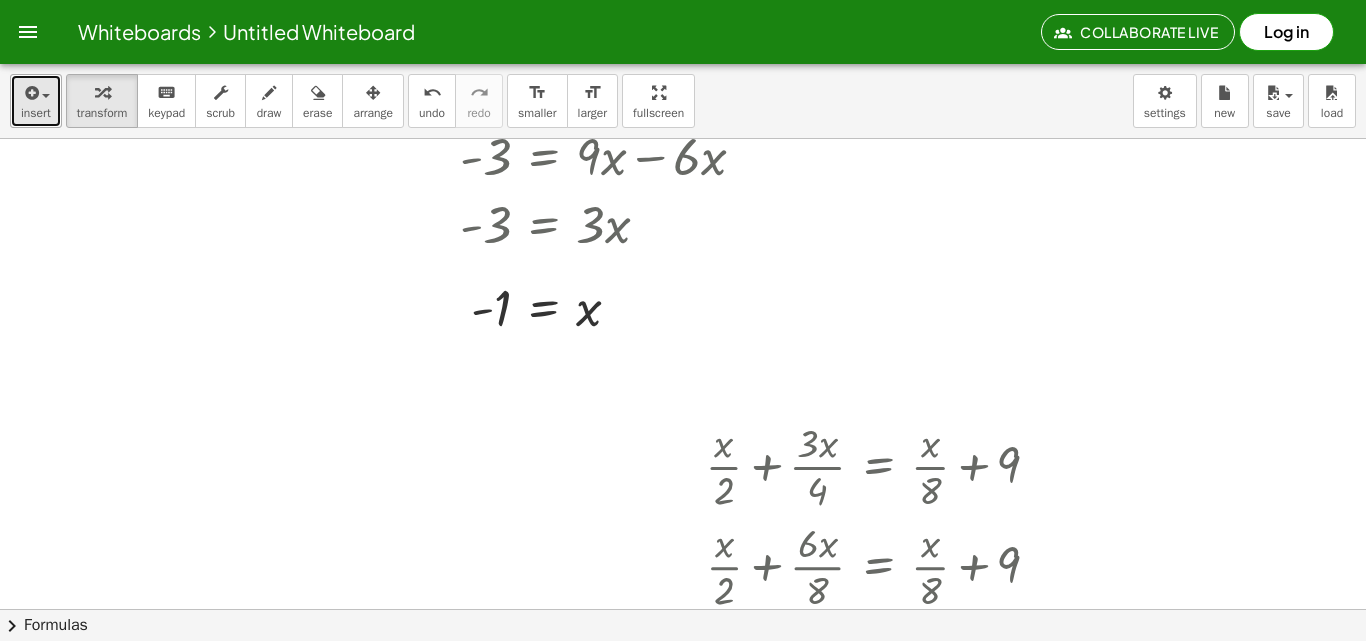 click on "insert" at bounding box center [36, 113] 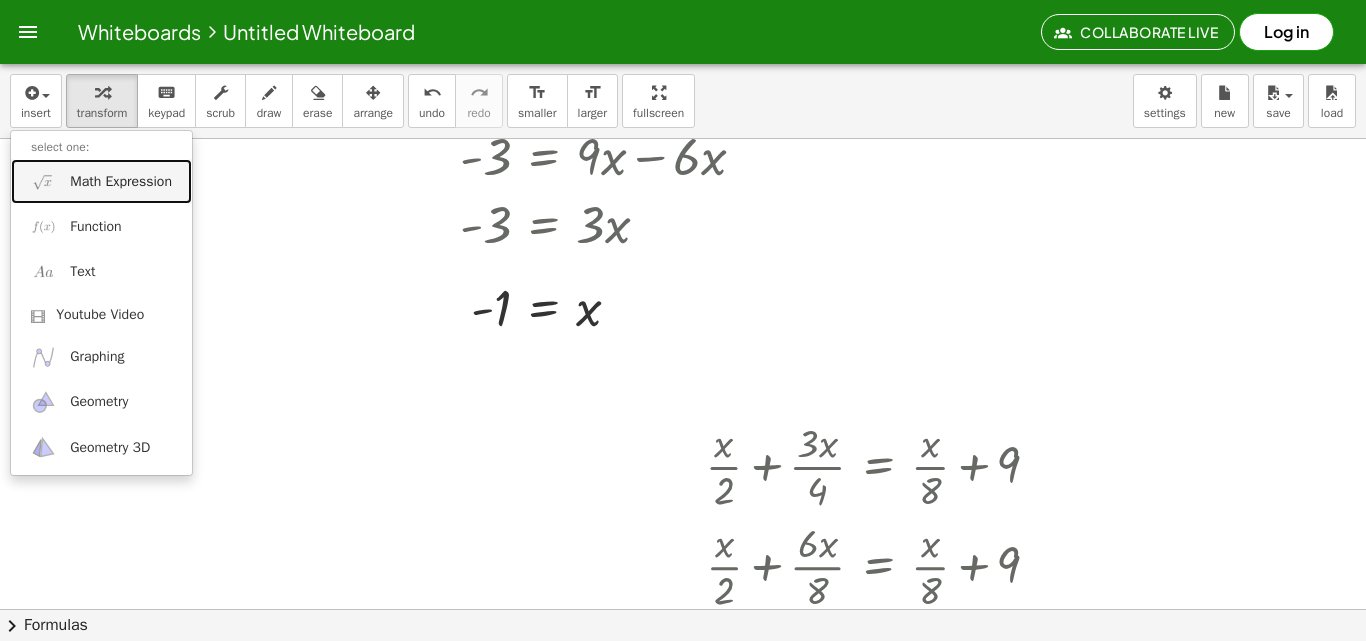 click on "Math Expression" at bounding box center (101, 181) 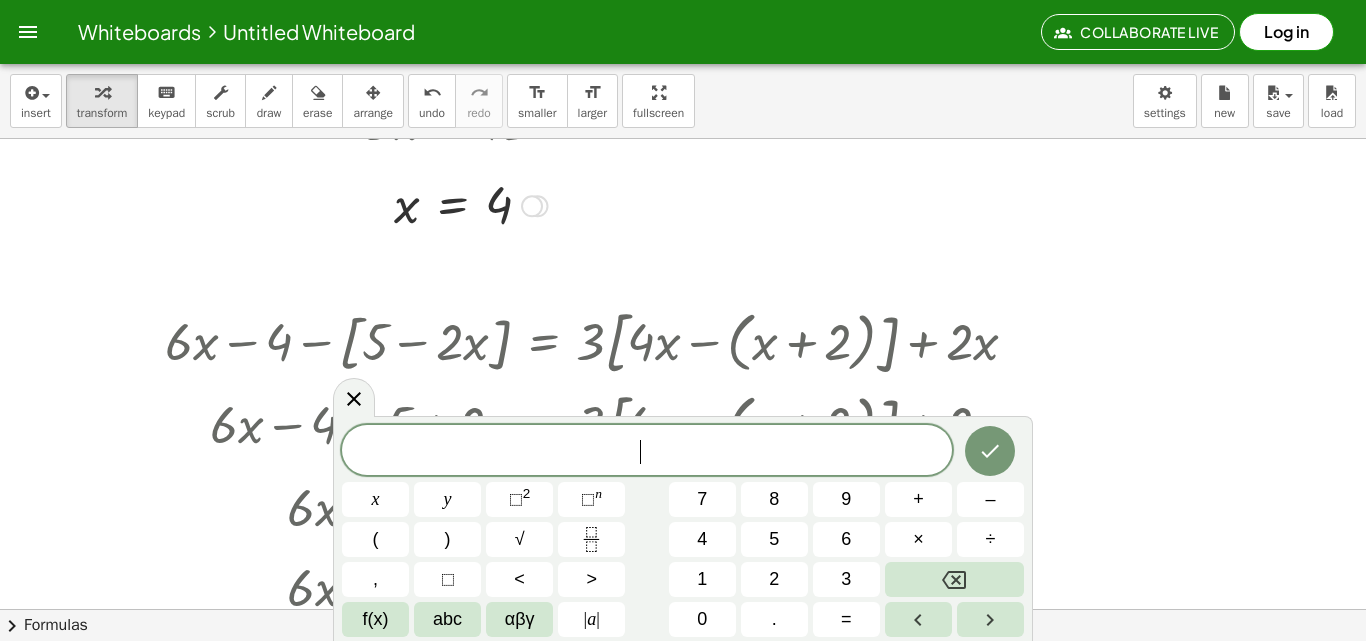 scroll, scrollTop: 1272, scrollLeft: 0, axis: vertical 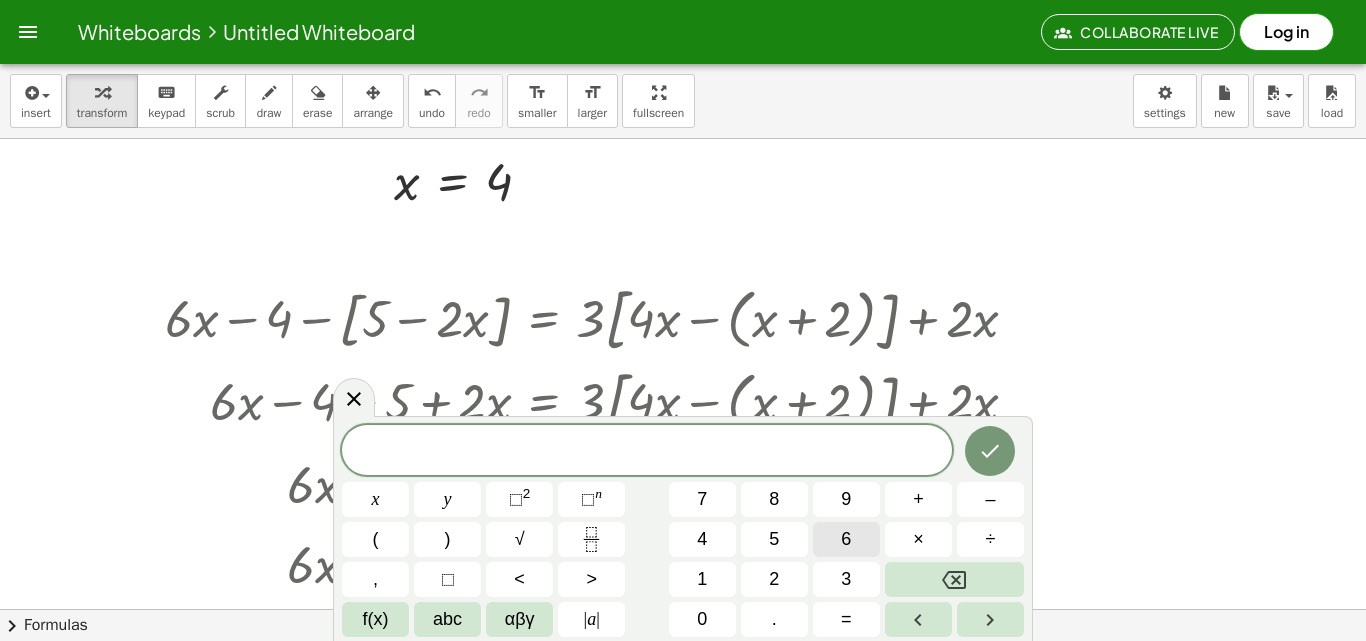 click on "6" at bounding box center [846, 539] 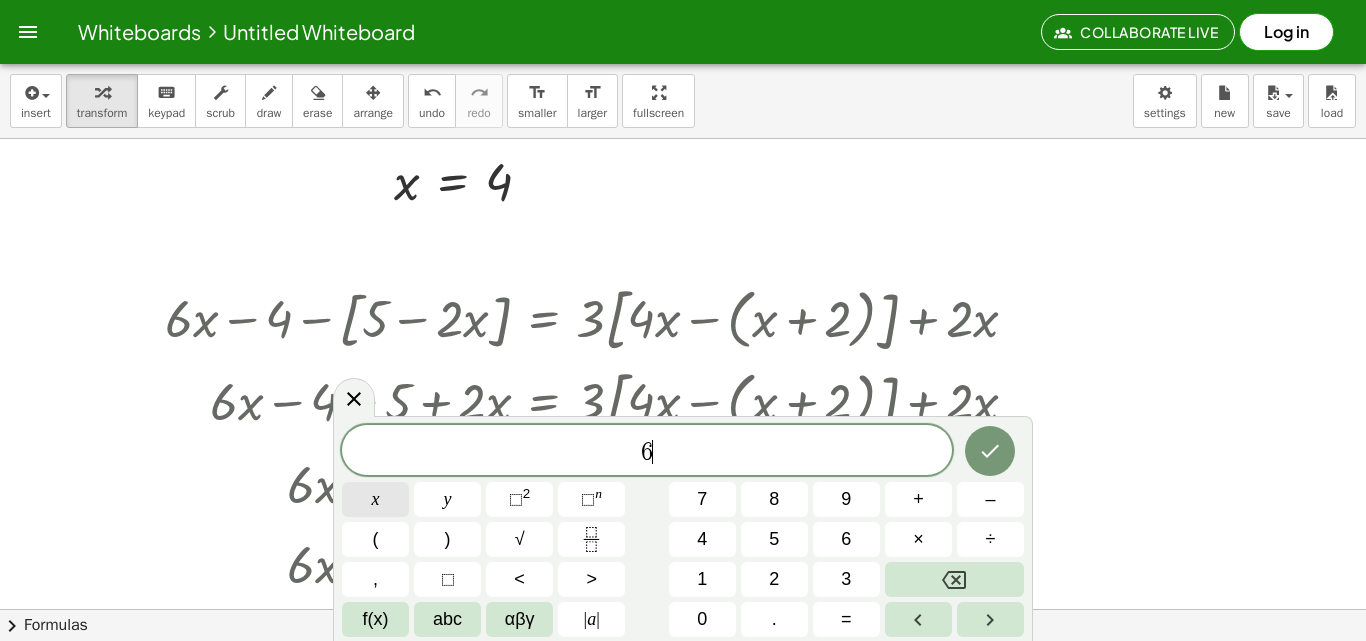 click on "x" at bounding box center (375, 499) 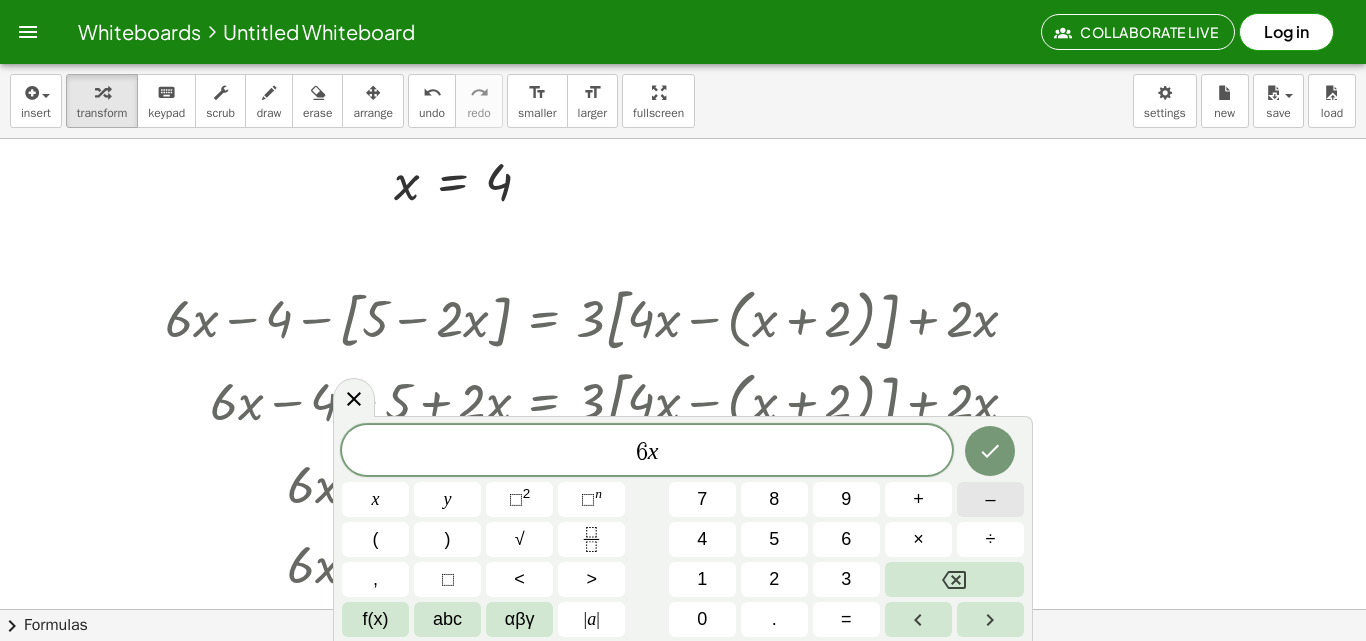 click on "–" at bounding box center [990, 499] 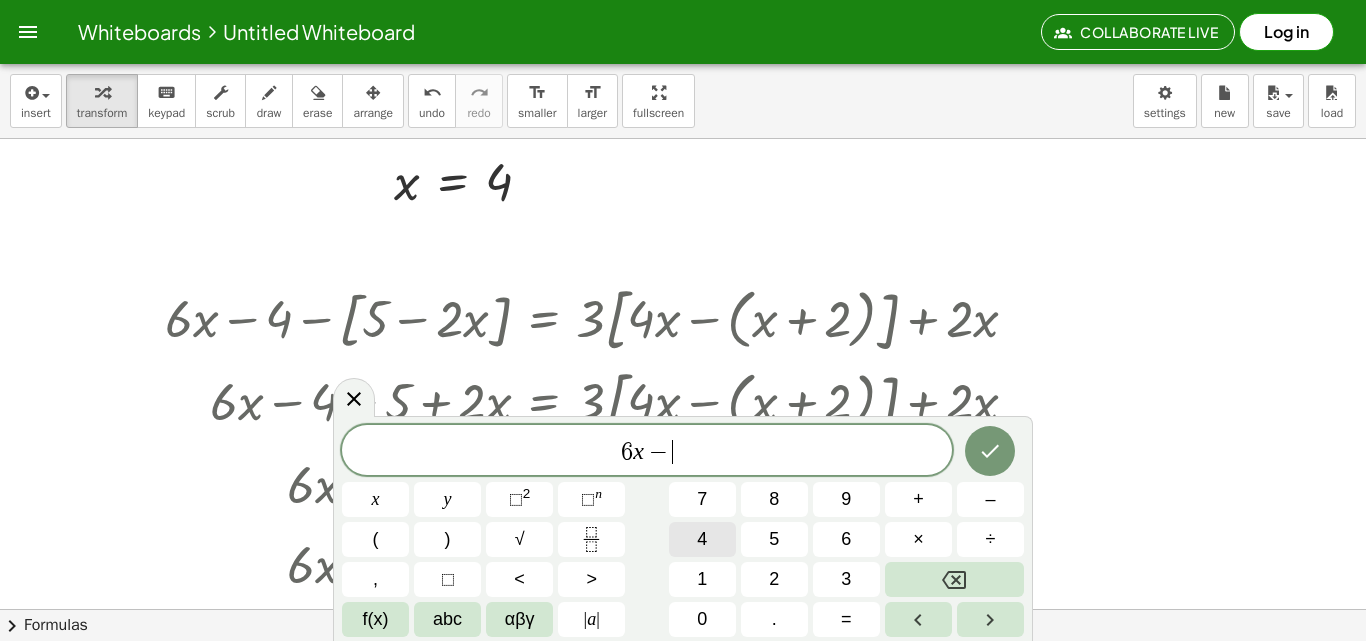click on "4" at bounding box center [702, 539] 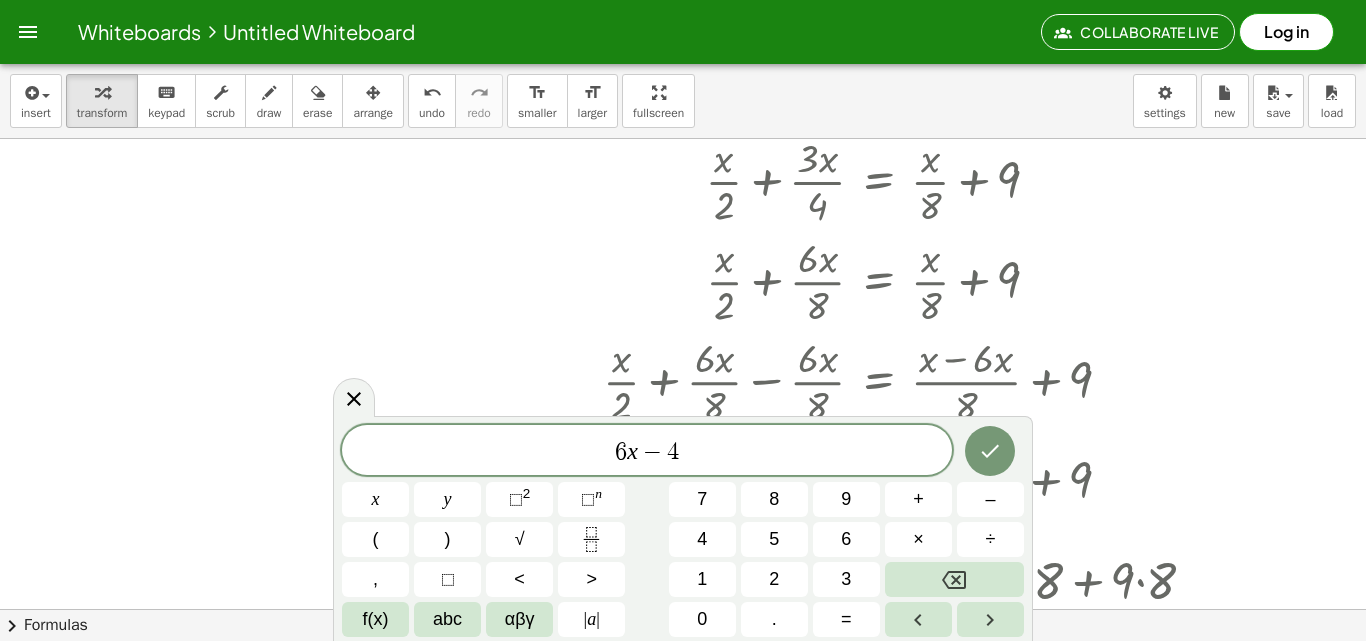 scroll, scrollTop: 2672, scrollLeft: 0, axis: vertical 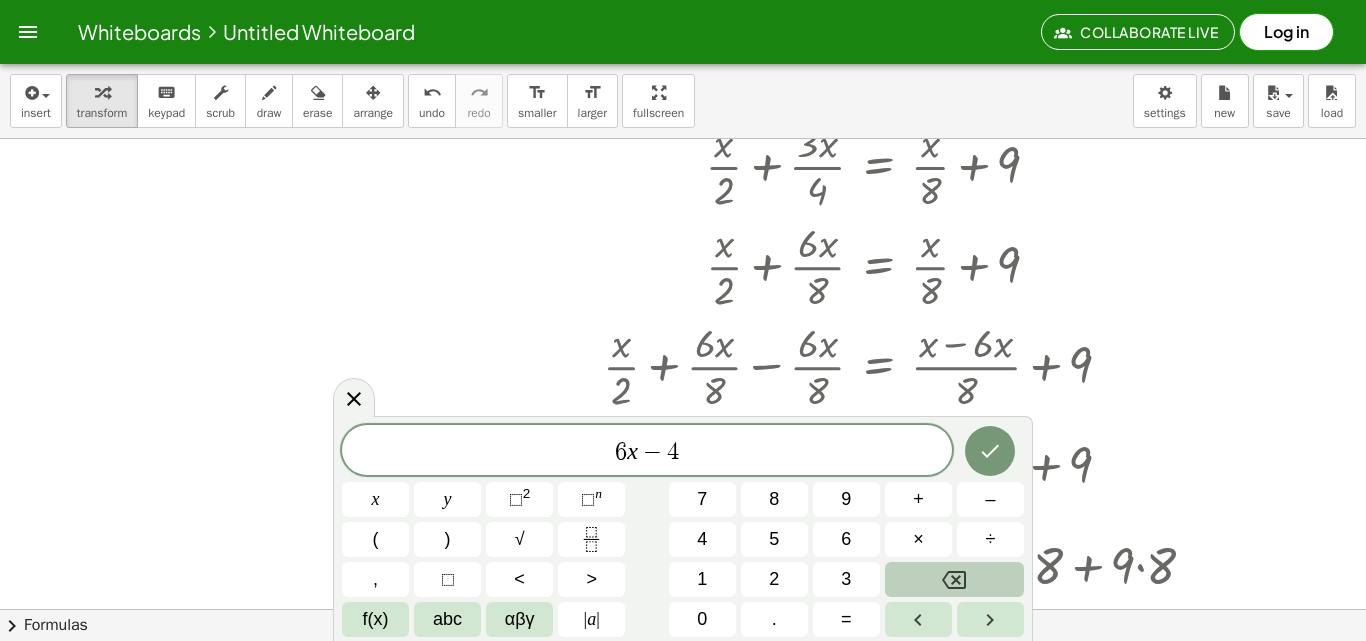 click at bounding box center [954, 579] 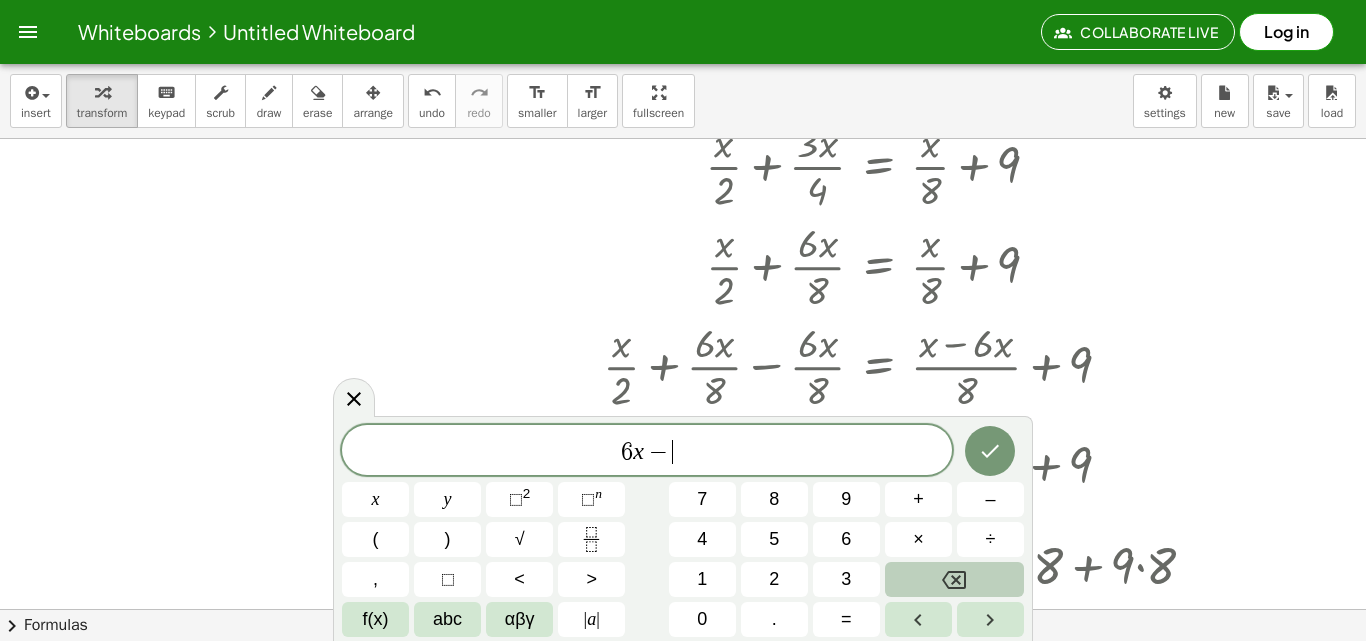 click at bounding box center (954, 579) 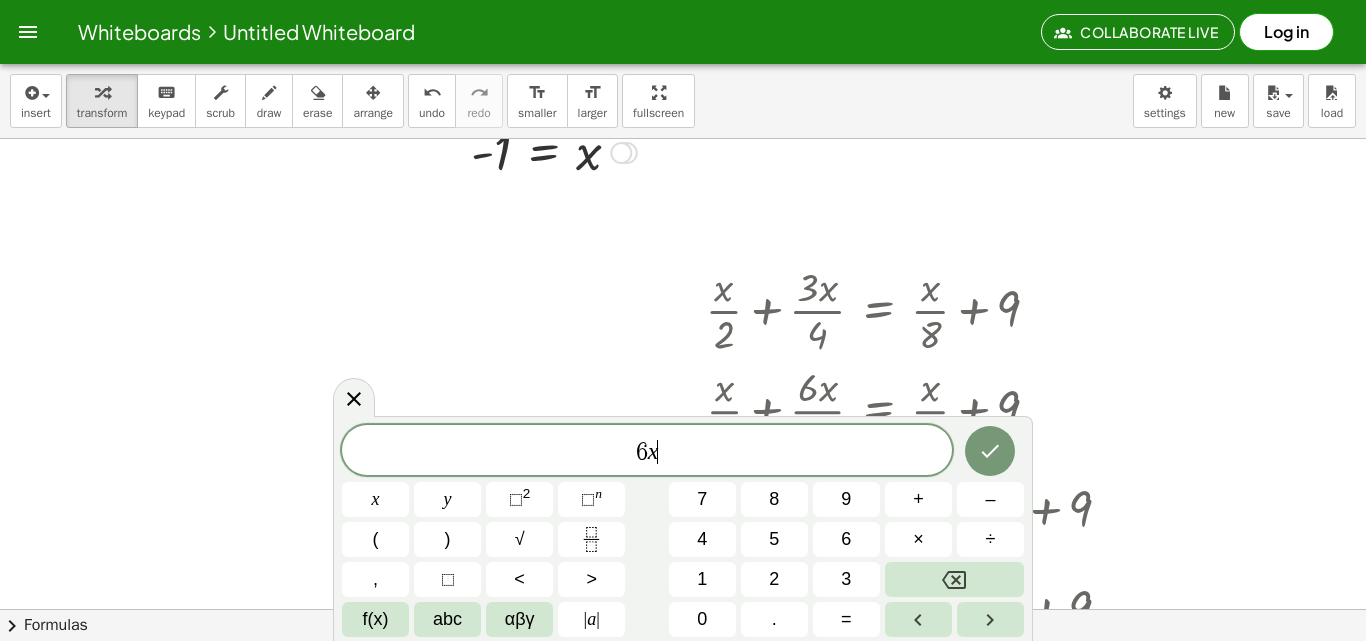 scroll, scrollTop: 2572, scrollLeft: 0, axis: vertical 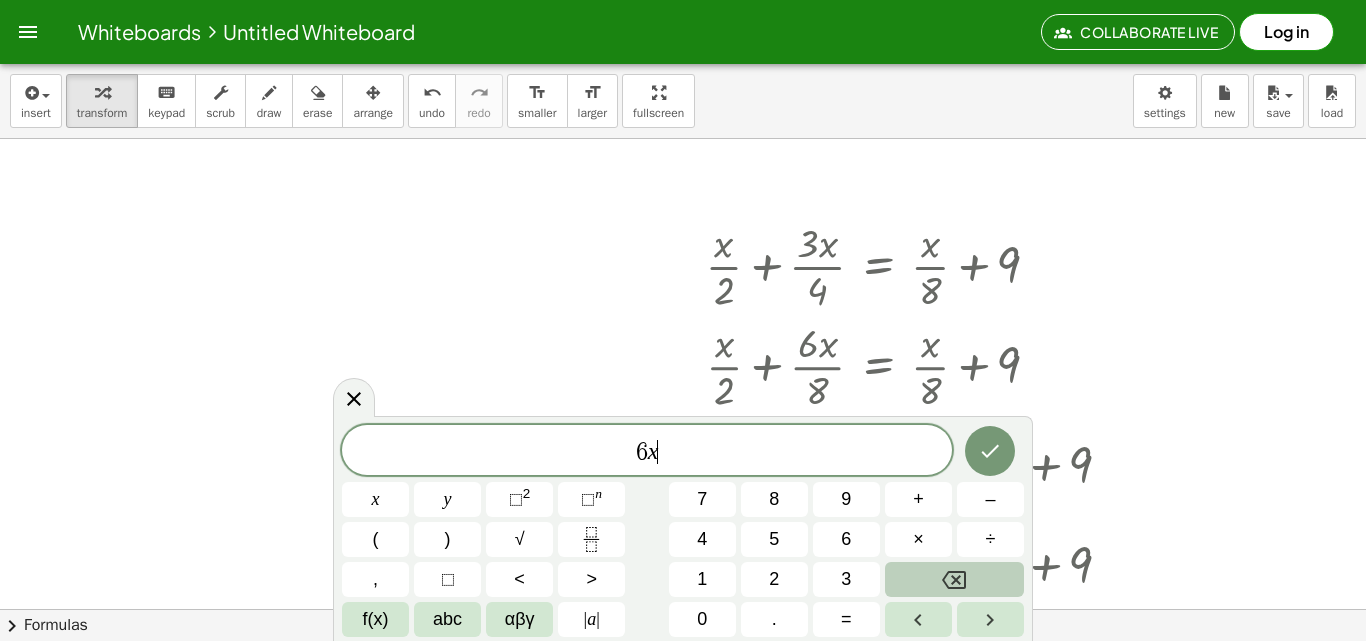 click at bounding box center [954, 579] 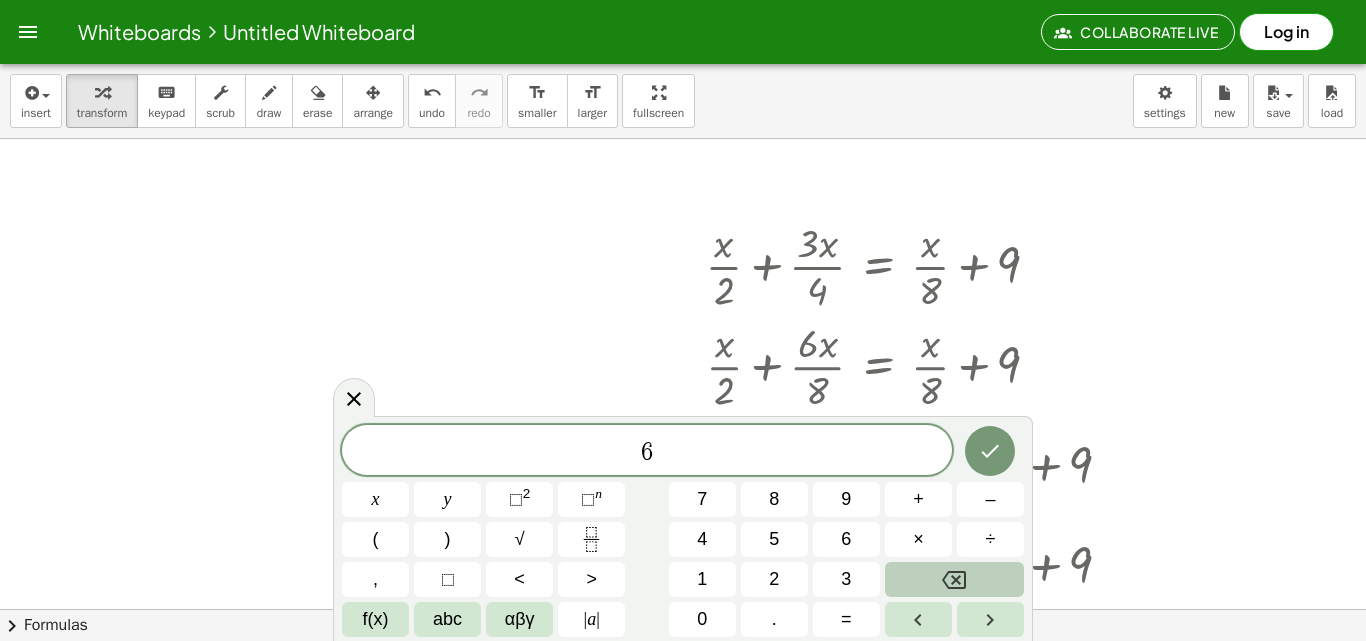 click at bounding box center (954, 579) 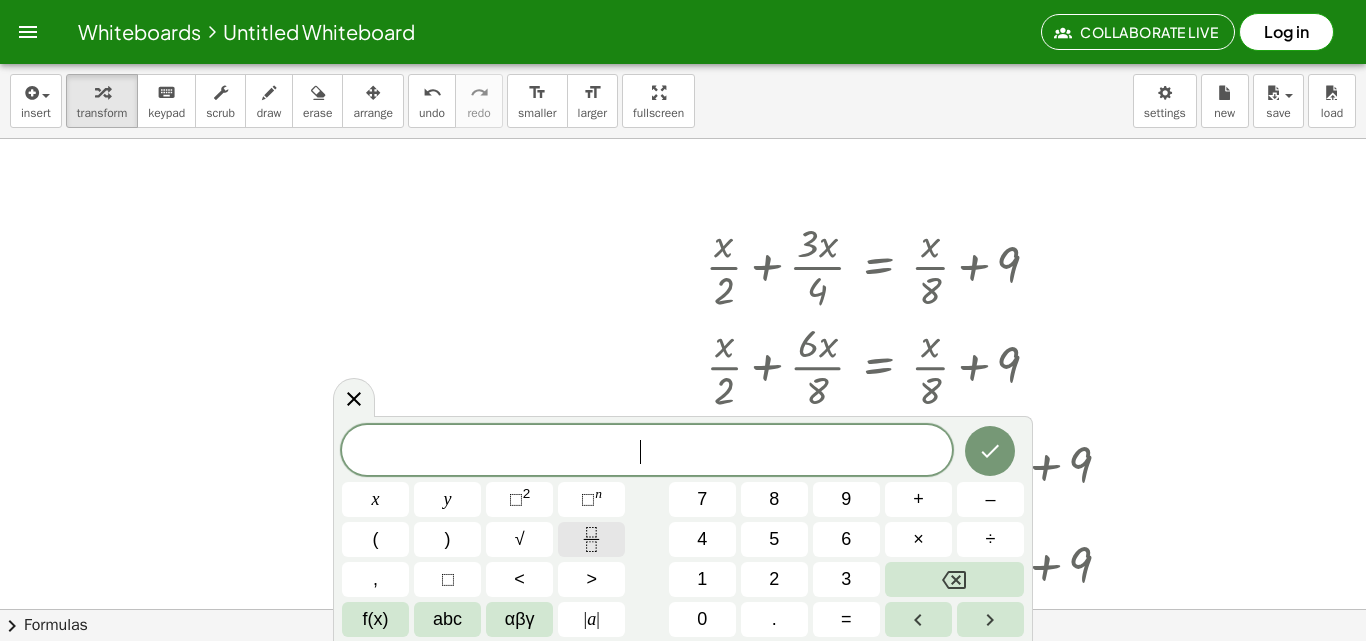 click at bounding box center [591, 539] 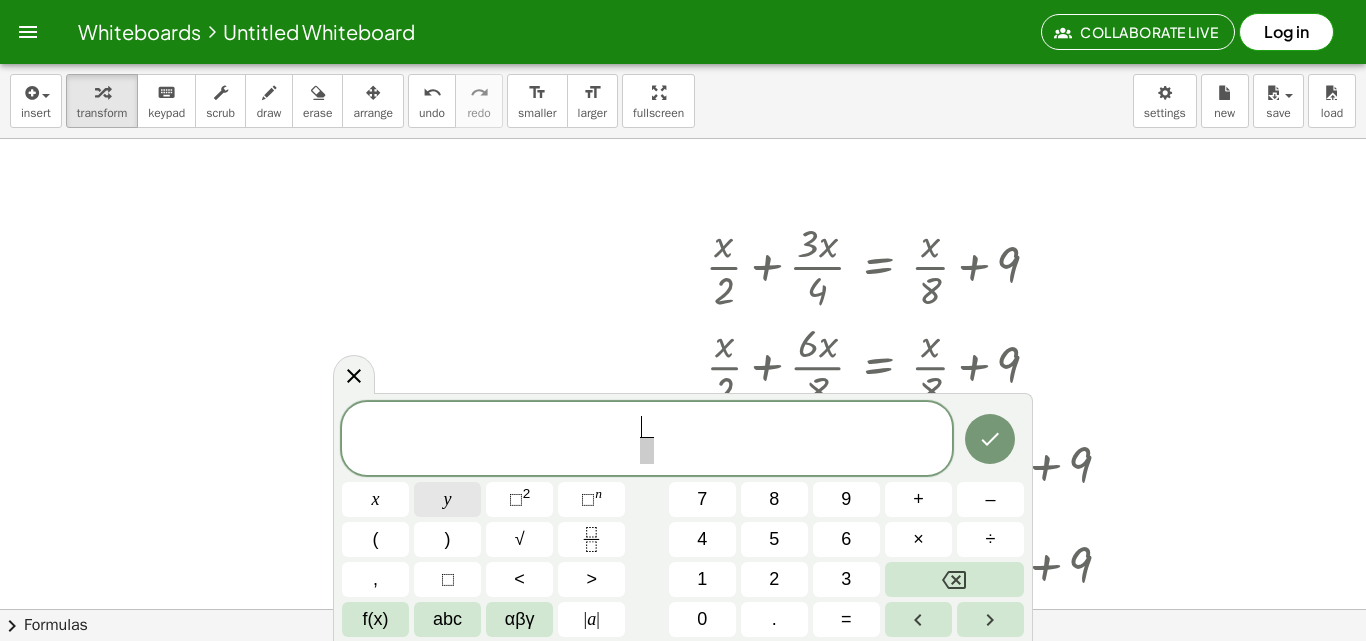 click on "x" at bounding box center (375, 499) 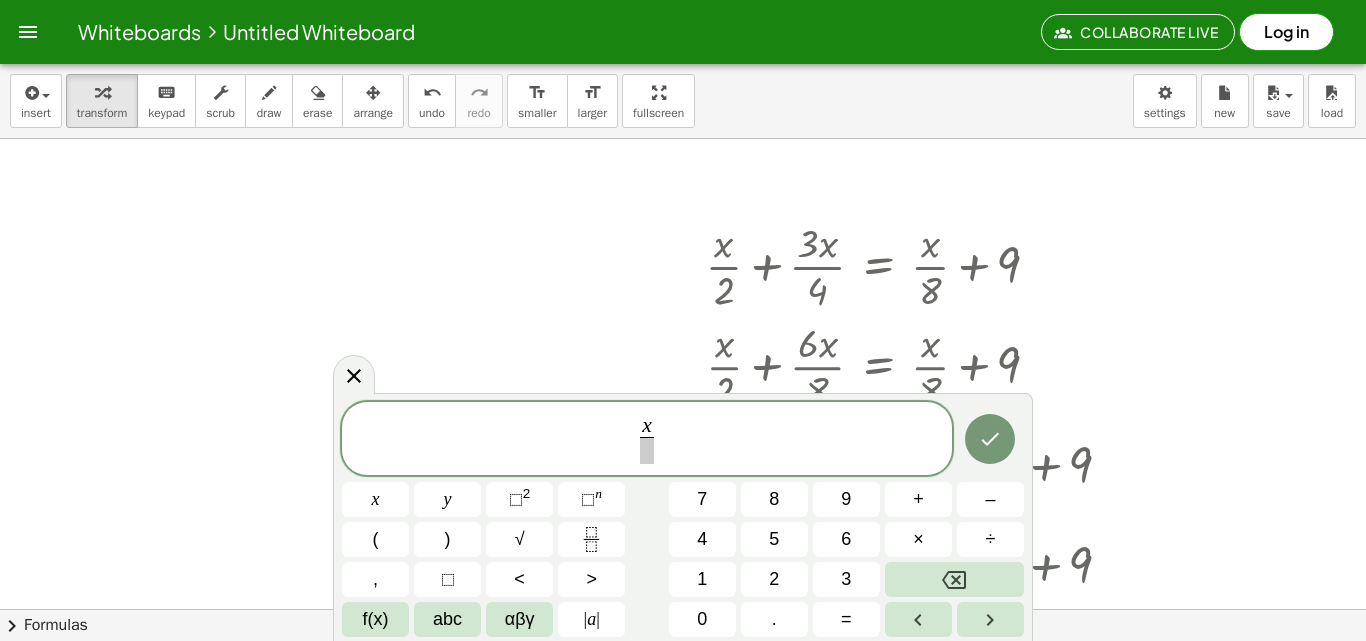 click on "x ​ ​" 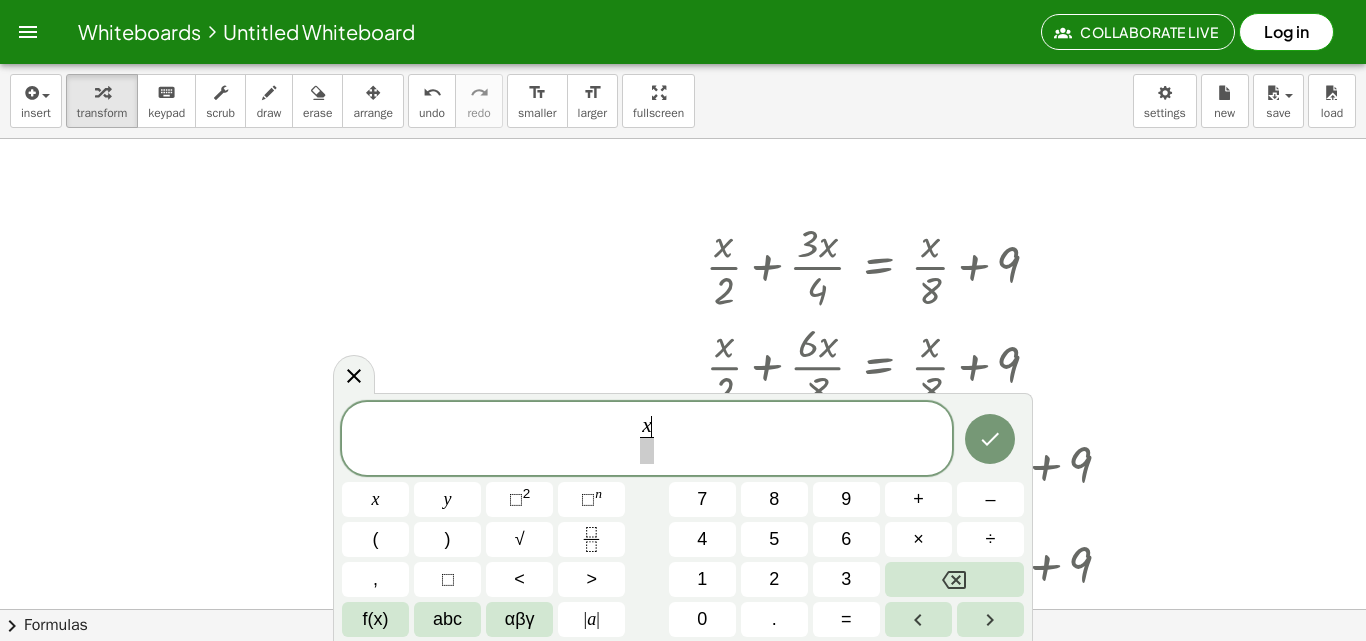 click at bounding box center (647, 450) 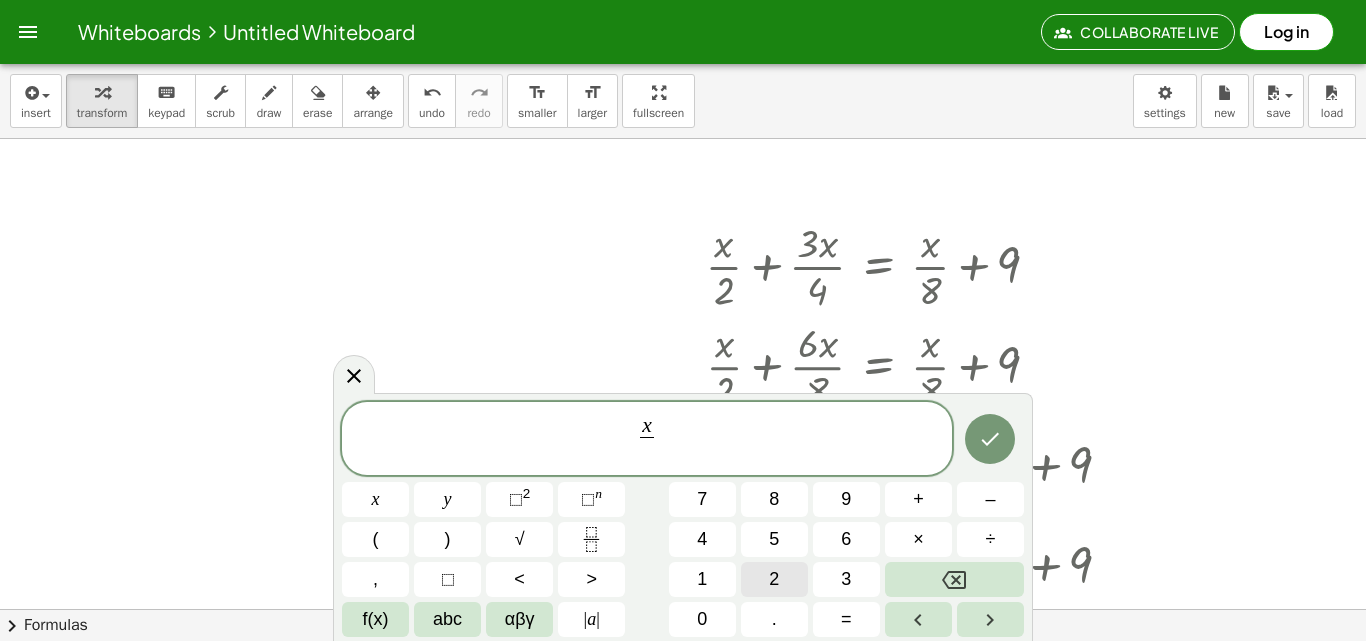 click on "2" at bounding box center [774, 579] 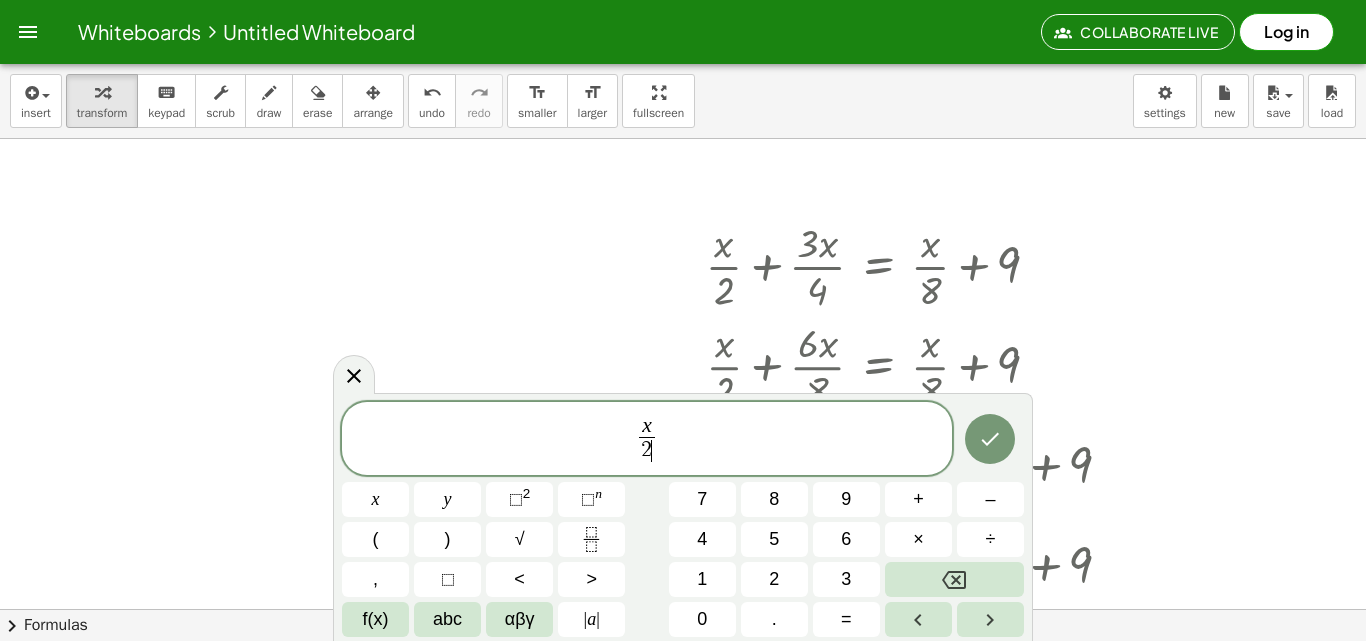 click on "x 2 ​ ​" at bounding box center (647, 440) 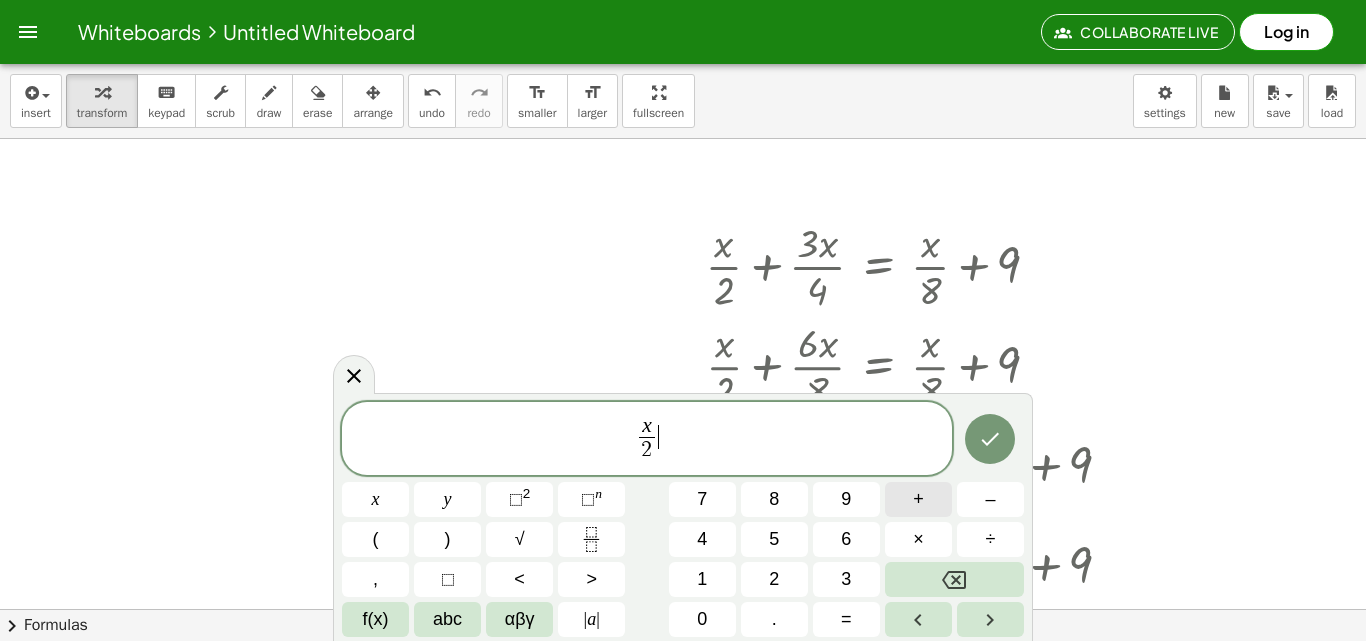 click on "+" at bounding box center [918, 499] 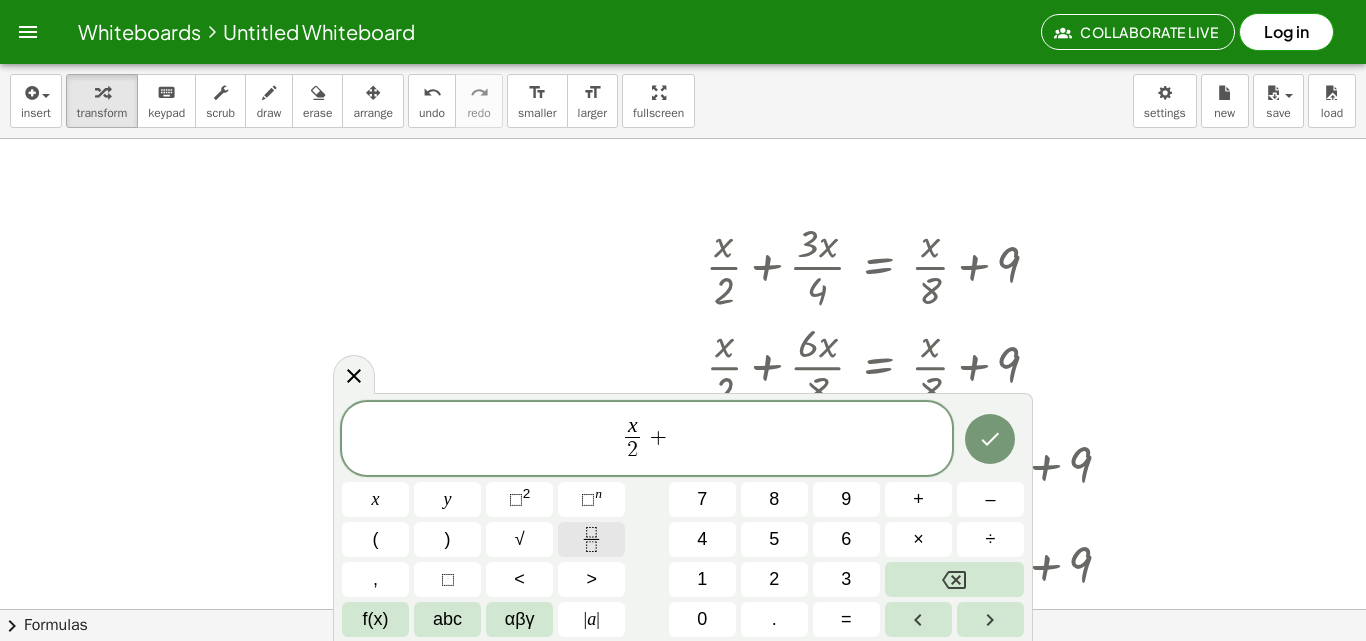 click 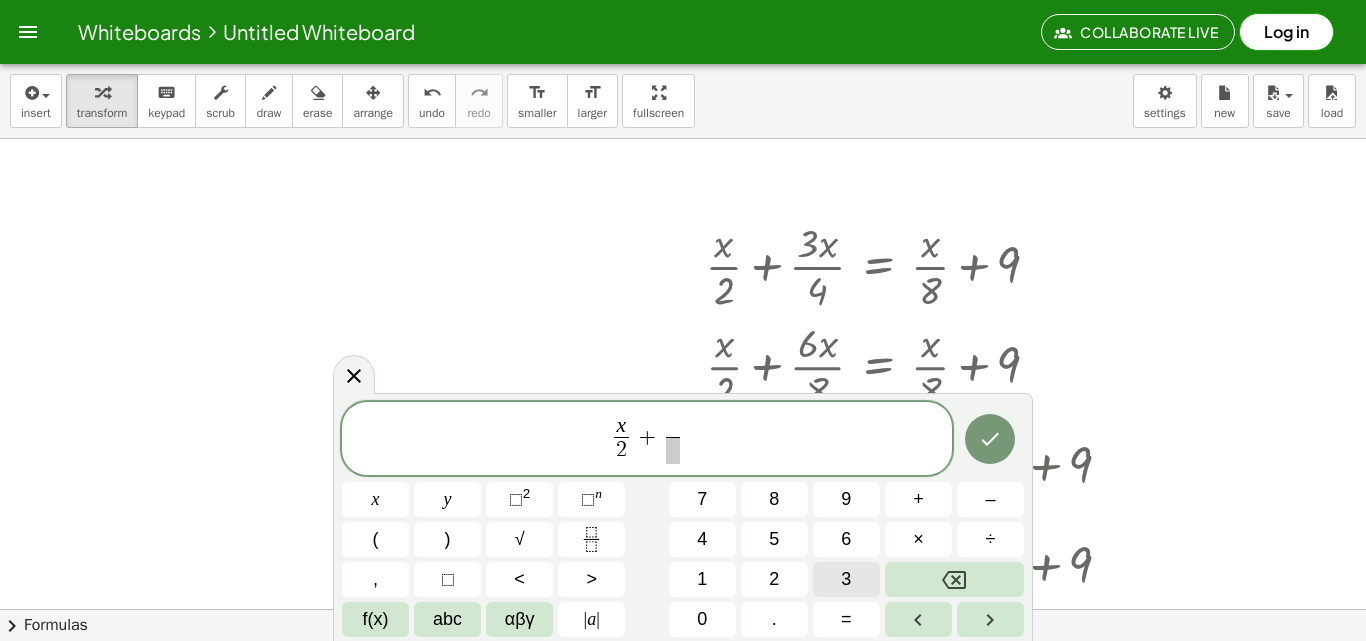 click on "3" at bounding box center [846, 579] 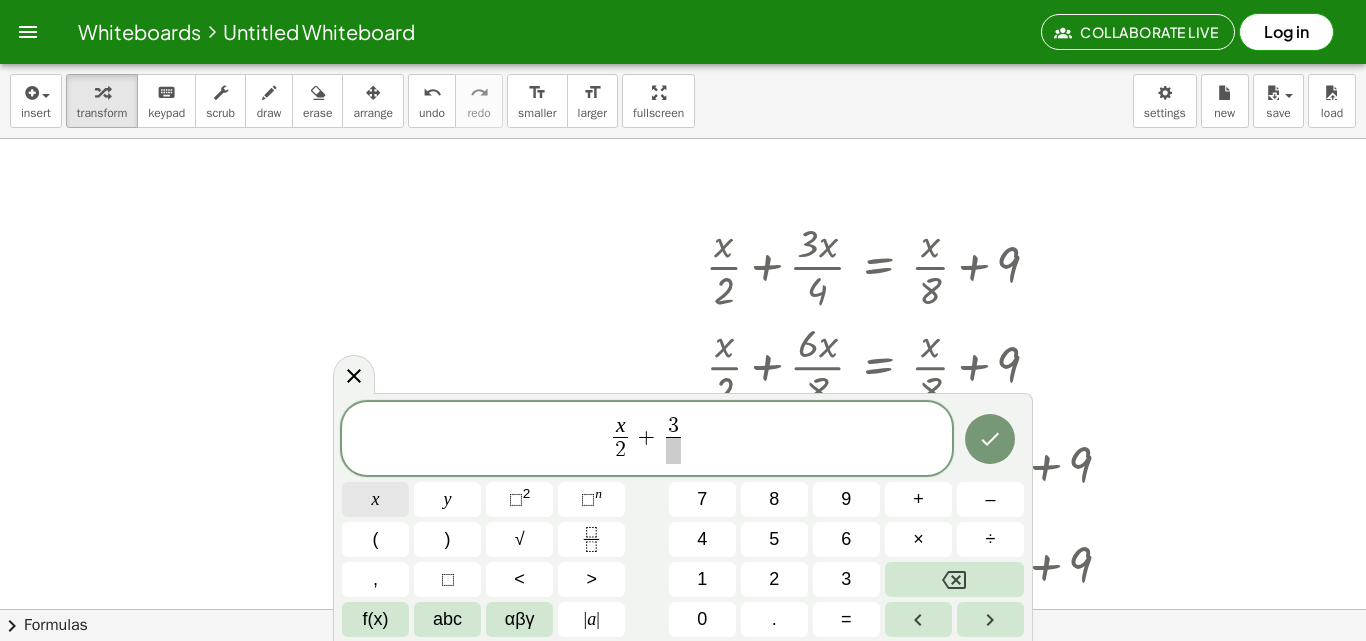 click on "x" at bounding box center (375, 499) 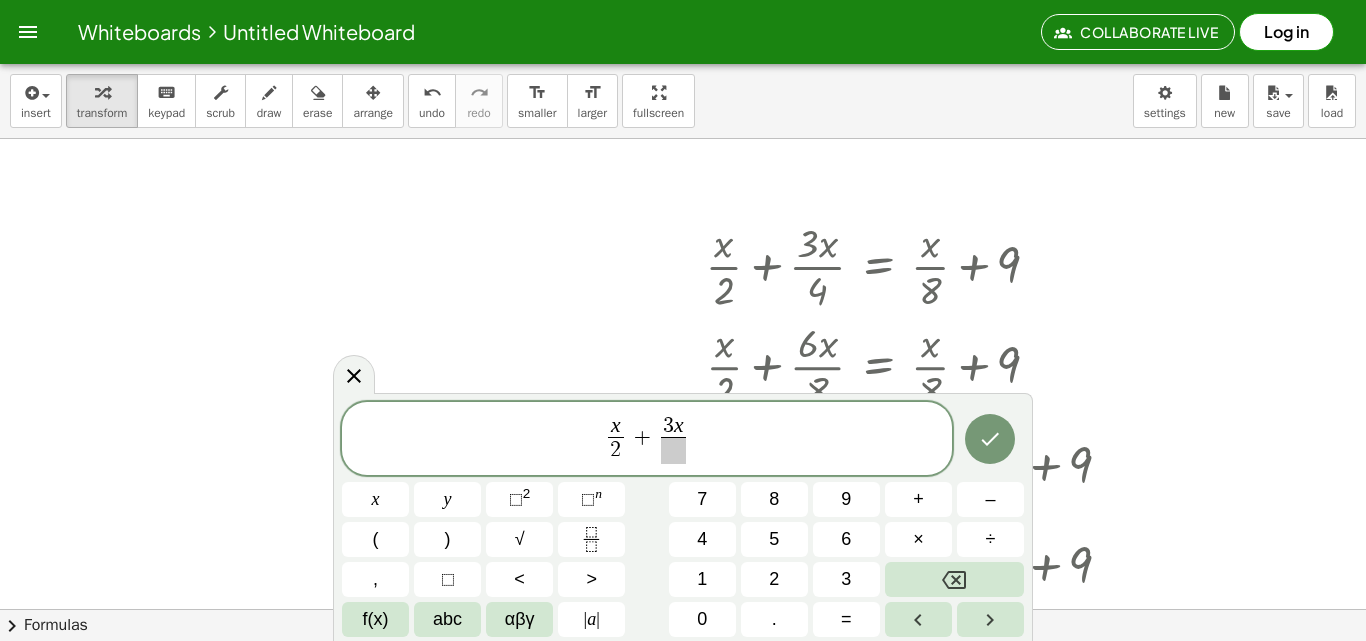 click on "3 x ​ ​" at bounding box center [673, 440] 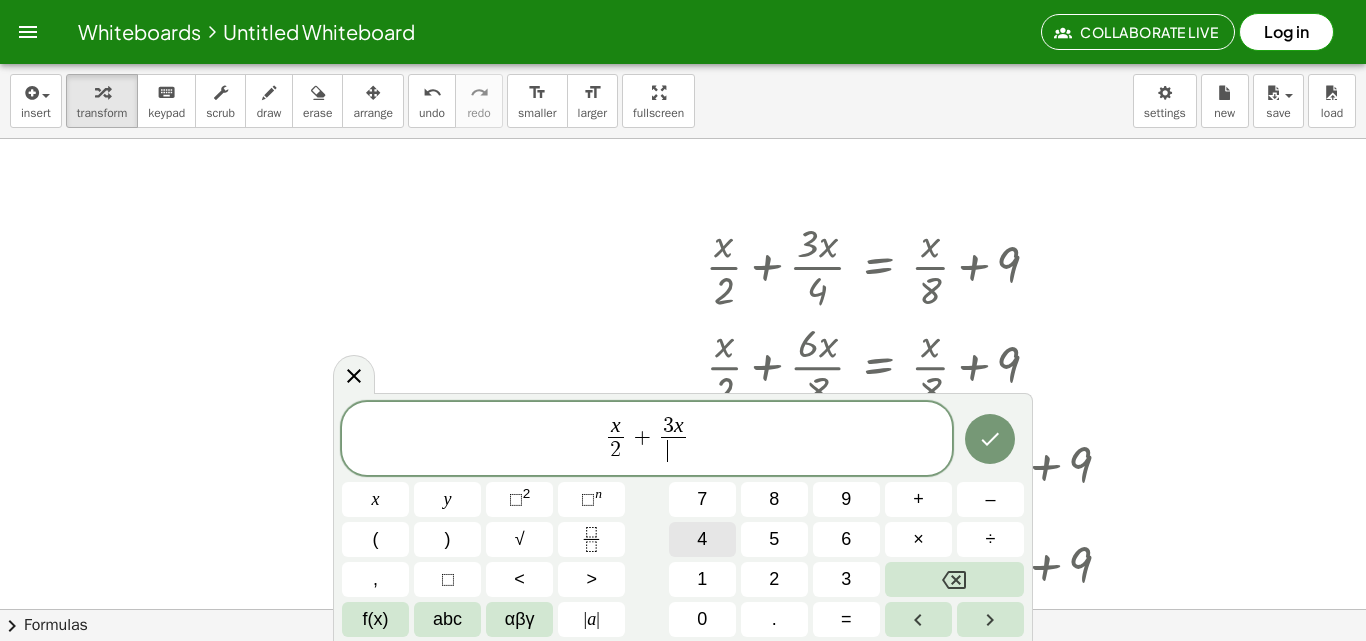 click on "4" at bounding box center [702, 539] 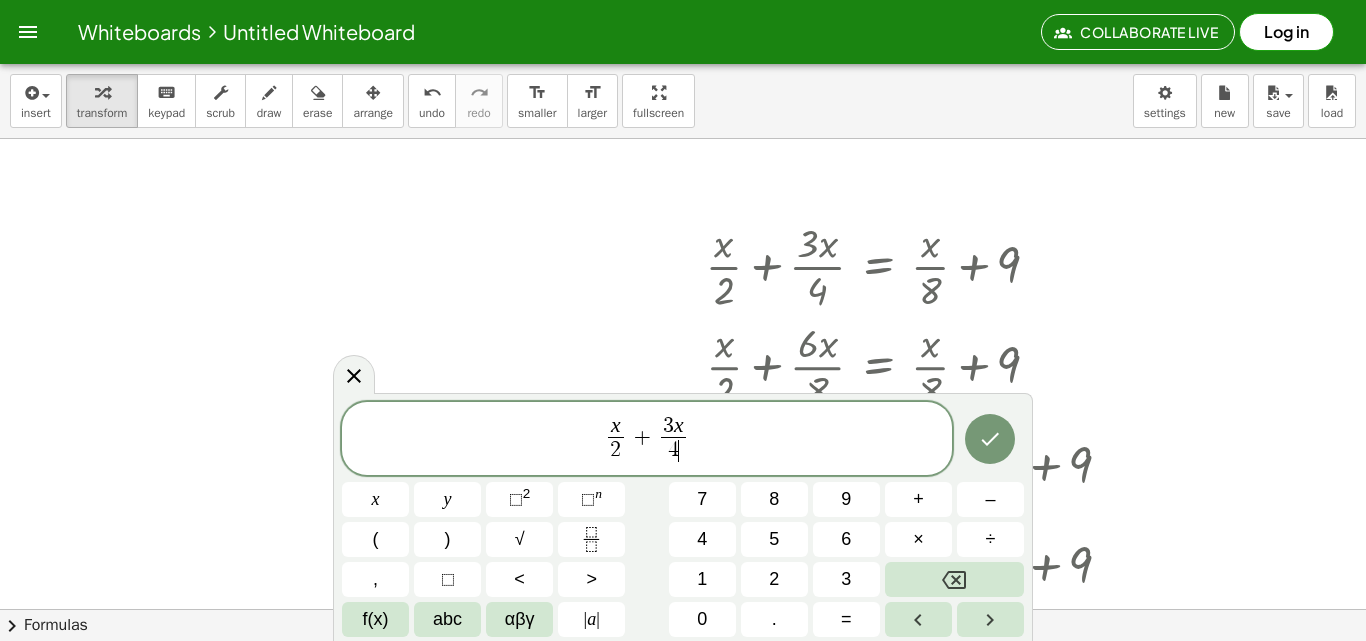 click on "x 2 ​ + 3 x 4 ​ ​" at bounding box center [647, 440] 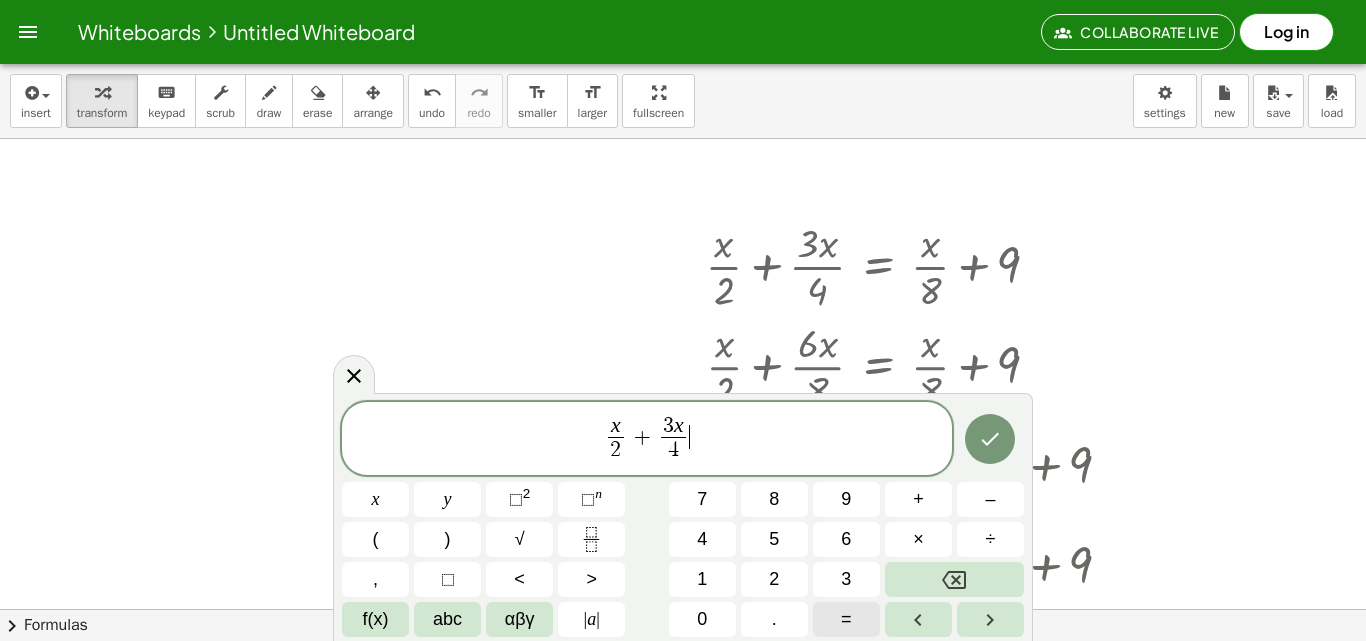 click on "=" at bounding box center (846, 619) 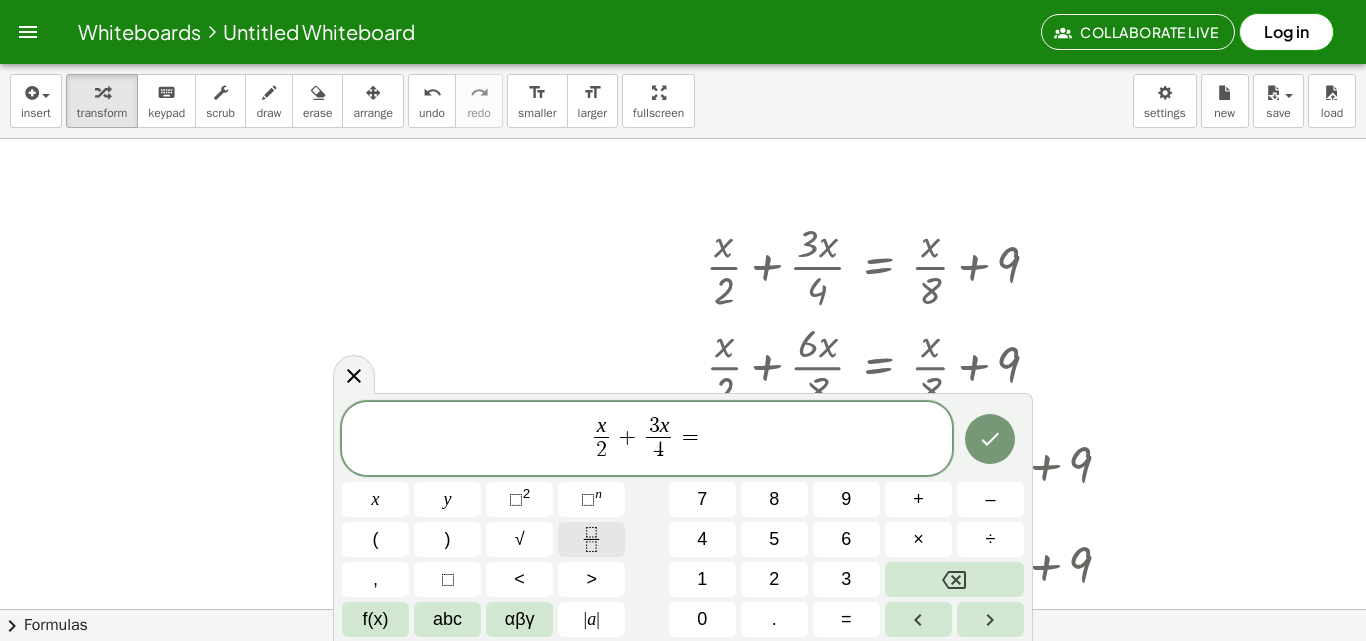 click 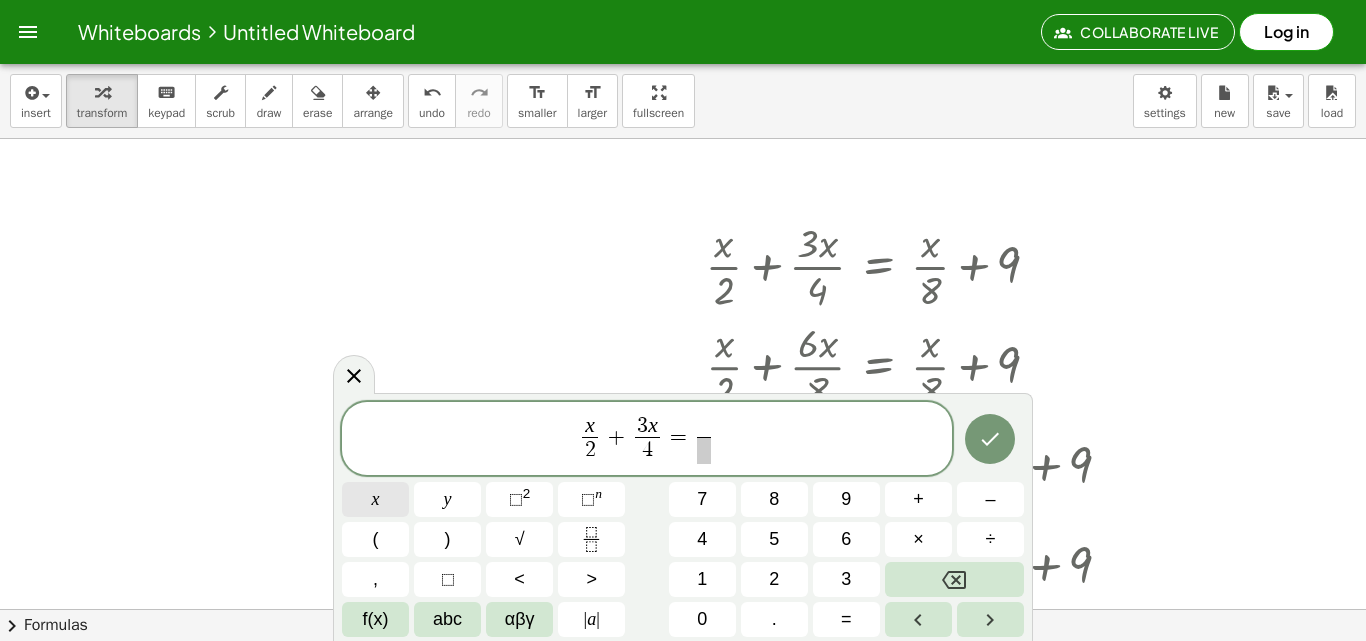 click on "x" at bounding box center [375, 499] 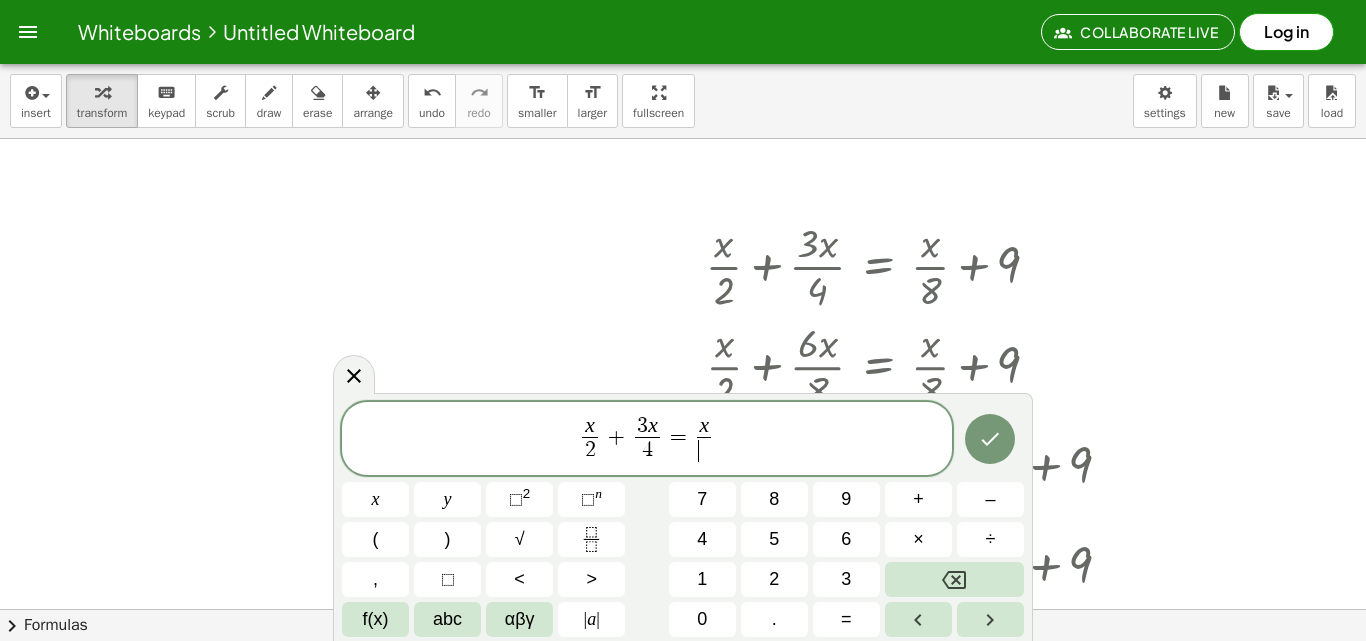 click on "​" at bounding box center (704, 450) 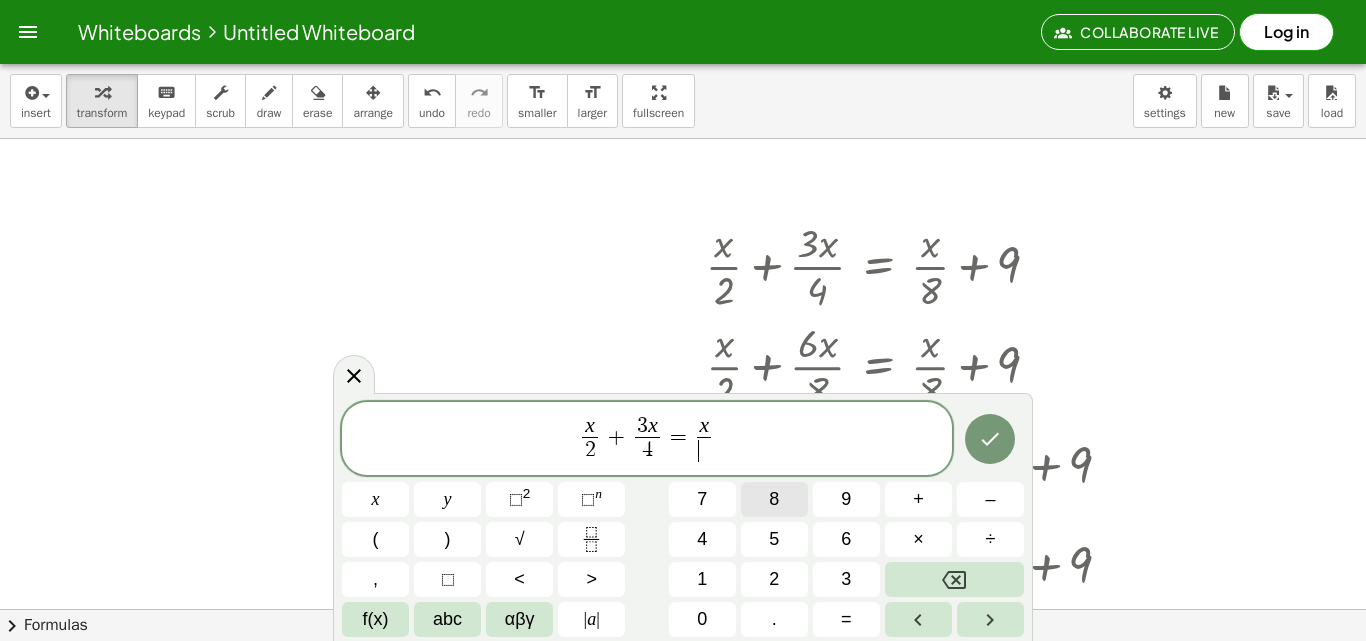 click on "8" at bounding box center [774, 499] 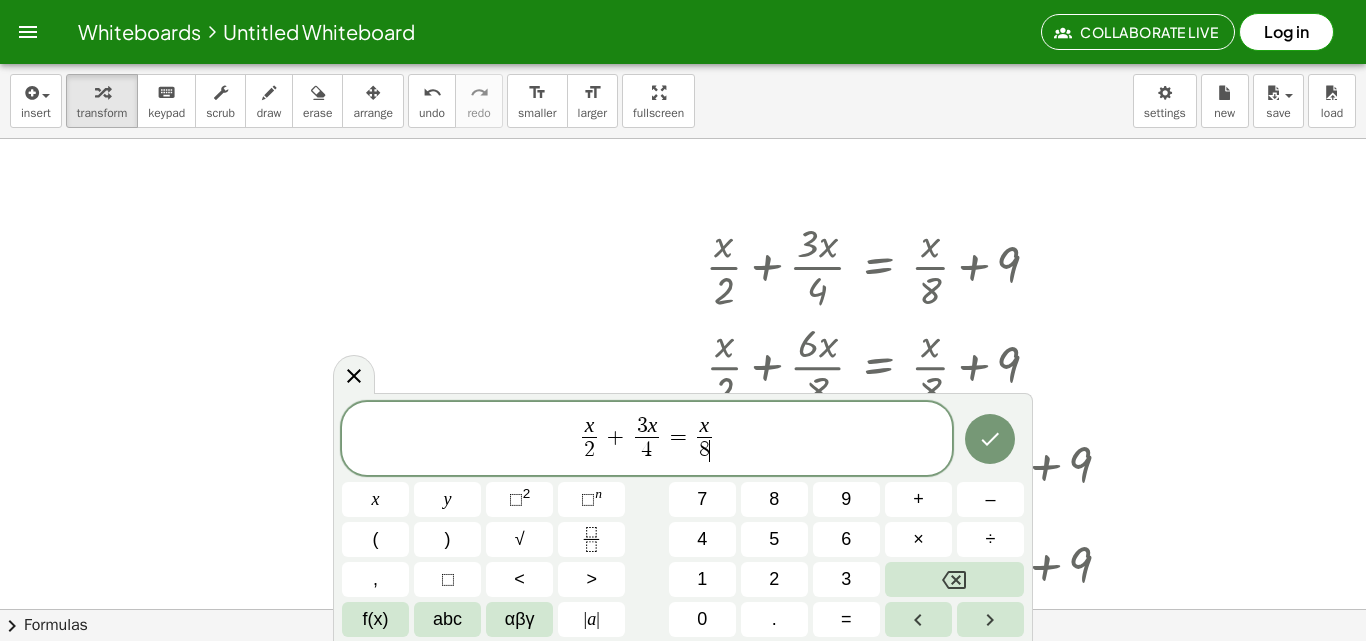 click on "x 2 ​ + 3 x 4 ​ = x 8 ​ ​" at bounding box center (647, 440) 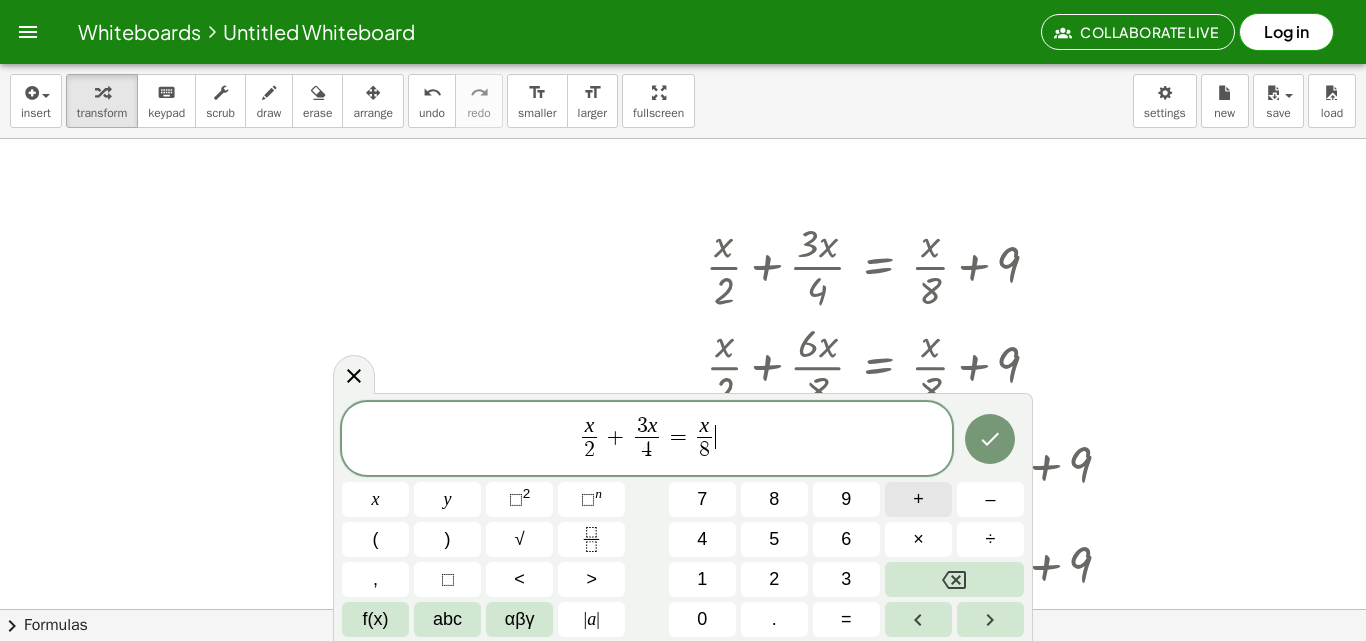 click on "+" at bounding box center (918, 499) 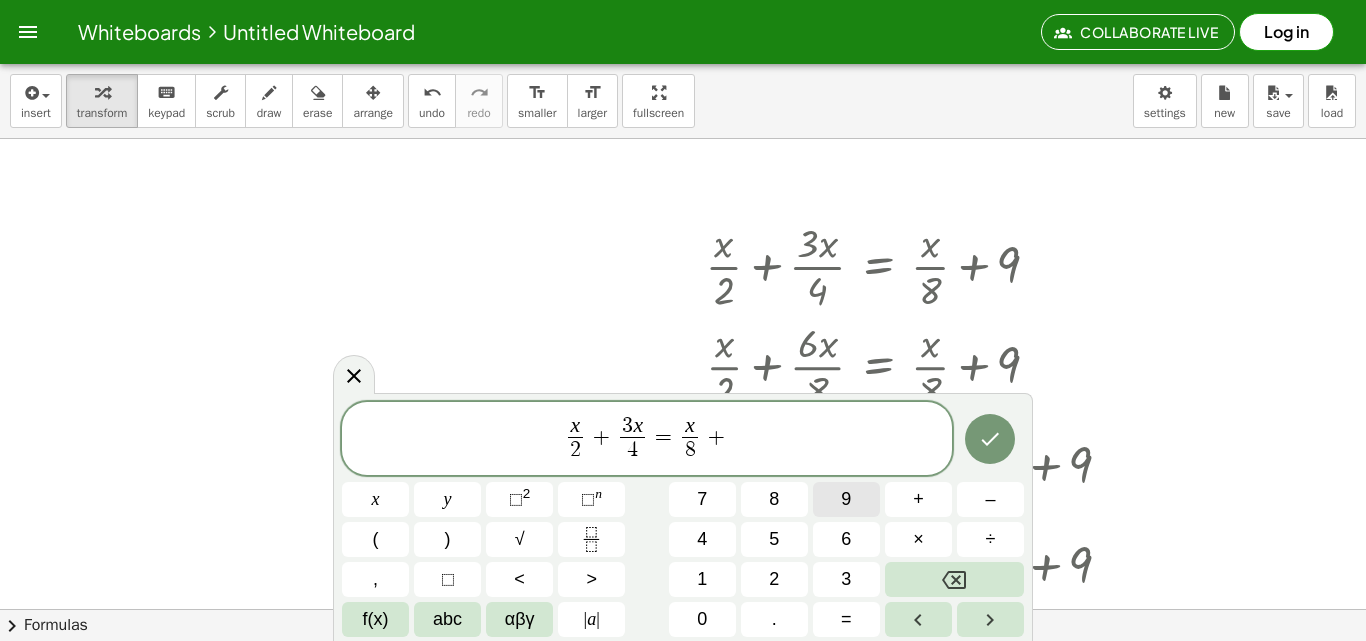 click on "9" at bounding box center [846, 499] 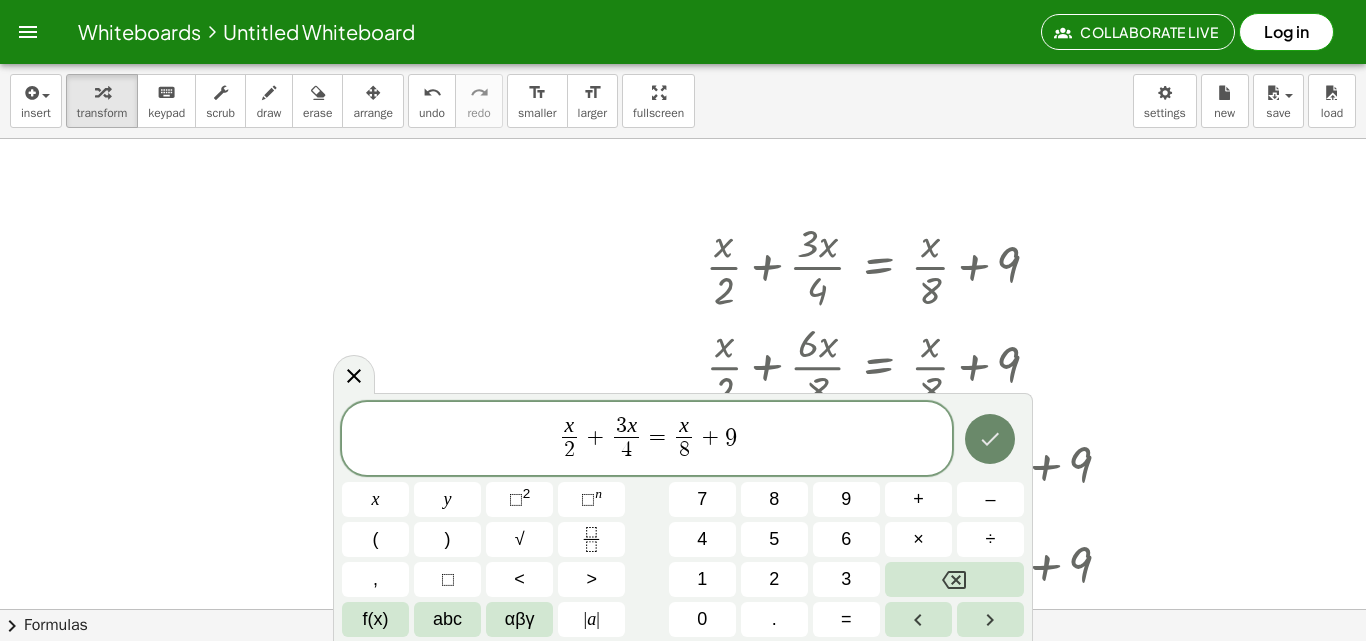 click 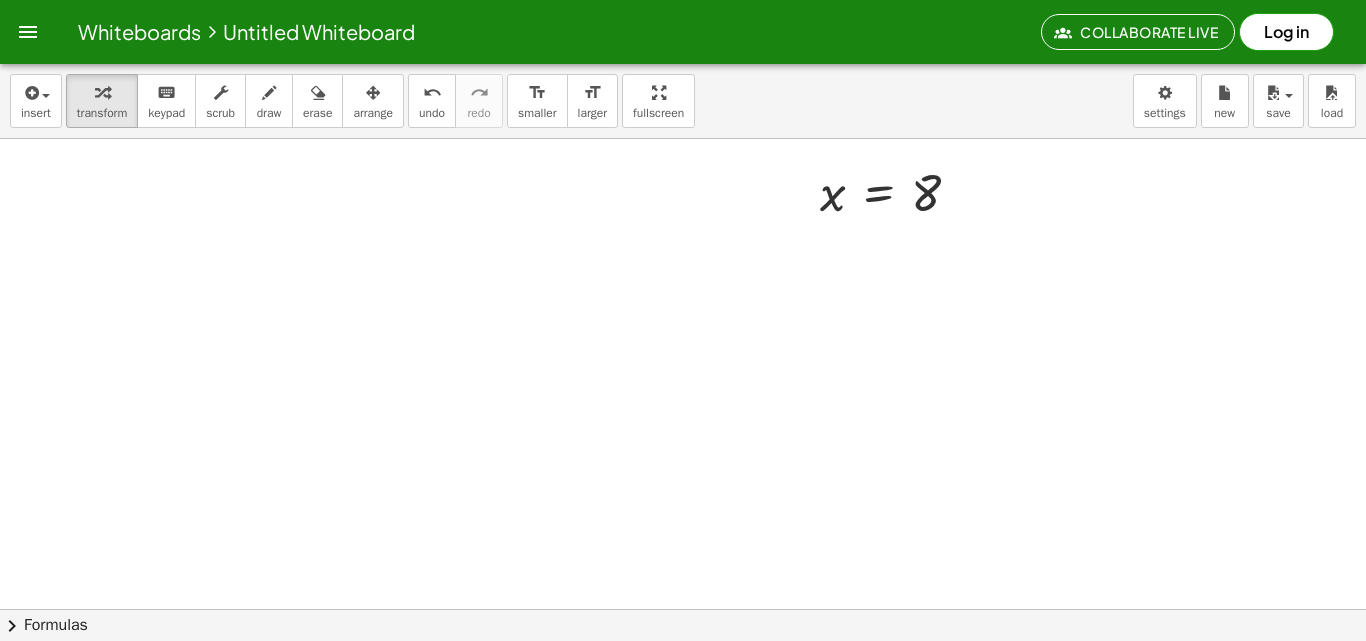 scroll, scrollTop: 3460, scrollLeft: 0, axis: vertical 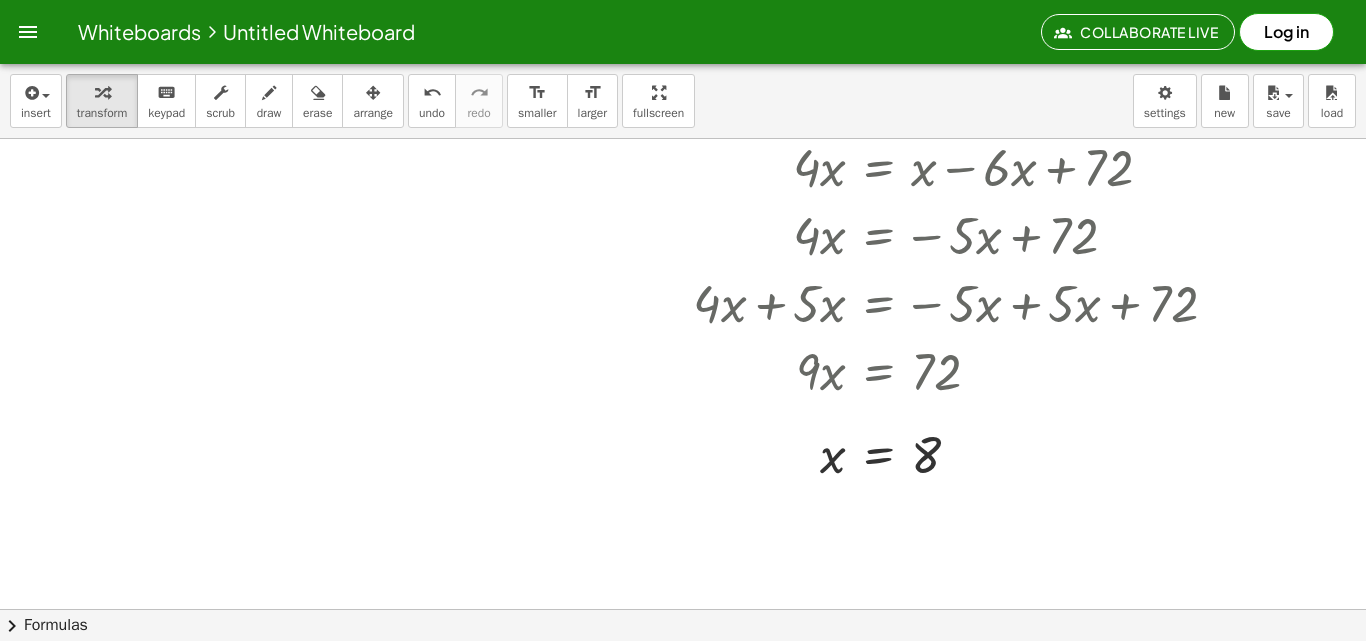 click at bounding box center (683, -1206) 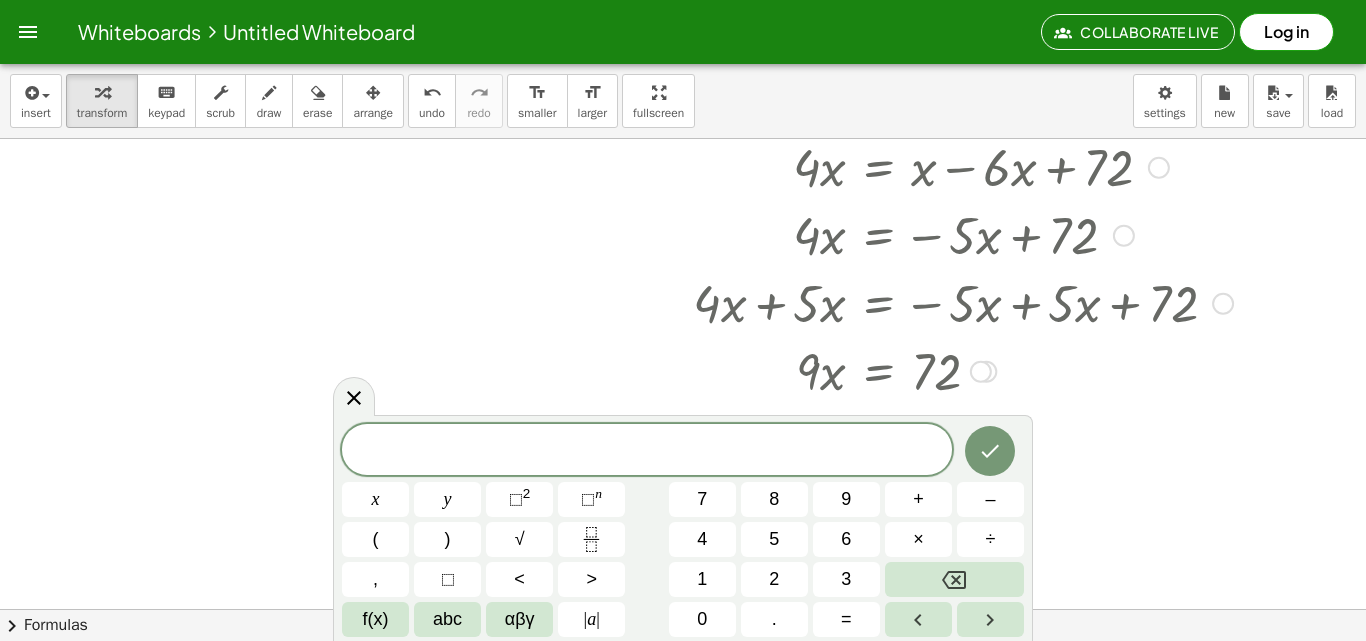 click on "+ · x · 2 + · 3 · x · 4 = + · x · 8 + 9 + · x · 2 + · 2 · 3 · x · 2 · 4 = + · x · 8 + 9 + · x · 2 + · 6 · x · 2 · 4 = + · x · 8 + 9 + · x · 2 + · 6 · x · 8 = + · x · 8 + 9 + · x · 2 + · 6 · x · 8 − · 6 · x · 8 = + · x · 8 − · 6 · x · 8 + 9 + · x · 2 + · 6 · x · 8 − · 6 · x · 8 = + · ( + x − · 6 · x ) · 8 + 9 + · x · 2 + 0 = + · ( + x − · 6 · x ) · 8 + 9 · x · 2 = + · ( + x − · 6 · x ) · 8 + 9 · 8 · · x · 2 = + · · ( + x − · 6 · x ) · 8 · 8 + · 9 · 8 · 8 · x · 2 = + · · ( + x − · 6 · x ) · 8 · 8 + · 9 · 8 · 4 · 2 · x · 2 = + · · ( + x − · 6 · x ) · 8 · 8 + · 9 · 8 · 4 · x = + · · ( + x − · 6 · x ) · 8 · 8 + · 9 · 8 · 4 · x = + · · ( + x − · 6 · x ) · 8 · 8 + 72 · 4 · x = + · ( + · x · 8 − · 6 · x · 8 ) · 8 + 72 · 4 · x = + · · ( + x − · 6 · x ) · 8 · 8 + 72 · 4 · x = + x − · 6 · x + 72 · 4 · x = − · 5 · x + 72 + · 4 · x + · 5 · x = 5" at bounding box center [910, -93] 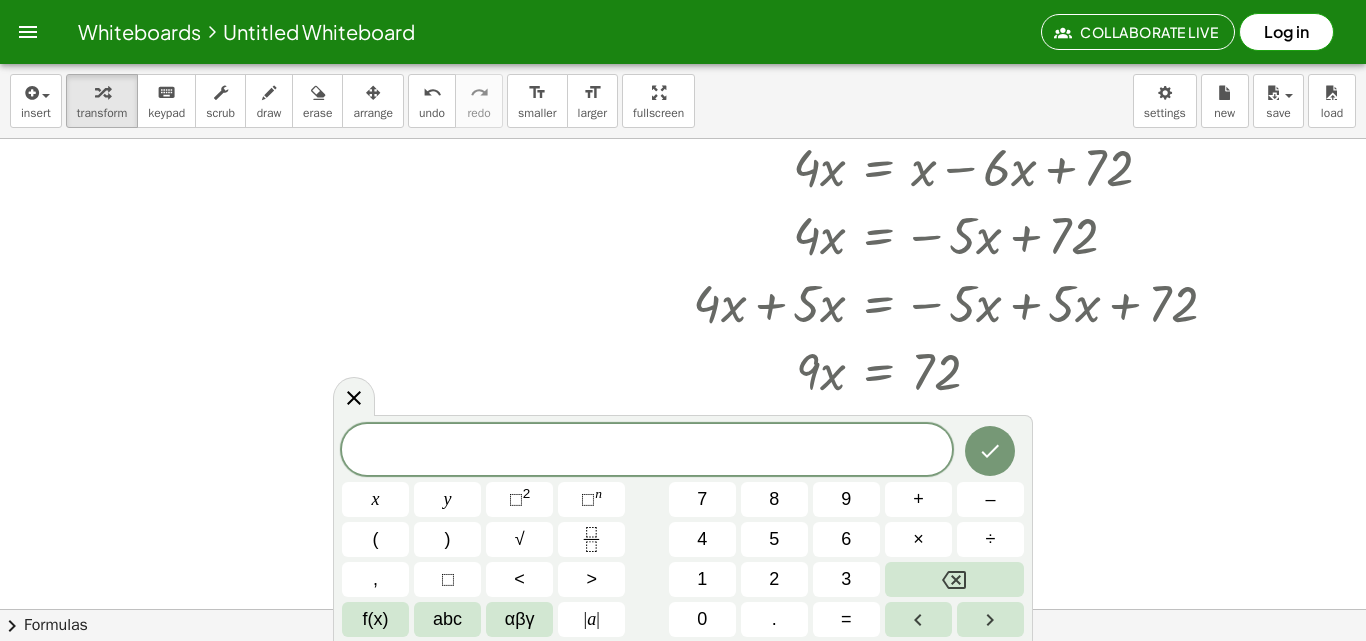 drag, startPoint x: 349, startPoint y: 386, endPoint x: 452, endPoint y: 242, distance: 177.0452 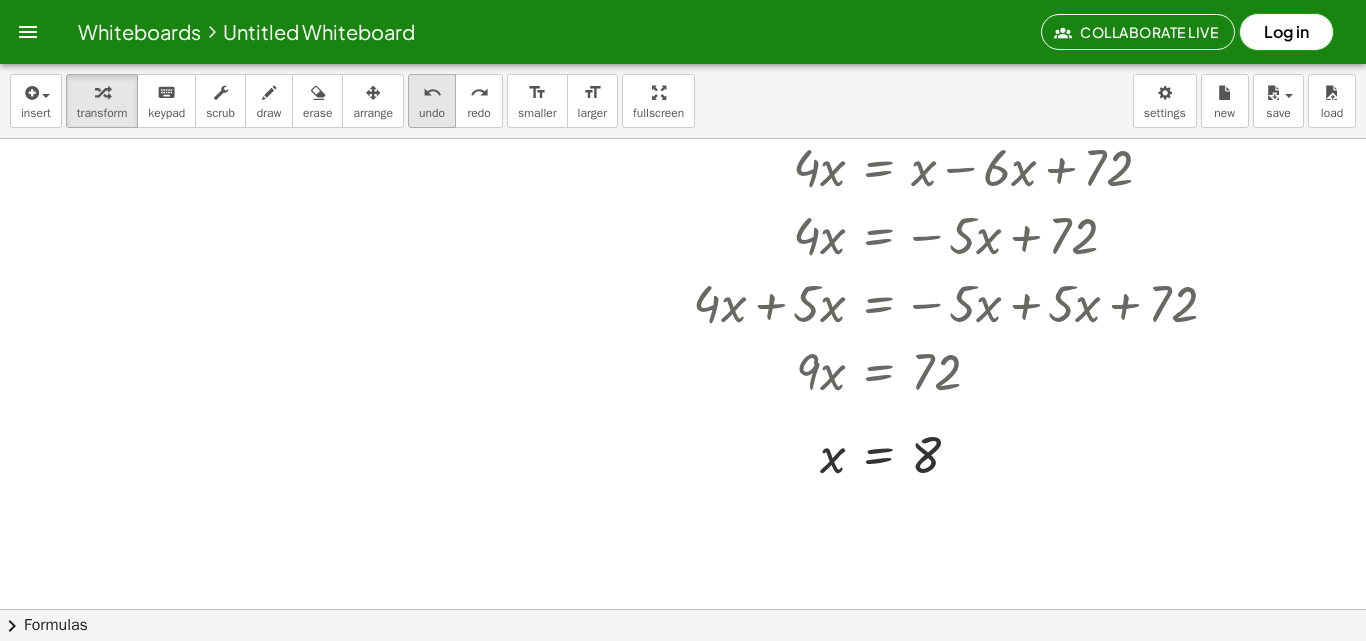 click on "undo" at bounding box center (432, 92) 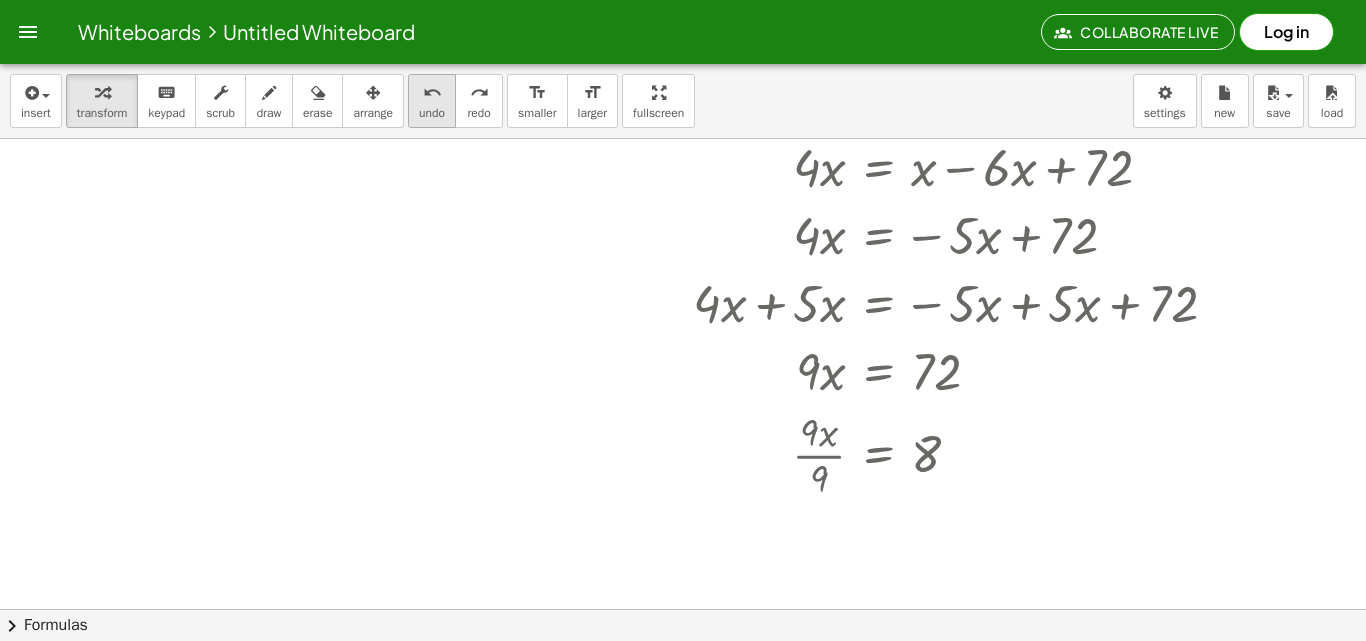 click on "undo" at bounding box center (432, 92) 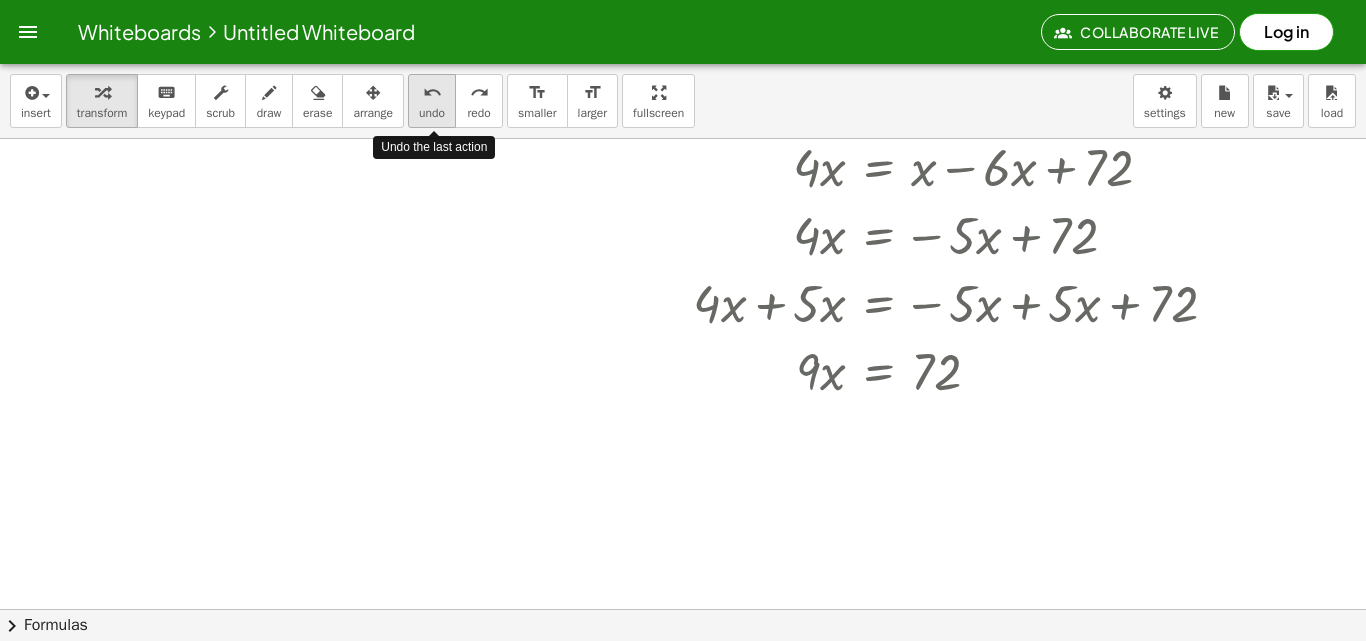 click on "undo" at bounding box center [432, 92] 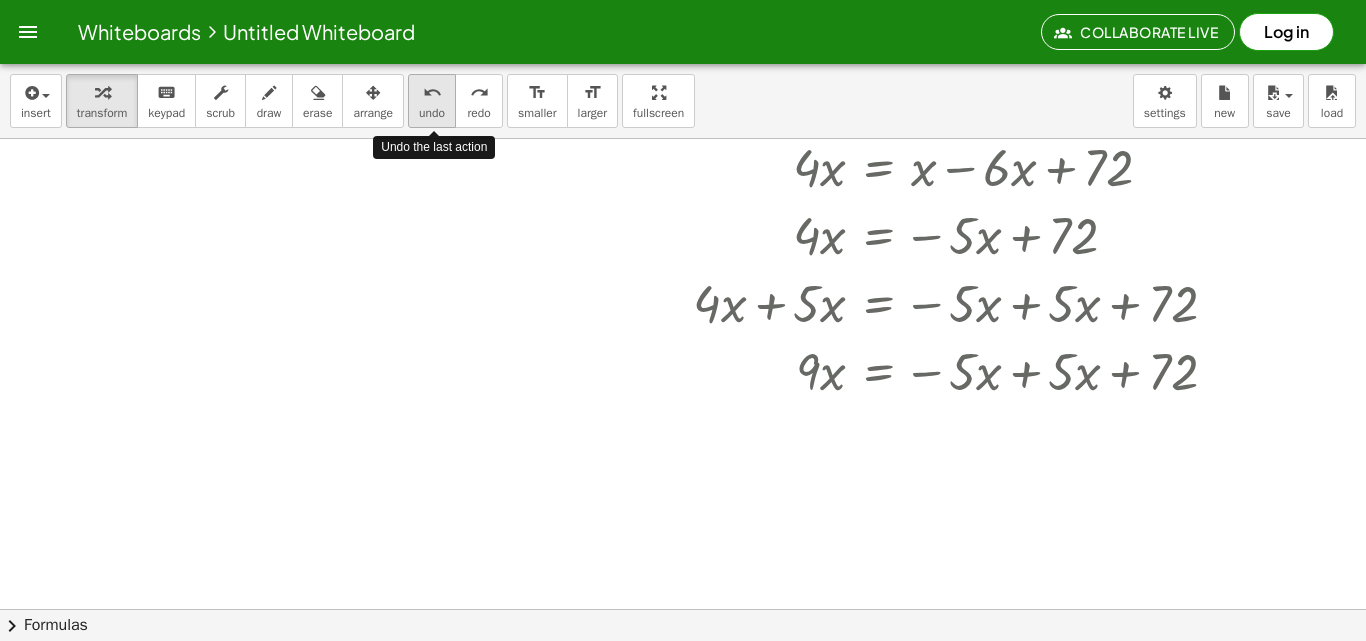 click on "undo" at bounding box center (432, 92) 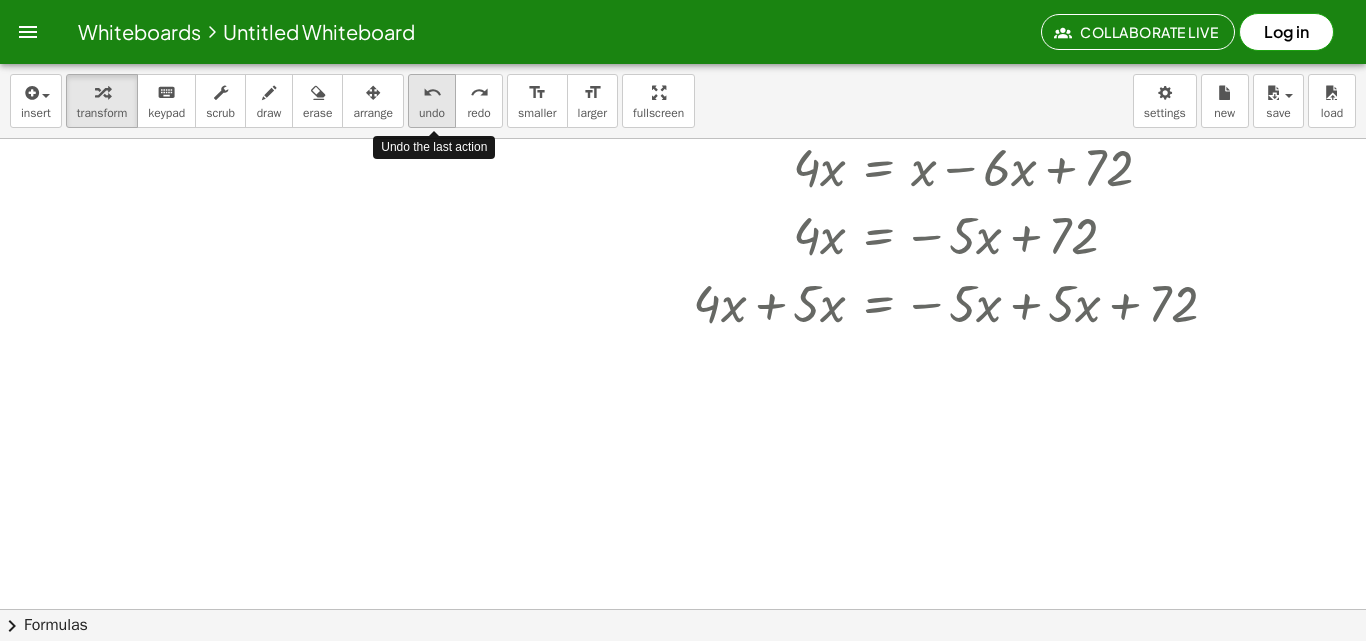click on "undo" at bounding box center (432, 92) 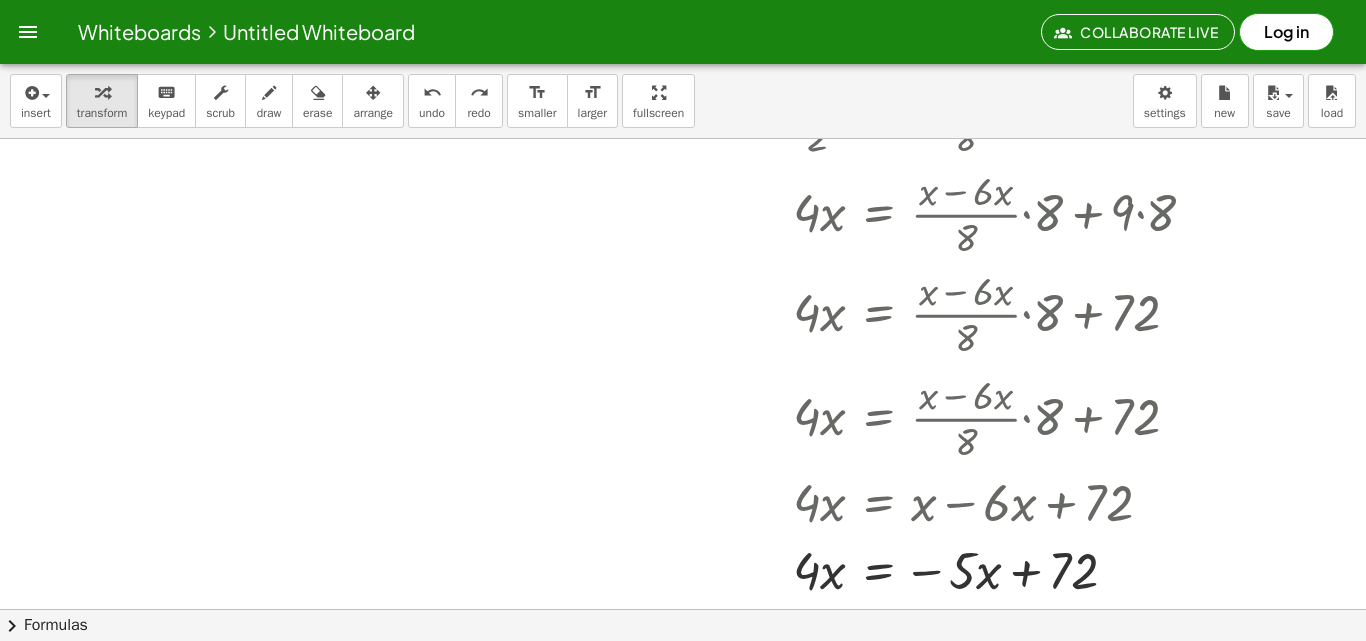 scroll, scrollTop: 3160, scrollLeft: 0, axis: vertical 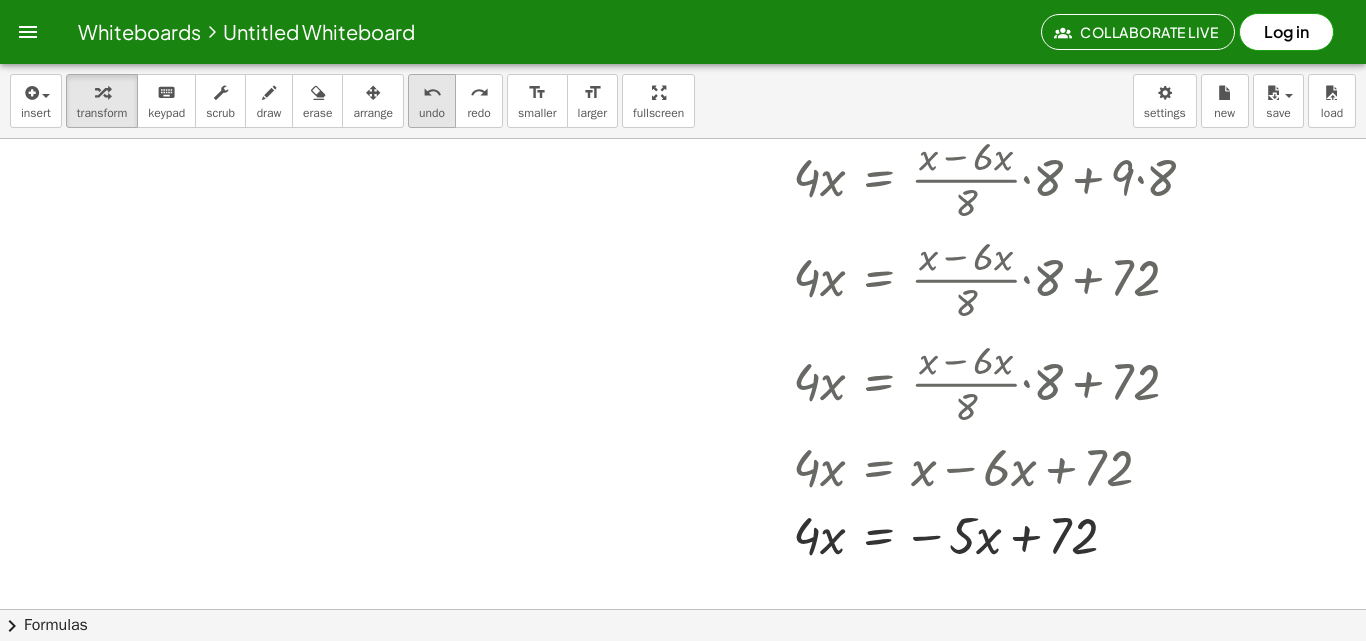 click on "undo undo" at bounding box center (432, 101) 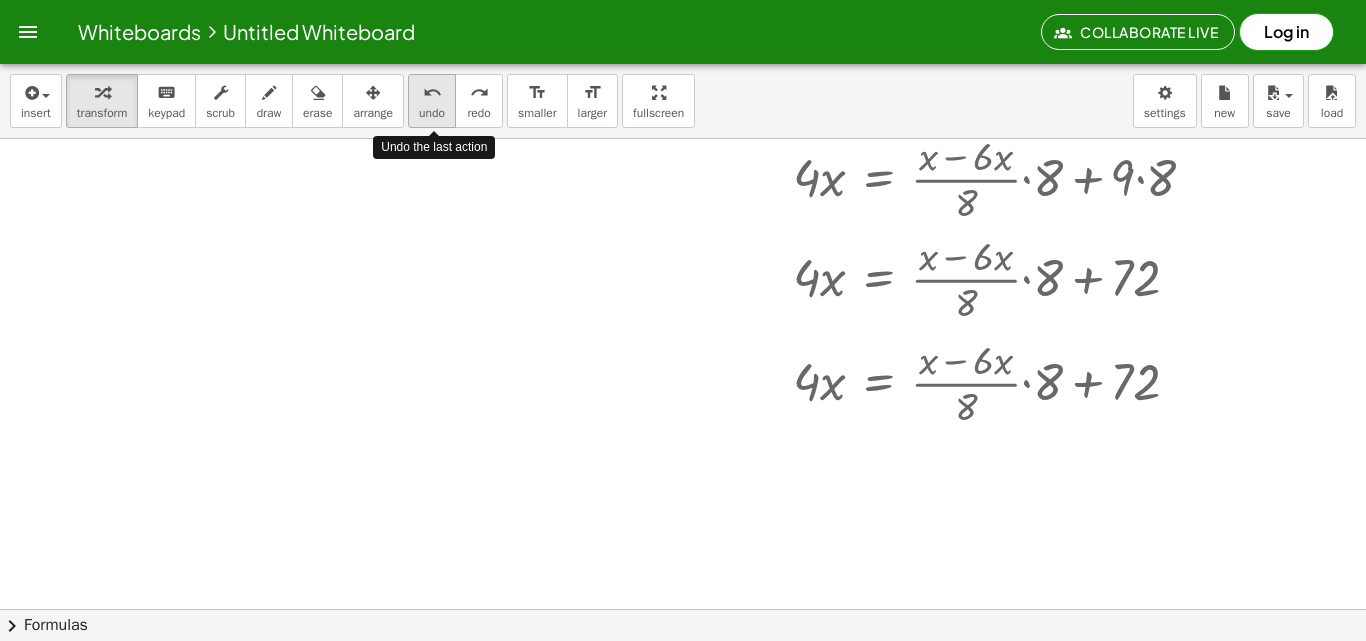 click on "undo undo" at bounding box center [432, 101] 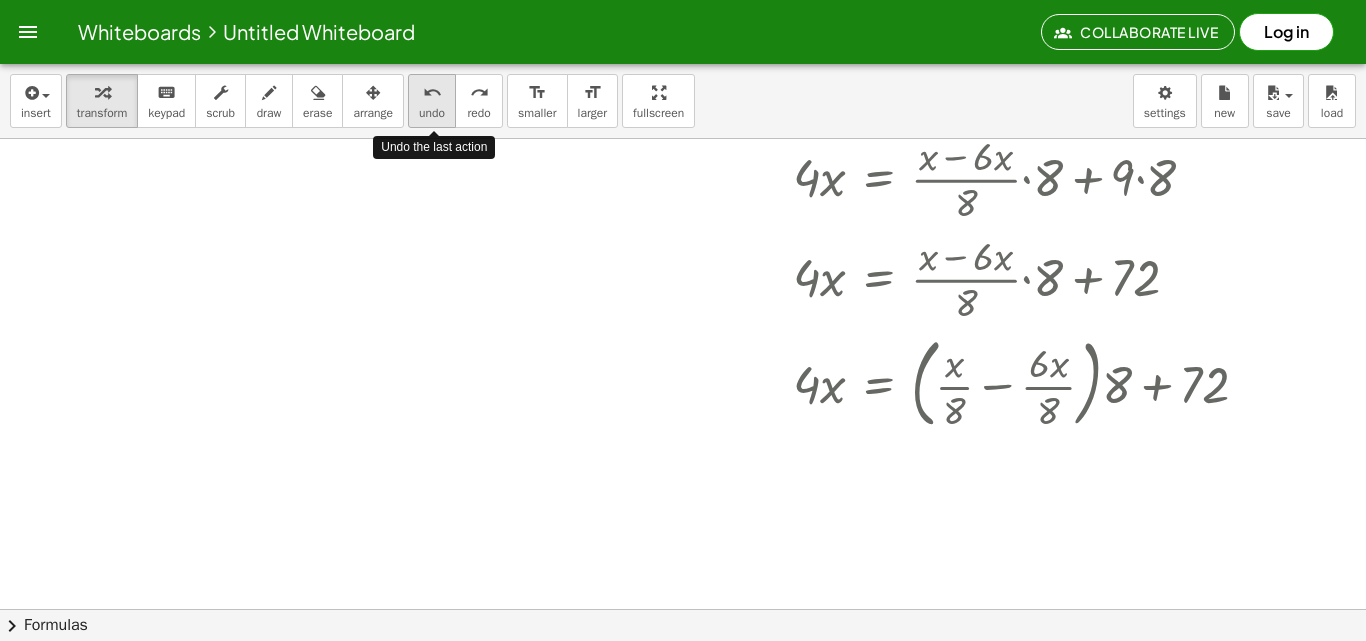 click on "undo undo" at bounding box center [432, 101] 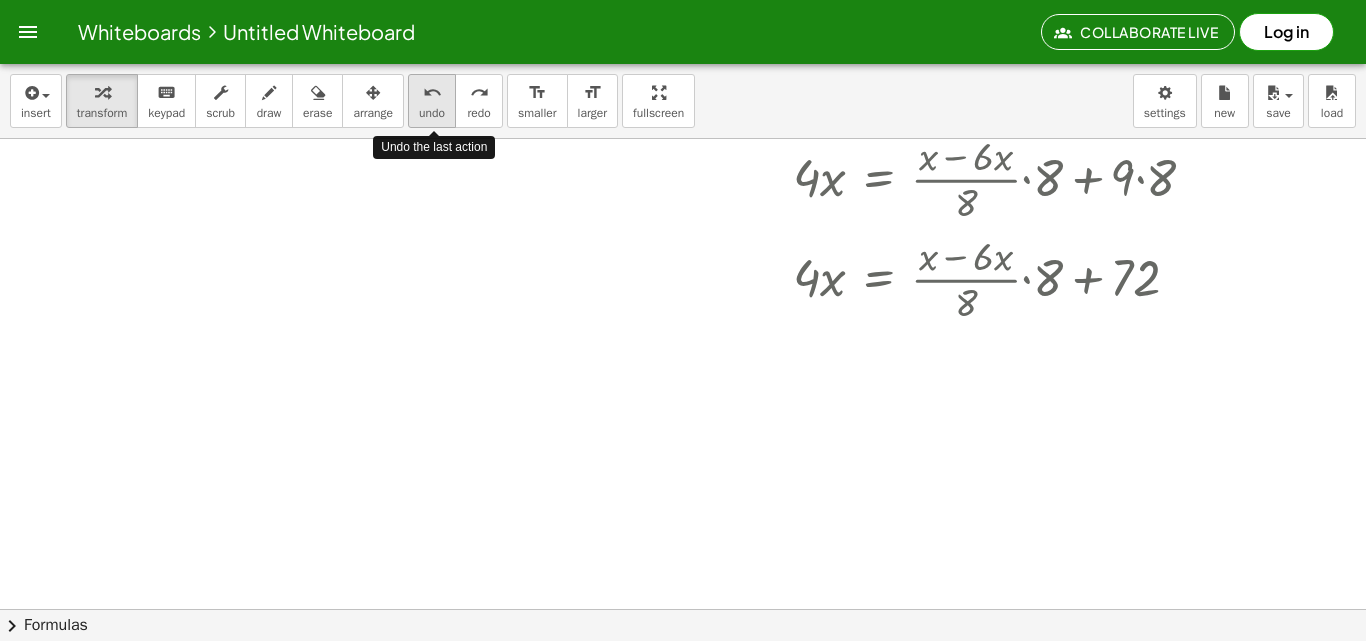 click on "undo undo" at bounding box center [432, 101] 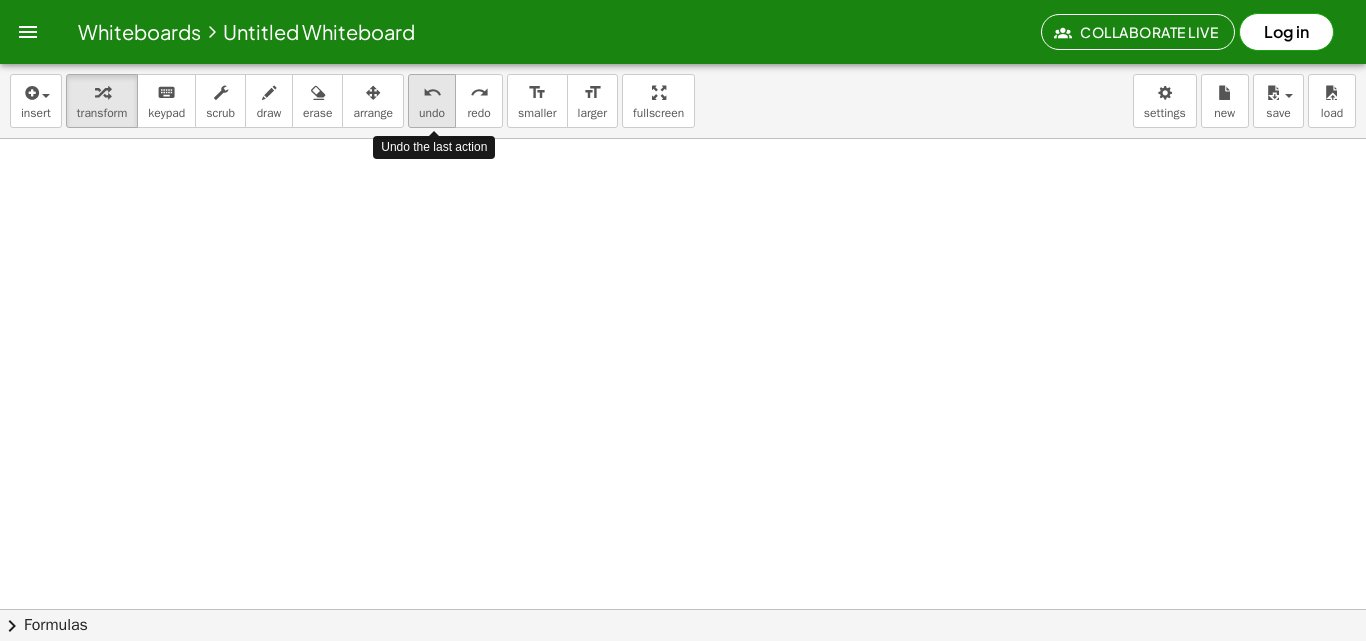 click on "undo undo" at bounding box center (432, 101) 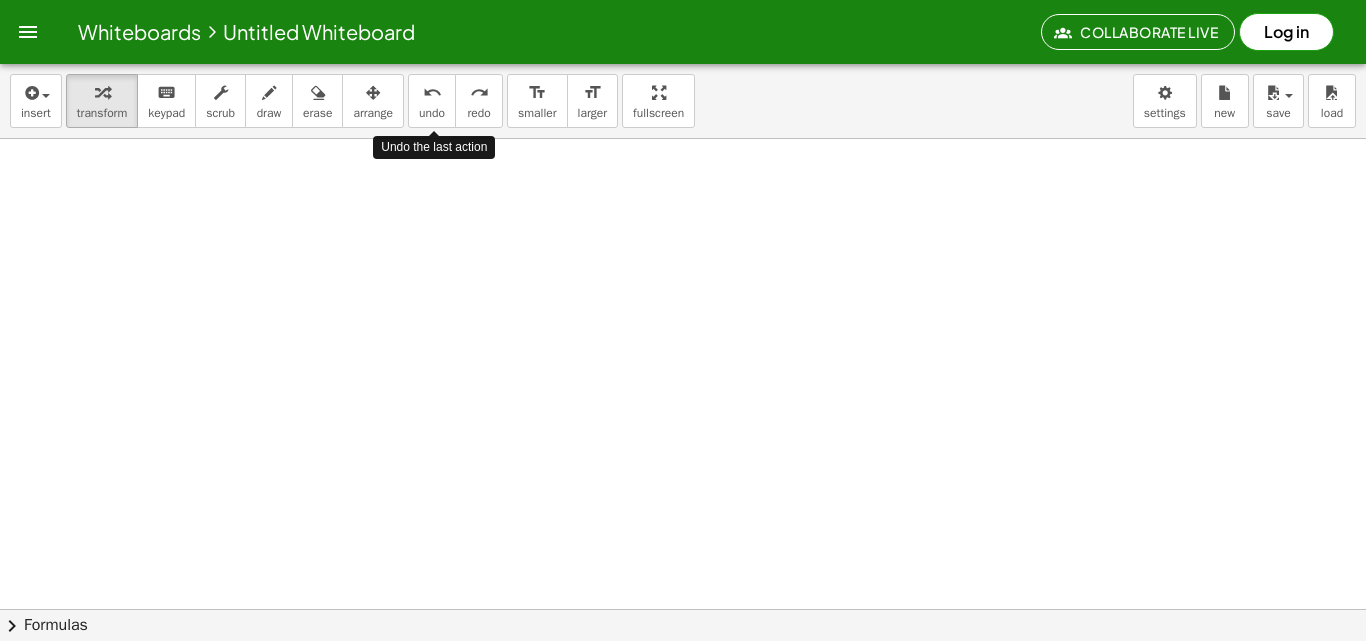 drag, startPoint x: 419, startPoint y: 95, endPoint x: 574, endPoint y: 196, distance: 185.0027 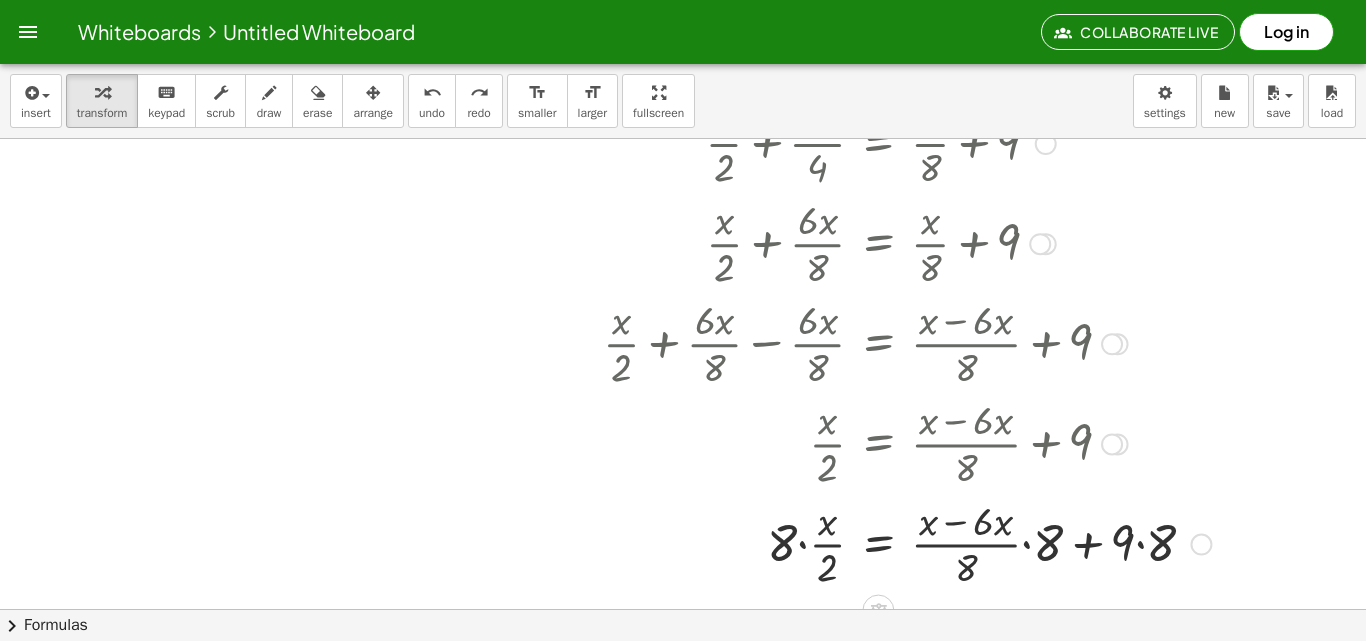 scroll, scrollTop: 2660, scrollLeft: 0, axis: vertical 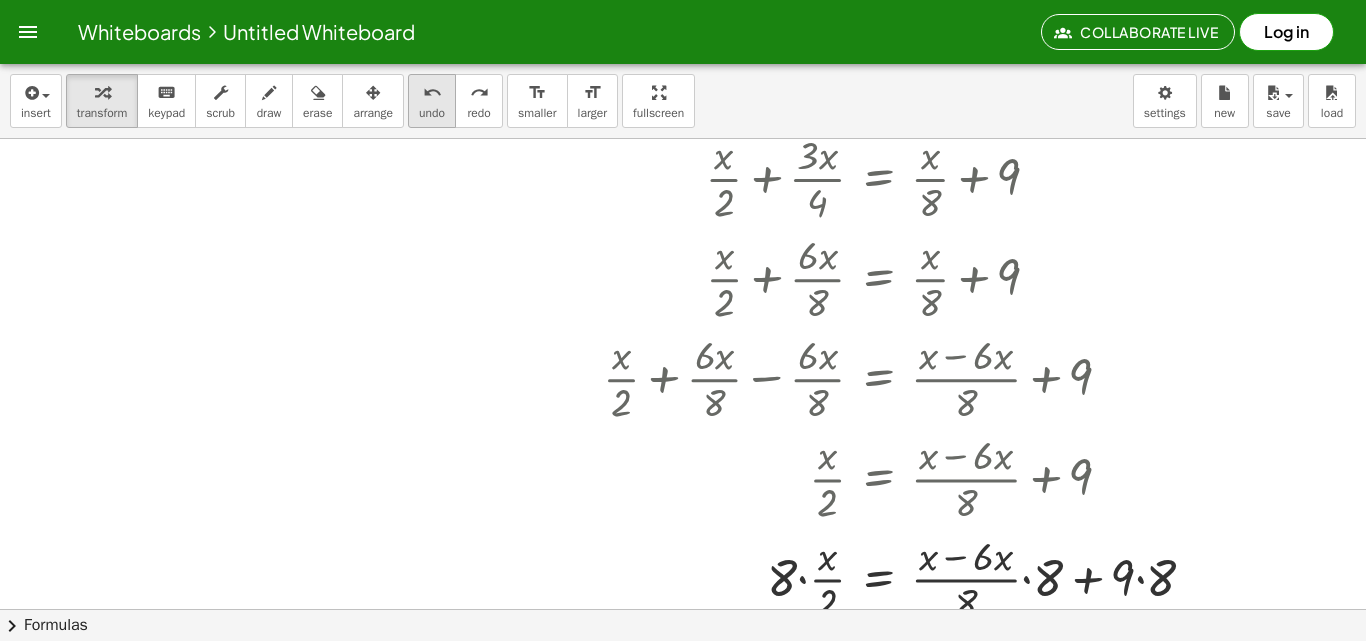click on "undo undo redo redo" at bounding box center [455, 101] 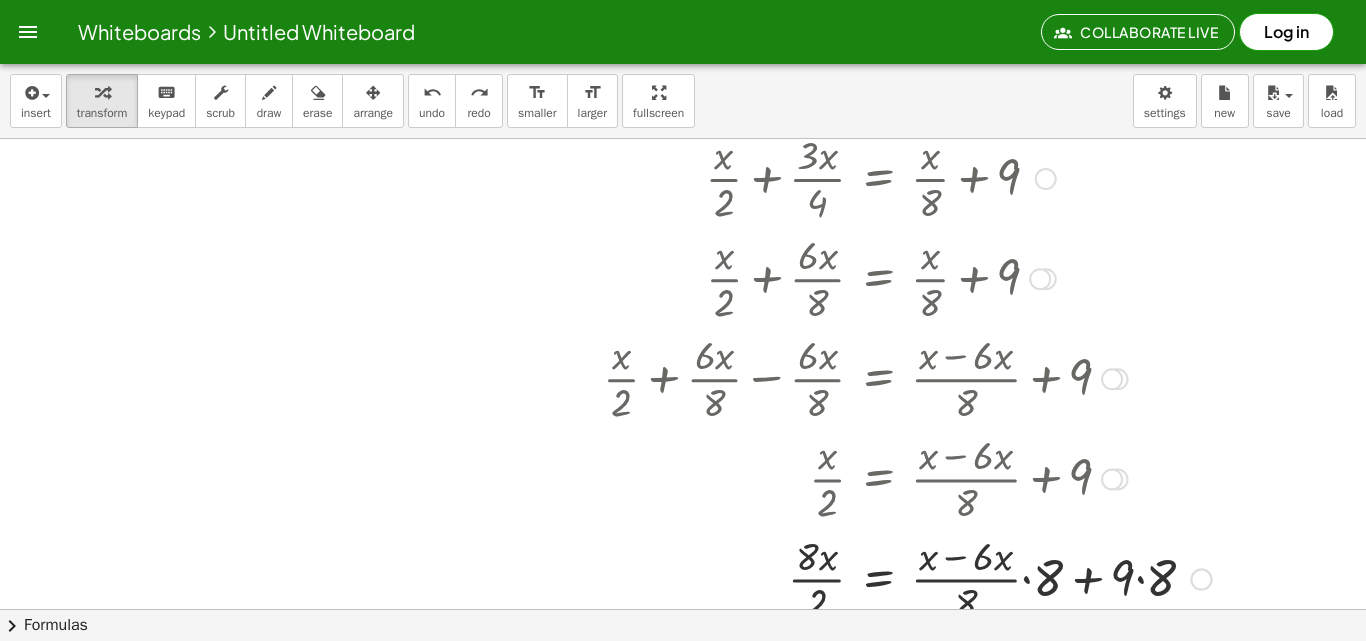 click on "insert select one: Math Expression Function Text Youtube Video Graphing Geometry Geometry 3D transform keyboard keypad scrub draw erase arrange undo undo redo redo format_size smaller format_size larger fullscreen load   save new settings" at bounding box center [683, 101] 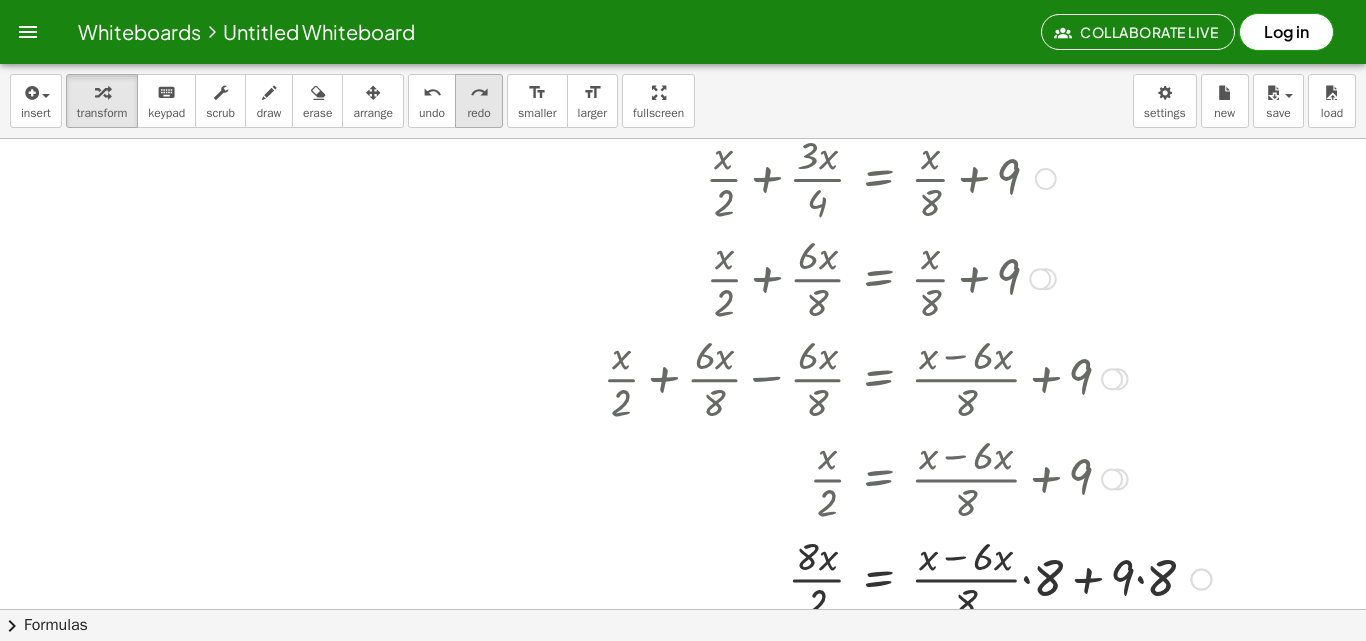 click on "redo" at bounding box center (478, 113) 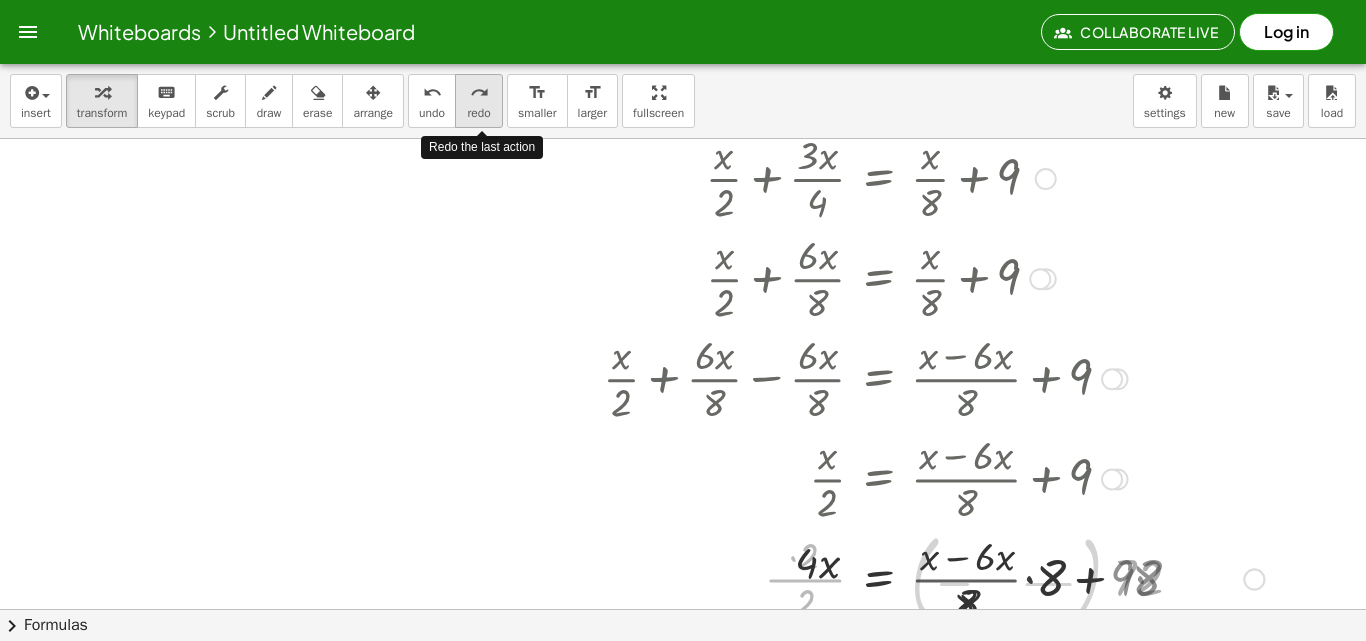 click on "redo" at bounding box center [478, 113] 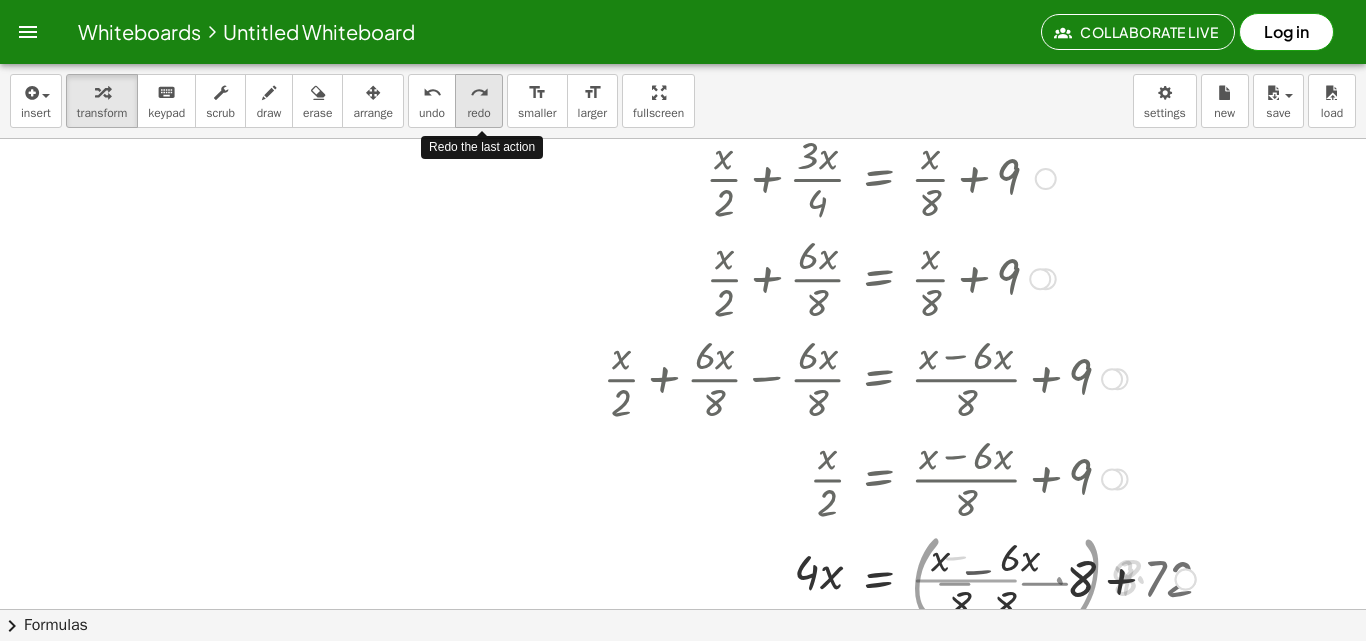click on "redo" at bounding box center (478, 113) 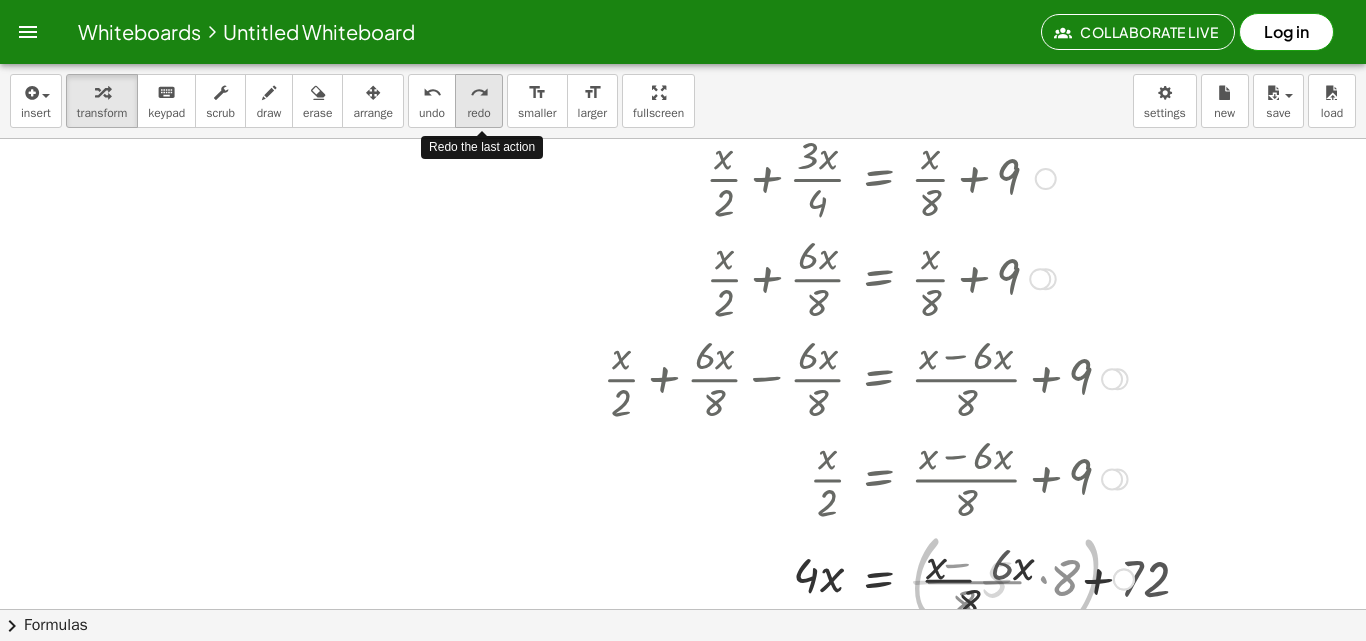 click on "redo" at bounding box center (478, 113) 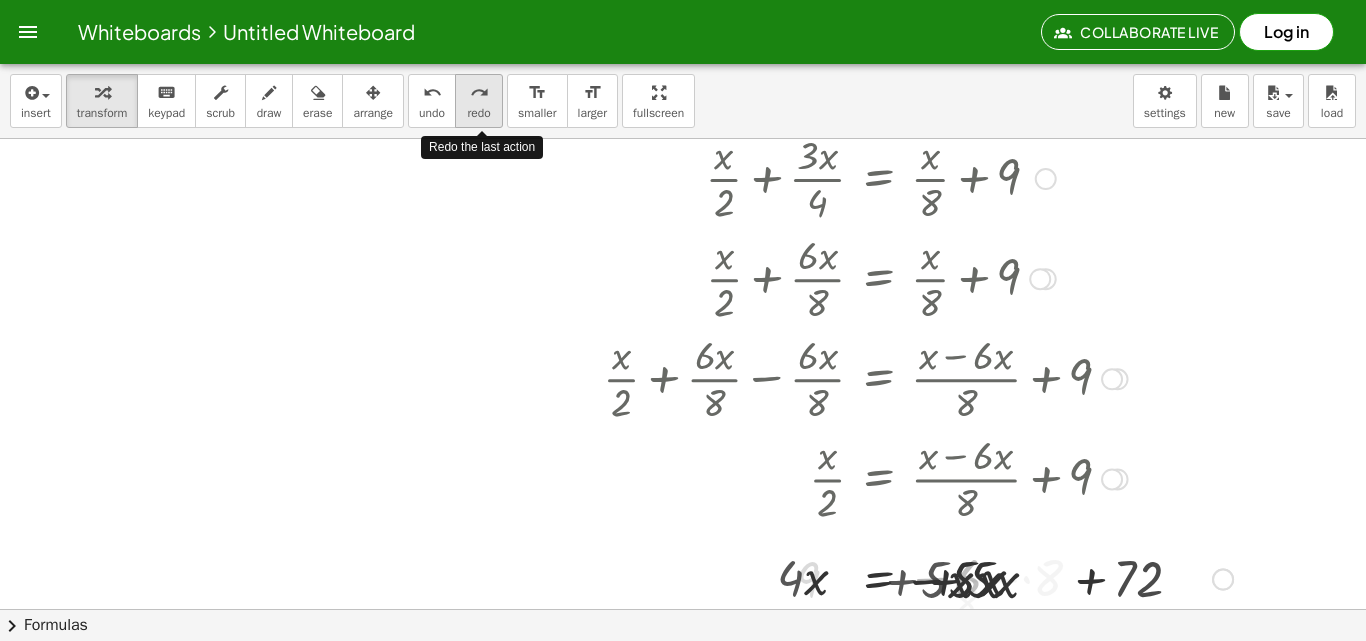 click on "redo" at bounding box center (478, 113) 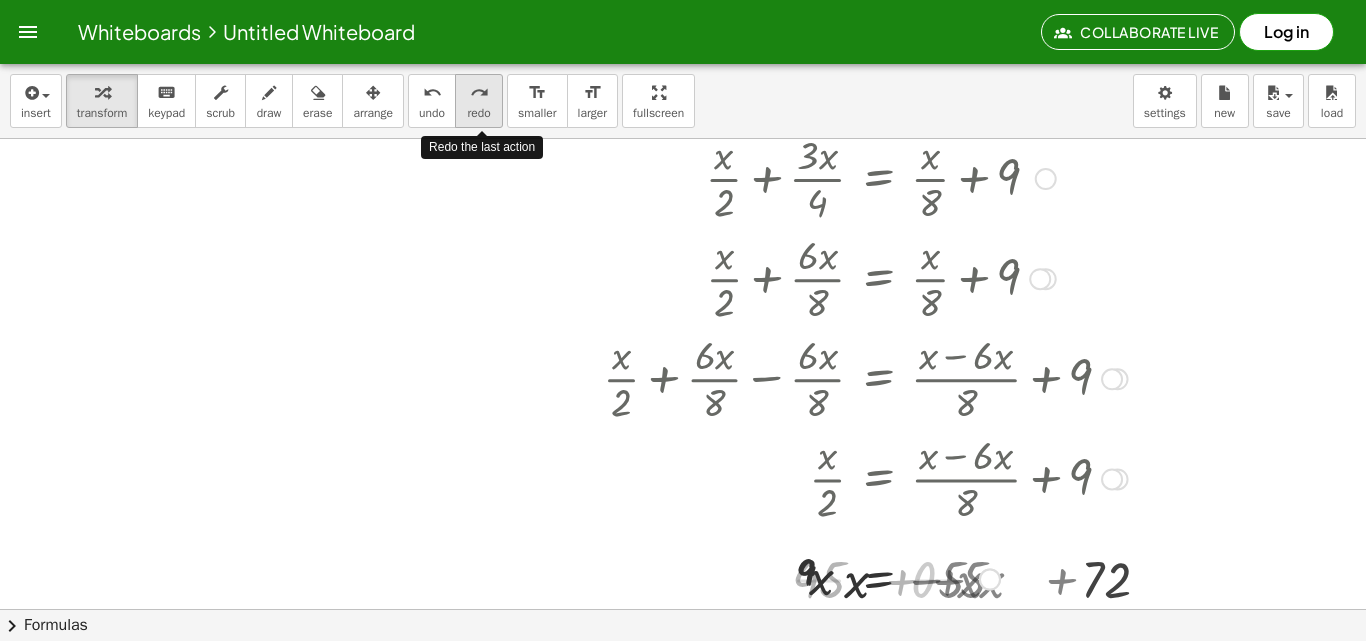 click on "redo" at bounding box center [478, 113] 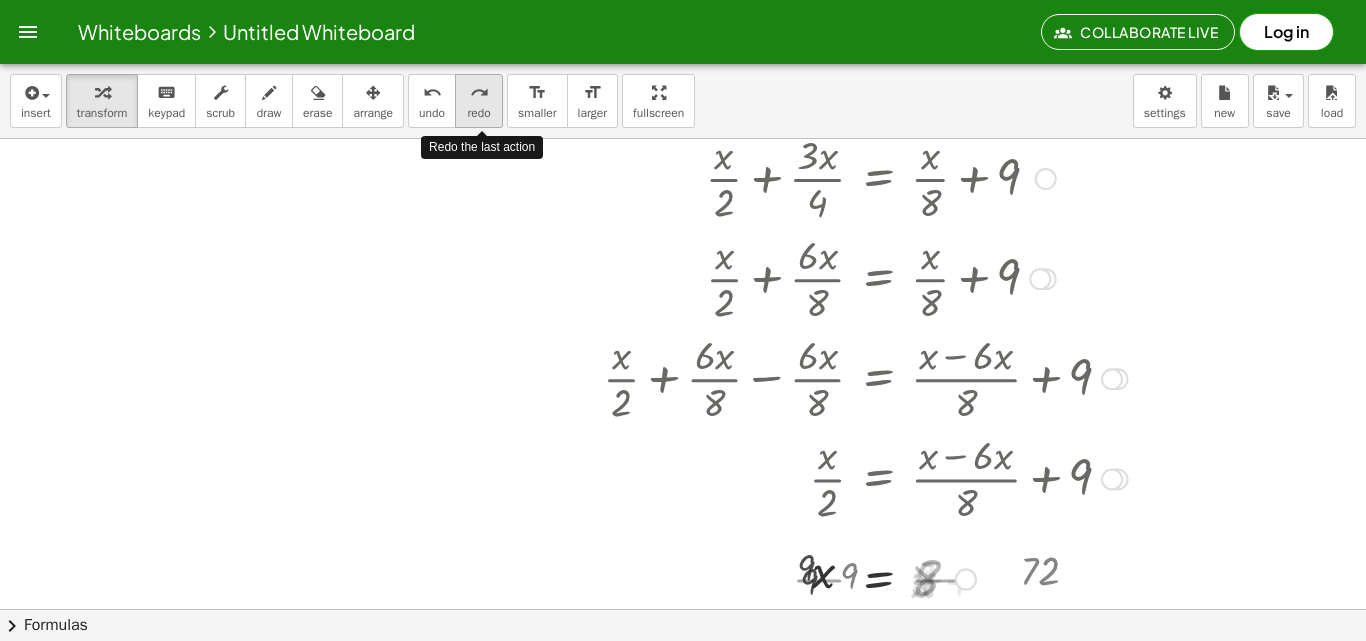 click on "redo" at bounding box center [478, 113] 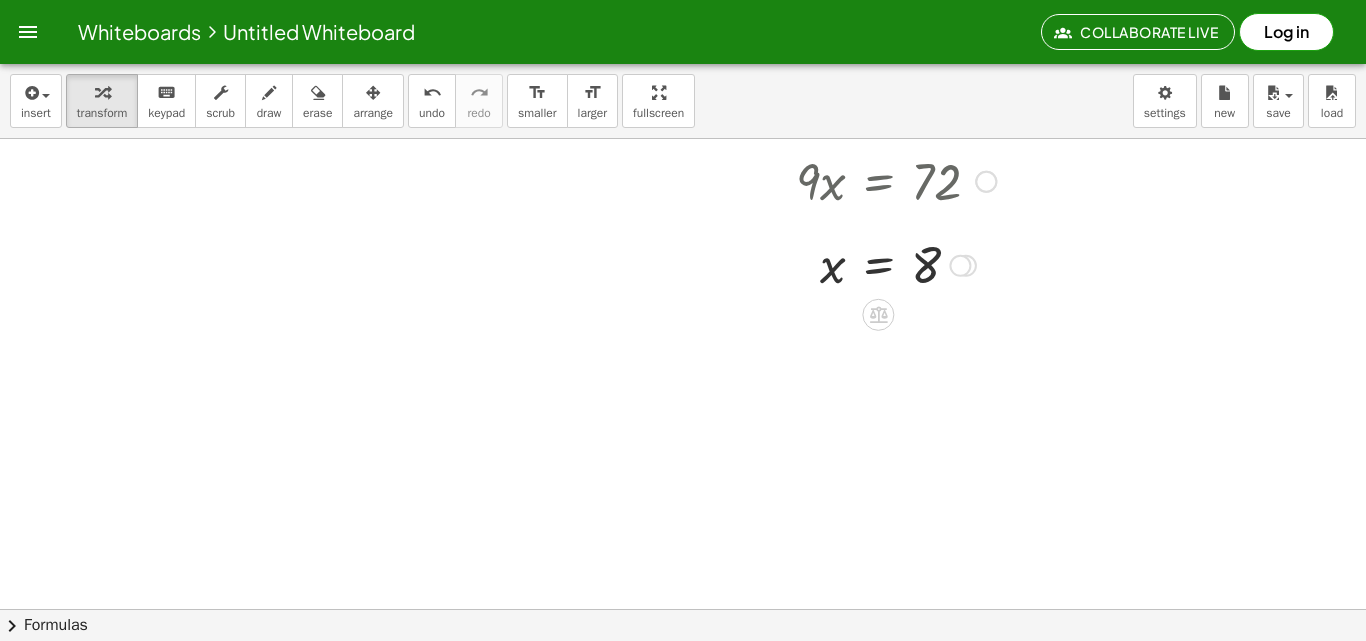 scroll, scrollTop: 3660, scrollLeft: 0, axis: vertical 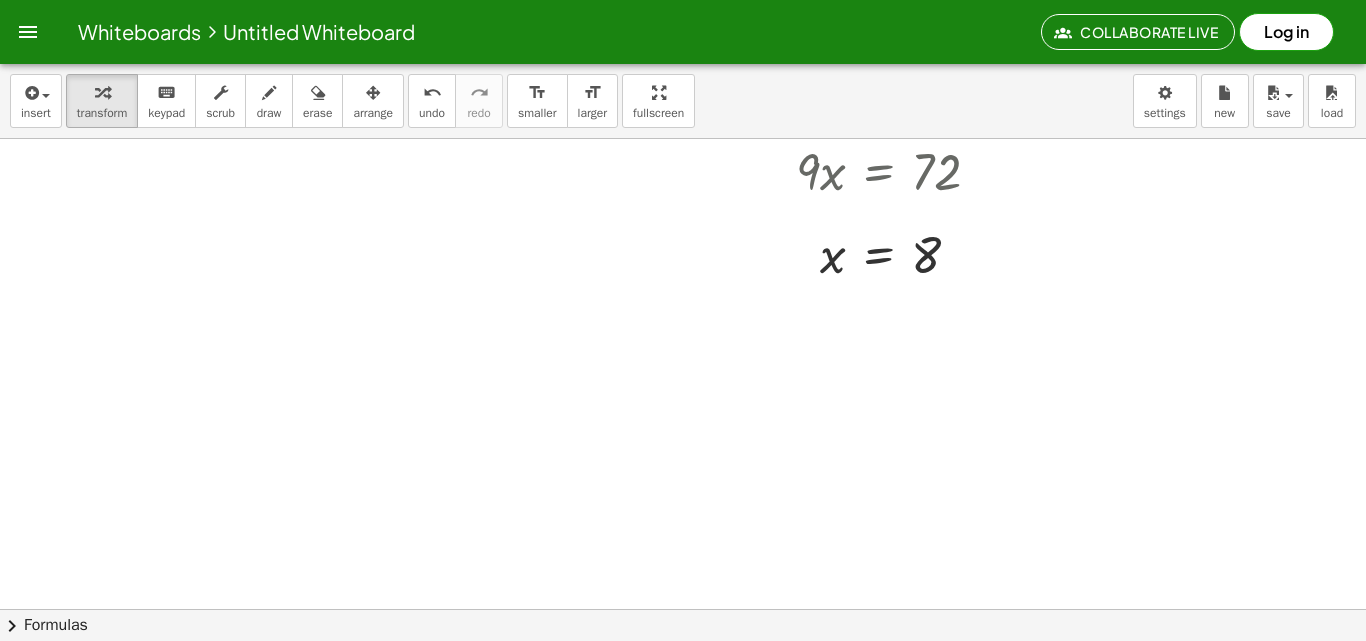 click at bounding box center [683, -1406] 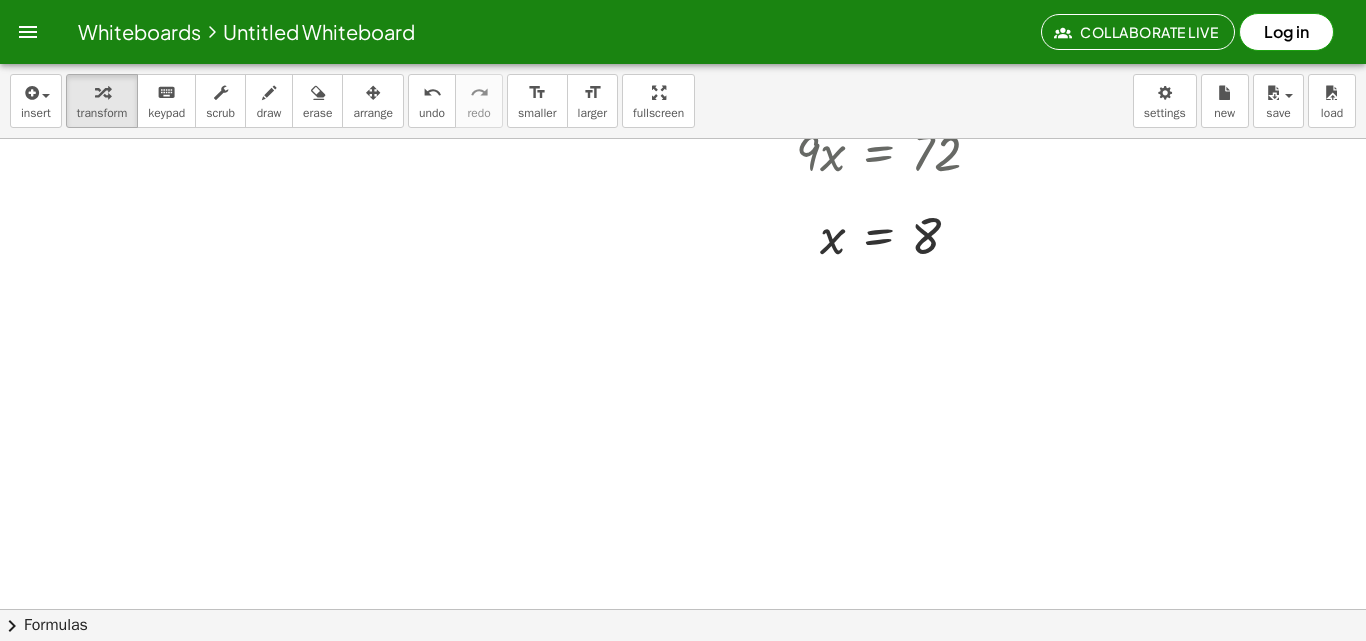 scroll, scrollTop: 3760, scrollLeft: 0, axis: vertical 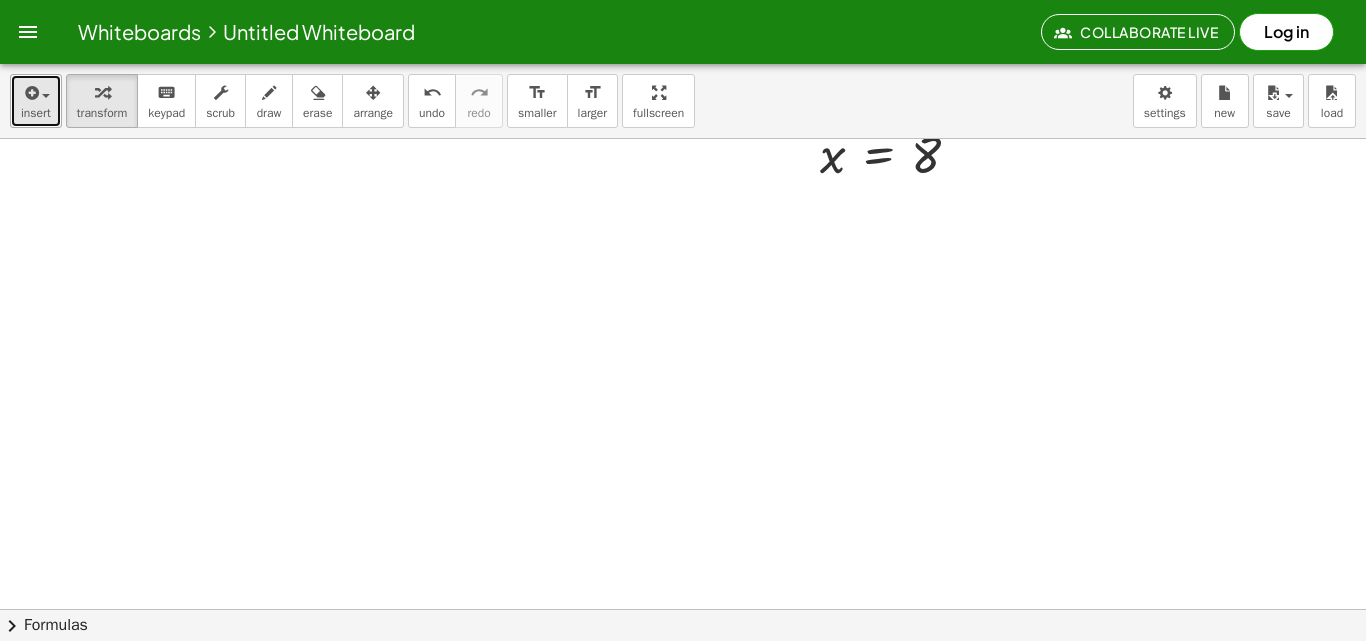 click on "insert" at bounding box center [36, 101] 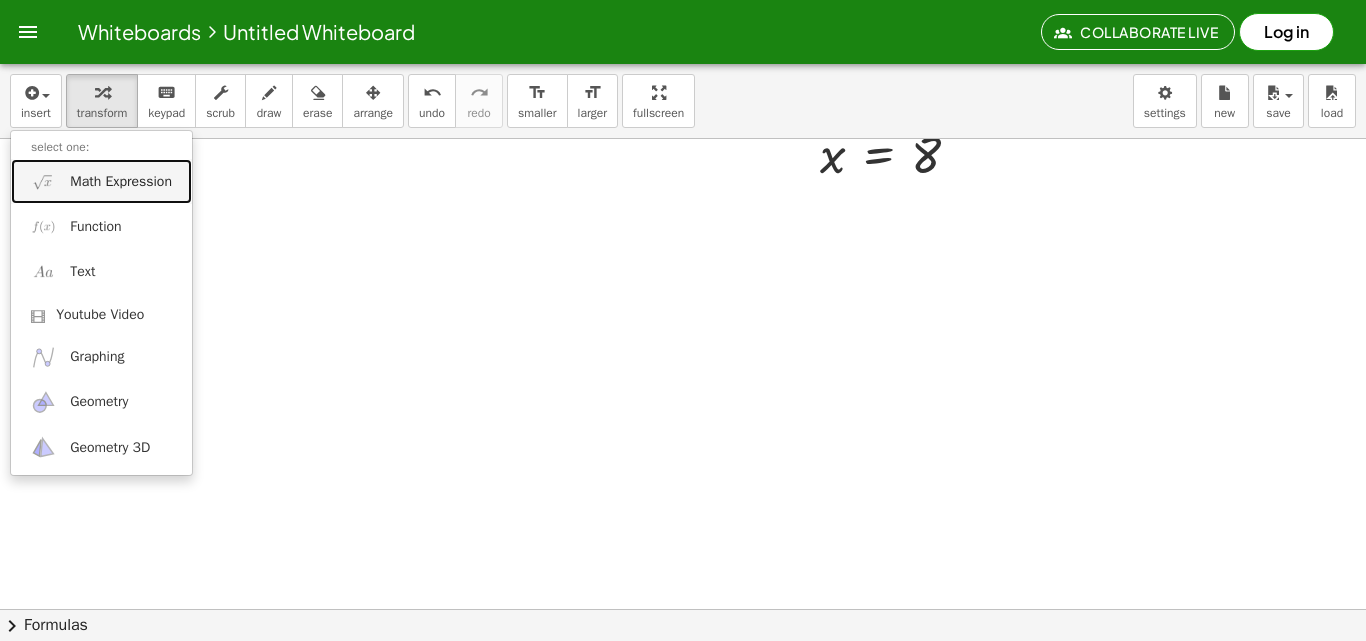 click on "Math Expression" at bounding box center (121, 182) 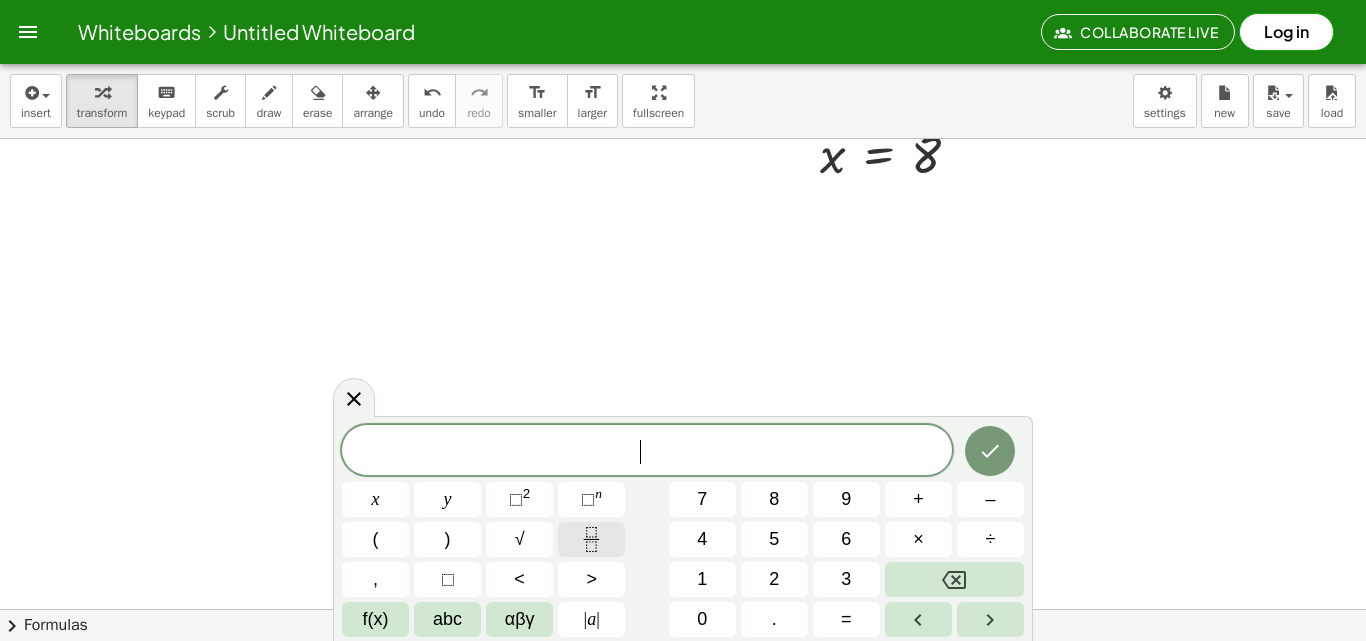 click at bounding box center (591, 539) 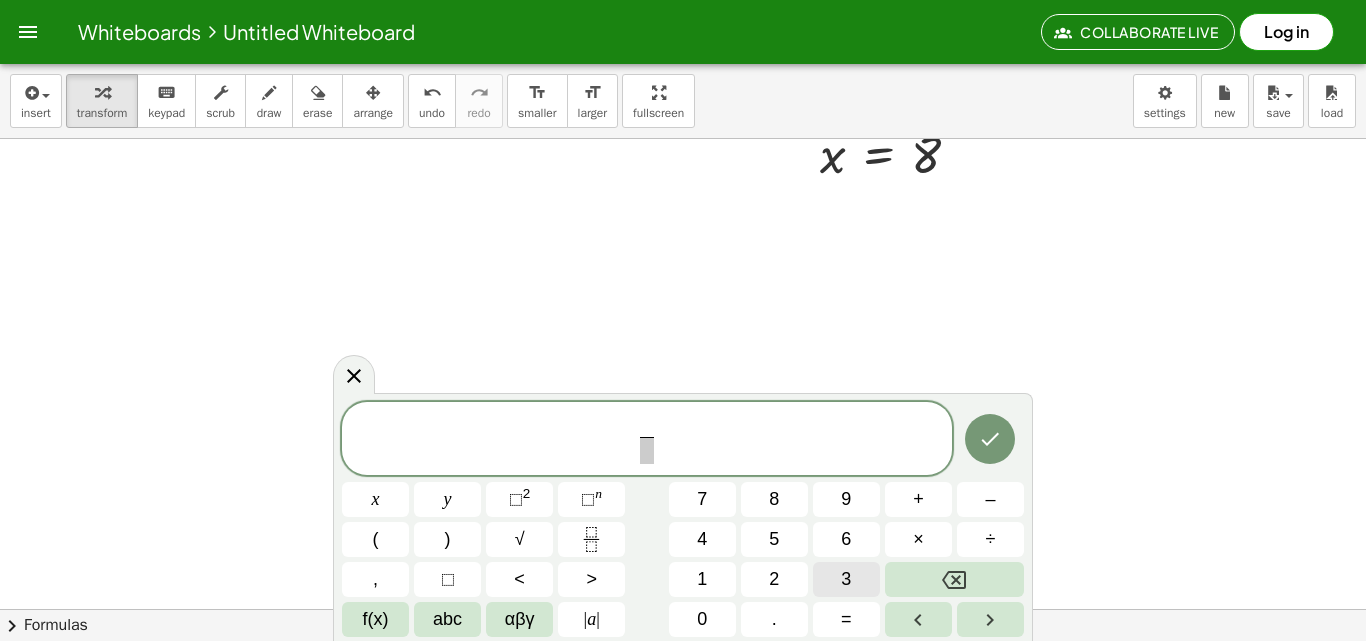 click on "​ ​ x y ⬚ 2 ⬚ n 7 8 9 + – ( ) √ 4 5 6 × ÷ , ⬚ < > 1 2 3 f(x) abc αβγ | a | 0 . =" at bounding box center [683, 520] 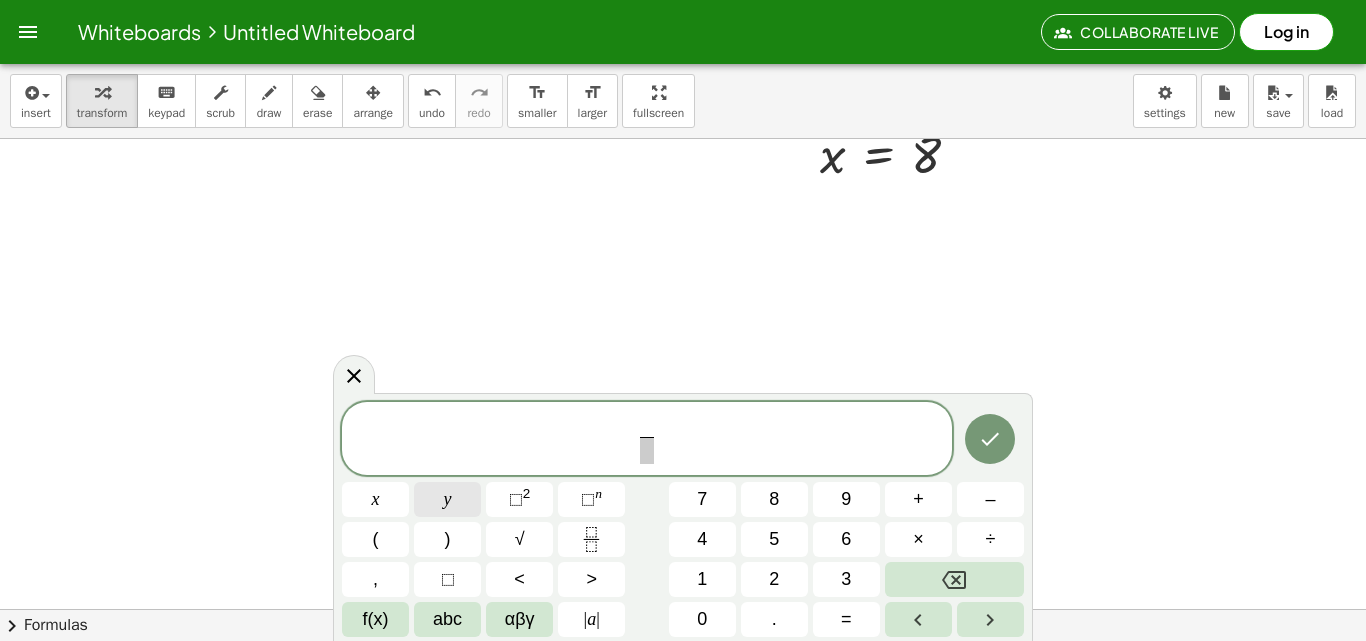 click on "y" at bounding box center [447, 499] 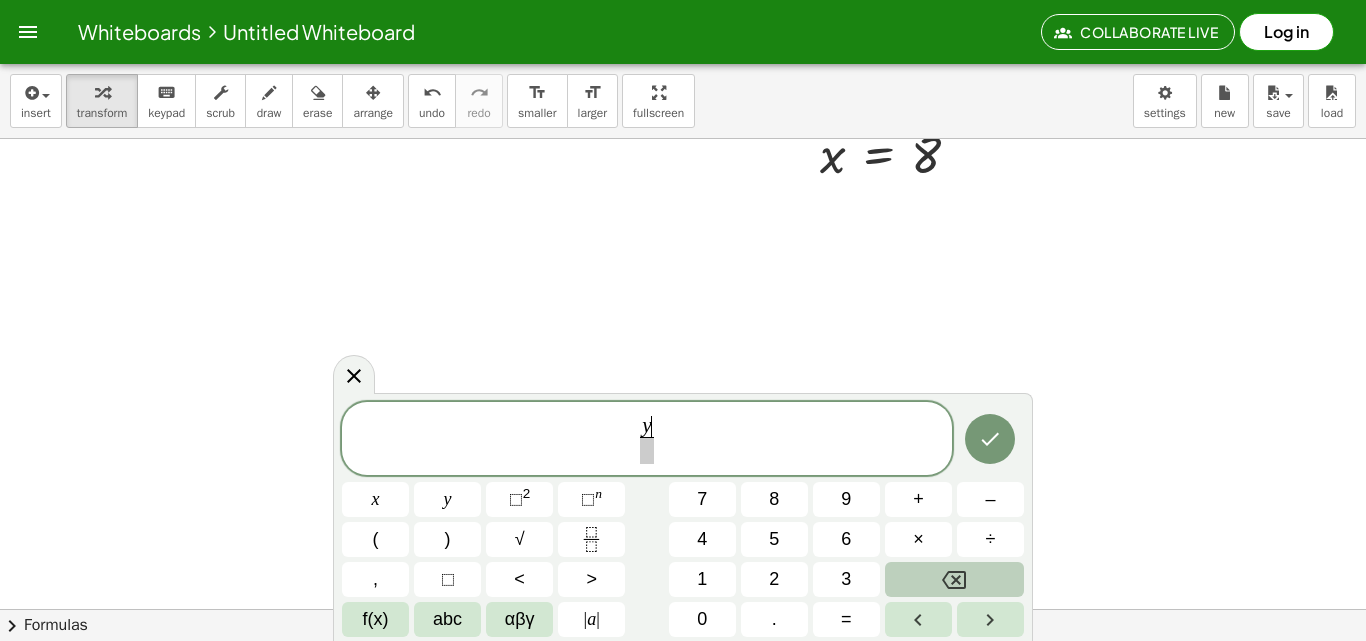 click at bounding box center (954, 579) 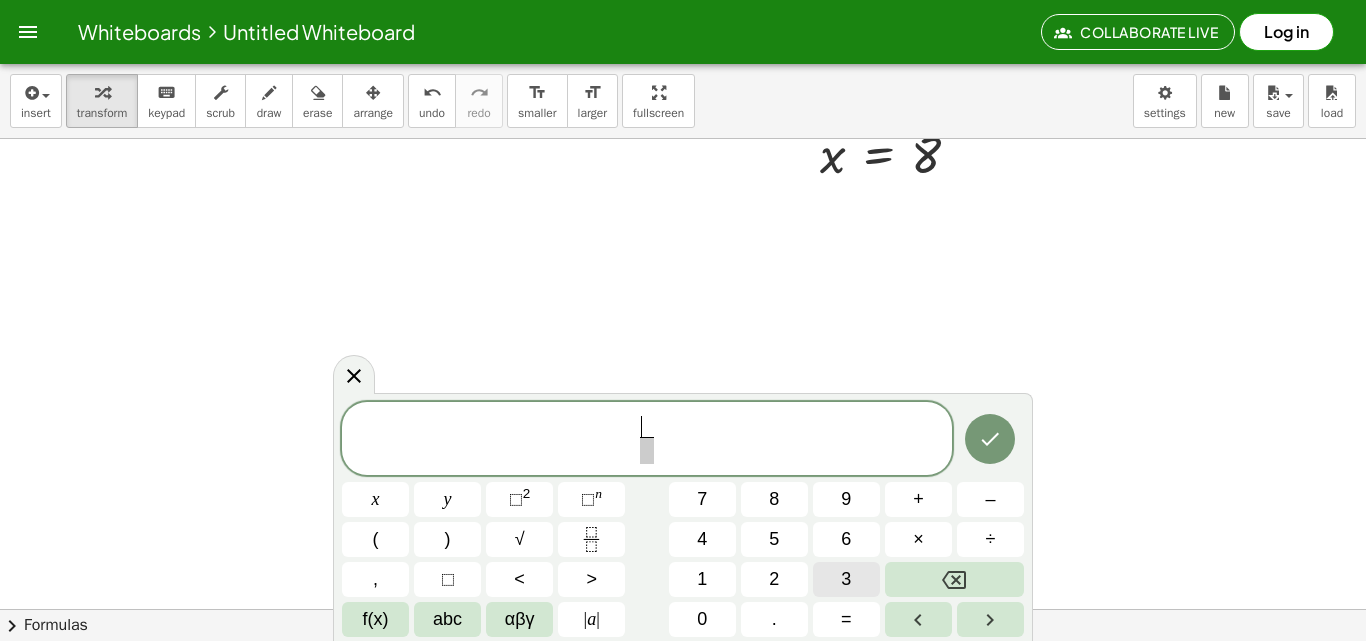 click on "3" at bounding box center [846, 579] 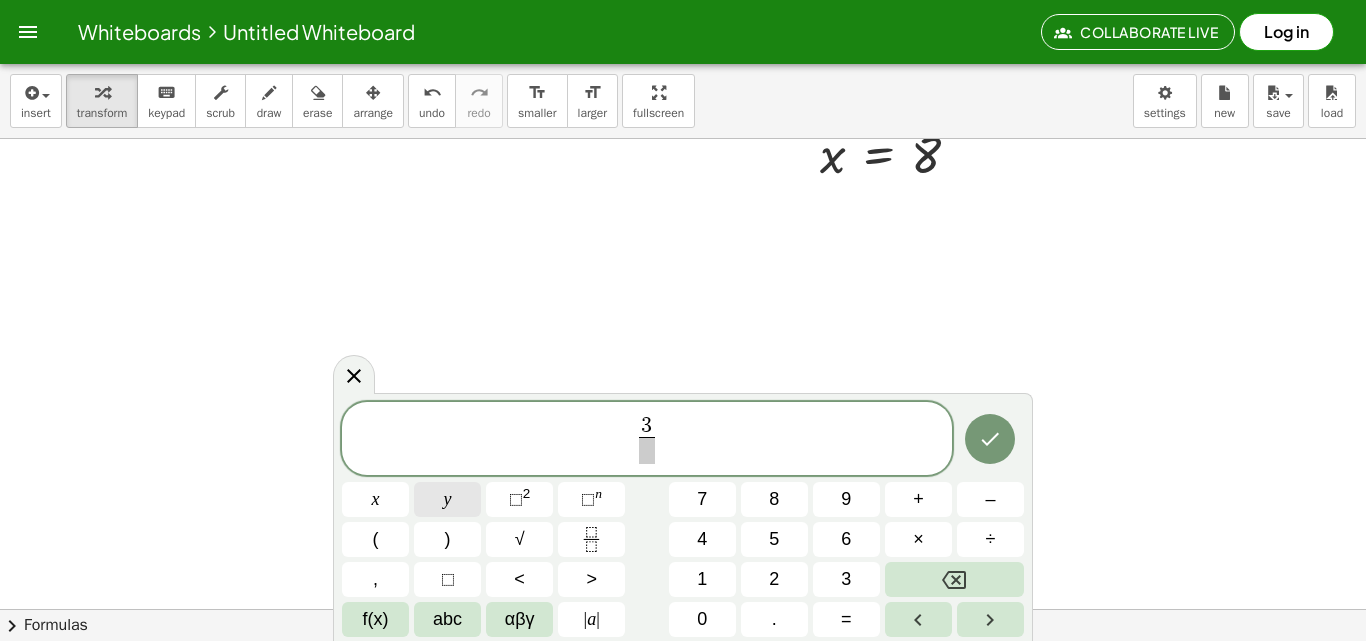 click on "y" at bounding box center [448, 499] 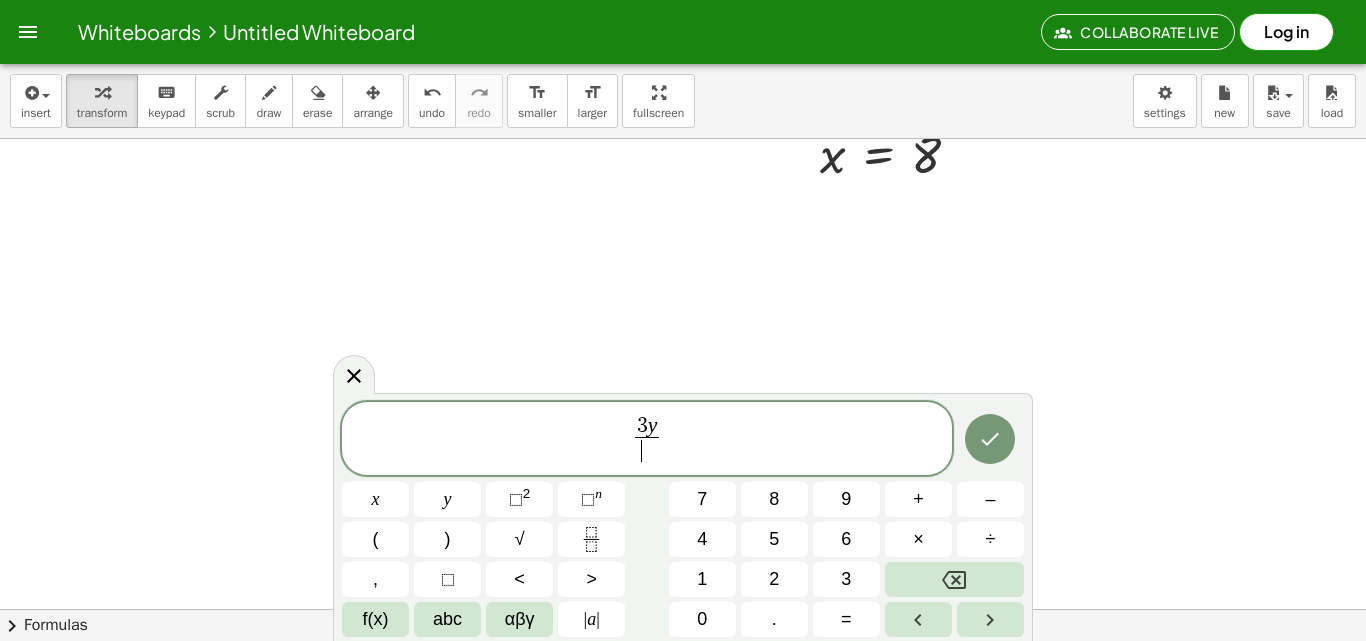 click on "​" at bounding box center (647, 450) 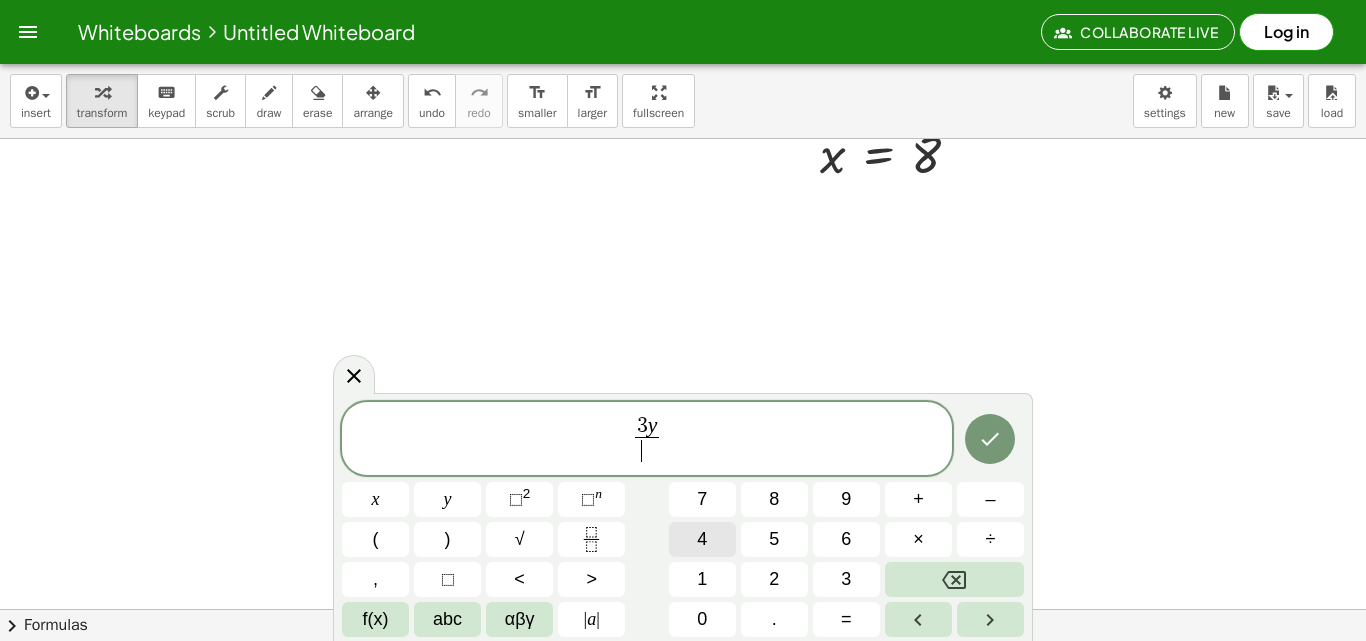 click on "4" at bounding box center [702, 539] 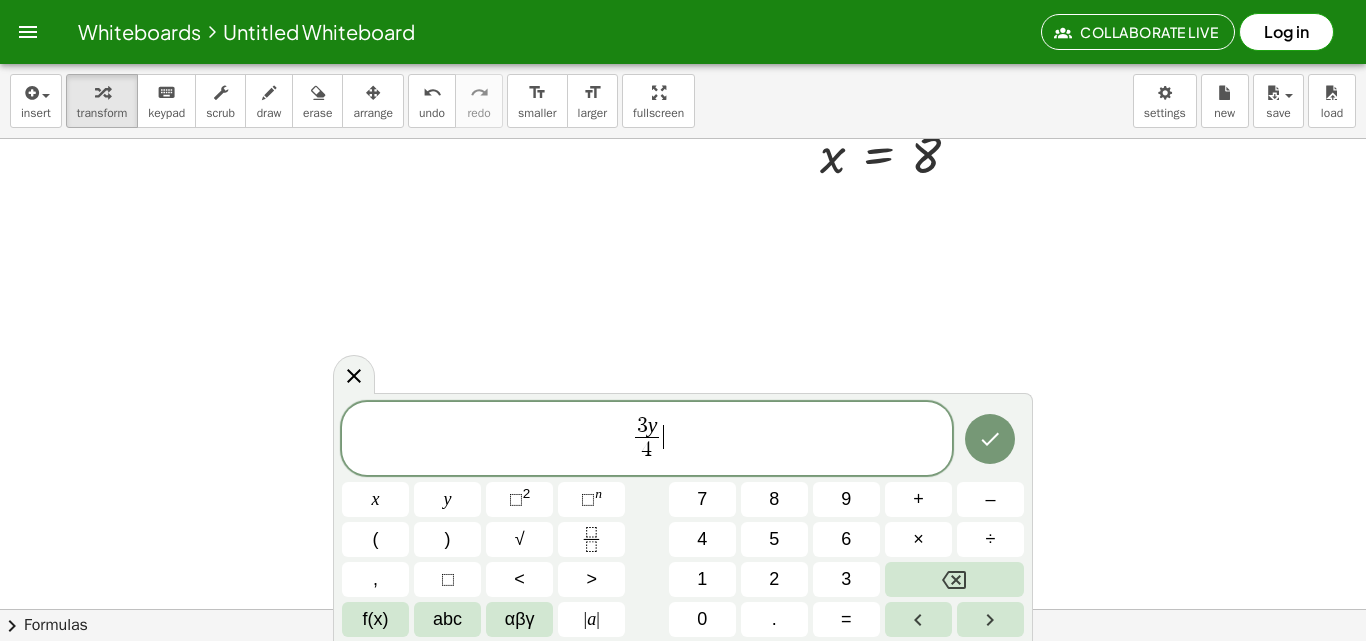 click on "3 y 4 ​ ​" at bounding box center (647, 440) 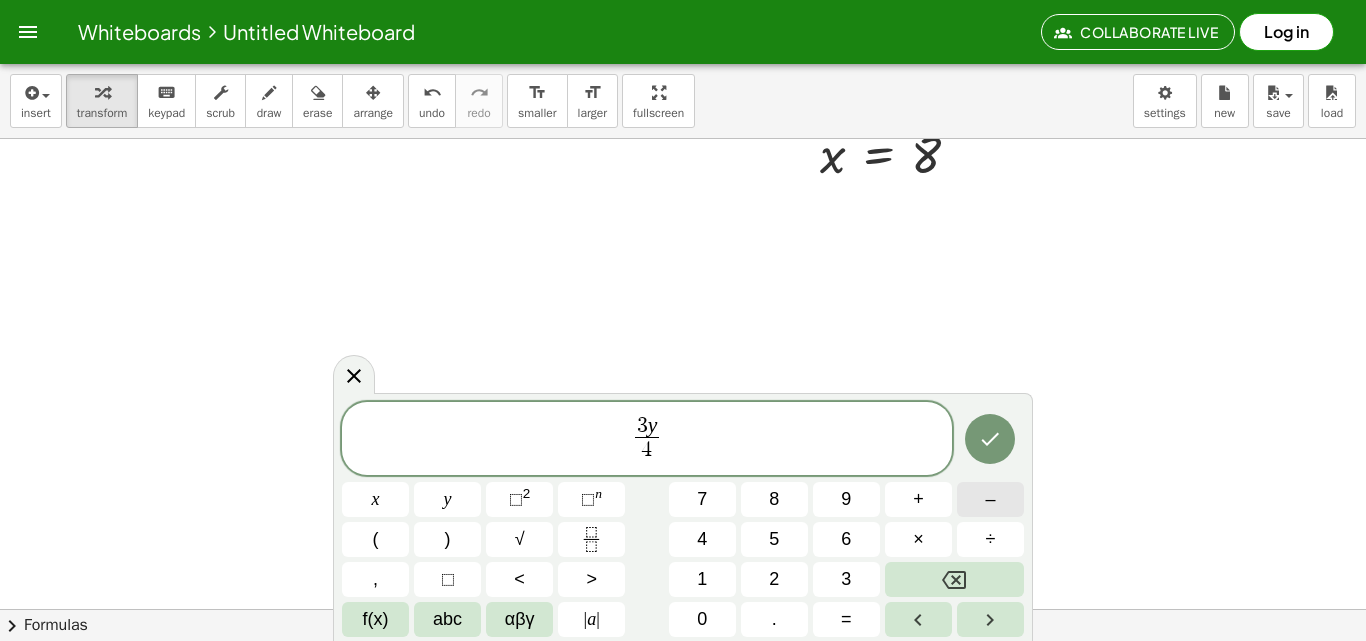 click on "–" at bounding box center (990, 499) 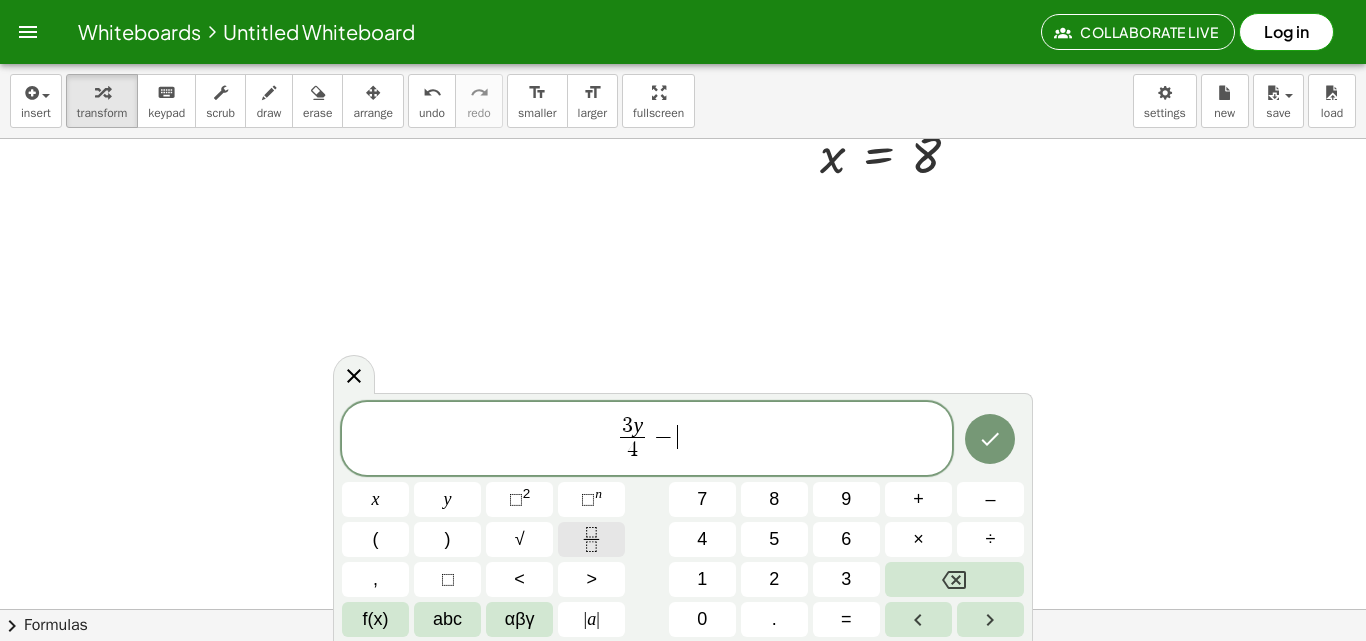 click at bounding box center [591, 539] 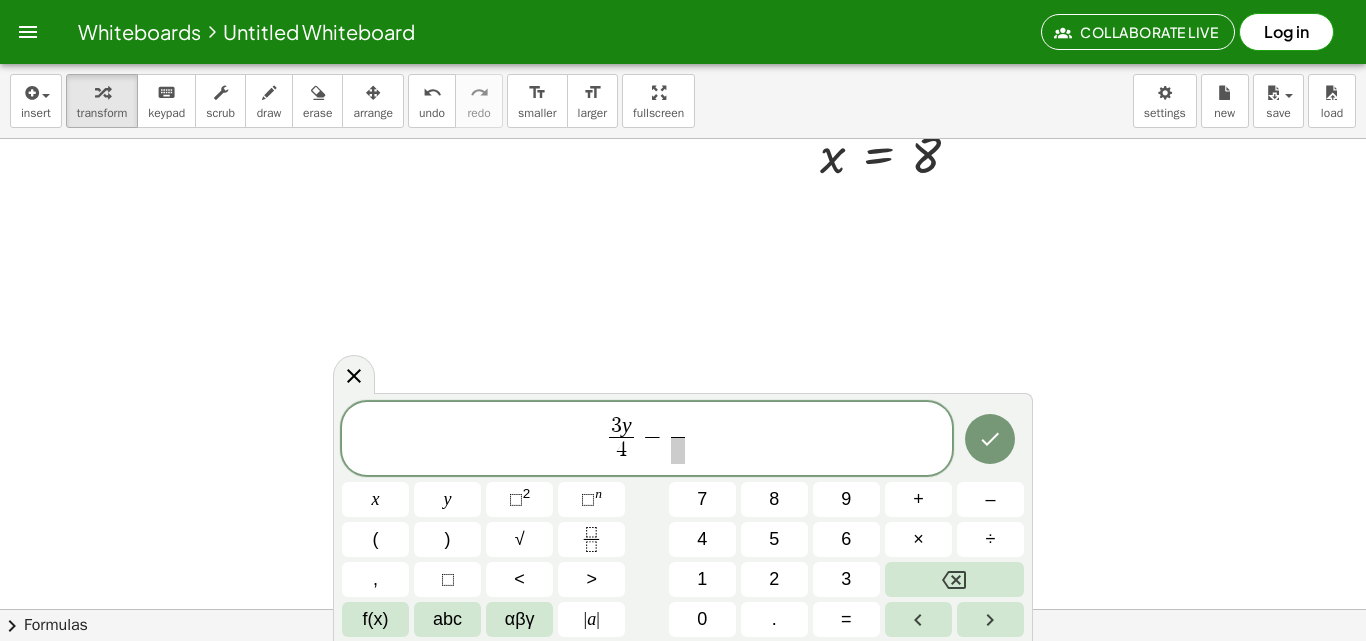 click on "3 y 4 ​ − ​ ​ x y ⬚ 2 ⬚ n 7 8 9 + – ( ) √ 4 5 6 × ÷ , ⬚ < > 1 2 3 f(x) abc αβγ | a | 0 . =" at bounding box center [683, 520] 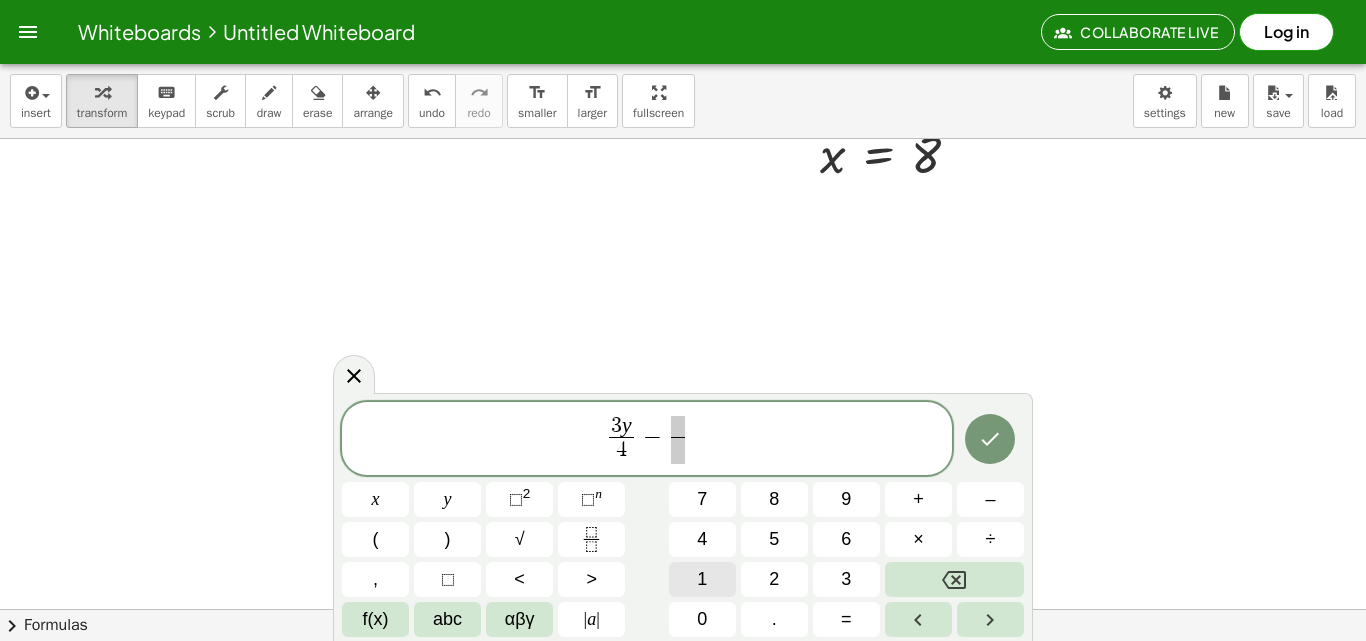 click on "1" at bounding box center [702, 579] 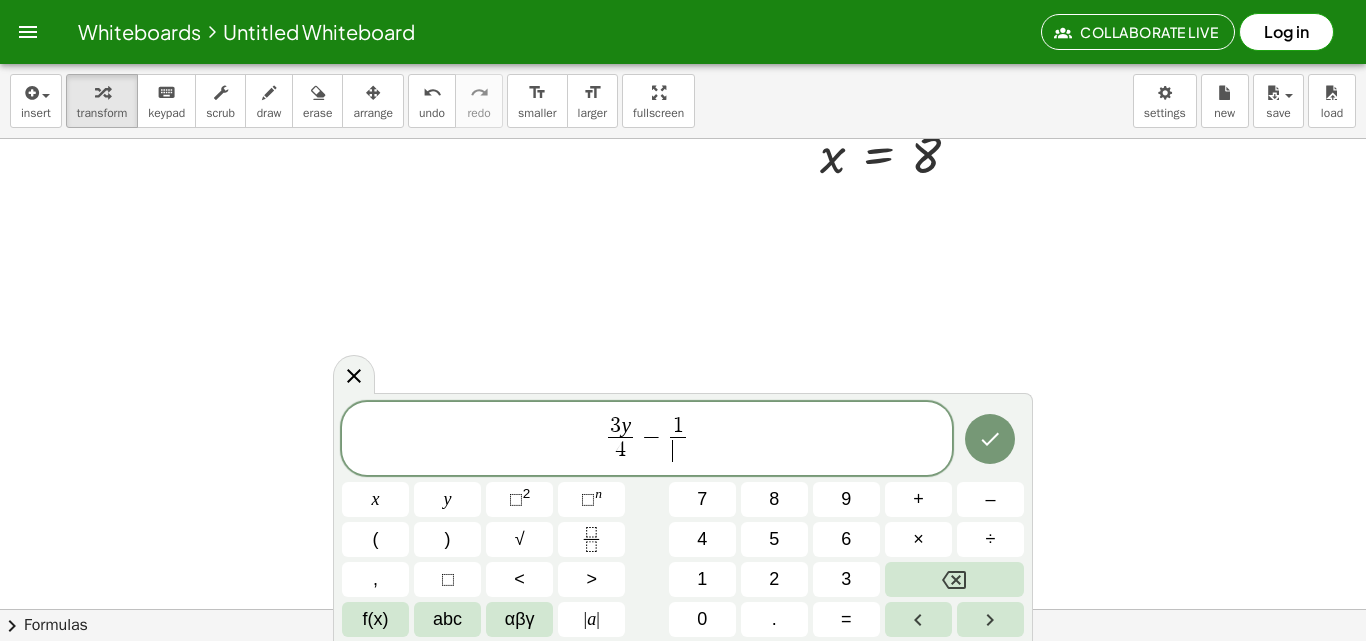 click on "​" at bounding box center [677, 450] 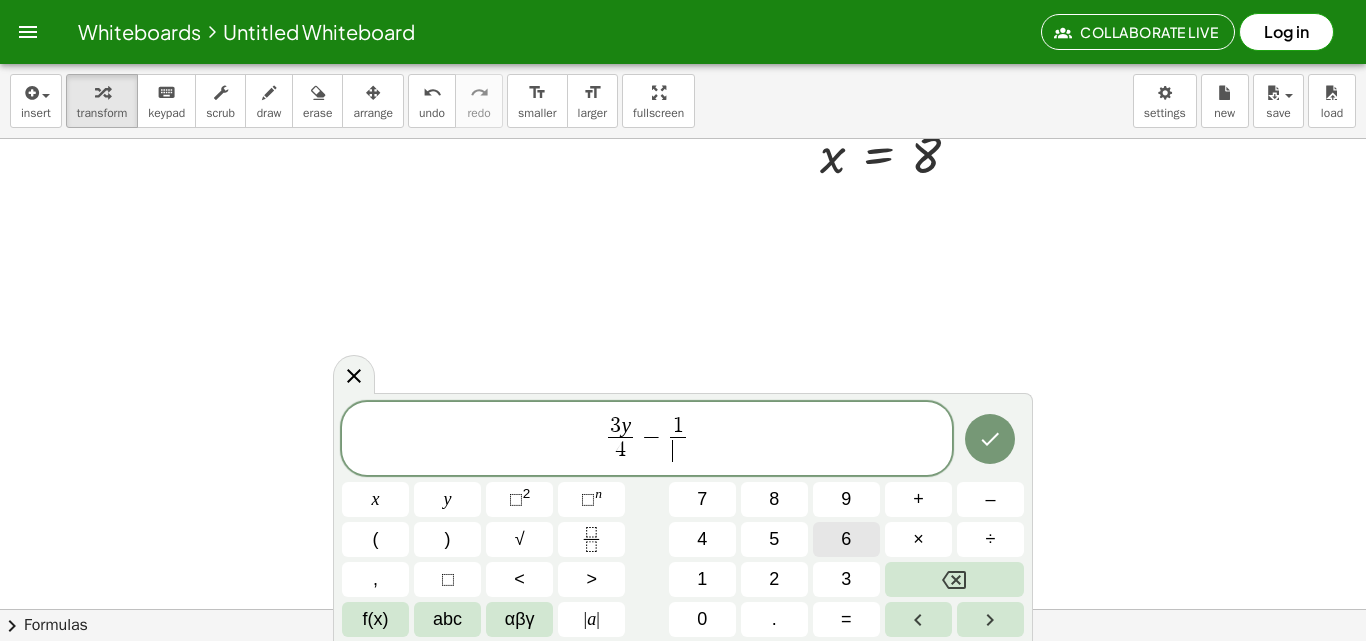 click on "6" at bounding box center [846, 539] 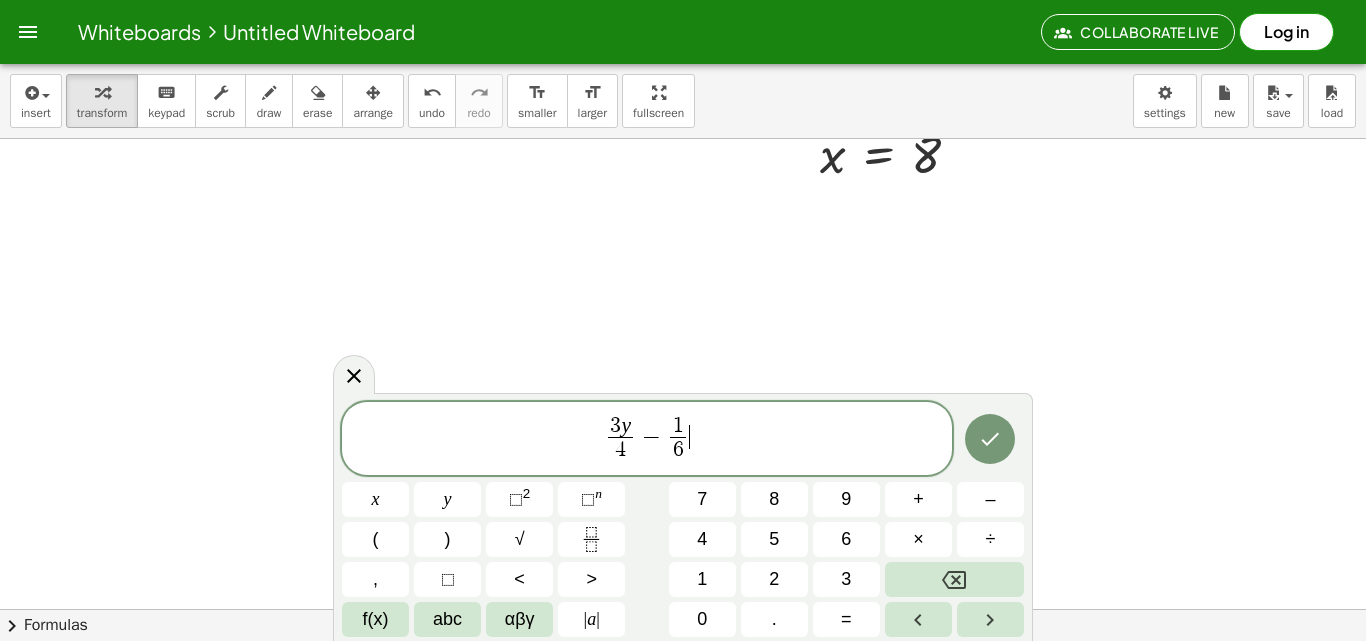 click on "3 y 4 ​ − 1 6 ​ ​" at bounding box center (647, 440) 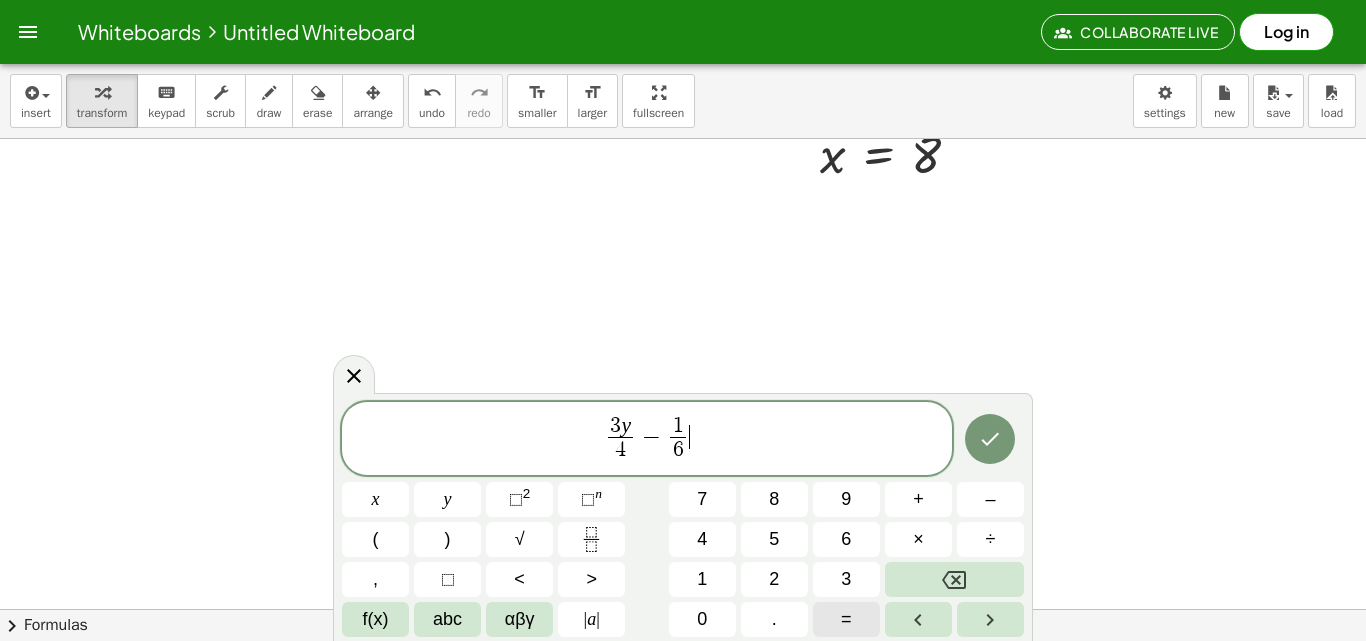 click on "=" at bounding box center [846, 619] 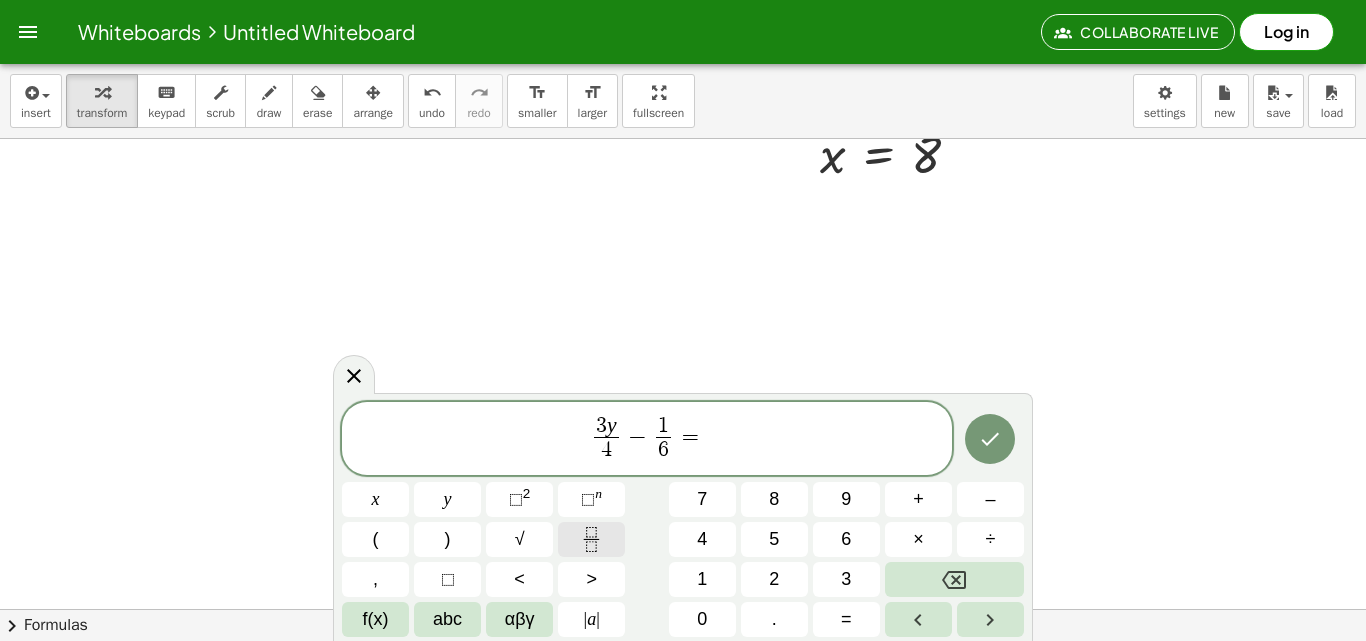 click on "3 y 4 ​ − 1 6 ​ = x y ⬚ 2 ⬚ n 7 8 9 + – ( ) √ 4 5 6 × ÷ , ⬚ < > 1 2 3 f(x) abc αβγ | a | 0 . =" at bounding box center [683, 520] 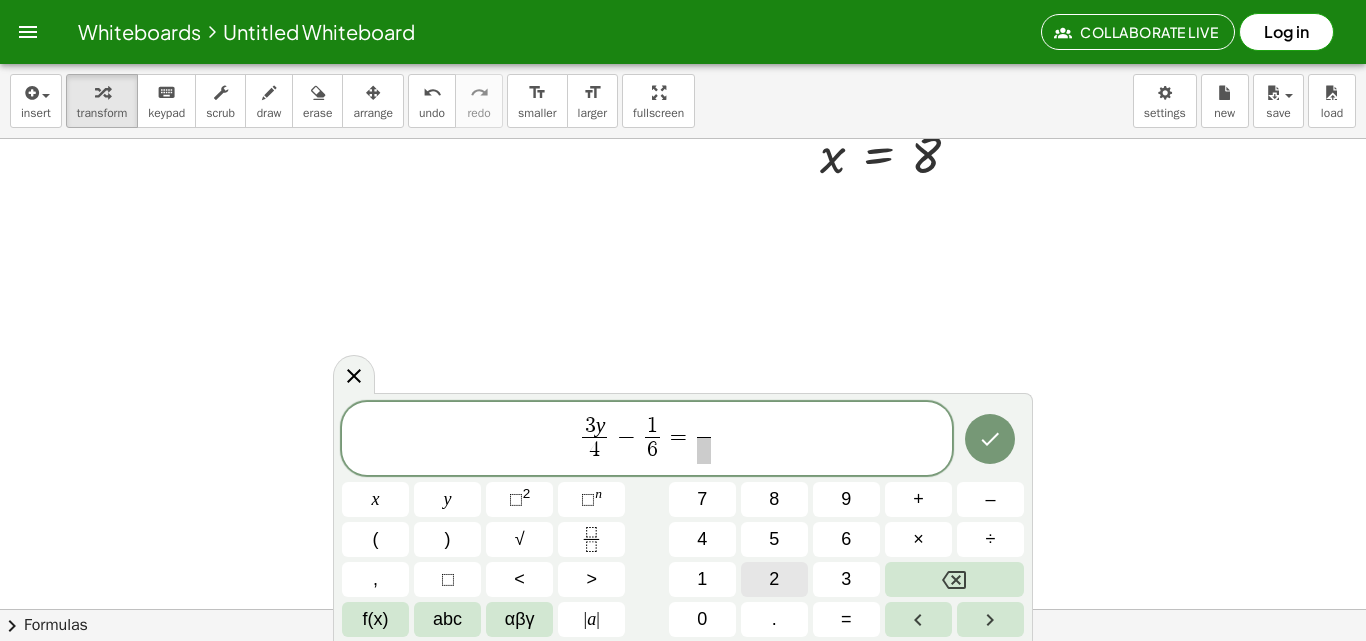 click on "2" at bounding box center [774, 579] 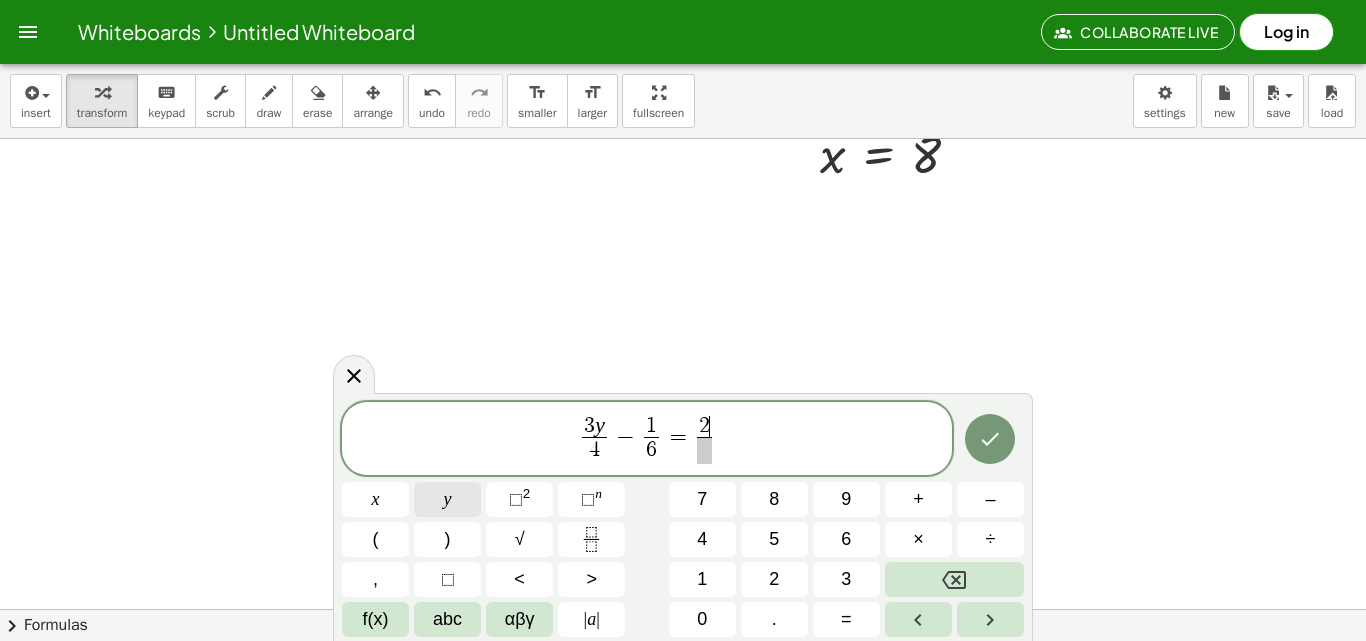 click on "y" at bounding box center (448, 499) 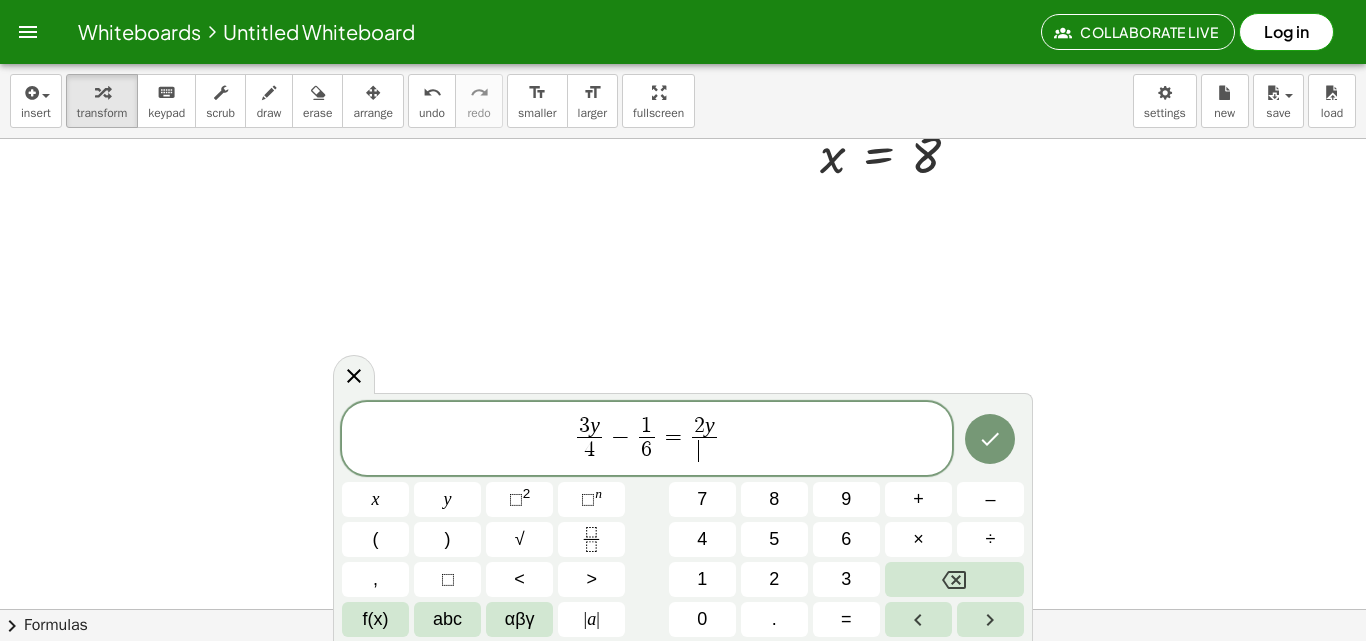 click on "​" at bounding box center (704, 450) 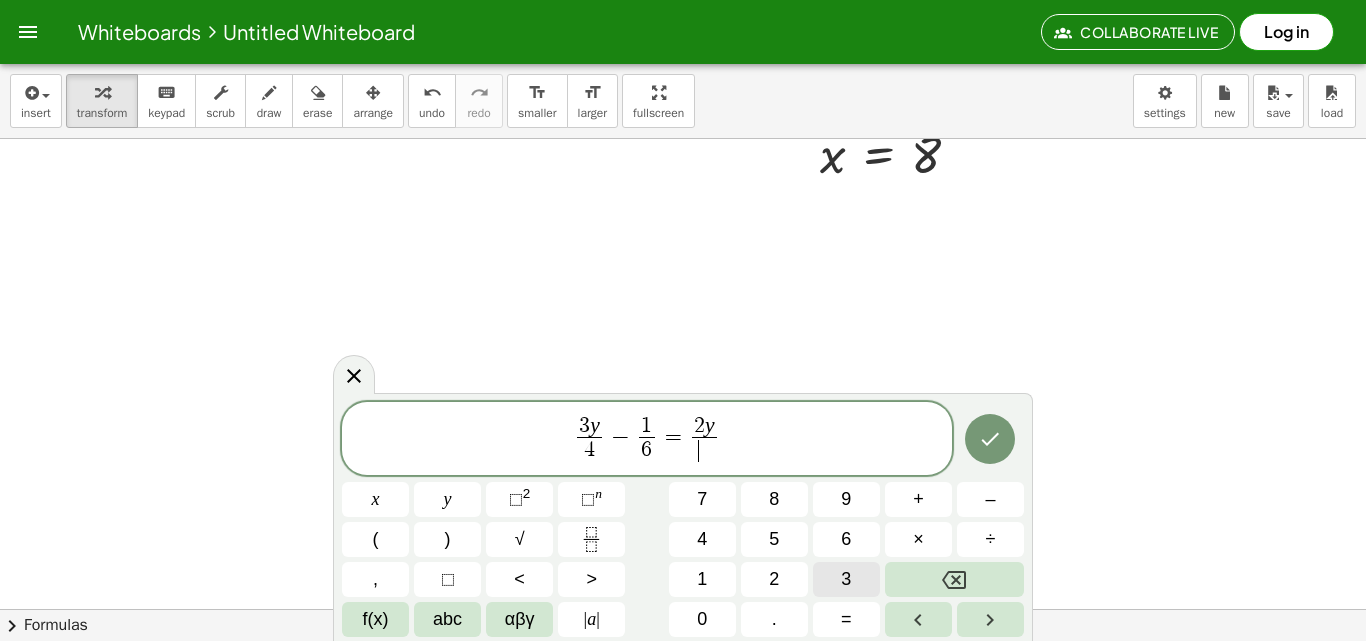 click on "3" at bounding box center (846, 579) 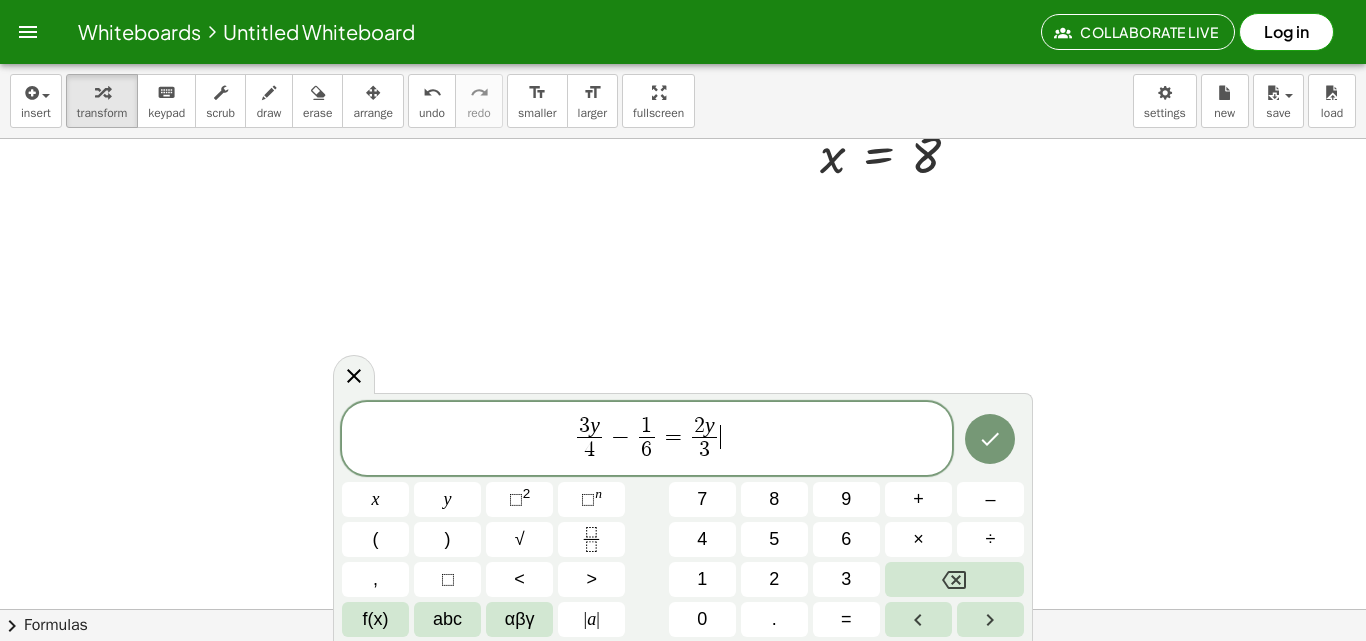 click on "3 y 4 ​ − 1 6 ​ = 2 y 3 ​ ​" at bounding box center (647, 440) 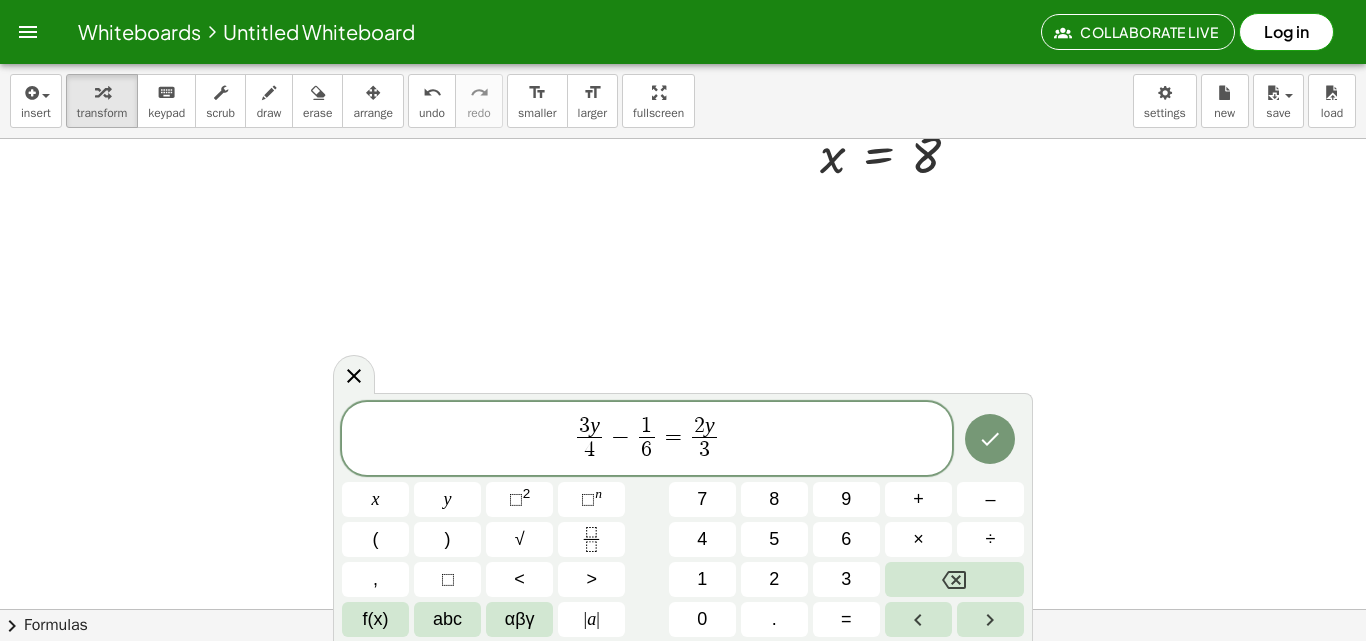 click on "3 y 4 ​ − 1 6 ​ = 2 y 3 ​ x y ⬚ 2 ⬚ n 7 8 9 + – ( ) √ 4 5 6 × ÷ , ⬚ < > 1 2 3 f(x) abc αβγ | a | 0 . =" at bounding box center (683, 520) 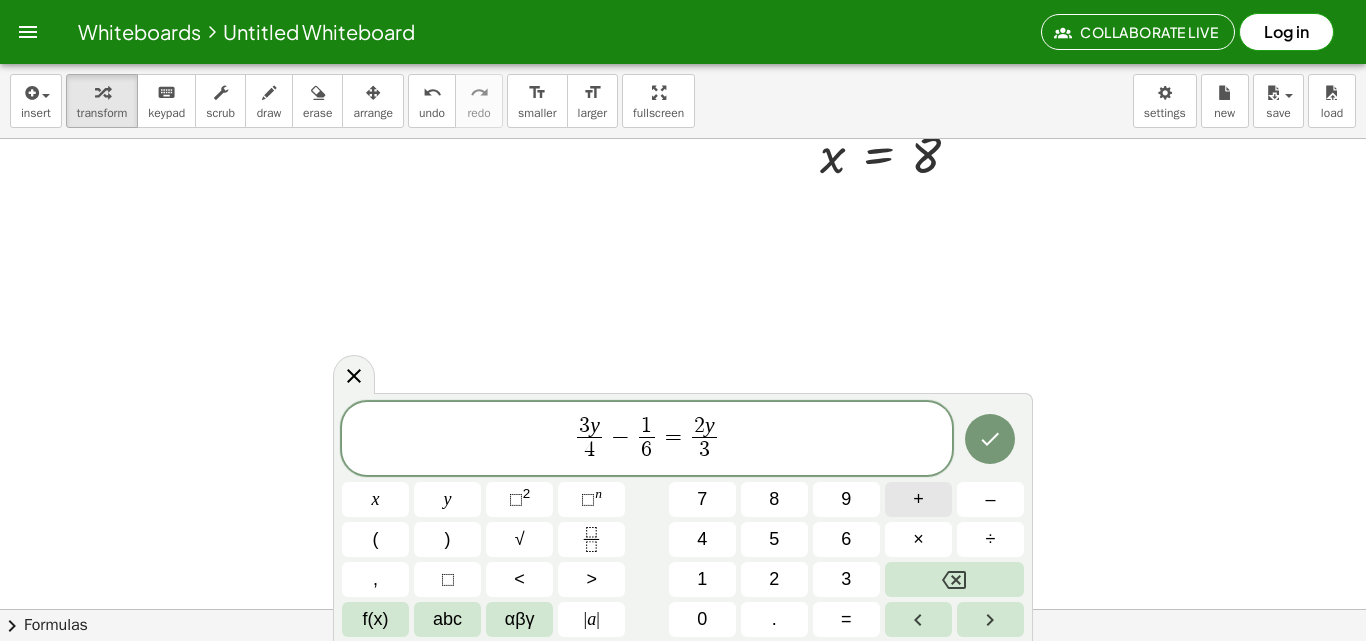 click on "+" at bounding box center [918, 499] 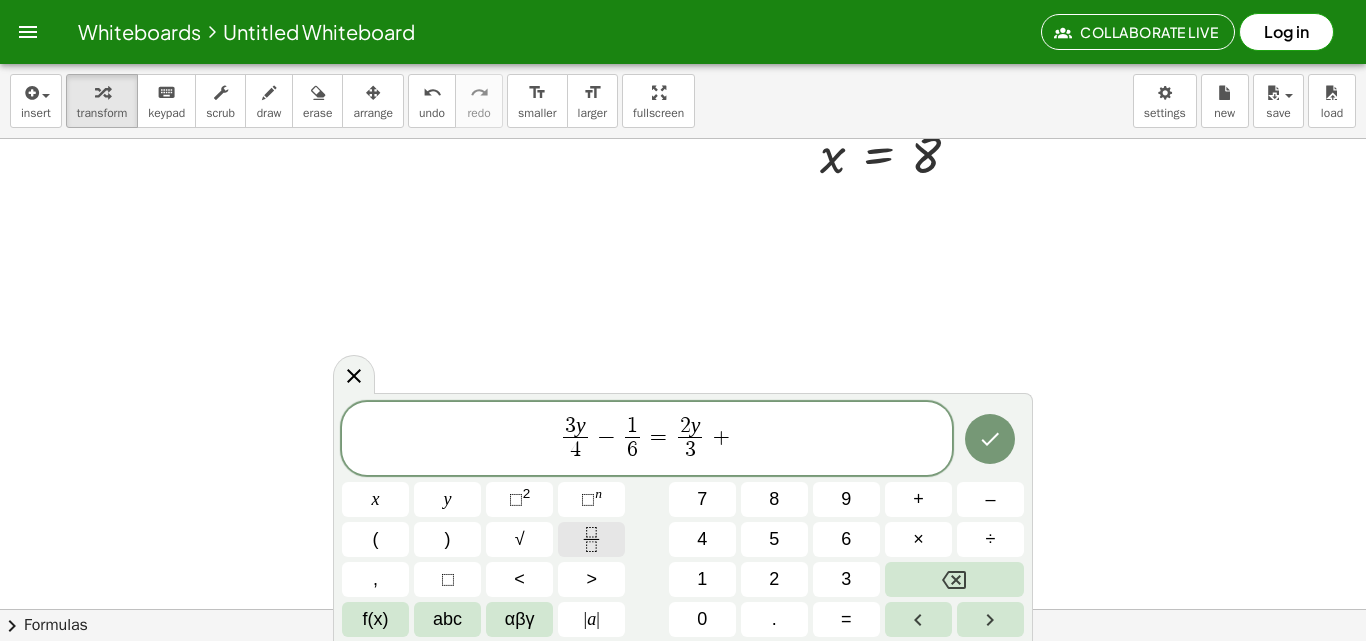click at bounding box center (591, 539) 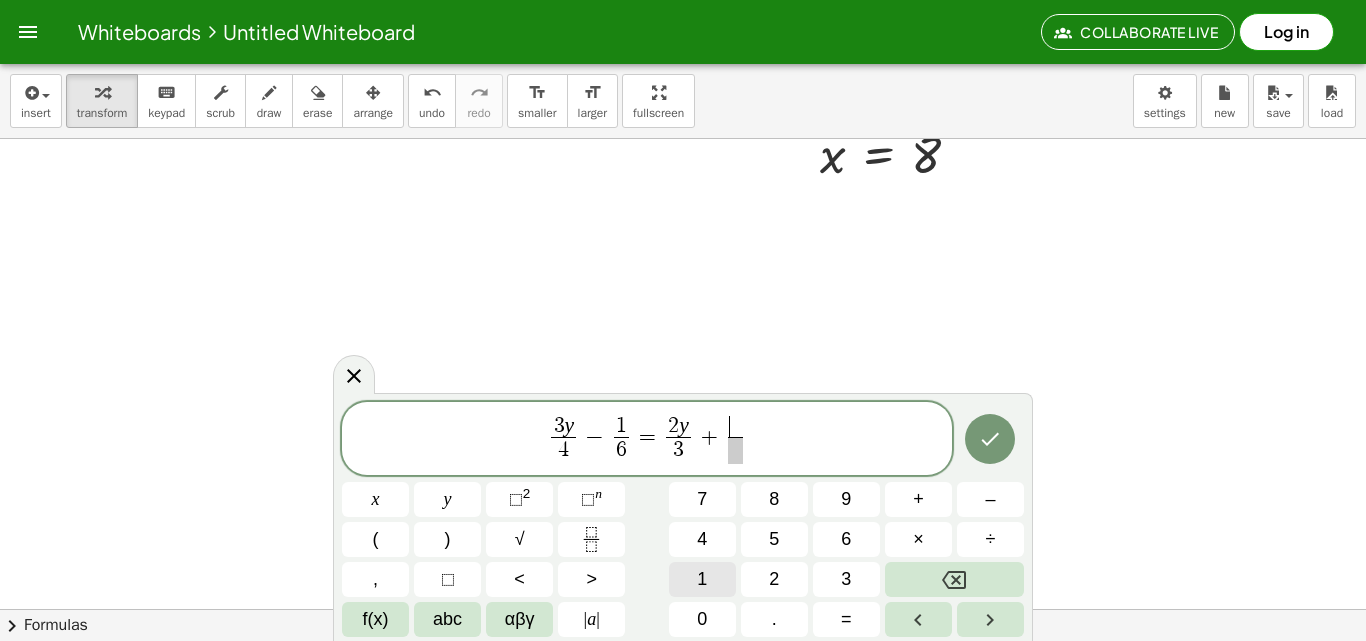click on "1" at bounding box center [702, 579] 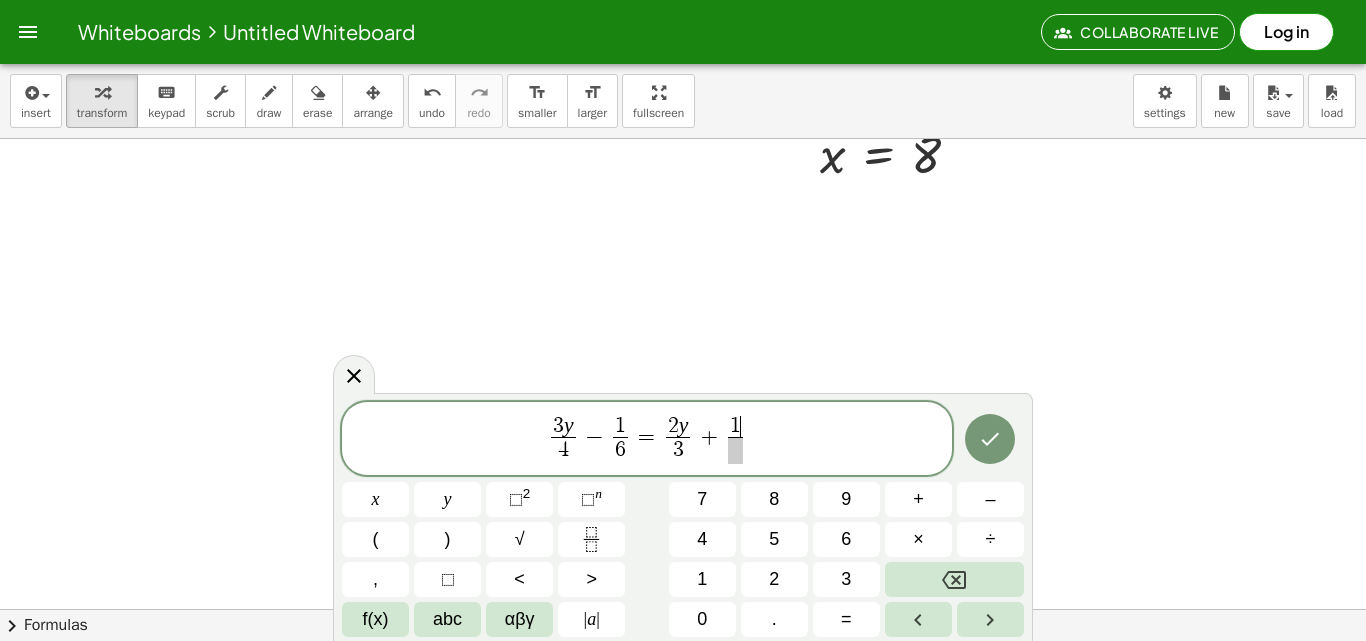 click at bounding box center (735, 450) 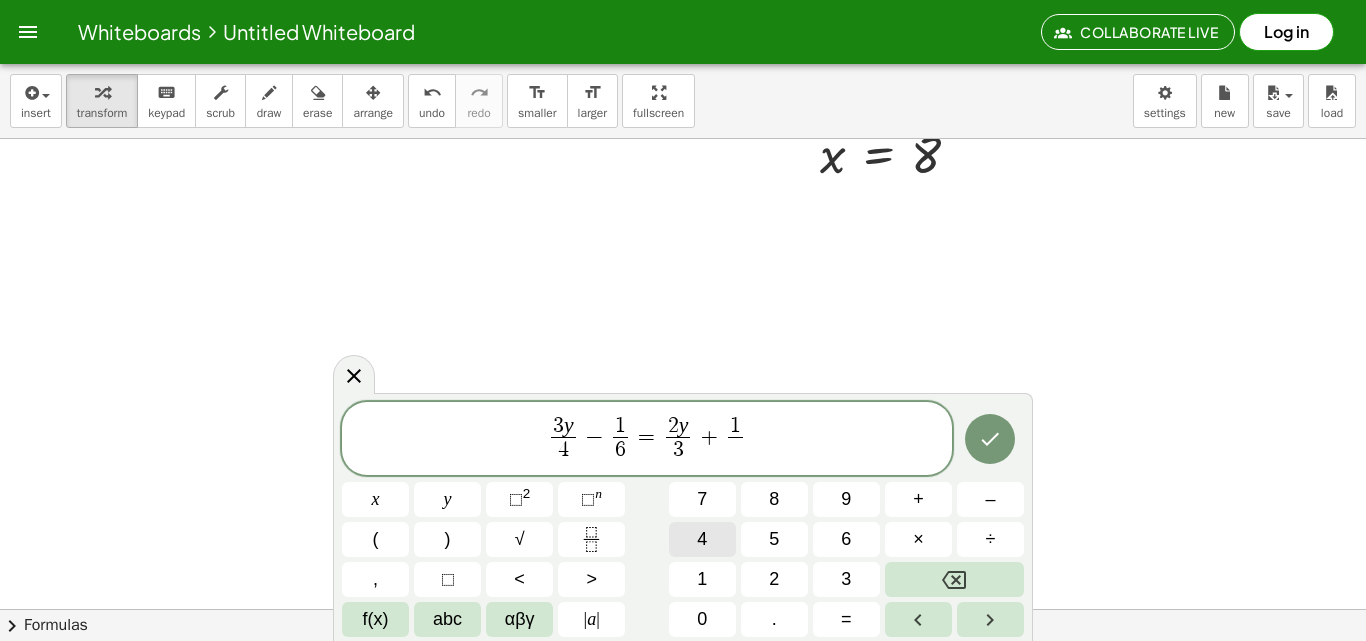 click on "4" at bounding box center (702, 539) 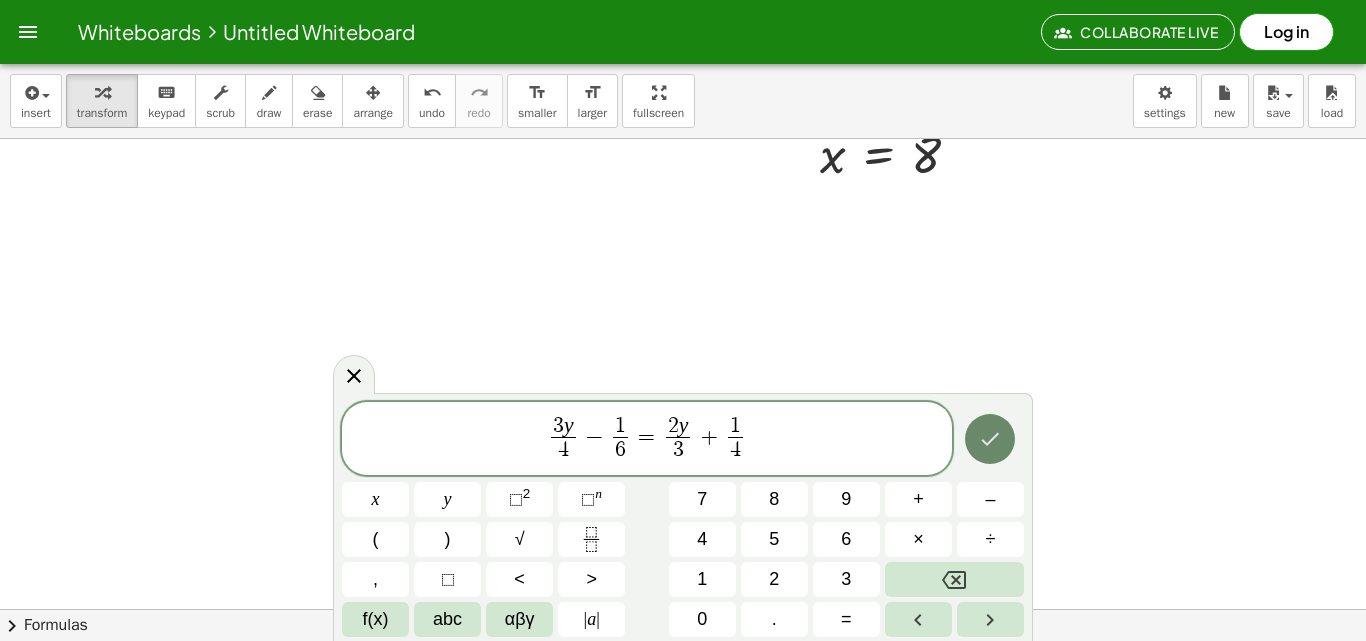 click 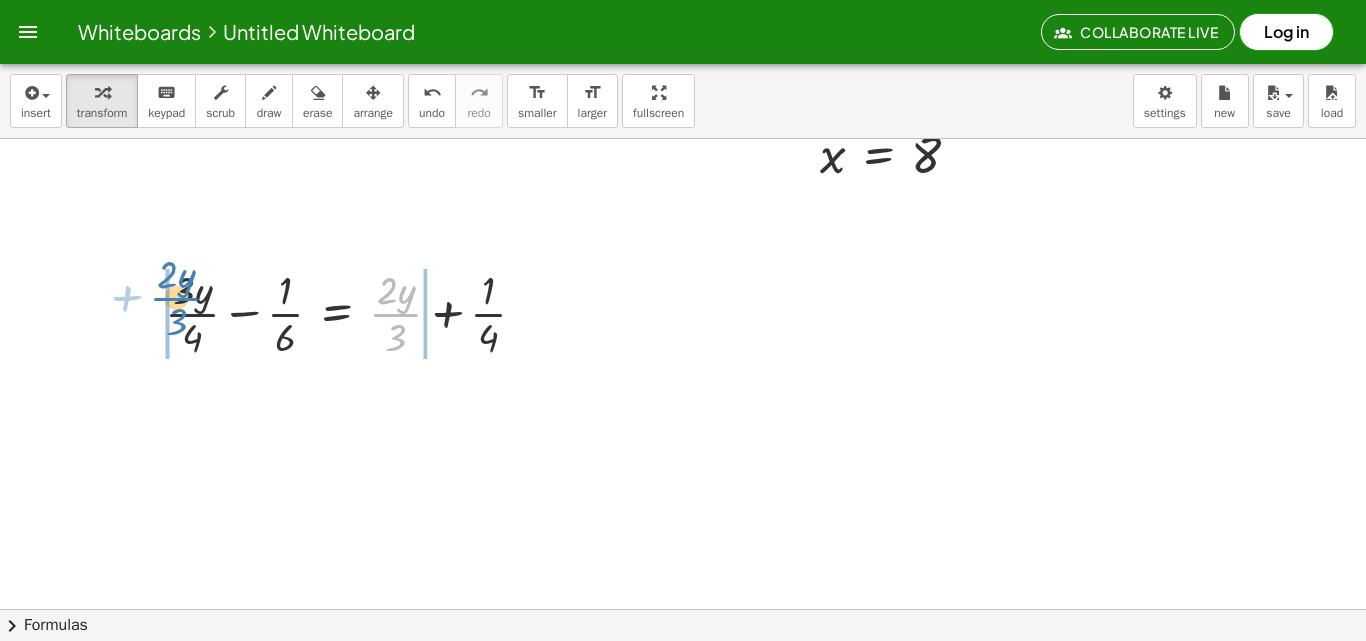 drag, startPoint x: 395, startPoint y: 302, endPoint x: 175, endPoint y: 286, distance: 220.58105 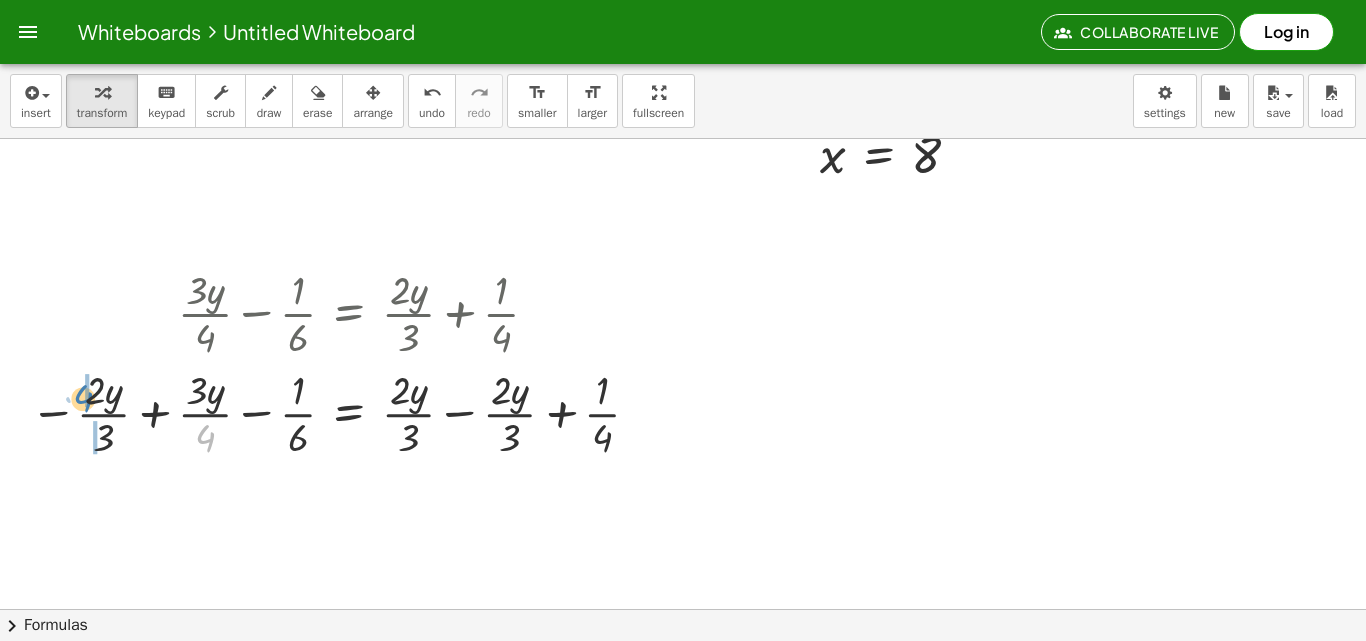 drag, startPoint x: 200, startPoint y: 434, endPoint x: 76, endPoint y: 393, distance: 130.60245 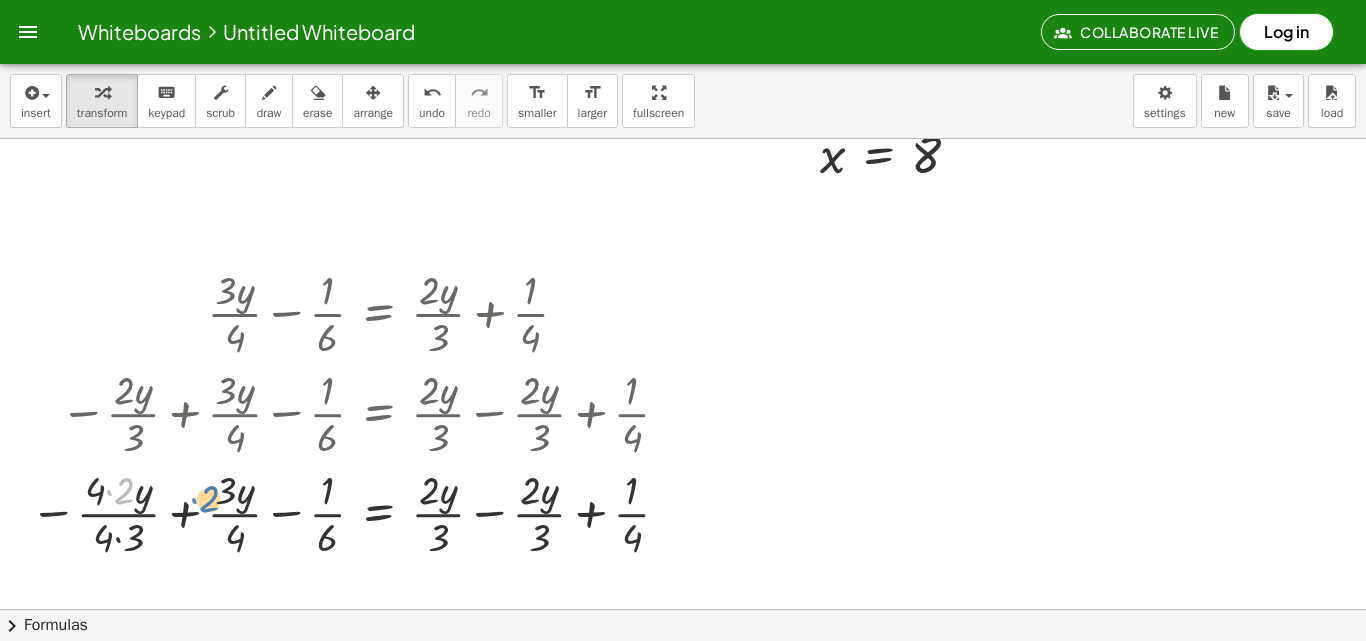 drag, startPoint x: 133, startPoint y: 438, endPoint x: 220, endPoint y: 437, distance: 87.005745 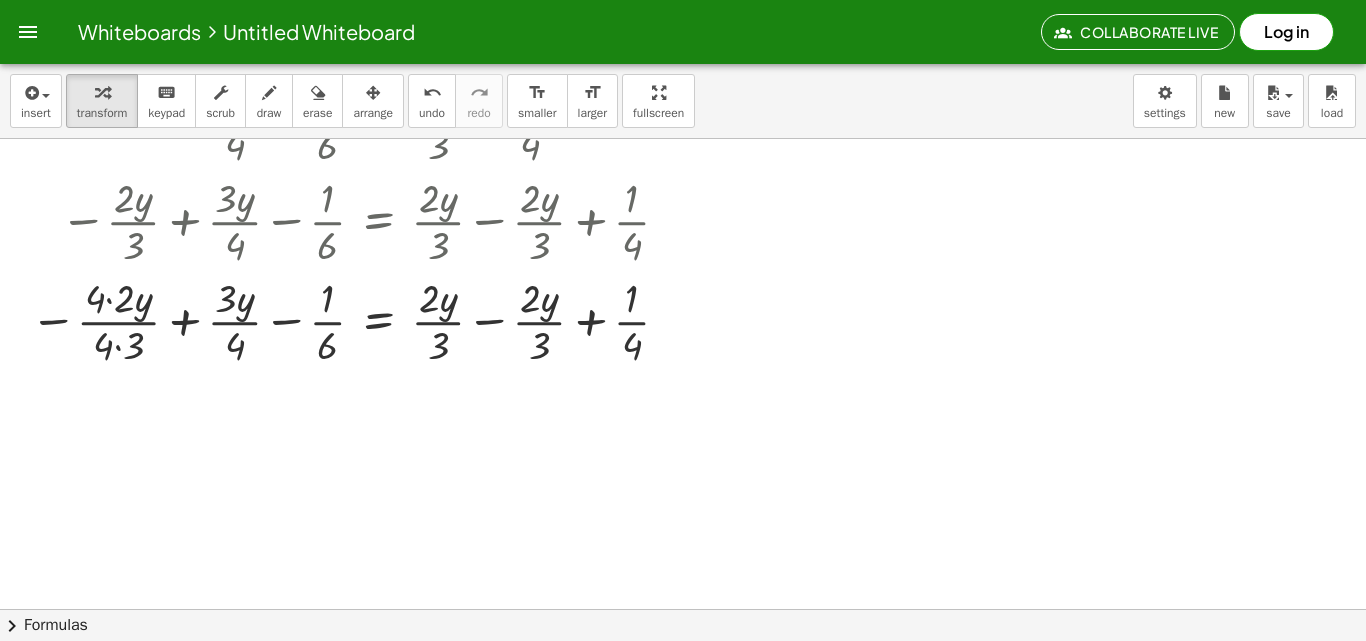 scroll, scrollTop: 3960, scrollLeft: 0, axis: vertical 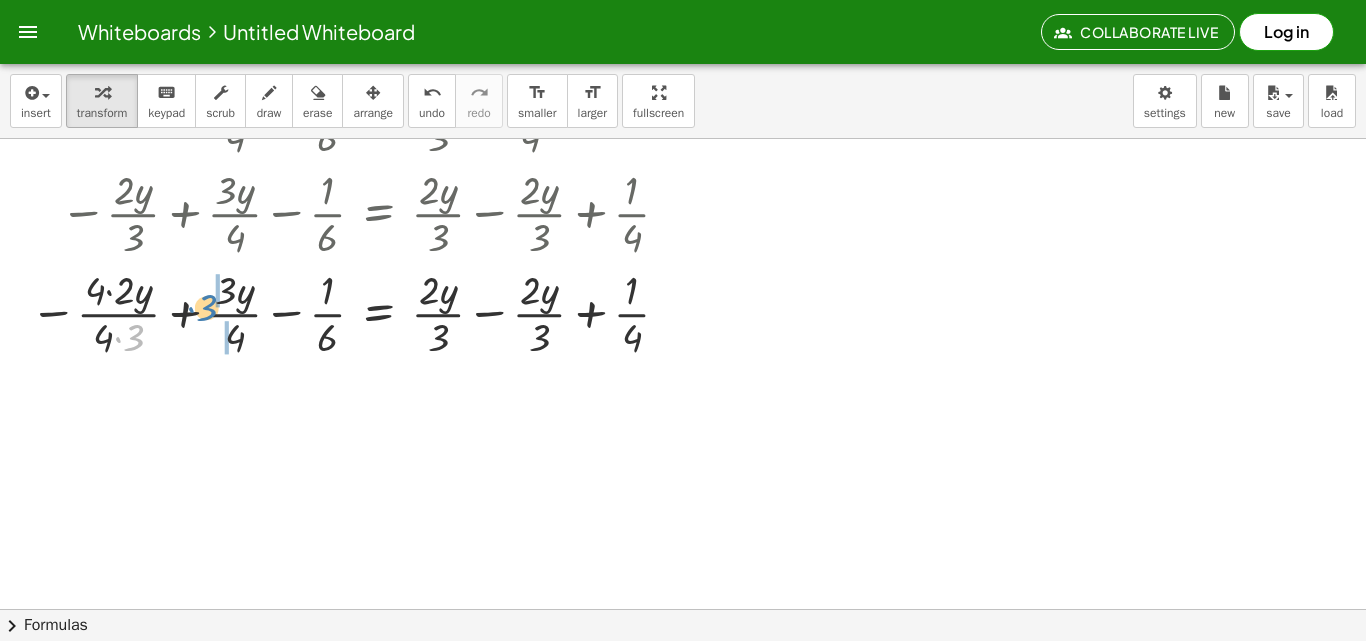 drag, startPoint x: 131, startPoint y: 332, endPoint x: 204, endPoint y: 302, distance: 78.92401 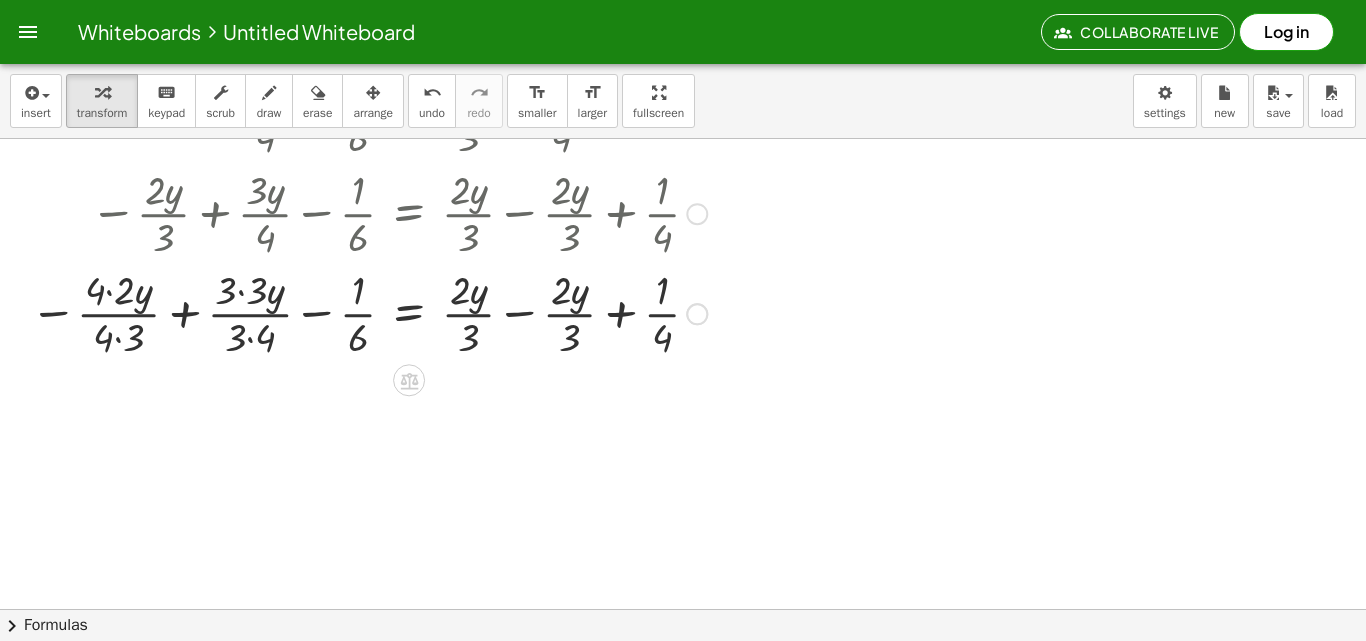 click at bounding box center [368, 312] 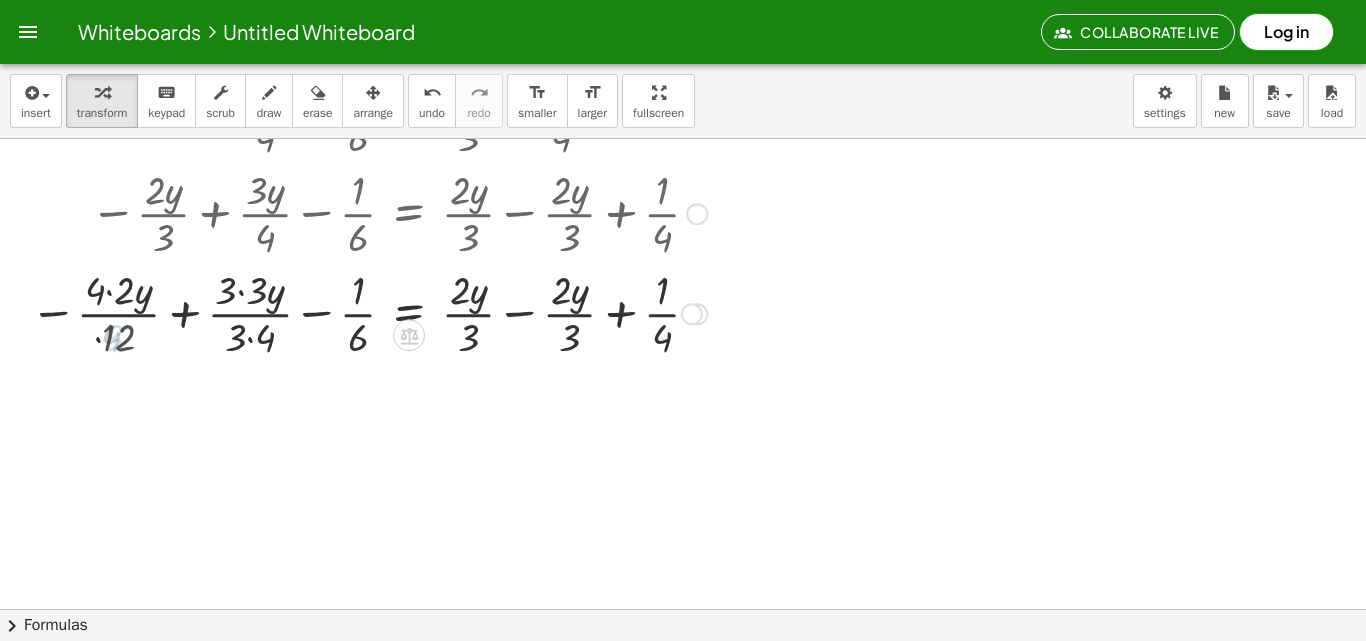 click at bounding box center (368, 312) 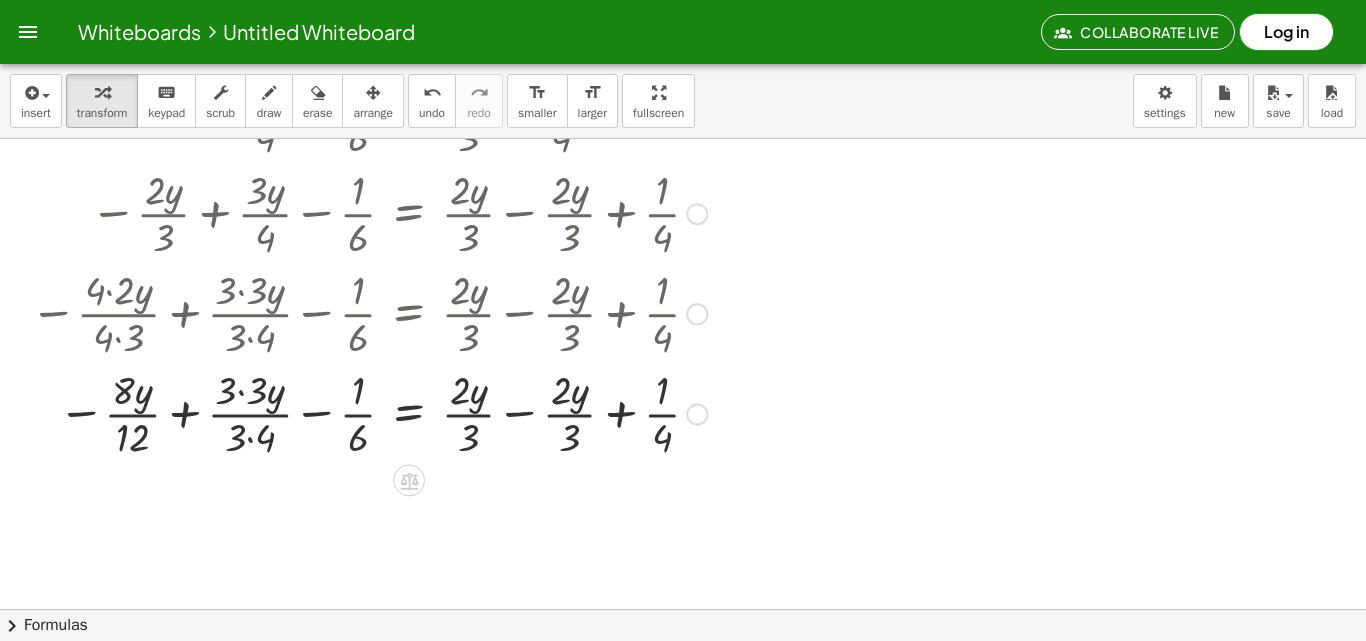 click at bounding box center [368, 412] 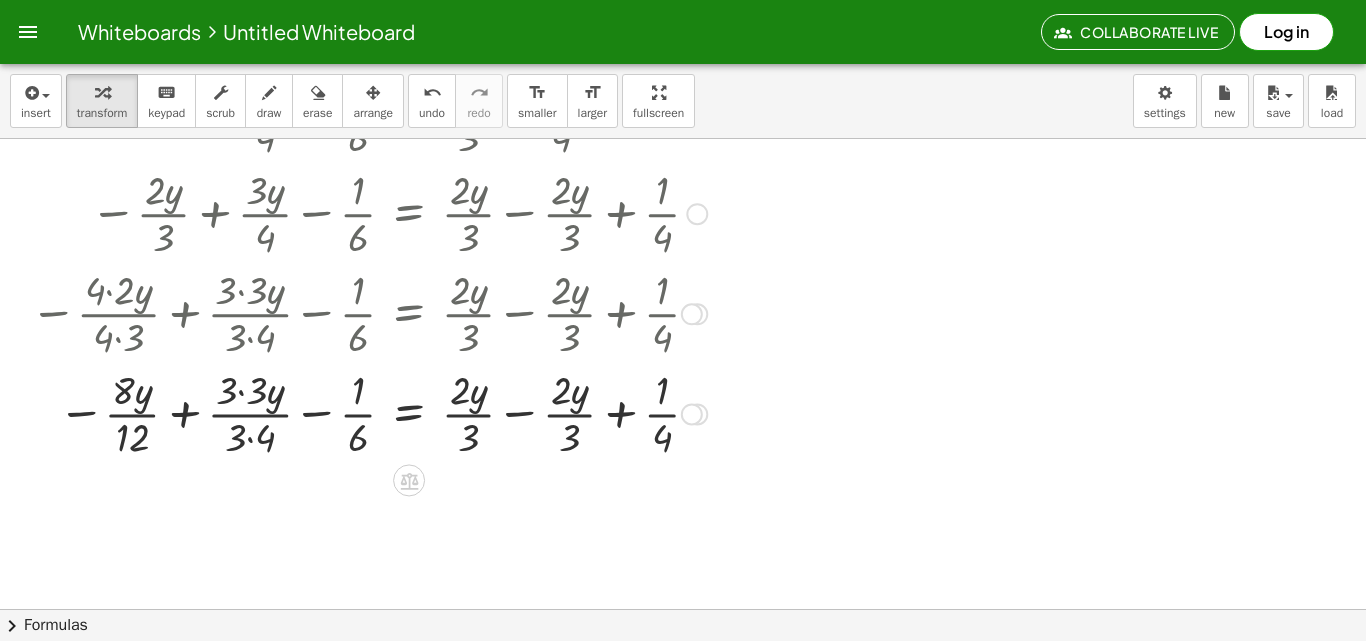 drag, startPoint x: 251, startPoint y: 428, endPoint x: 239, endPoint y: 402, distance: 28.635643 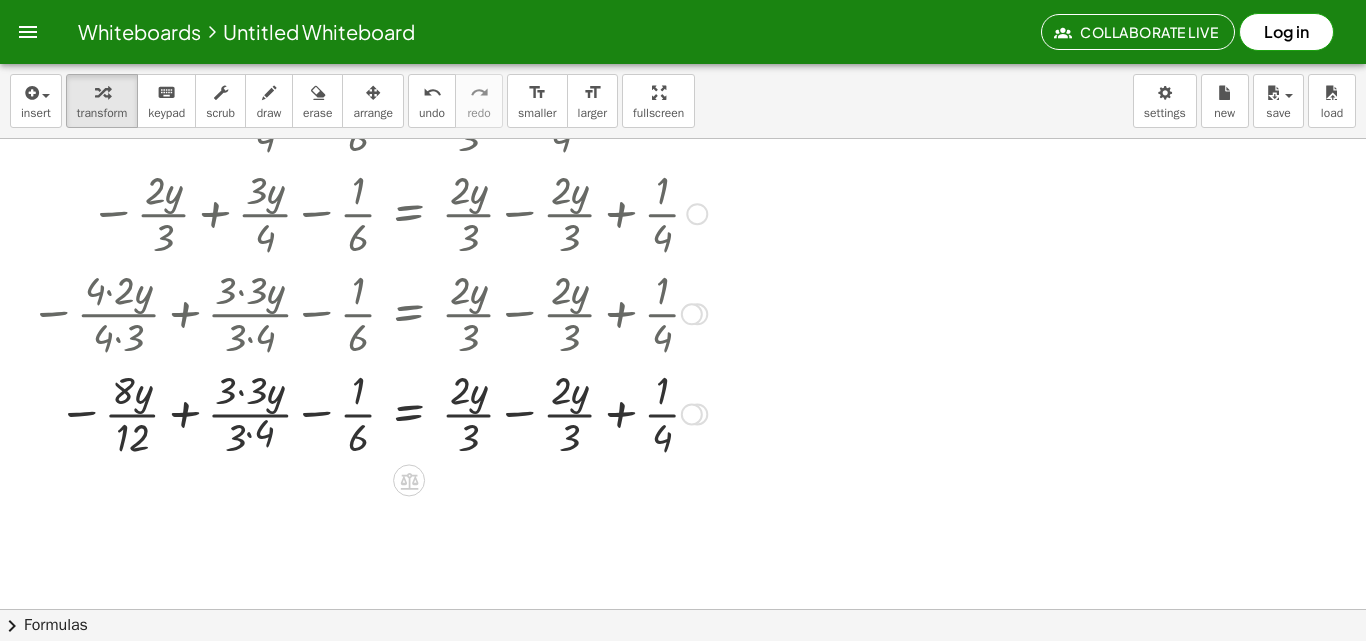 click at bounding box center [368, 412] 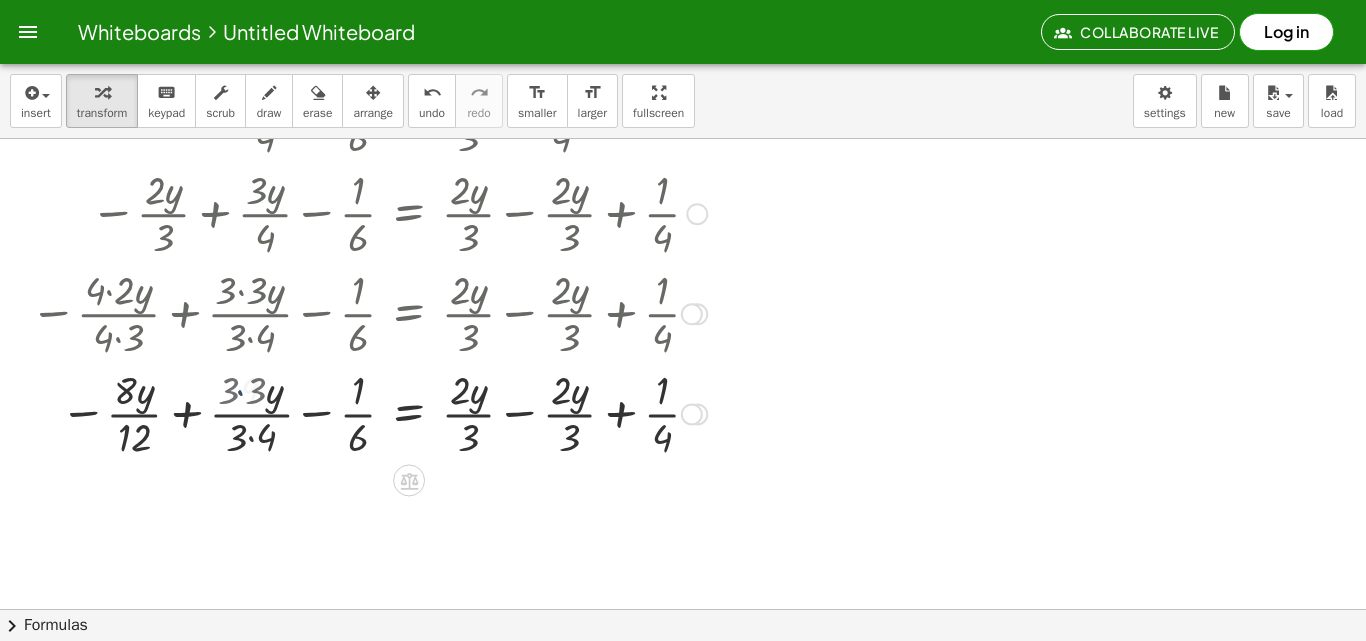 click at bounding box center (368, 412) 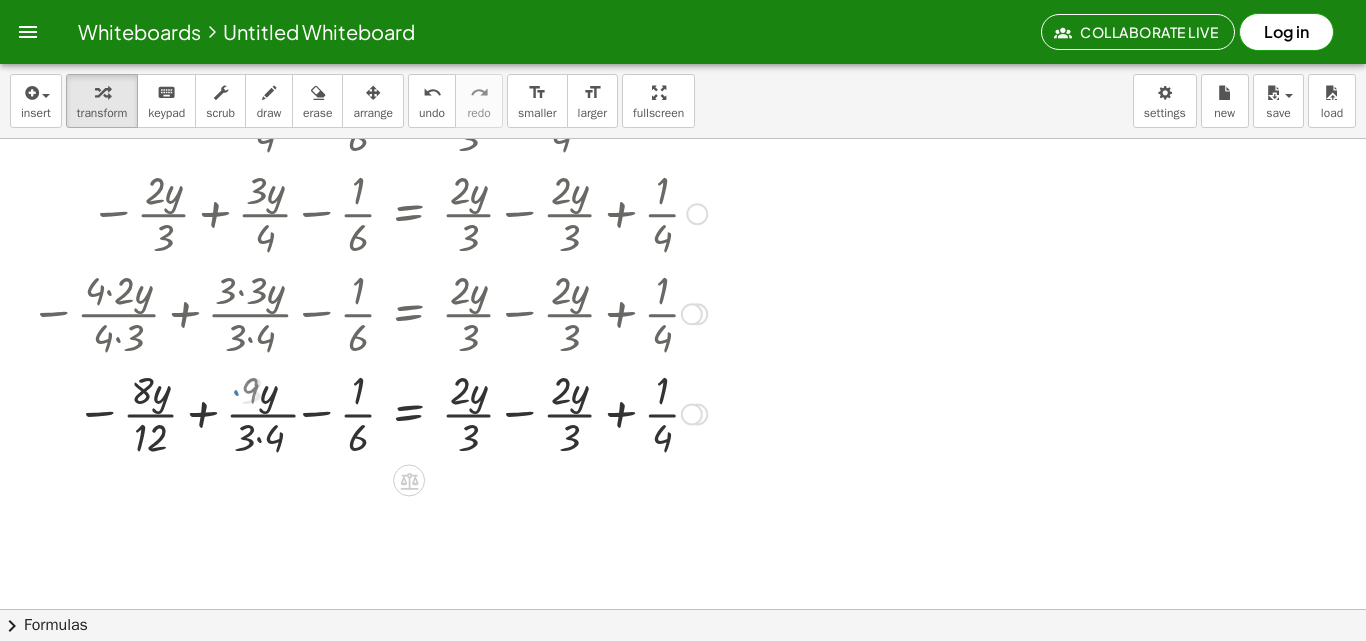 drag, startPoint x: 257, startPoint y: 424, endPoint x: 254, endPoint y: 434, distance: 10.440307 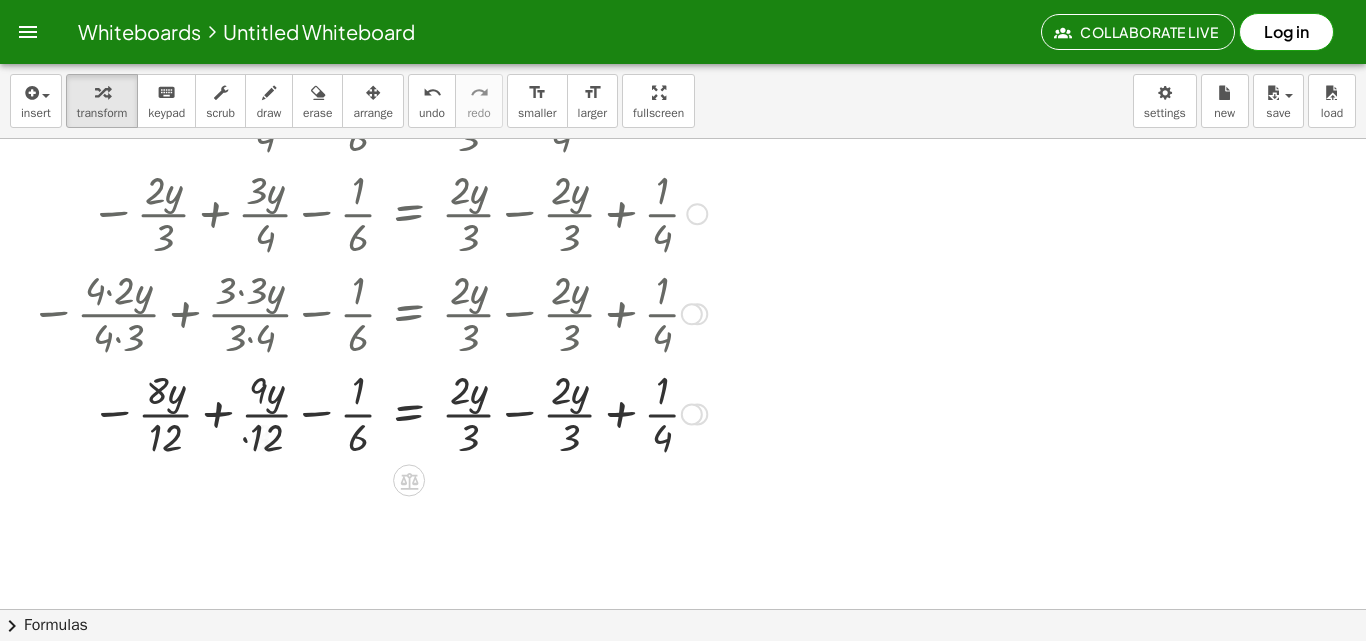 click at bounding box center (368, 412) 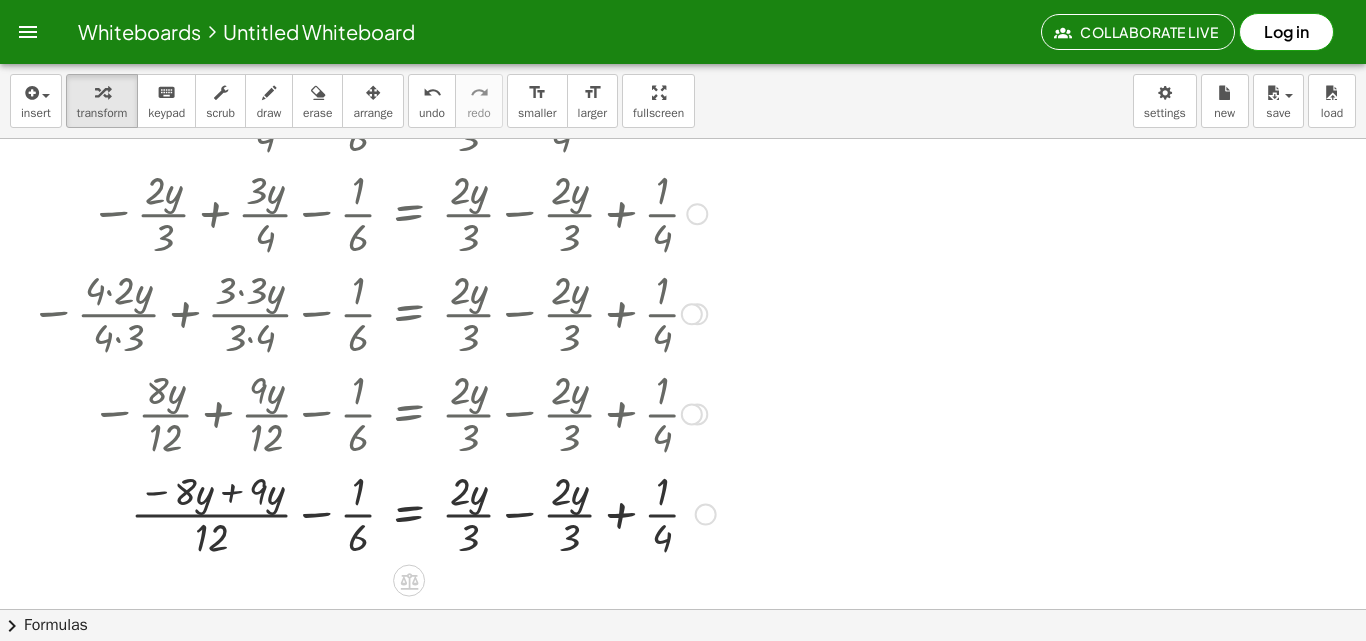 click at bounding box center (373, 513) 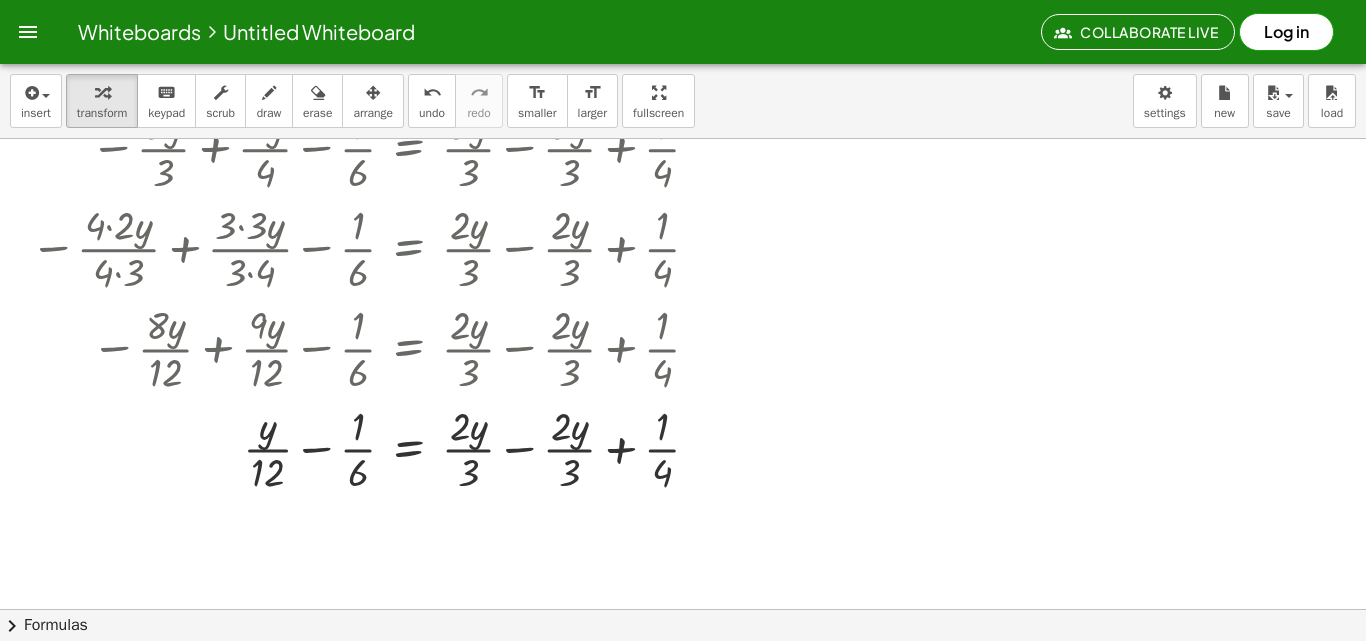 scroll, scrollTop: 4060, scrollLeft: 0, axis: vertical 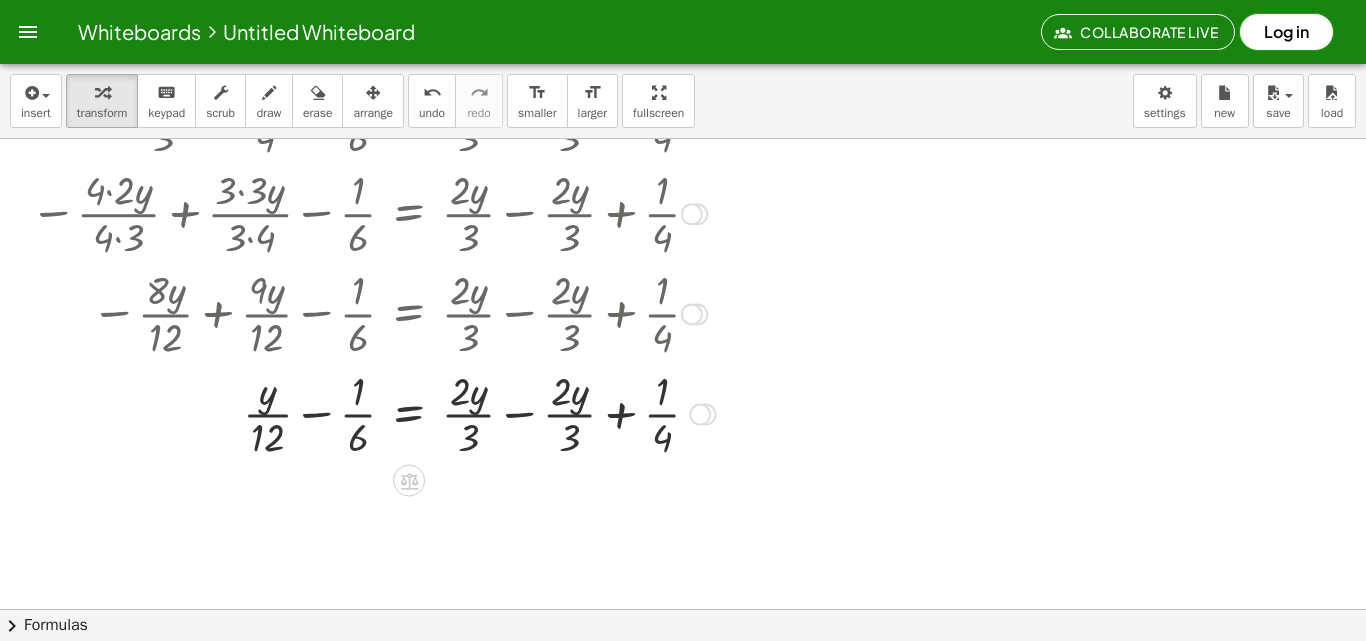 click at bounding box center (373, 413) 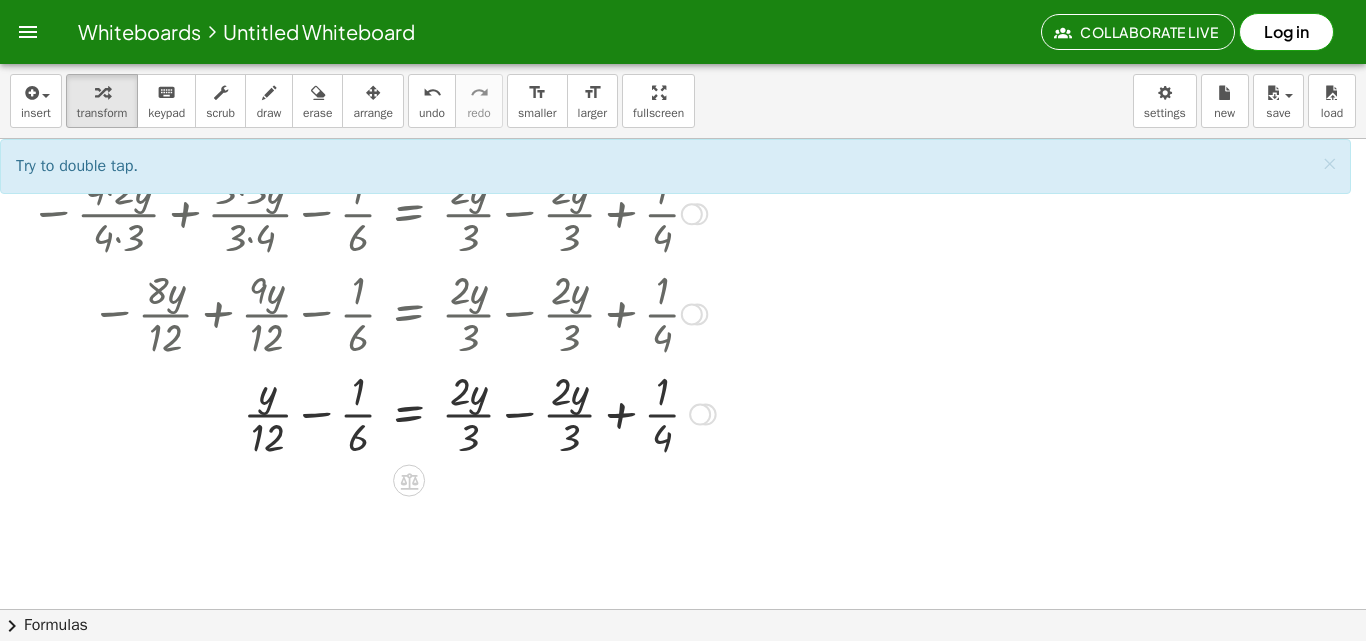 click at bounding box center [373, 413] 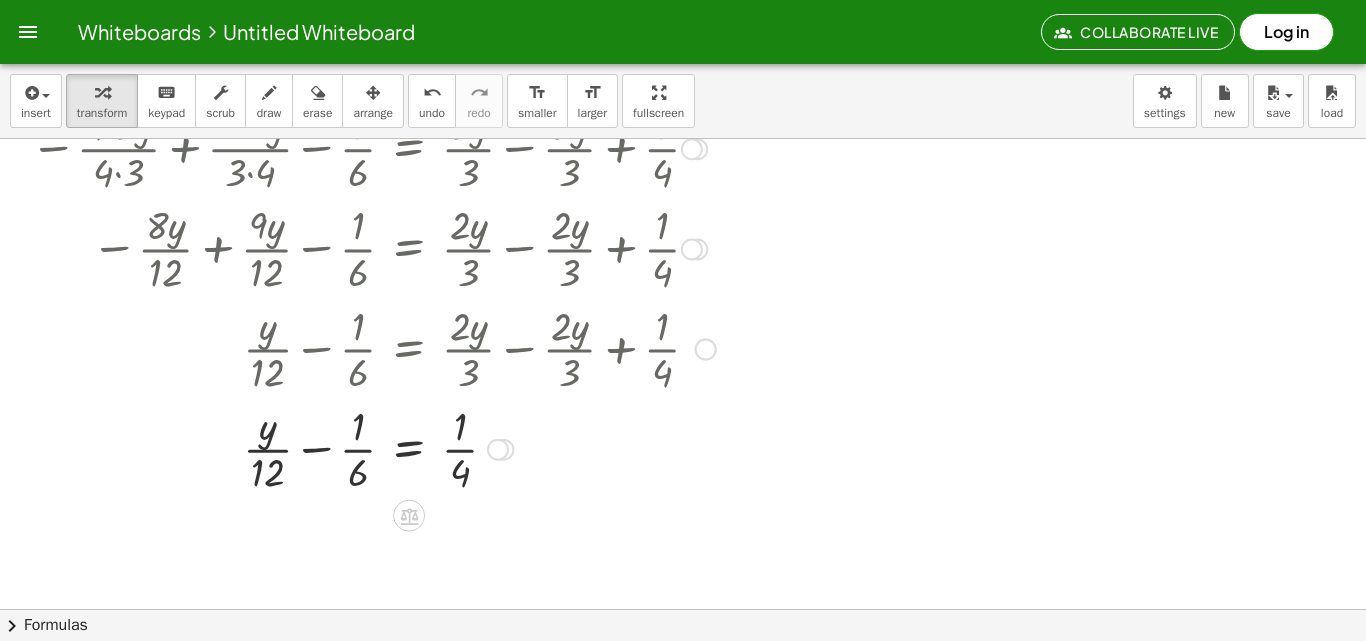 scroll, scrollTop: 4160, scrollLeft: 0, axis: vertical 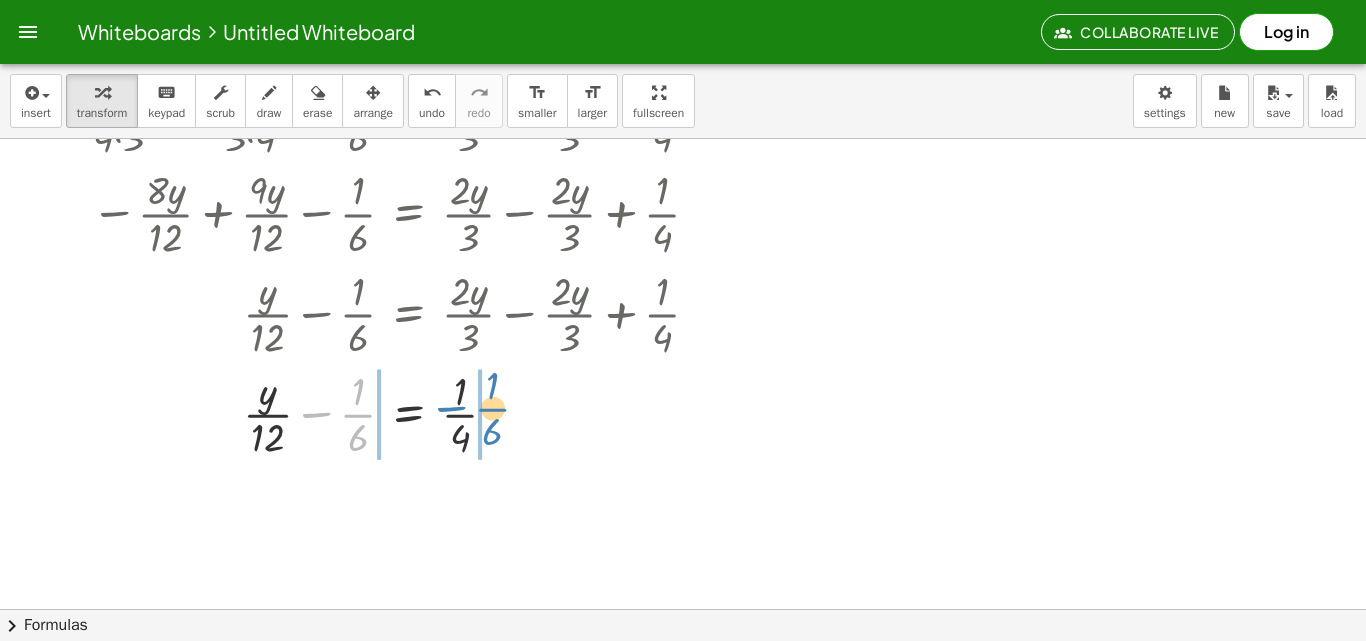 drag, startPoint x: 350, startPoint y: 408, endPoint x: 487, endPoint y: 401, distance: 137.17871 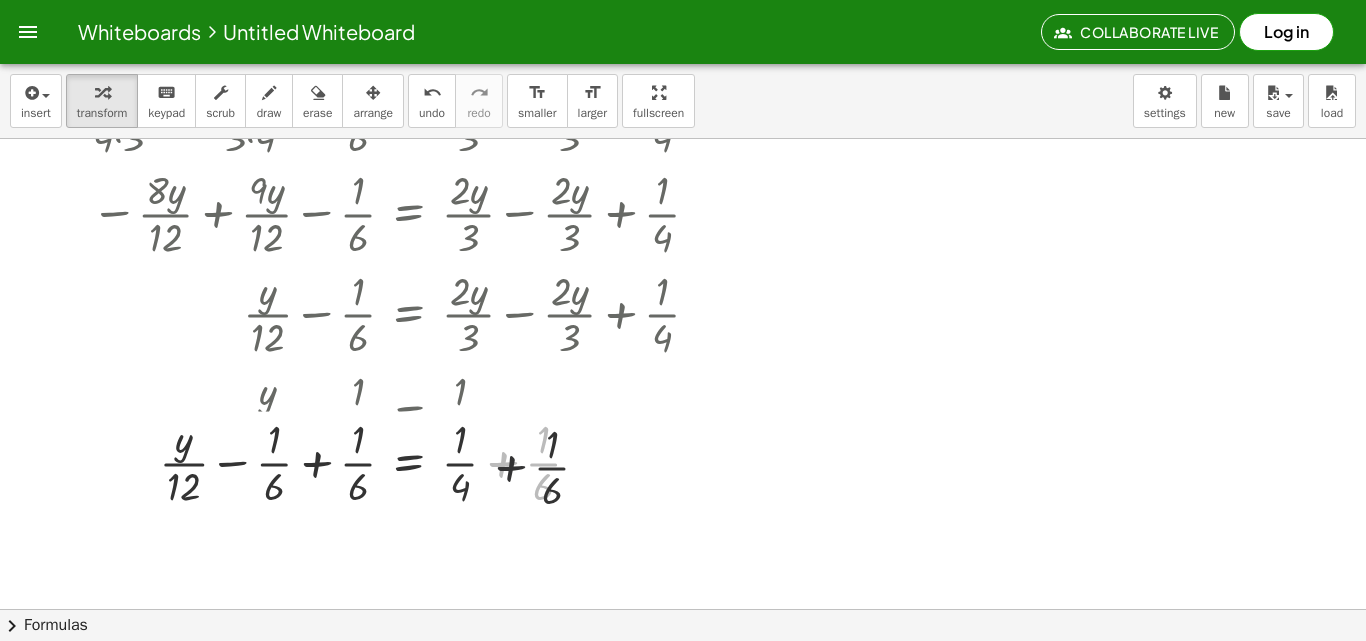 click at bounding box center [373, 461] 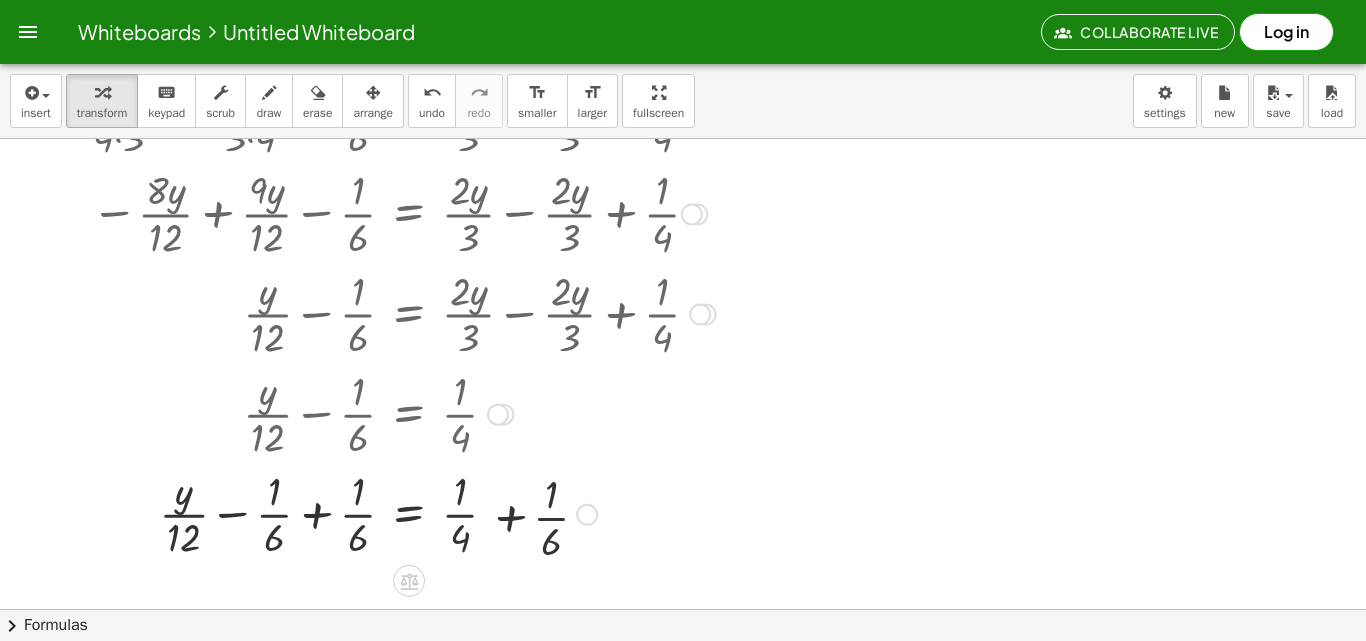 scroll, scrollTop: 4230, scrollLeft: 0, axis: vertical 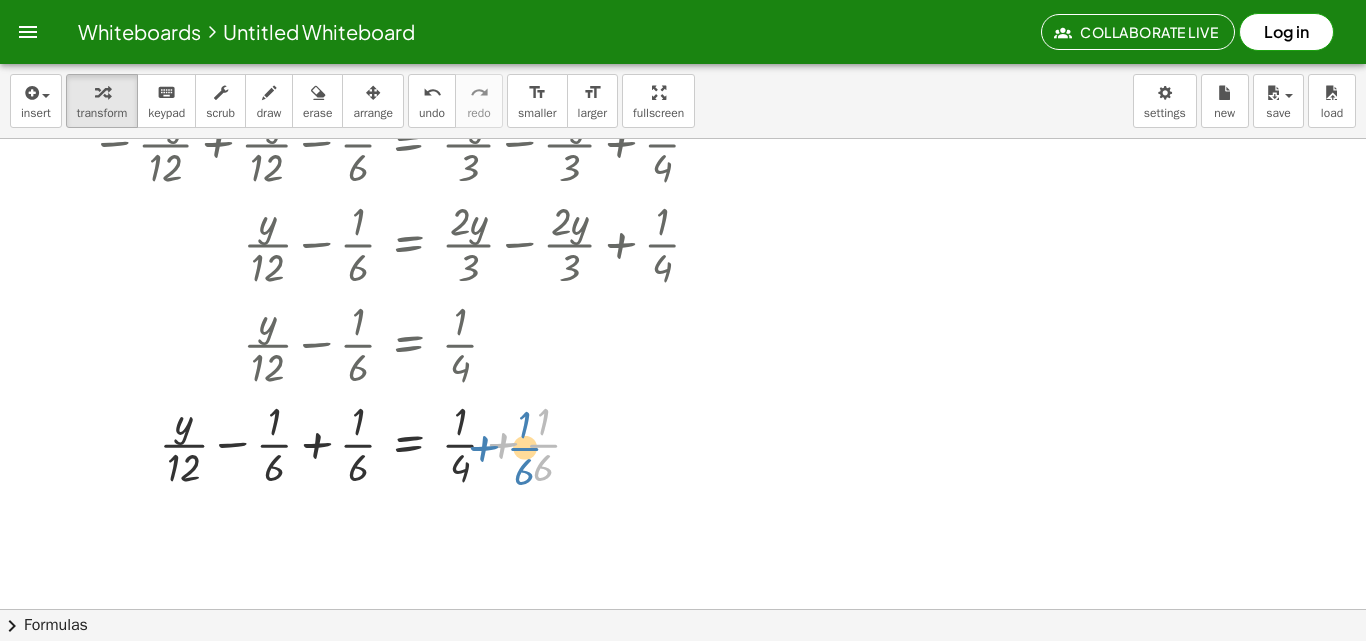 drag, startPoint x: 478, startPoint y: 438, endPoint x: 549, endPoint y: 467, distance: 76.6942 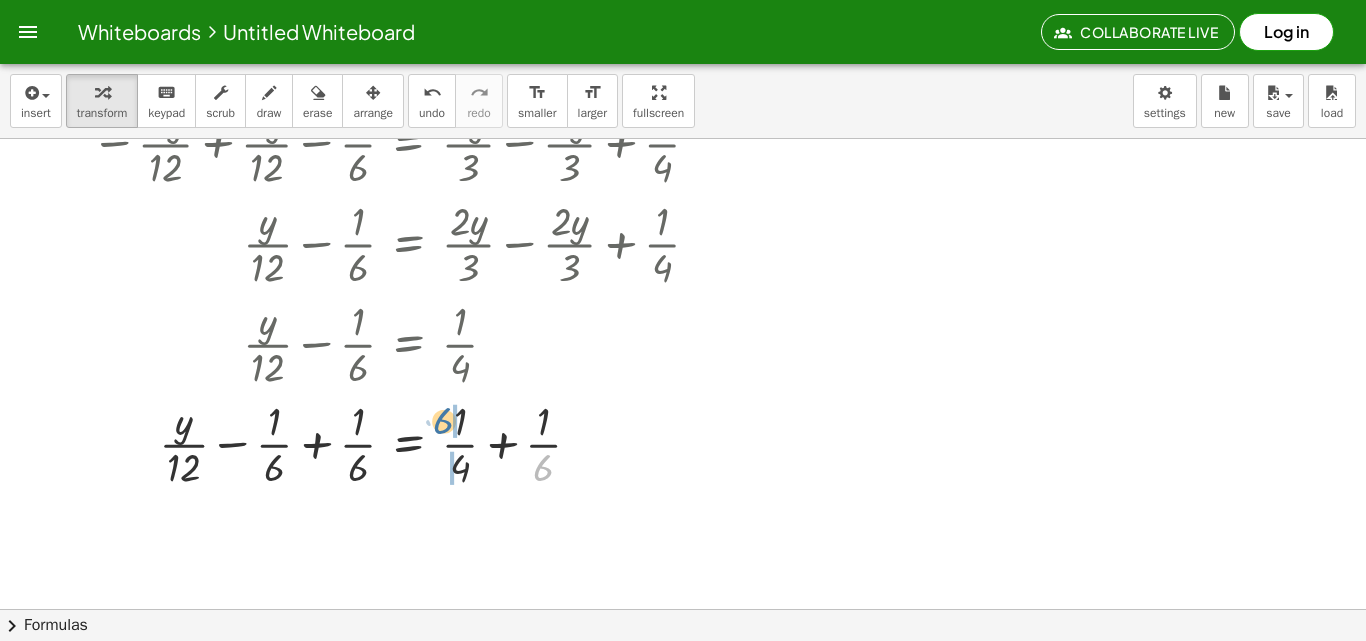 drag, startPoint x: 540, startPoint y: 469, endPoint x: 439, endPoint y: 421, distance: 111.82576 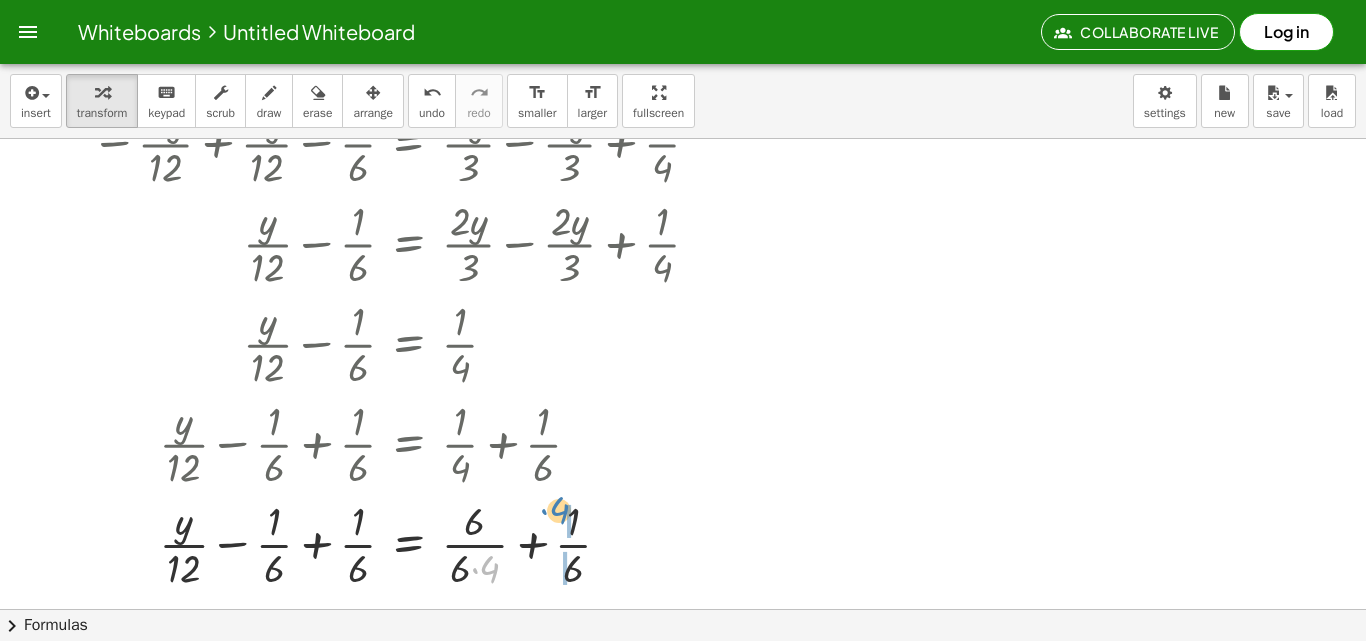 drag, startPoint x: 495, startPoint y: 466, endPoint x: 565, endPoint y: 407, distance: 91.5478 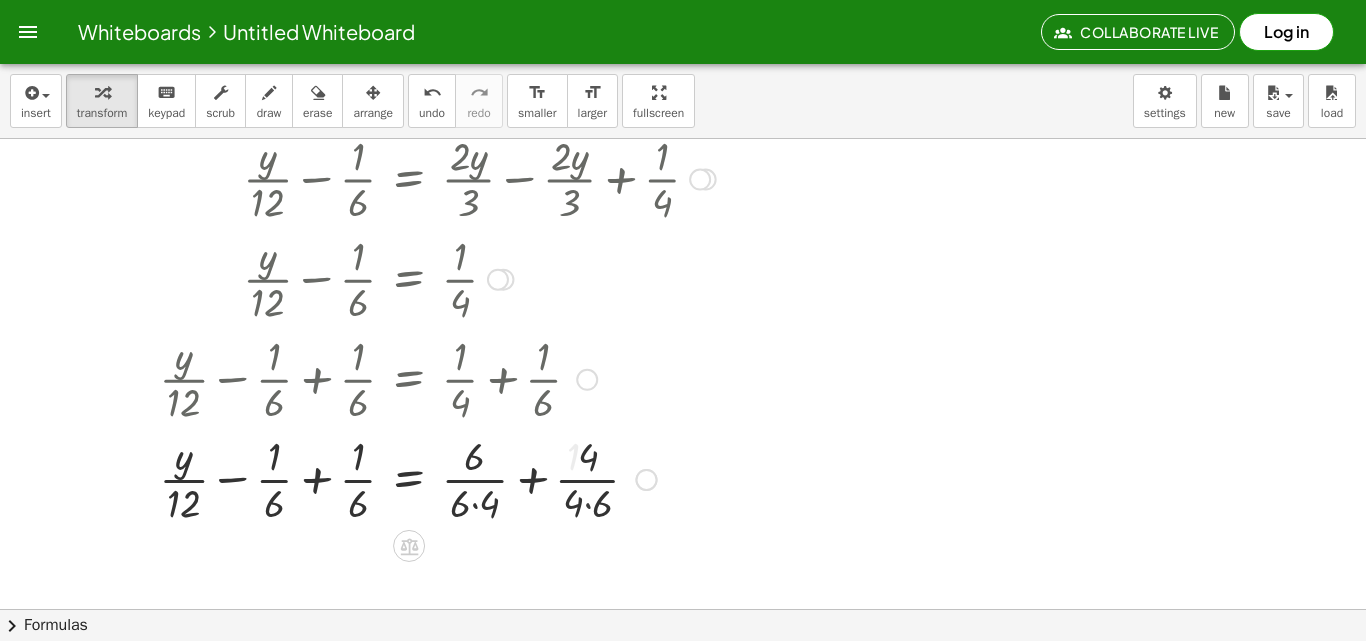 scroll, scrollTop: 4330, scrollLeft: 0, axis: vertical 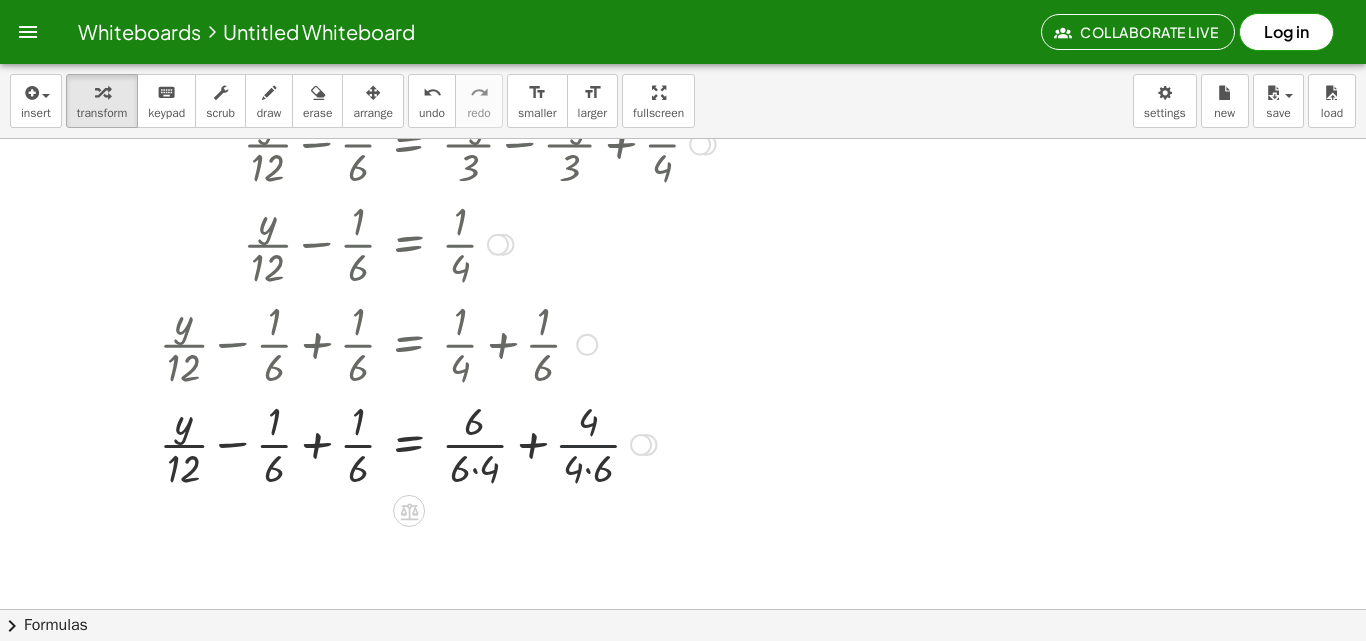 drag, startPoint x: 585, startPoint y: 452, endPoint x: 542, endPoint y: 461, distance: 43.931767 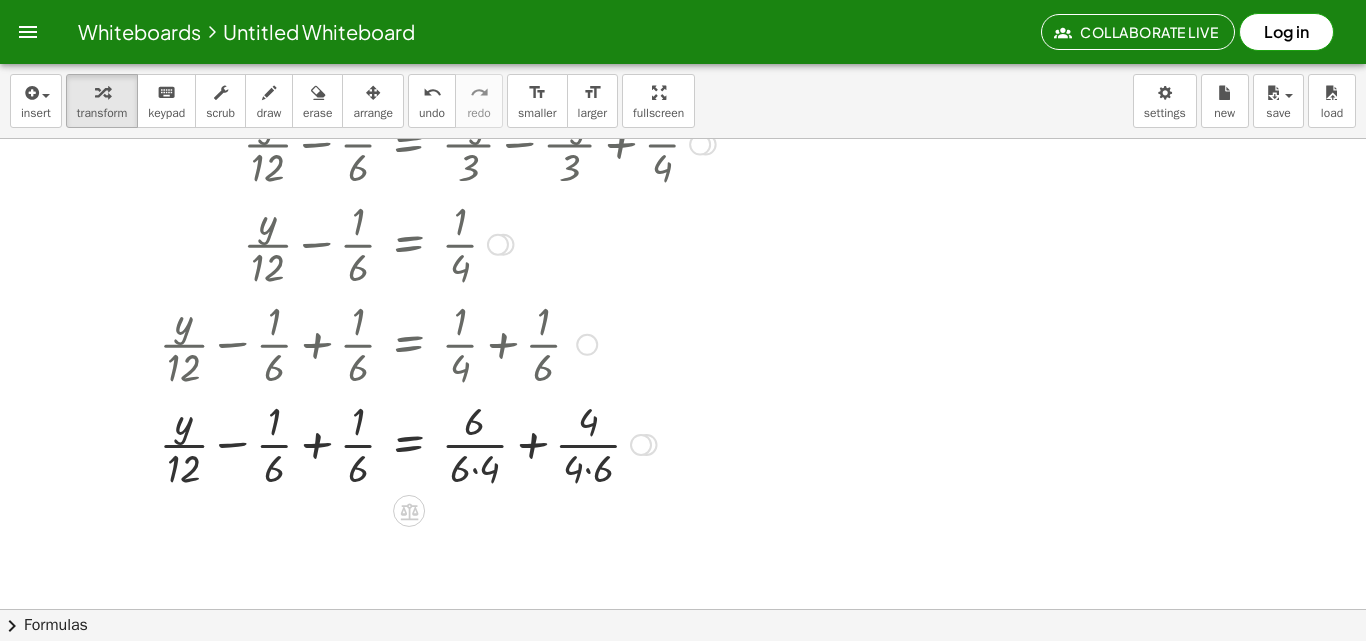 drag, startPoint x: 599, startPoint y: 464, endPoint x: 527, endPoint y: 455, distance: 72.56032 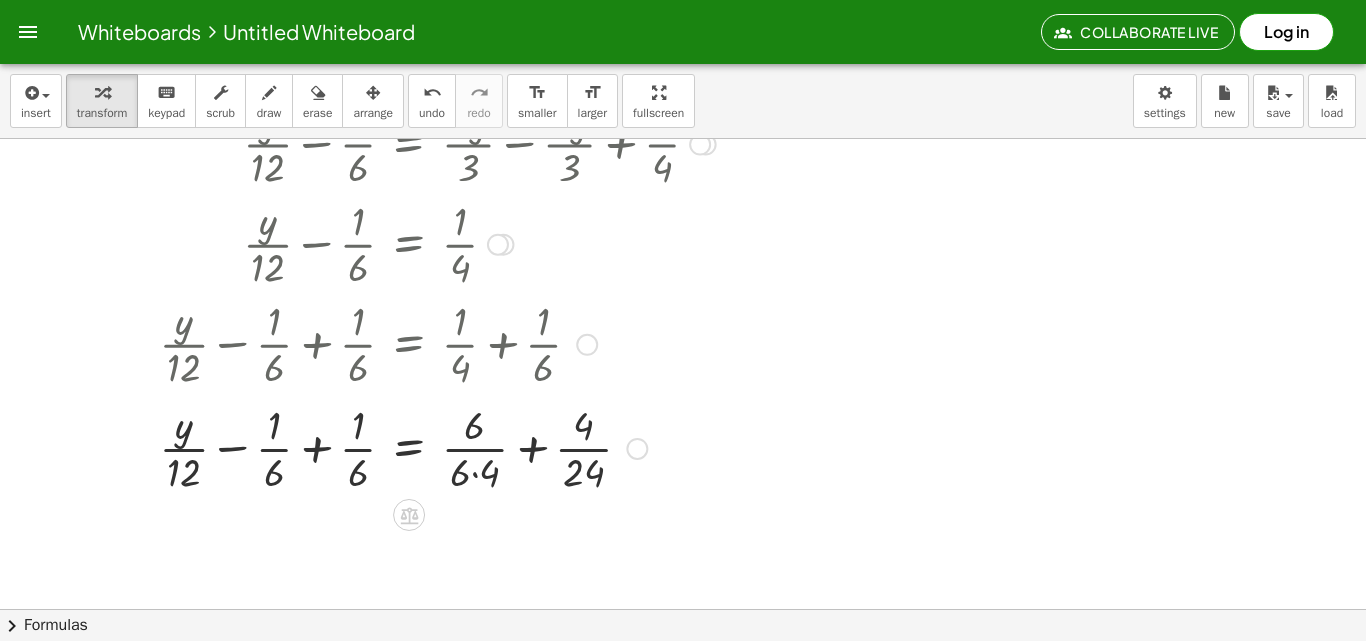 click on "+ · 3 · y · 4 − · 1 · 6 = + · 2 · y · 3 + · 1 · 4 − · 2 · y · 3 + · 3 · y · 4 − · 1 · 6 = + · 2 · y · 3 − · 2 · y · 3 + · 1 · 4 − · 4 · 2 · y · 4 · 3 + · 3 · y · 4 − · 1 · 6 = + · 2 · y · 3 − · 2 · y · 3 + · 1 · 4 − · 4 · 2 · y · 12 + · 3 · 3 · y · 3 · 4 − · 1 · 6 = + · 2 · y · 3 − · 2 · y · 3 + · 1 · 4 − · 4 · 2 · y · 12 + · 9 · y · 3 · 4 − · 1 · 6 = + · 2 · y · 3 − · 2 · y · 3 + · 1 · 4 − · 4 · 2 · y · 12 + · 9 · y · 12 − · 1 · 6 = + · 2 · y · 3 − · 2 · y · 3 + · 1 · 4 + · ( − · 8 · y + · 9 · y ) · 12 − · 1 · 6 = + · 2 · y · 3 − · 2 · y · 3 + · 1 · 4 + · 1 · y · 12 − · 1 · 6 = + · 2 · y · 3 − · 2 · y · 3 + · 1 · 4 + · y ·" at bounding box center [409, -256] 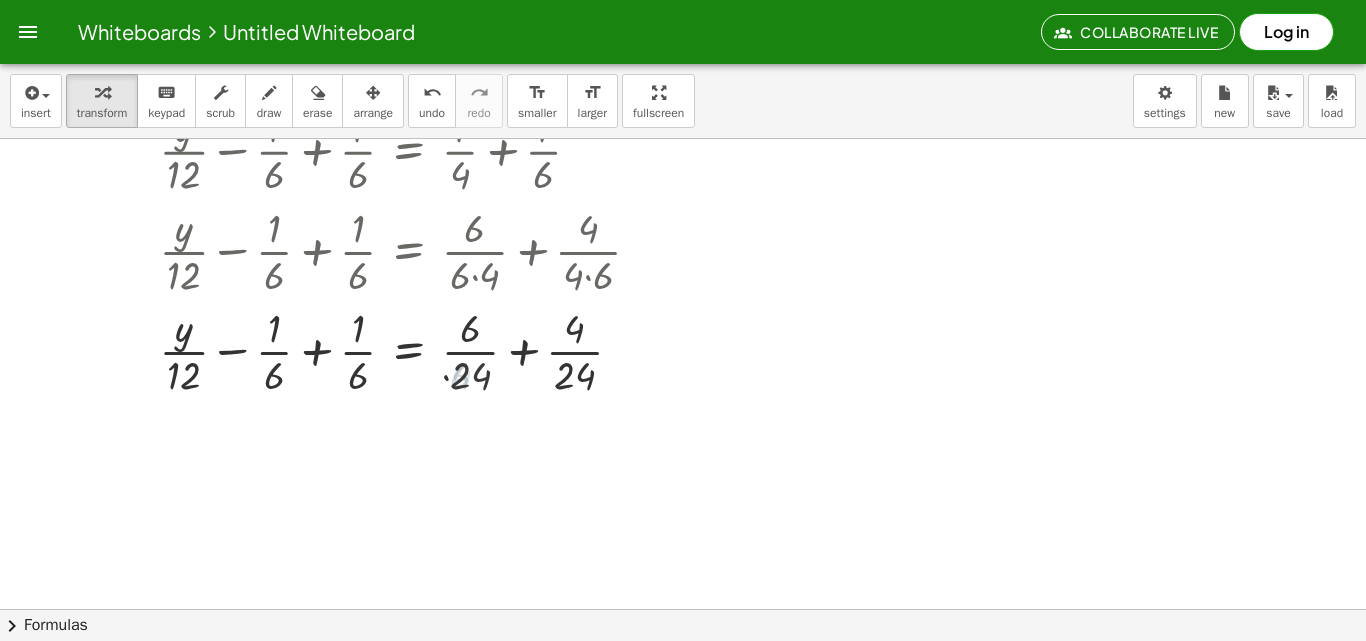 scroll, scrollTop: 4530, scrollLeft: 0, axis: vertical 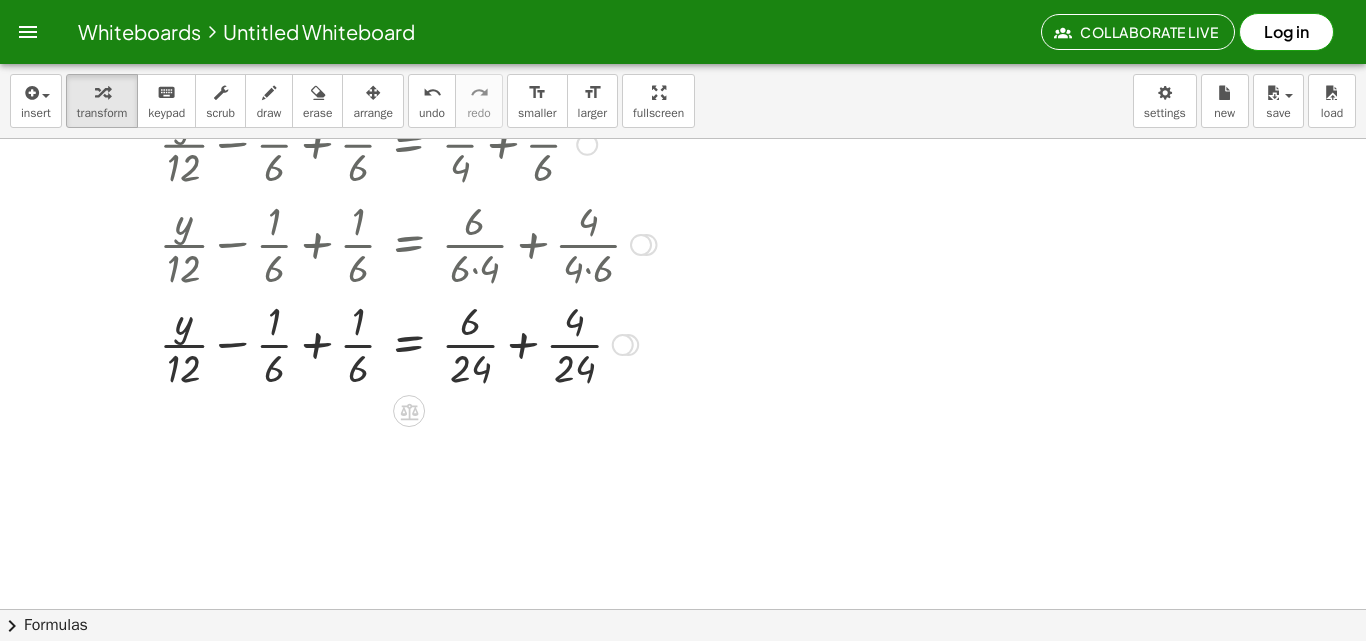 click at bounding box center (373, 343) 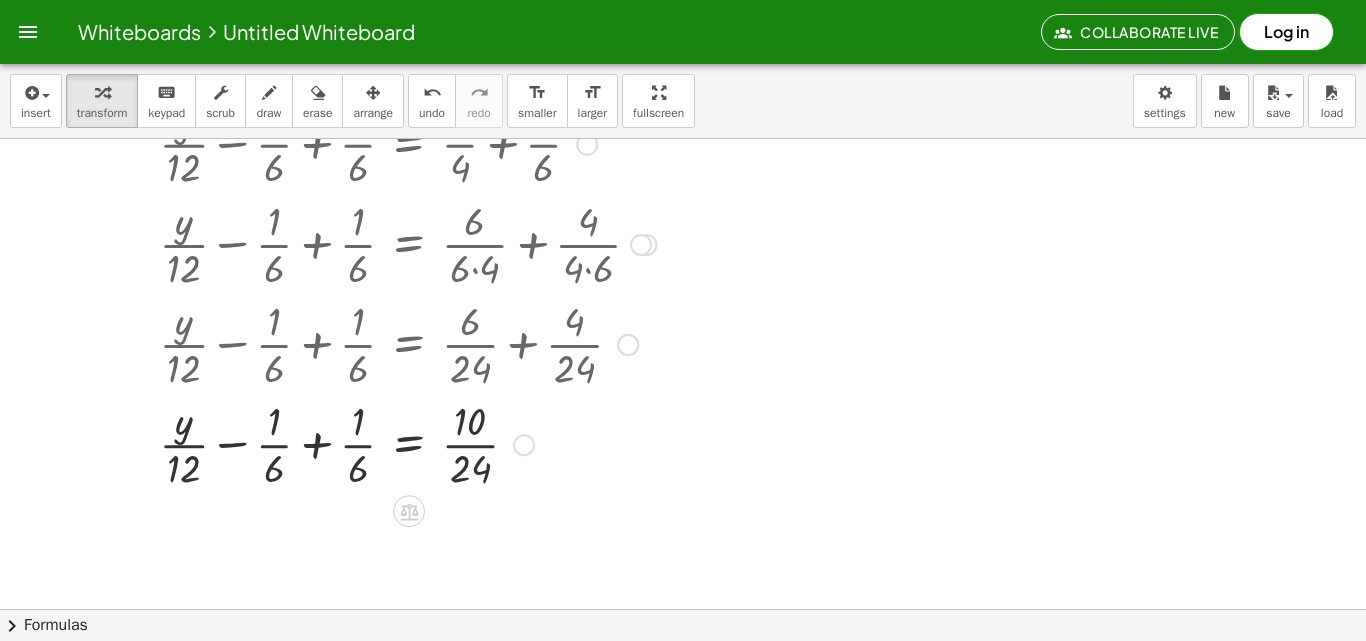 click at bounding box center (373, 443) 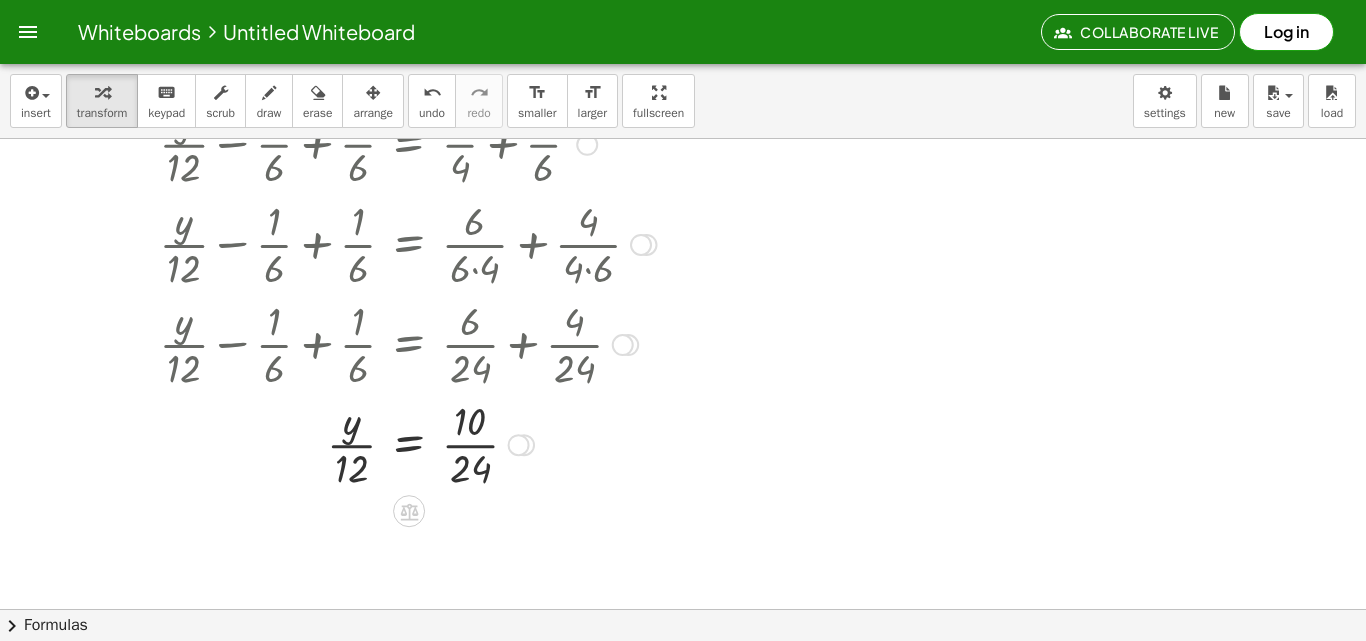 scroll, scrollTop: 4630, scrollLeft: 0, axis: vertical 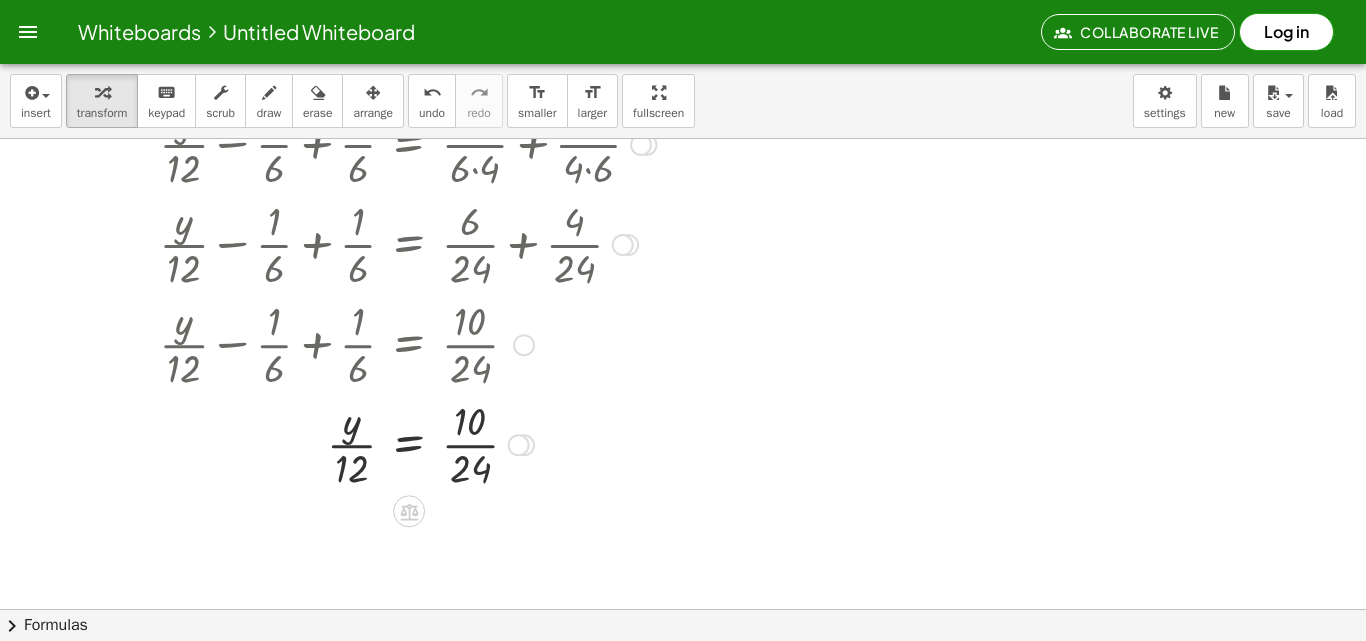 click at bounding box center (373, 443) 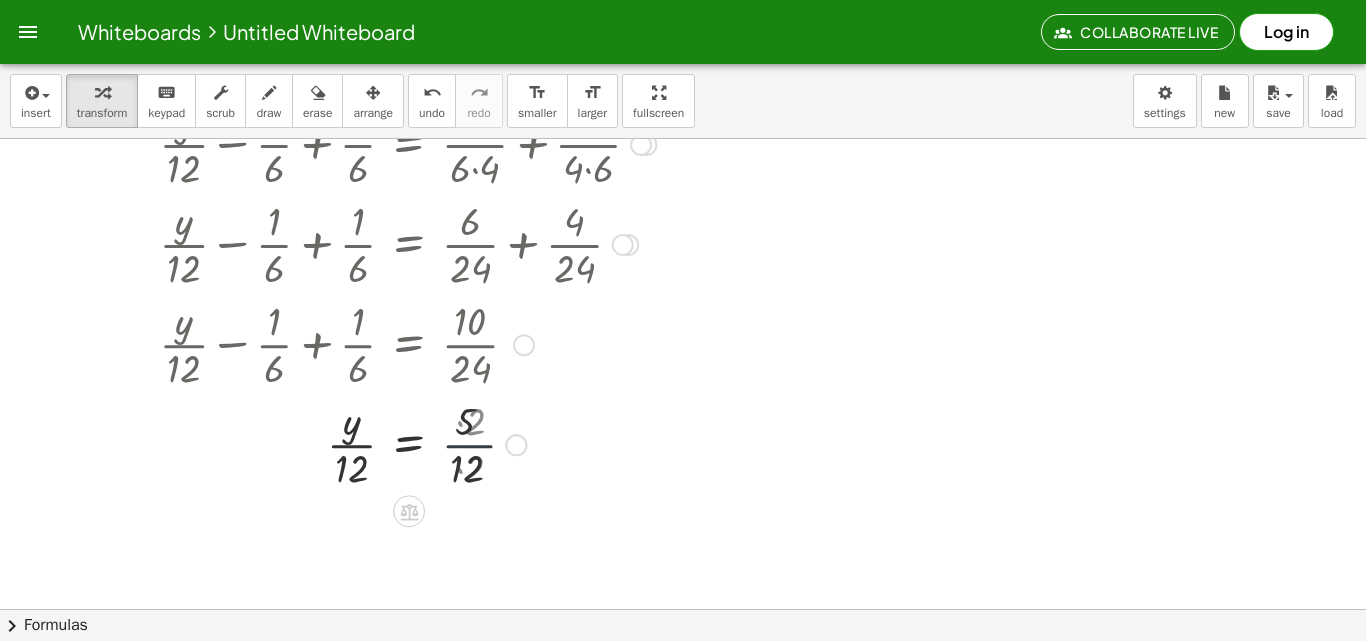 scroll, scrollTop: 4700, scrollLeft: 0, axis: vertical 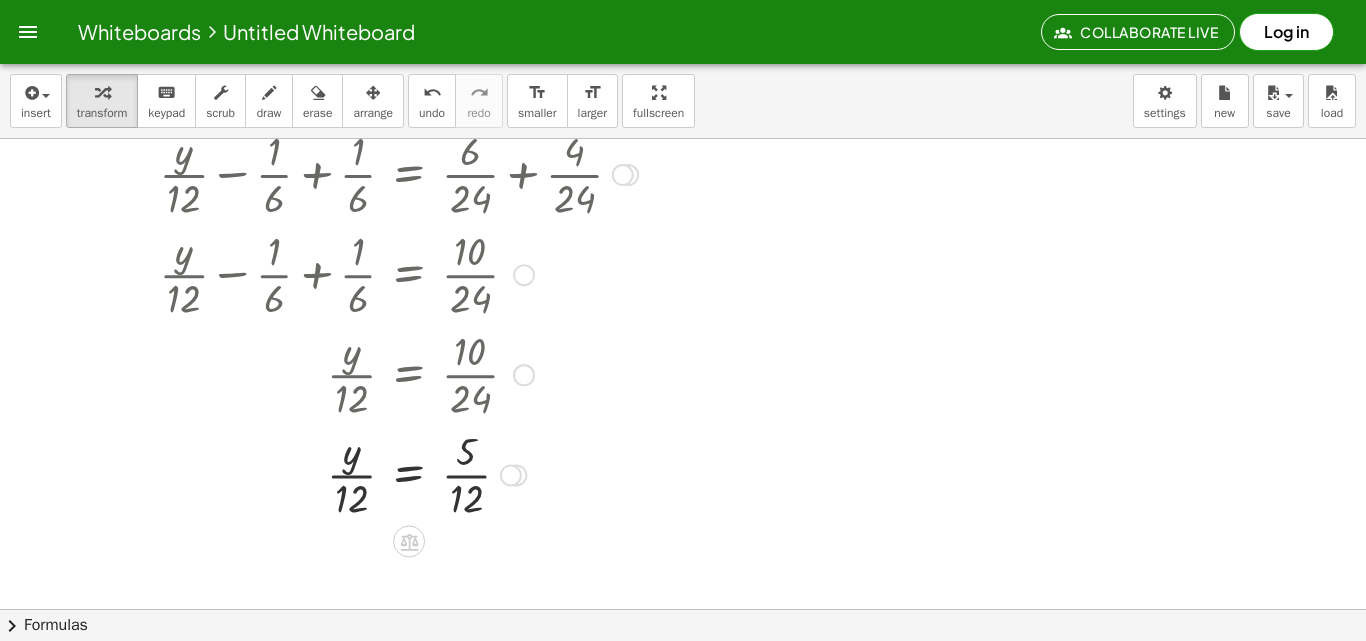 click at bounding box center [373, 473] 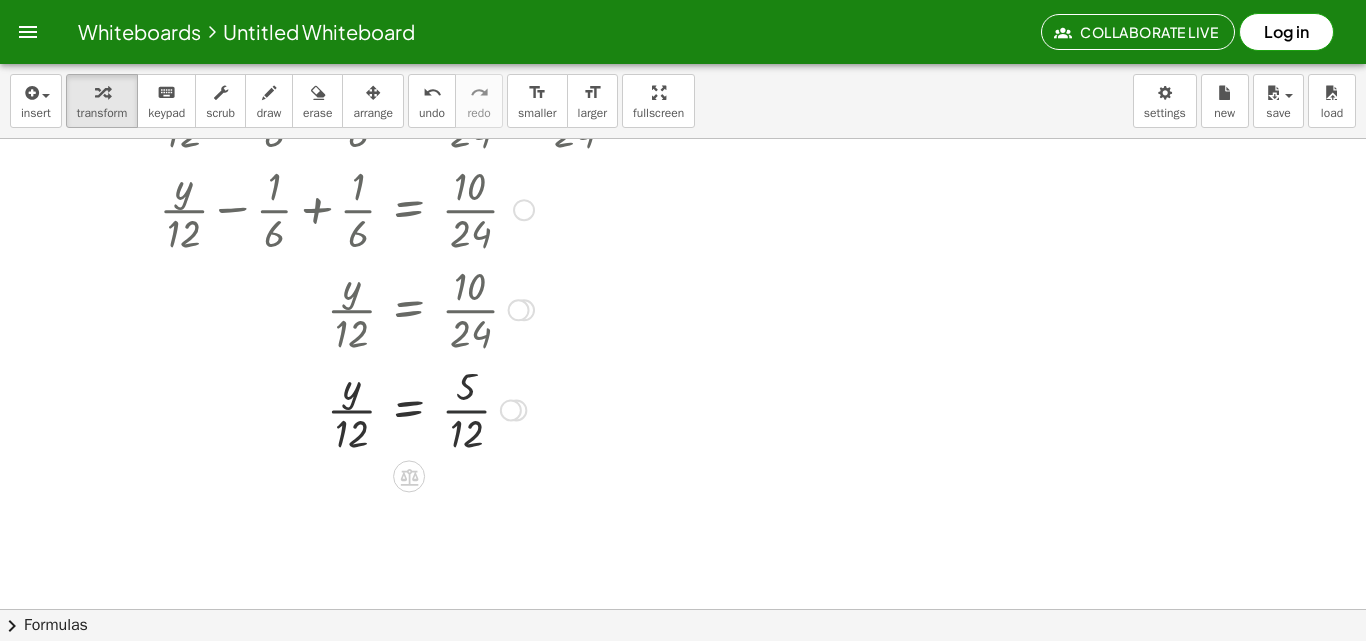 scroll, scrollTop: 4800, scrollLeft: 0, axis: vertical 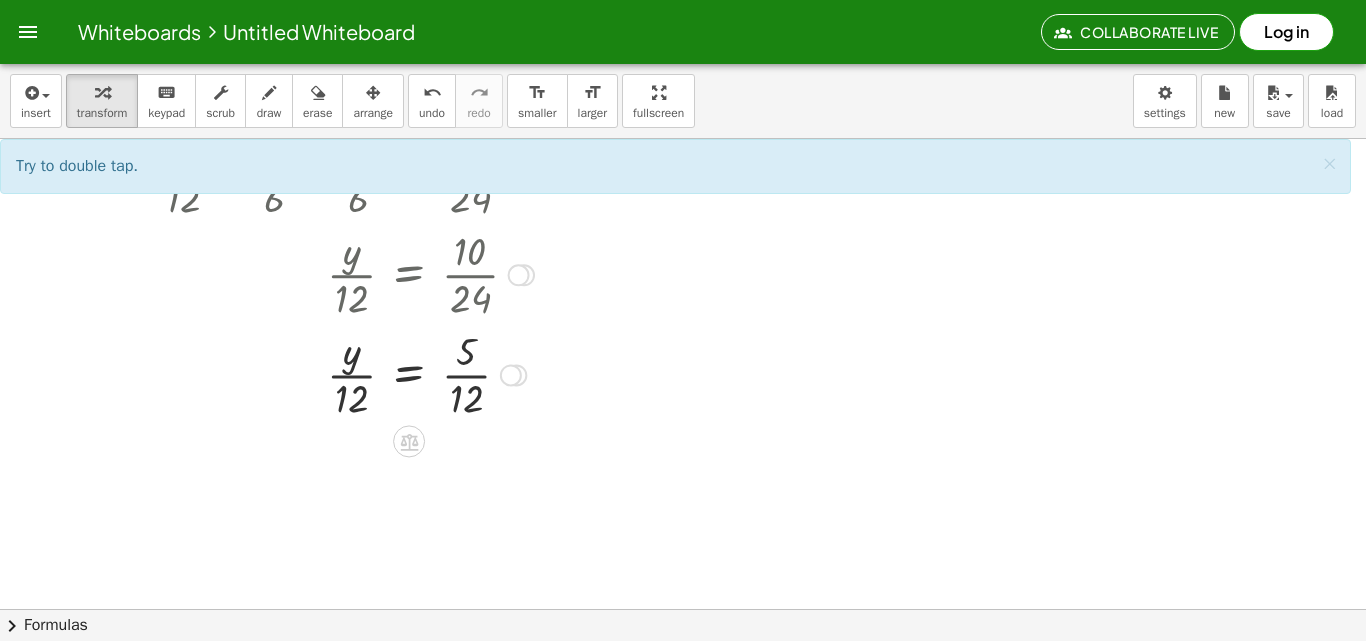 click at bounding box center [373, 373] 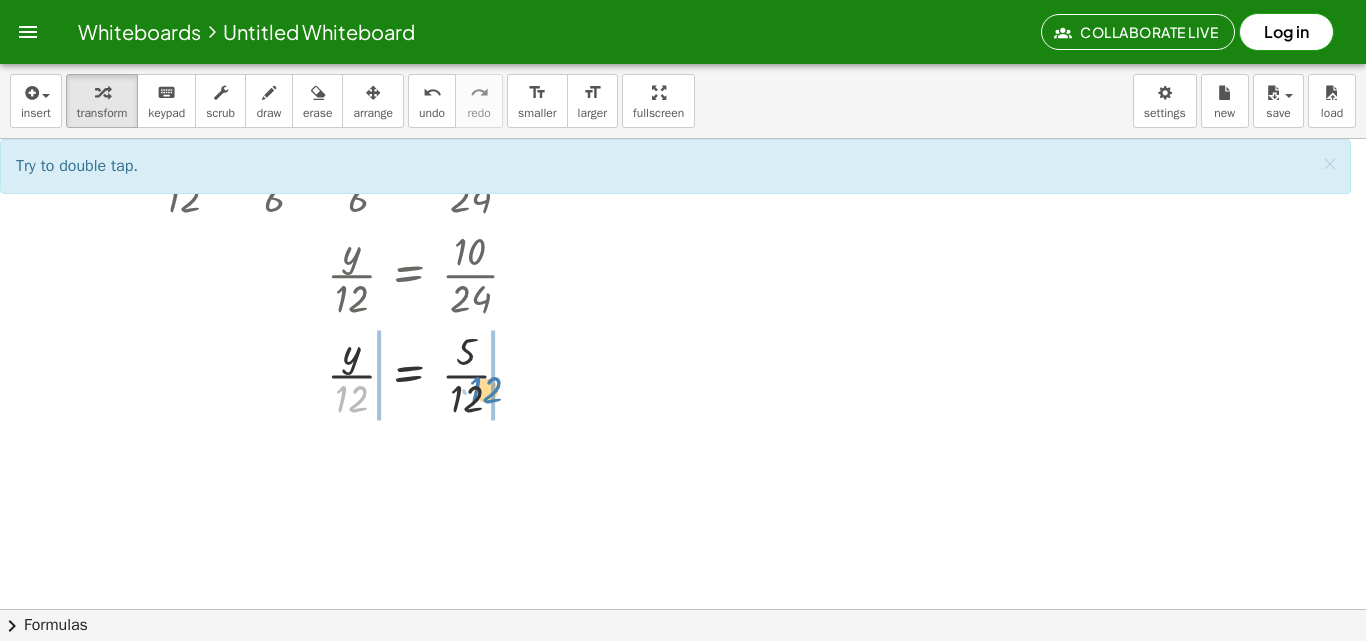 drag, startPoint x: 354, startPoint y: 401, endPoint x: 488, endPoint y: 392, distance: 134.3019 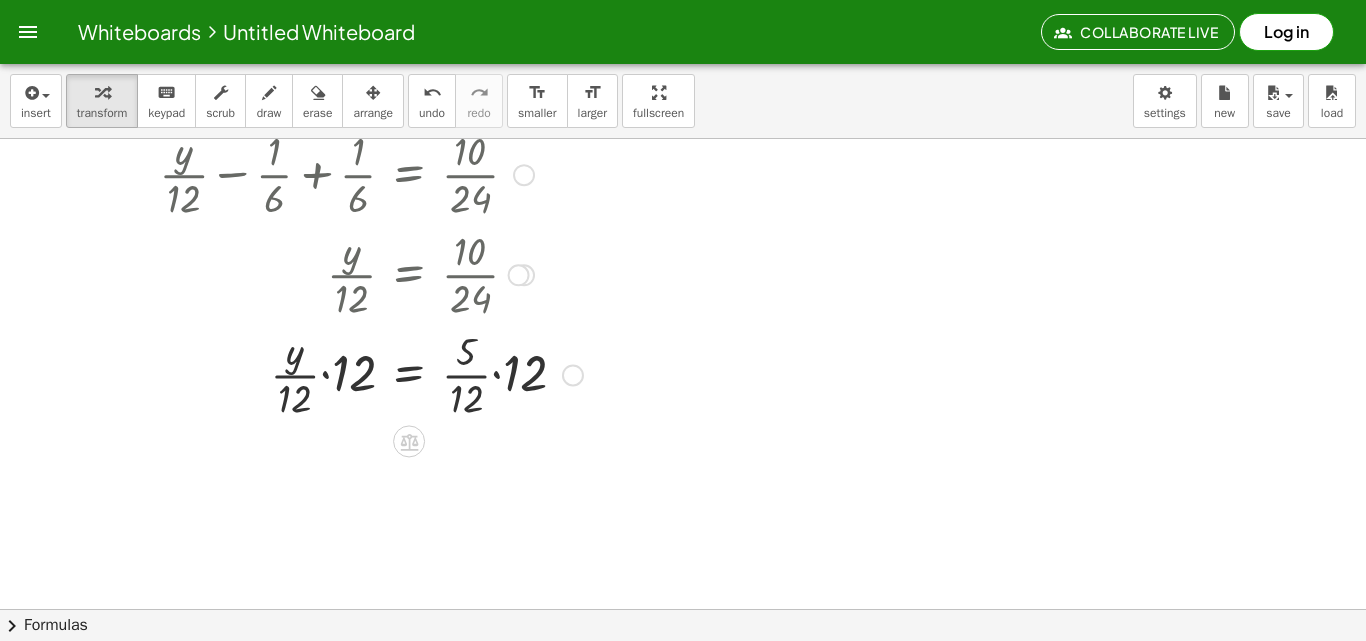 click at bounding box center (373, 373) 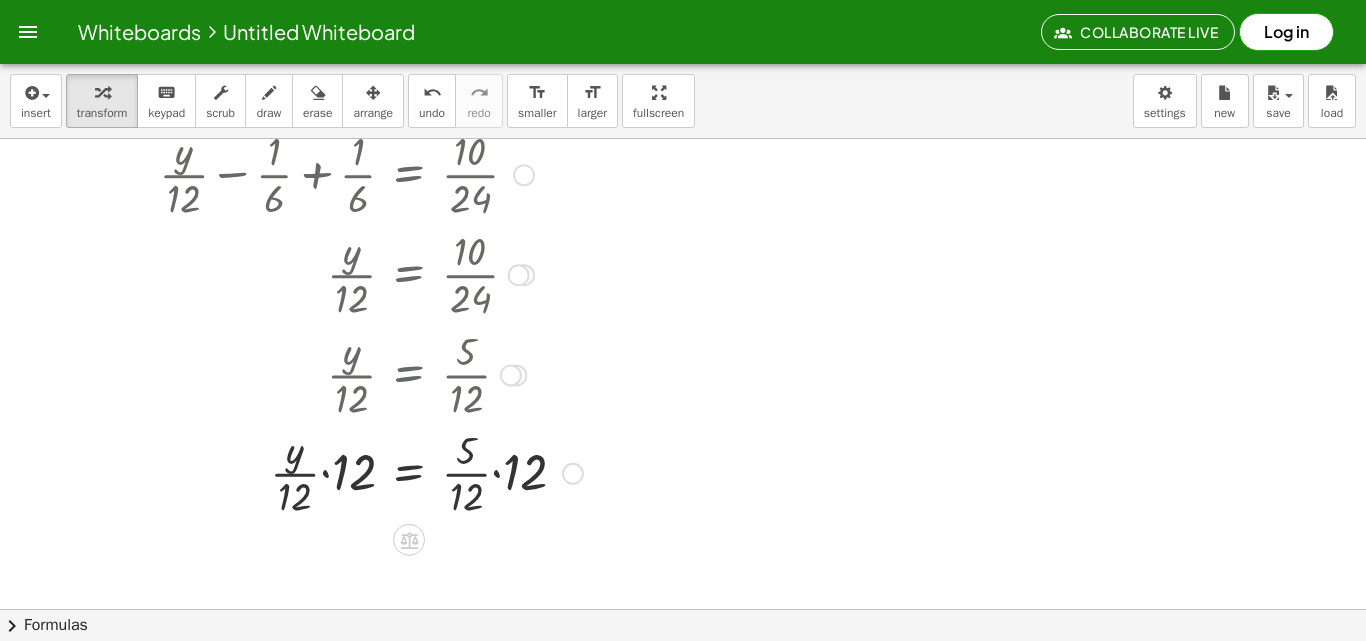 click at bounding box center [373, 373] 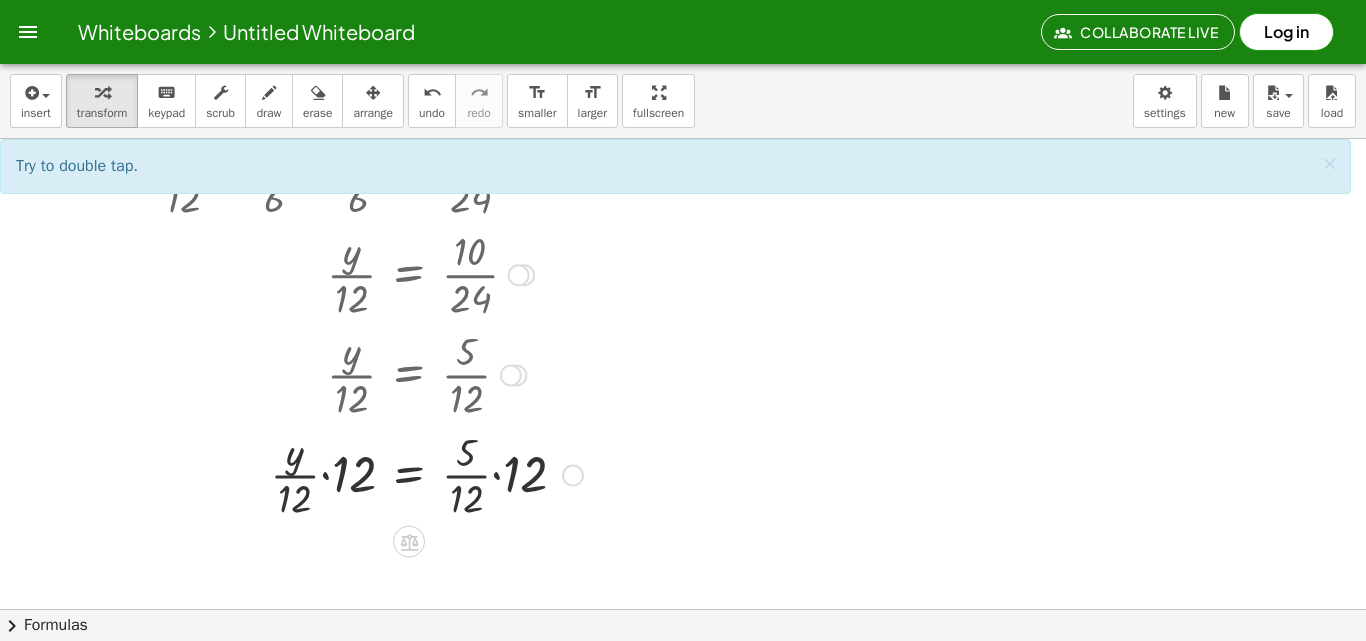 drag, startPoint x: 324, startPoint y: 460, endPoint x: 339, endPoint y: 473, distance: 19.849434 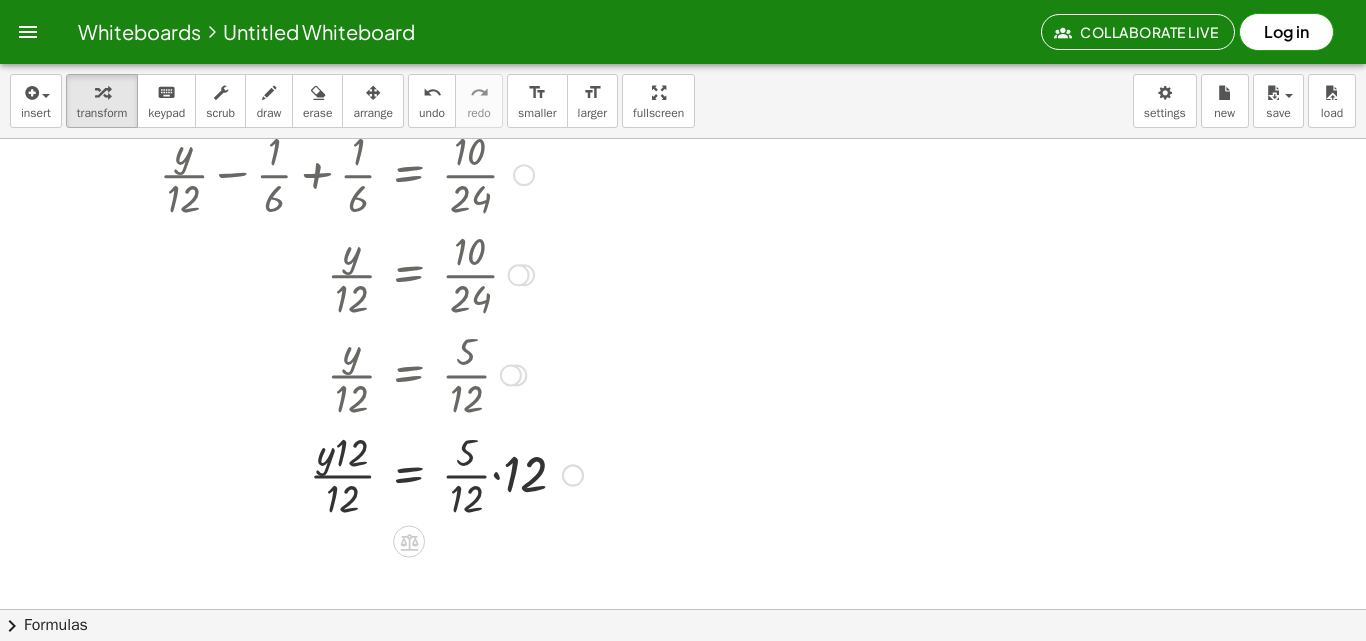 click at bounding box center (373, 474) 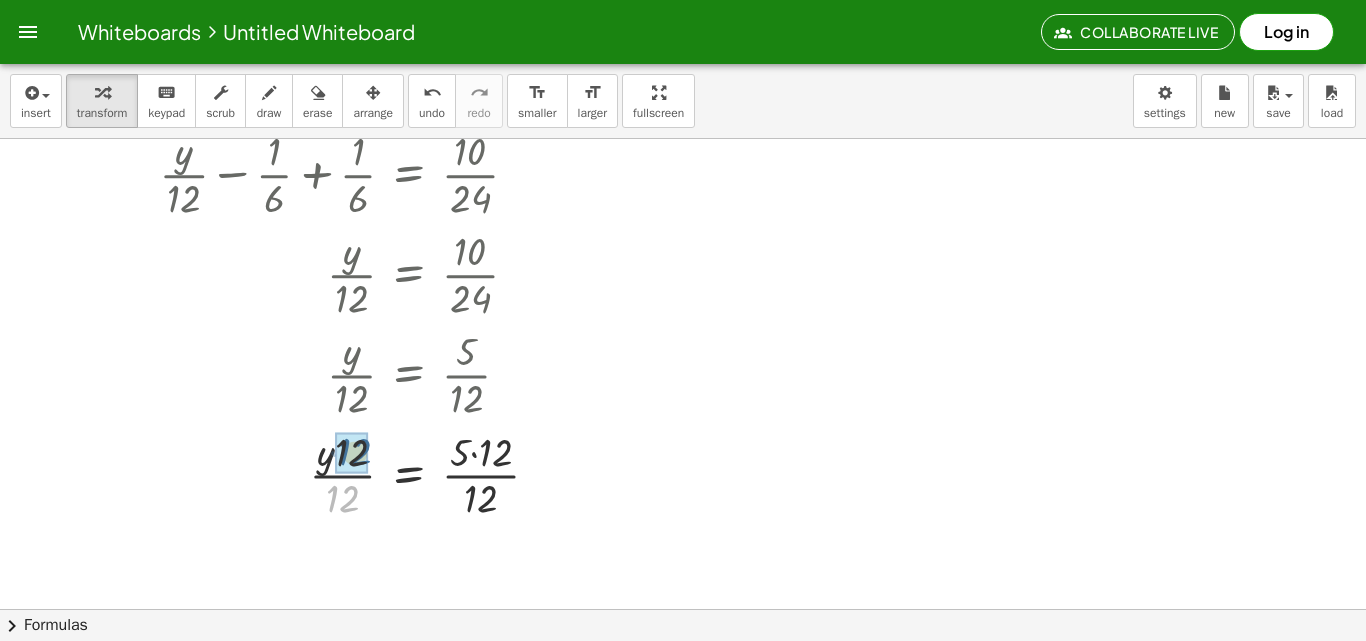 drag, startPoint x: 351, startPoint y: 502, endPoint x: 363, endPoint y: 455, distance: 48.507732 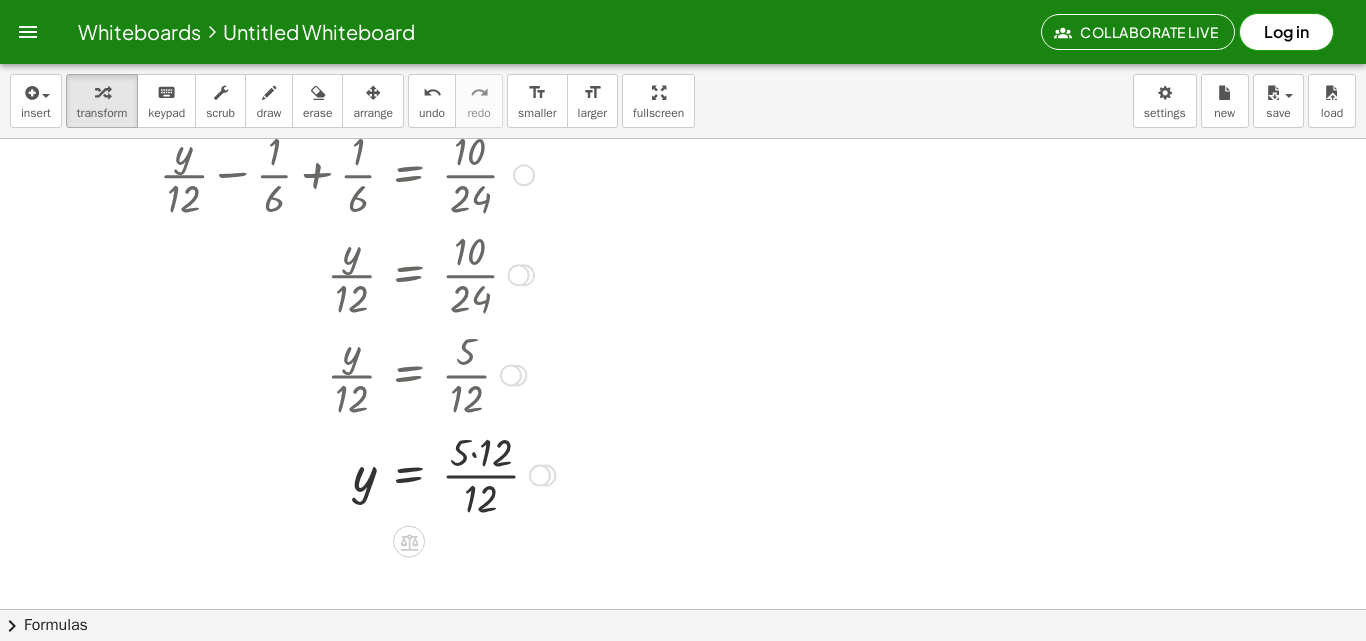 drag, startPoint x: 477, startPoint y: 486, endPoint x: 487, endPoint y: 443, distance: 44.14748 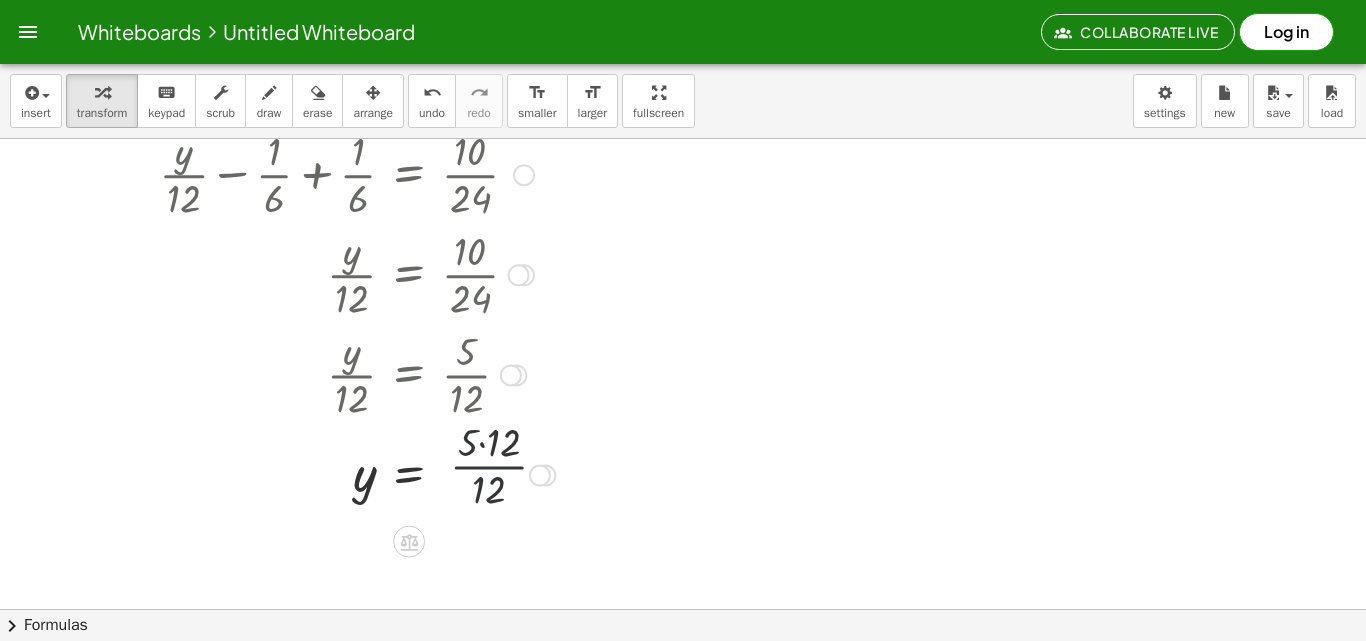 click at bounding box center (373, 474) 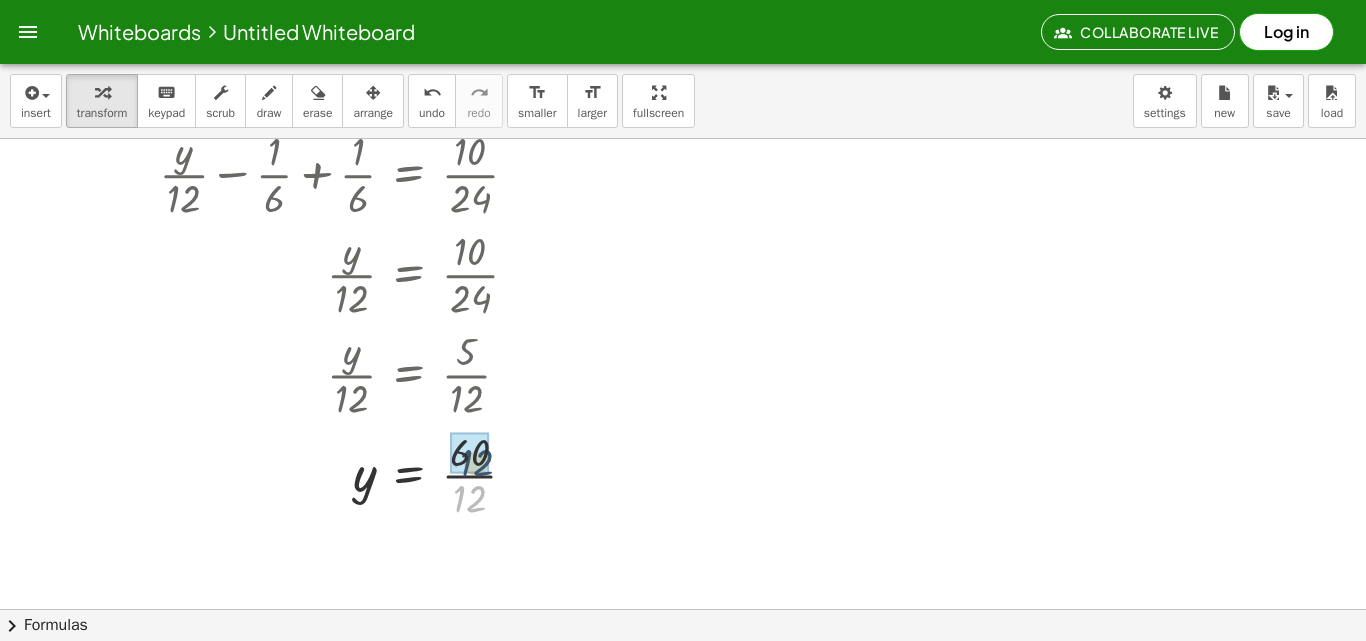 drag, startPoint x: 475, startPoint y: 473, endPoint x: 477, endPoint y: 457, distance: 16.124516 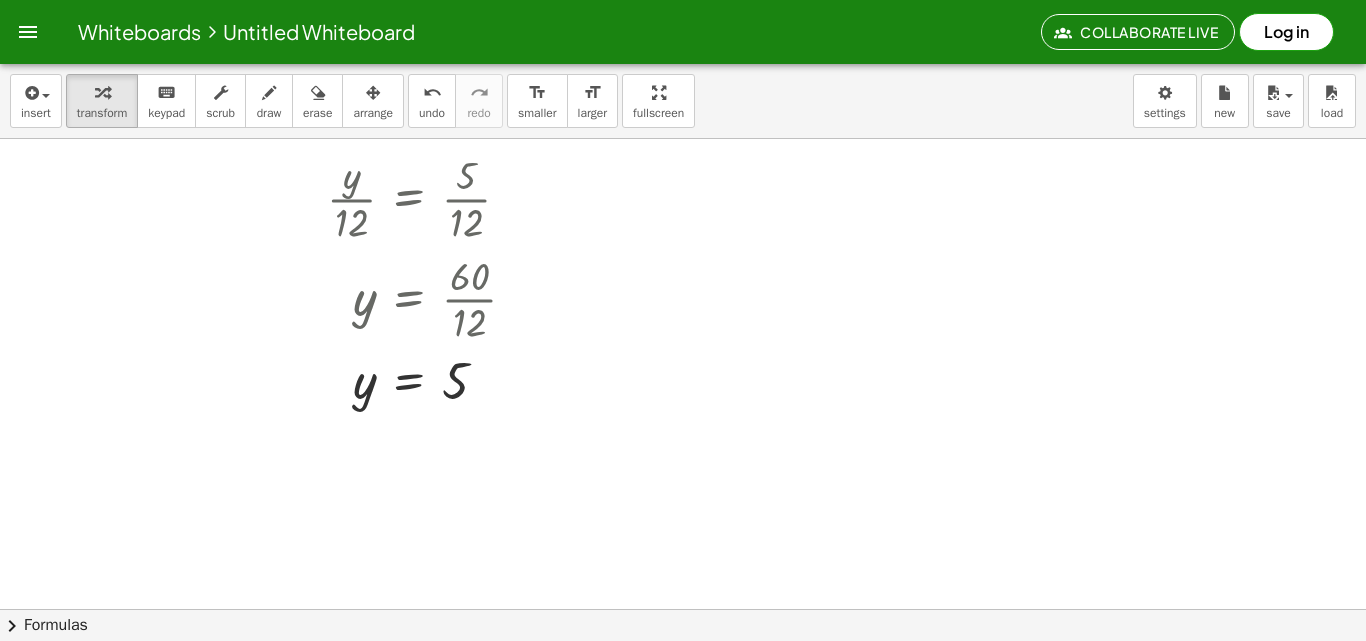 scroll, scrollTop: 5170, scrollLeft: 0, axis: vertical 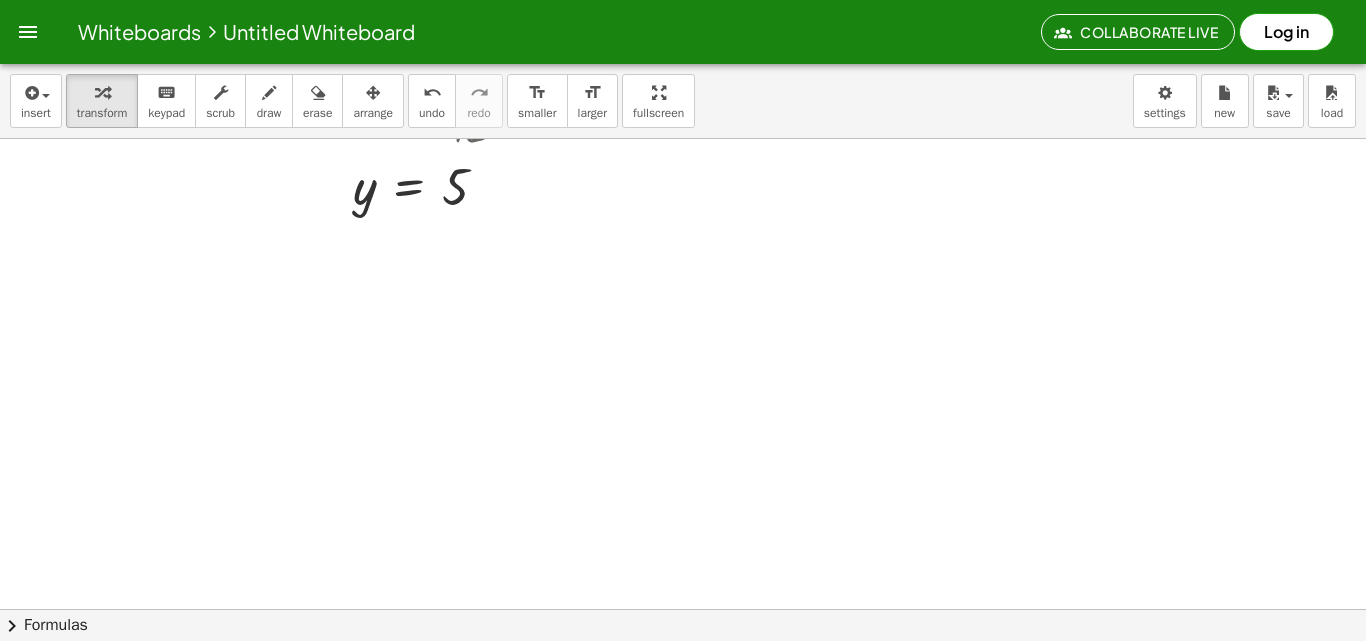 drag, startPoint x: 627, startPoint y: 325, endPoint x: 517, endPoint y: 293, distance: 114.56003 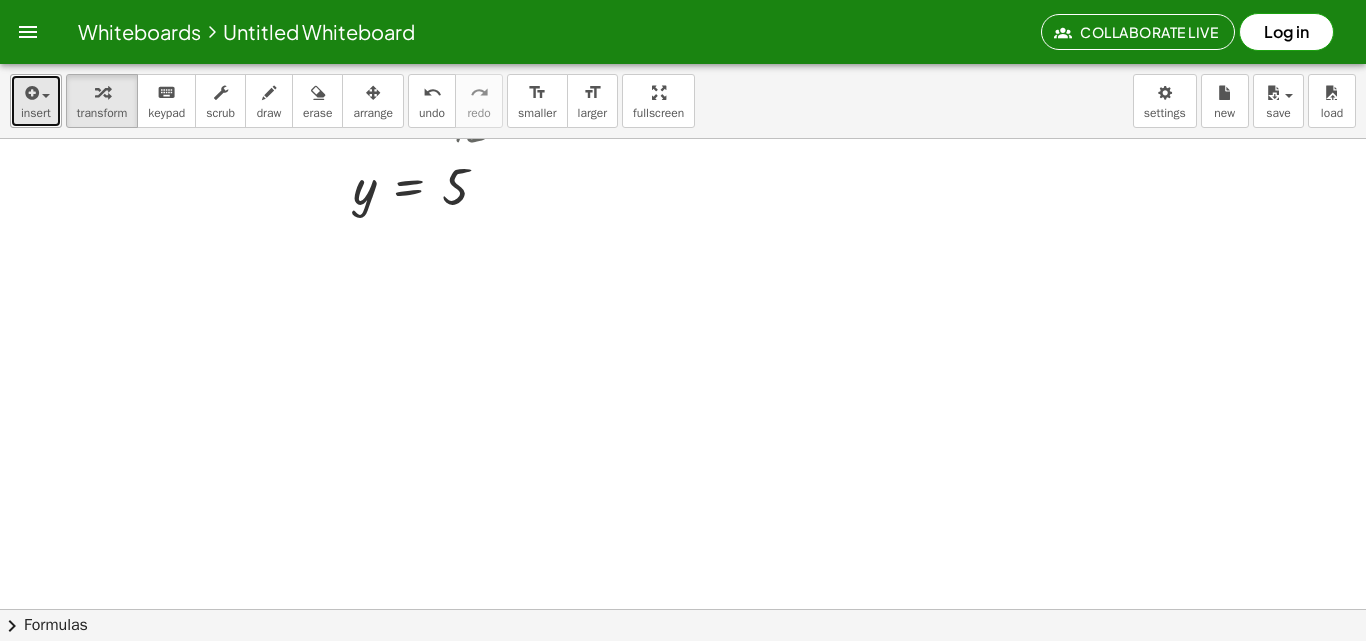 click at bounding box center [30, 93] 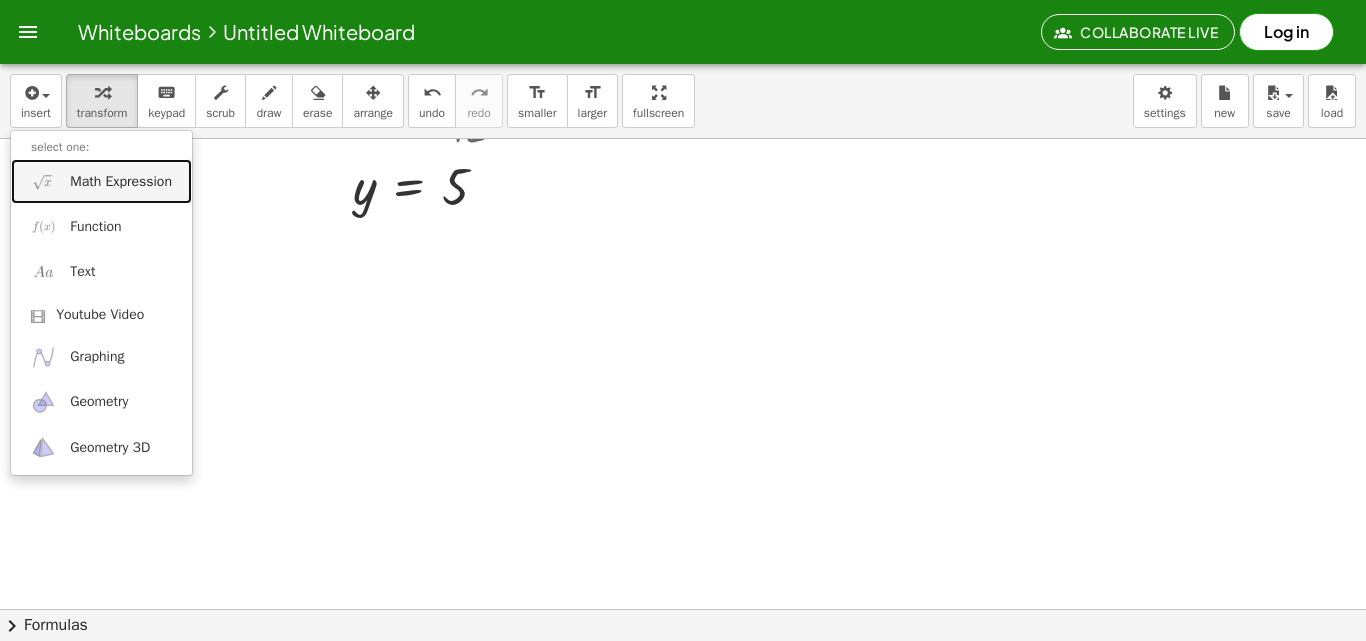 click on "Math Expression" at bounding box center [101, 181] 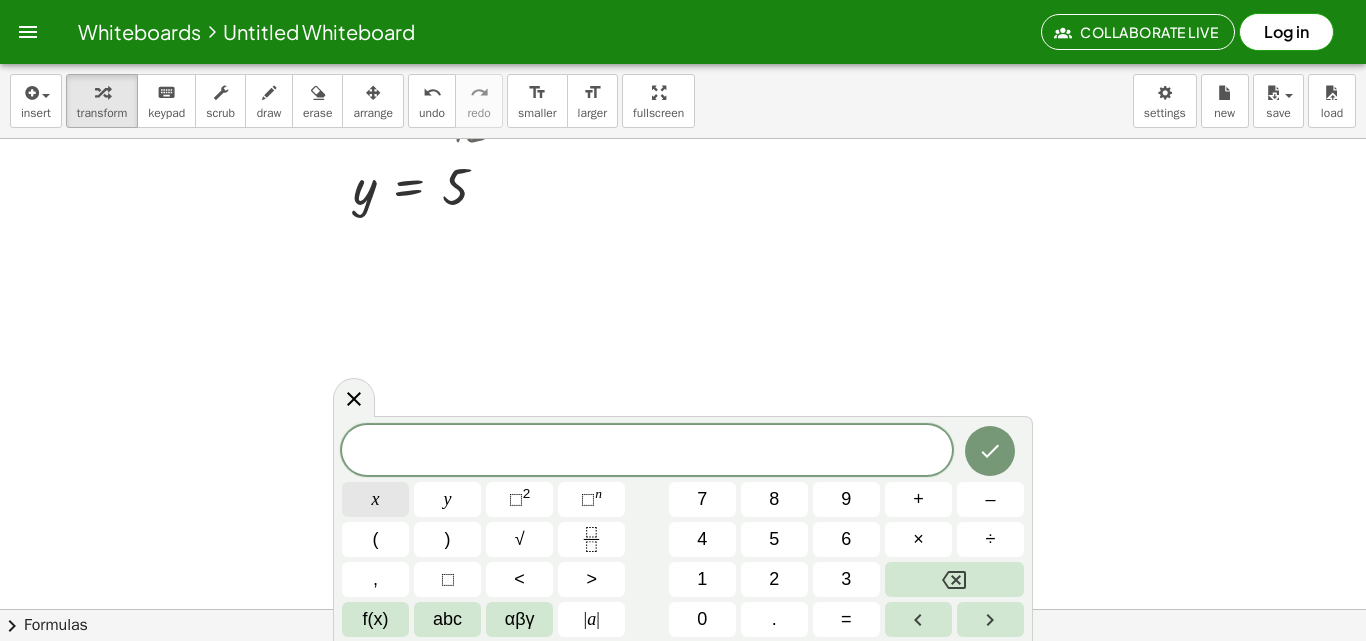 click on "x" at bounding box center [375, 499] 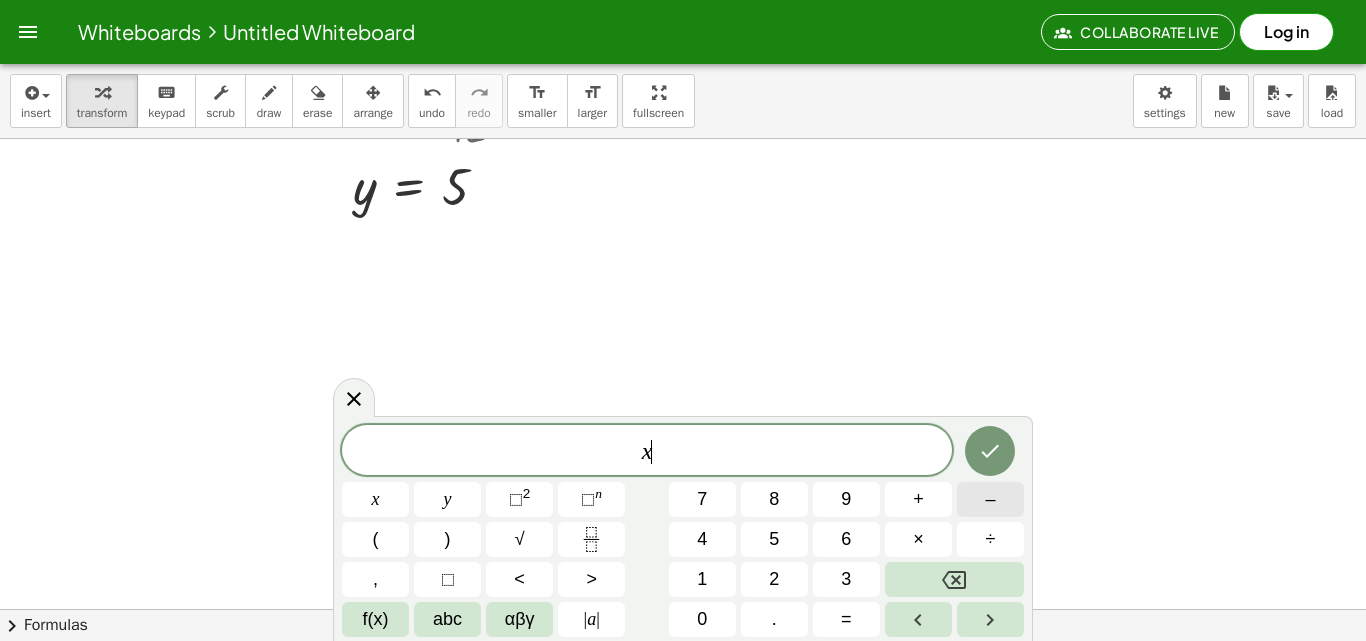 click on "–" at bounding box center [990, 499] 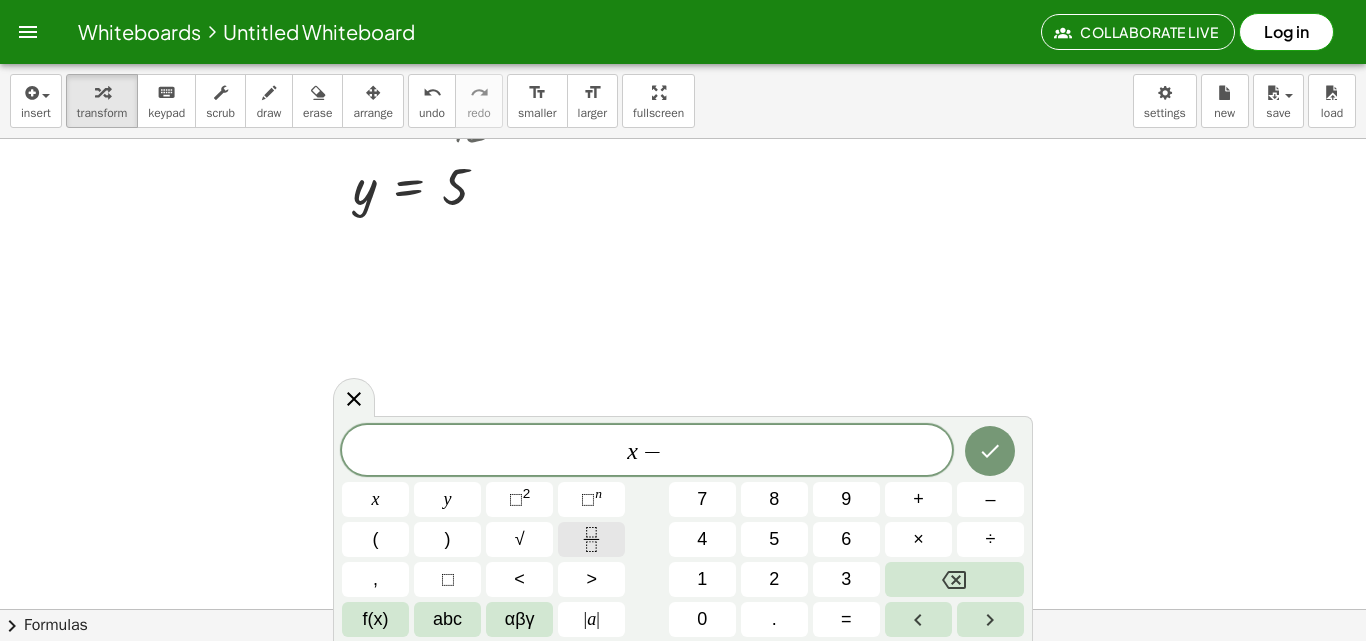 click 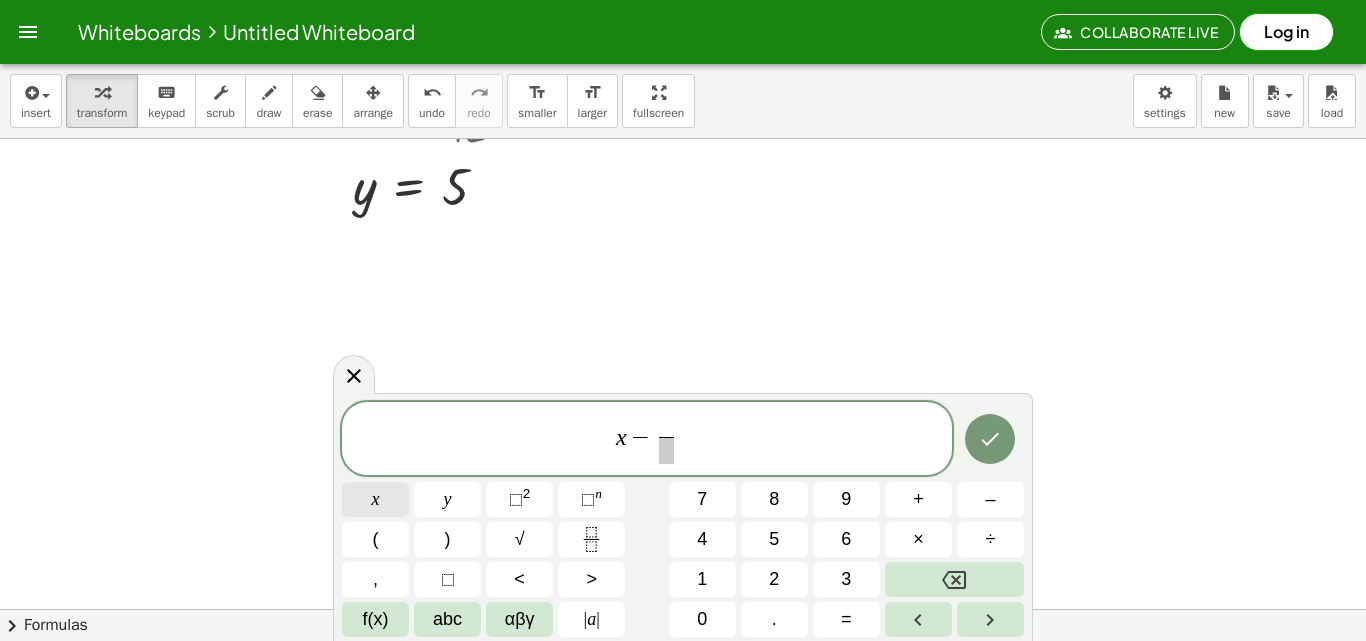 click on "x" at bounding box center [375, 499] 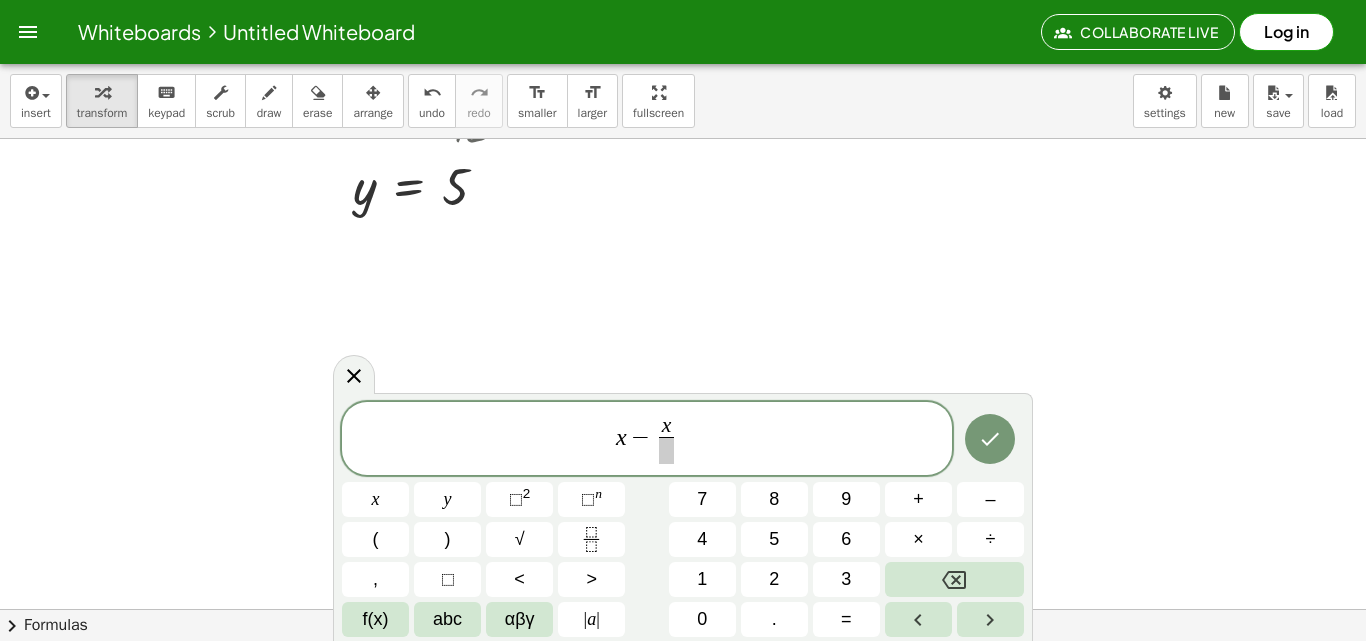 click at bounding box center (666, 450) 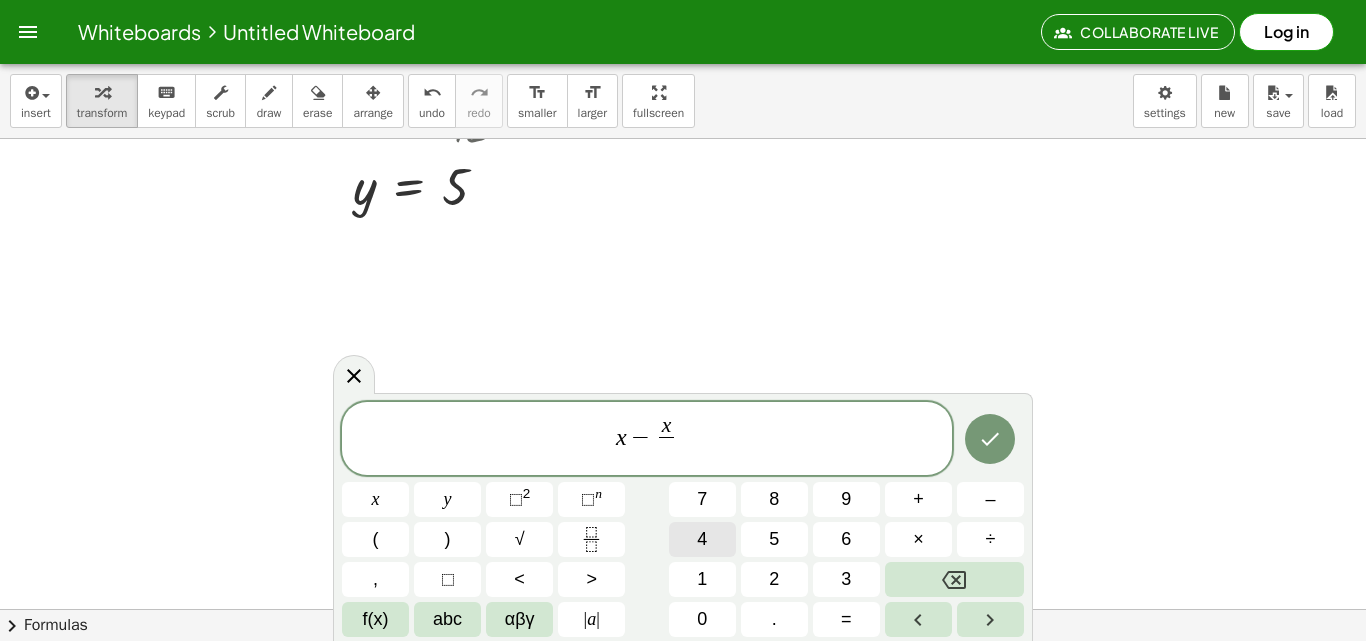 click on "4" at bounding box center [702, 539] 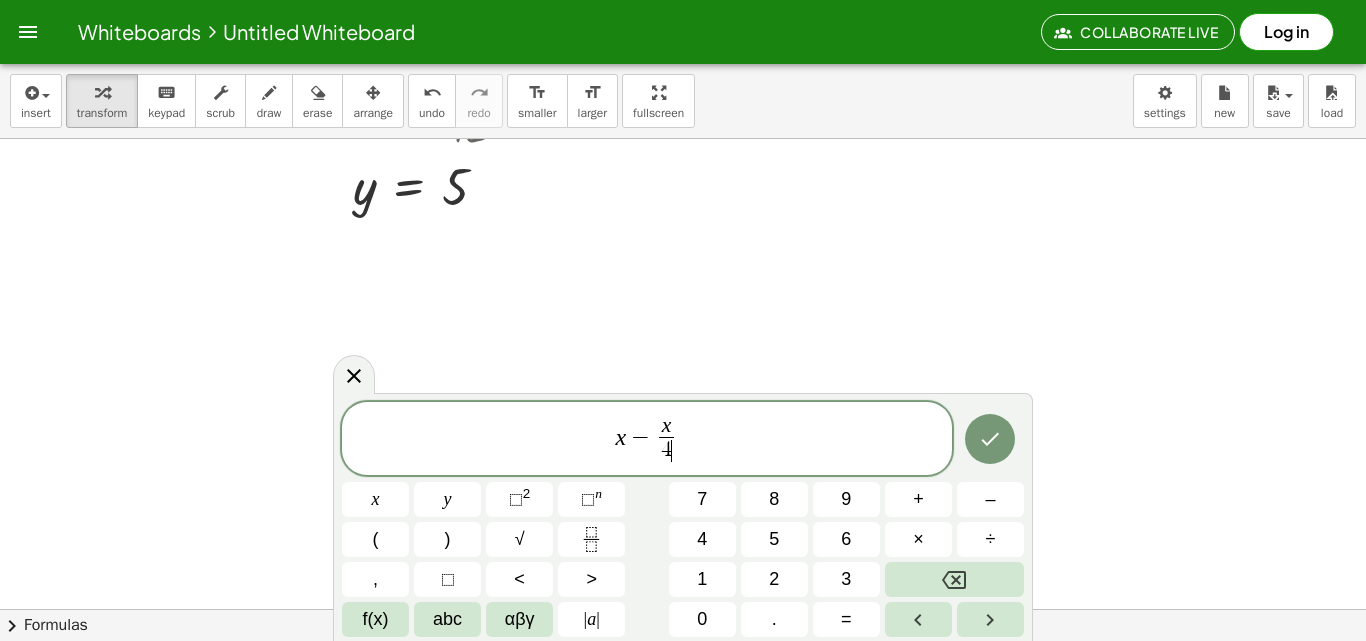 click on "x − x 4 ​ ​" at bounding box center [647, 440] 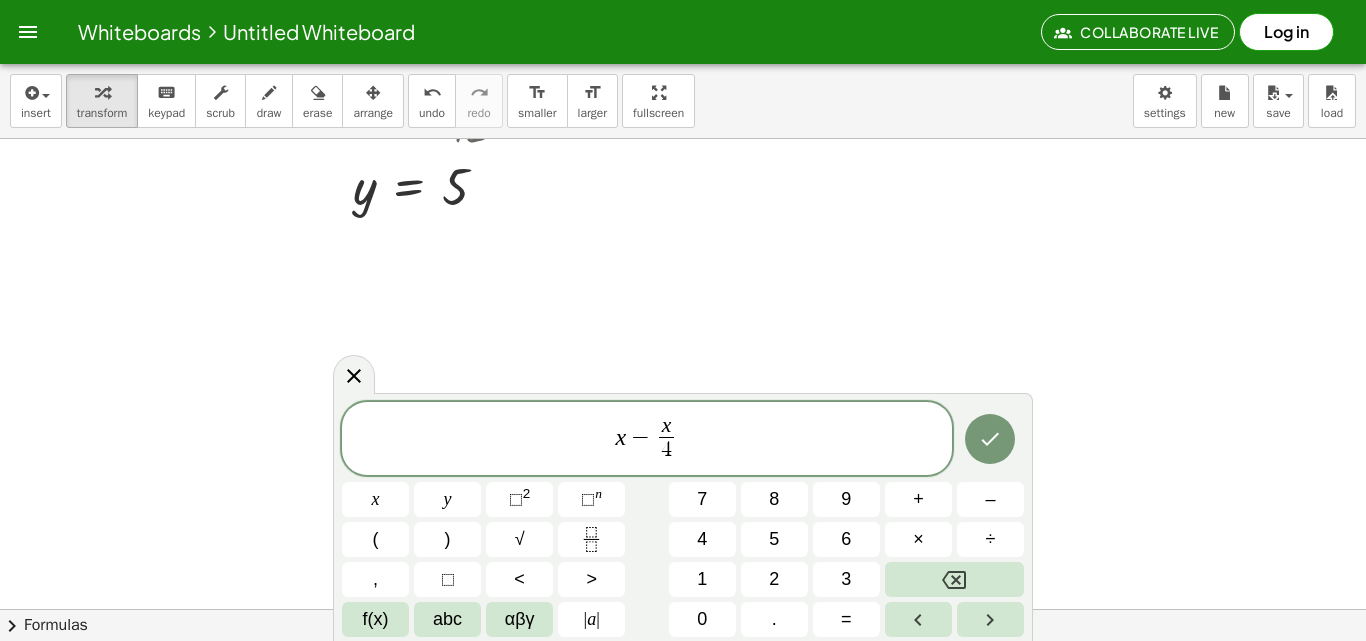 click on "x − x 4 ​ x y ⬚ 2 ⬚ n 7 8 9 + – ( ) √ 4 5 6 × ÷ , ⬚ < > 1 2 3 f(x) abc αβγ | a | 0 . =" at bounding box center [683, 520] 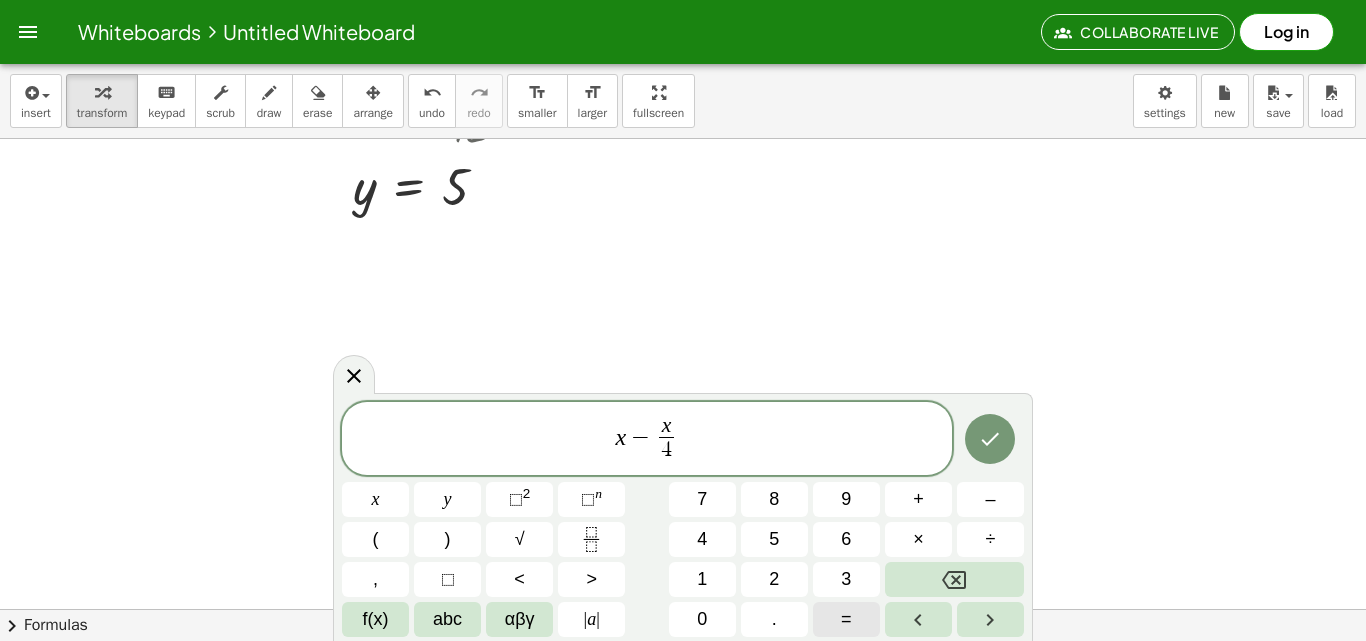 click on "=" at bounding box center (846, 619) 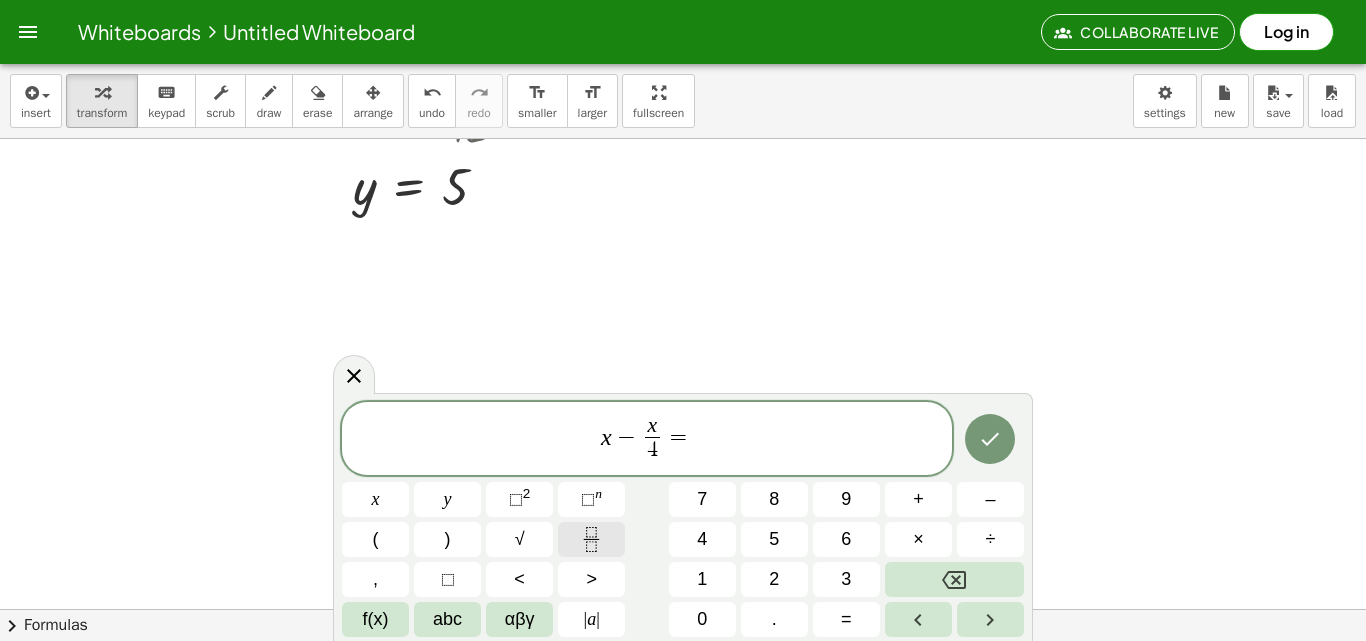 click 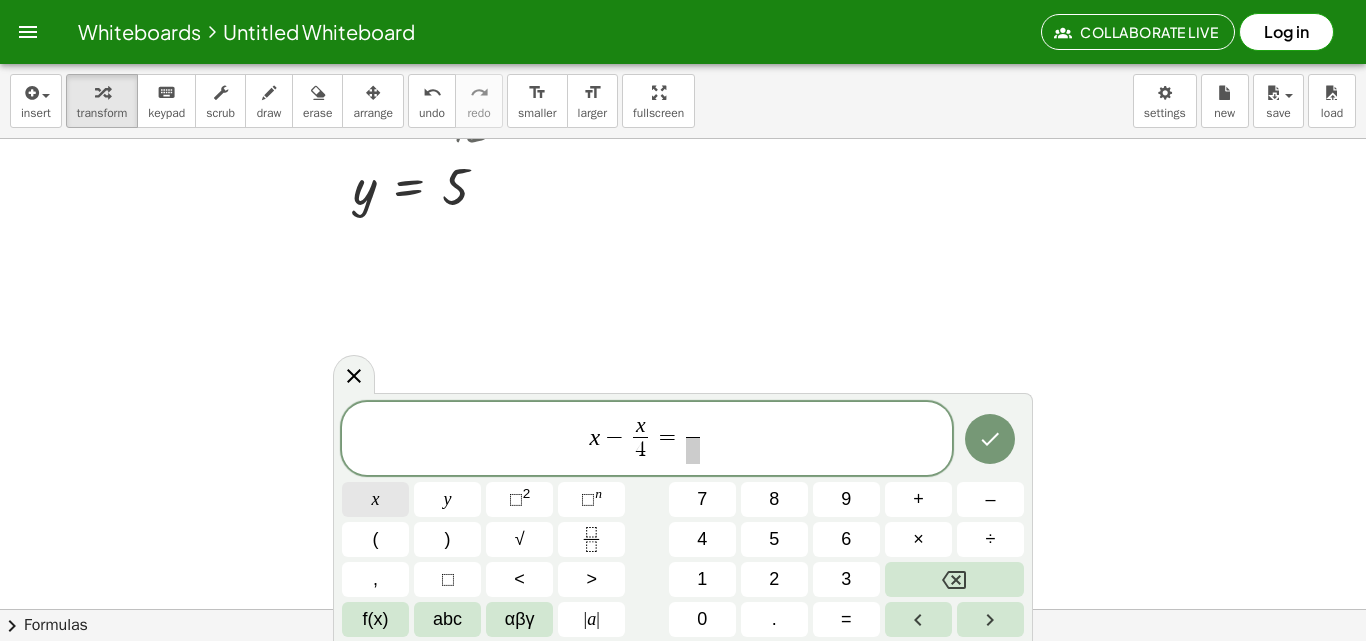 click on "x" at bounding box center [376, 499] 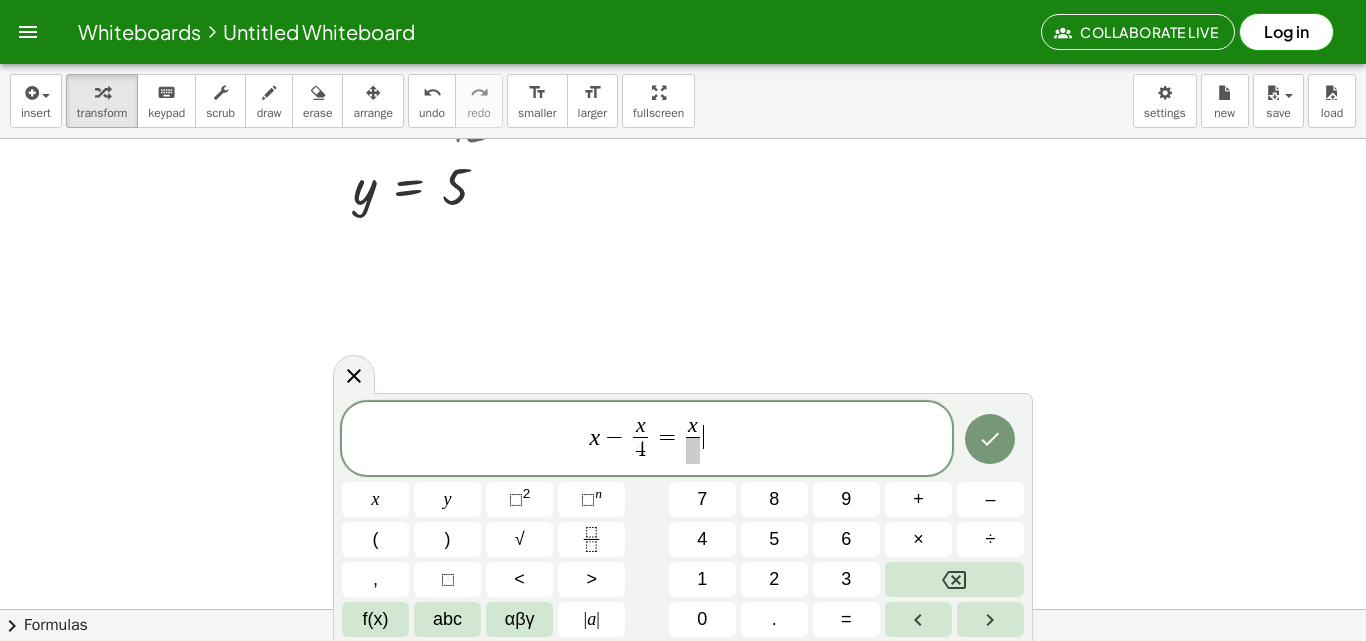 click on "x − x 4 ​ = x ​ ​" at bounding box center [647, 440] 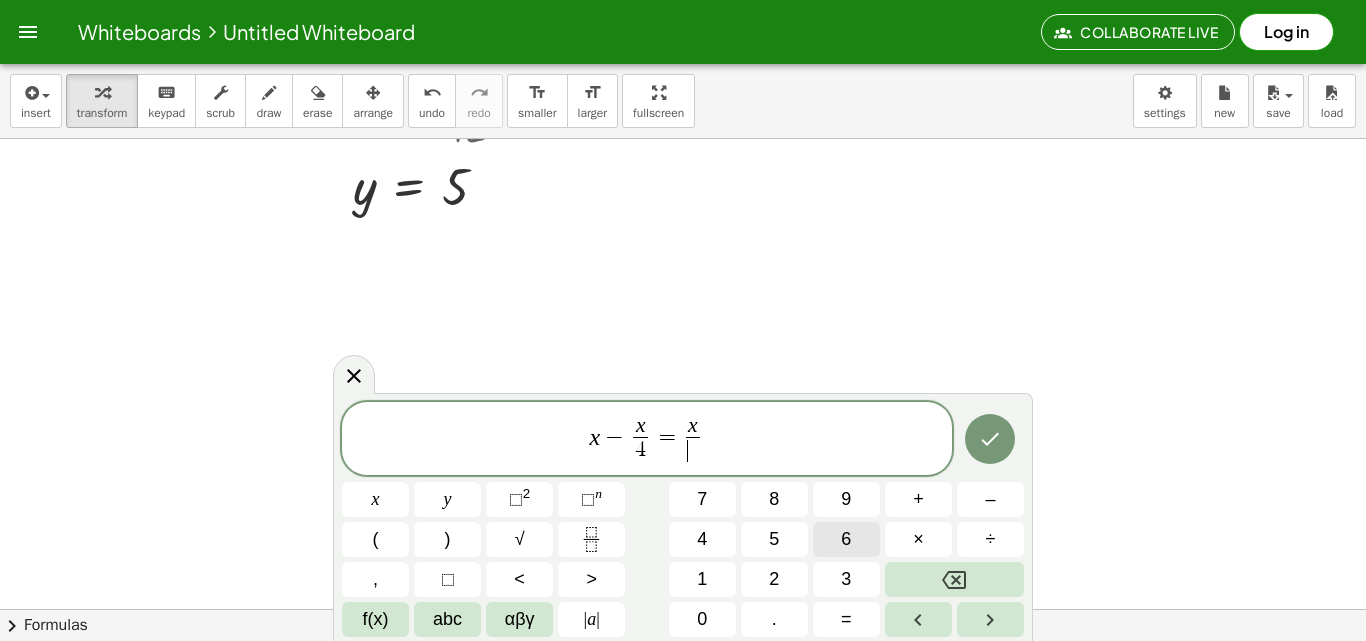 click on "6" at bounding box center (846, 539) 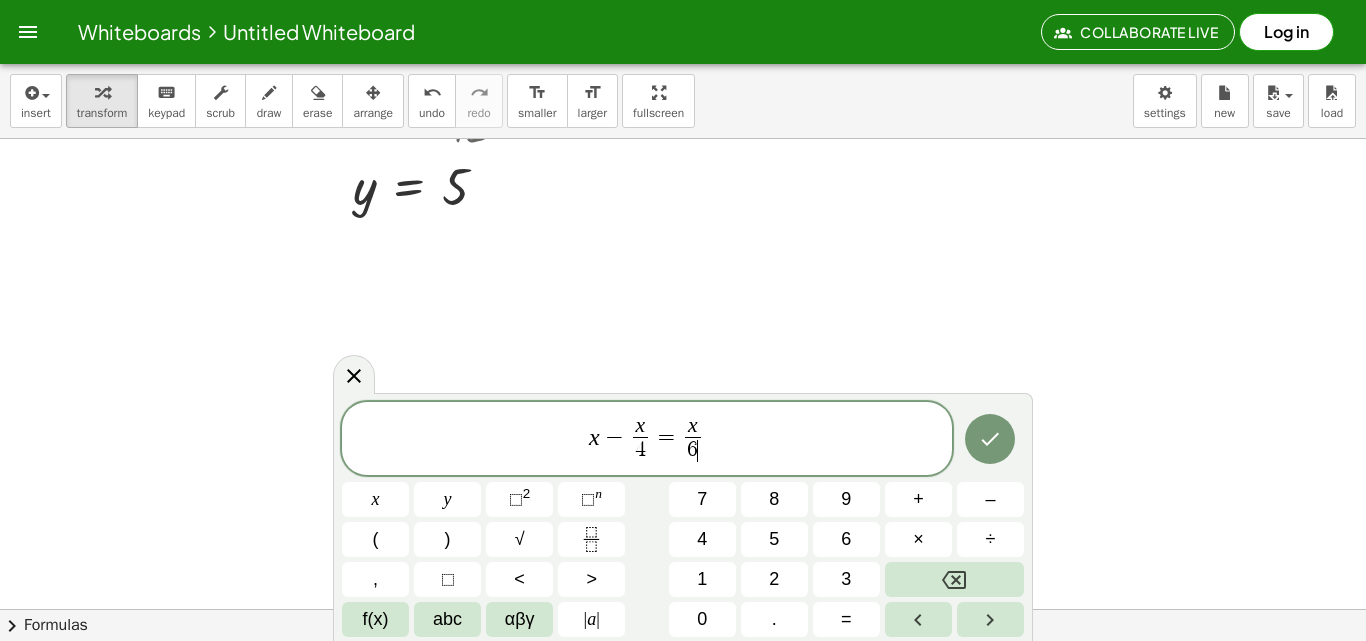 click on "x − x 4 ​ = x 6 ​ ​" at bounding box center [647, 440] 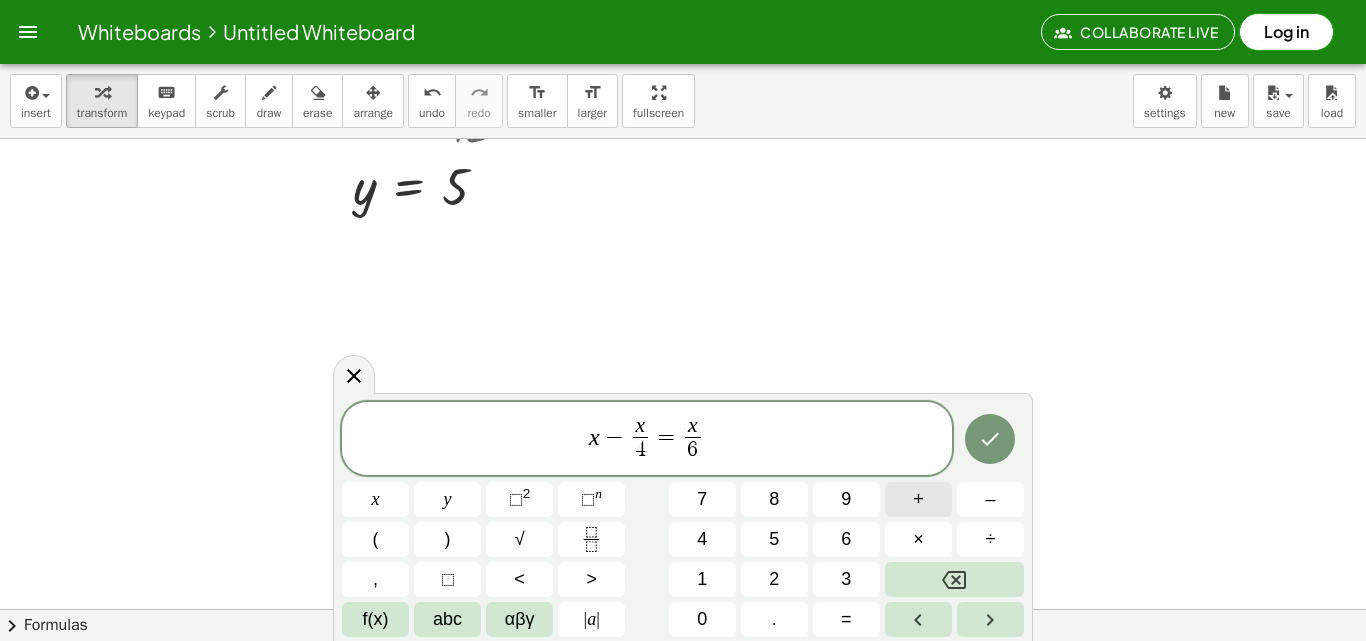 click on "+" at bounding box center (918, 499) 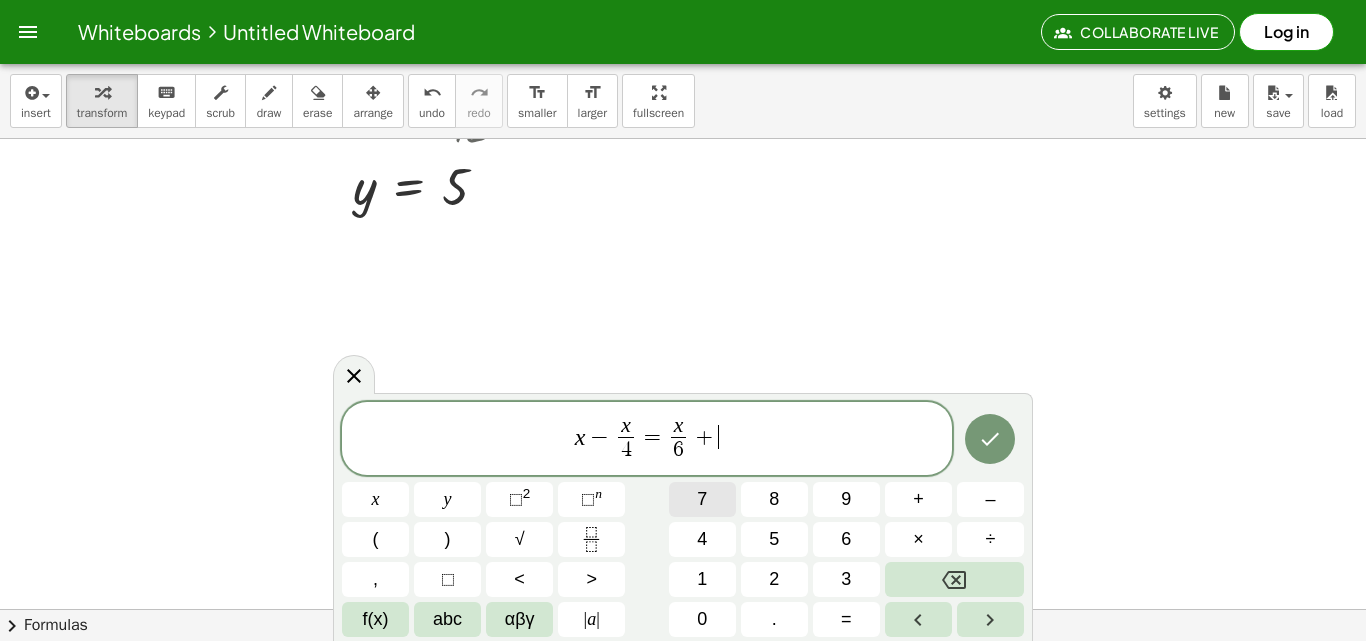 click on "7" at bounding box center [702, 499] 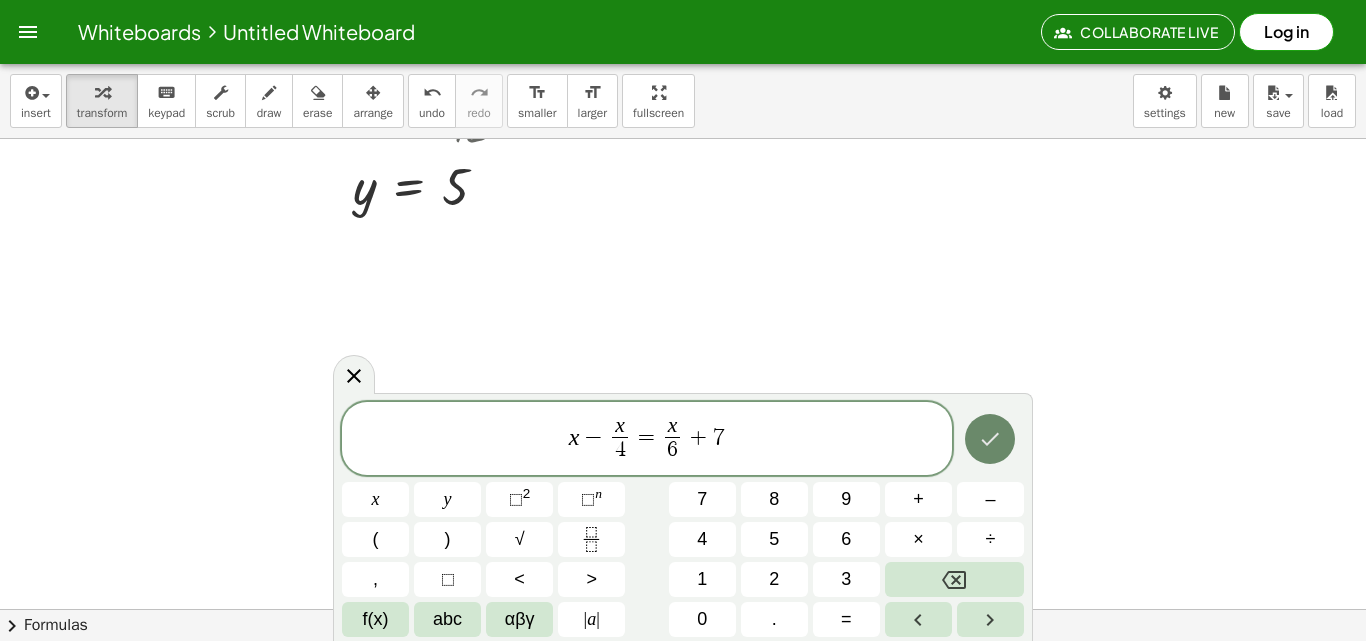 click at bounding box center (990, 439) 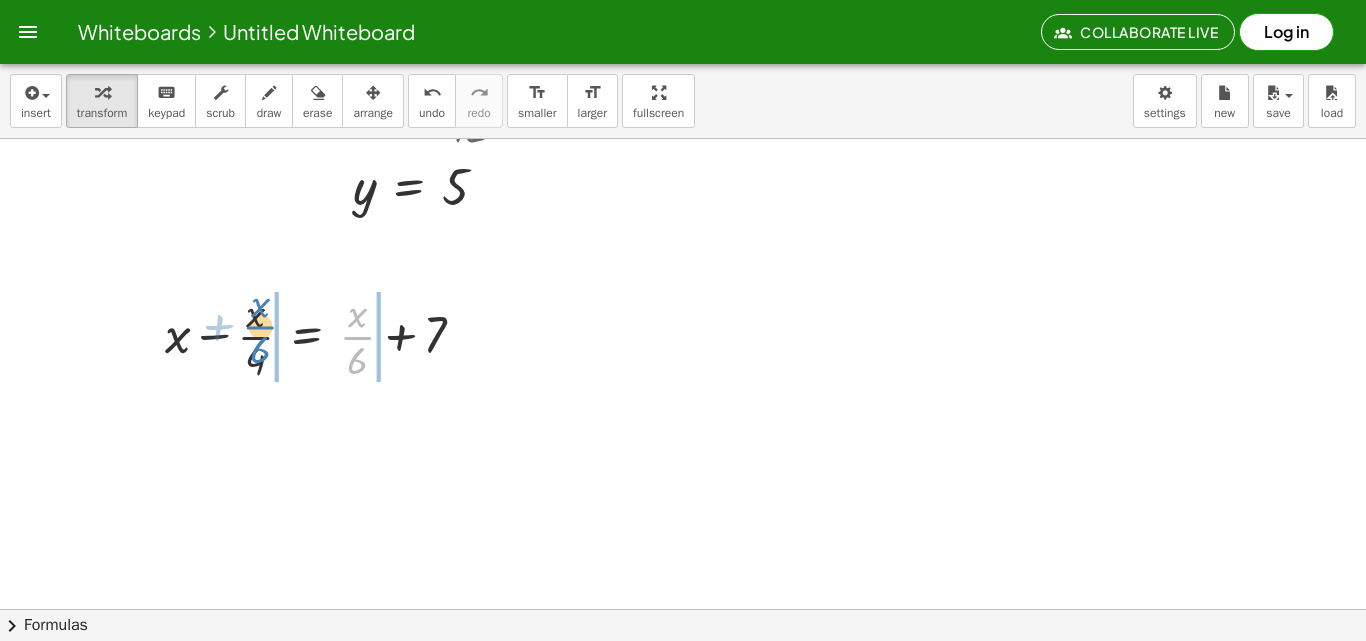 drag, startPoint x: 349, startPoint y: 331, endPoint x: 253, endPoint y: 320, distance: 96.62815 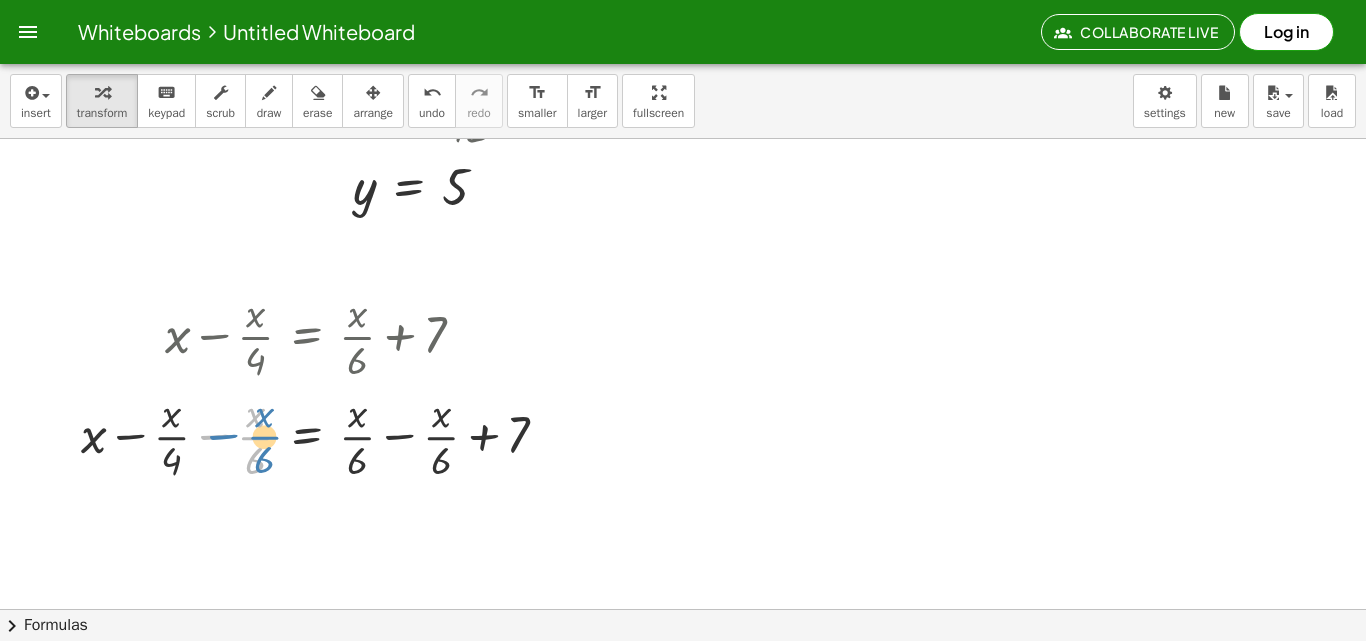 click at bounding box center [323, 435] 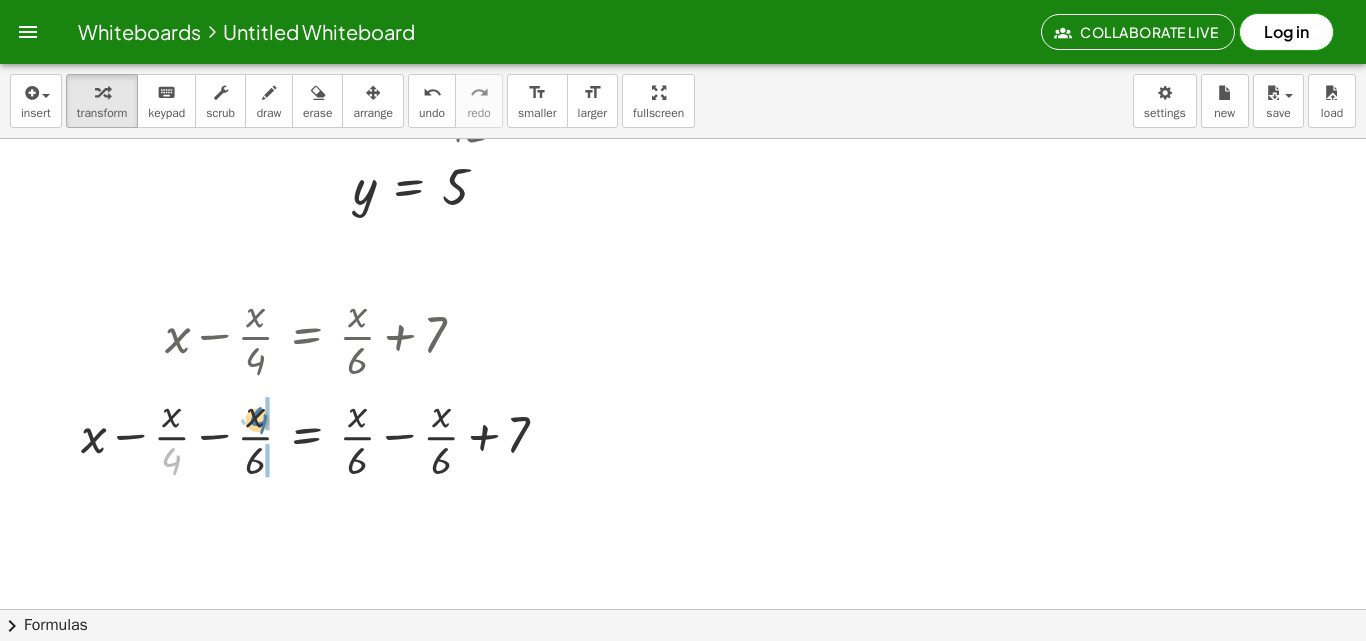drag, startPoint x: 172, startPoint y: 461, endPoint x: 258, endPoint y: 420, distance: 95.27329 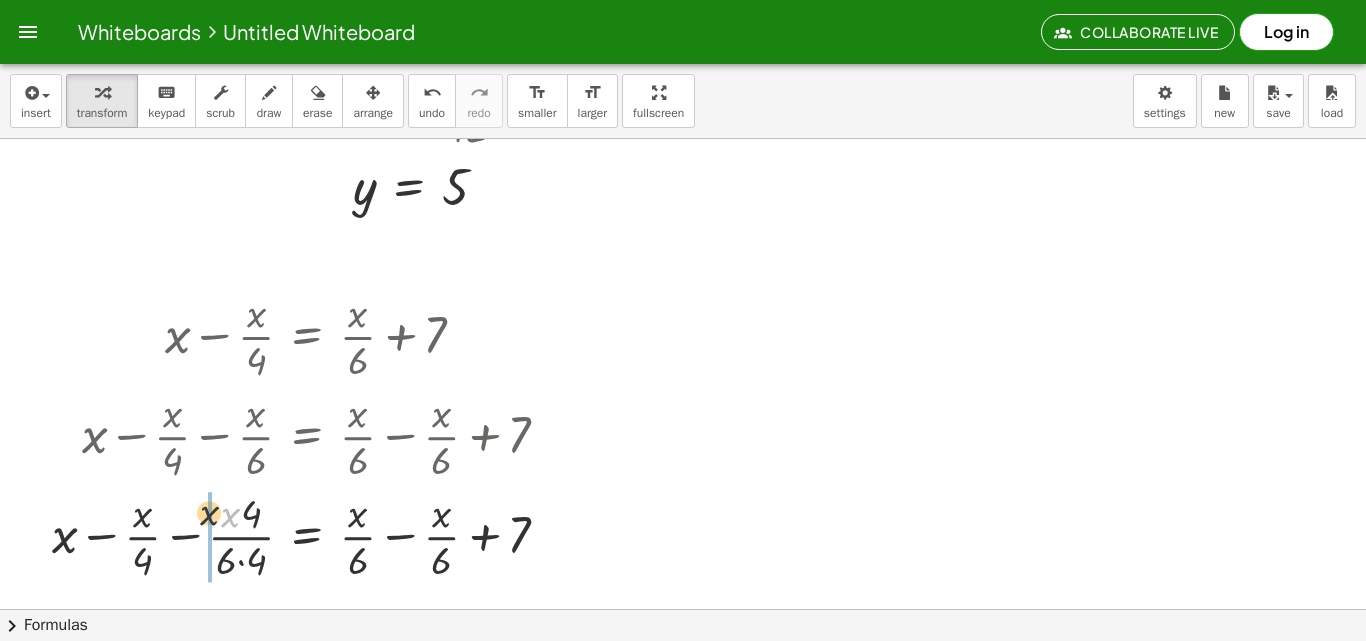drag, startPoint x: 226, startPoint y: 455, endPoint x: 228, endPoint y: 476, distance: 21.095022 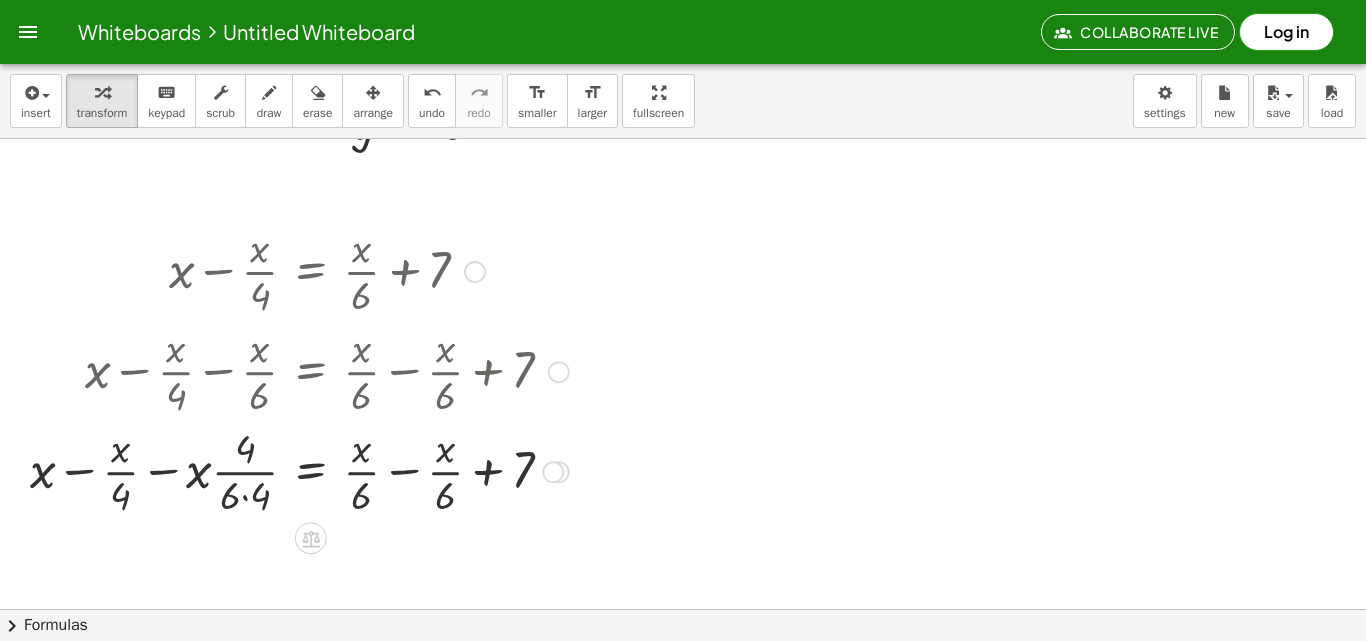 scroll, scrollTop: 5270, scrollLeft: 0, axis: vertical 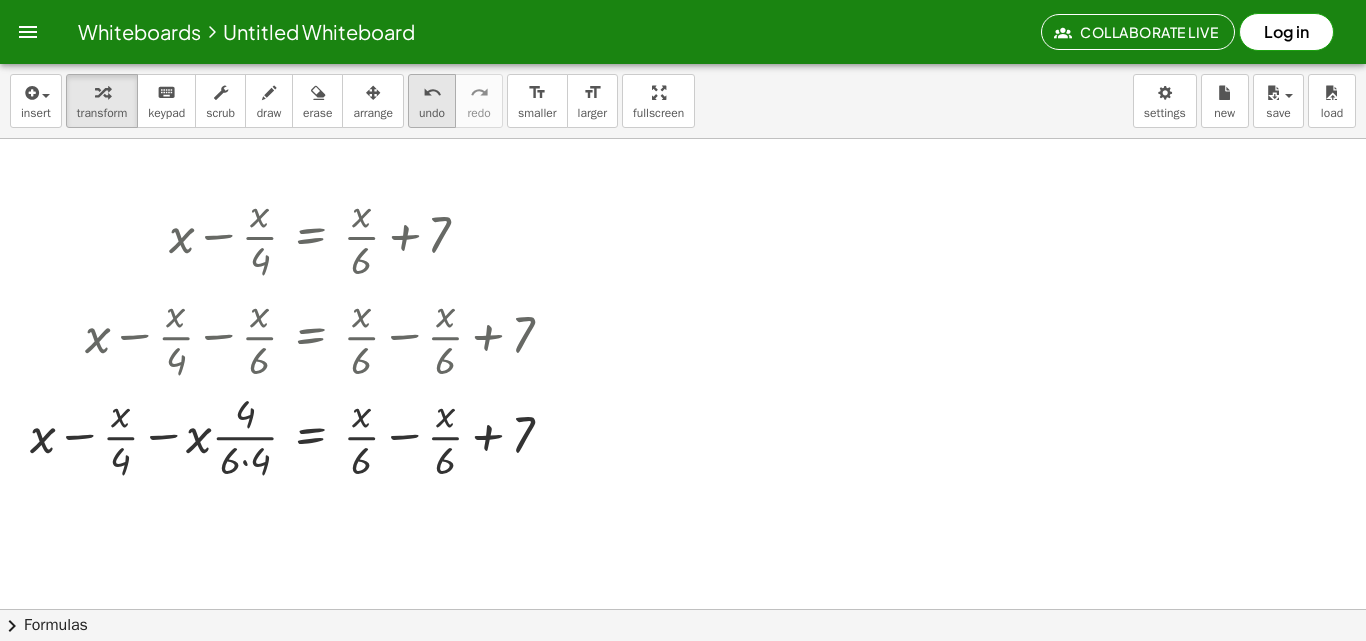 click on "undo" at bounding box center [432, 93] 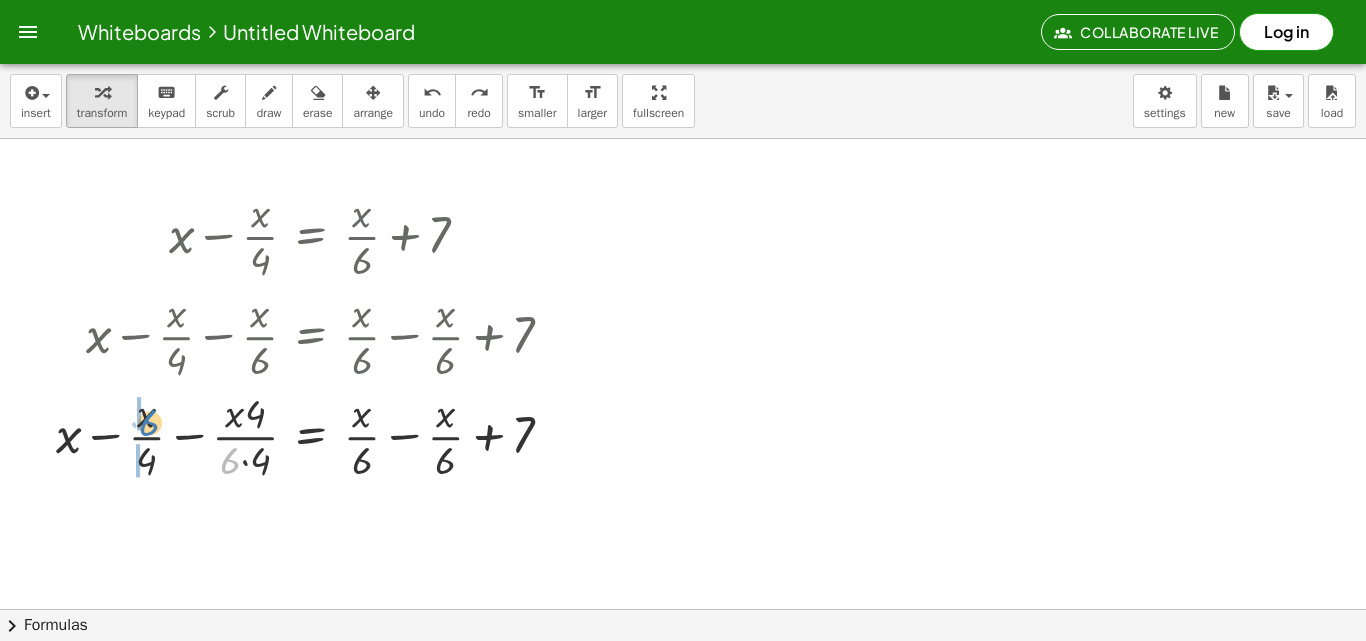 drag, startPoint x: 235, startPoint y: 463, endPoint x: 144, endPoint y: 422, distance: 99.80982 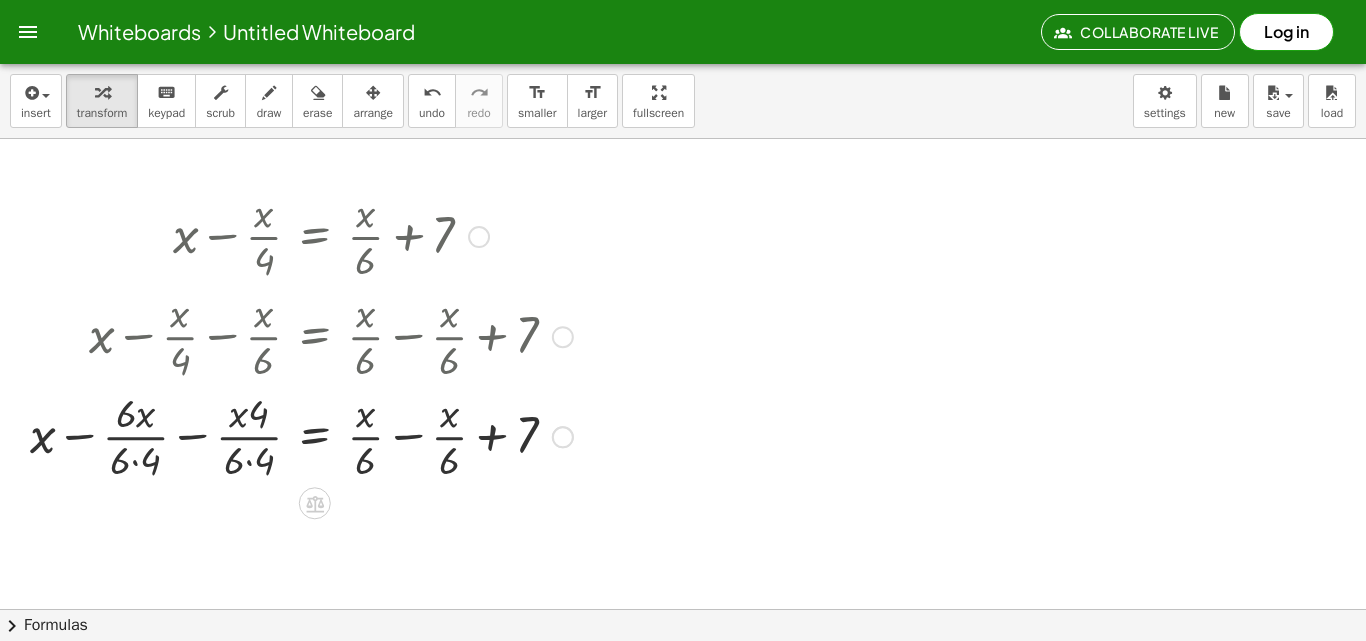 click at bounding box center [301, 435] 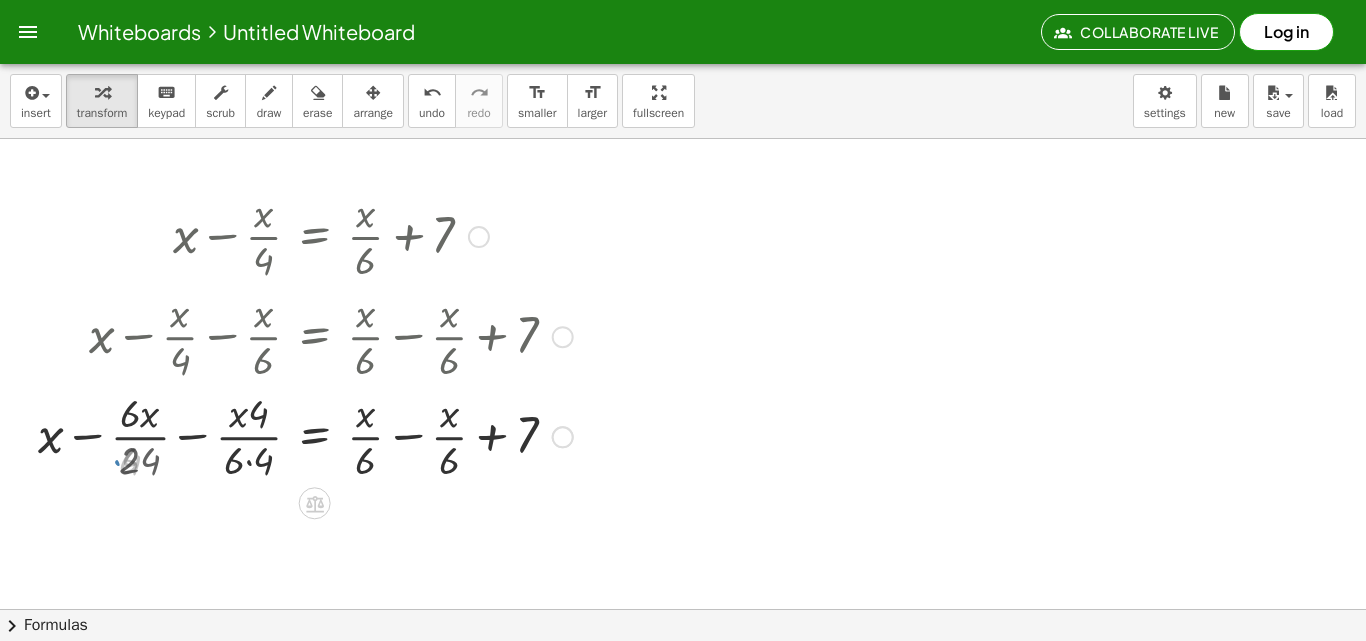 click at bounding box center [306, 435] 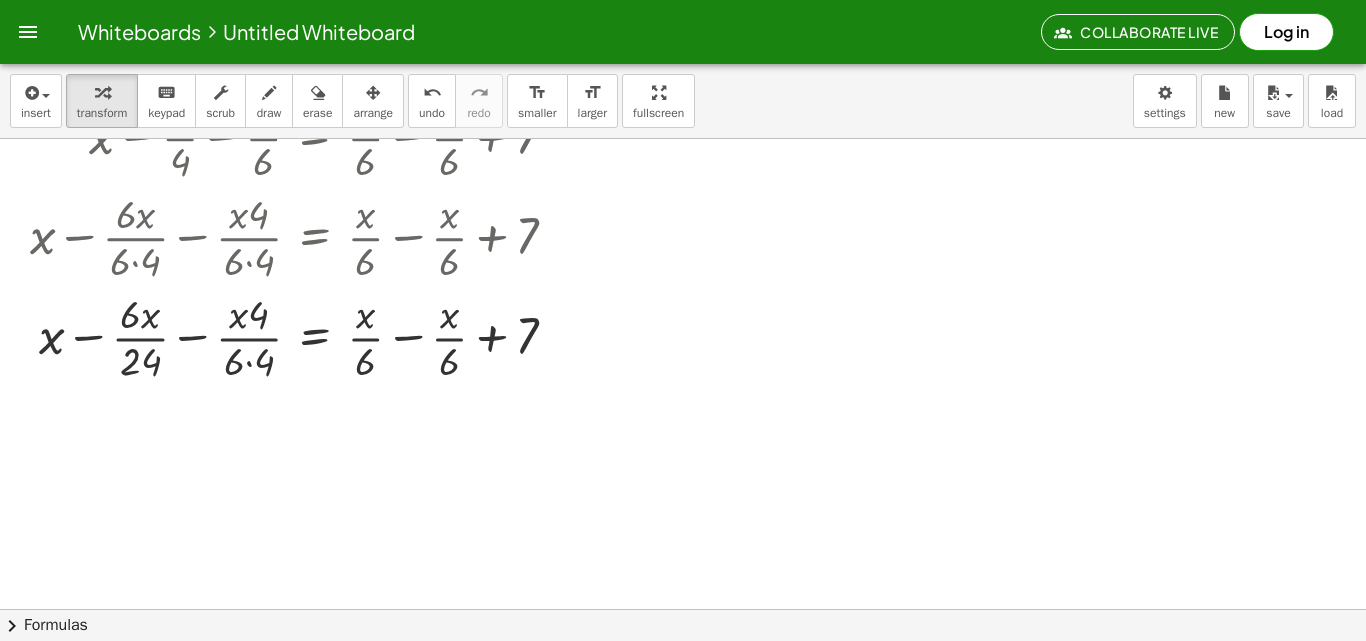 scroll, scrollTop: 5470, scrollLeft: 0, axis: vertical 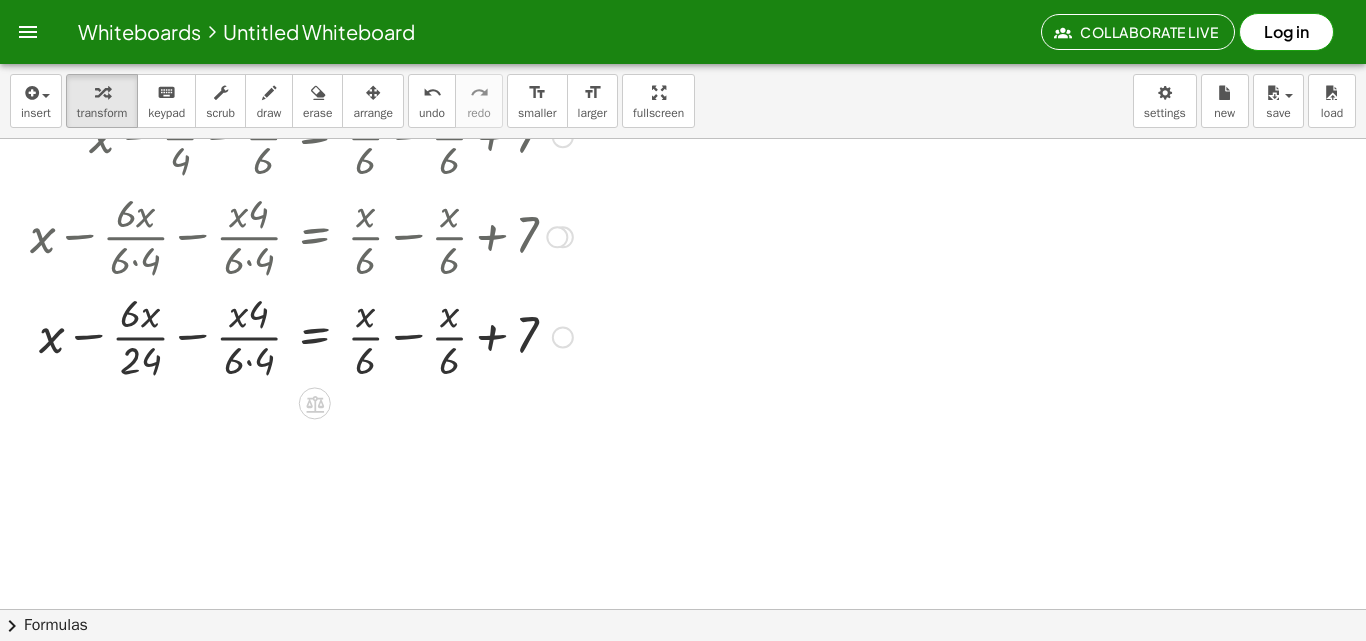 click at bounding box center [301, 335] 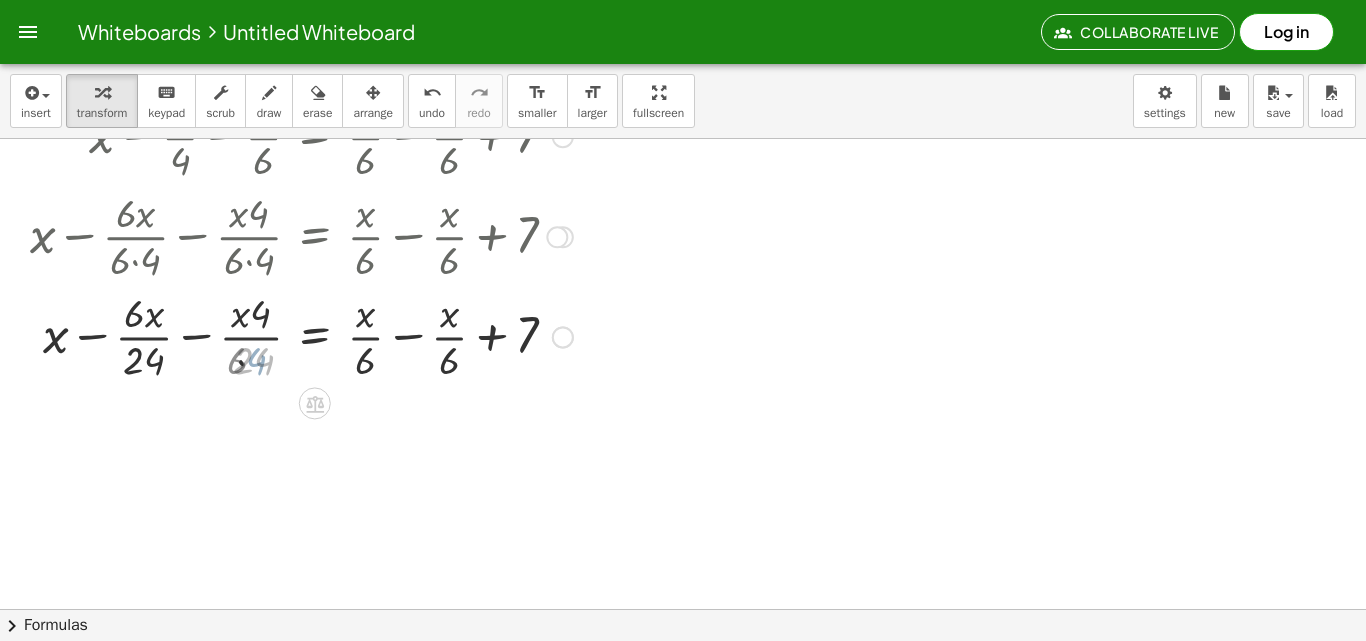 click at bounding box center (301, 335) 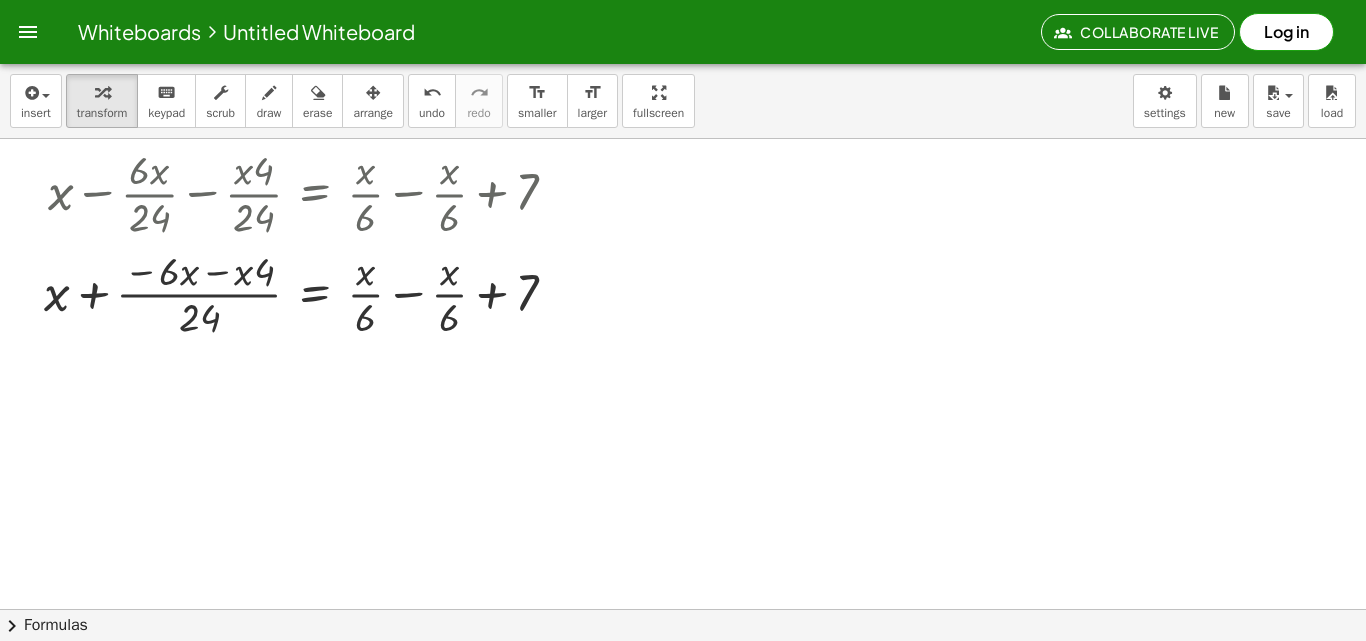 scroll, scrollTop: 5640, scrollLeft: 0, axis: vertical 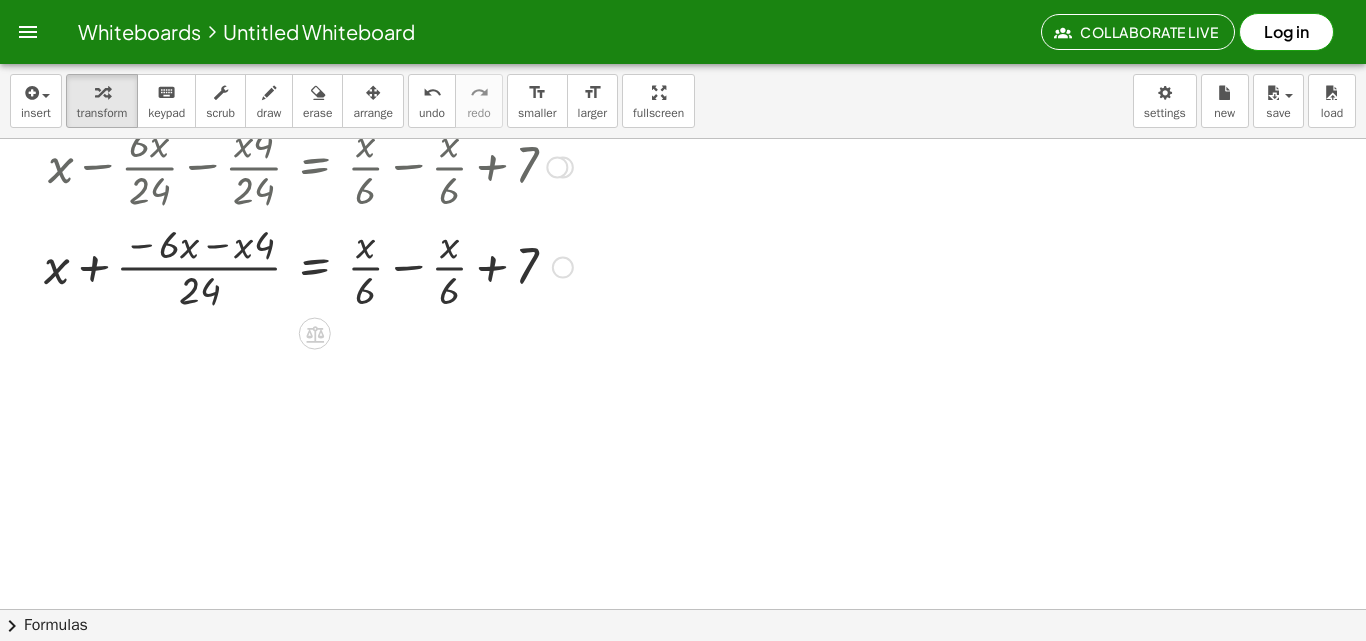 click at bounding box center [301, 266] 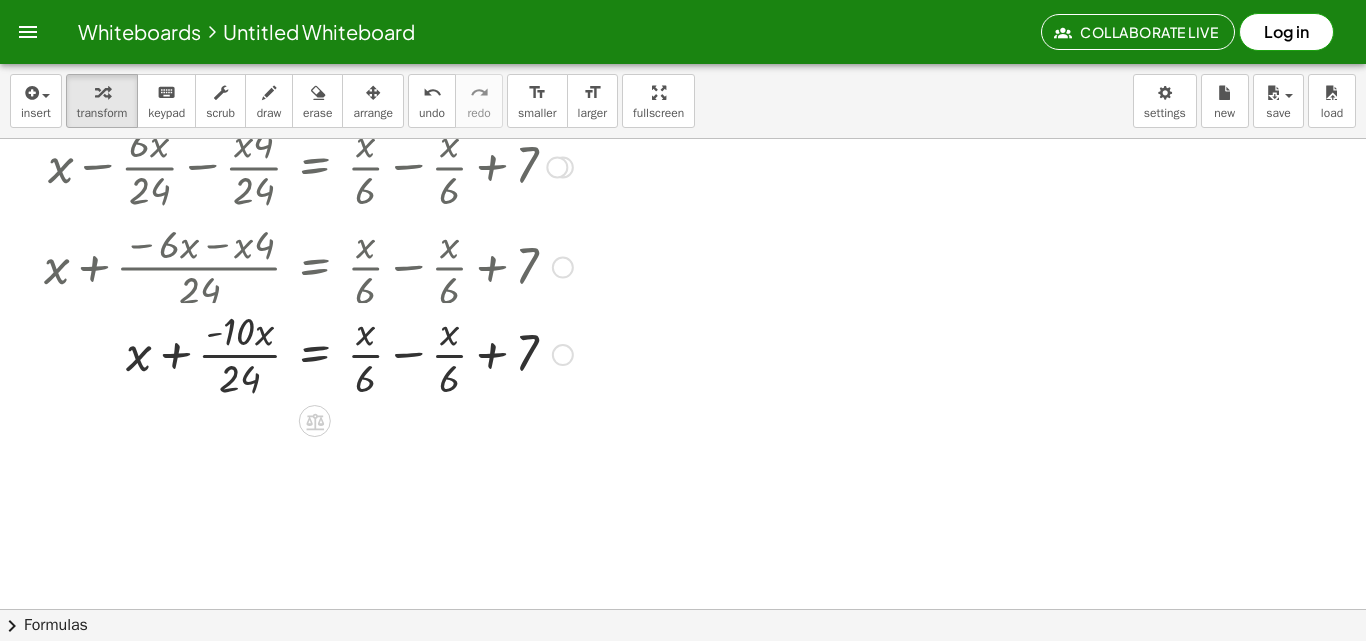 drag, startPoint x: 231, startPoint y: 266, endPoint x: 234, endPoint y: 285, distance: 19.235384 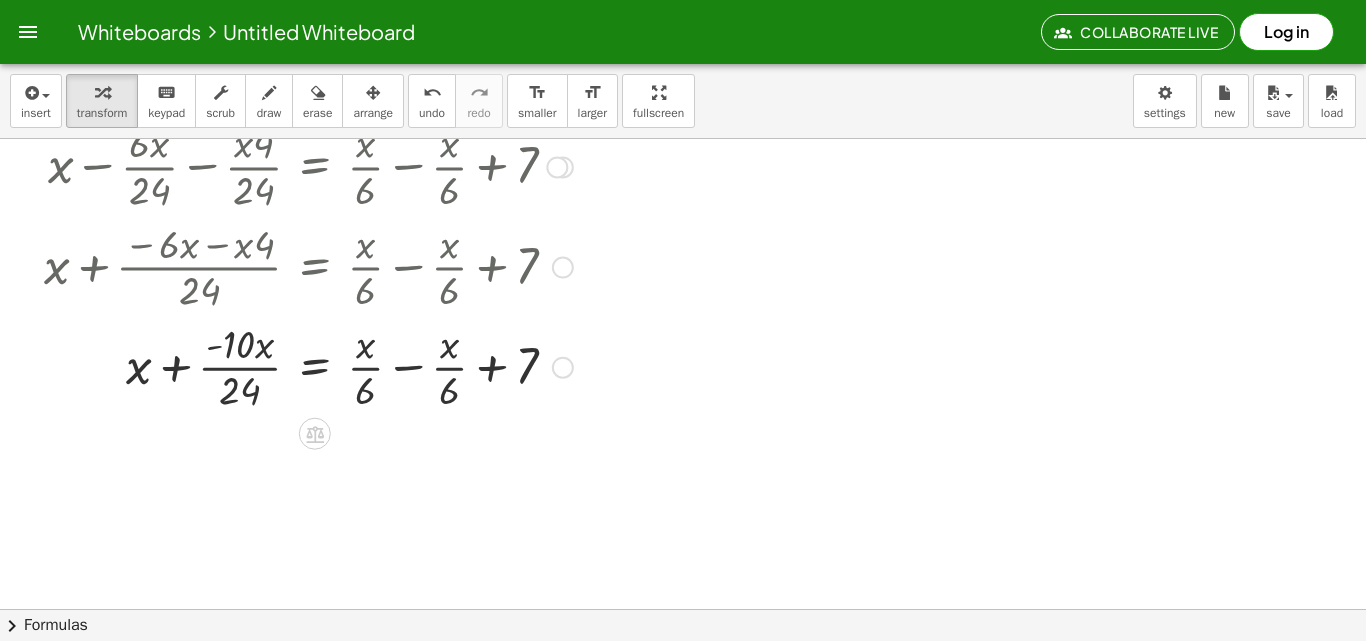 click at bounding box center [301, 366] 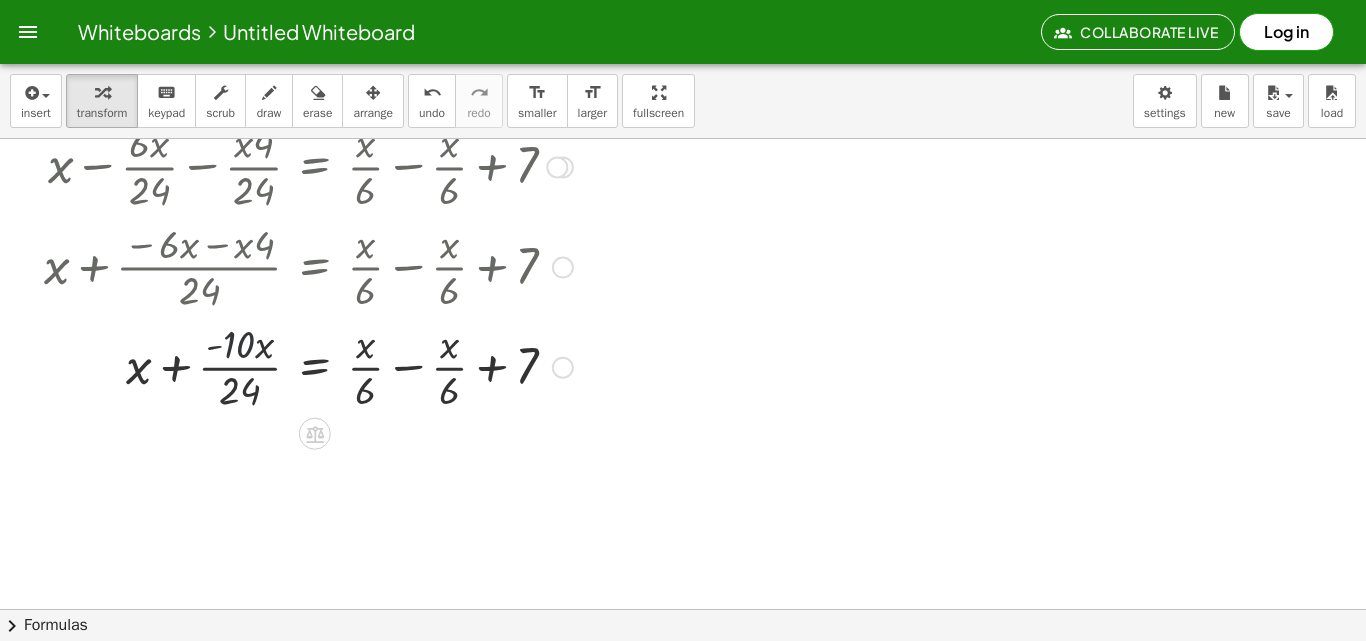 click at bounding box center (301, 366) 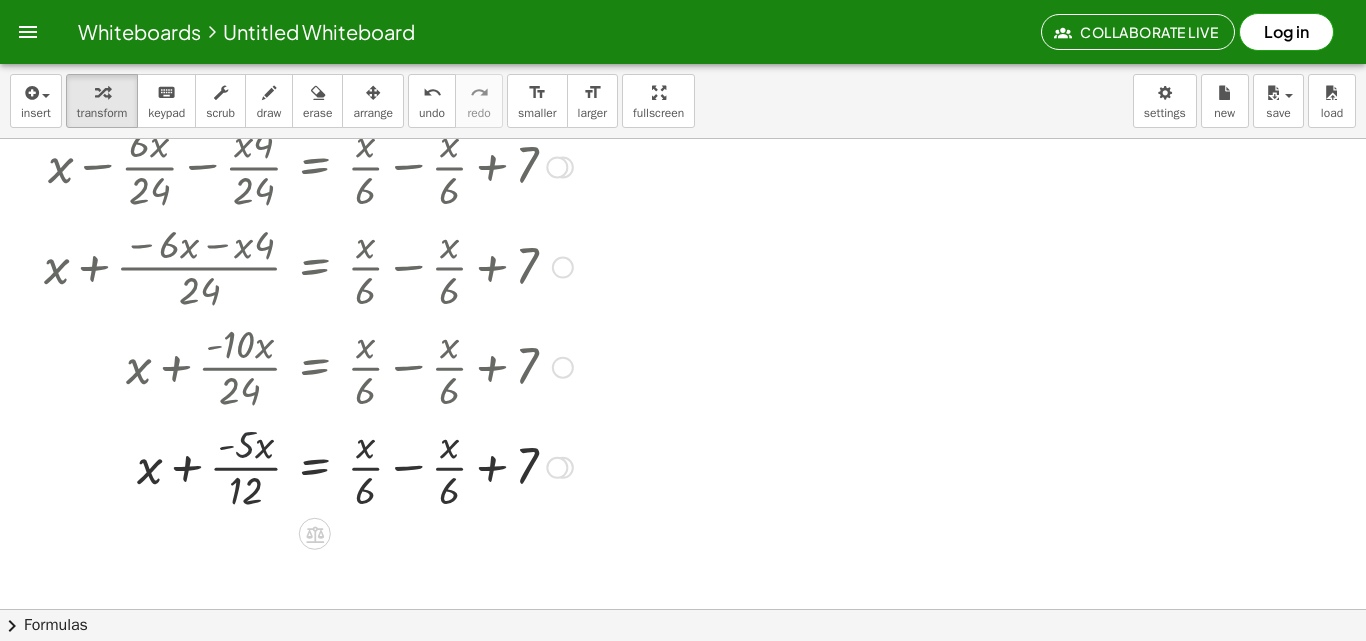 click at bounding box center [301, 466] 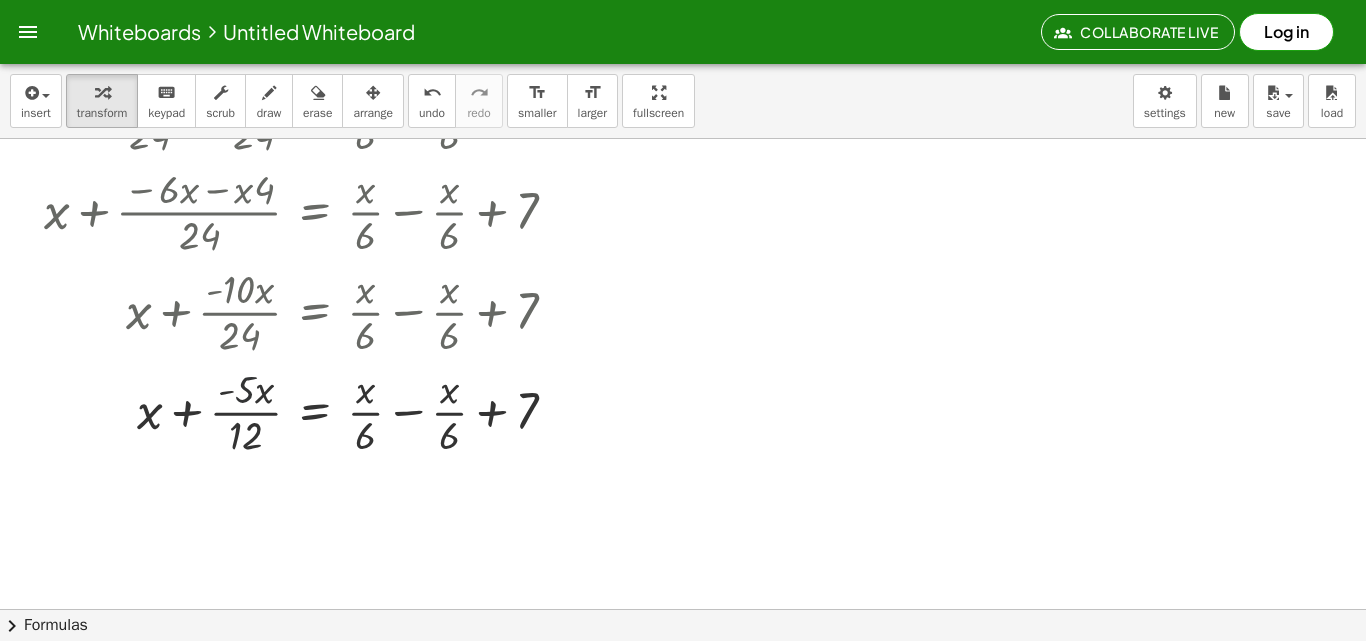 scroll, scrollTop: 5840, scrollLeft: 0, axis: vertical 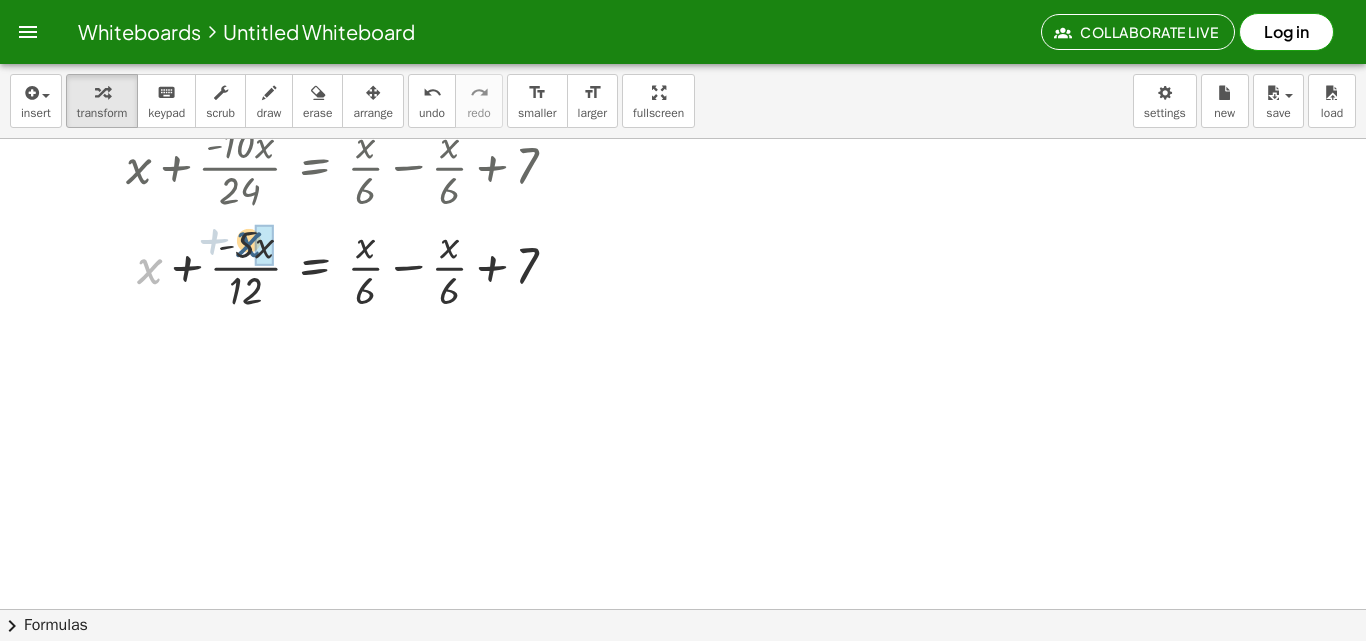 drag, startPoint x: 154, startPoint y: 271, endPoint x: 254, endPoint y: 244, distance: 103.58089 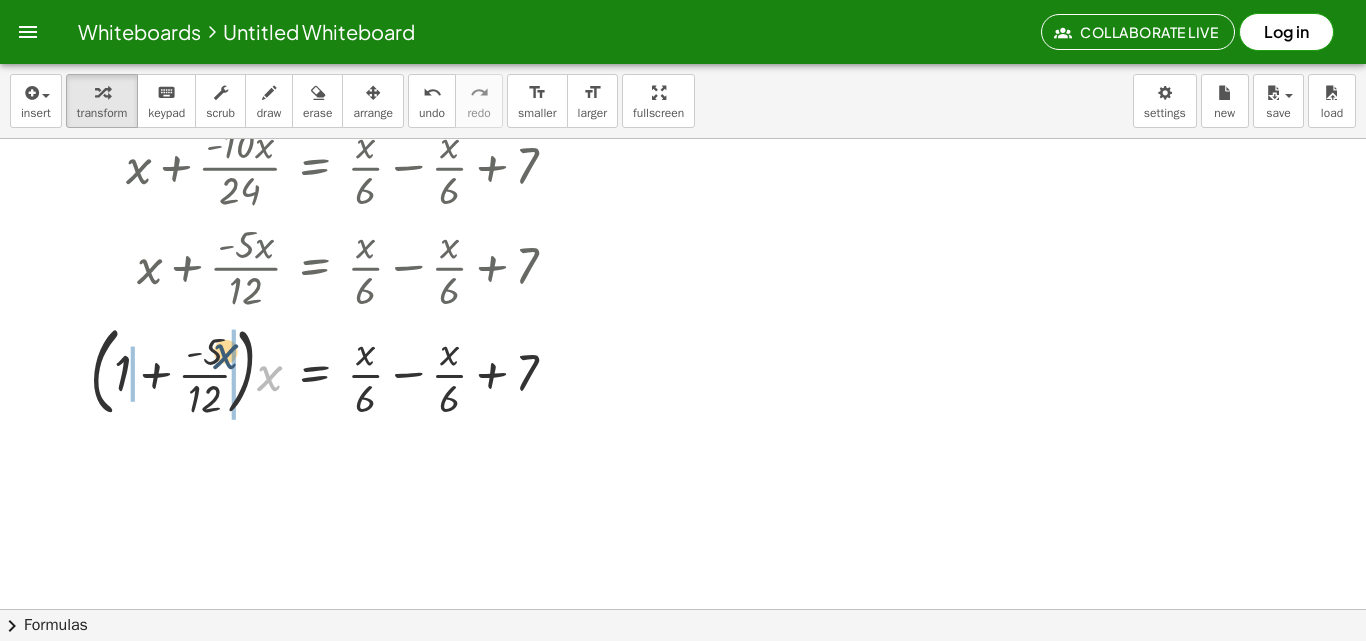 drag, startPoint x: 262, startPoint y: 372, endPoint x: 200, endPoint y: 350, distance: 65.78754 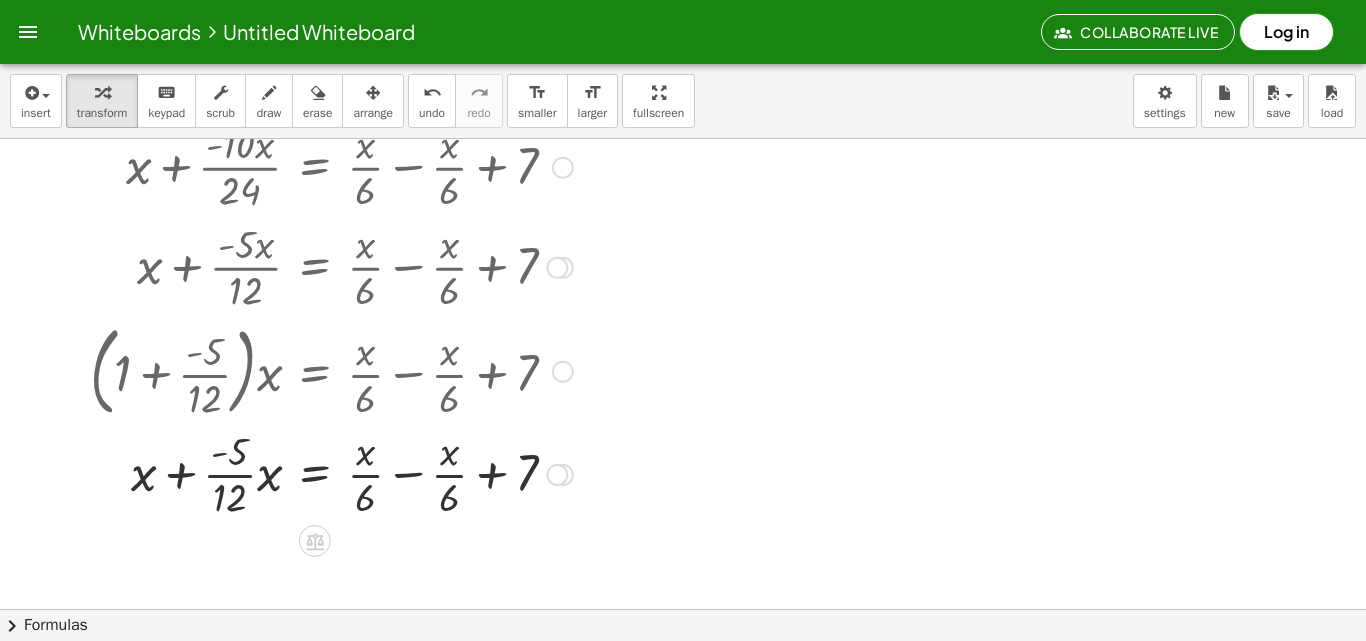 drag, startPoint x: 184, startPoint y: 370, endPoint x: 192, endPoint y: 378, distance: 11.313708 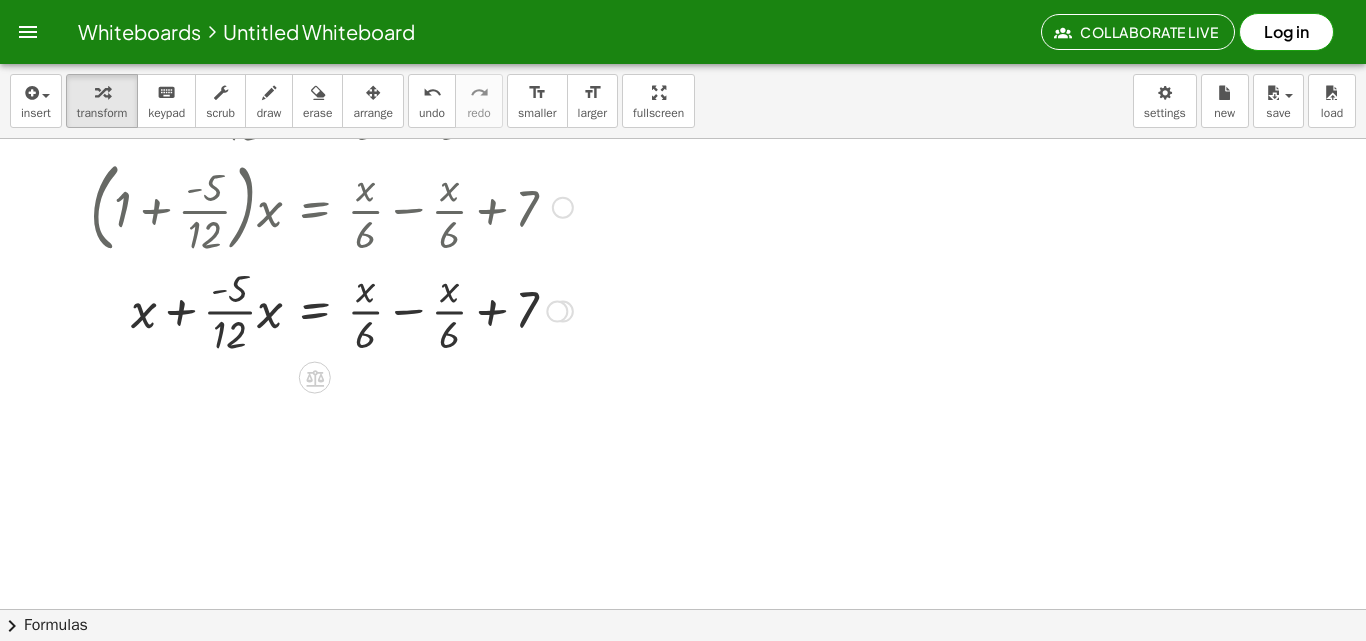 scroll, scrollTop: 6040, scrollLeft: 0, axis: vertical 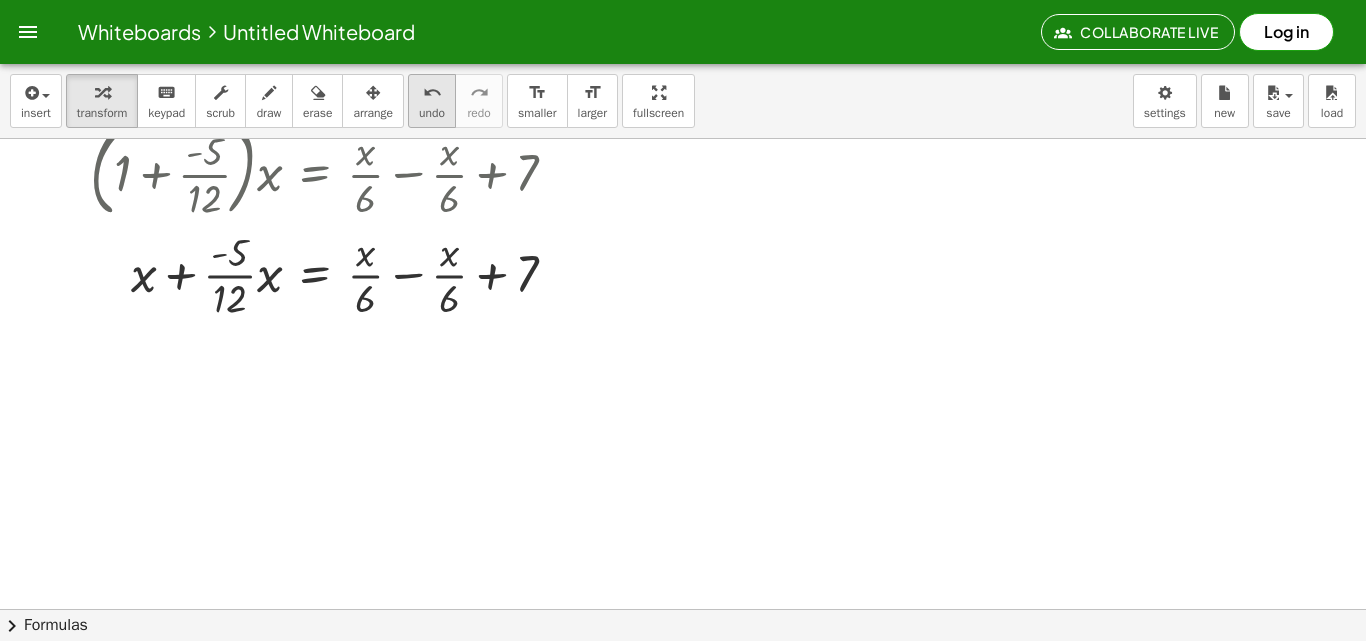 click on "undo undo" at bounding box center [432, 101] 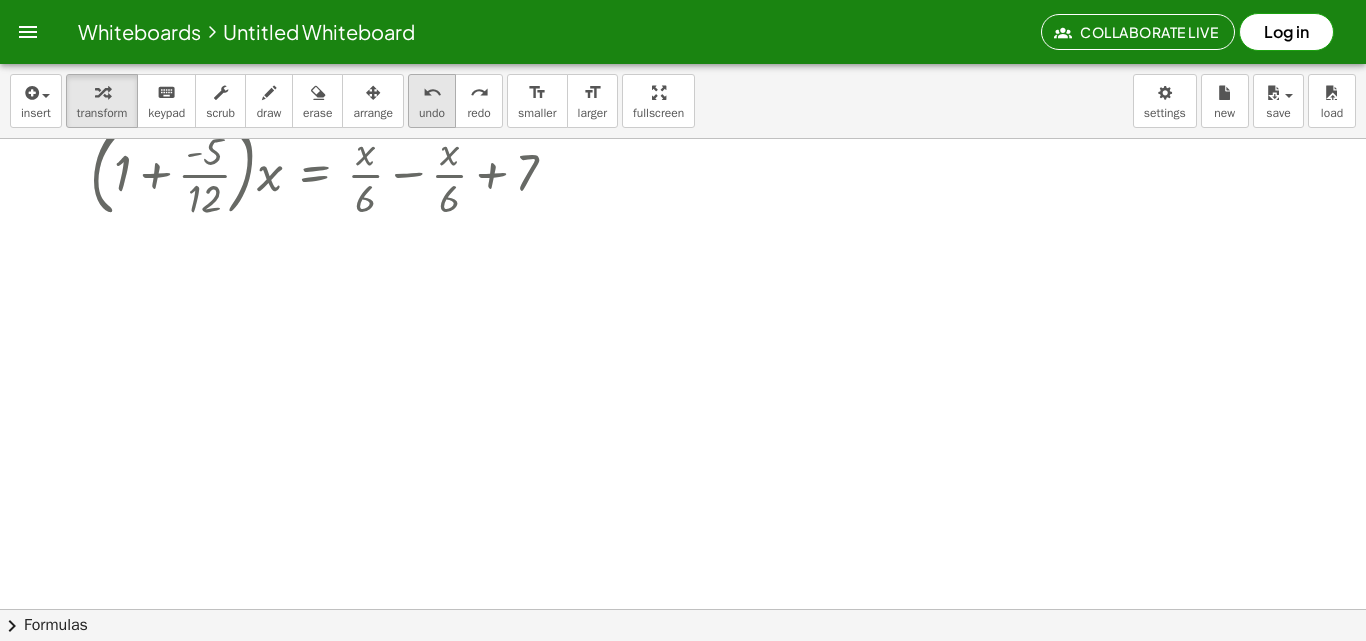click on "undo undo" at bounding box center (432, 101) 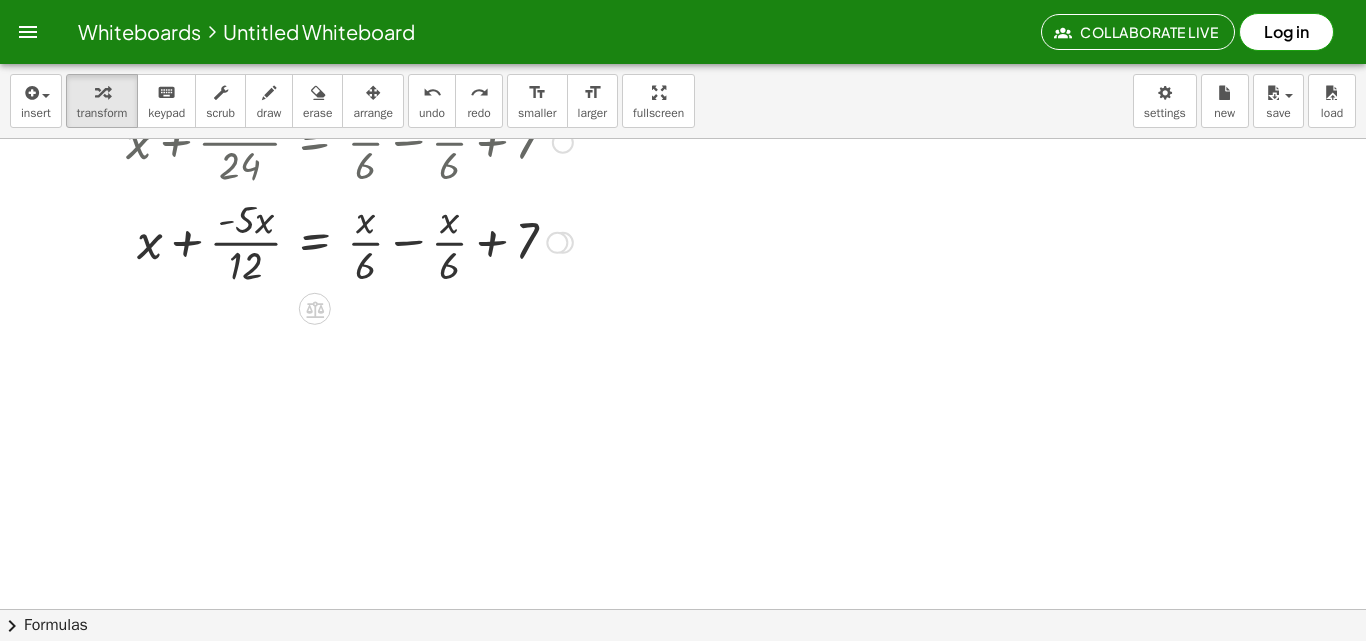 scroll, scrollTop: 5740, scrollLeft: 0, axis: vertical 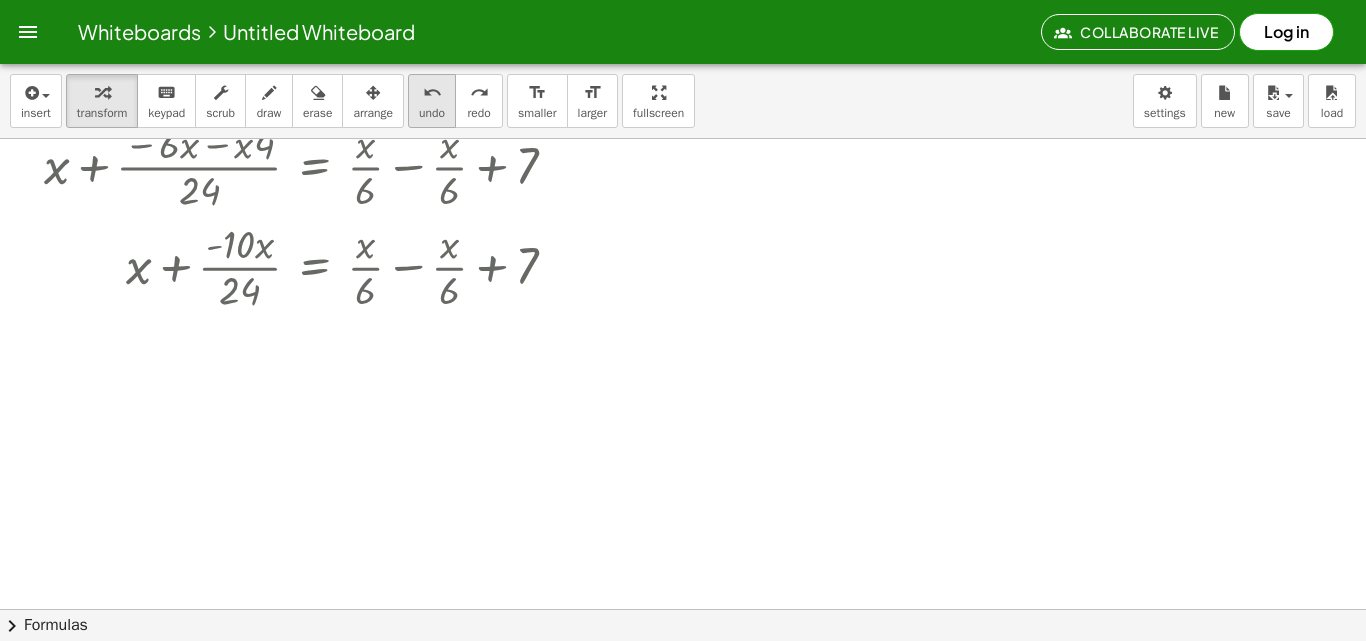 click on "undo undo" at bounding box center (432, 101) 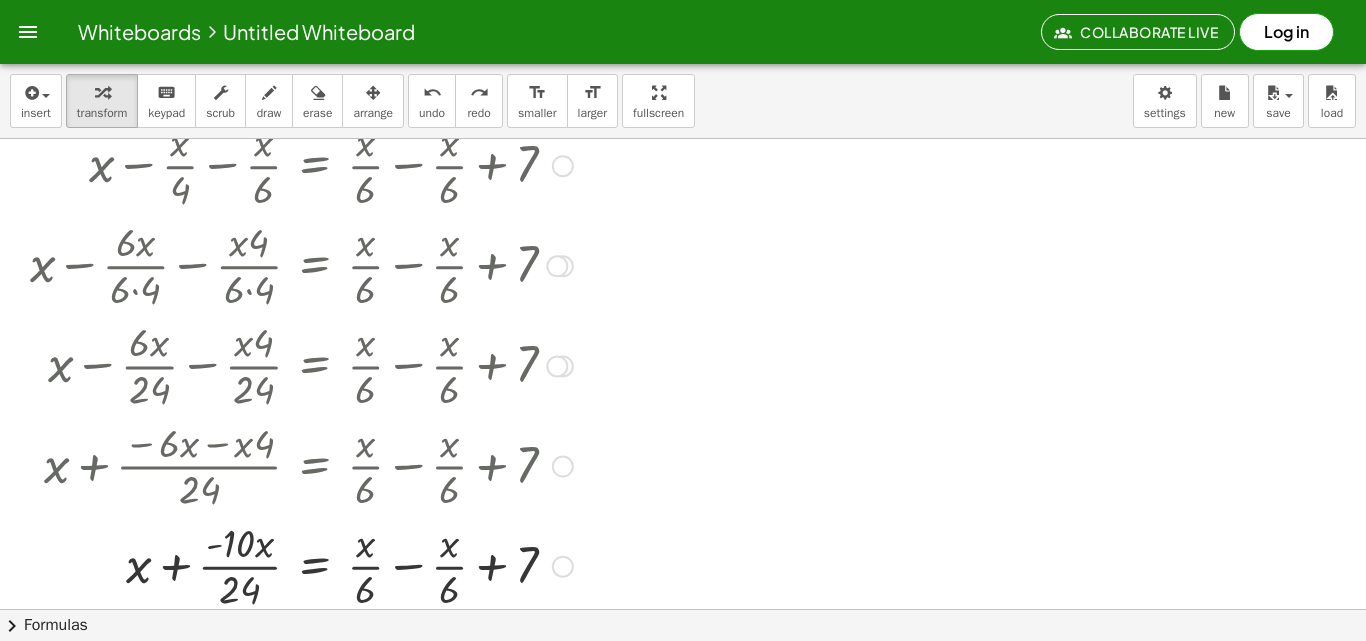 scroll, scrollTop: 5440, scrollLeft: 0, axis: vertical 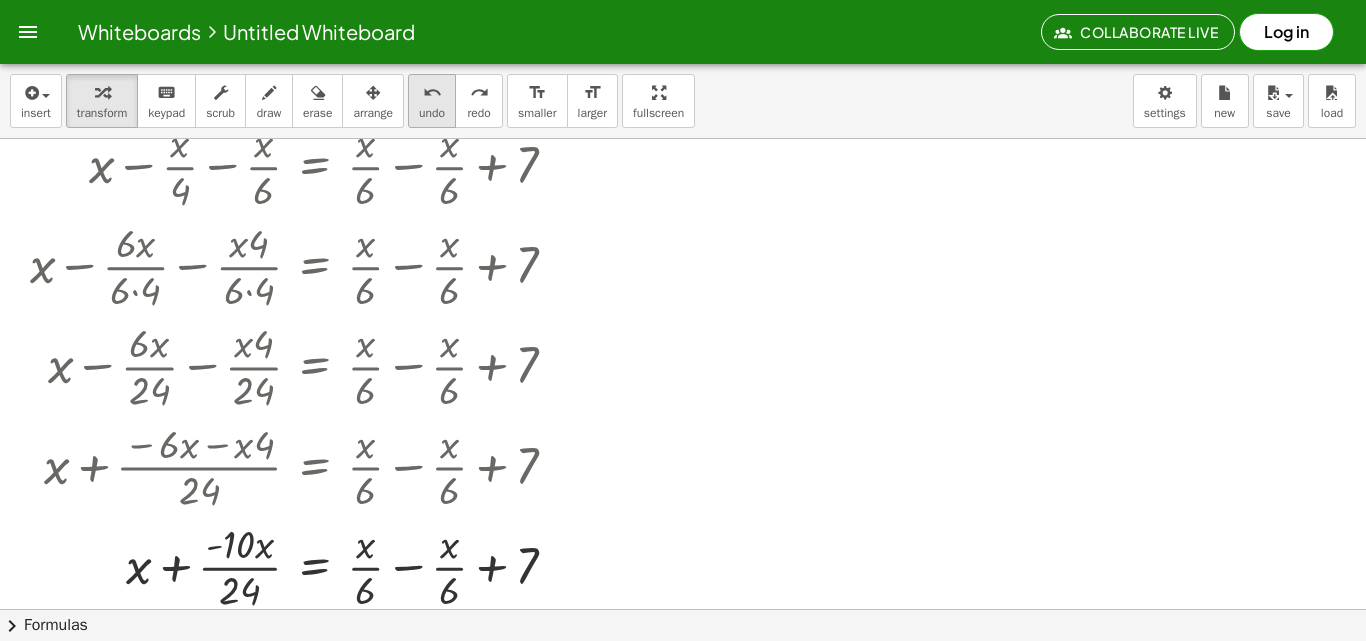 click on "undo" at bounding box center (432, 93) 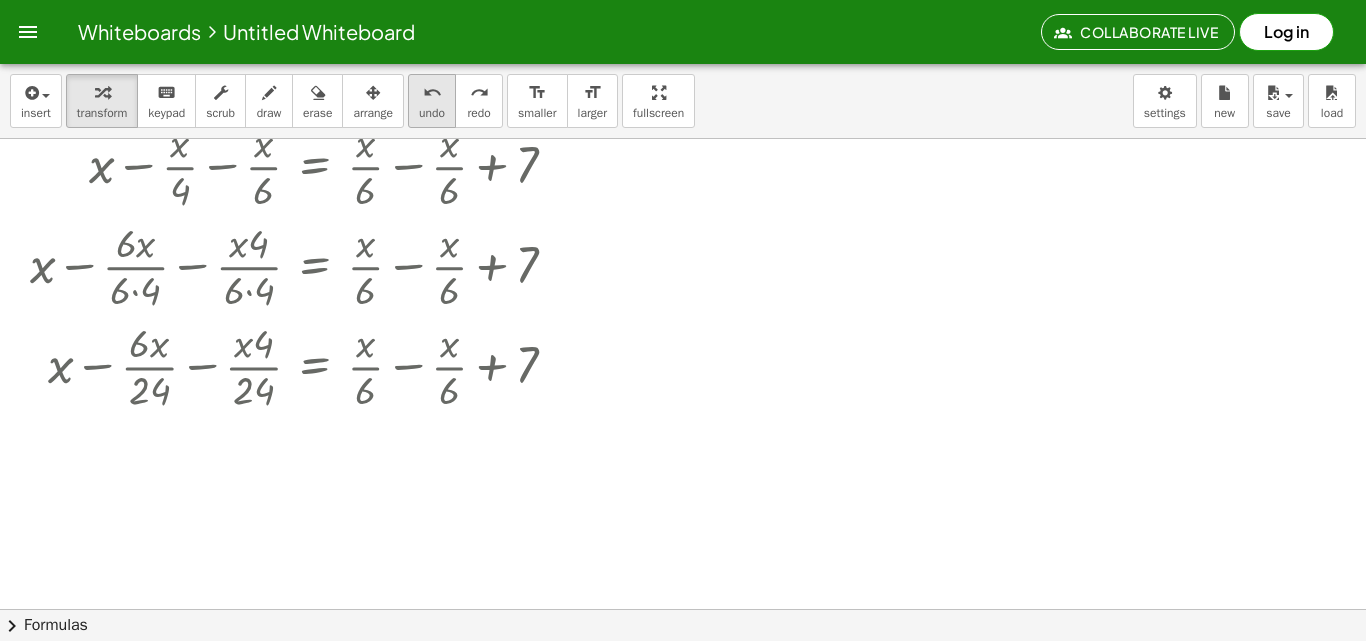 click on "undo" at bounding box center (432, 93) 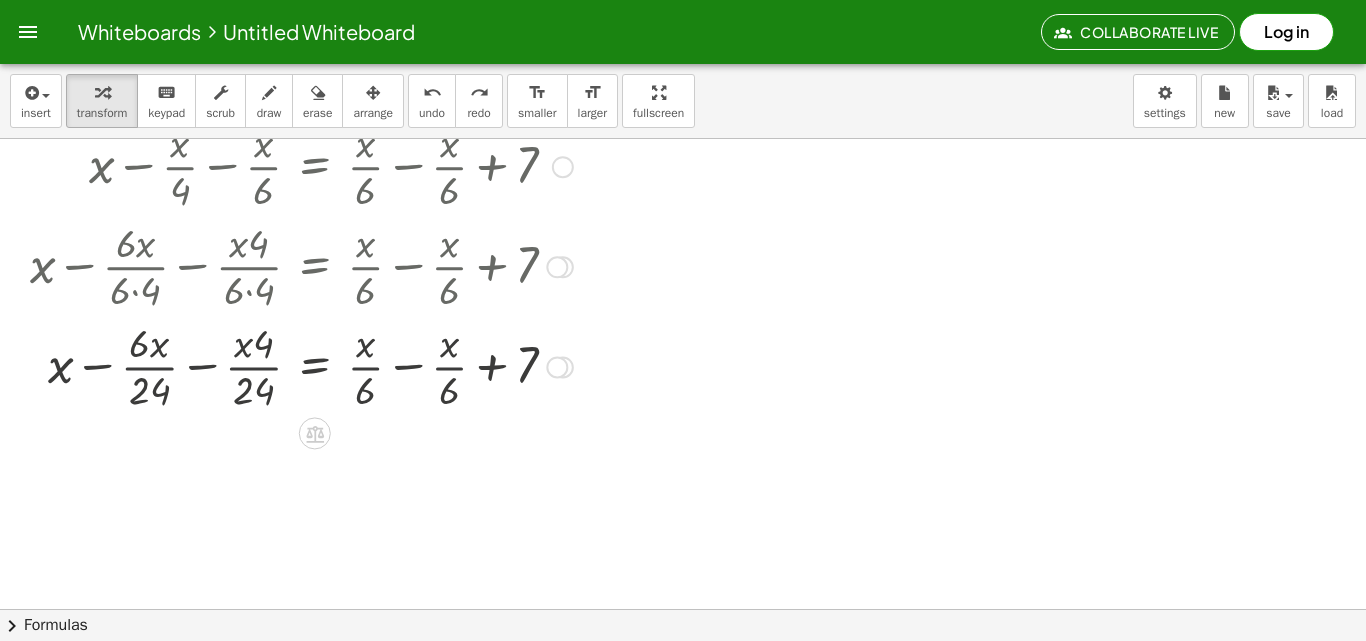 scroll, scrollTop: 5240, scrollLeft: 0, axis: vertical 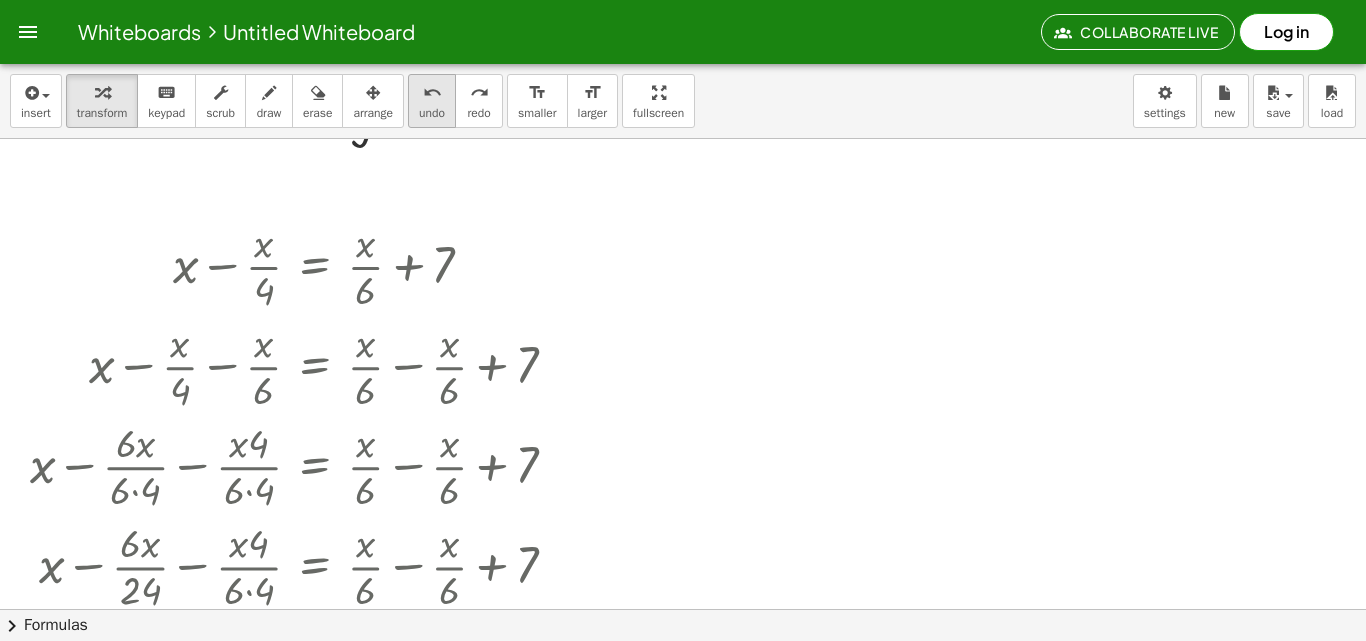 click on "undo" at bounding box center (432, 93) 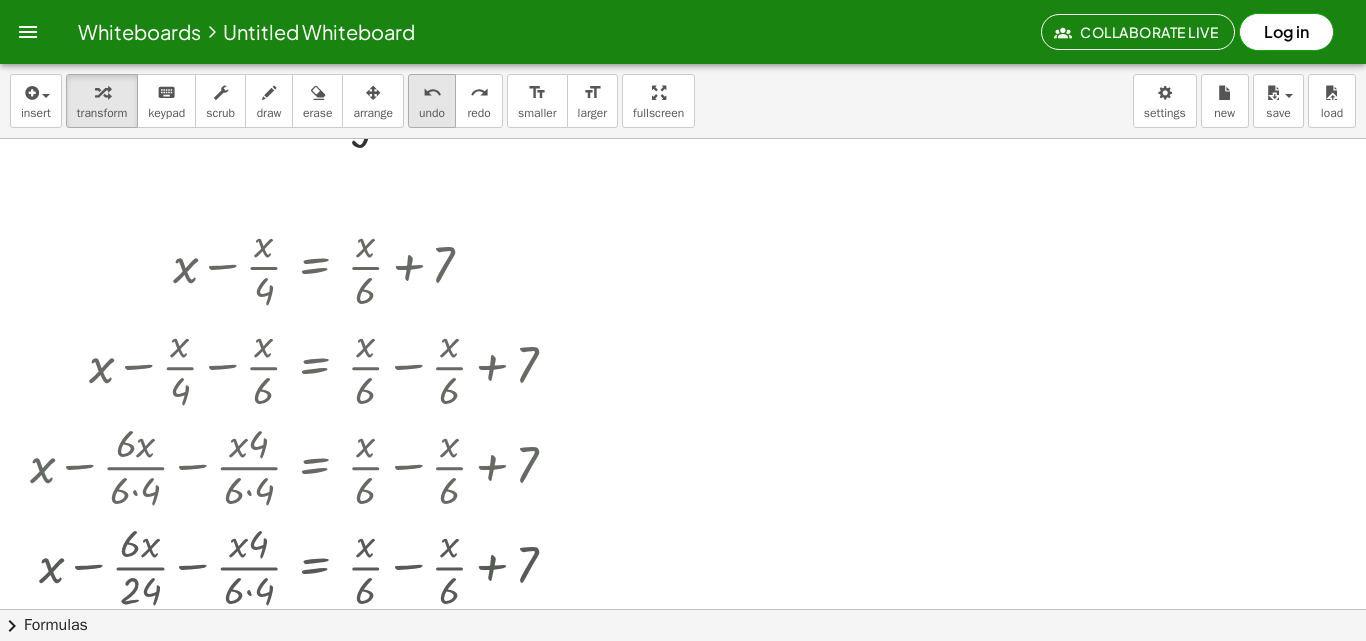 click on "undo" at bounding box center [432, 93] 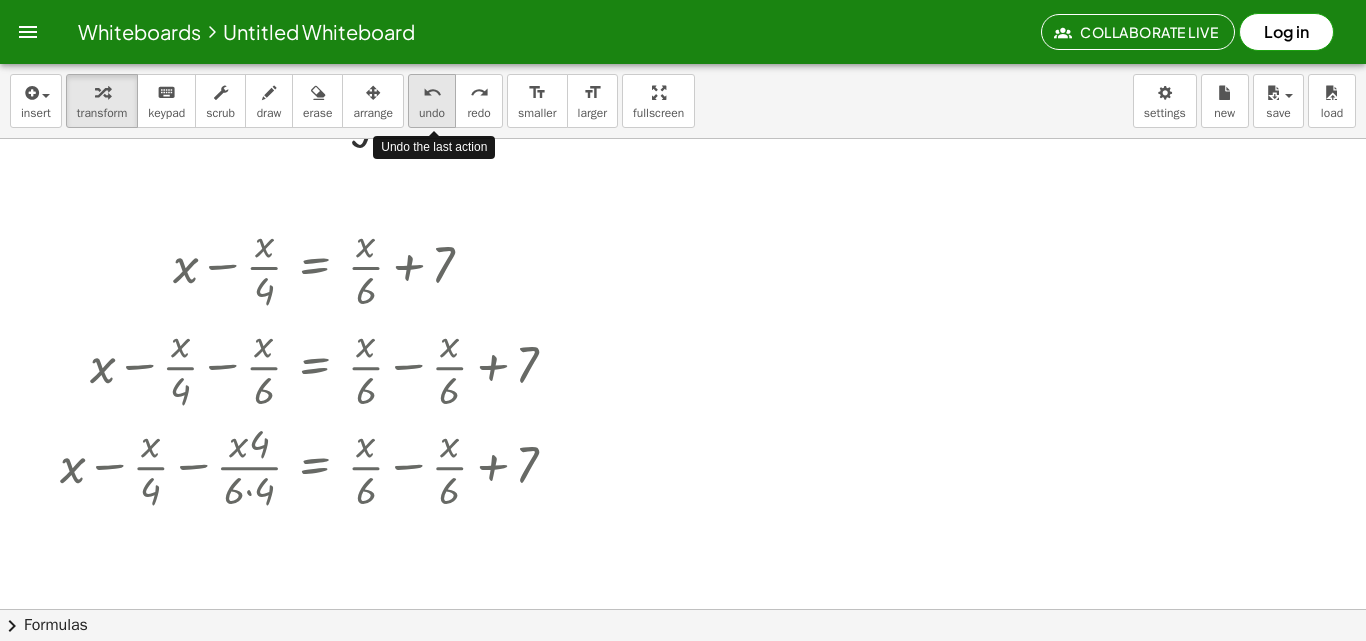 click on "undo" at bounding box center (432, 93) 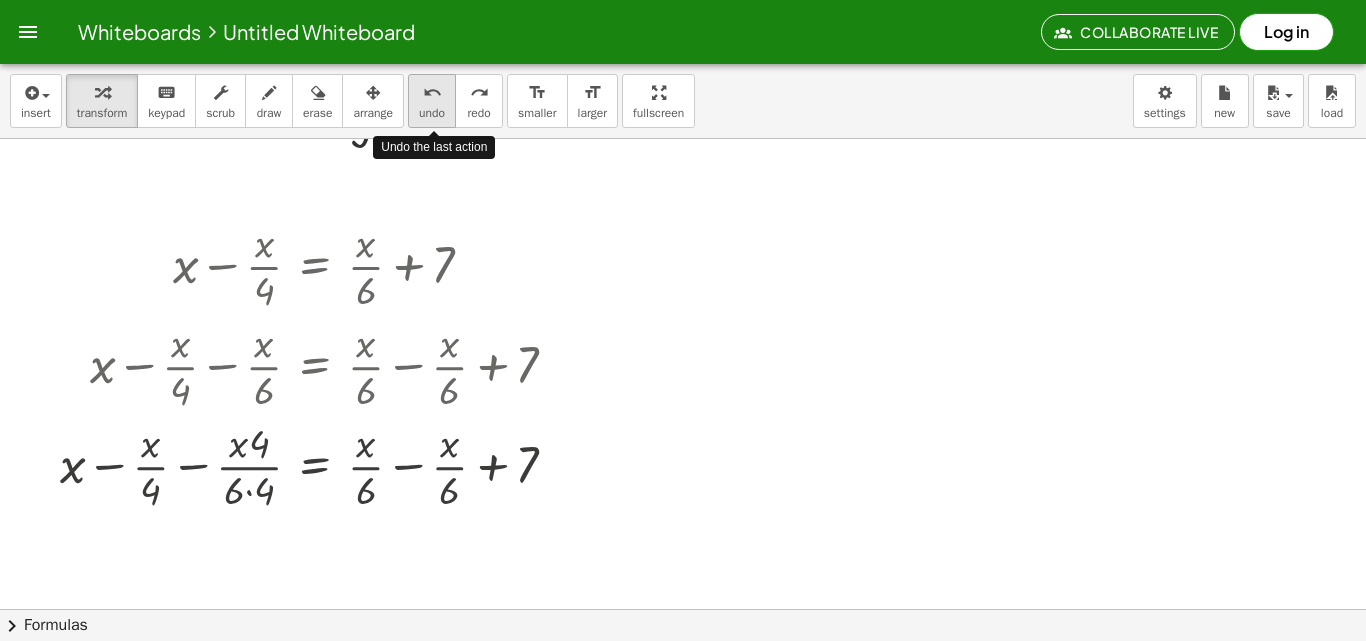 click on "undo" at bounding box center (432, 93) 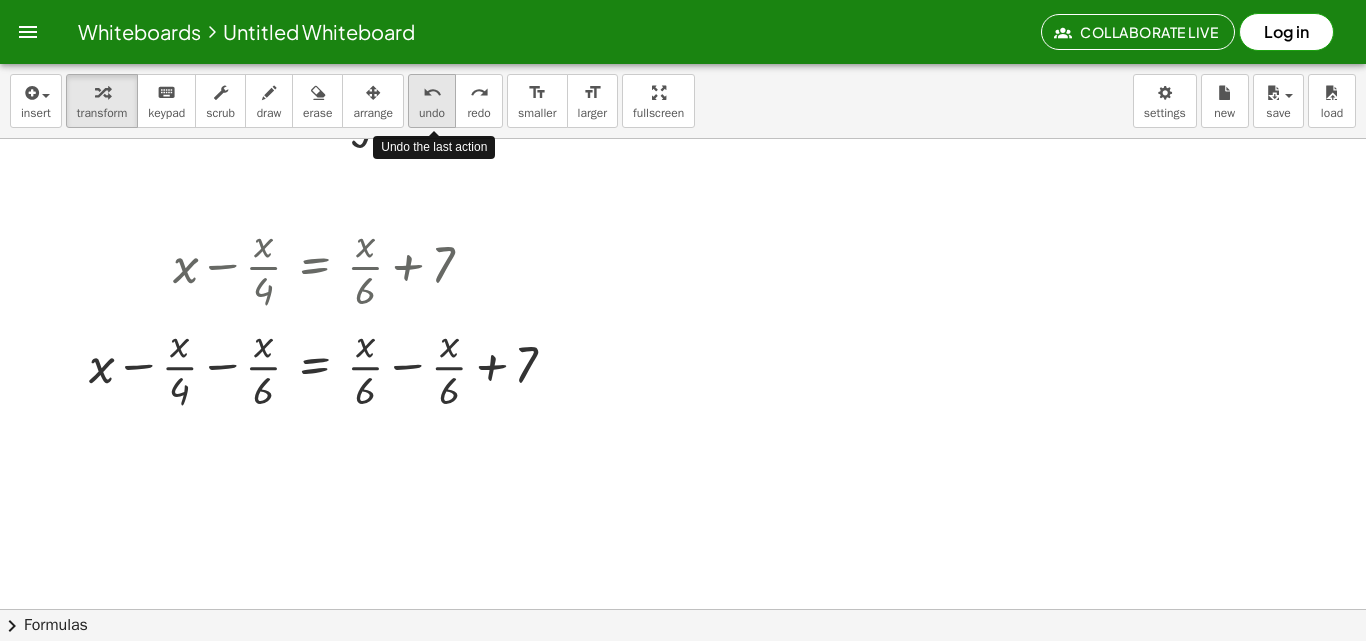click on "undo" at bounding box center [432, 93] 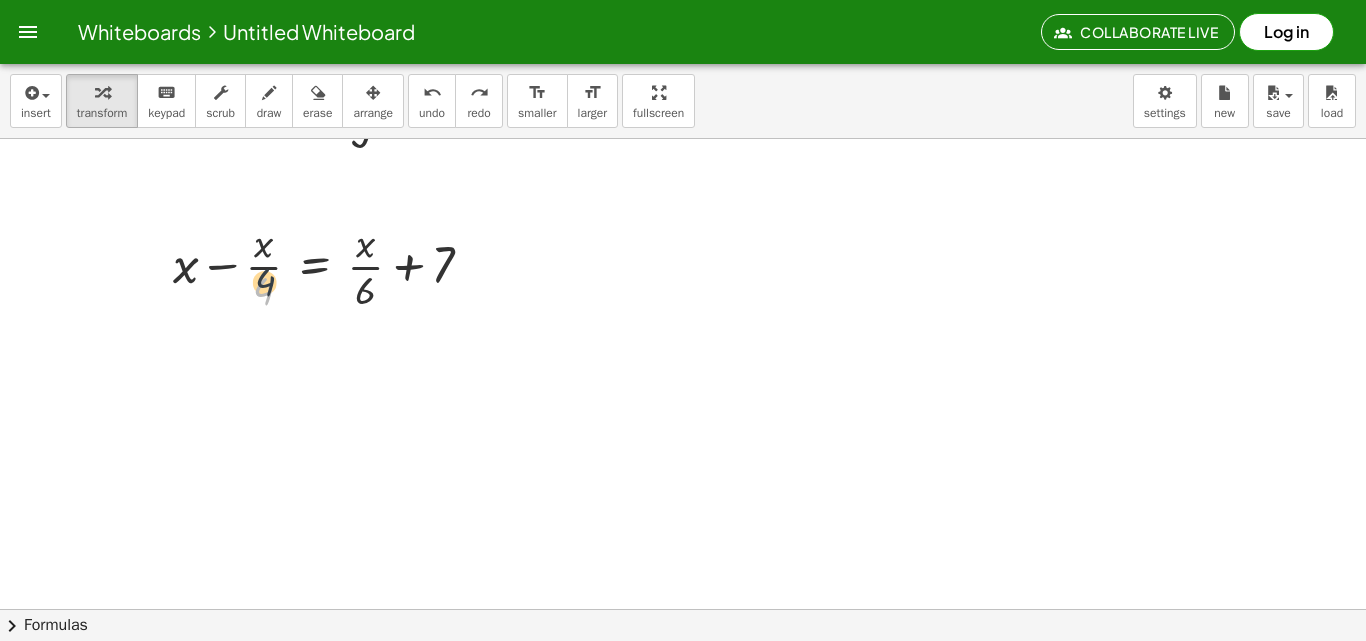 drag, startPoint x: 262, startPoint y: 290, endPoint x: 264, endPoint y: 268, distance: 22.090721 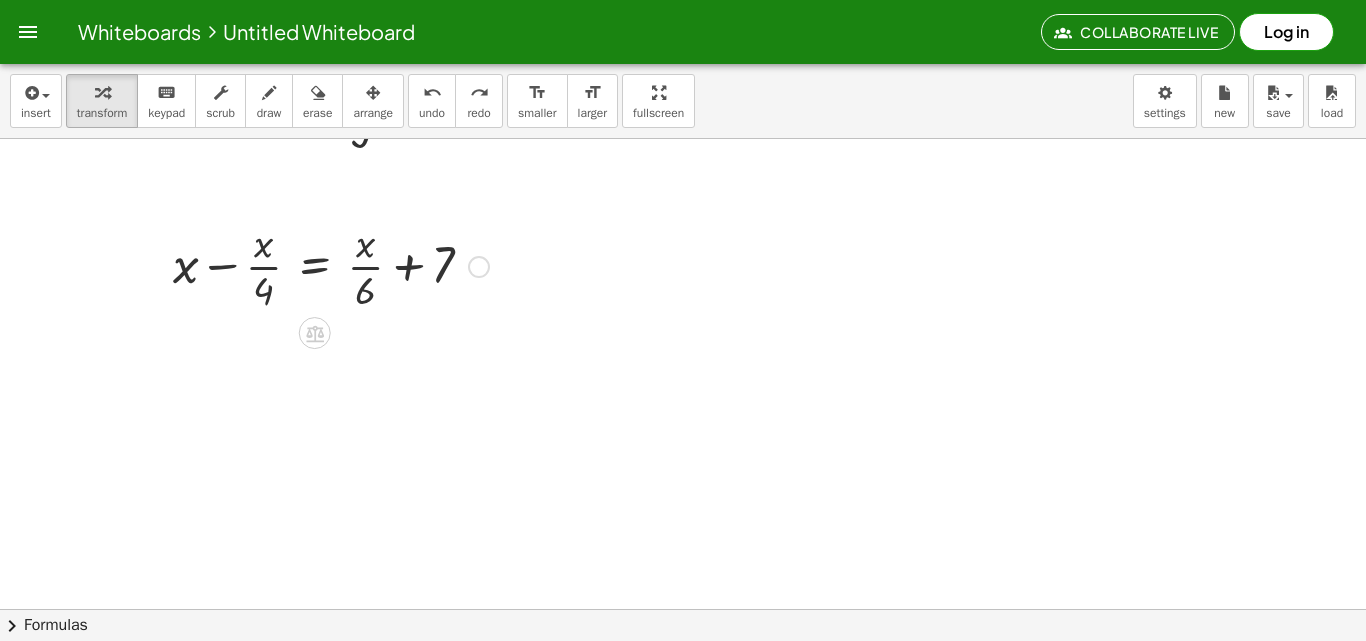 click at bounding box center [331, 265] 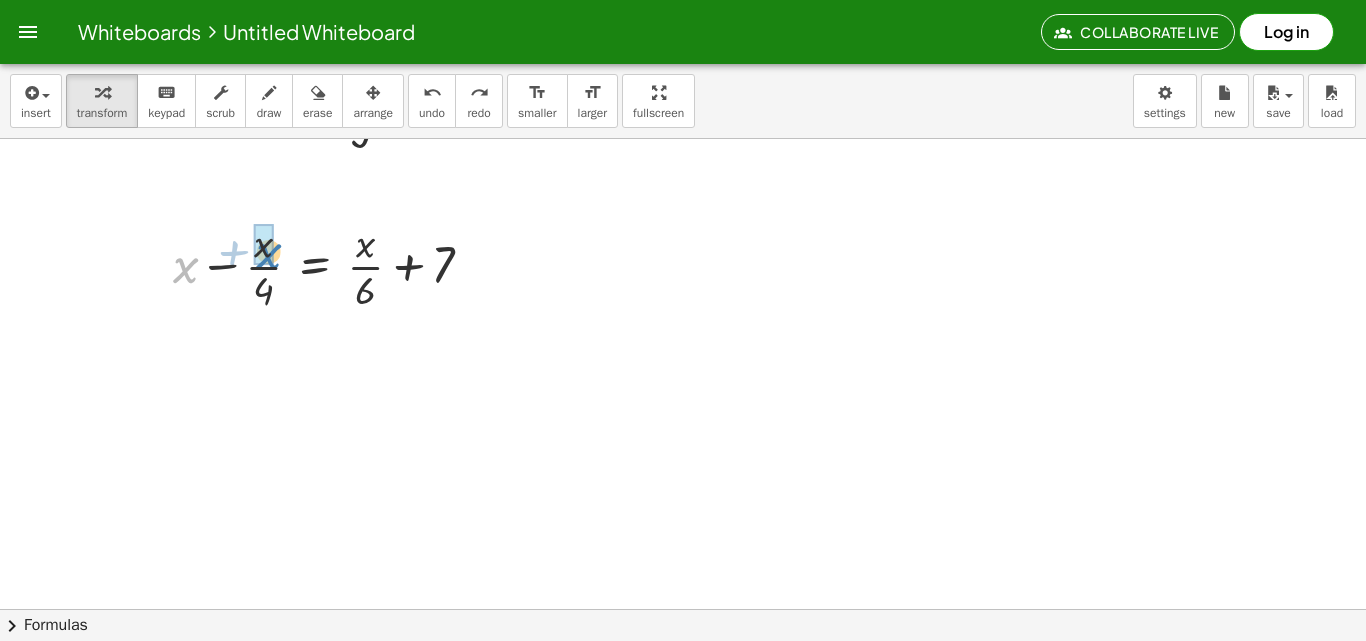drag, startPoint x: 198, startPoint y: 265, endPoint x: 278, endPoint y: 251, distance: 81.21576 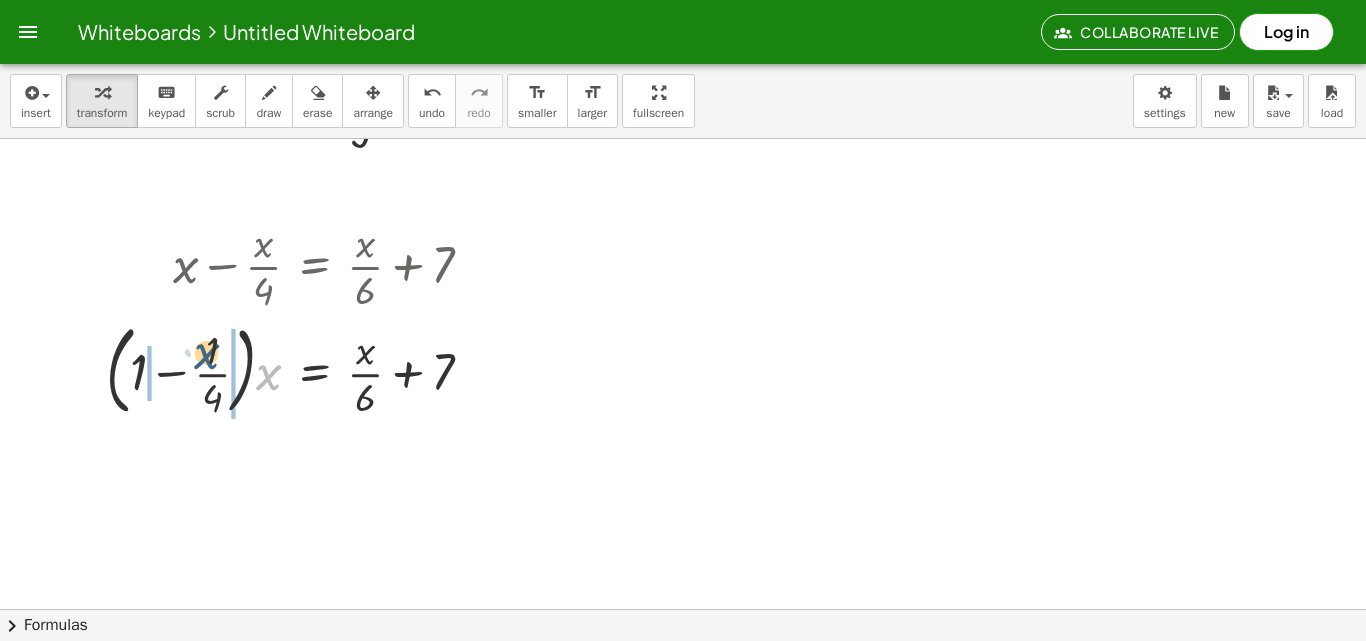 drag, startPoint x: 263, startPoint y: 374, endPoint x: 199, endPoint y: 353, distance: 67.357254 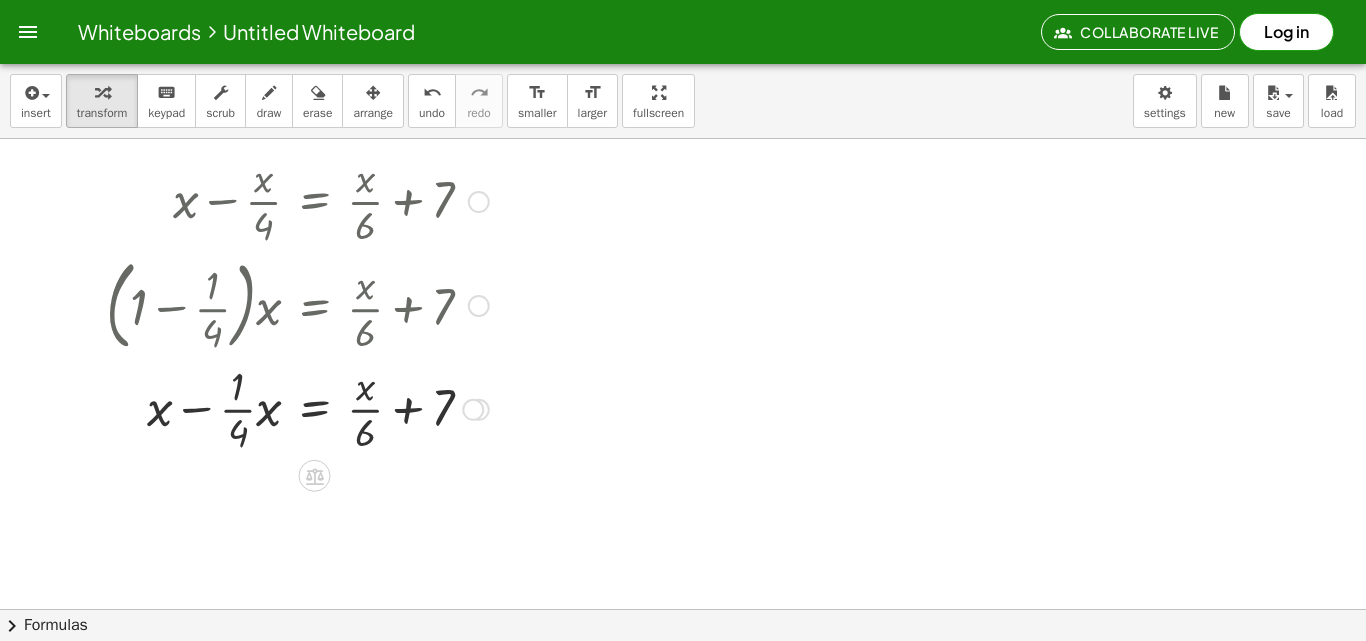 scroll, scrollTop: 5340, scrollLeft: 0, axis: vertical 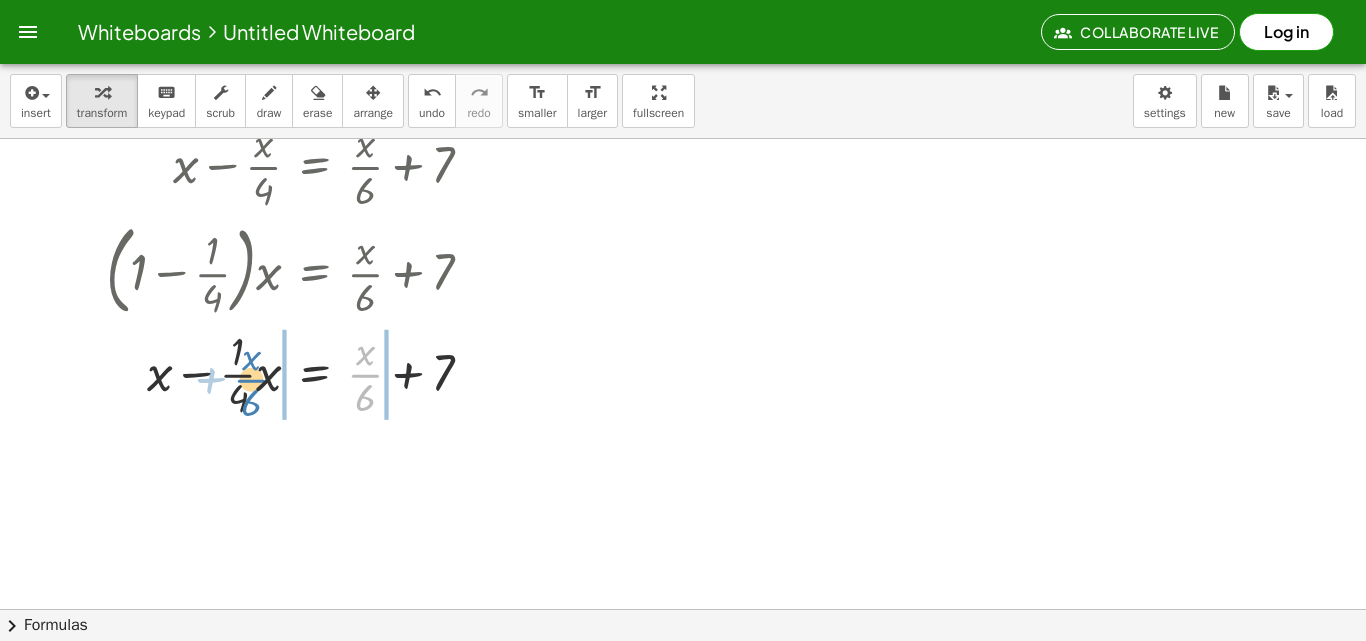 drag, startPoint x: 370, startPoint y: 374, endPoint x: 256, endPoint y: 379, distance: 114.1096 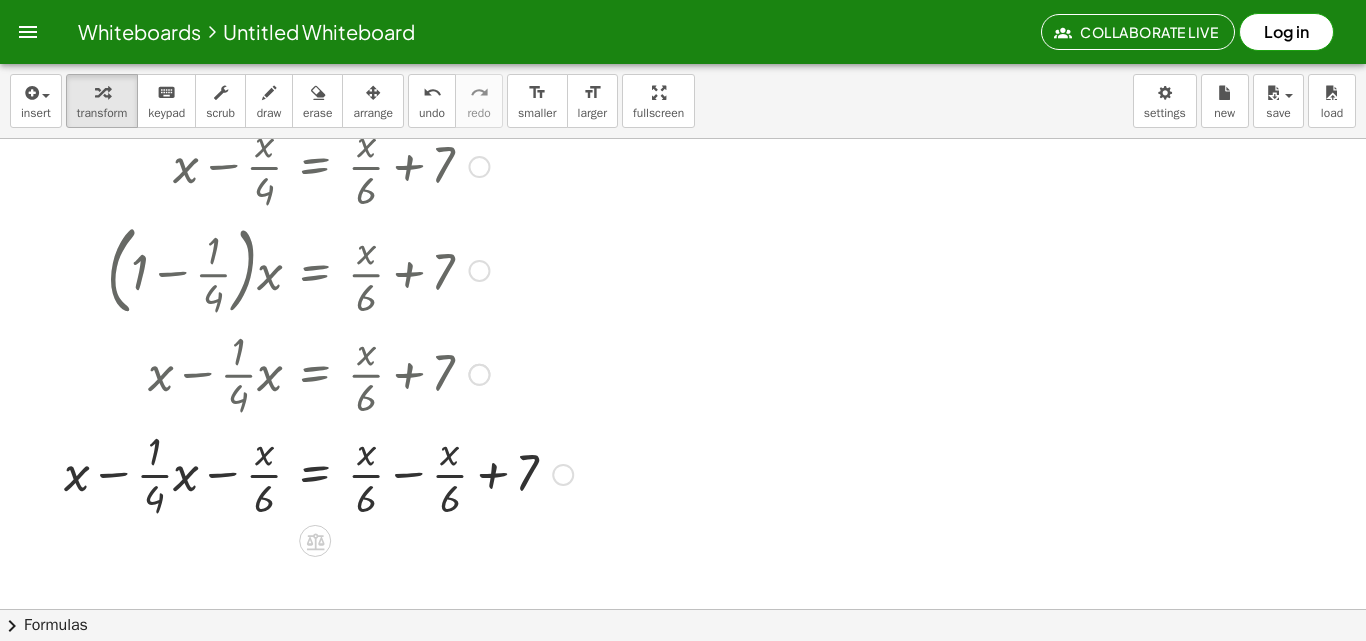 click at bounding box center (318, 473) 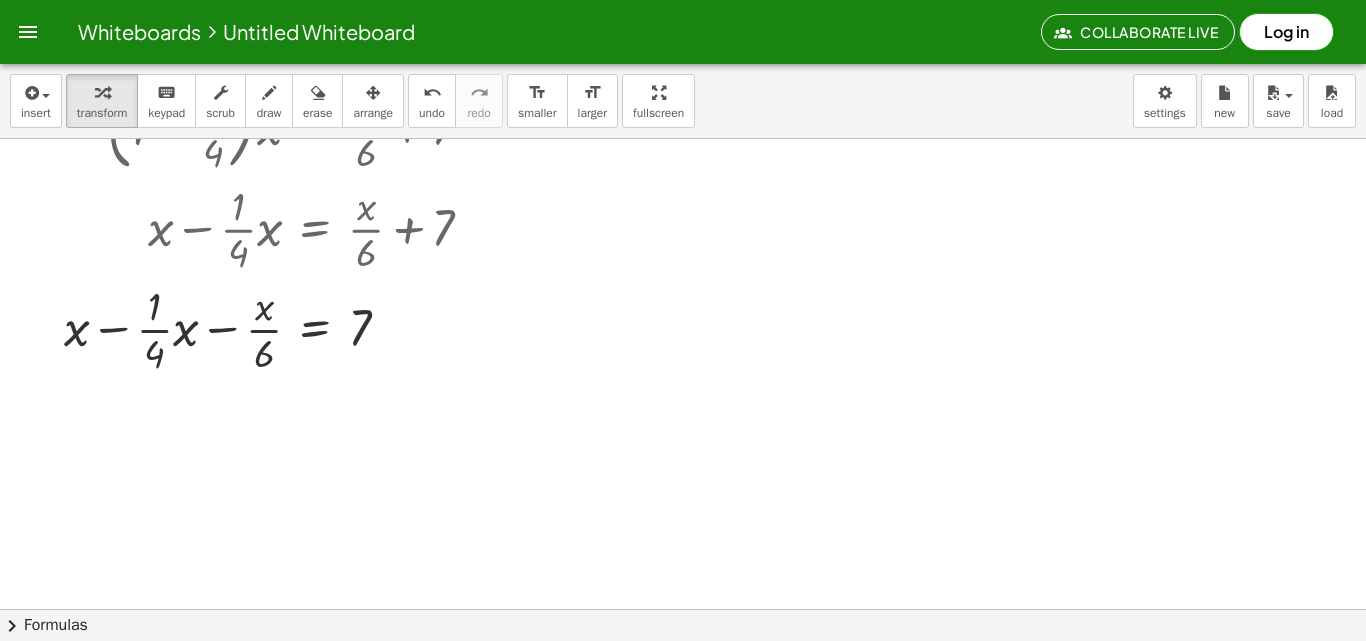 scroll, scrollTop: 5540, scrollLeft: 0, axis: vertical 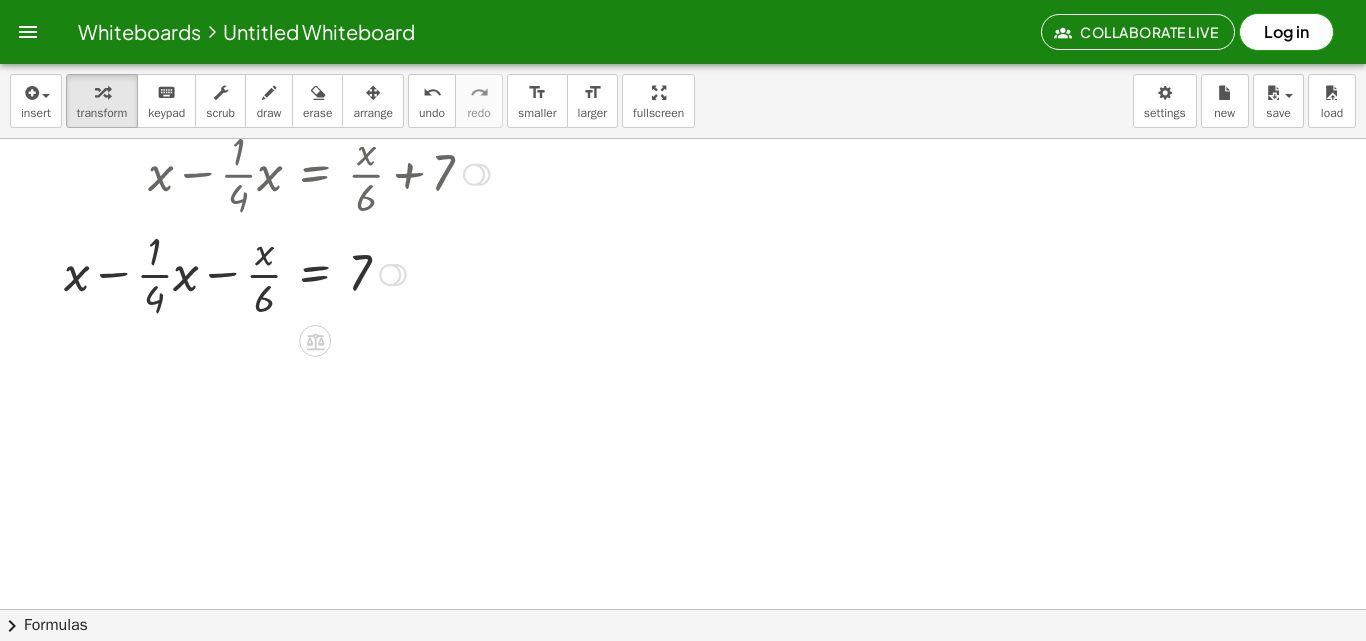 click at bounding box center (276, 273) 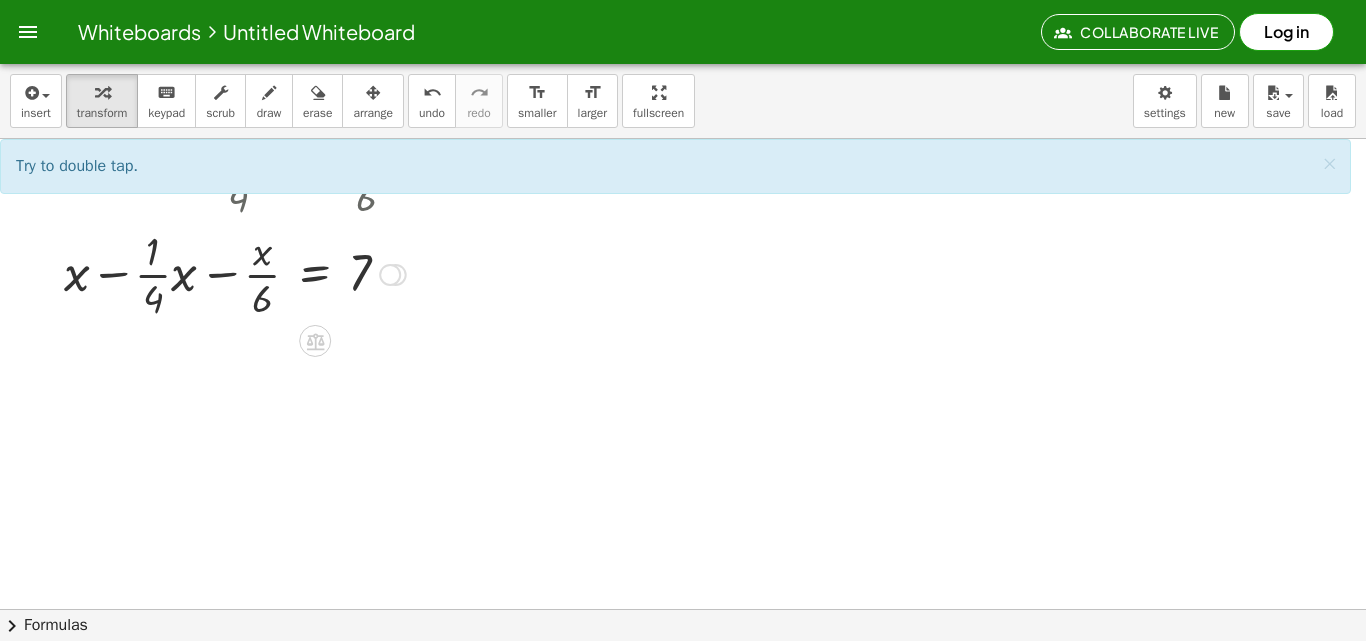 click at bounding box center (276, 273) 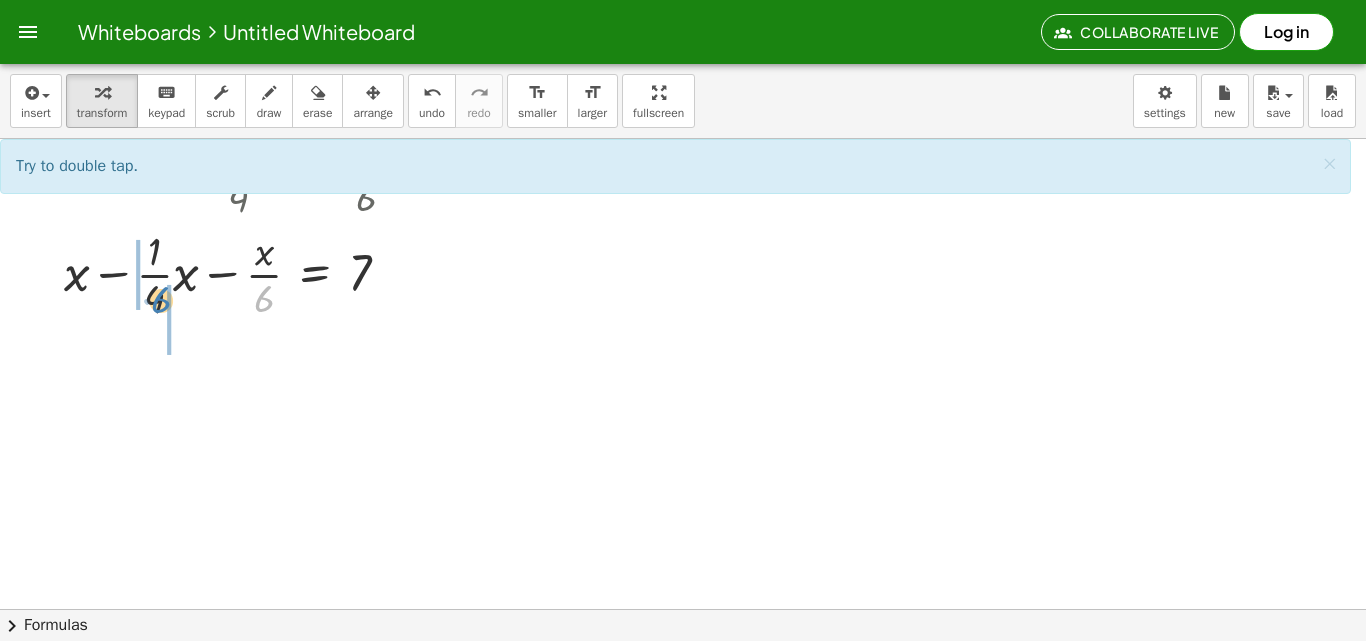 drag, startPoint x: 261, startPoint y: 299, endPoint x: 157, endPoint y: 297, distance: 104.019226 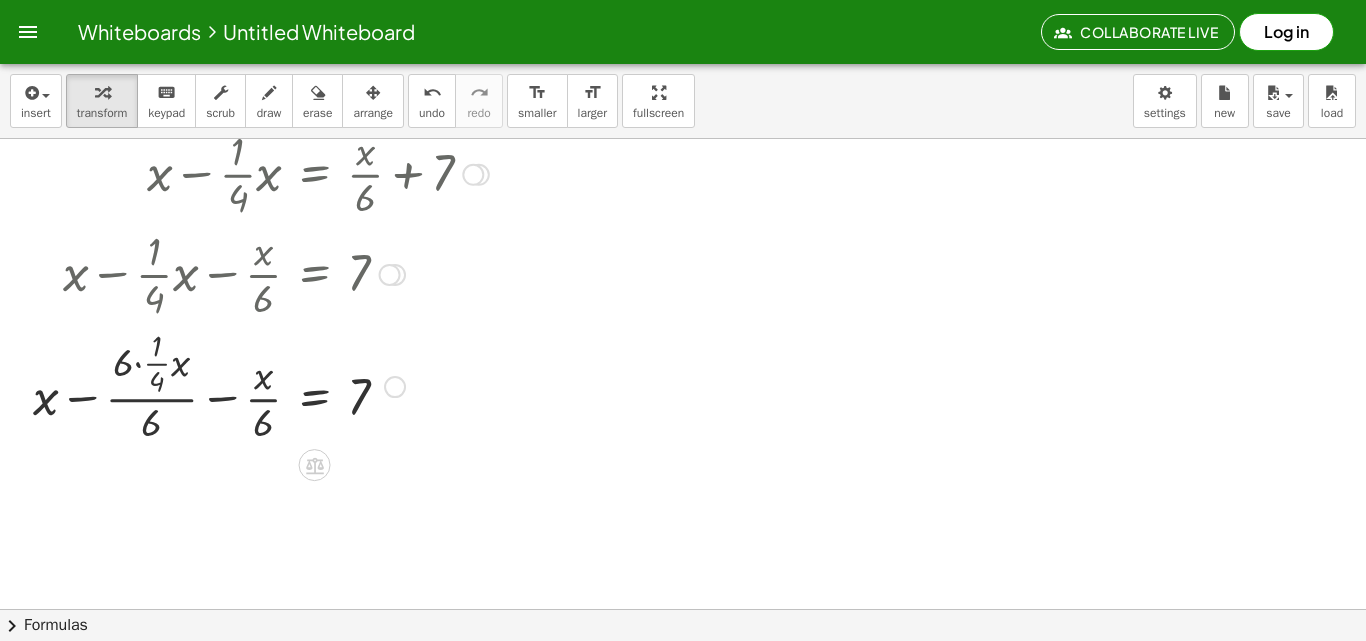 click at bounding box center (261, 385) 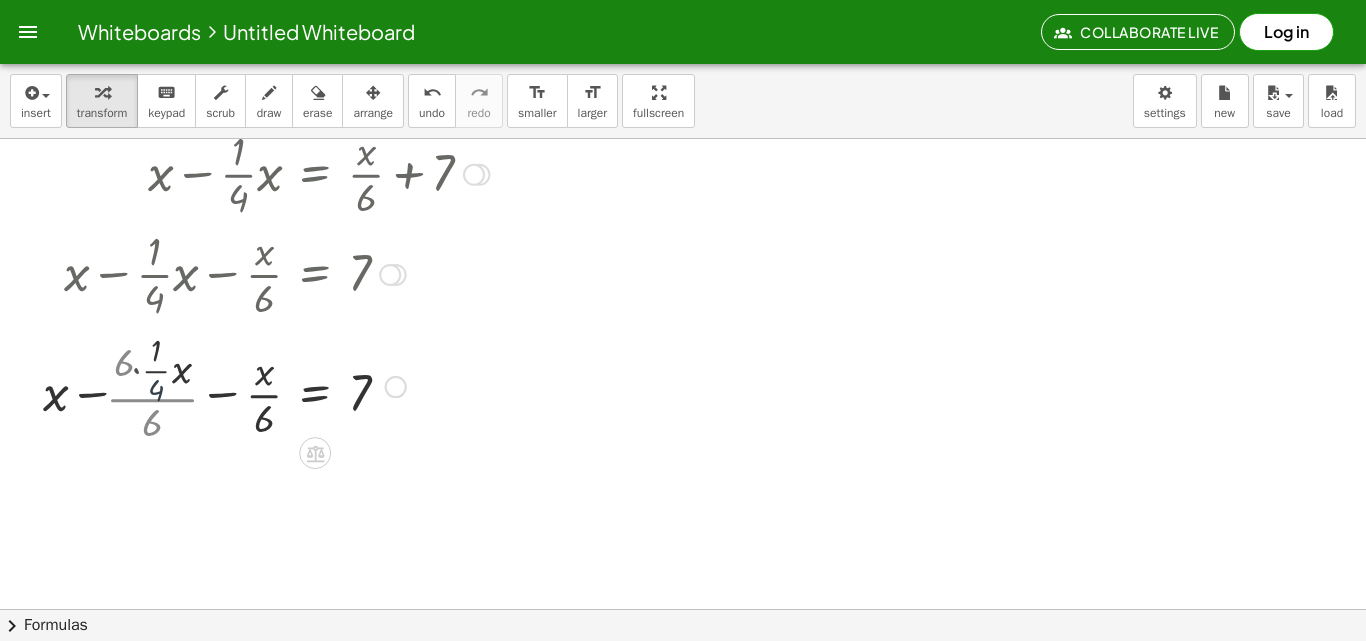 click at bounding box center (276, 385) 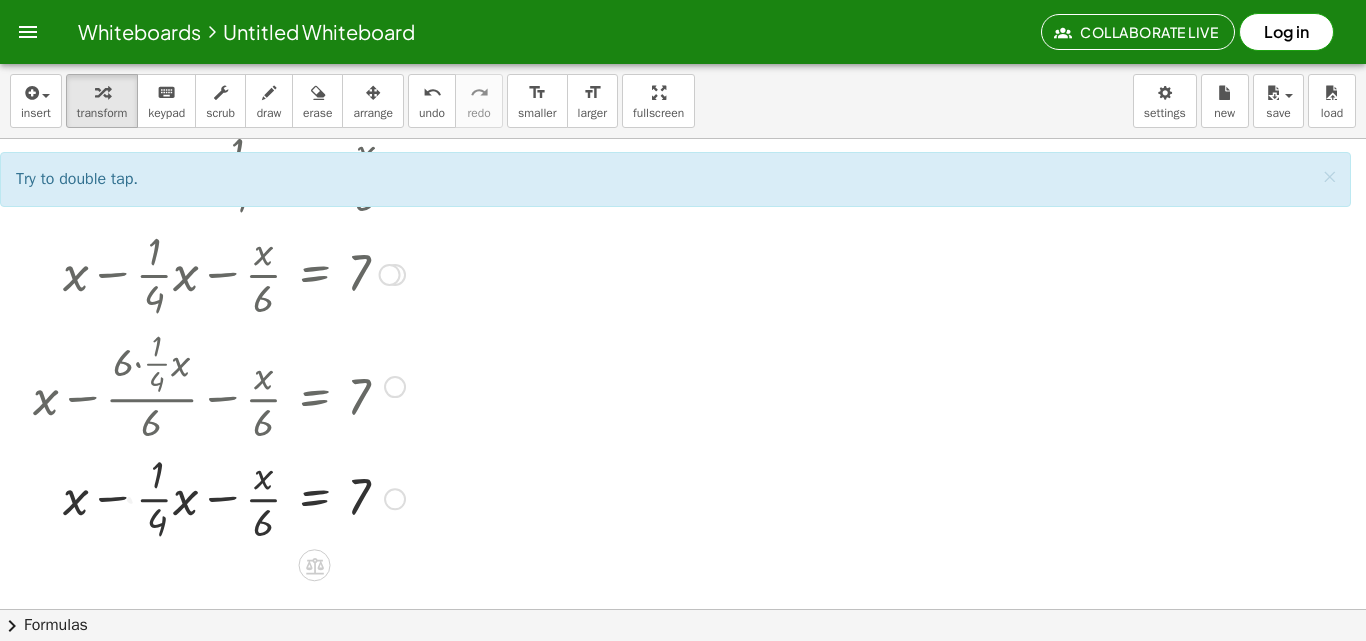 scroll, scrollTop: 5640, scrollLeft: 0, axis: vertical 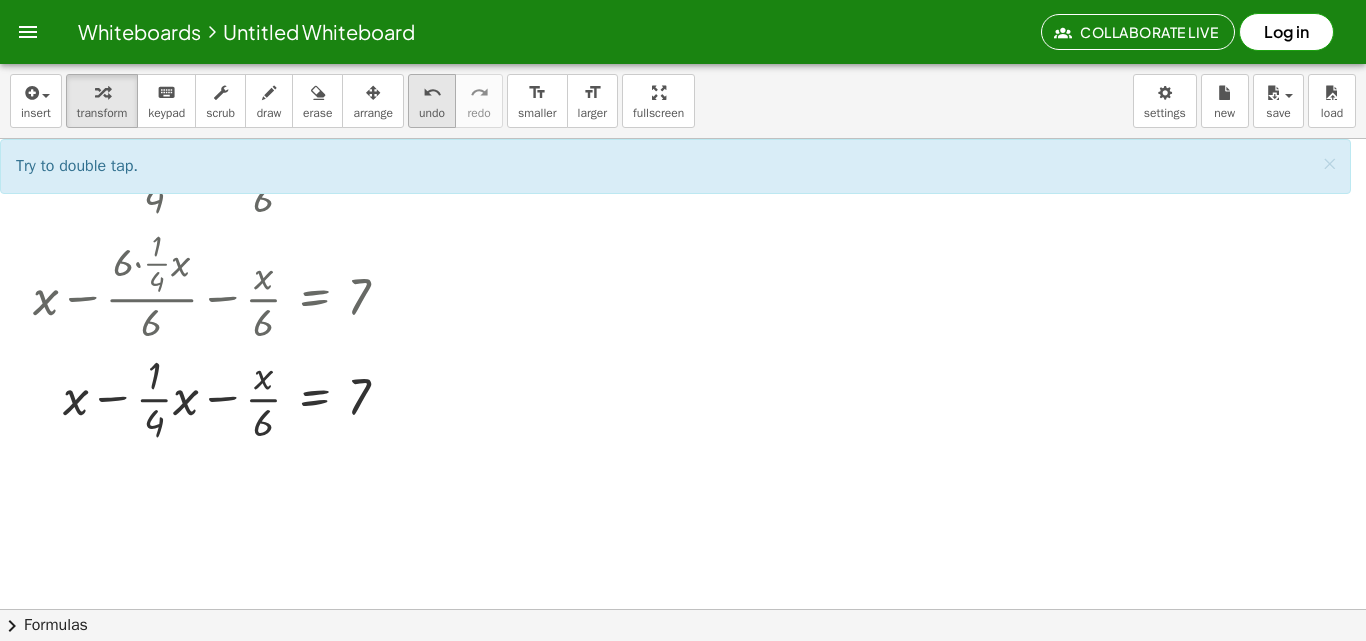 click on "undo" at bounding box center (432, 93) 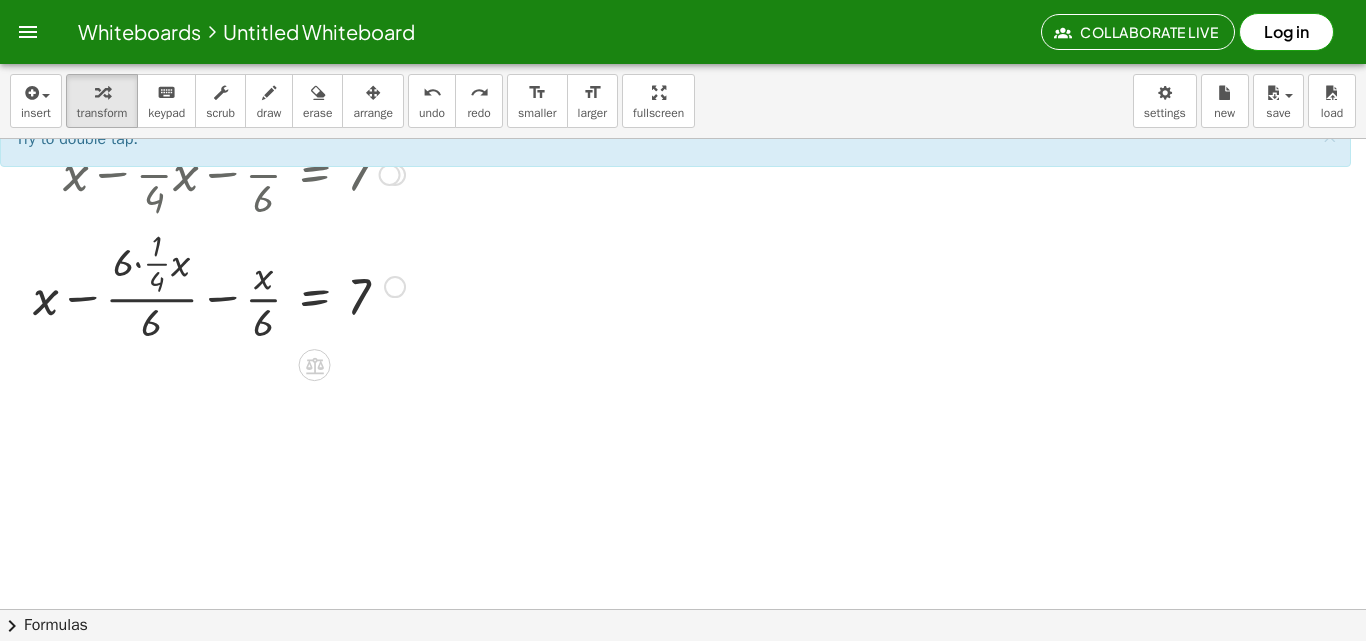 scroll, scrollTop: 5440, scrollLeft: 0, axis: vertical 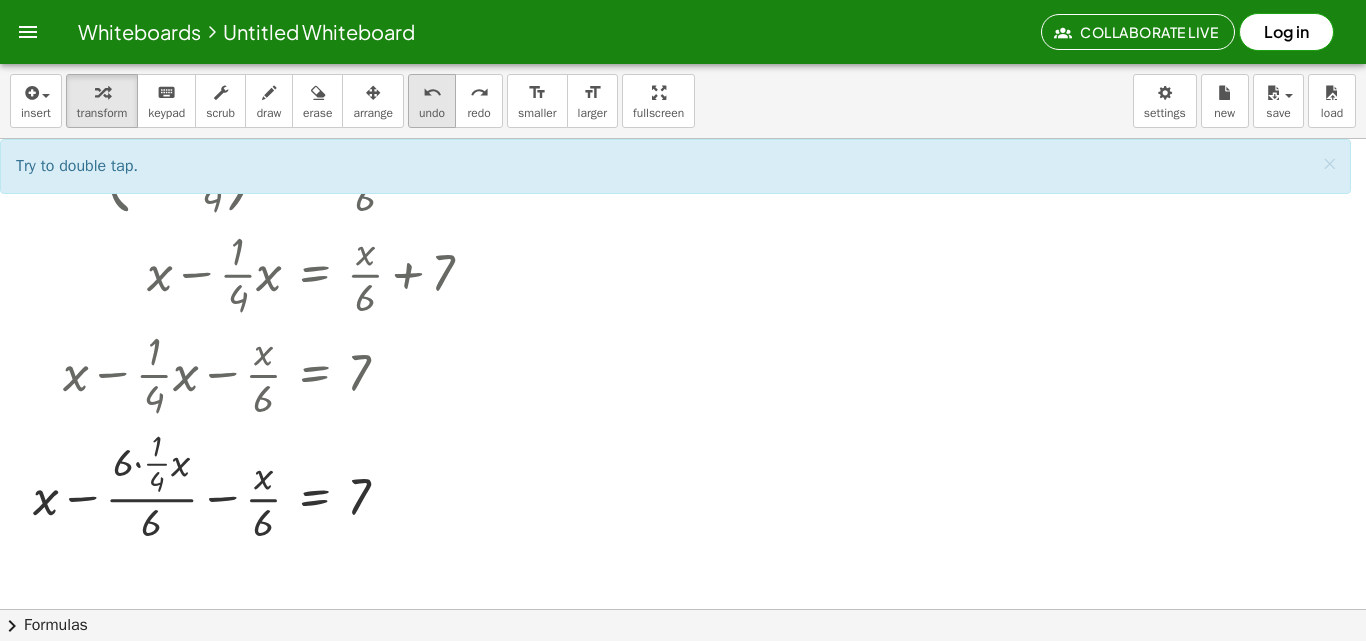click on "undo" at bounding box center (432, 93) 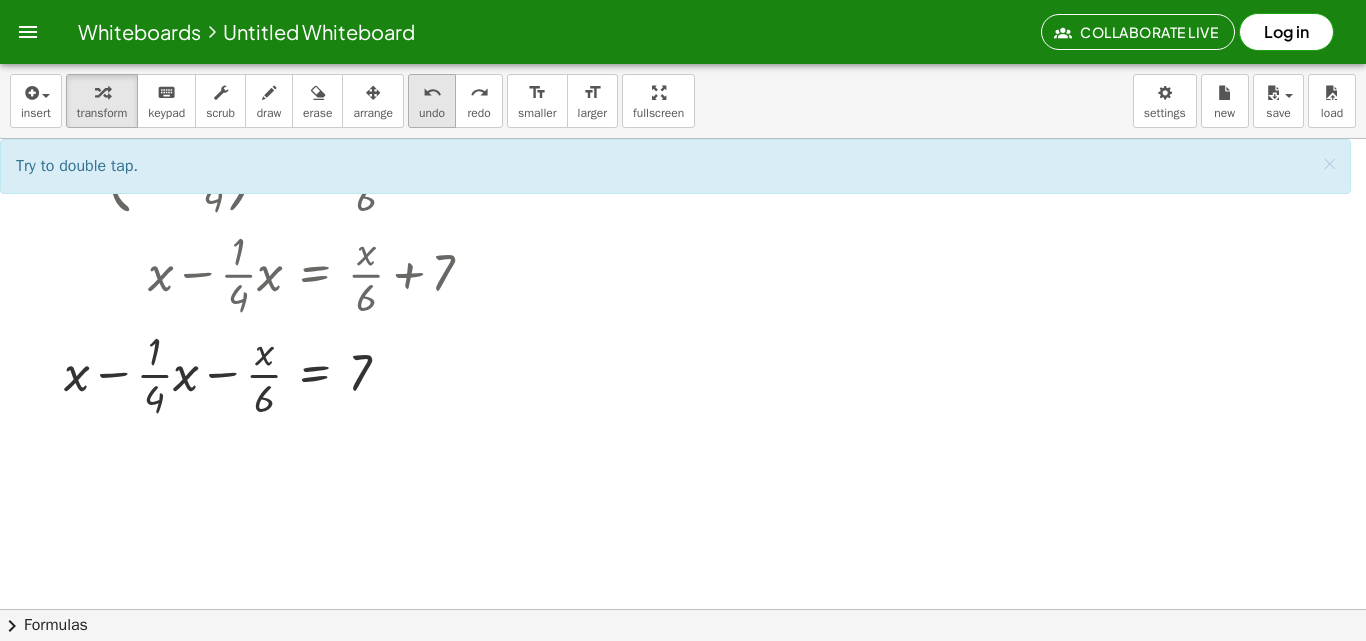 click on "undo" at bounding box center [432, 92] 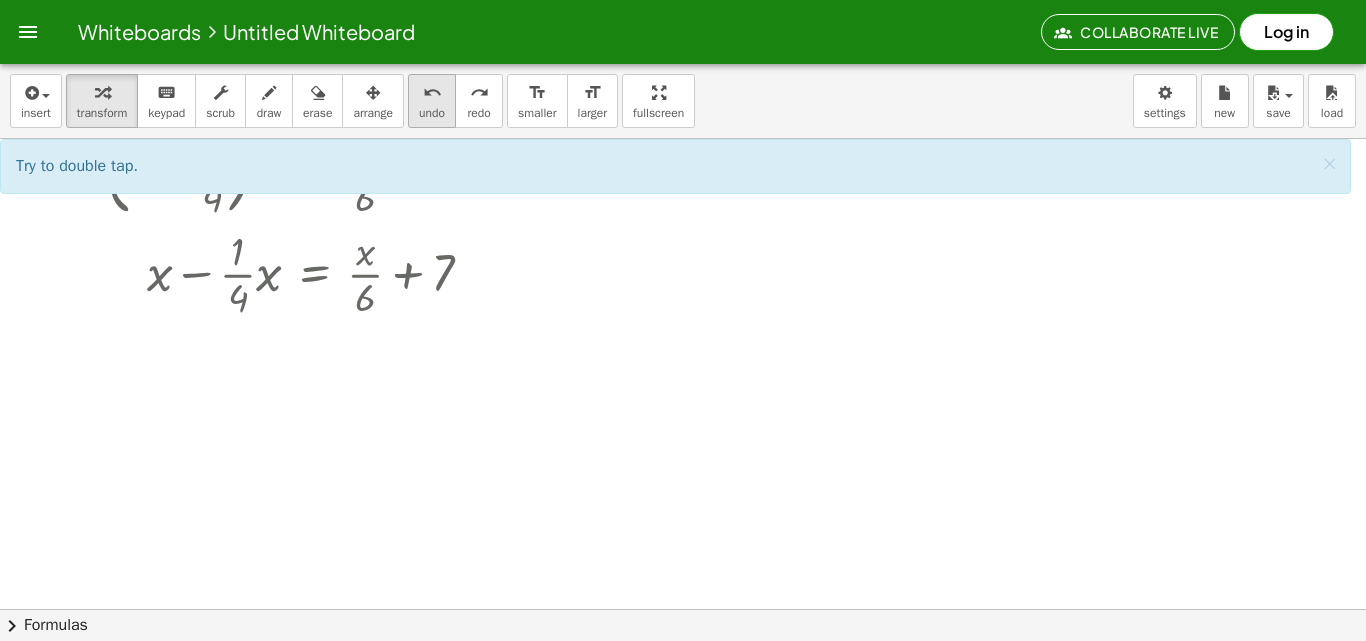 click on "undo undo" at bounding box center [432, 101] 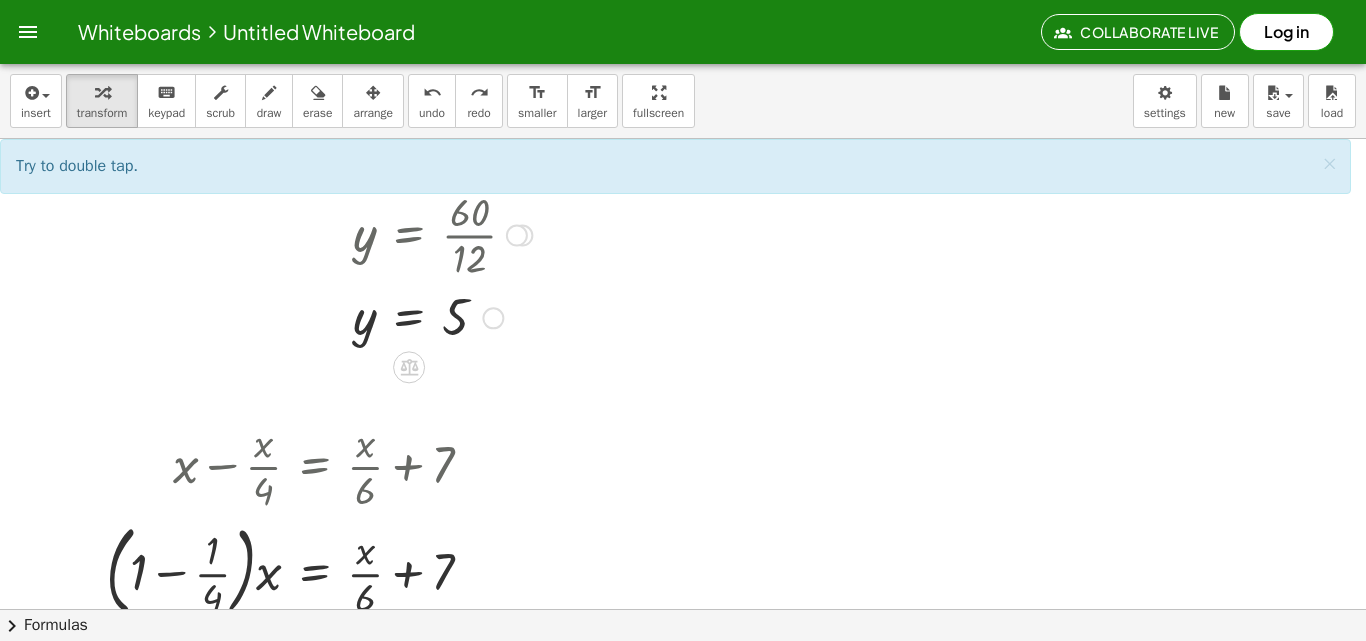 scroll, scrollTop: 5140, scrollLeft: 0, axis: vertical 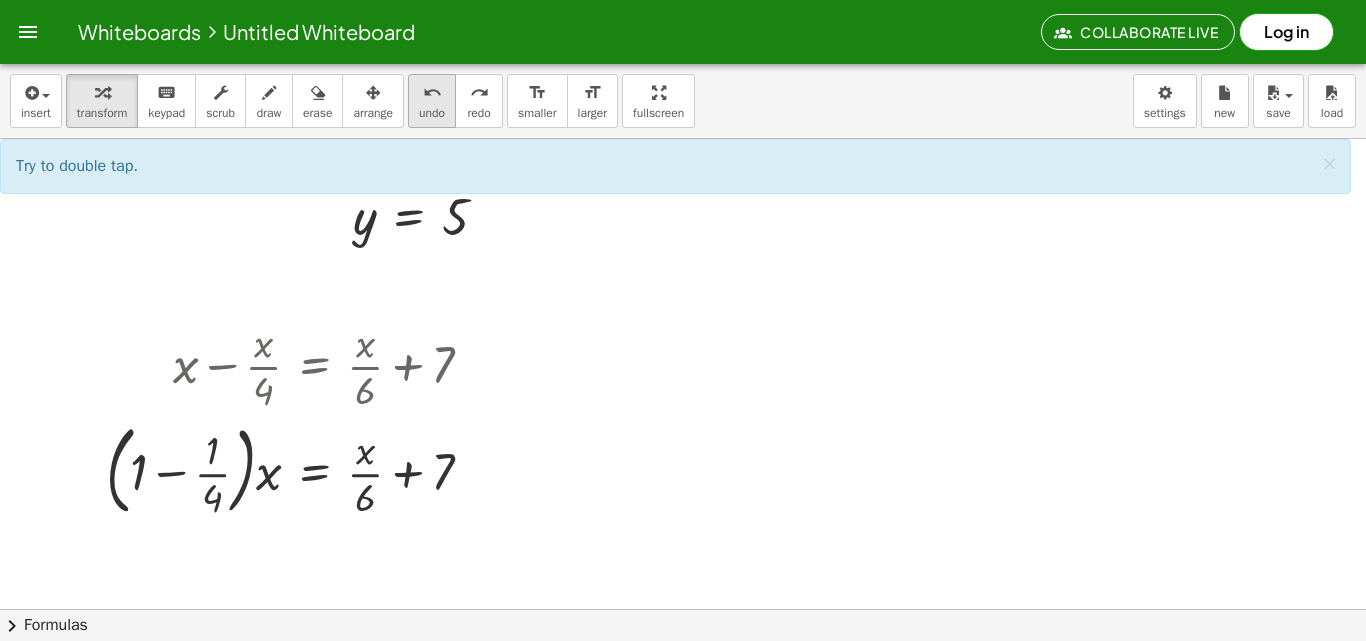 click on "undo" at bounding box center [432, 93] 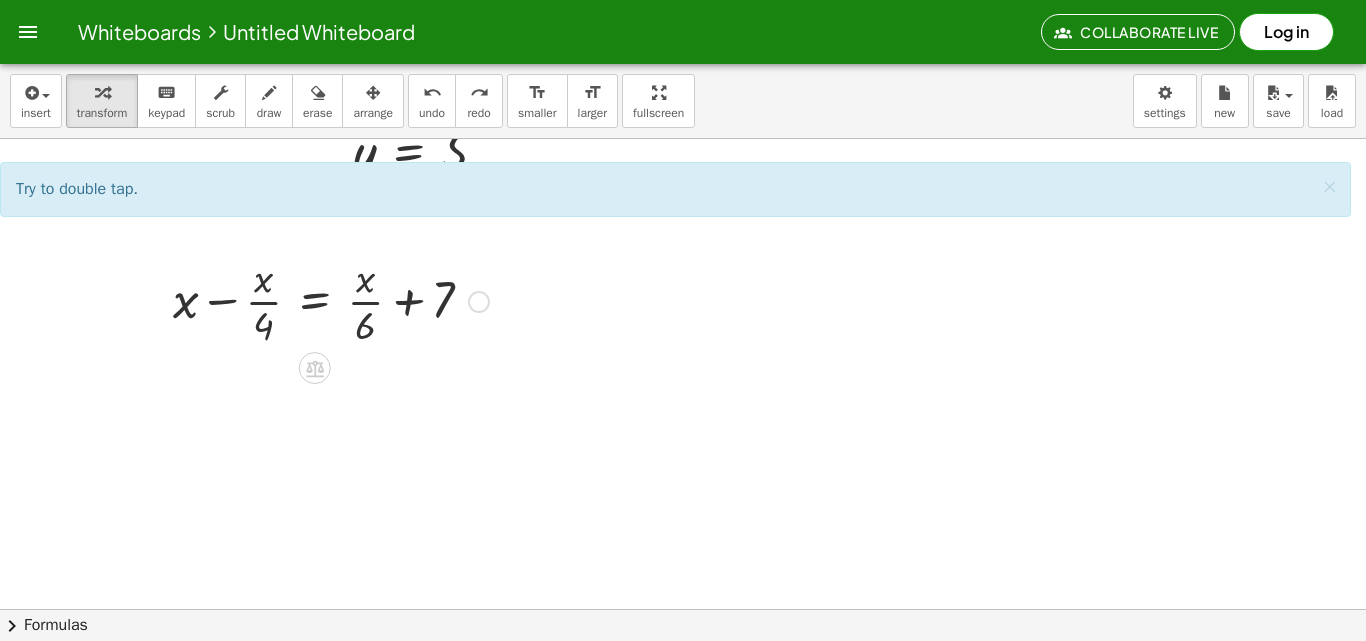 scroll, scrollTop: 5240, scrollLeft: 0, axis: vertical 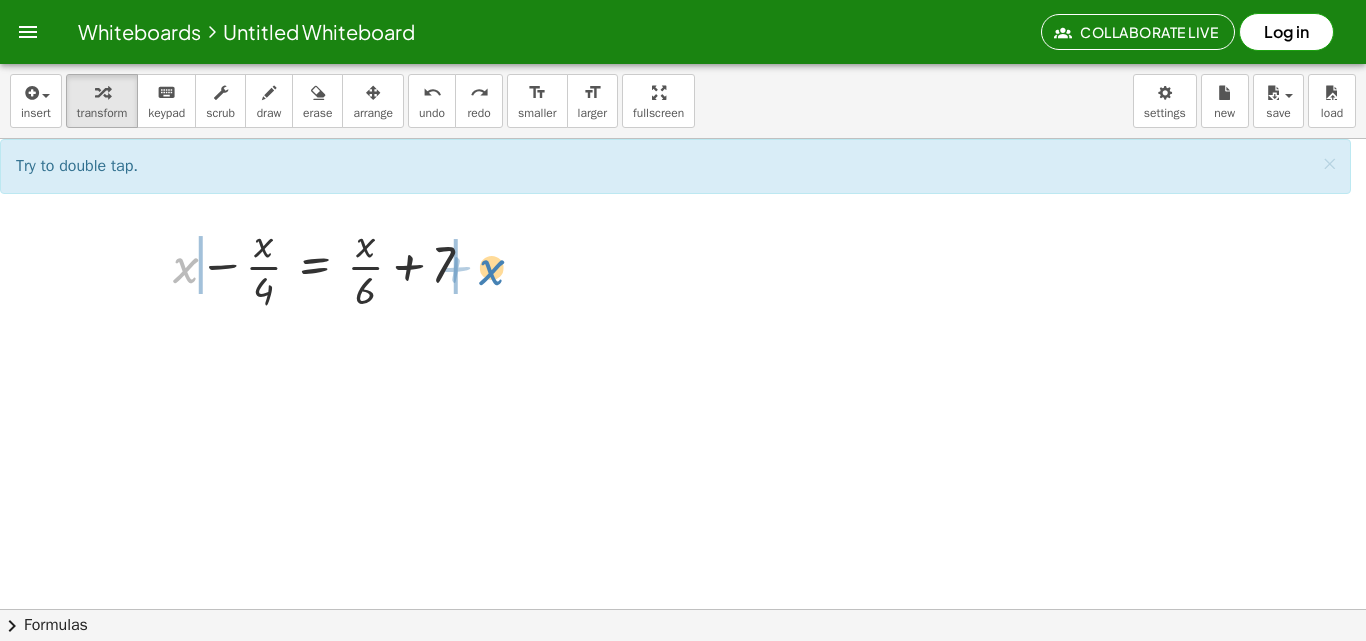 drag, startPoint x: 182, startPoint y: 262, endPoint x: 489, endPoint y: 264, distance: 307.0065 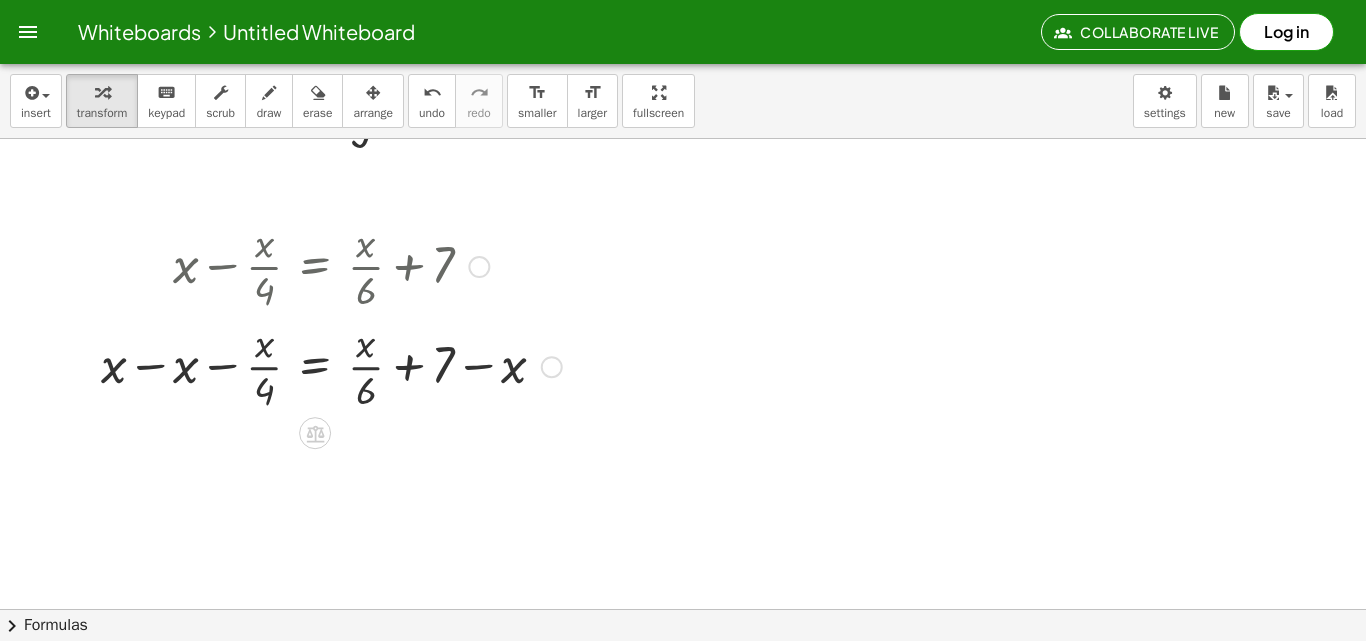 click at bounding box center (331, 365) 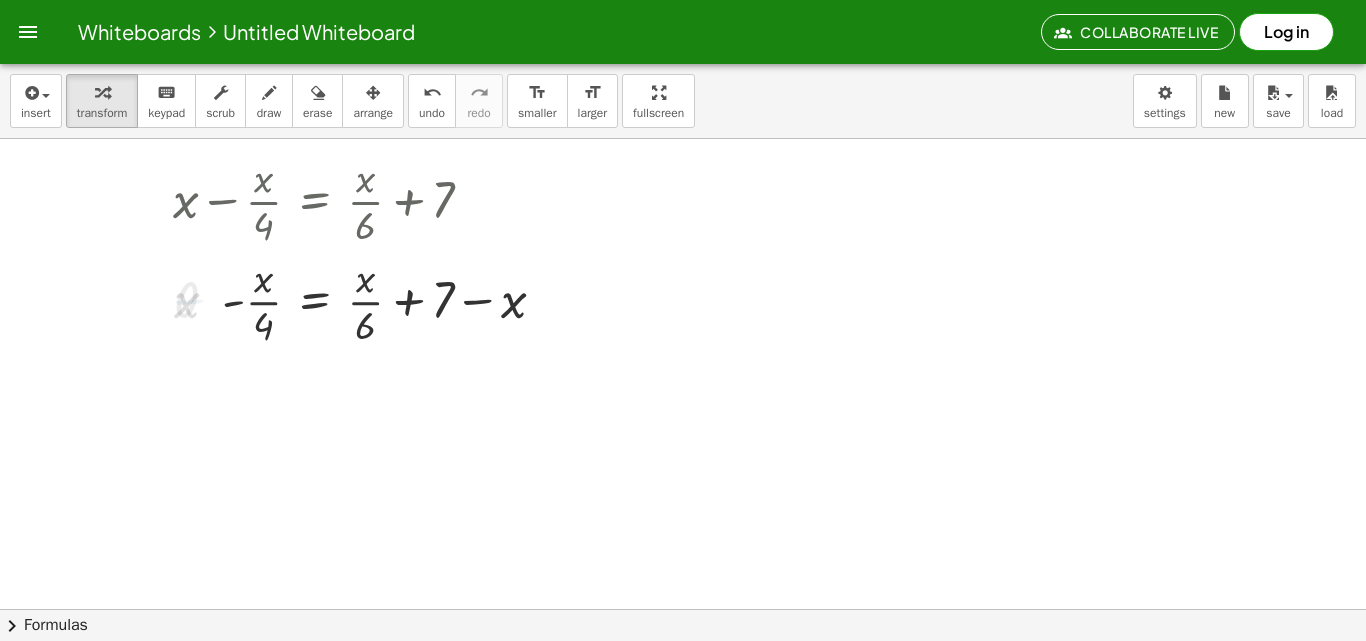 scroll, scrollTop: 5340, scrollLeft: 0, axis: vertical 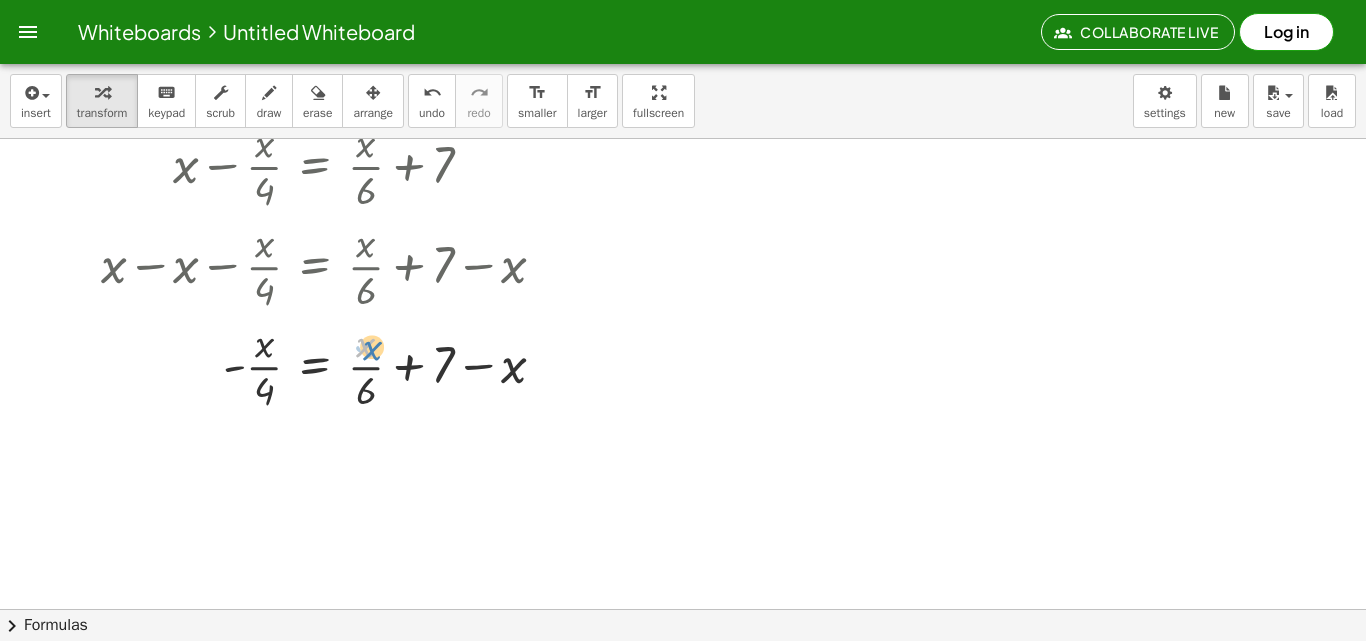 drag, startPoint x: 367, startPoint y: 355, endPoint x: 379, endPoint y: 358, distance: 12.369317 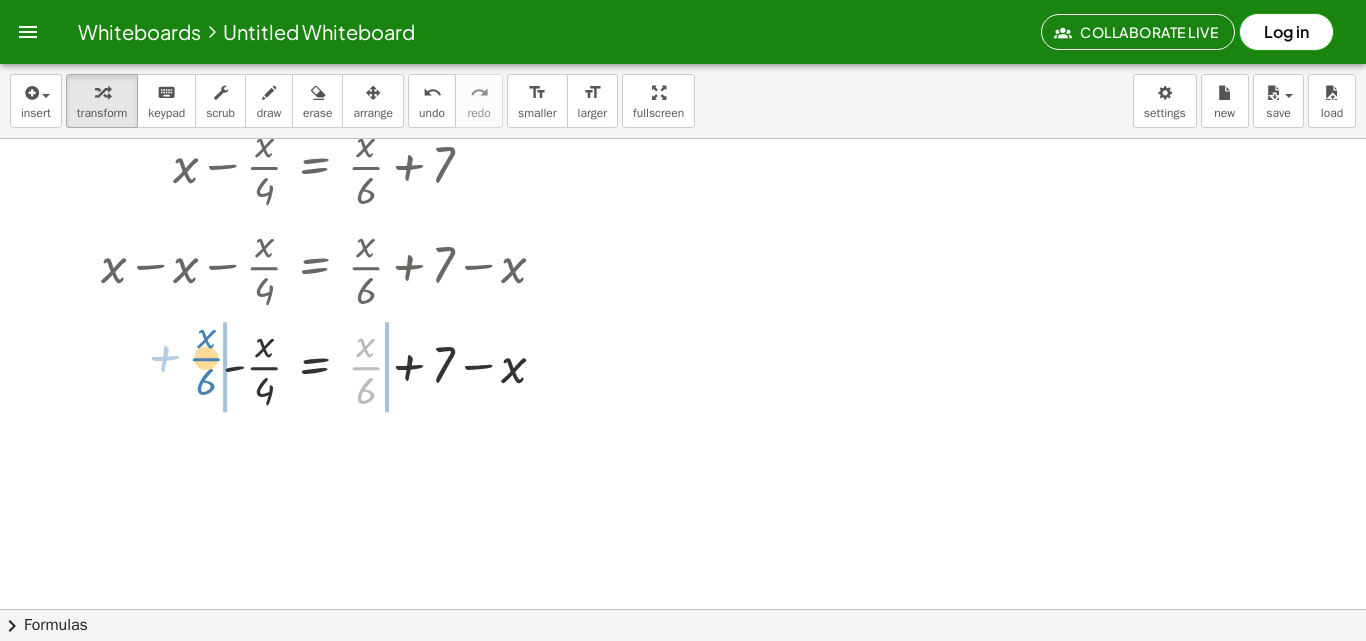 drag, startPoint x: 362, startPoint y: 372, endPoint x: 202, endPoint y: 363, distance: 160.25293 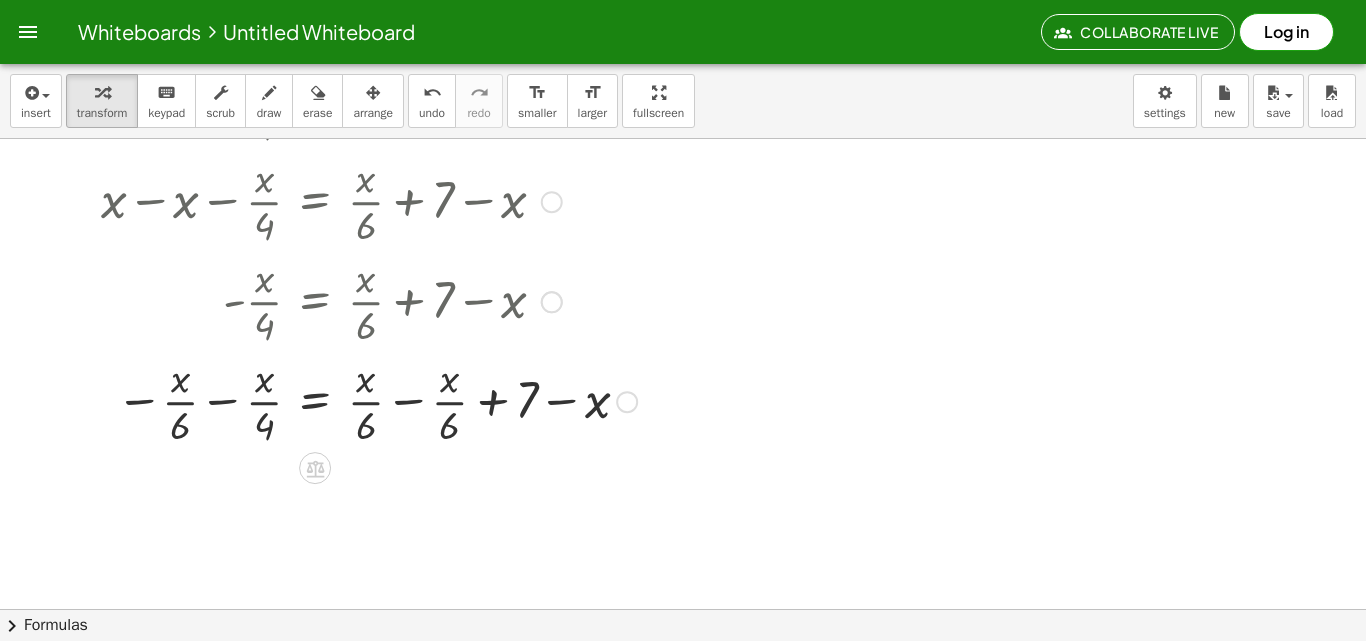 scroll, scrollTop: 5440, scrollLeft: 0, axis: vertical 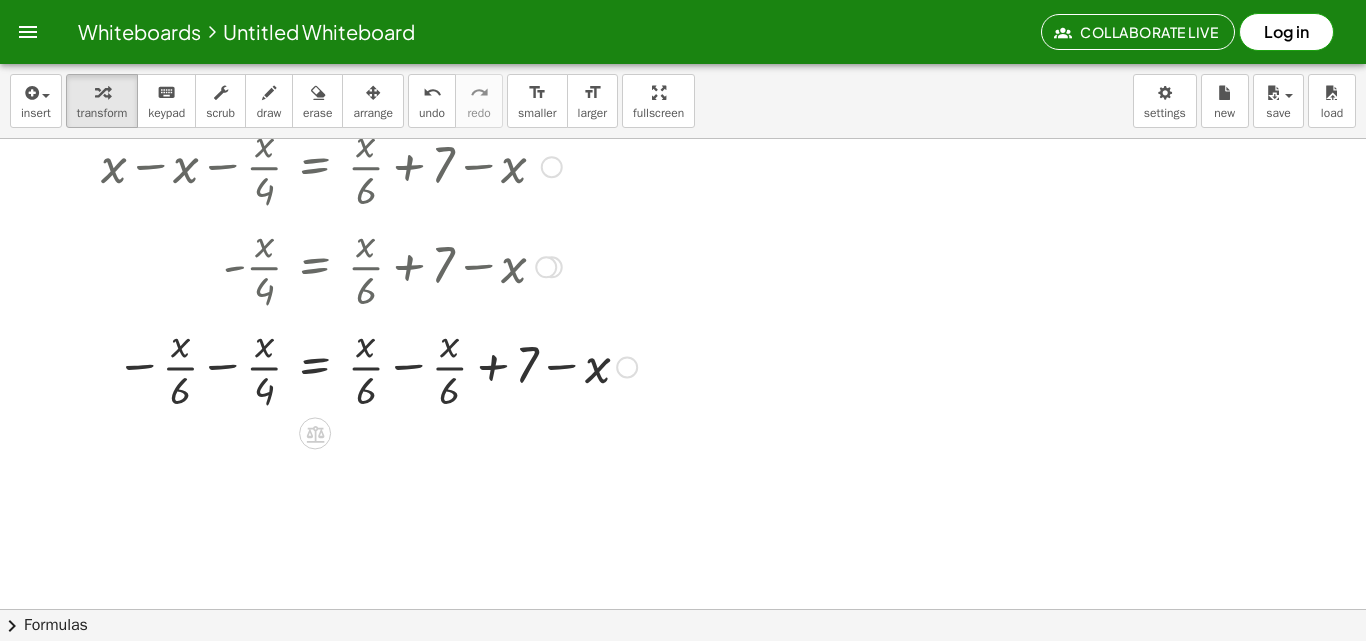 drag, startPoint x: 398, startPoint y: 366, endPoint x: 249, endPoint y: 357, distance: 149.27156 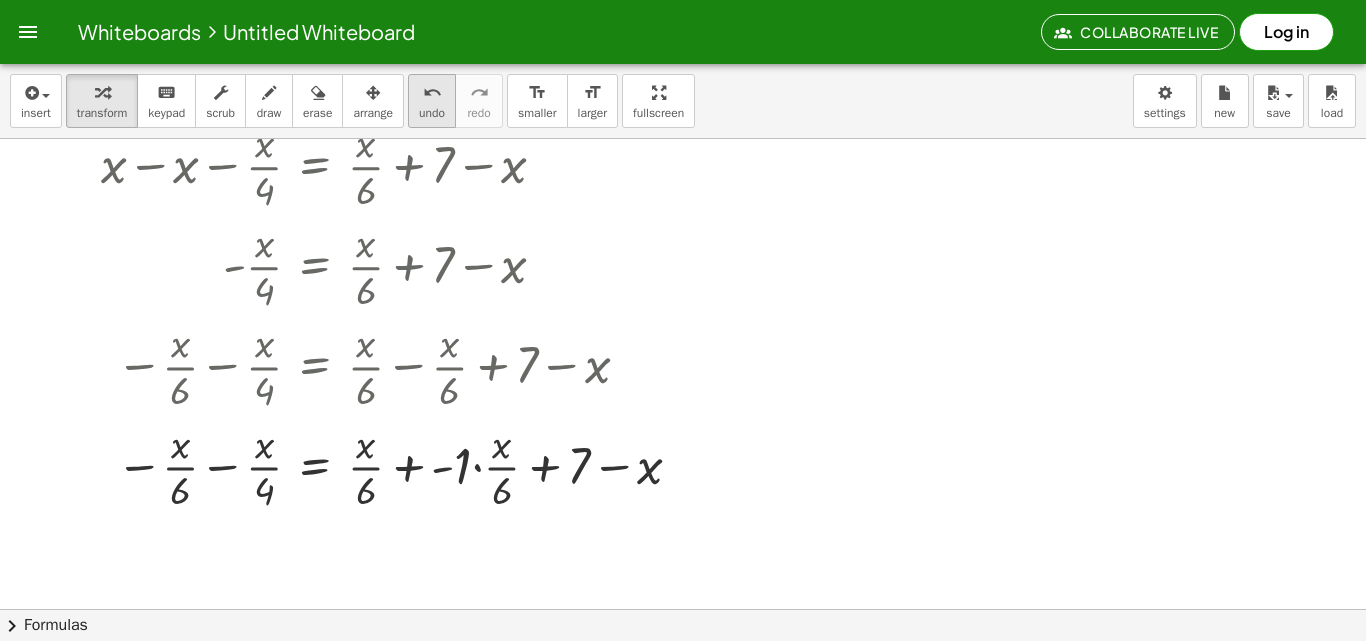 click on "undo" at bounding box center (432, 113) 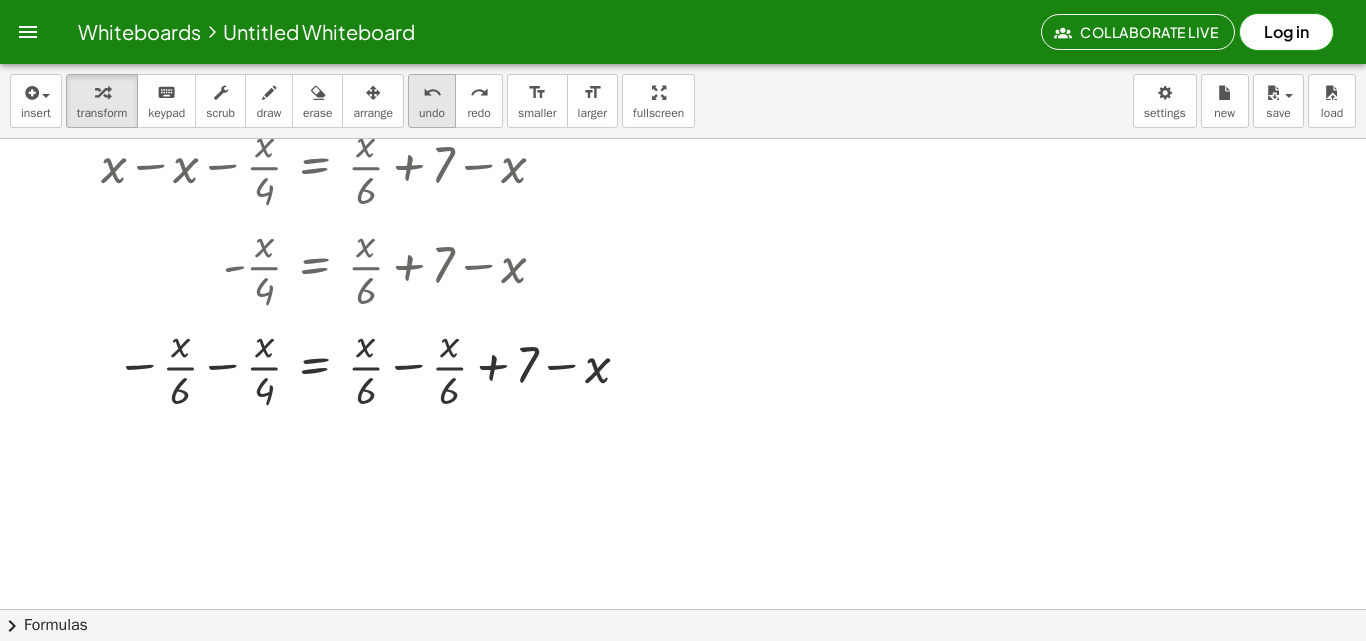 click on "undo undo" at bounding box center (432, 101) 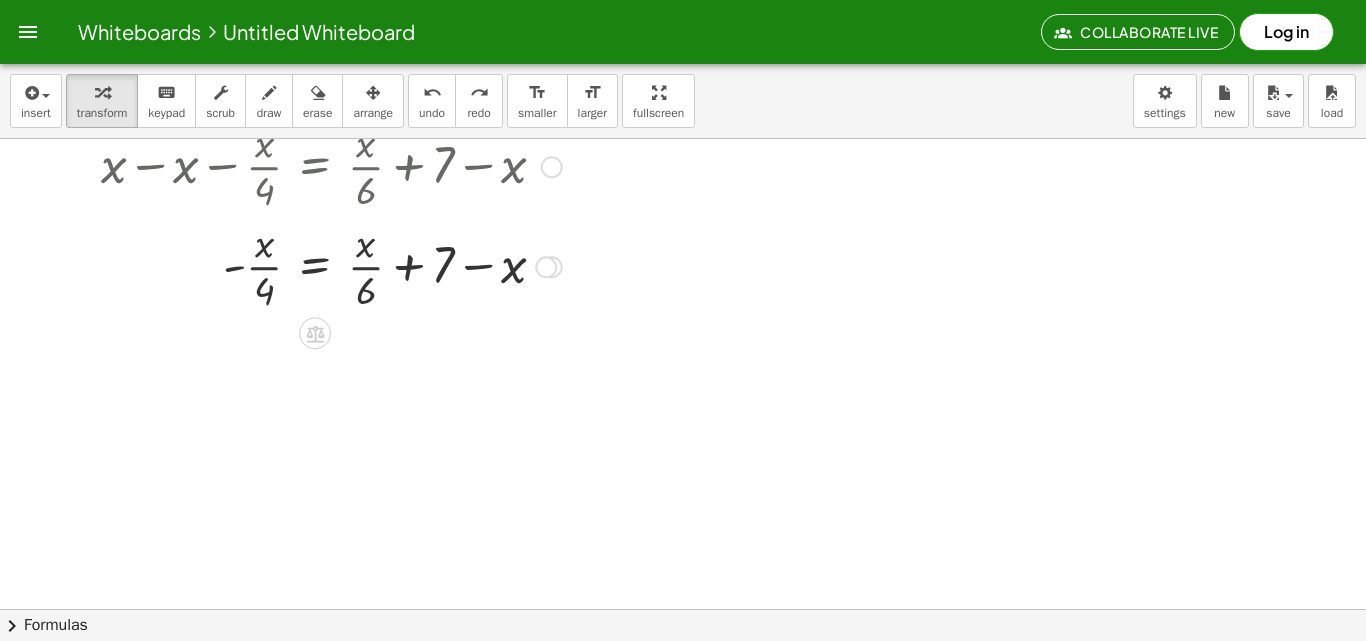 scroll, scrollTop: 5340, scrollLeft: 0, axis: vertical 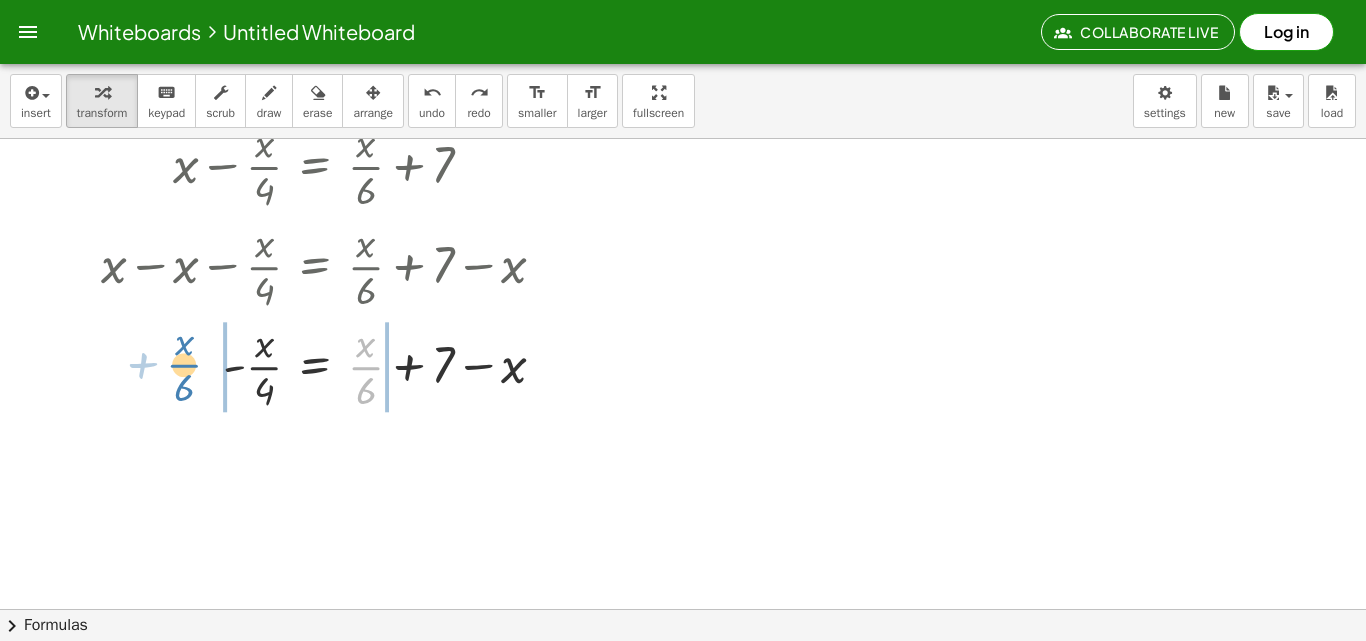 drag, startPoint x: 371, startPoint y: 364, endPoint x: 189, endPoint y: 361, distance: 182.02472 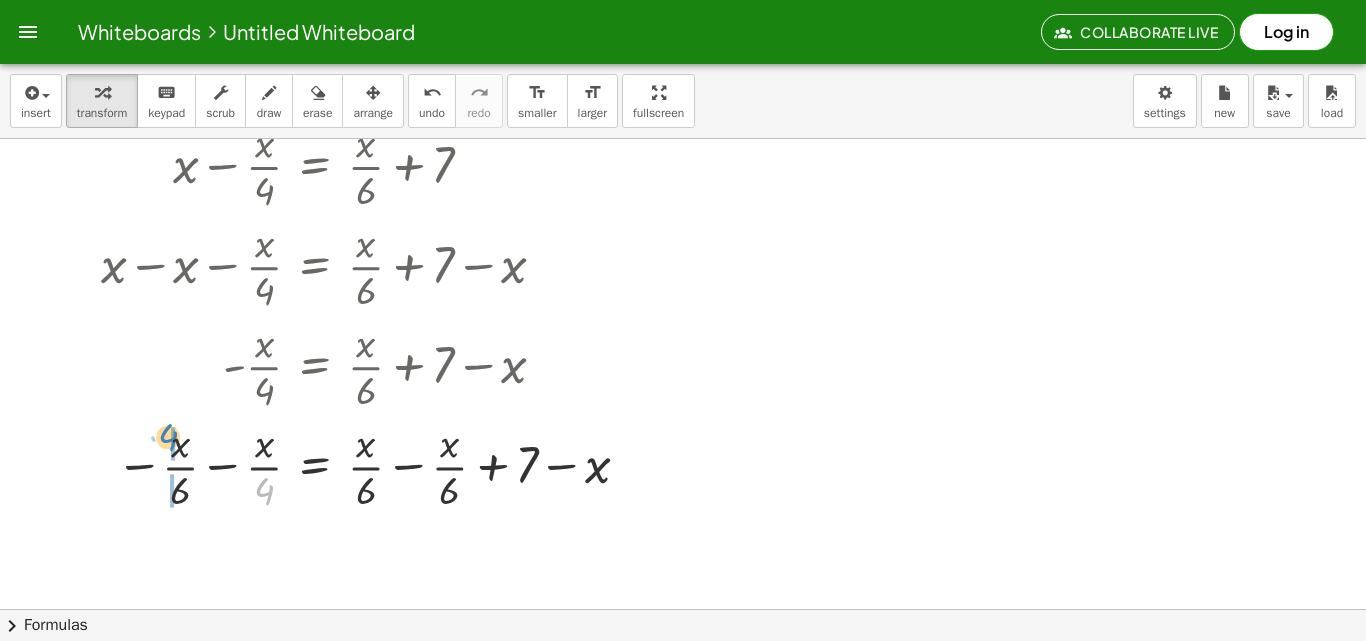 drag, startPoint x: 261, startPoint y: 482, endPoint x: 166, endPoint y: 428, distance: 109.27488 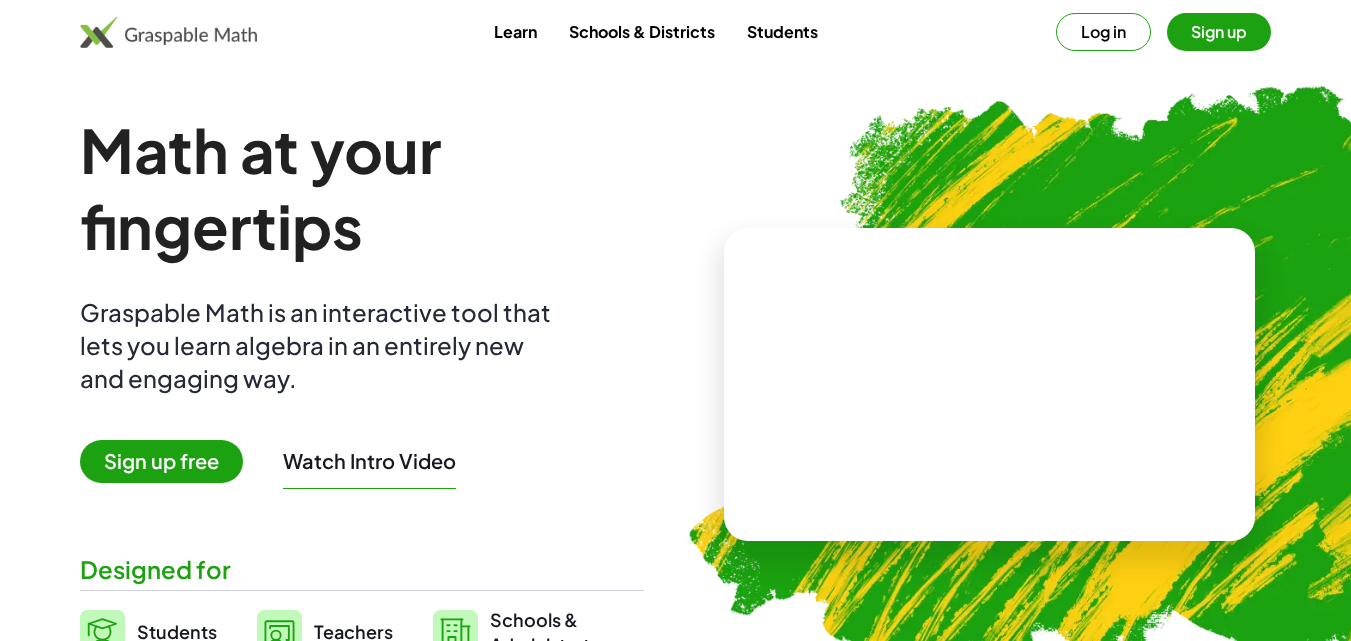 scroll, scrollTop: 100, scrollLeft: 0, axis: vertical 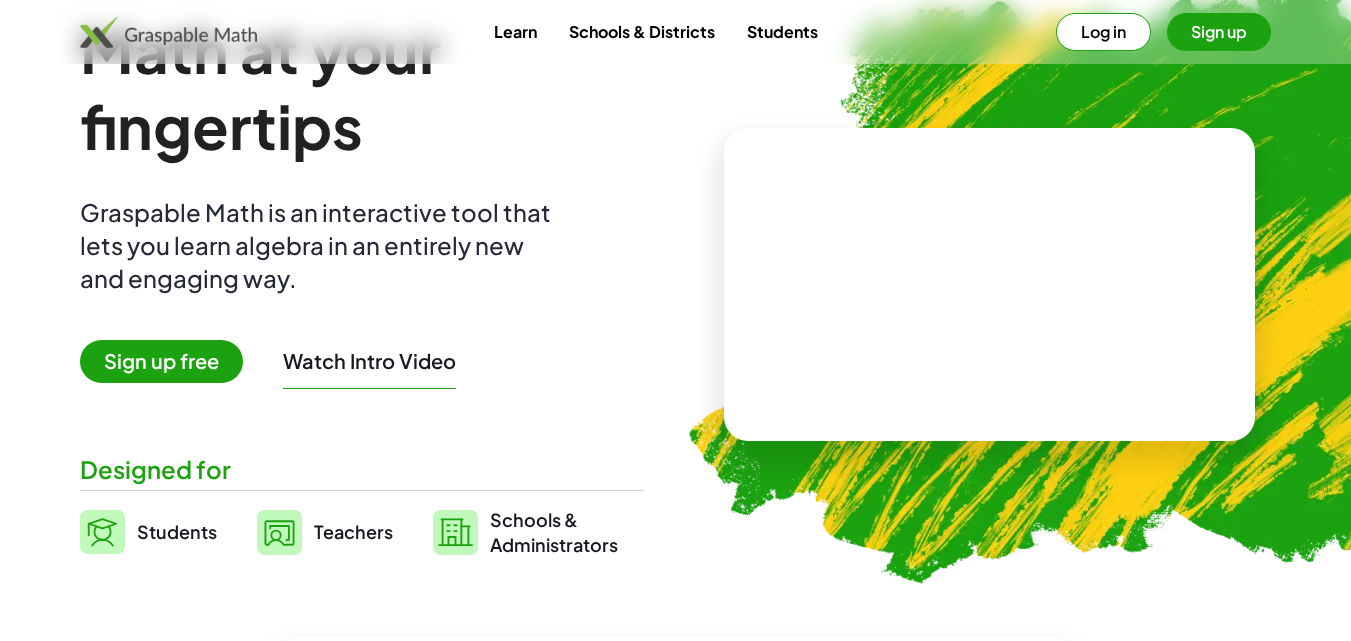 click 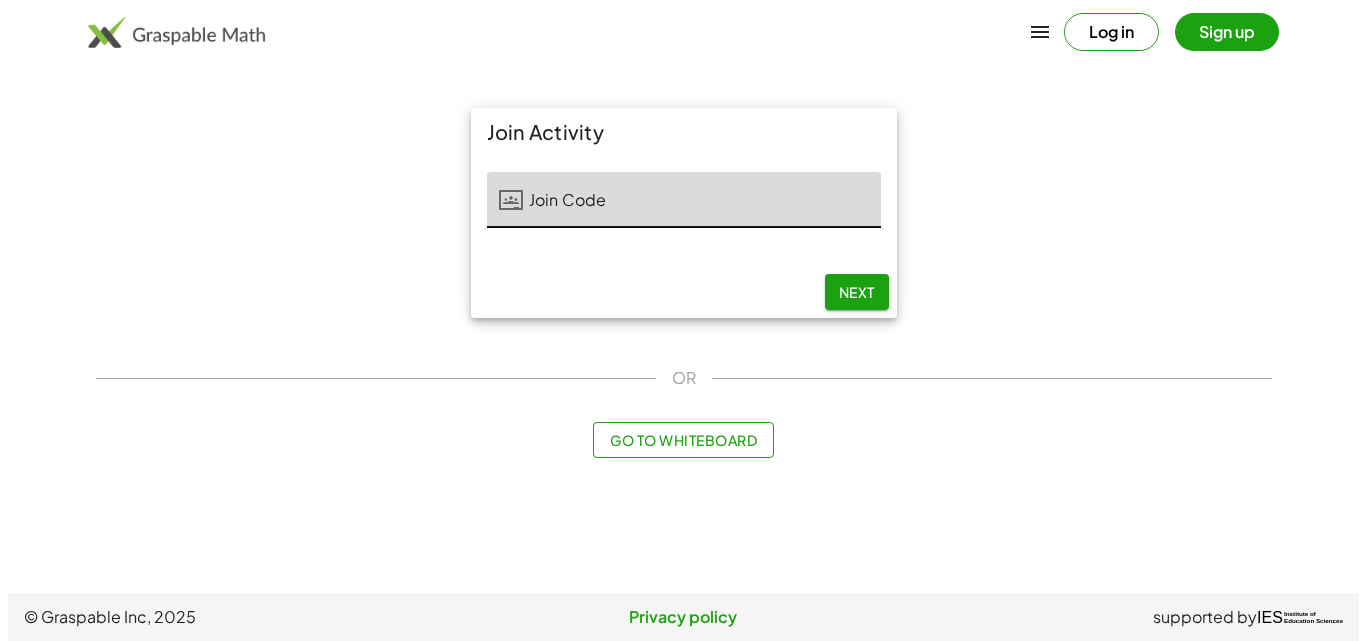 scroll, scrollTop: 0, scrollLeft: 0, axis: both 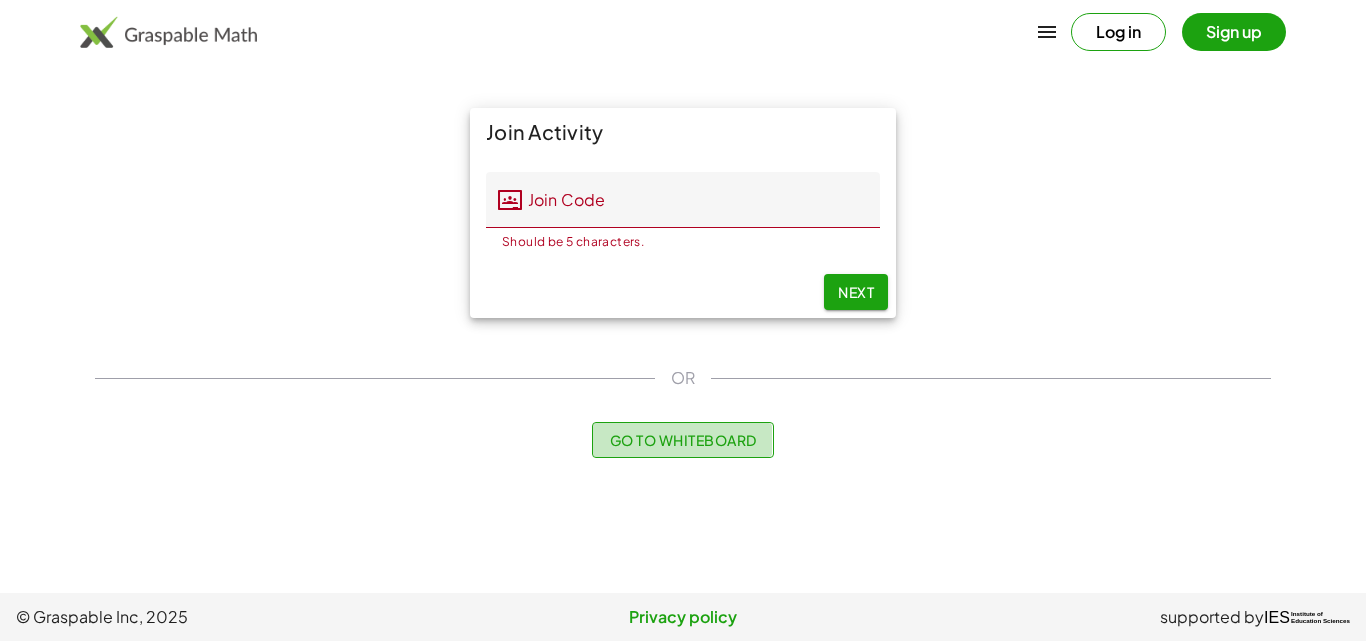 click on "Go to Whiteboard" at bounding box center [682, 440] 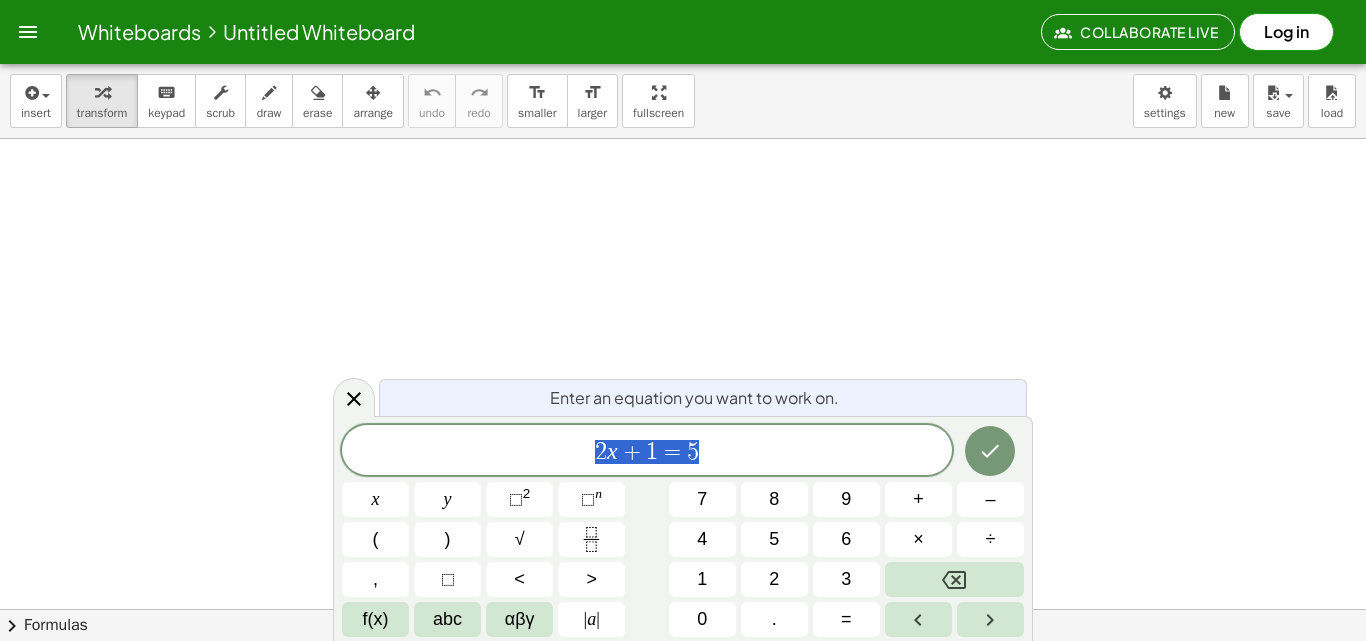 click on "2 x + 1 = 5" at bounding box center [647, 452] 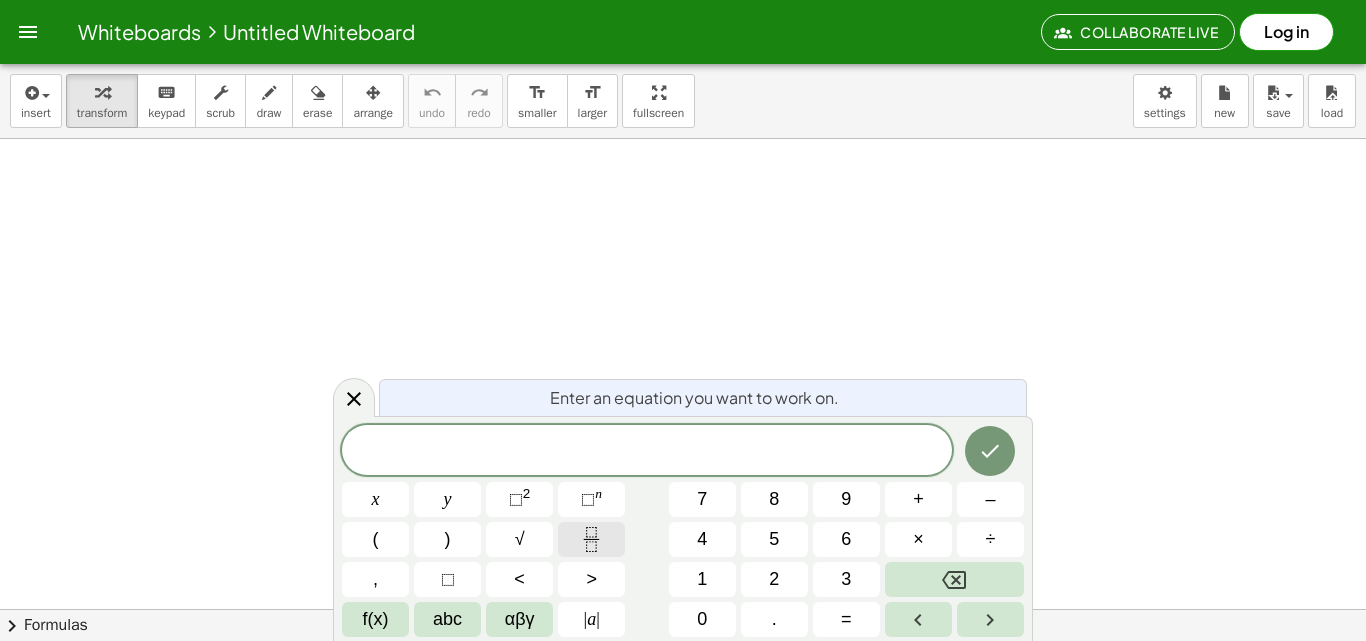 click at bounding box center [591, 539] 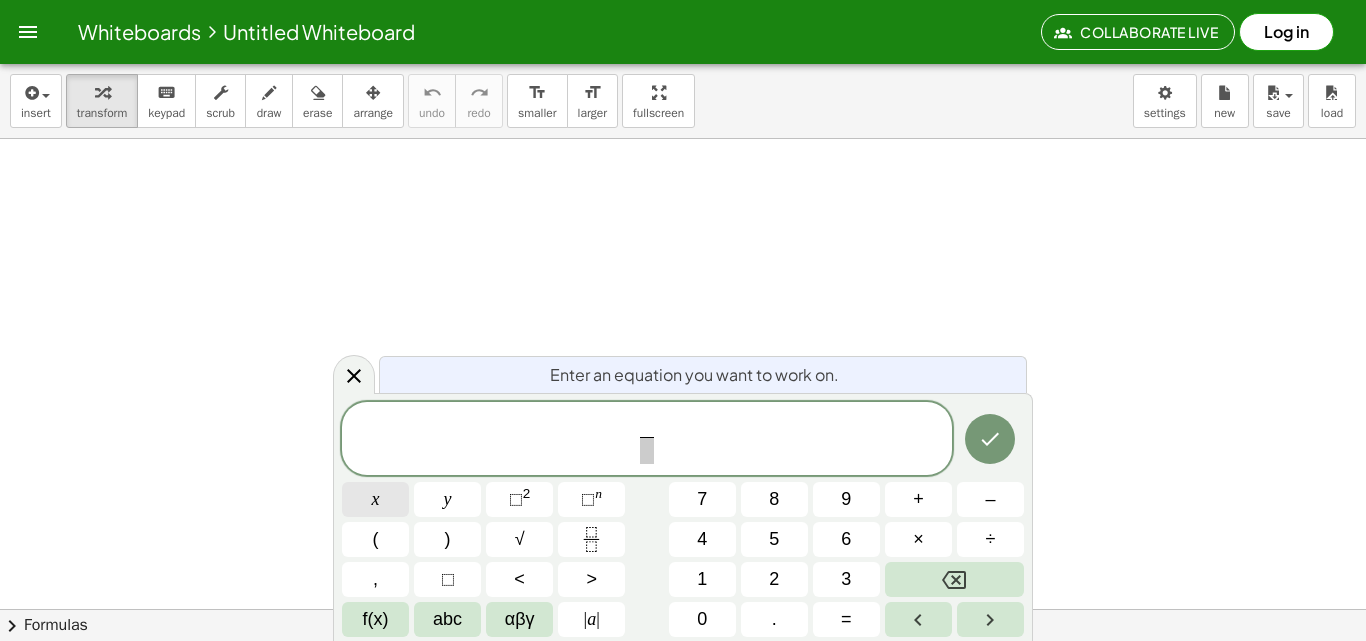 click on "x" at bounding box center (376, 499) 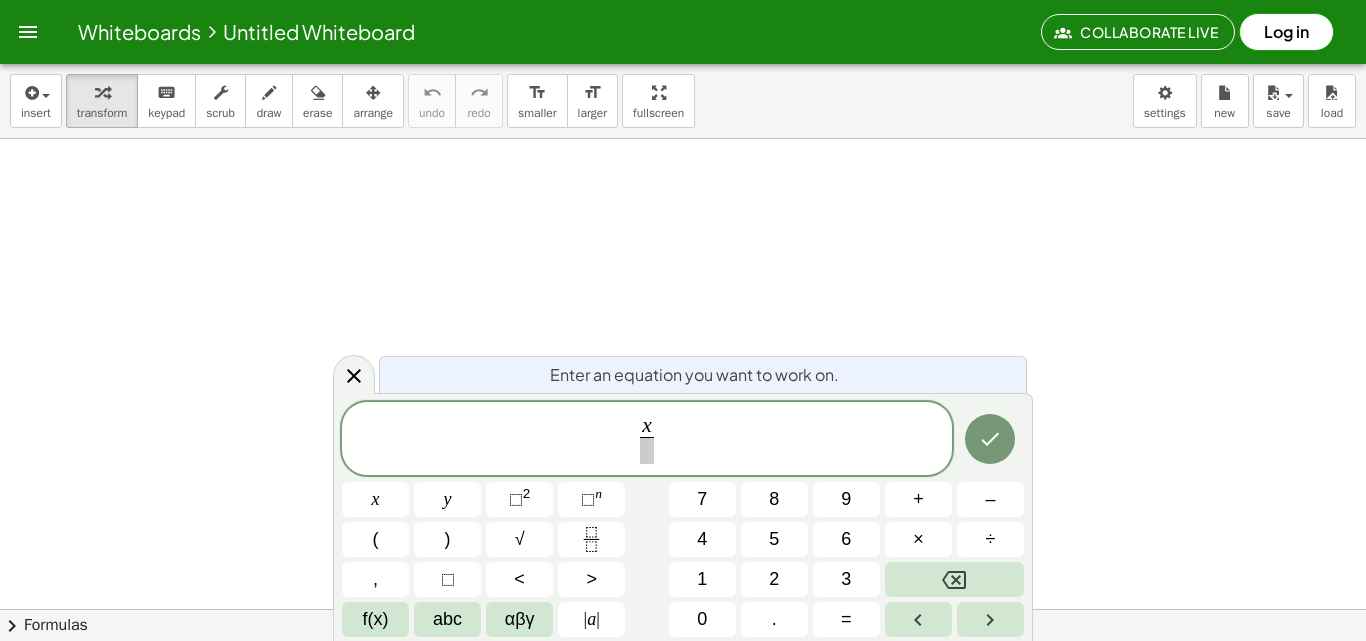 click at bounding box center [647, 450] 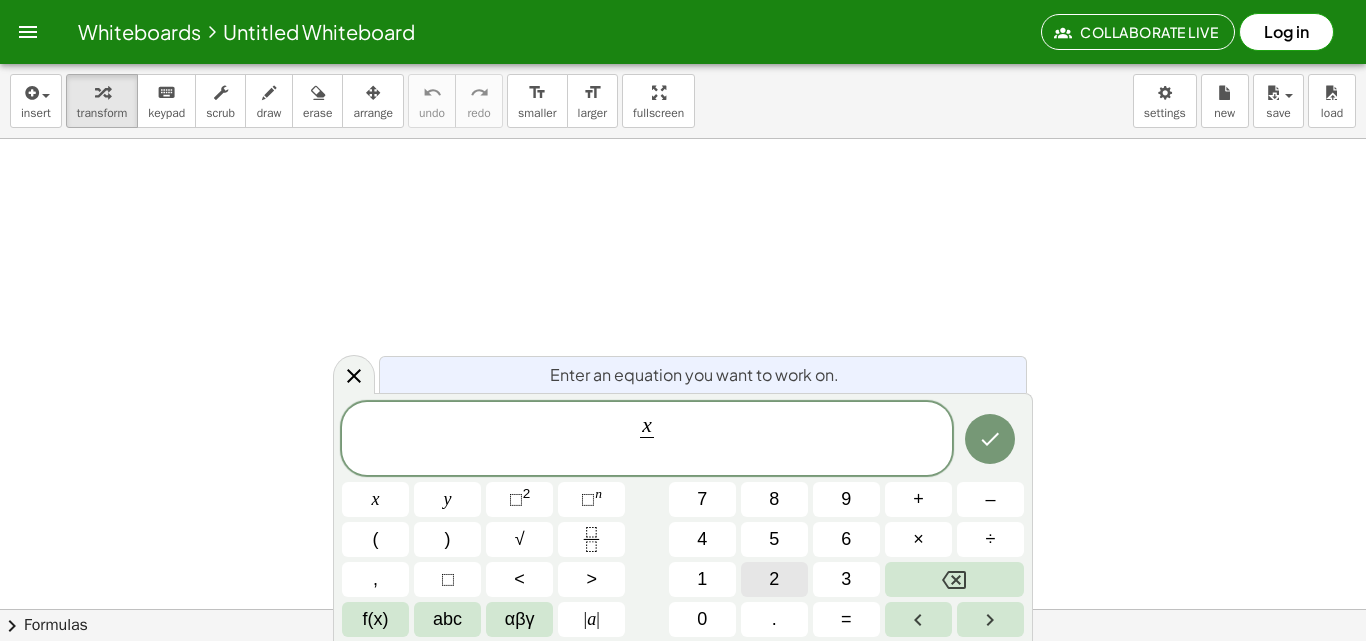 click on "2" at bounding box center (774, 579) 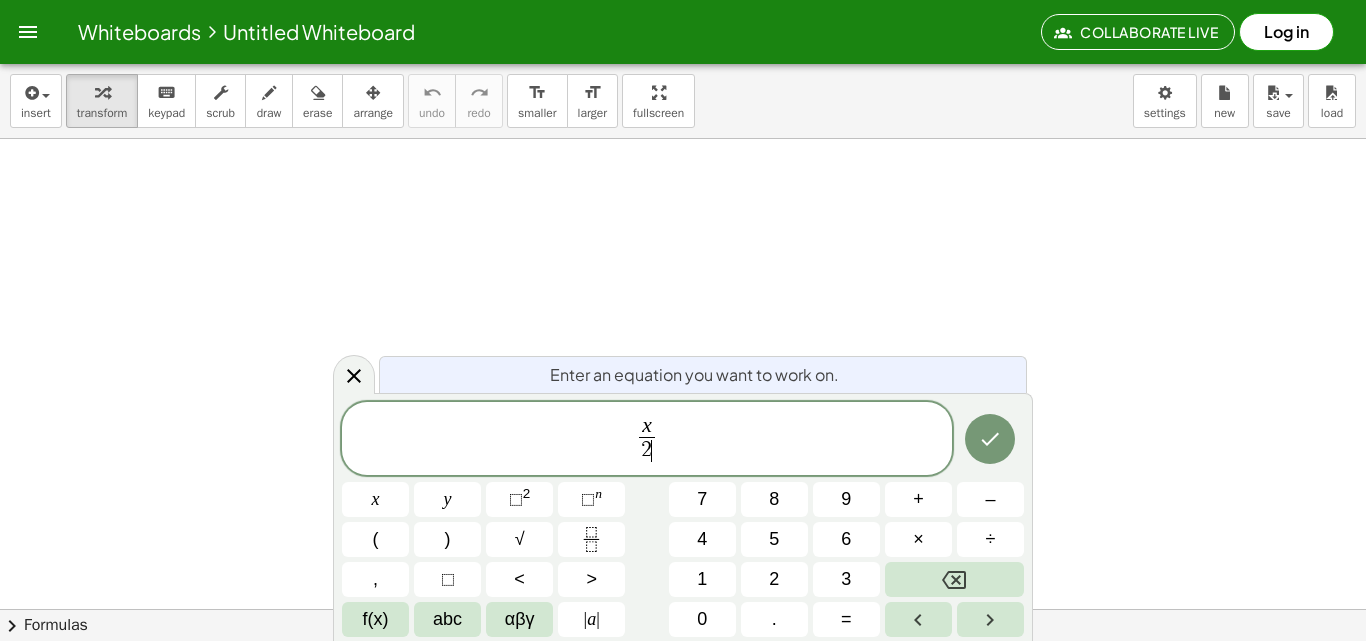drag, startPoint x: 704, startPoint y: 424, endPoint x: 717, endPoint y: 426, distance: 13.152946 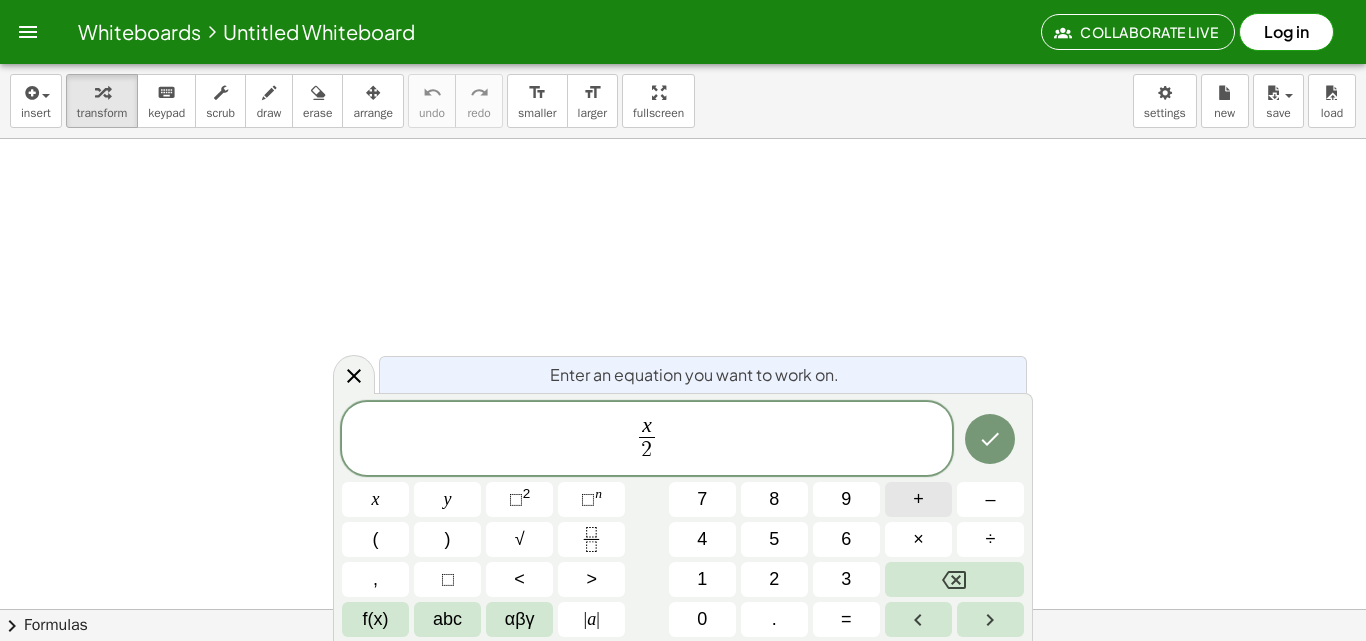 click on "+" at bounding box center [918, 499] 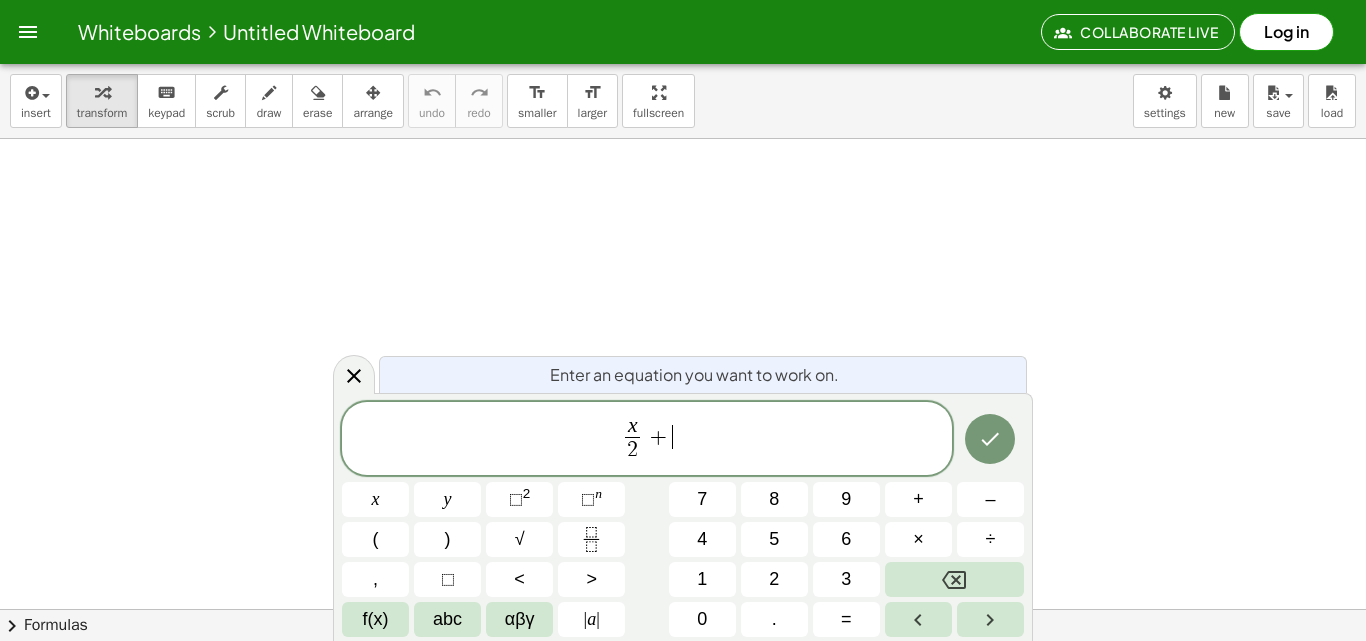click on "x 2 ​ + ​ x y ⬚ 2 ⬚ n 7 8 9 + – ( ) √ 4 5 6 × ÷ , ⬚ < > 1 2 3 f(x) abc αβγ | a | 0 . =" at bounding box center [683, 520] 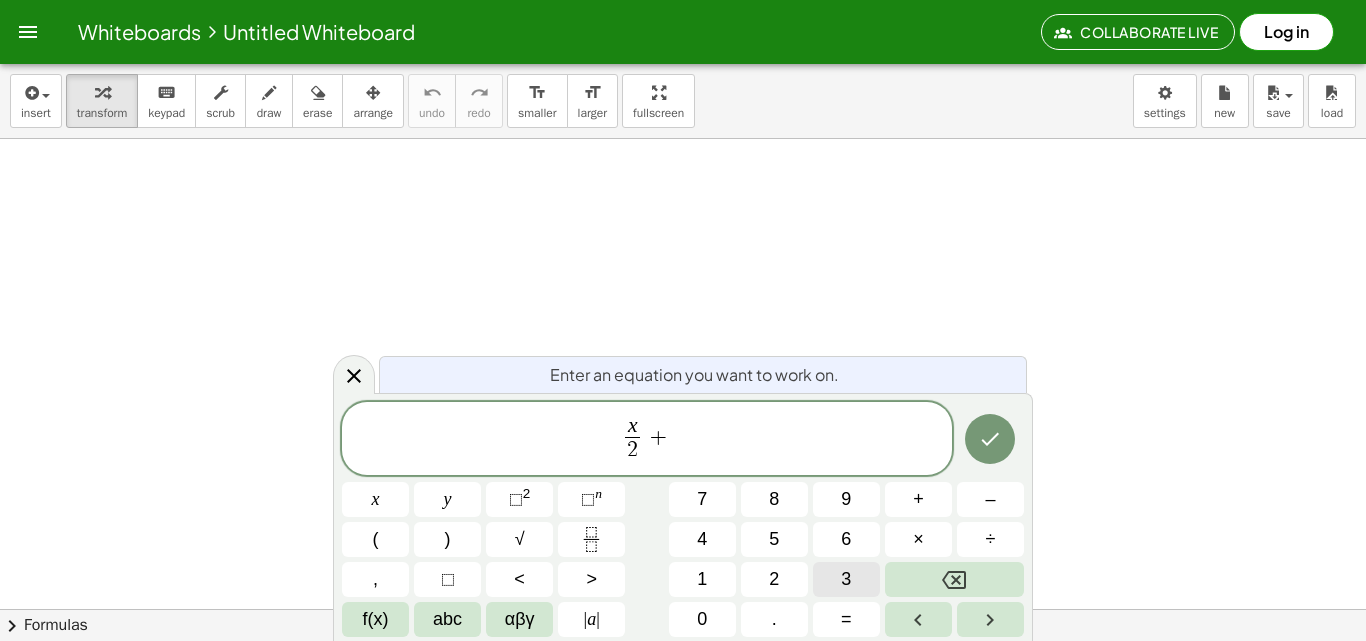 click on "3" at bounding box center [846, 579] 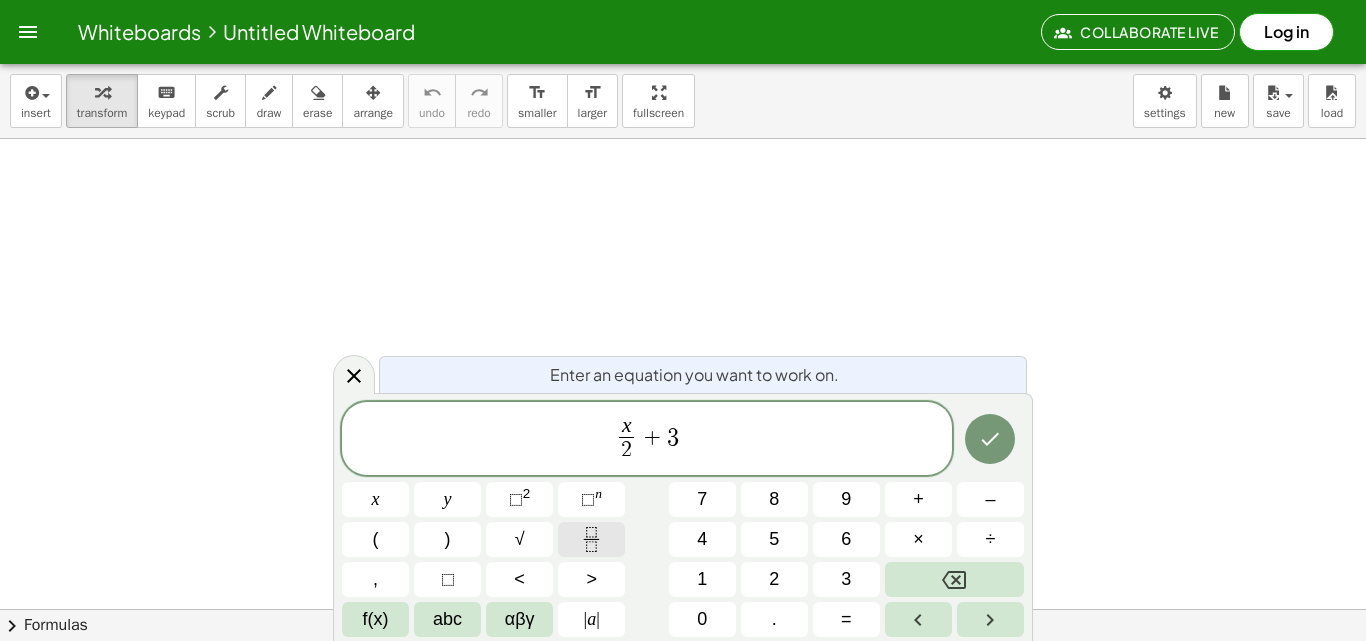 click at bounding box center (591, 539) 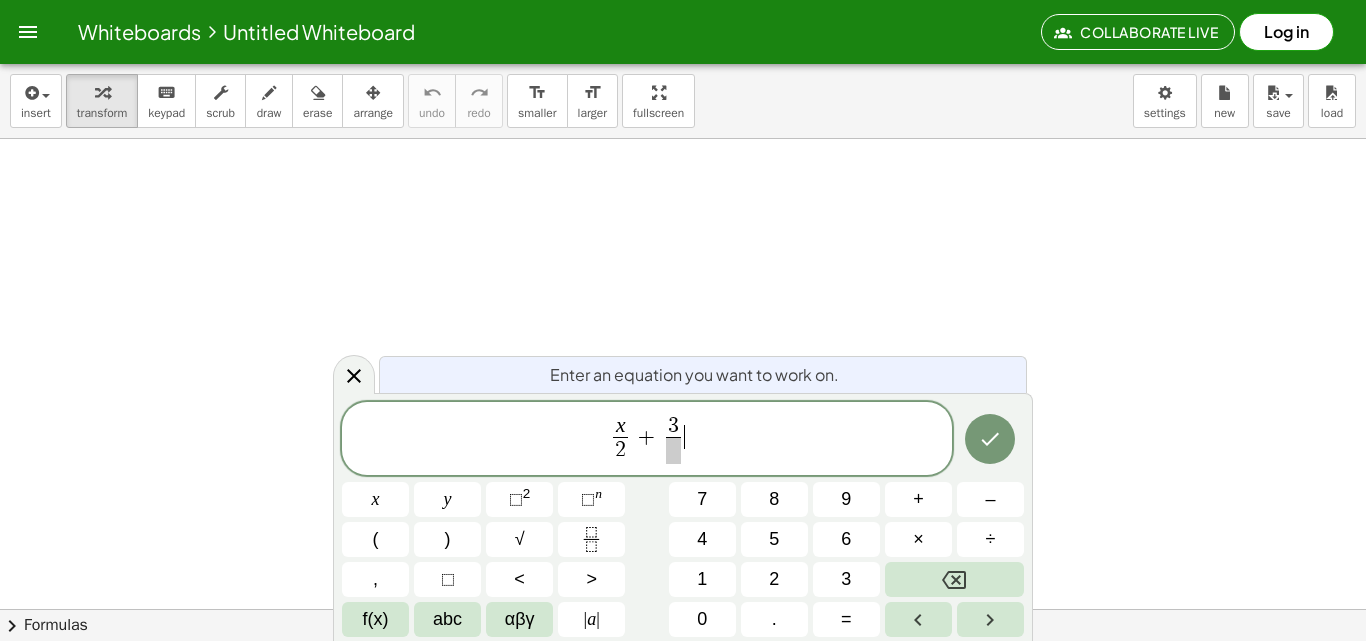 click on "x 2 ​ + 3 ​ ​" at bounding box center (647, 440) 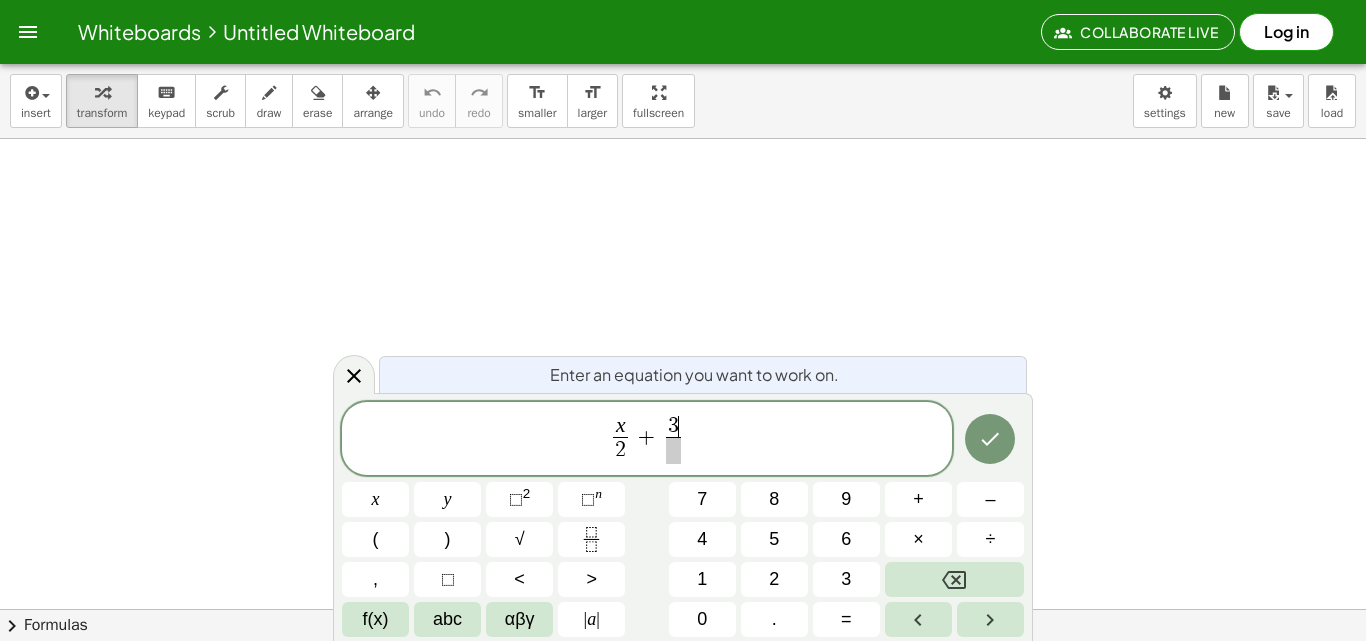 click on "3 ​" at bounding box center [673, 427] 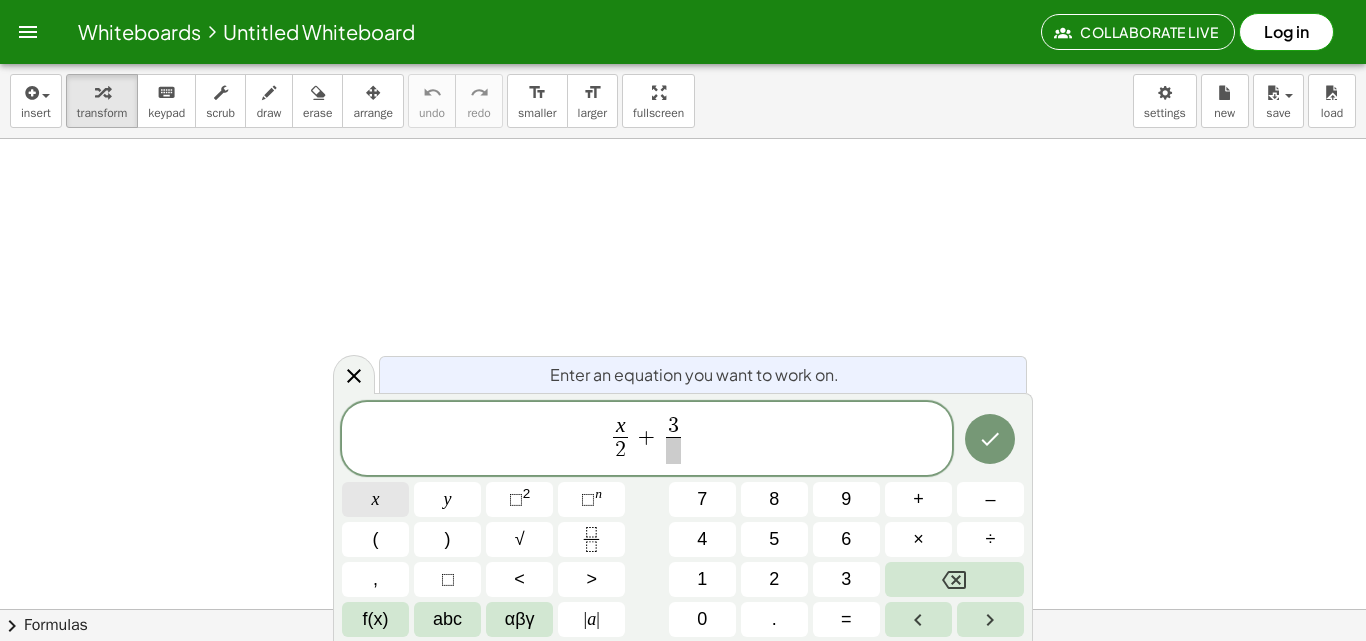 click on "x" at bounding box center [376, 499] 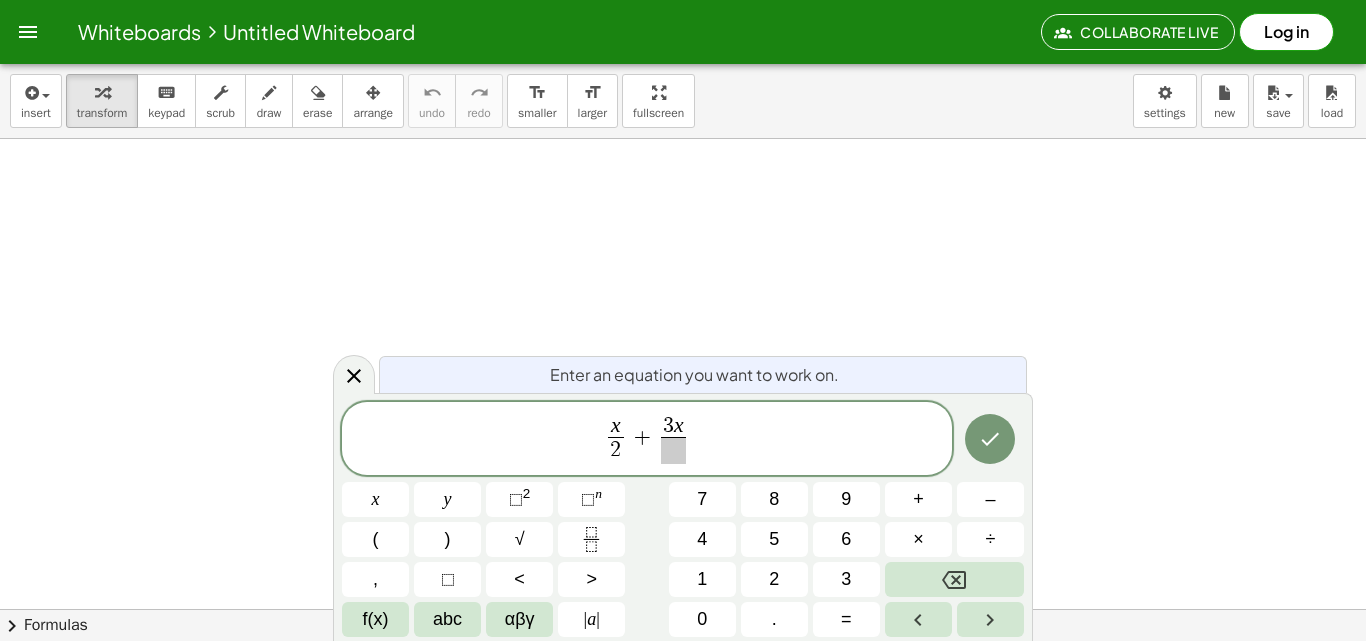 click at bounding box center [673, 450] 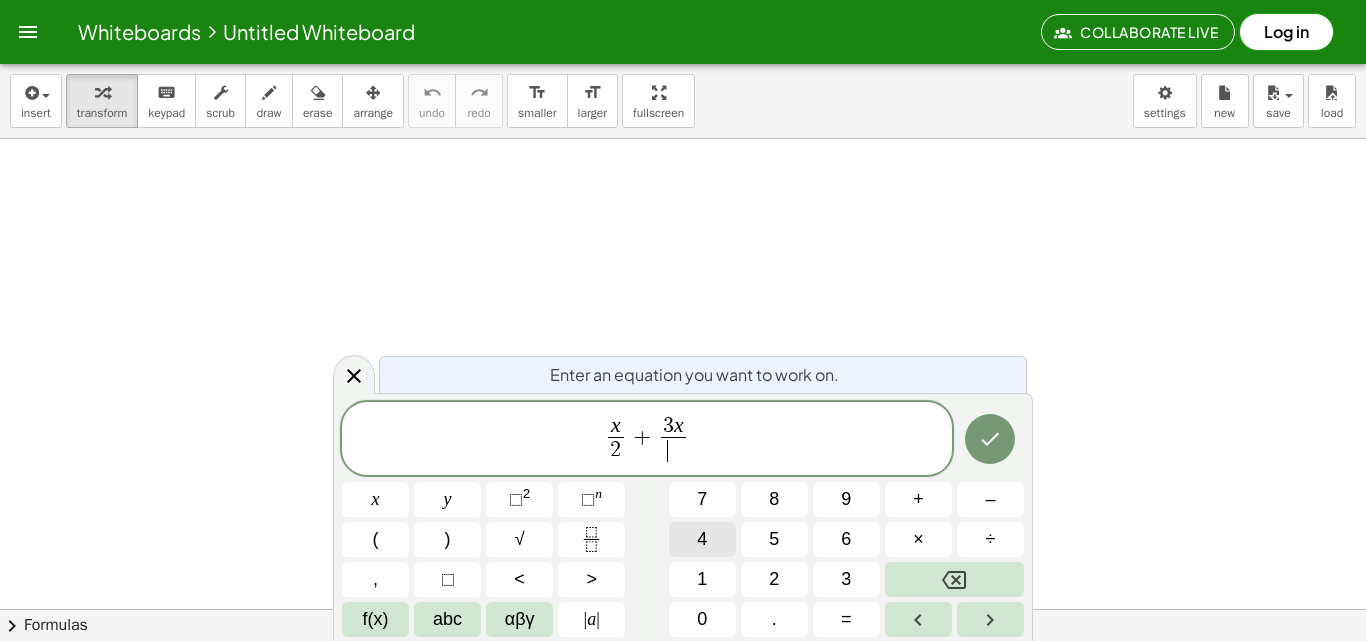 click on "4" at bounding box center [702, 539] 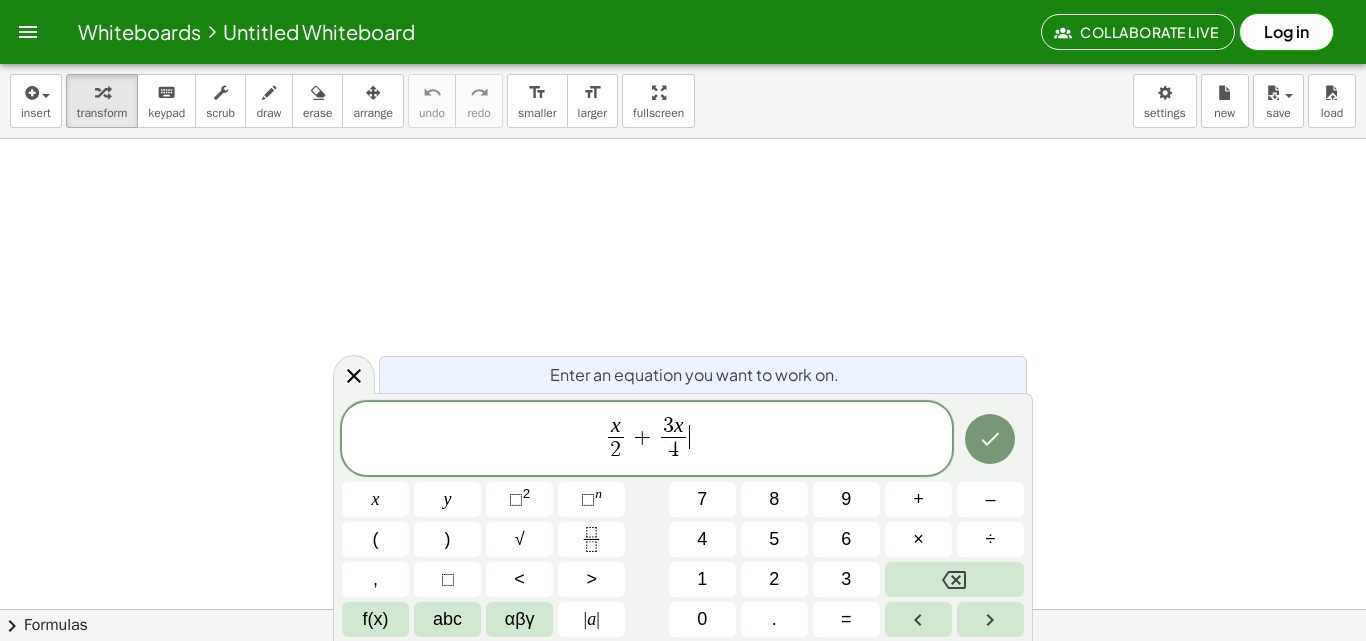 click on "x 2 ​ + 3 x 4 ​ ​" at bounding box center (647, 440) 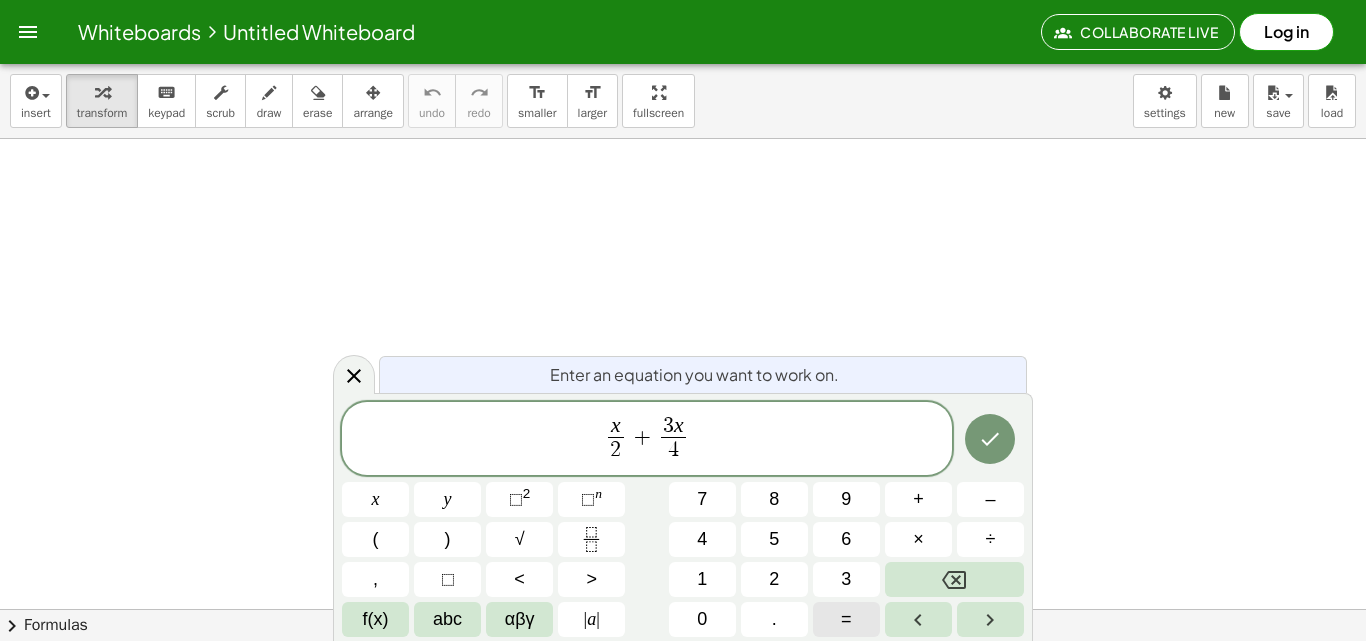 click on "=" at bounding box center (846, 619) 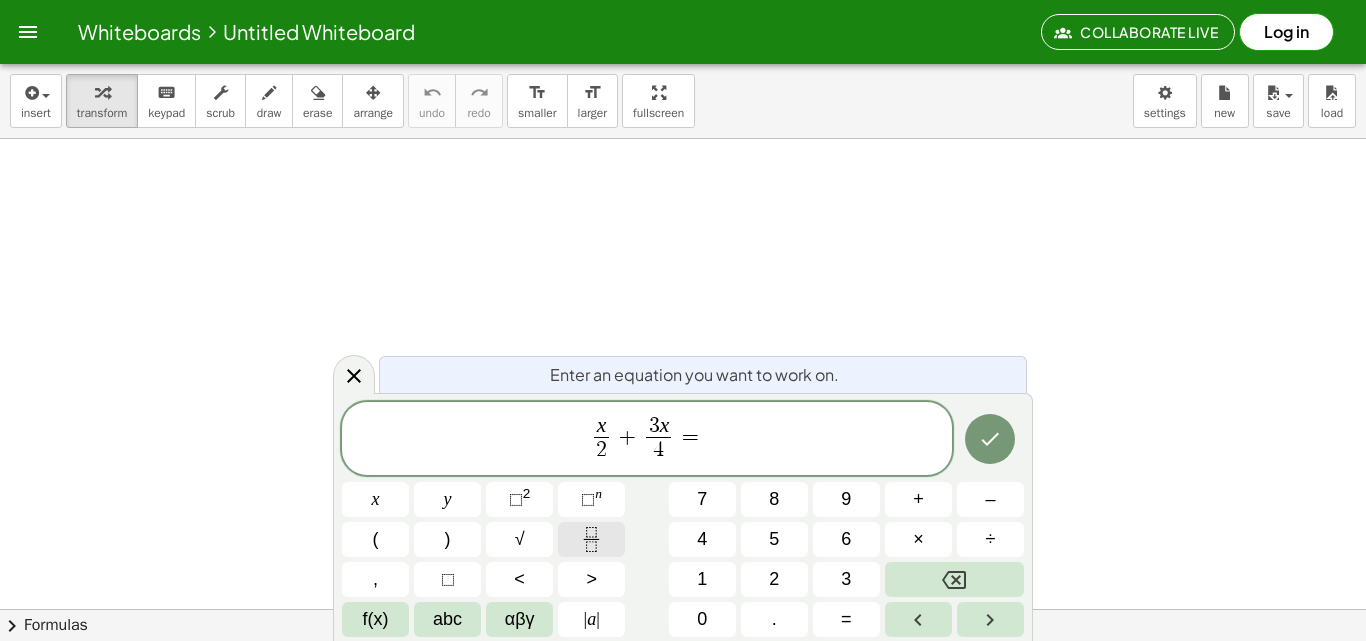 click at bounding box center [591, 539] 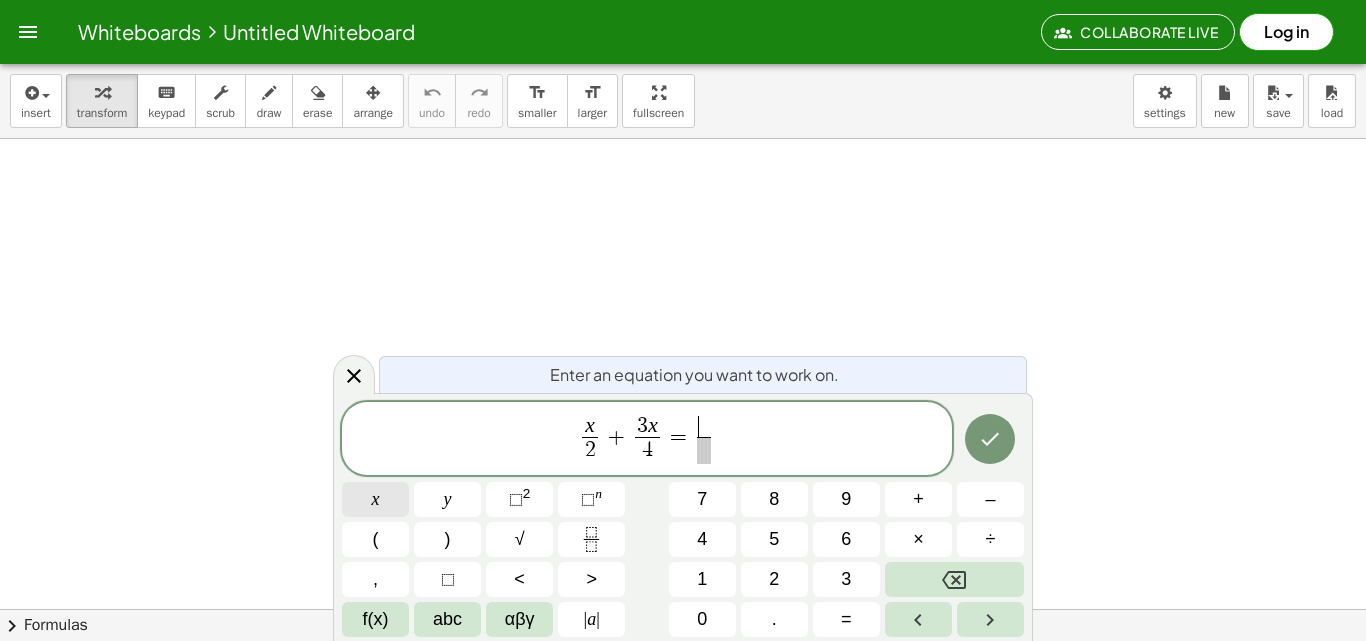 click on "x 2 ​ + 3 x 4 ​ = ​ ​ x y ⬚ 2 ⬚ n 7 8 9 + – ( ) √ 4 5 6 × ÷ , ⬚ < > 1 2 3 f(x) abc αβγ | a | 0 . =" at bounding box center [683, 520] 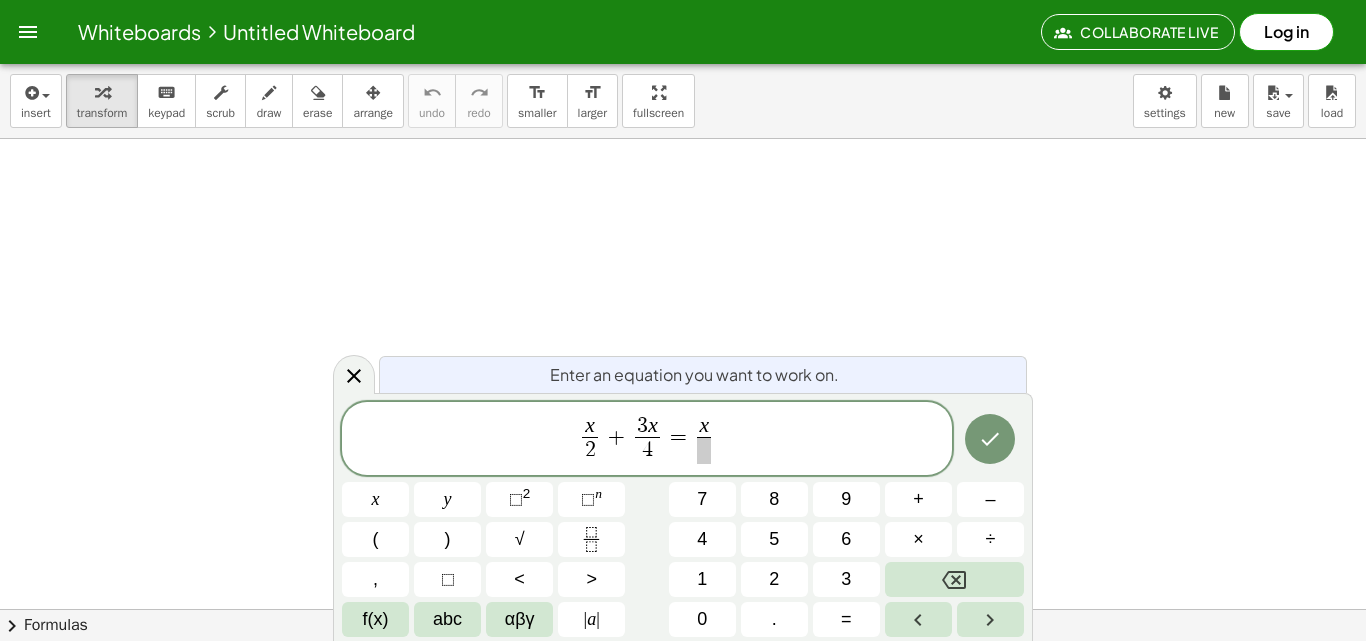 click at bounding box center [704, 450] 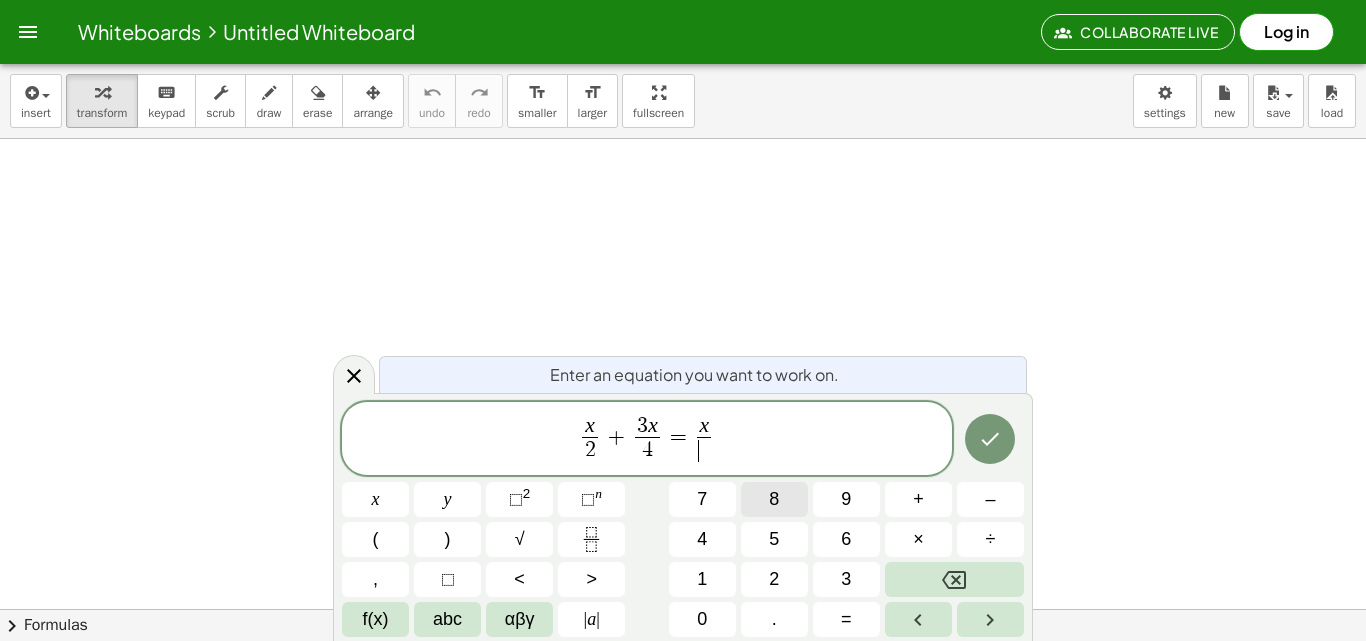 click on "8" at bounding box center (774, 499) 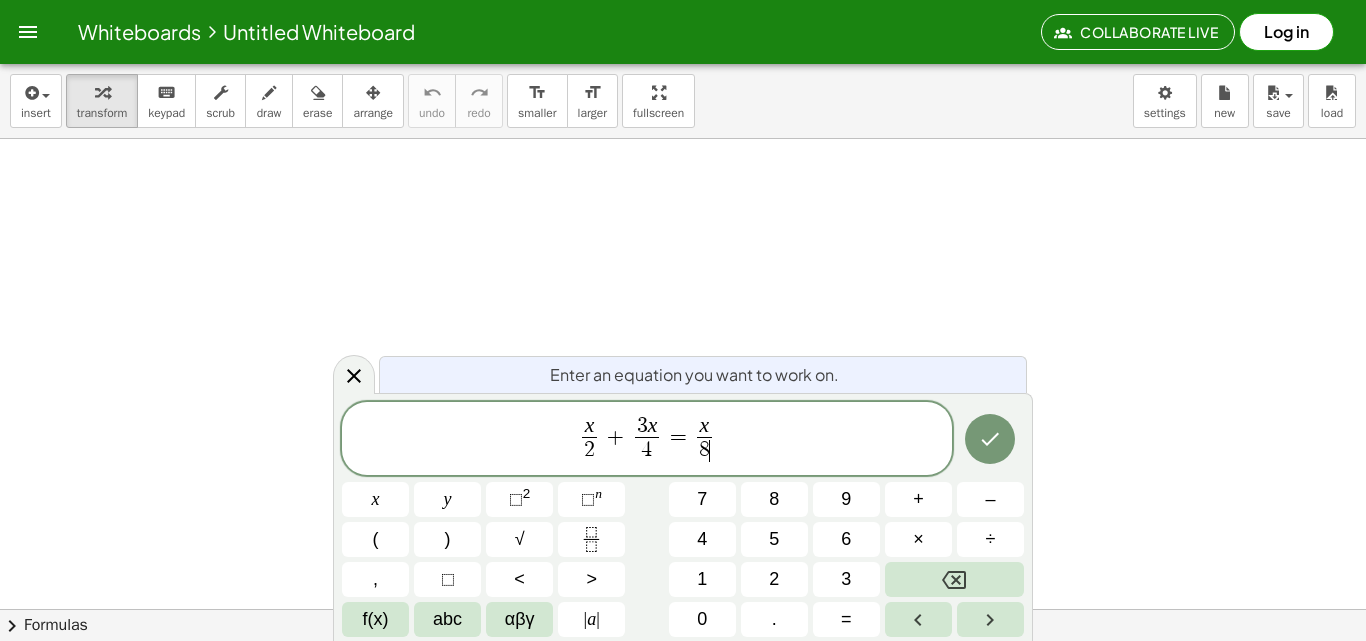 click on "x 2 ​ + 3 x 4 ​ = x 8 ​ ​" at bounding box center [647, 440] 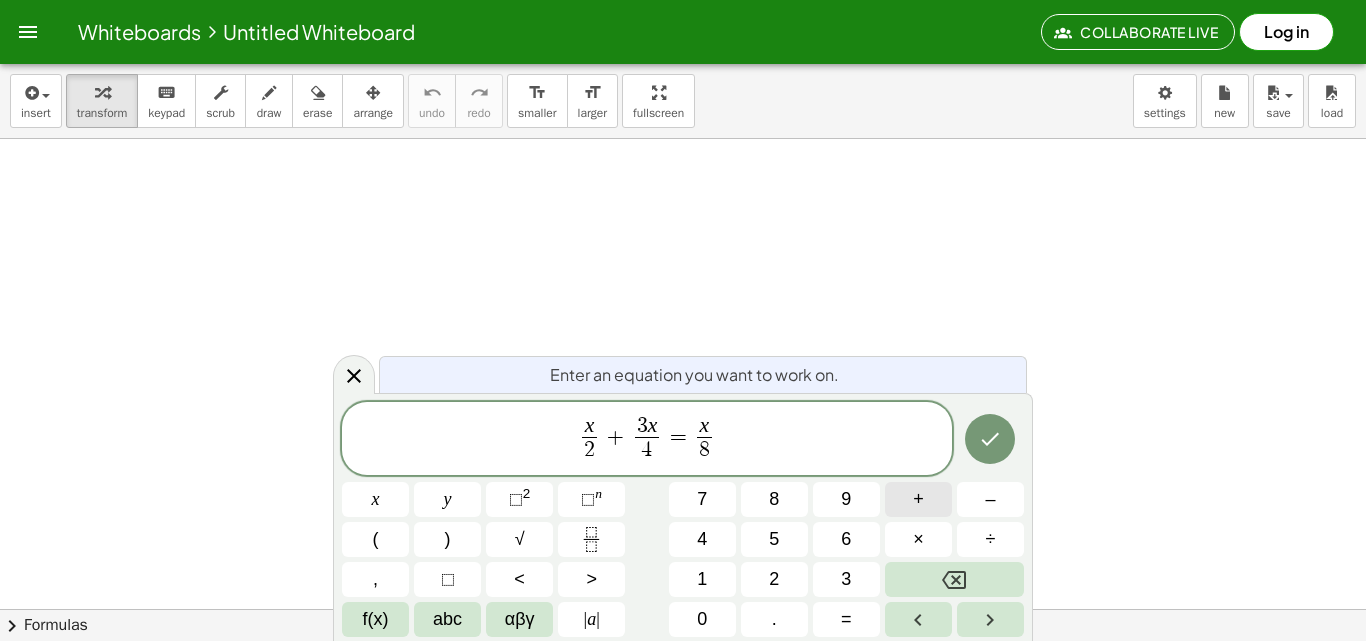 click on "+" at bounding box center (918, 499) 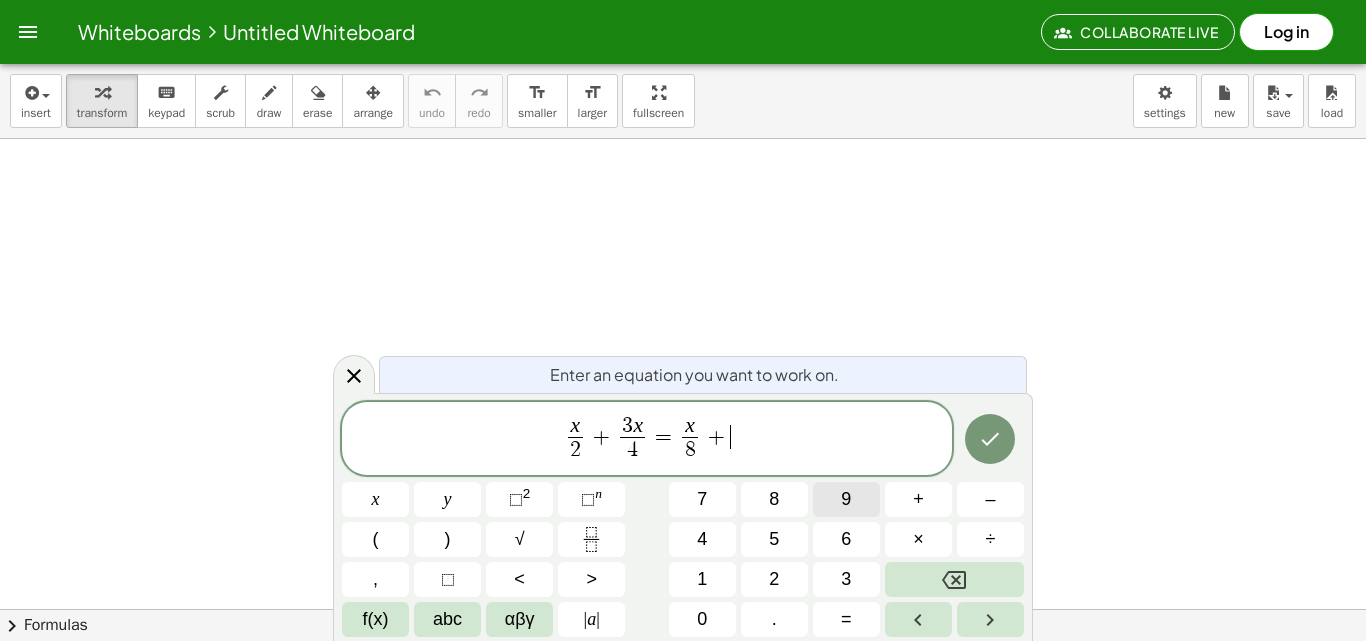 click on "9" at bounding box center [846, 499] 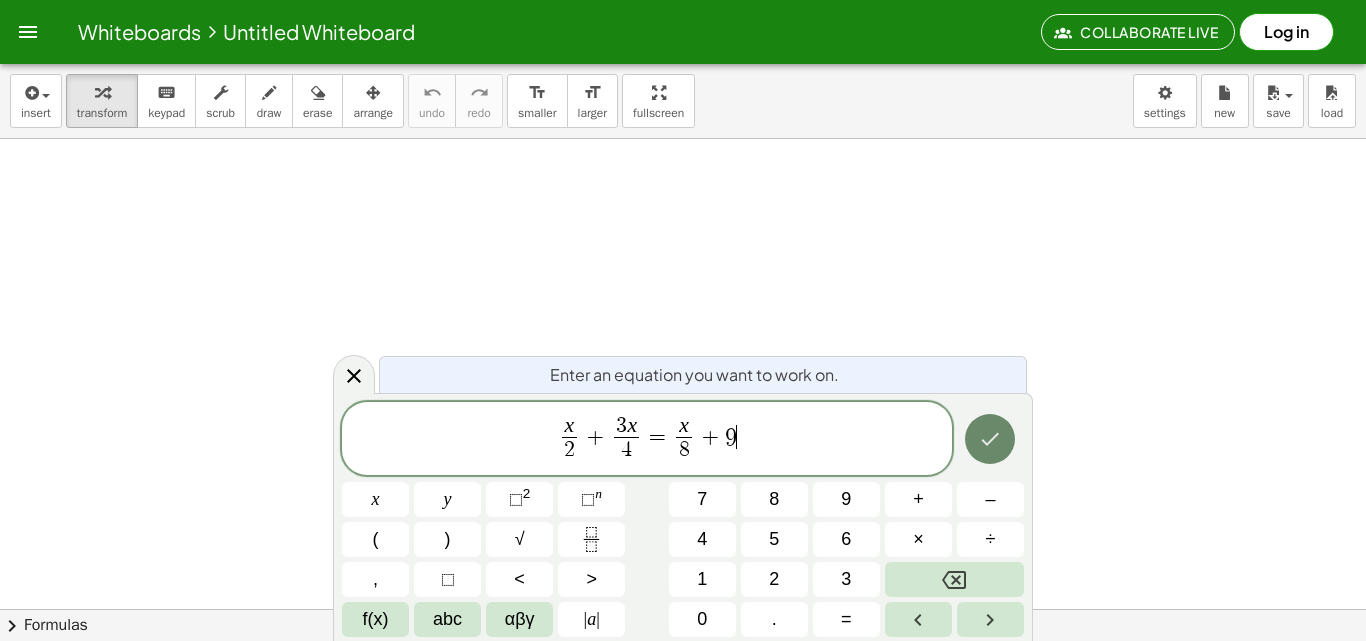 click at bounding box center (990, 439) 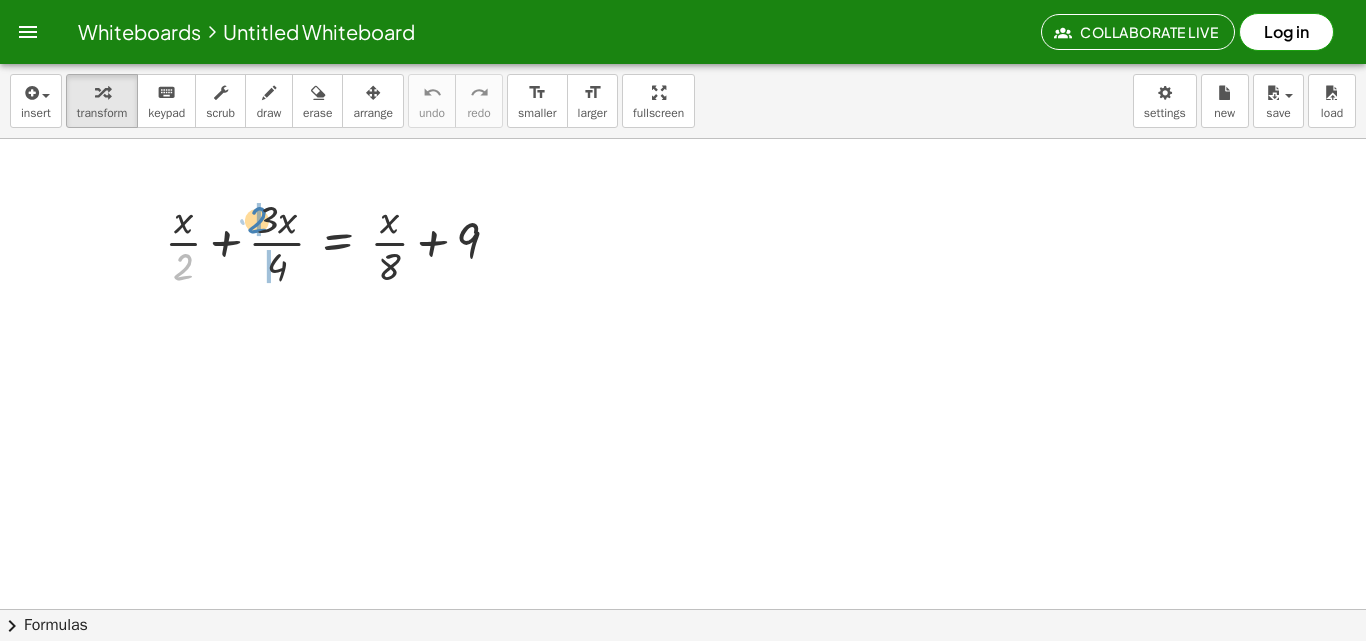 drag, startPoint x: 169, startPoint y: 259, endPoint x: 243, endPoint y: 212, distance: 87.66413 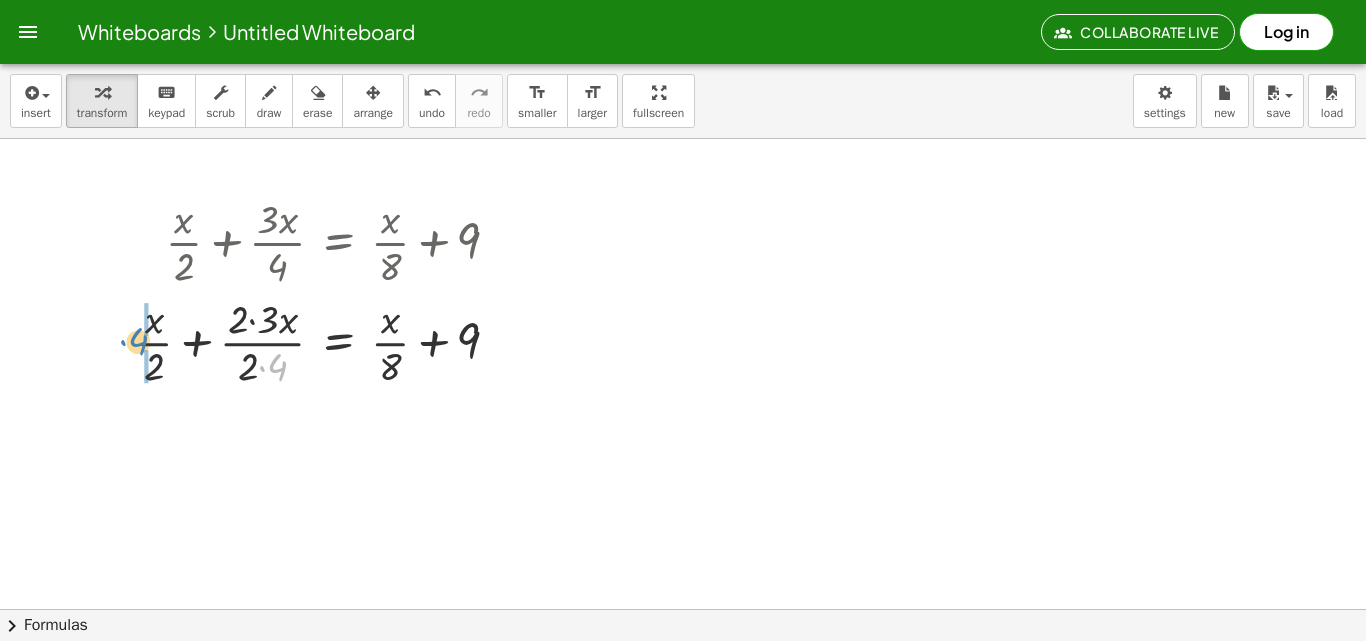 drag, startPoint x: 281, startPoint y: 357, endPoint x: 142, endPoint y: 329, distance: 141.7921 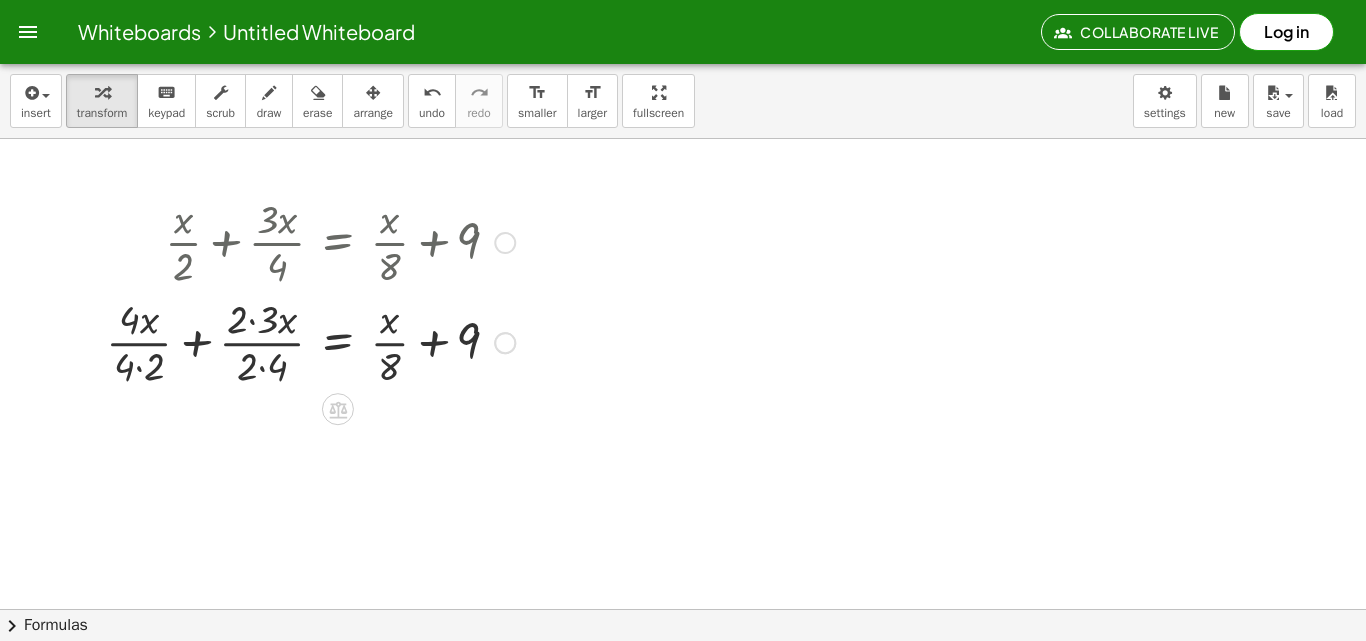 click at bounding box center [310, 341] 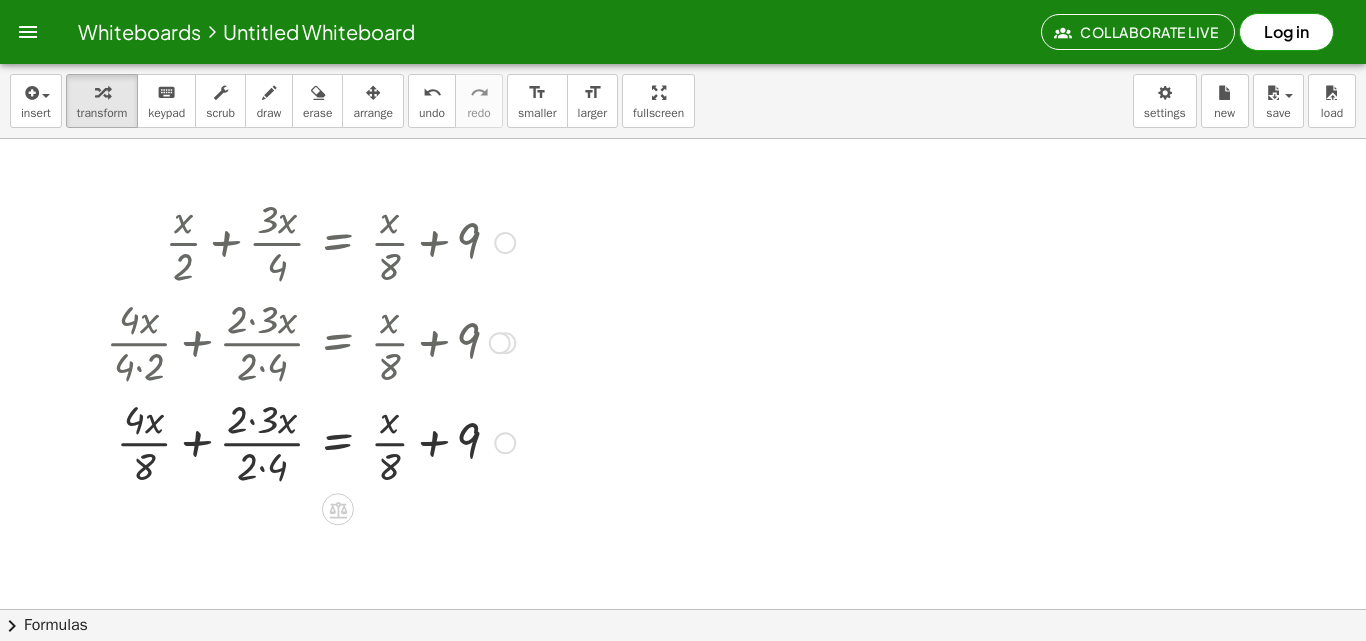 click at bounding box center [310, 441] 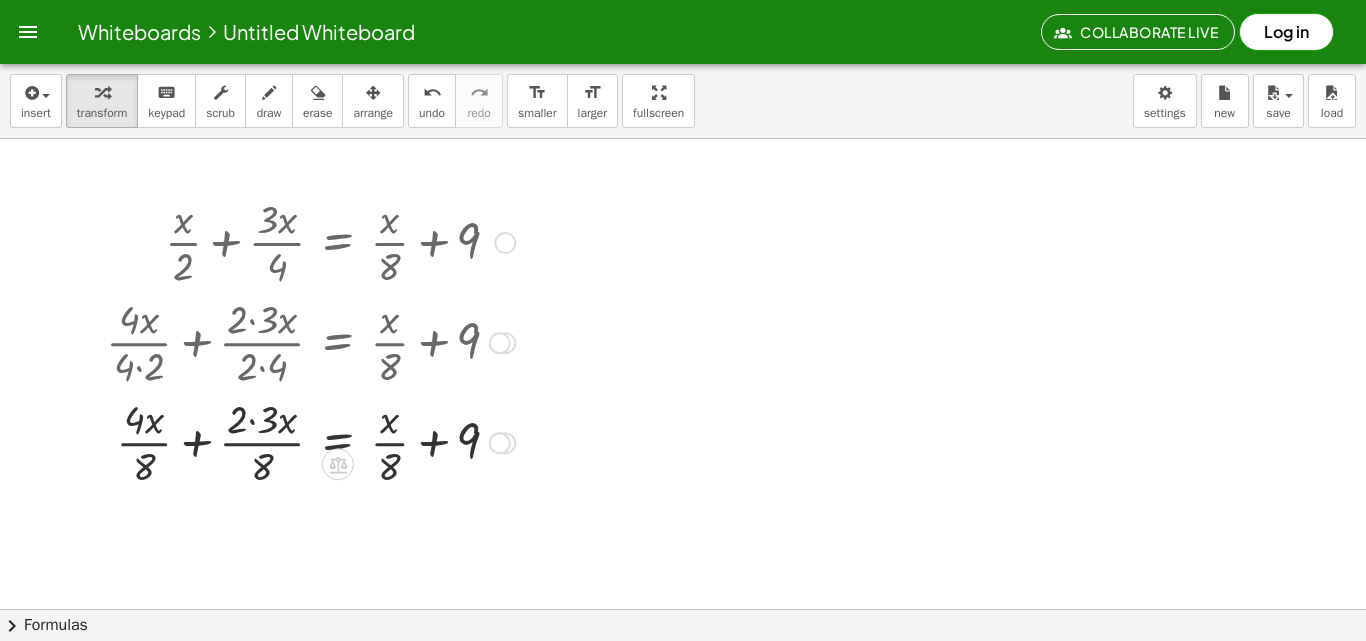 click at bounding box center (310, 441) 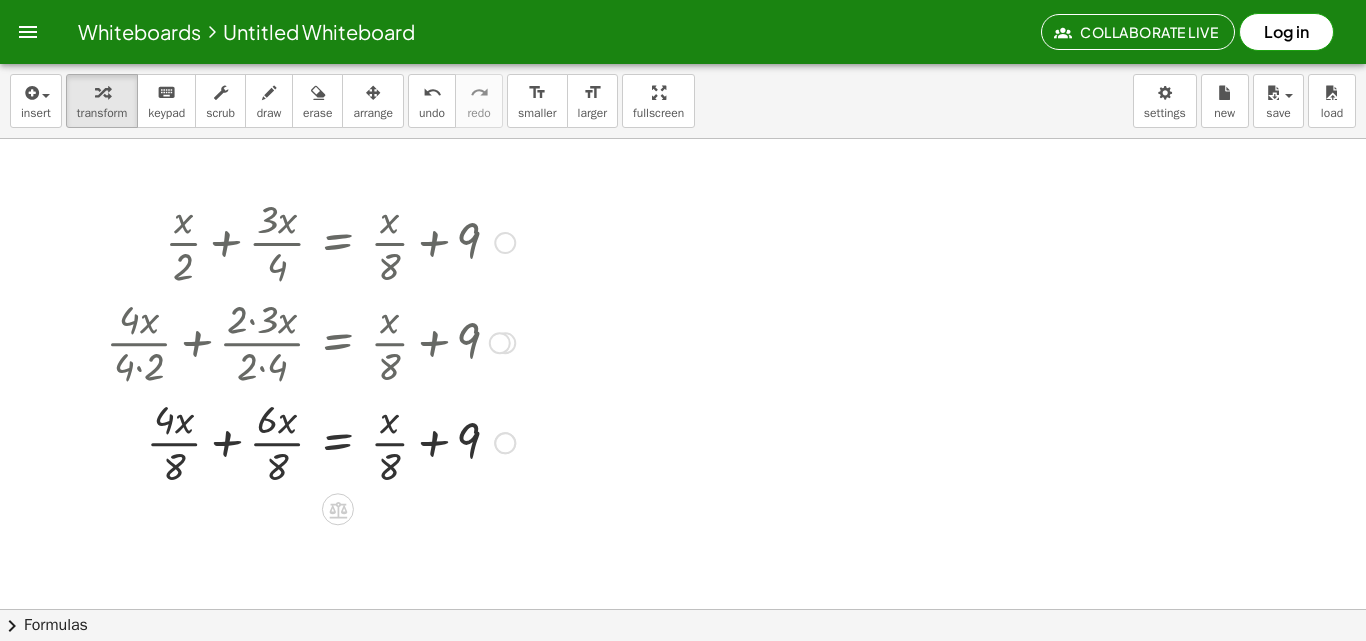 click at bounding box center [310, 441] 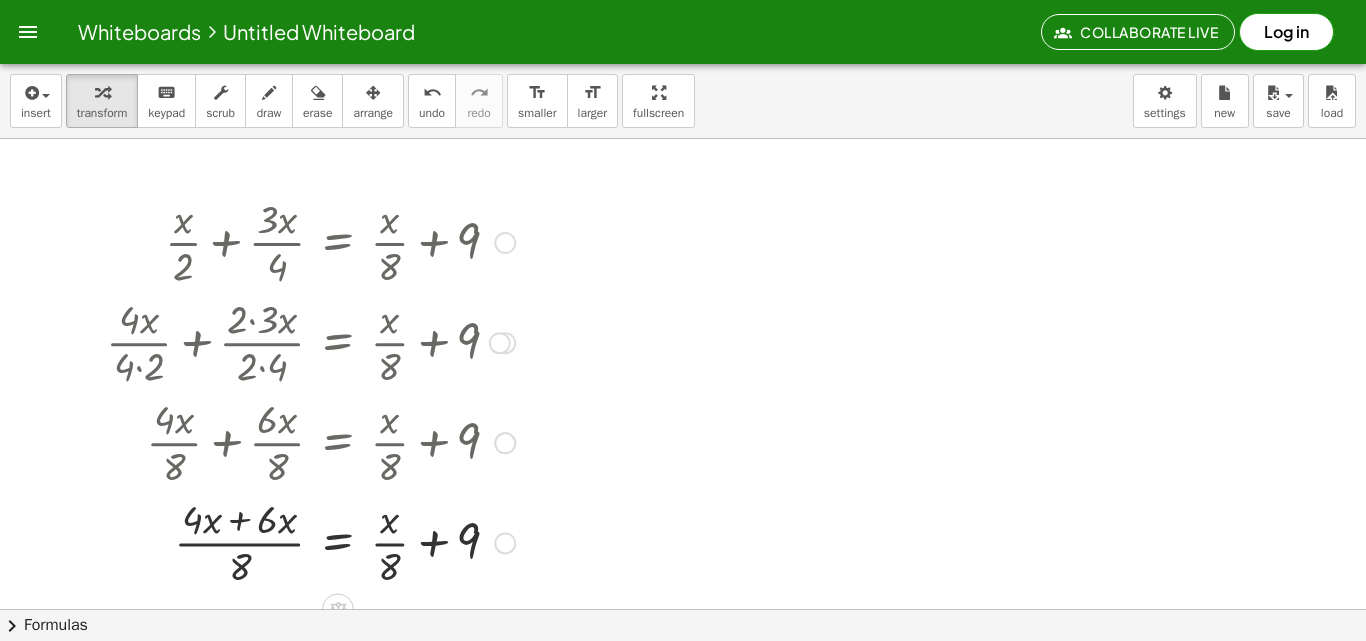 click at bounding box center (310, 541) 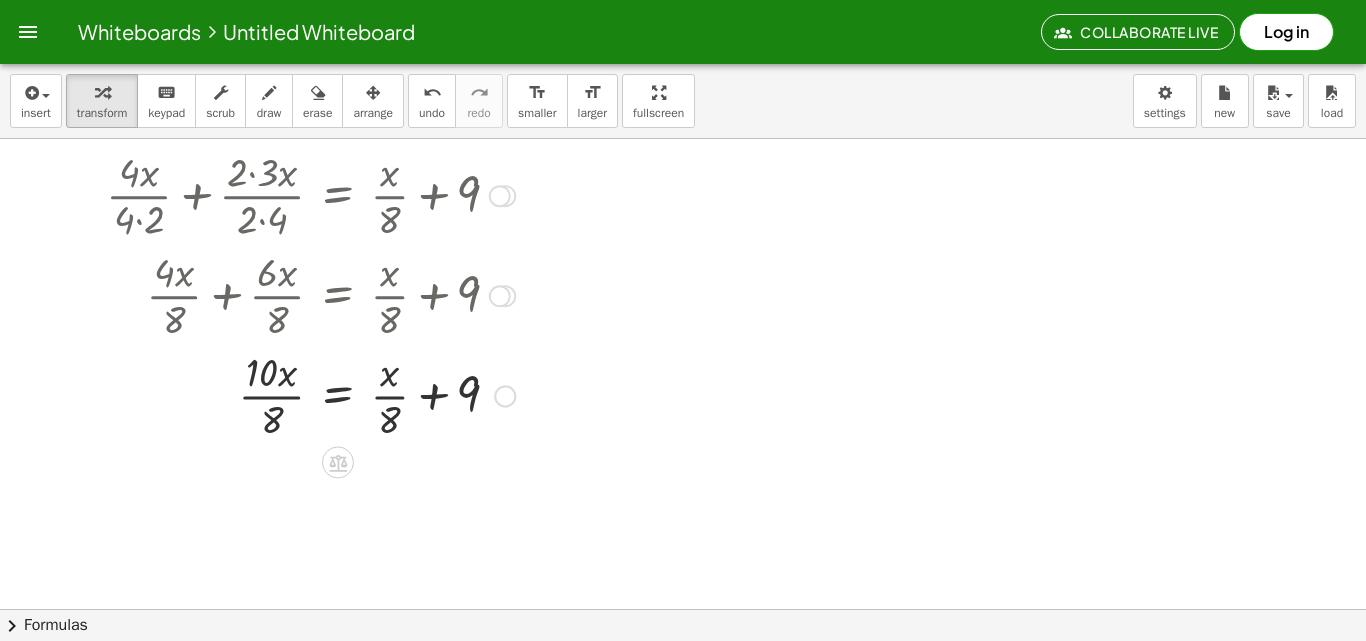 scroll, scrollTop: 200, scrollLeft: 0, axis: vertical 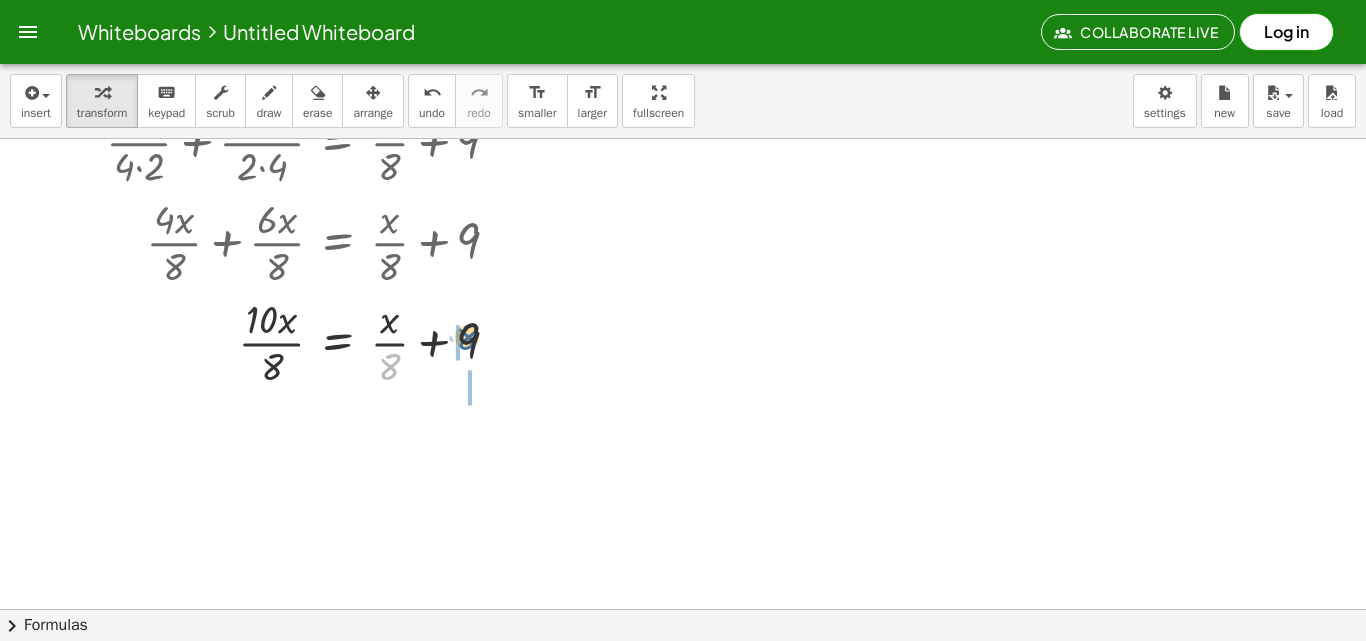 drag, startPoint x: 387, startPoint y: 364, endPoint x: 467, endPoint y: 331, distance: 86.53901 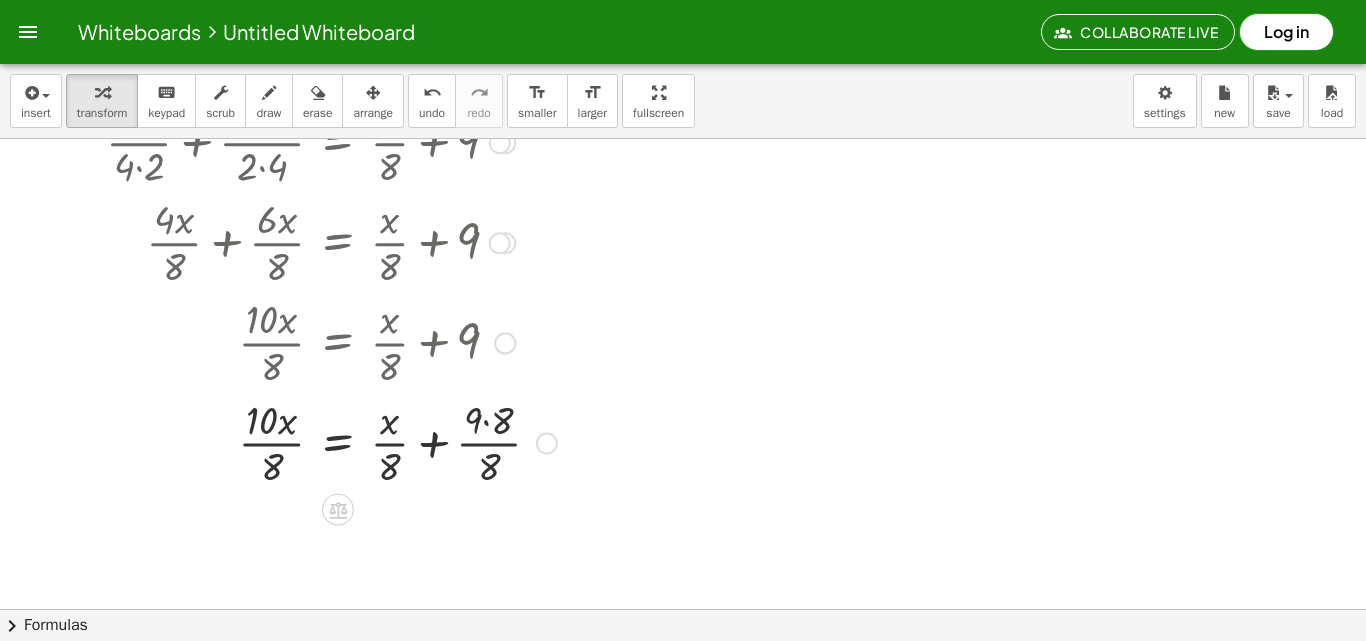click at bounding box center [331, 442] 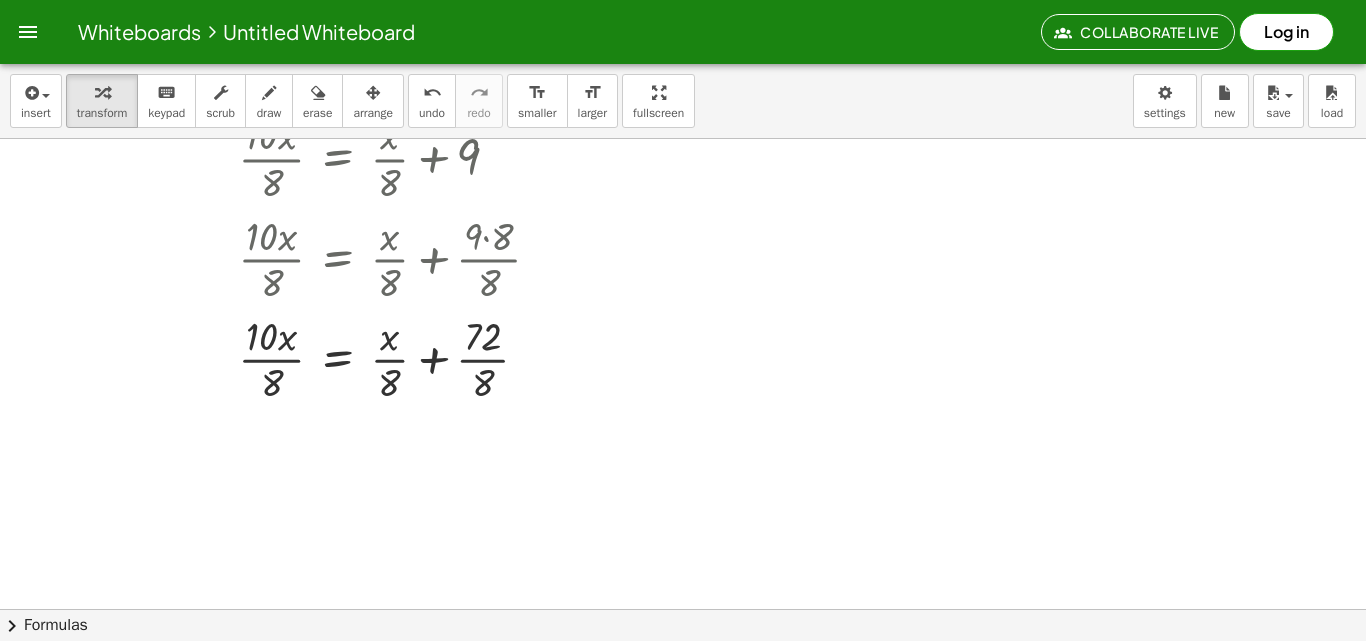 scroll, scrollTop: 400, scrollLeft: 0, axis: vertical 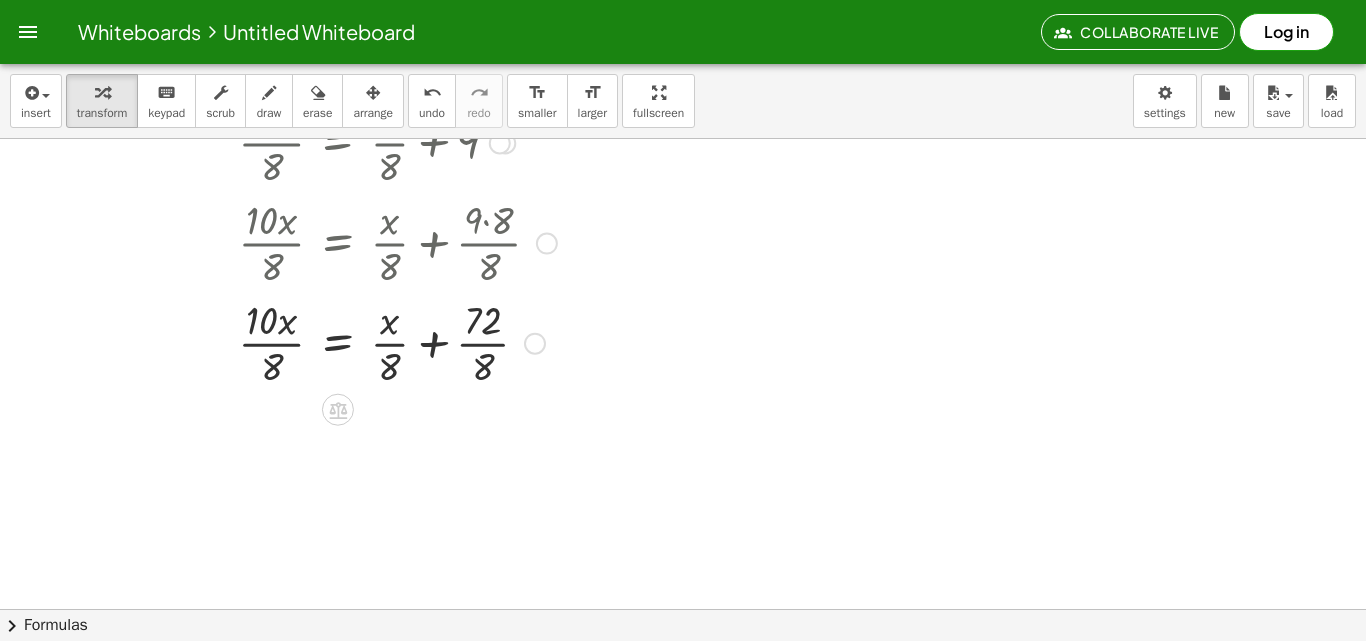 click at bounding box center (331, 342) 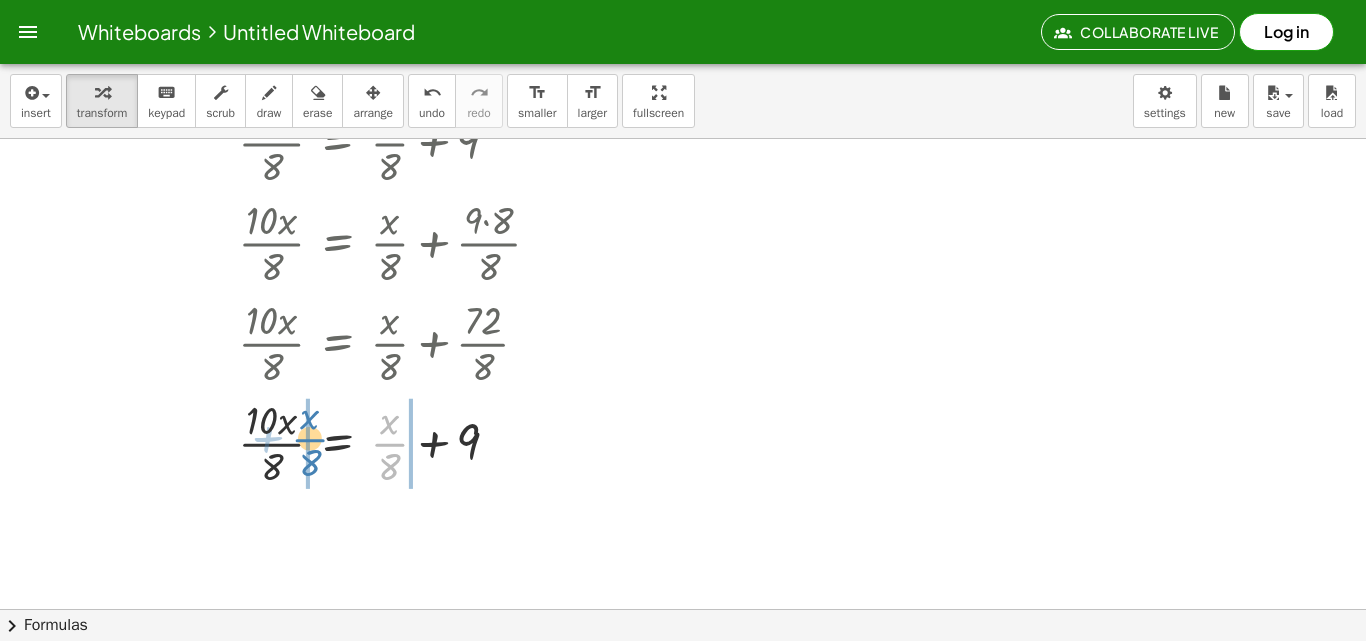 drag, startPoint x: 374, startPoint y: 440, endPoint x: 299, endPoint y: 428, distance: 75.95393 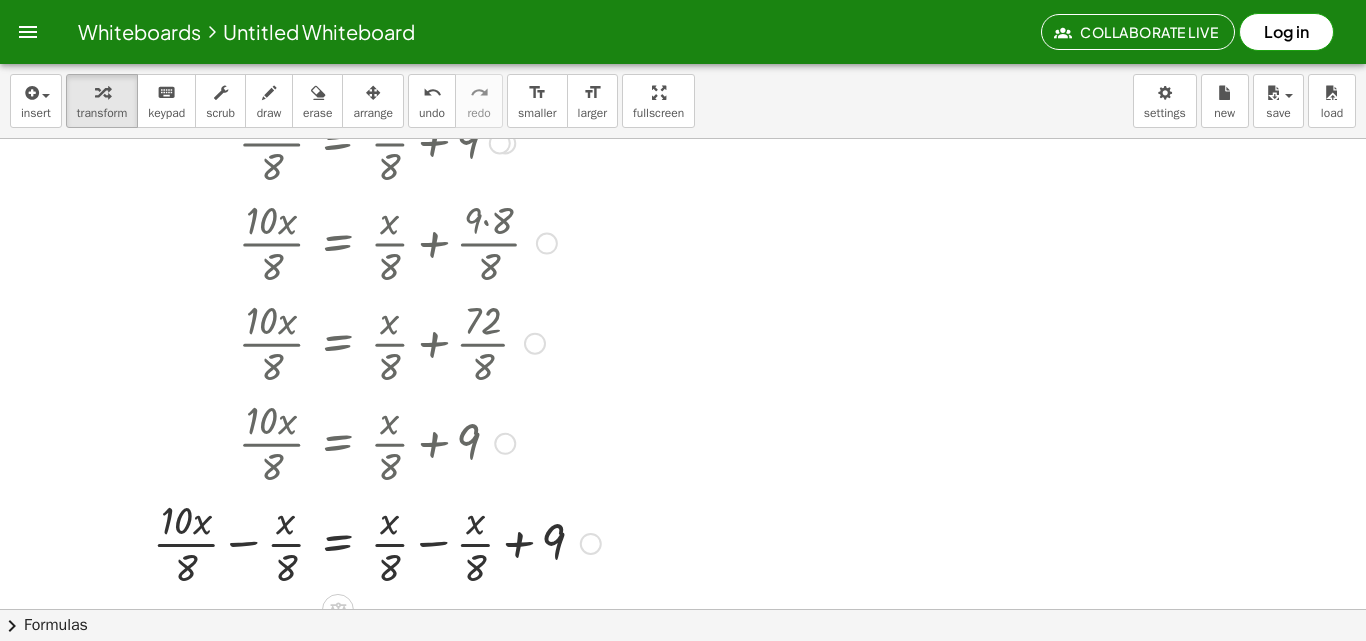 click at bounding box center [353, 542] 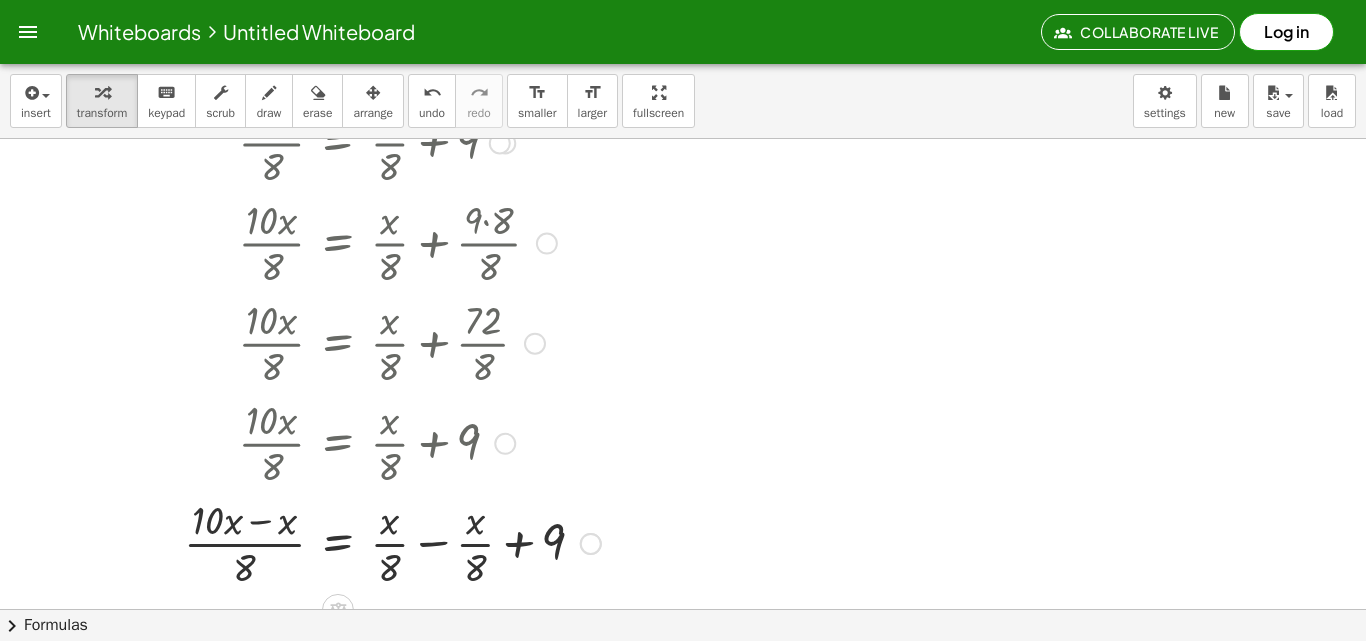 click at bounding box center [353, 542] 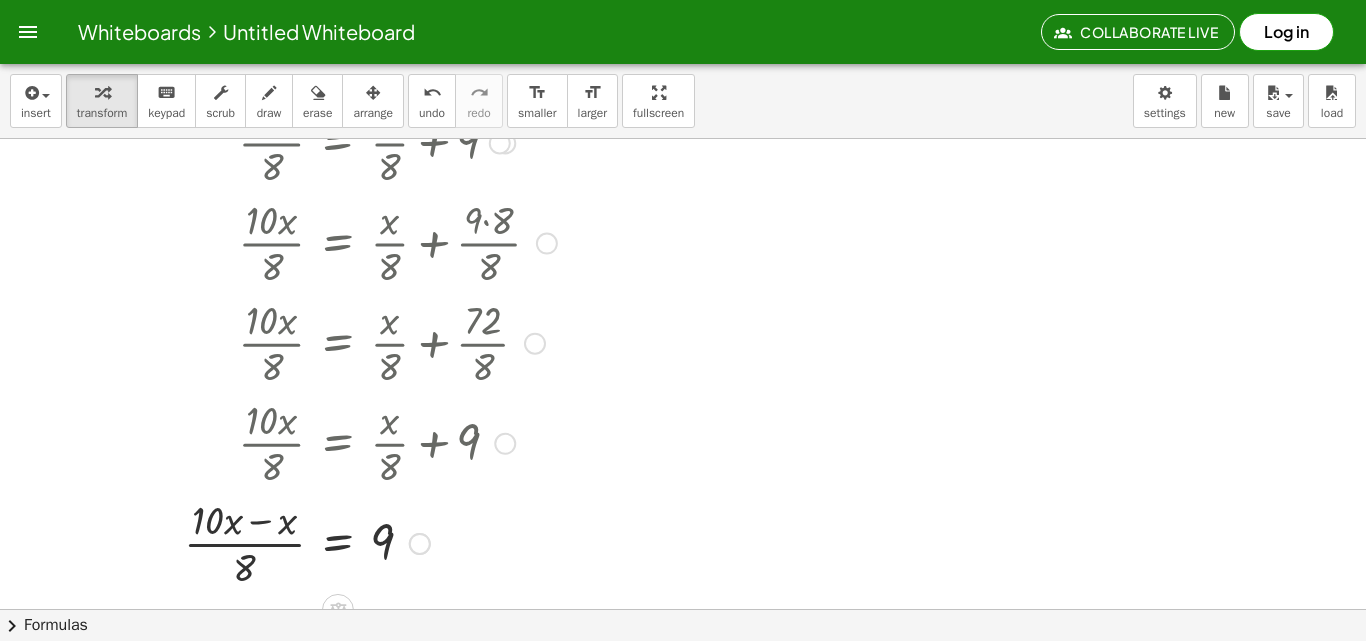 click at bounding box center [331, 542] 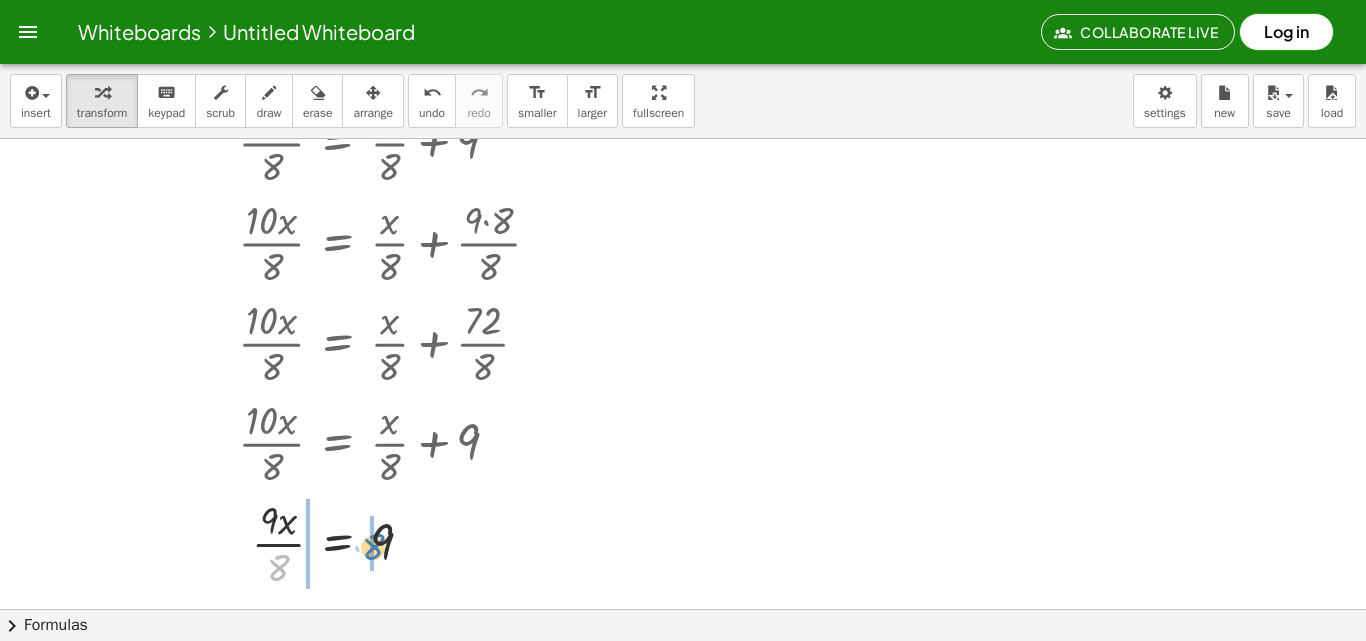 drag, startPoint x: 318, startPoint y: 552, endPoint x: 374, endPoint y: 539, distance: 57.48913 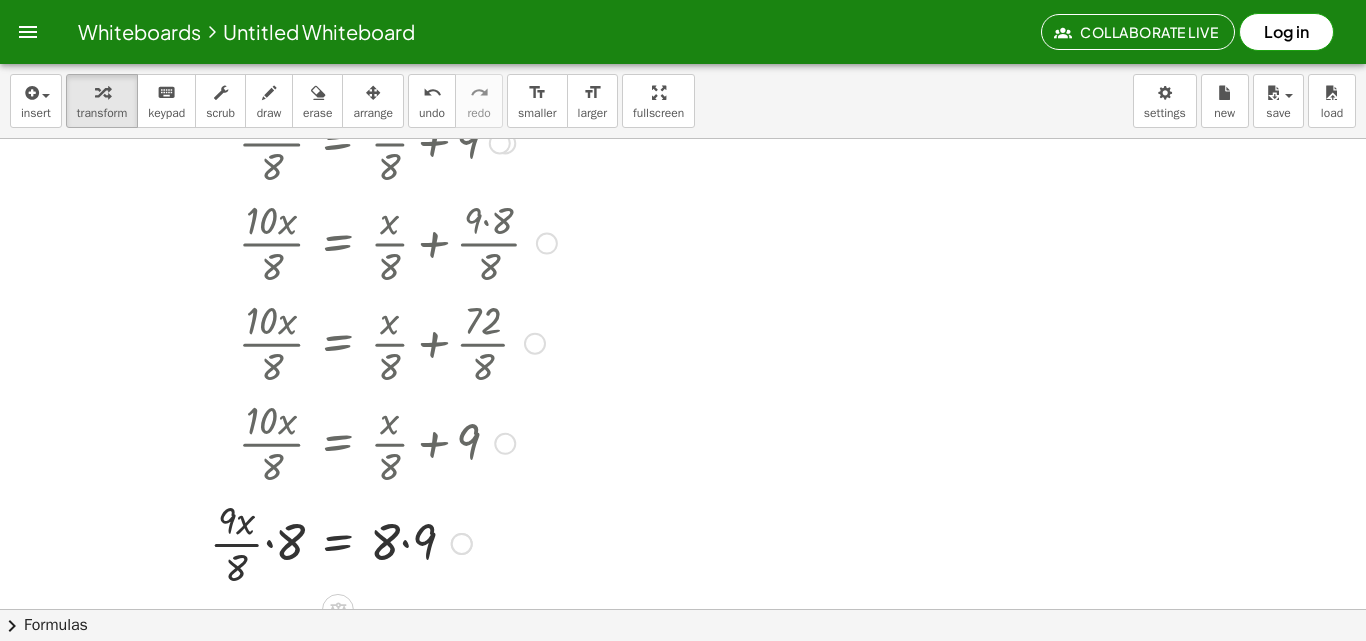click at bounding box center [331, 542] 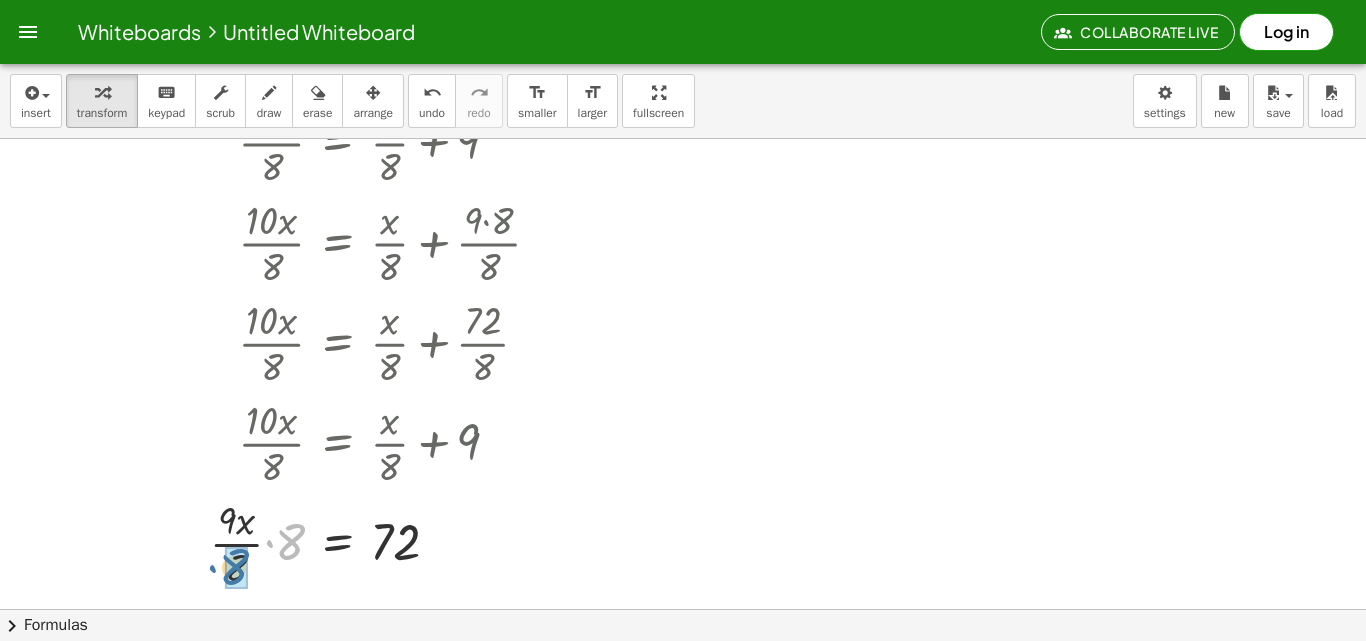 drag, startPoint x: 281, startPoint y: 542, endPoint x: 225, endPoint y: 567, distance: 61.326992 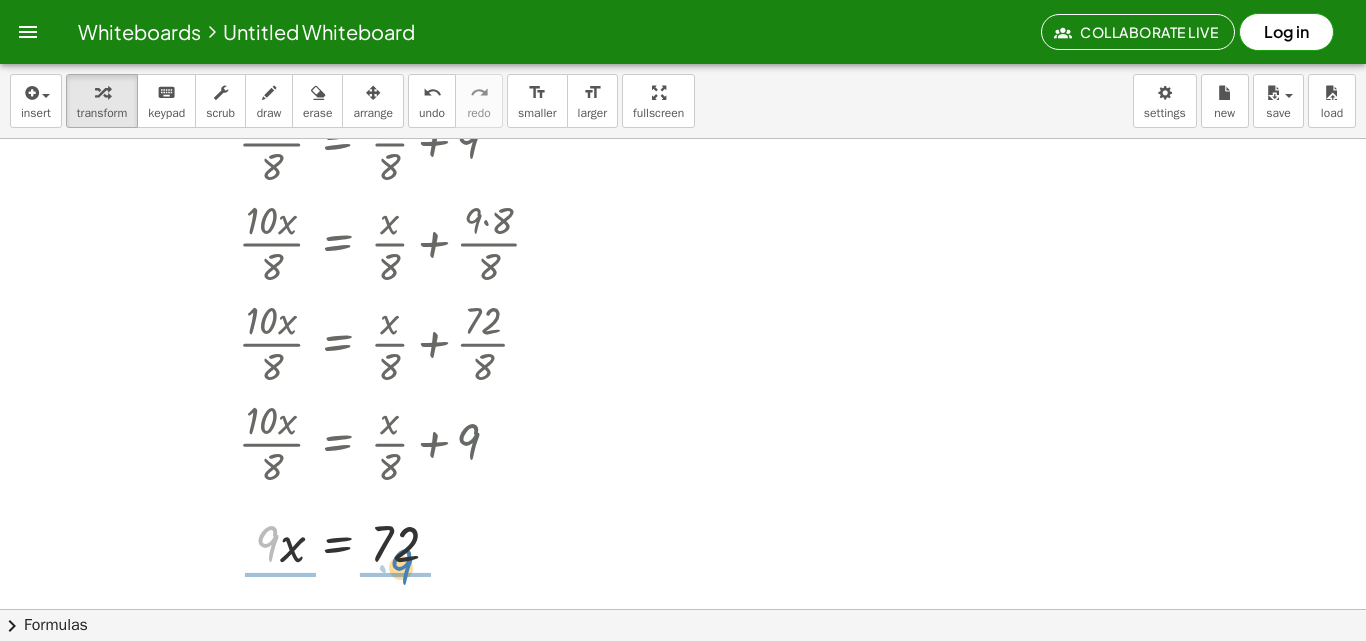 drag, startPoint x: 263, startPoint y: 541, endPoint x: 403, endPoint y: 564, distance: 141.87671 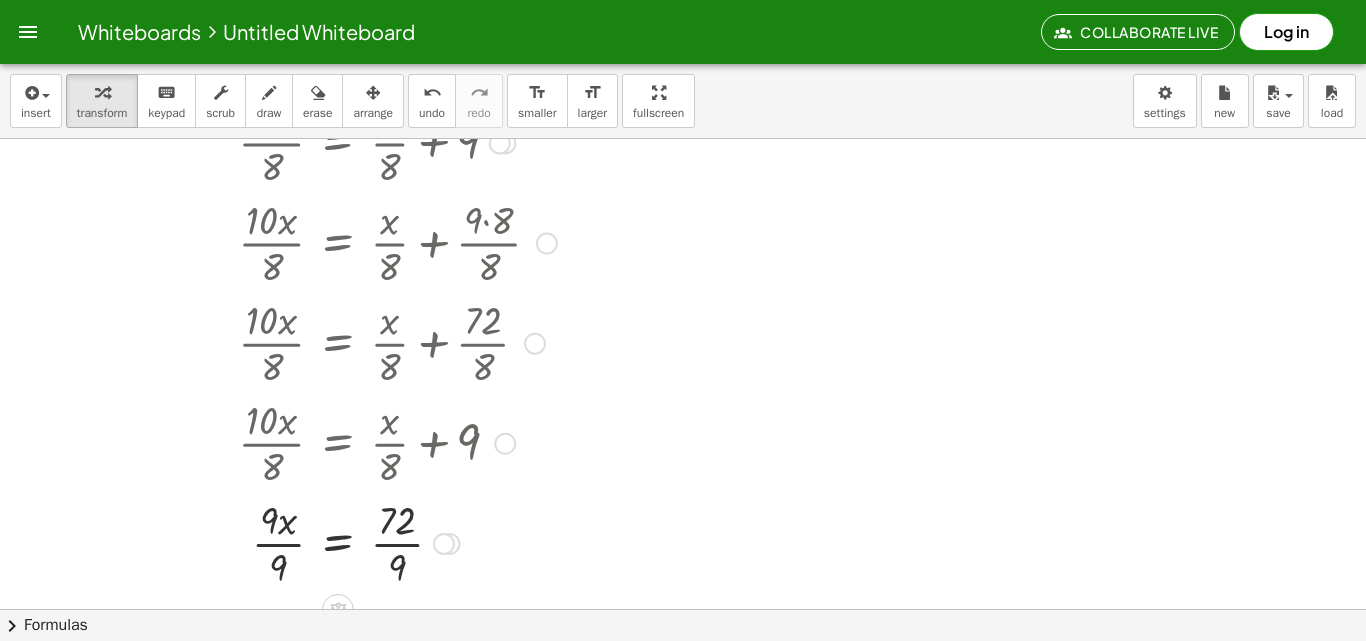 drag, startPoint x: 391, startPoint y: 547, endPoint x: 346, endPoint y: 549, distance: 45.044422 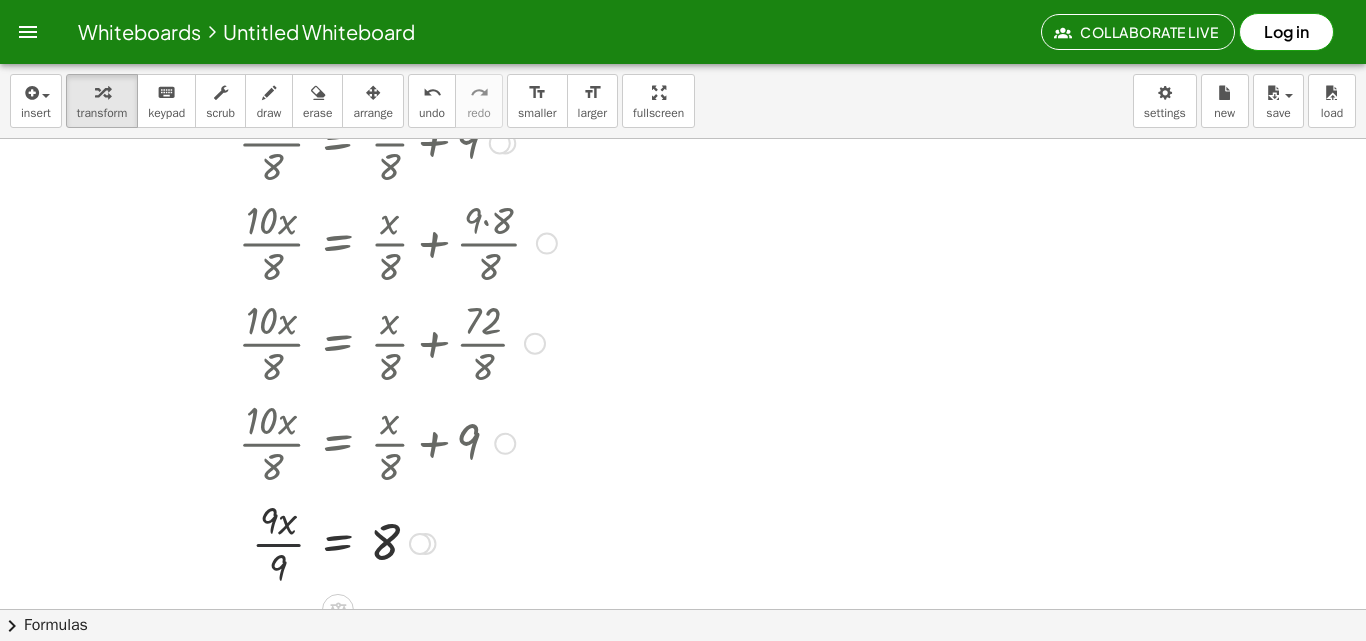 click at bounding box center [331, 542] 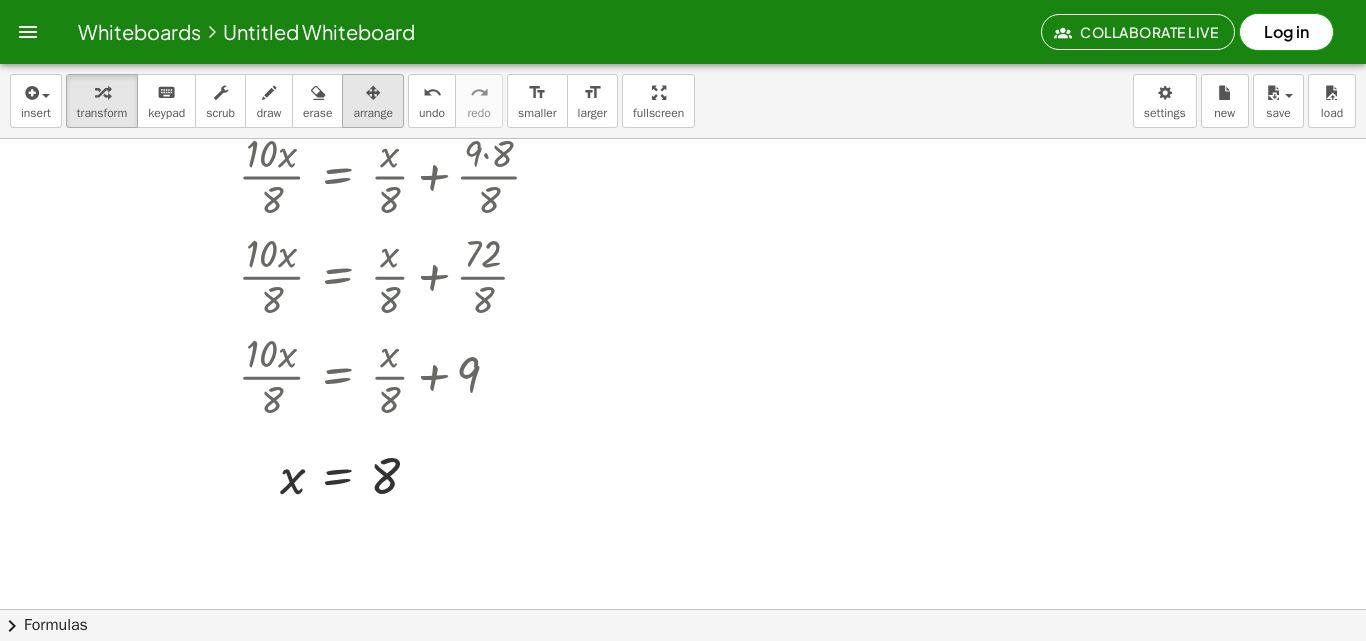 scroll, scrollTop: 470, scrollLeft: 0, axis: vertical 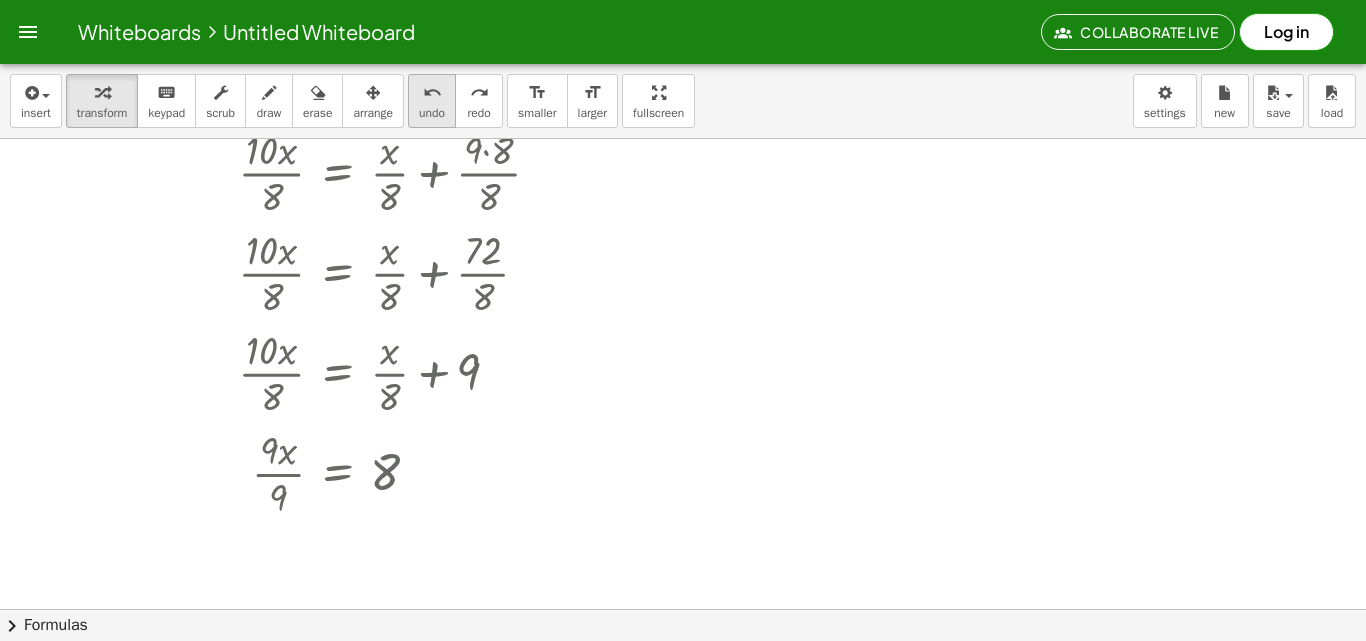 click on "undo undo" at bounding box center [432, 101] 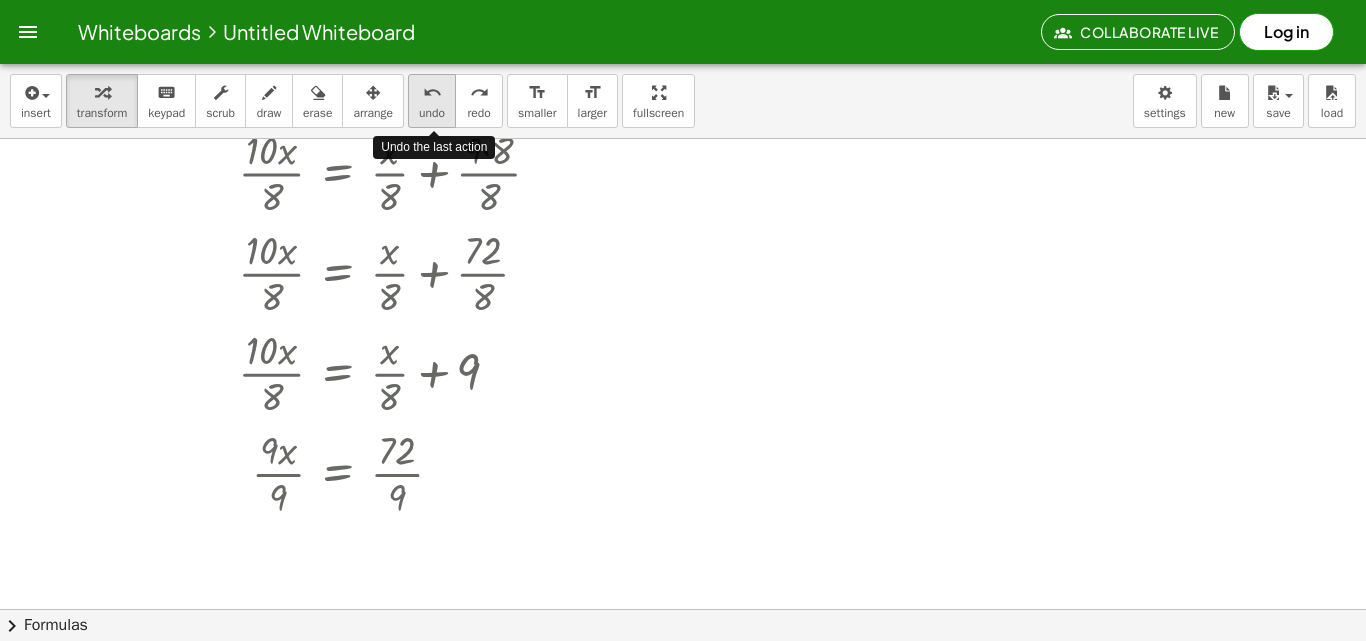 click on "undo undo" at bounding box center (432, 101) 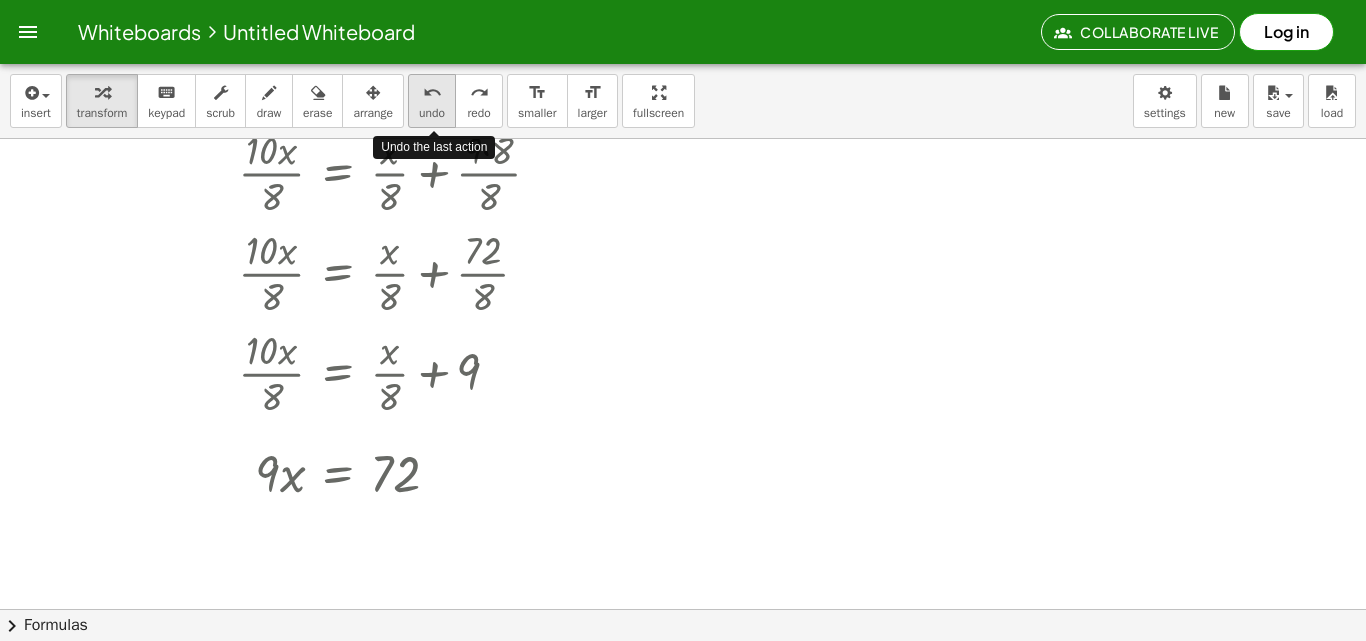 click on "undo undo" at bounding box center [432, 101] 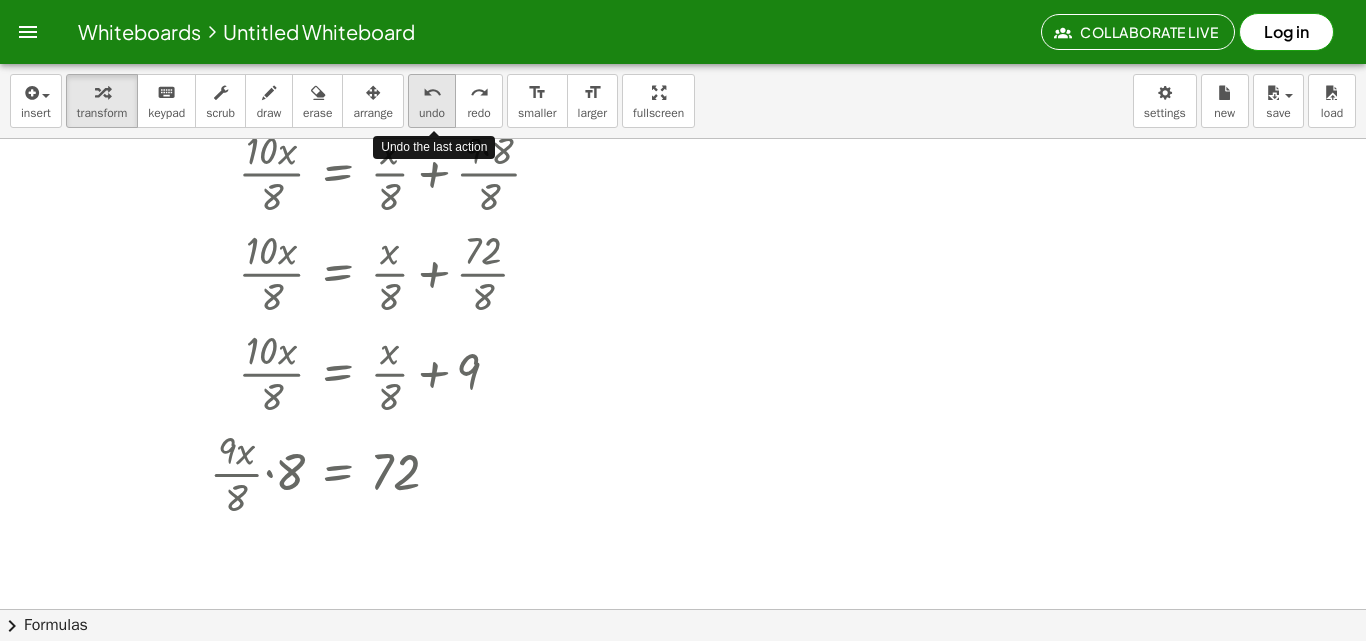 click on "undo undo" at bounding box center [432, 101] 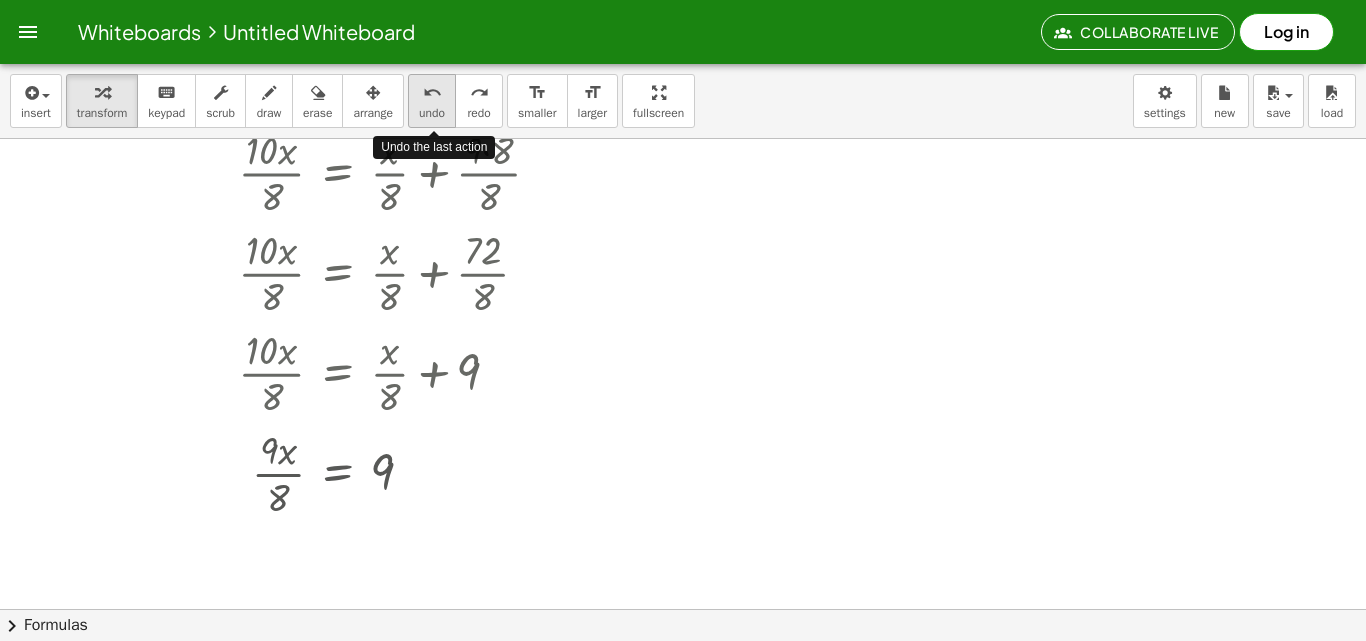 click on "undo undo" at bounding box center [432, 101] 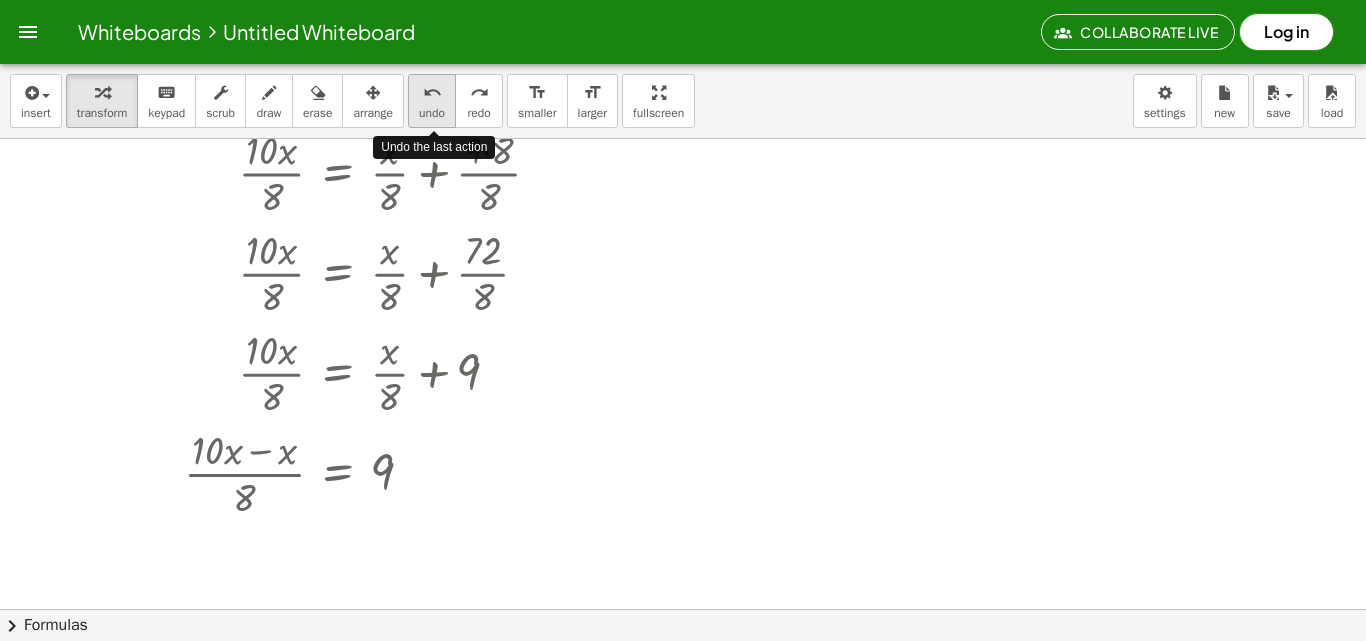 click on "undo undo" at bounding box center (432, 101) 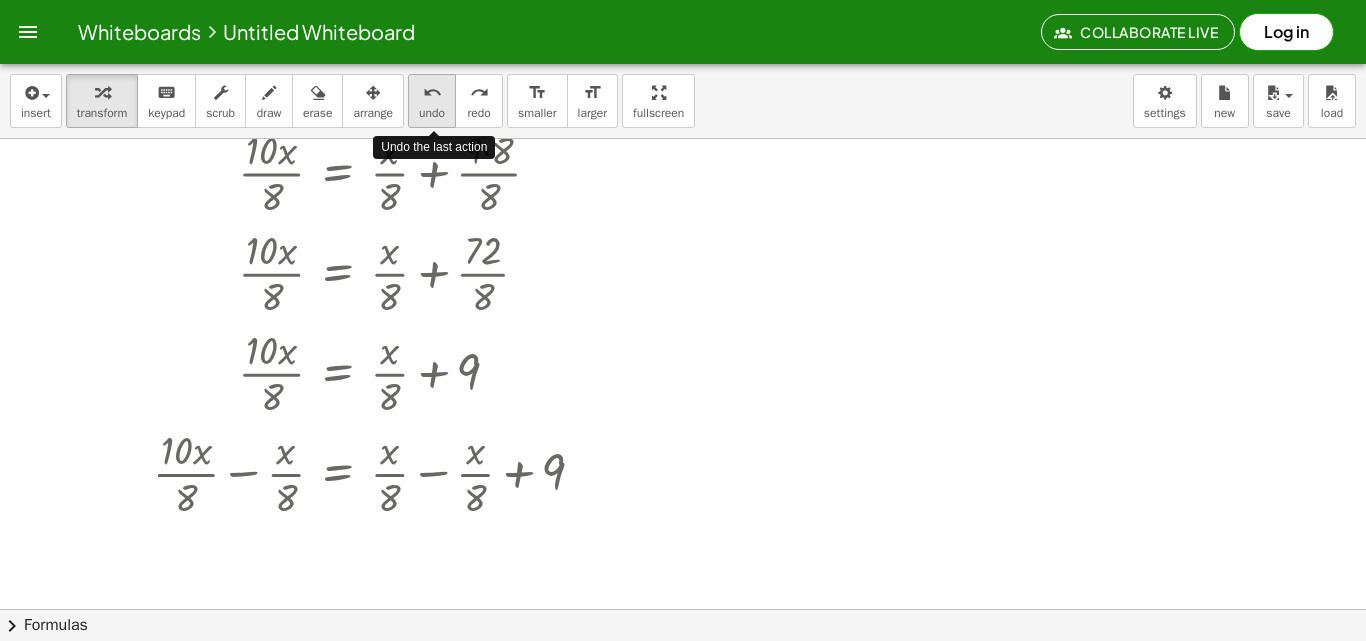 click on "undo undo" at bounding box center [432, 101] 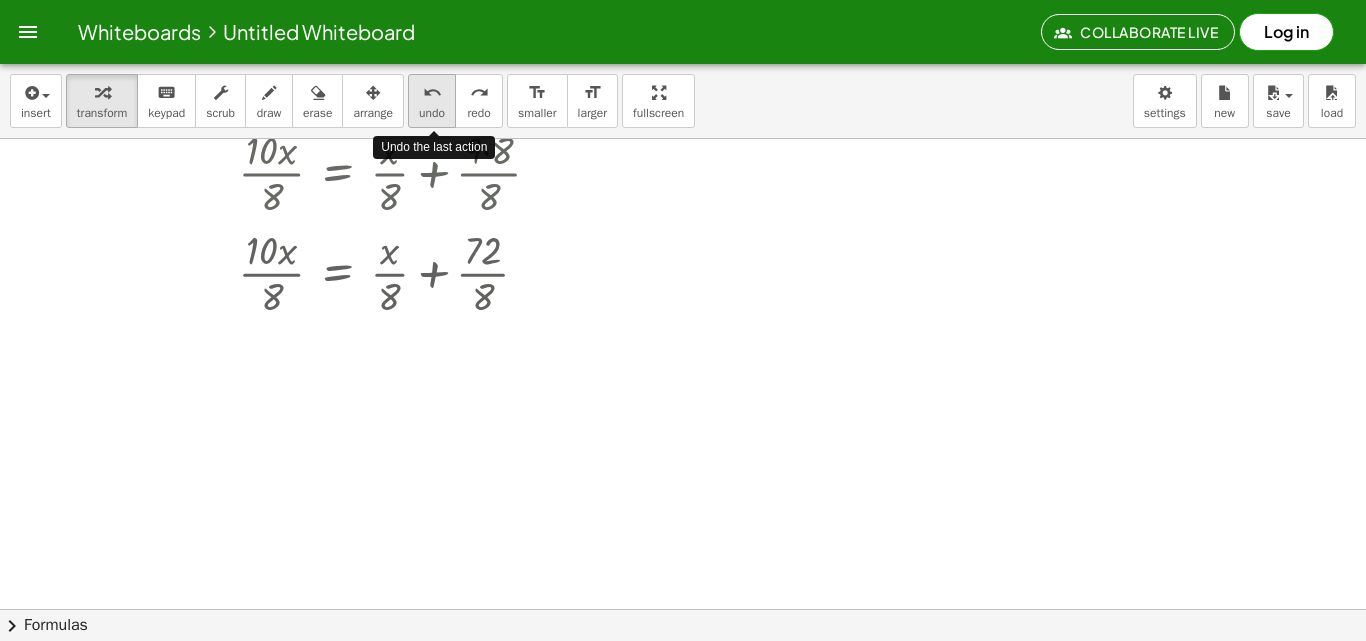 click on "undo undo" at bounding box center (432, 101) 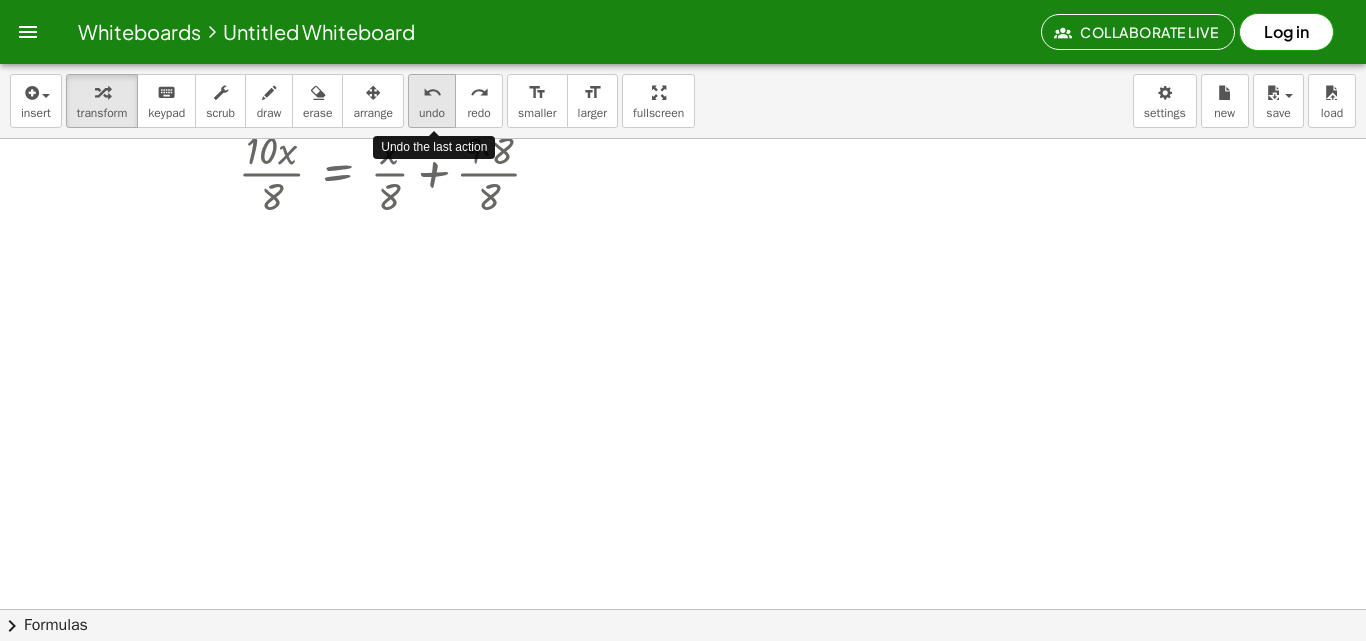 click on "undo undo" at bounding box center [432, 101] 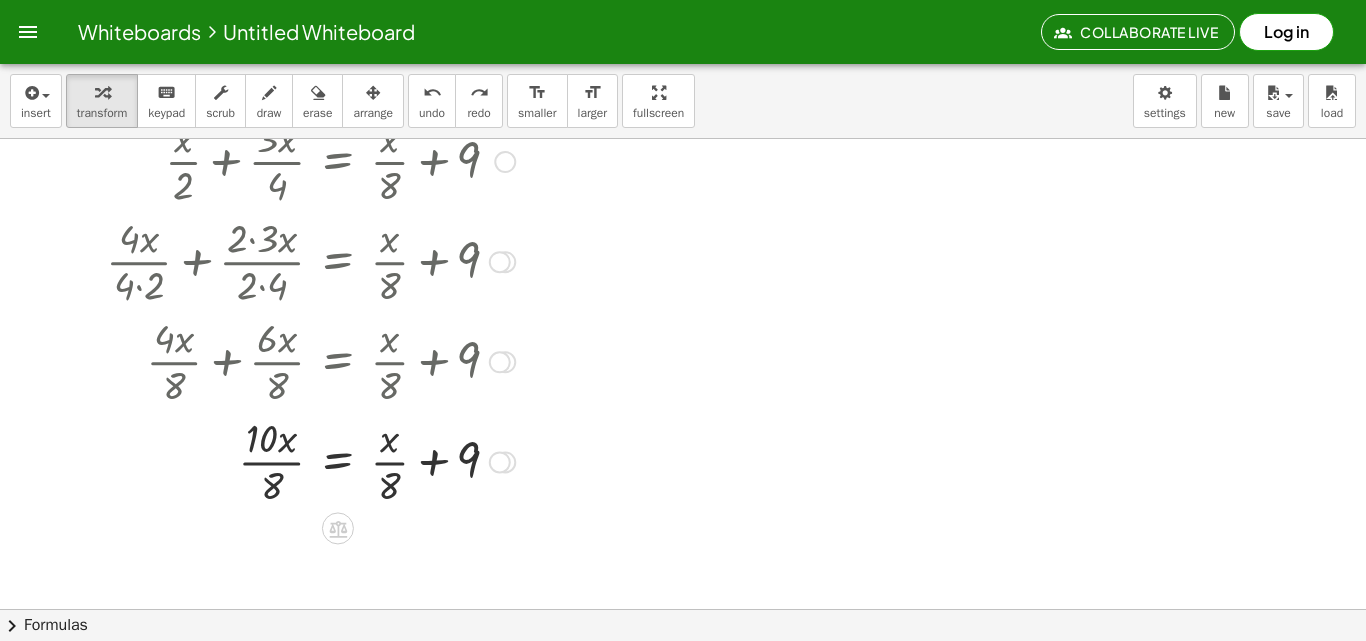 scroll, scrollTop: 0, scrollLeft: 0, axis: both 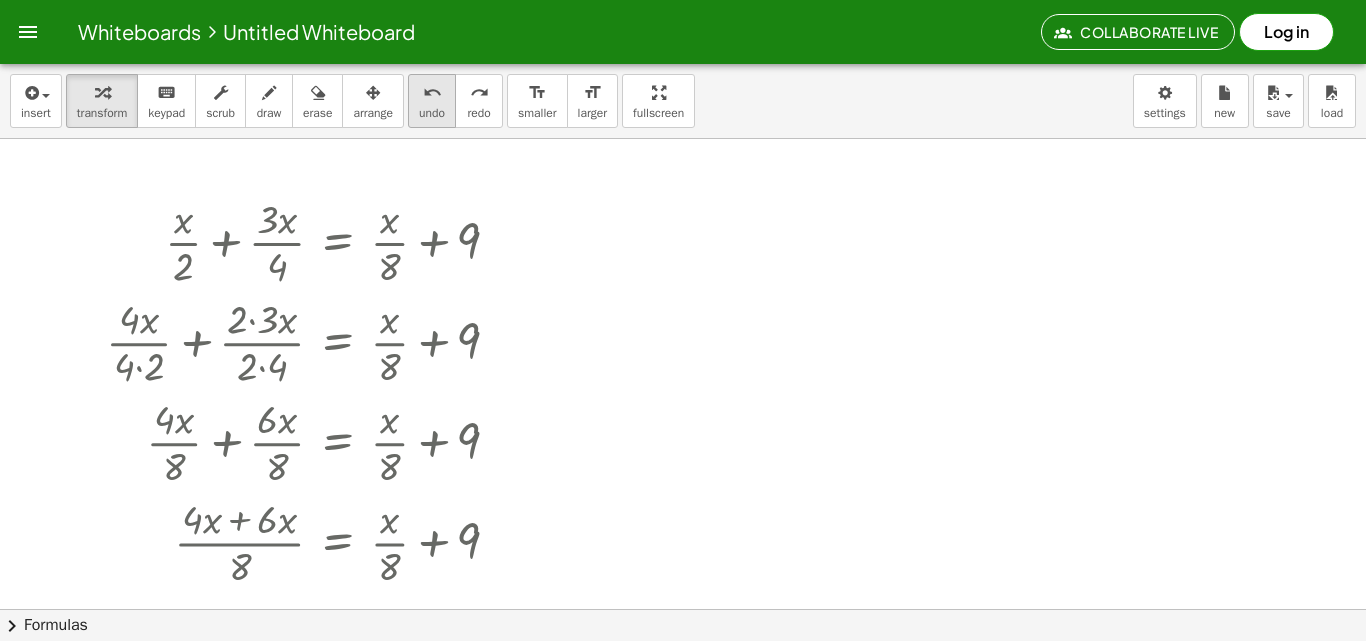click on "undo" at bounding box center (432, 92) 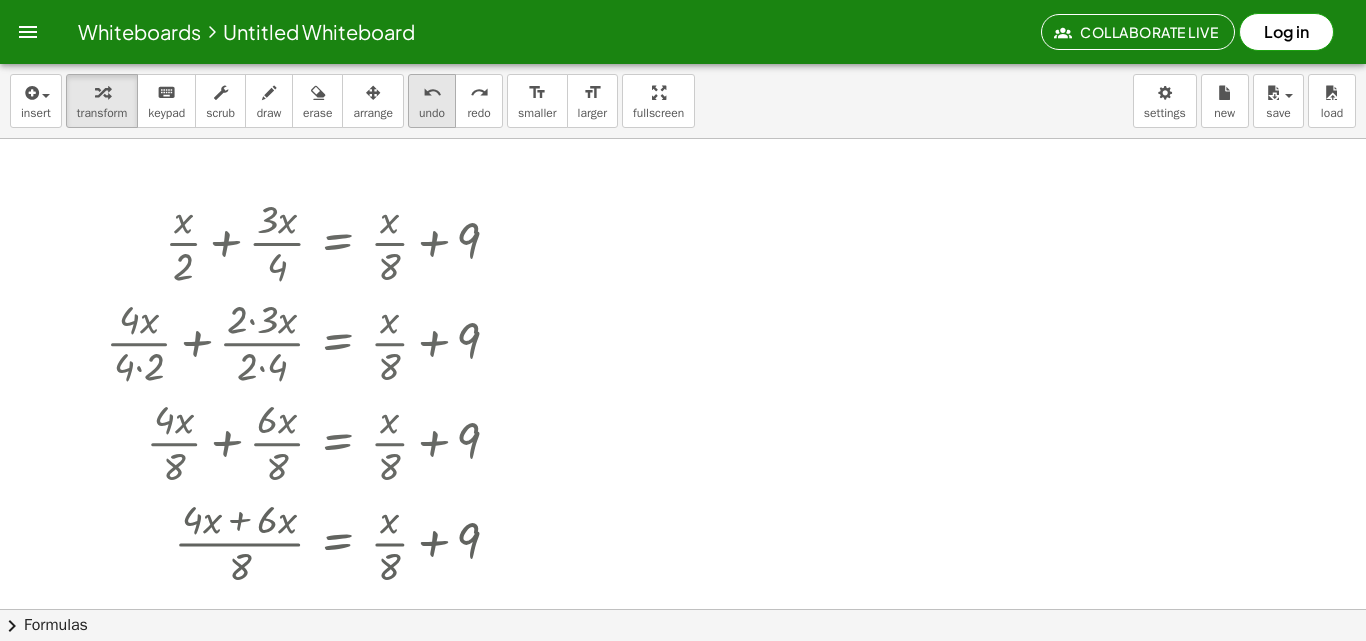 click on "undo" at bounding box center (432, 92) 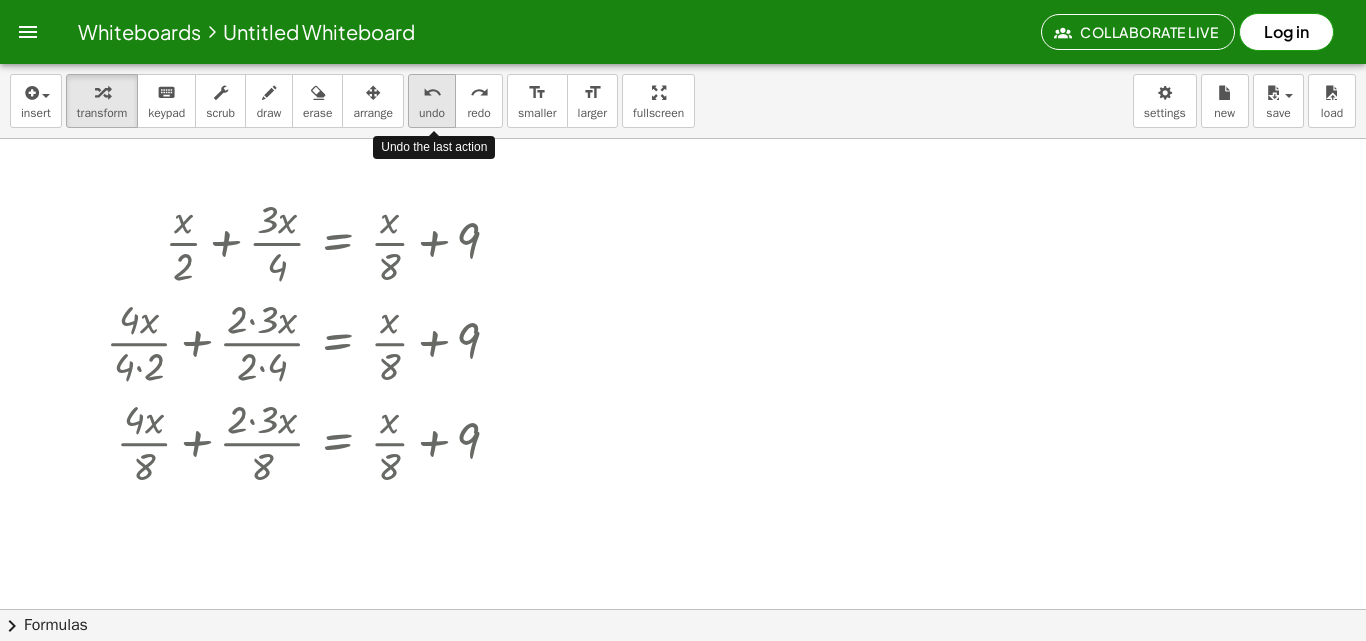 click on "undo" at bounding box center (432, 92) 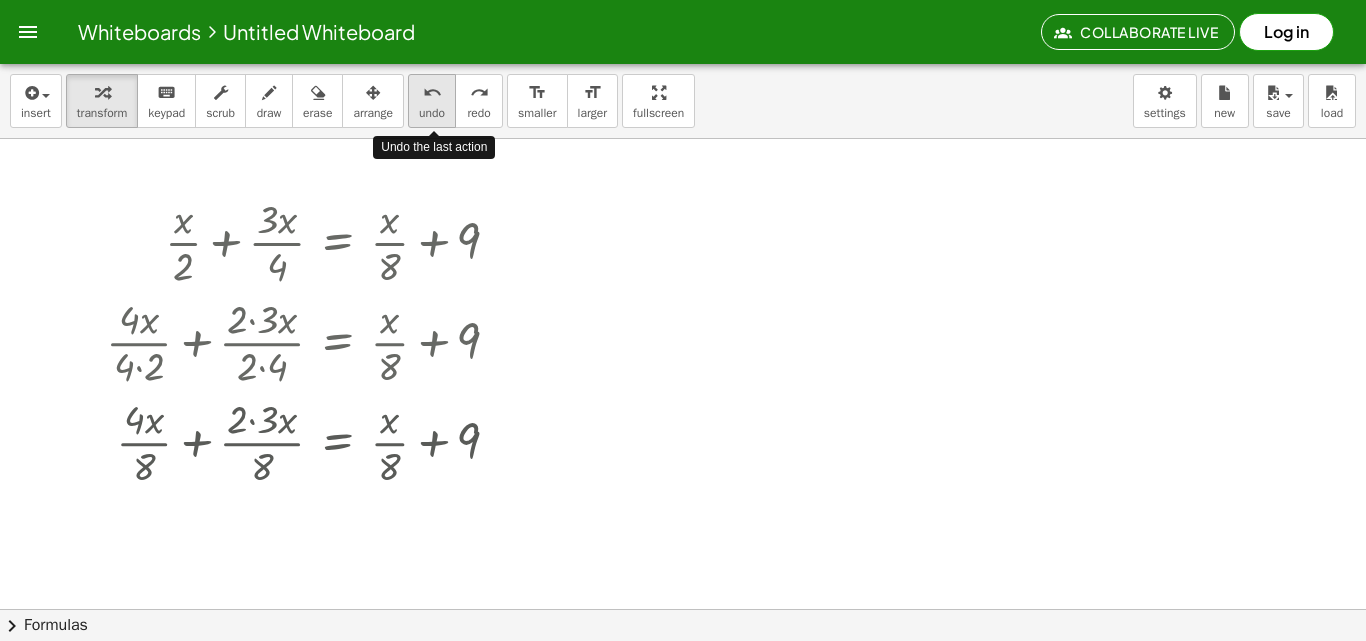 click on "undo" at bounding box center (432, 92) 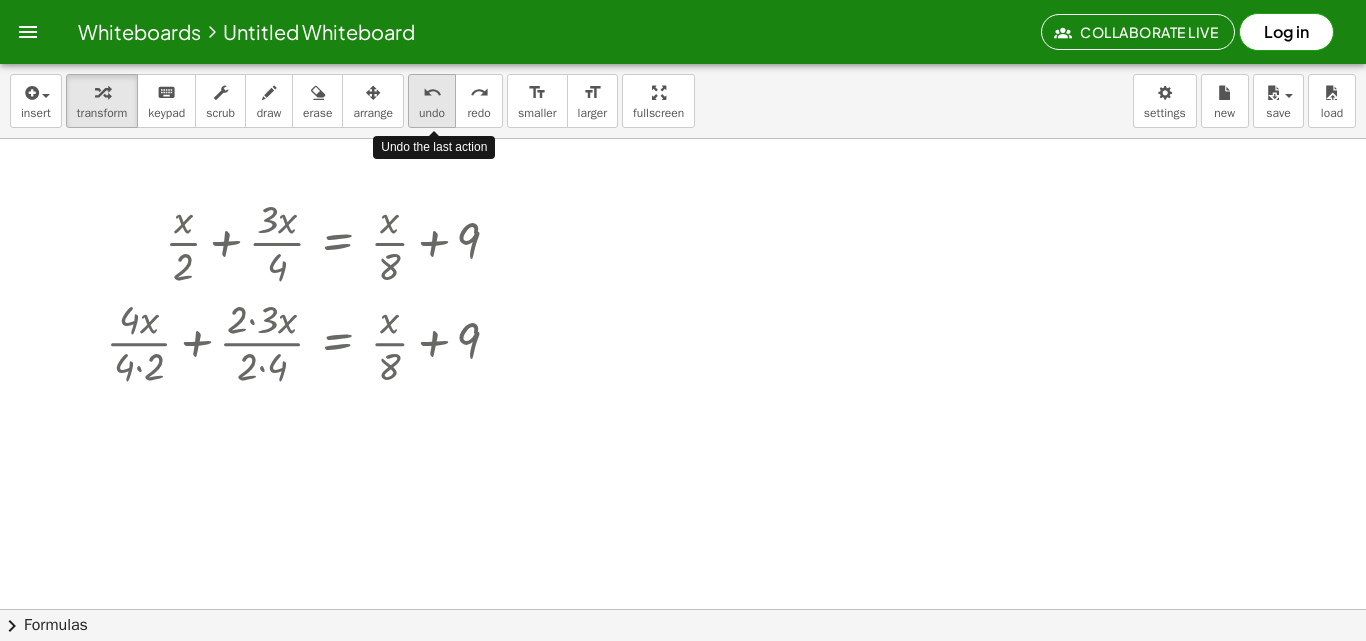 click on "undo" at bounding box center (432, 92) 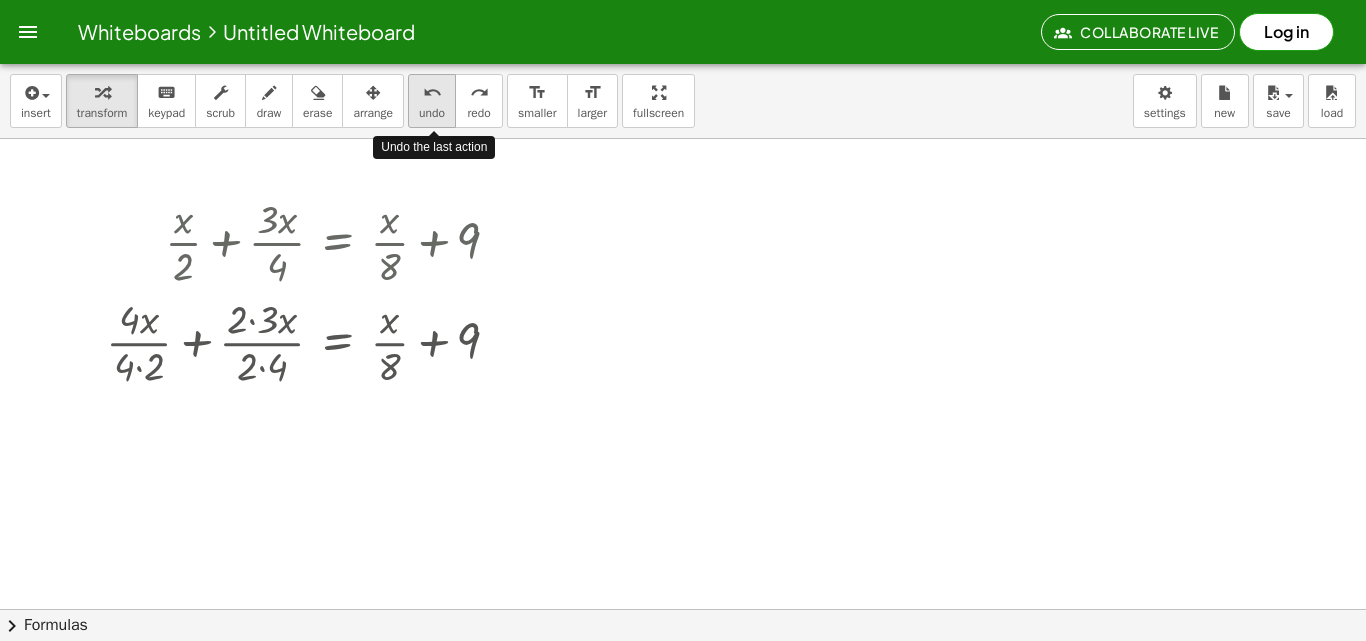 click on "undo" at bounding box center [432, 92] 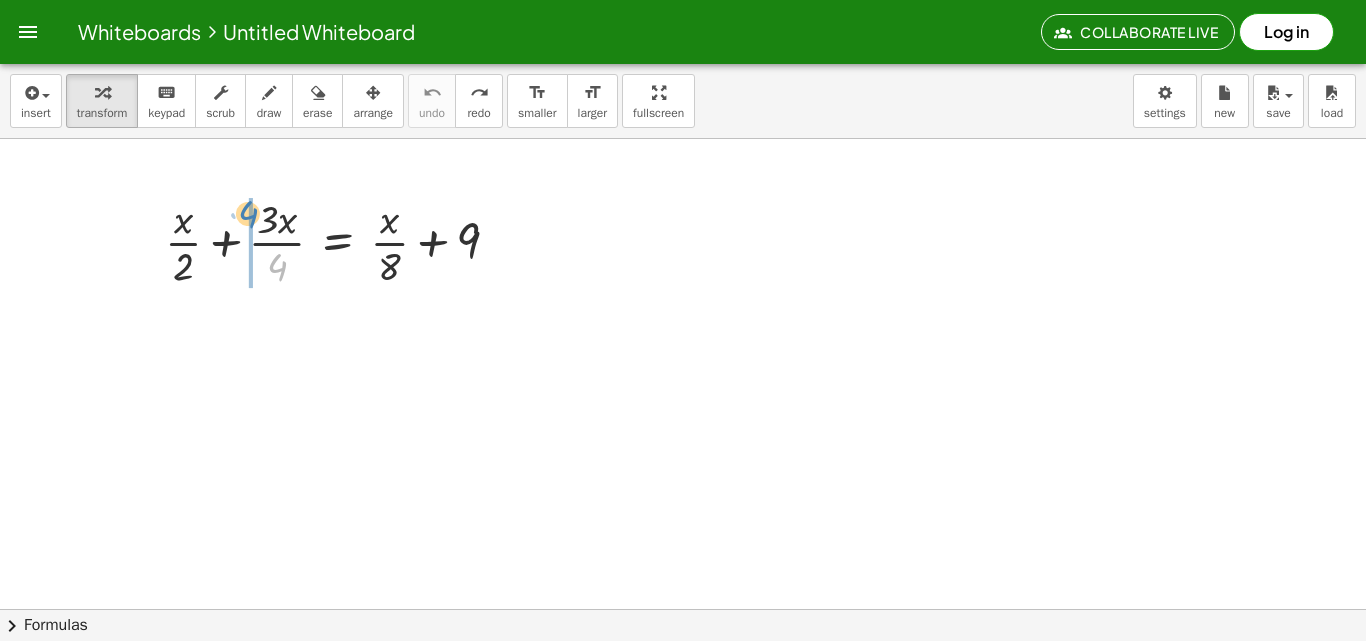 drag, startPoint x: 273, startPoint y: 269, endPoint x: 242, endPoint y: 212, distance: 64.884514 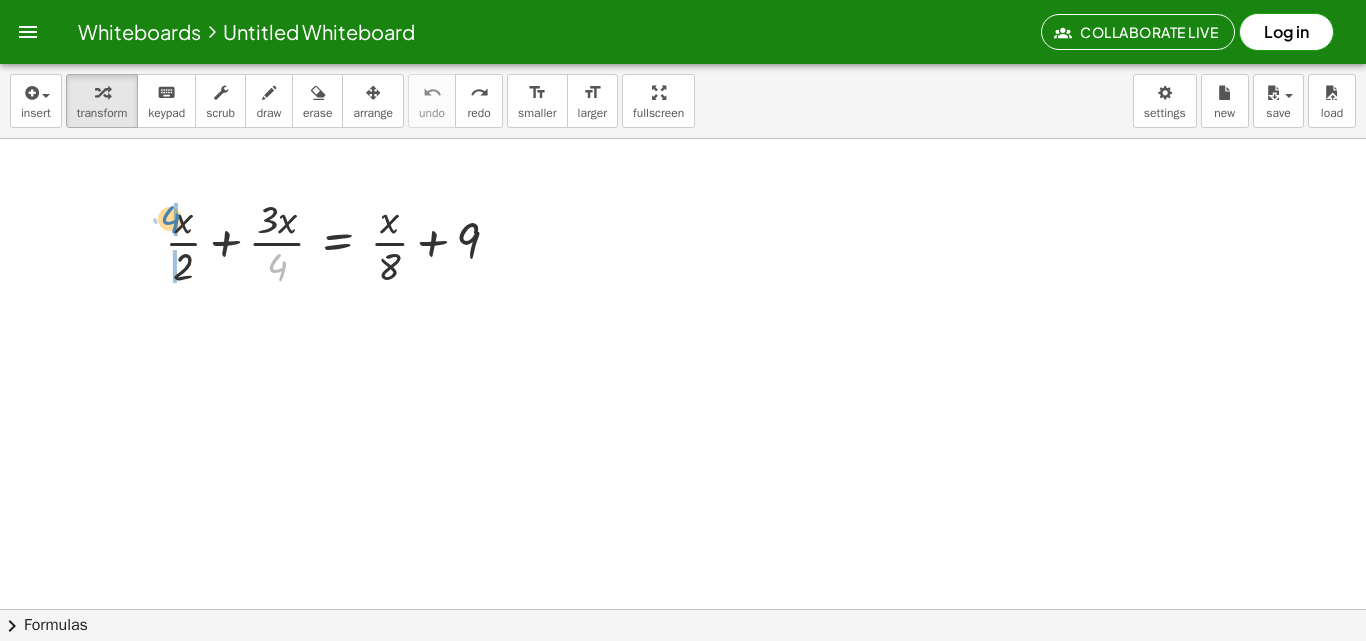drag, startPoint x: 278, startPoint y: 264, endPoint x: 171, endPoint y: 216, distance: 117.273186 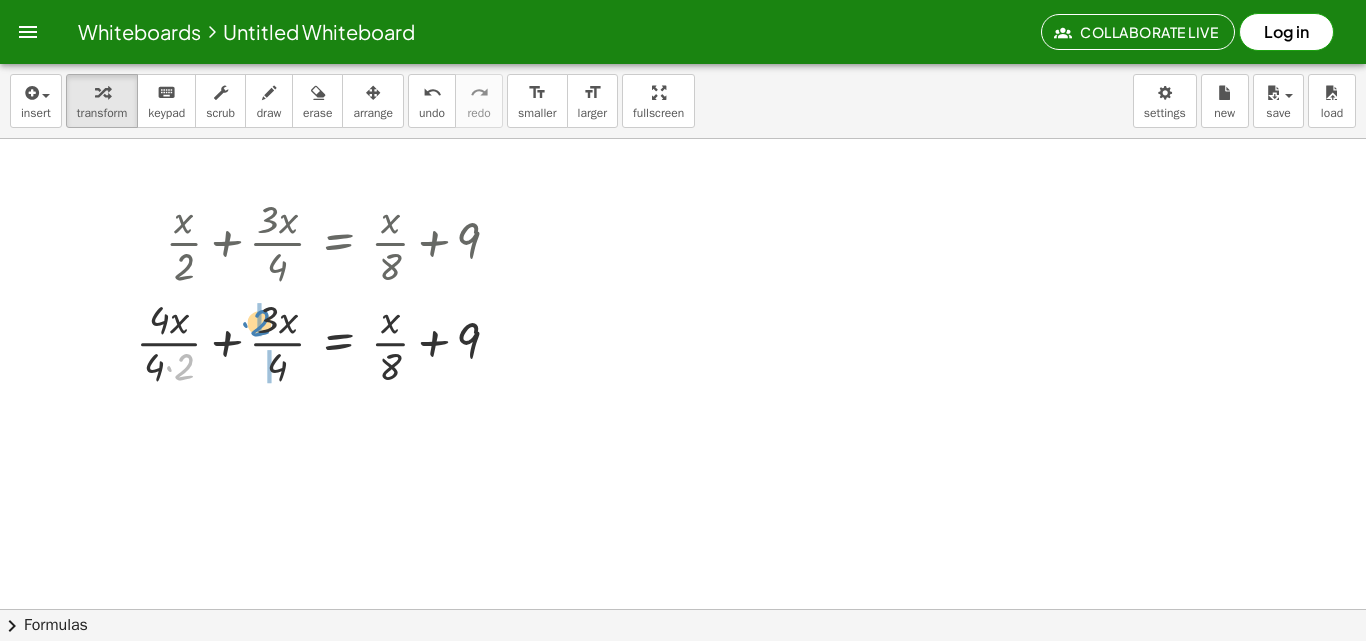 drag, startPoint x: 188, startPoint y: 361, endPoint x: 264, endPoint y: 317, distance: 87.81799 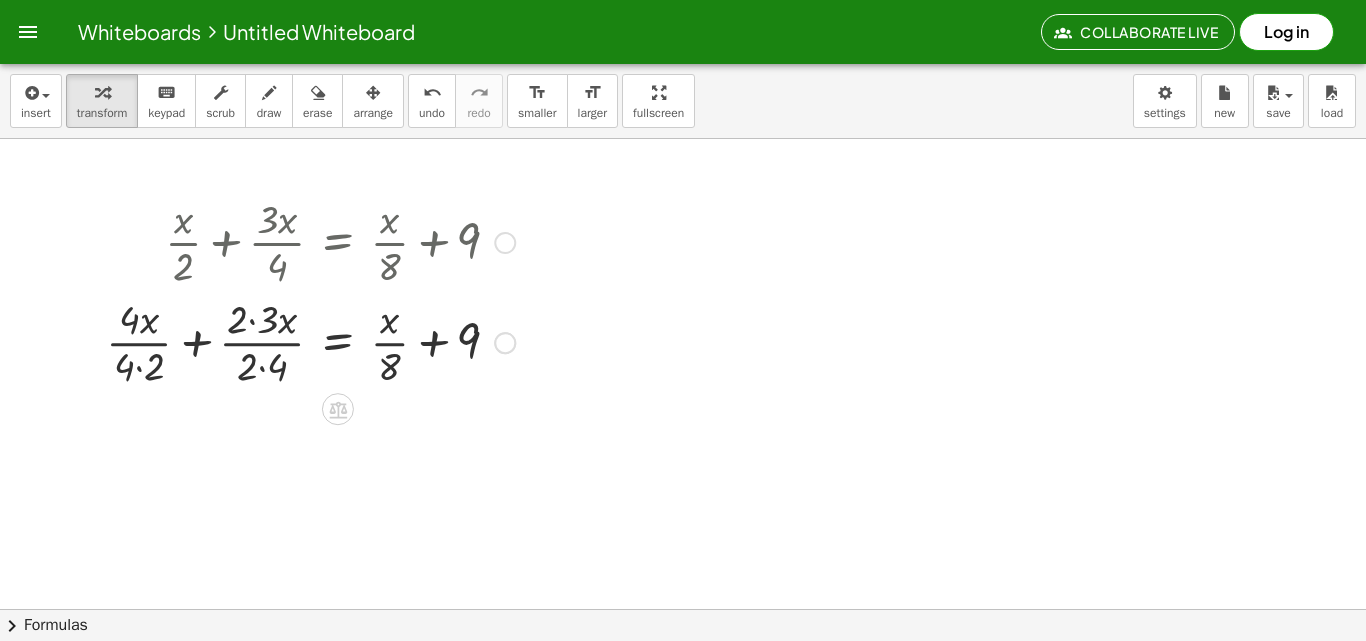 click at bounding box center (310, 341) 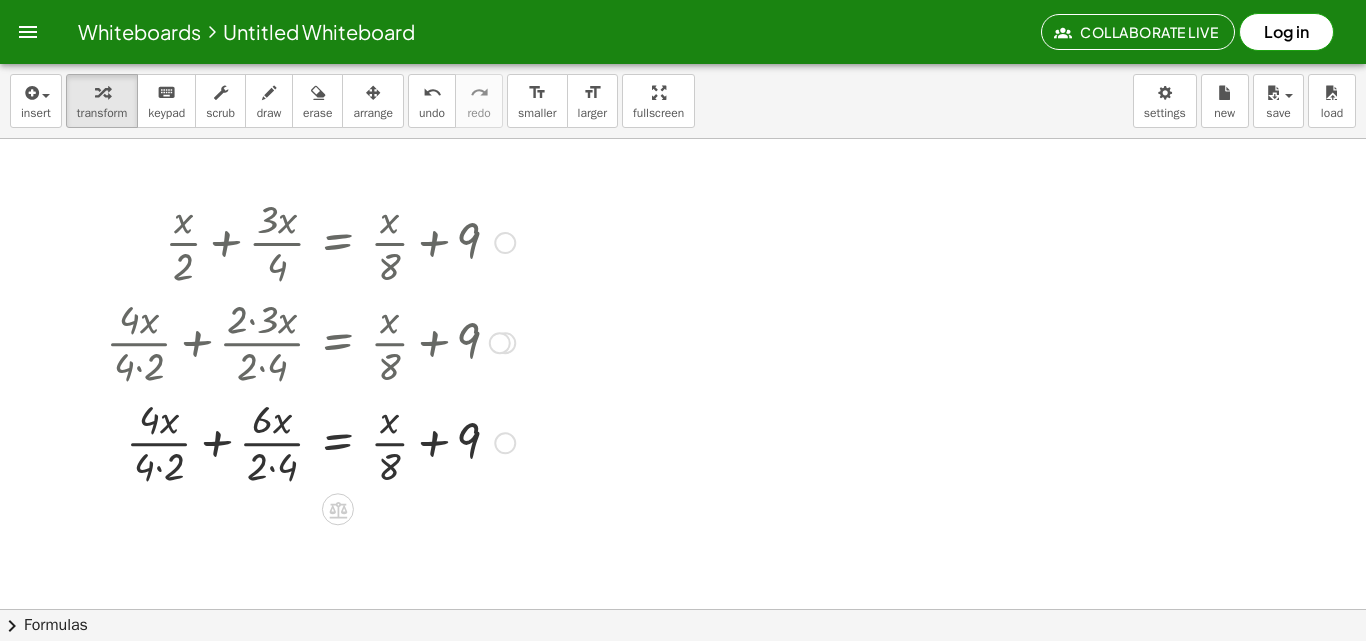 click at bounding box center [310, 441] 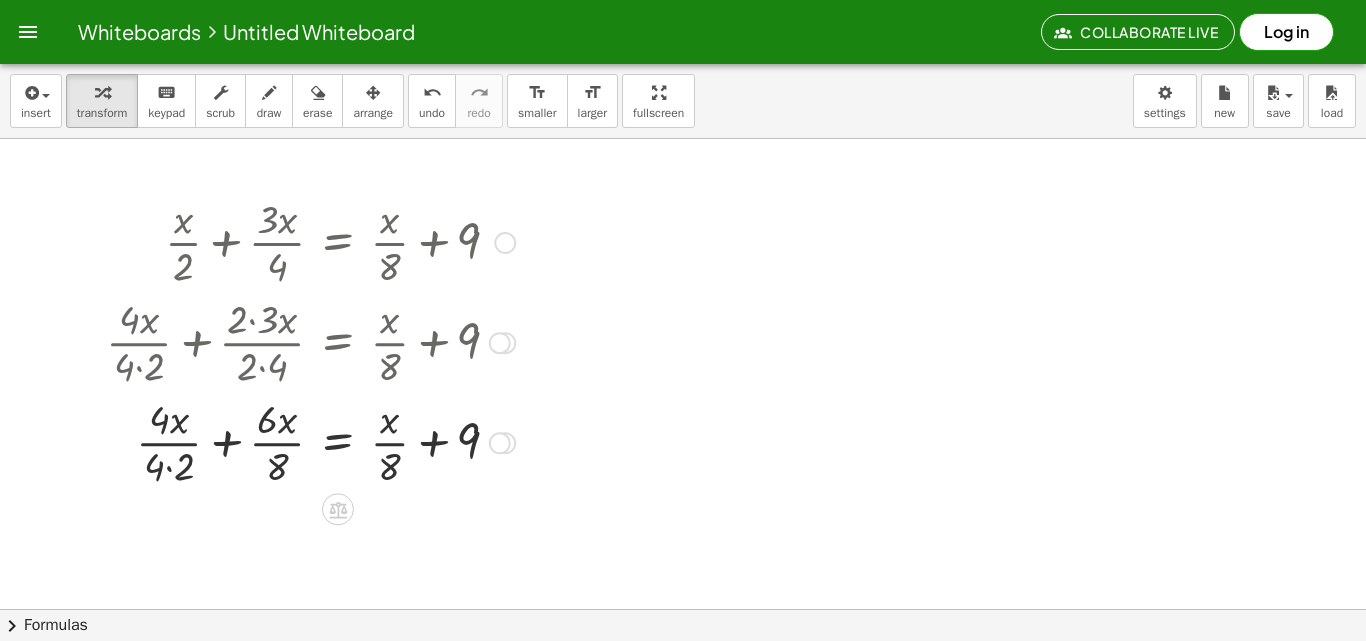 click at bounding box center (310, 441) 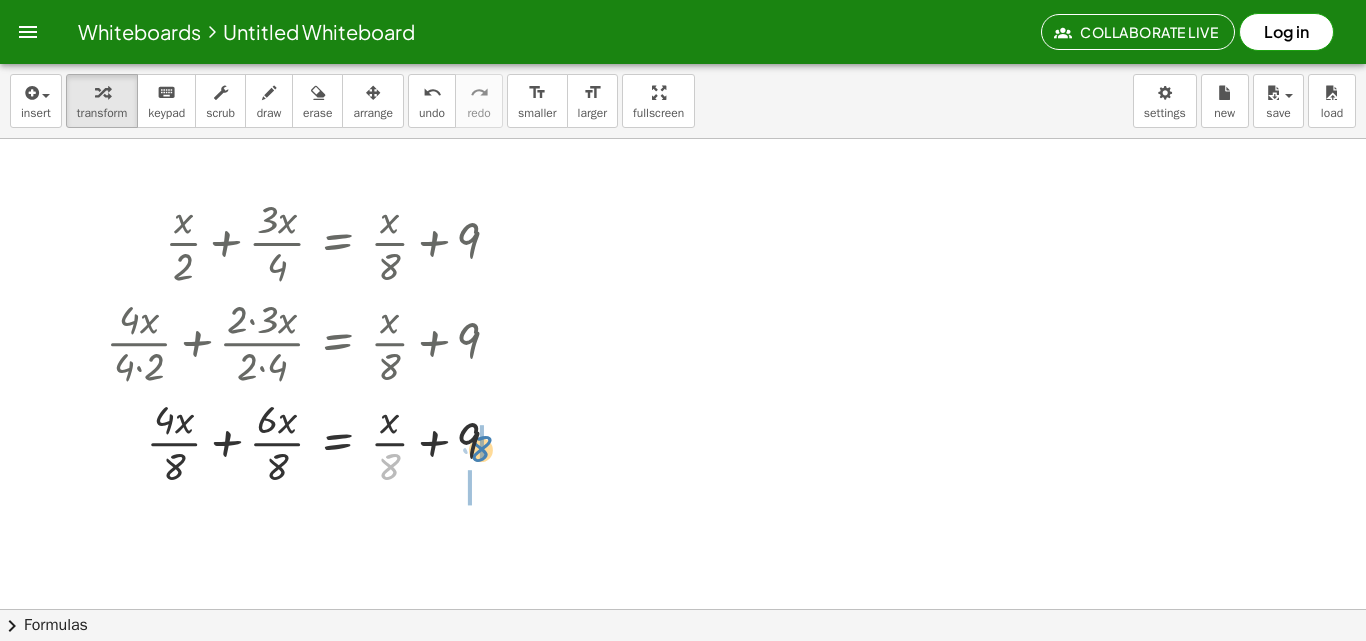 drag, startPoint x: 390, startPoint y: 473, endPoint x: 483, endPoint y: 456, distance: 94.54099 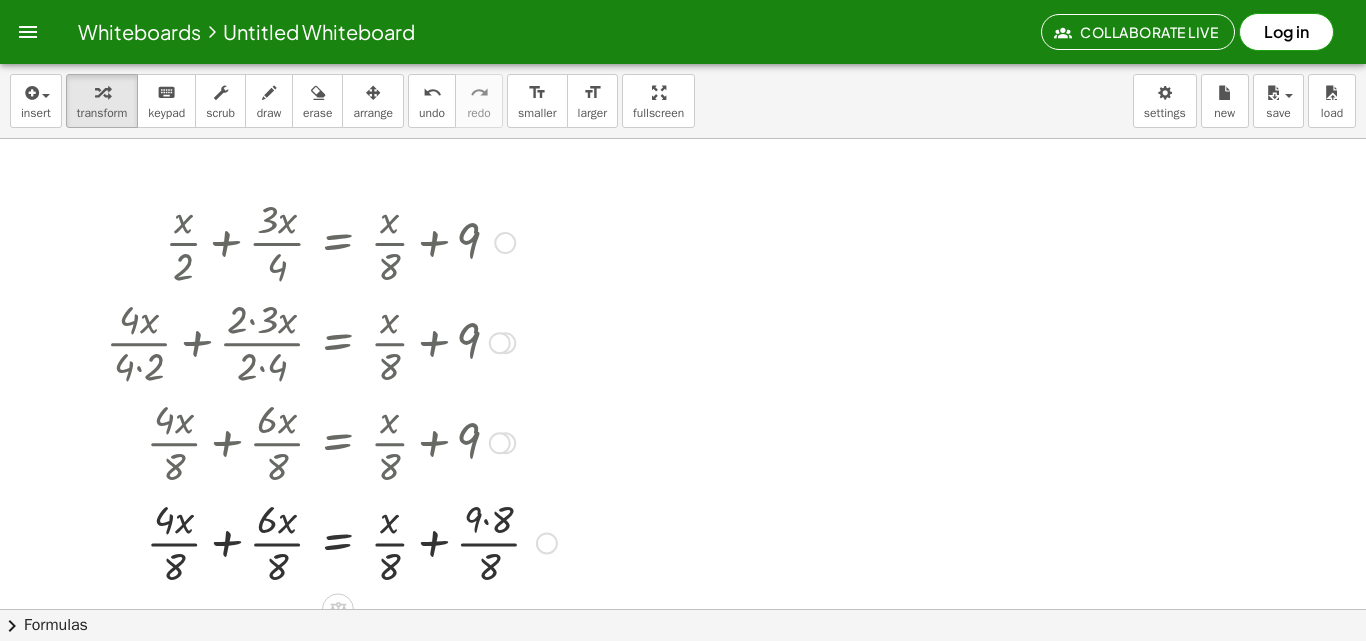 click at bounding box center (331, 541) 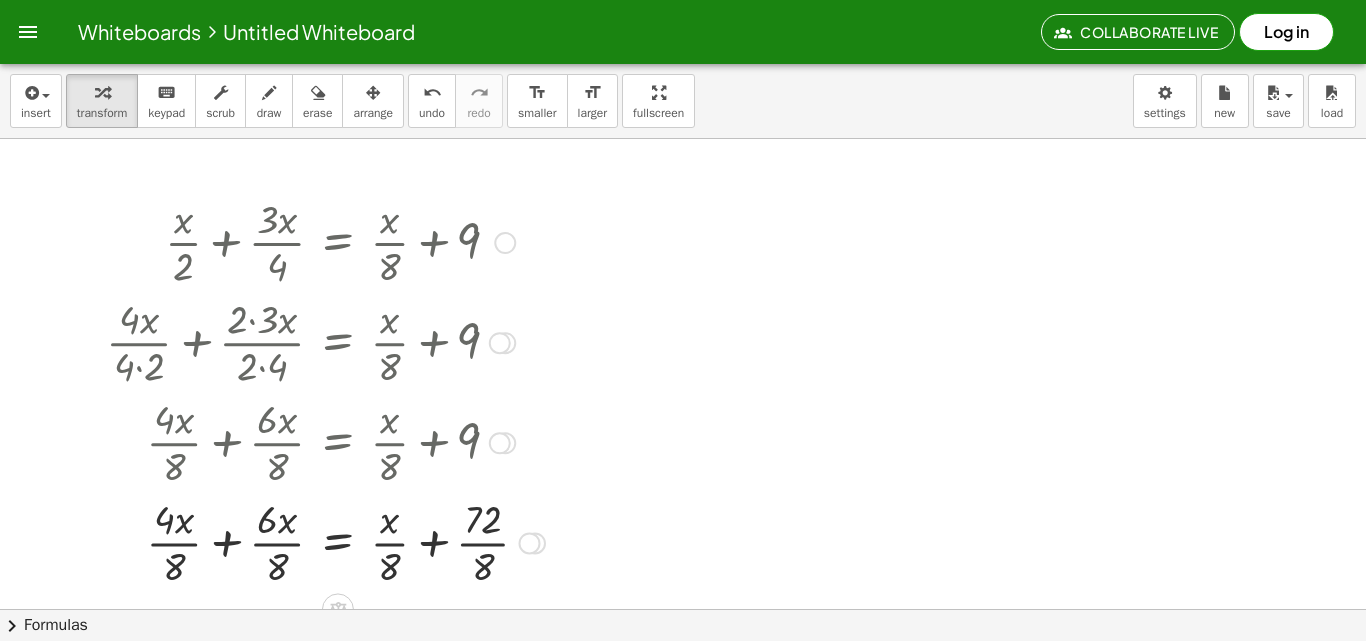 click at bounding box center [325, 541] 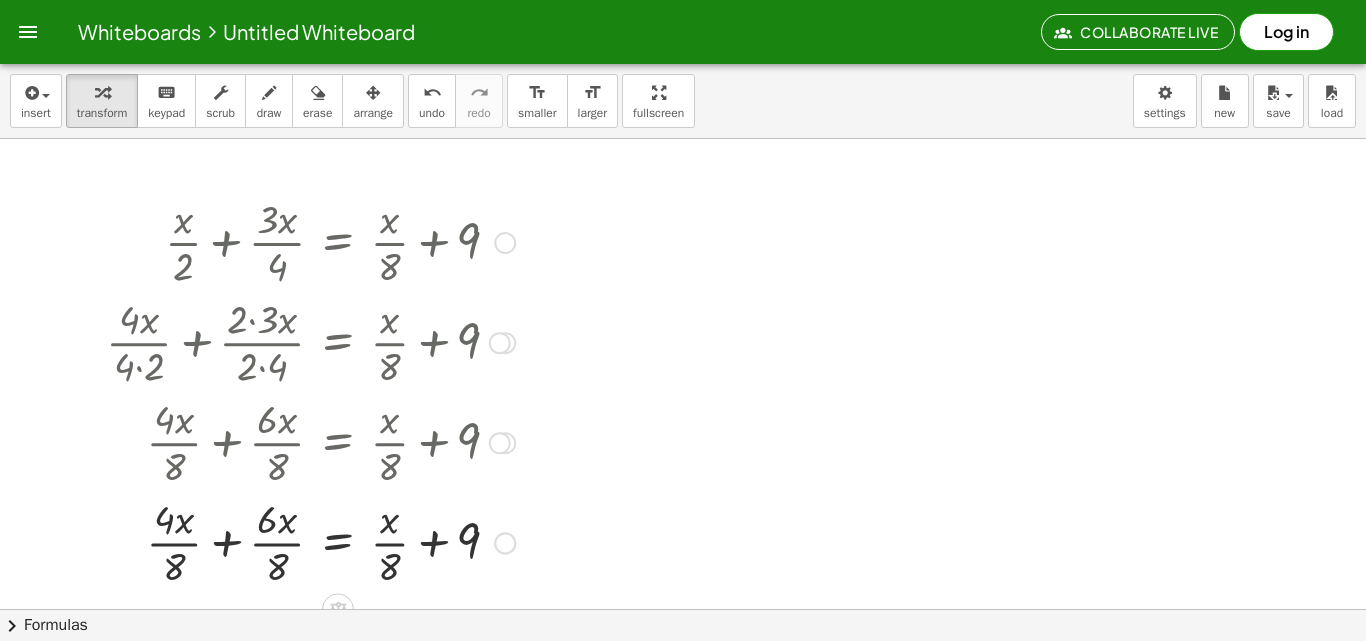 drag, startPoint x: 235, startPoint y: 542, endPoint x: 217, endPoint y: 542, distance: 18 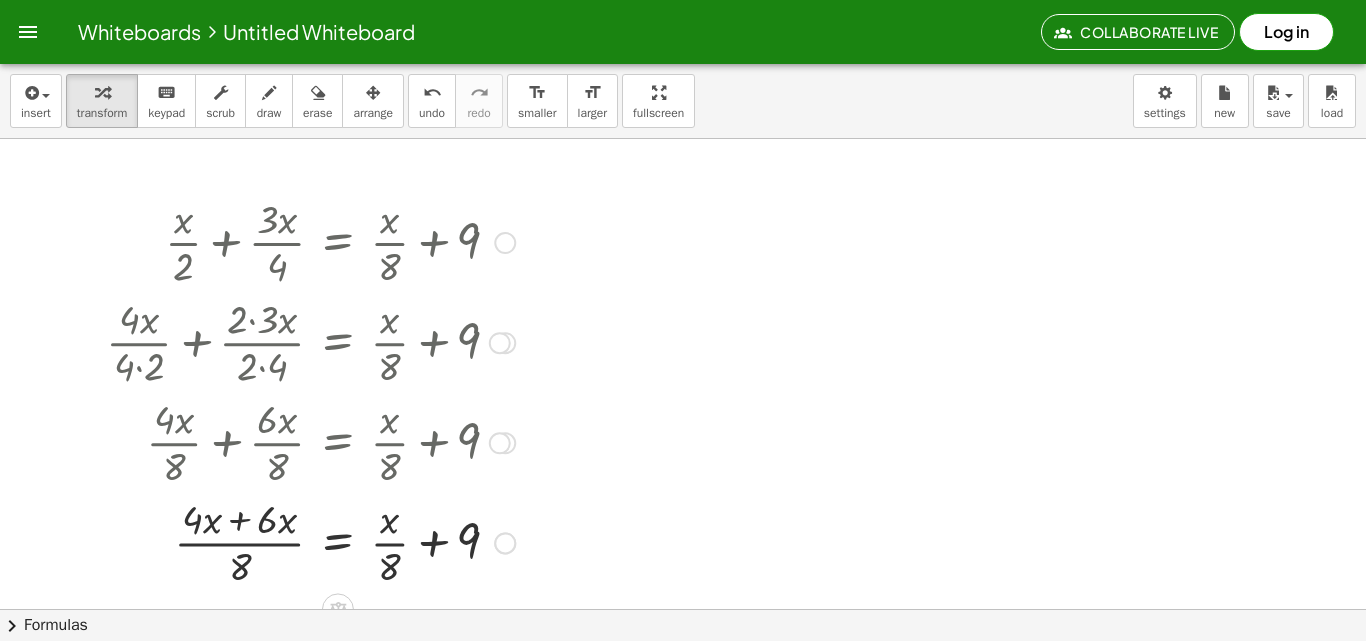 click at bounding box center (310, 541) 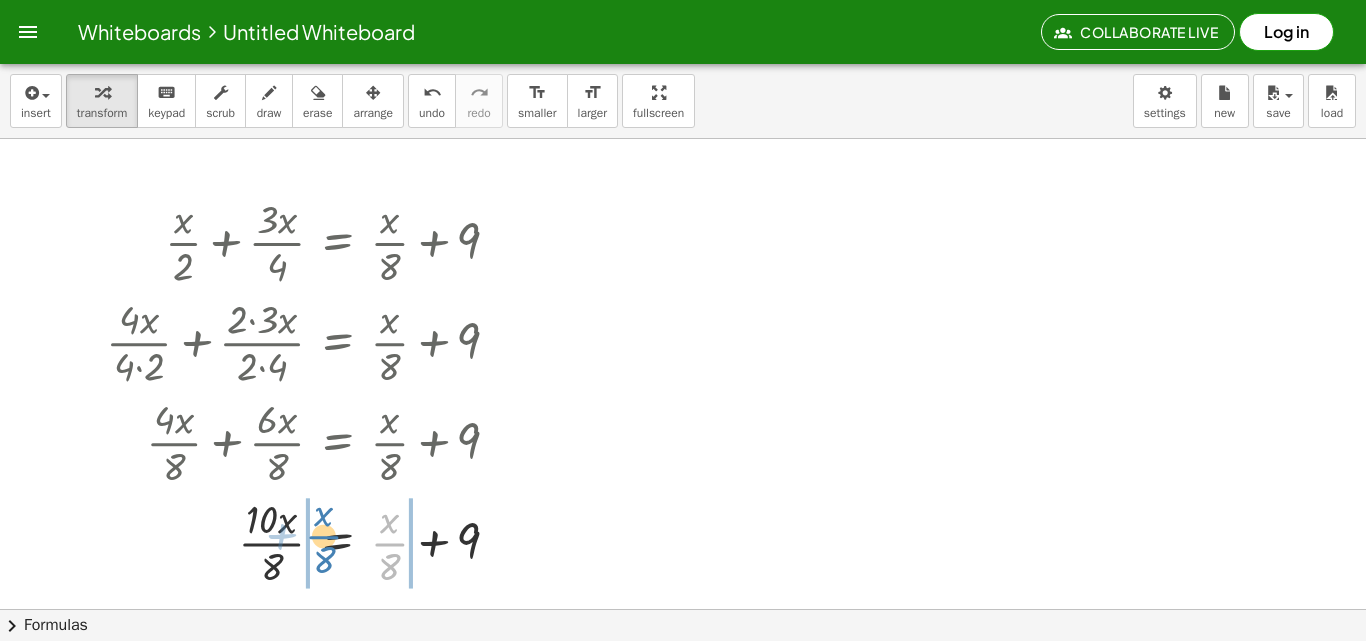 drag, startPoint x: 373, startPoint y: 545, endPoint x: 308, endPoint y: 536, distance: 65.62012 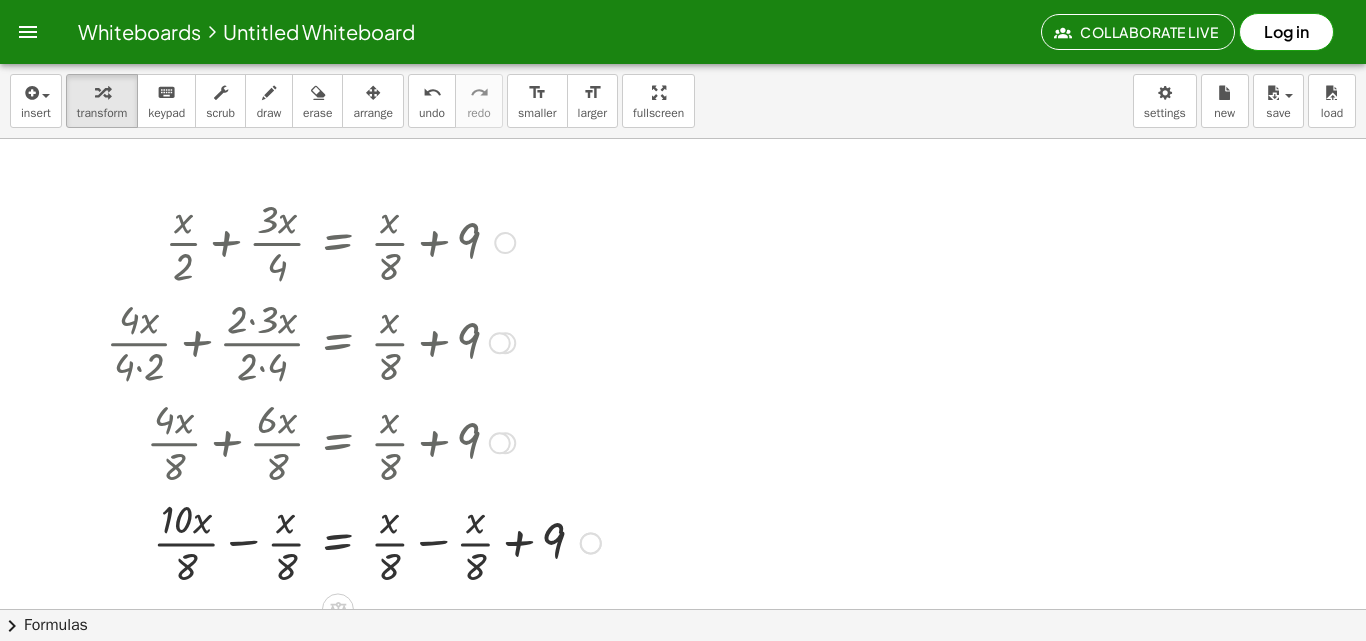 click at bounding box center (353, 541) 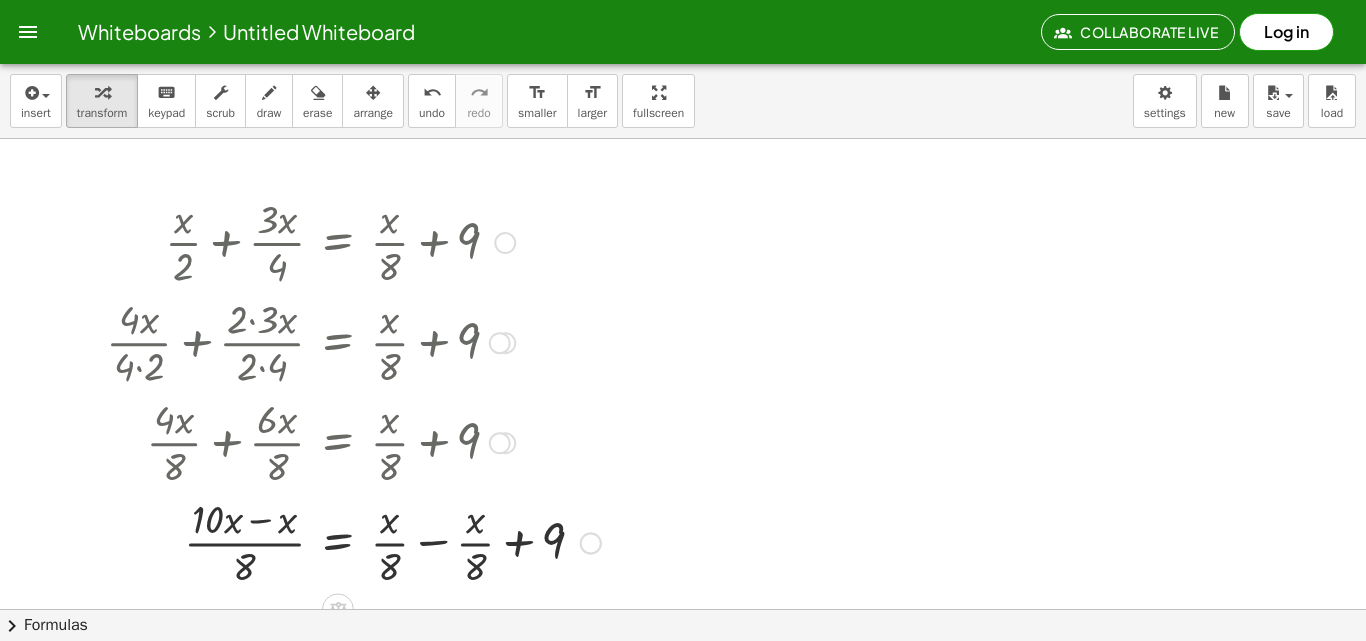 click at bounding box center [353, 541] 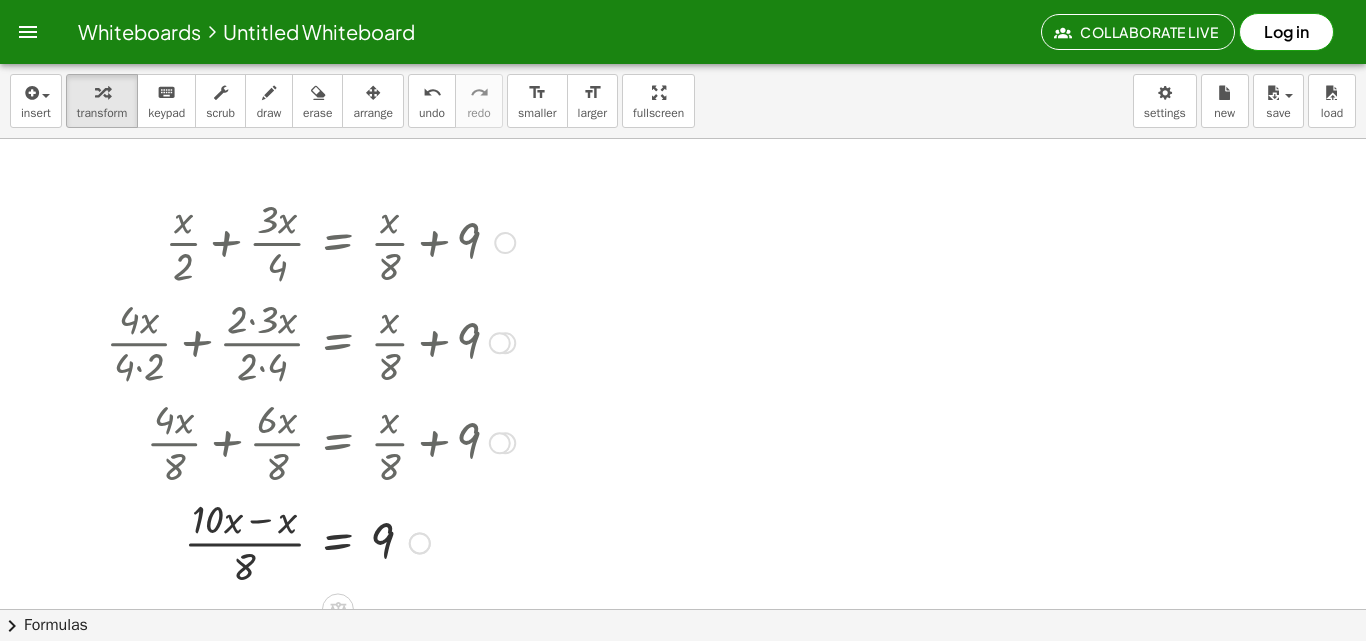 click at bounding box center (310, 541) 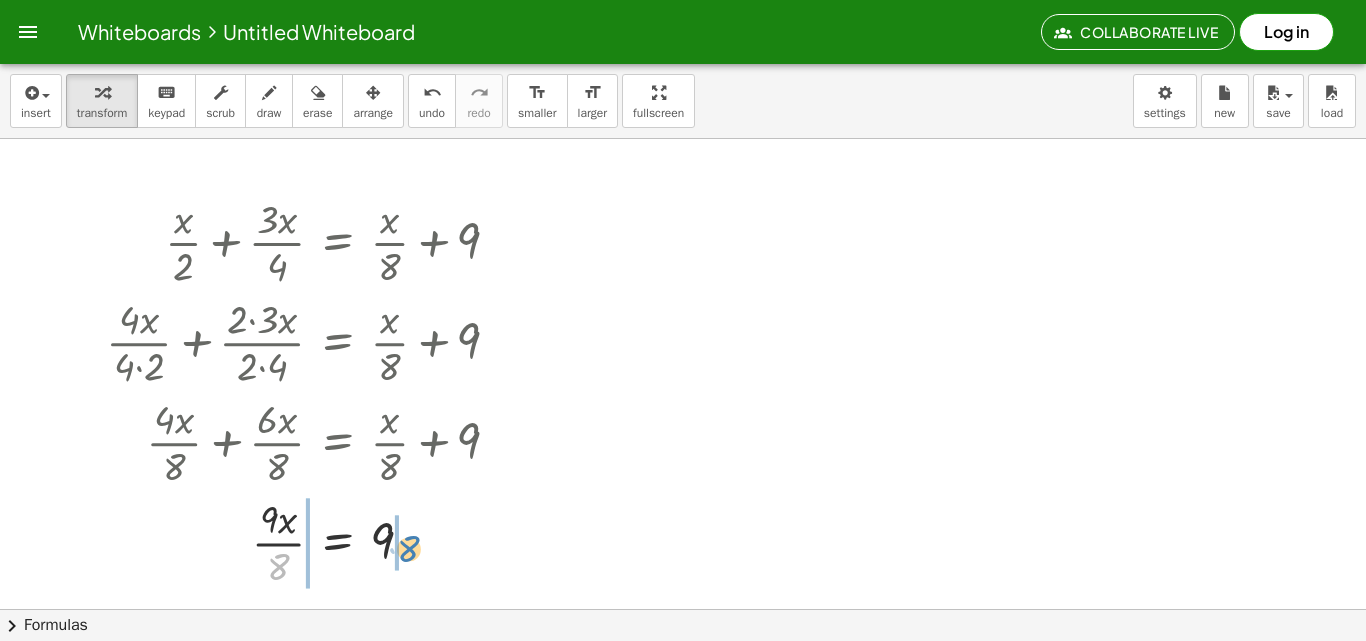 drag, startPoint x: 276, startPoint y: 560, endPoint x: 414, endPoint y: 532, distance: 140.81194 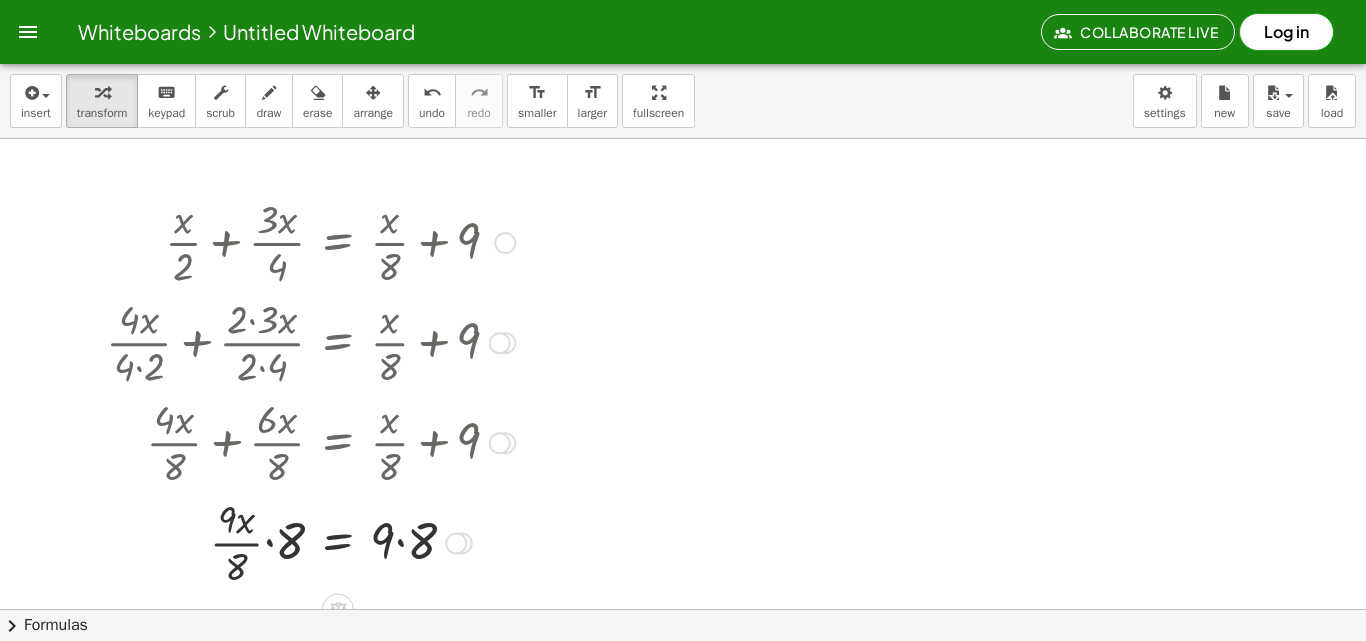 drag, startPoint x: 401, startPoint y: 542, endPoint x: 372, endPoint y: 542, distance: 29 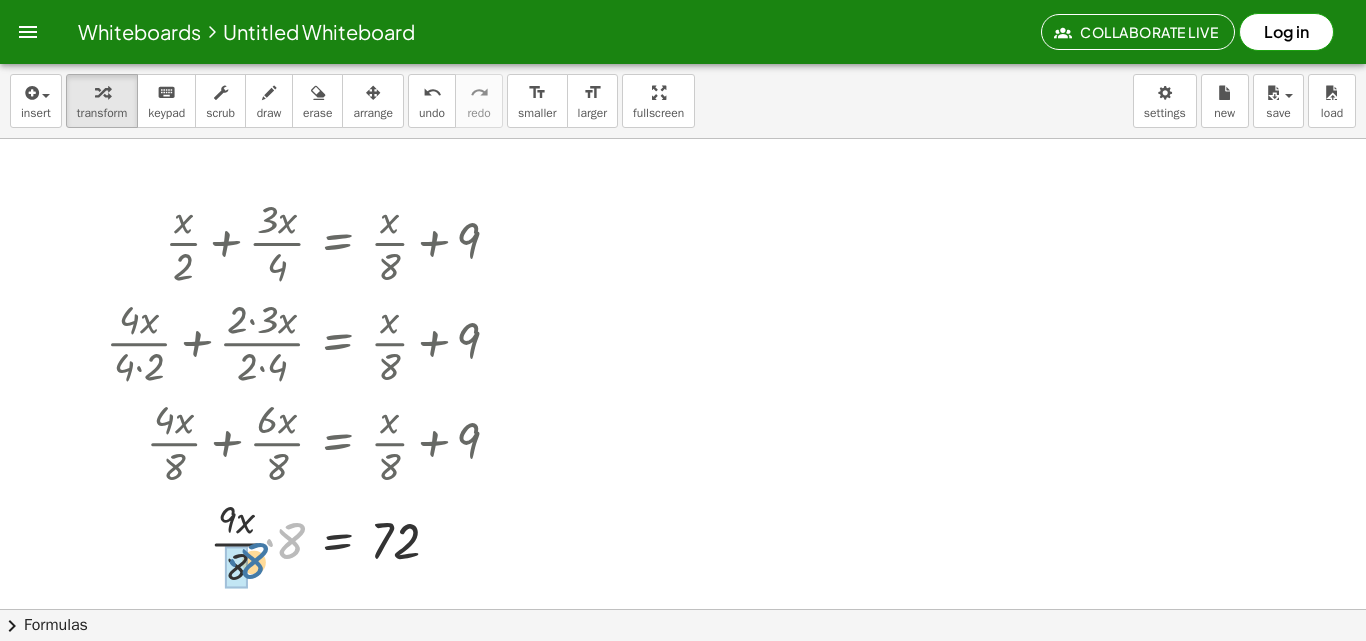 drag, startPoint x: 278, startPoint y: 539, endPoint x: 236, endPoint y: 561, distance: 47.41308 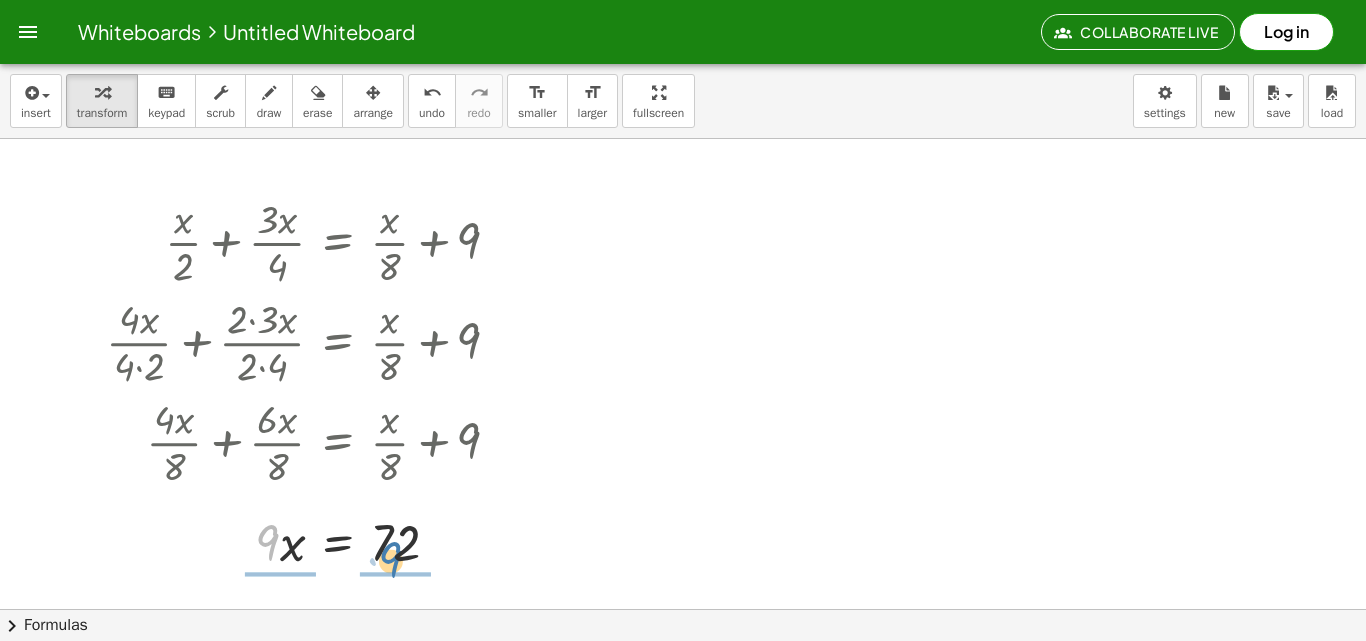 drag, startPoint x: 268, startPoint y: 542, endPoint x: 399, endPoint y: 567, distance: 133.36417 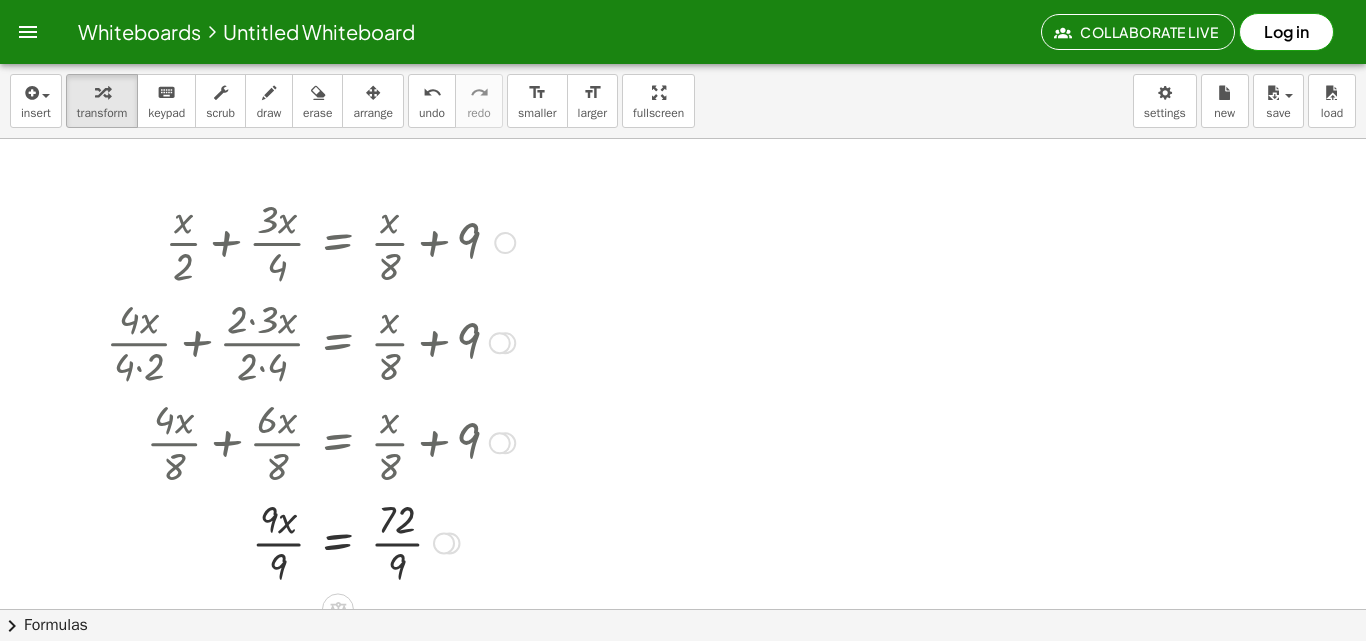 drag, startPoint x: 390, startPoint y: 546, endPoint x: 369, endPoint y: 546, distance: 21 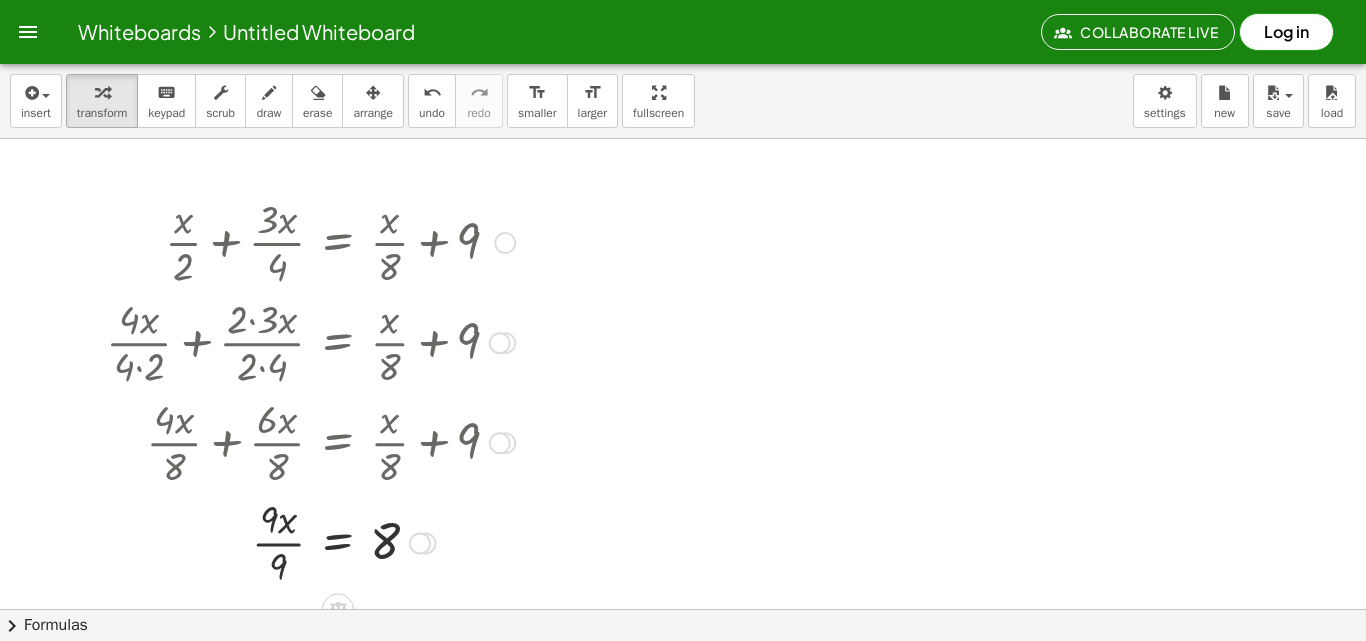 click at bounding box center [310, 541] 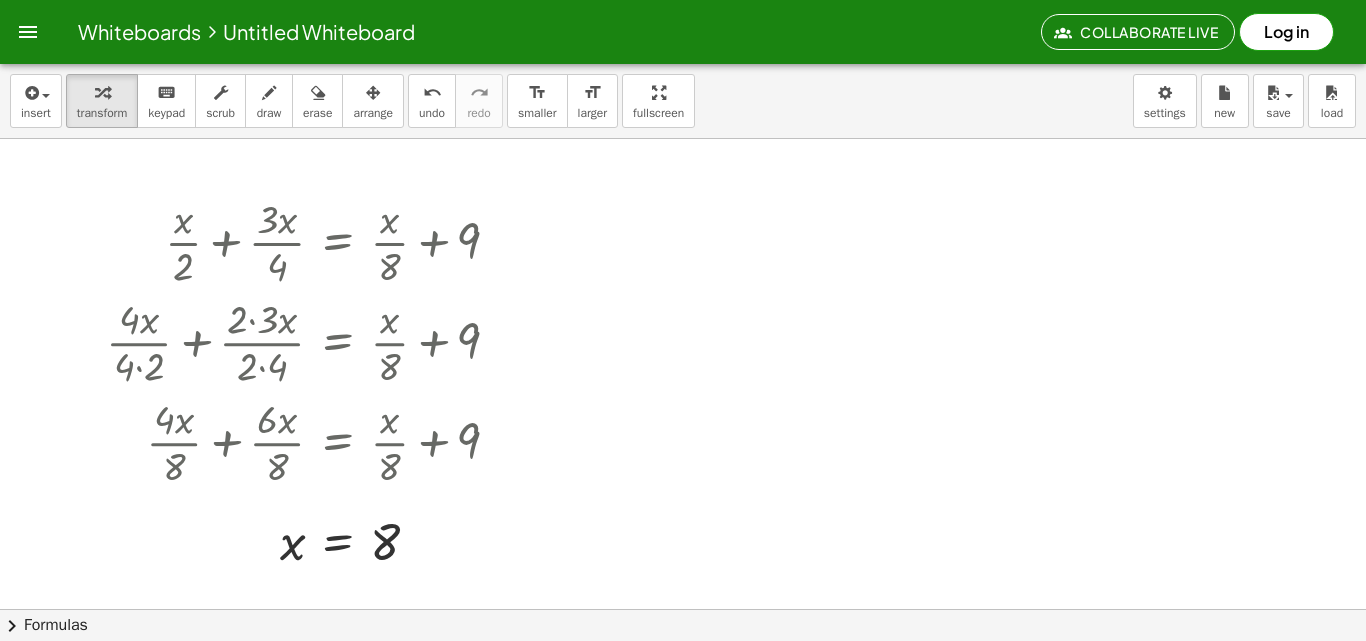click at bounding box center (683, 609) 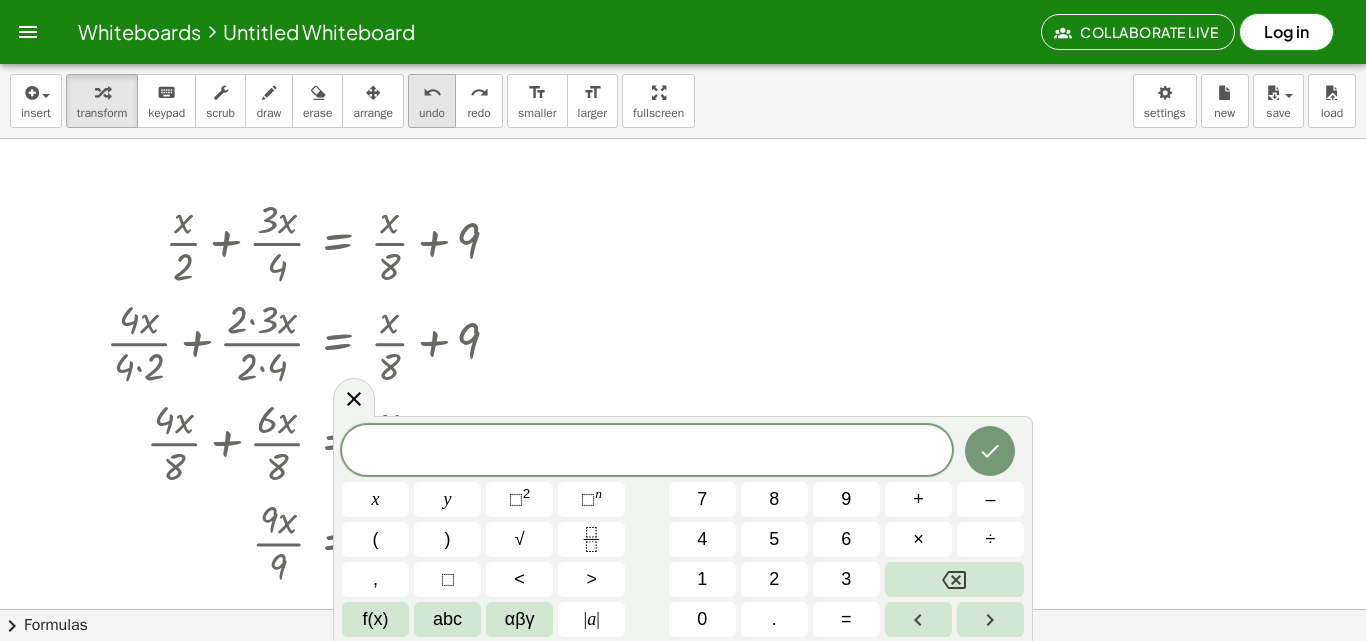 click on "undo" at bounding box center [432, 113] 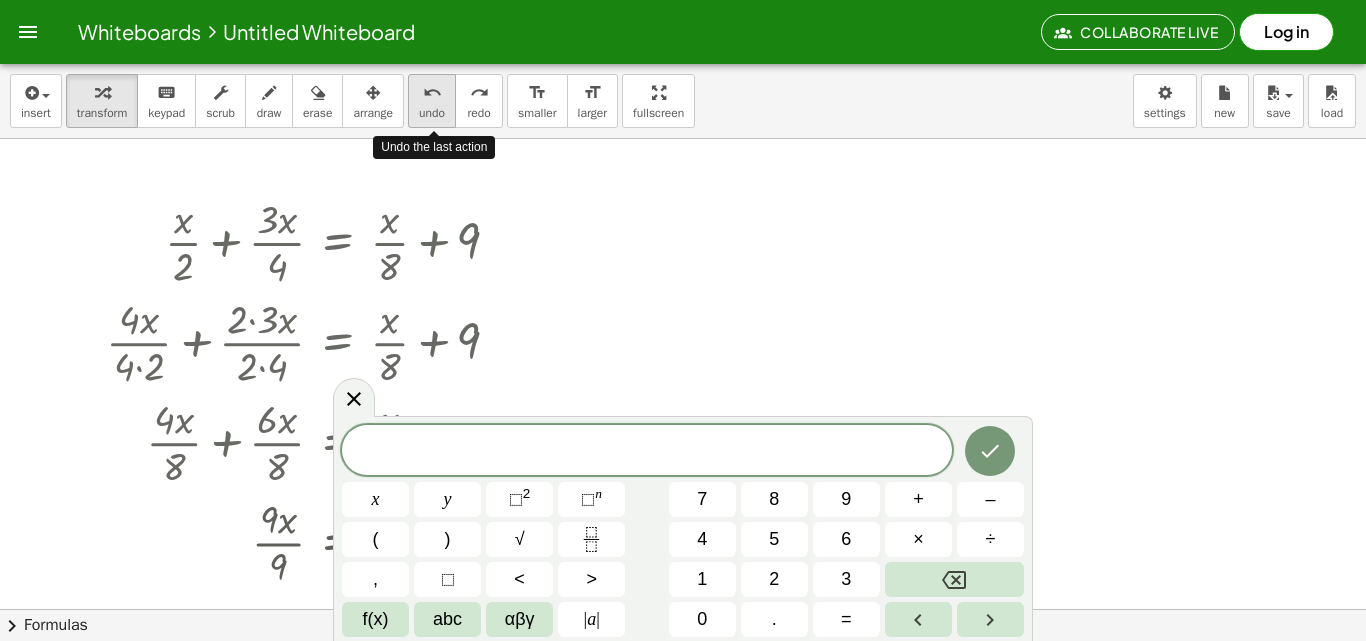 click on "undo" at bounding box center (432, 113) 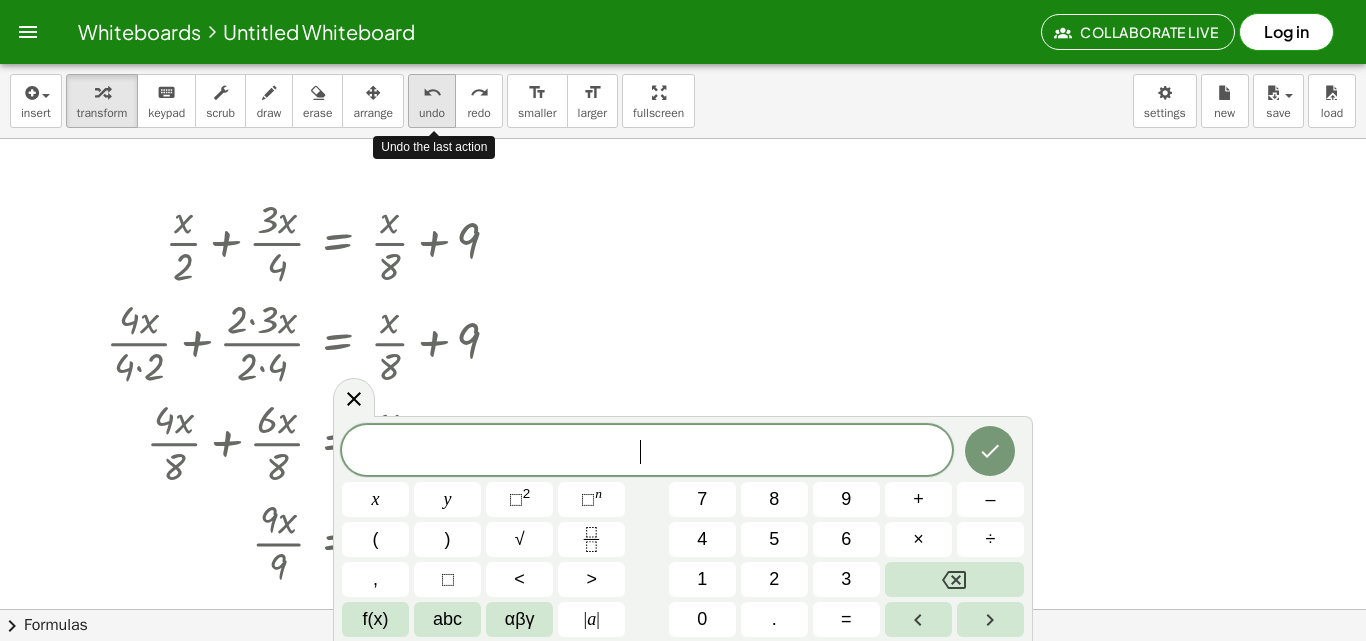click on "undo" at bounding box center (432, 113) 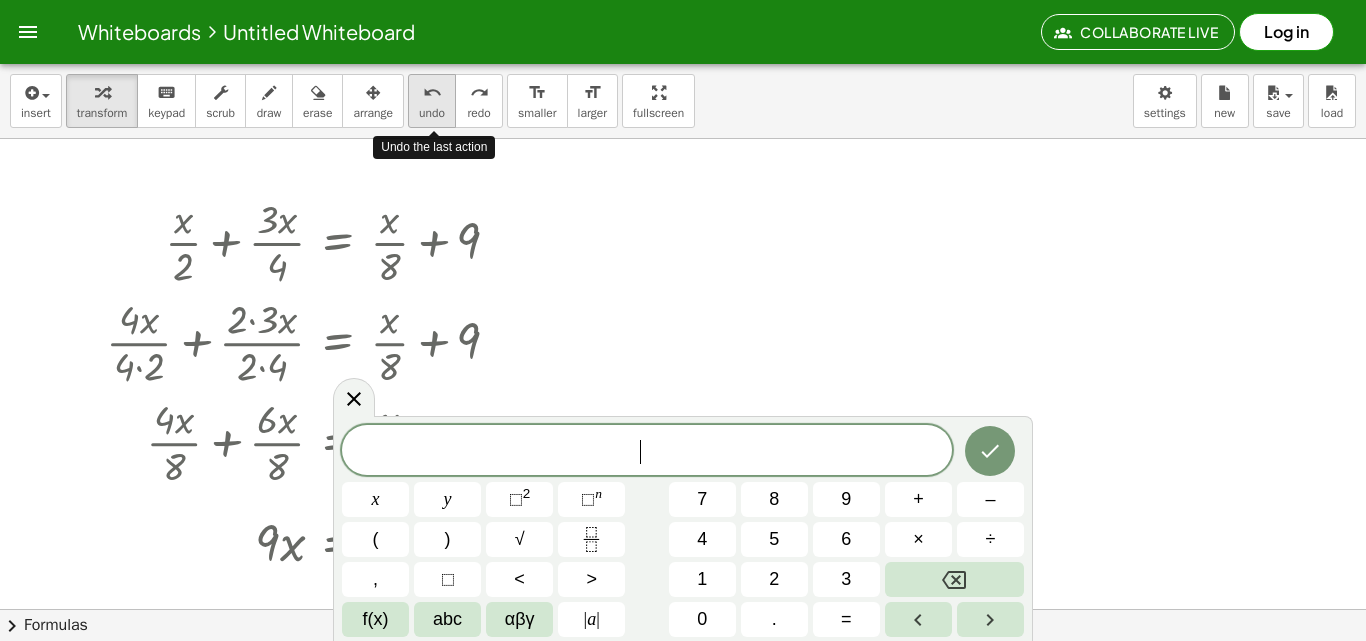 click on "undo" at bounding box center [432, 113] 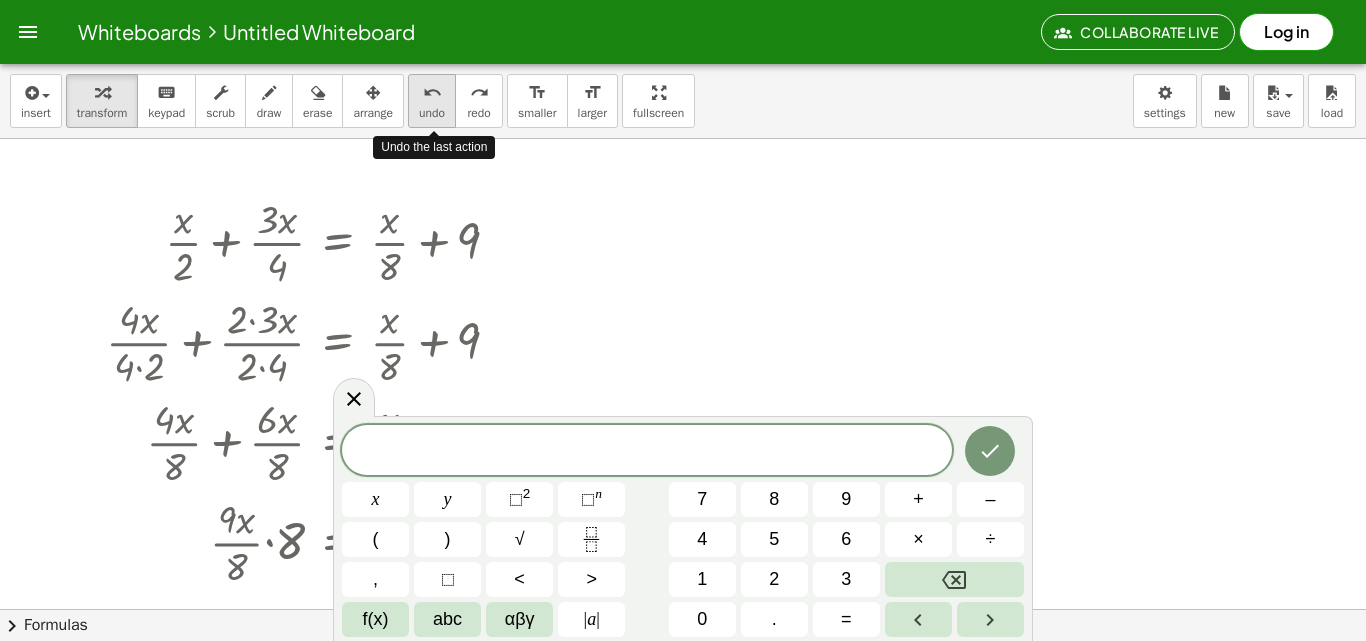 click on "undo" at bounding box center [432, 113] 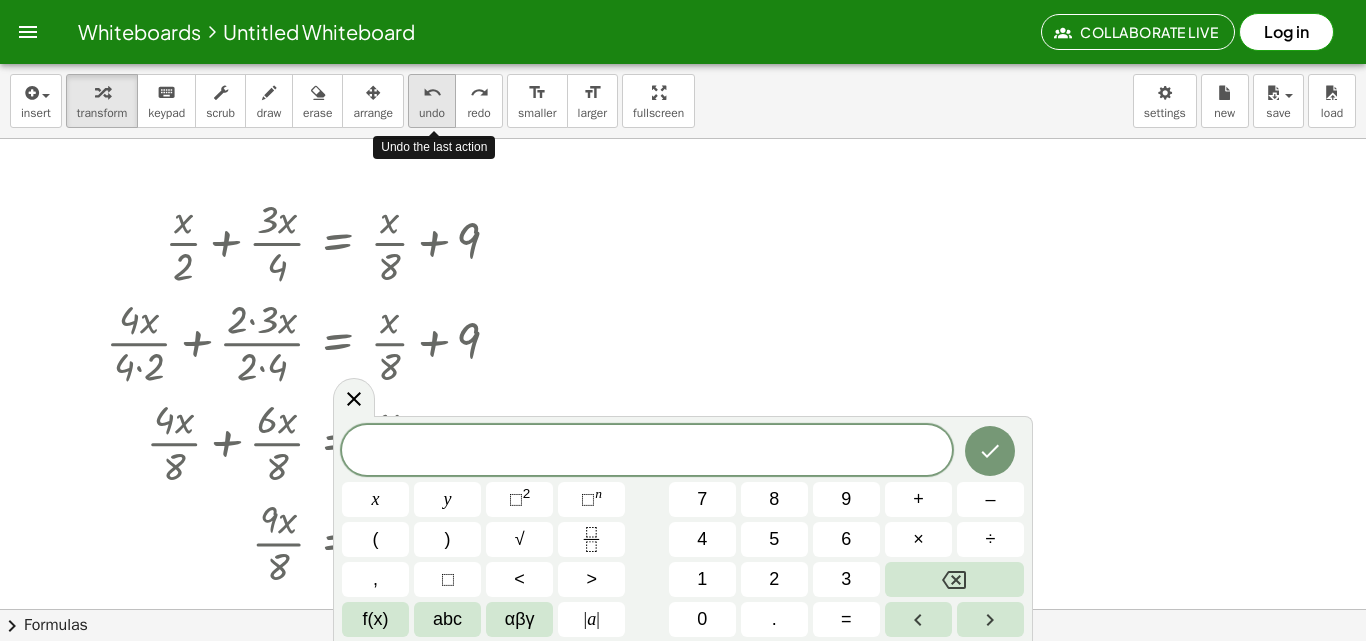 click on "undo" at bounding box center [432, 113] 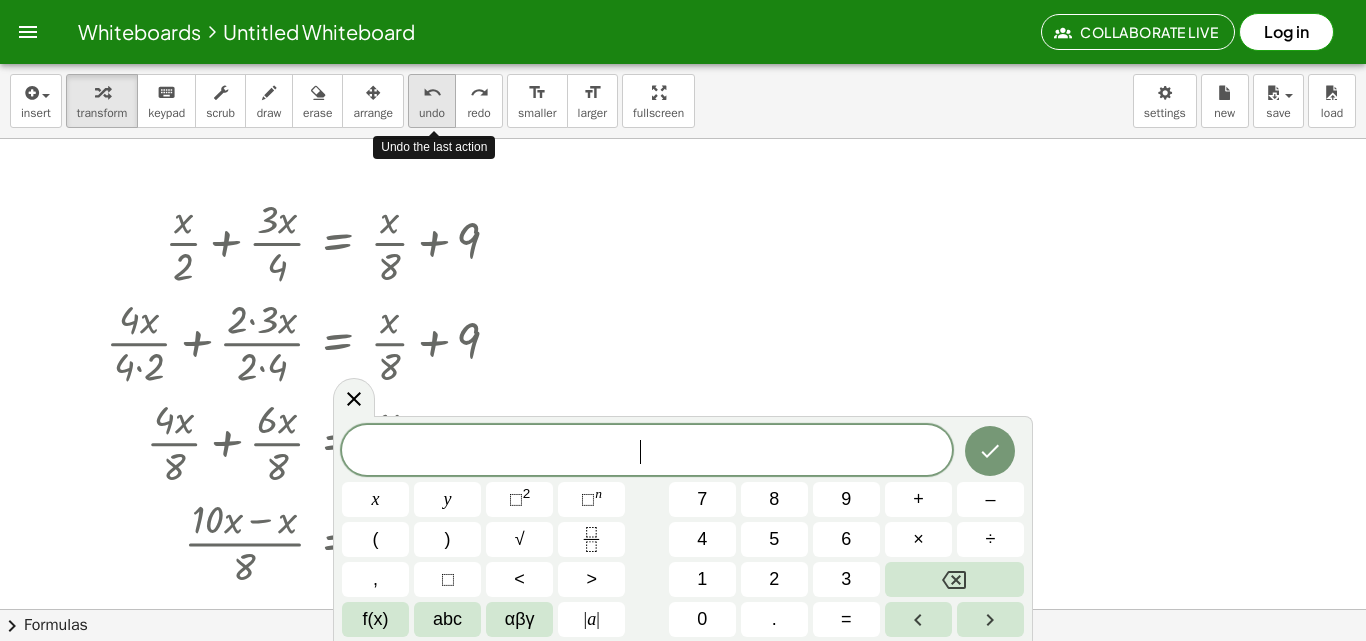 click on "undo" at bounding box center (432, 113) 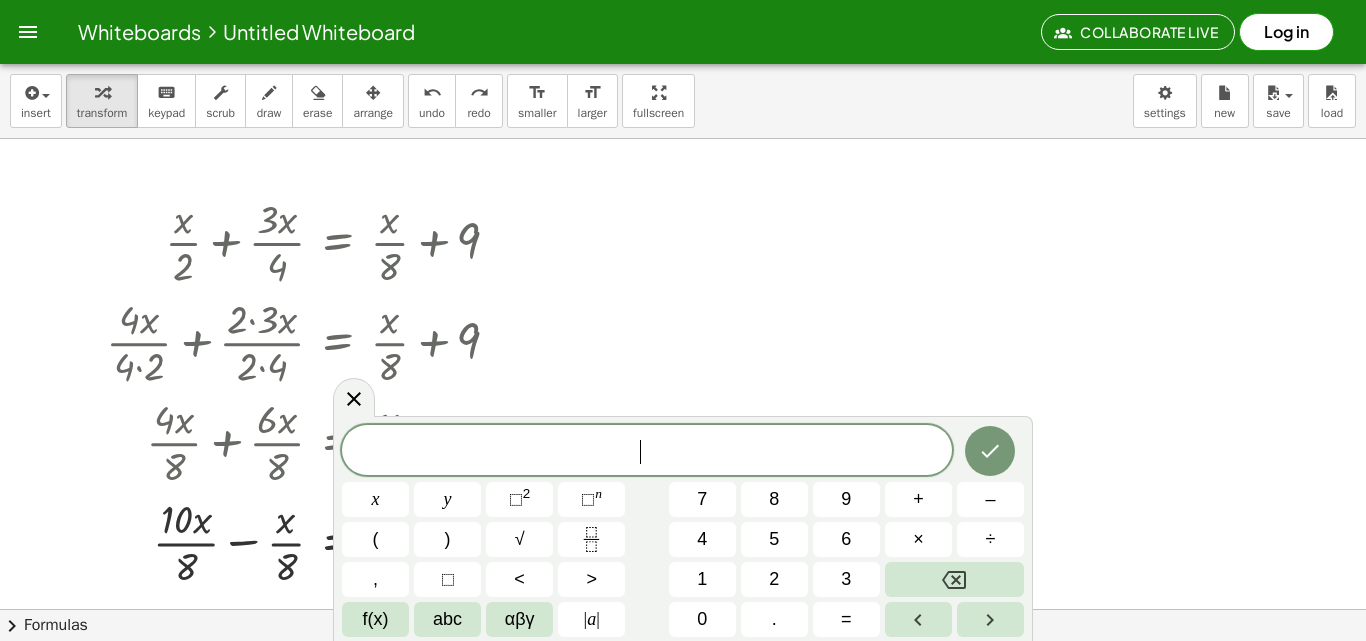 click 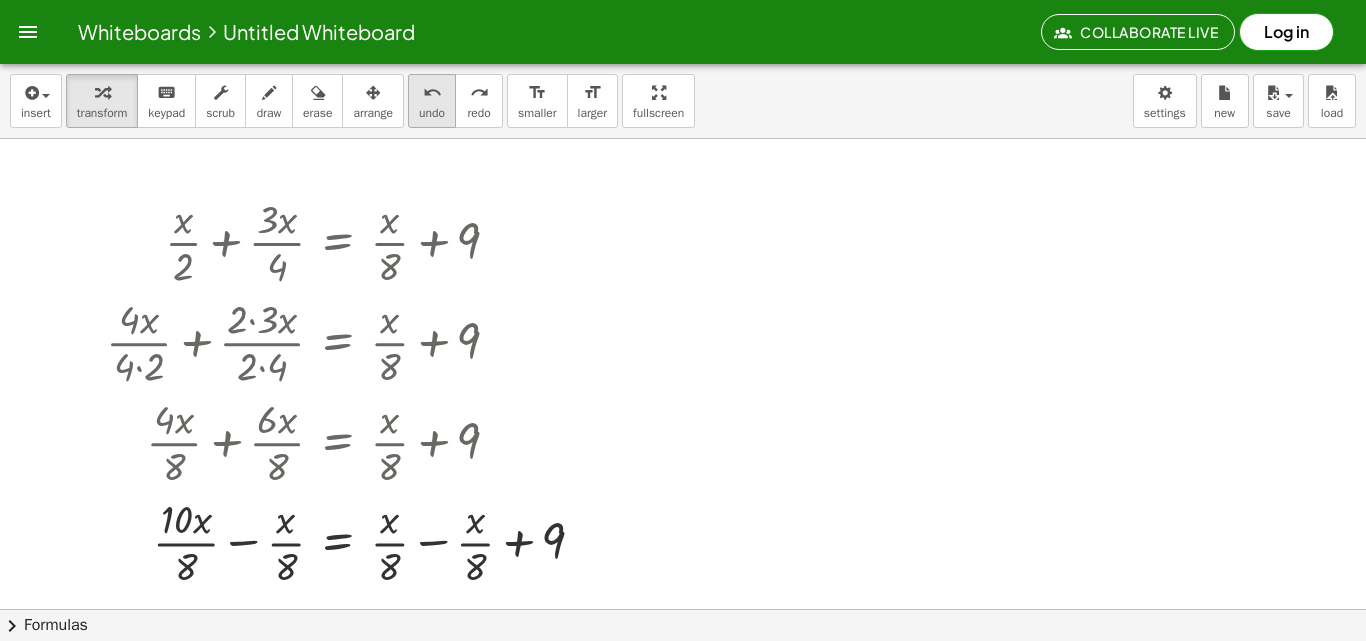 click on "undo" at bounding box center [432, 113] 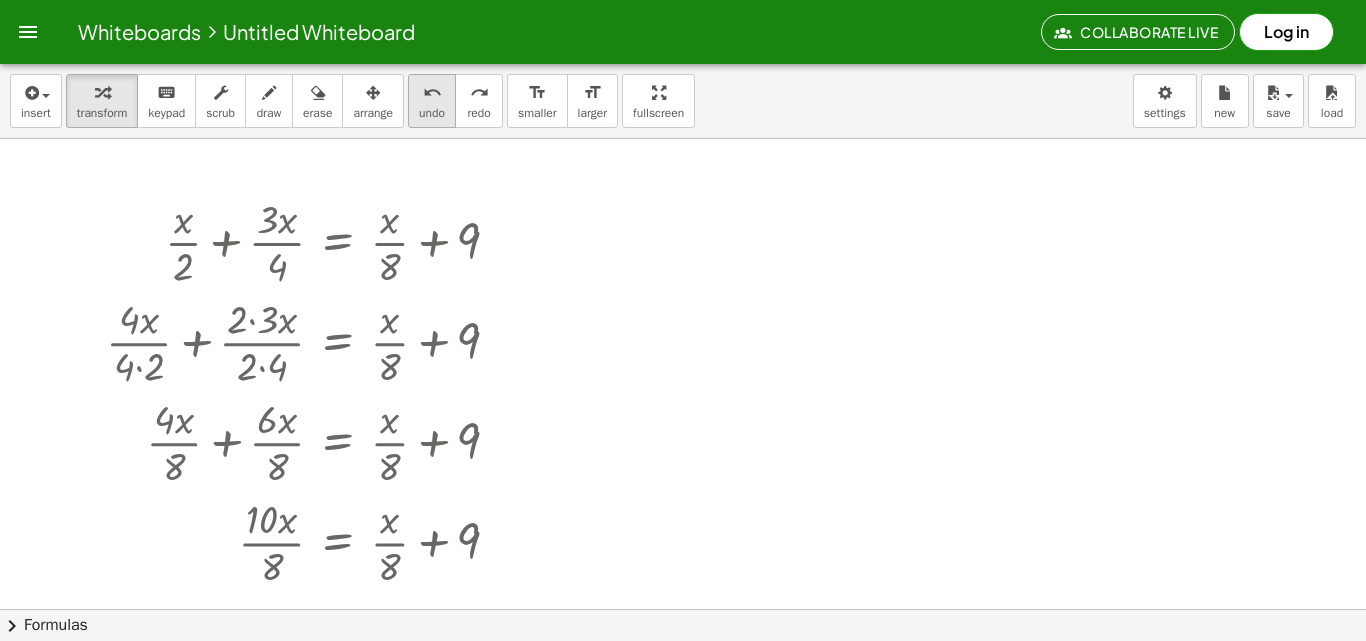 click on "undo" at bounding box center [432, 113] 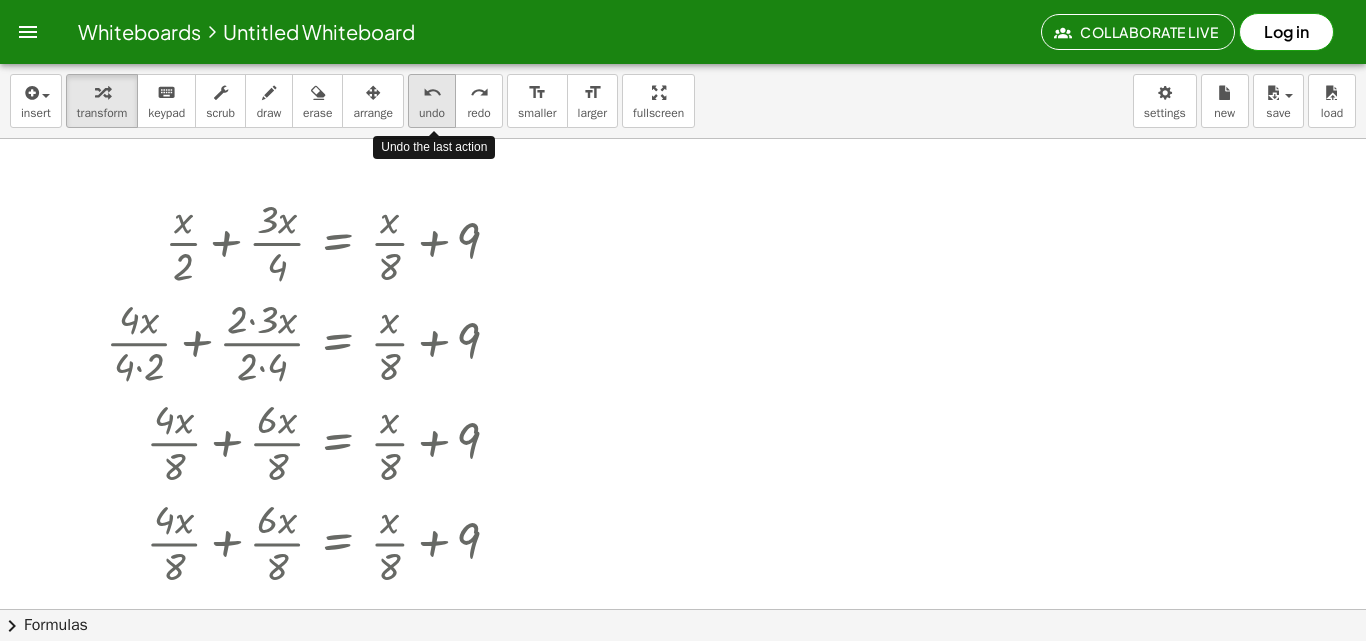 click on "undo" at bounding box center (432, 113) 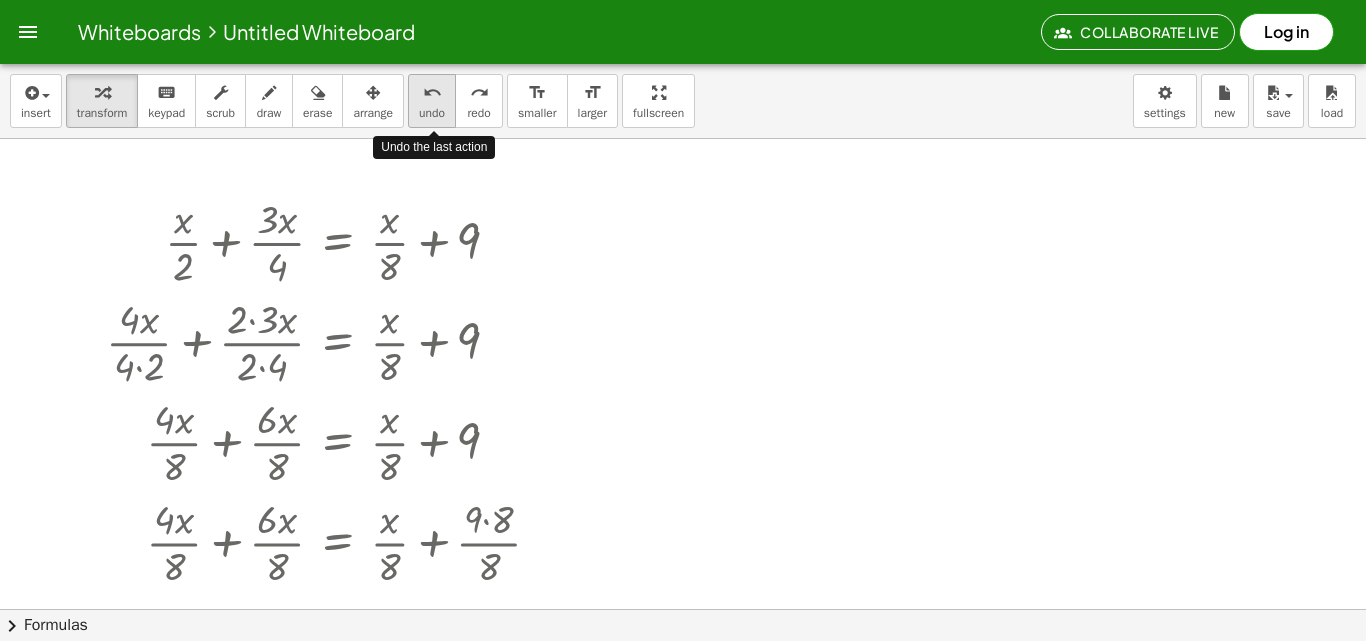 click on "undo" at bounding box center (432, 113) 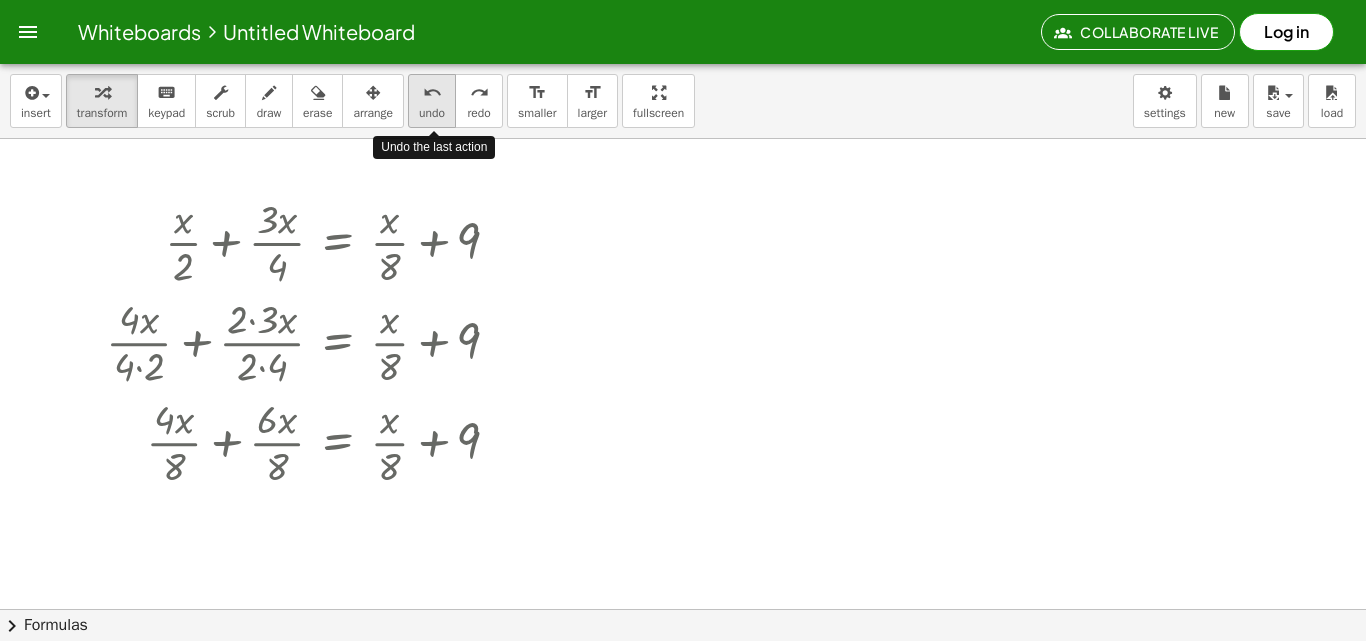 click on "undo" at bounding box center [432, 113] 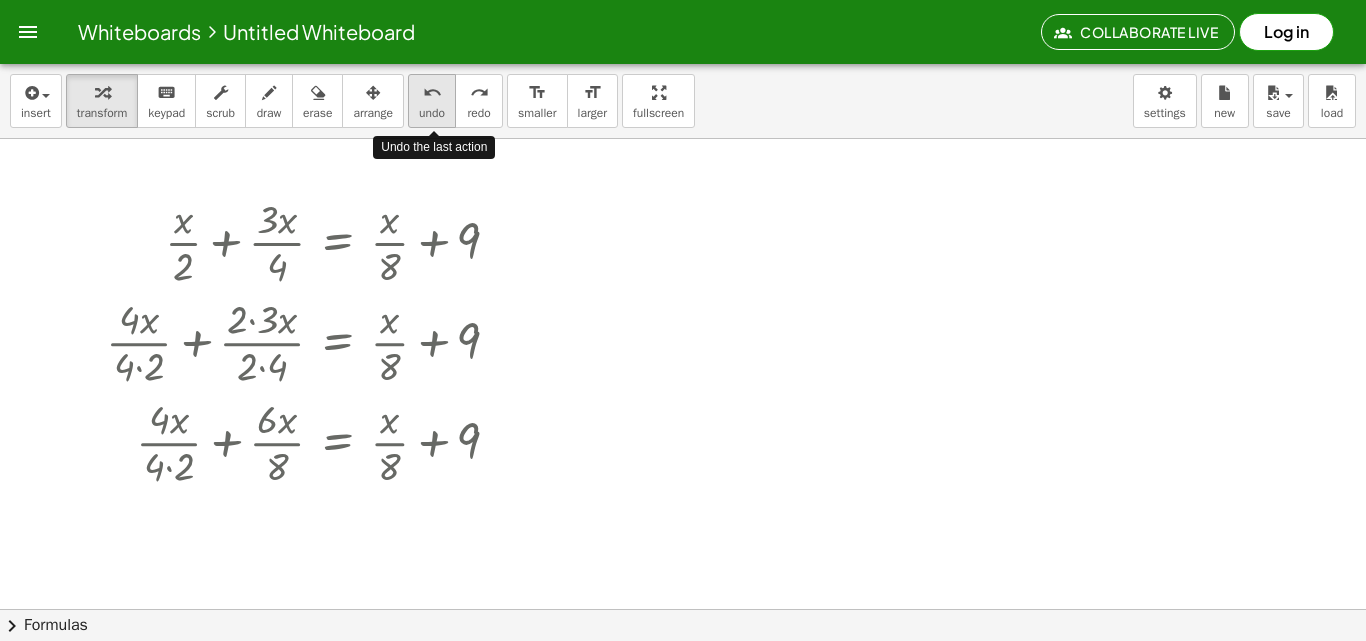 click on "undo" at bounding box center [432, 113] 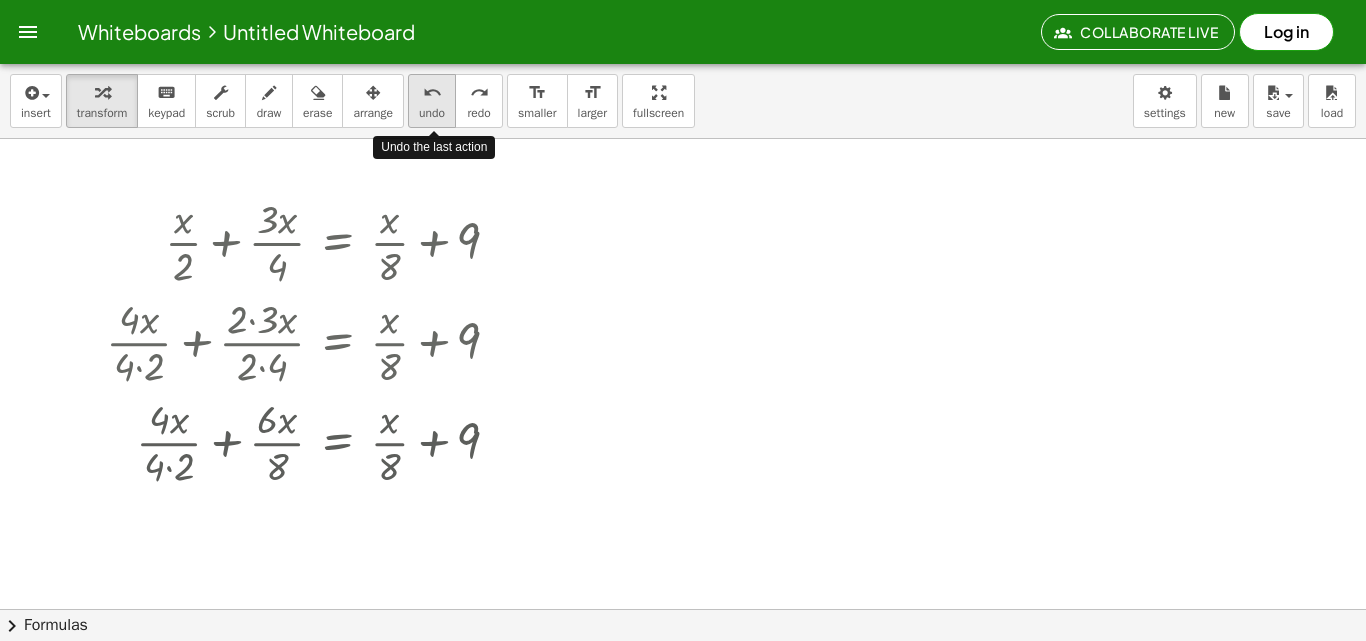 click on "undo" at bounding box center (432, 113) 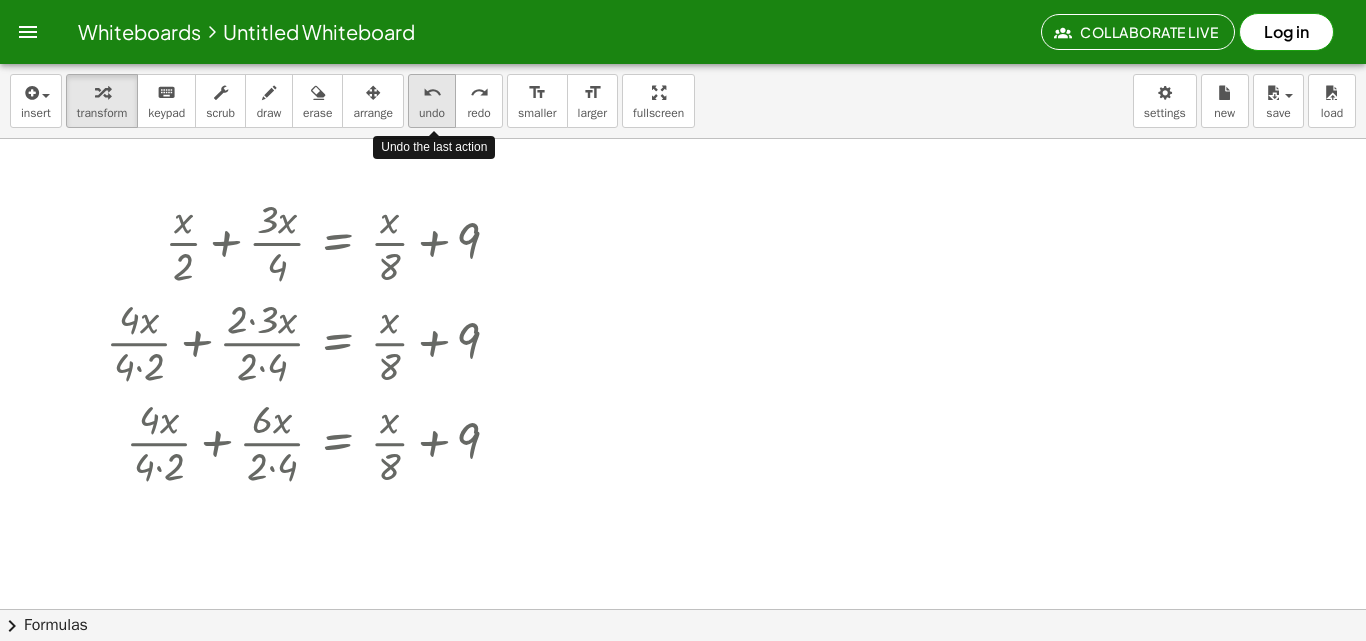 click on "undo" at bounding box center (432, 113) 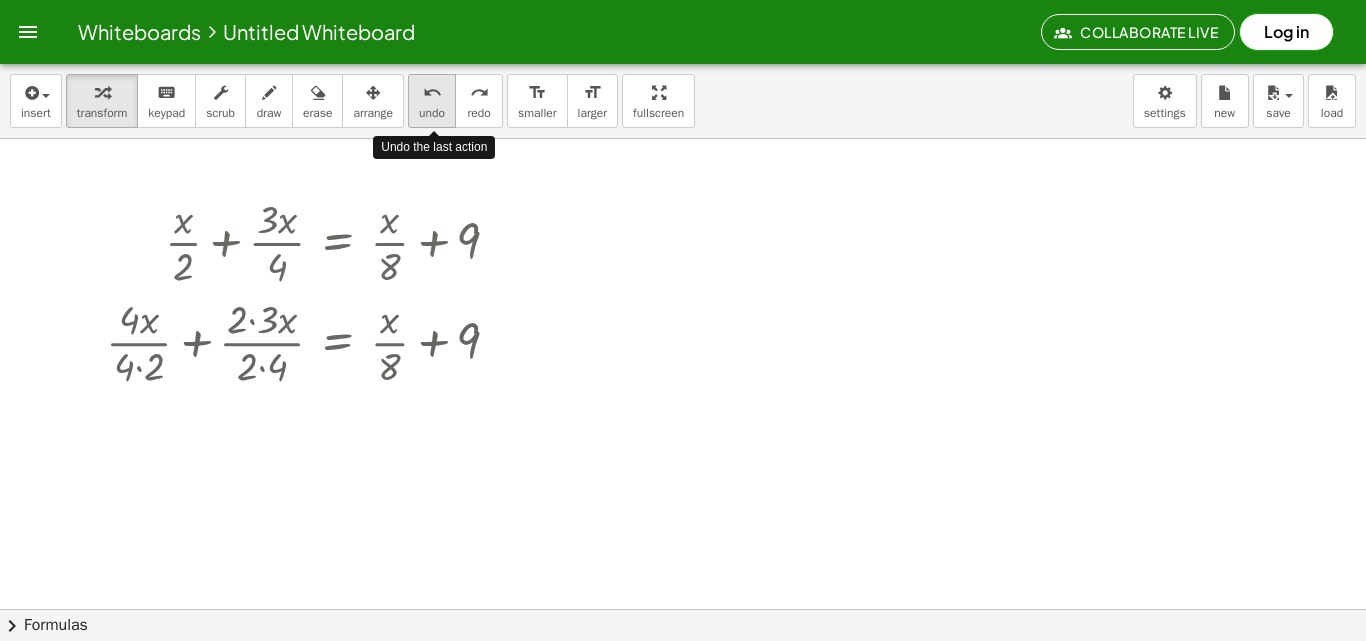 click on "undo" at bounding box center (432, 113) 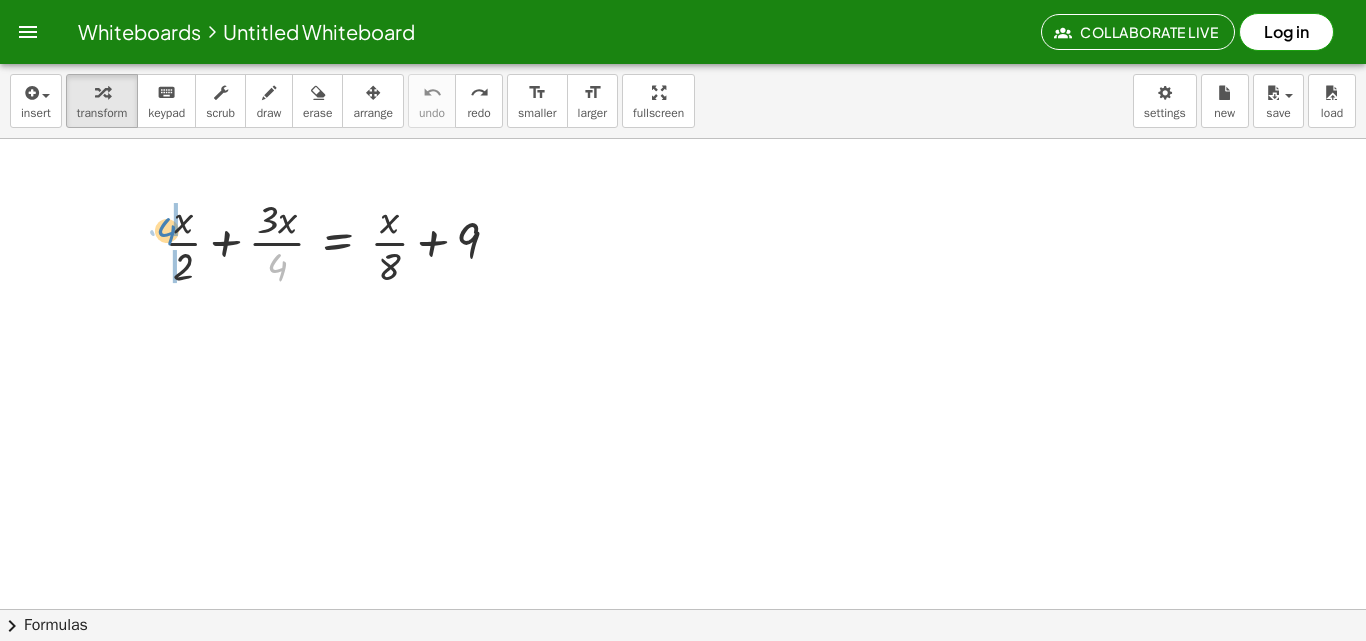 drag, startPoint x: 273, startPoint y: 265, endPoint x: 163, endPoint y: 229, distance: 115.74109 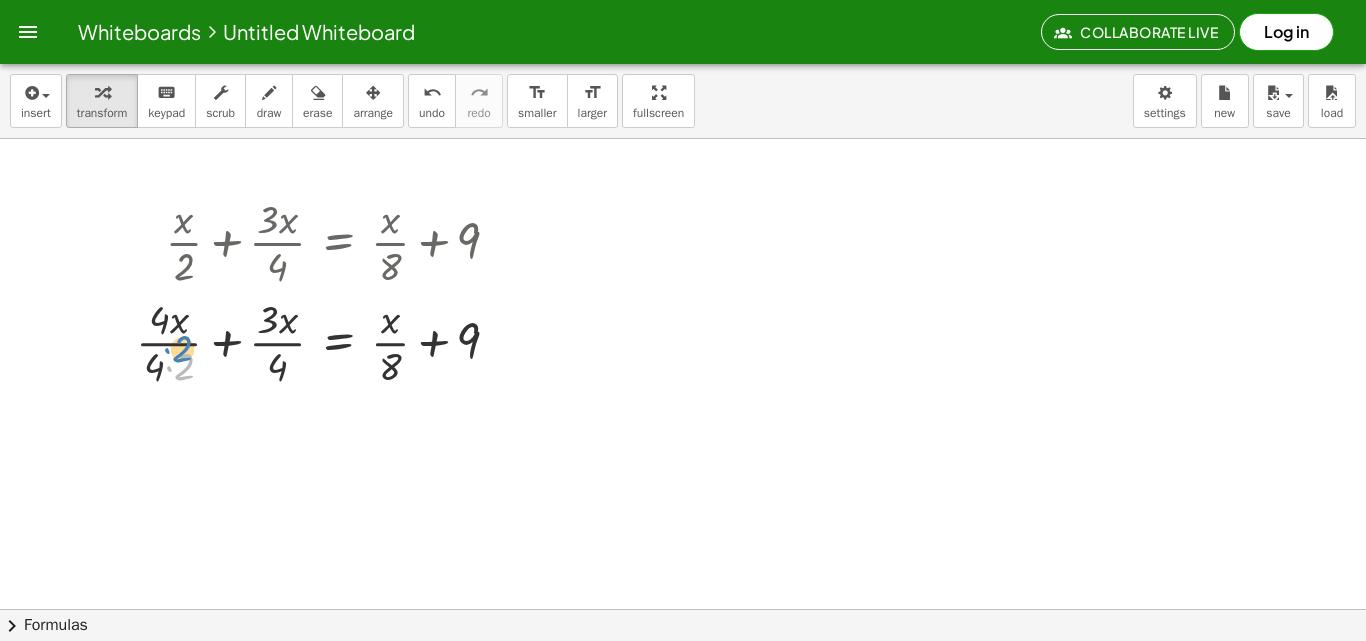 drag, startPoint x: 193, startPoint y: 371, endPoint x: 191, endPoint y: 353, distance: 18.110771 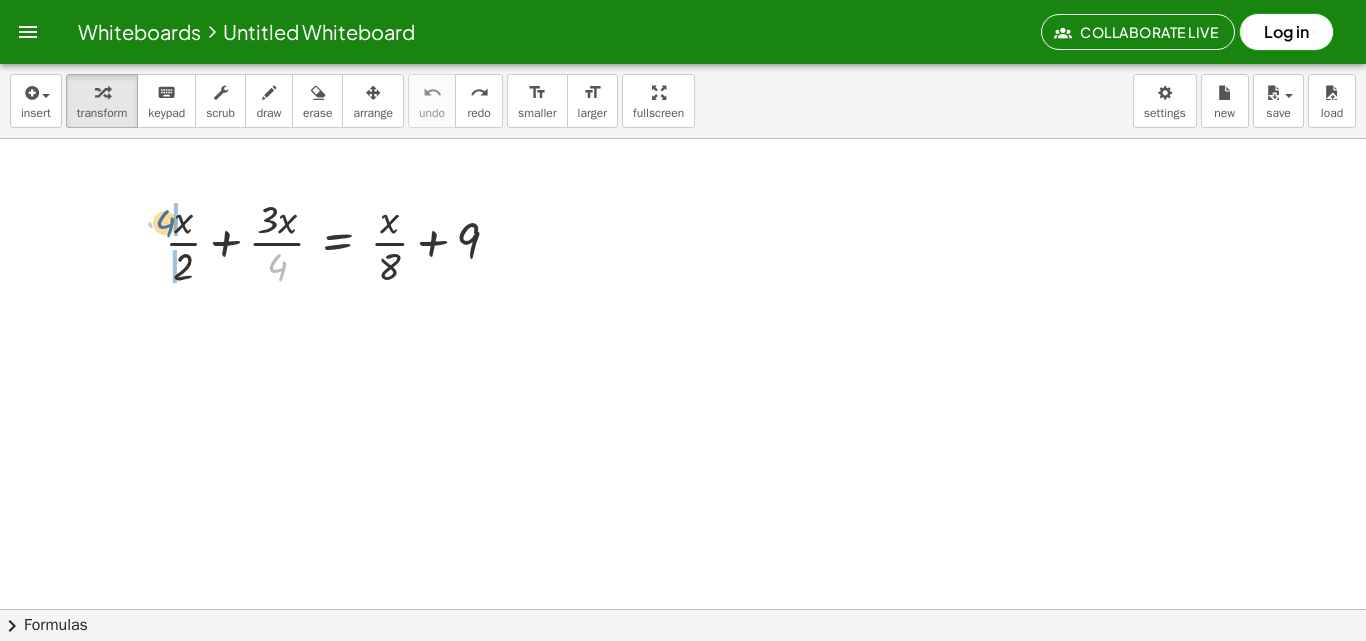 drag, startPoint x: 272, startPoint y: 266, endPoint x: 155, endPoint y: 255, distance: 117.51595 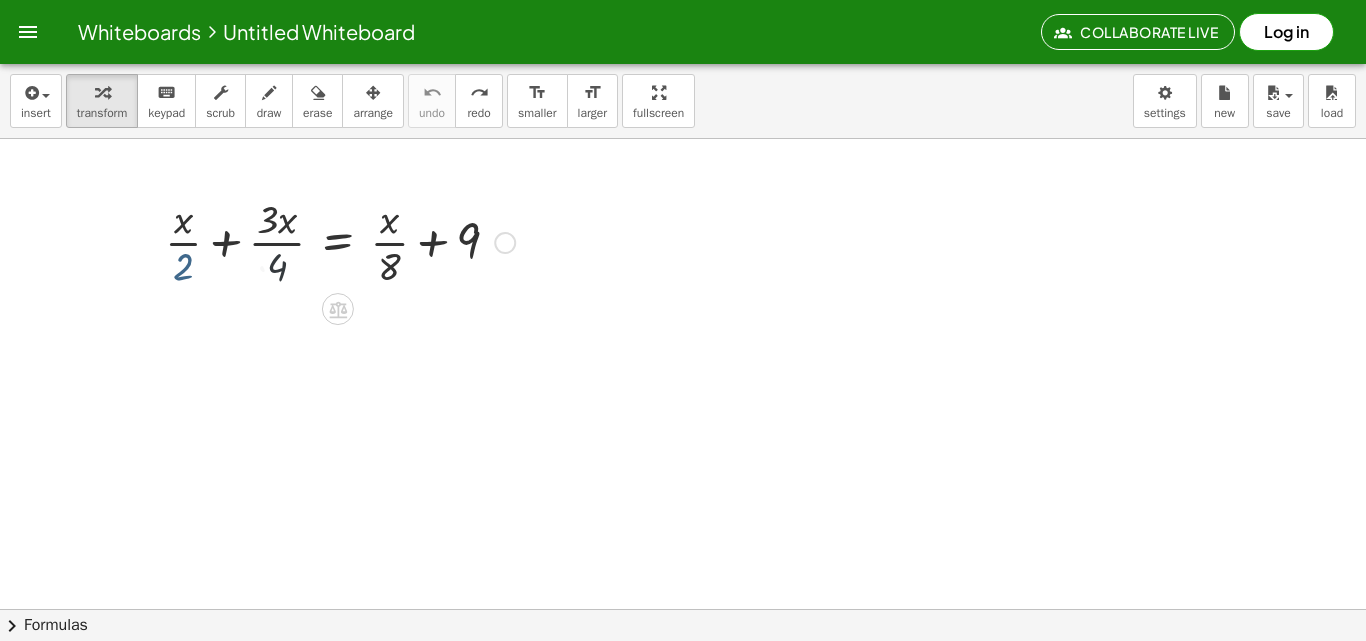 click at bounding box center [340, 241] 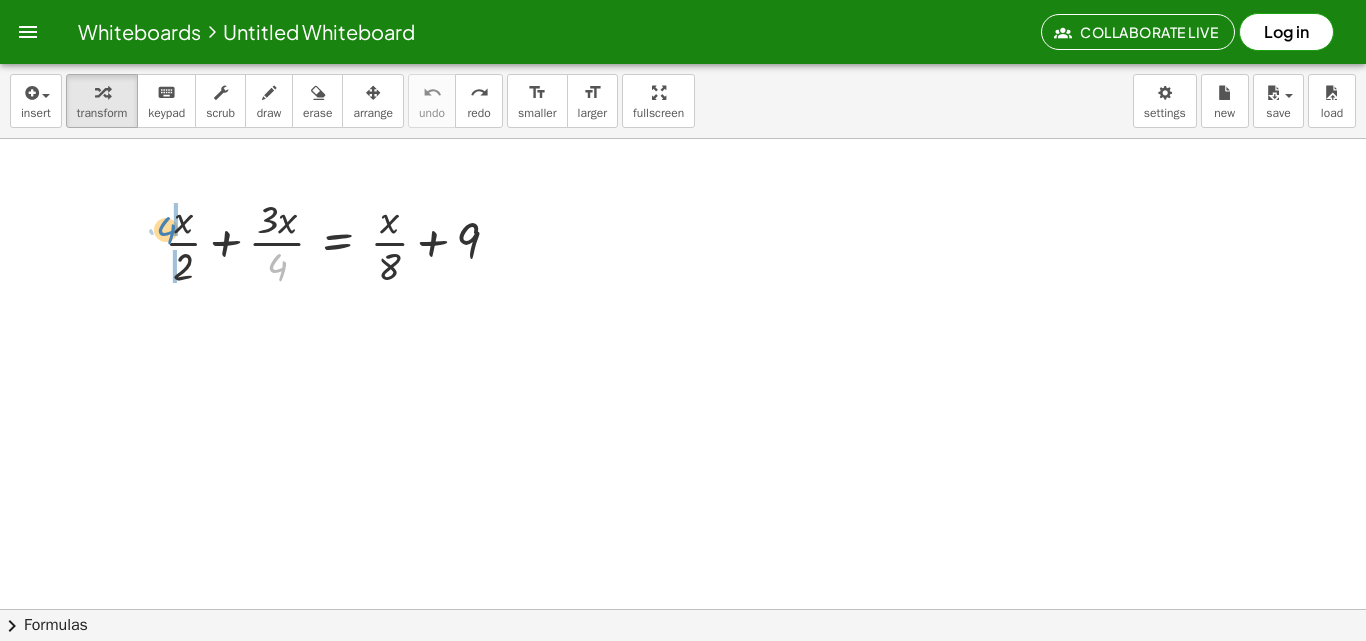 drag, startPoint x: 276, startPoint y: 259, endPoint x: 165, endPoint y: 222, distance: 117.00427 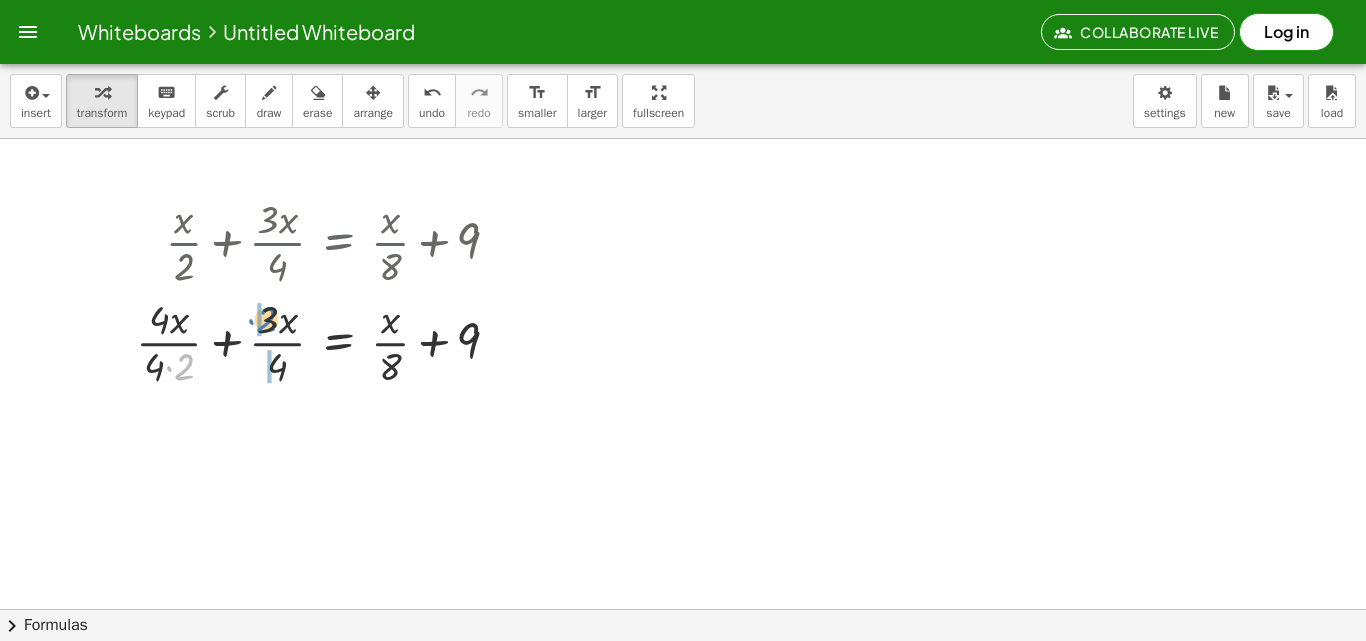 drag, startPoint x: 180, startPoint y: 262, endPoint x: 262, endPoint y: 215, distance: 94.51455 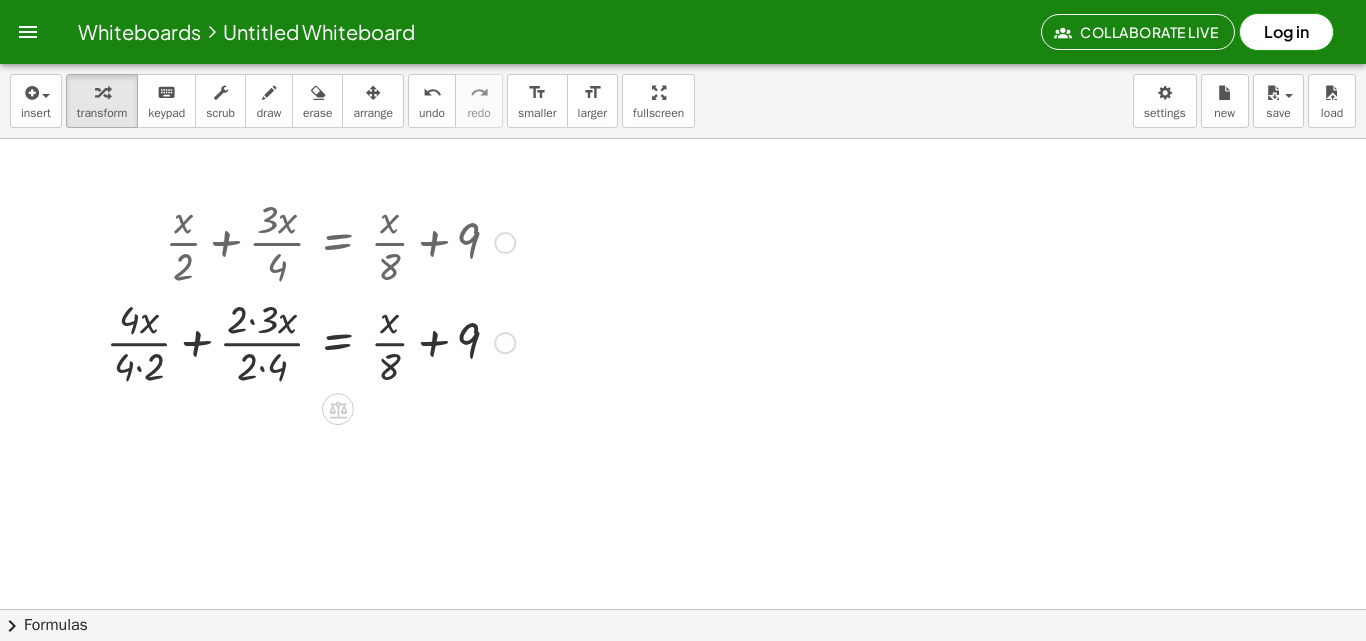 click at bounding box center [310, 341] 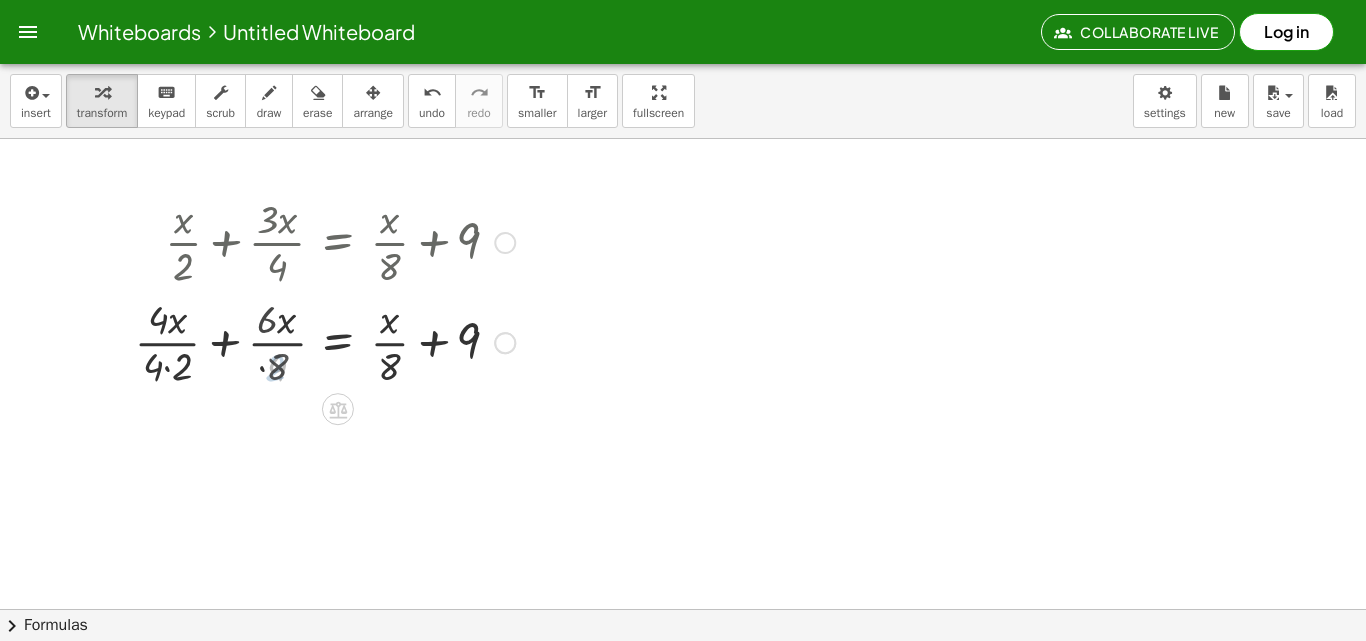 click at bounding box center [310, 341] 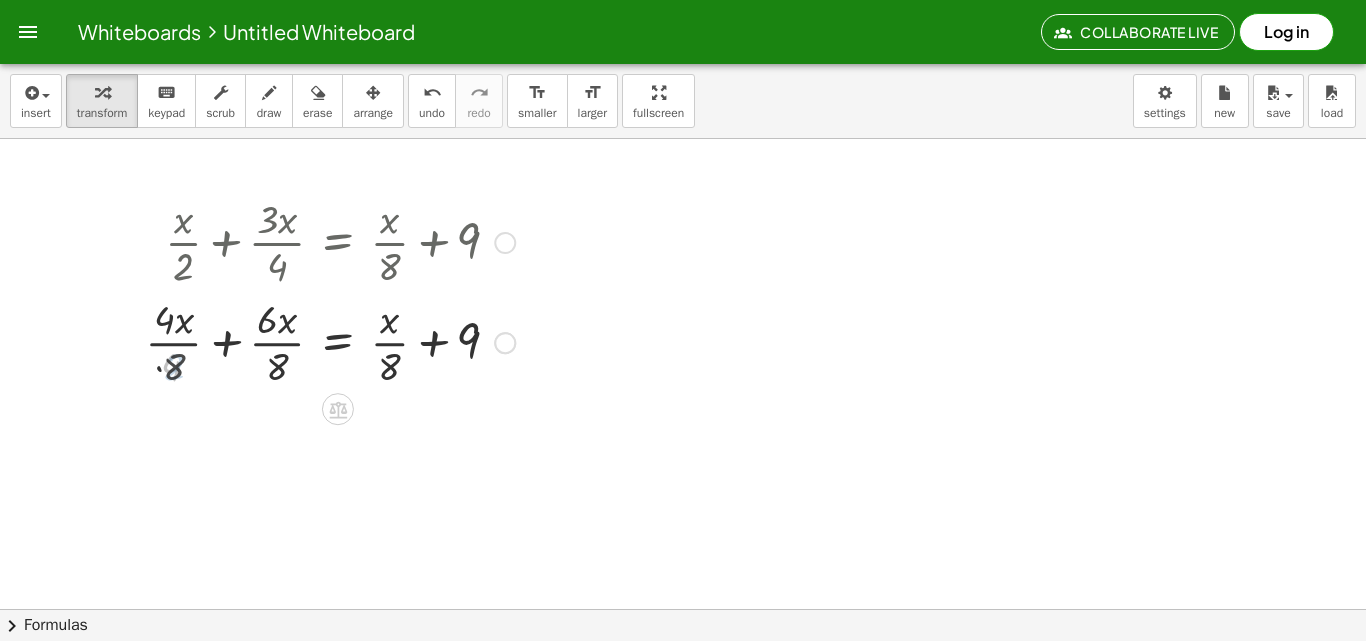 click at bounding box center (310, 341) 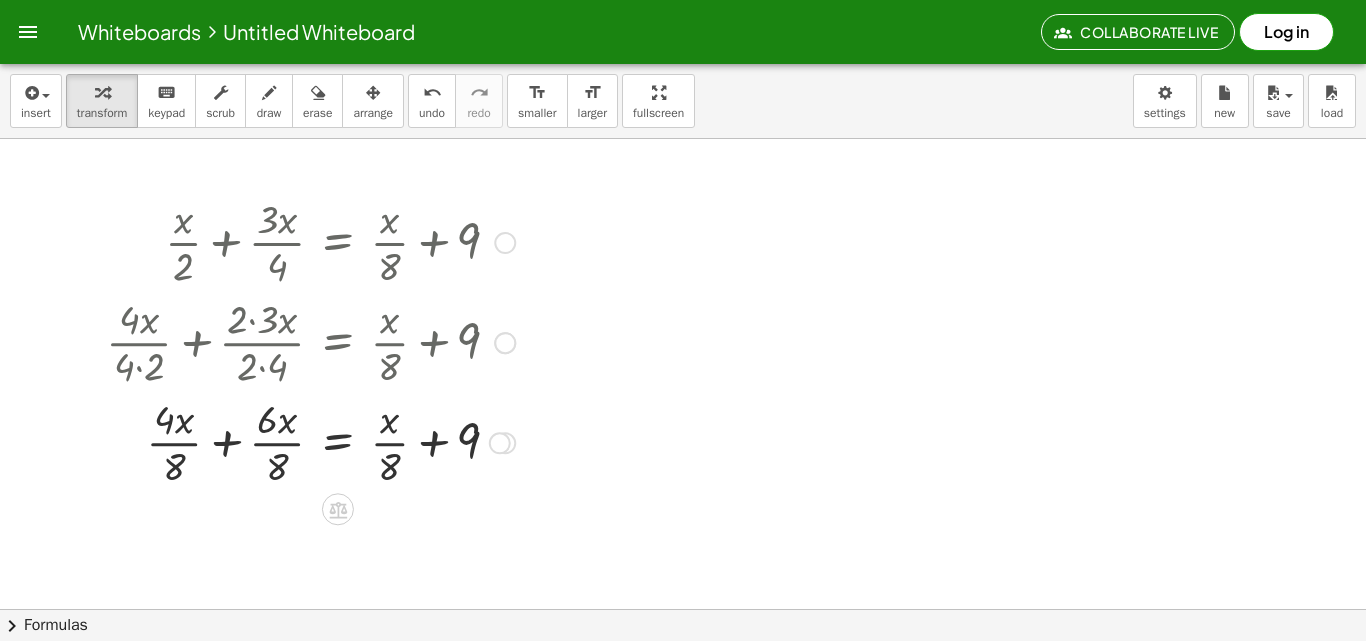 click at bounding box center [310, 441] 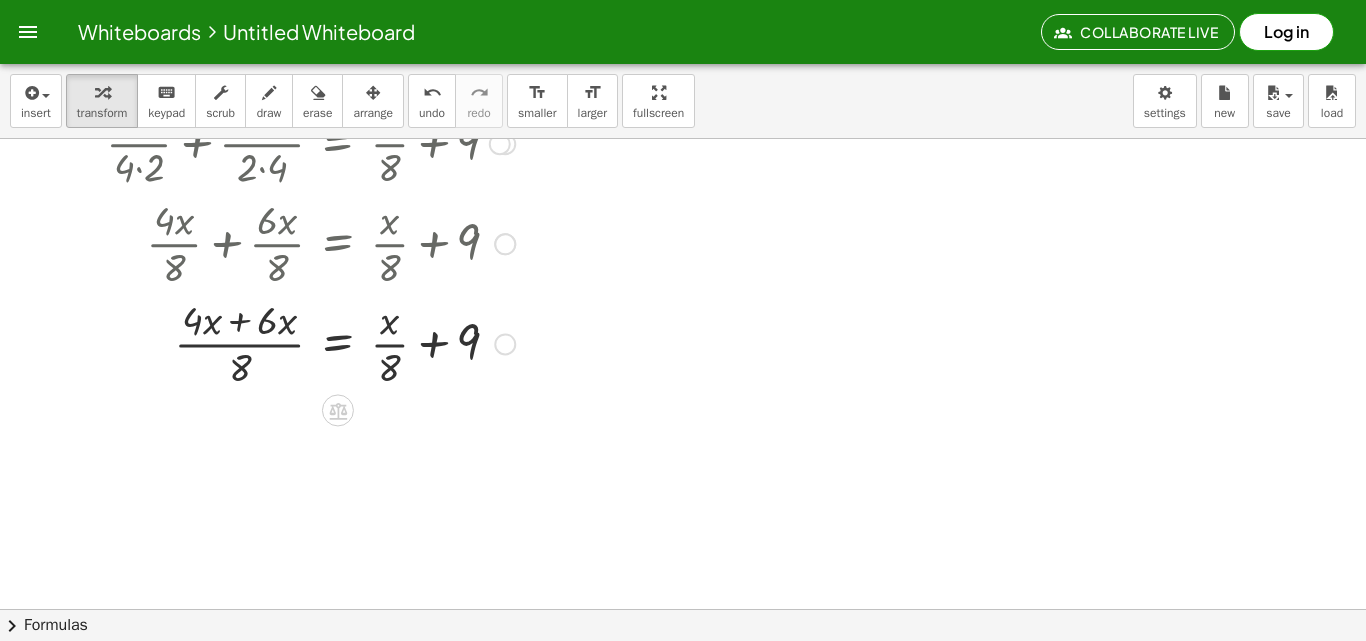 scroll, scrollTop: 200, scrollLeft: 0, axis: vertical 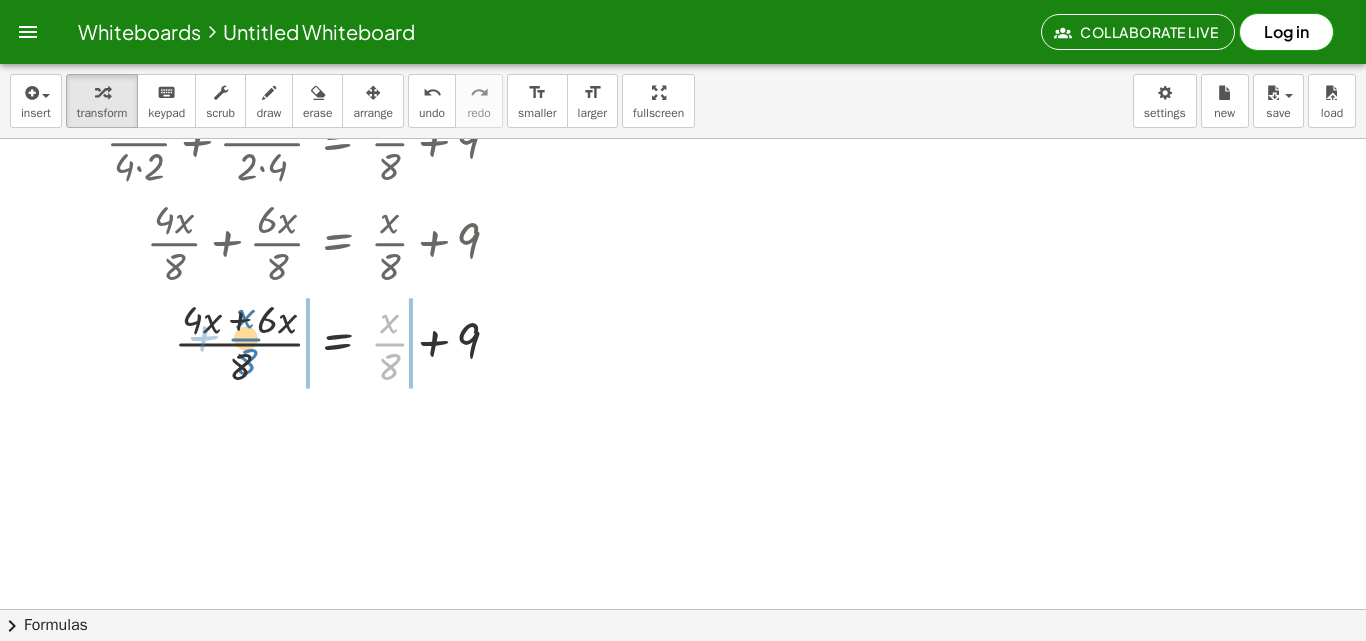drag, startPoint x: 392, startPoint y: 342, endPoint x: 211, endPoint y: 342, distance: 181 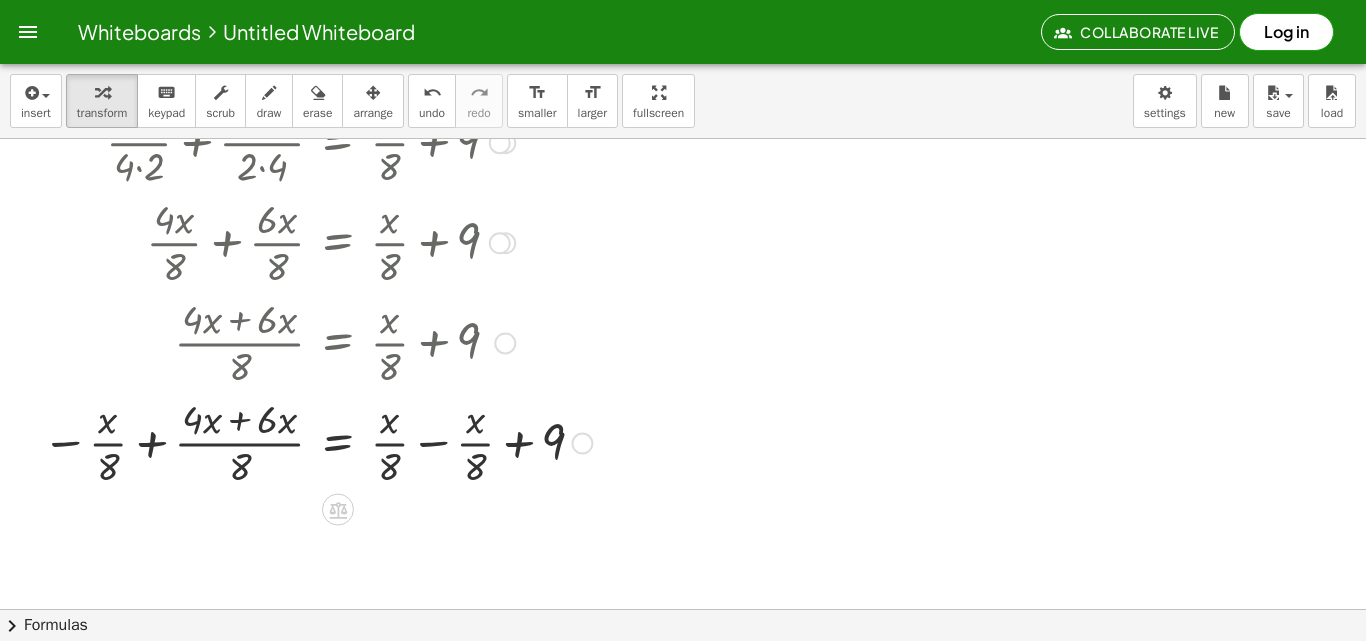 click at bounding box center [317, 341] 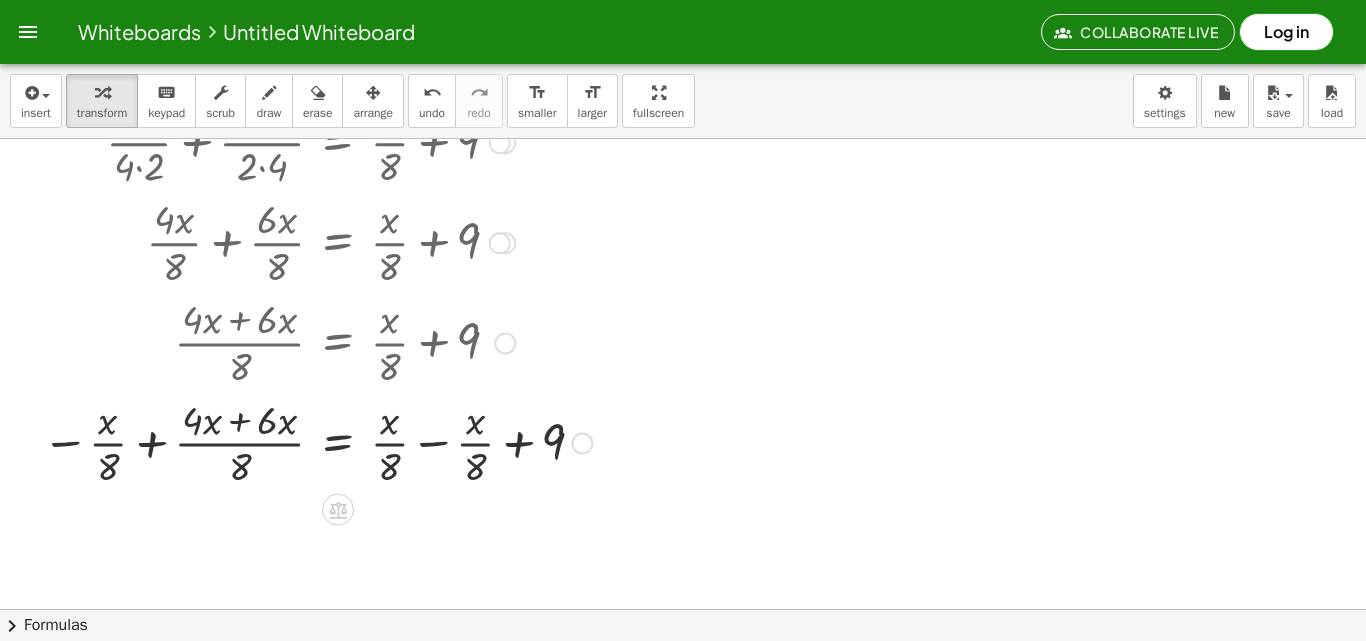 drag, startPoint x: 145, startPoint y: 442, endPoint x: 260, endPoint y: 457, distance: 115.97414 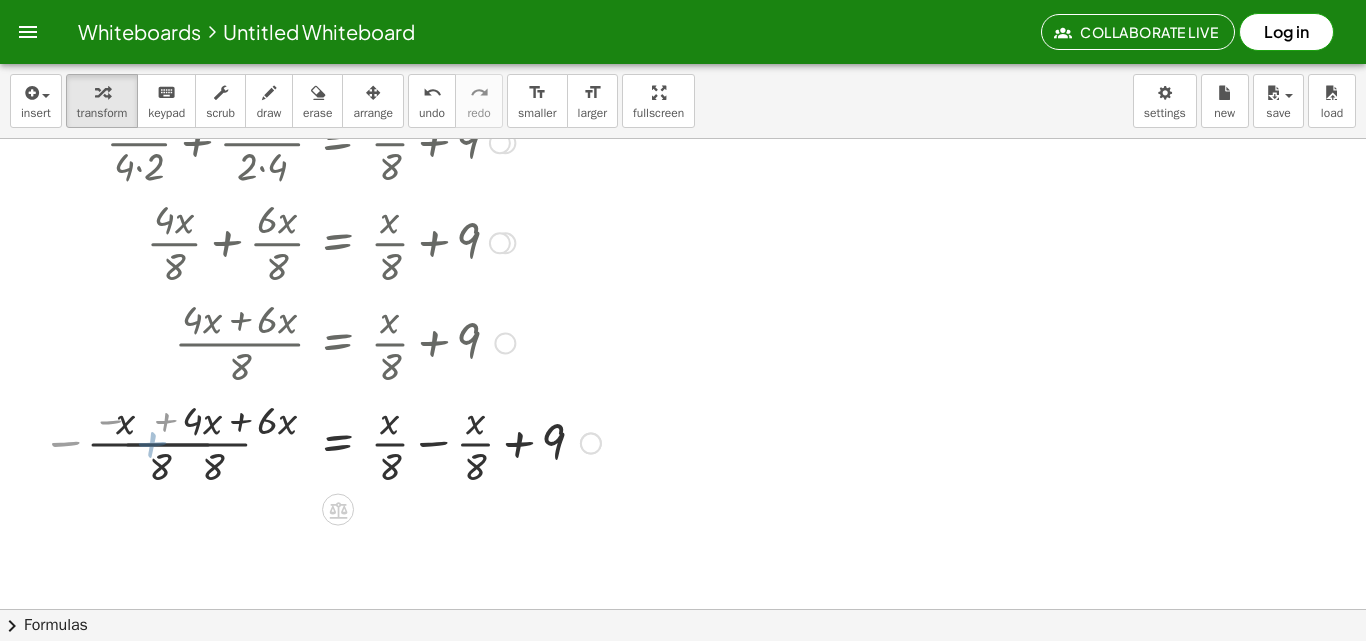 drag, startPoint x: 446, startPoint y: 449, endPoint x: 417, endPoint y: 449, distance: 29 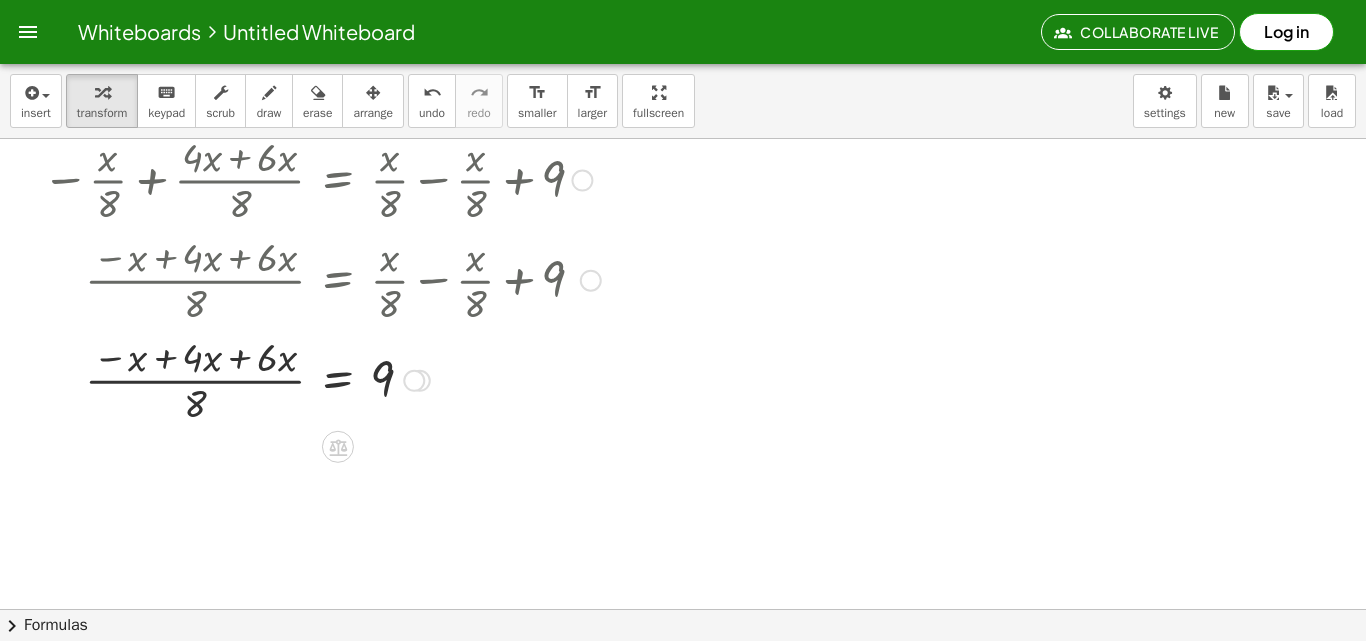scroll, scrollTop: 470, scrollLeft: 0, axis: vertical 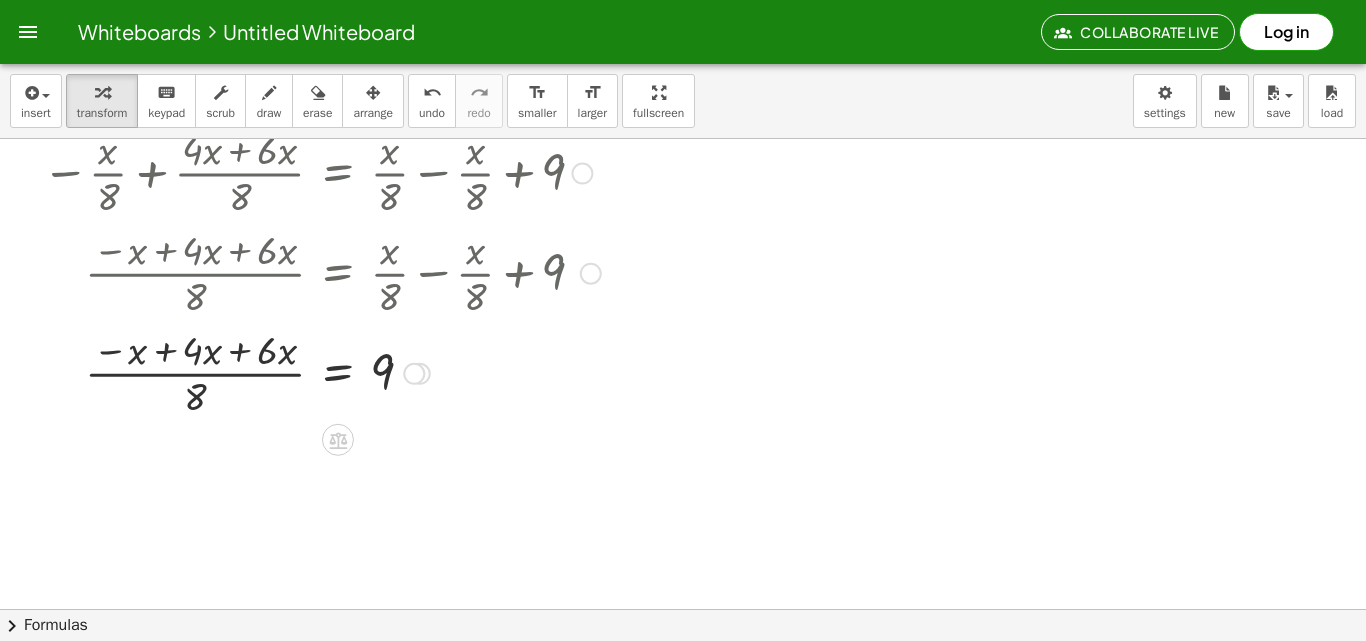 drag, startPoint x: 219, startPoint y: 354, endPoint x: 197, endPoint y: 347, distance: 23.086792 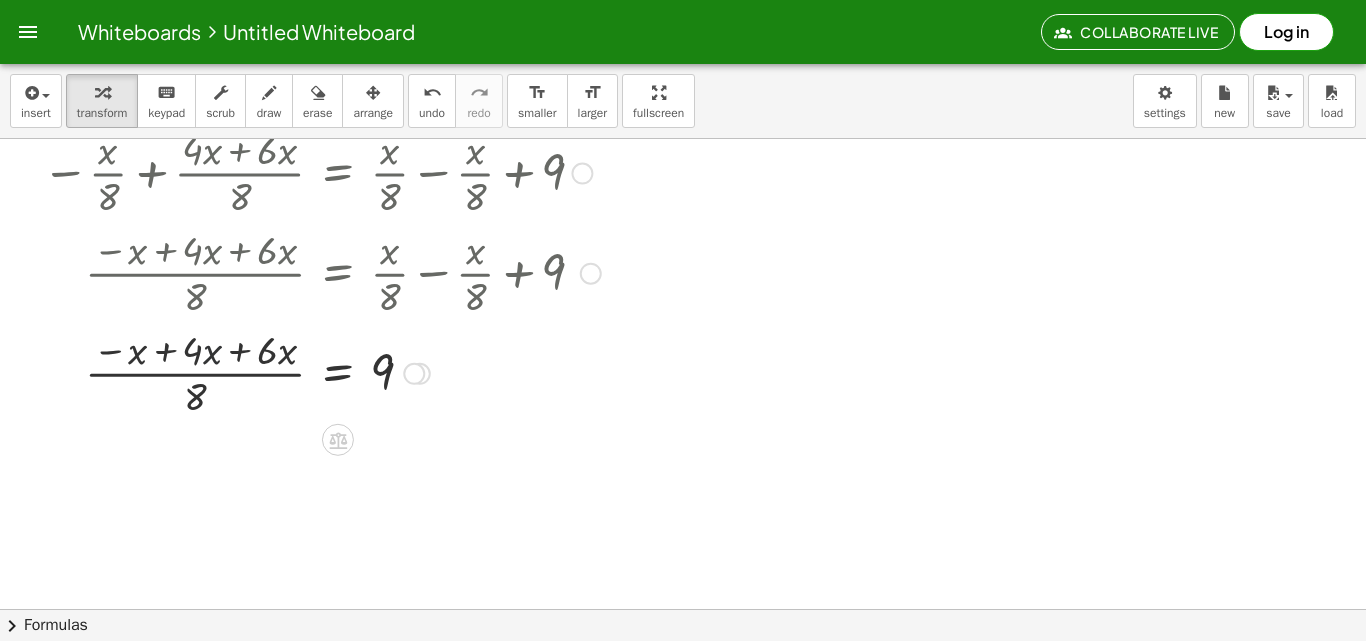 drag, startPoint x: 197, startPoint y: 347, endPoint x: 154, endPoint y: 350, distance: 43.104523 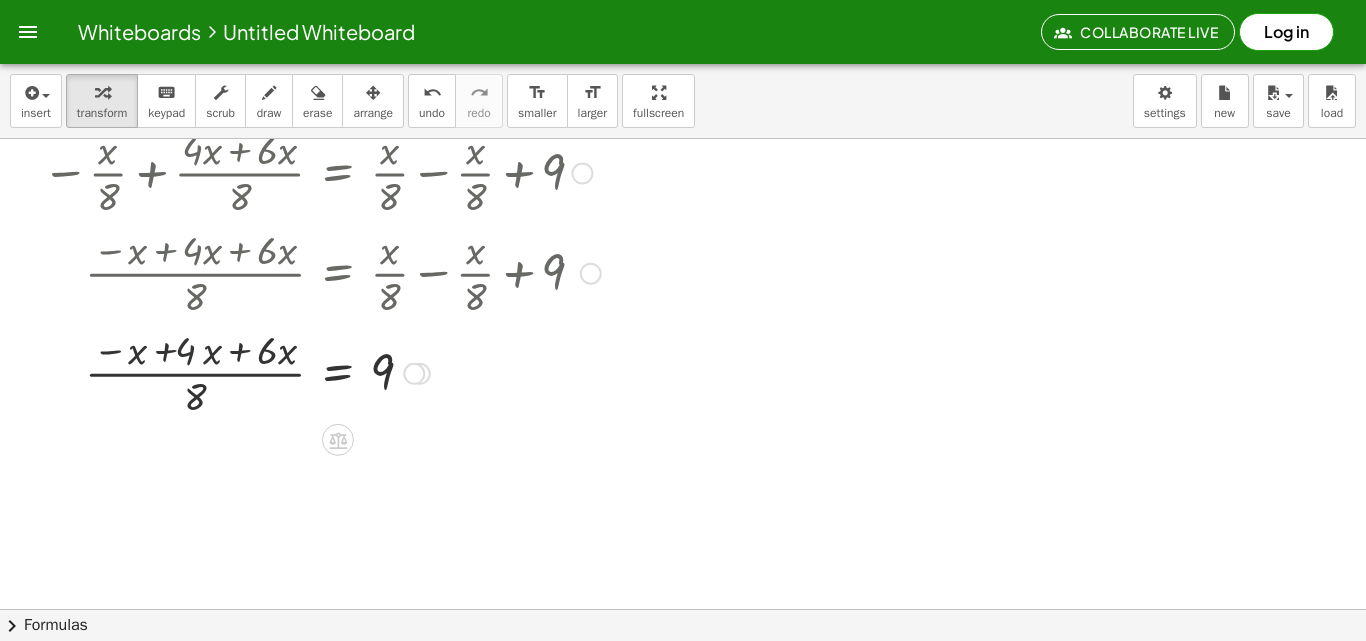 drag, startPoint x: 154, startPoint y: 350, endPoint x: 193, endPoint y: 351, distance: 39.012817 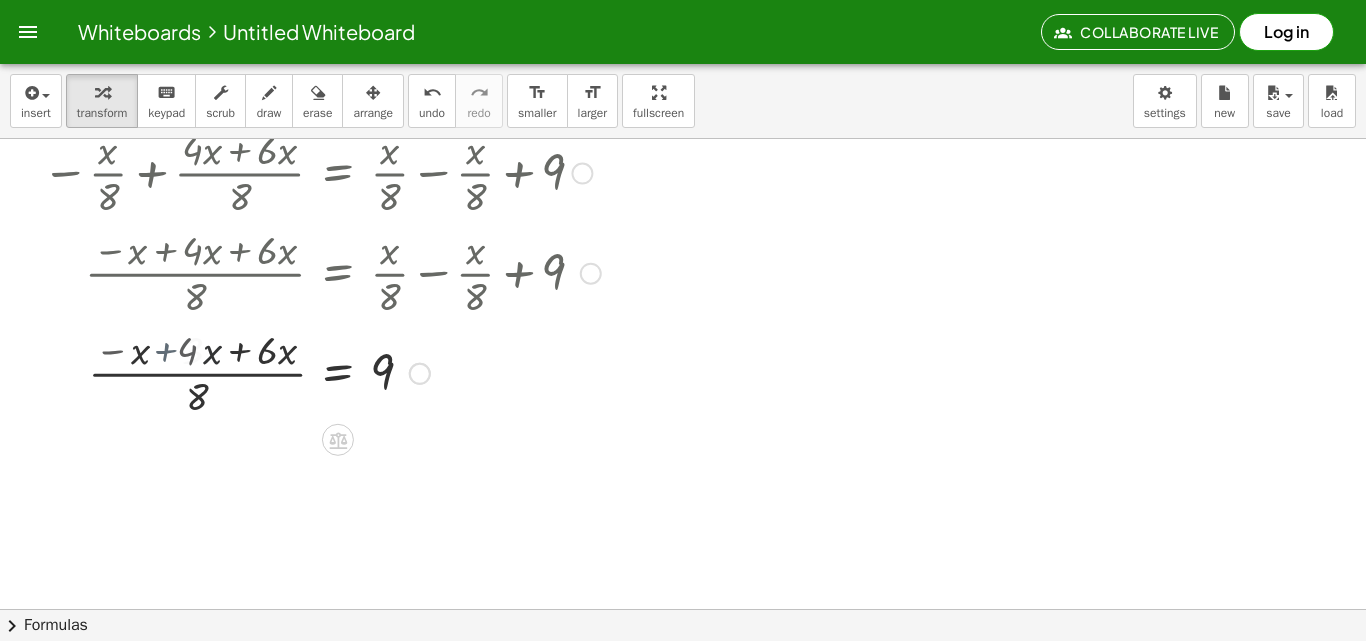 drag, startPoint x: 196, startPoint y: 352, endPoint x: 227, endPoint y: 358, distance: 31.575306 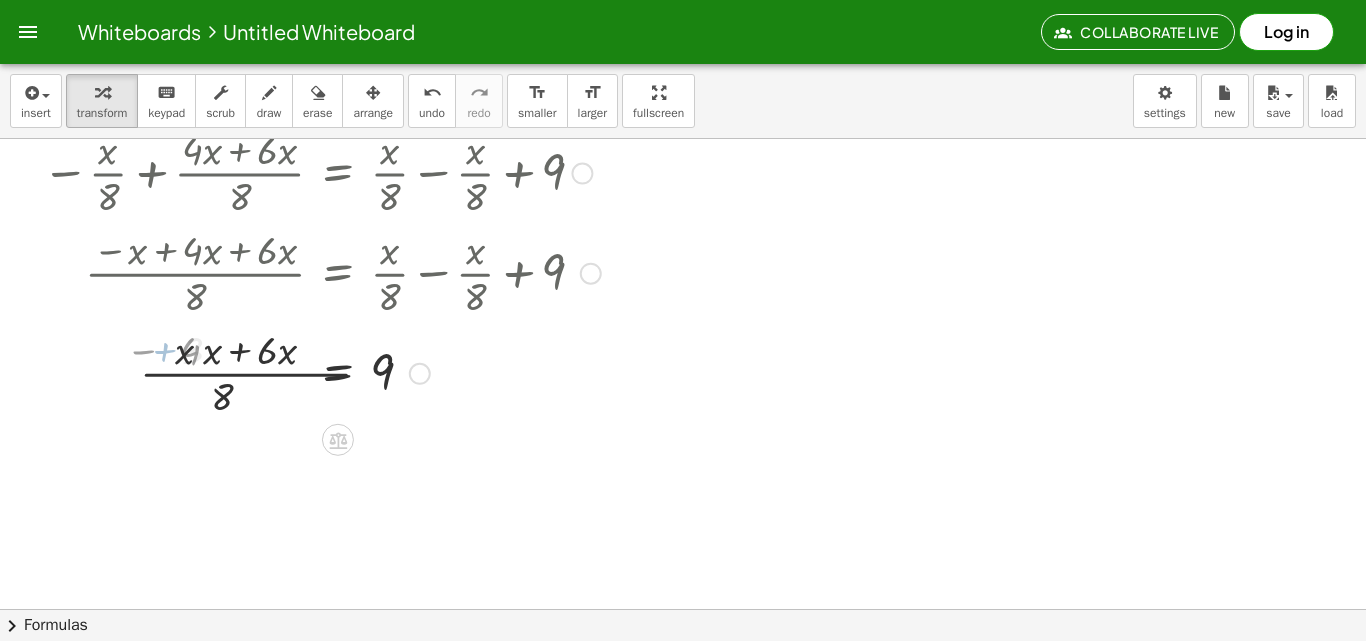 click at bounding box center [321, 372] 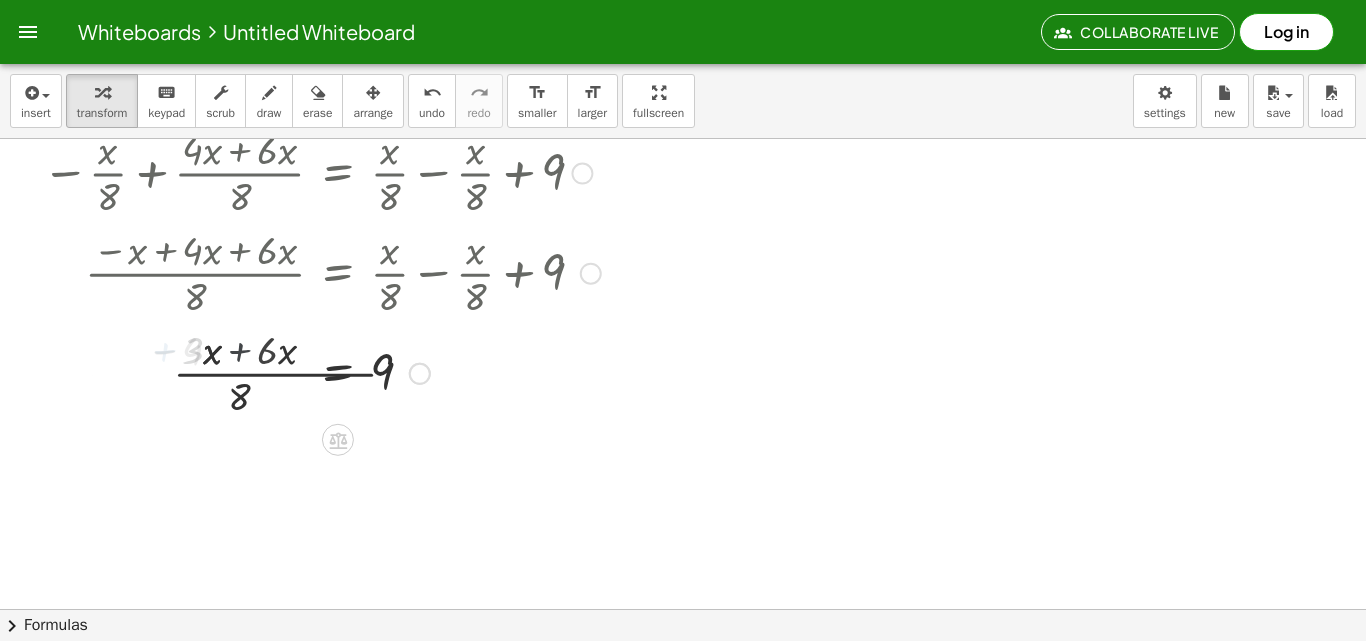 click at bounding box center (321, 372) 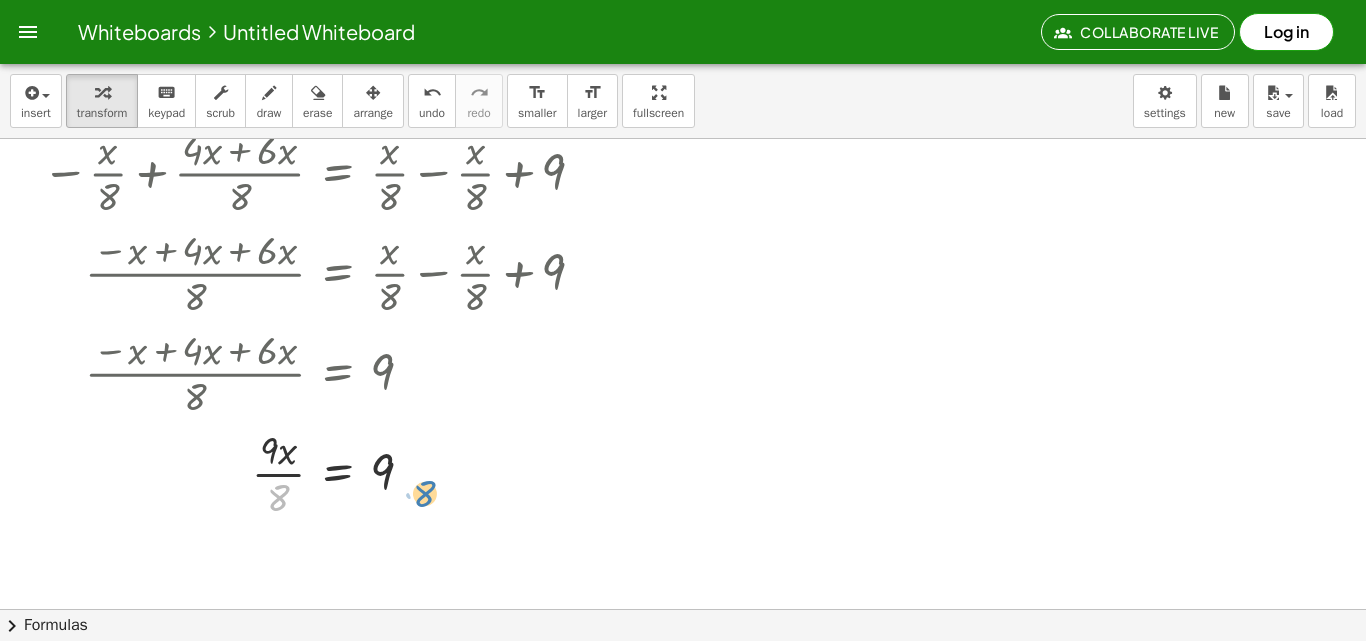 drag, startPoint x: 283, startPoint y: 497, endPoint x: 430, endPoint y: 492, distance: 147.085 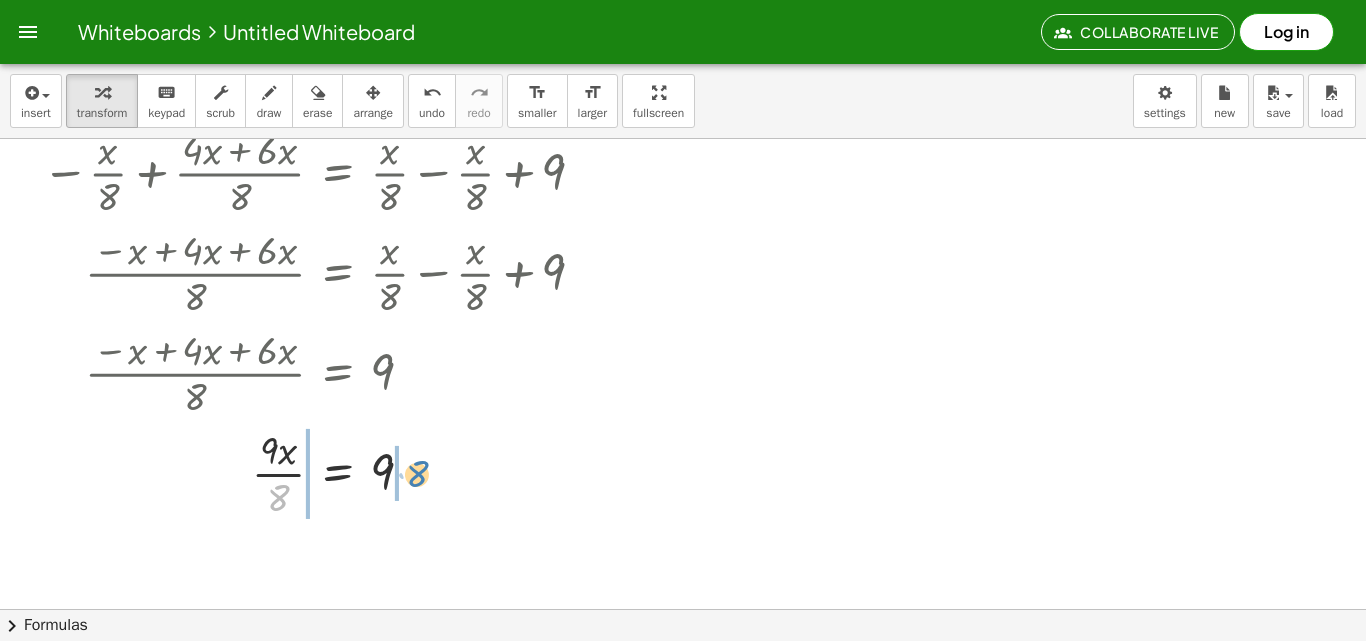drag, startPoint x: 279, startPoint y: 504, endPoint x: 417, endPoint y: 481, distance: 139.90353 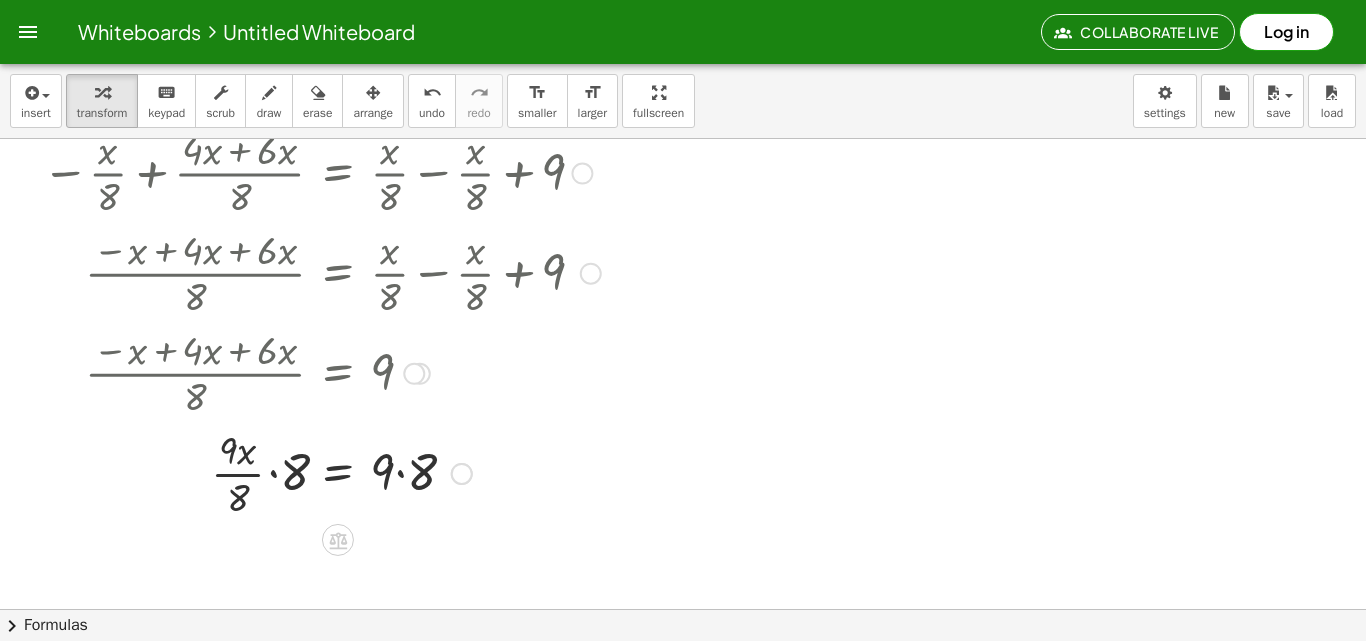 click at bounding box center [321, 472] 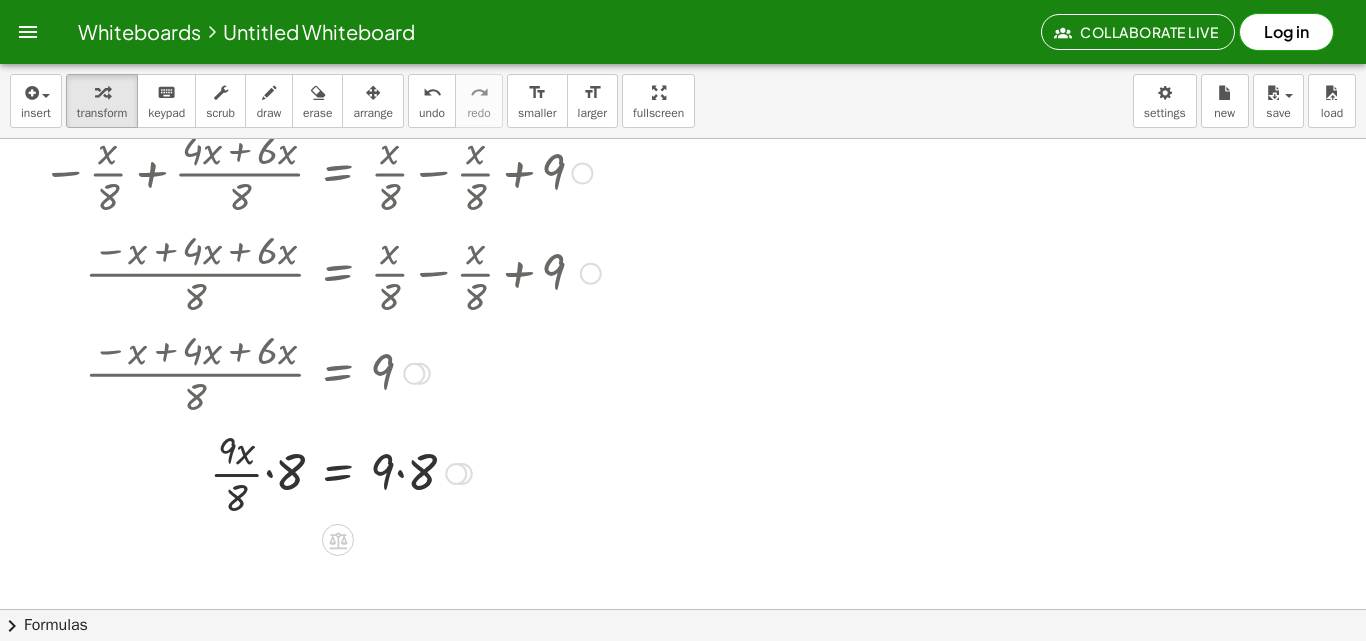 drag, startPoint x: 275, startPoint y: 493, endPoint x: 275, endPoint y: 480, distance: 13 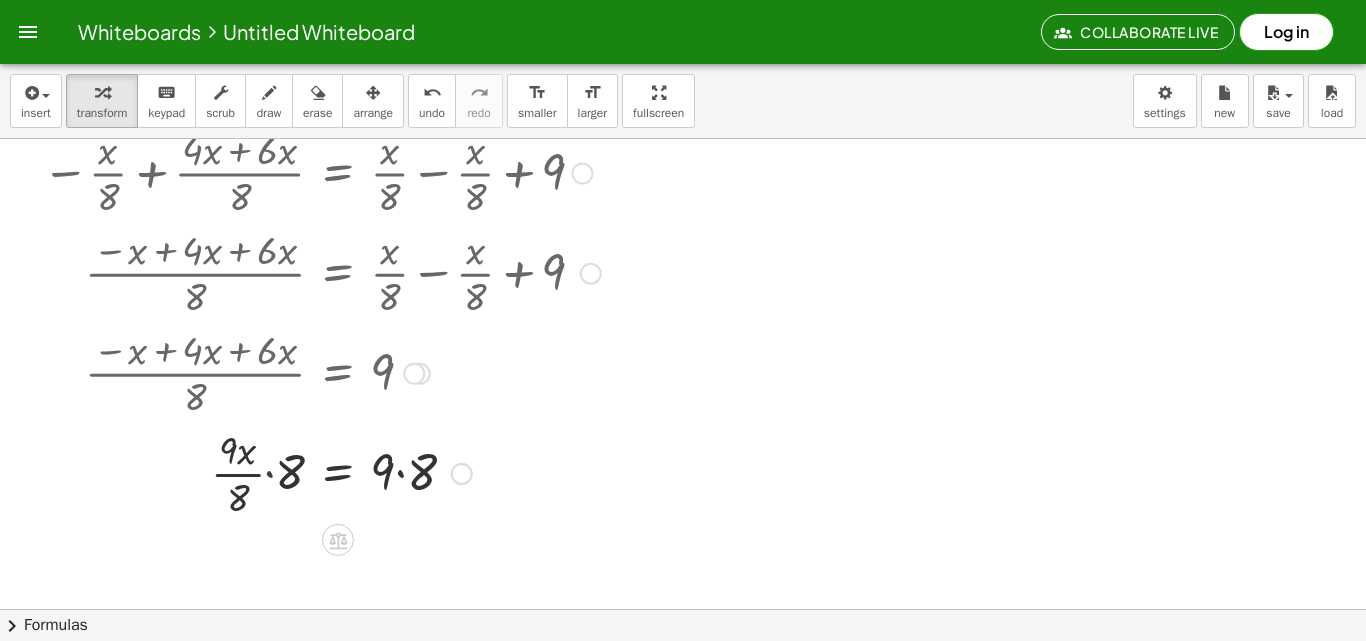 drag, startPoint x: 275, startPoint y: 477, endPoint x: 343, endPoint y: 479, distance: 68.0294 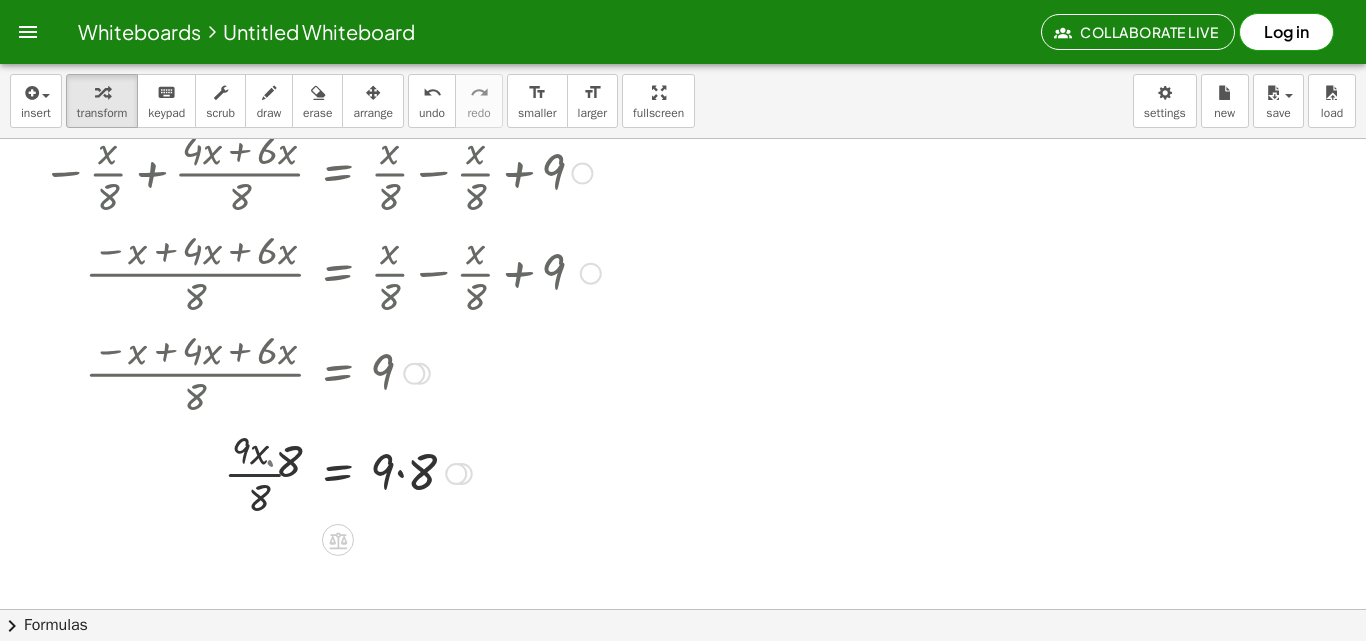 click at bounding box center (321, 472) 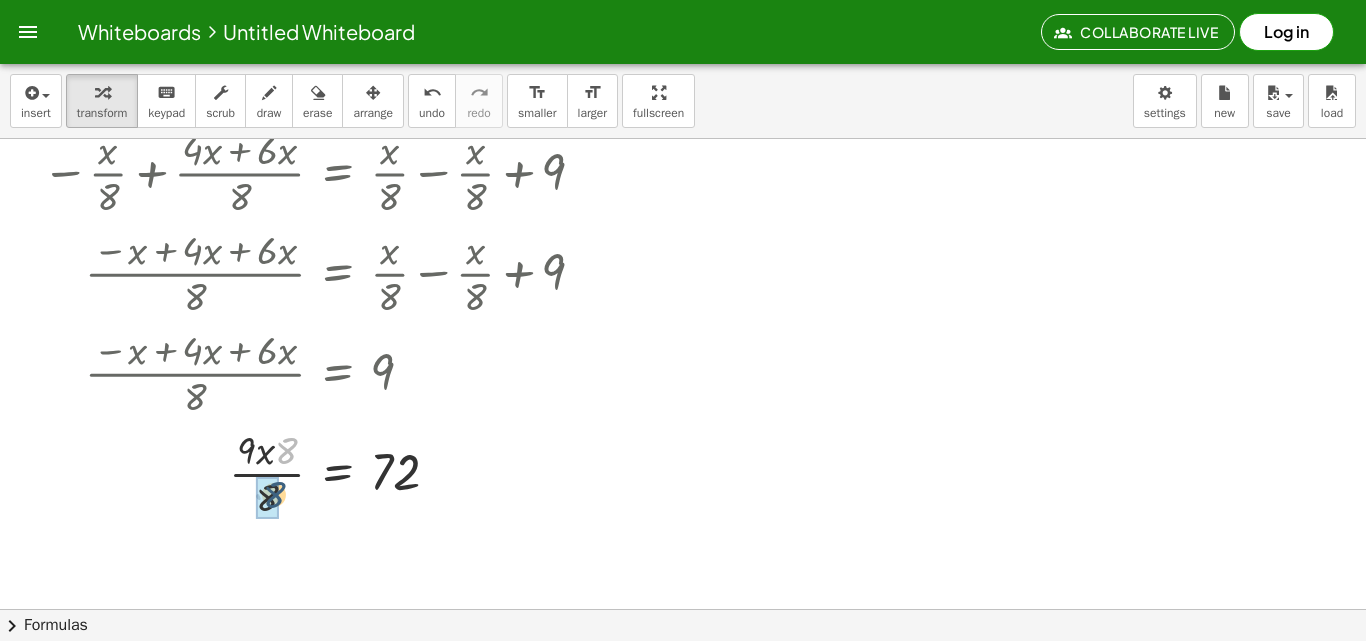 drag, startPoint x: 279, startPoint y: 456, endPoint x: 267, endPoint y: 500, distance: 45.607018 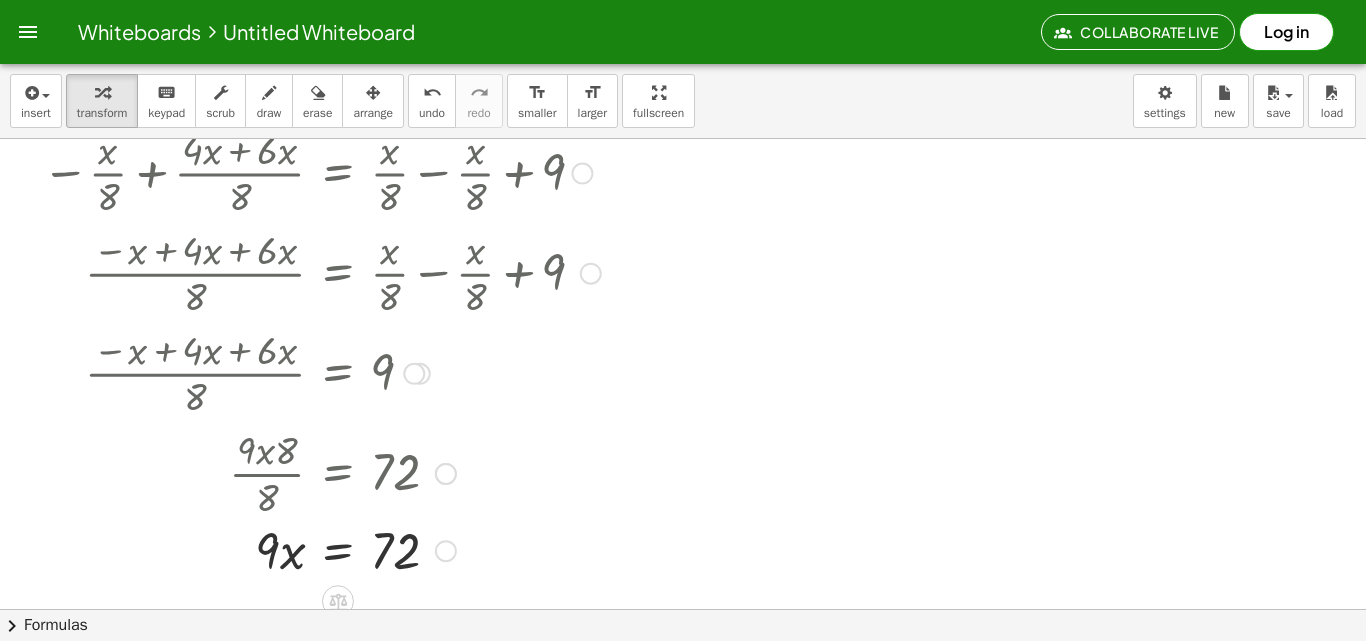click at bounding box center [308, 472] 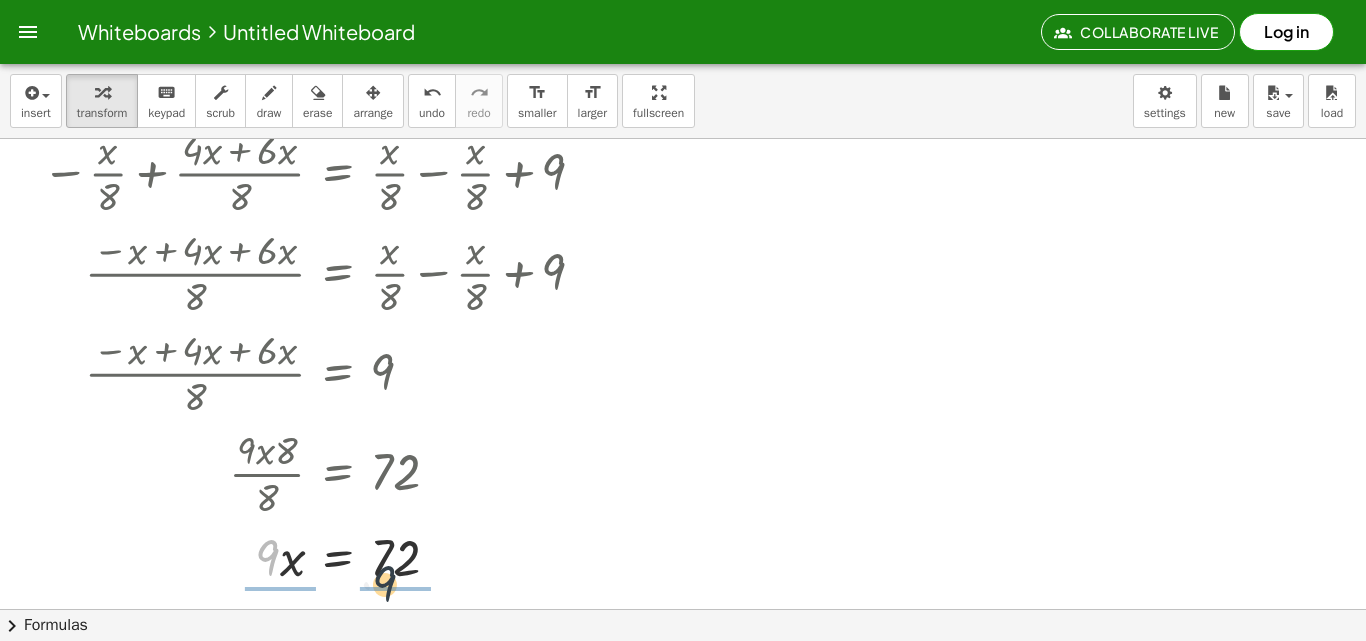 drag, startPoint x: 272, startPoint y: 551, endPoint x: 413, endPoint y: 575, distance: 143.02797 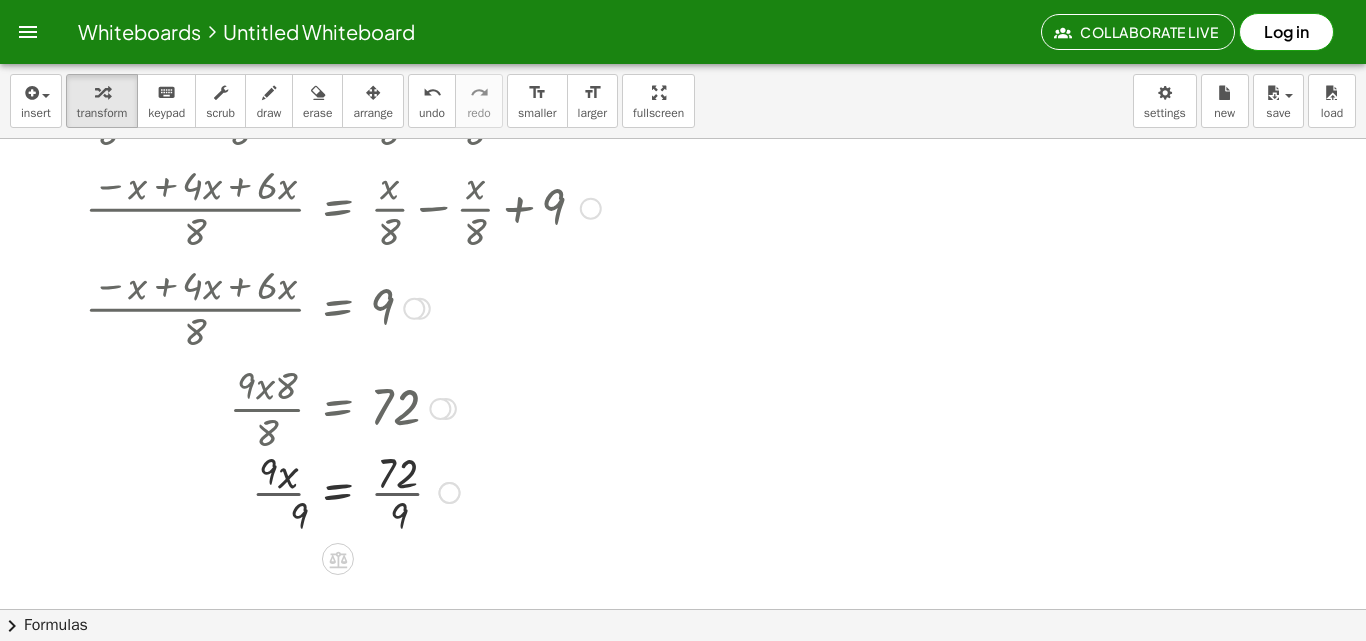scroll, scrollTop: 570, scrollLeft: 0, axis: vertical 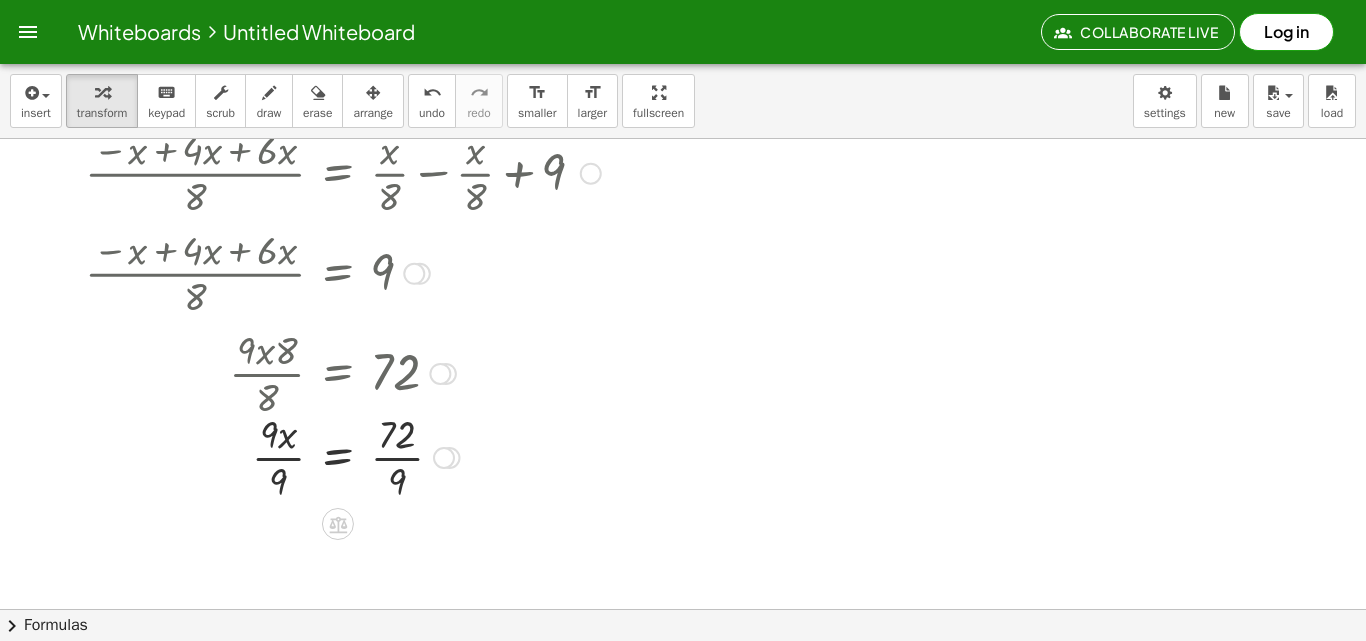 click at bounding box center [321, 456] 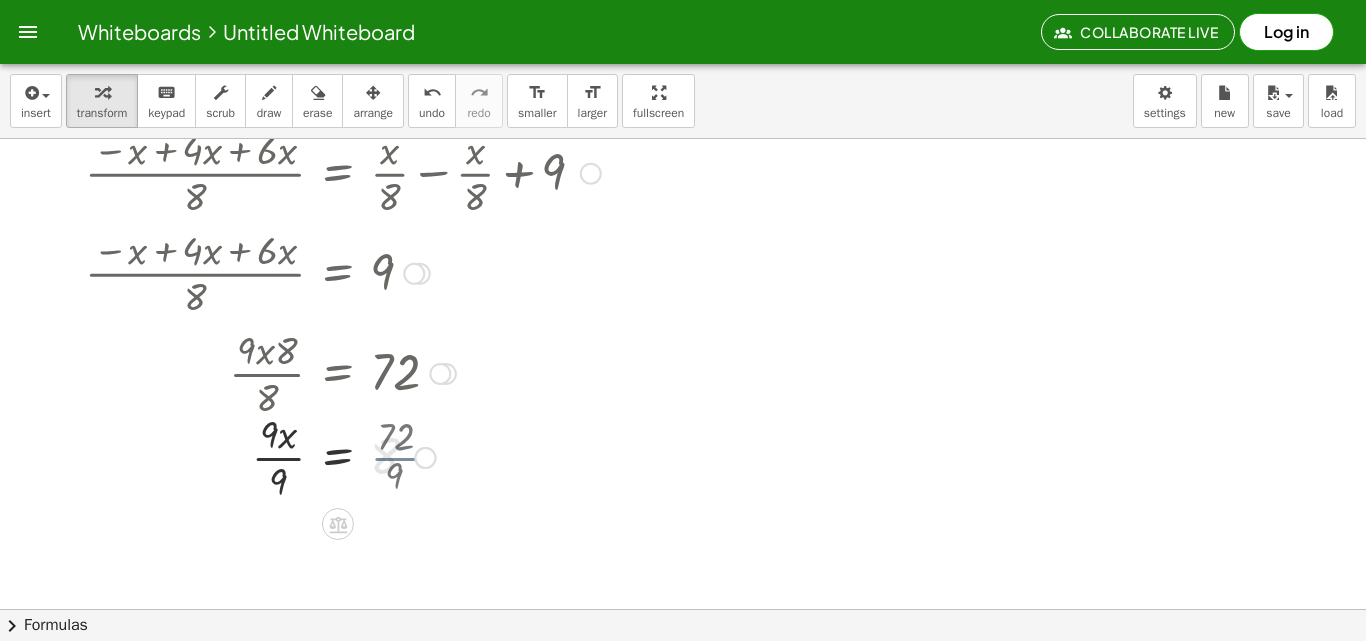 click at bounding box center (321, 456) 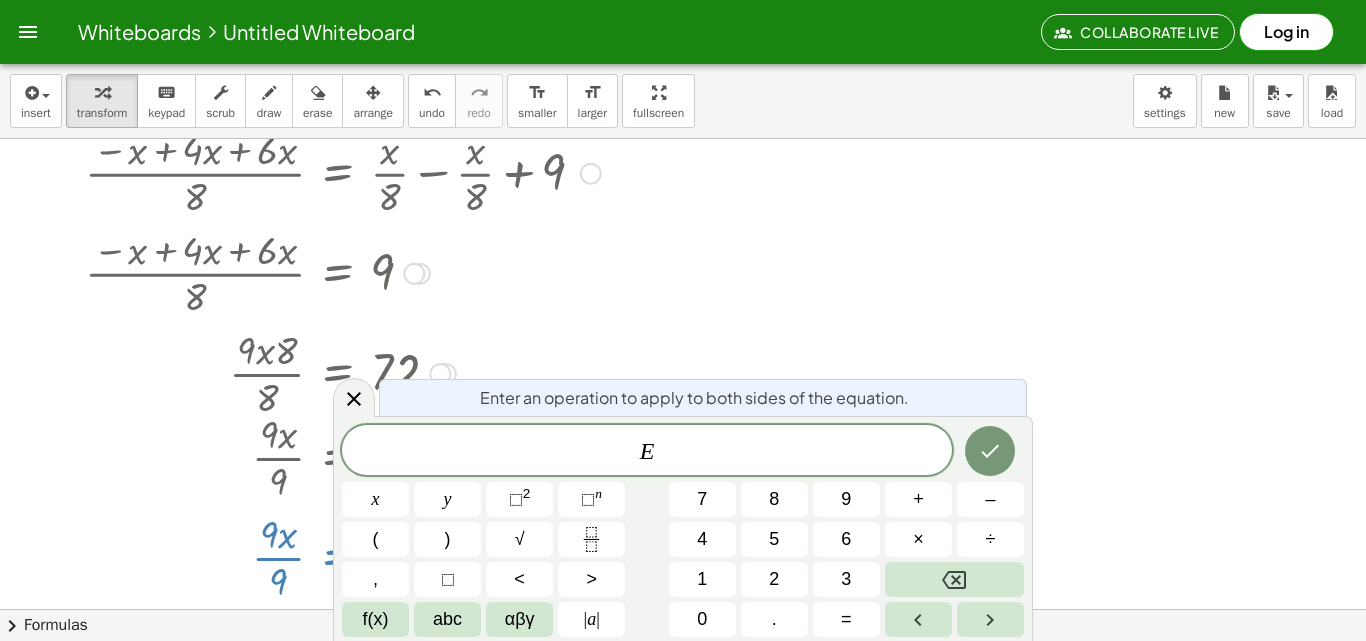 click at bounding box center [333, 456] 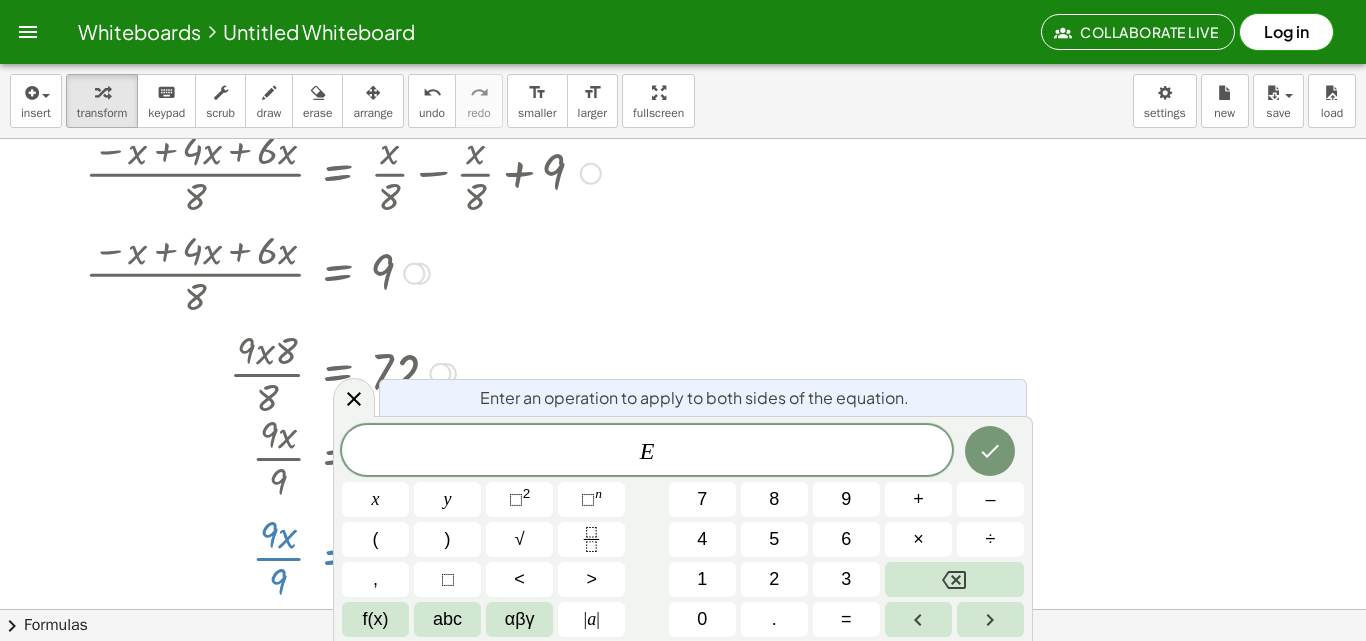 click at bounding box center (333, 456) 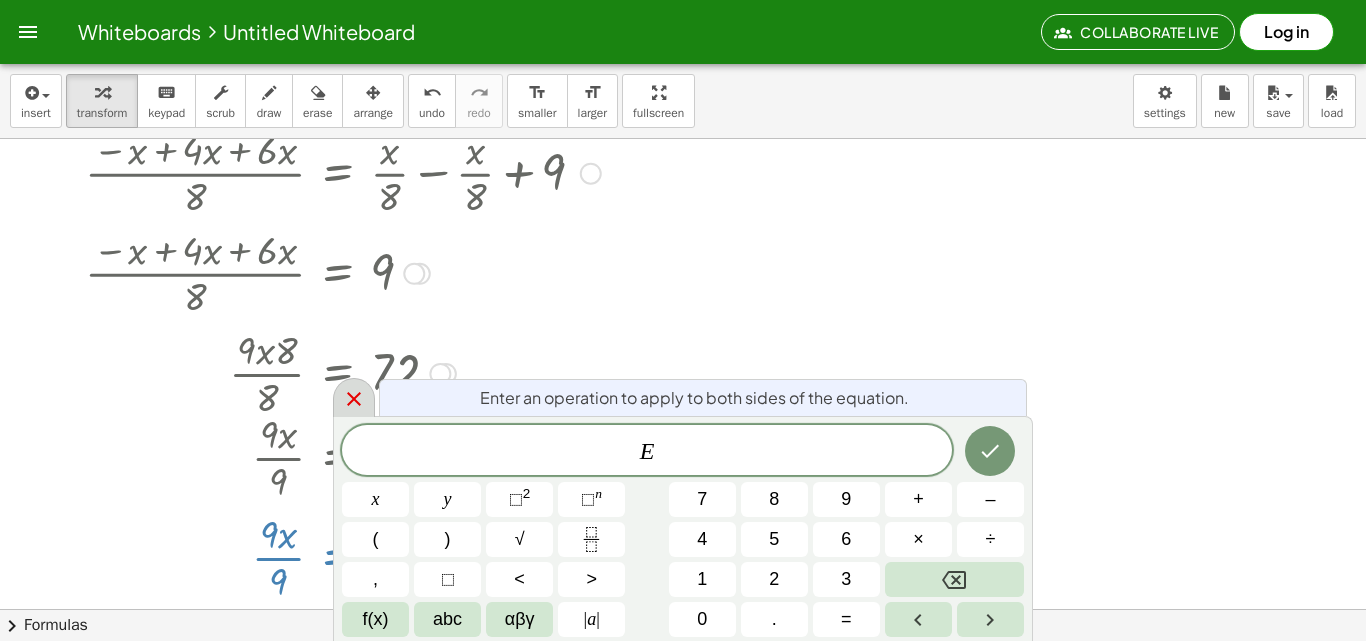 click 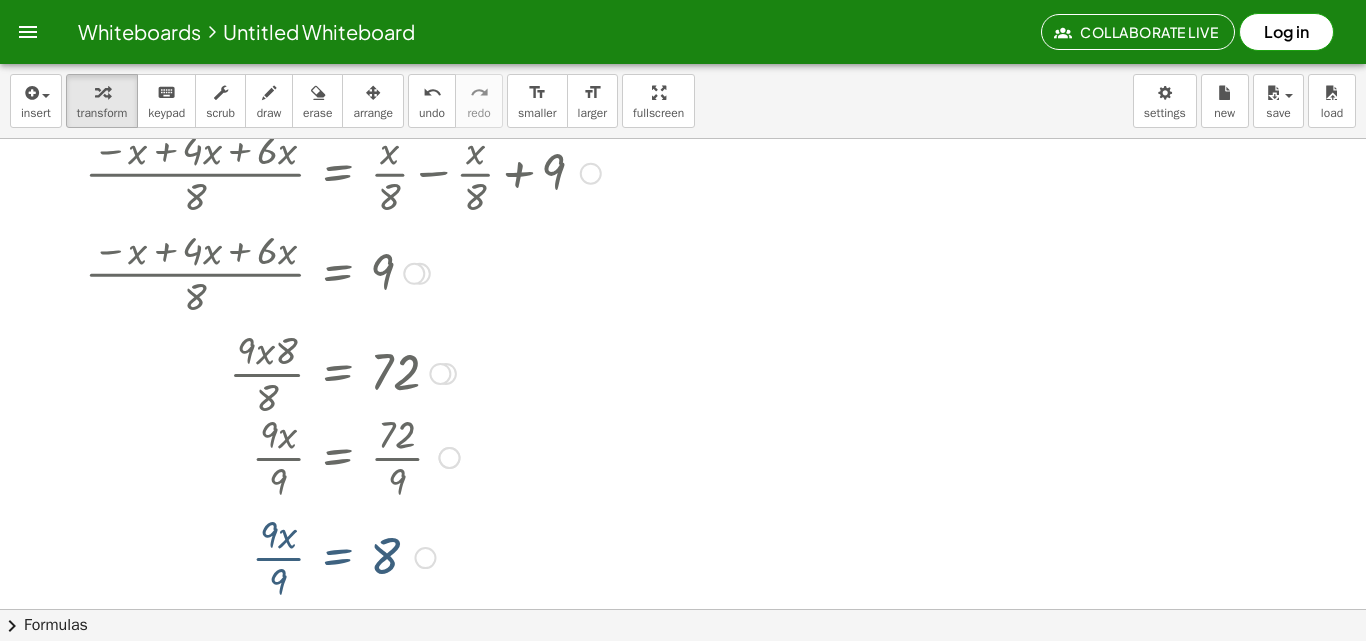 scroll, scrollTop: 670, scrollLeft: 0, axis: vertical 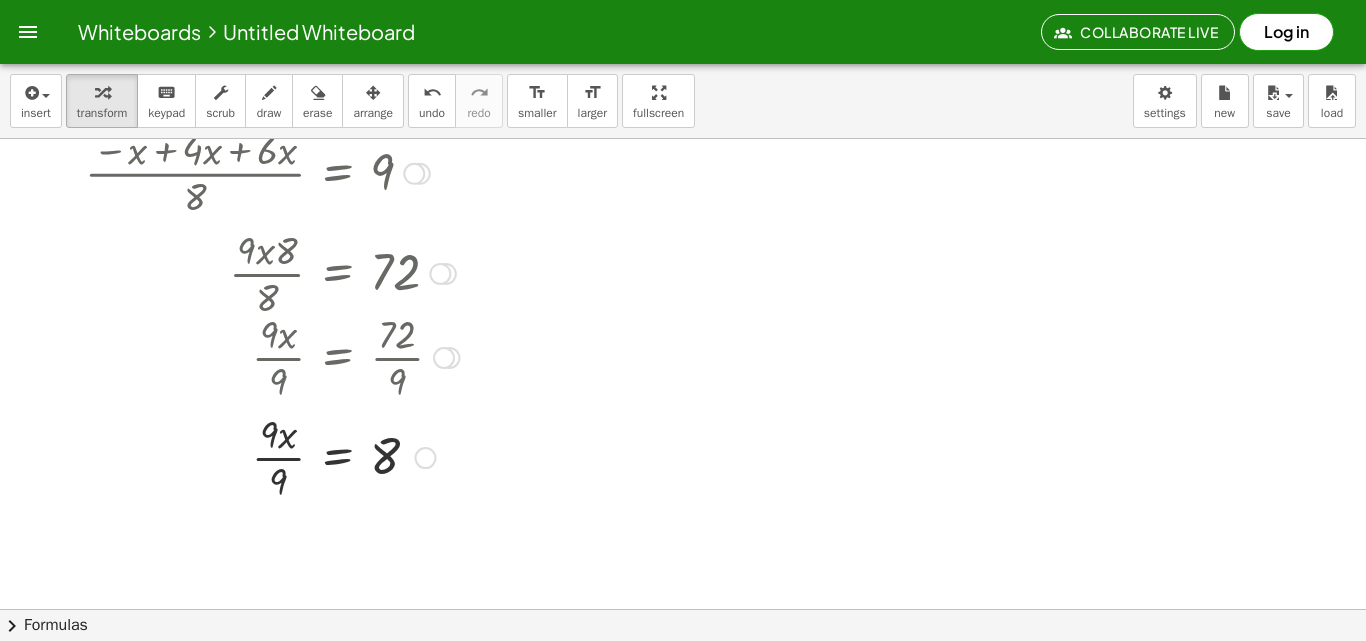 click at bounding box center [321, 456] 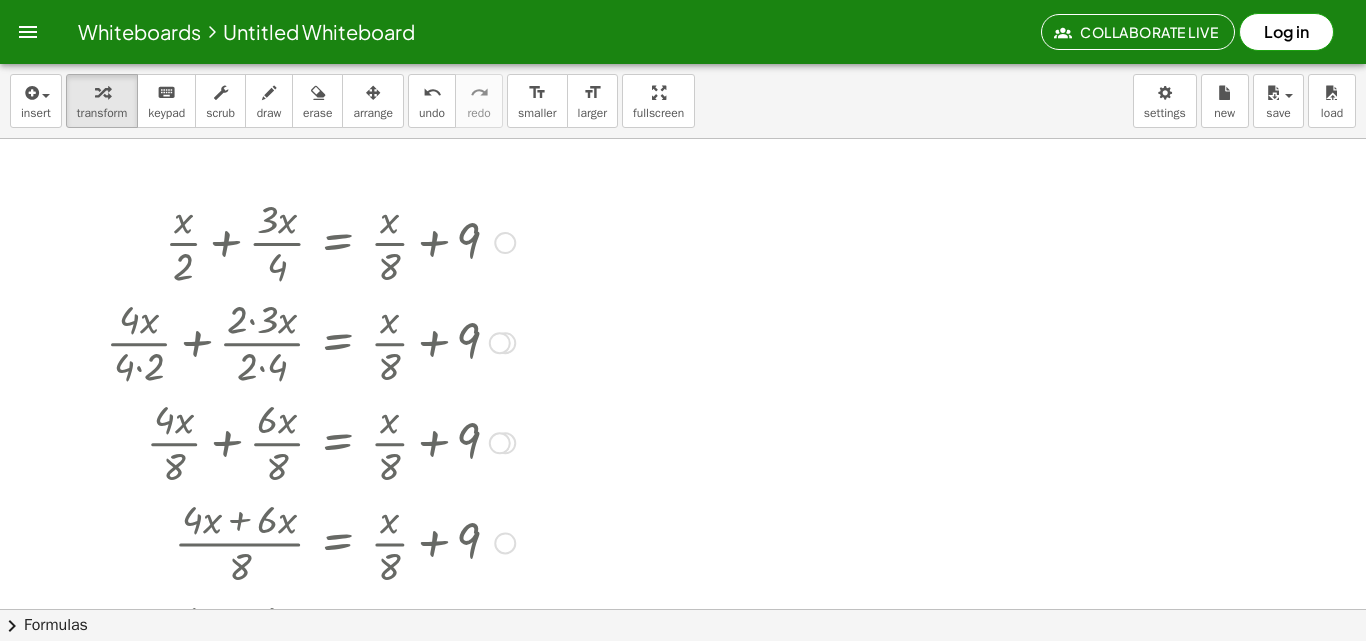scroll, scrollTop: 200, scrollLeft: 0, axis: vertical 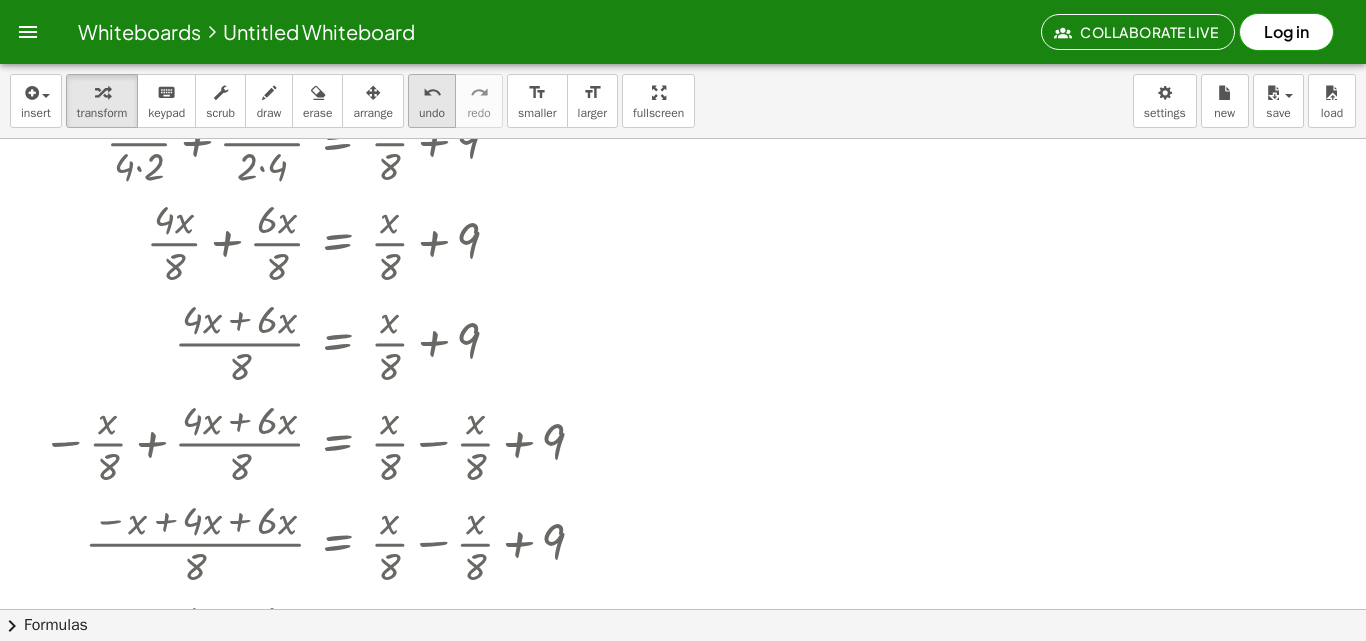 click on "undo" at bounding box center [432, 113] 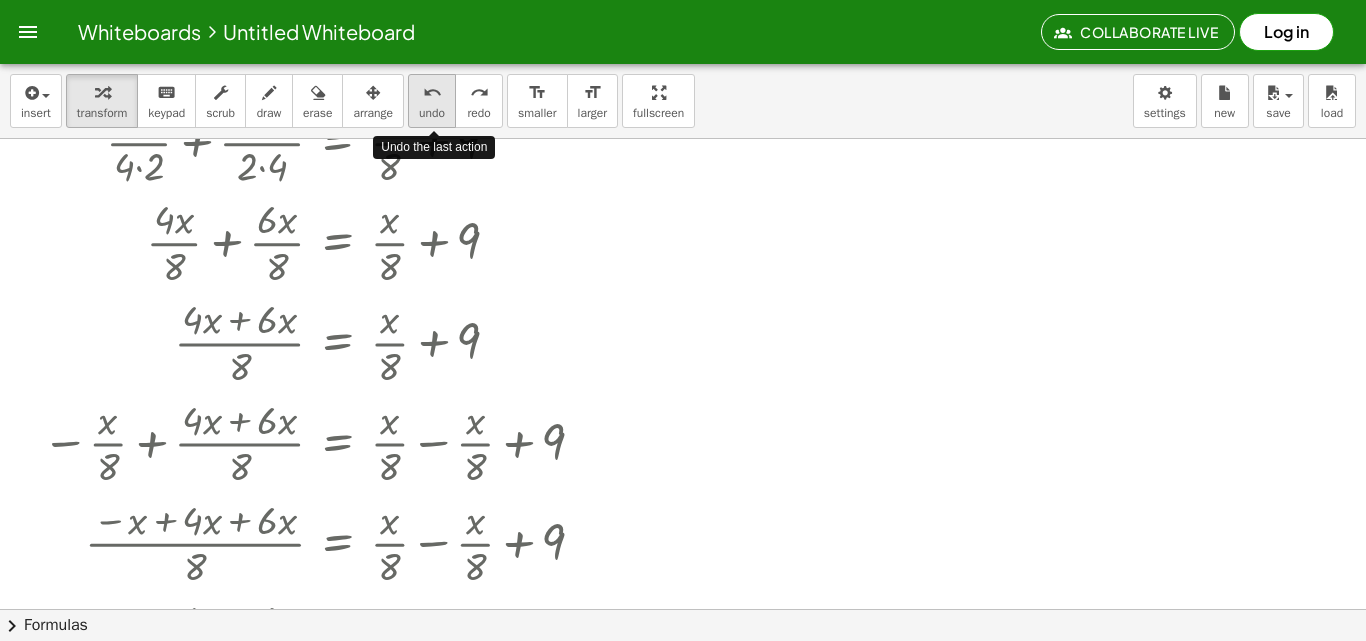 click on "undo" at bounding box center [432, 113] 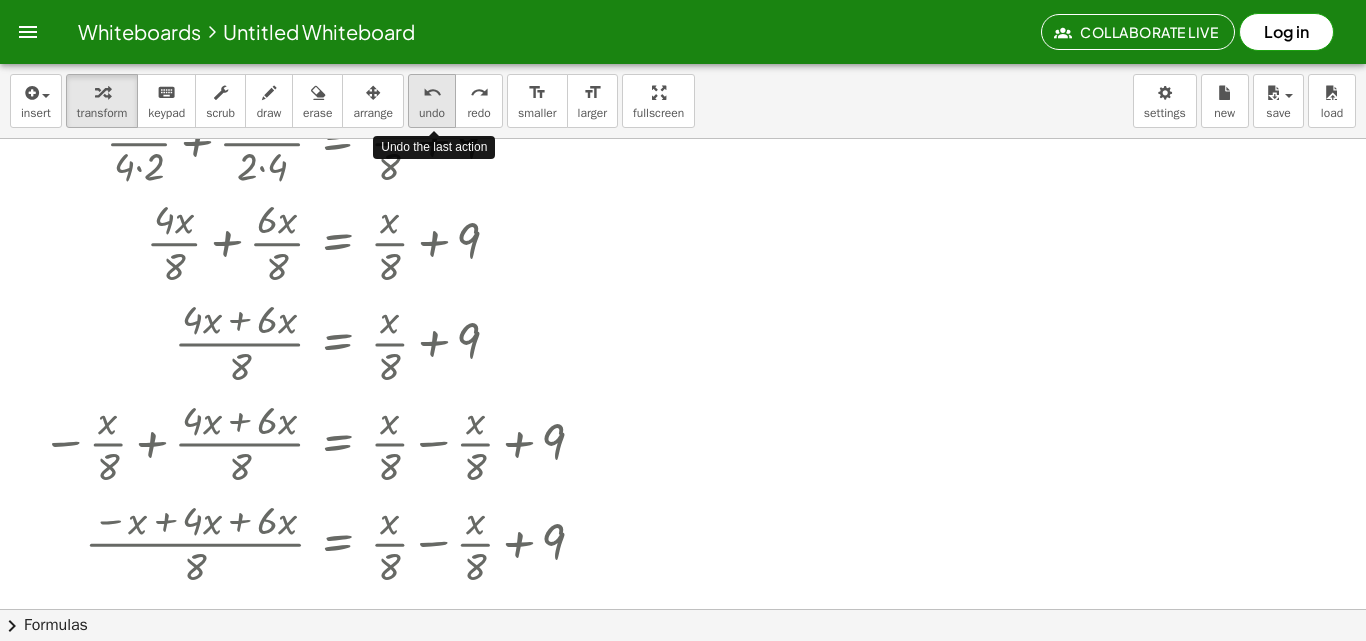 click on "undo" at bounding box center (432, 113) 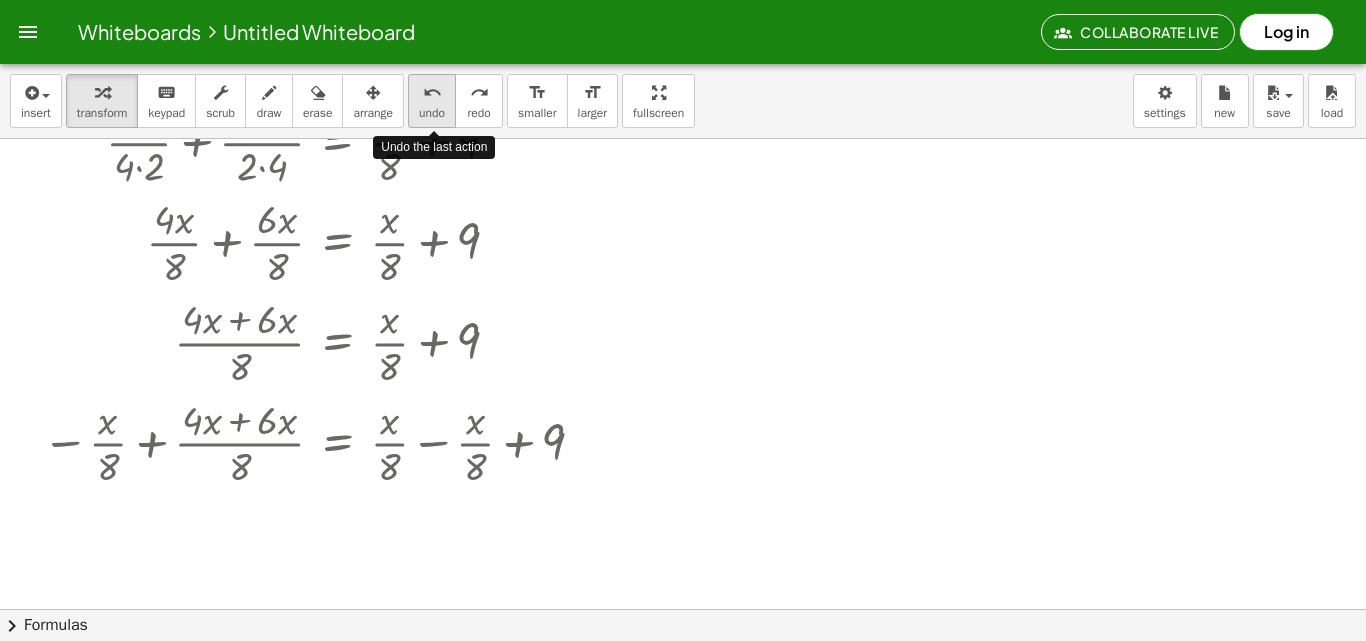 click on "undo" at bounding box center [432, 113] 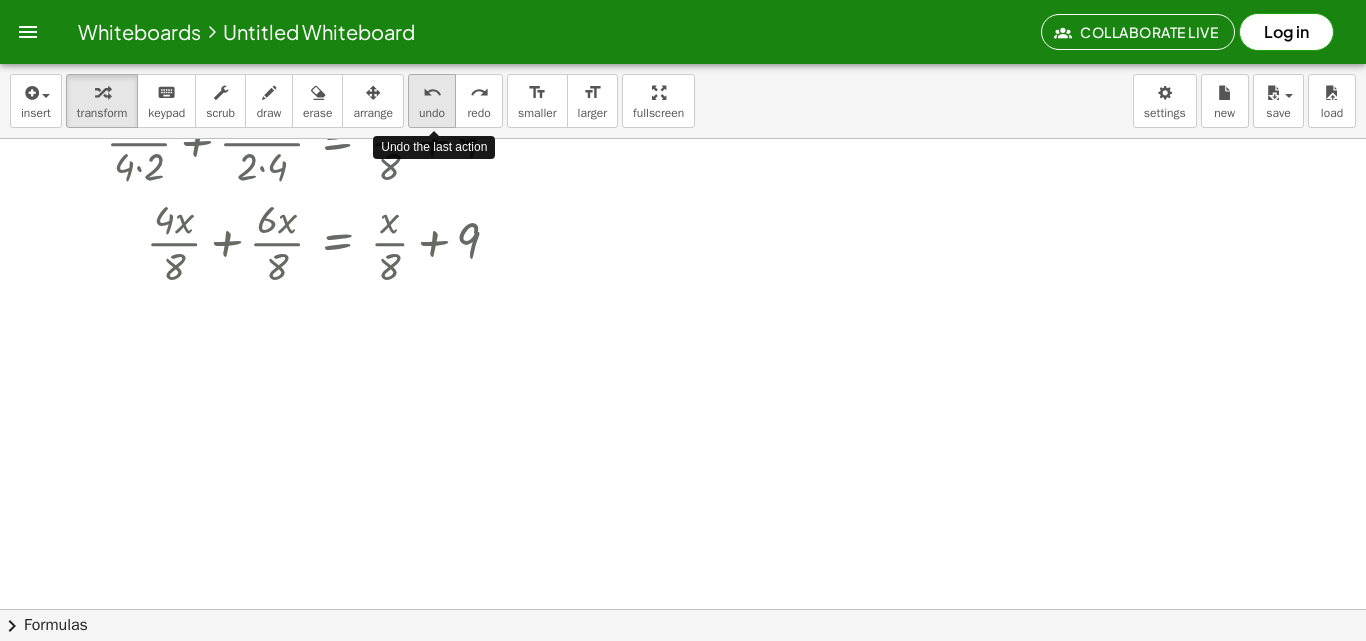 click on "undo" at bounding box center (432, 113) 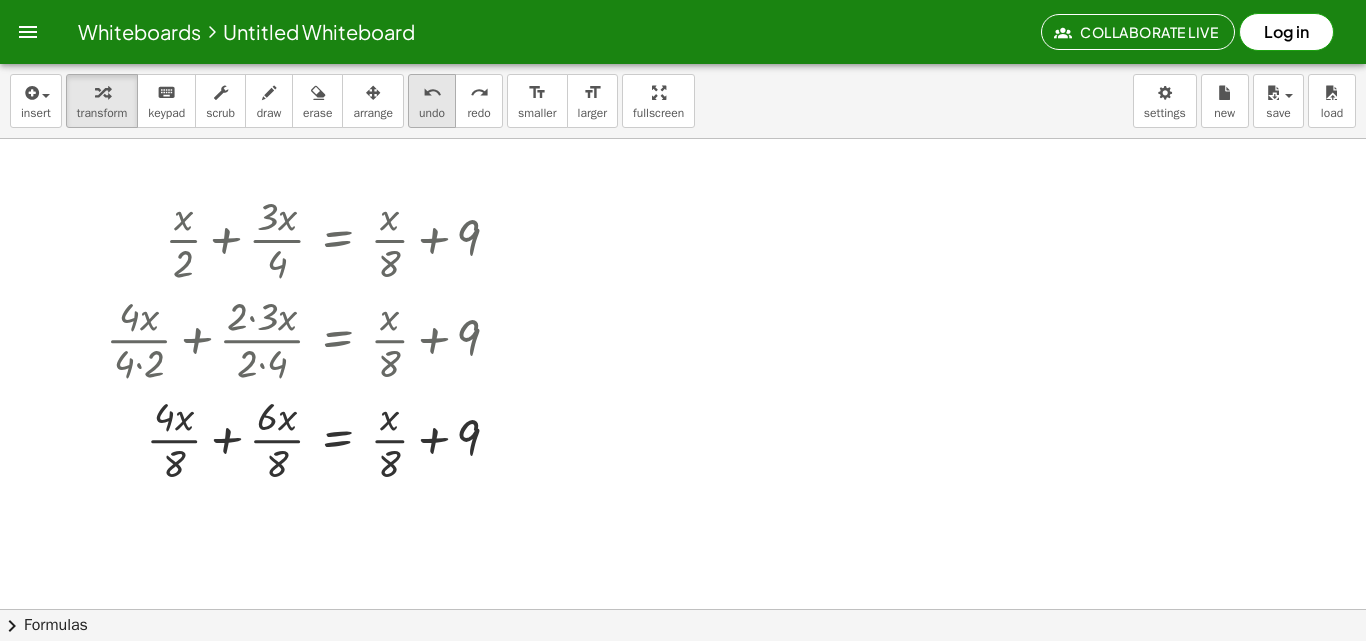 scroll, scrollTop: 0, scrollLeft: 0, axis: both 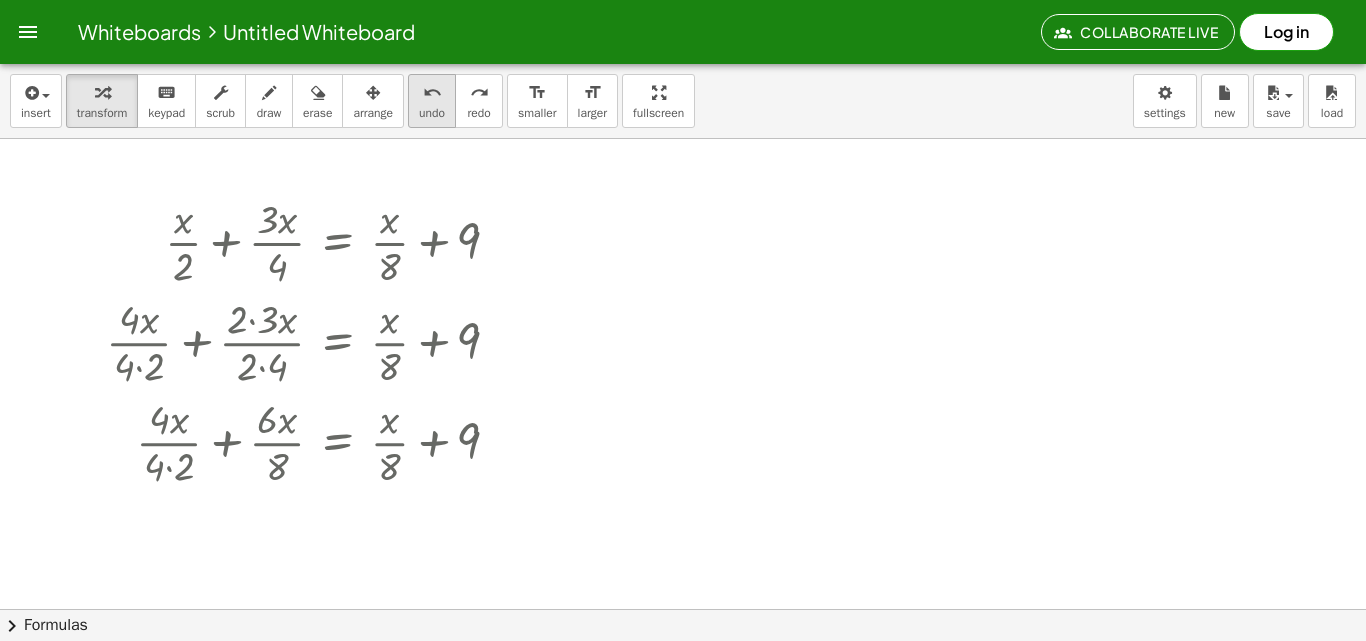 click on "undo" at bounding box center (432, 93) 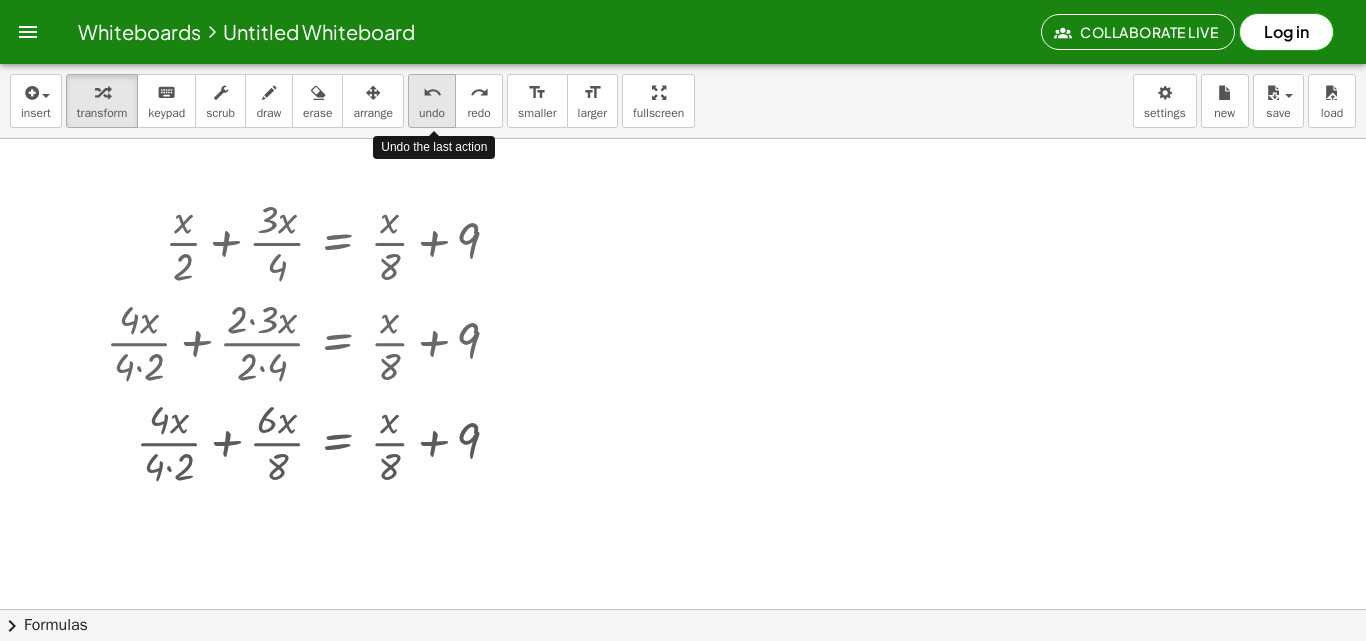 click on "undo" at bounding box center (432, 93) 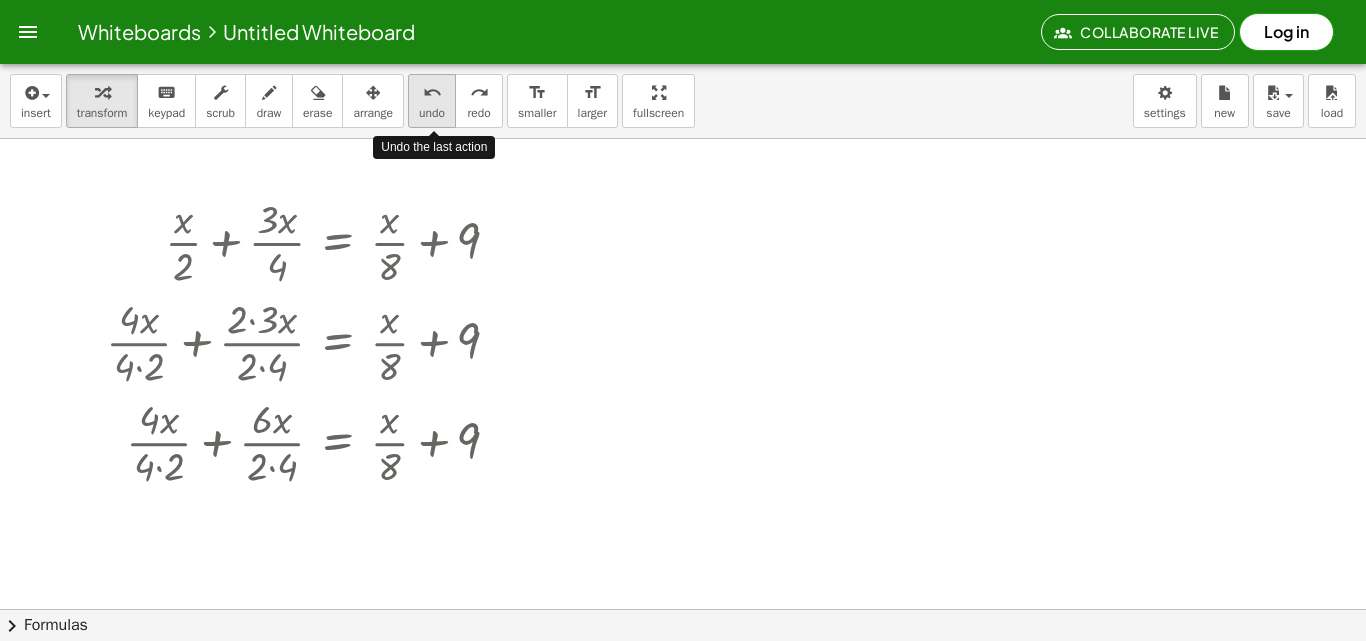 click on "undo" at bounding box center (432, 93) 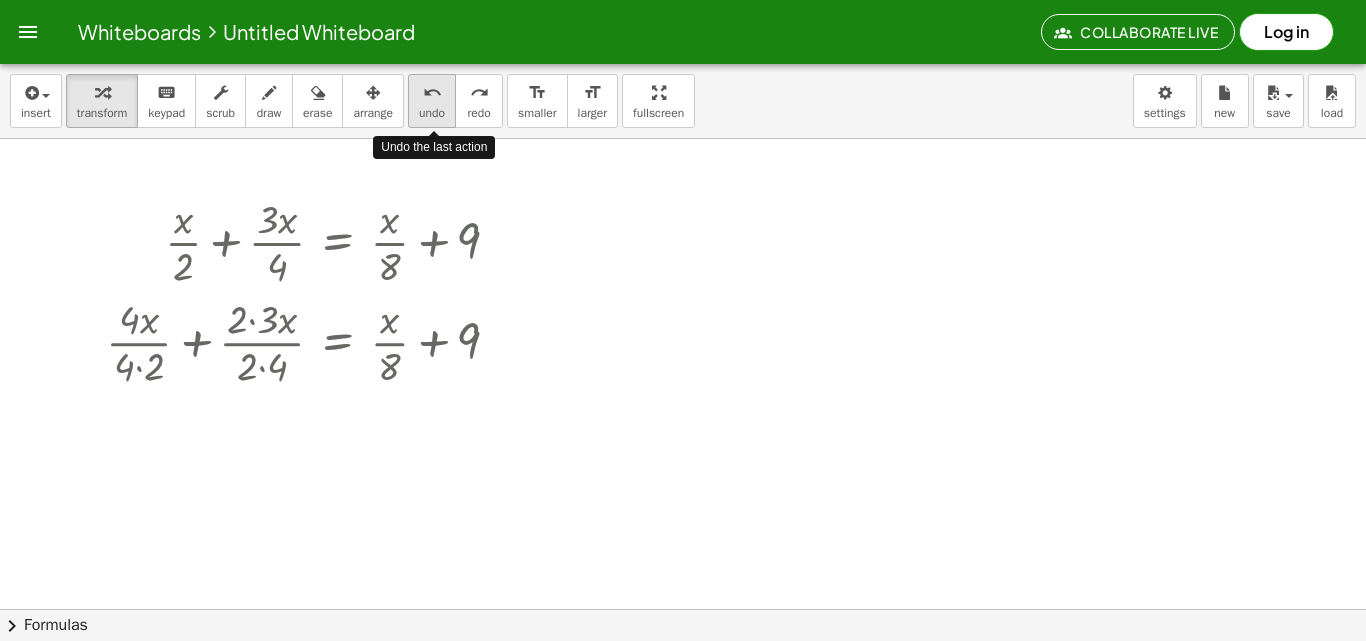 click on "undo" at bounding box center (432, 93) 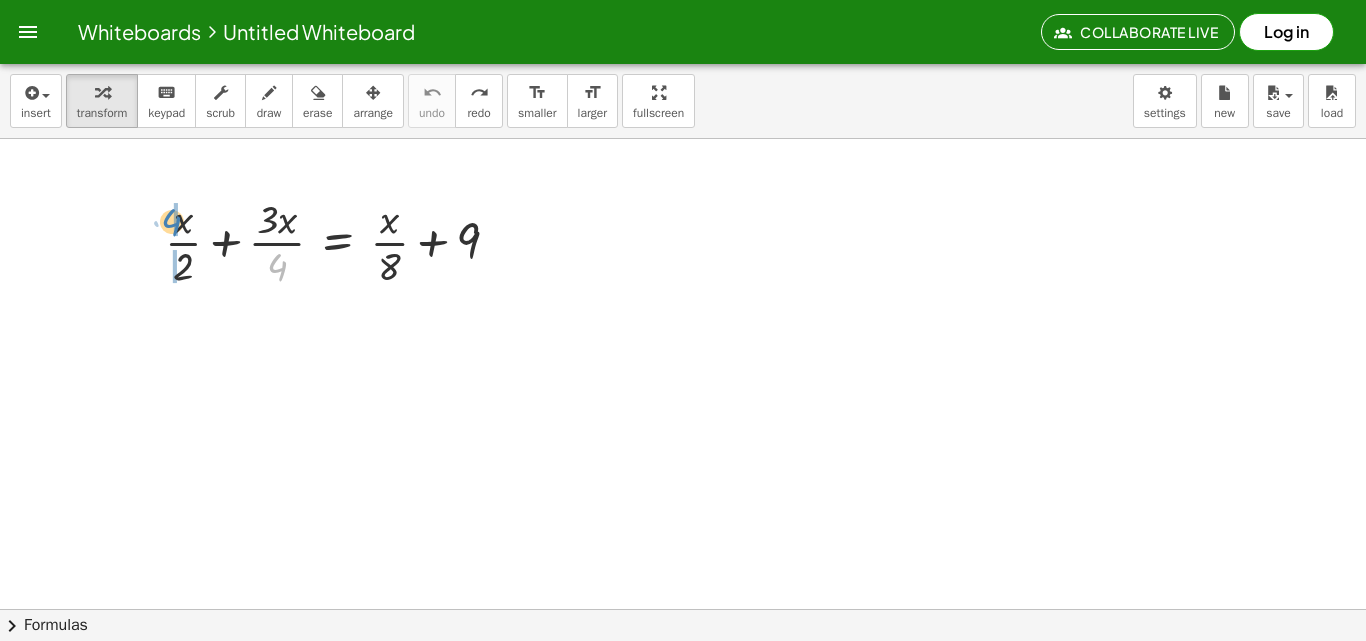 drag, startPoint x: 276, startPoint y: 269, endPoint x: 172, endPoint y: 224, distance: 113.31814 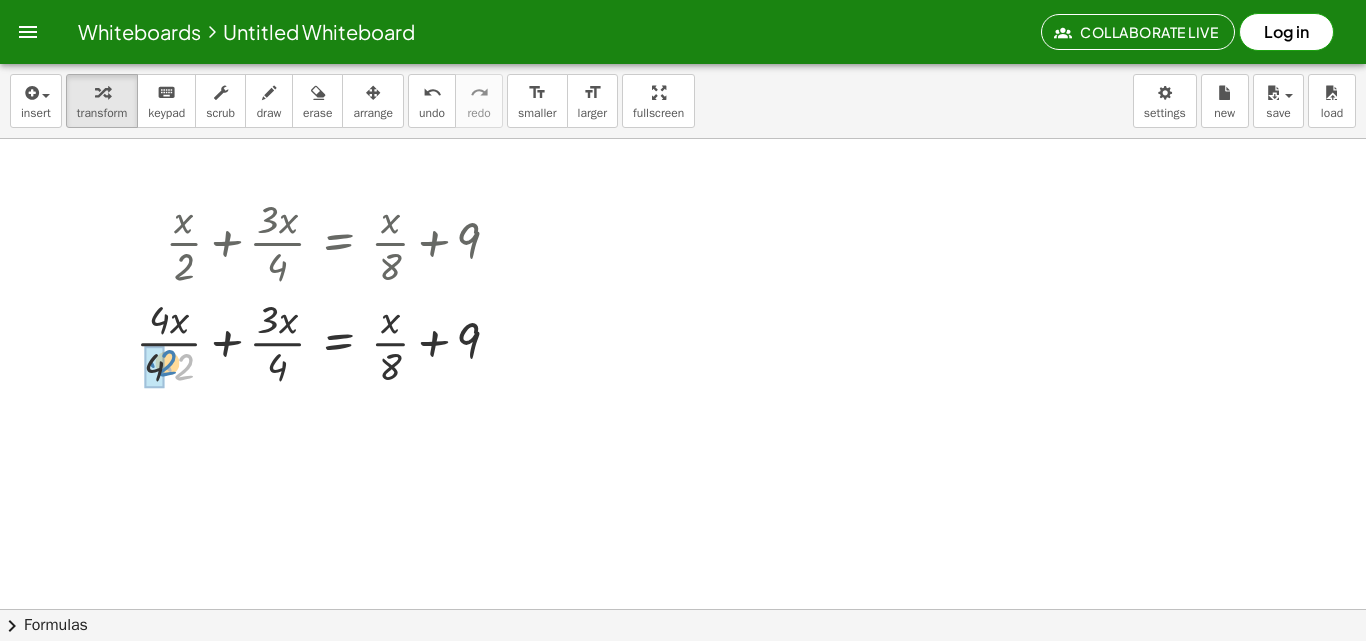 drag, startPoint x: 175, startPoint y: 256, endPoint x: 156, endPoint y: 256, distance: 19 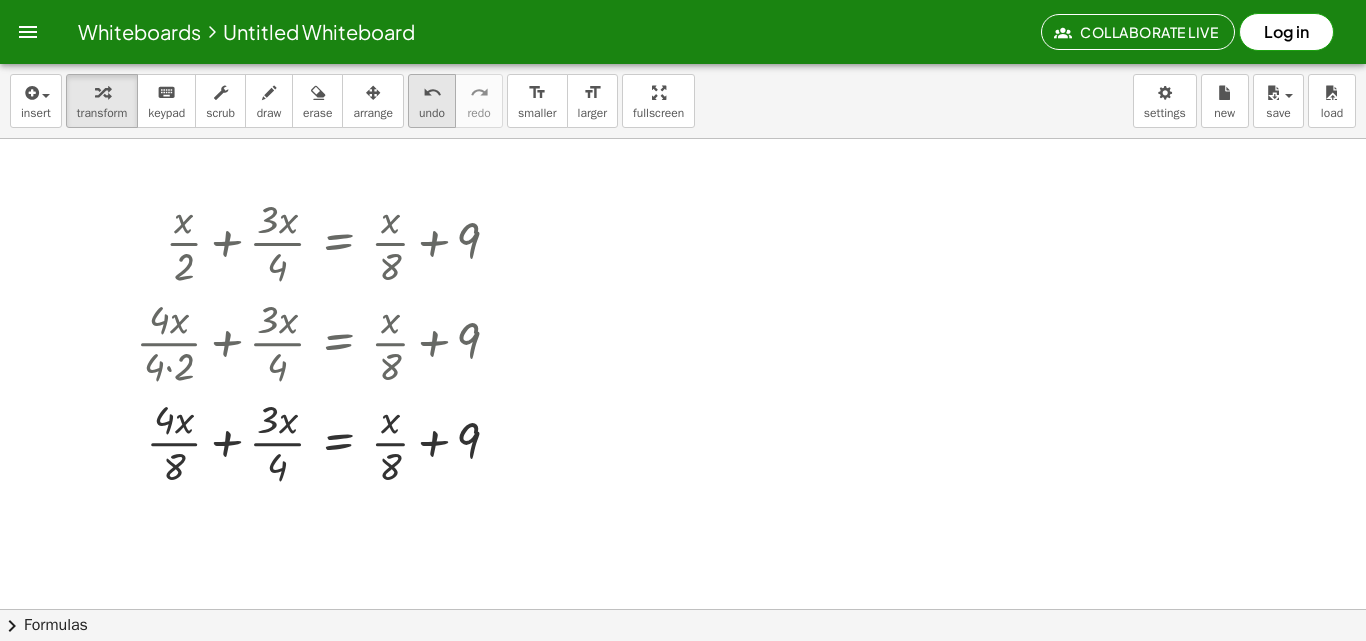 click on "undo" at bounding box center (432, 113) 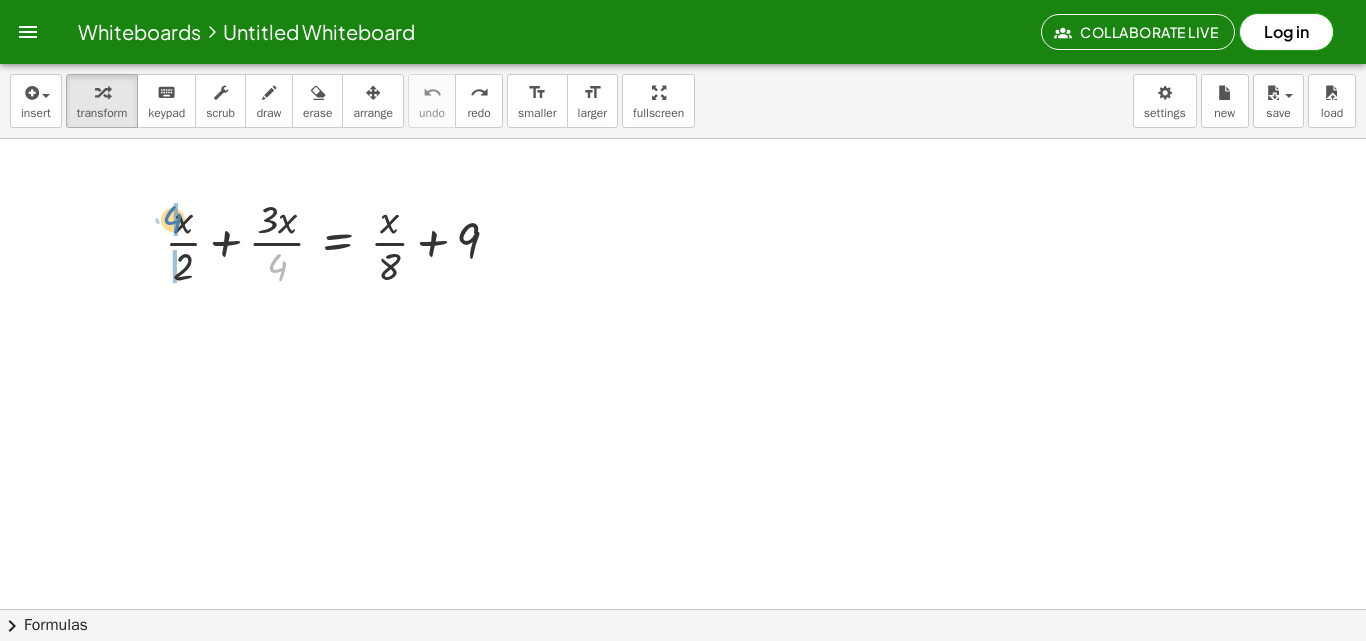drag, startPoint x: 287, startPoint y: 263, endPoint x: 184, endPoint y: 215, distance: 113.63538 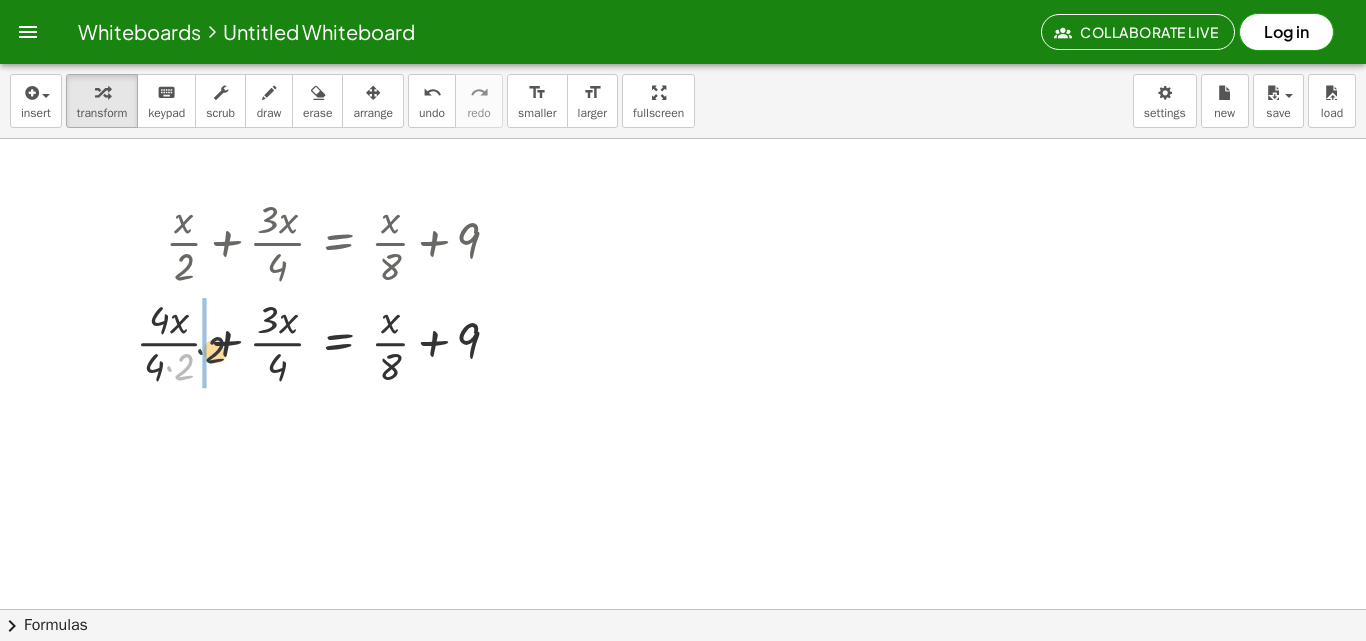 drag, startPoint x: 173, startPoint y: 256, endPoint x: 209, endPoint y: 237, distance: 40.706264 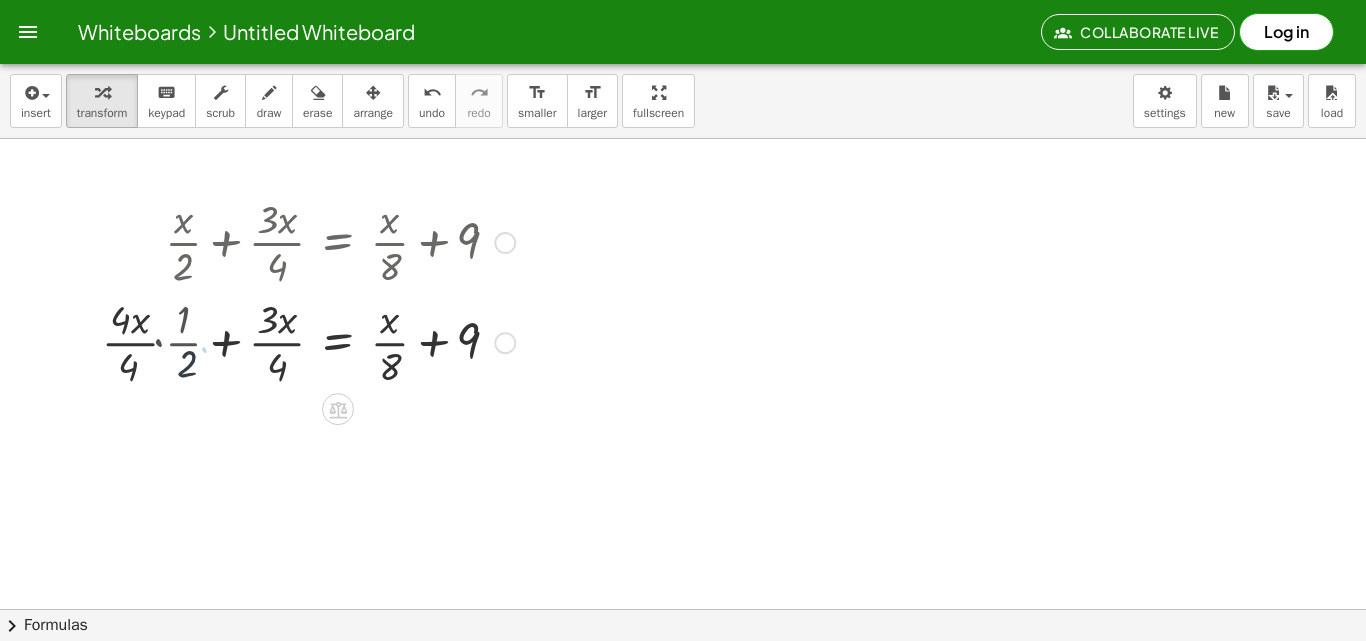 drag, startPoint x: 209, startPoint y: 237, endPoint x: 244, endPoint y: 208, distance: 45.453274 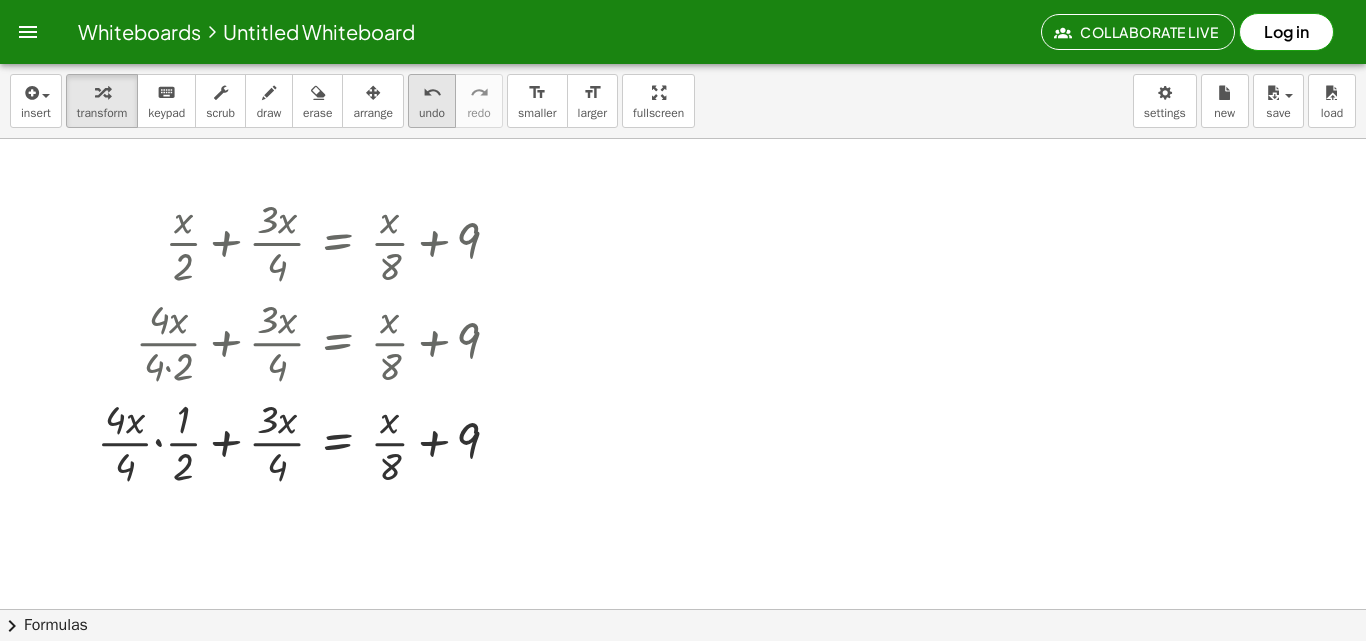 click on "undo undo" at bounding box center (432, 101) 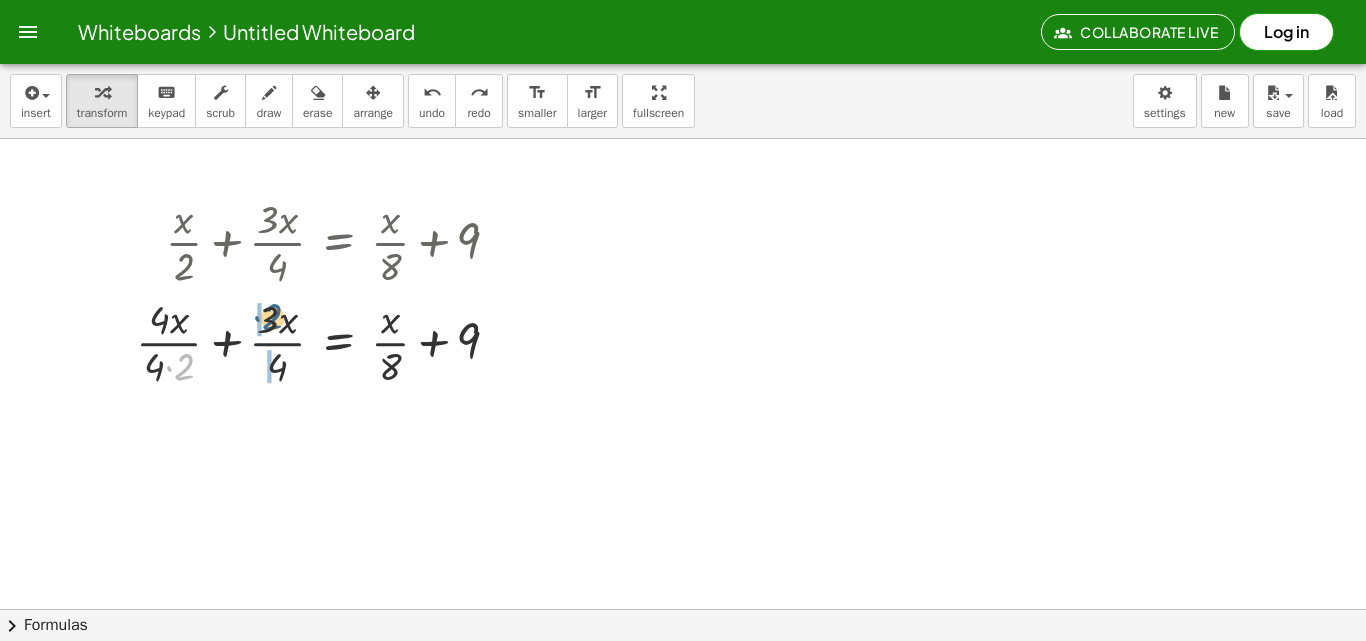 drag, startPoint x: 177, startPoint y: 363, endPoint x: 266, endPoint y: 313, distance: 102.0833 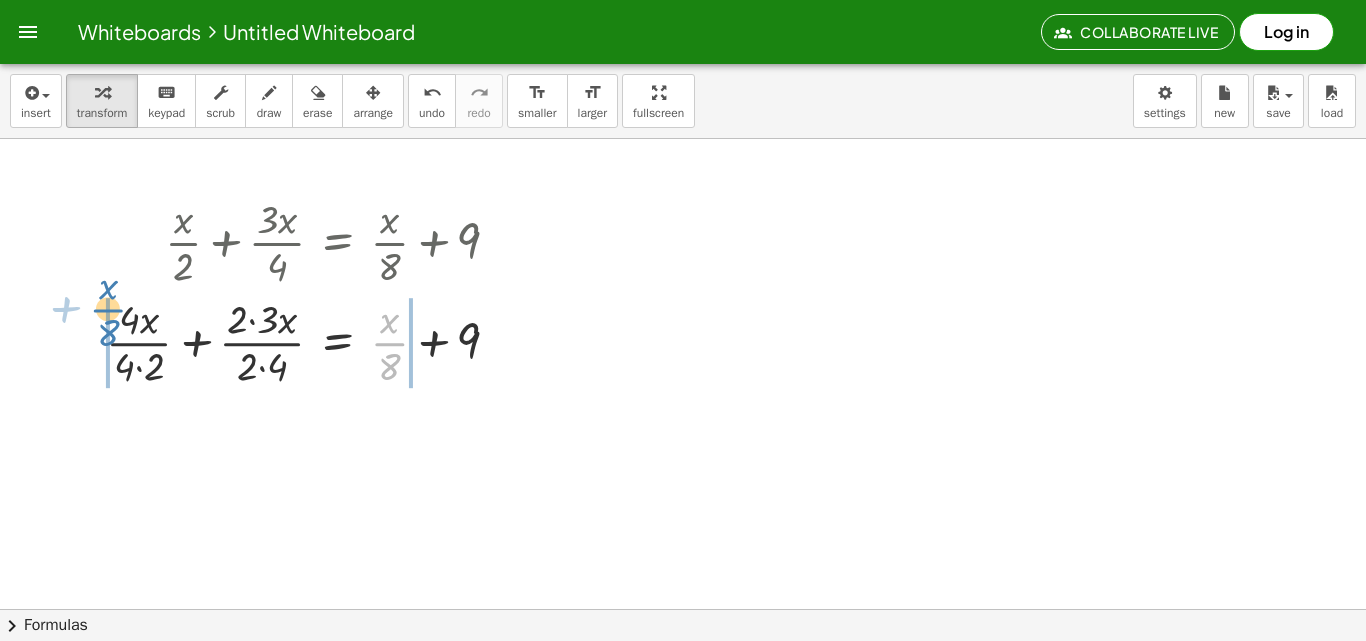 drag, startPoint x: 381, startPoint y: 337, endPoint x: 77, endPoint y: 305, distance: 305.67957 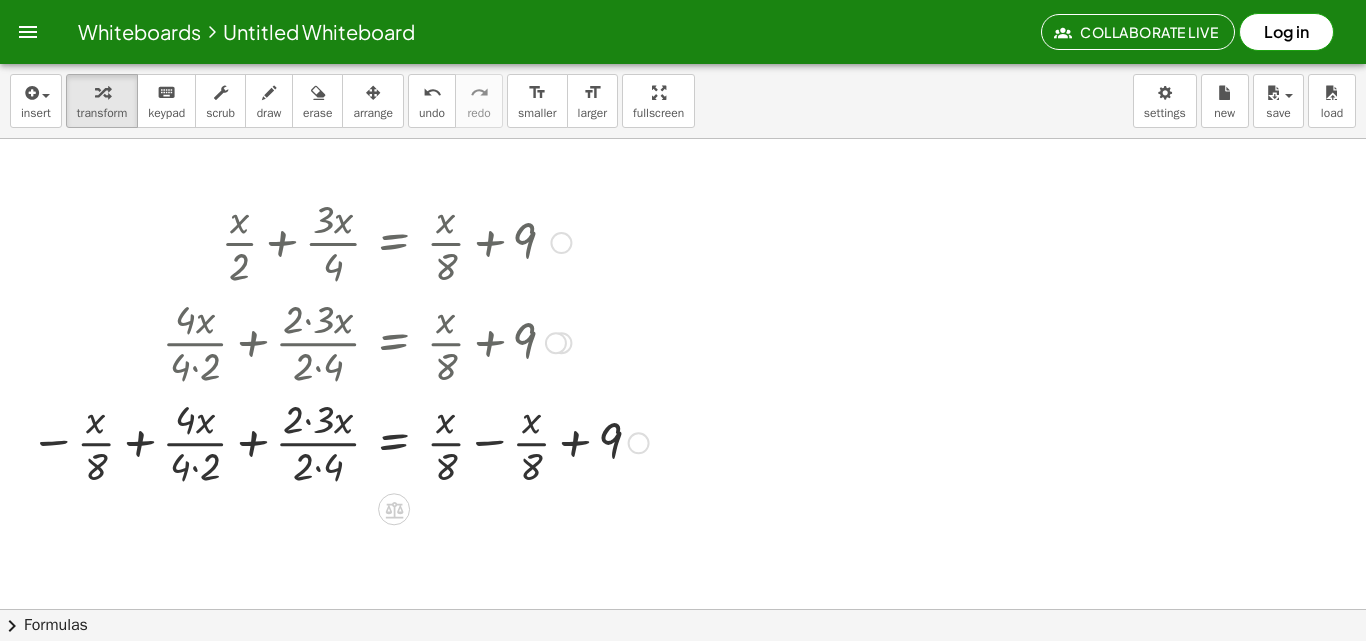 drag, startPoint x: 484, startPoint y: 454, endPoint x: 379, endPoint y: 423, distance: 109.48059 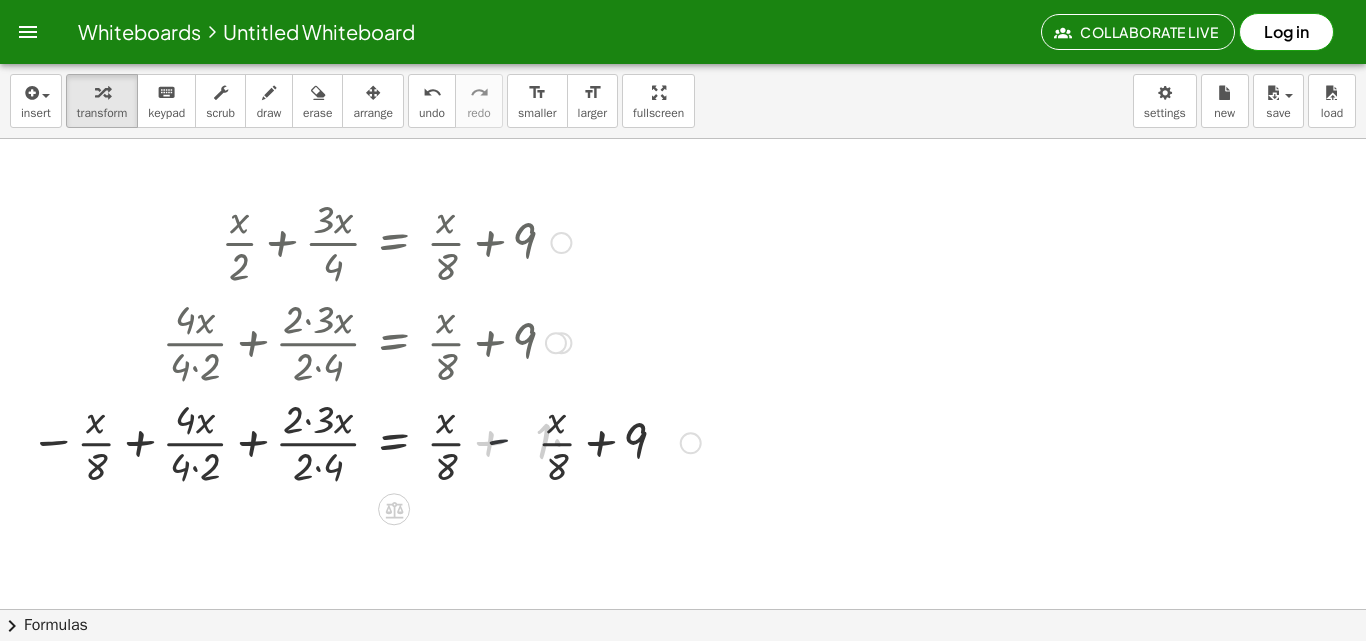 click at bounding box center [365, 441] 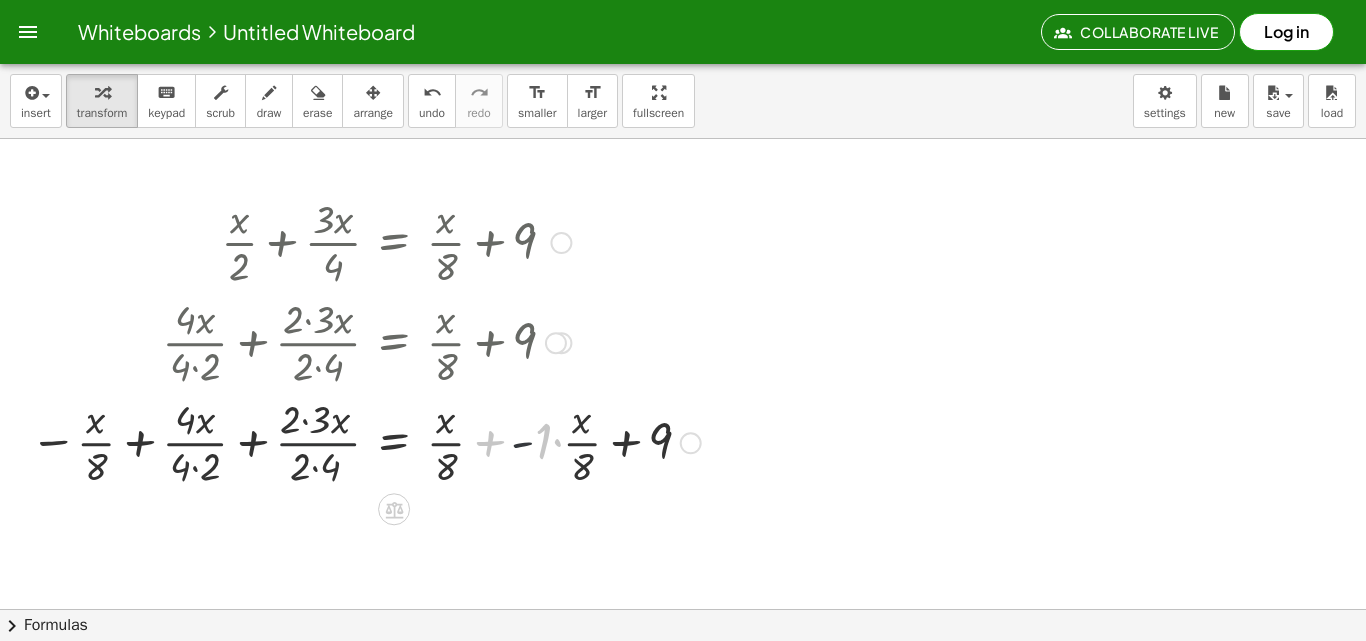 drag, startPoint x: 288, startPoint y: 452, endPoint x: 241, endPoint y: 452, distance: 47 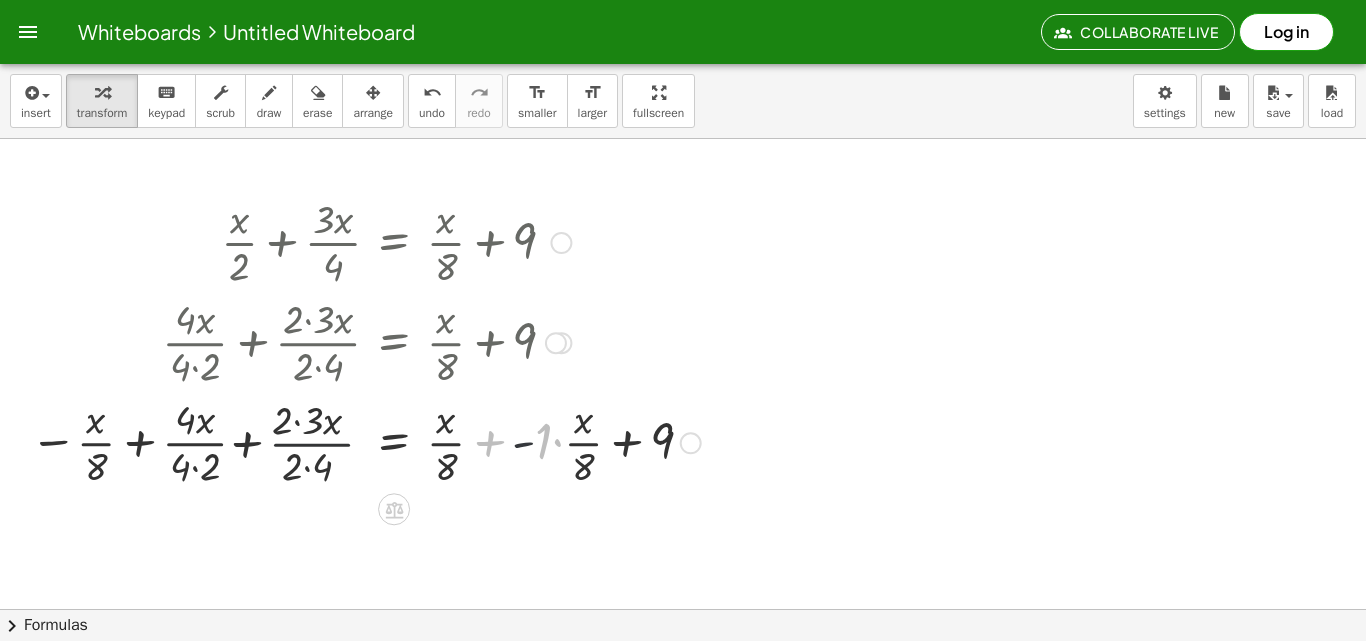 drag, startPoint x: 209, startPoint y: 452, endPoint x: 164, endPoint y: 444, distance: 45.705578 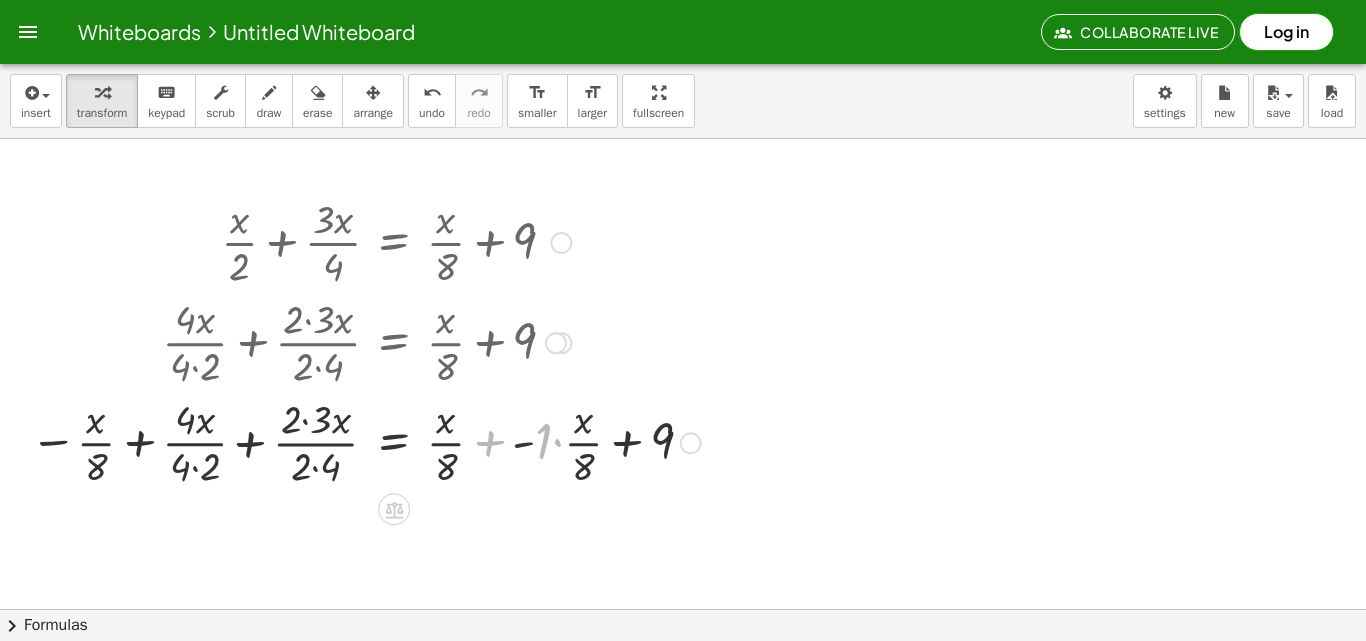 click at bounding box center (365, 441) 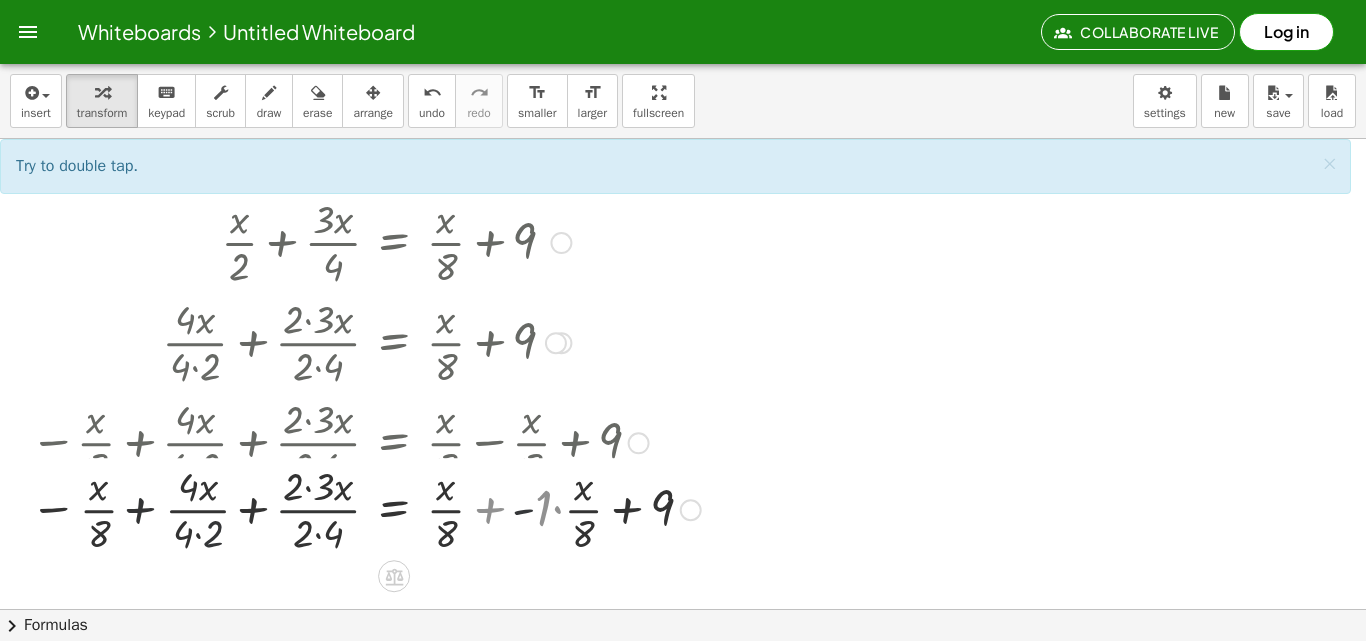 click at bounding box center [365, 441] 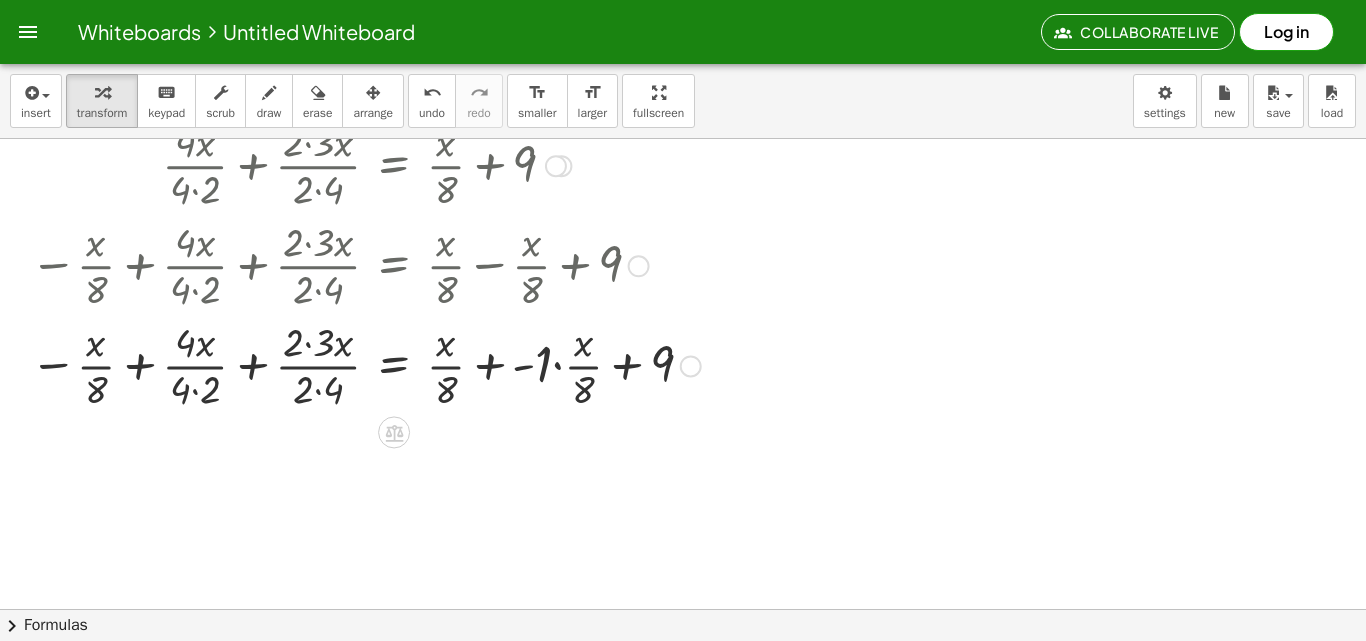 scroll, scrollTop: 200, scrollLeft: 0, axis: vertical 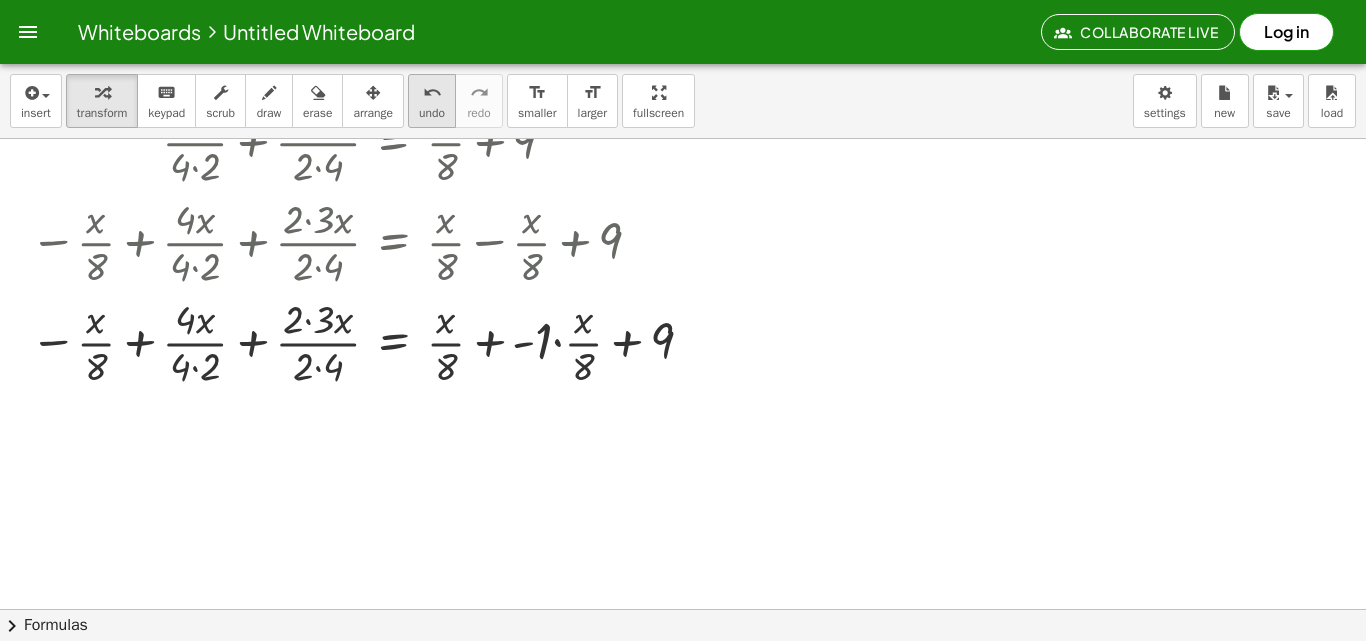 click on "undo" at bounding box center (432, 93) 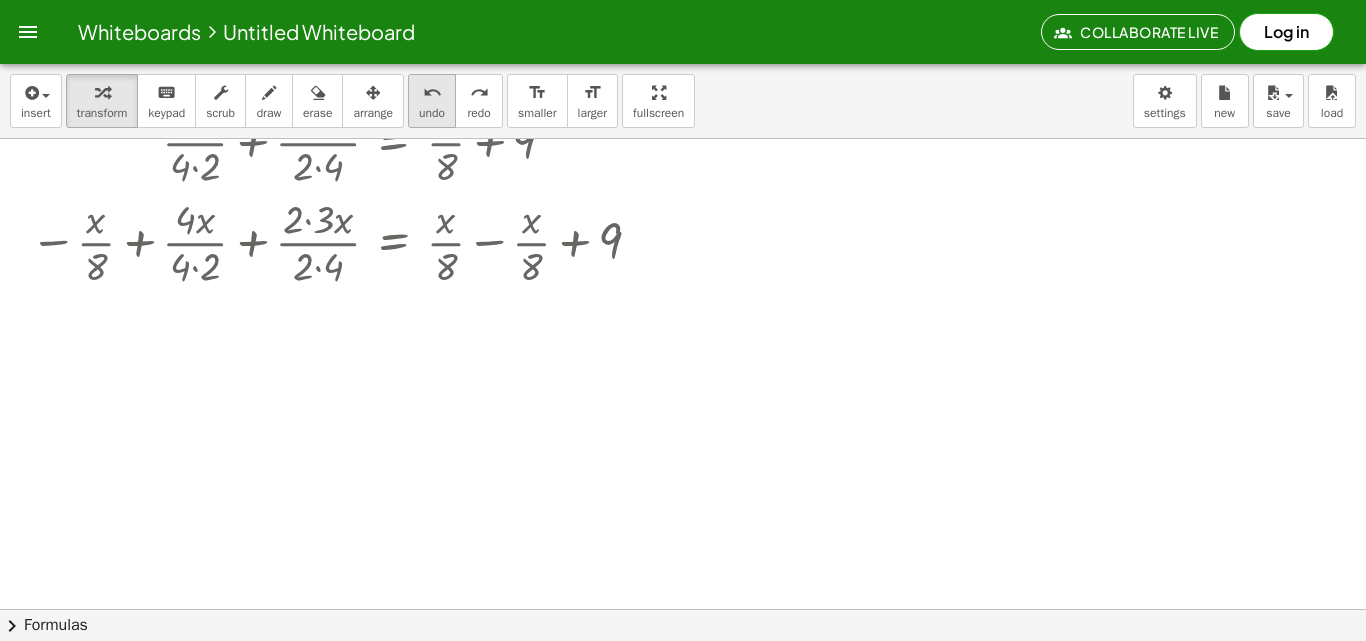 click on "undo" at bounding box center [432, 93] 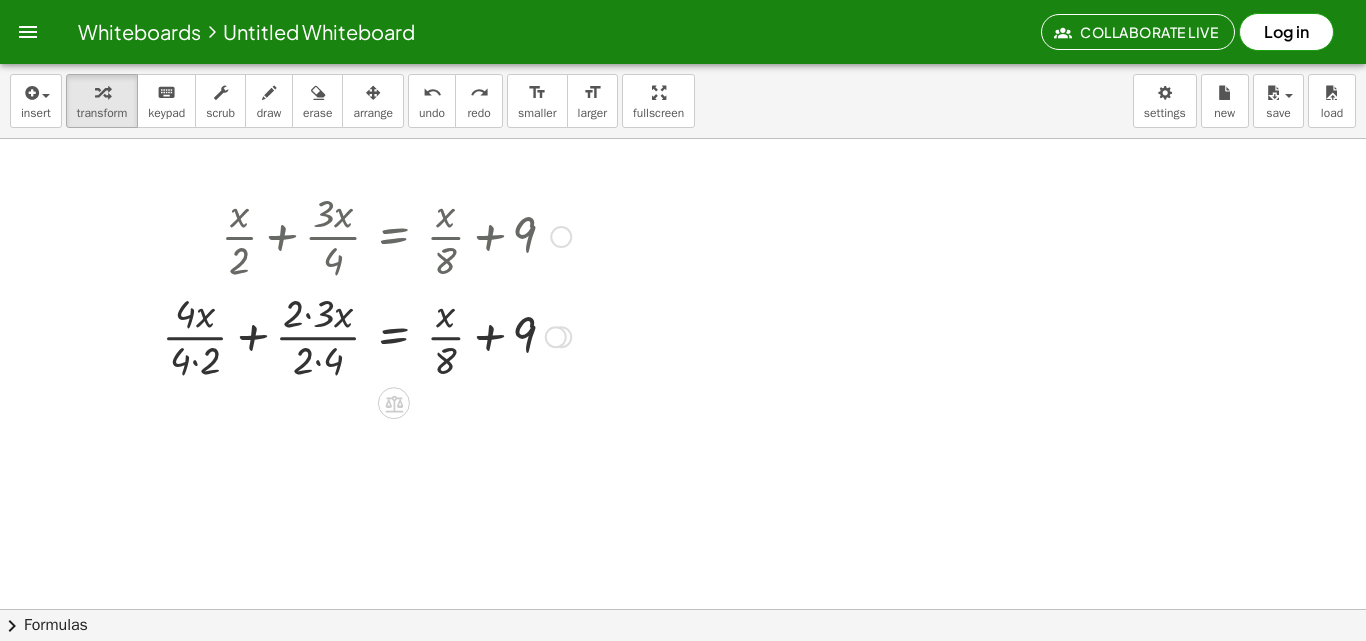 scroll, scrollTop: 0, scrollLeft: 0, axis: both 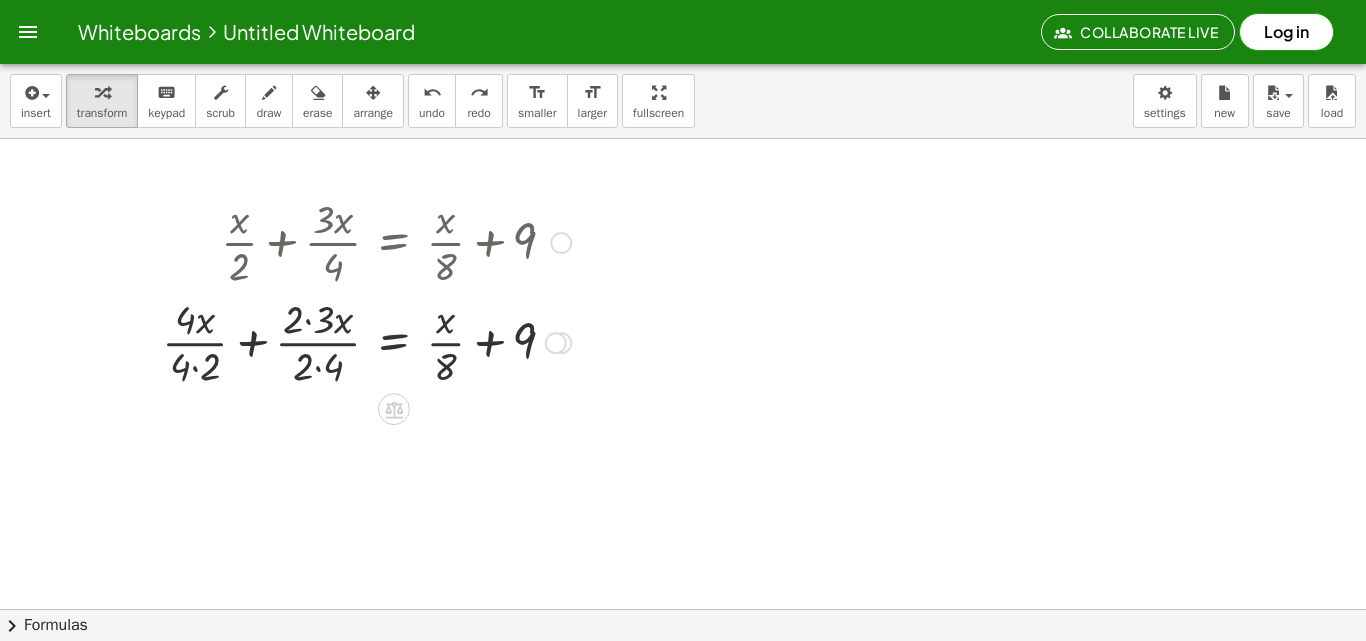 click at bounding box center (366, 341) 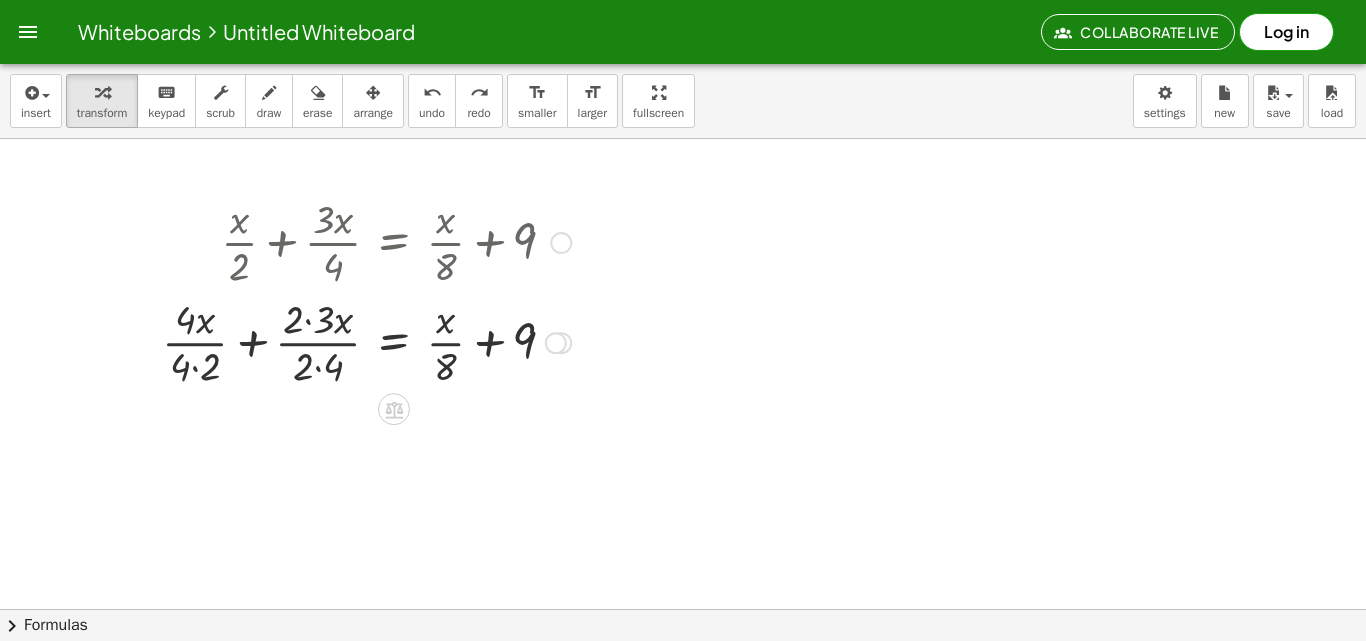 drag, startPoint x: 169, startPoint y: 360, endPoint x: 210, endPoint y: 344, distance: 44.011364 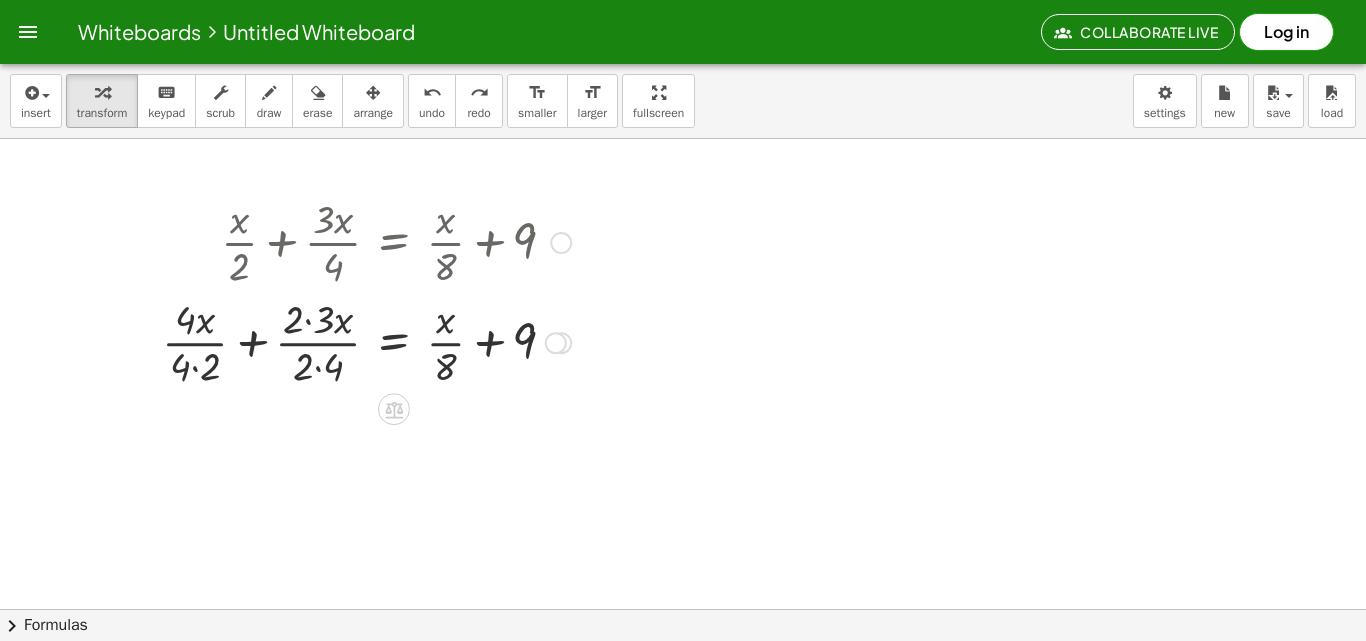 drag, startPoint x: 196, startPoint y: 367, endPoint x: 320, endPoint y: 336, distance: 127.81628 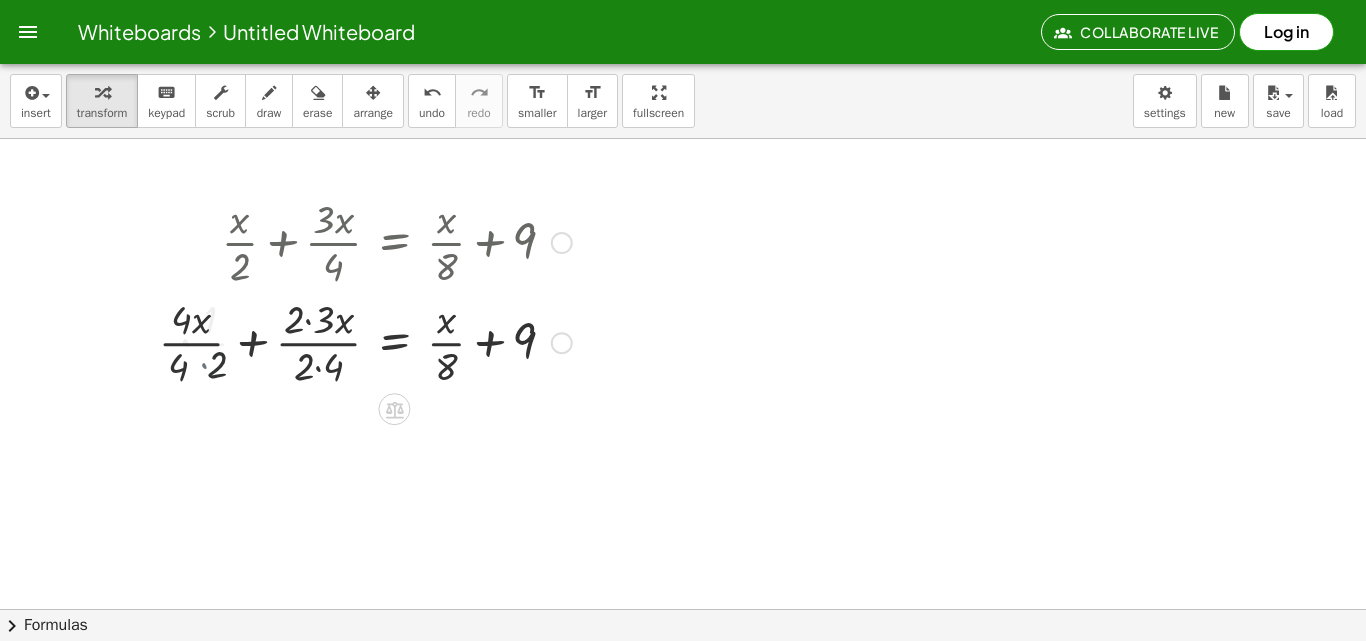 drag, startPoint x: 320, startPoint y: 336, endPoint x: 307, endPoint y: 356, distance: 23.853722 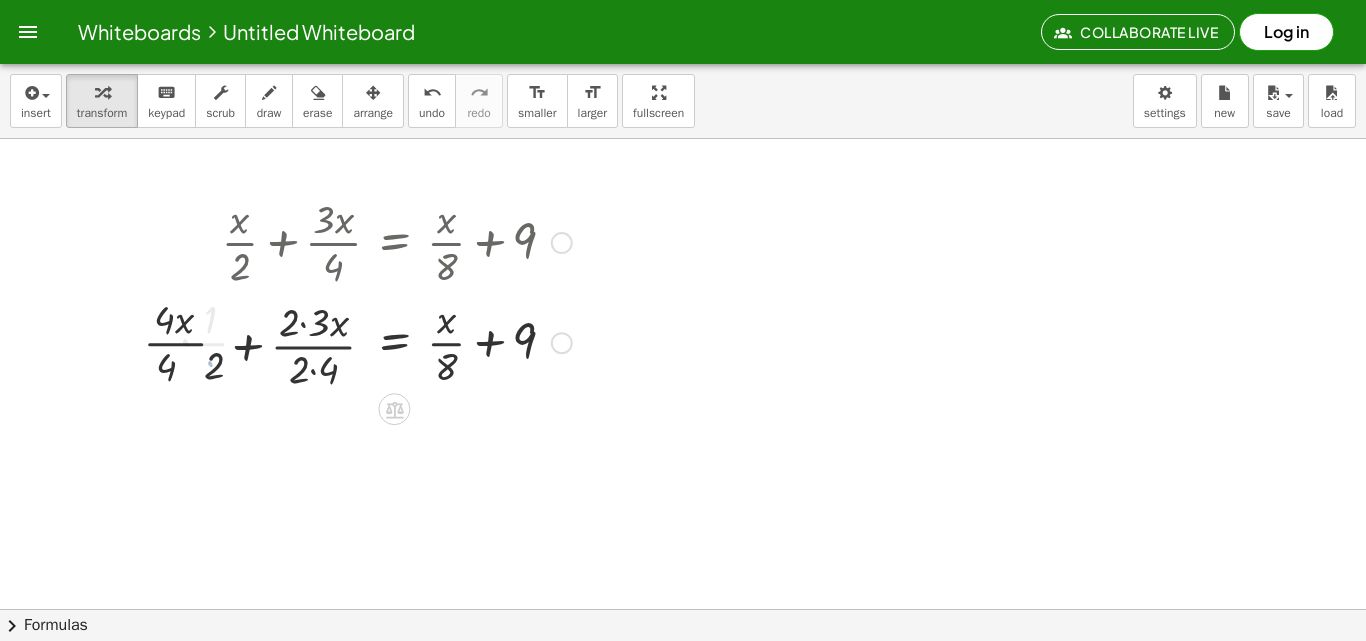 click at bounding box center [348, 341] 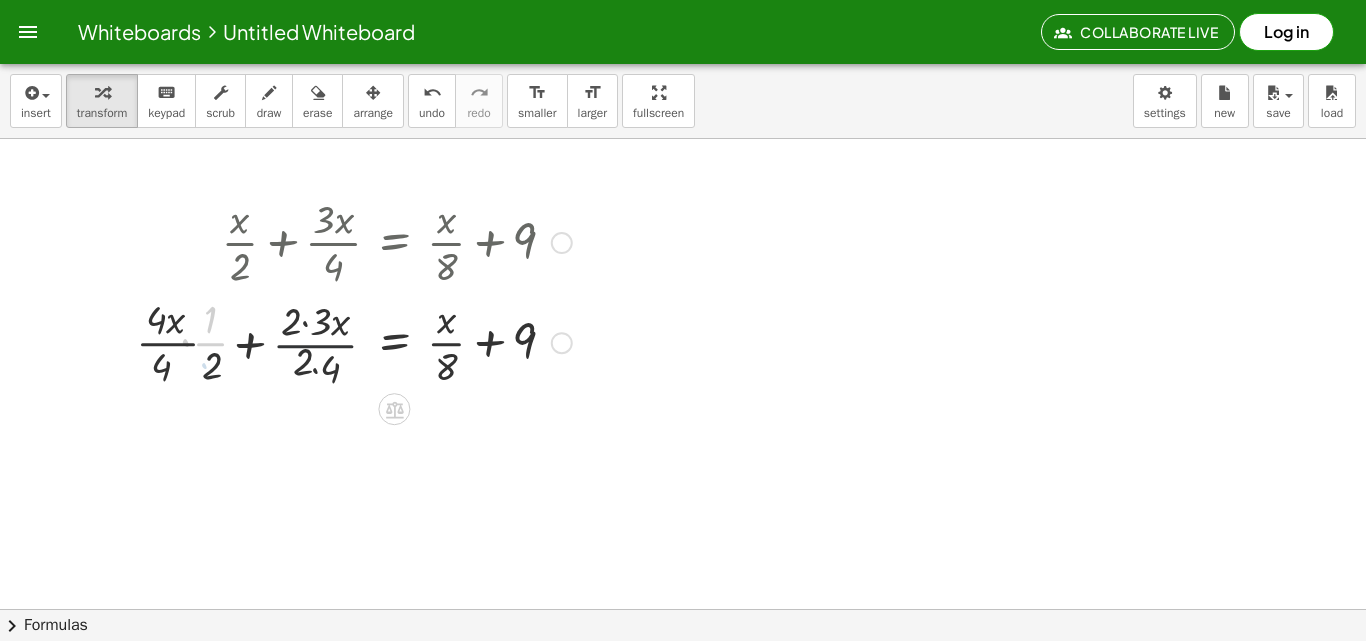 click at bounding box center [348, 341] 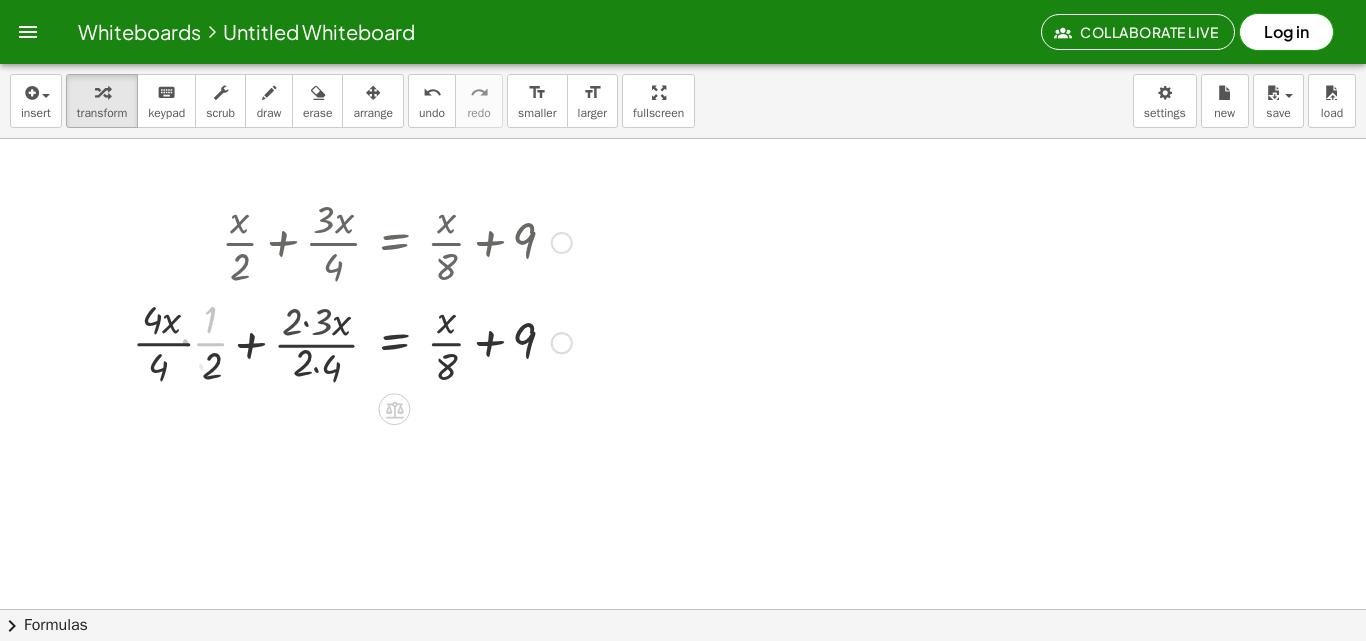 click at bounding box center (358, 341) 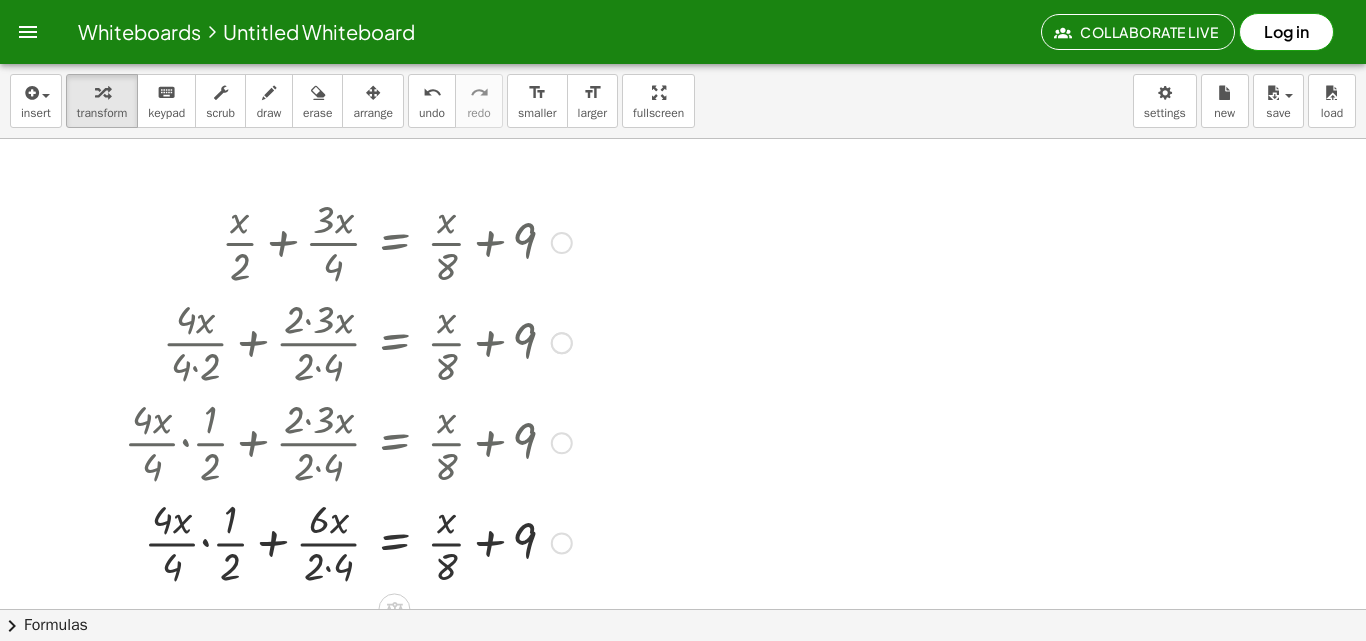 click at bounding box center [348, 341] 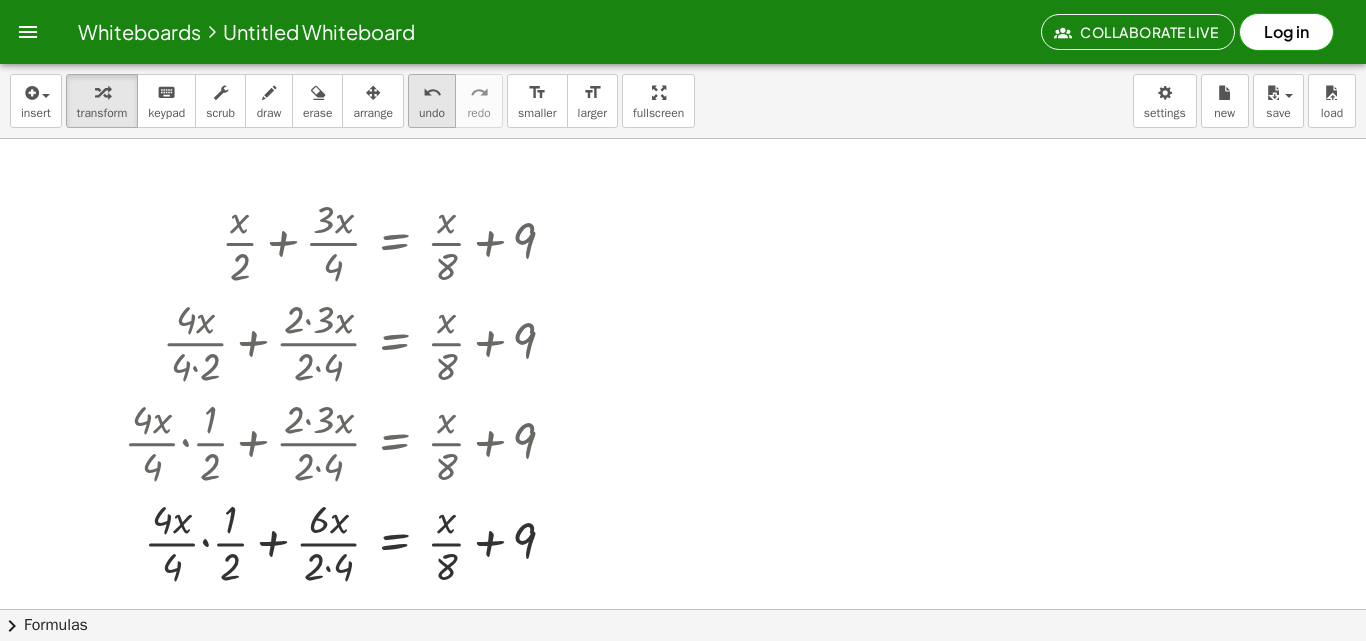 click on "undo undo" at bounding box center [432, 101] 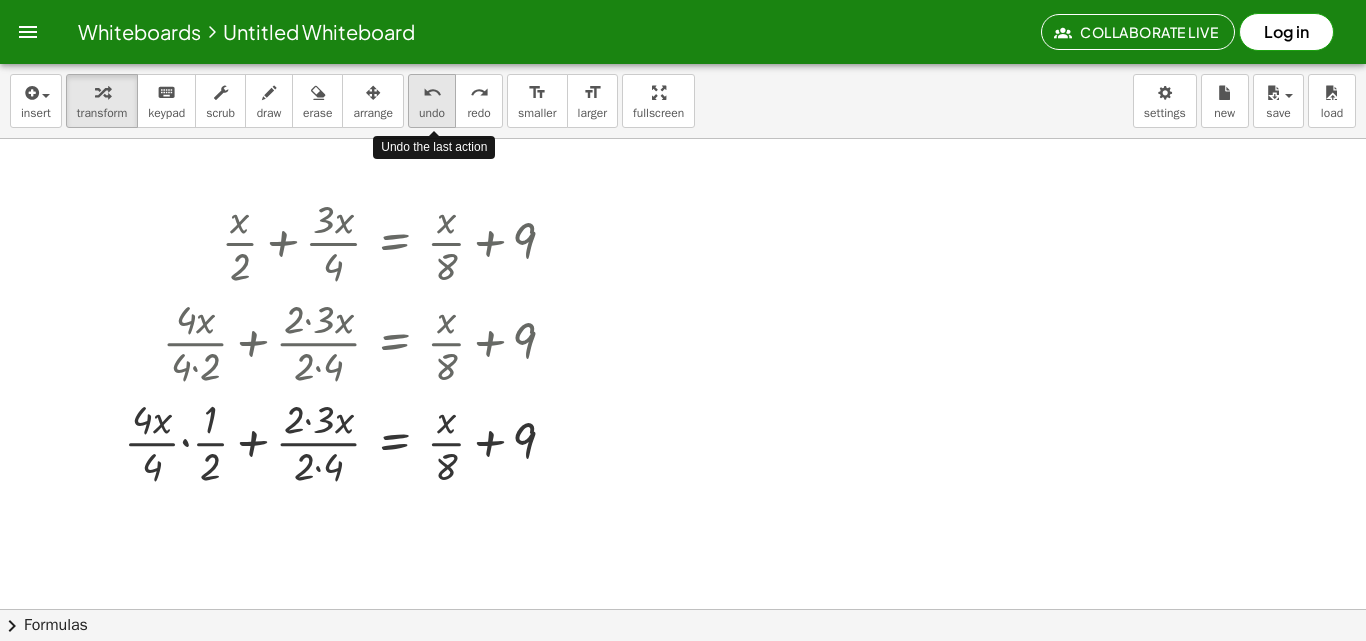 click on "undo undo" at bounding box center [432, 101] 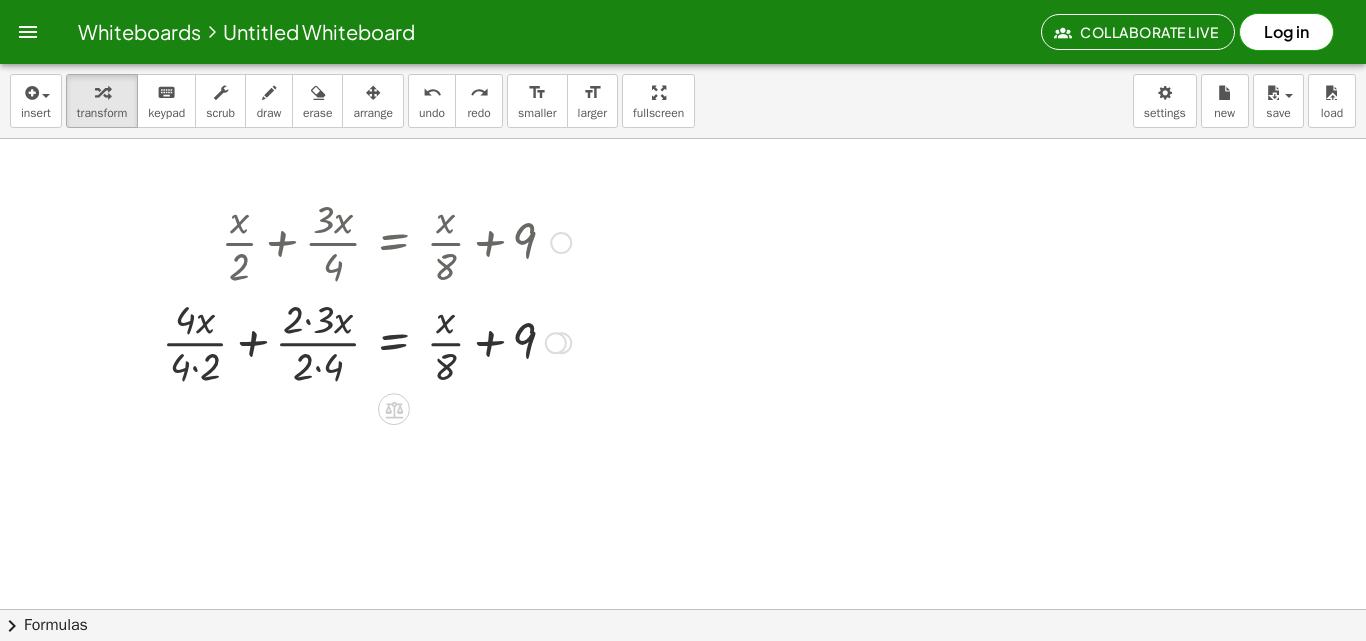 click at bounding box center [366, 341] 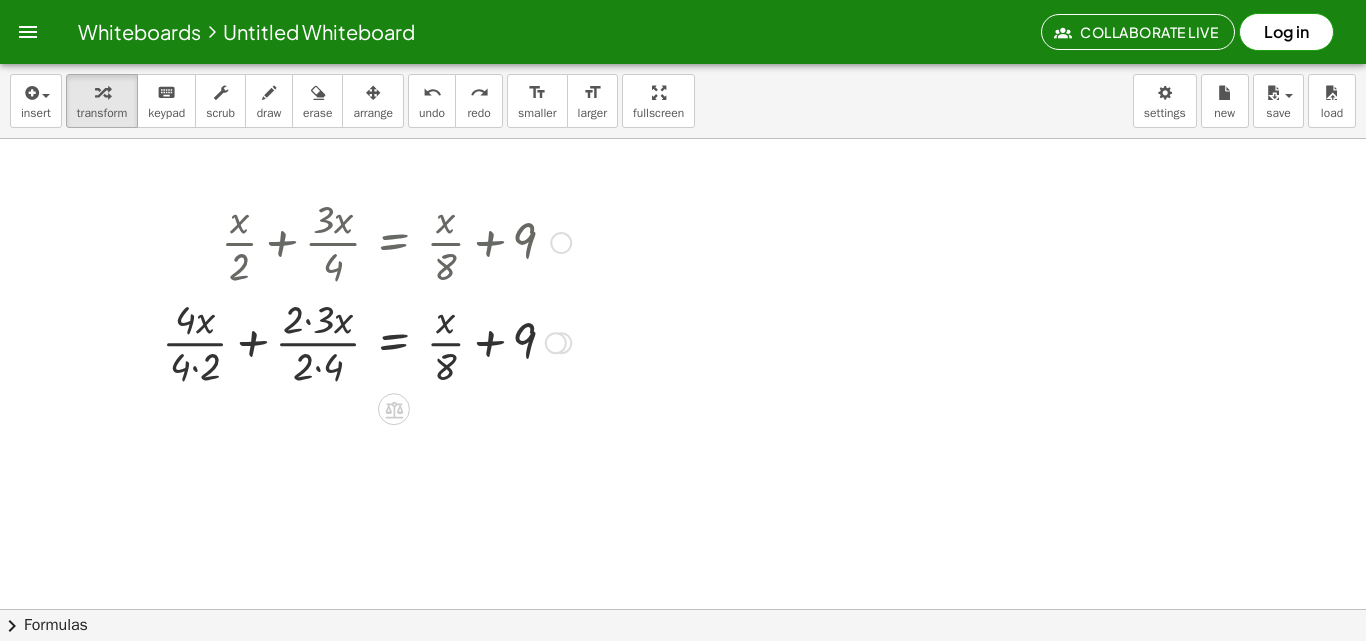 click at bounding box center (366, 341) 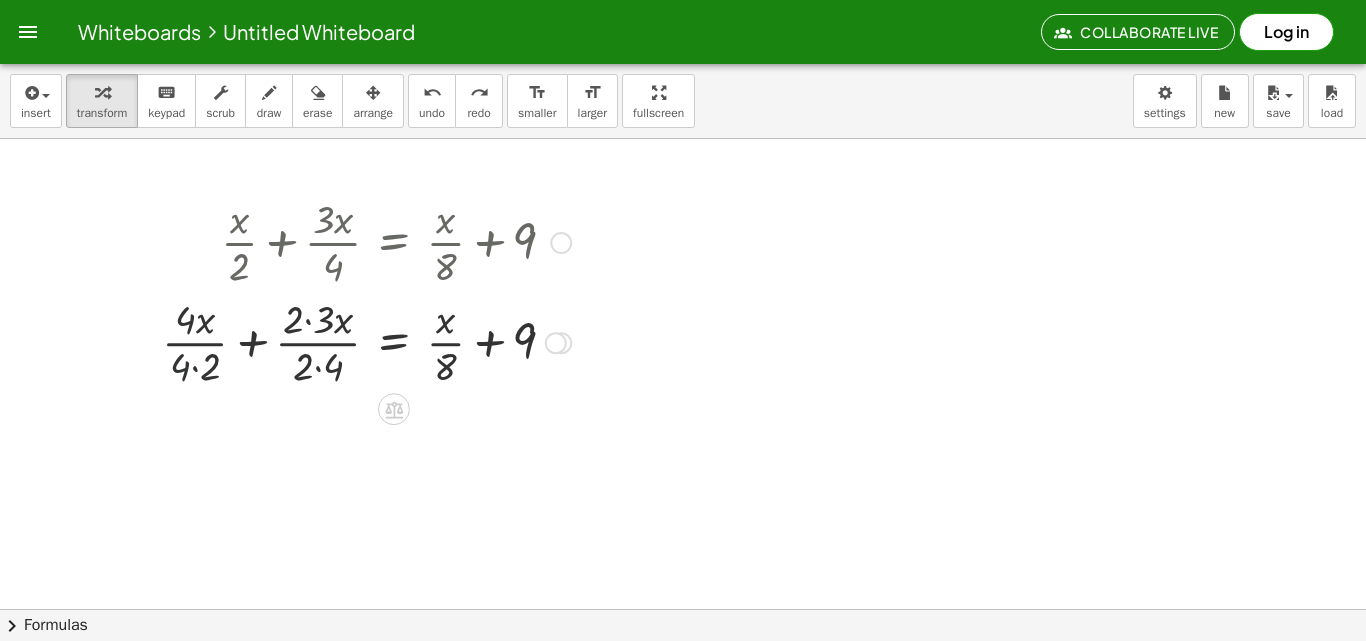 click at bounding box center [366, 341] 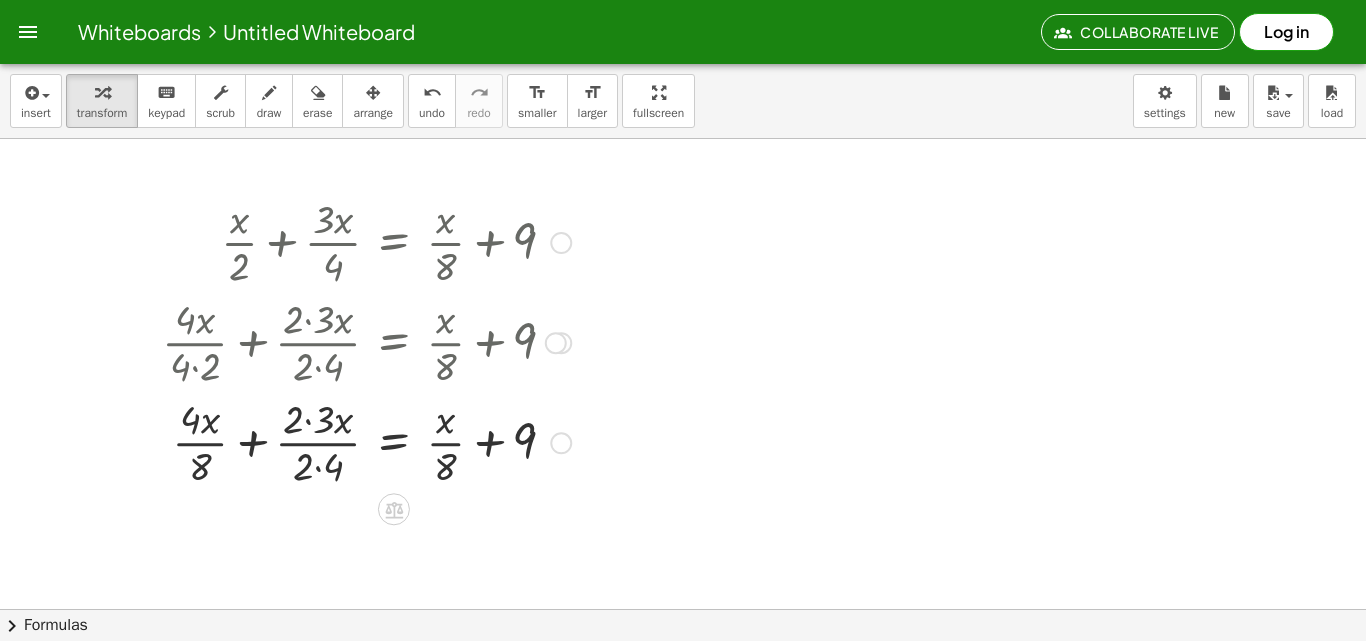 click at bounding box center [366, 441] 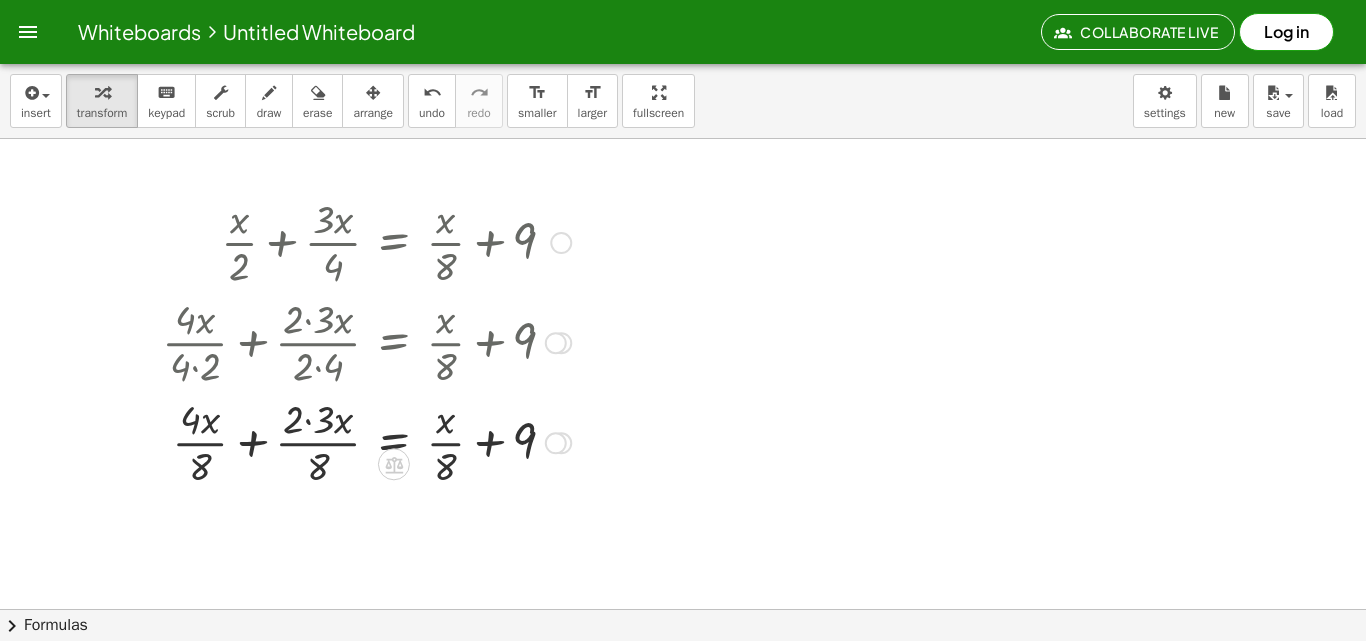 click at bounding box center (366, 441) 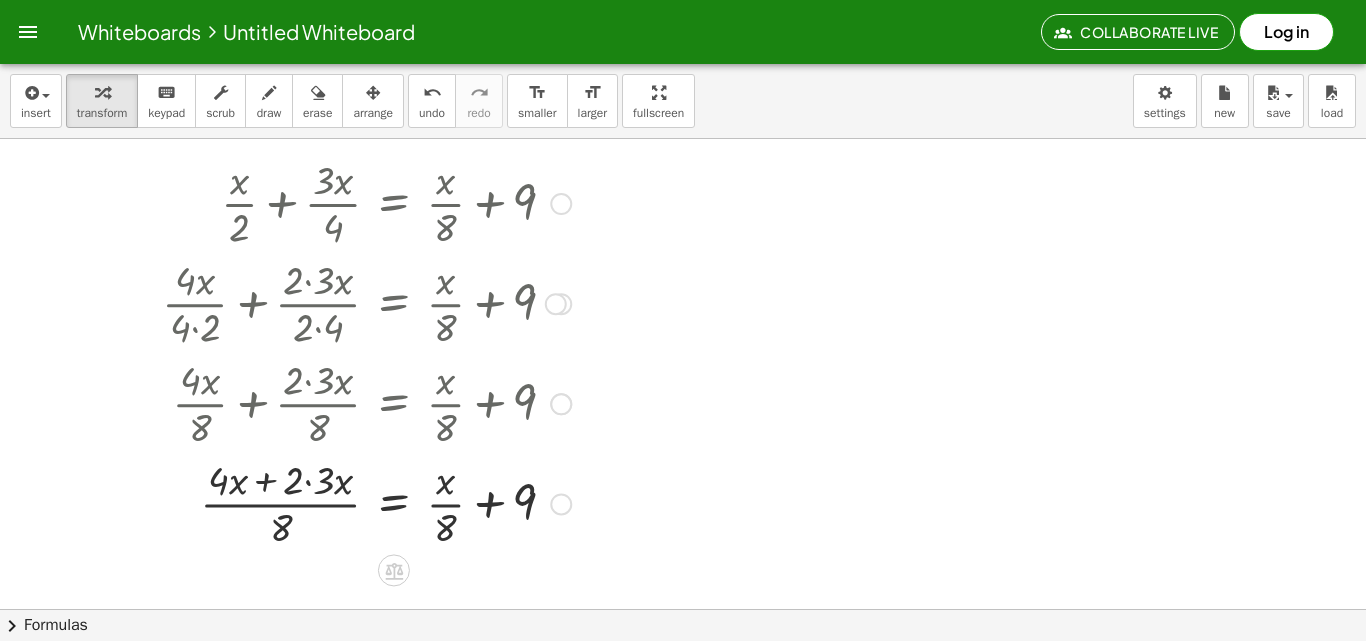 scroll, scrollTop: 100, scrollLeft: 0, axis: vertical 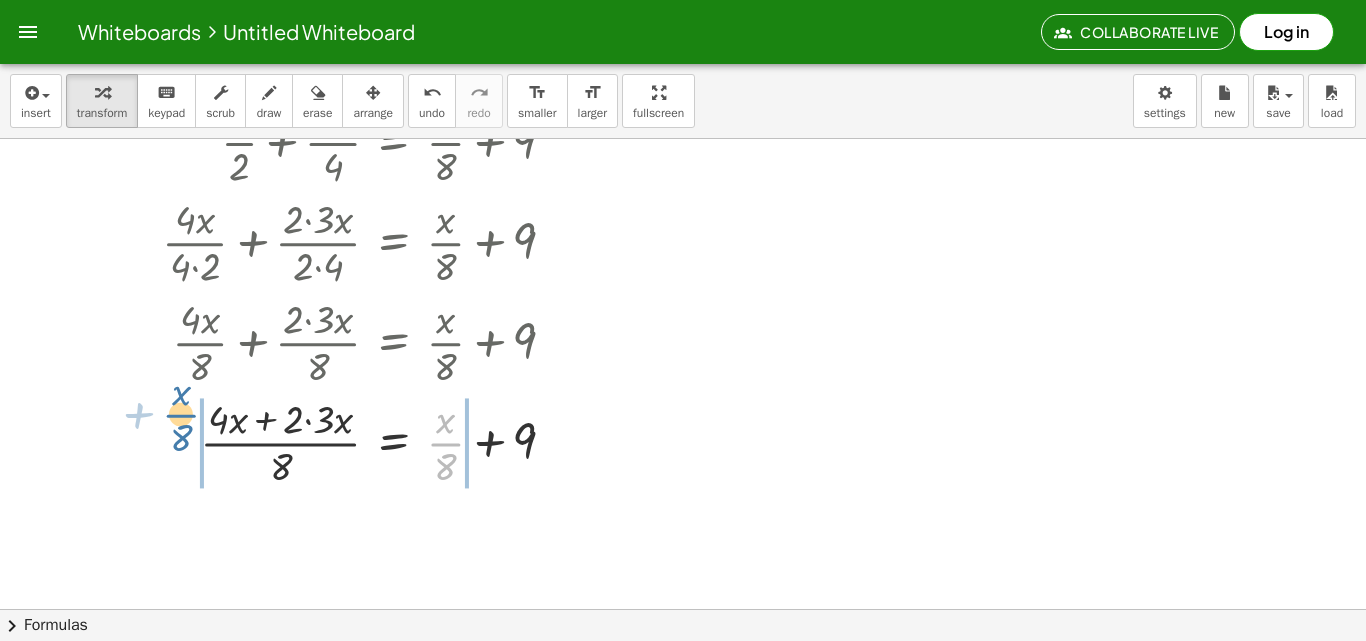 drag, startPoint x: 446, startPoint y: 440, endPoint x: 179, endPoint y: 411, distance: 268.57028 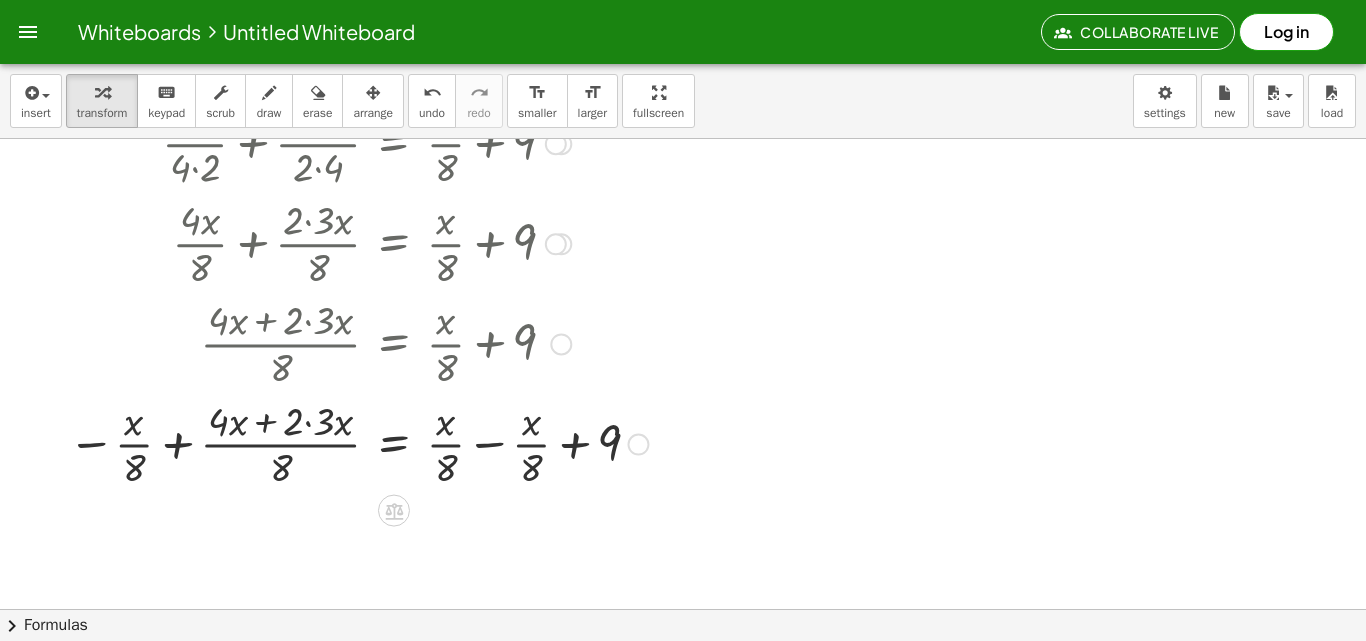 scroll, scrollTop: 200, scrollLeft: 0, axis: vertical 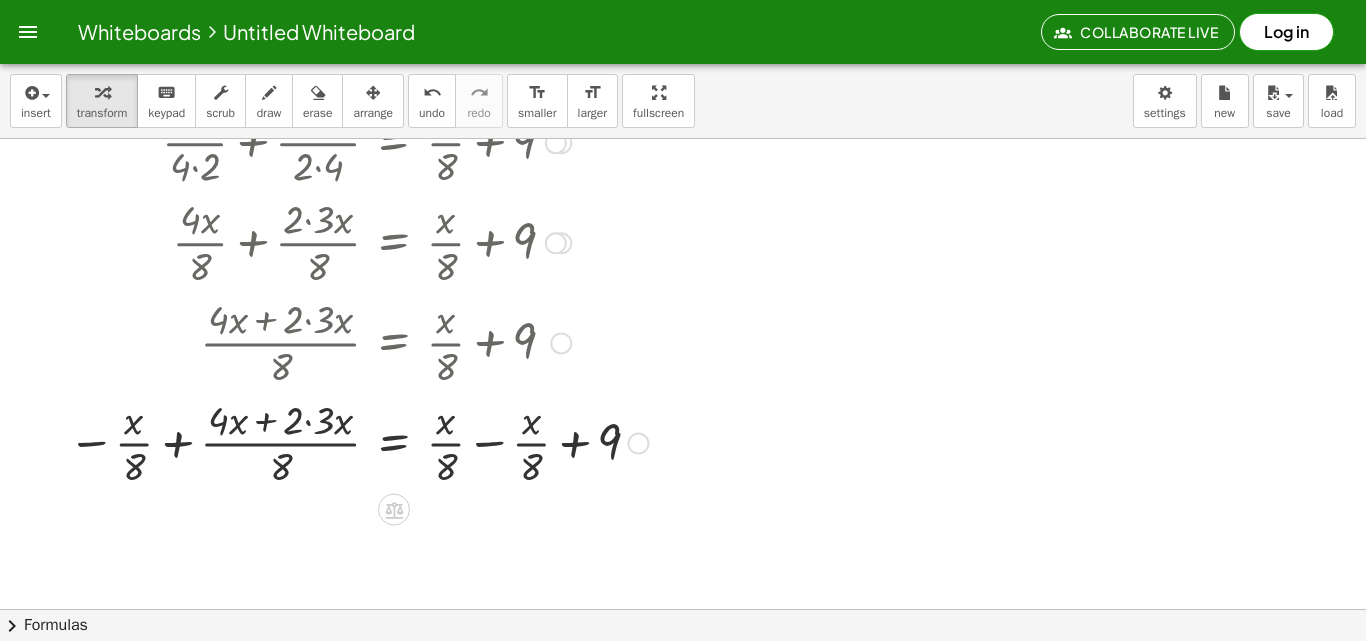 click at bounding box center [358, 442] 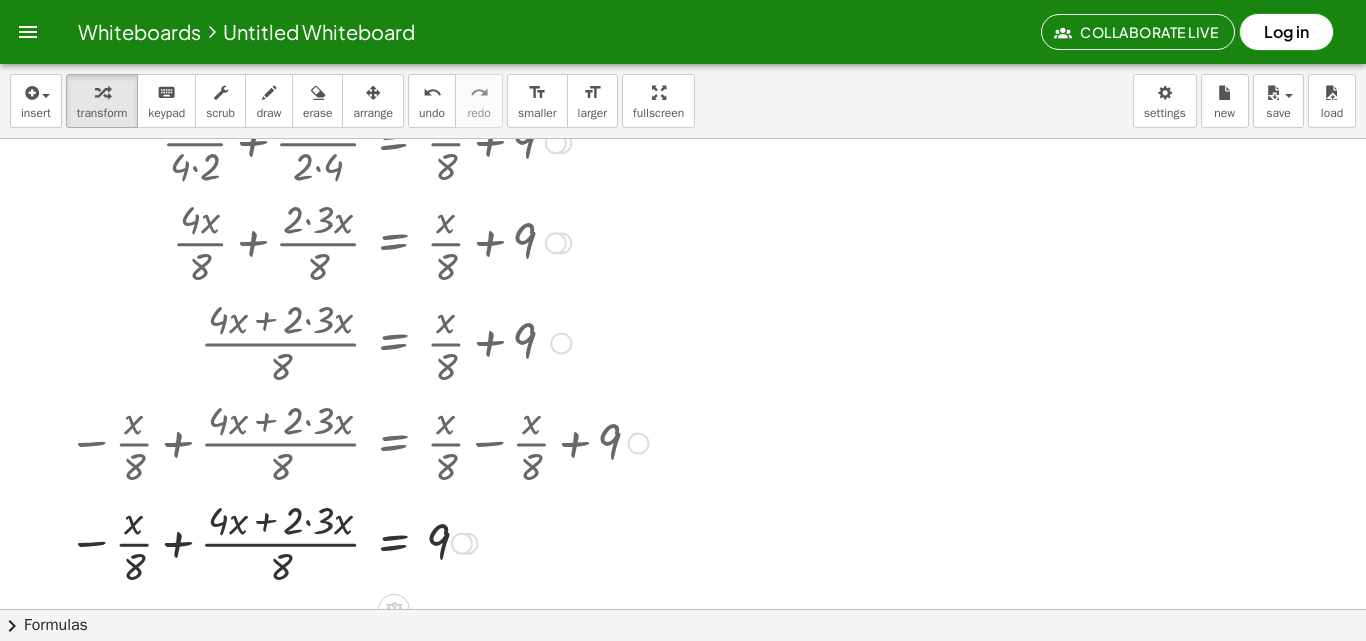 scroll, scrollTop: 300, scrollLeft: 0, axis: vertical 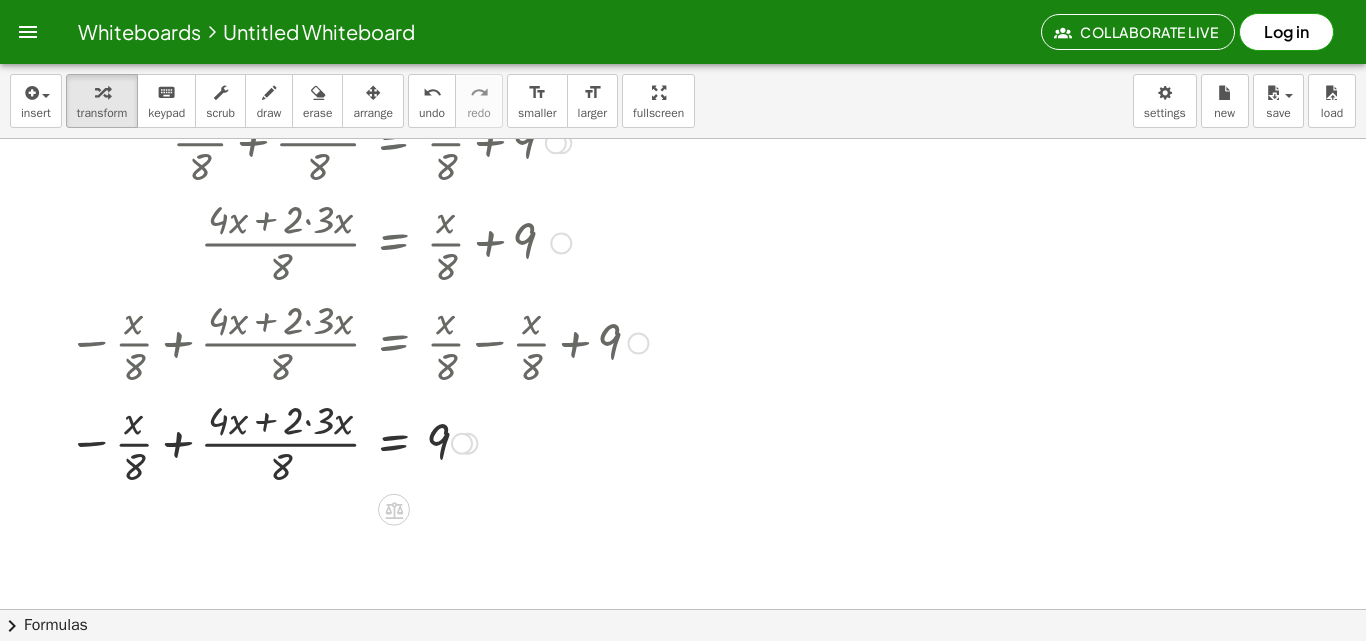 click at bounding box center (358, 442) 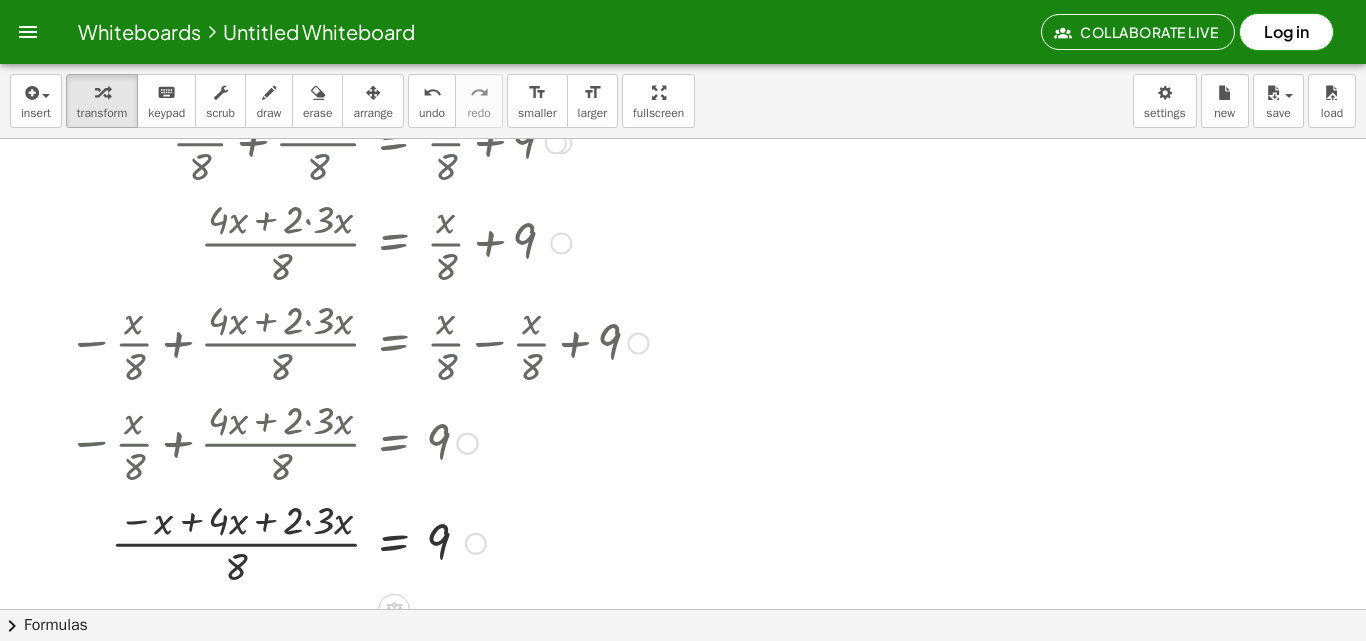 drag, startPoint x: 189, startPoint y: 444, endPoint x: 194, endPoint y: 483, distance: 39.319206 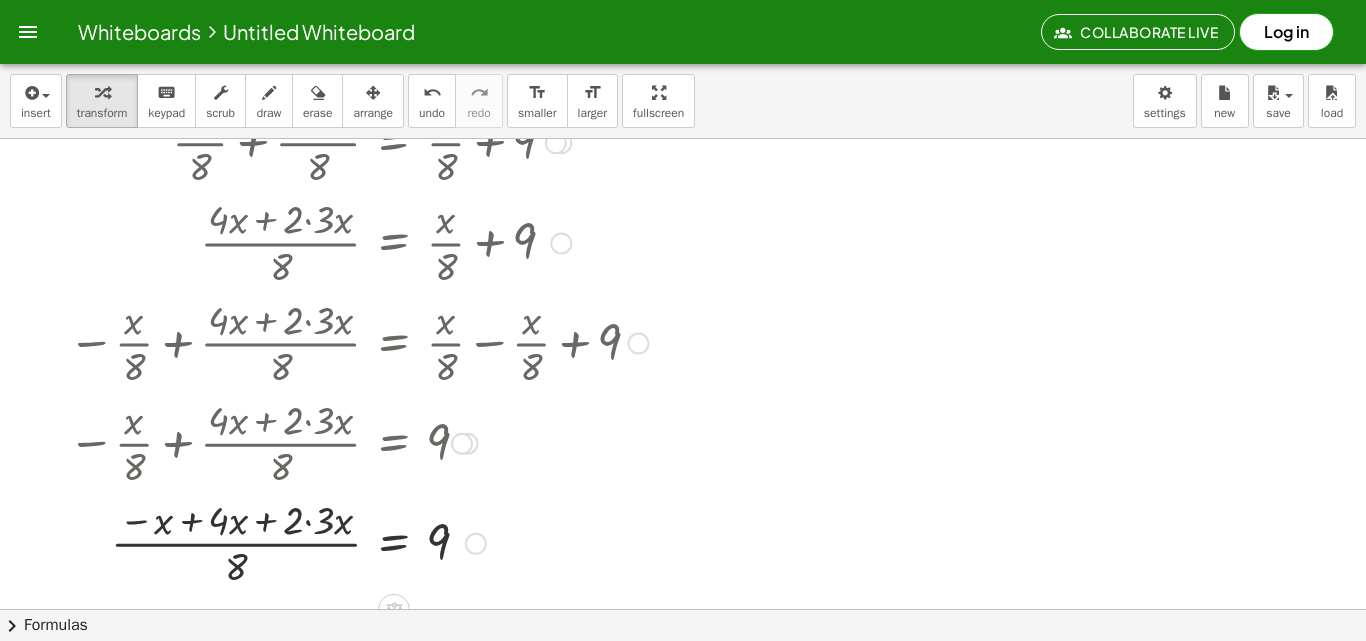 click at bounding box center [358, 542] 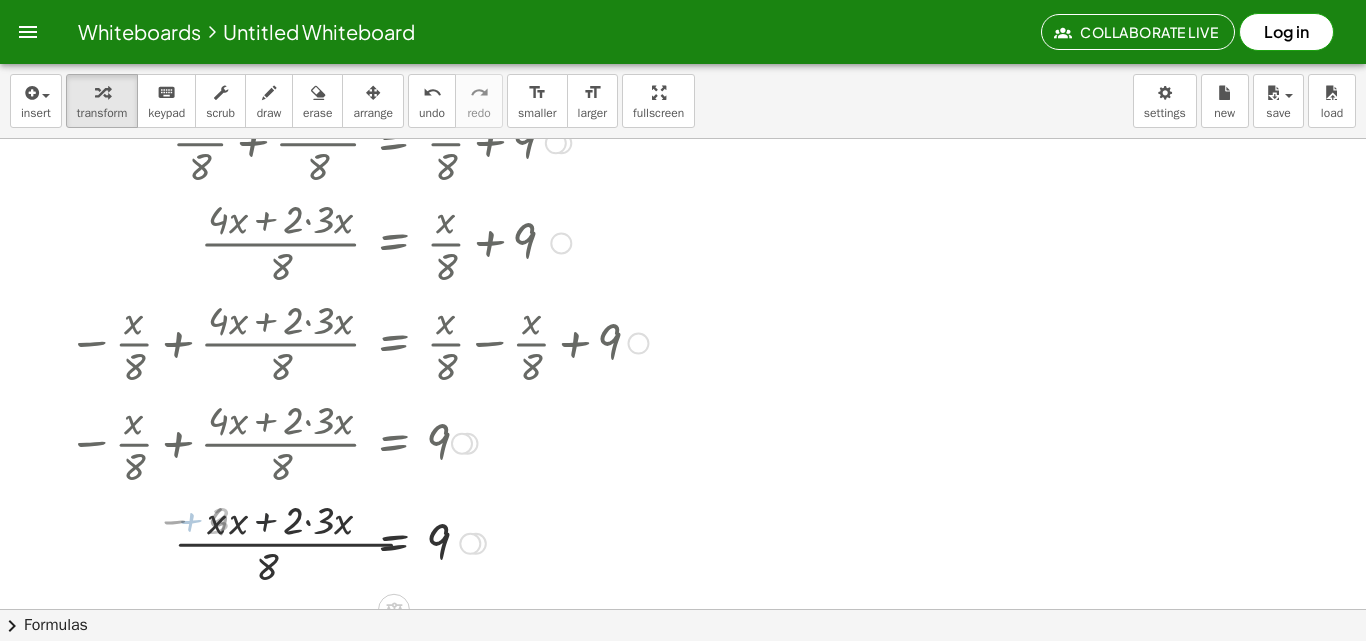 click at bounding box center (358, 542) 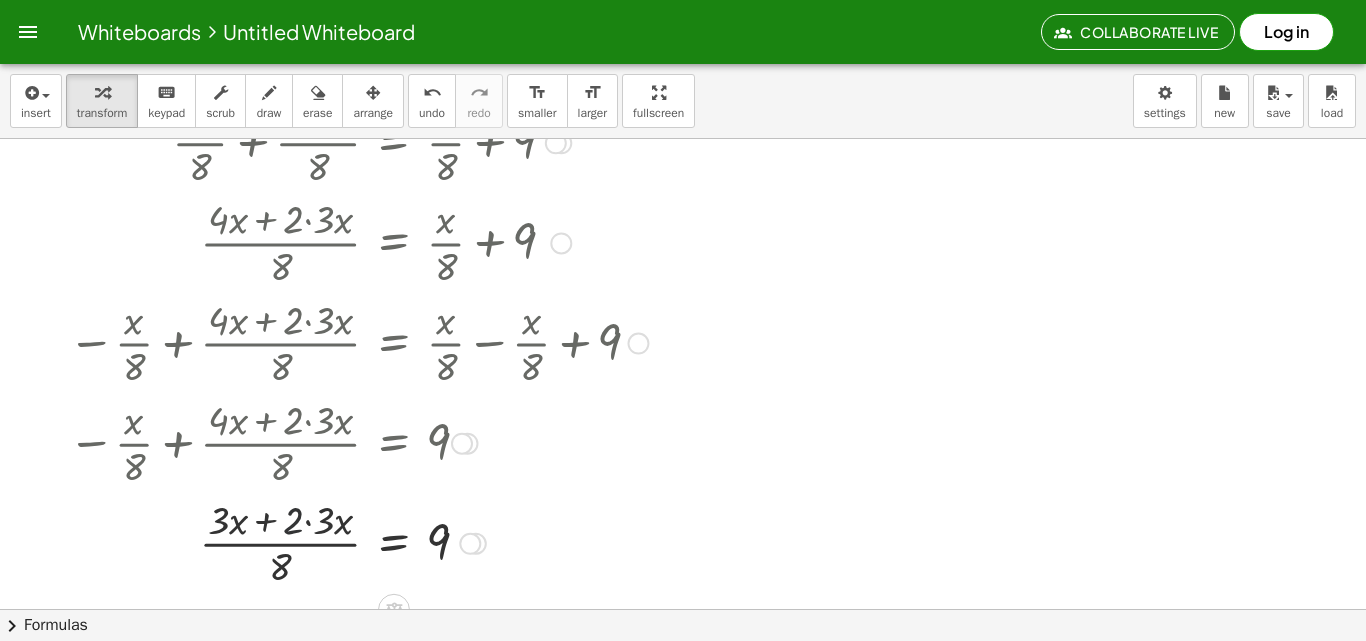 click at bounding box center [358, 542] 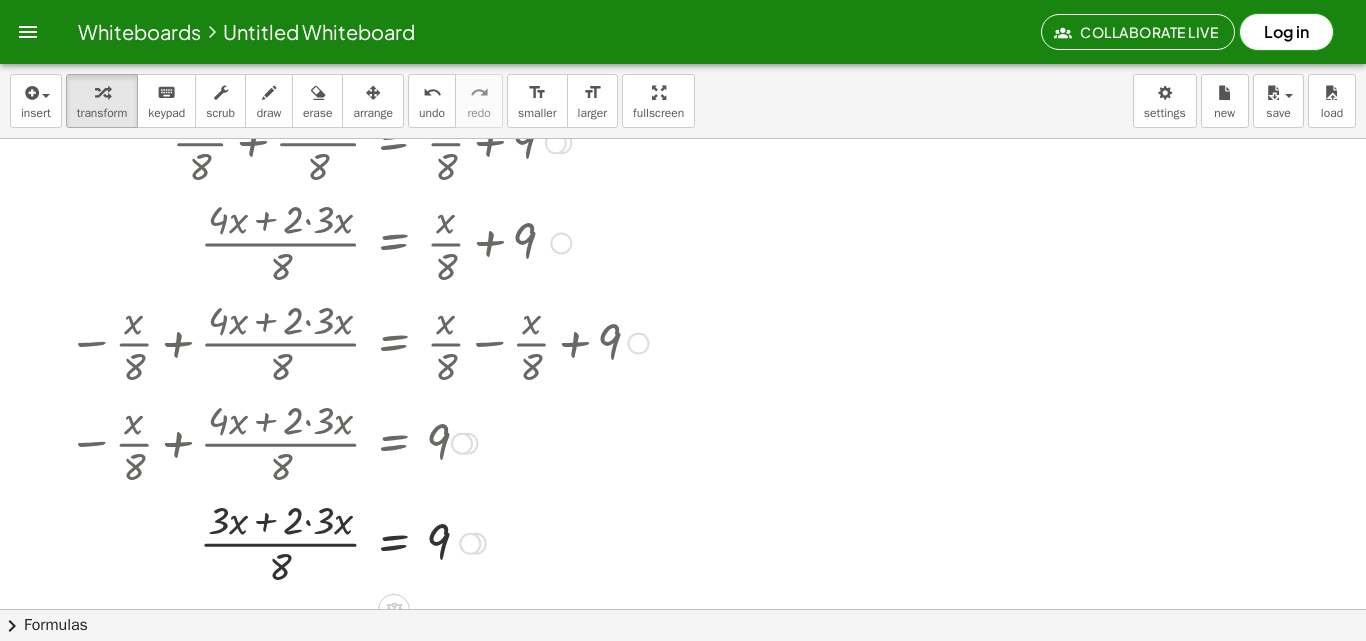 drag, startPoint x: 303, startPoint y: 520, endPoint x: 317, endPoint y: 520, distance: 14 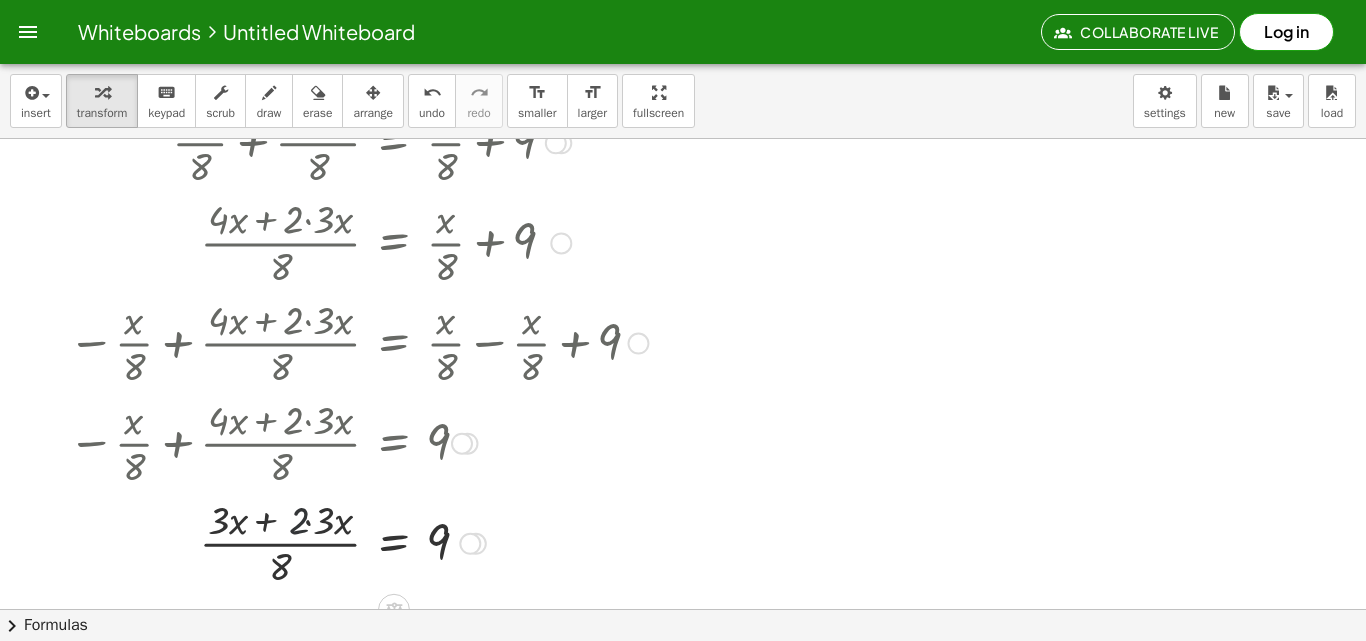 click at bounding box center [358, 542] 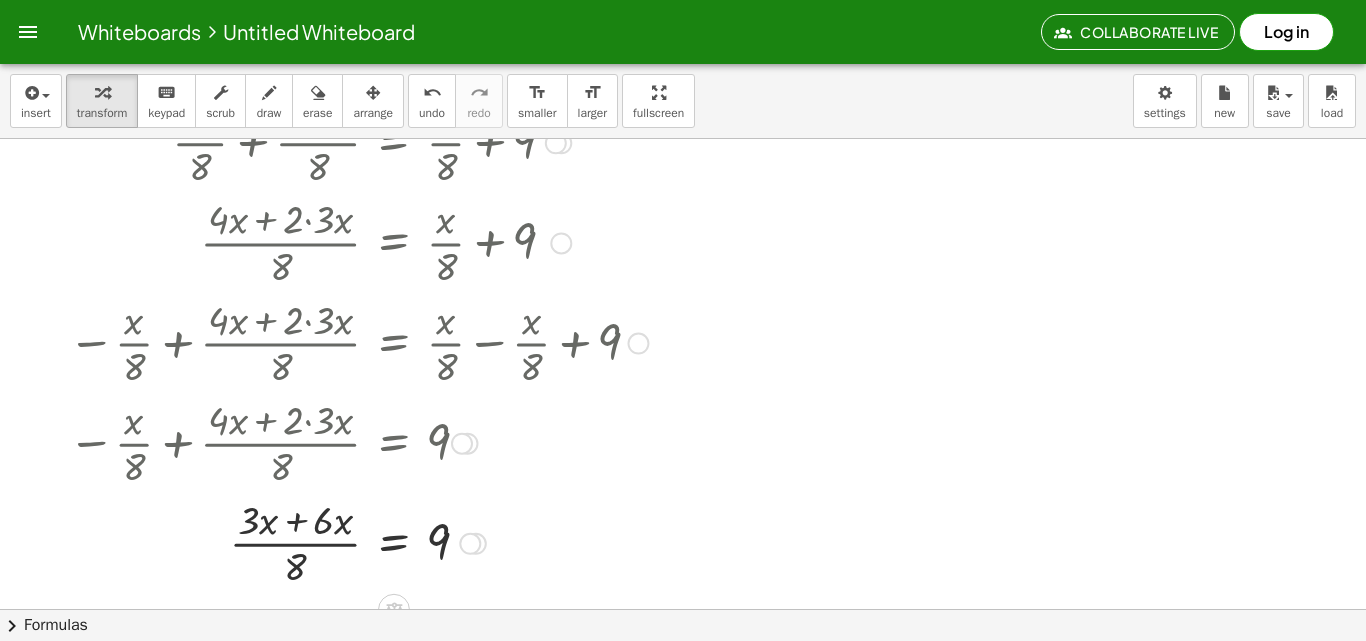 click at bounding box center [358, 542] 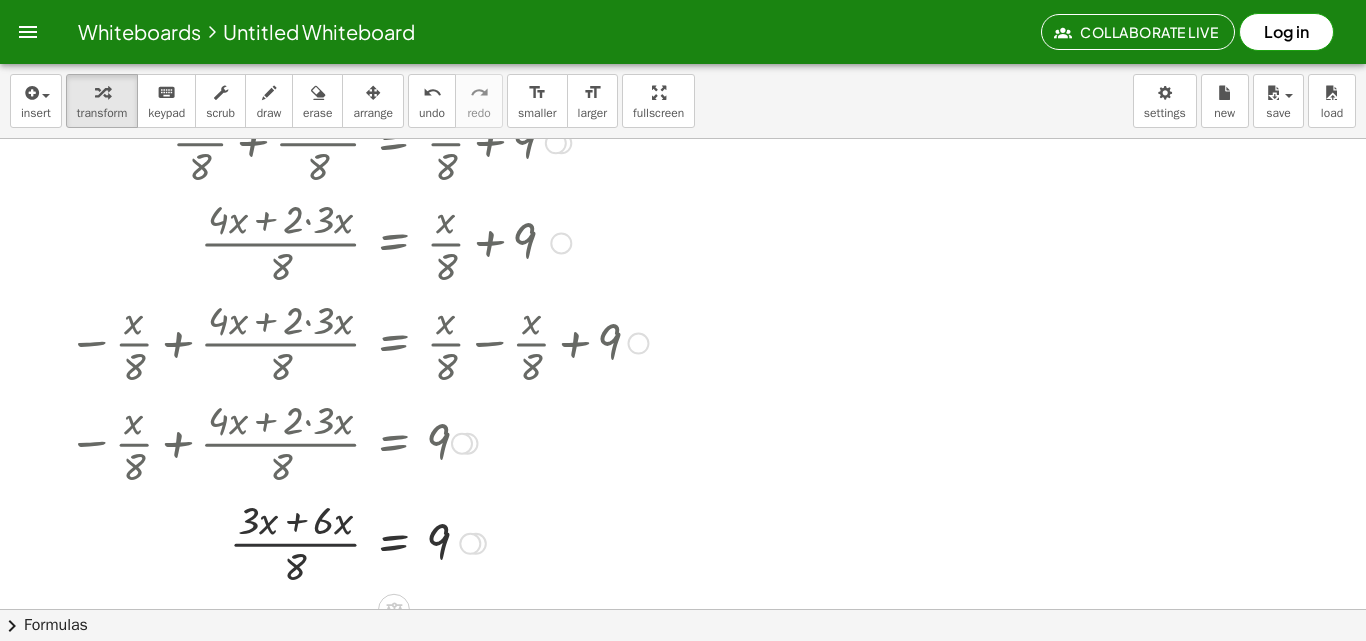 click at bounding box center [358, 542] 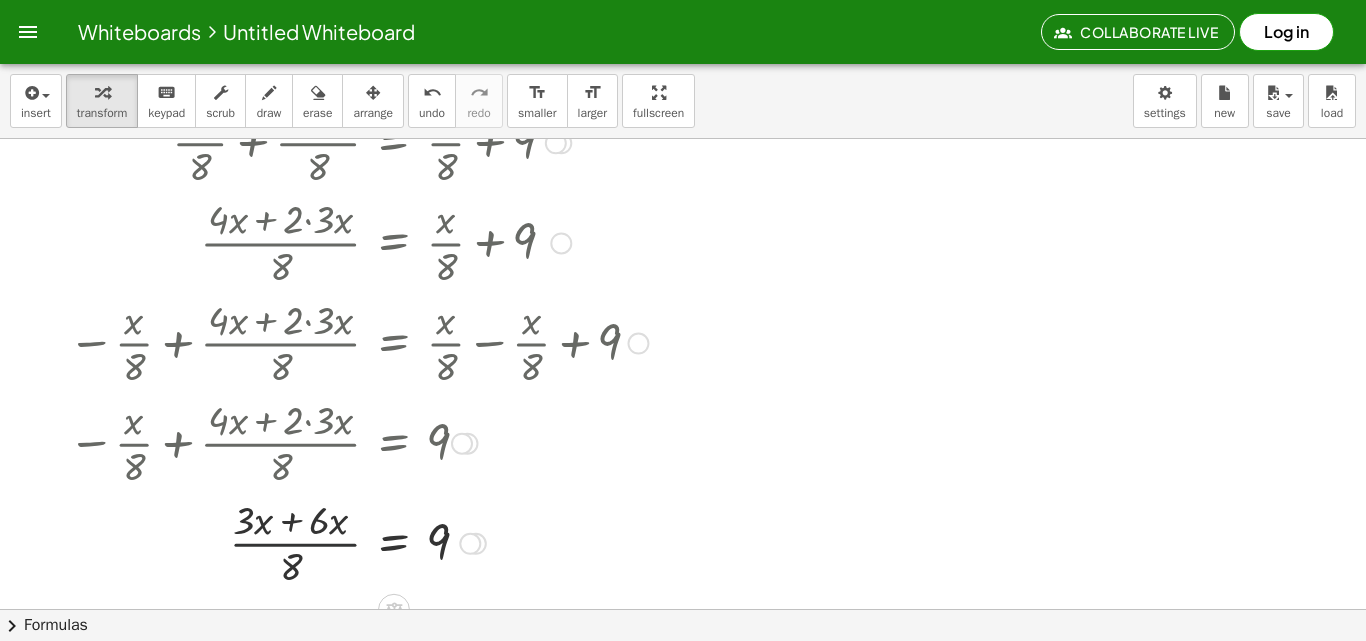 click at bounding box center (358, 542) 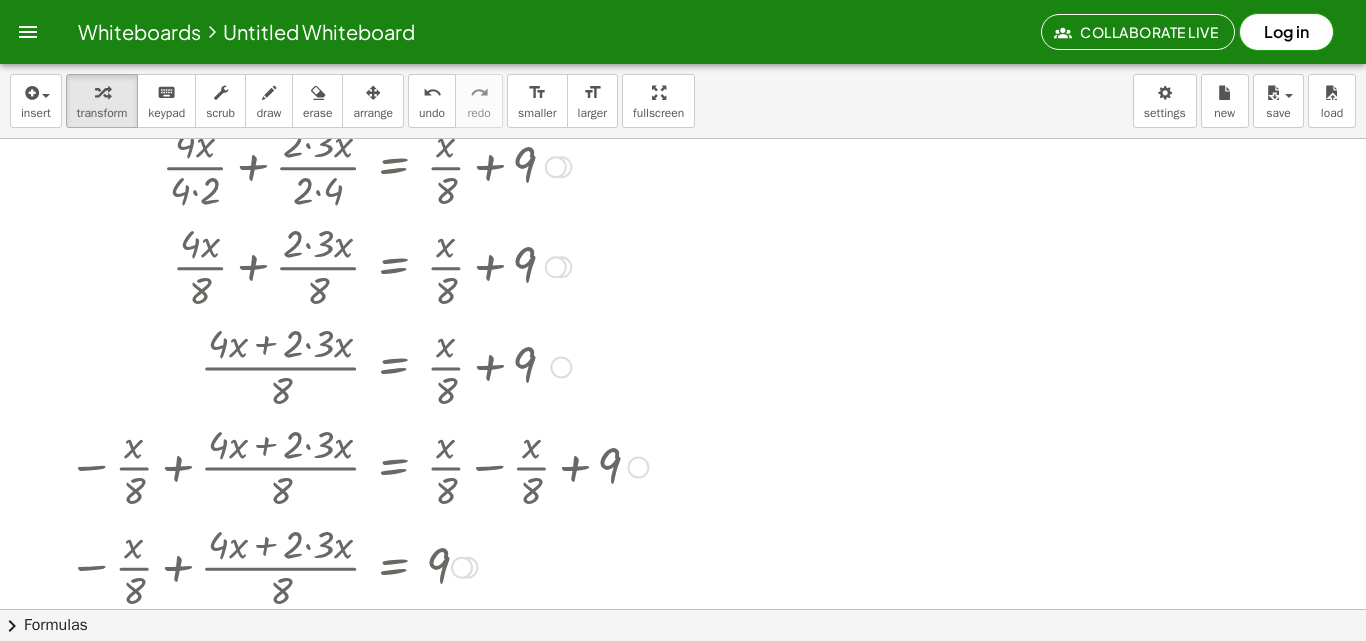 scroll, scrollTop: 300, scrollLeft: 0, axis: vertical 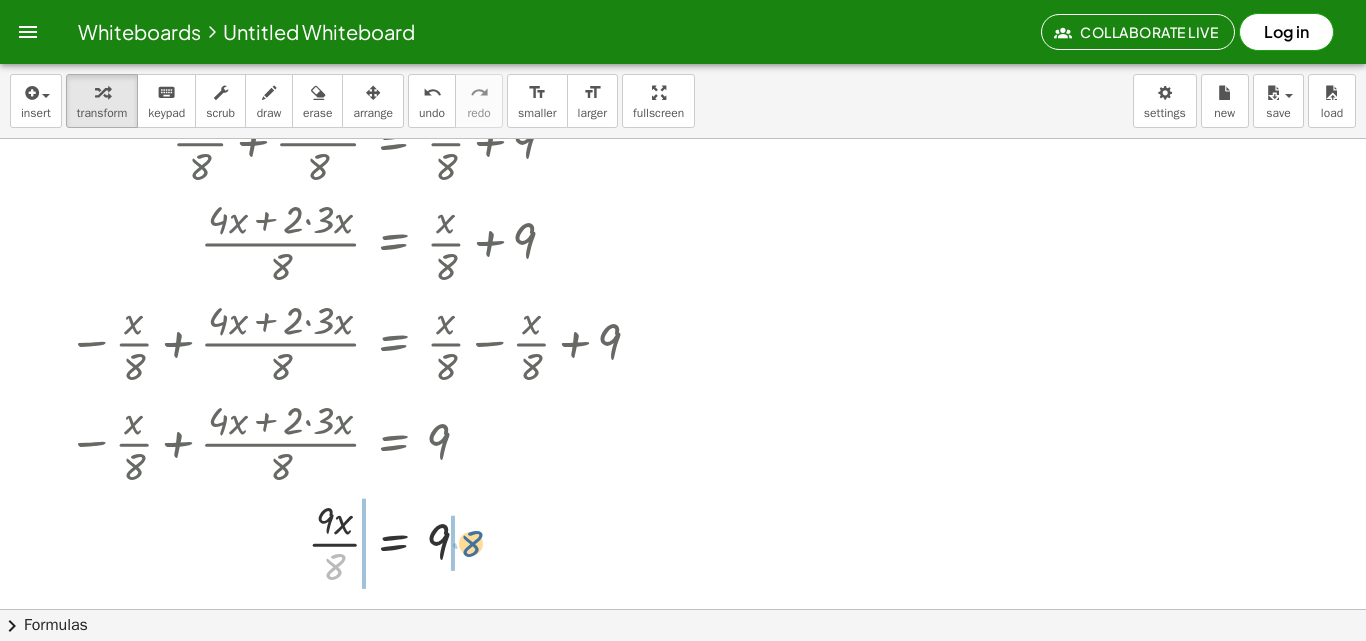 drag, startPoint x: 337, startPoint y: 557, endPoint x: 474, endPoint y: 531, distance: 139.44533 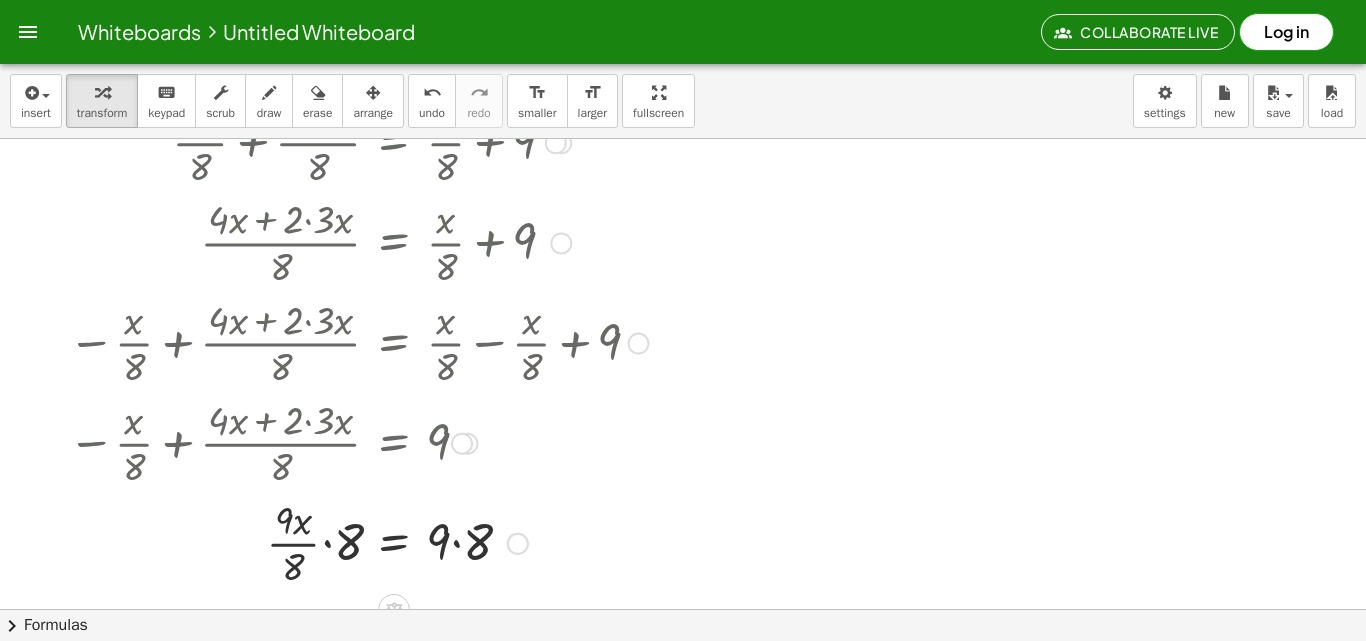 click at bounding box center (358, 542) 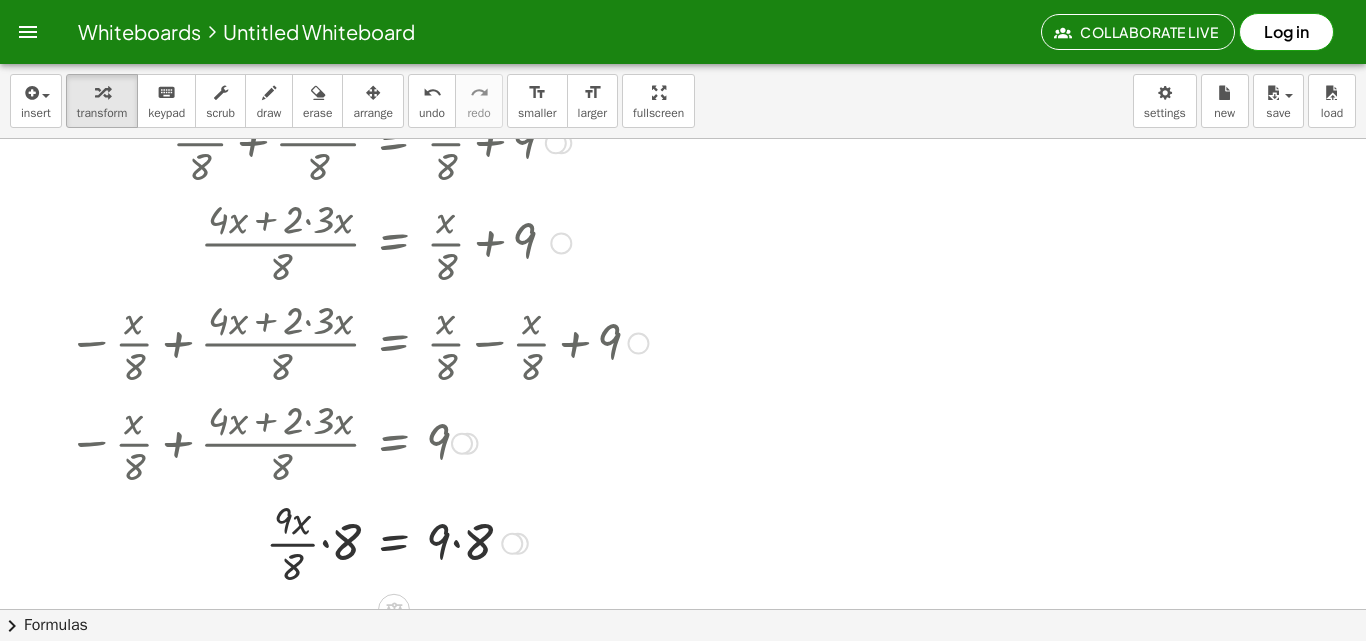 click at bounding box center (358, 542) 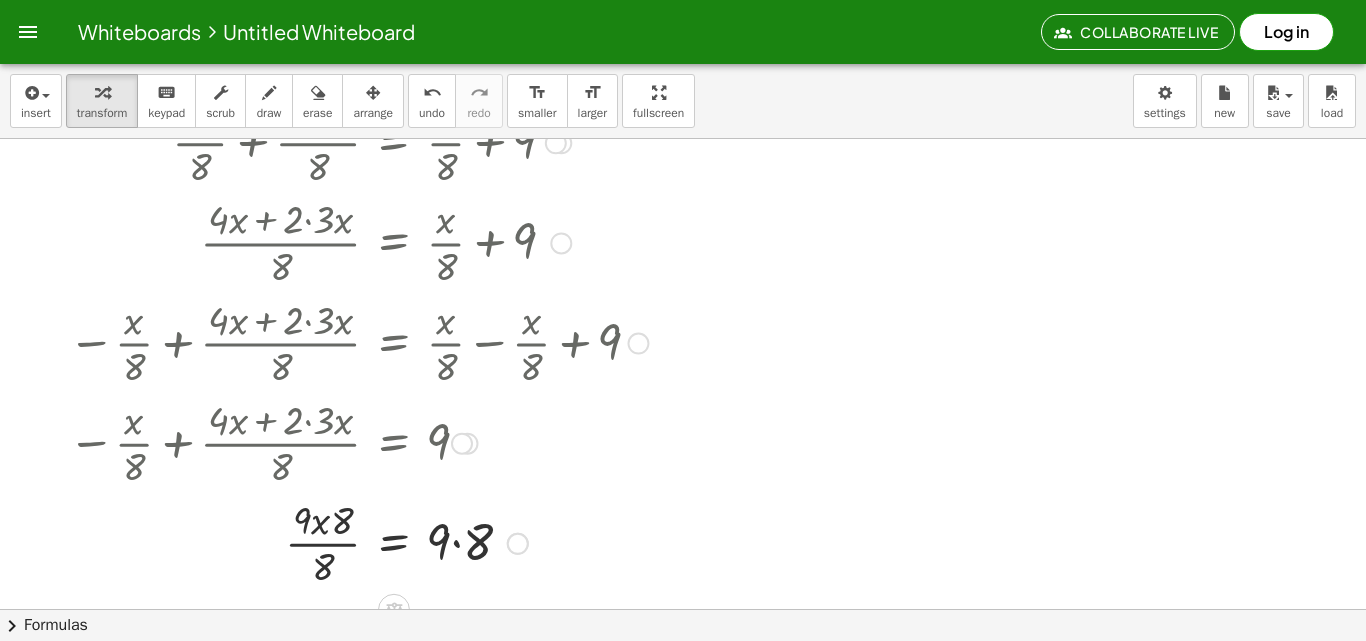 click at bounding box center [358, 542] 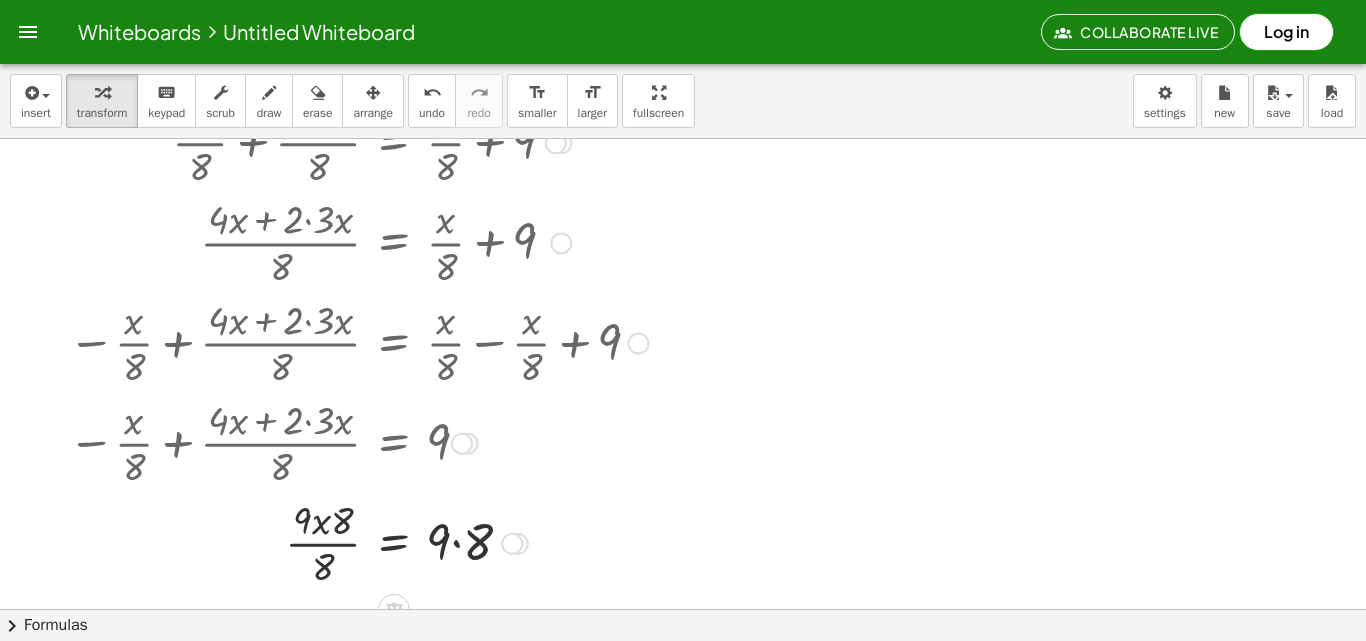 click at bounding box center (358, 542) 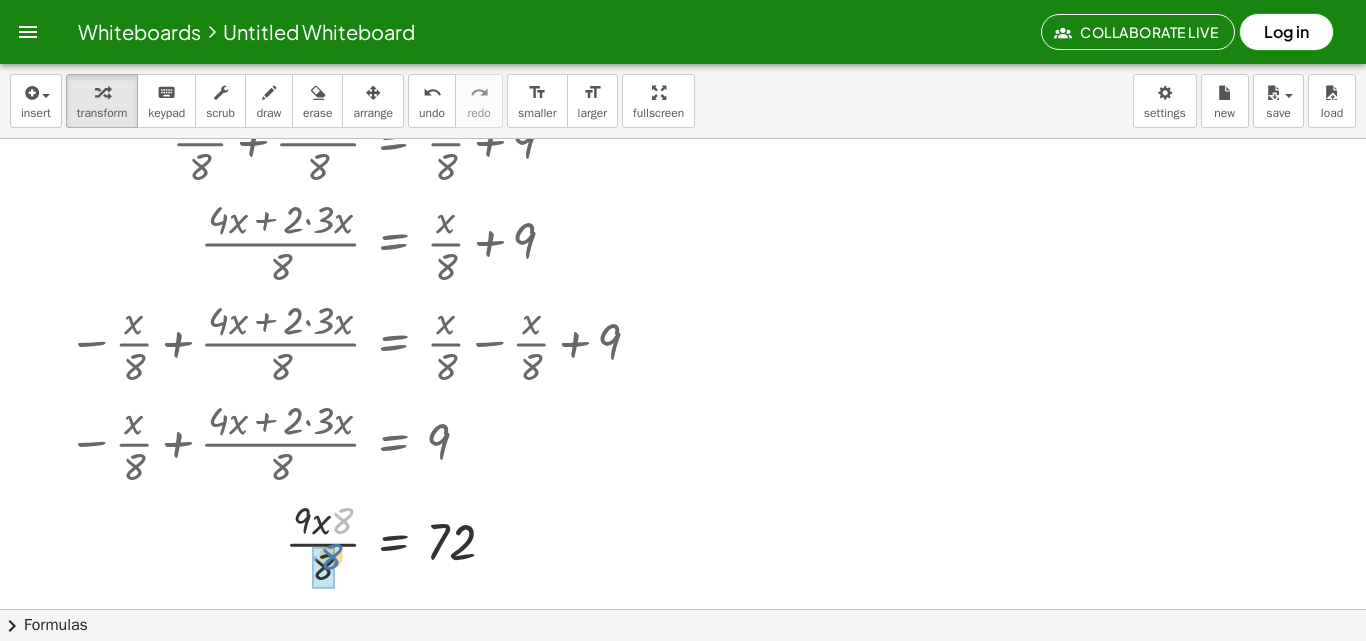 drag, startPoint x: 342, startPoint y: 529, endPoint x: 335, endPoint y: 561, distance: 32.75668 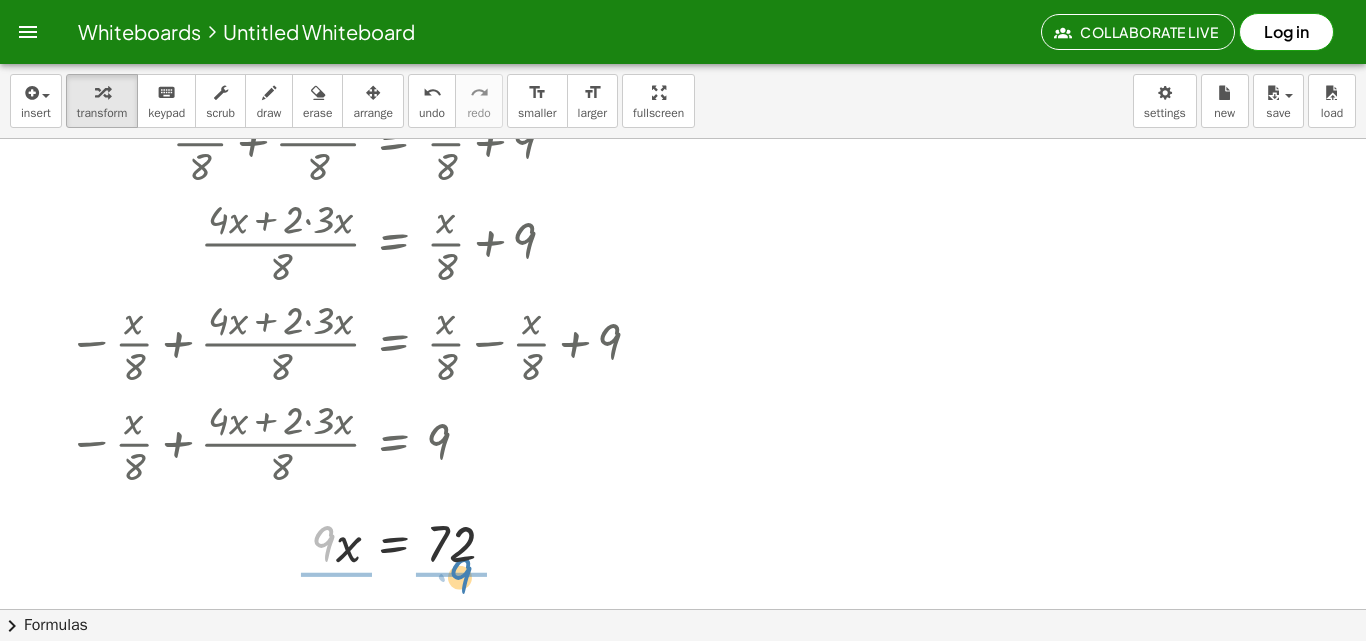 drag, startPoint x: 328, startPoint y: 546, endPoint x: 453, endPoint y: 567, distance: 126.751724 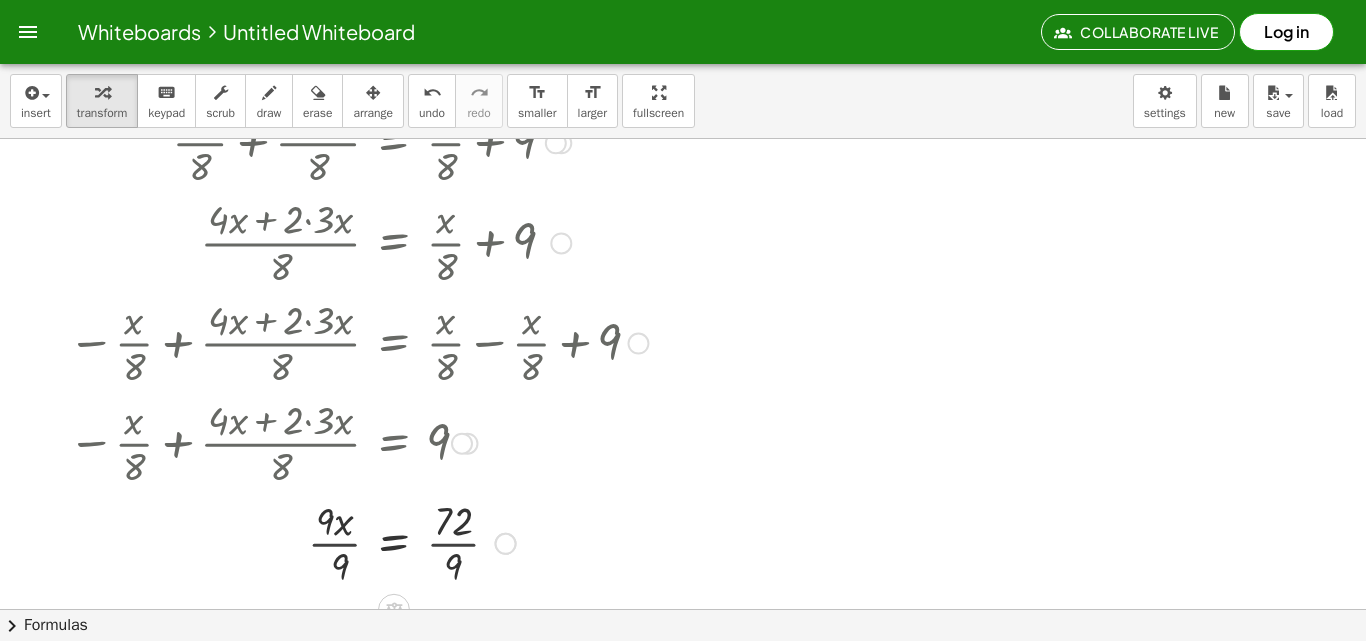click at bounding box center [358, 542] 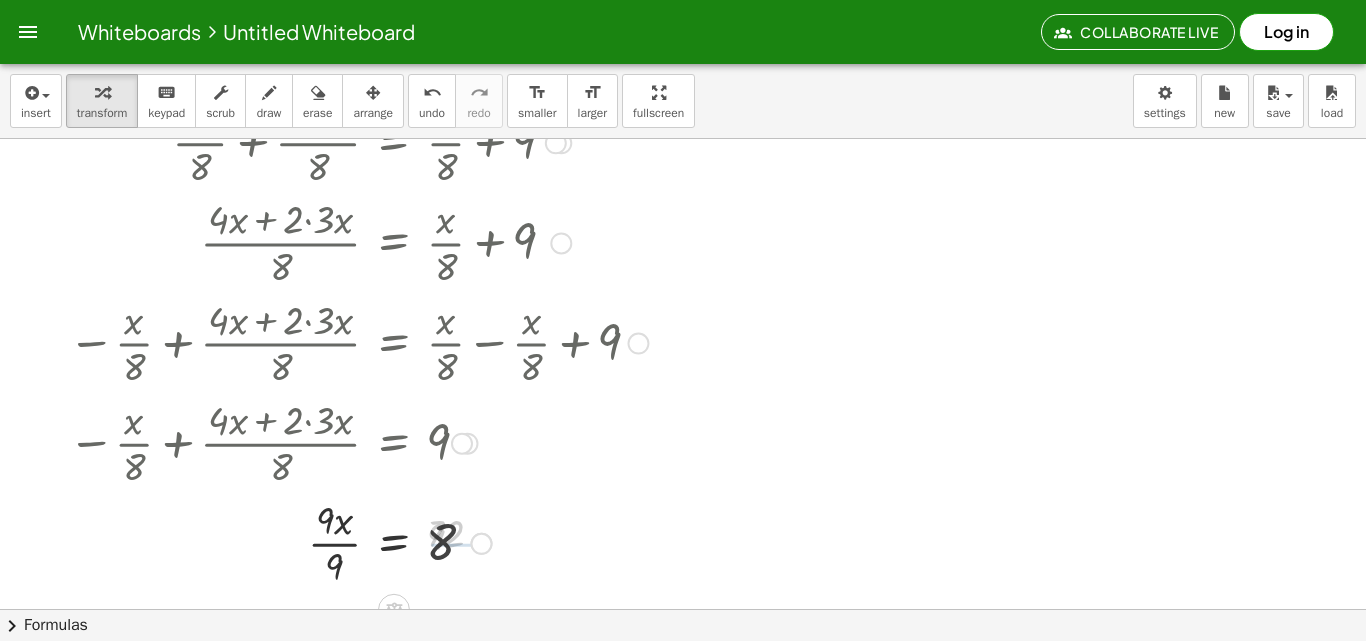 click at bounding box center (358, 542) 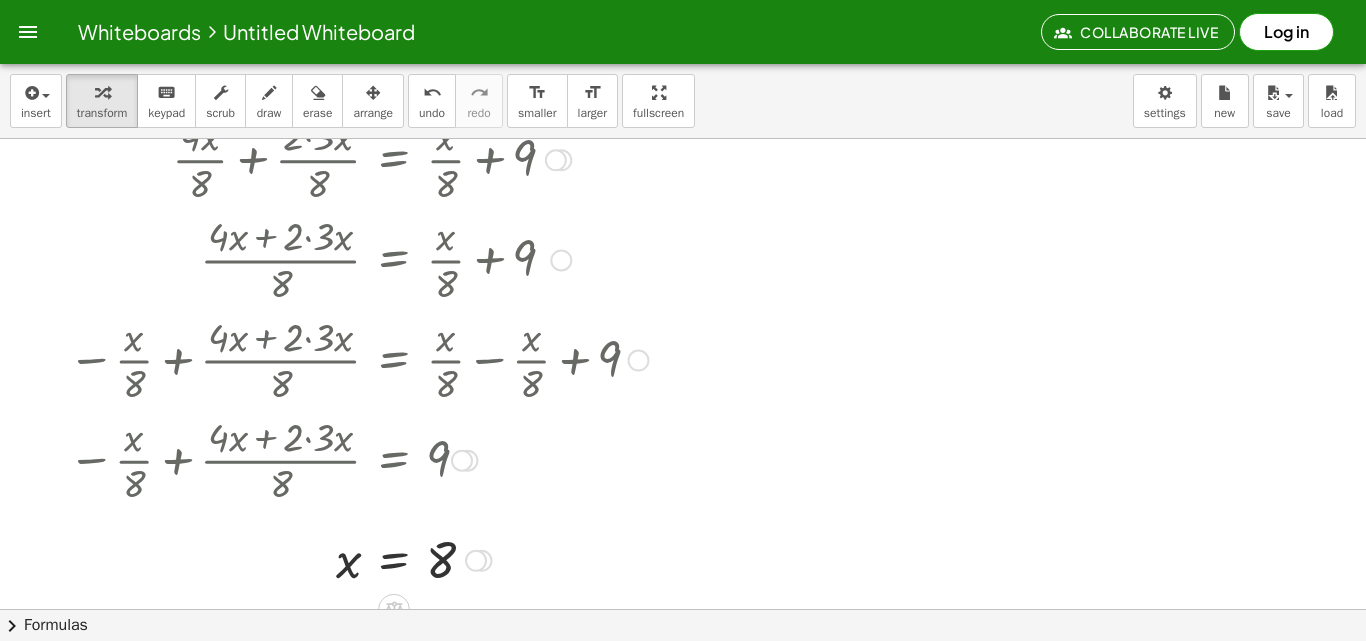 scroll, scrollTop: 470, scrollLeft: 0, axis: vertical 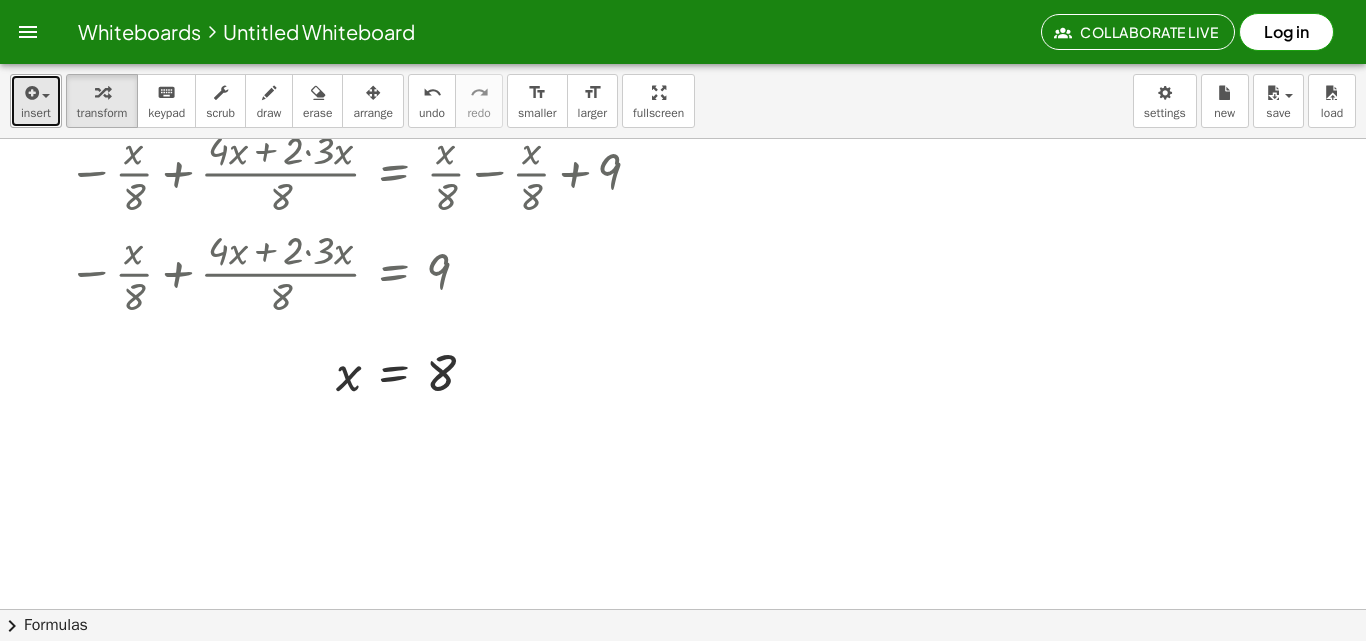 click on "insert" at bounding box center [36, 101] 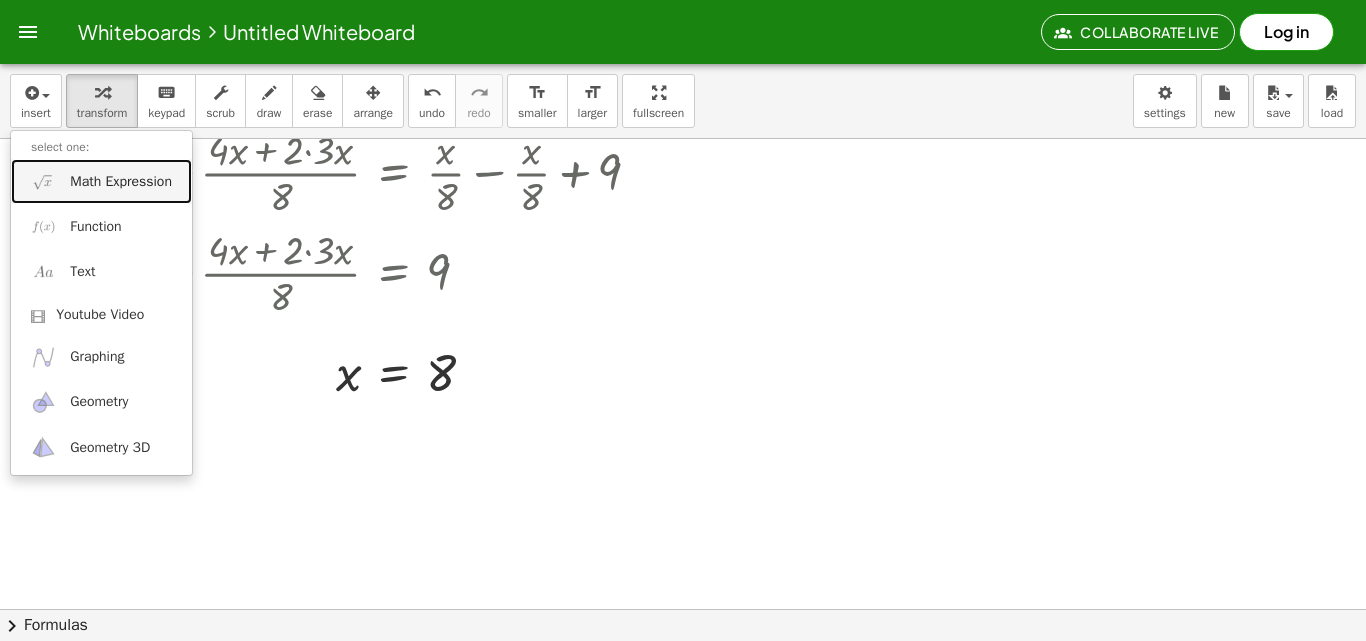 click on "Math Expression" at bounding box center [121, 182] 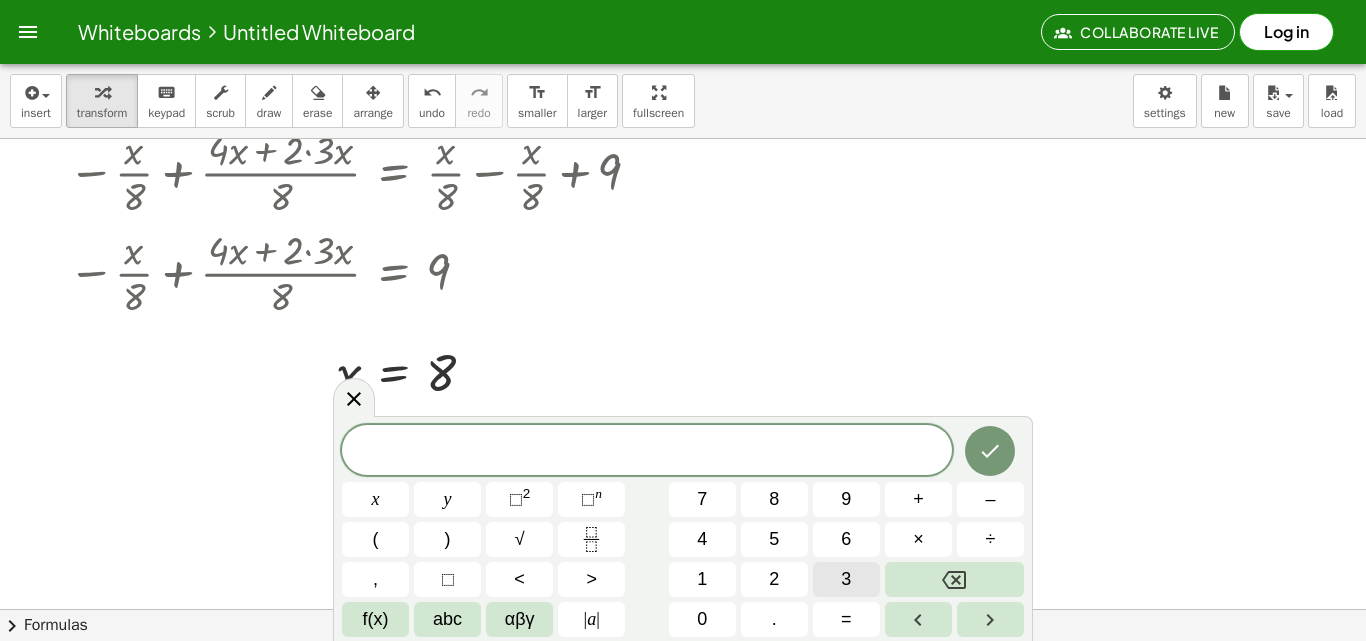 click on "3" at bounding box center (846, 579) 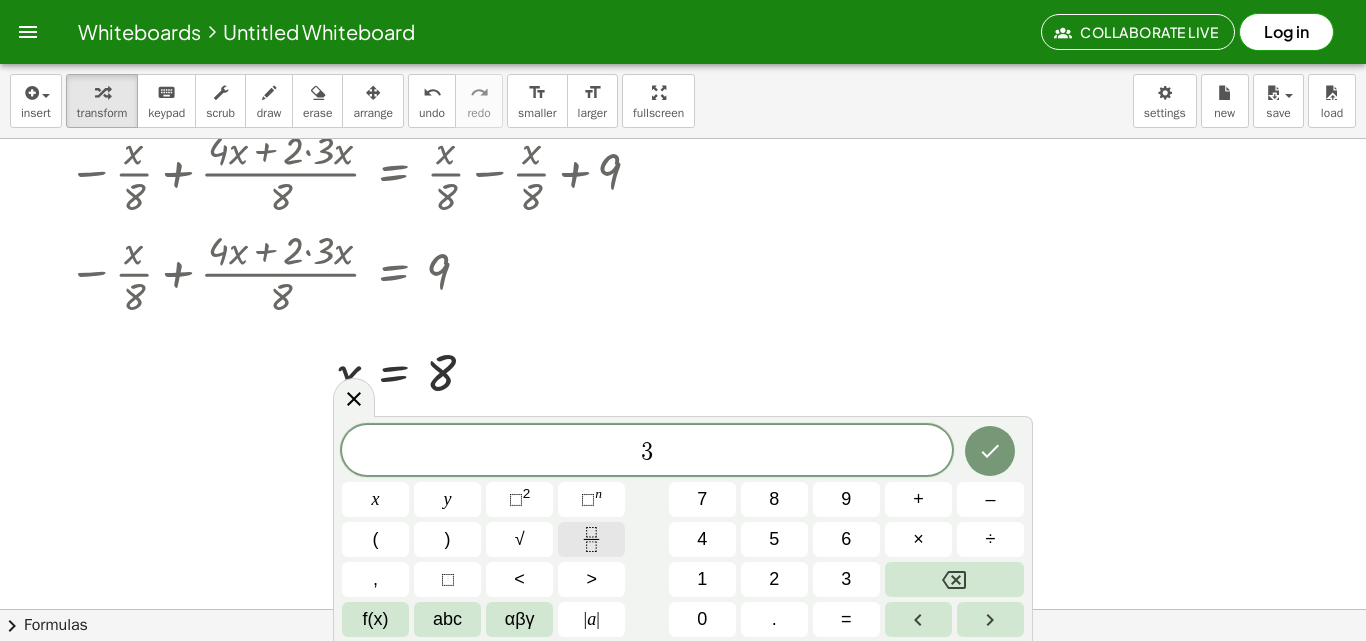 click 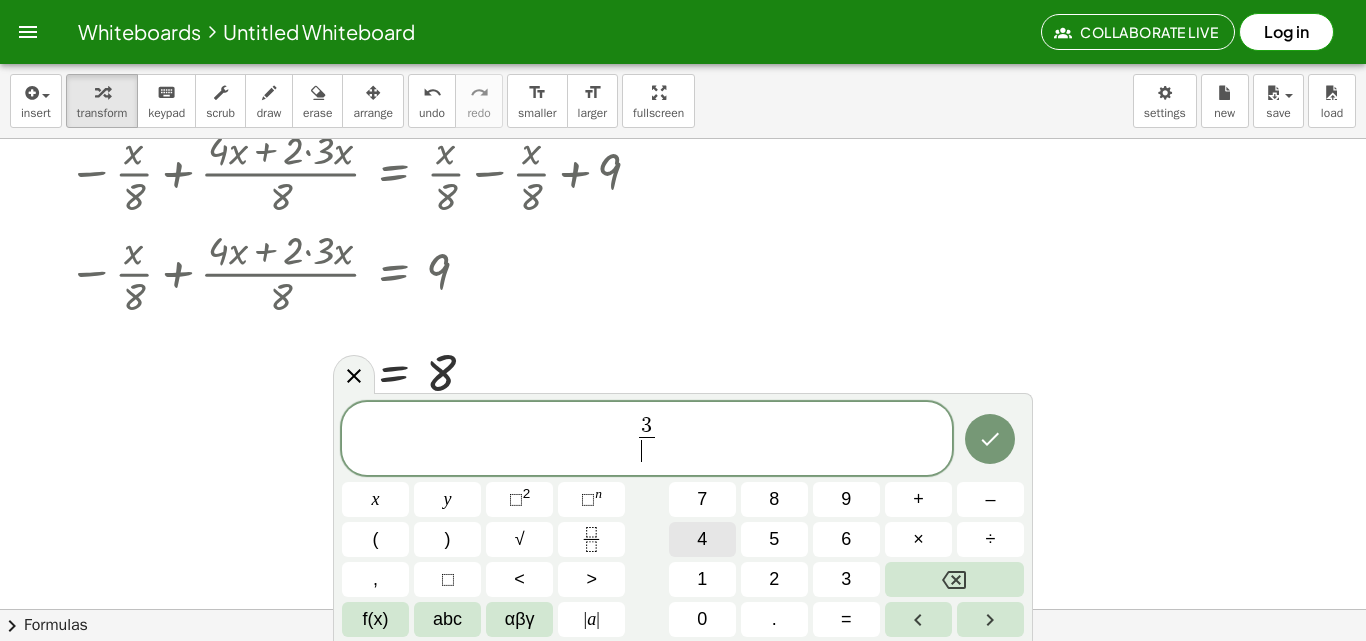 click on "4" at bounding box center [702, 539] 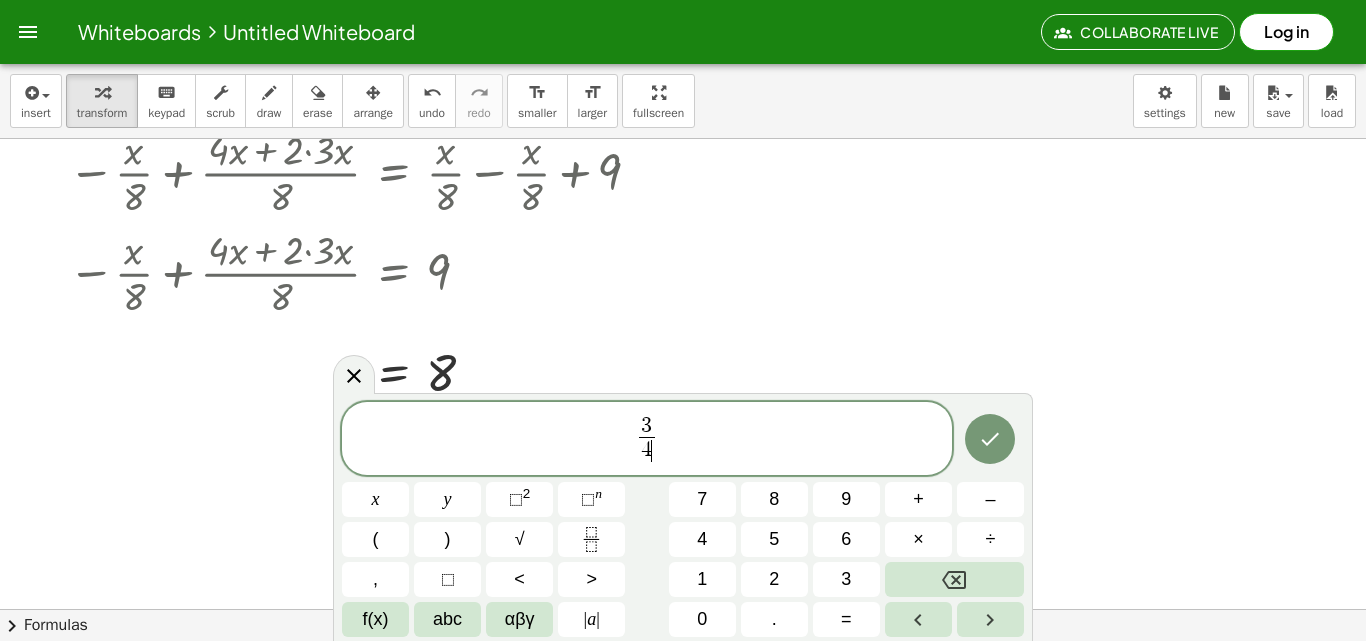 click on "3 4 ​ ​" at bounding box center (647, 440) 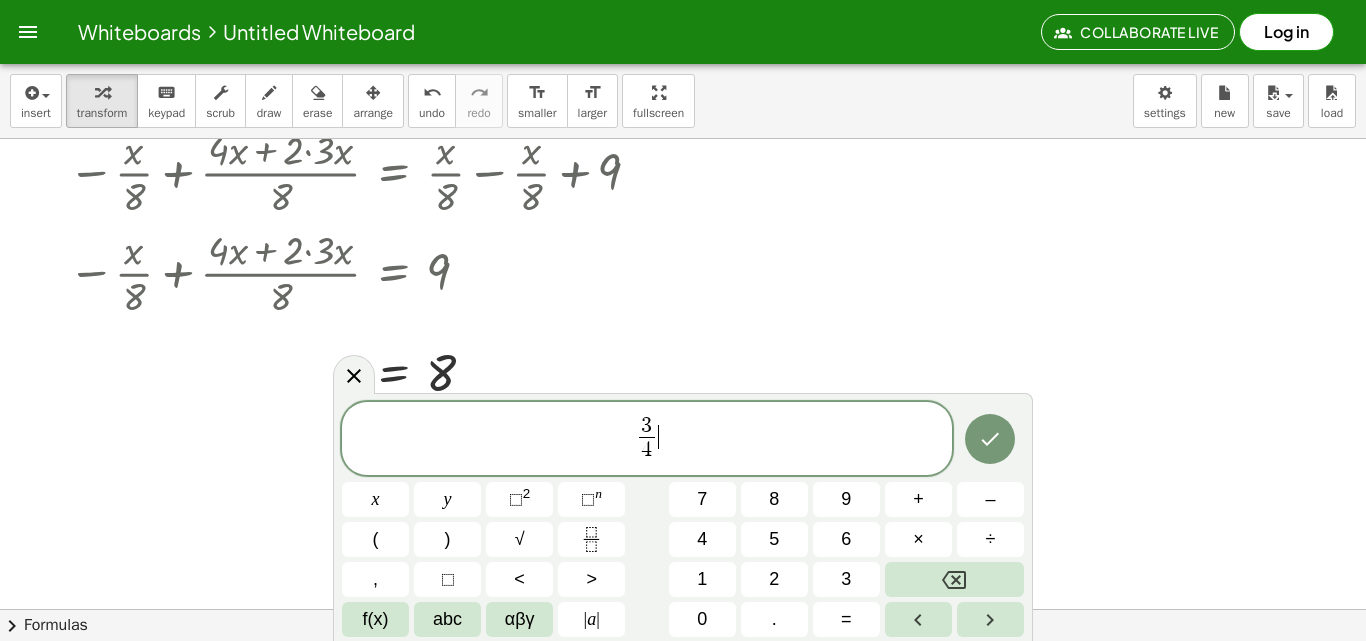 click on "3 4 ​ ​" at bounding box center (647, 440) 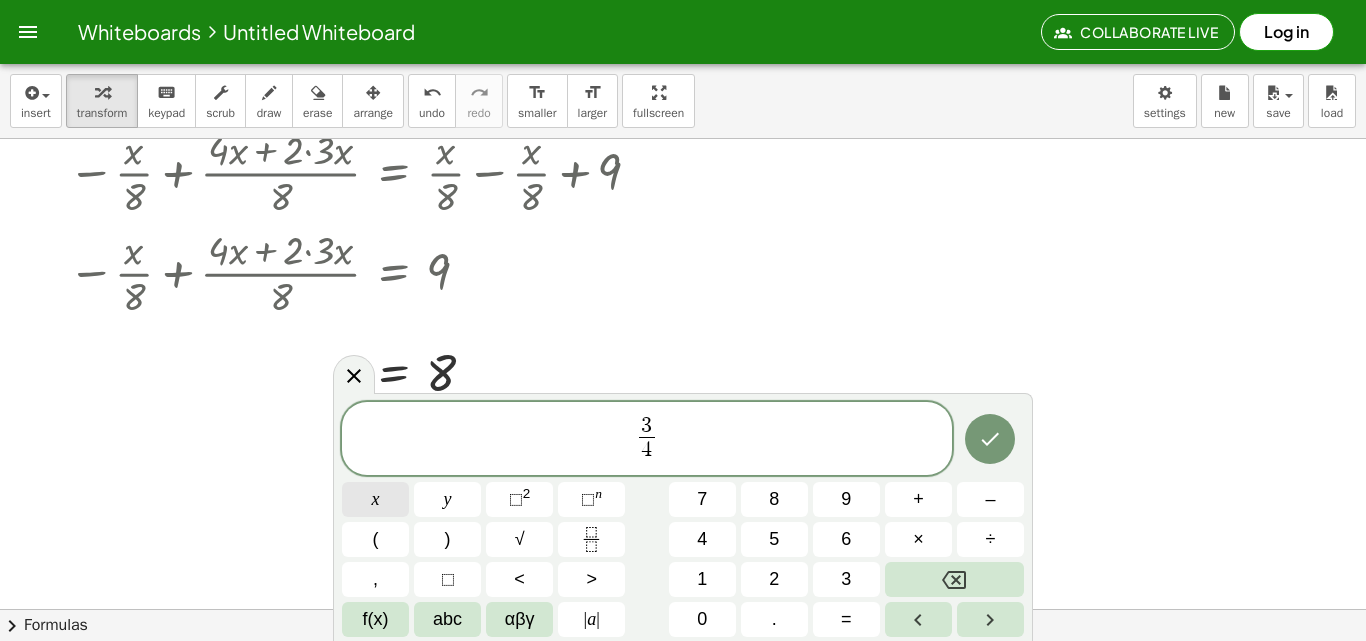 click on "x" at bounding box center (375, 499) 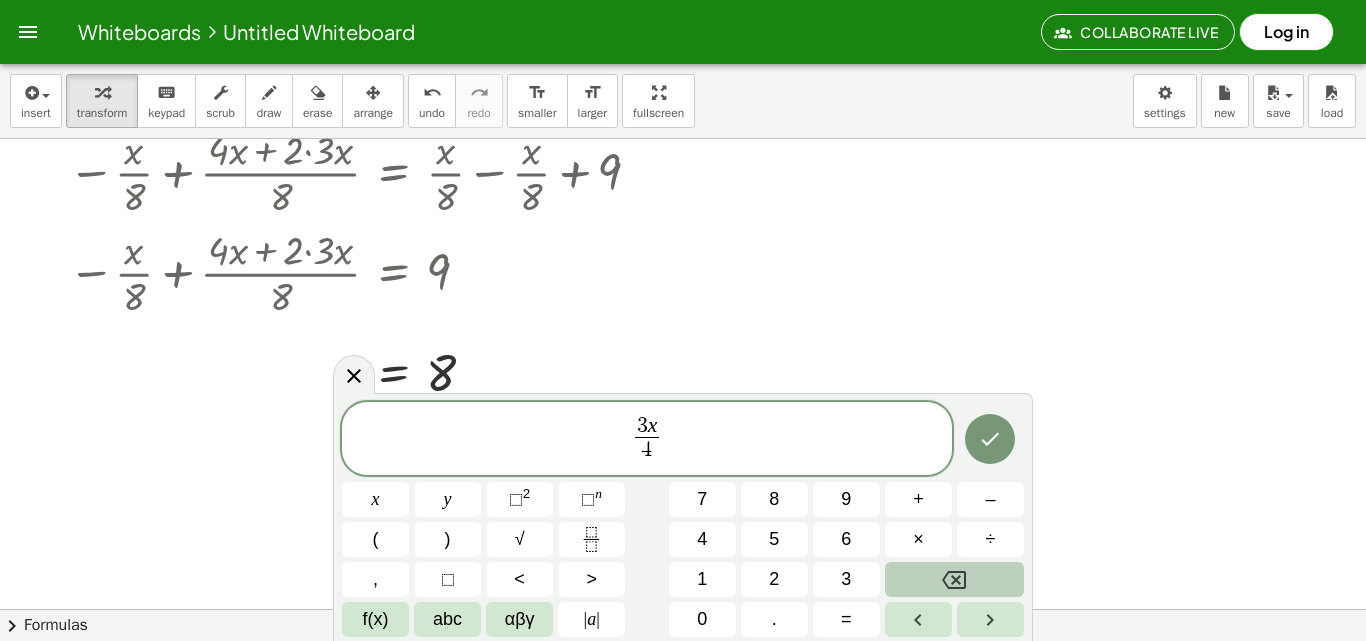 click at bounding box center (954, 579) 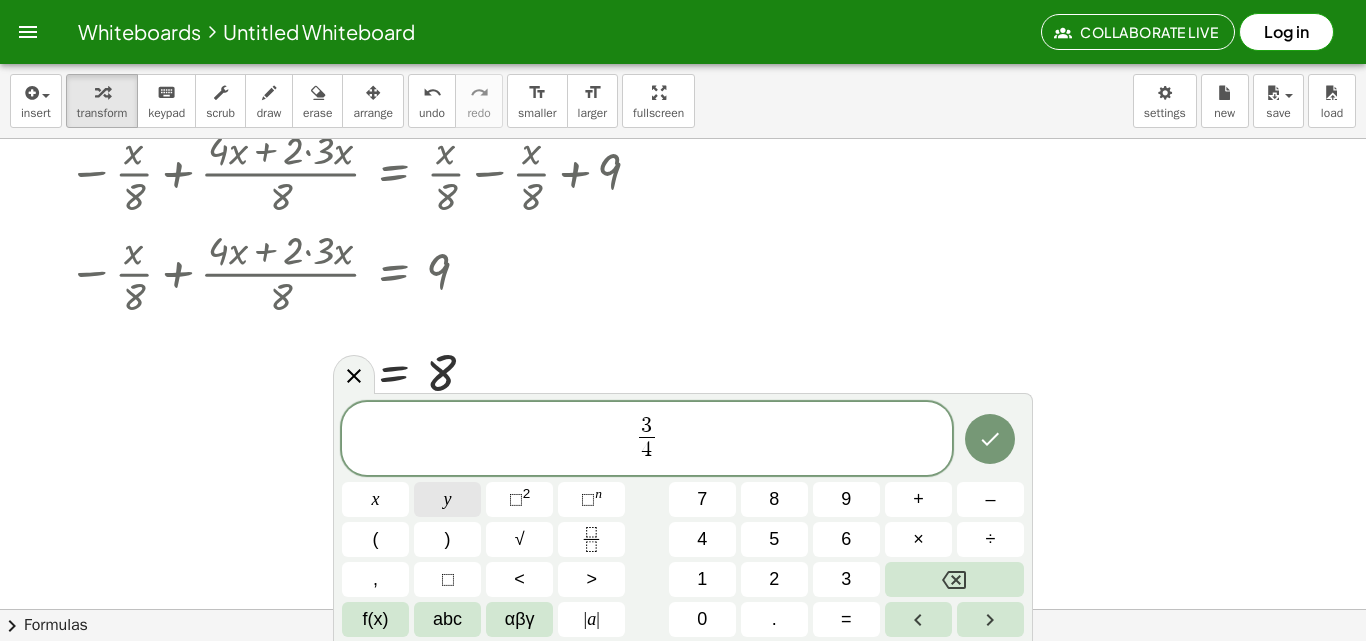 click on "y" at bounding box center (447, 499) 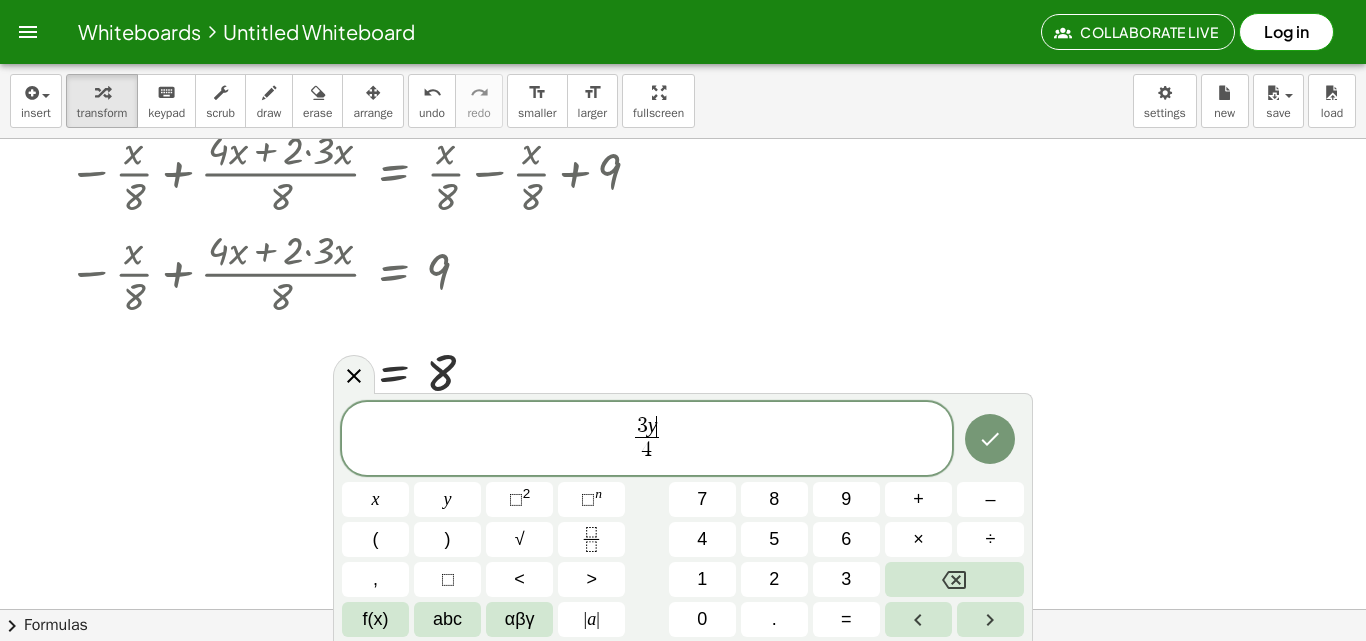 click on "3 y ​ 4 ​" at bounding box center [647, 440] 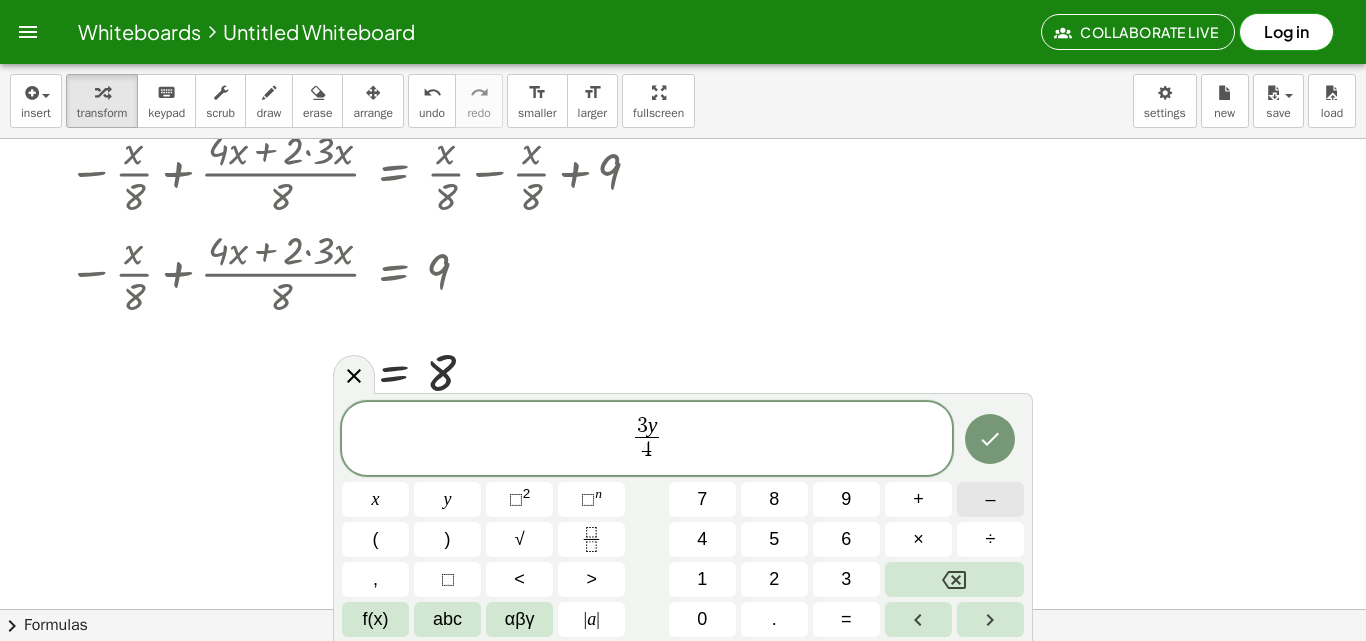 click on "–" at bounding box center (990, 499) 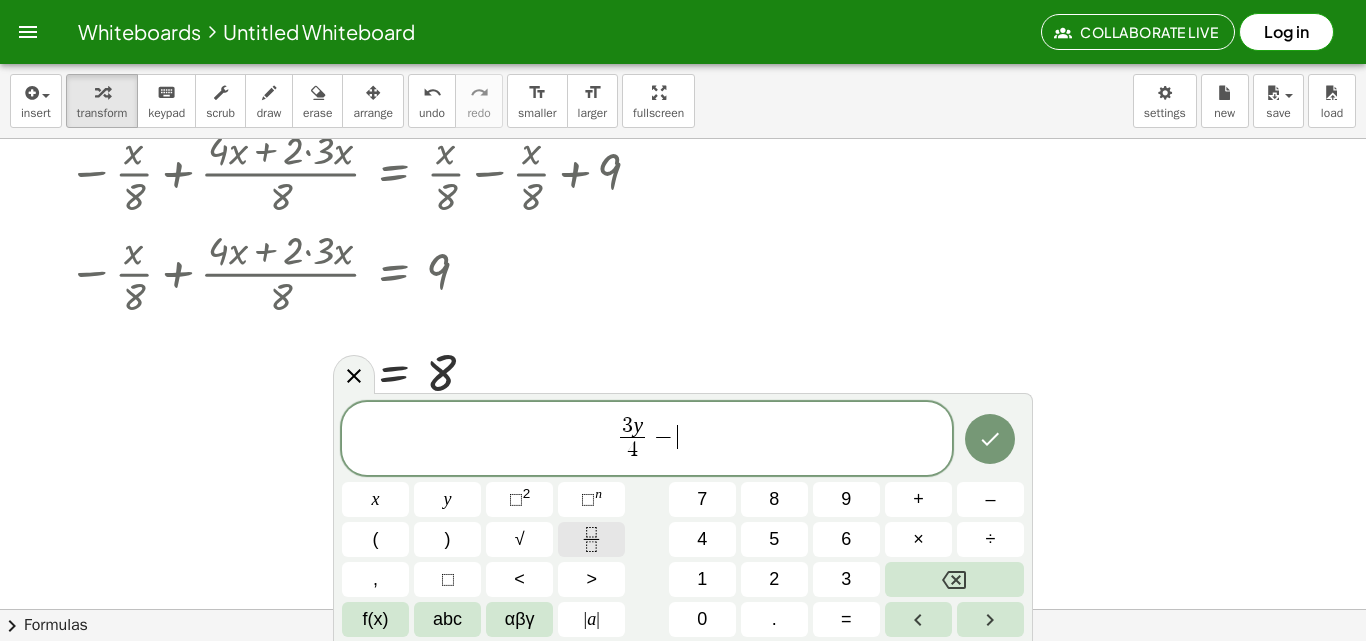 click at bounding box center [591, 539] 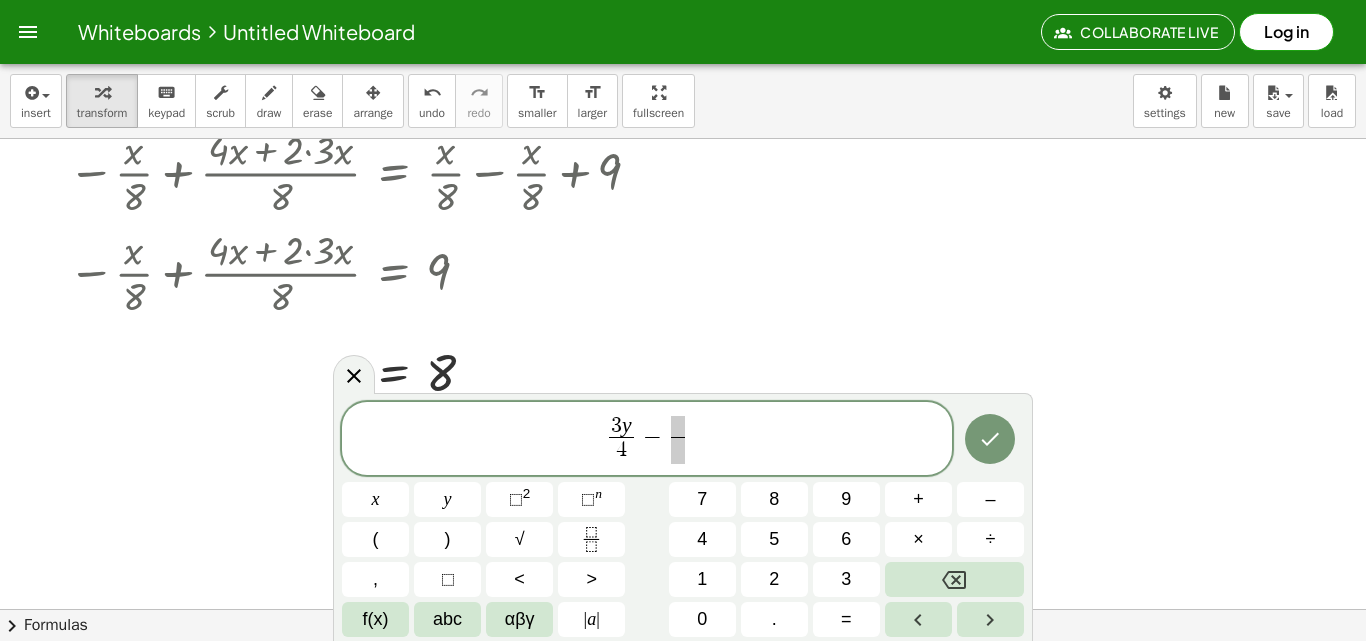 click on "3 y 4 ​ − ​ x y ⬚ 2 ⬚ n 7 8 9 + – ( ) √ 4 5 6 × ÷ , ⬚ < > 1 2 3 f(x) abc αβγ | a | 0 . =" at bounding box center (683, 520) 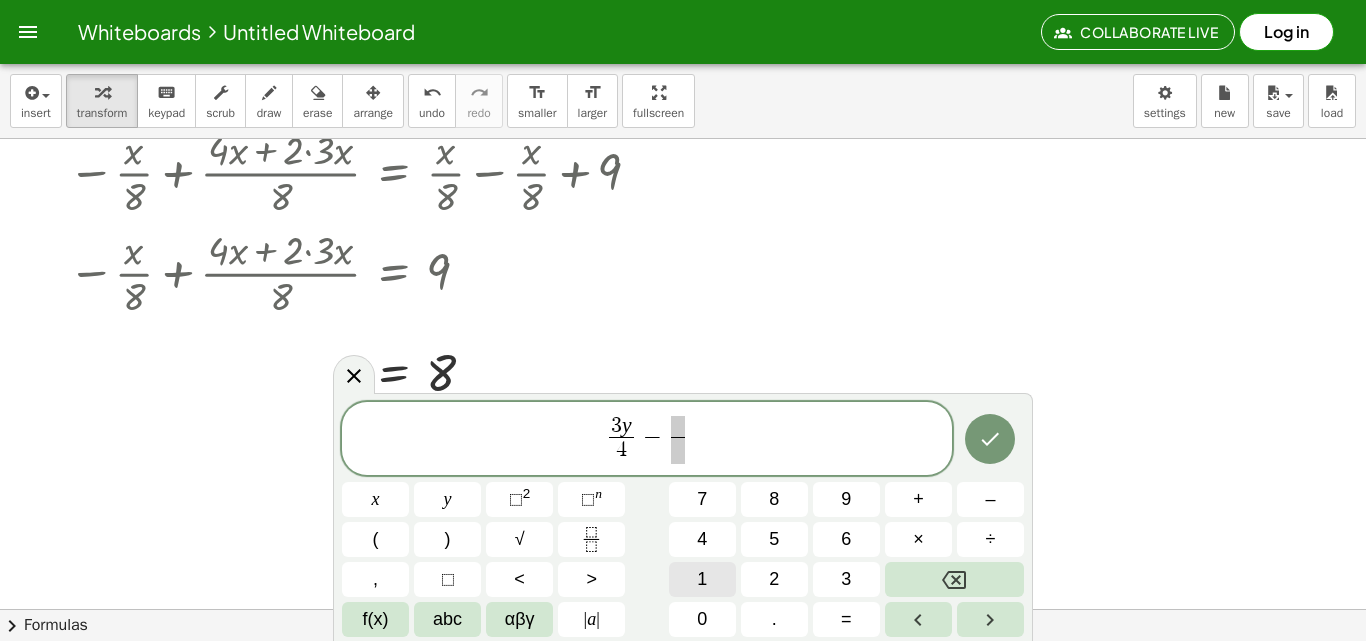 click on "1" at bounding box center [702, 579] 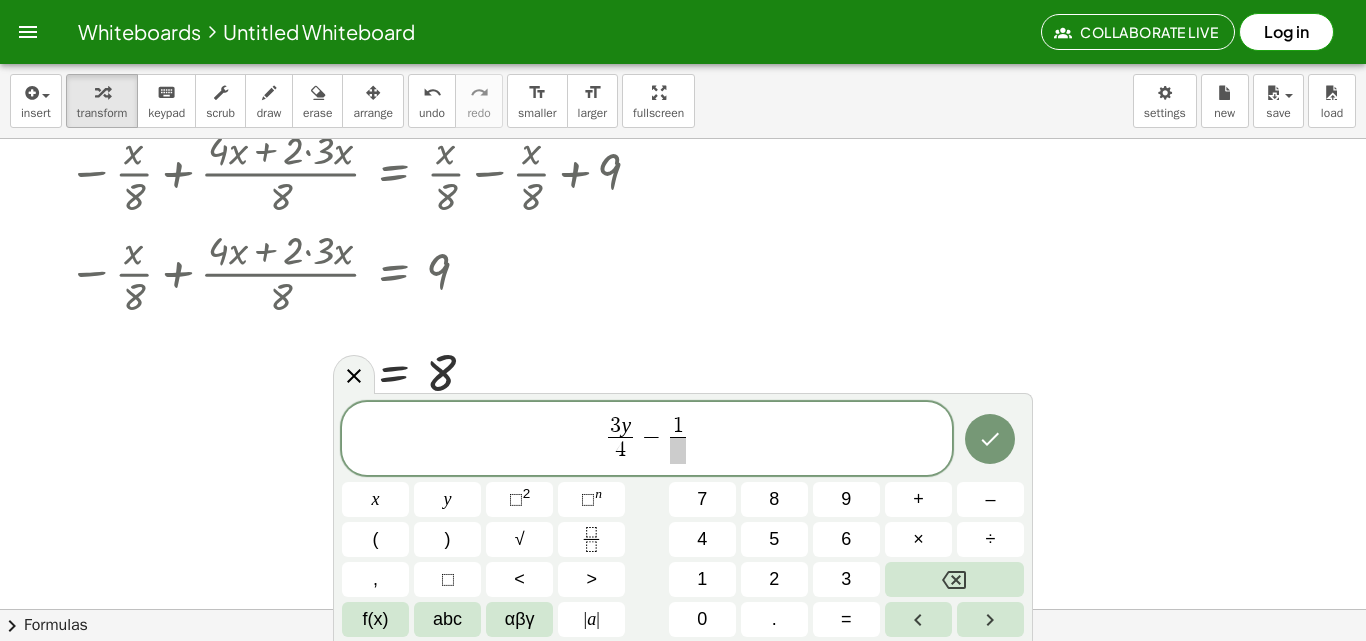 click on "1 ​ ​" at bounding box center (678, 440) 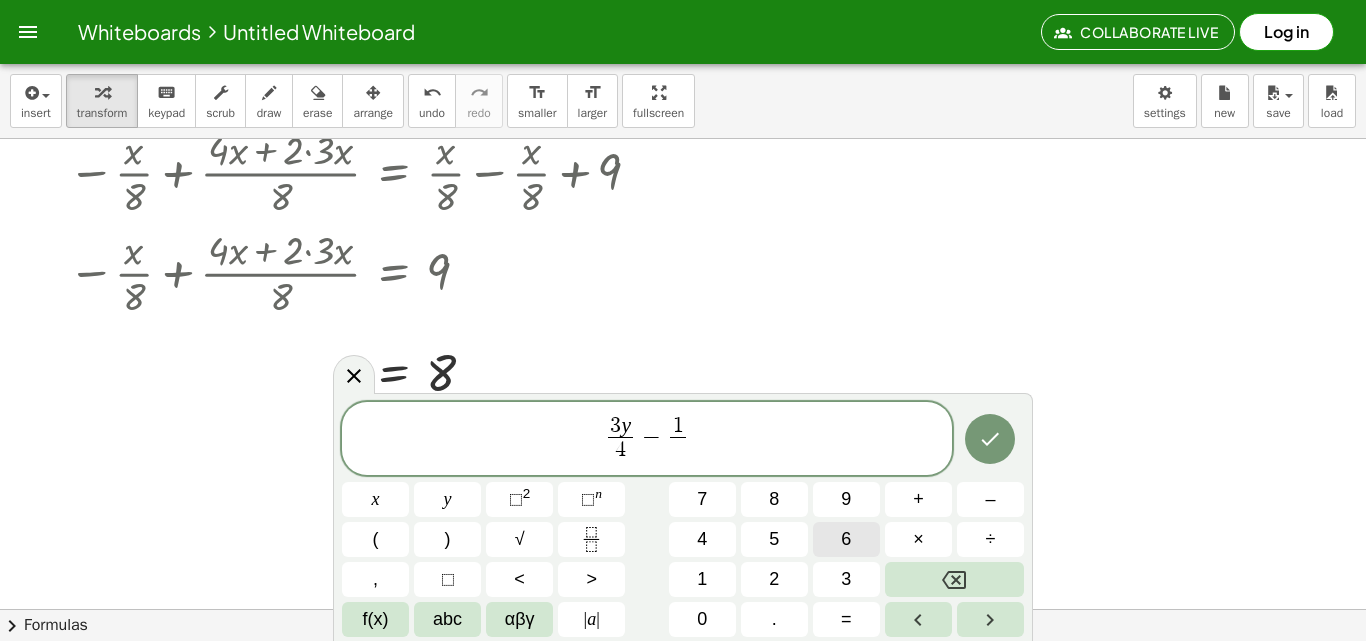 click on "6" at bounding box center [846, 539] 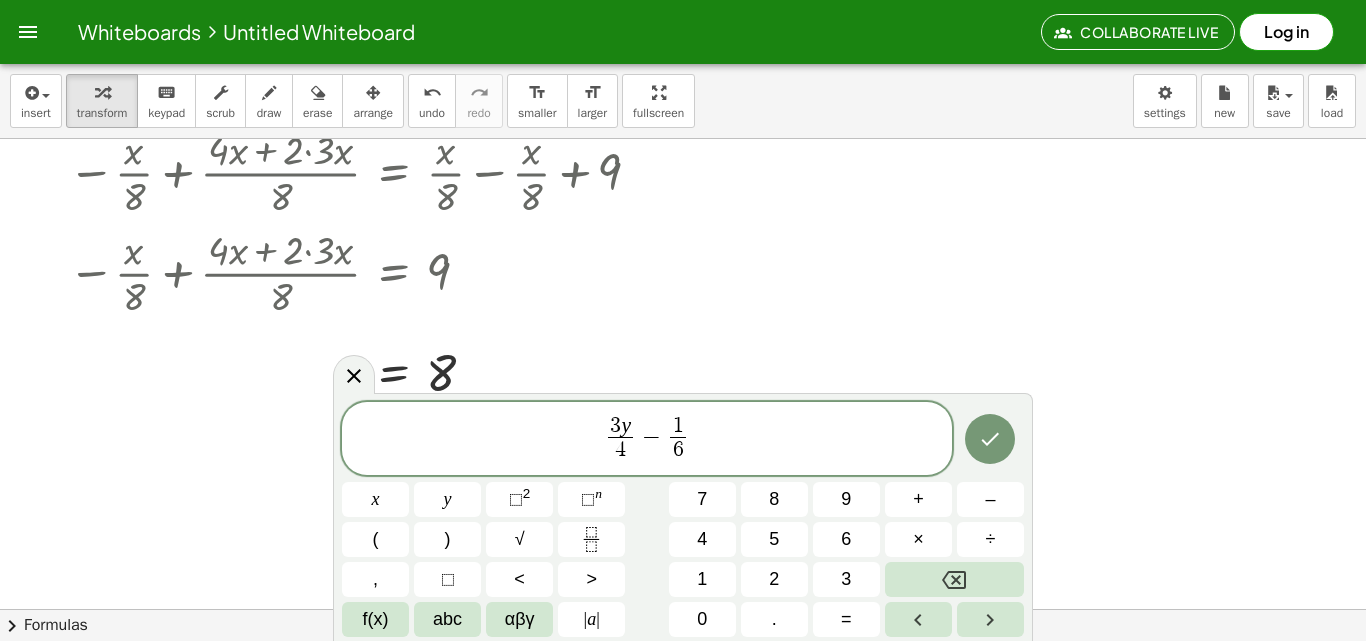 click on "3 y 4 ​ − 1 6 ​ ​" at bounding box center (647, 440) 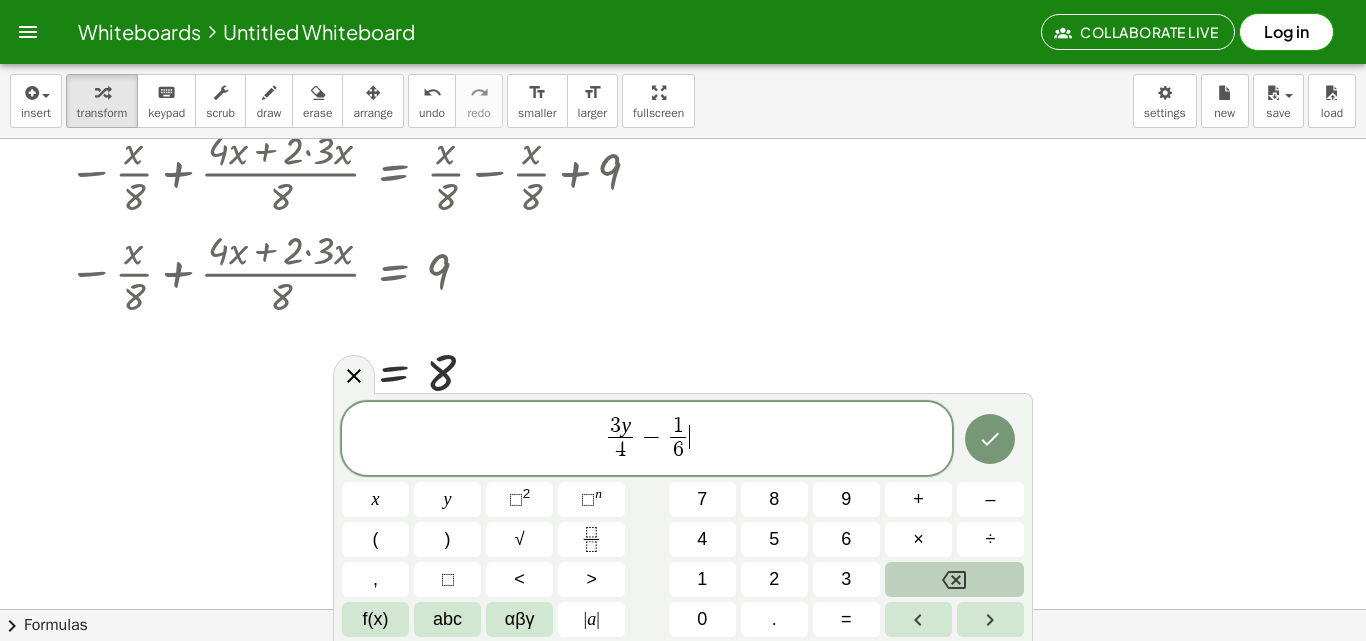 click 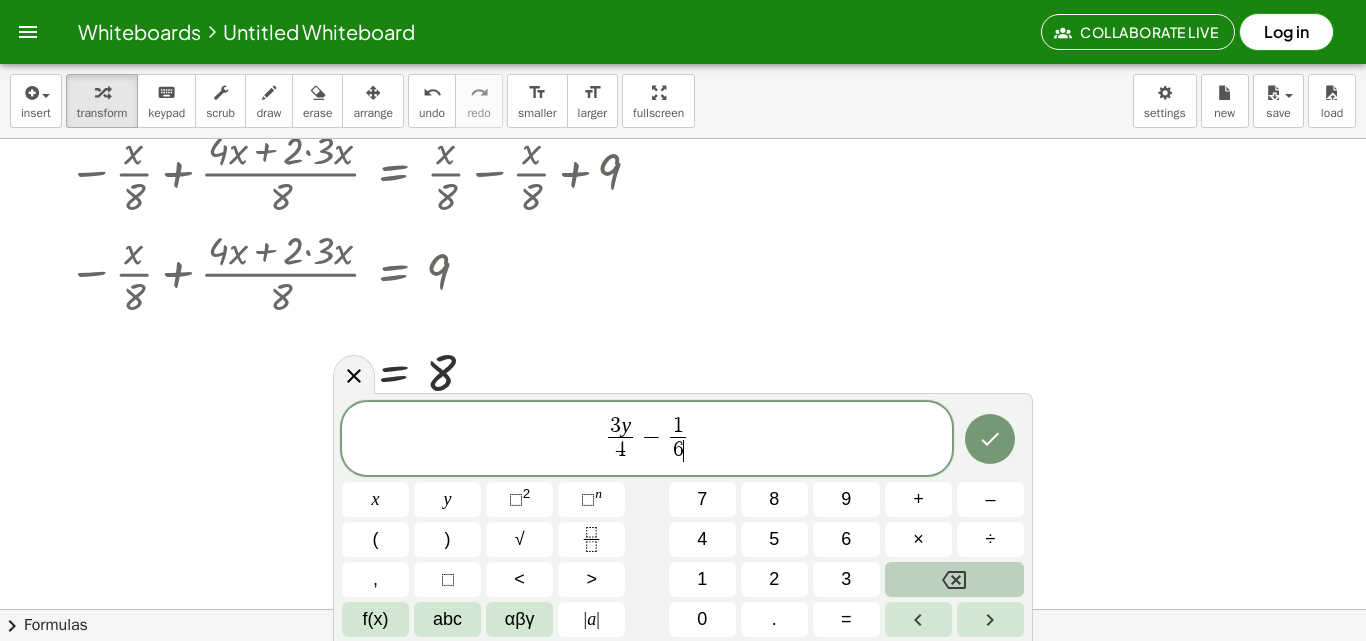 click 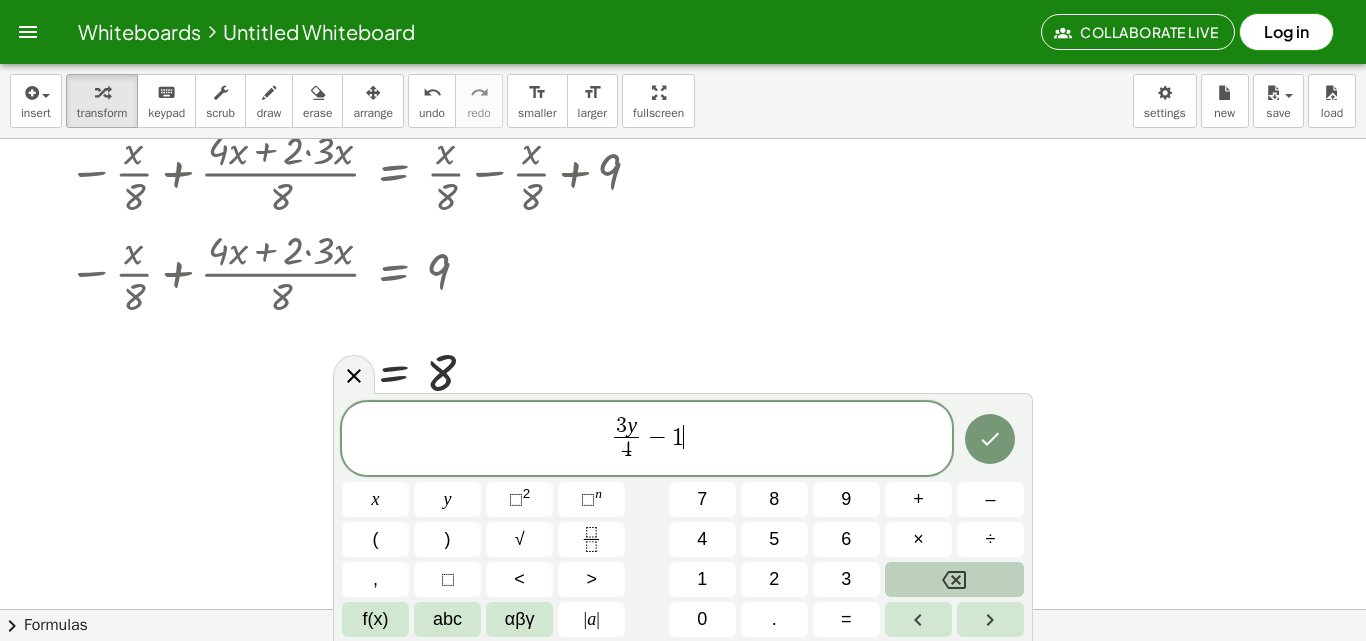 click 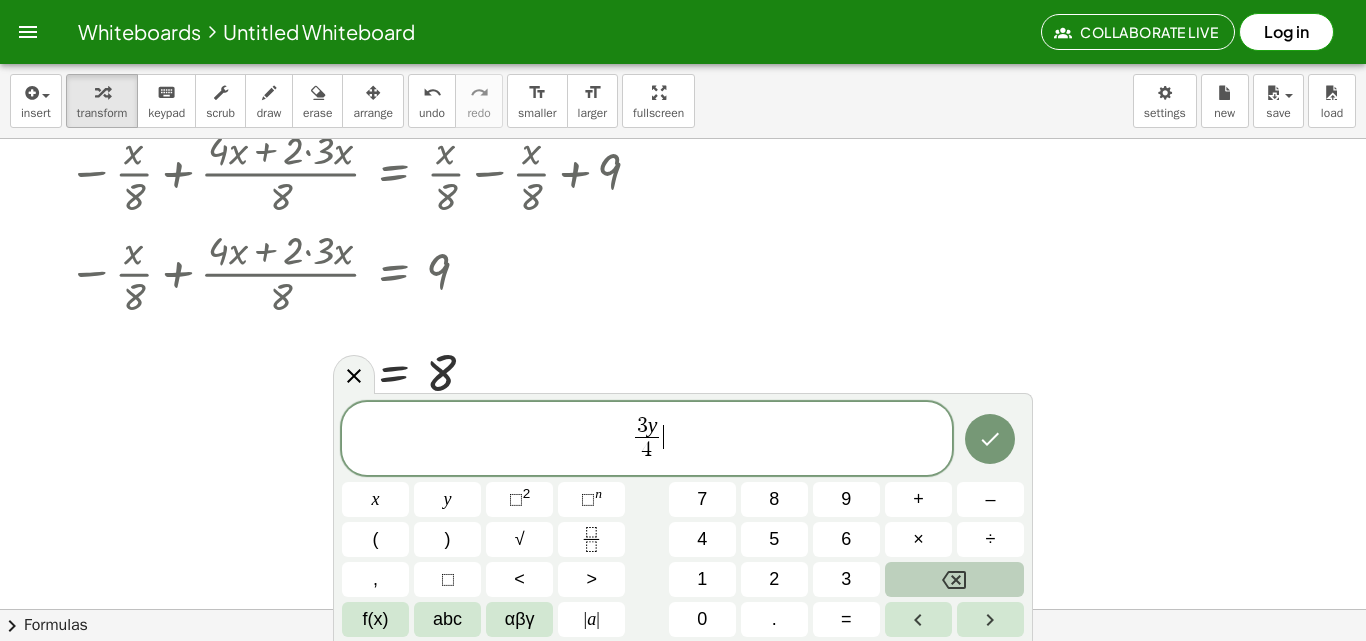 click 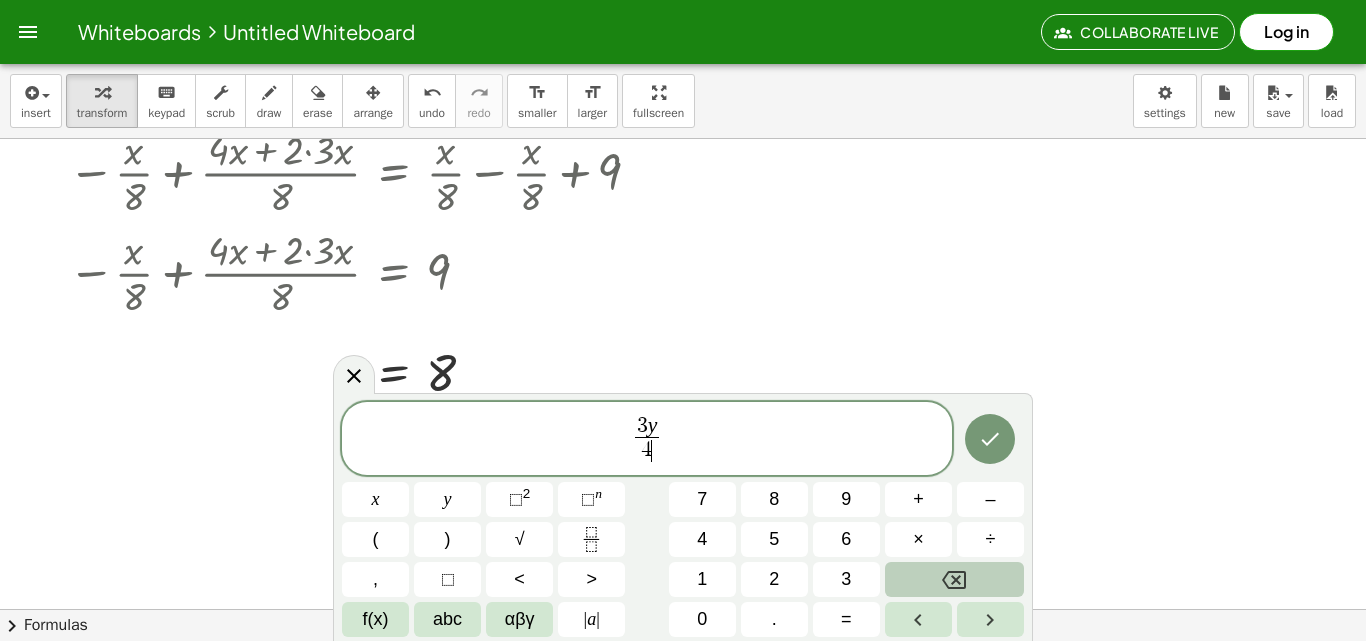 click 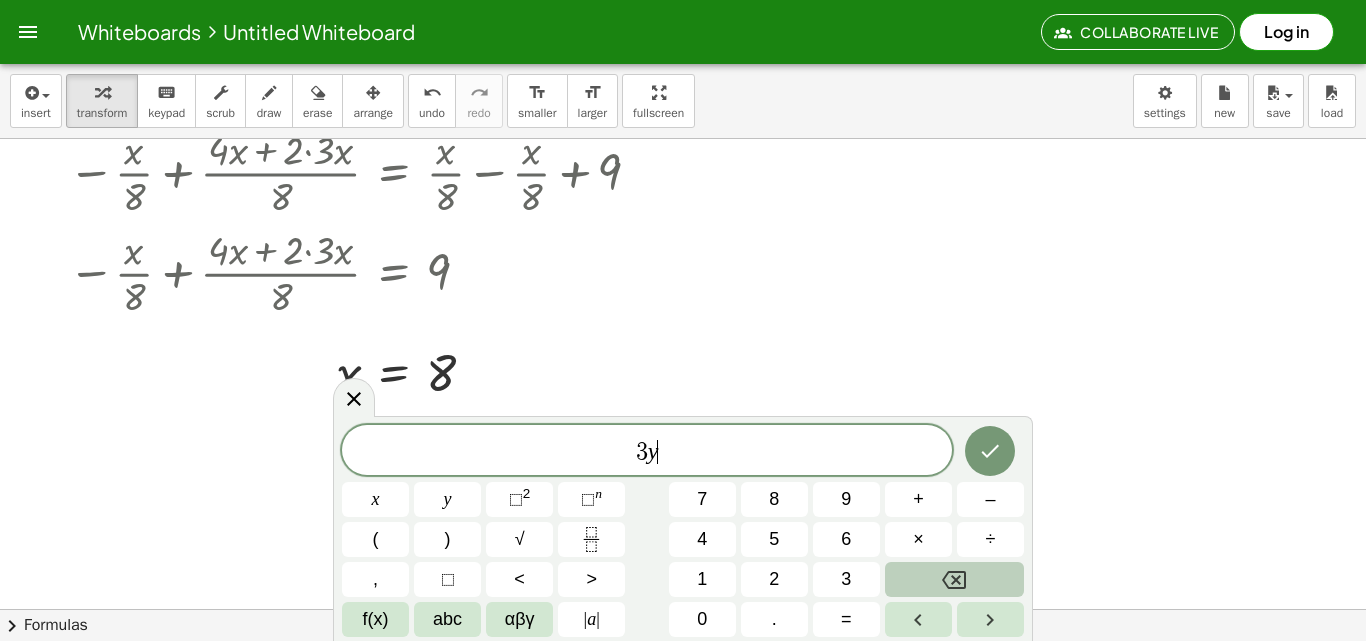 click 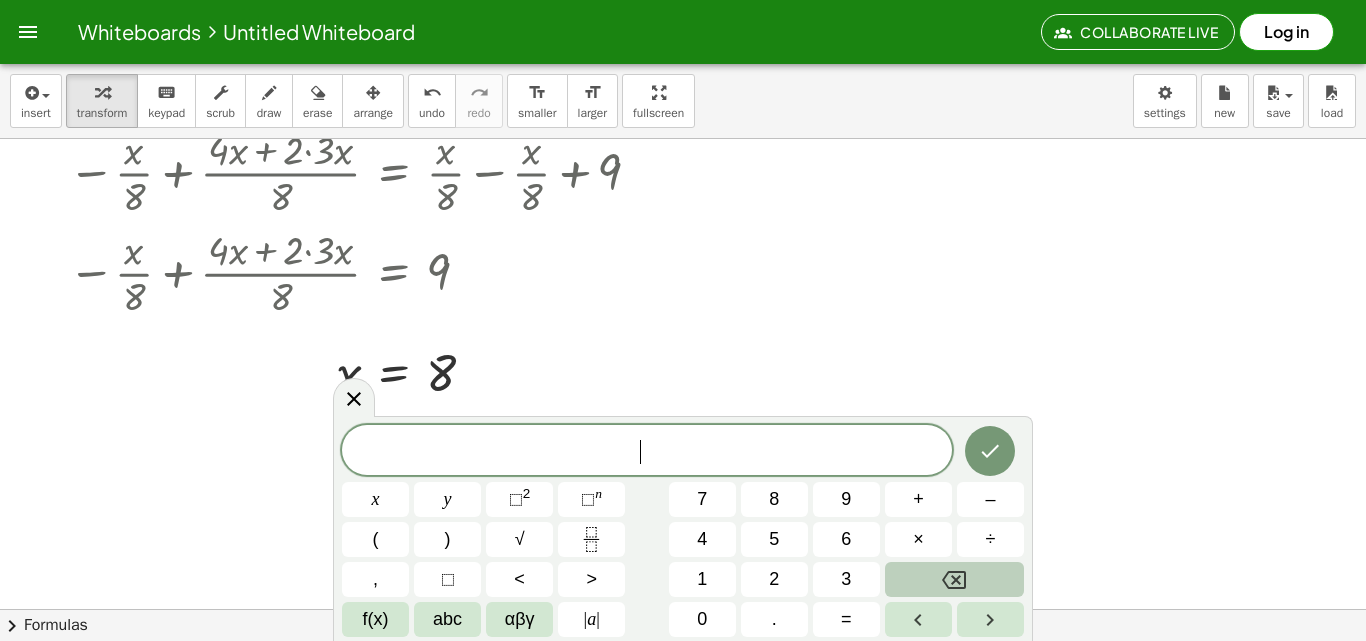 click 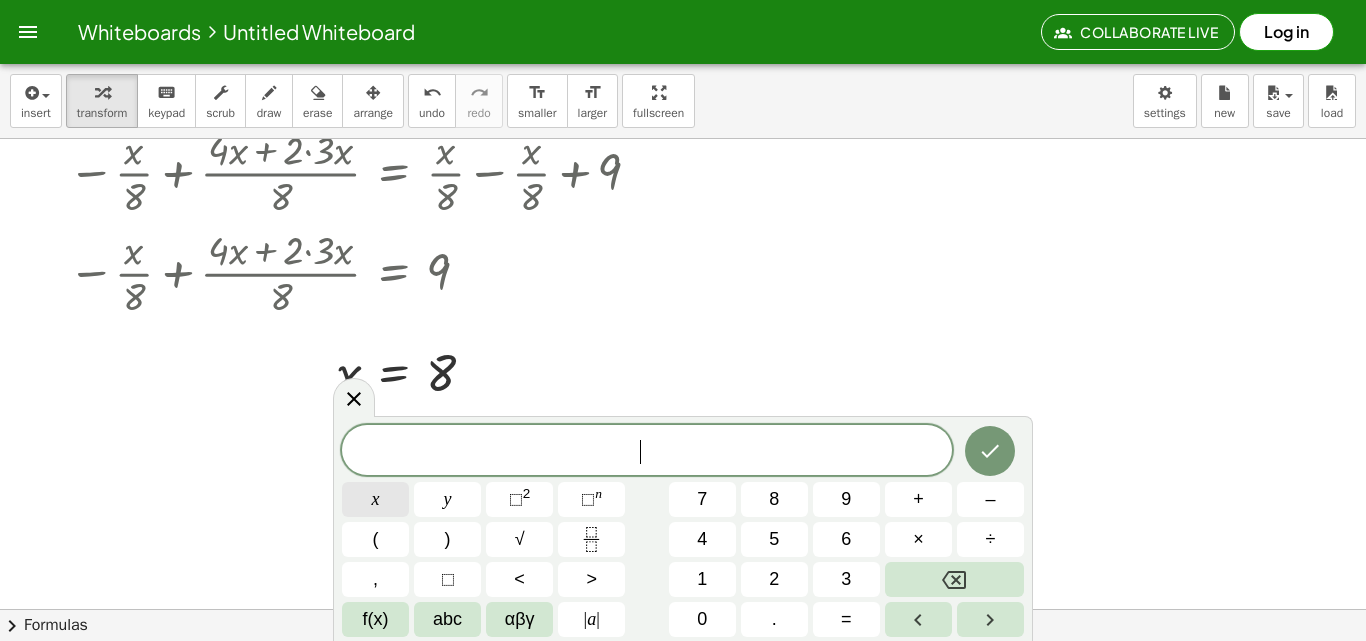 click on "x" at bounding box center (375, 499) 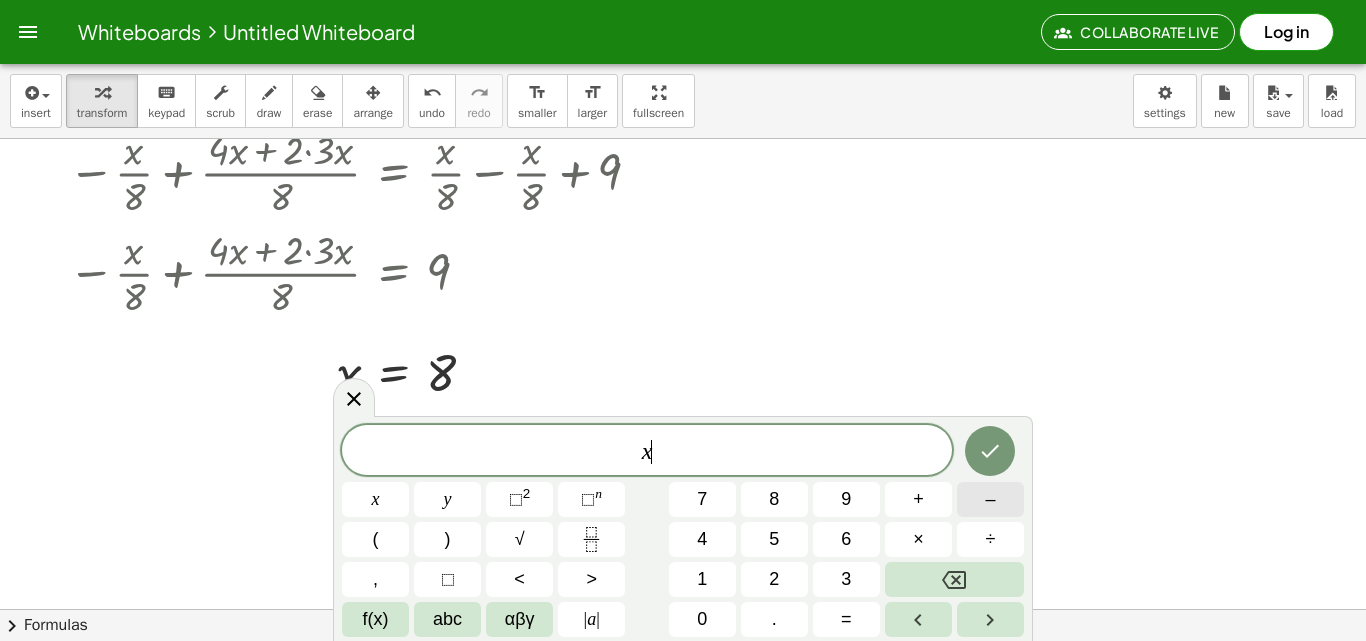 click on "–" at bounding box center (990, 499) 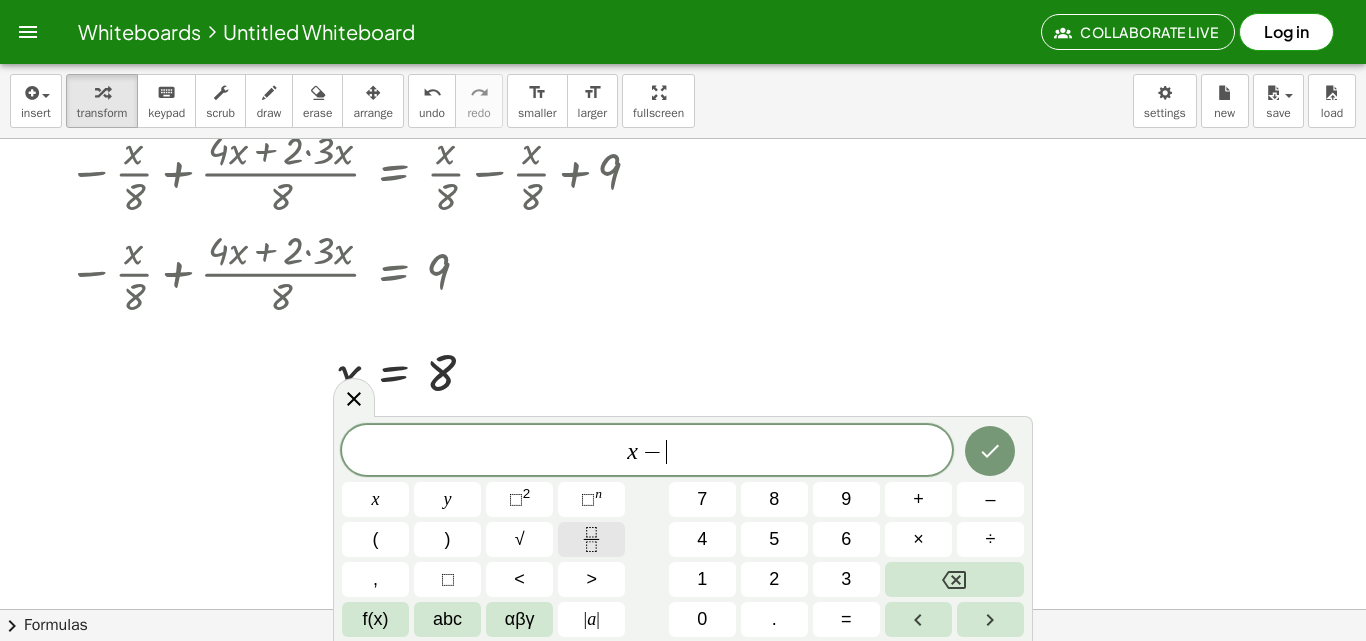 click 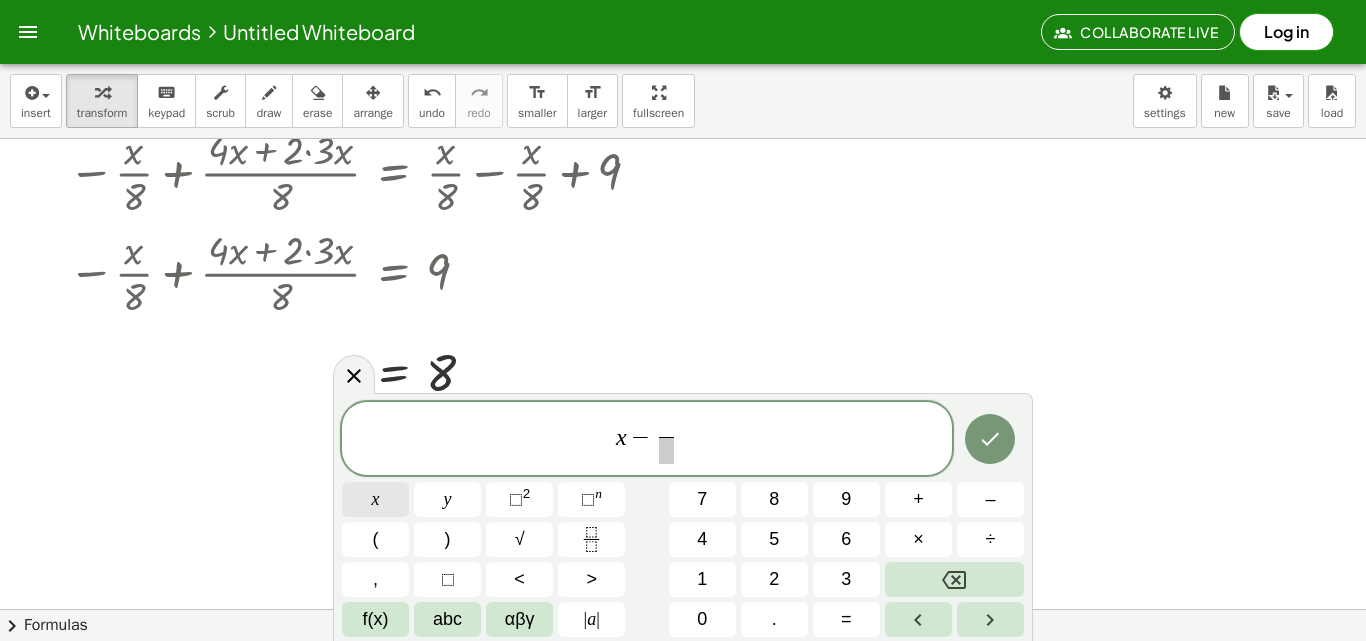 click on "x" at bounding box center [375, 499] 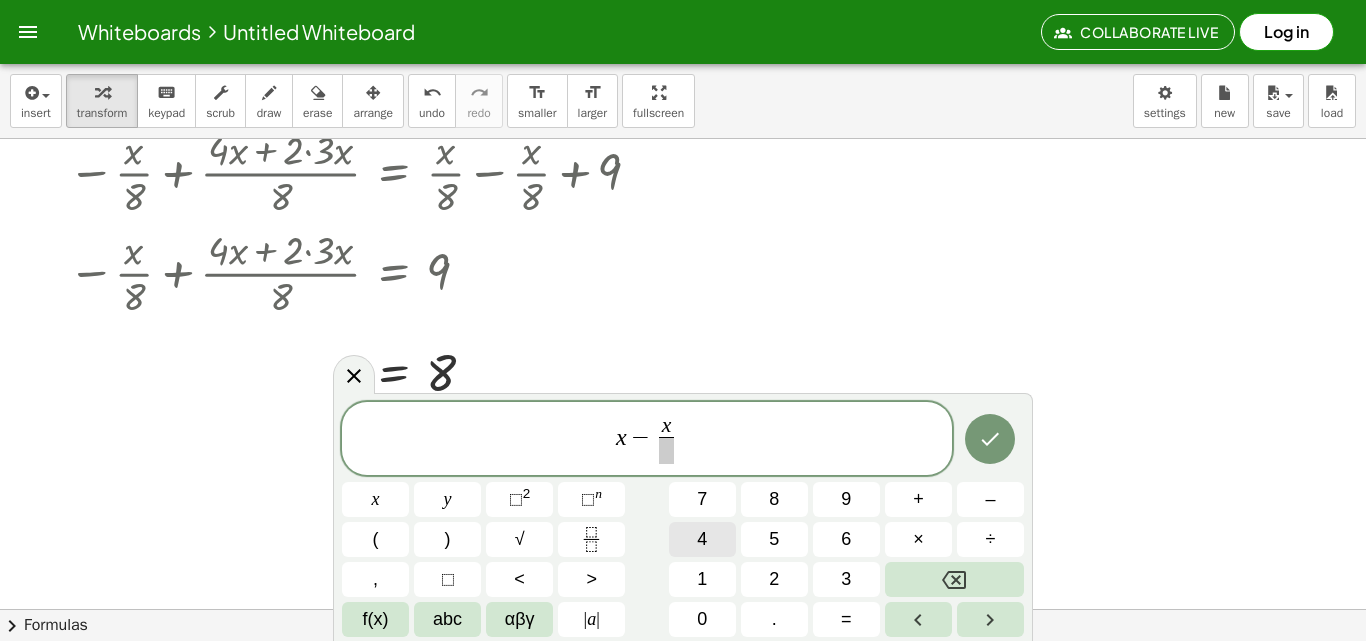 click on "x − x ​ ​ x y ⬚ 2 ⬚ n 7 8 9 + – ( ) √ 4 5 6 × ÷ , ⬚ < > 1 2 3 f(x) abc αβγ | a | 0 . =" at bounding box center [683, 520] 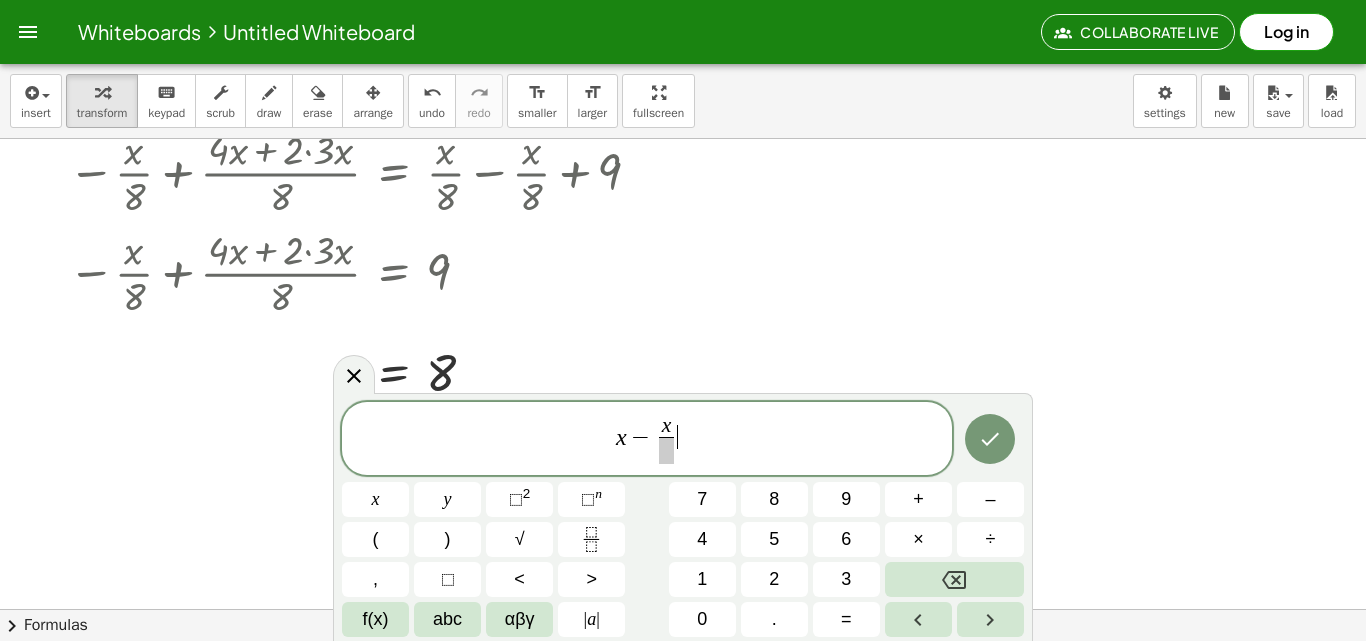 click on "x − x ​ ​" at bounding box center [647, 440] 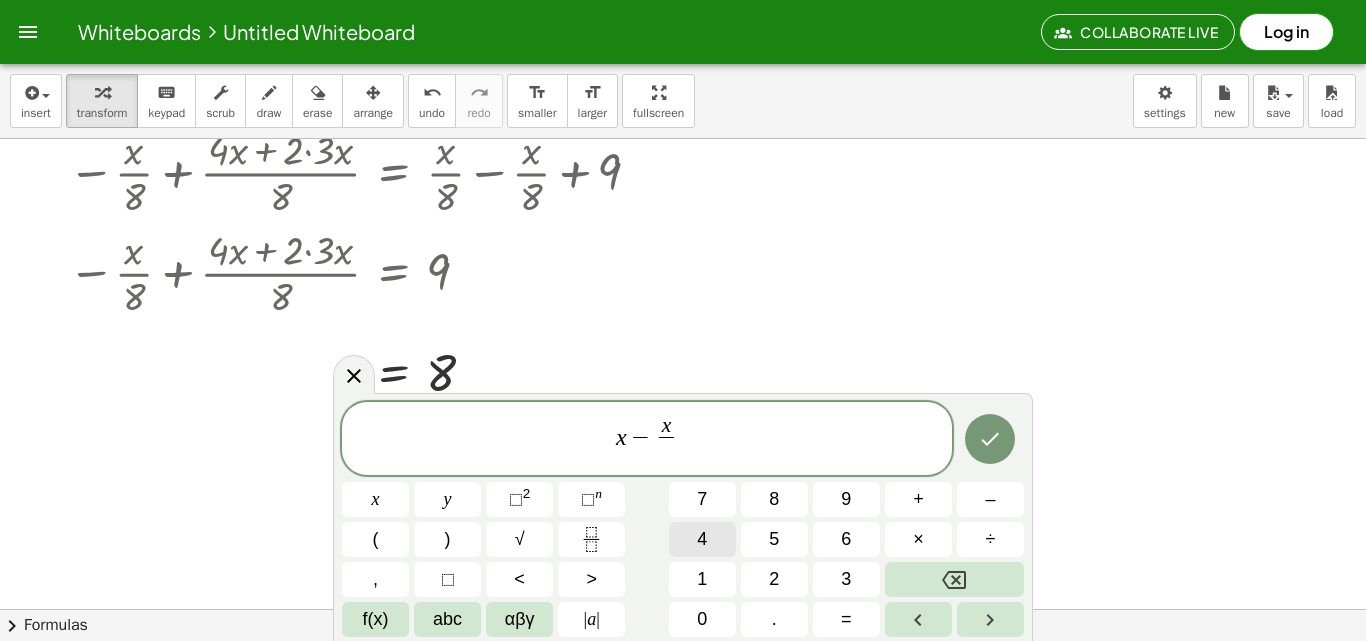 click on "4" at bounding box center (702, 539) 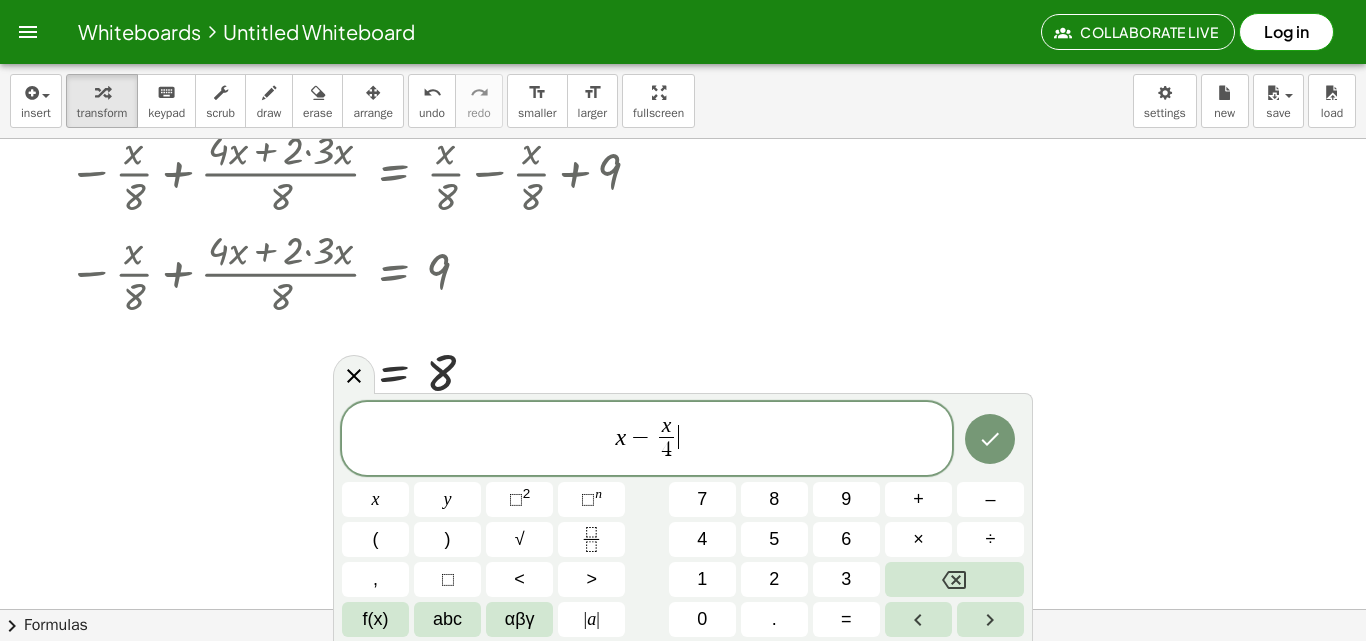 drag, startPoint x: 736, startPoint y: 429, endPoint x: 730, endPoint y: 475, distance: 46.389652 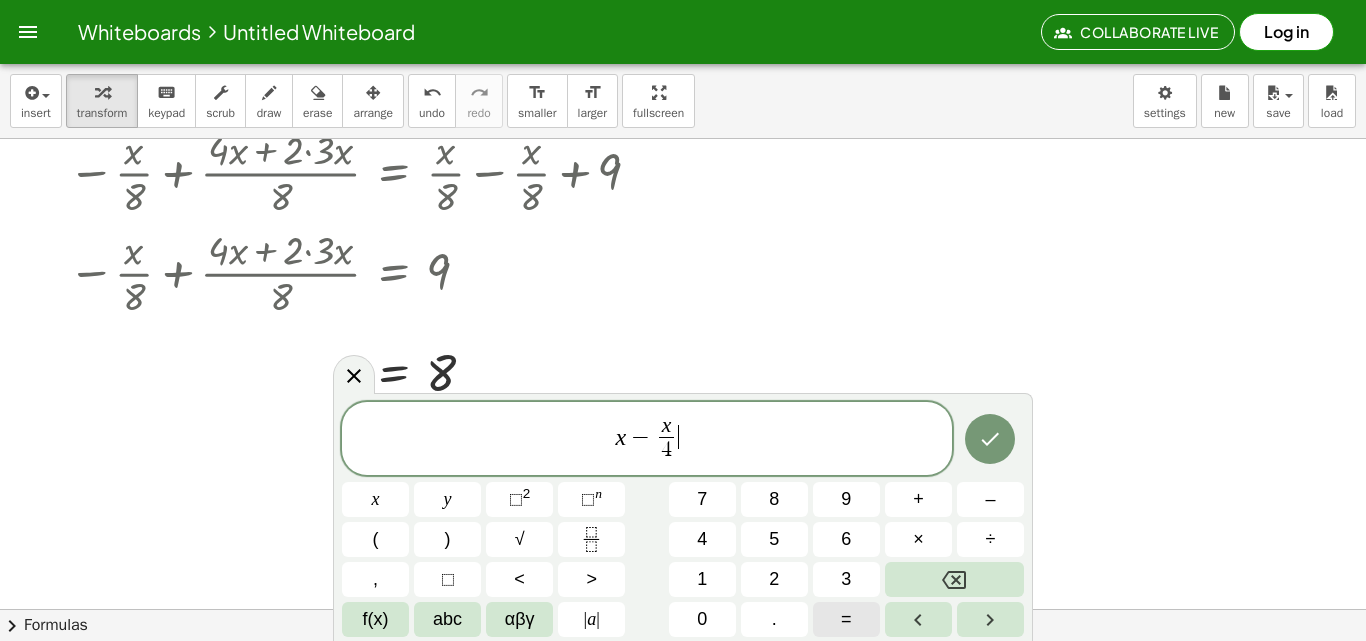 click on "=" at bounding box center [846, 619] 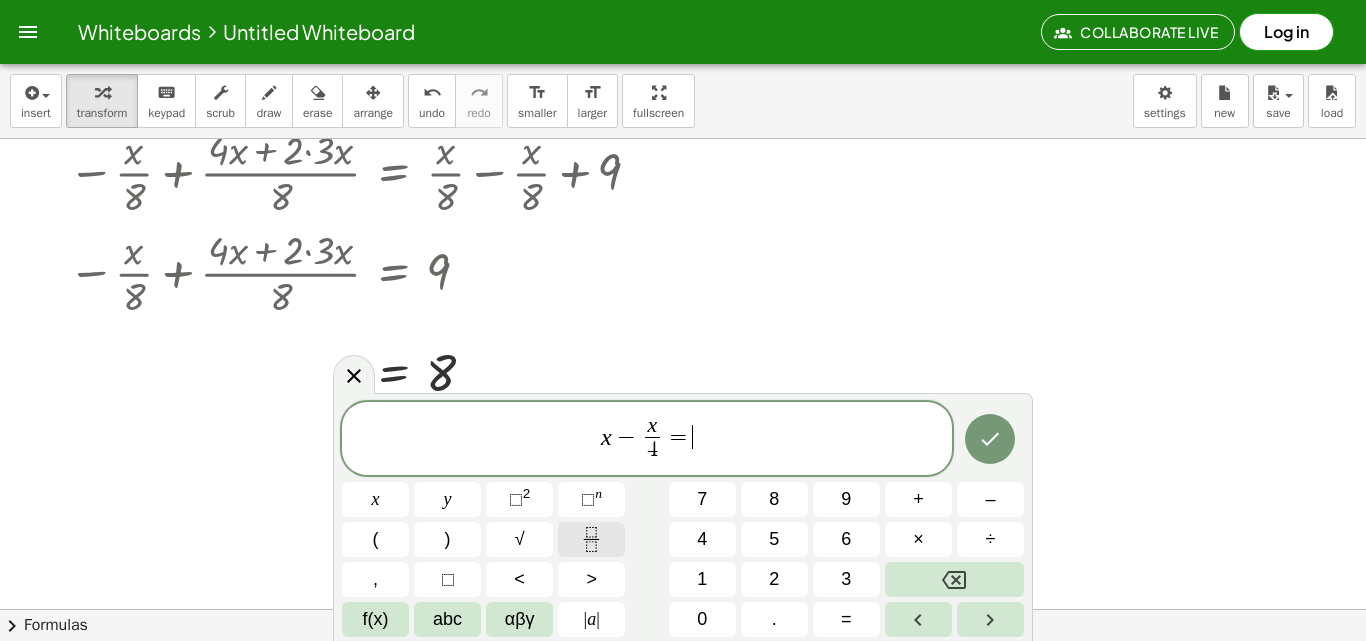 click 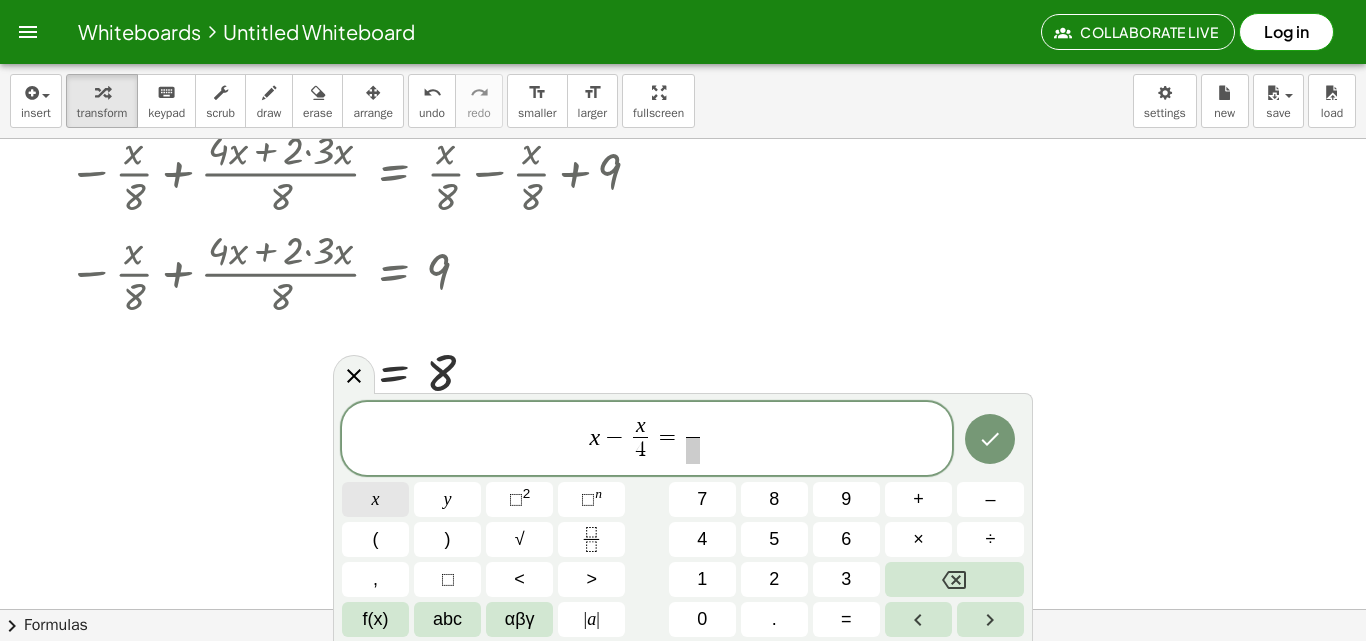 click on "x" at bounding box center (375, 499) 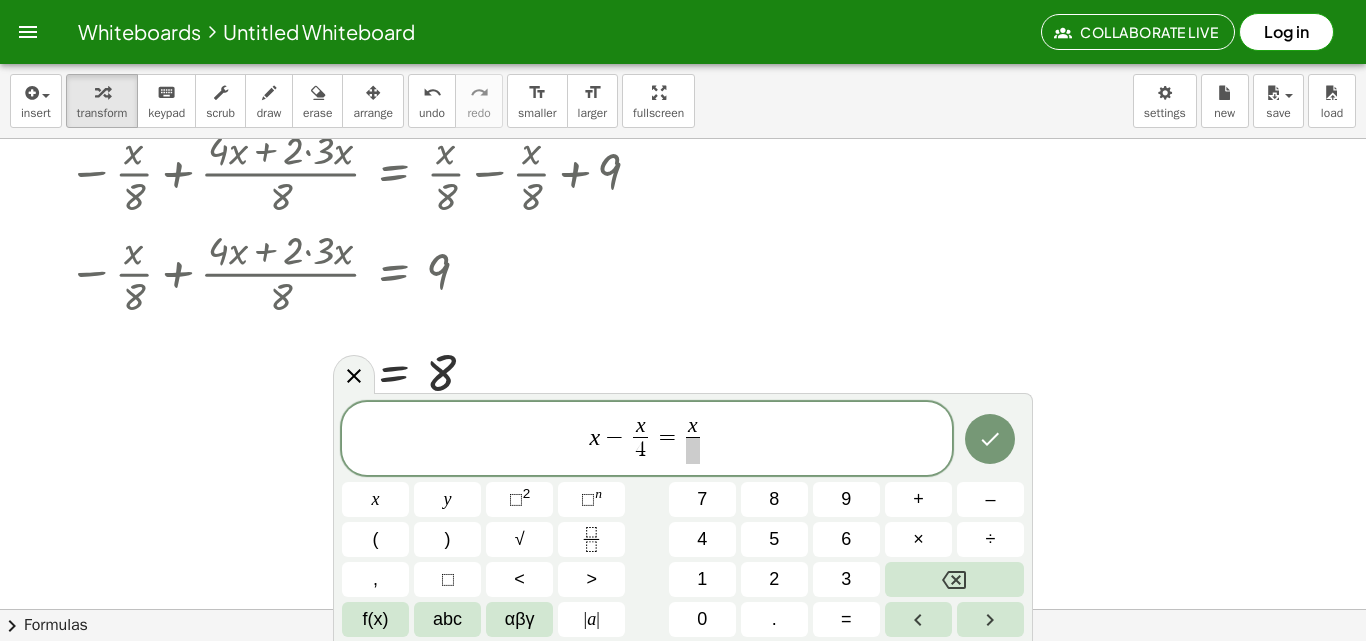 click at bounding box center [693, 450] 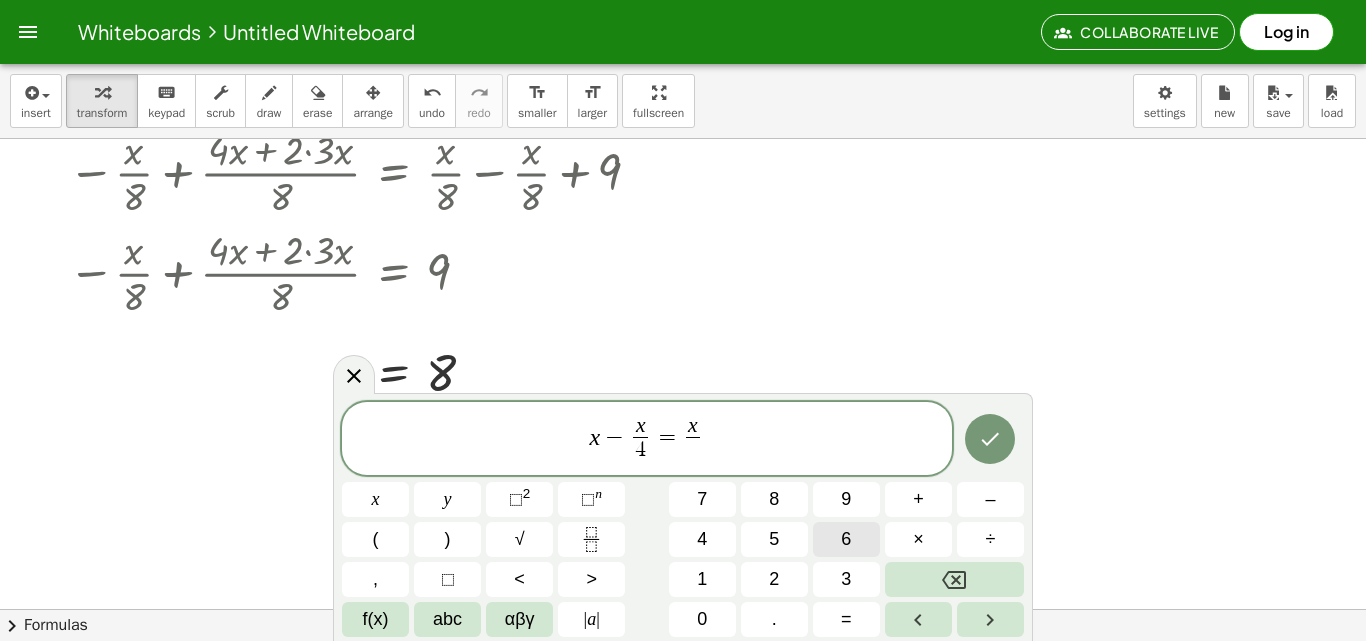 click on "6" at bounding box center (846, 539) 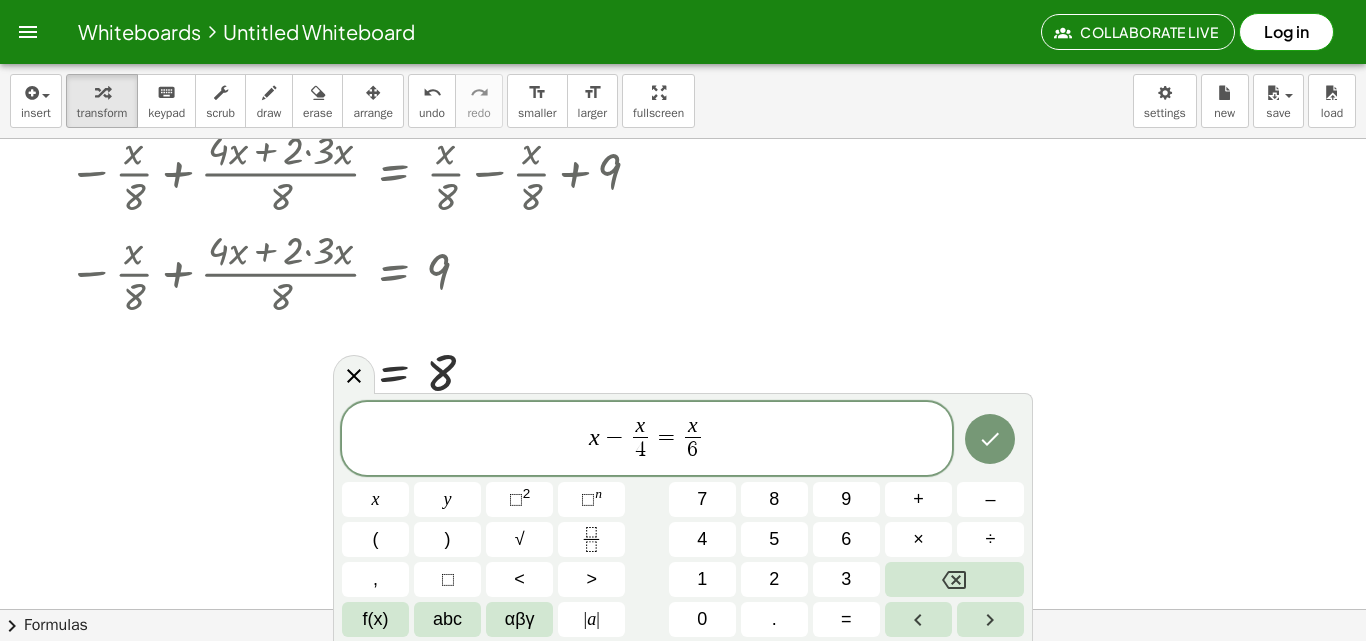click on "x − x 4 ​ = x 6 ​ ​ x y ⬚ 2 ⬚ n 7 8 9 + – ( ) √ 4 5 6 × ÷ , ⬚ < > 1 2 3 f(x) abc αβγ | a | 0 . =" at bounding box center [683, 517] 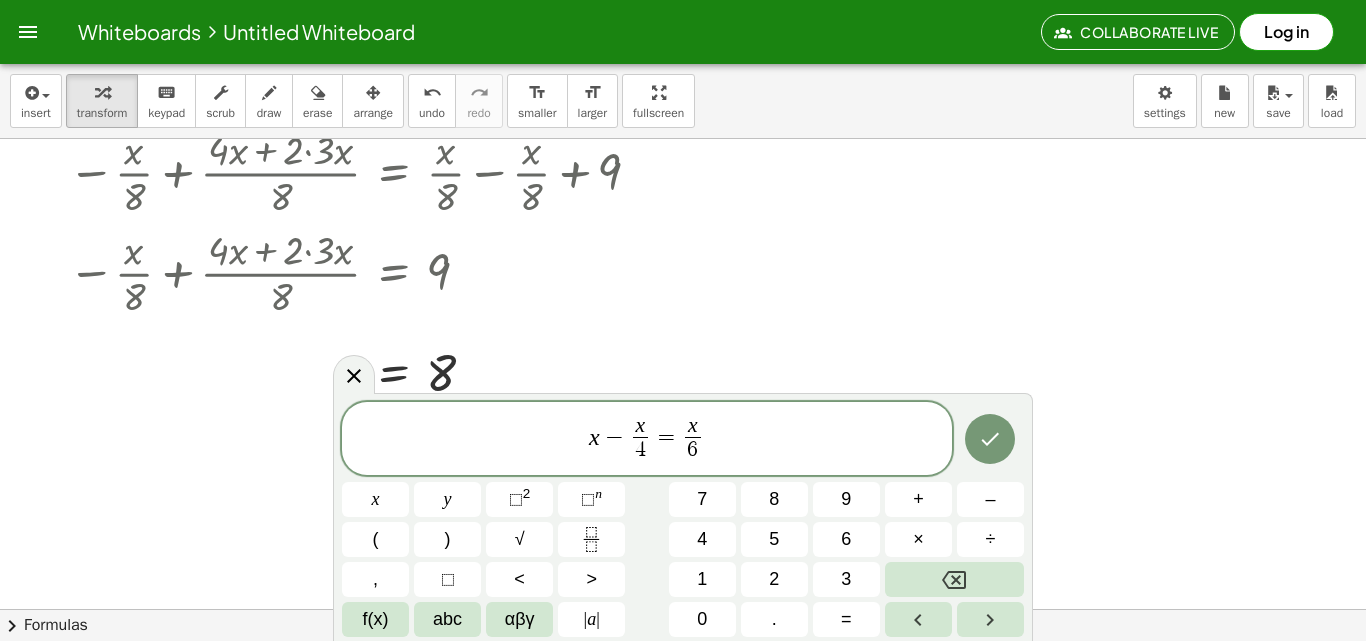 drag, startPoint x: 731, startPoint y: 436, endPoint x: 486, endPoint y: 219, distance: 327.28275 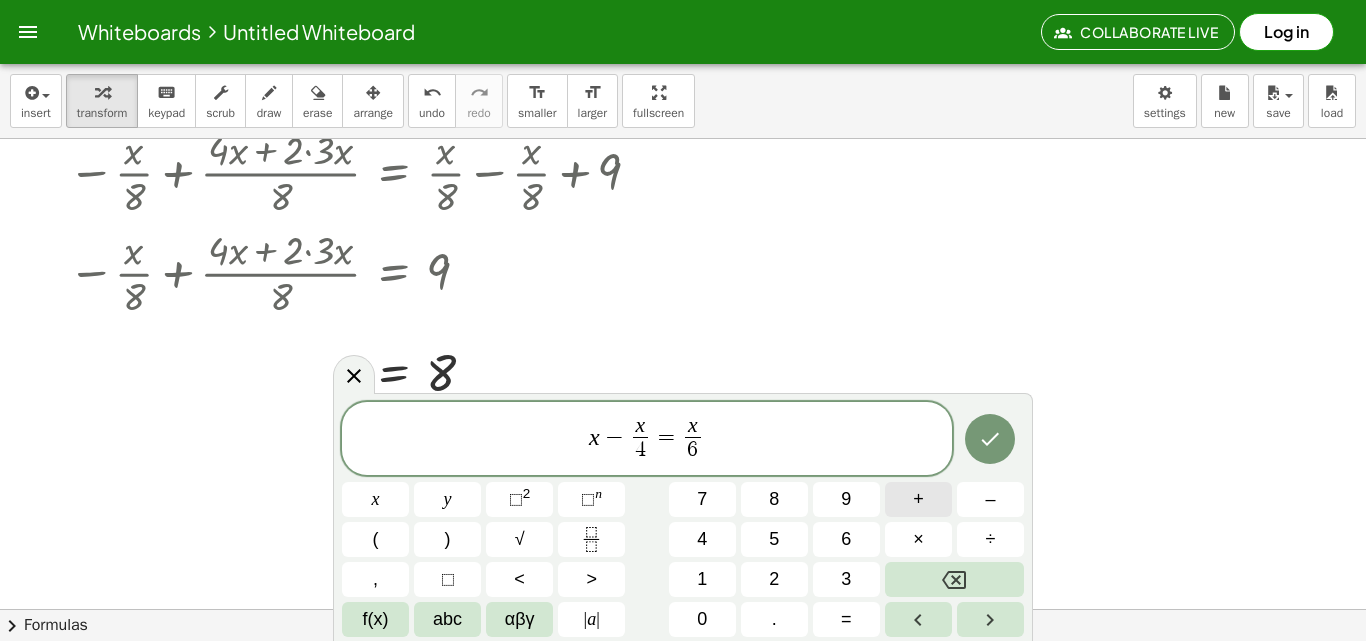 click on "+" at bounding box center (918, 499) 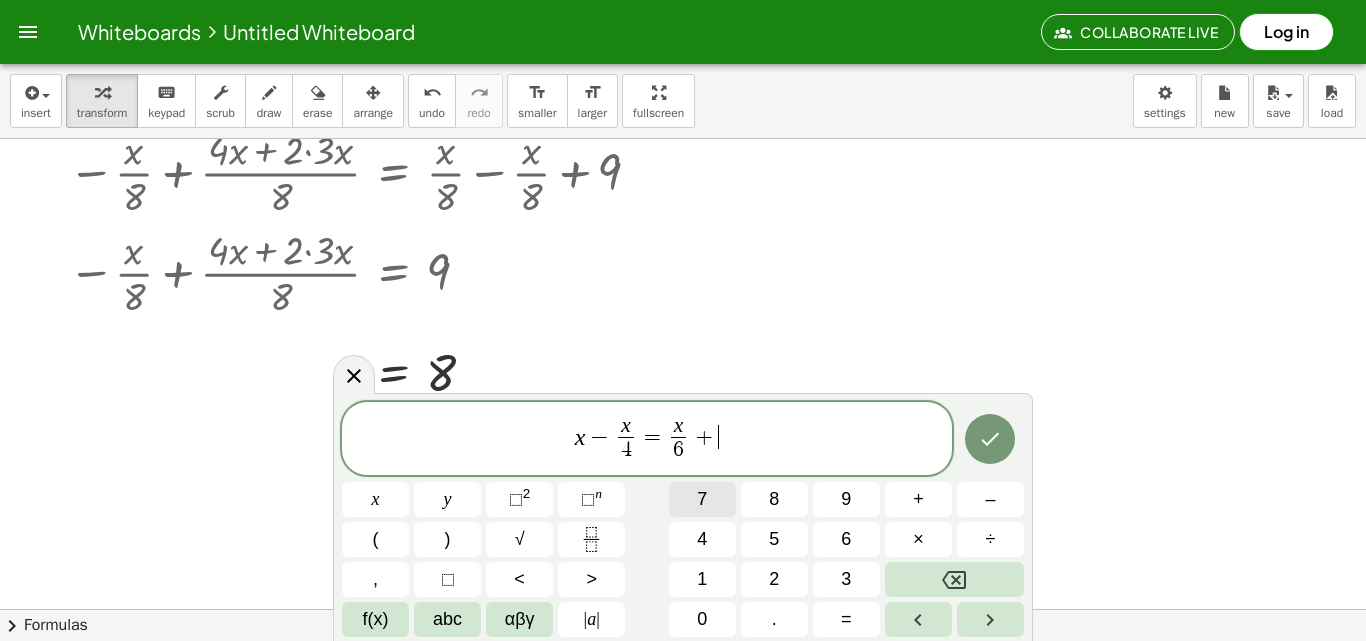 click on "7" at bounding box center (702, 499) 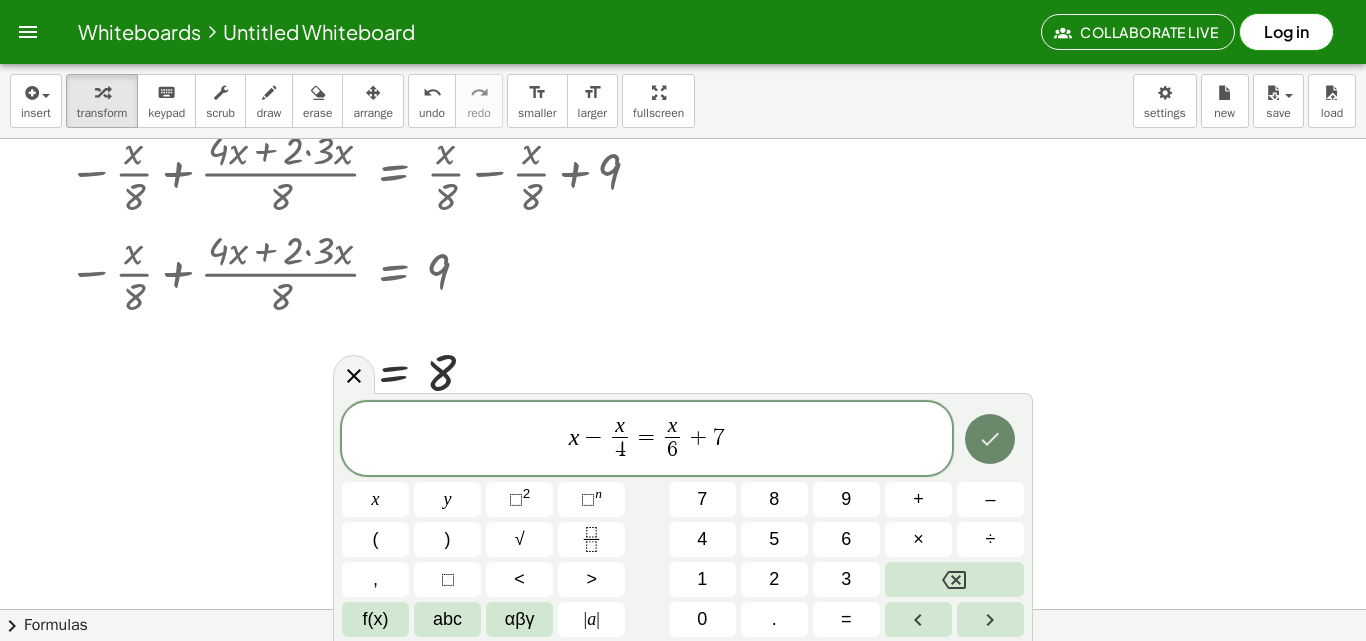 click at bounding box center (990, 439) 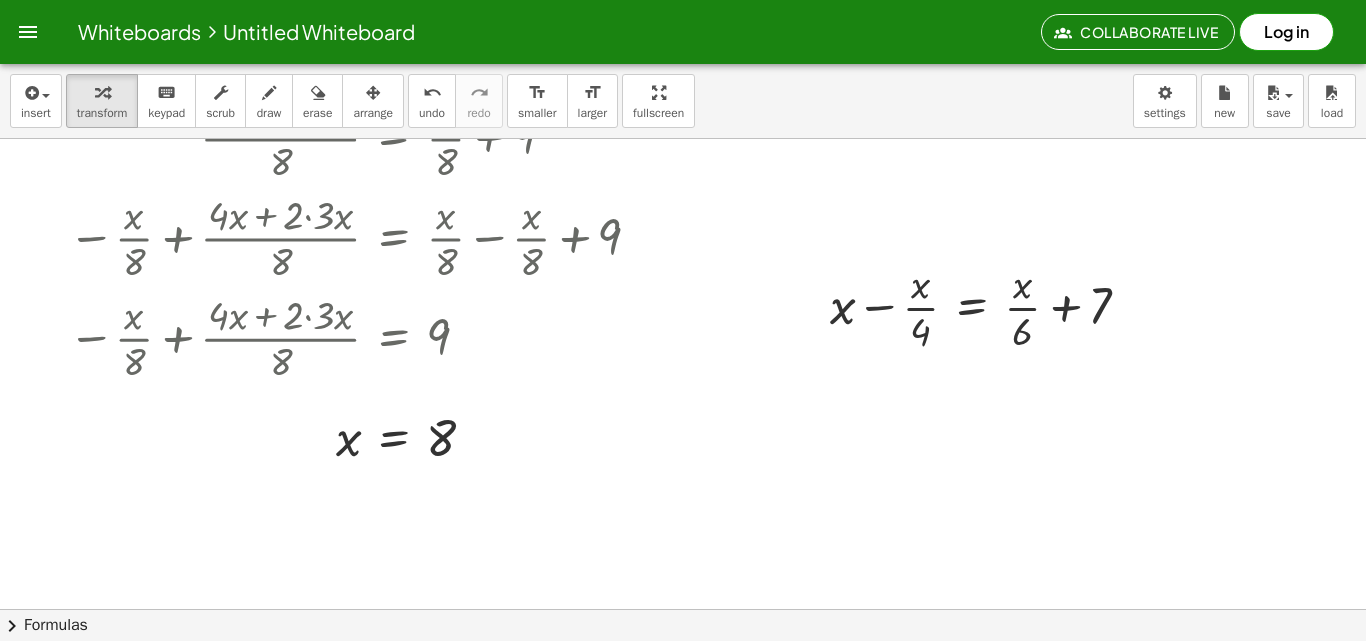 scroll, scrollTop: 370, scrollLeft: 0, axis: vertical 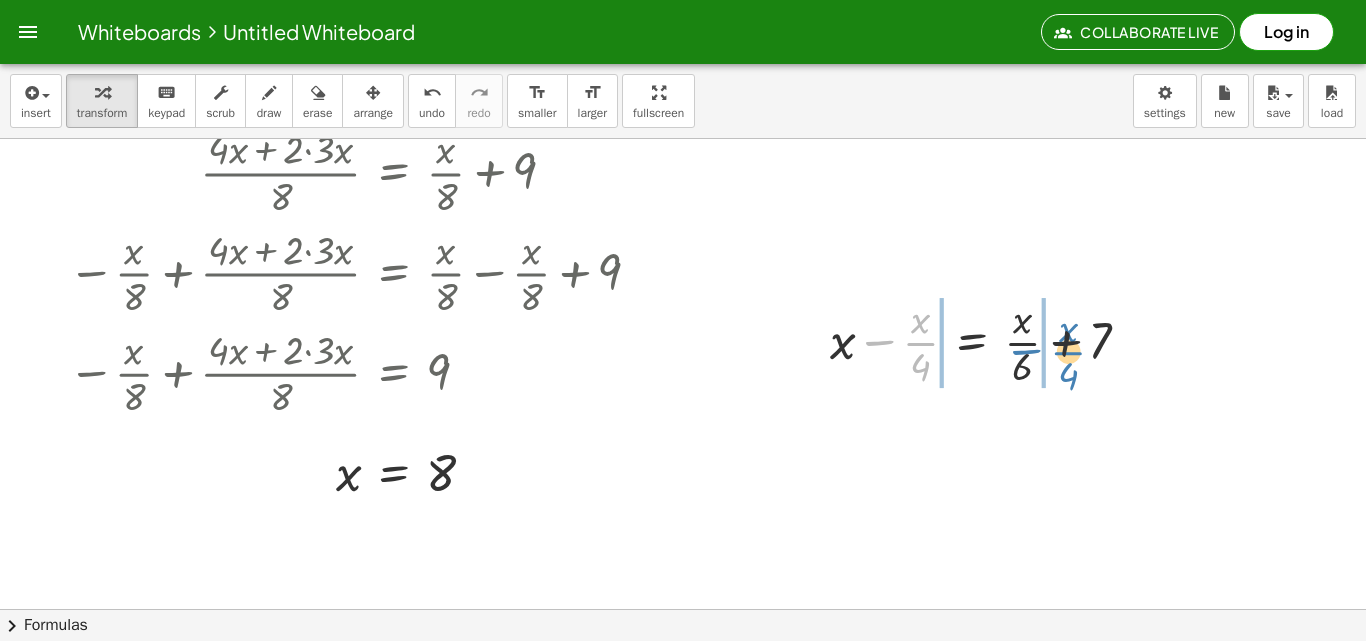 drag, startPoint x: 884, startPoint y: 344, endPoint x: 1034, endPoint y: 355, distance: 150.40279 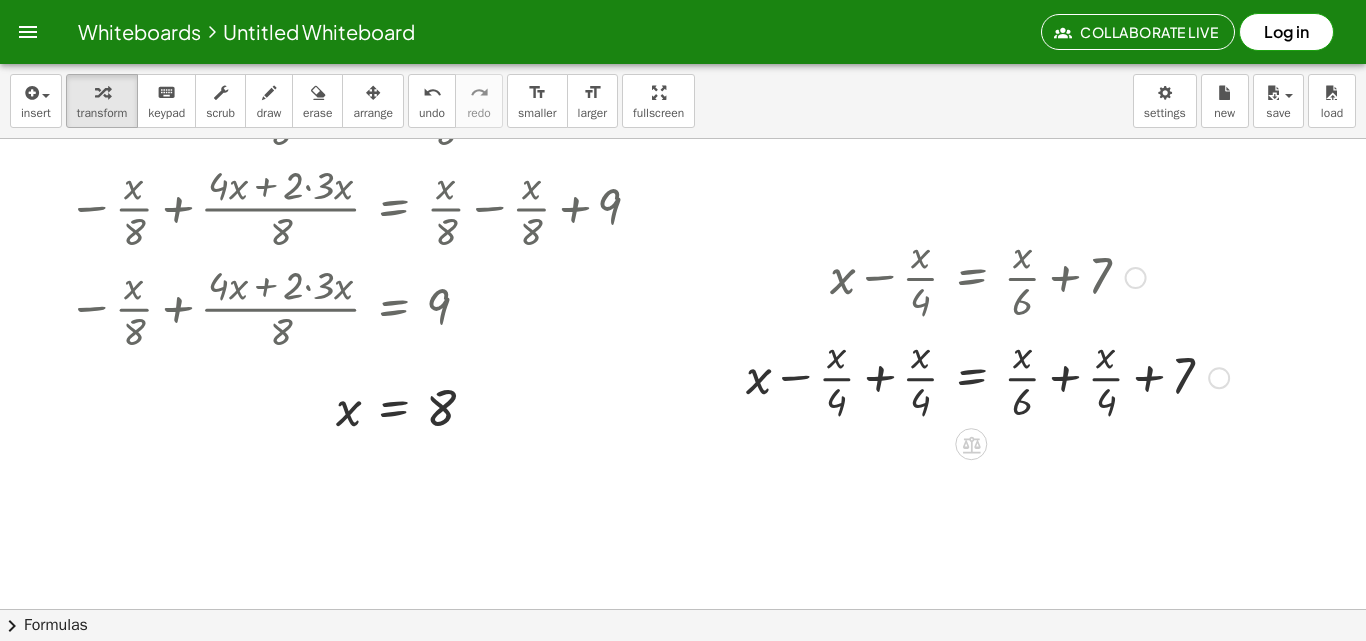 scroll, scrollTop: 470, scrollLeft: 0, axis: vertical 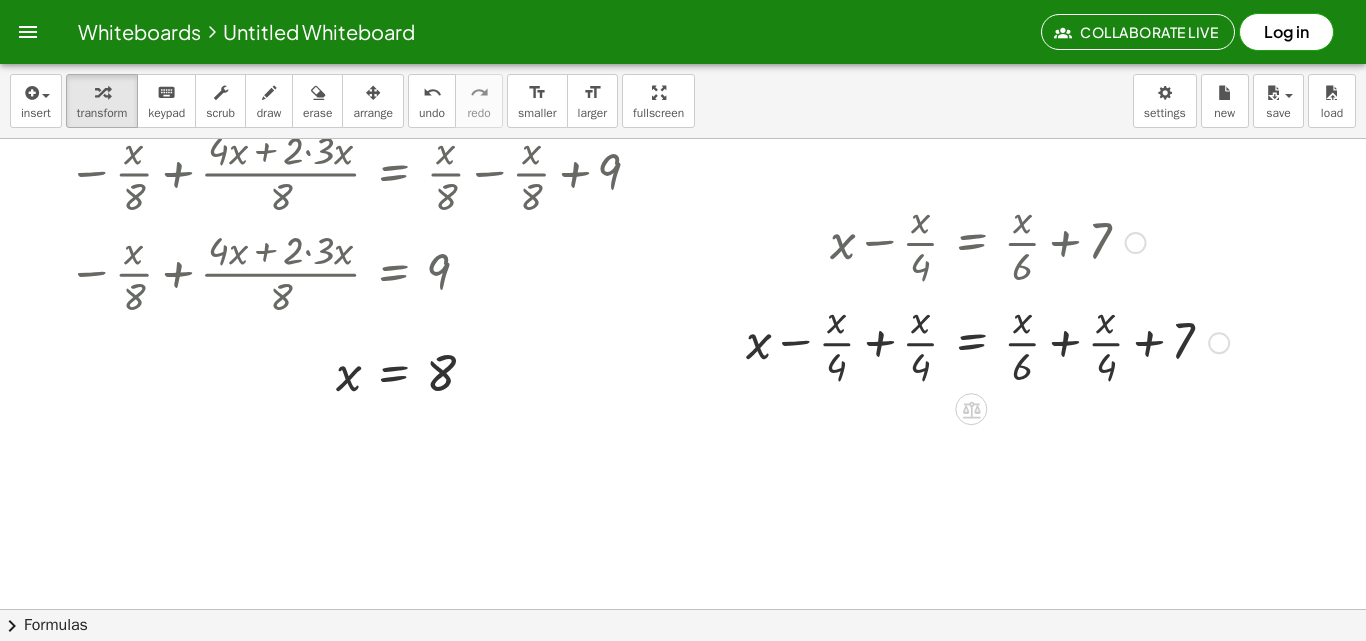 drag, startPoint x: 883, startPoint y: 345, endPoint x: 961, endPoint y: 333, distance: 78.91768 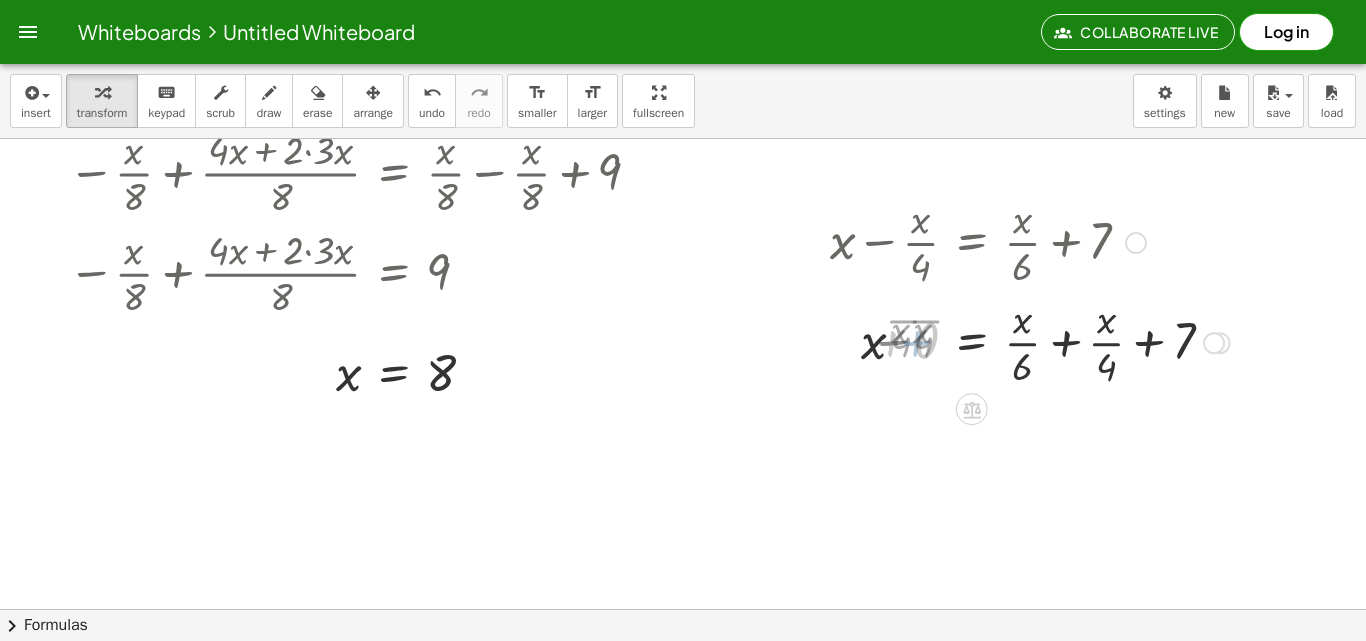 drag, startPoint x: 1074, startPoint y: 333, endPoint x: 1052, endPoint y: 346, distance: 25.553865 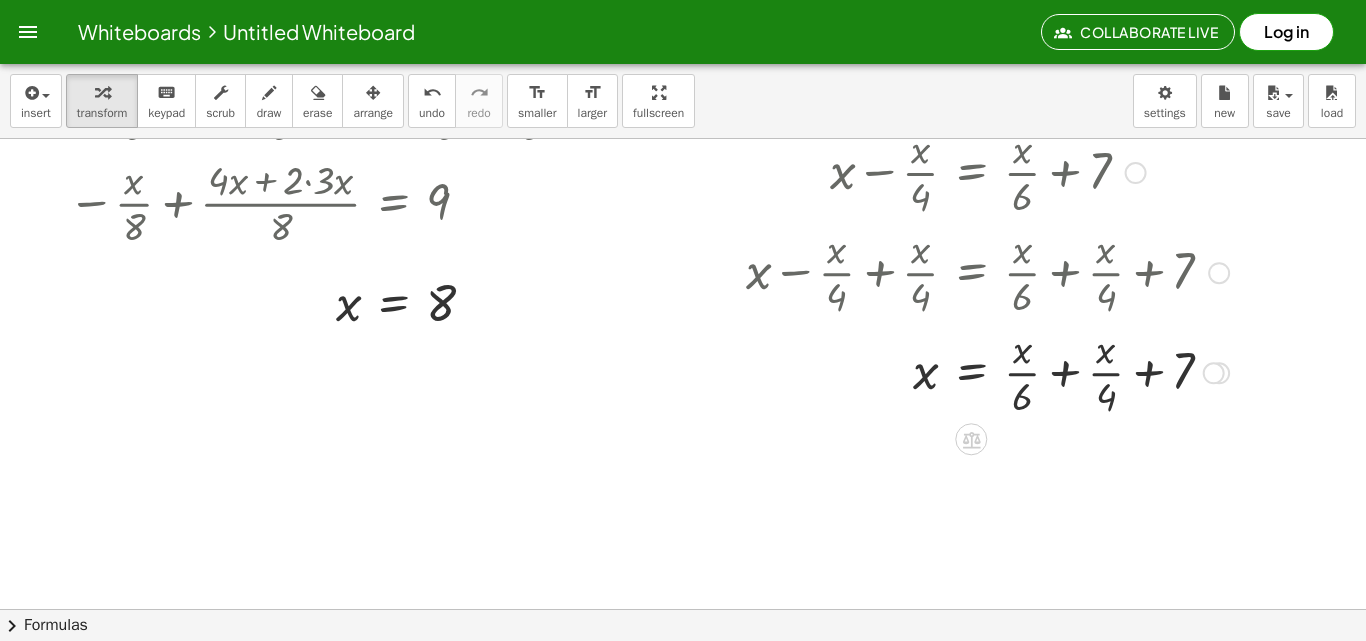 scroll, scrollTop: 570, scrollLeft: 0, axis: vertical 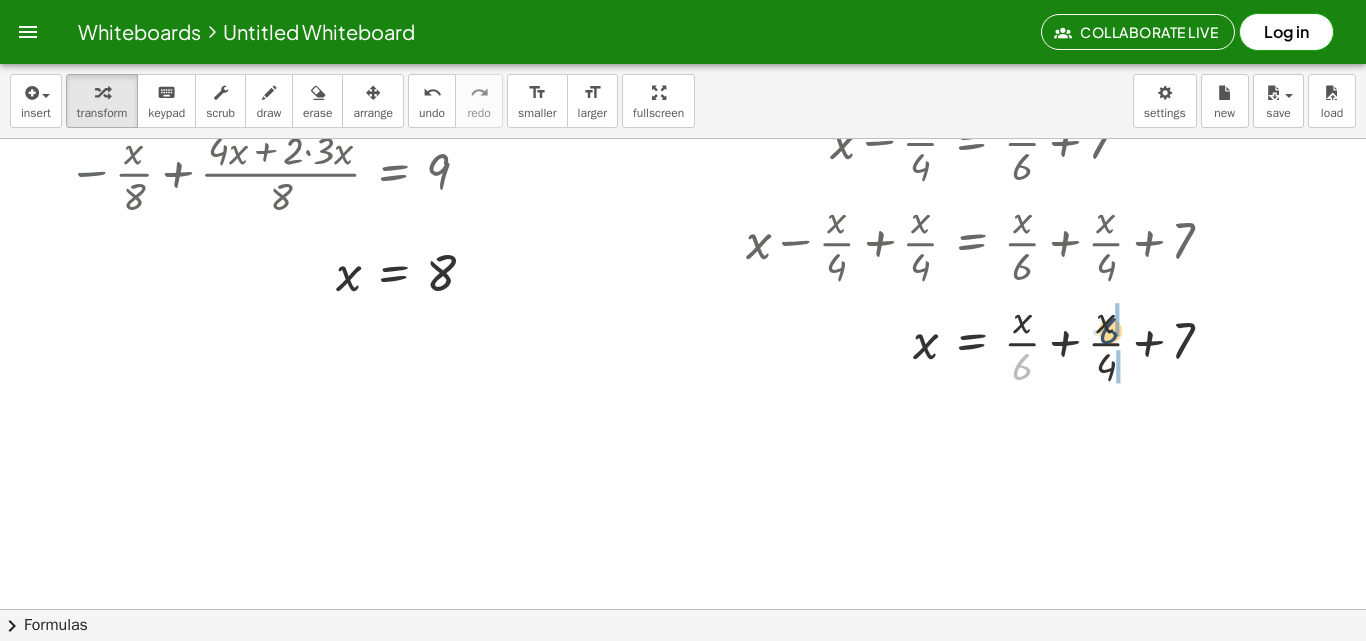 drag, startPoint x: 1025, startPoint y: 367, endPoint x: 1113, endPoint y: 330, distance: 95.462036 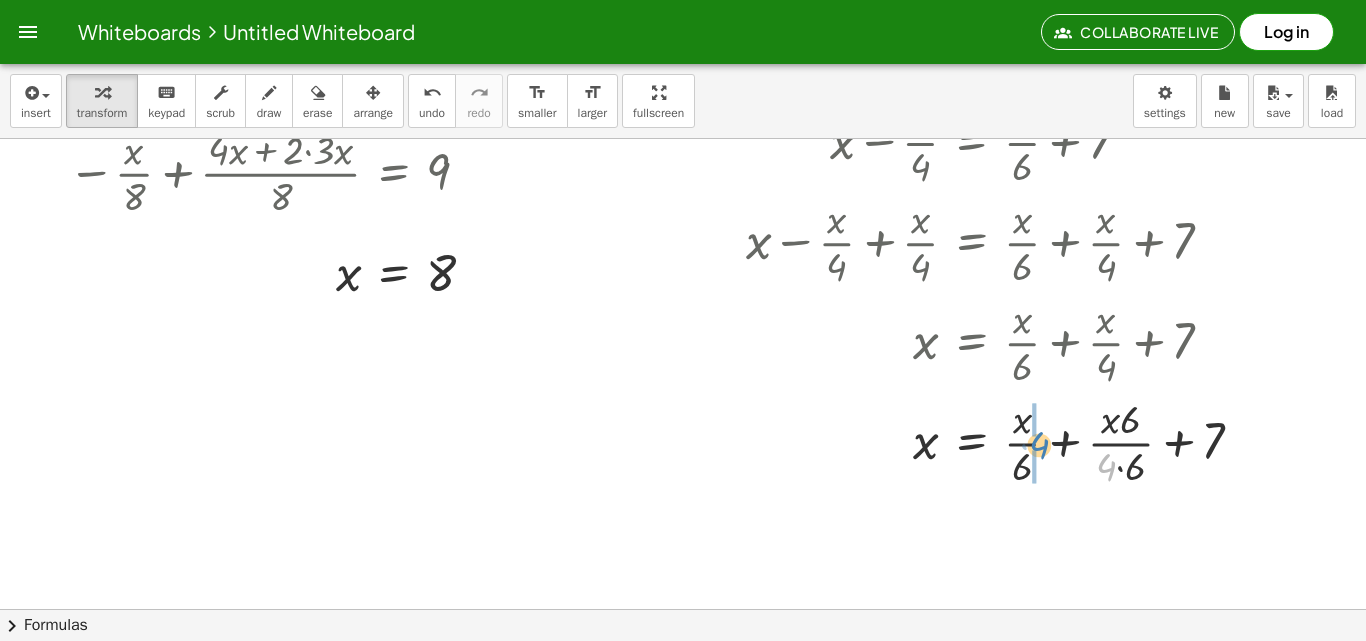 drag, startPoint x: 1114, startPoint y: 360, endPoint x: 1048, endPoint y: 319, distance: 77.698135 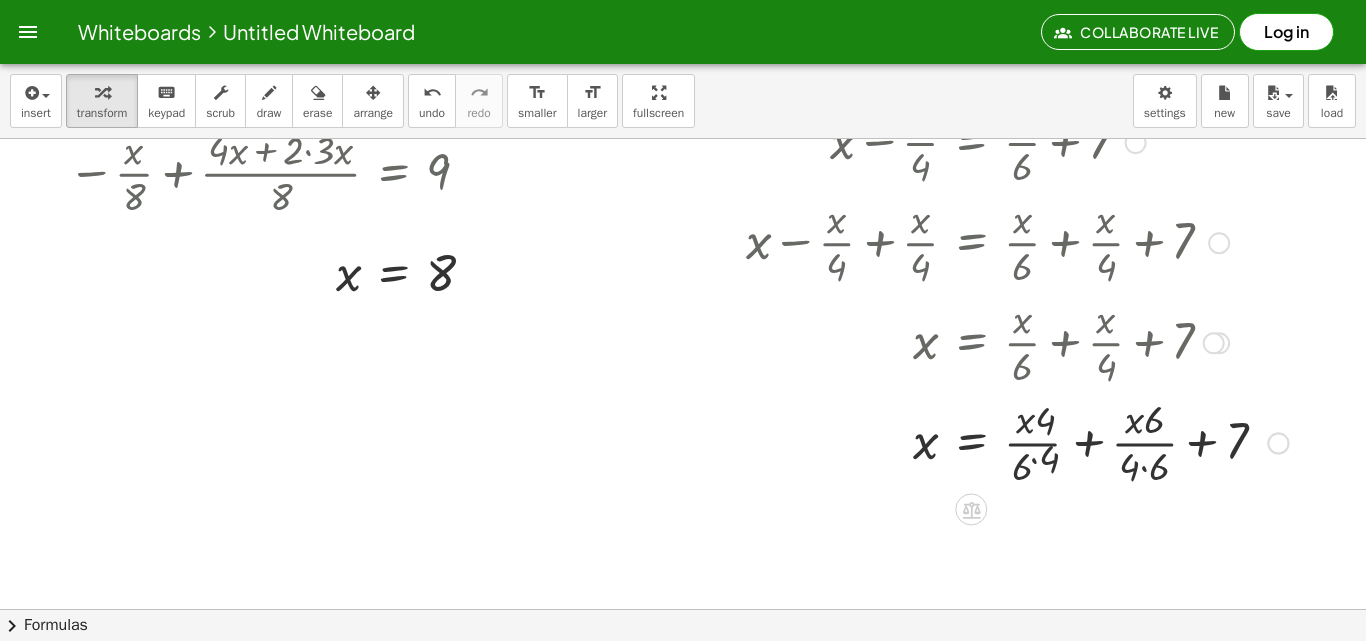 drag, startPoint x: 1045, startPoint y: 342, endPoint x: 1040, endPoint y: 416, distance: 74.168724 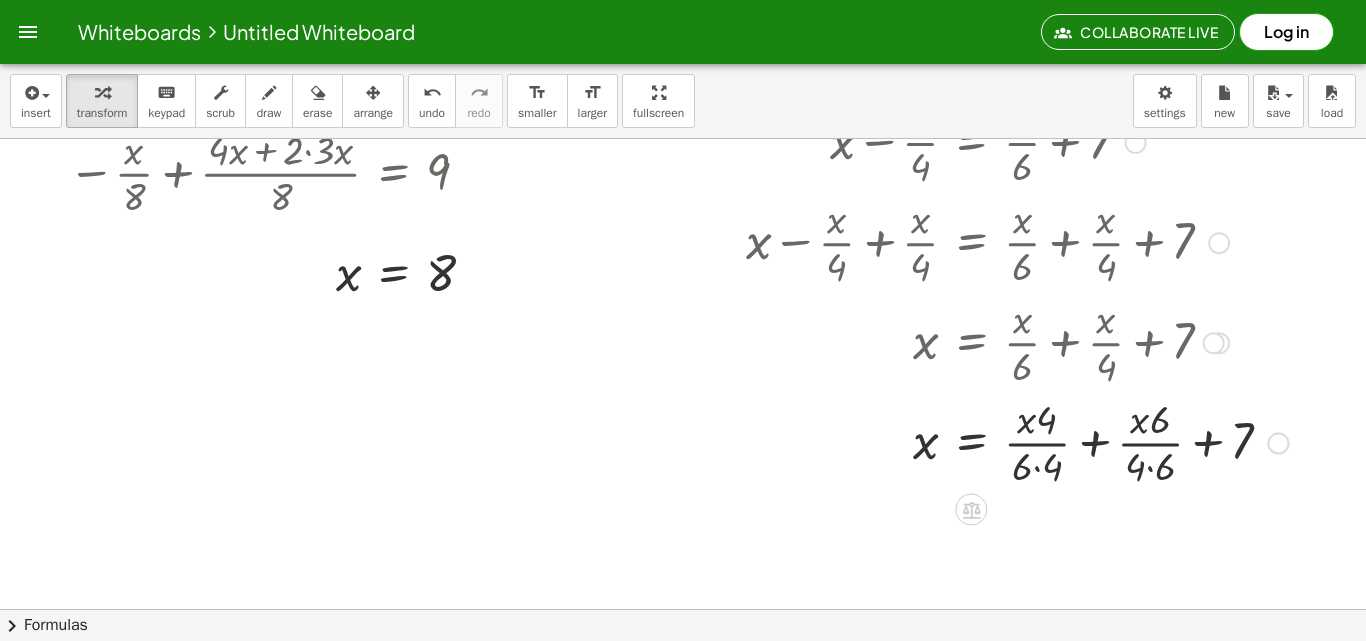 drag, startPoint x: 1040, startPoint y: 430, endPoint x: 1044, endPoint y: 489, distance: 59.135437 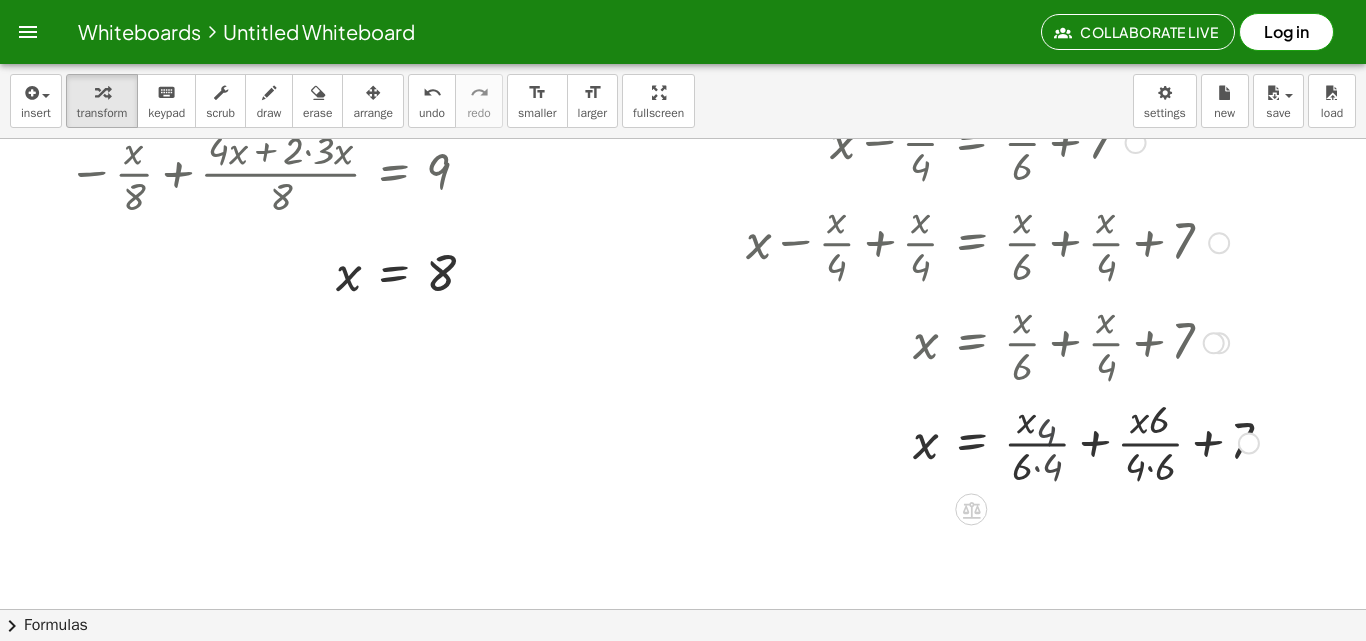 click at bounding box center (1002, 441) 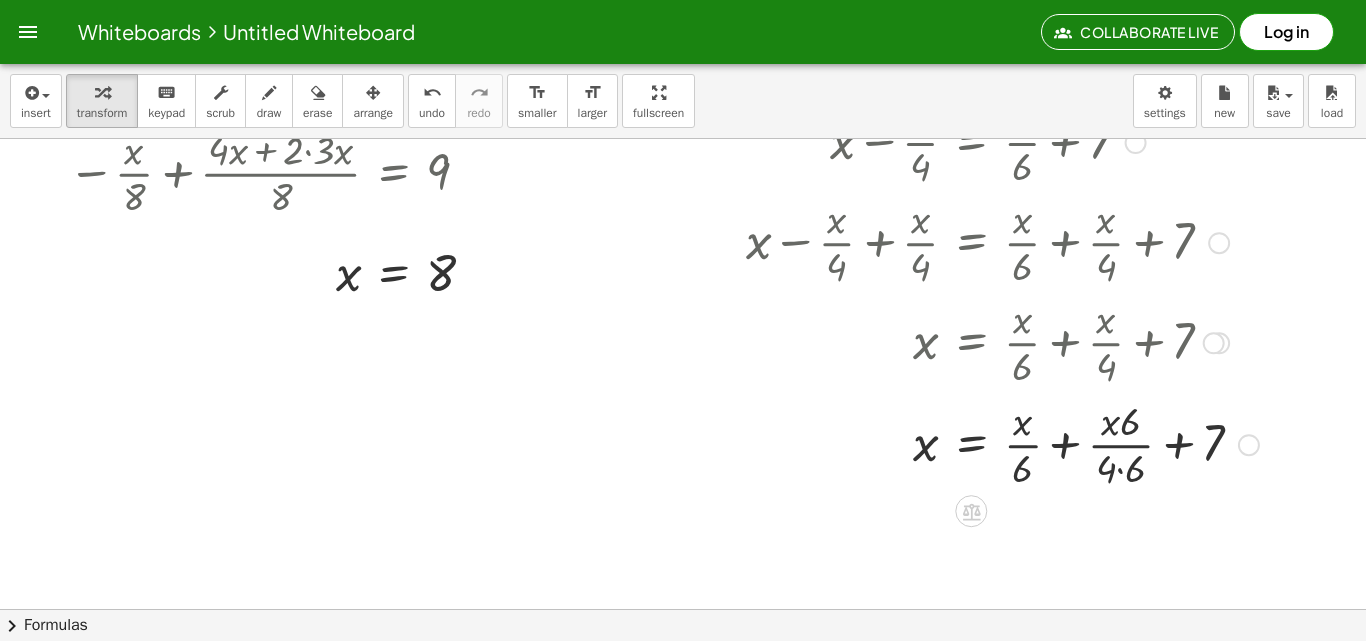 click at bounding box center (1017, 441) 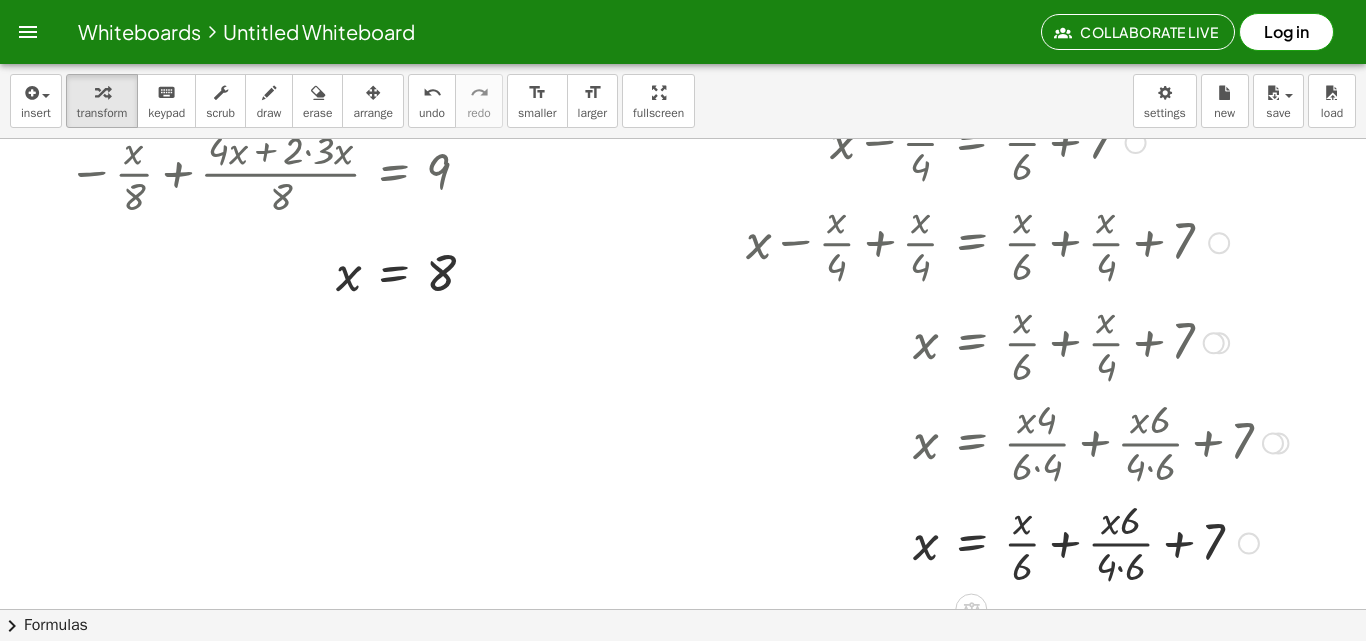 click at bounding box center (1017, 542) 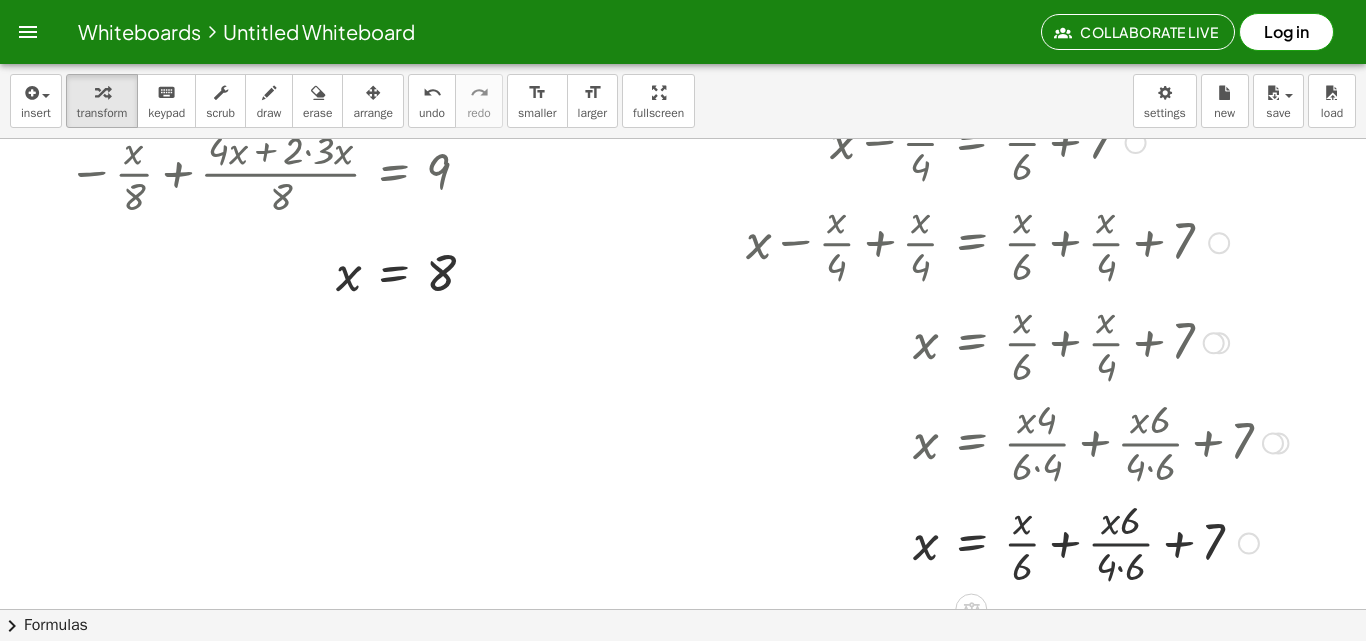 drag, startPoint x: 1125, startPoint y: 543, endPoint x: 1125, endPoint y: 557, distance: 14 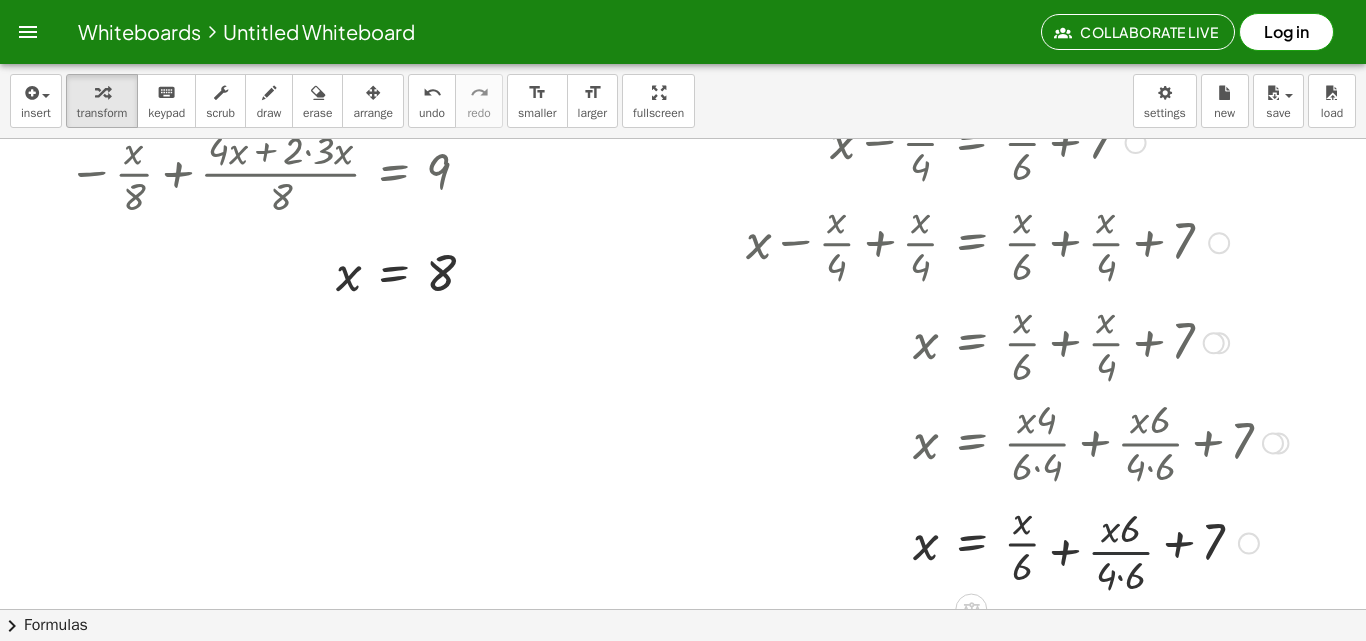 click at bounding box center (1017, 542) 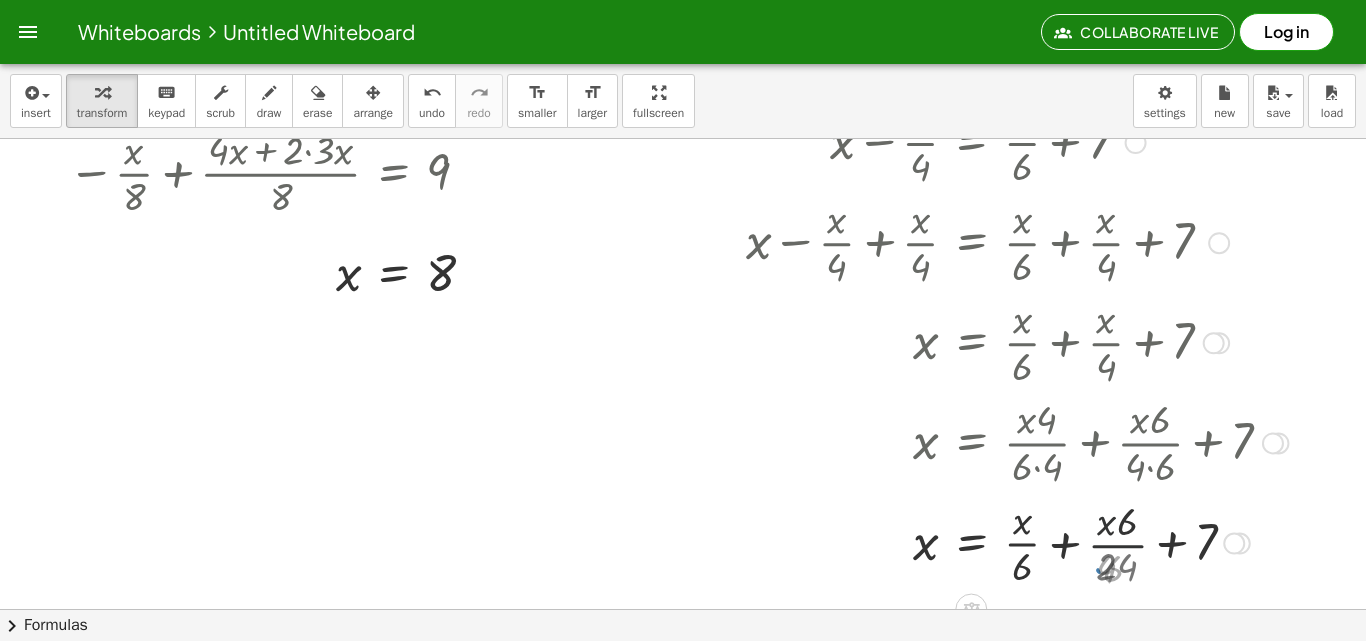 click at bounding box center (1017, 542) 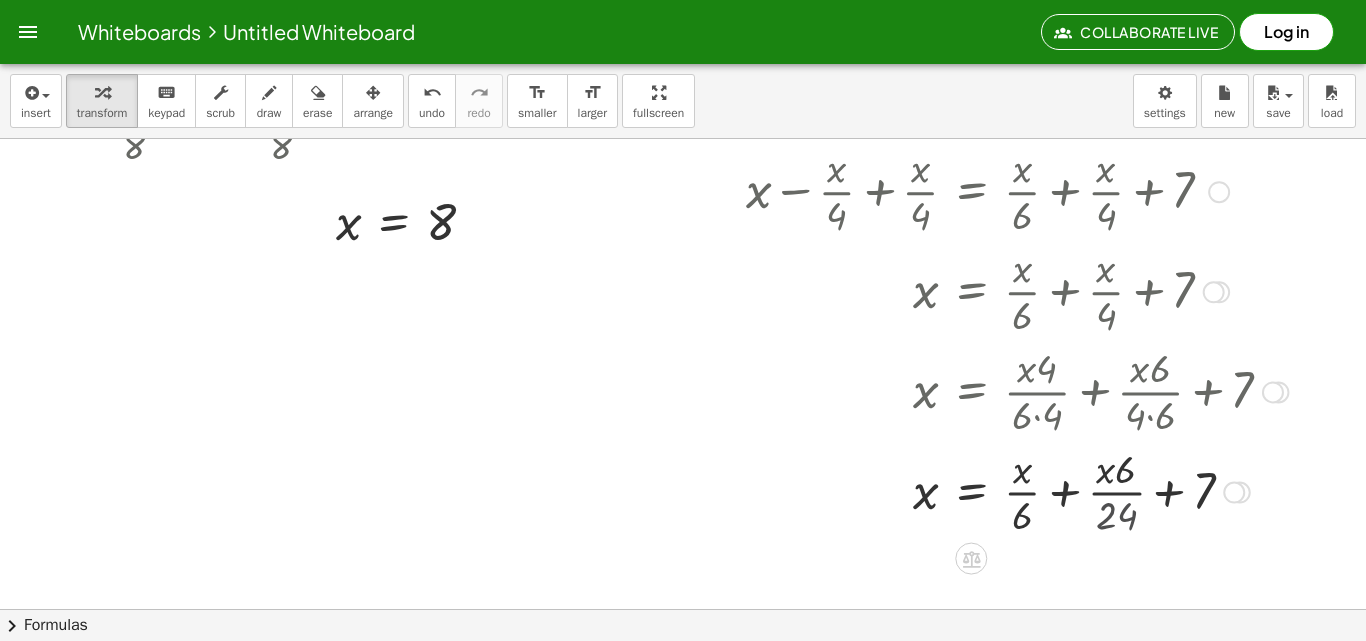 scroll, scrollTop: 670, scrollLeft: 0, axis: vertical 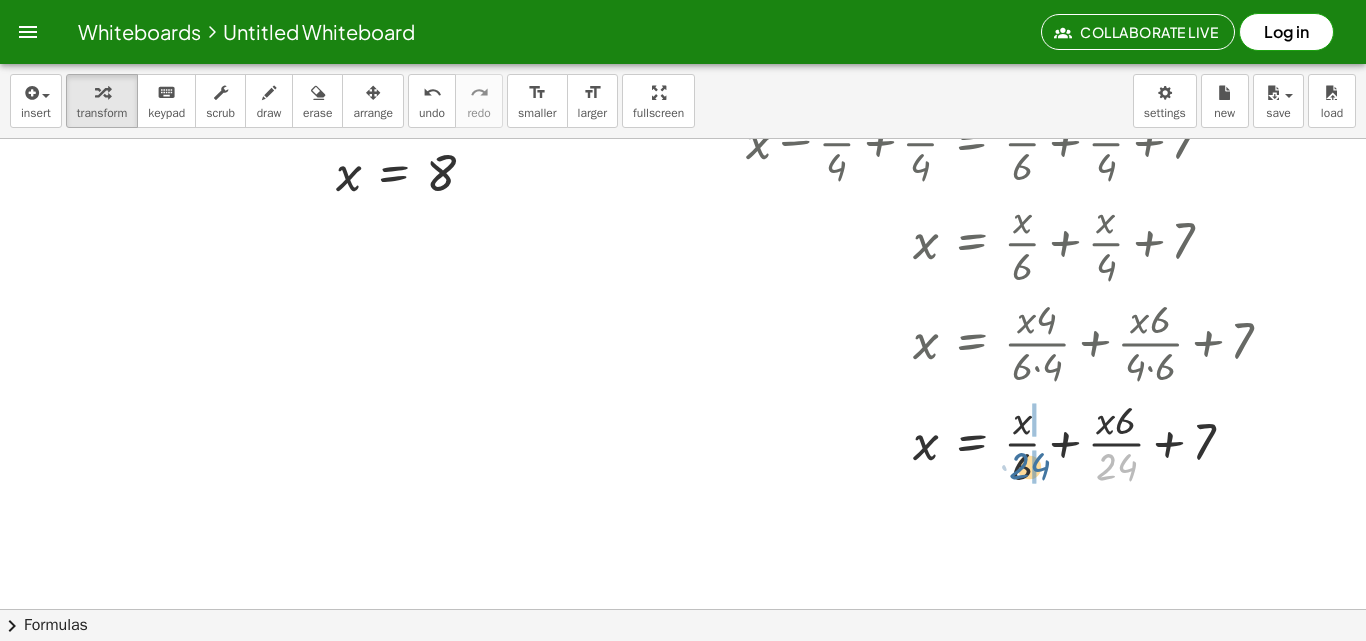 drag, startPoint x: 1115, startPoint y: 460, endPoint x: 1027, endPoint y: 458, distance: 88.02273 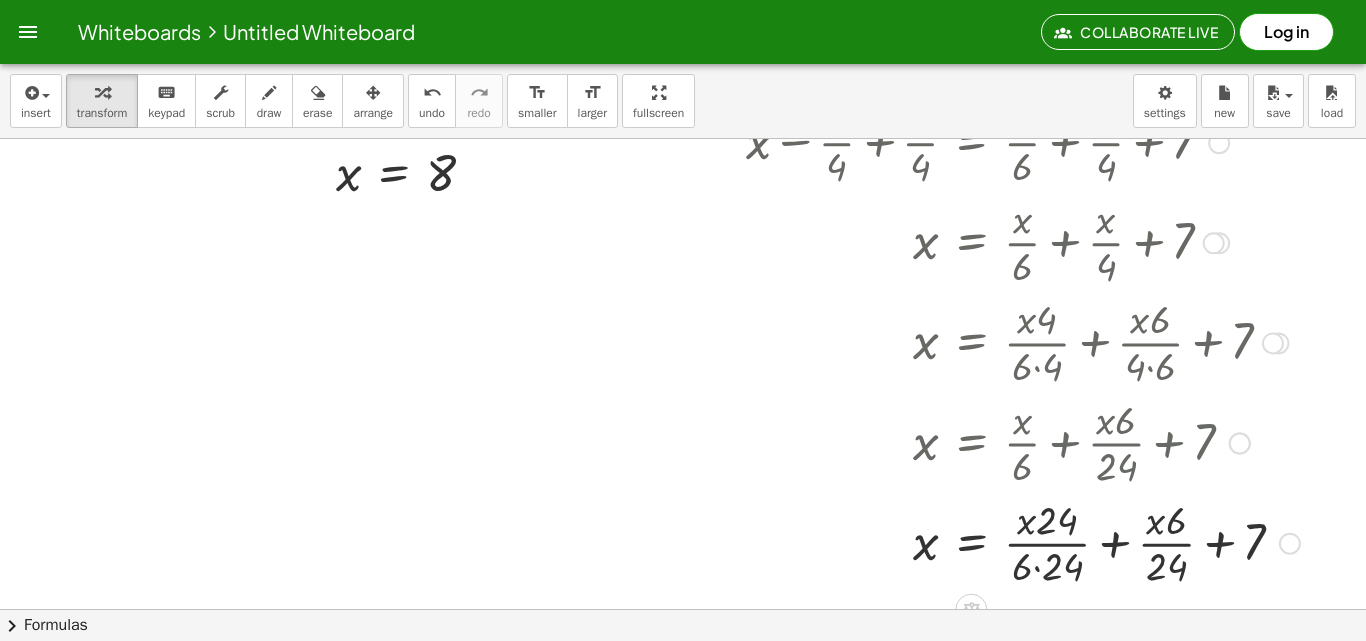 scroll, scrollTop: 770, scrollLeft: 0, axis: vertical 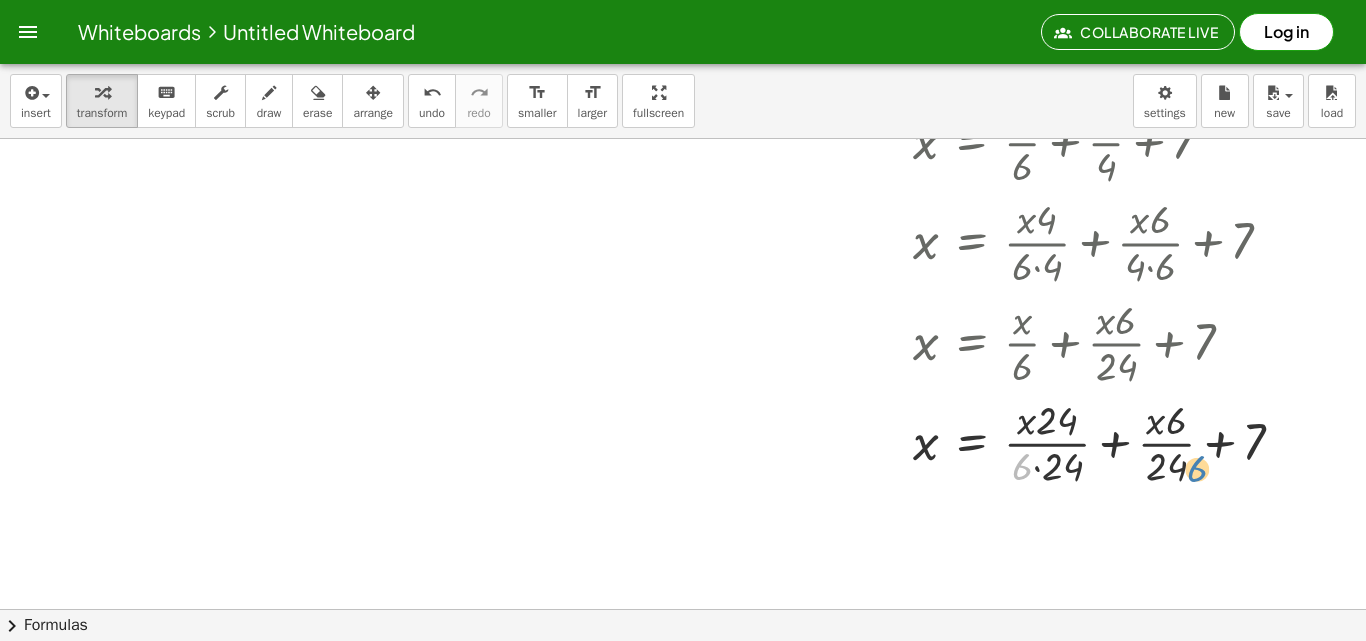 drag, startPoint x: 1030, startPoint y: 473, endPoint x: 1184, endPoint y: 469, distance: 154.05194 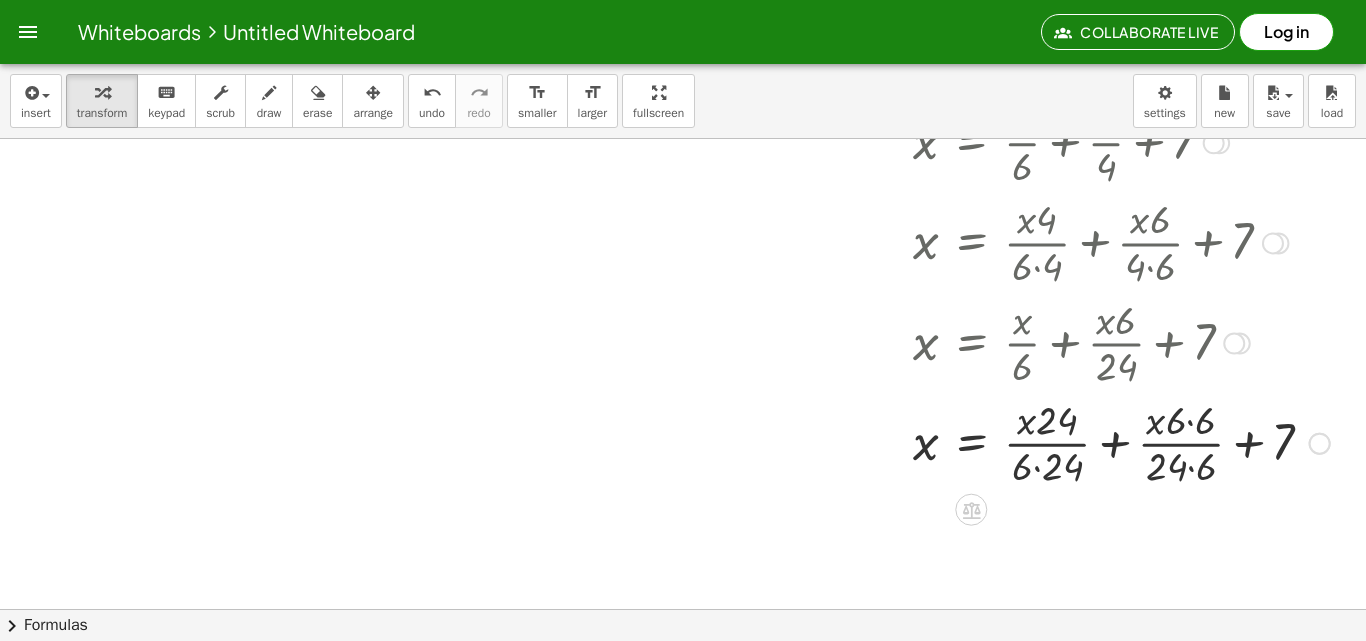 click at bounding box center (1038, 442) 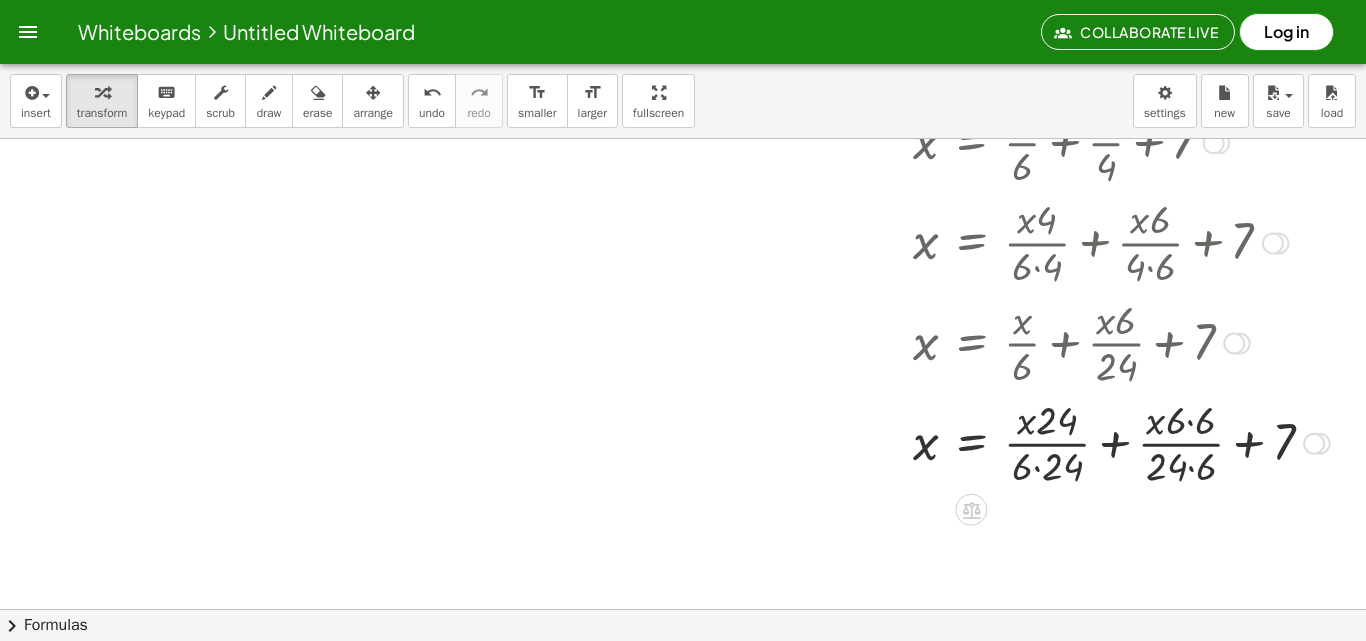 click at bounding box center (1038, 442) 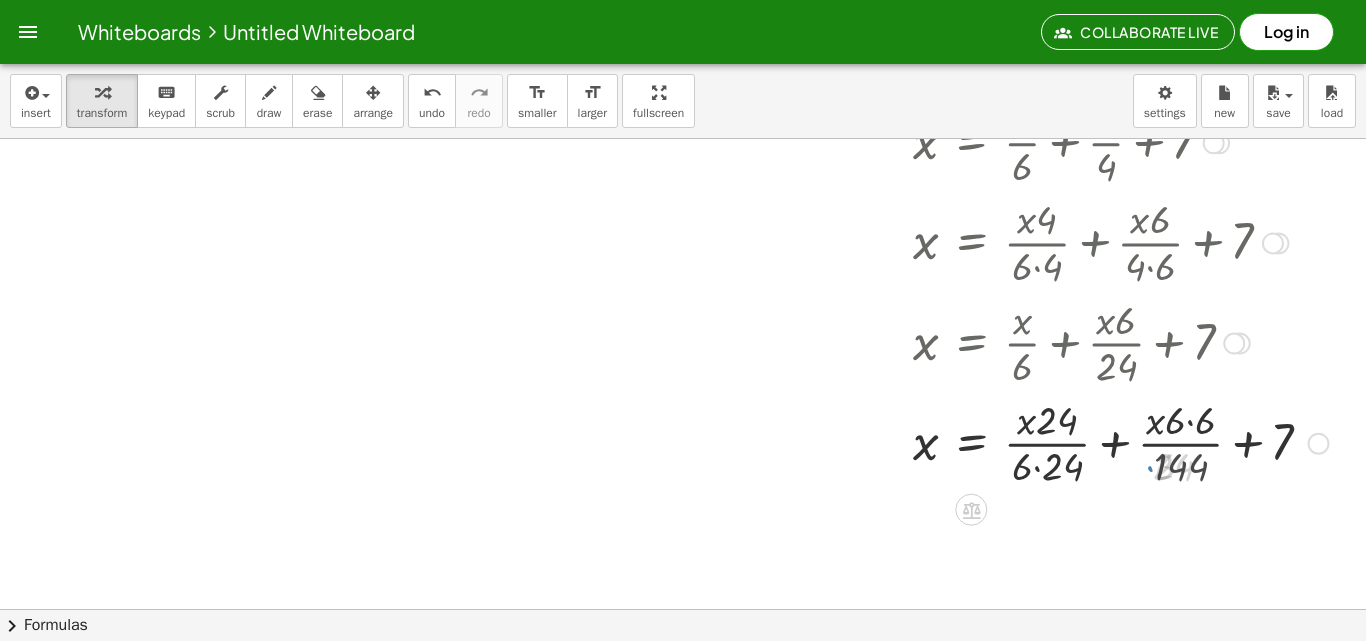 click at bounding box center [1037, 442] 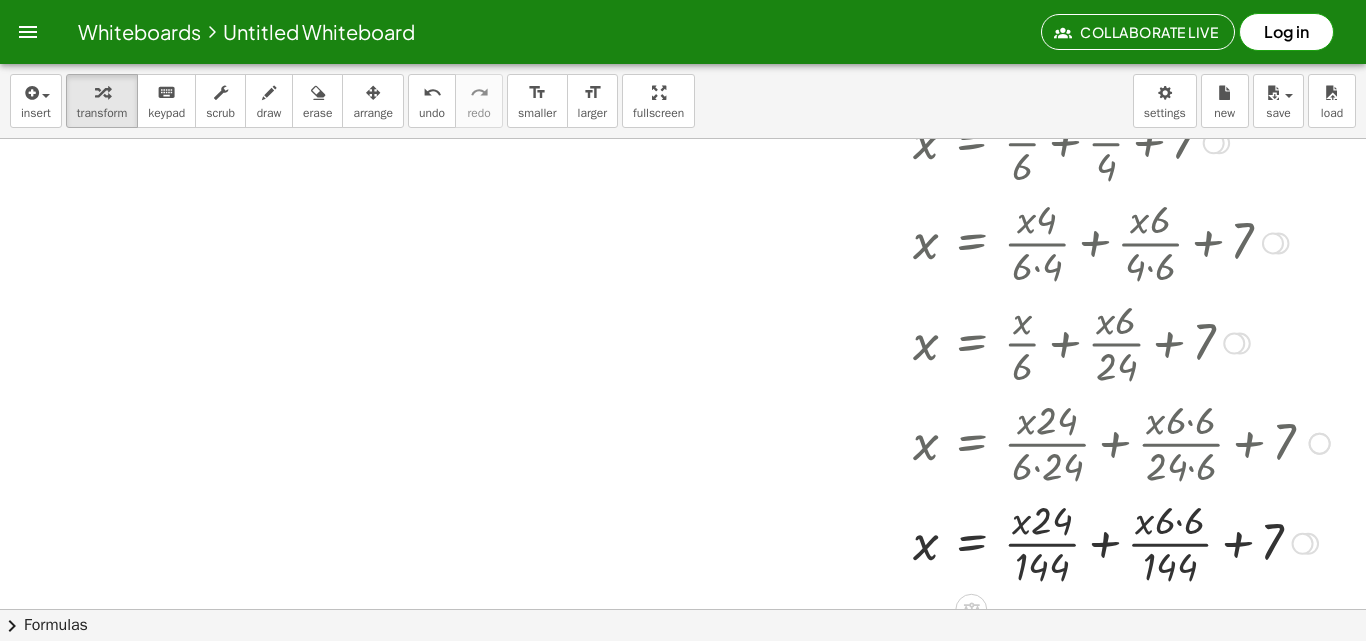 drag, startPoint x: 1189, startPoint y: 542, endPoint x: 1183, endPoint y: 524, distance: 18.973665 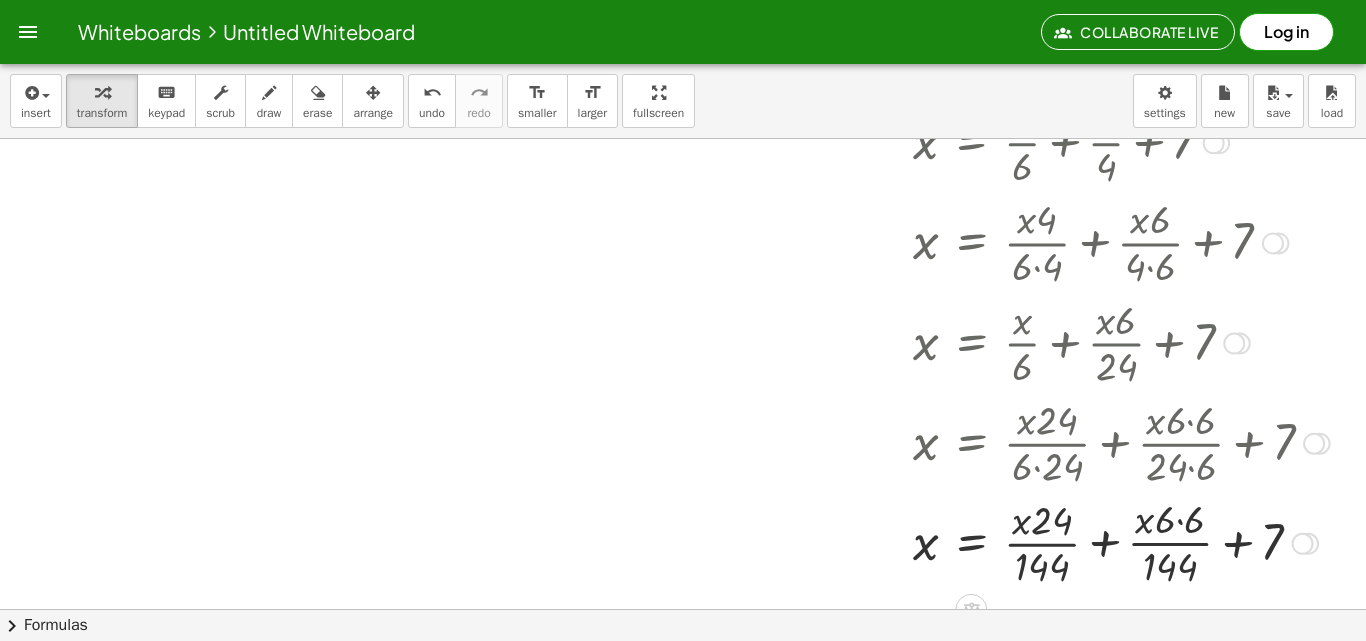 click at bounding box center (1038, 542) 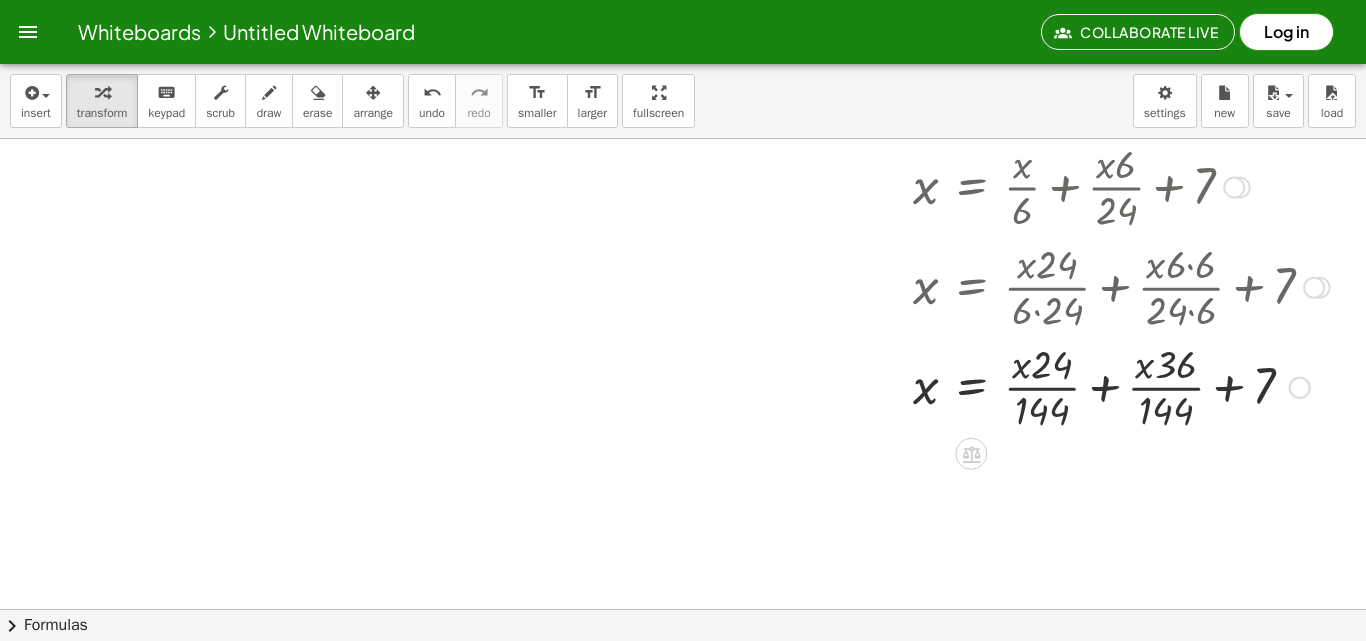 scroll, scrollTop: 940, scrollLeft: 0, axis: vertical 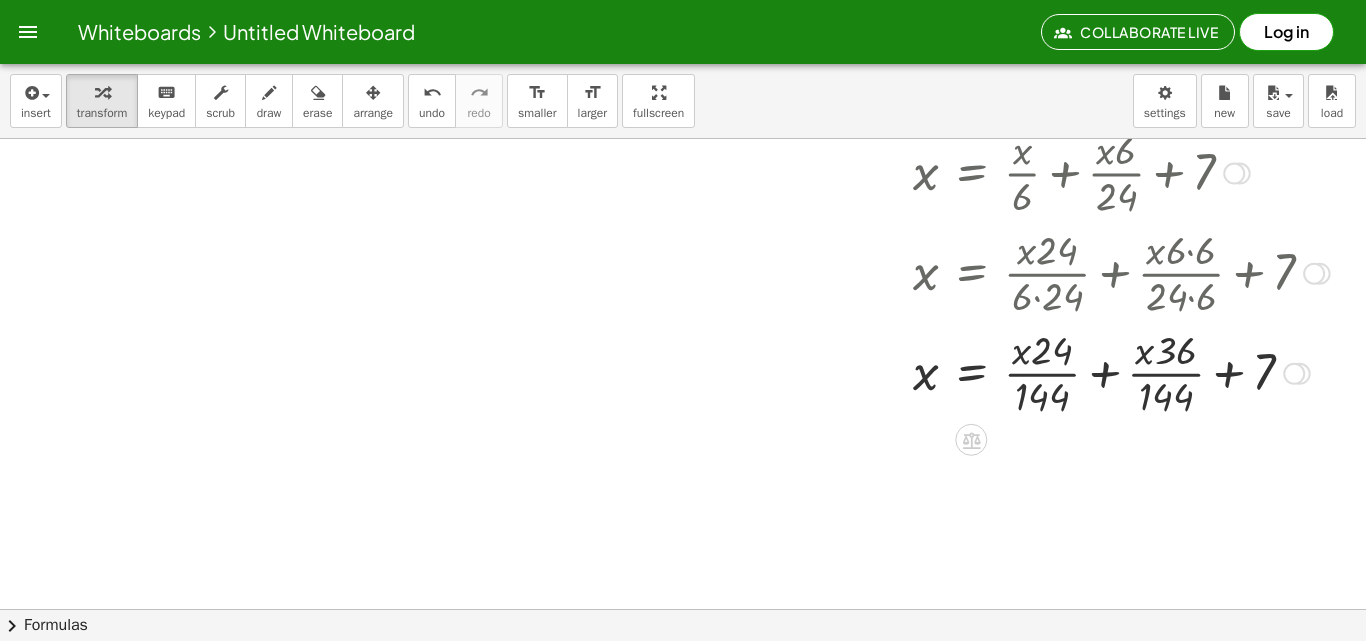 click at bounding box center [1038, 372] 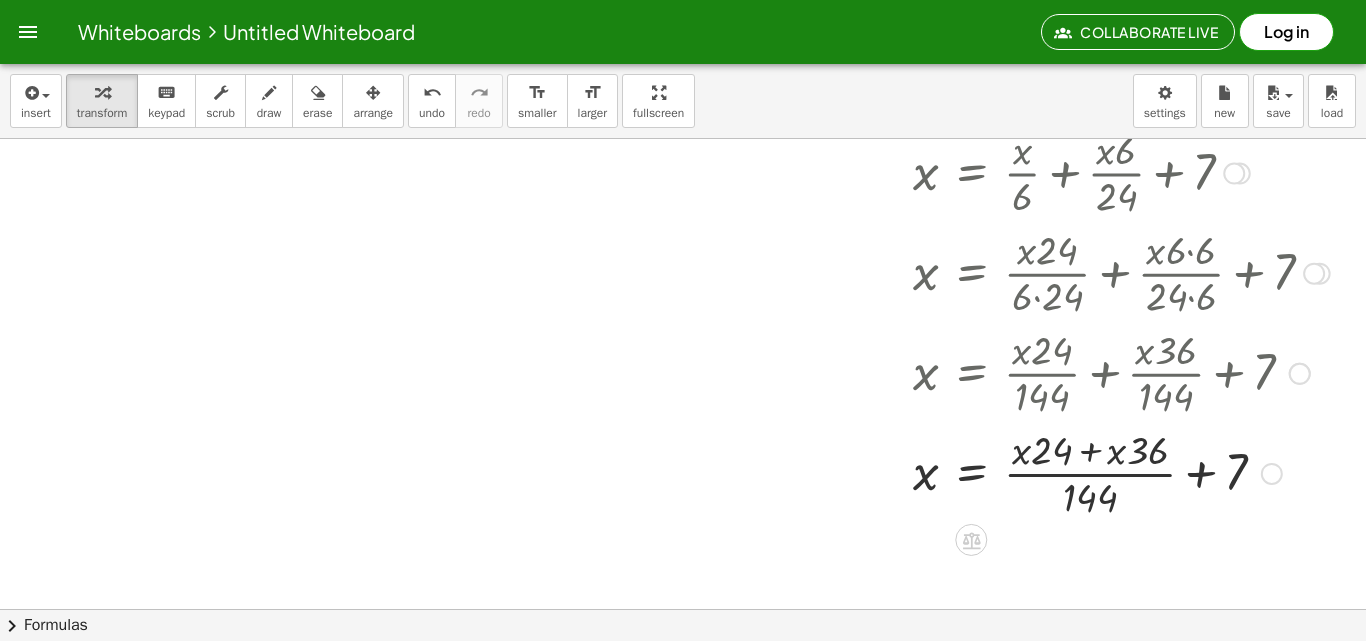drag, startPoint x: 1101, startPoint y: 377, endPoint x: 1098, endPoint y: 430, distance: 53.08484 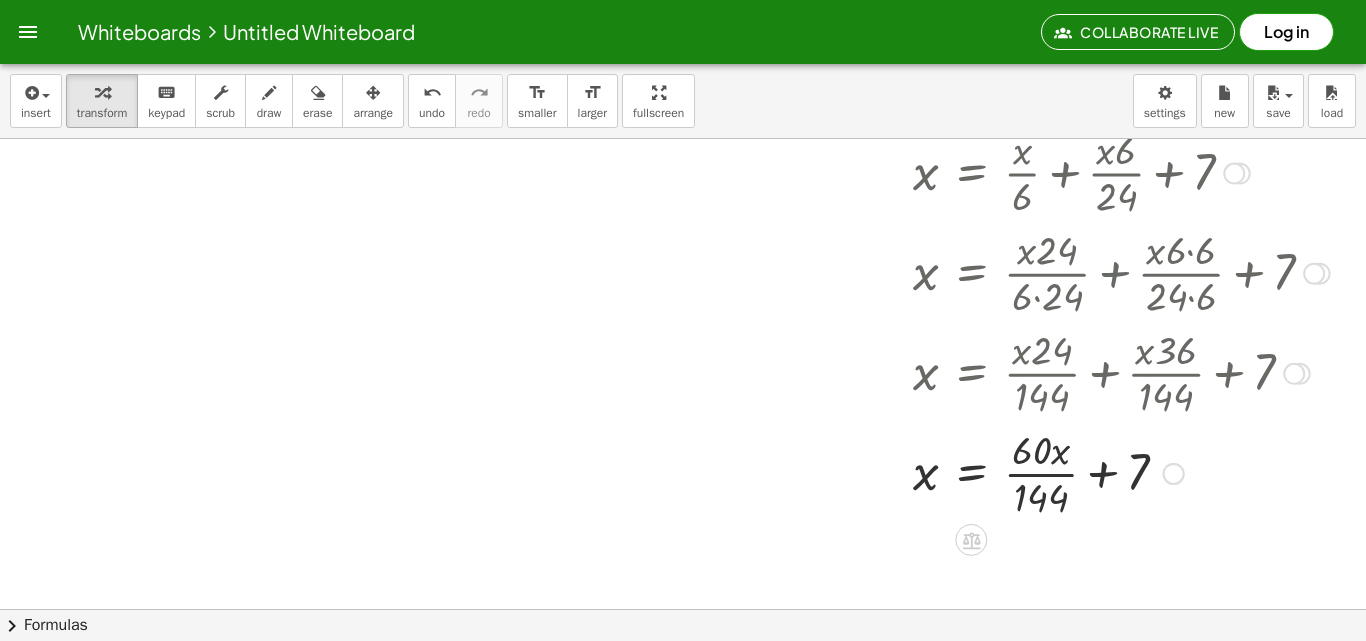 drag, startPoint x: 1020, startPoint y: 469, endPoint x: 1035, endPoint y: 461, distance: 17 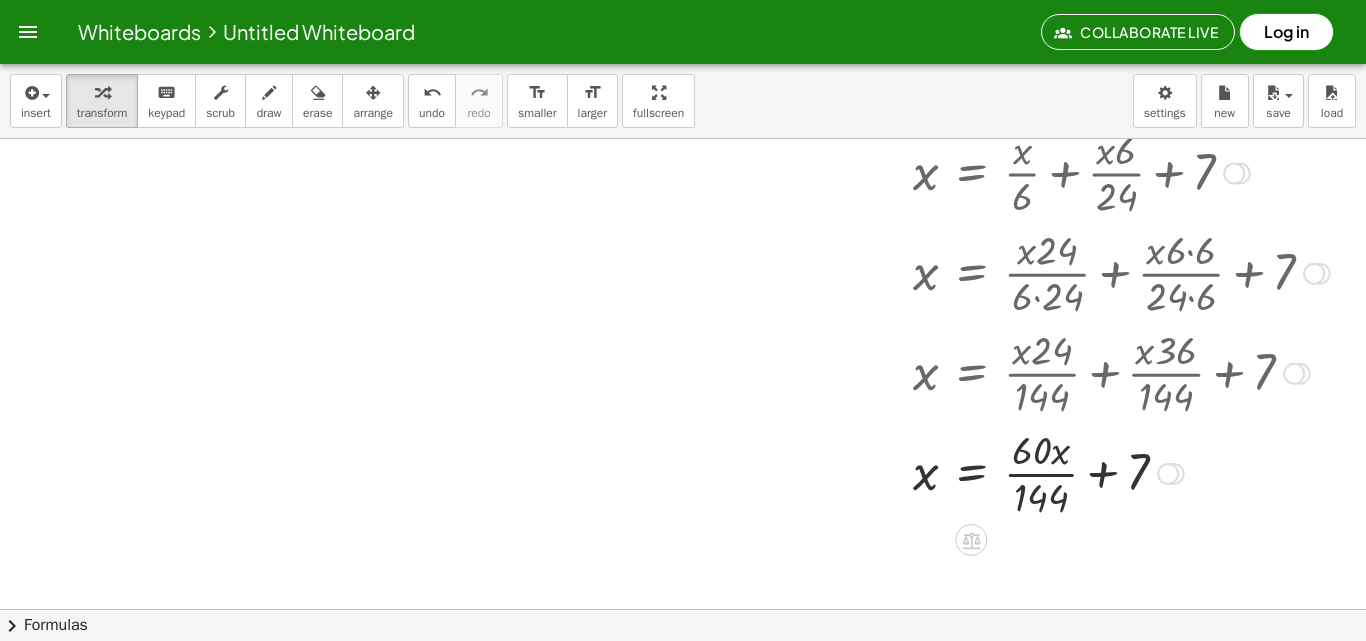 click at bounding box center [1038, 472] 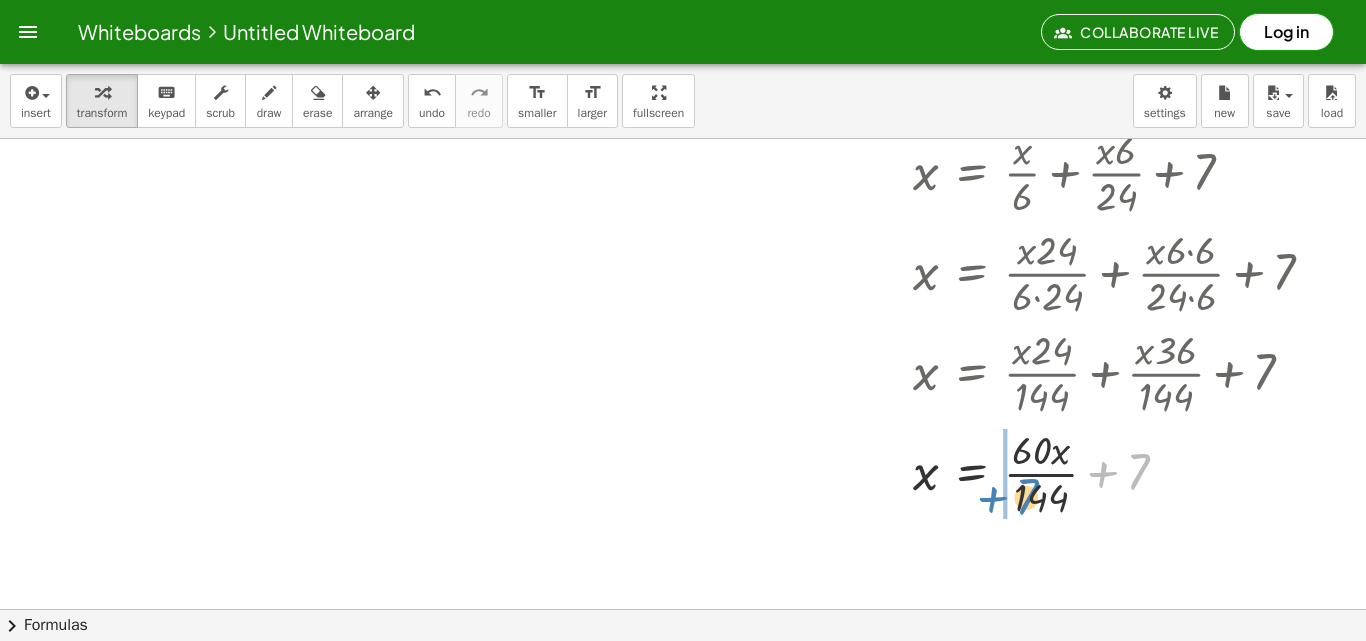 drag, startPoint x: 1136, startPoint y: 470, endPoint x: 1025, endPoint y: 494, distance: 113.56496 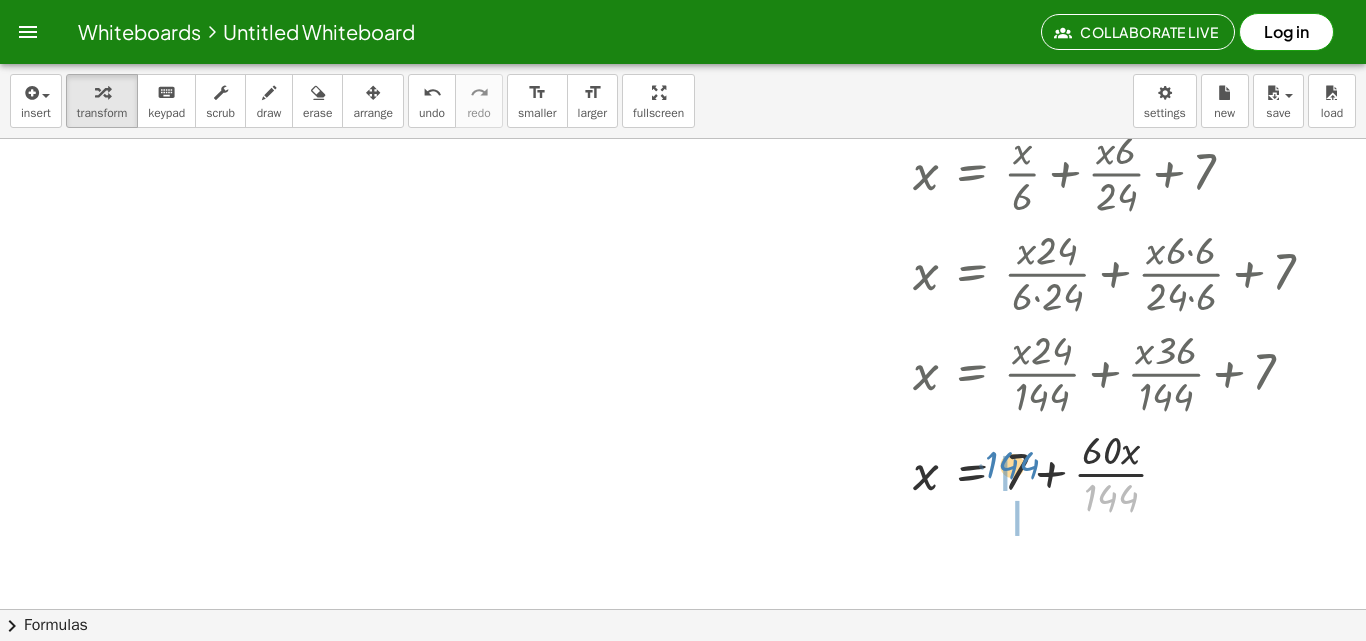 drag, startPoint x: 1105, startPoint y: 493, endPoint x: 1005, endPoint y: 460, distance: 105.30432 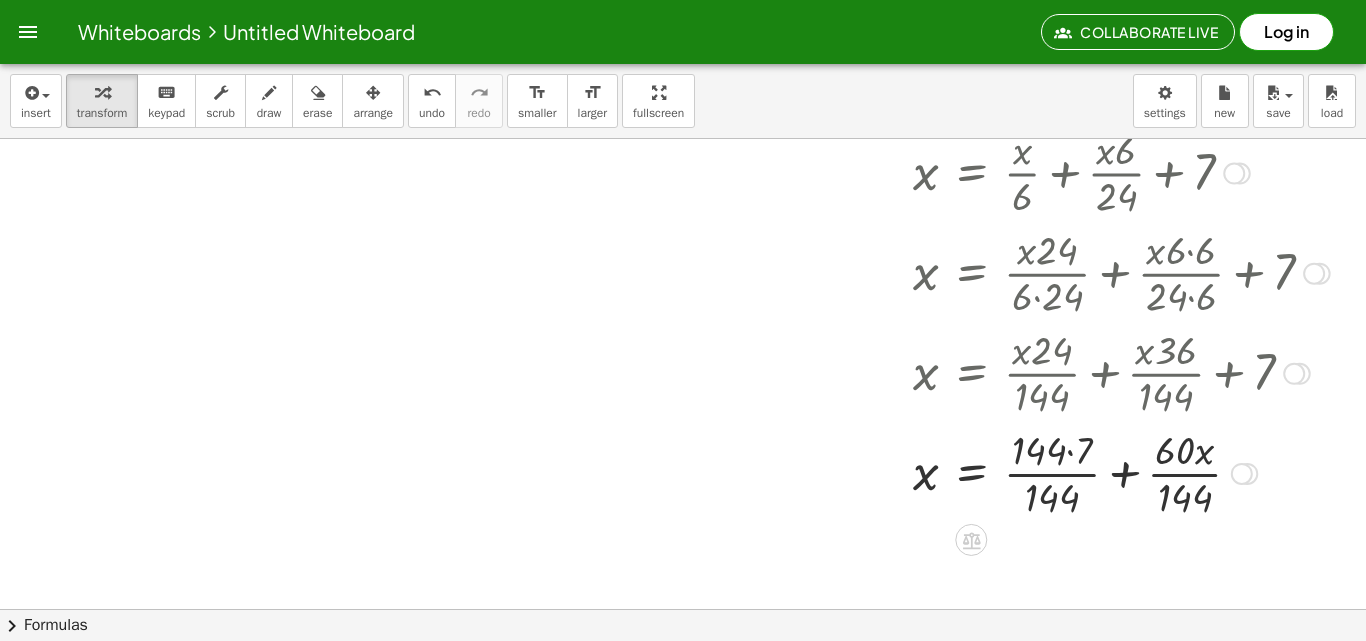 click at bounding box center (1038, 472) 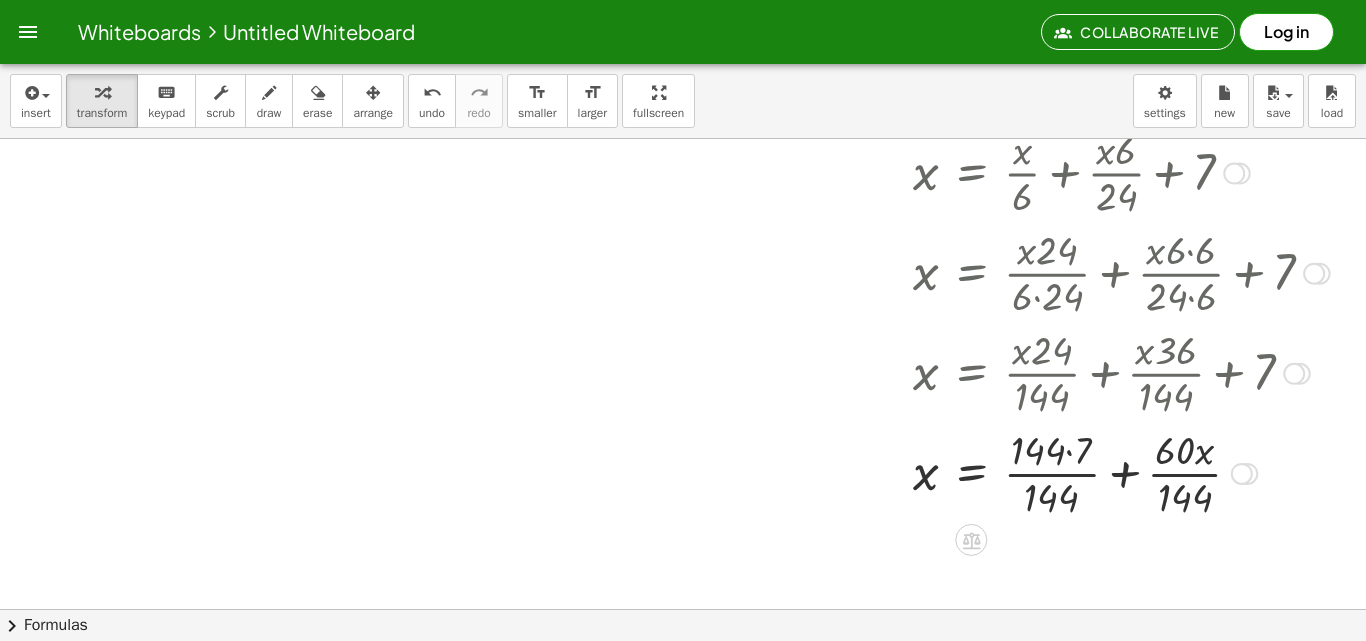 click at bounding box center (1038, 472) 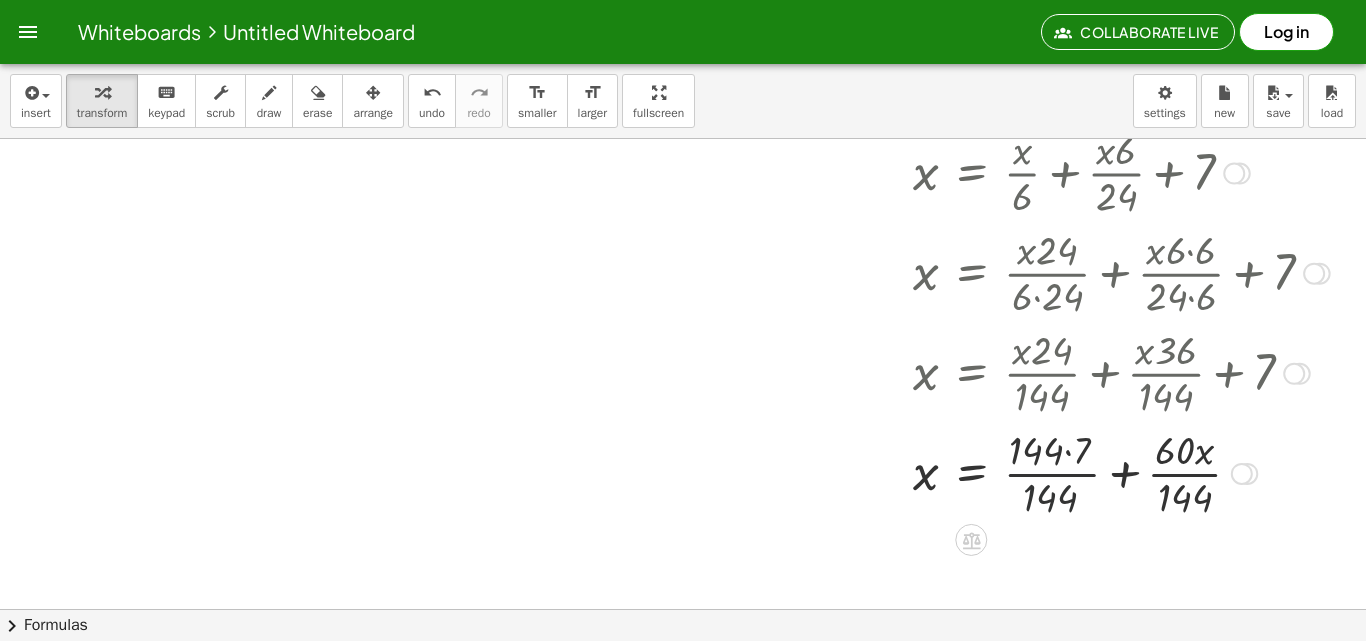 click at bounding box center [1038, 472] 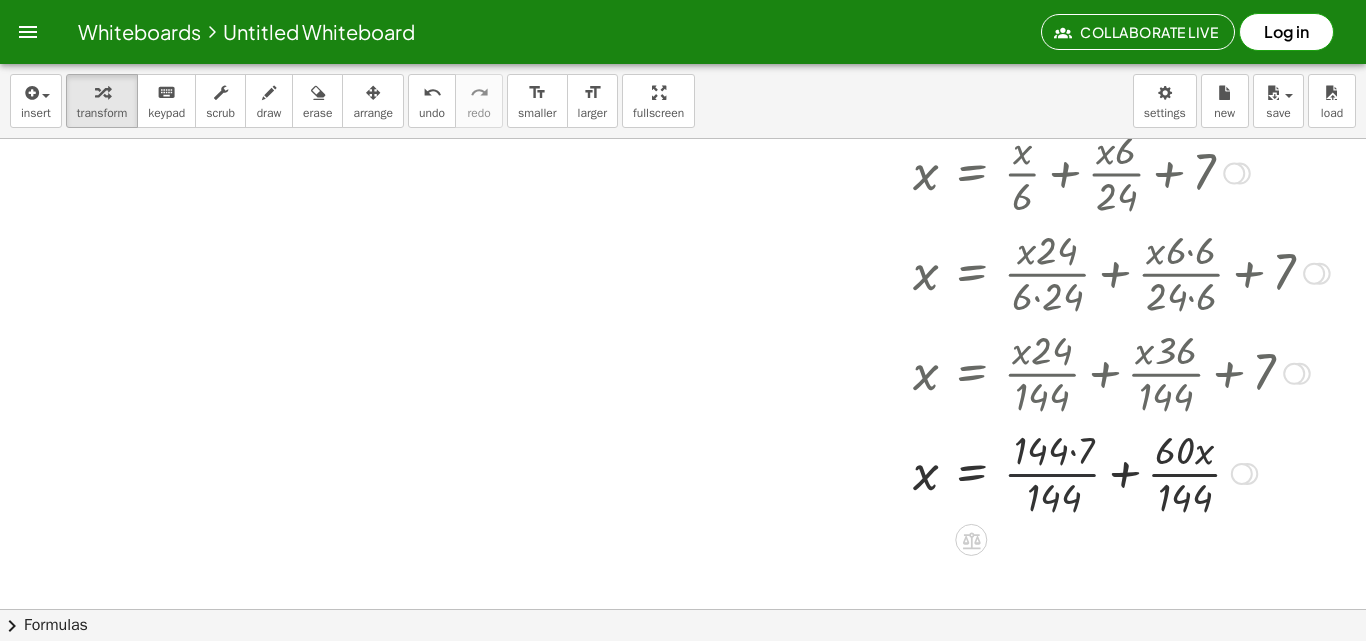 click at bounding box center [1038, 472] 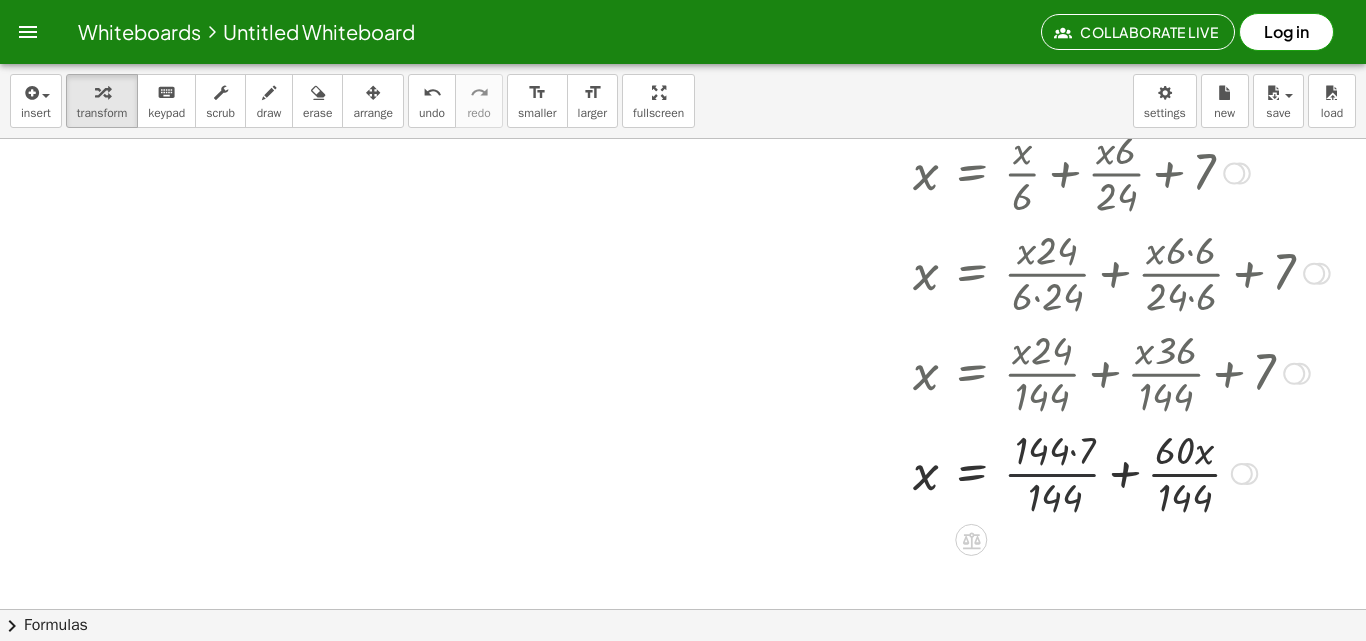 click at bounding box center (1038, 472) 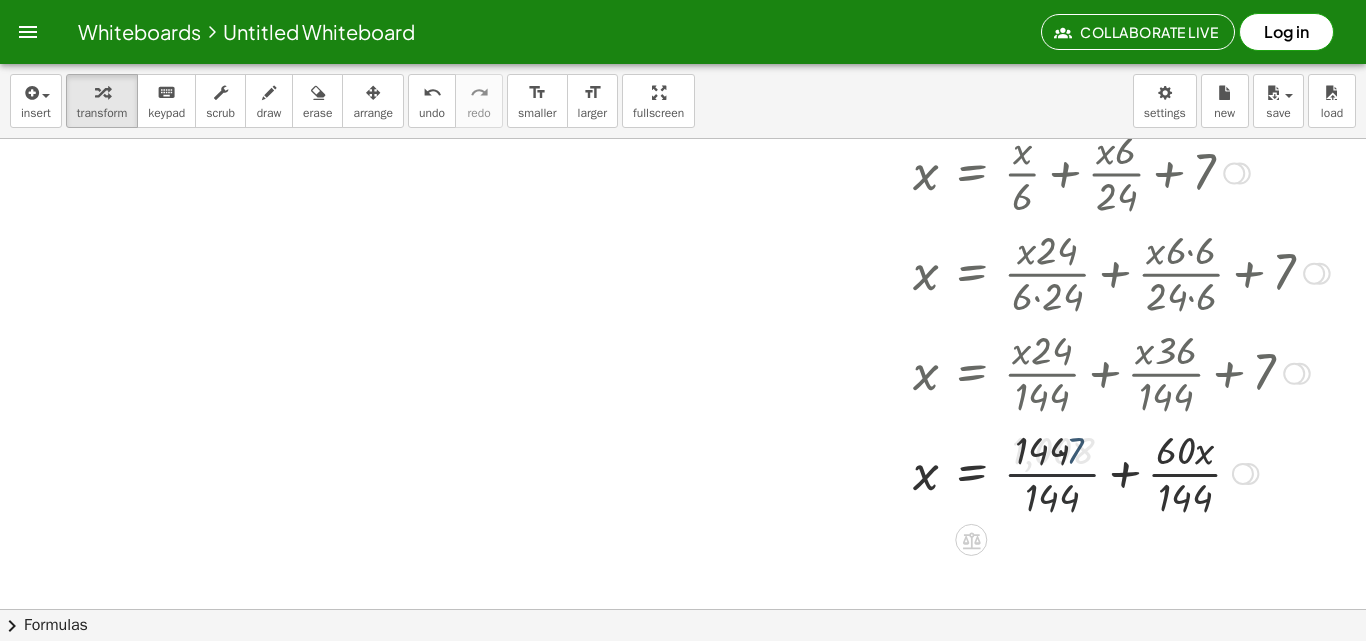 click at bounding box center [1038, 472] 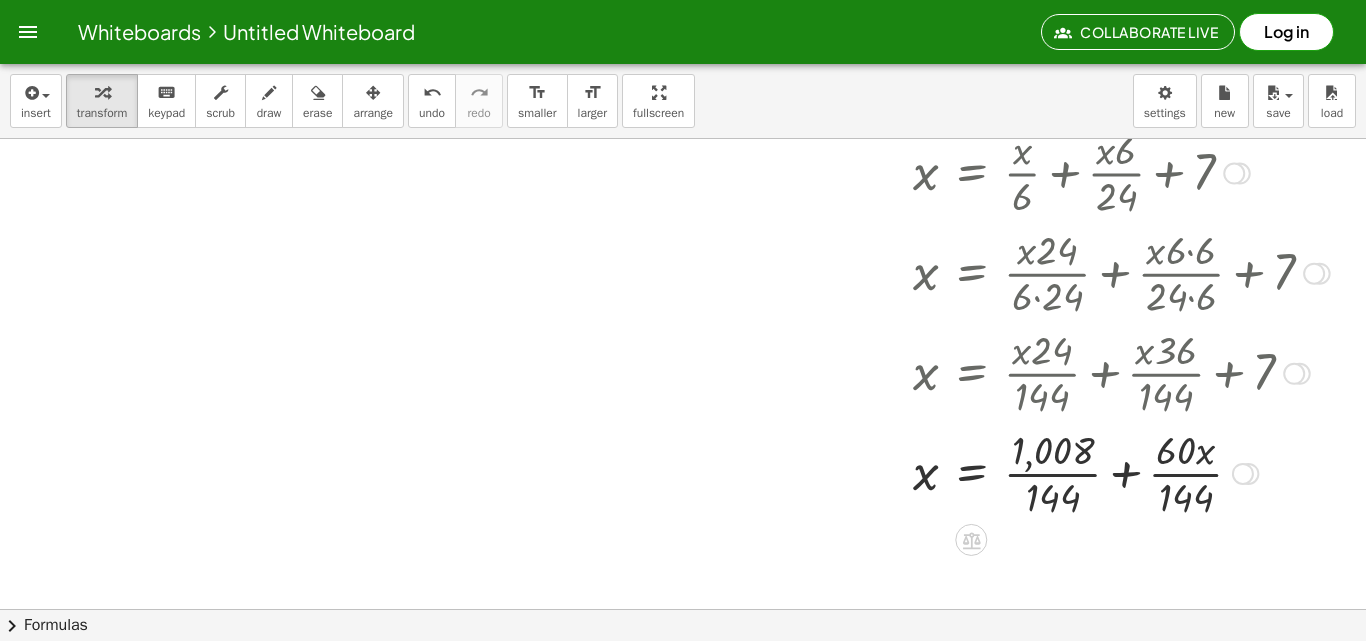 click at bounding box center [1038, 472] 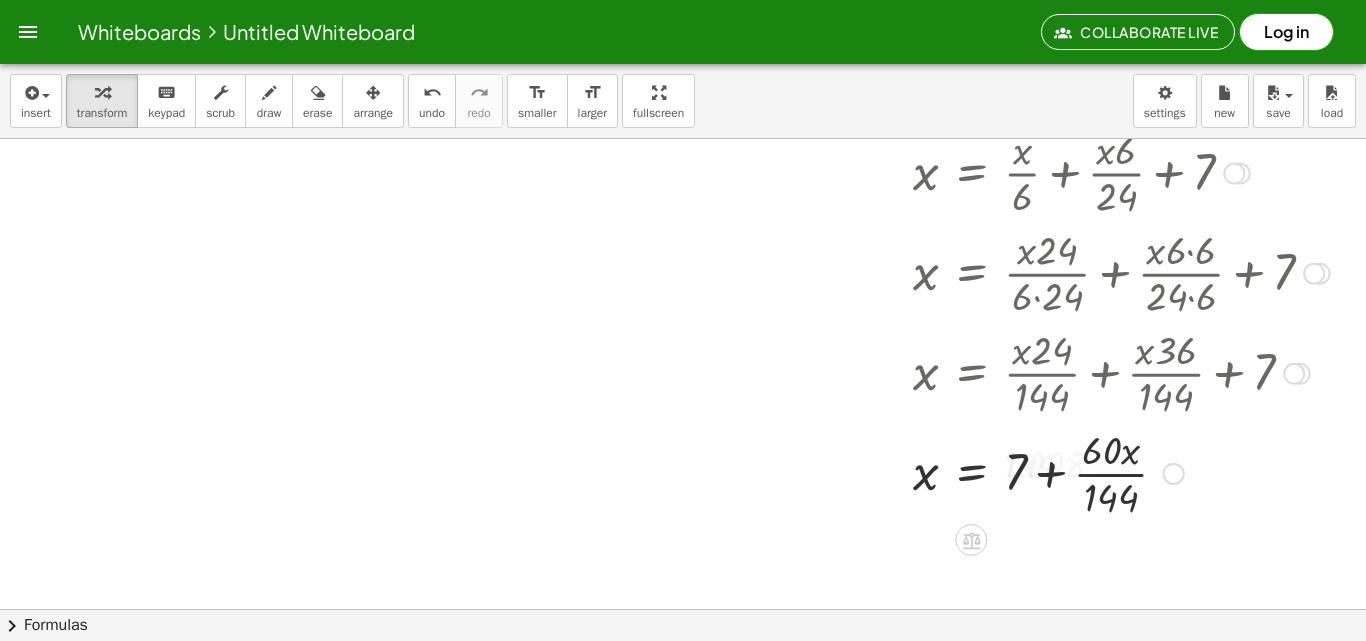 click at bounding box center [1038, 472] 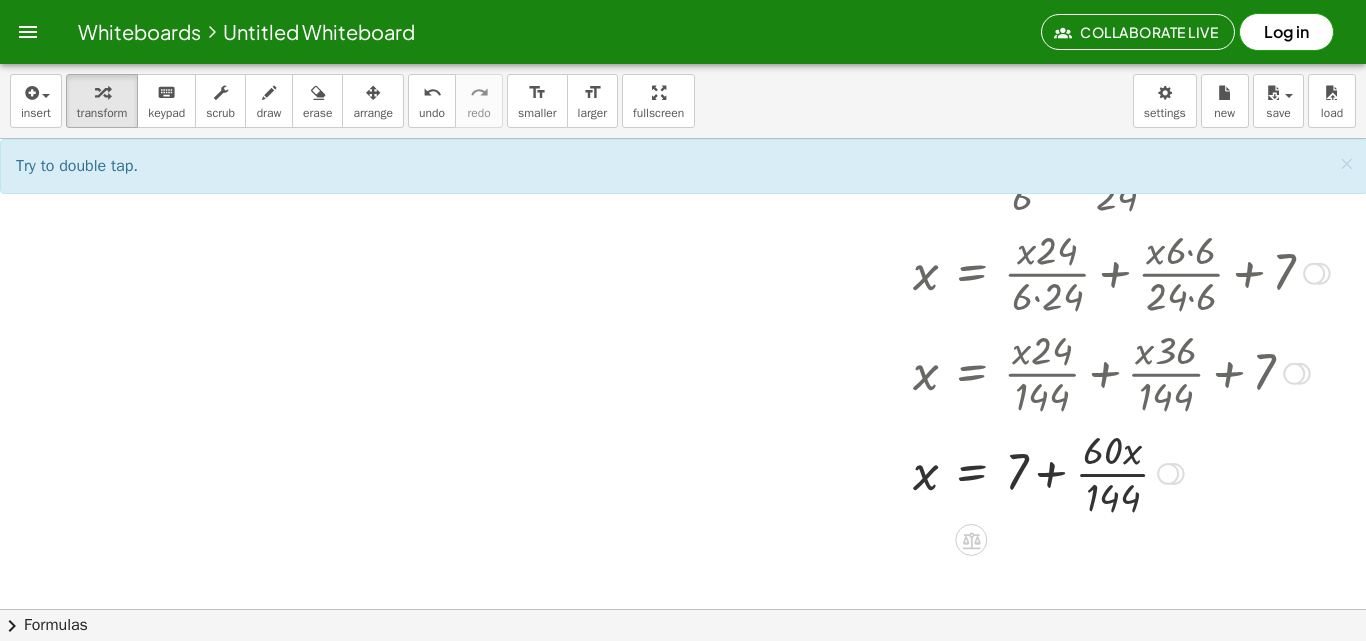 click at bounding box center [1038, 472] 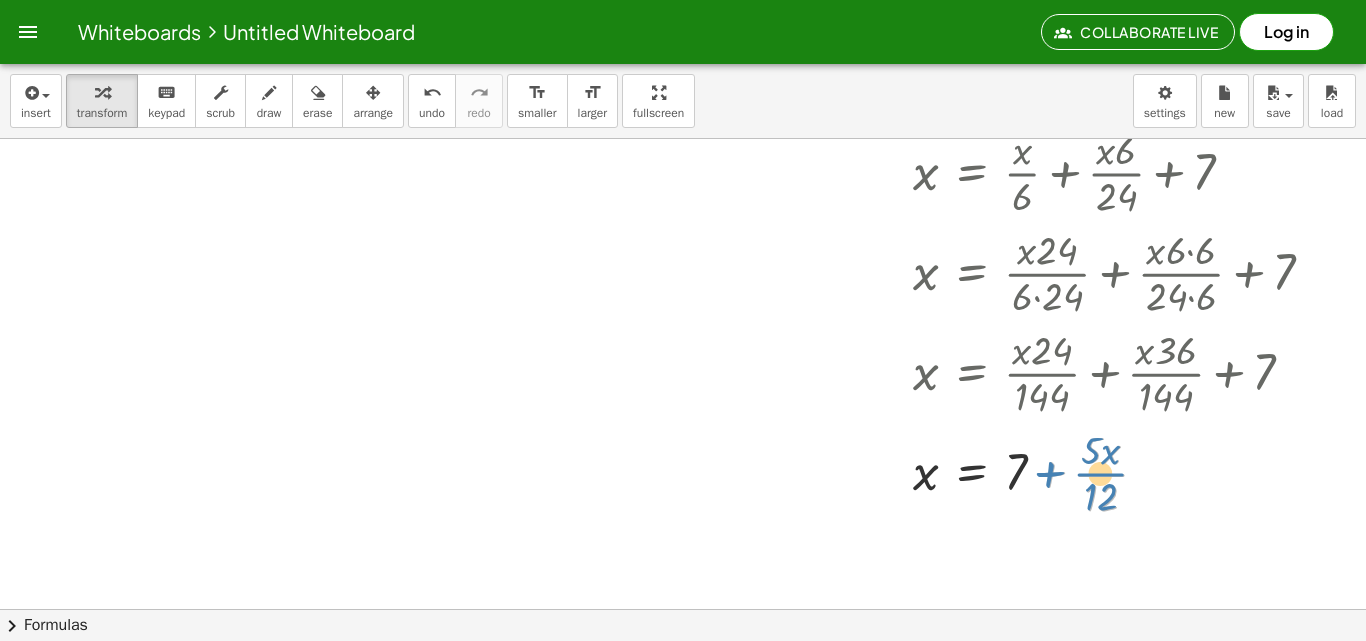 click at bounding box center (1038, 472) 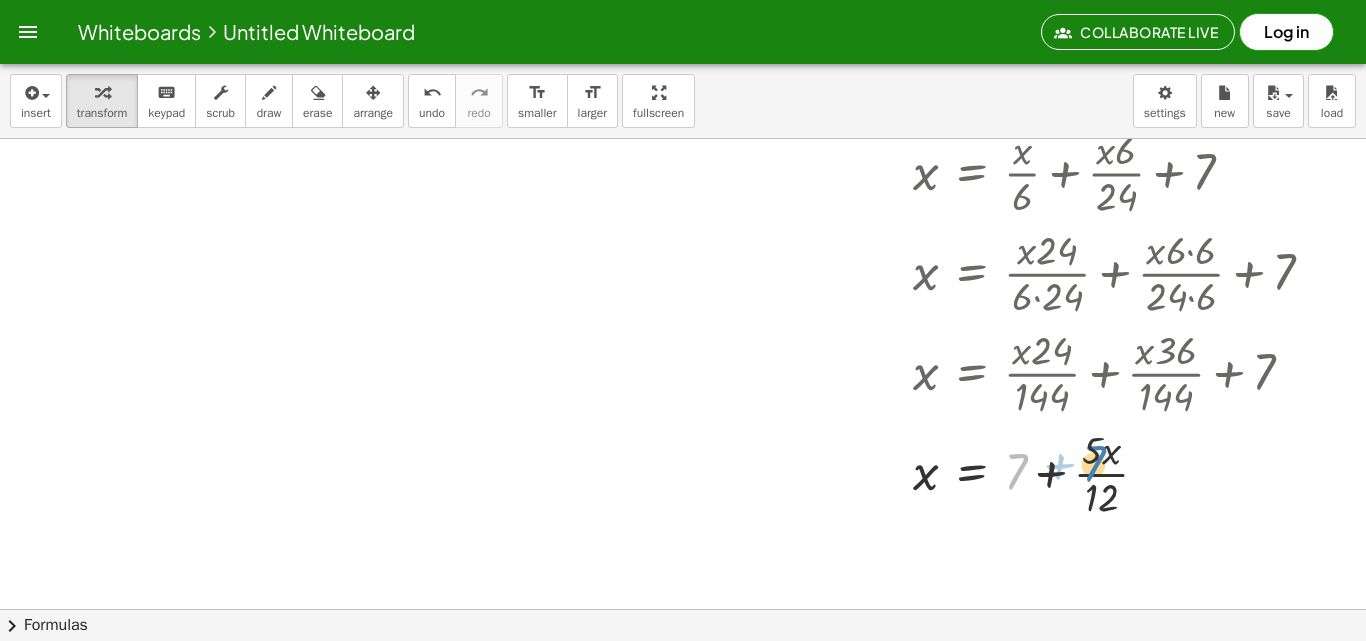 drag, startPoint x: 1046, startPoint y: 458, endPoint x: 1041, endPoint y: 468, distance: 11.18034 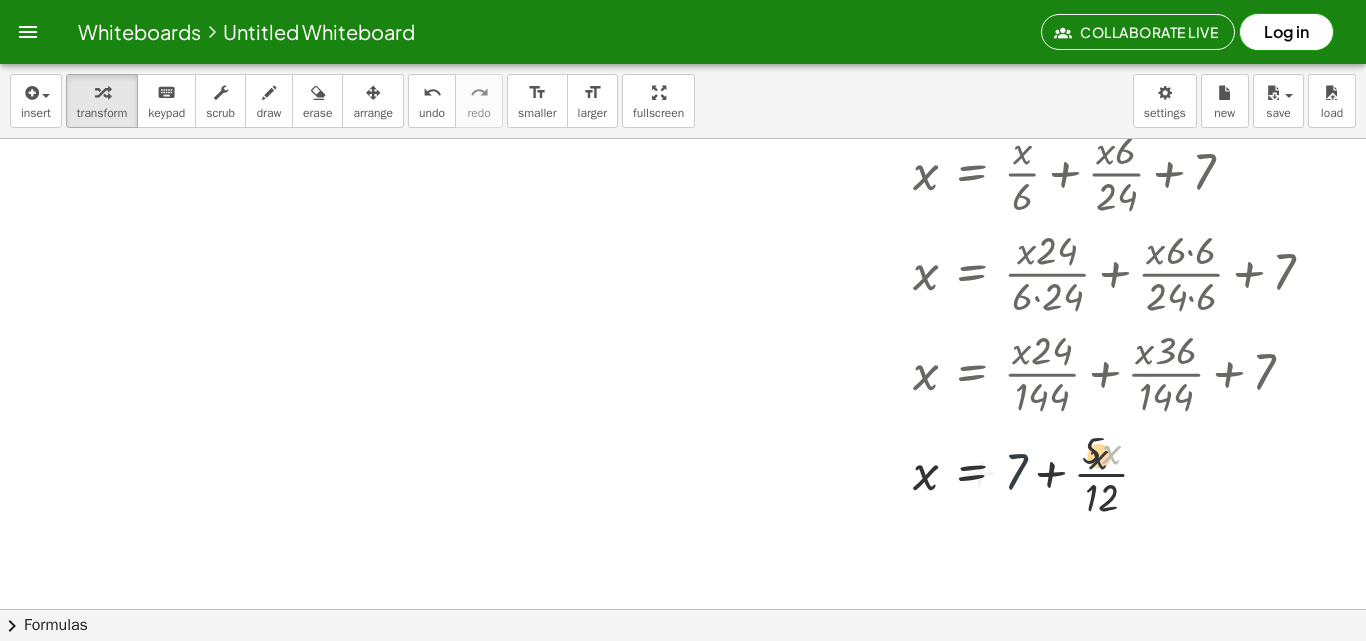 click at bounding box center (1038, 472) 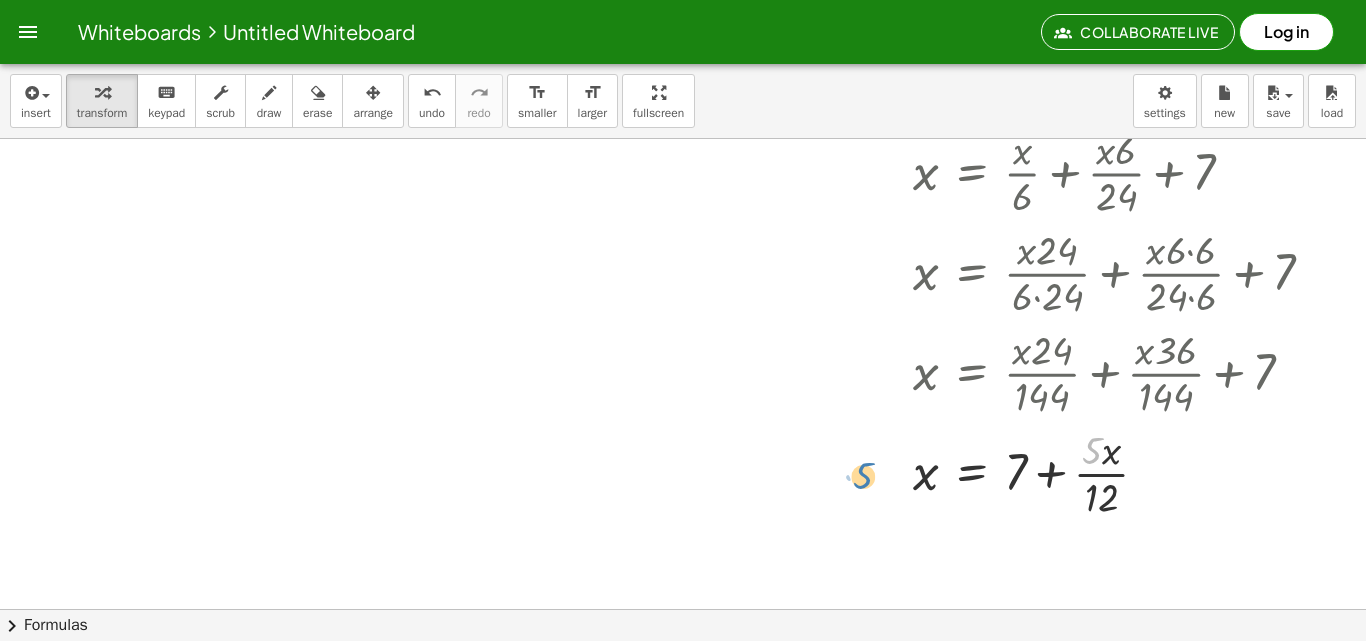 drag, startPoint x: 1091, startPoint y: 454, endPoint x: 862, endPoint y: 479, distance: 230.36058 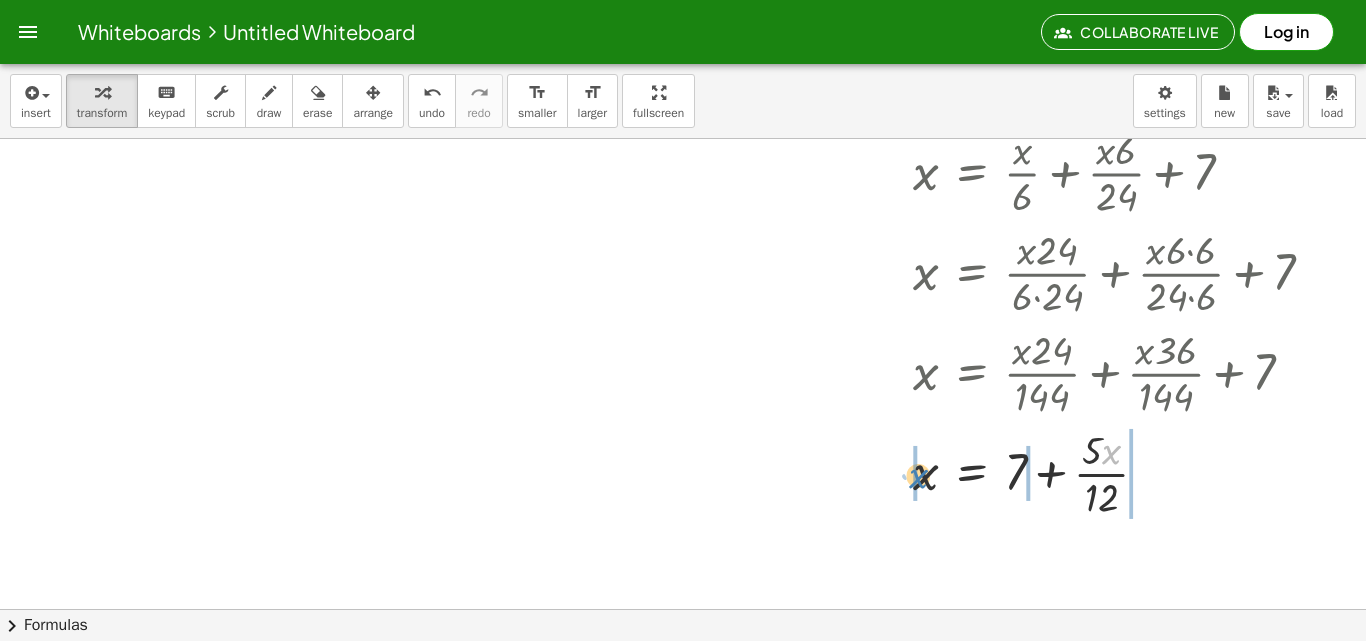 drag, startPoint x: 1103, startPoint y: 456, endPoint x: 910, endPoint y: 480, distance: 194.4865 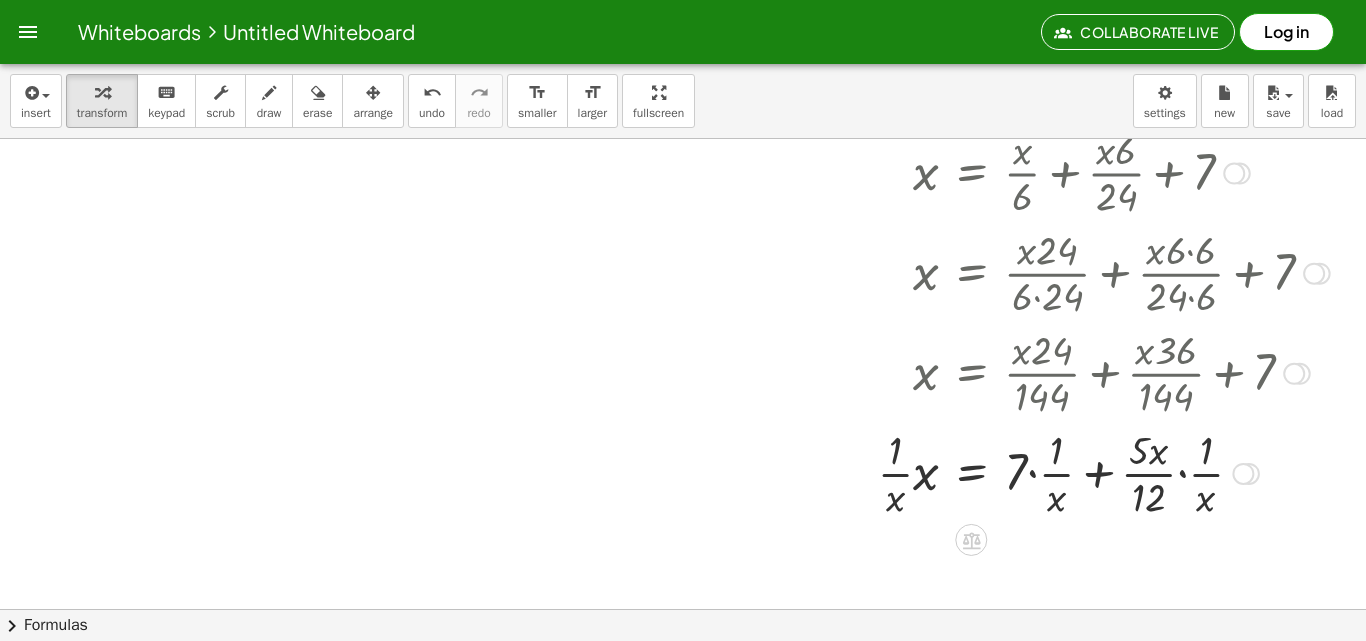 click at bounding box center (1038, 472) 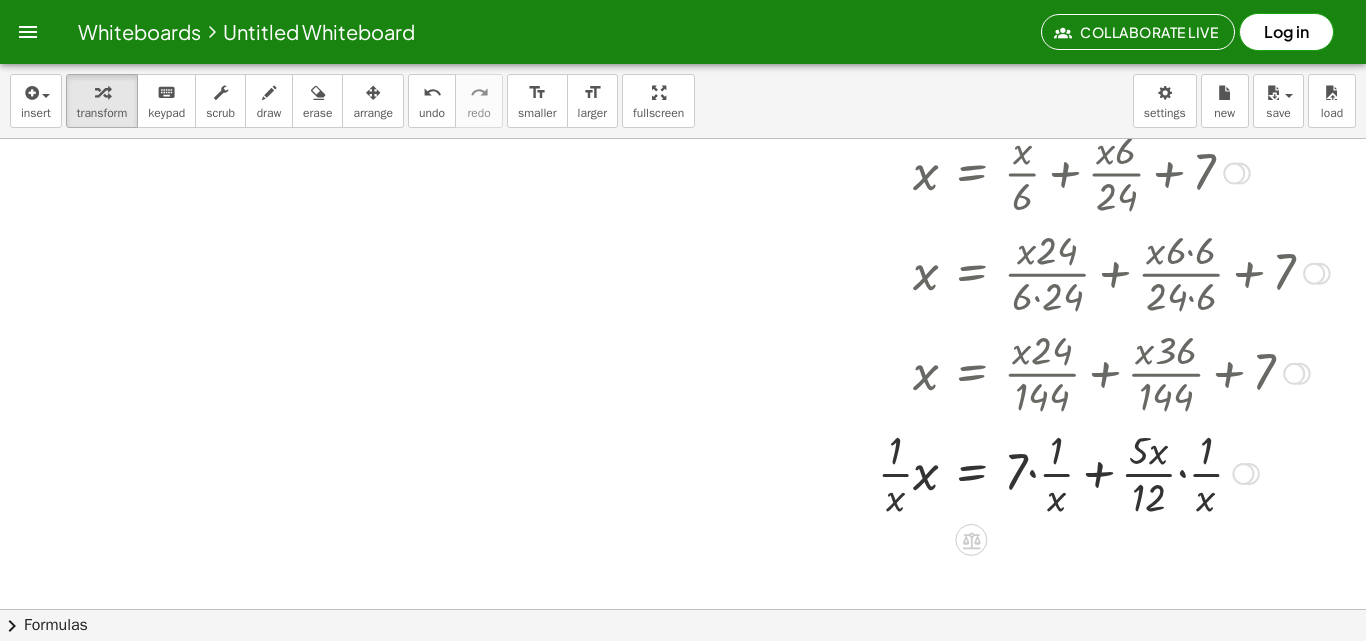 drag, startPoint x: 889, startPoint y: 495, endPoint x: 900, endPoint y: 472, distance: 25.495098 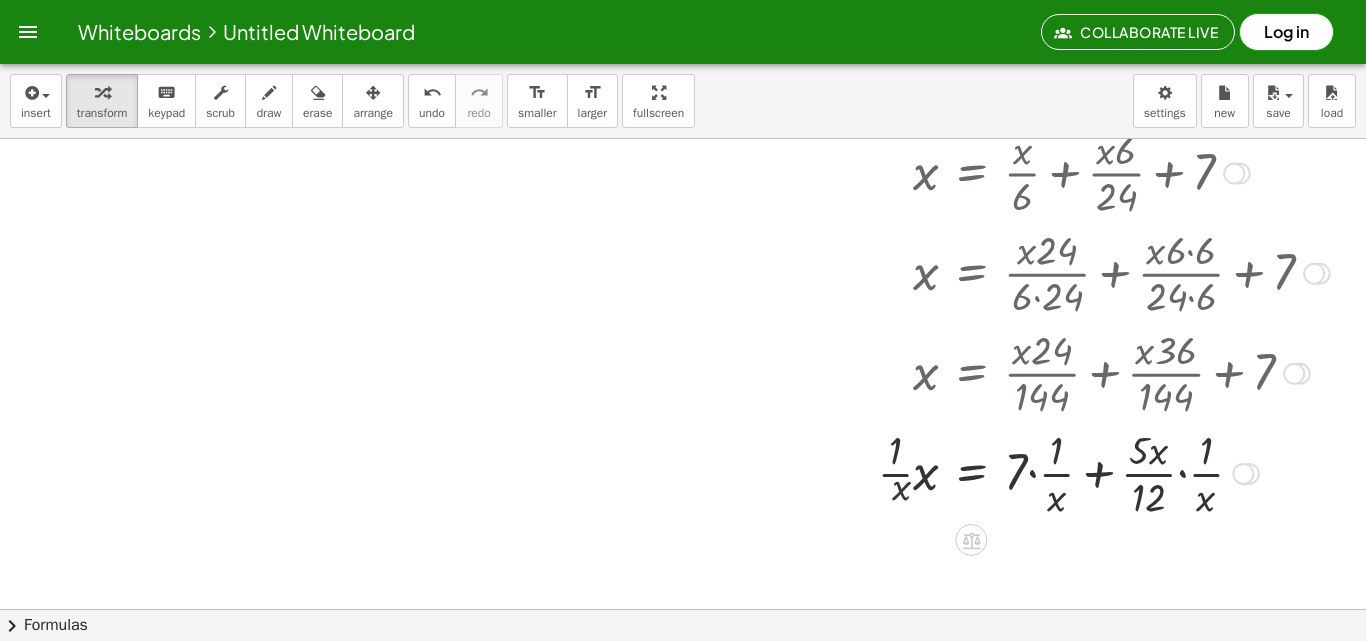 drag, startPoint x: 900, startPoint y: 472, endPoint x: 919, endPoint y: 461, distance: 21.954498 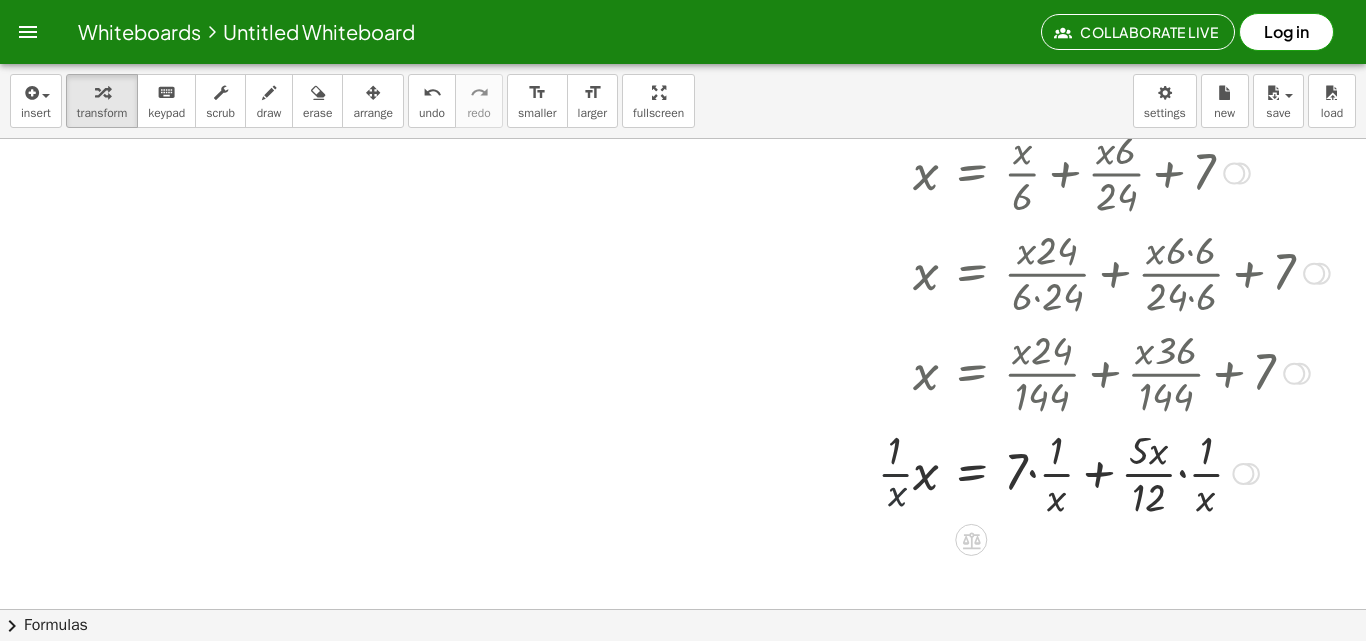 drag, startPoint x: 919, startPoint y: 461, endPoint x: 973, endPoint y: 446, distance: 56.044624 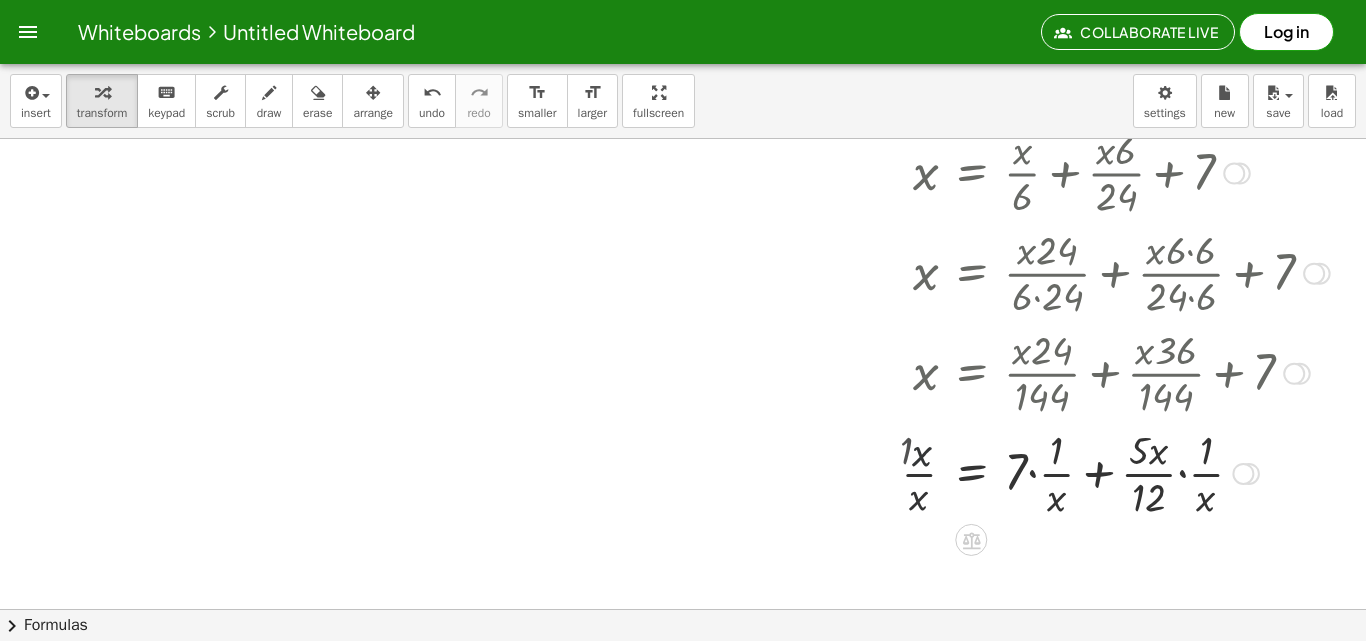 click at bounding box center [1038, 472] 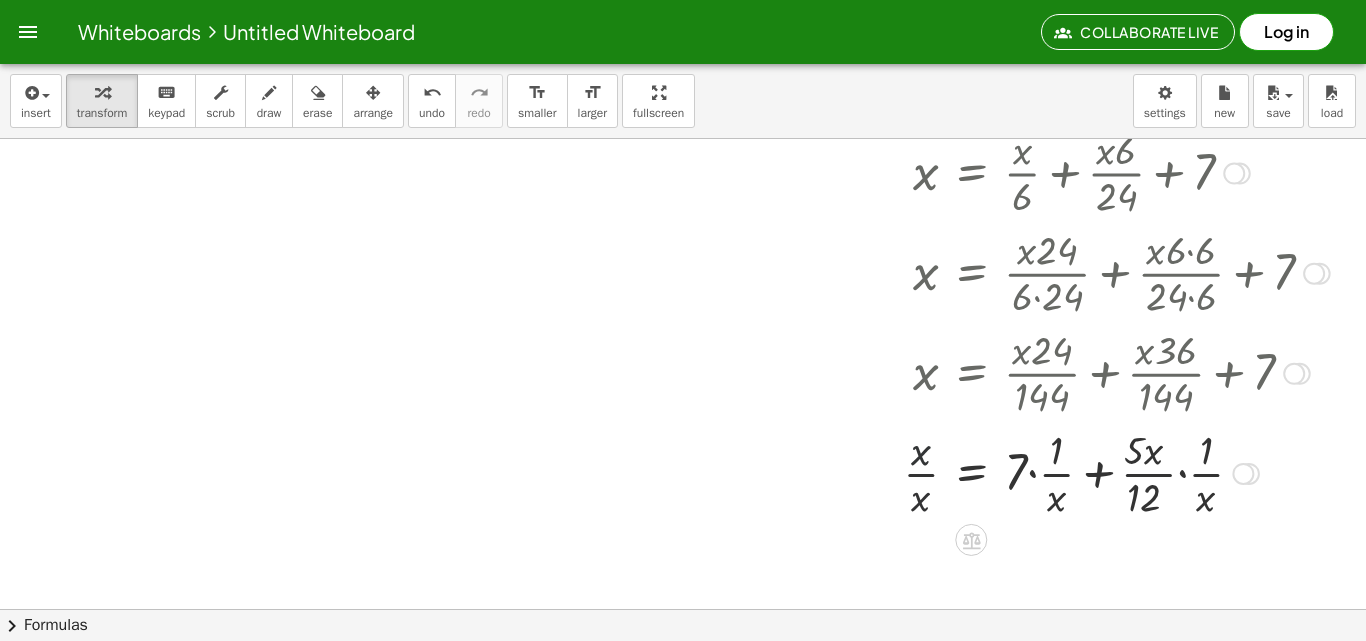 click at bounding box center [1038, 472] 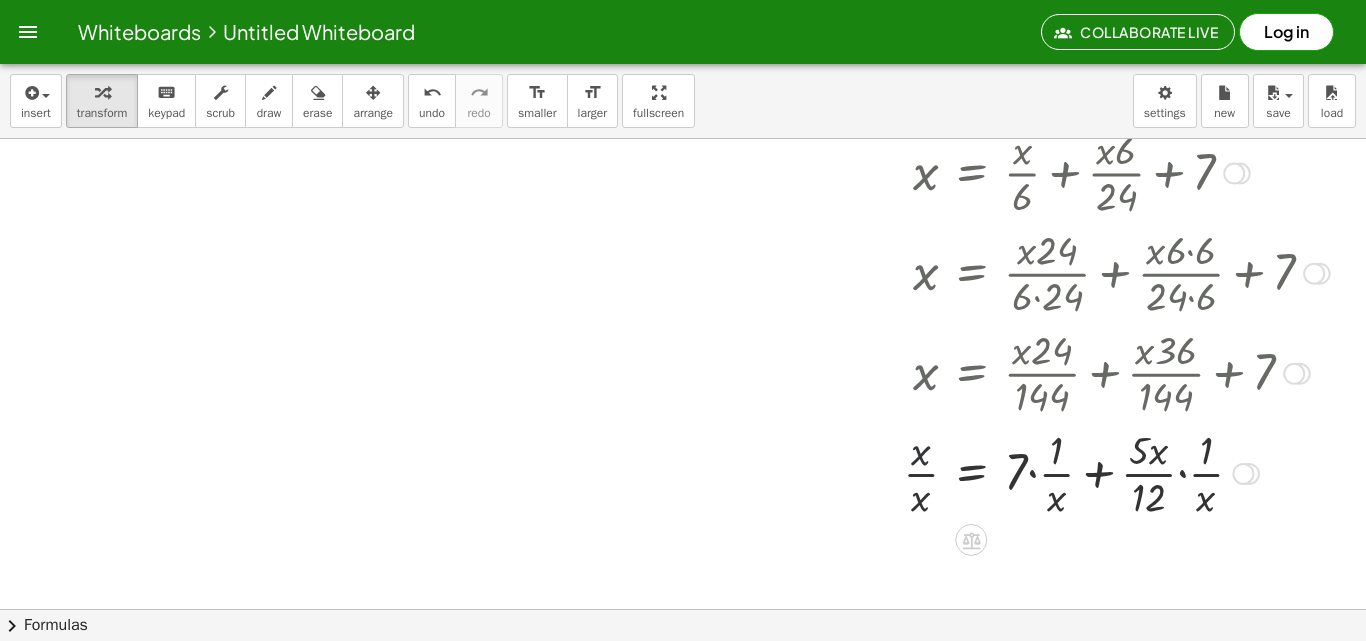 click at bounding box center (1038, 472) 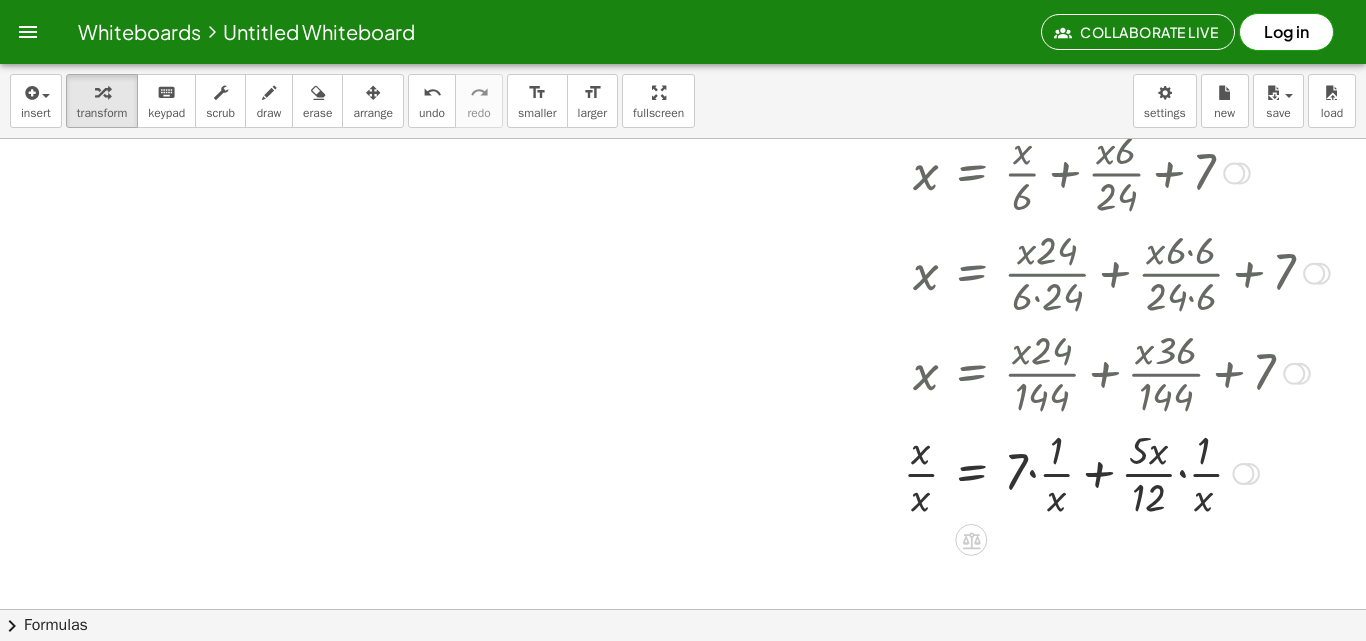 drag, startPoint x: 1189, startPoint y: 468, endPoint x: 1157, endPoint y: 469, distance: 32.01562 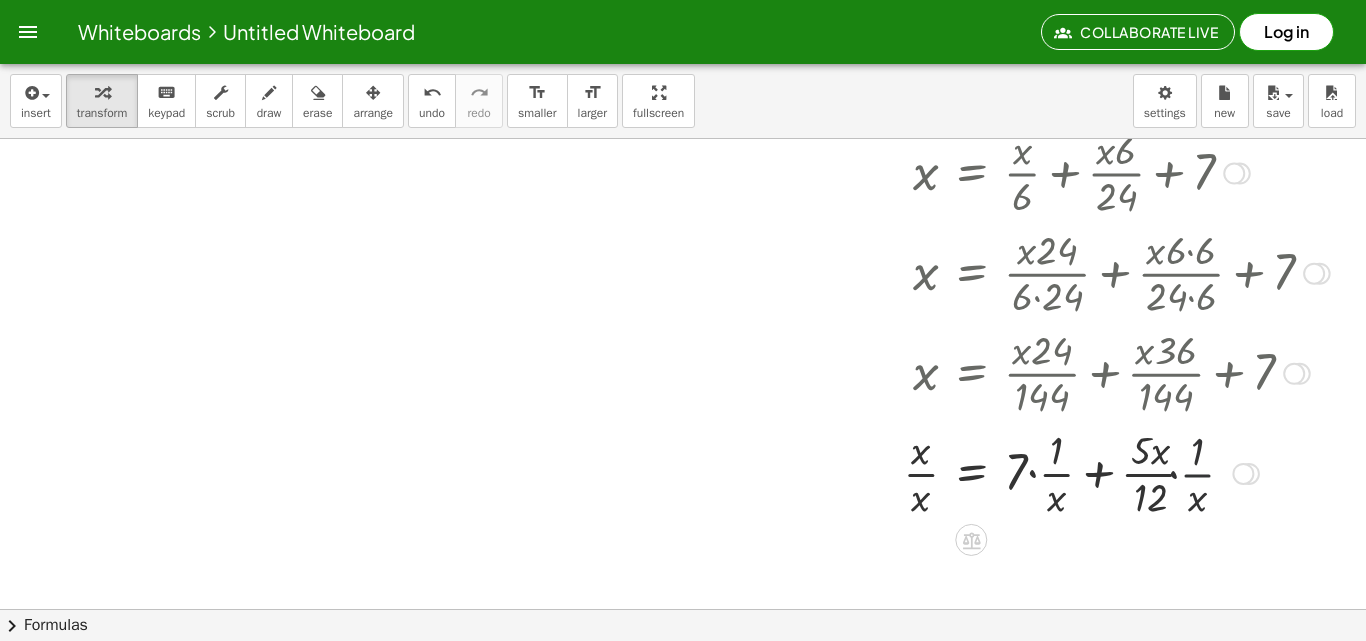 click at bounding box center [1038, 472] 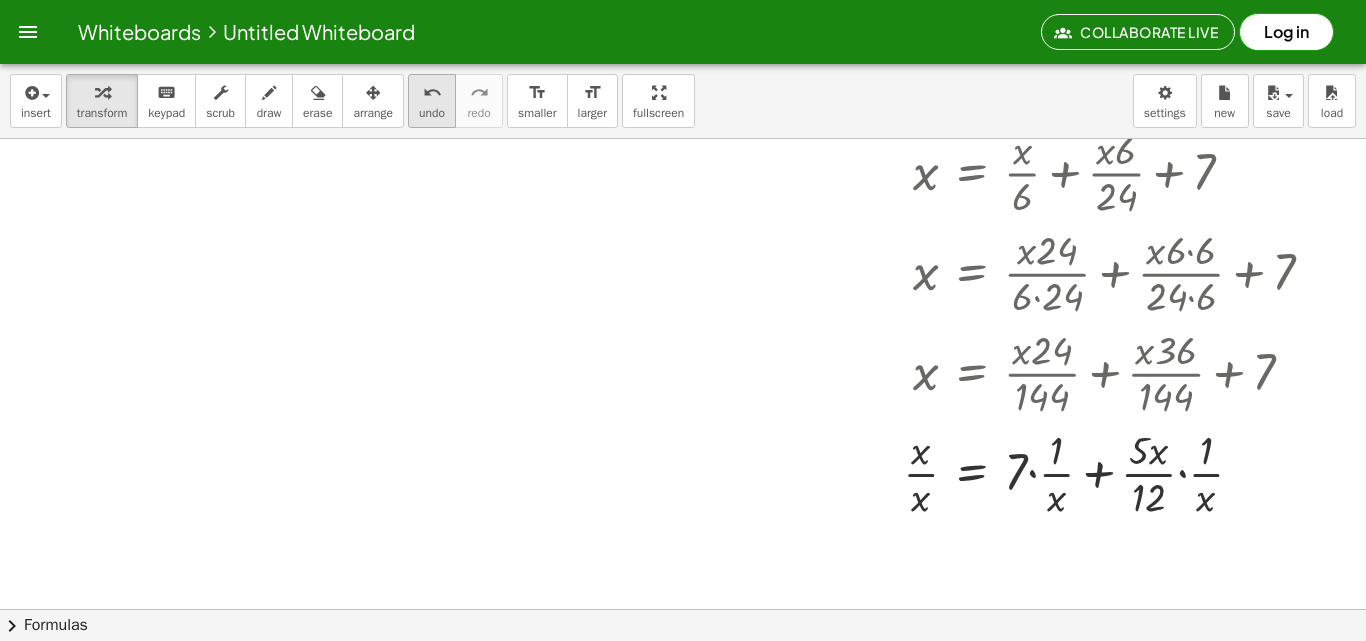 click on "undo" at bounding box center (432, 92) 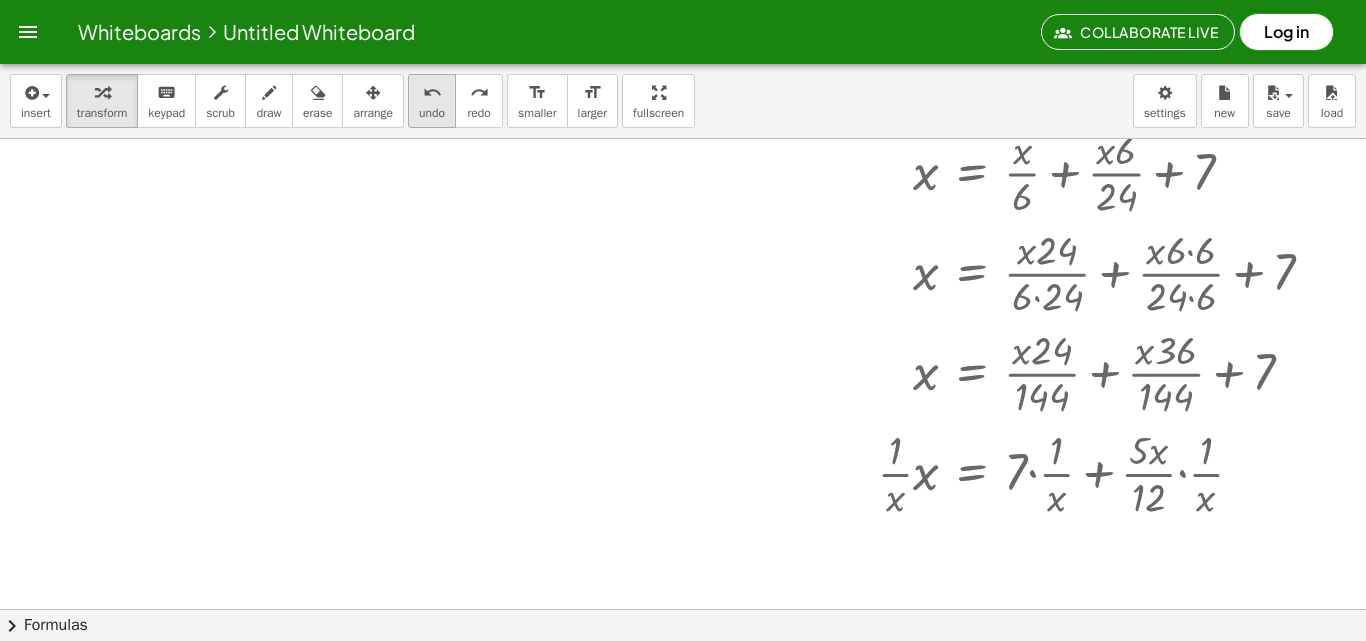 click on "undo" at bounding box center [432, 92] 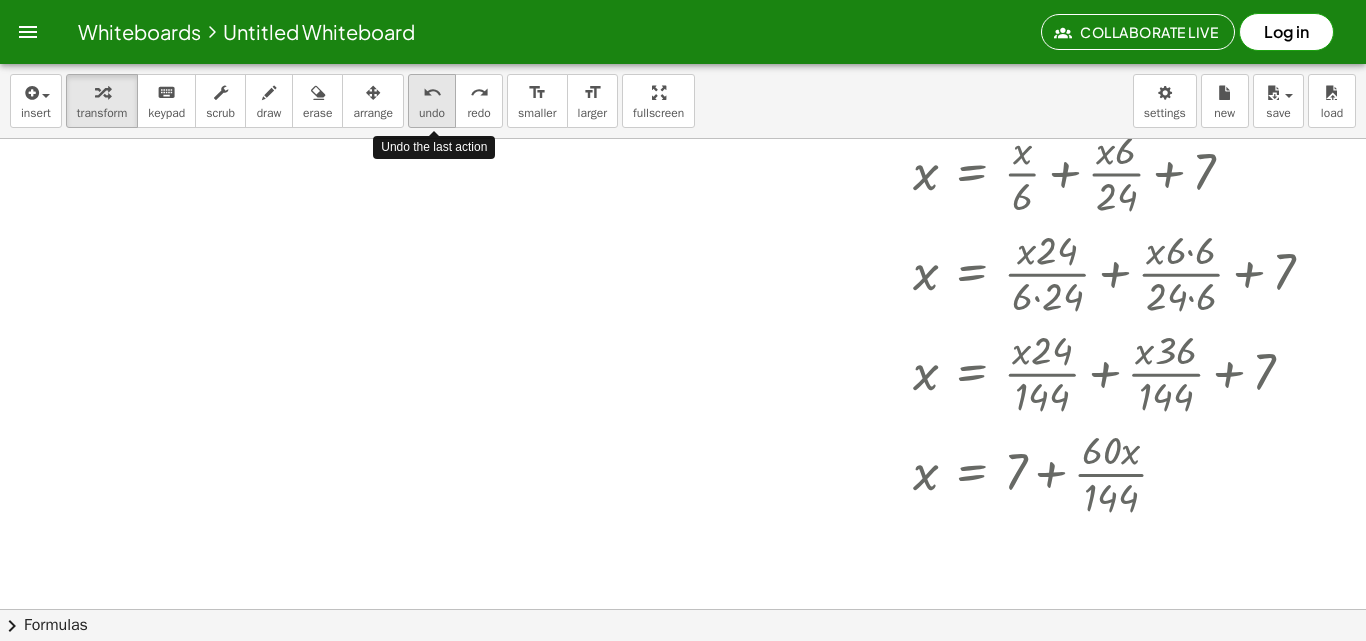 click on "undo" at bounding box center (432, 92) 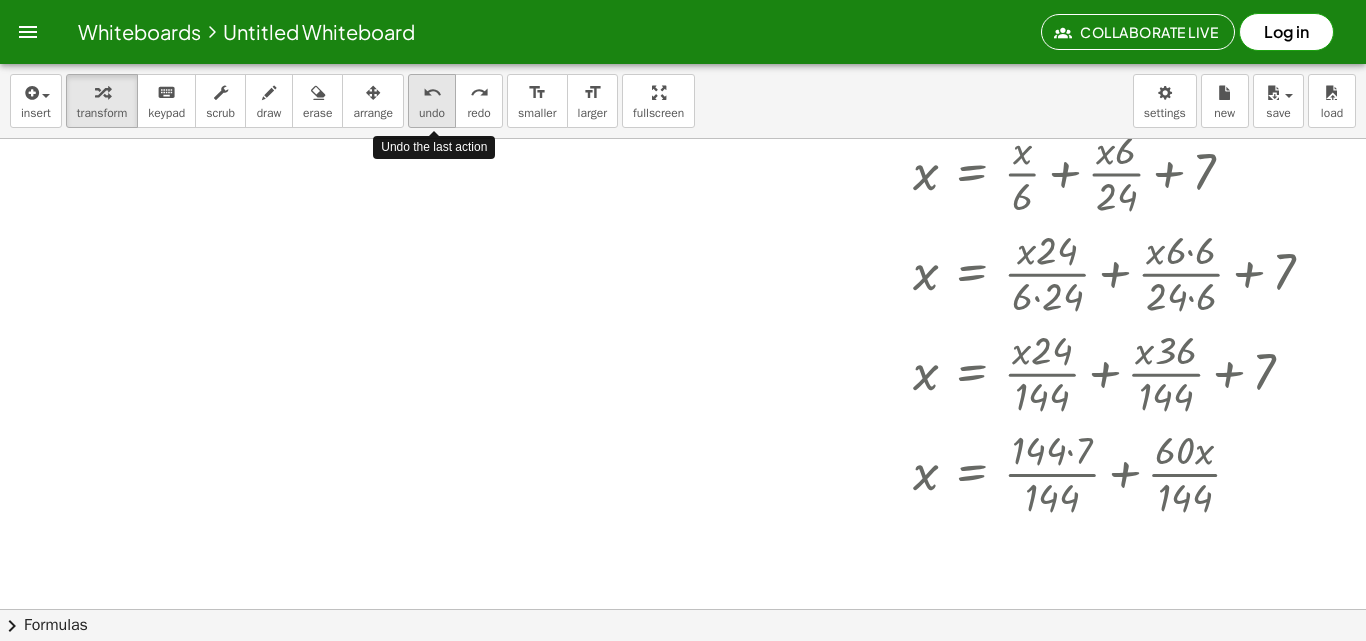 click on "undo" at bounding box center [432, 92] 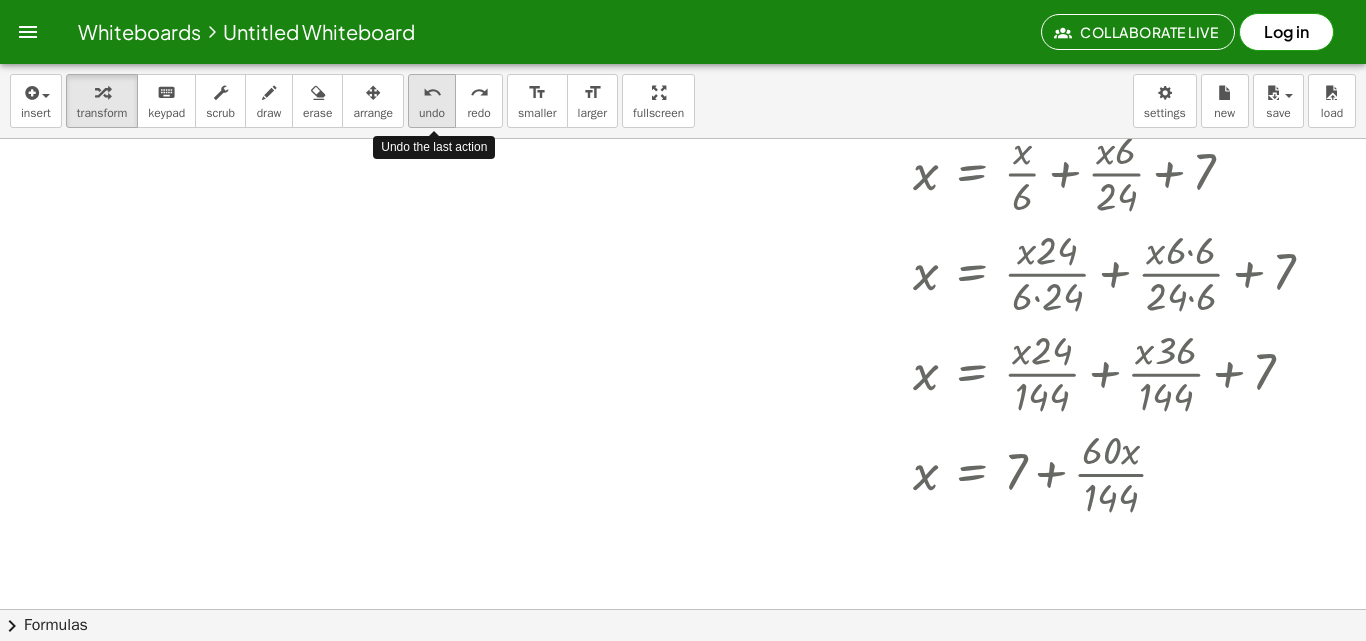 click on "undo" at bounding box center [432, 92] 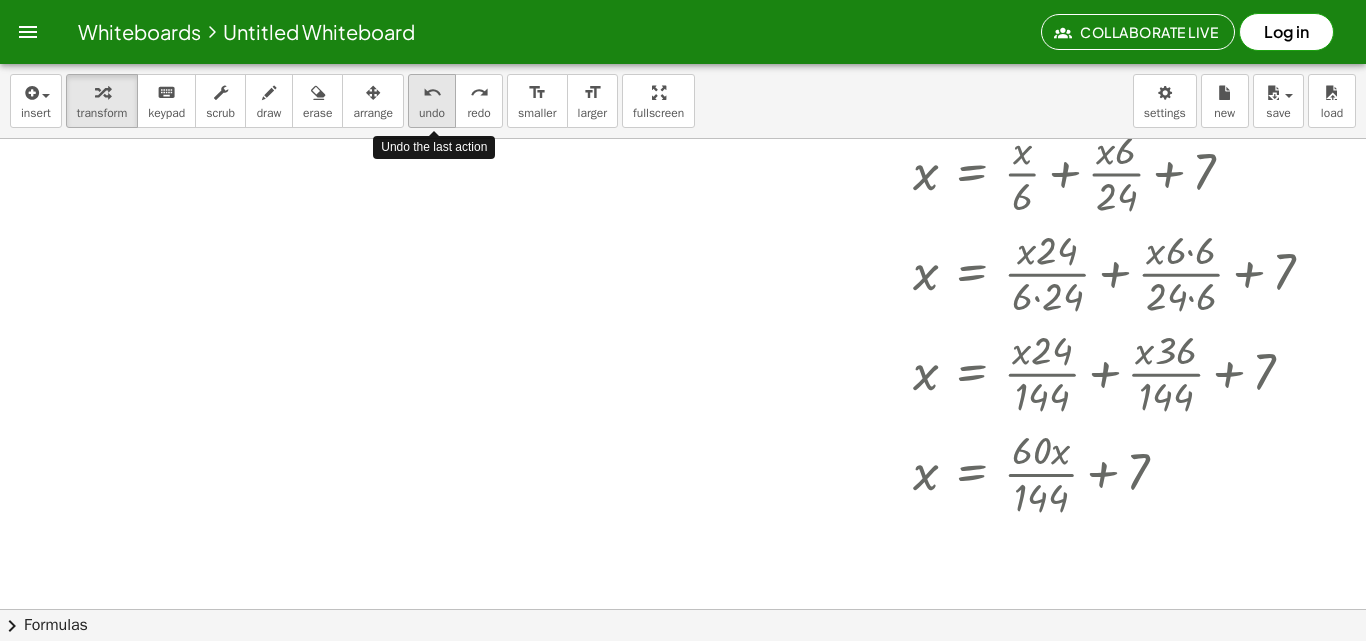 click on "undo" at bounding box center [432, 92] 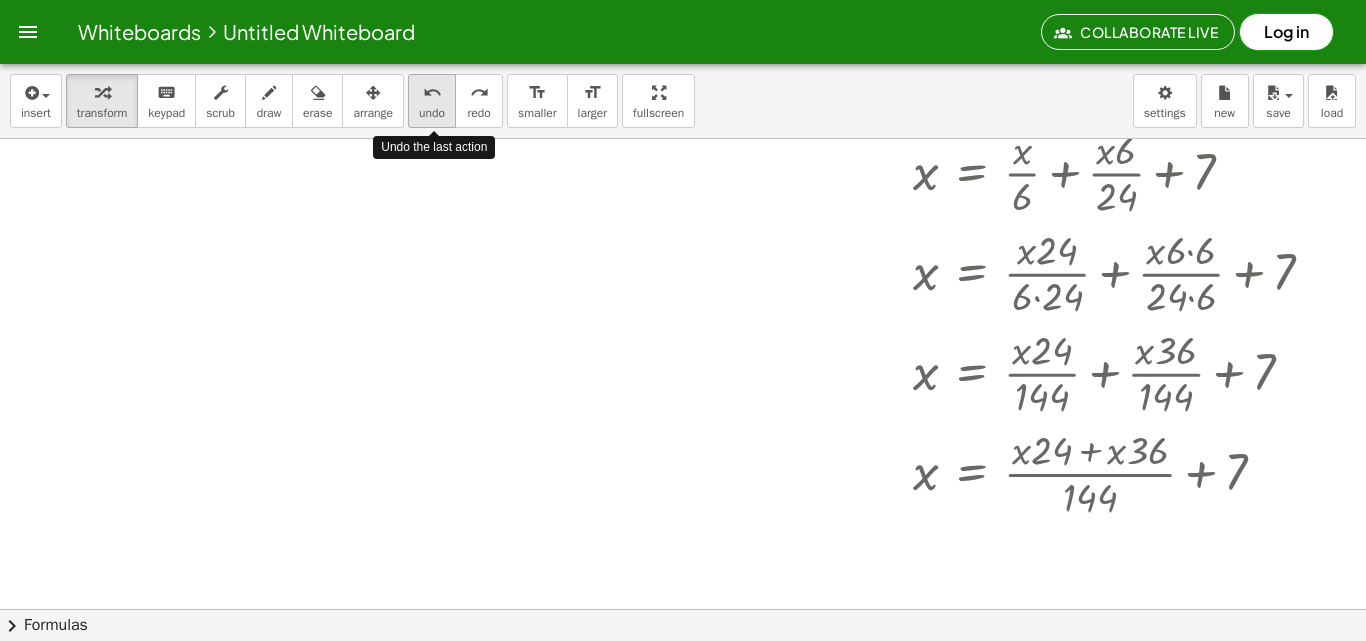 click on "undo" at bounding box center (432, 92) 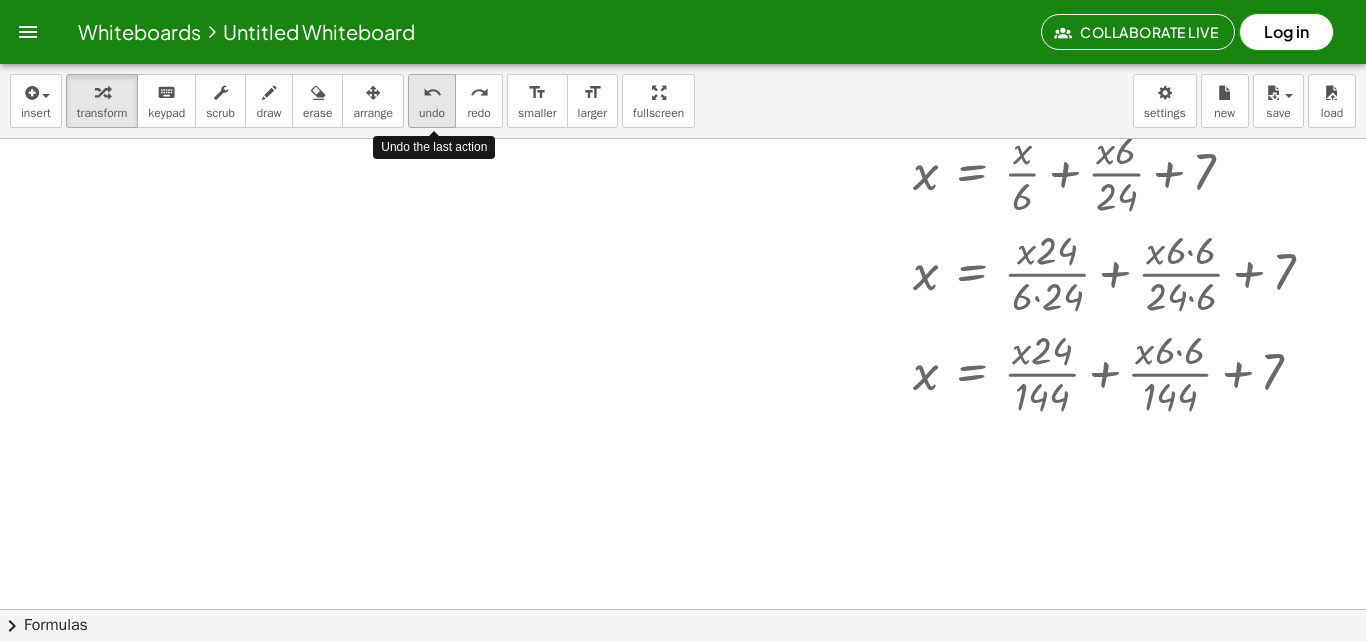 click on "undo" at bounding box center [432, 92] 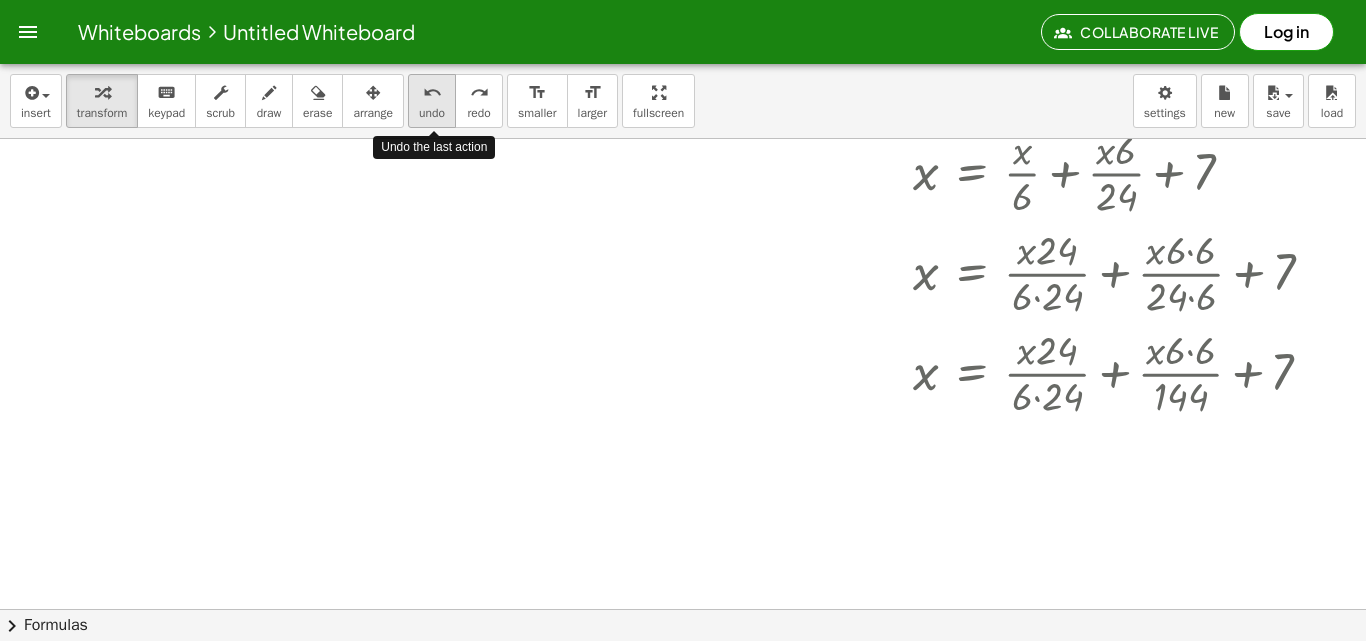 click on "undo" at bounding box center (432, 92) 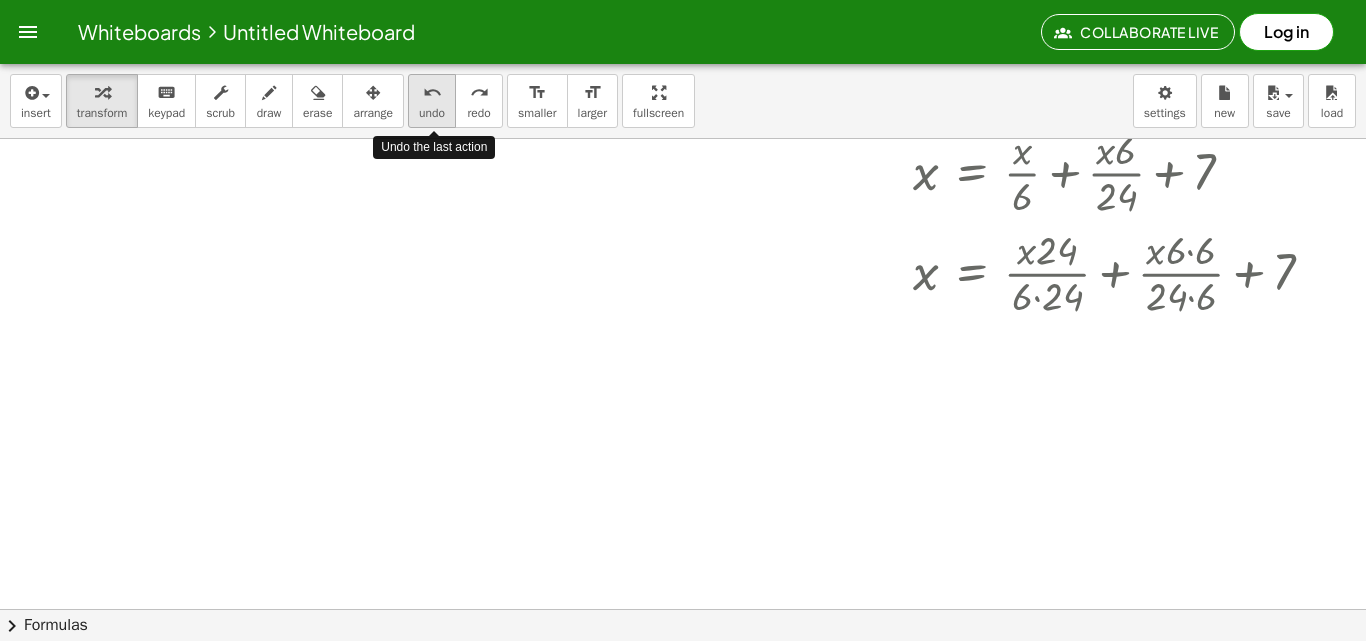 click on "undo" at bounding box center [432, 92] 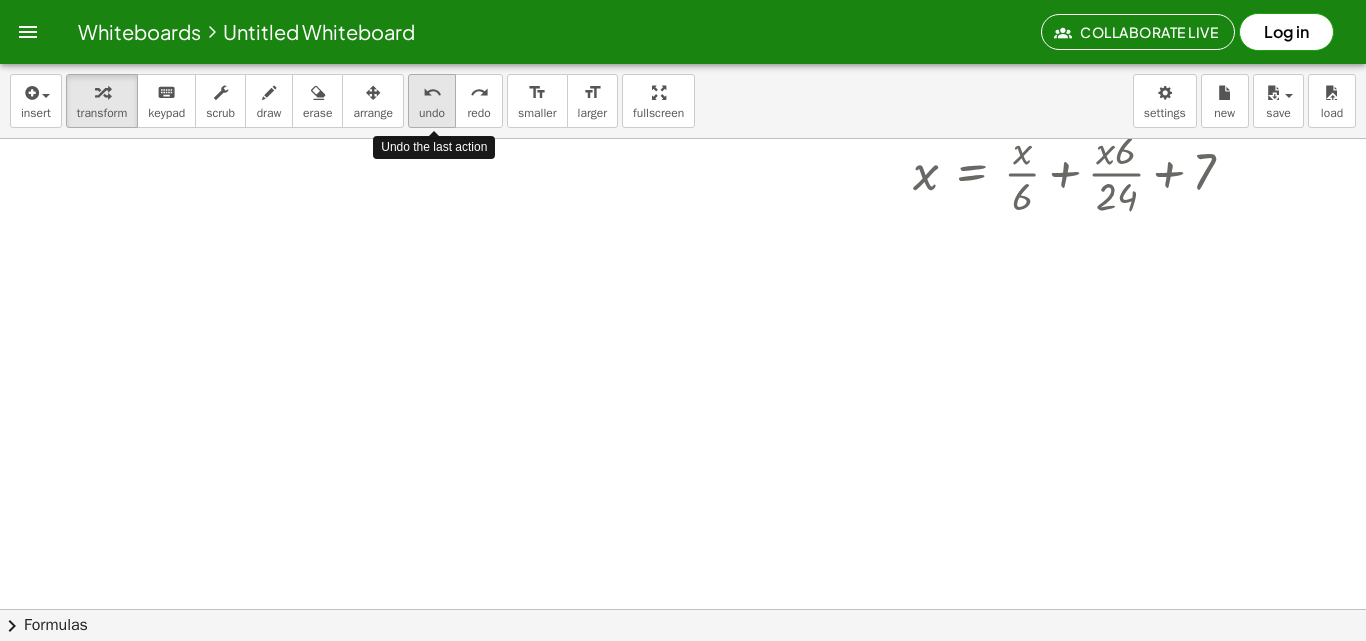 click on "undo" at bounding box center (432, 92) 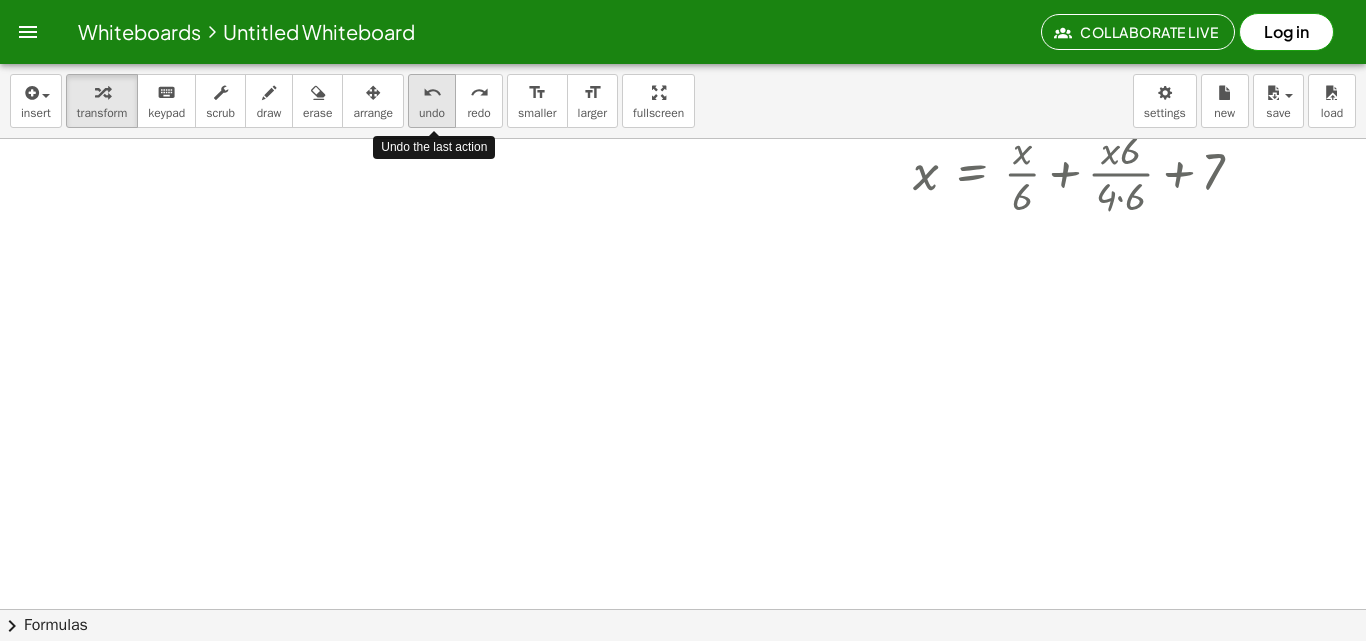 click on "undo" at bounding box center (432, 92) 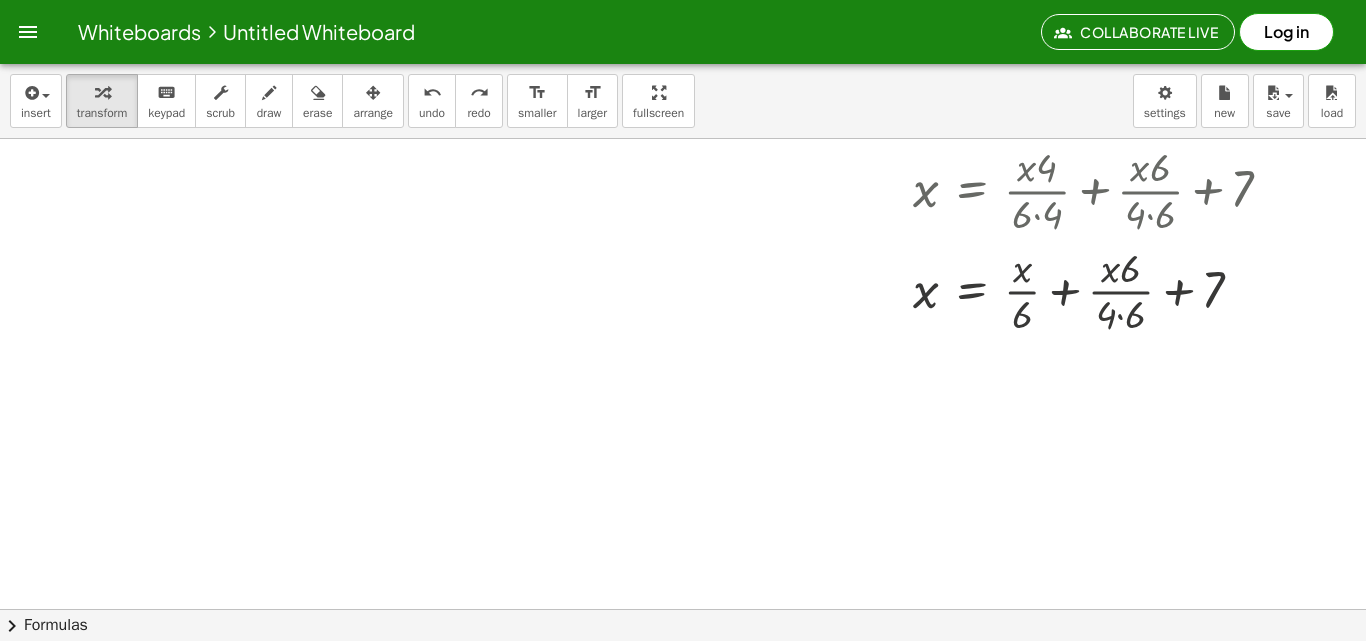 scroll, scrollTop: 640, scrollLeft: 0, axis: vertical 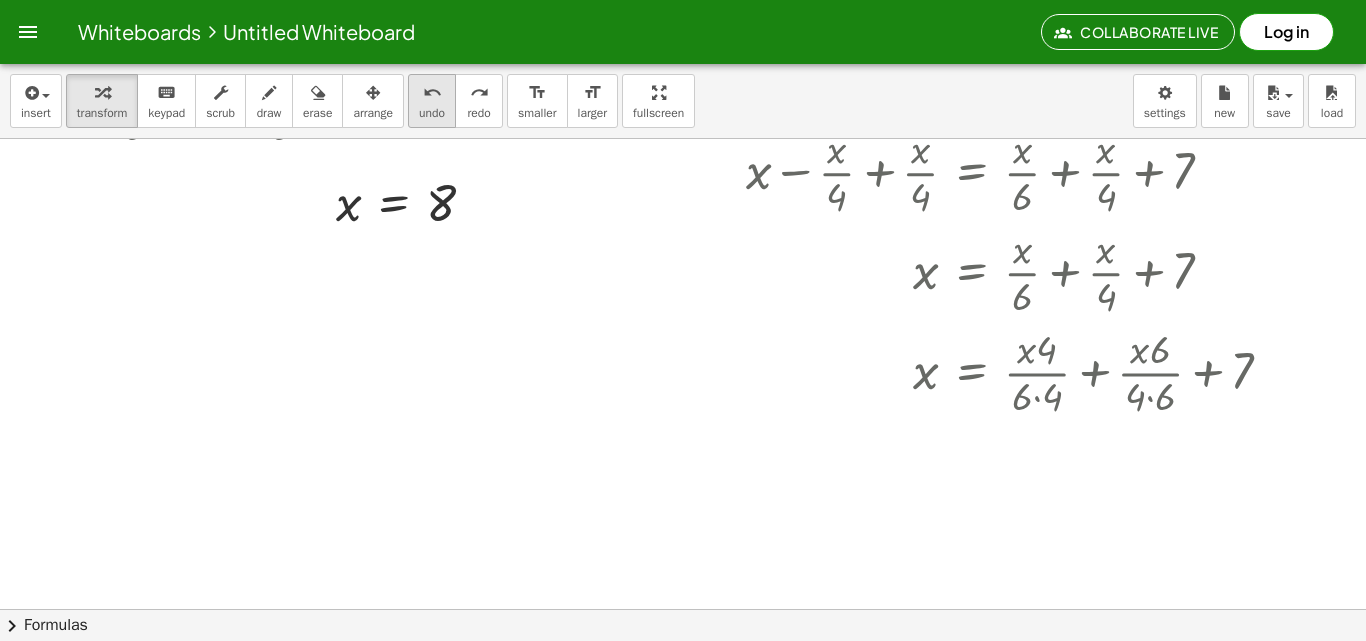 click on "undo" at bounding box center (432, 113) 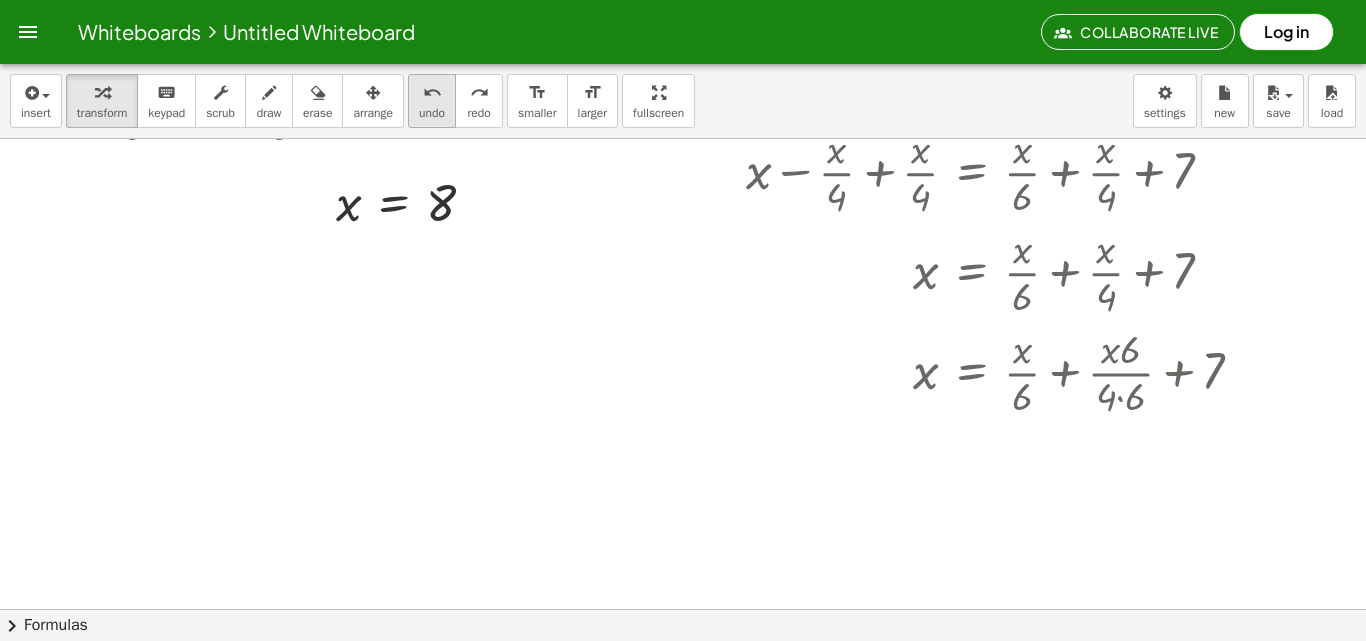 click on "undo" at bounding box center (432, 113) 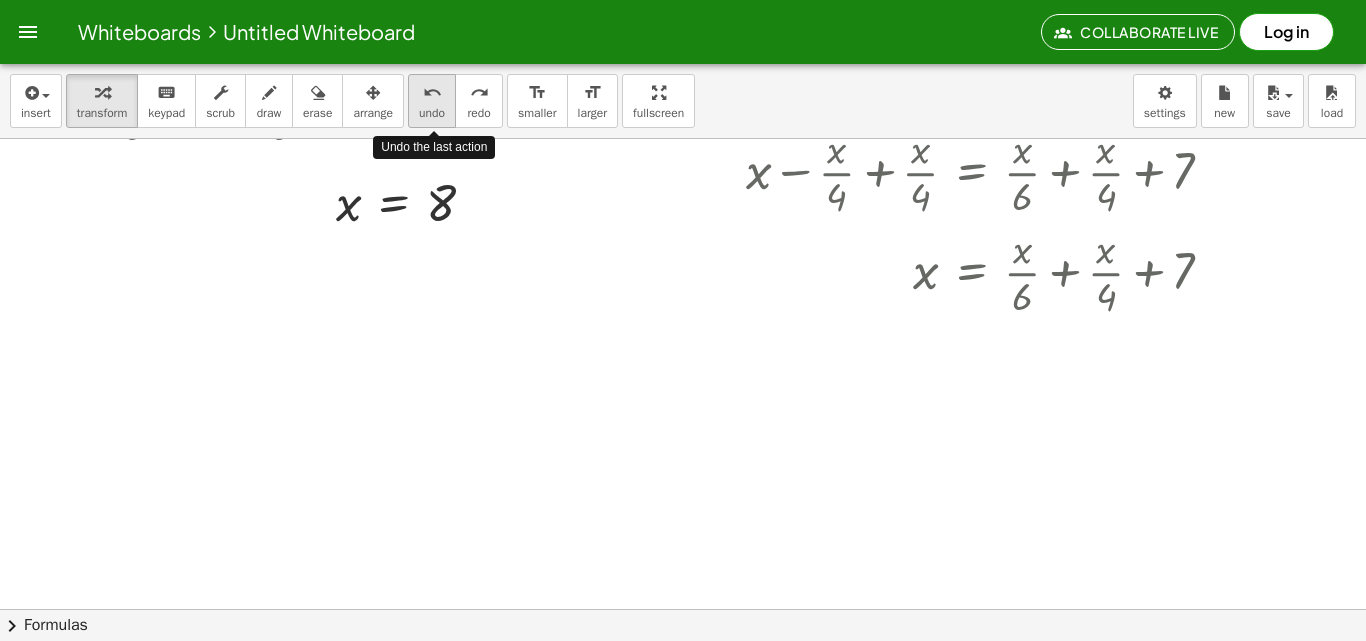 click on "undo" at bounding box center [432, 113] 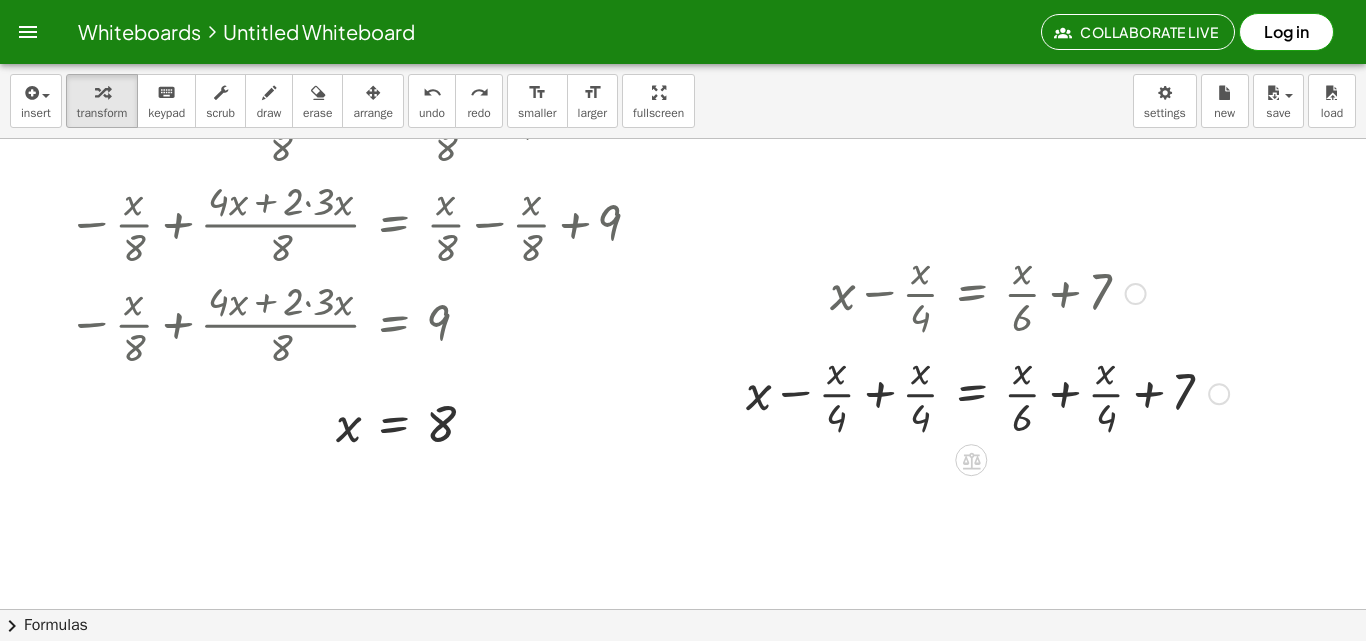 scroll, scrollTop: 340, scrollLeft: 0, axis: vertical 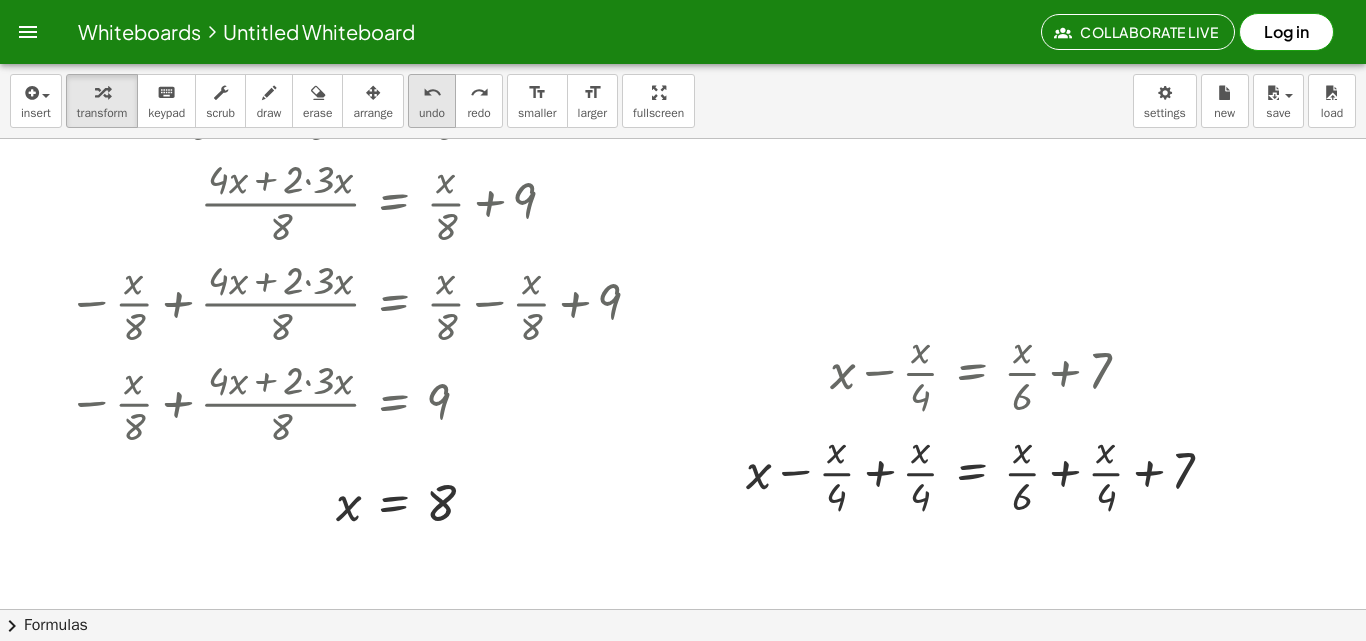 click on "undo" at bounding box center (432, 113) 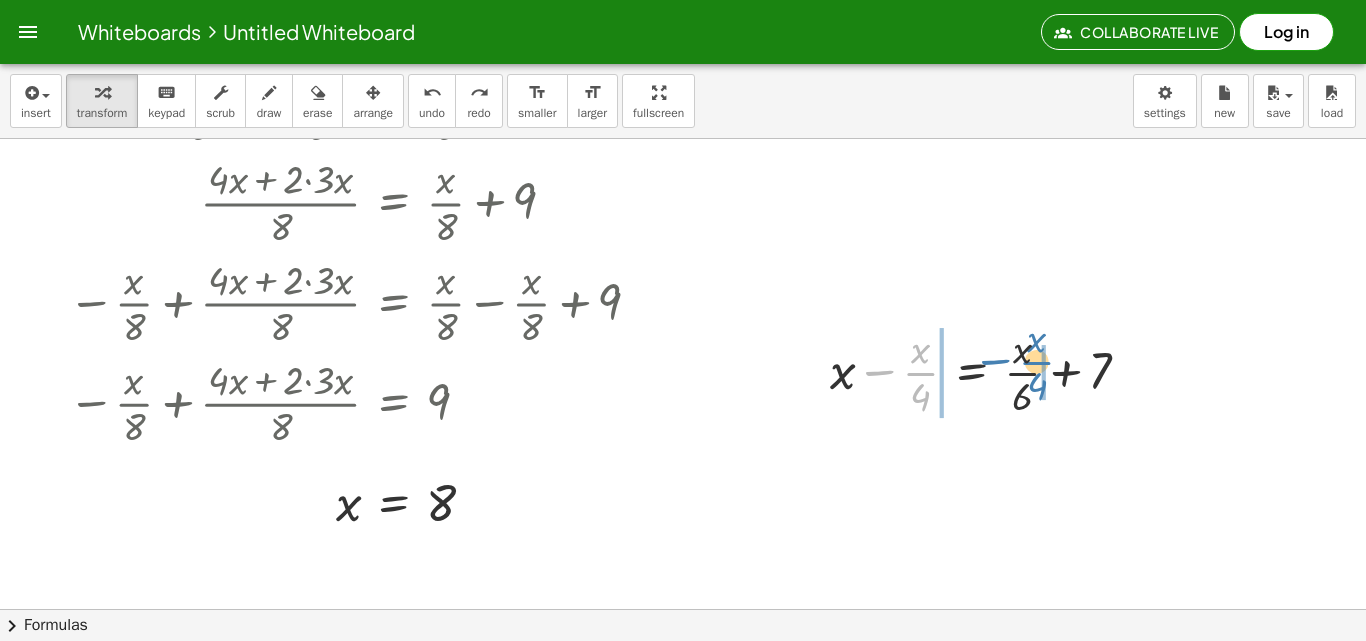 drag, startPoint x: 912, startPoint y: 363, endPoint x: 1028, endPoint y: 352, distance: 116.520386 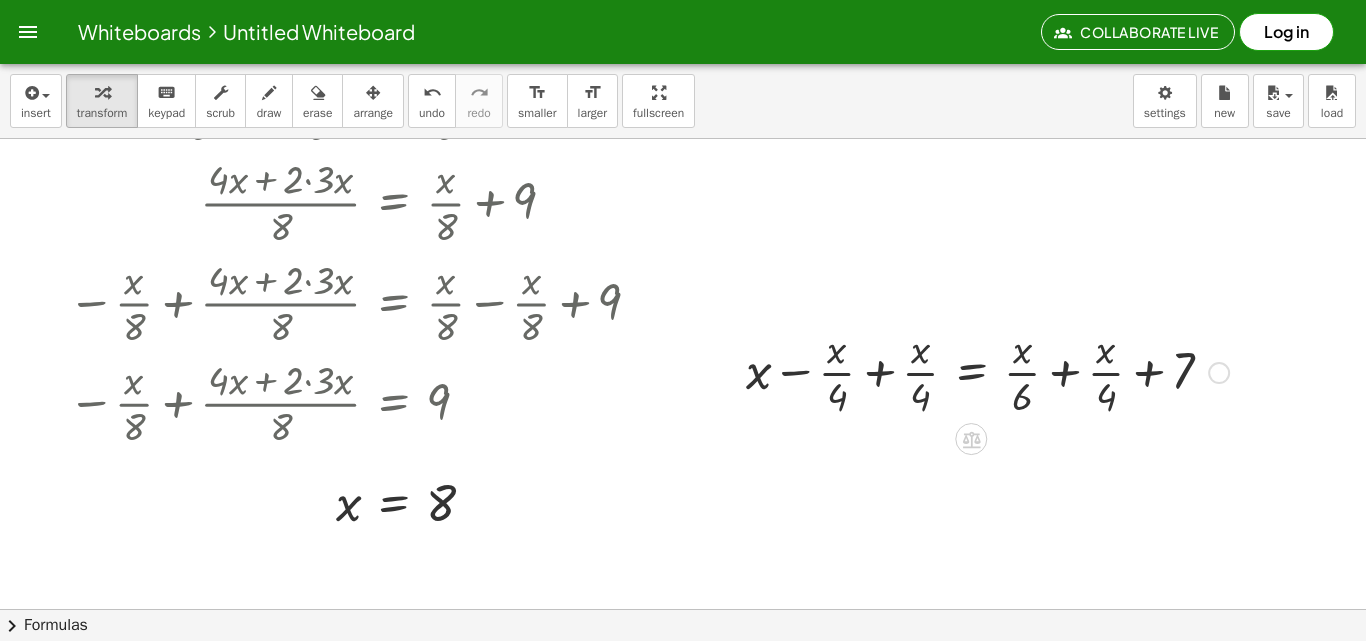 click on "− · x · 4 + x − · x · 4 = + · x · 6 + 7 − · x · 4 + · x · 4 + · x · 4 + x − · x · 4 = + · x · 6 + 7" at bounding box center (971, 373) 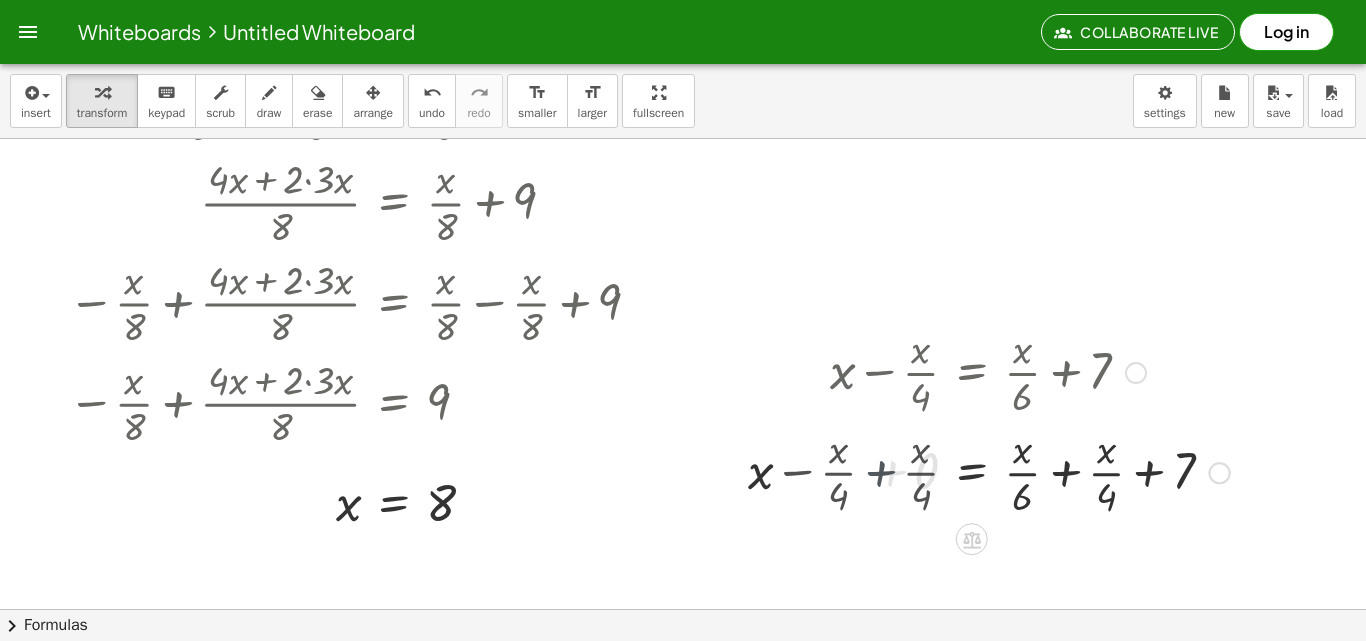 drag, startPoint x: 874, startPoint y: 397, endPoint x: 906, endPoint y: 417, distance: 37.735924 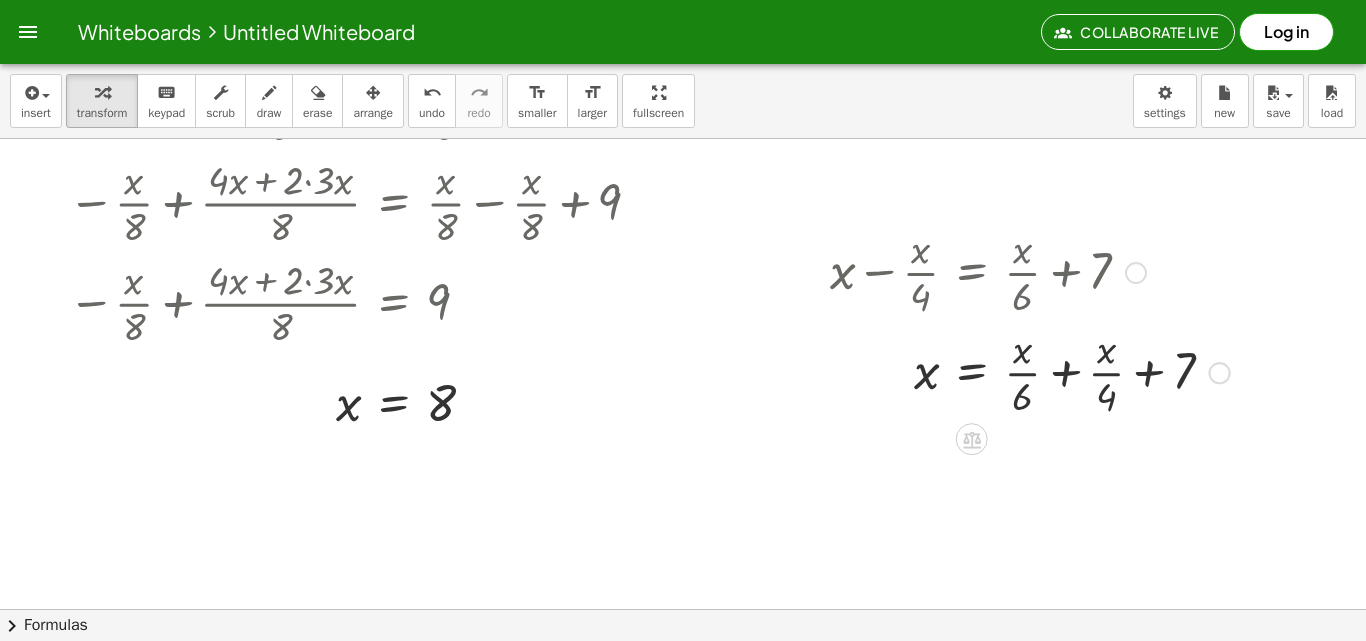 scroll, scrollTop: 540, scrollLeft: 0, axis: vertical 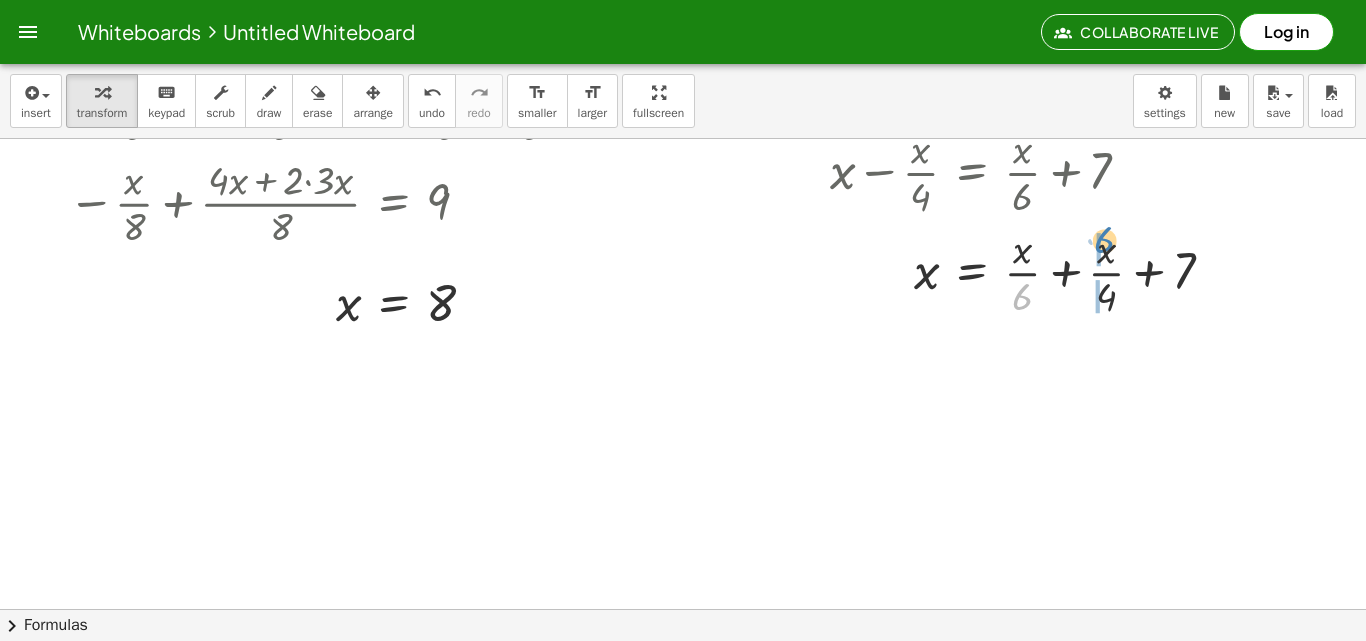 drag, startPoint x: 1037, startPoint y: 300, endPoint x: 1120, endPoint y: 243, distance: 100.68764 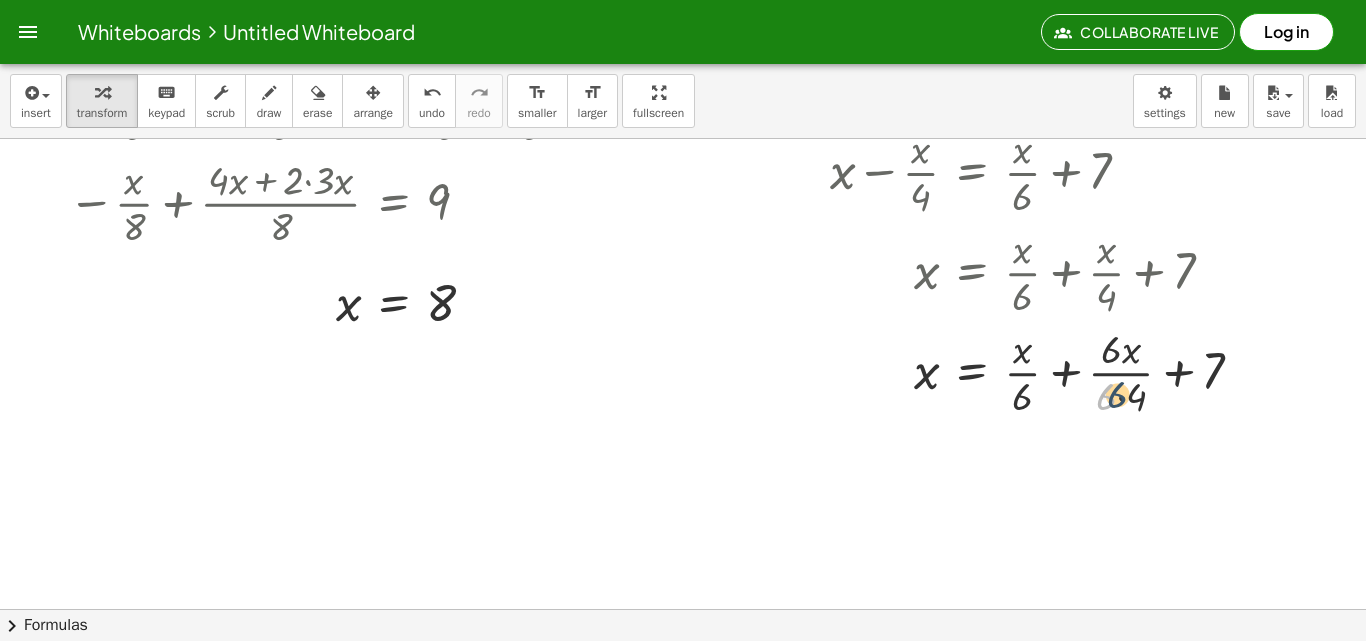 drag, startPoint x: 1115, startPoint y: 294, endPoint x: 1127, endPoint y: 292, distance: 12.165525 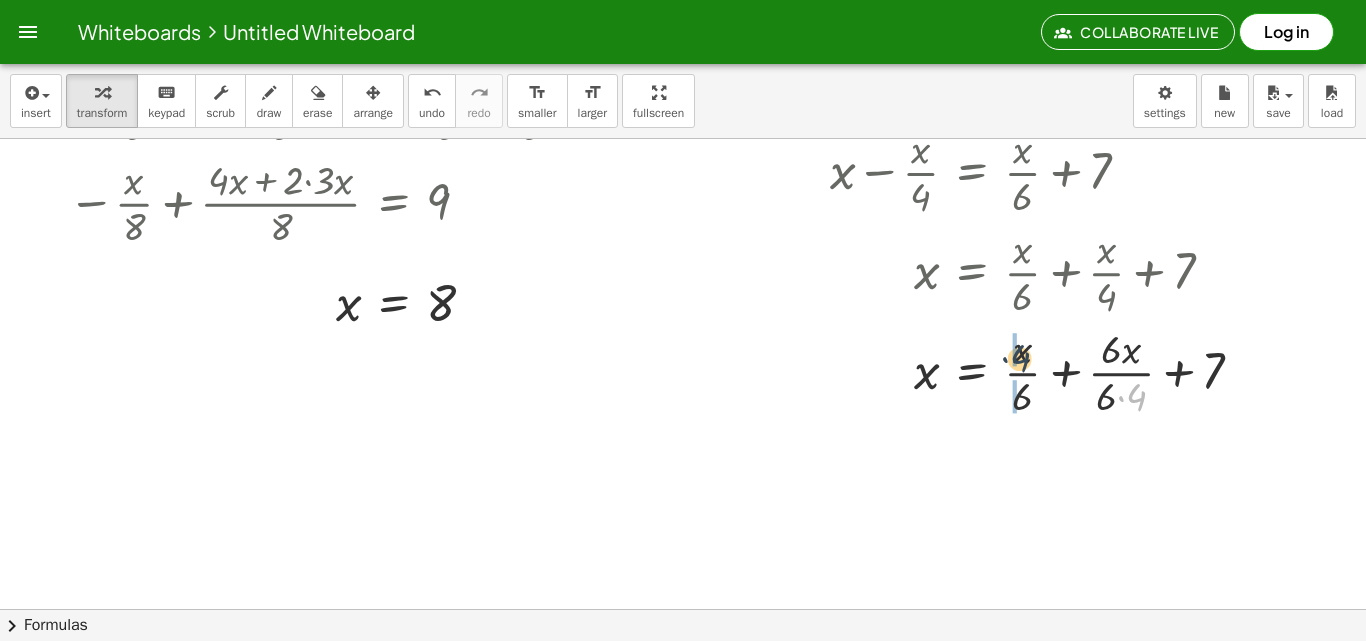 drag, startPoint x: 1136, startPoint y: 394, endPoint x: 1018, endPoint y: 355, distance: 124.277916 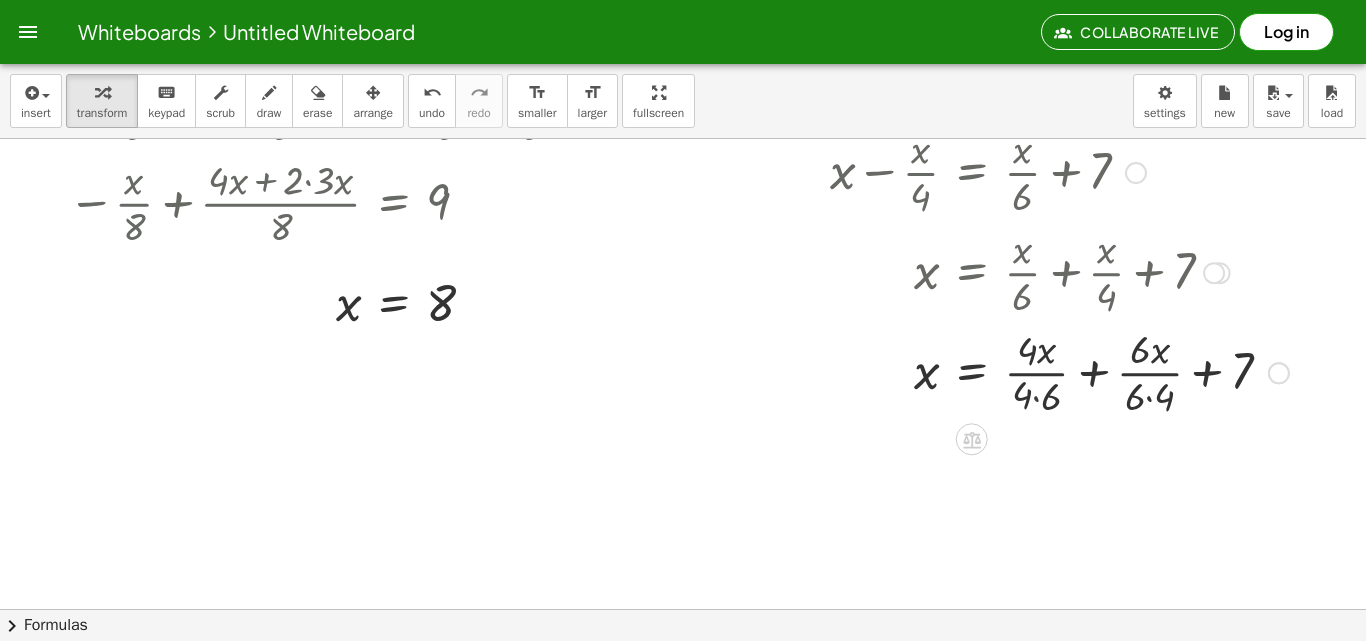 click at bounding box center [1059, 371] 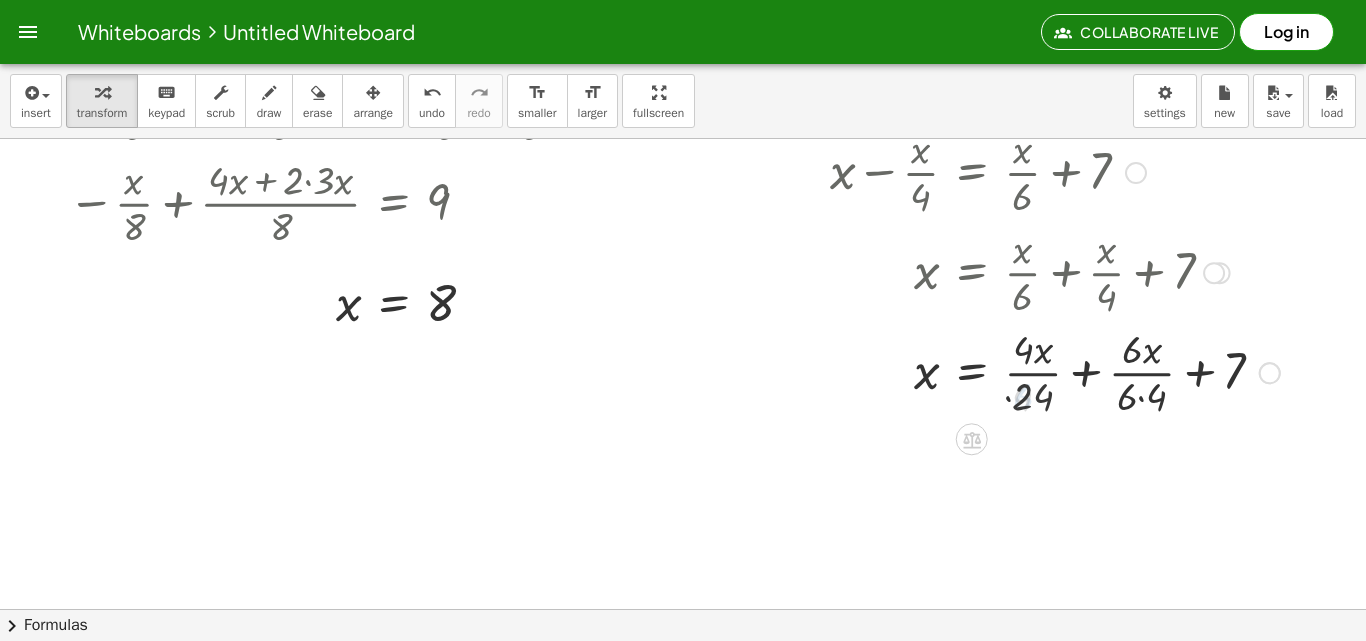 click at bounding box center (1055, 371) 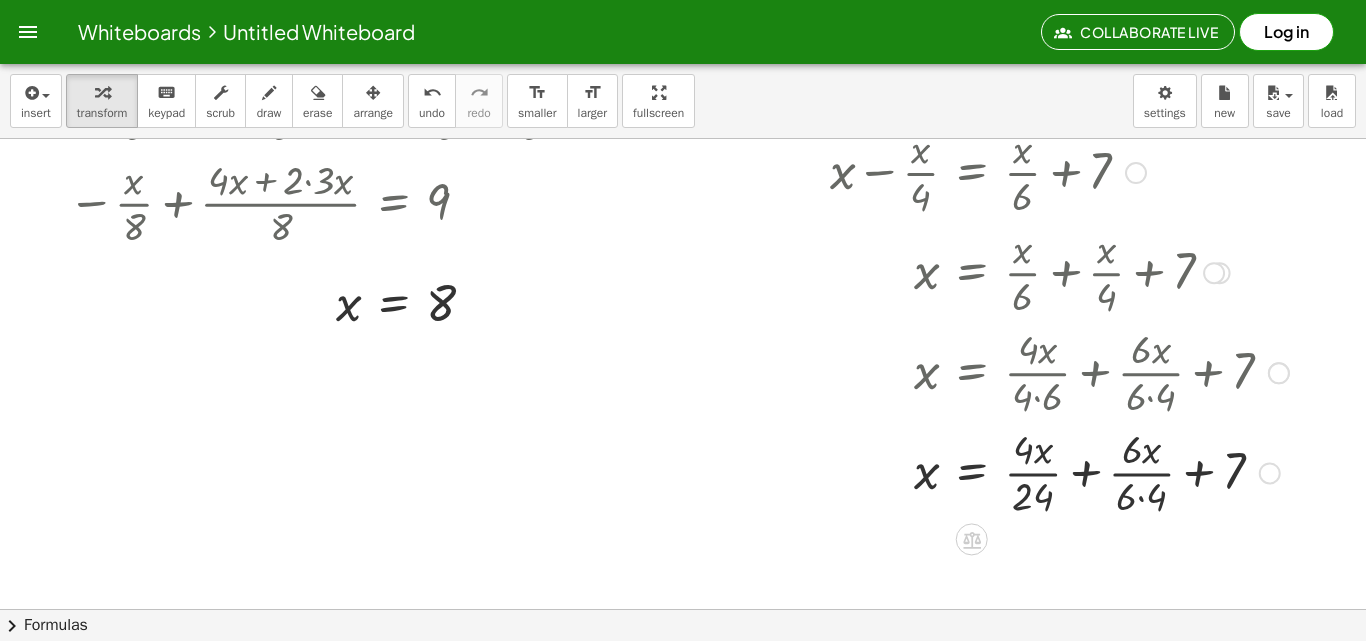click at bounding box center (1059, 471) 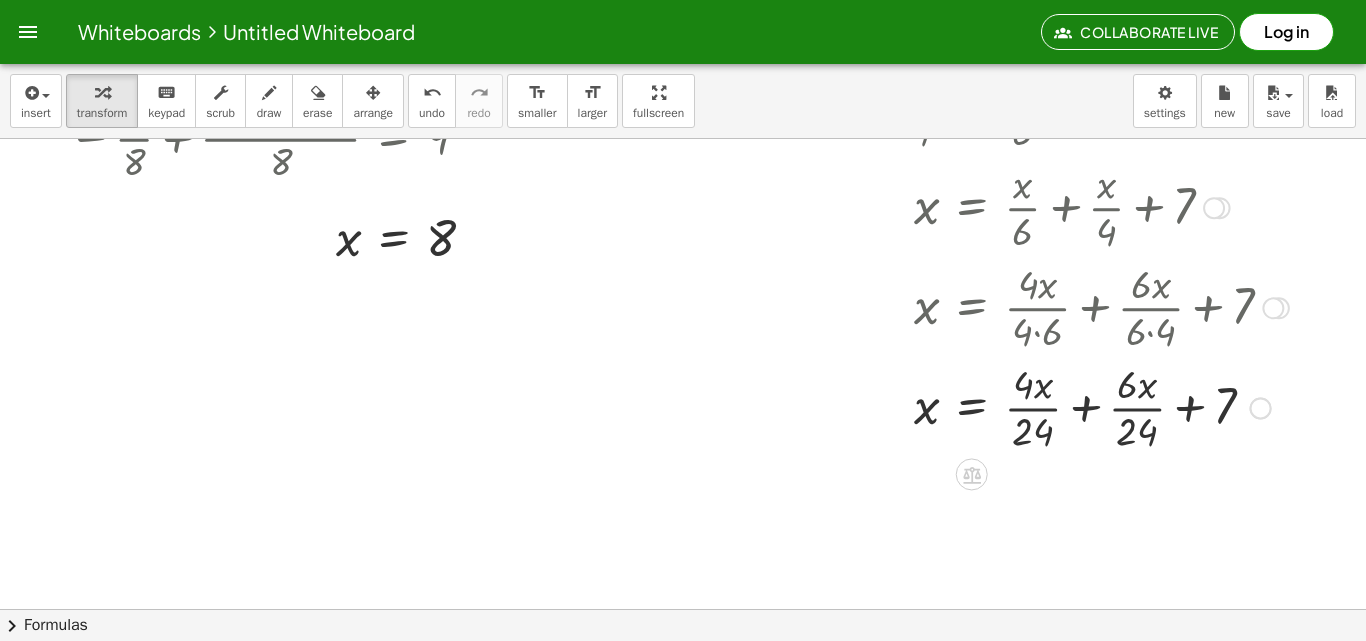 scroll, scrollTop: 640, scrollLeft: 0, axis: vertical 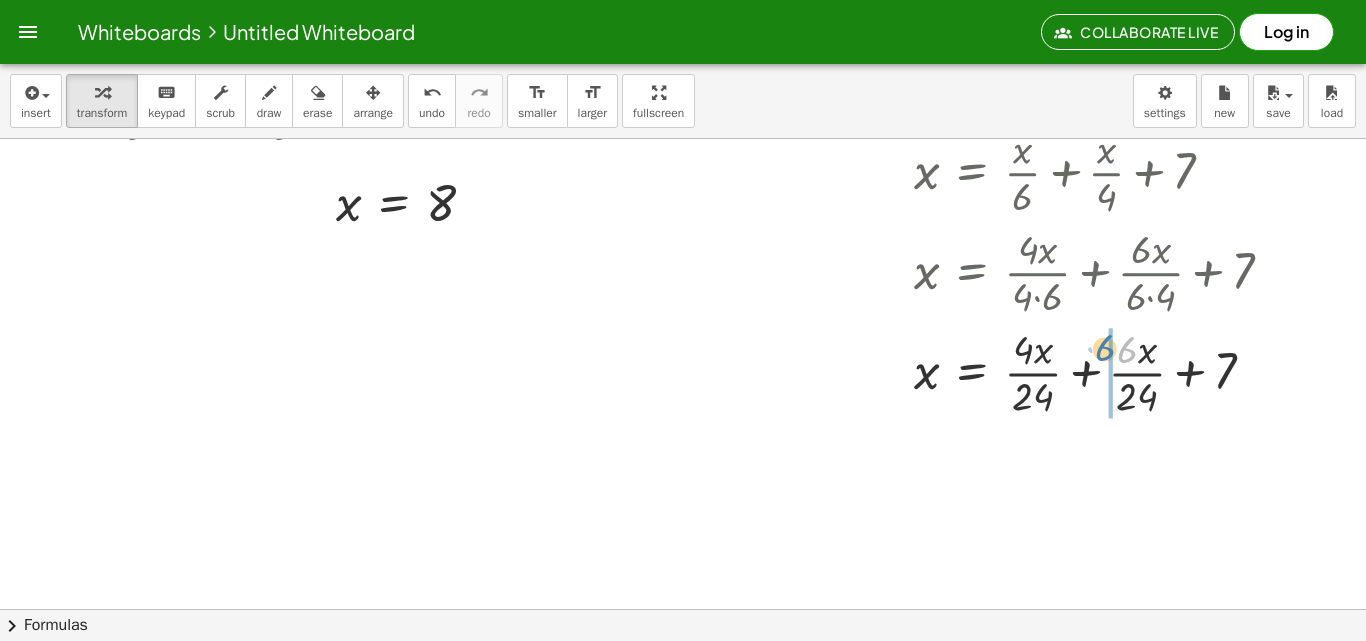 click at bounding box center (1059, 371) 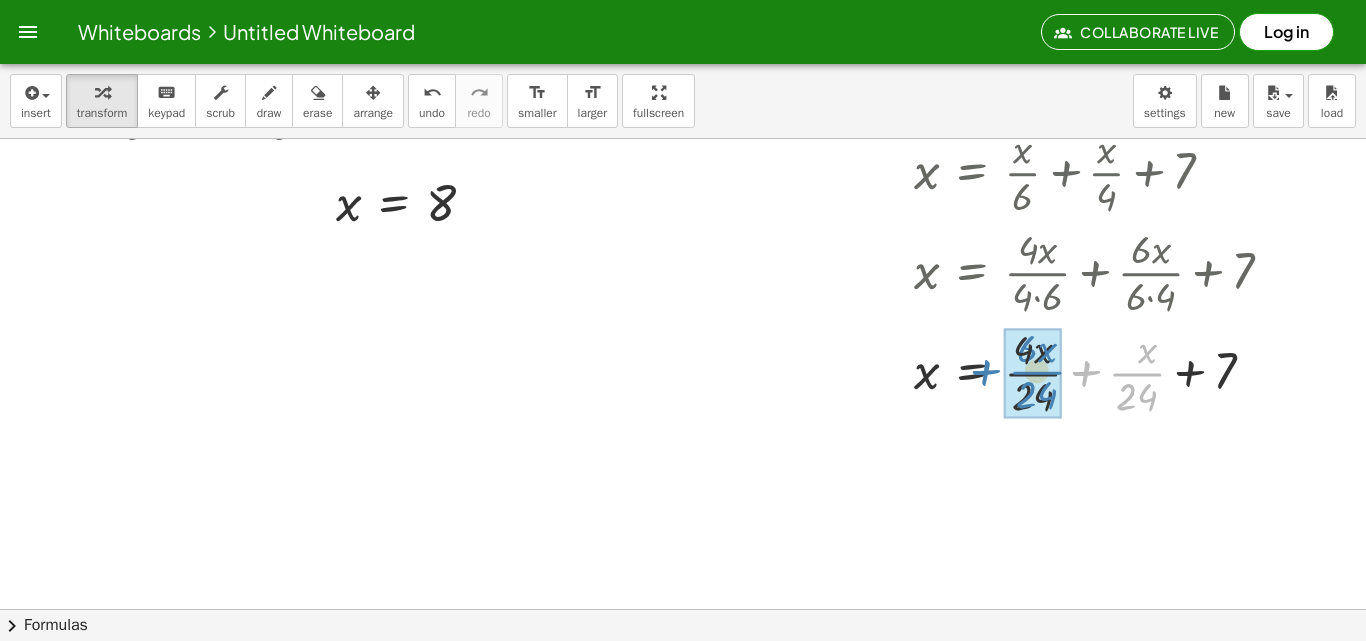 drag, startPoint x: 1093, startPoint y: 387, endPoint x: 983, endPoint y: 386, distance: 110.00455 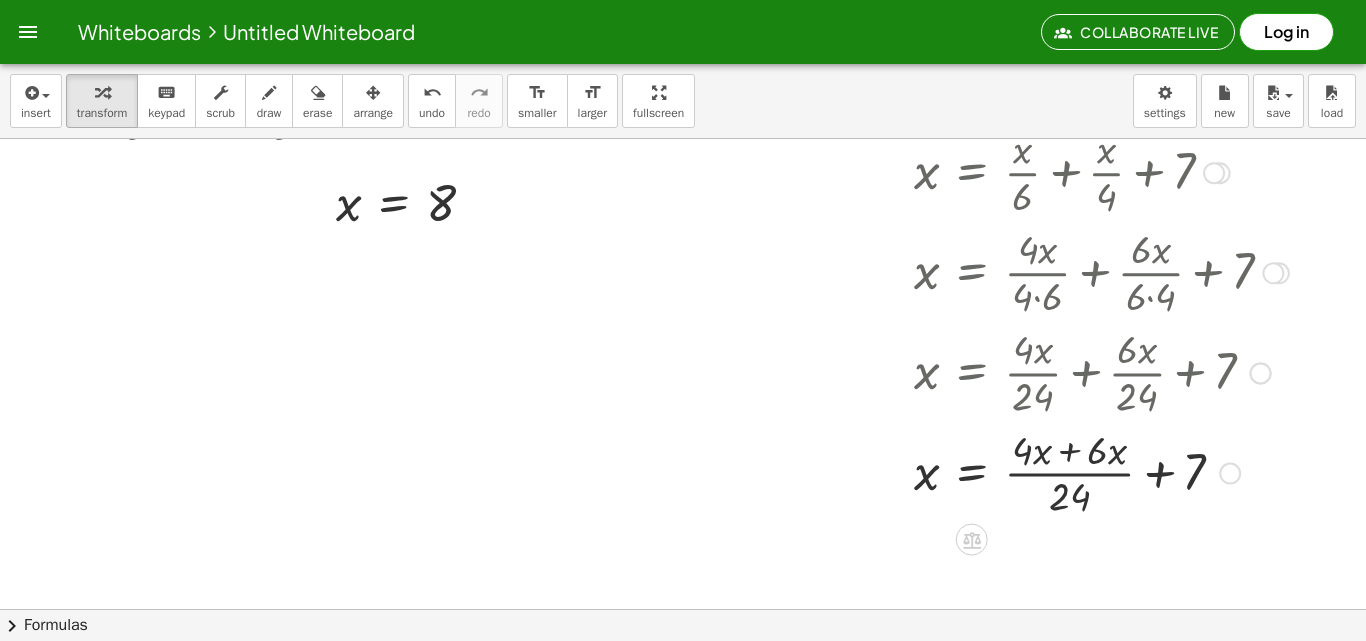 scroll, scrollTop: 740, scrollLeft: 0, axis: vertical 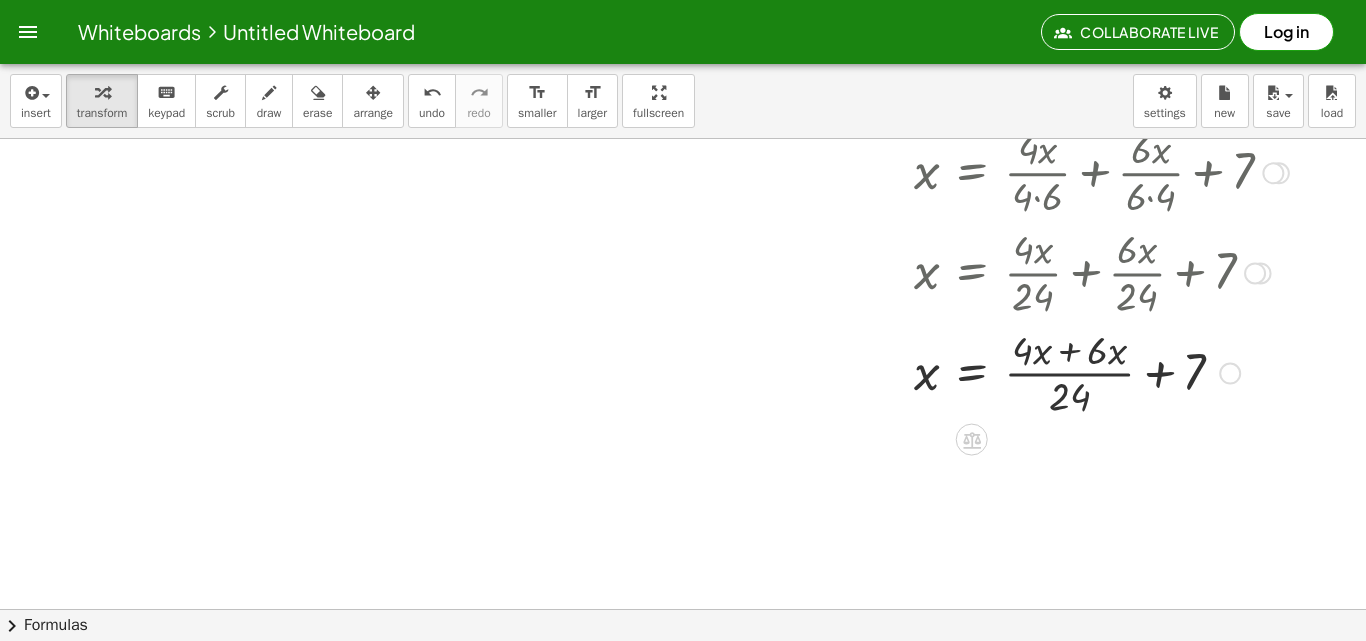 click at bounding box center (1059, 372) 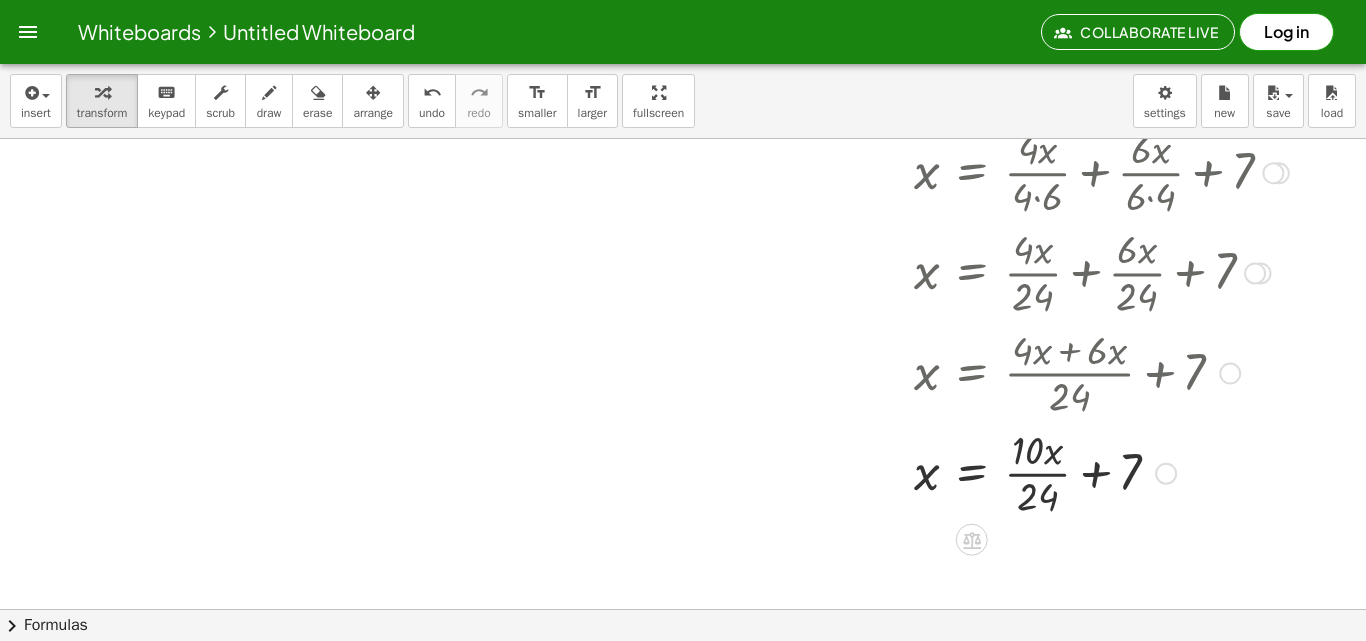 click at bounding box center (1059, 472) 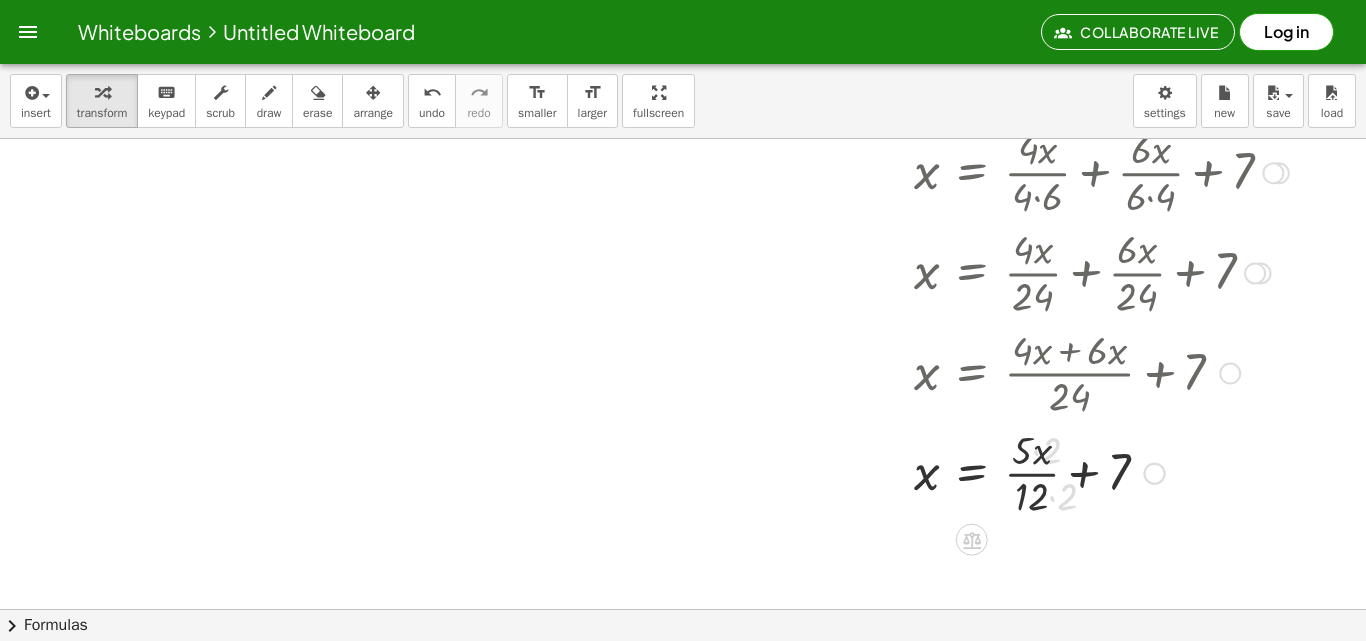 scroll, scrollTop: 840, scrollLeft: 0, axis: vertical 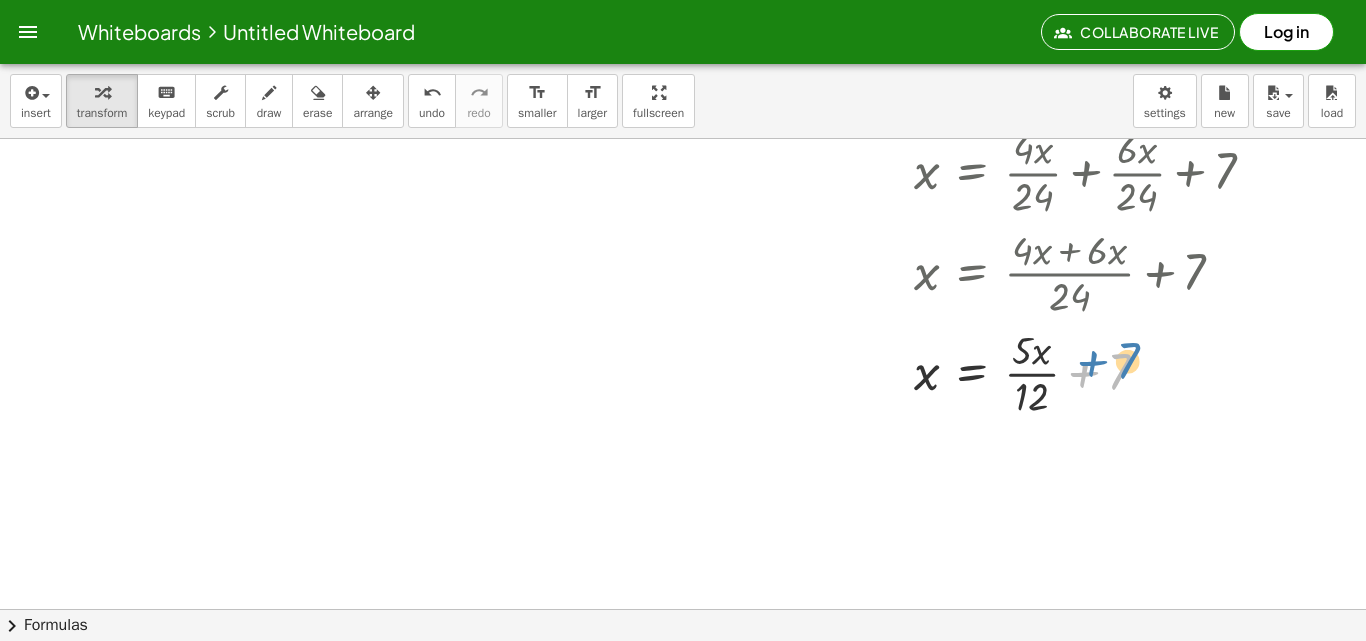 drag, startPoint x: 1126, startPoint y: 358, endPoint x: 1159, endPoint y: 352, distance: 33.54102 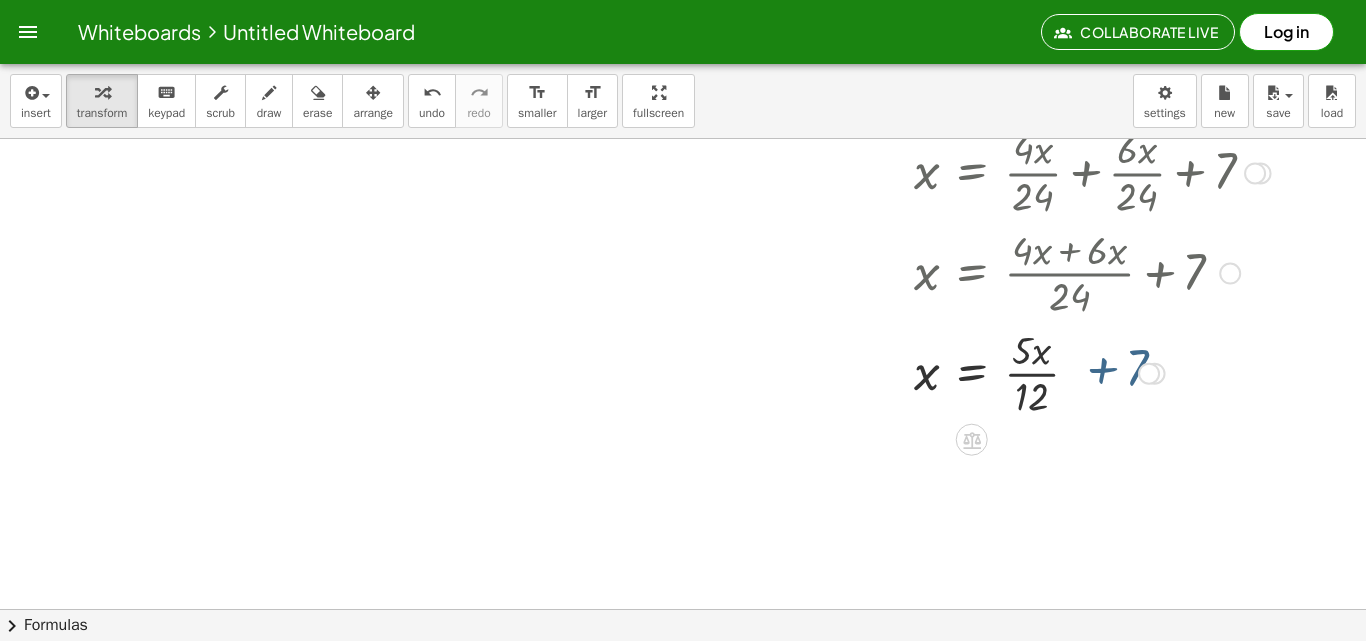 drag, startPoint x: 1077, startPoint y: 356, endPoint x: 1019, endPoint y: 363, distance: 58.420887 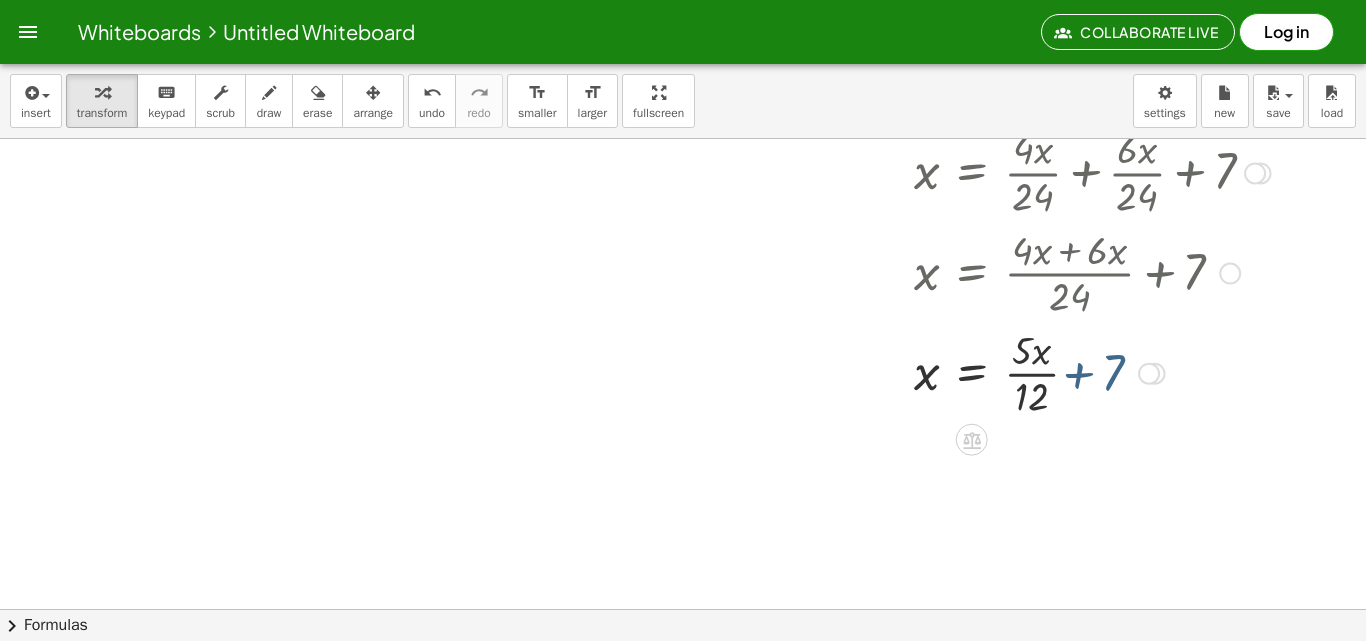 click at bounding box center (1059, 372) 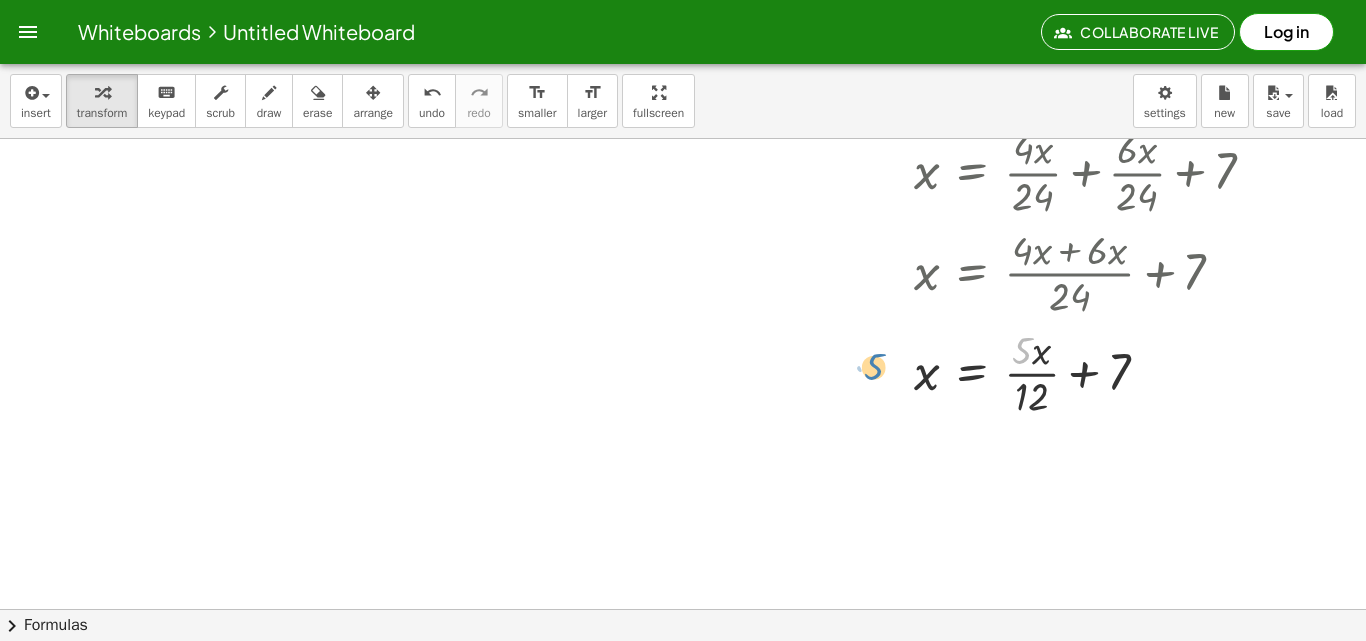 drag, startPoint x: 1031, startPoint y: 361, endPoint x: 881, endPoint y: 380, distance: 151.19855 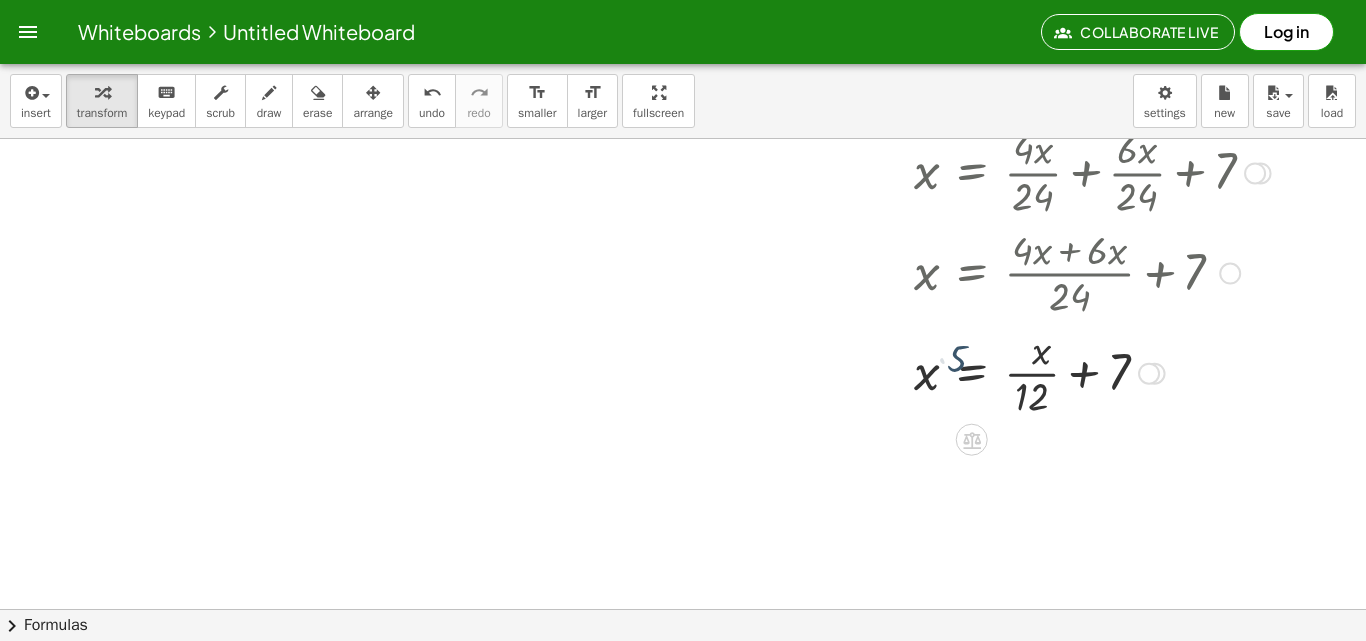 drag, startPoint x: 888, startPoint y: 378, endPoint x: 947, endPoint y: 367, distance: 60.016663 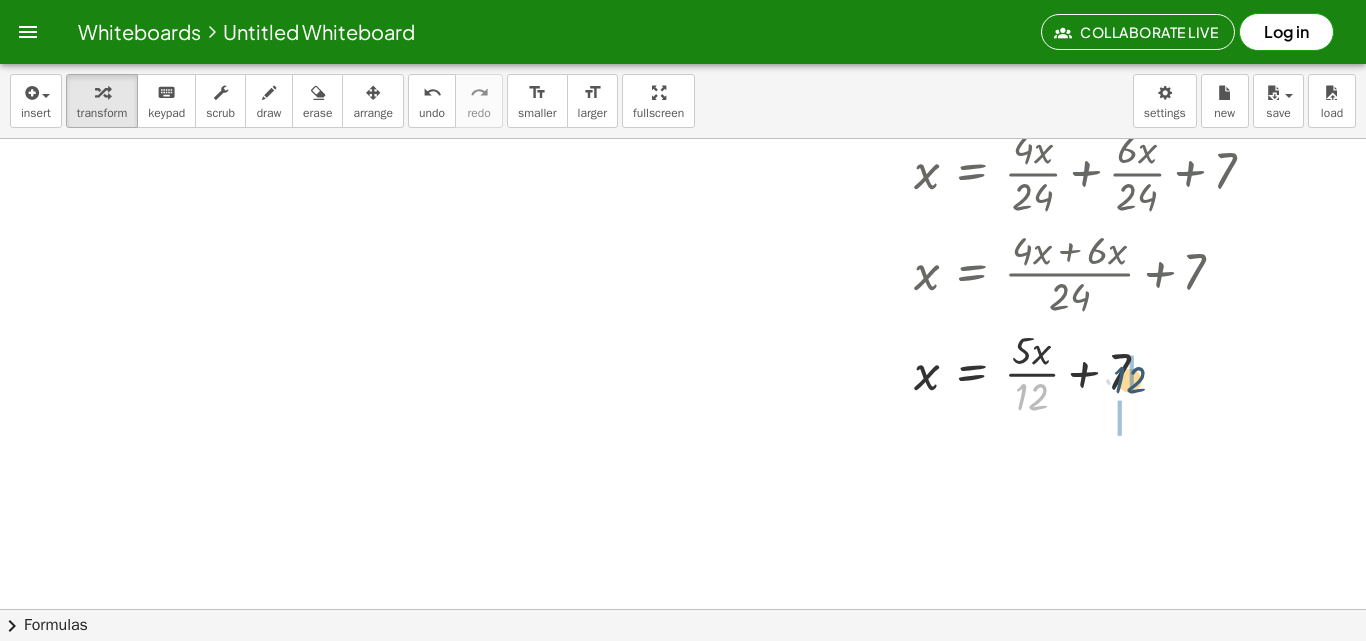 drag, startPoint x: 1039, startPoint y: 397, endPoint x: 1140, endPoint y: 377, distance: 102.96116 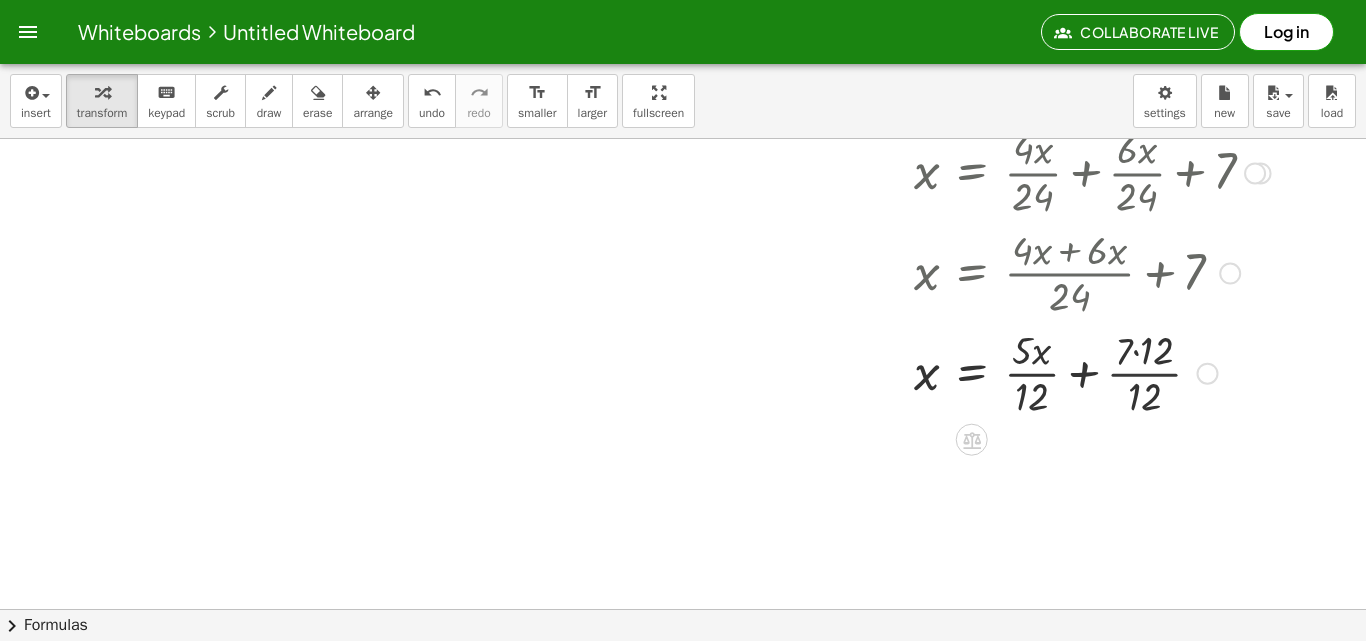 click at bounding box center [1059, 372] 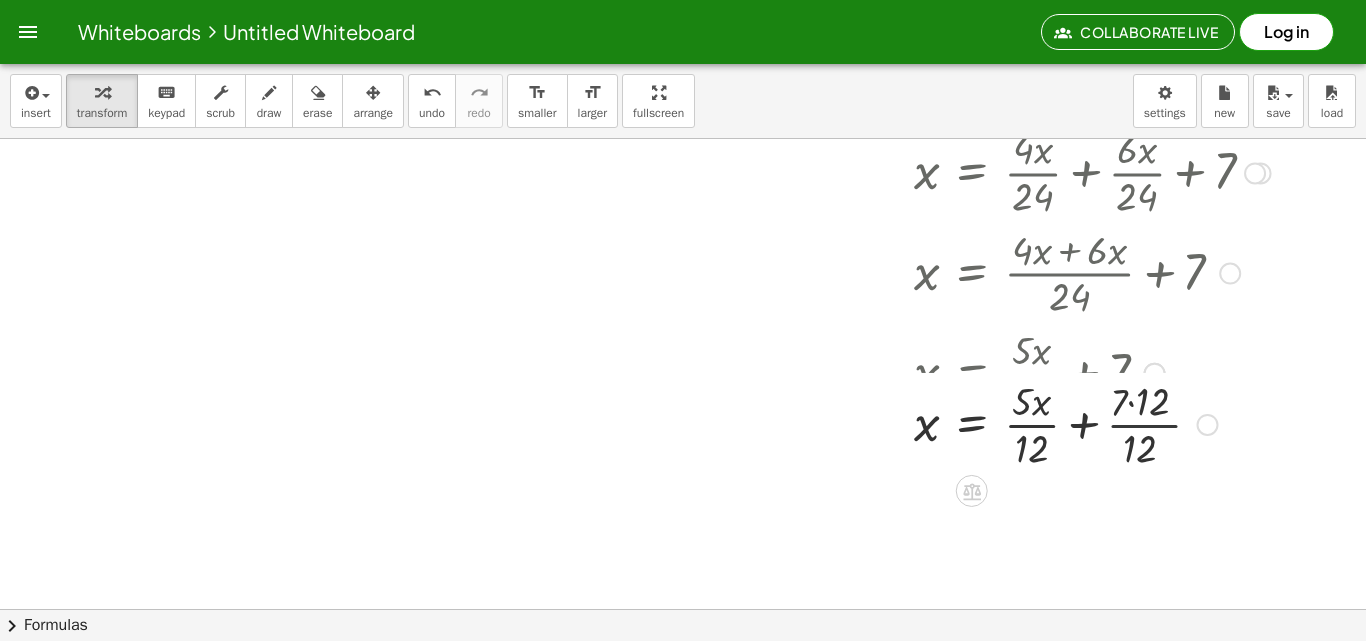 click at bounding box center (1033, 372) 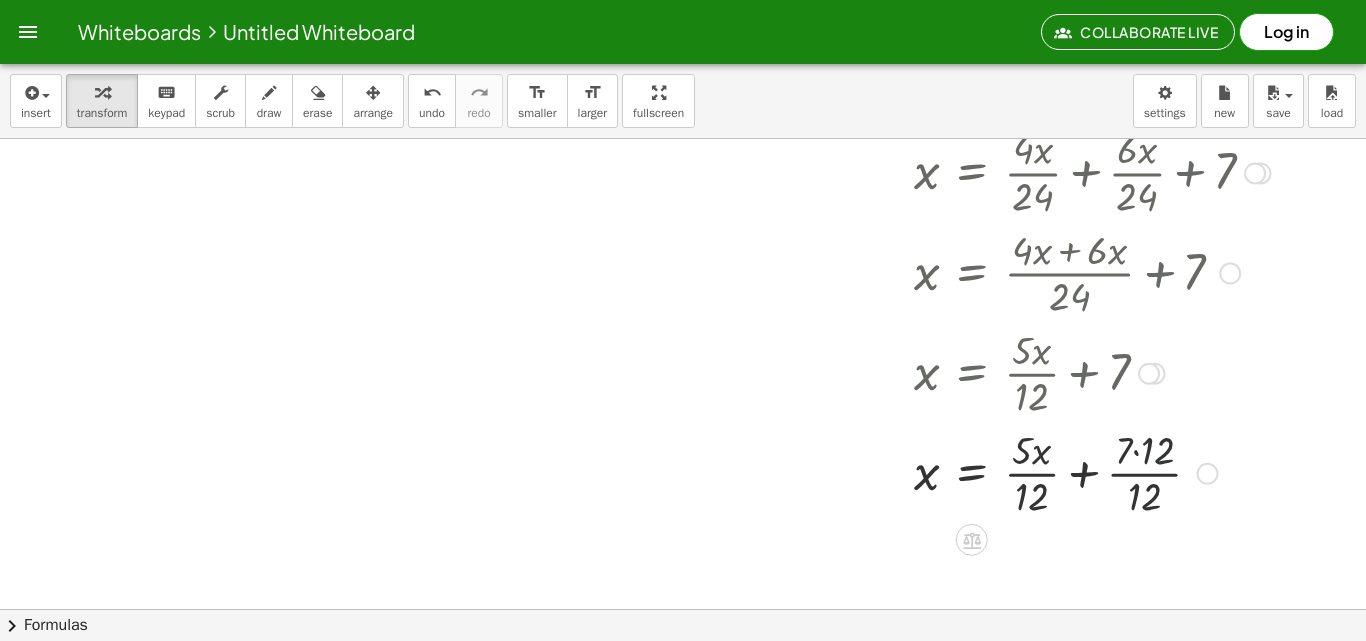 click at bounding box center [1059, 472] 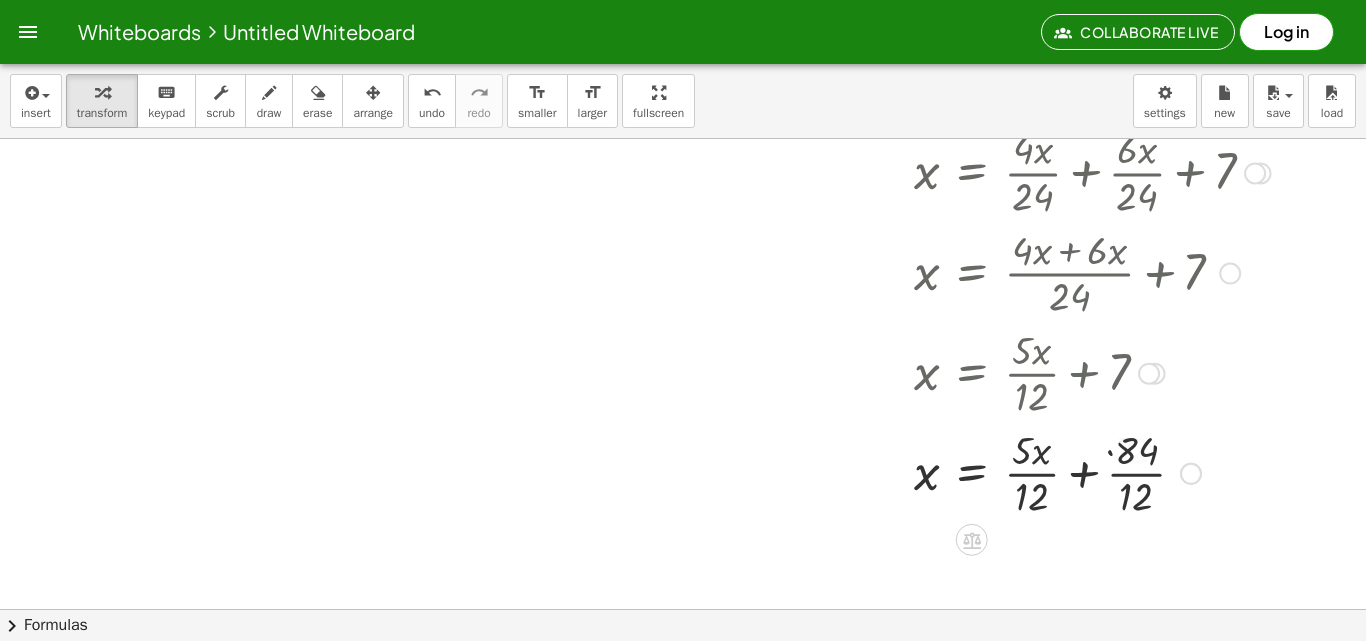 drag, startPoint x: 1068, startPoint y: 469, endPoint x: 1078, endPoint y: 464, distance: 11.18034 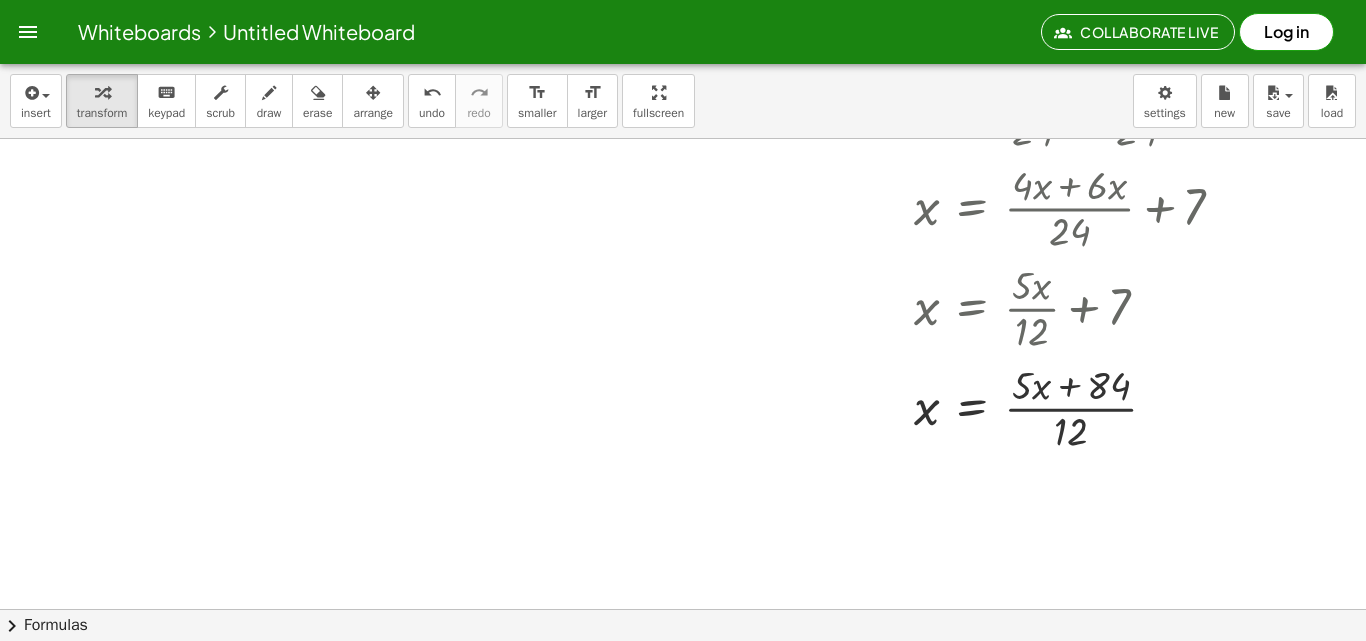 scroll, scrollTop: 940, scrollLeft: 0, axis: vertical 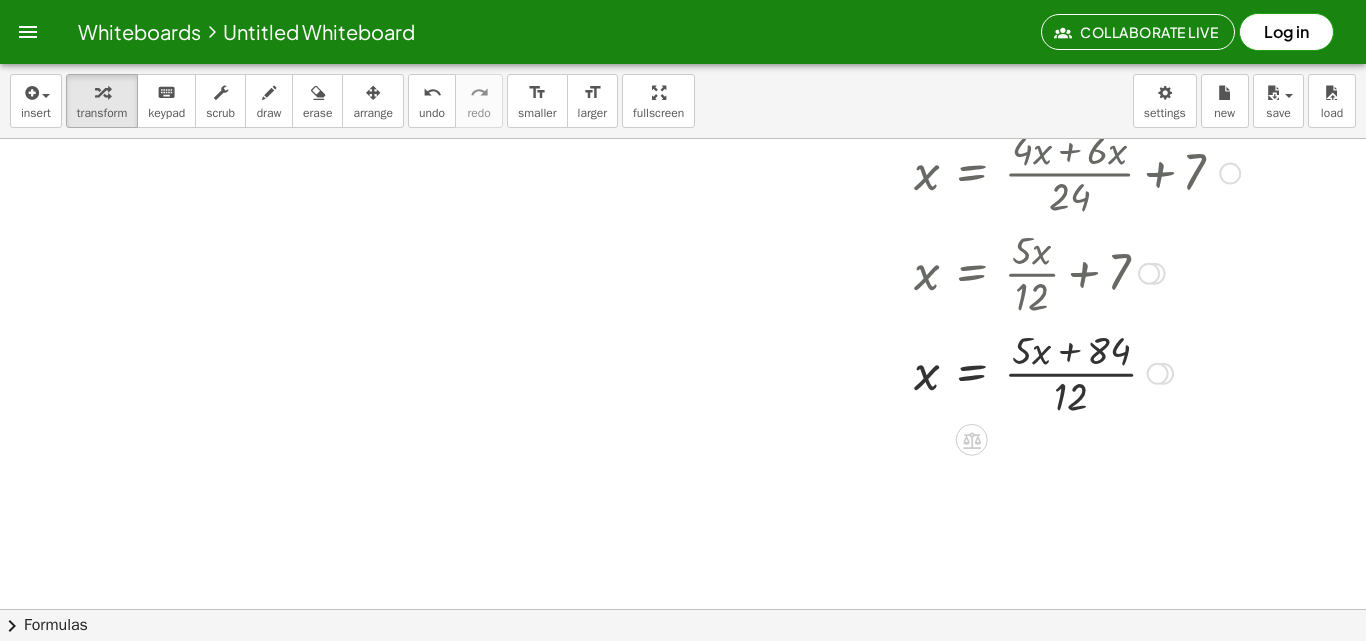click at bounding box center [1059, 372] 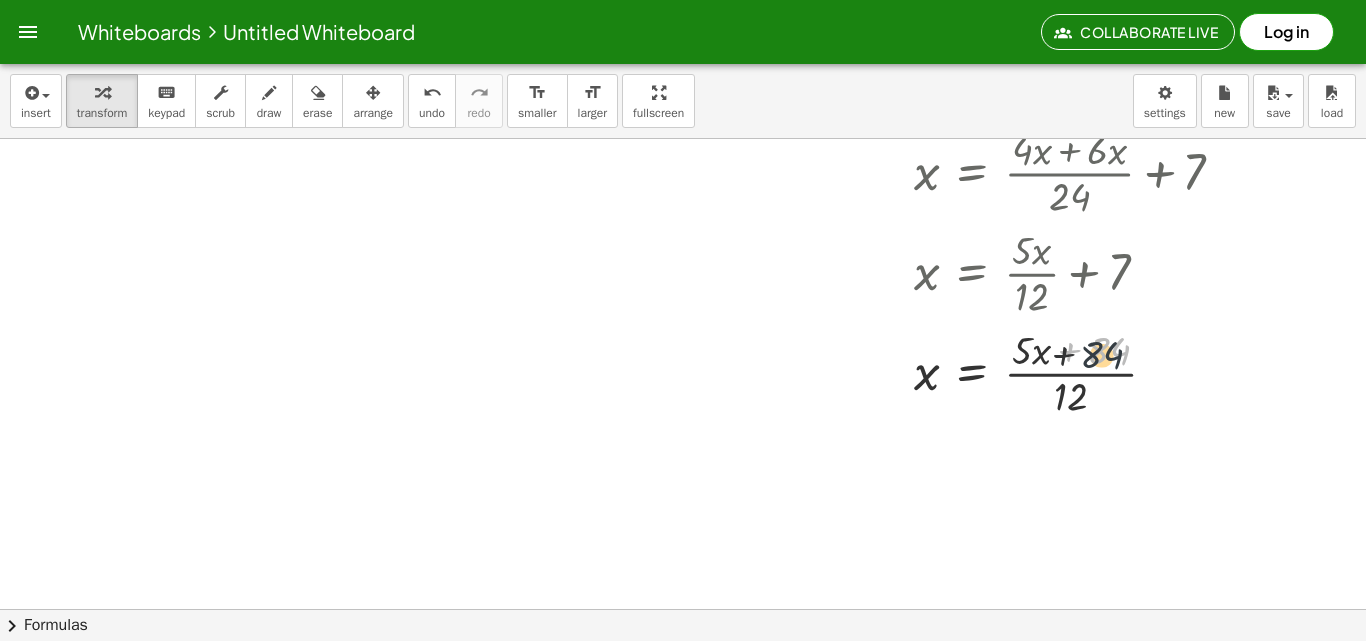 click at bounding box center [1059, 372] 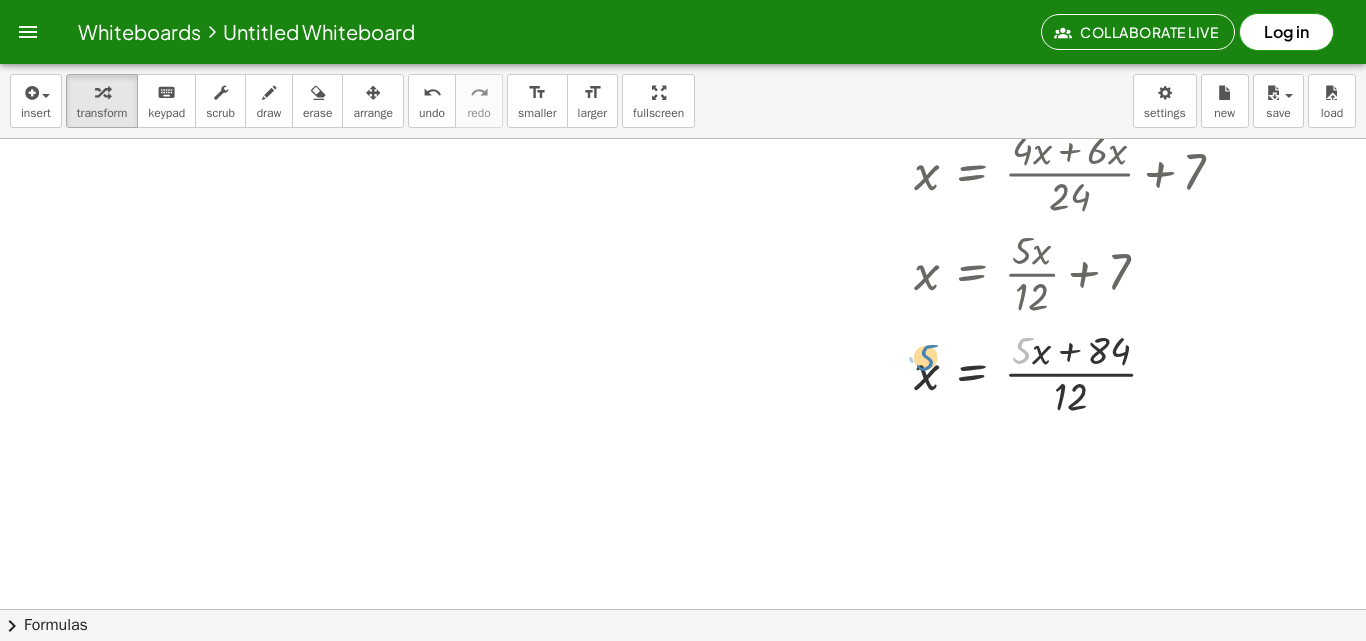 drag, startPoint x: 1030, startPoint y: 350, endPoint x: 931, endPoint y: 383, distance: 104.35516 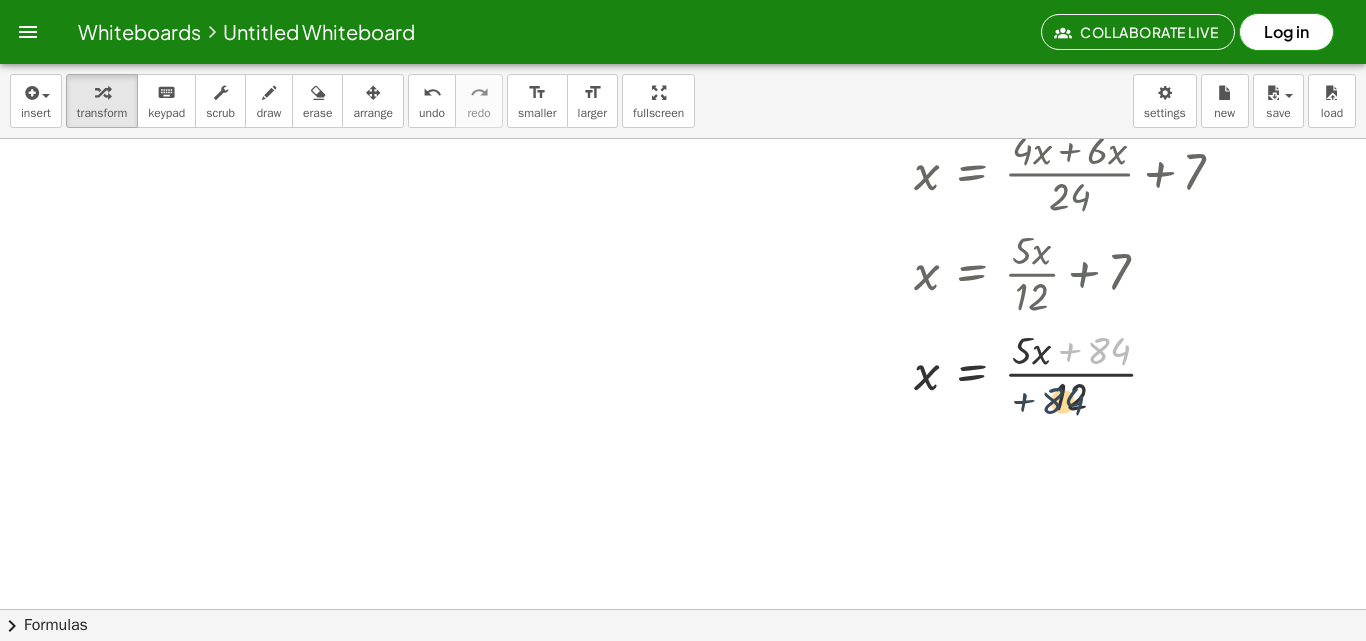 drag, startPoint x: 1111, startPoint y: 342, endPoint x: 1064, endPoint y: 393, distance: 69.354164 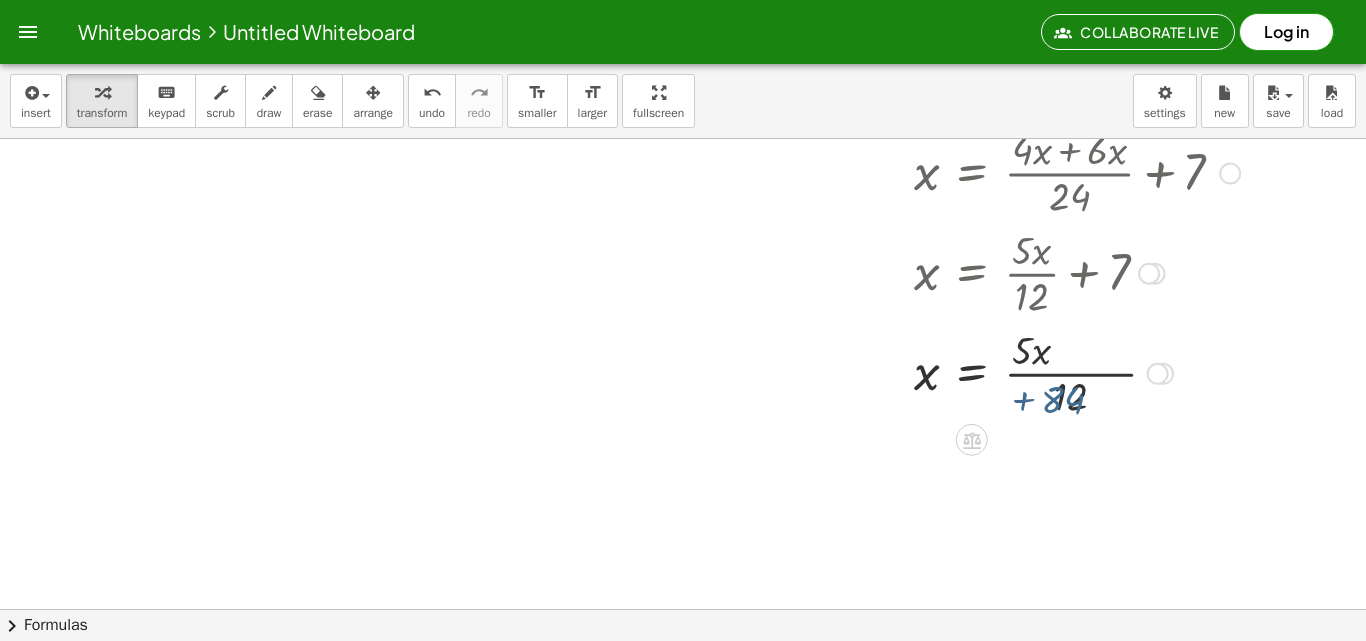 click at bounding box center [1059, 372] 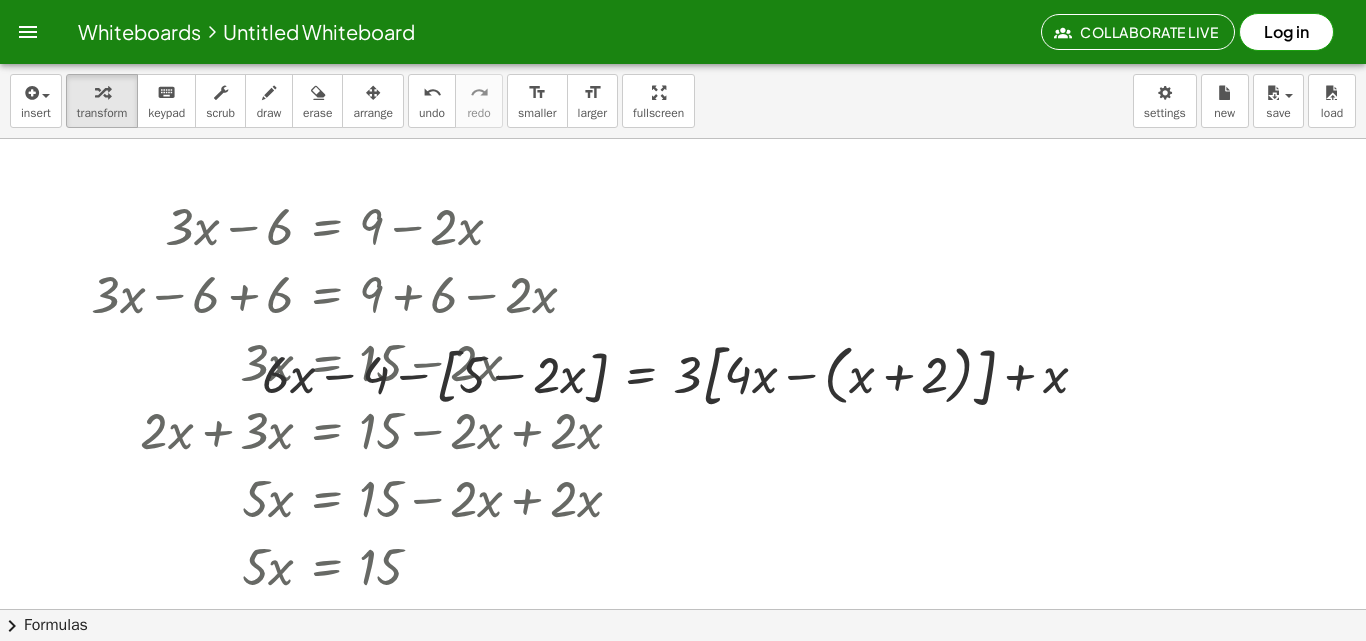 scroll, scrollTop: 0, scrollLeft: 0, axis: both 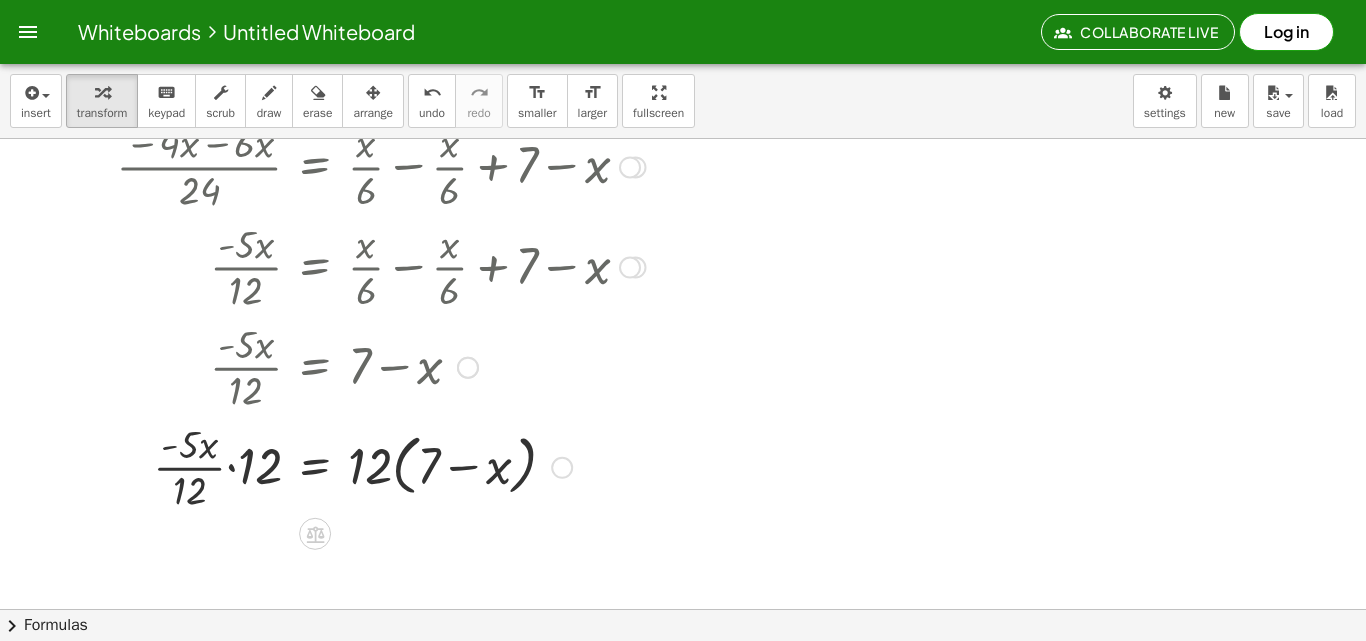 drag, startPoint x: 392, startPoint y: 390, endPoint x: 405, endPoint y: 438, distance: 49.729267 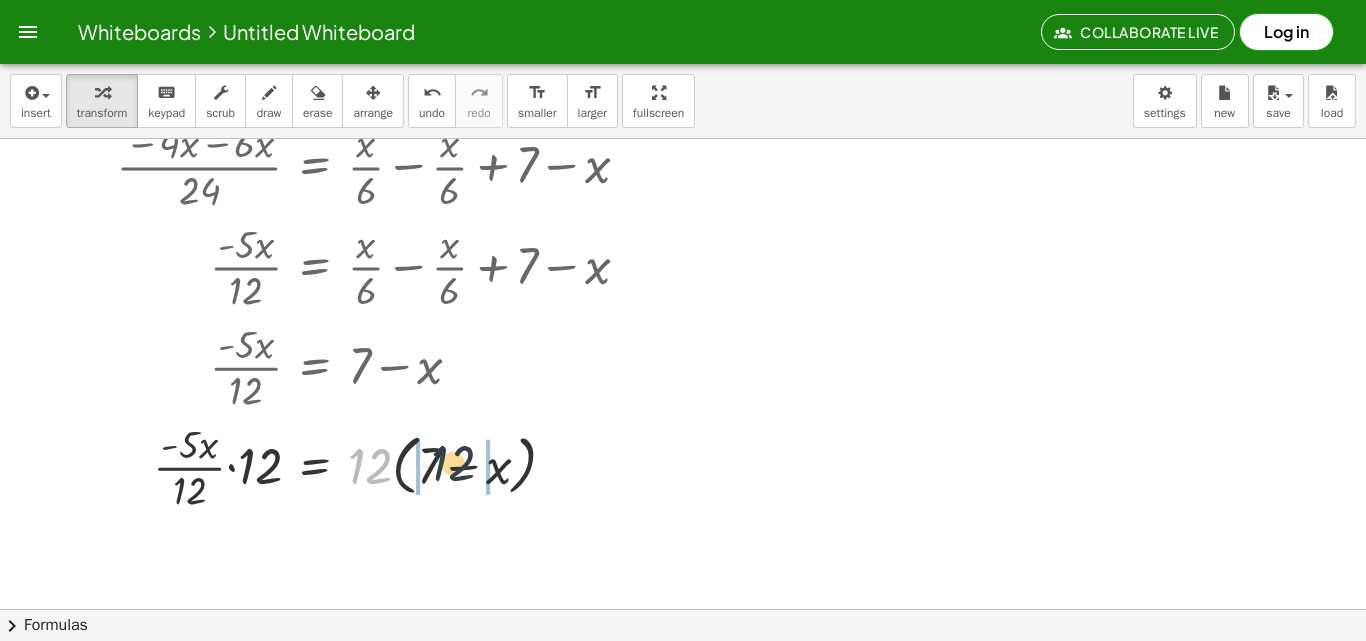 drag, startPoint x: 371, startPoint y: 464, endPoint x: 459, endPoint y: 462, distance: 88.02273 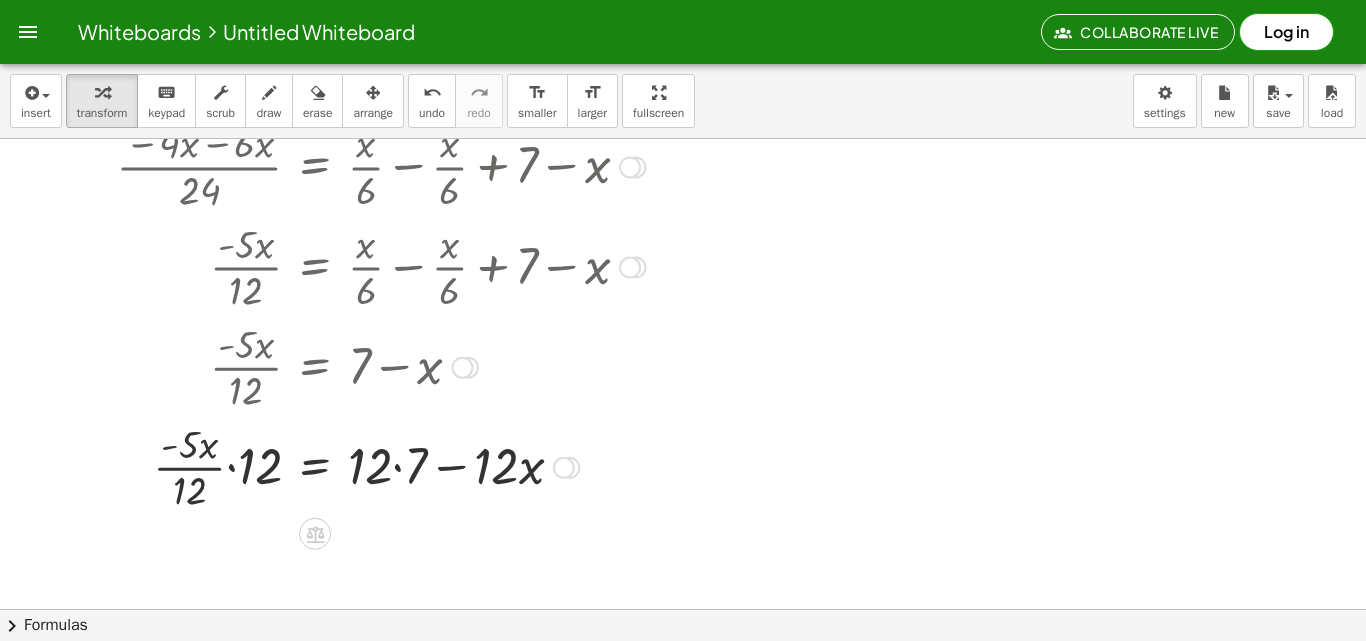 click at bounding box center (373, 466) 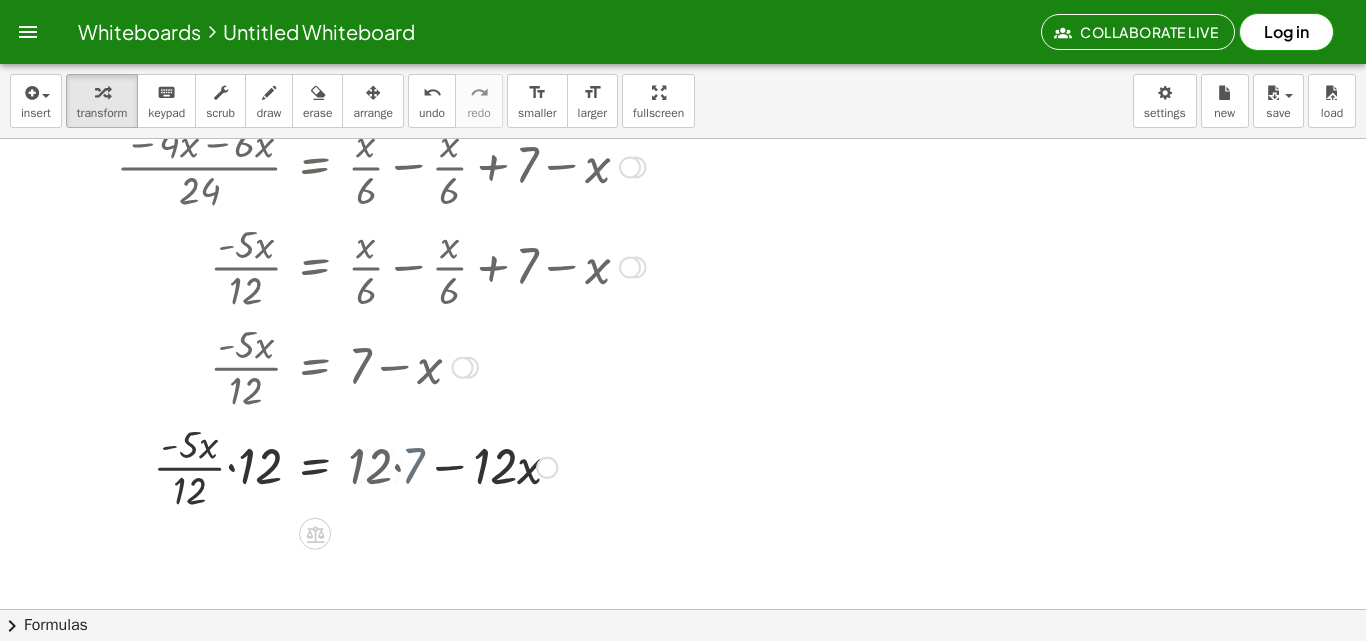drag, startPoint x: 502, startPoint y: 501, endPoint x: 487, endPoint y: 479, distance: 26.627054 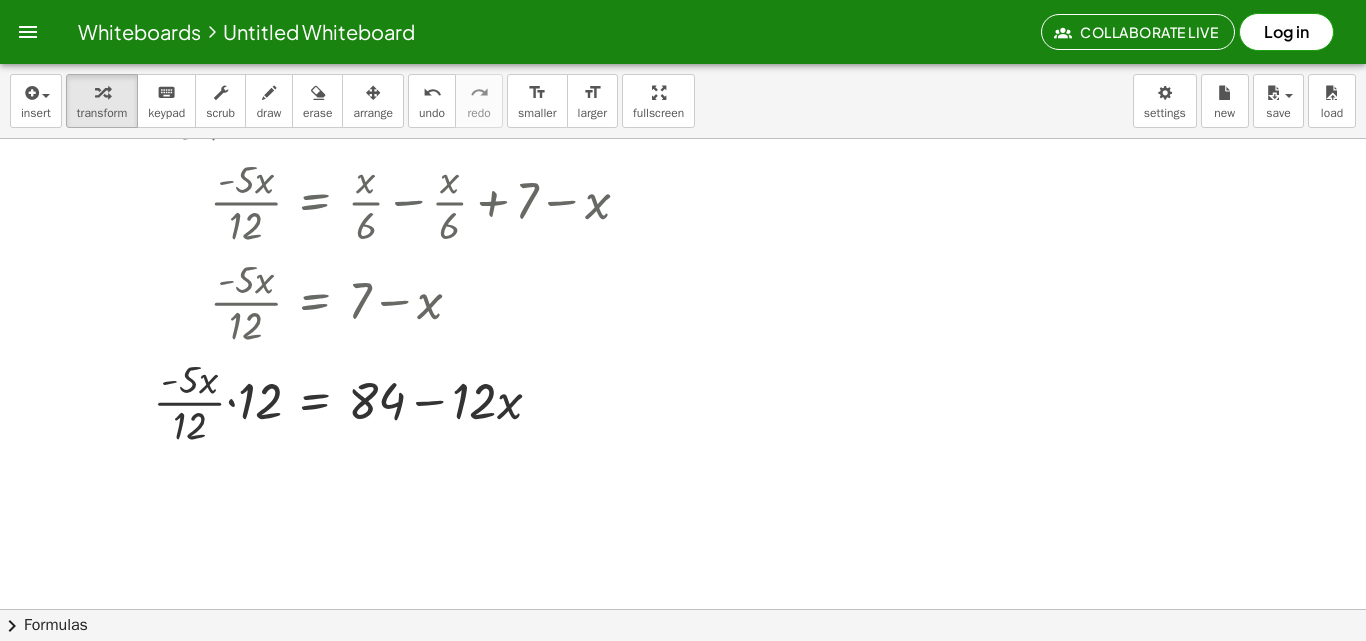 scroll, scrollTop: 5740, scrollLeft: 0, axis: vertical 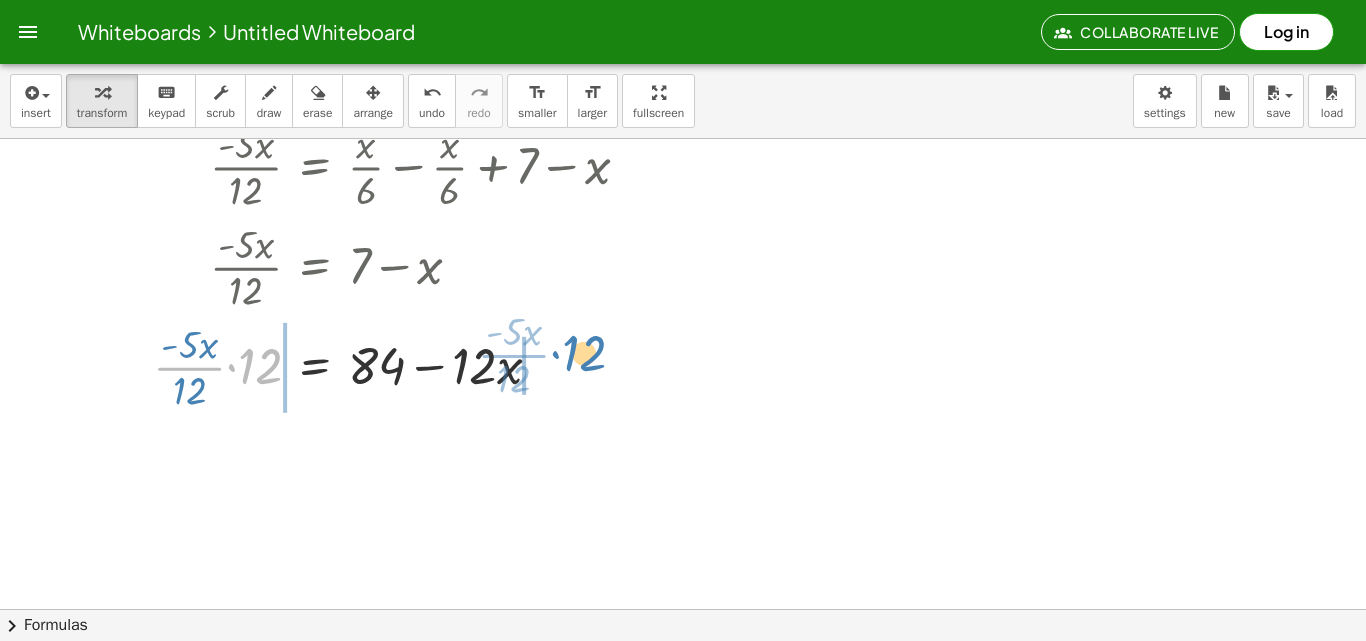 drag, startPoint x: 237, startPoint y: 361, endPoint x: 561, endPoint y: 348, distance: 324.2607 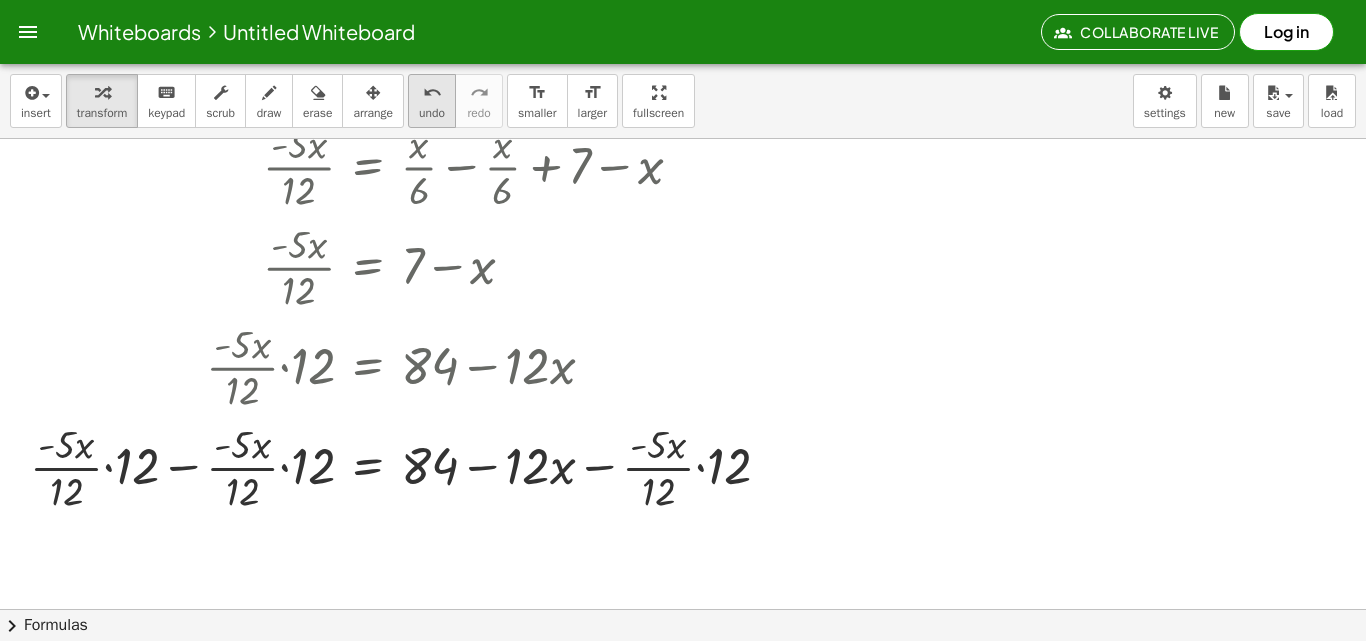 click on "undo" at bounding box center [432, 93] 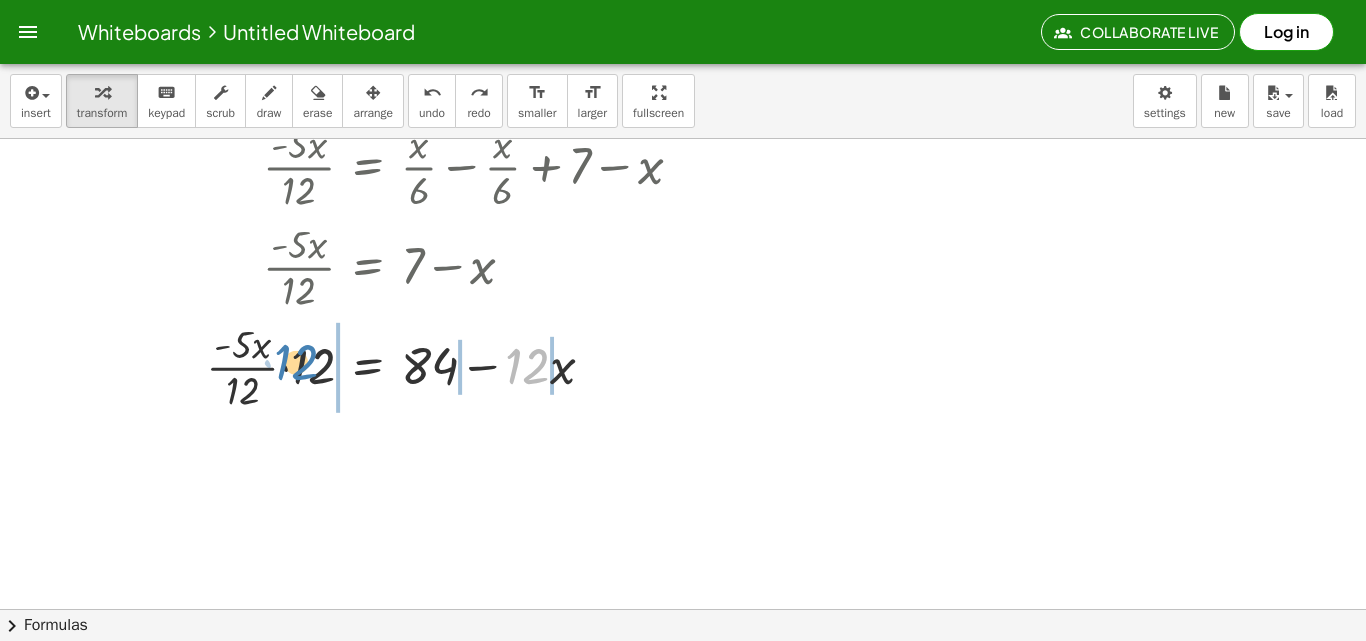 drag, startPoint x: 530, startPoint y: 351, endPoint x: 299, endPoint y: 347, distance: 231.03462 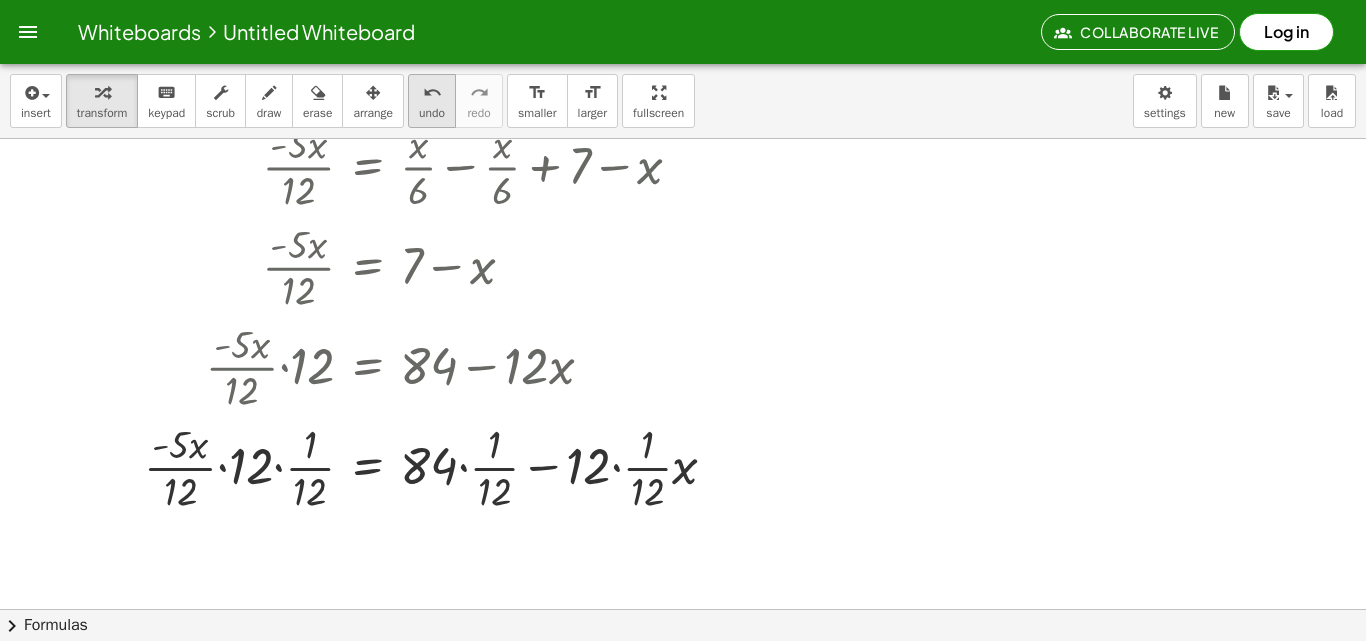 click on "undo" at bounding box center [432, 113] 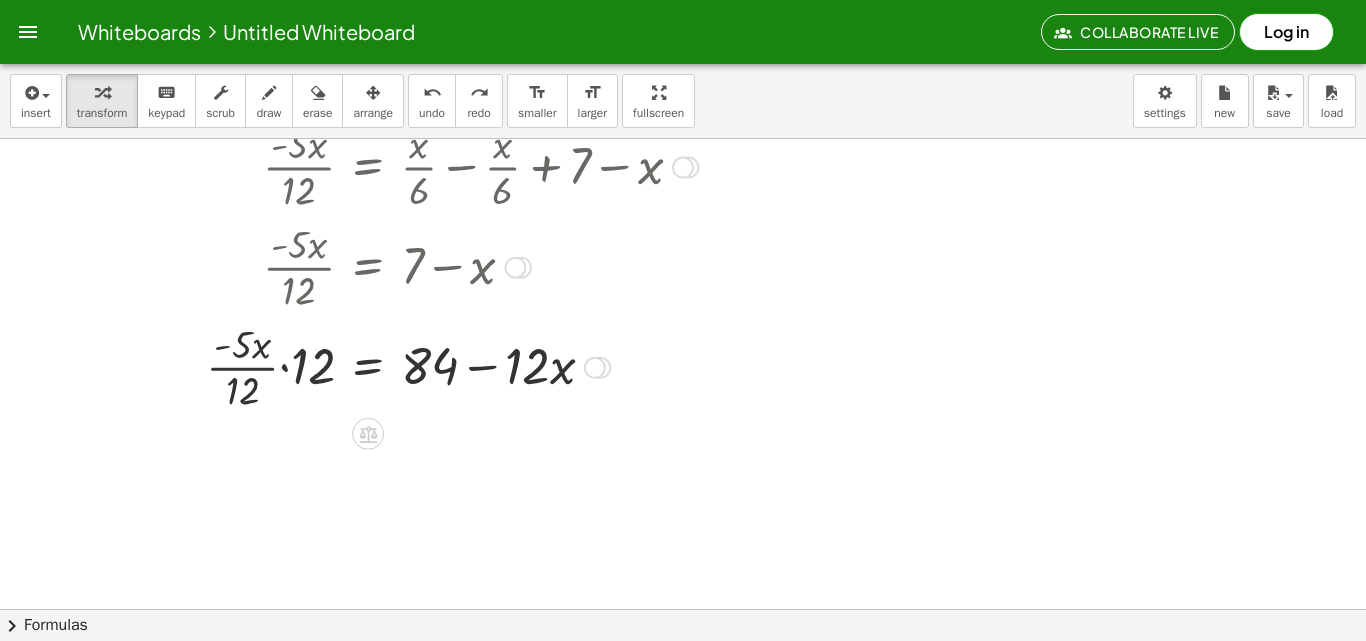 click at bounding box center (426, 366) 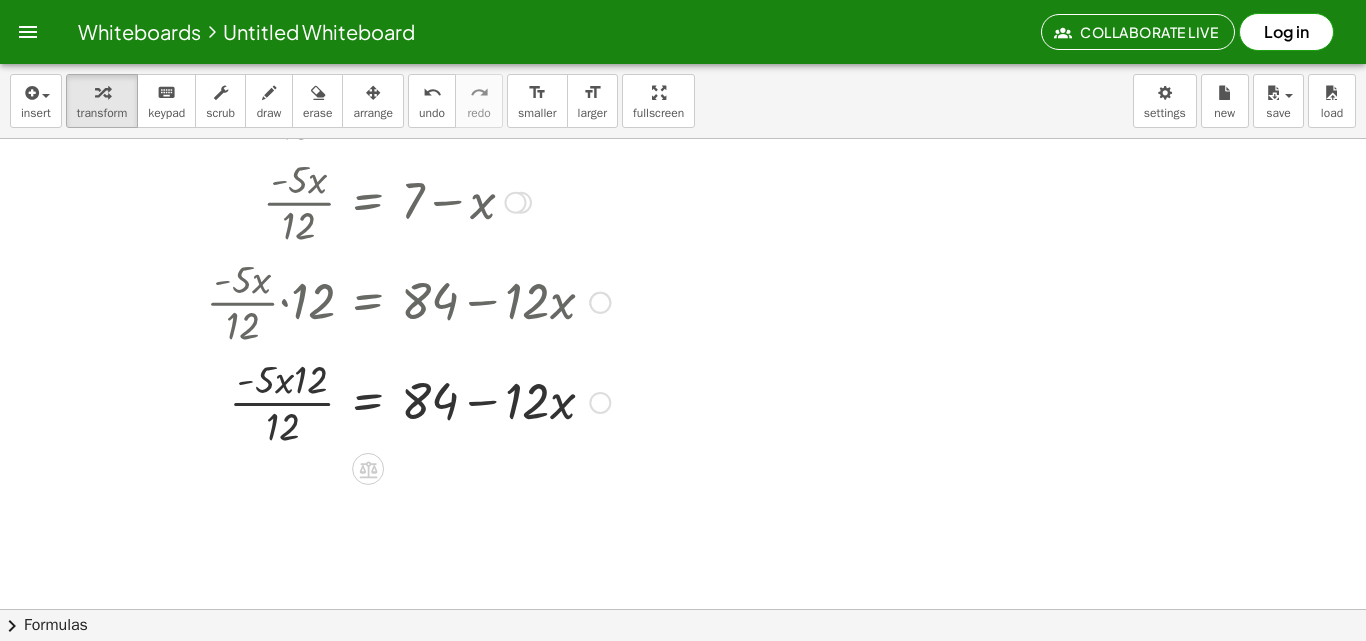 scroll, scrollTop: 5840, scrollLeft: 0, axis: vertical 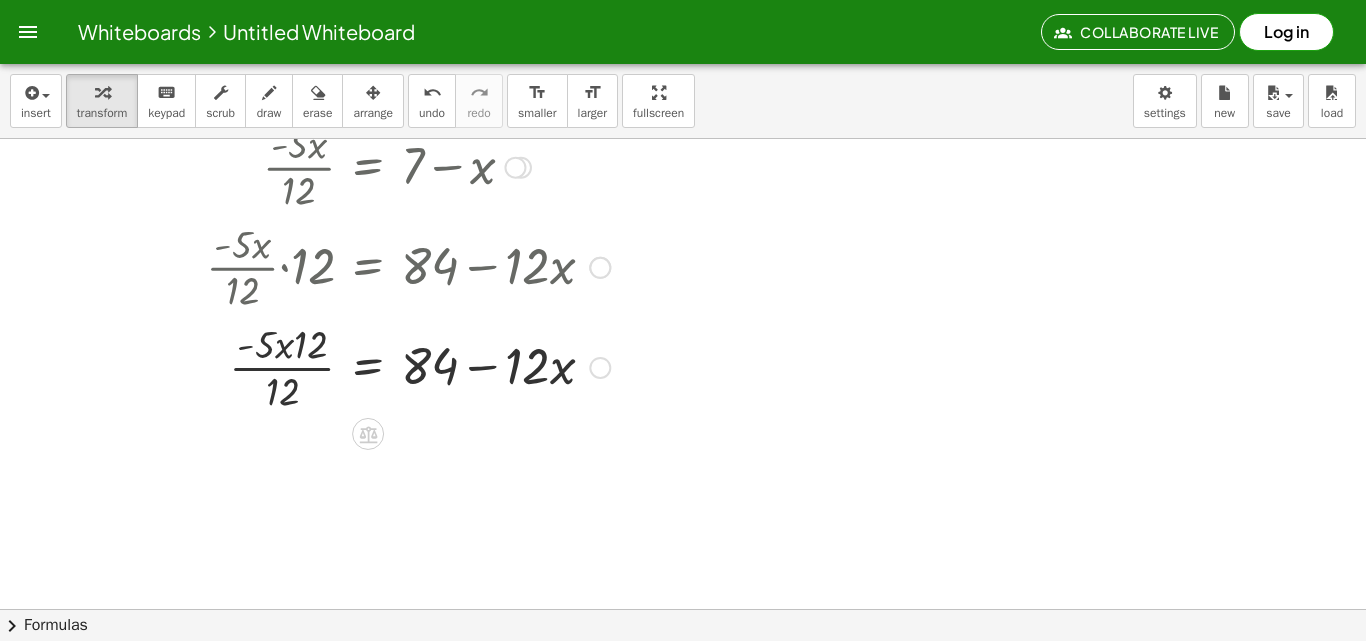 click at bounding box center (426, 366) 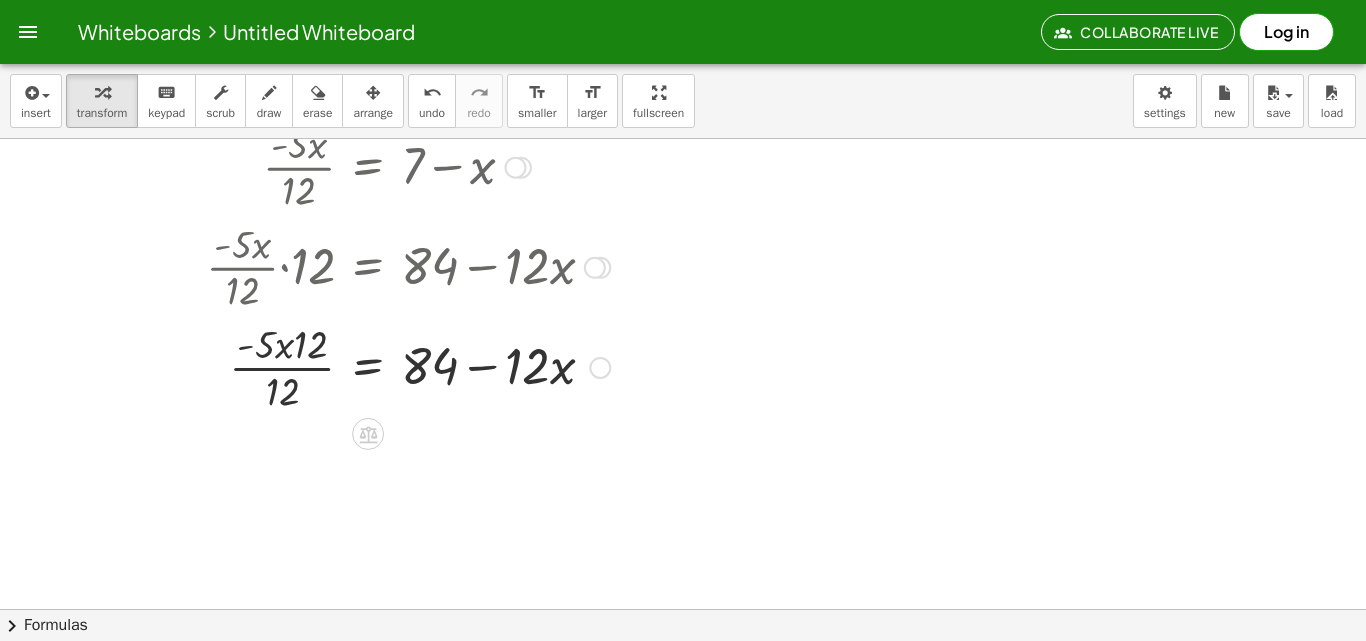 click at bounding box center (426, 366) 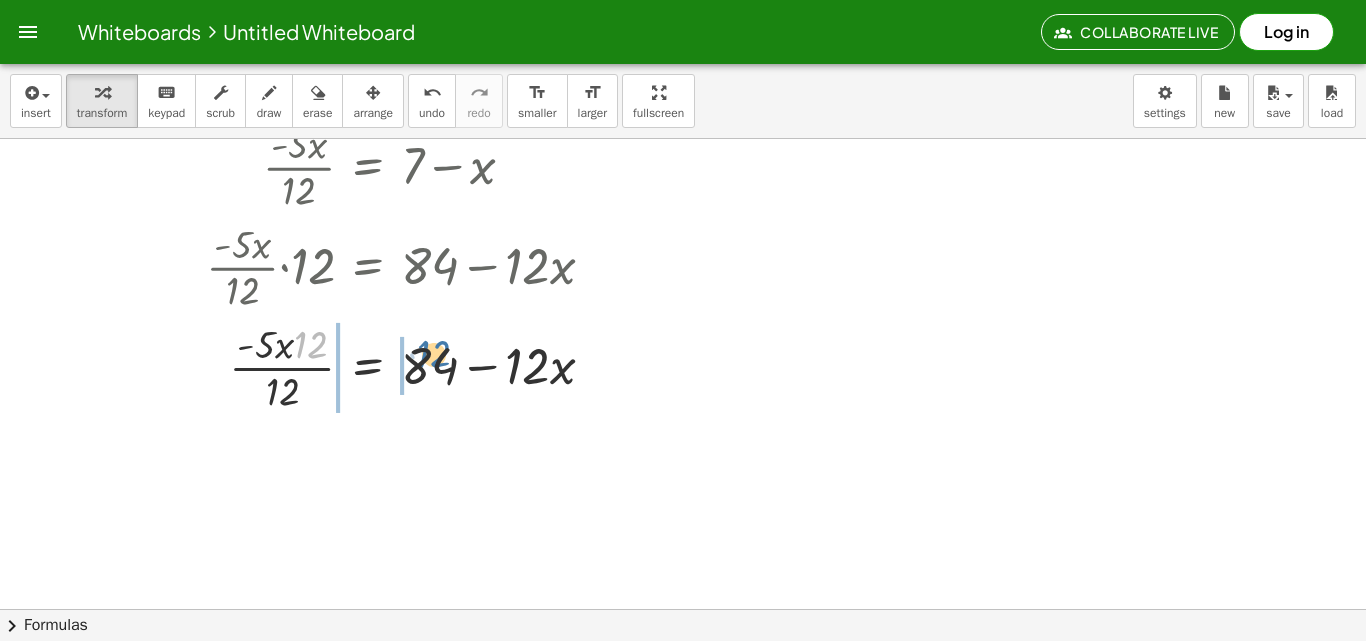 drag, startPoint x: 310, startPoint y: 343, endPoint x: 434, endPoint y: 355, distance: 124.57929 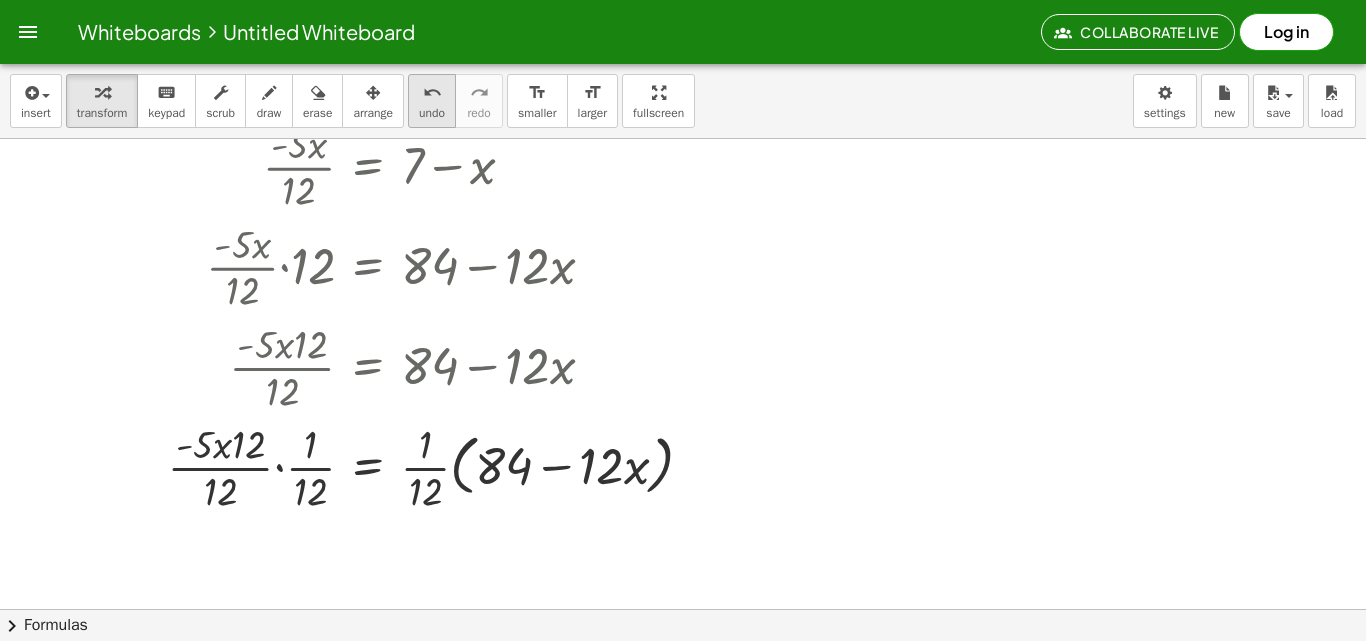 click on "undo" at bounding box center (432, 92) 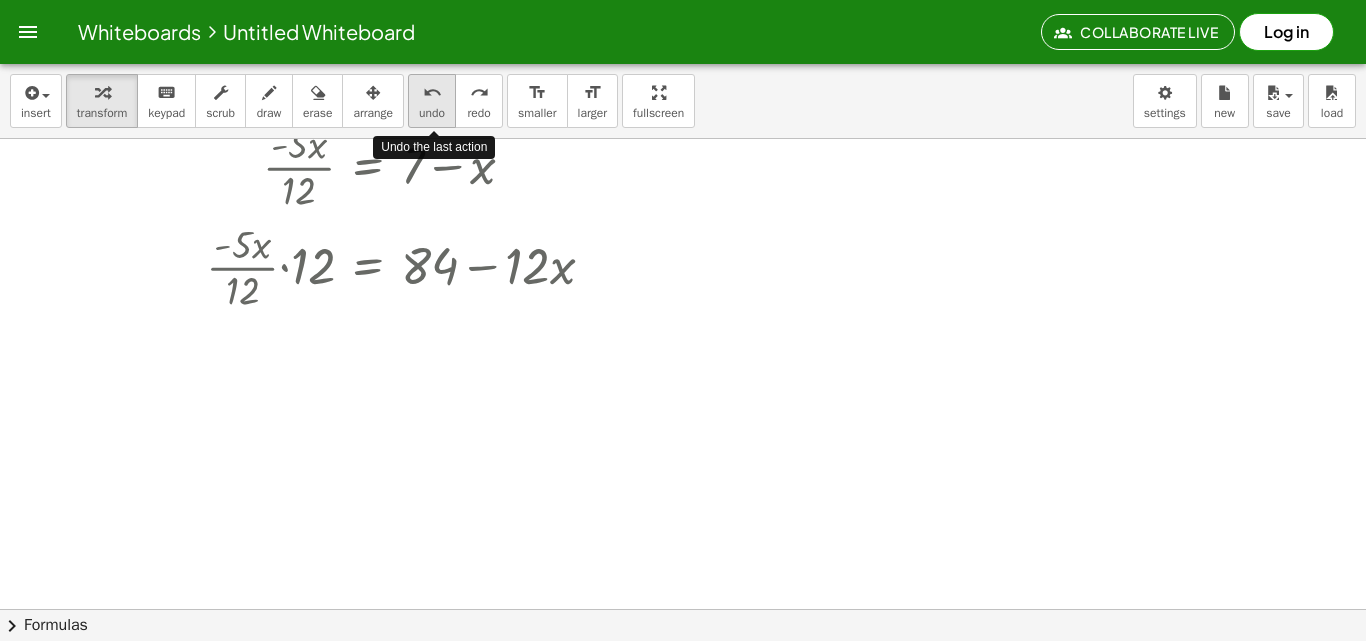 click on "undo" at bounding box center [432, 92] 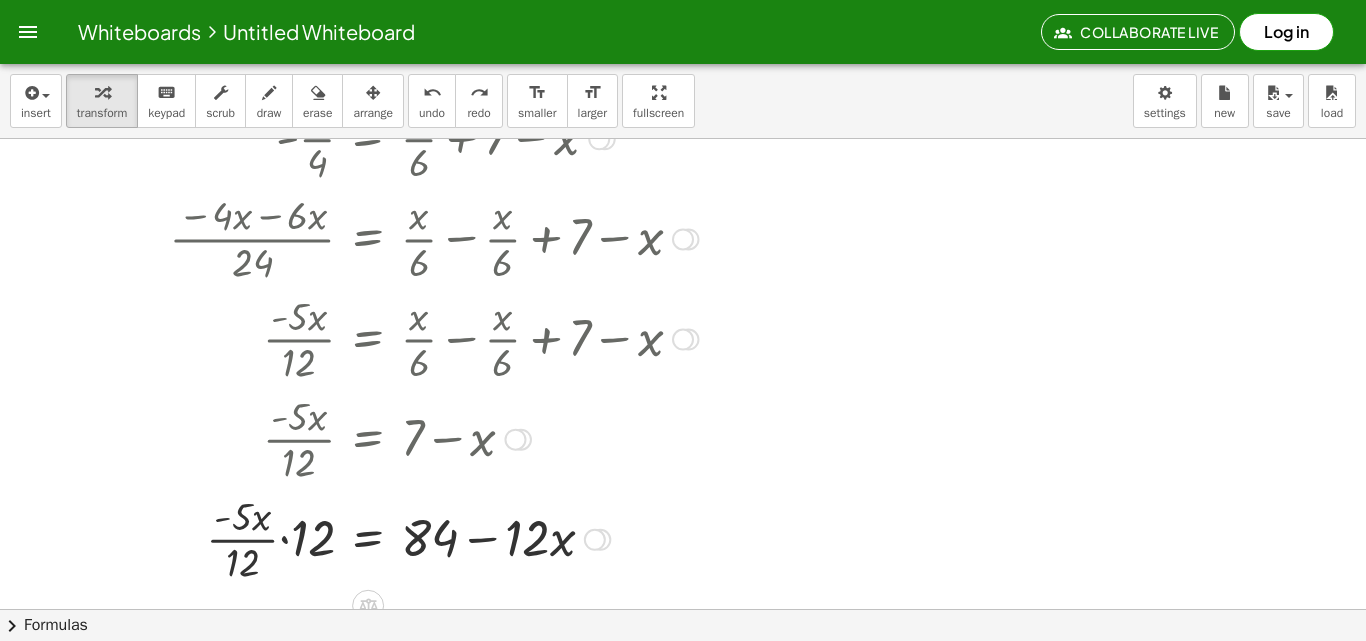 scroll, scrollTop: 5540, scrollLeft: 0, axis: vertical 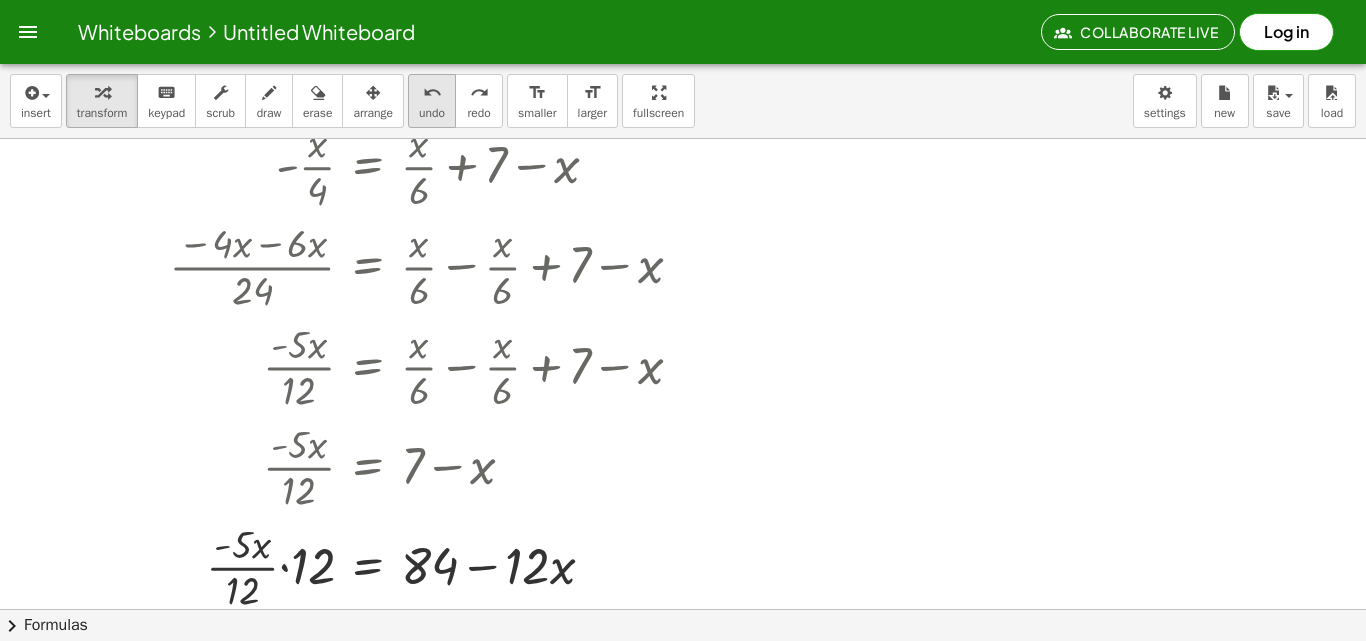 click on "undo undo" at bounding box center [432, 101] 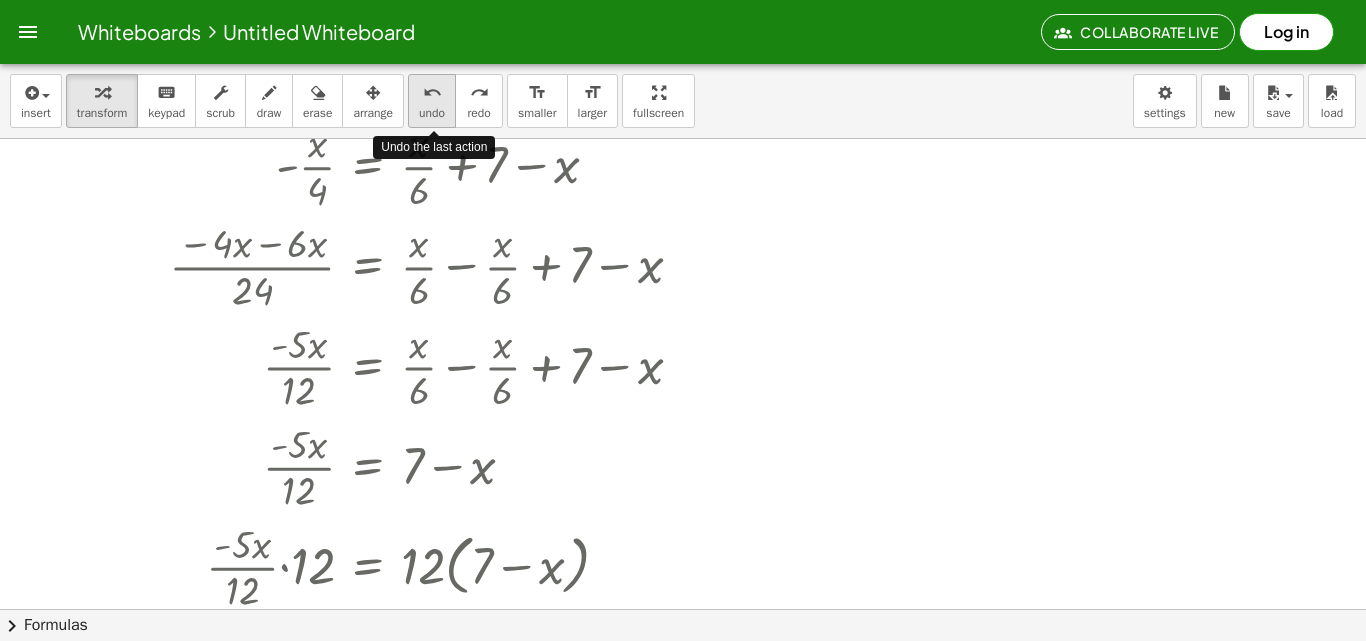 click on "undo" at bounding box center (432, 113) 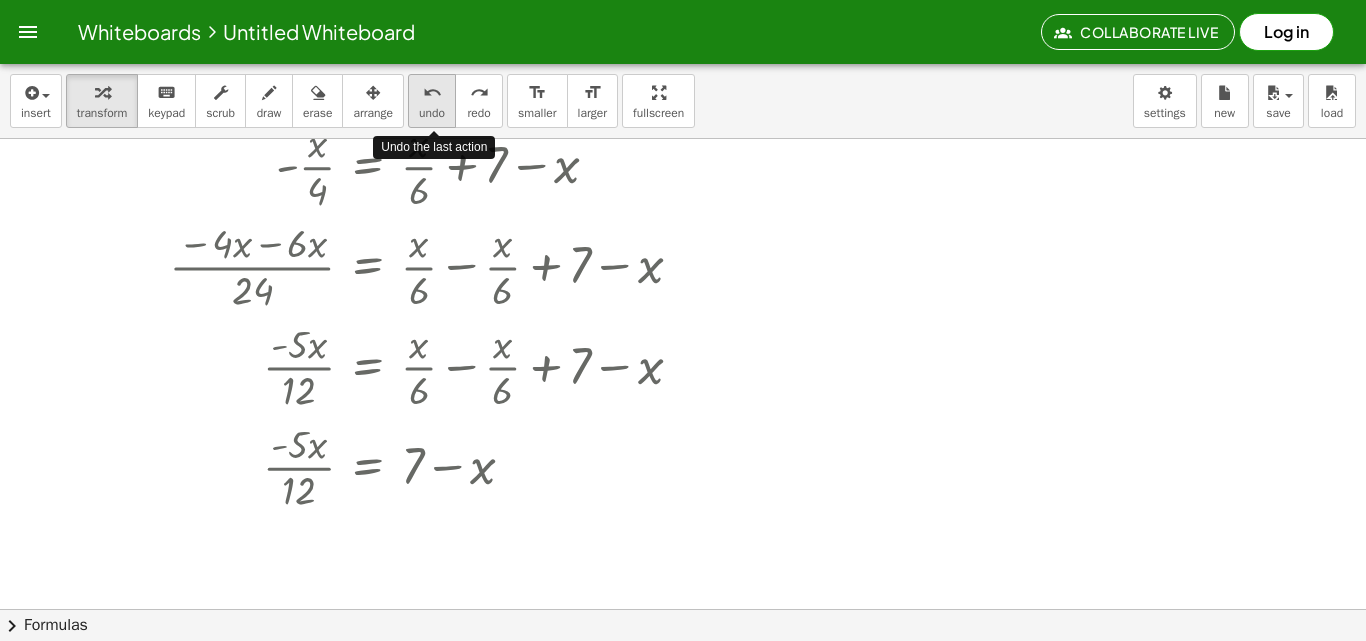 click on "undo" at bounding box center (432, 113) 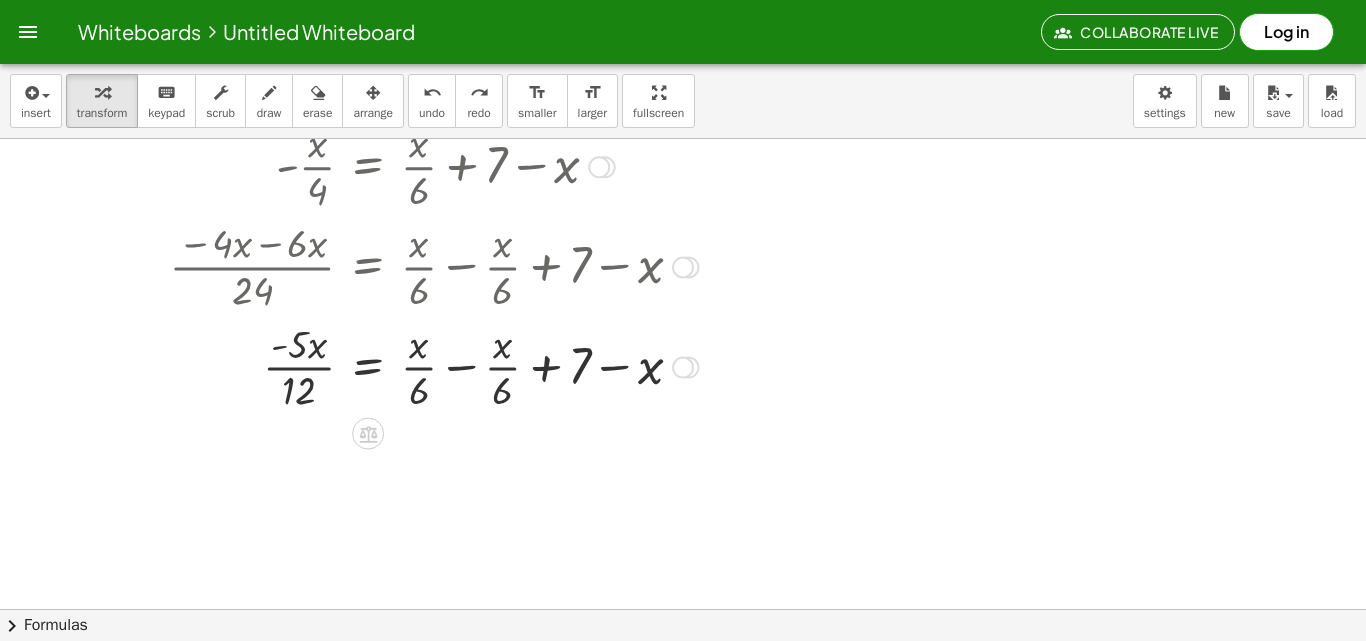 click at bounding box center (426, 366) 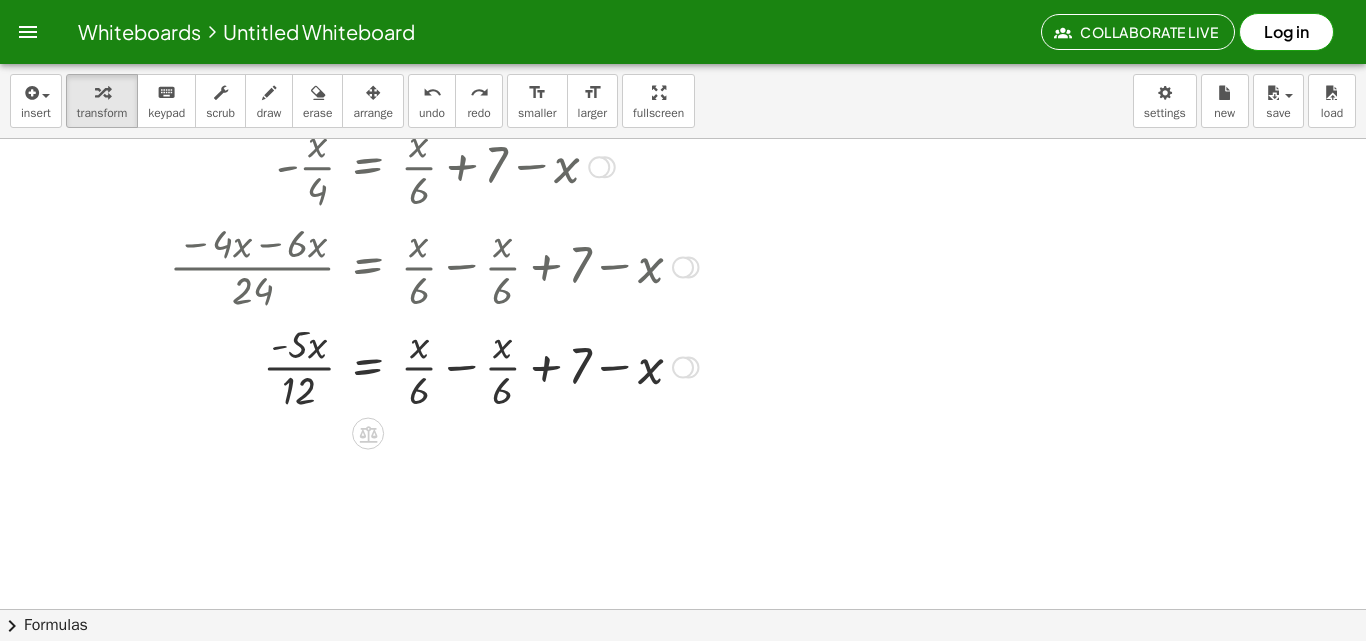 click at bounding box center (426, 366) 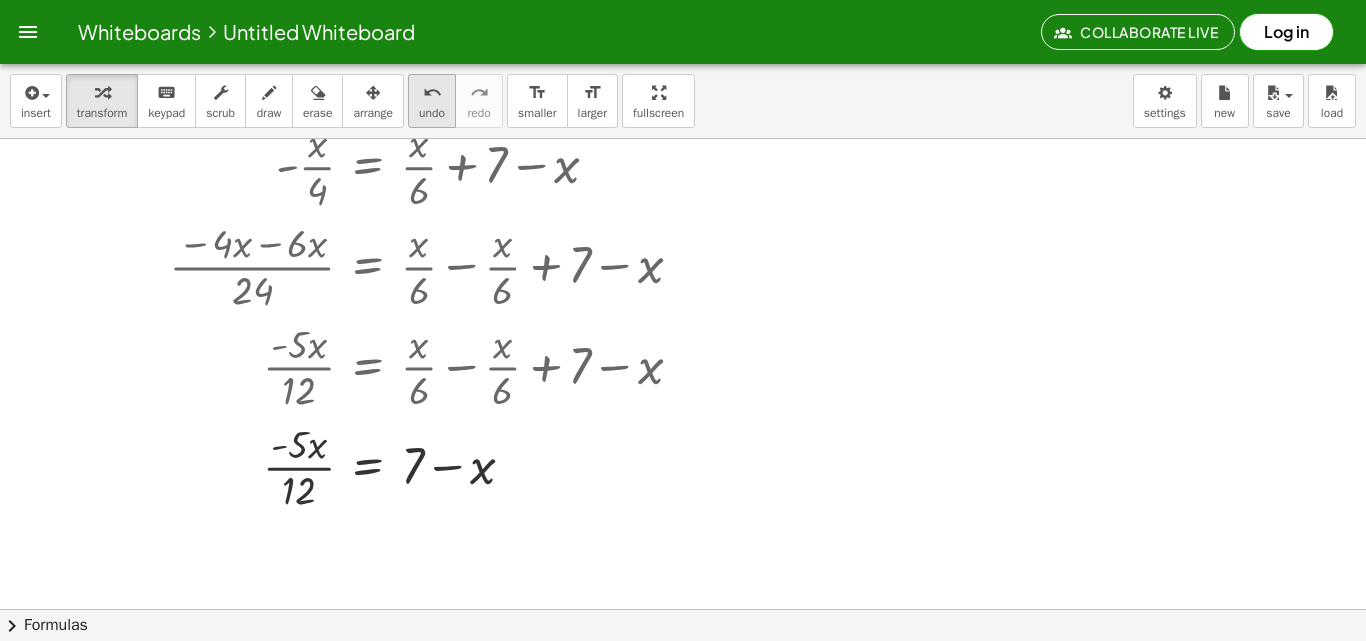 click on "undo" at bounding box center (432, 113) 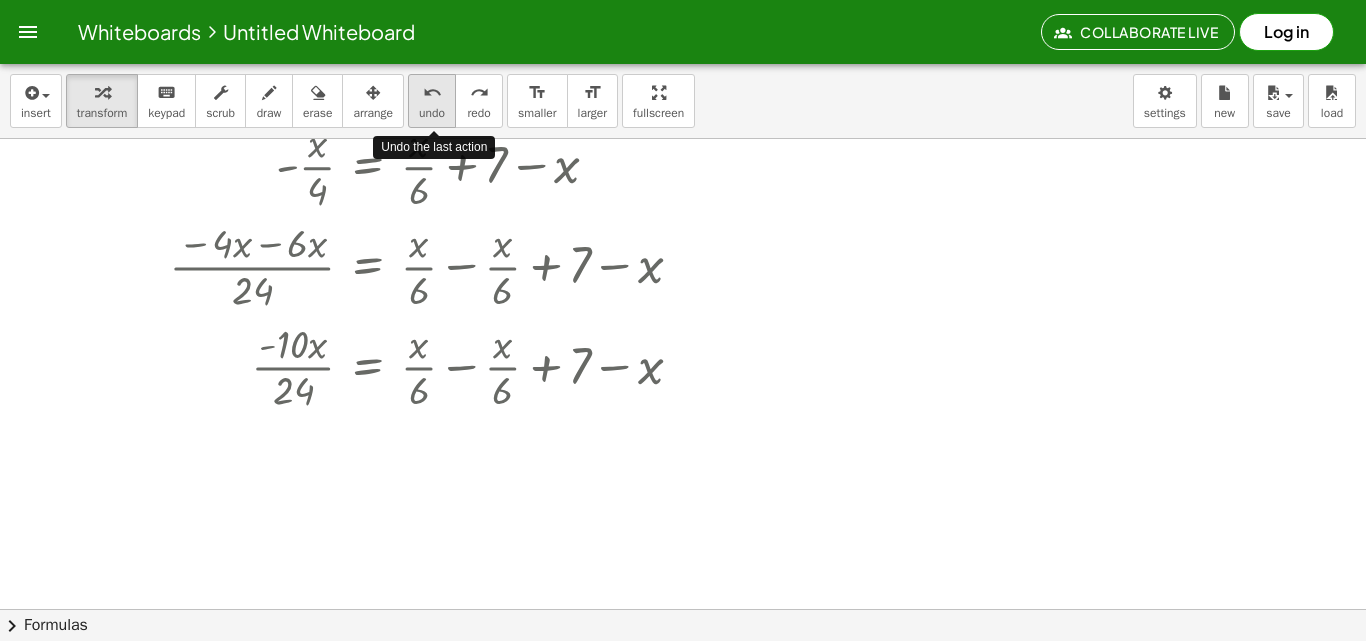 click on "undo" at bounding box center [432, 113] 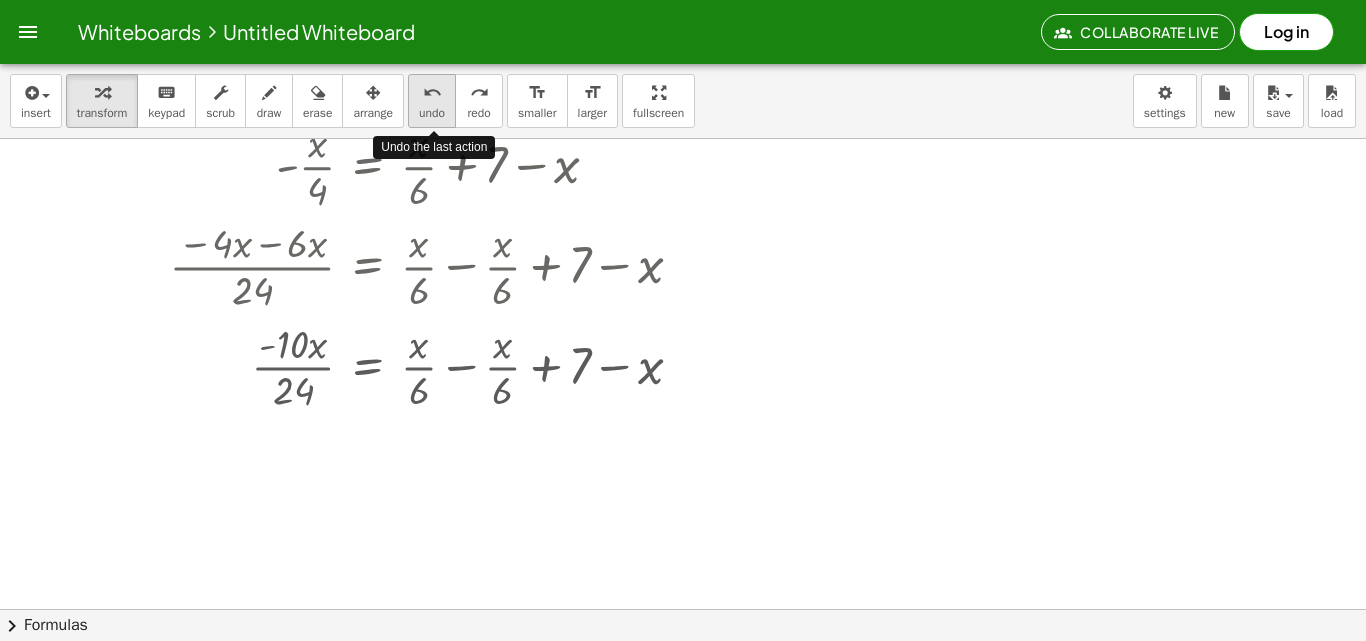 click on "undo" at bounding box center (432, 113) 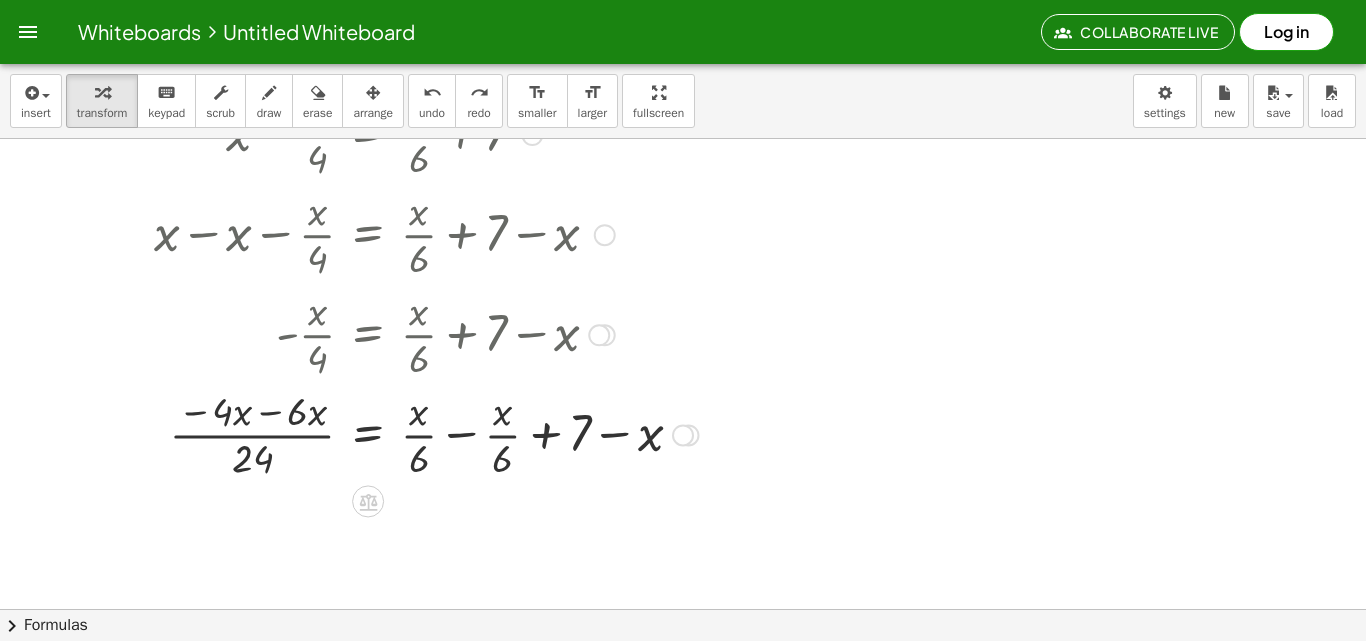 scroll, scrollTop: 5340, scrollLeft: 0, axis: vertical 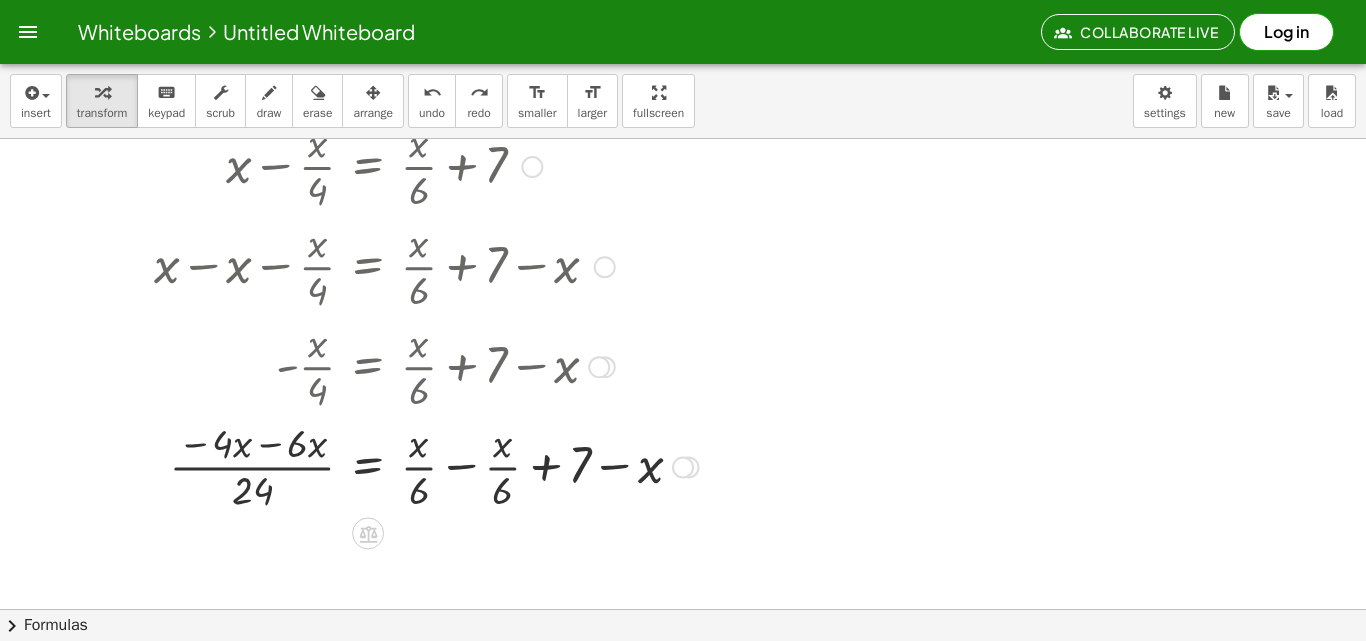 click at bounding box center (426, 465) 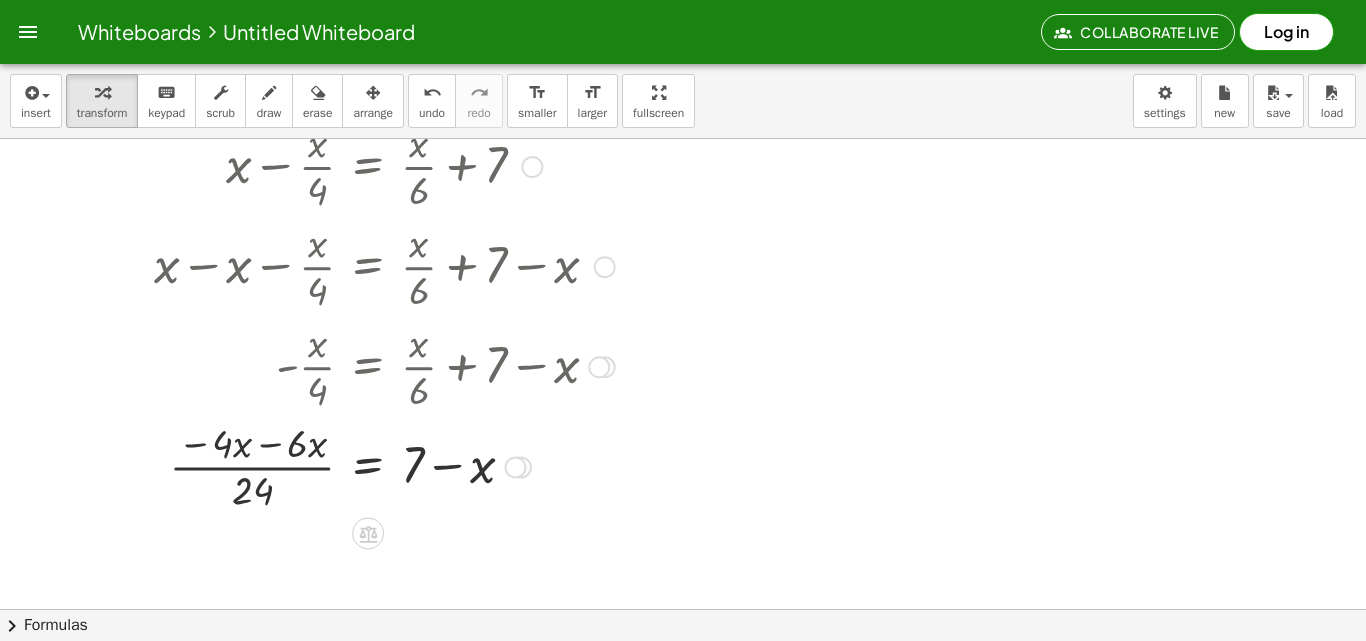 click at bounding box center (384, 465) 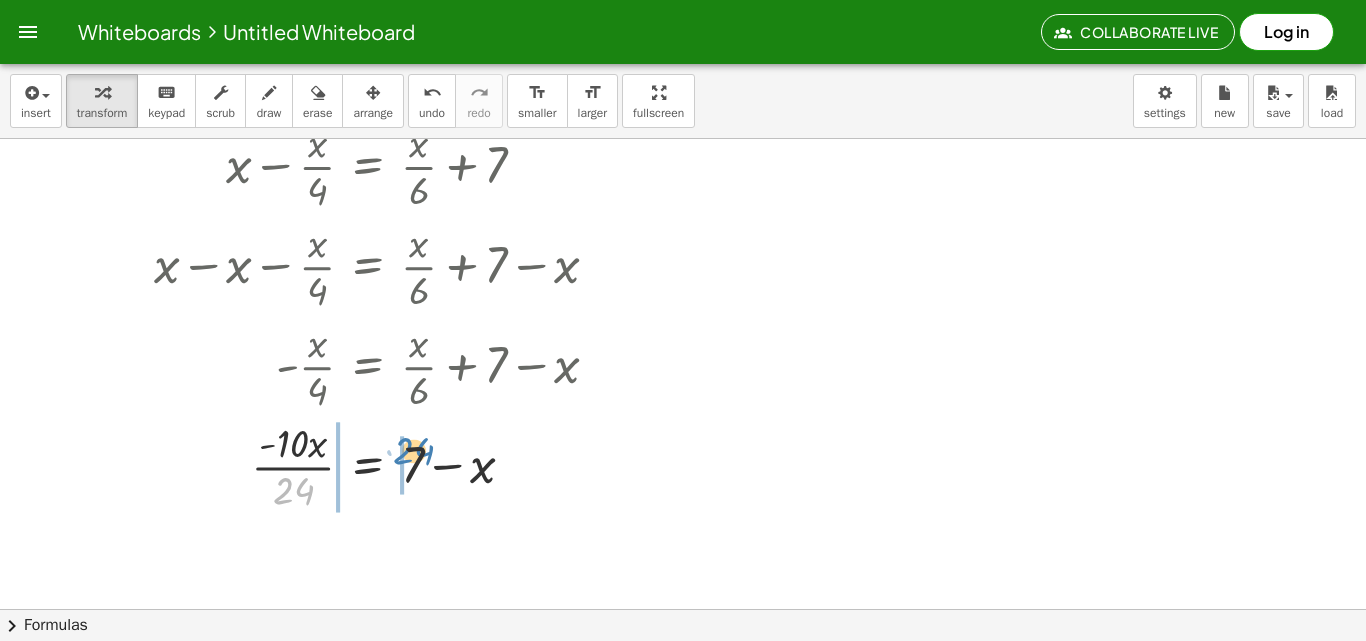 drag, startPoint x: 297, startPoint y: 487, endPoint x: 418, endPoint y: 447, distance: 127.440186 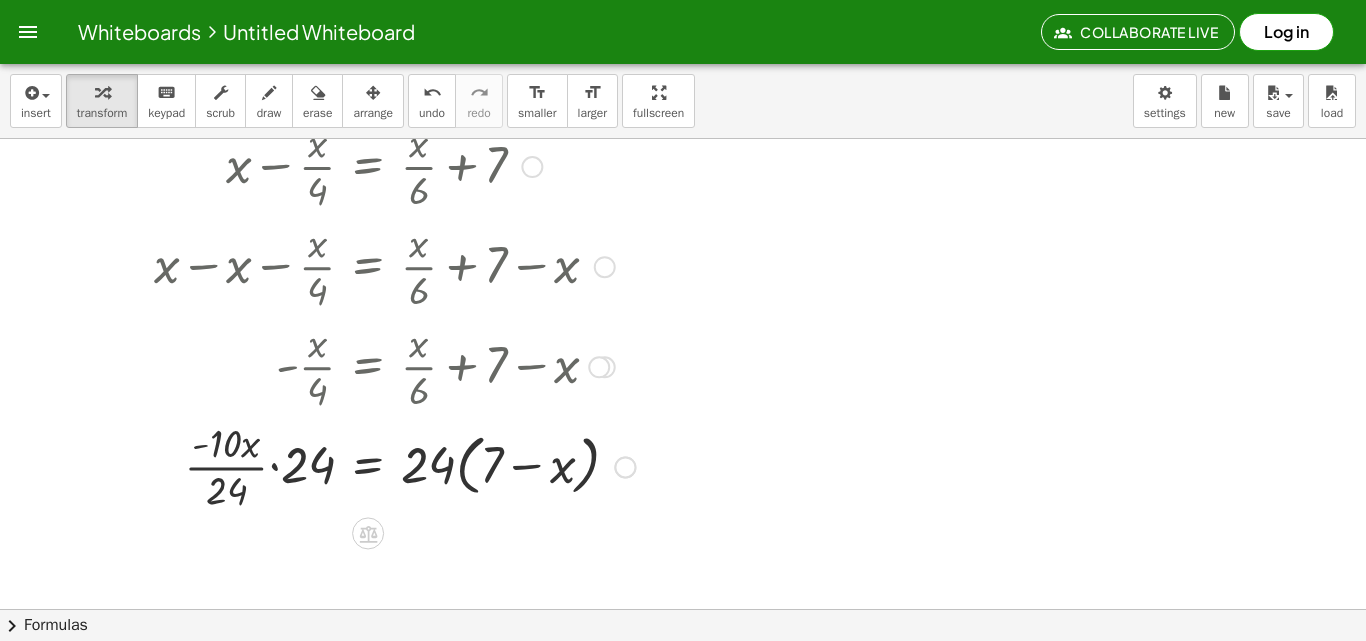 scroll, scrollTop: 5440, scrollLeft: 0, axis: vertical 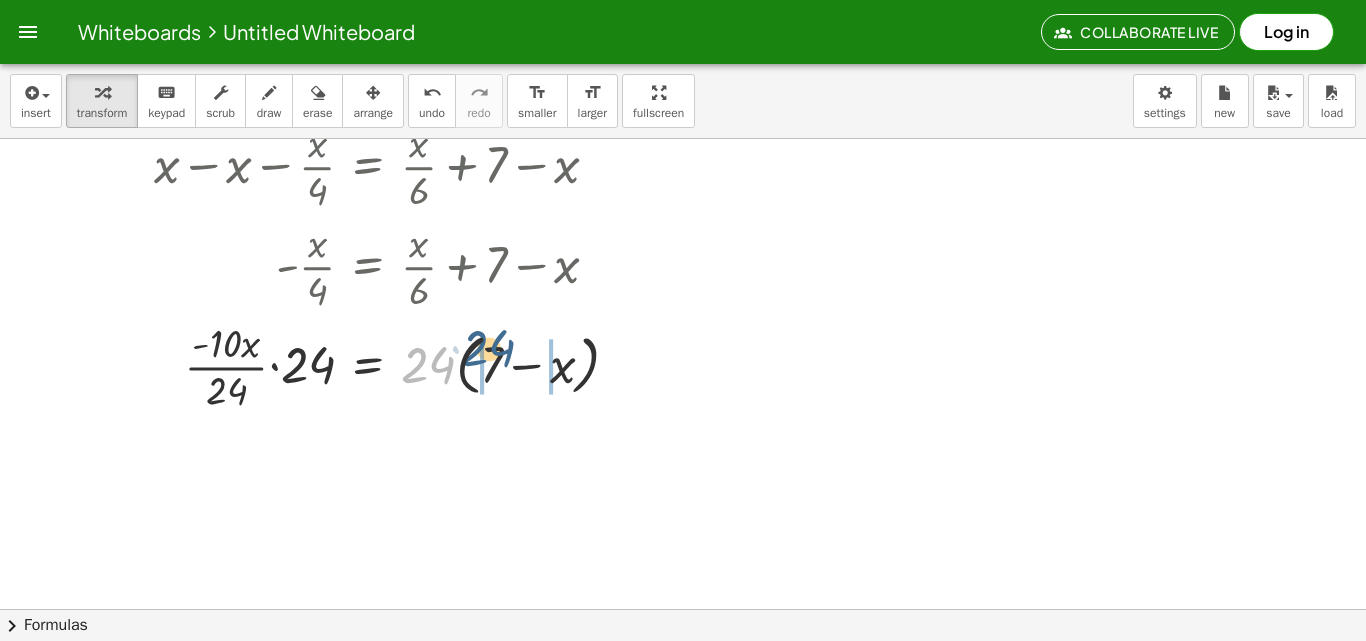 drag, startPoint x: 453, startPoint y: 366, endPoint x: 508, endPoint y: 352, distance: 56.753853 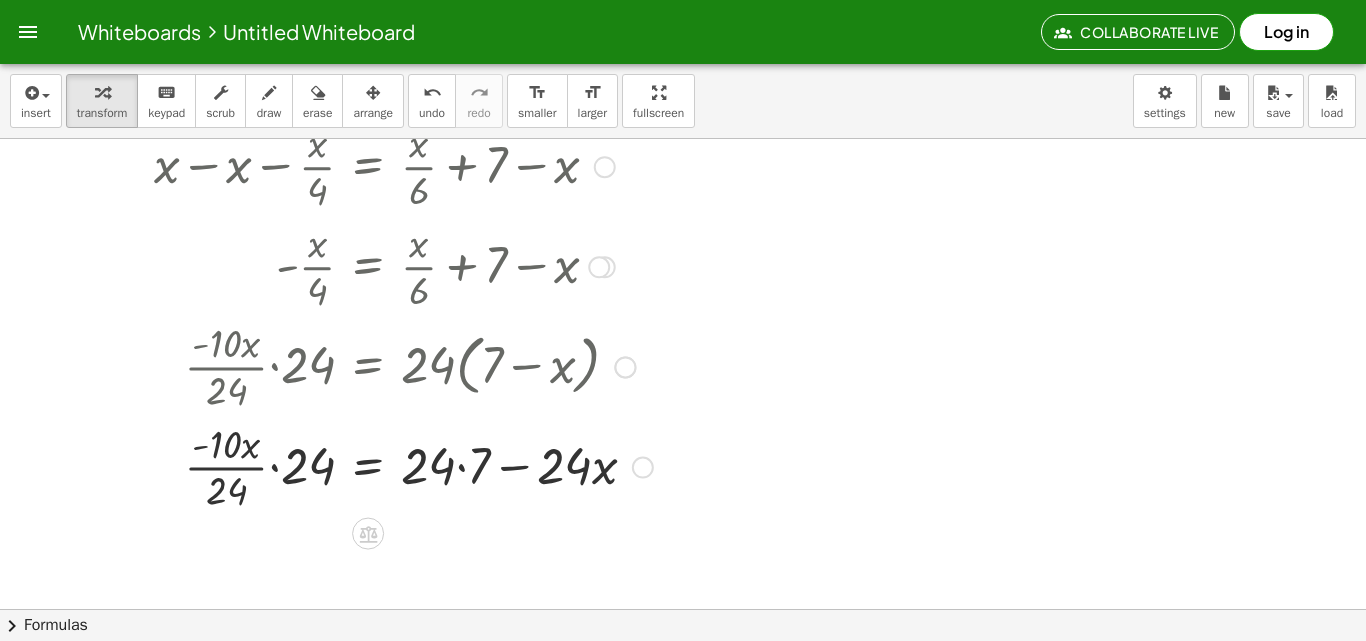 click 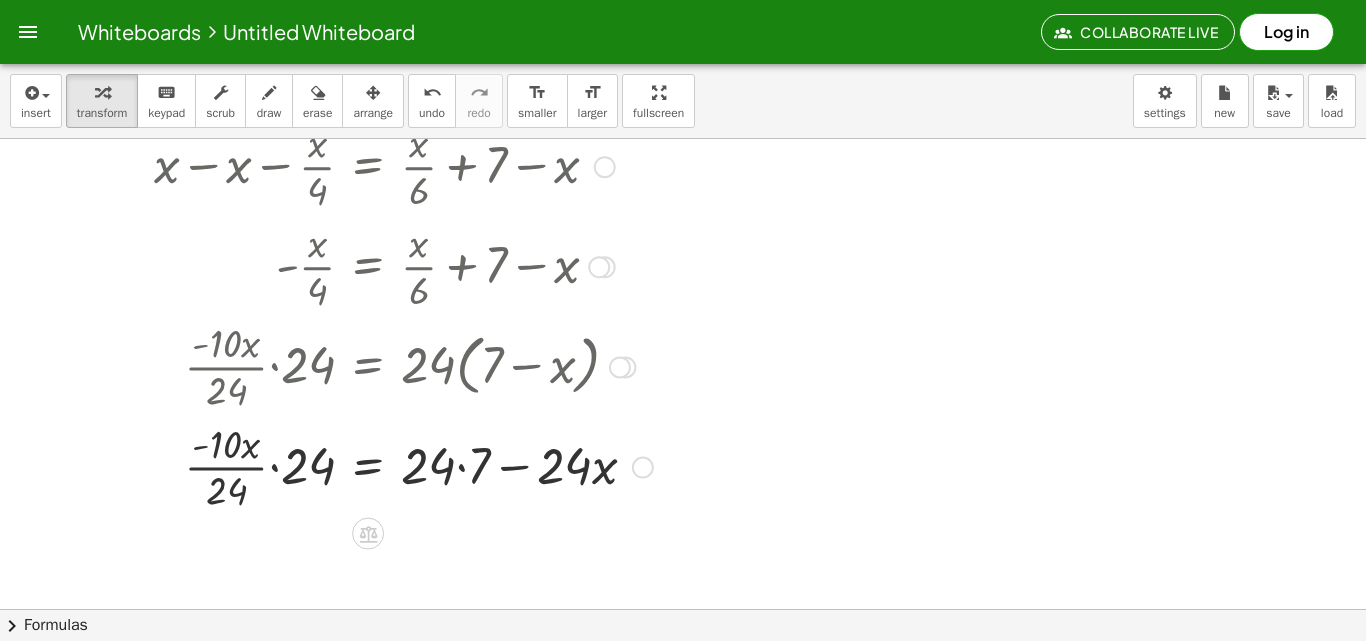 click 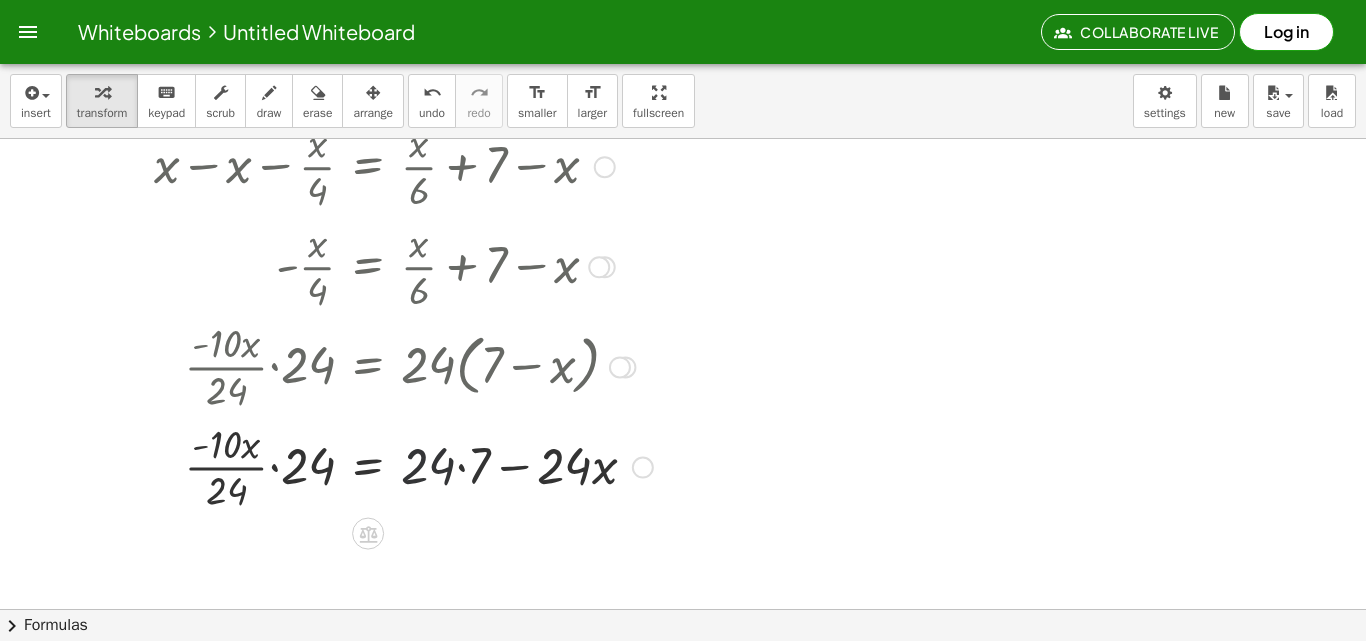 click 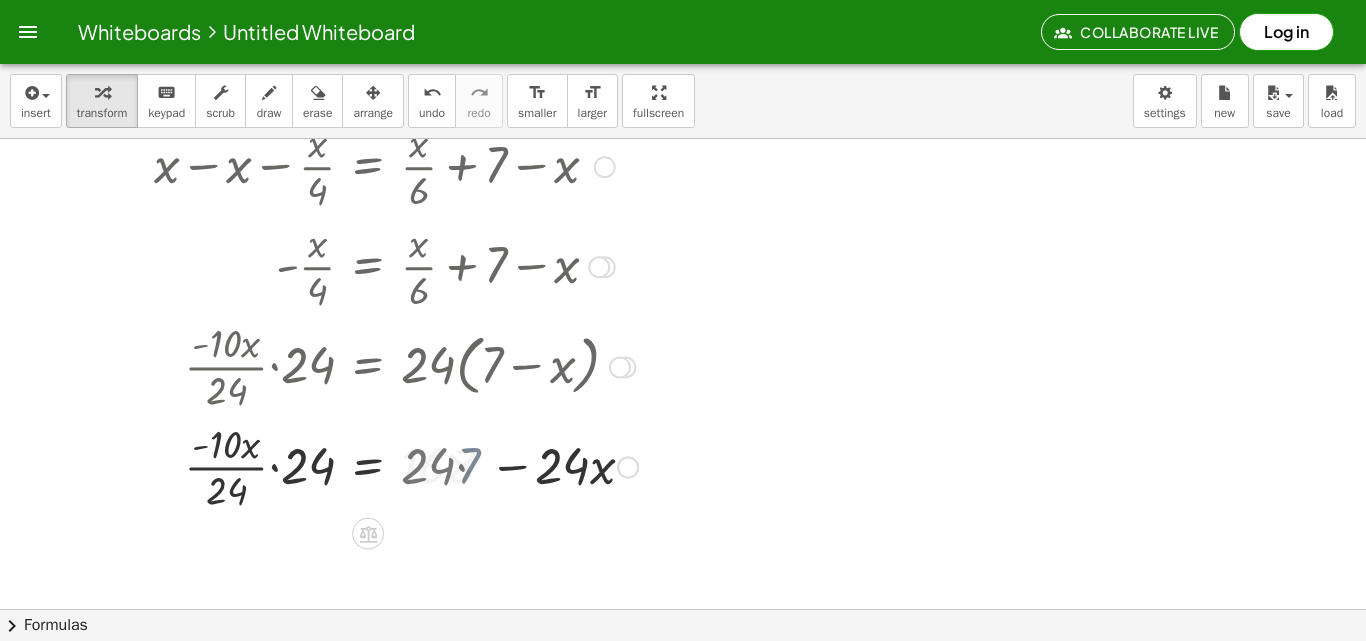 click 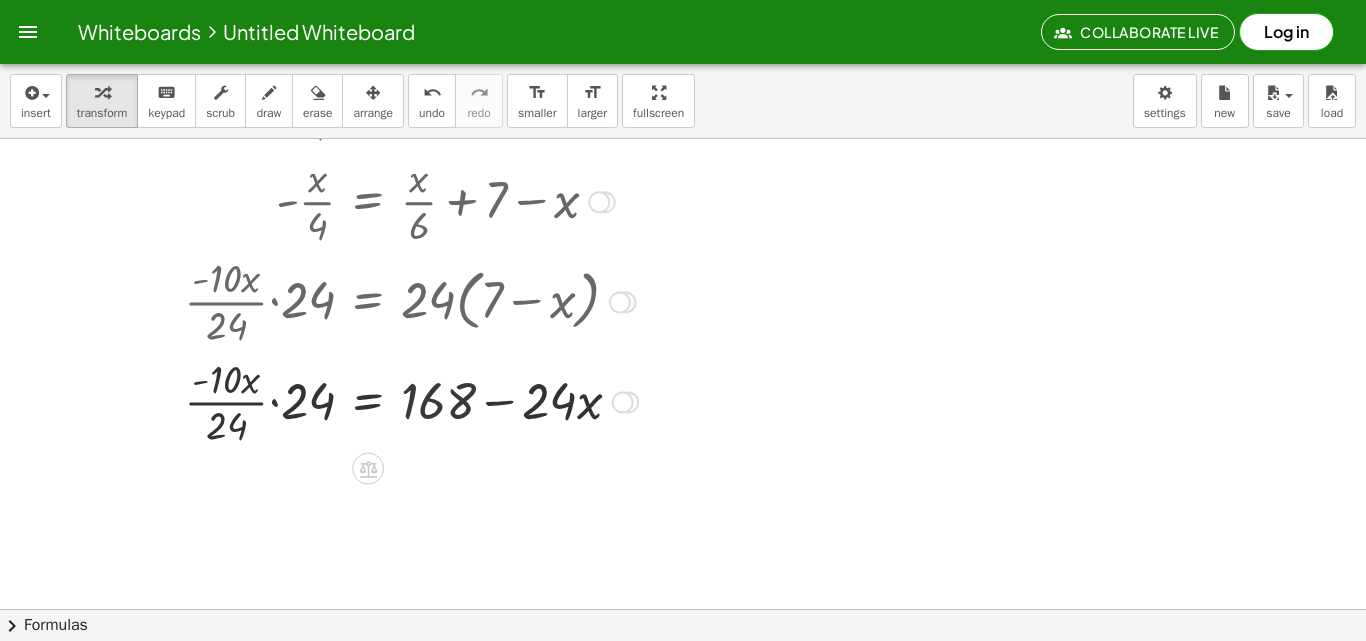 scroll, scrollTop: 5540, scrollLeft: 0, axis: vertical 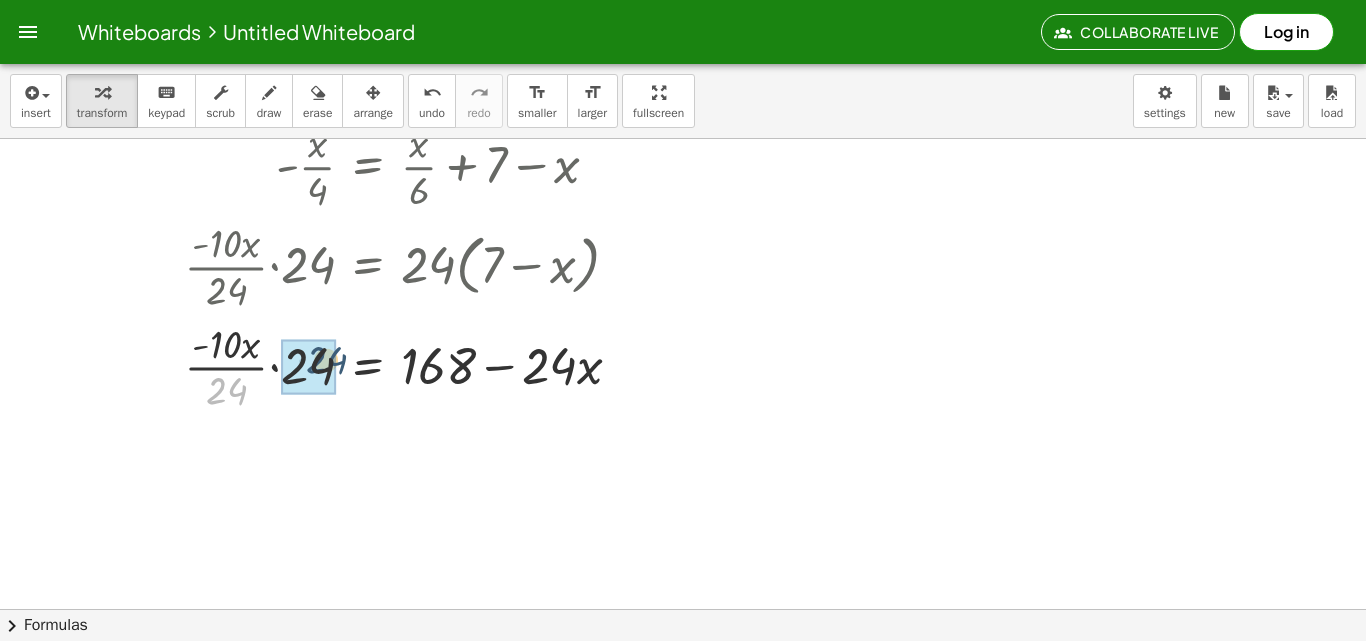 drag, startPoint x: 217, startPoint y: 397, endPoint x: 319, endPoint y: 363, distance: 107.51744 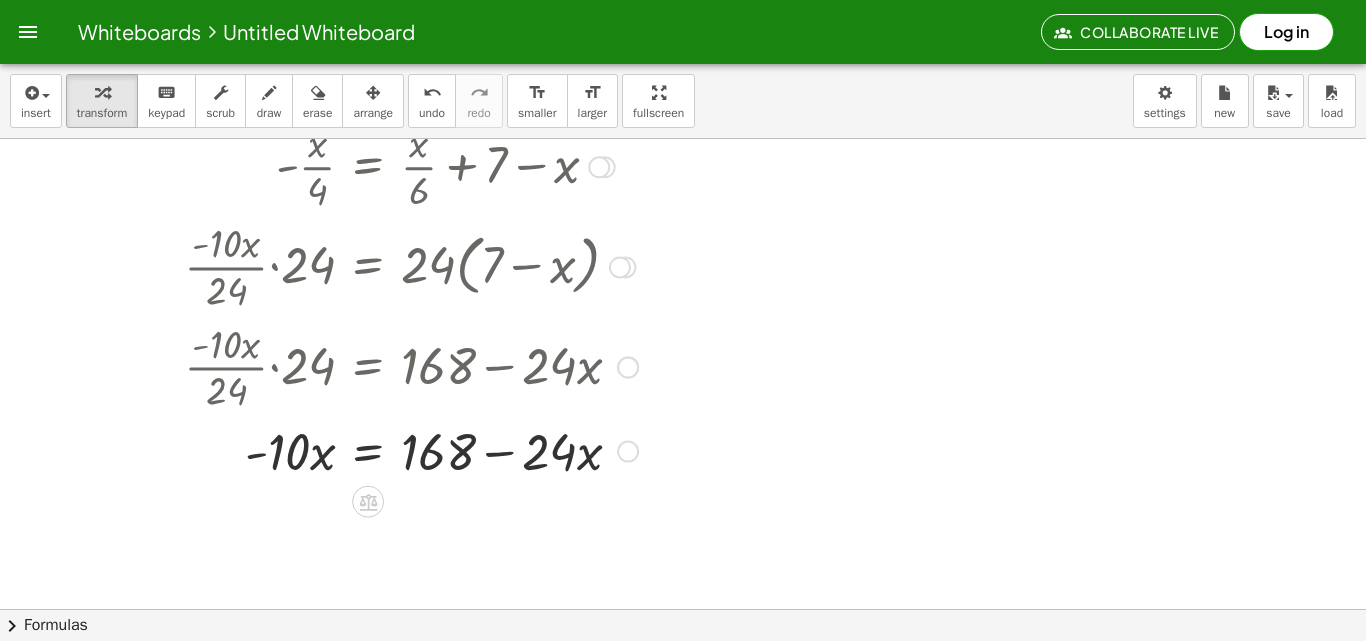 scroll, scrollTop: 5640, scrollLeft: 0, axis: vertical 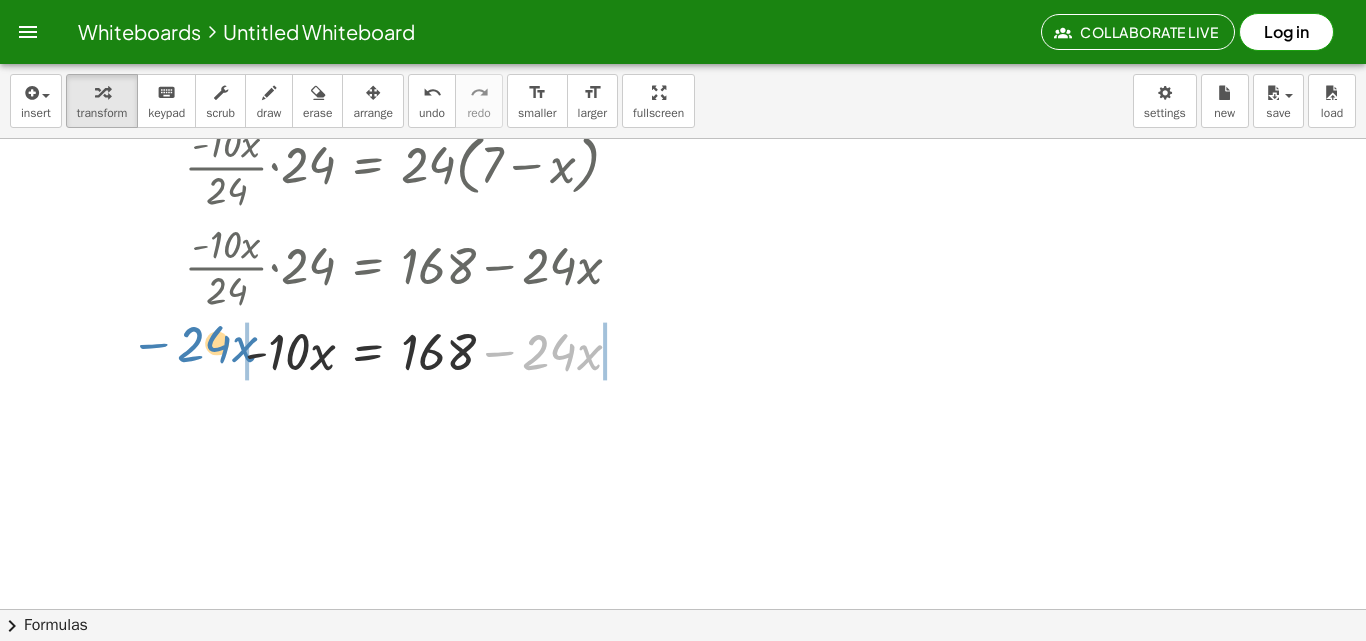 drag, startPoint x: 511, startPoint y: 357, endPoint x: 159, endPoint y: 349, distance: 352.0909 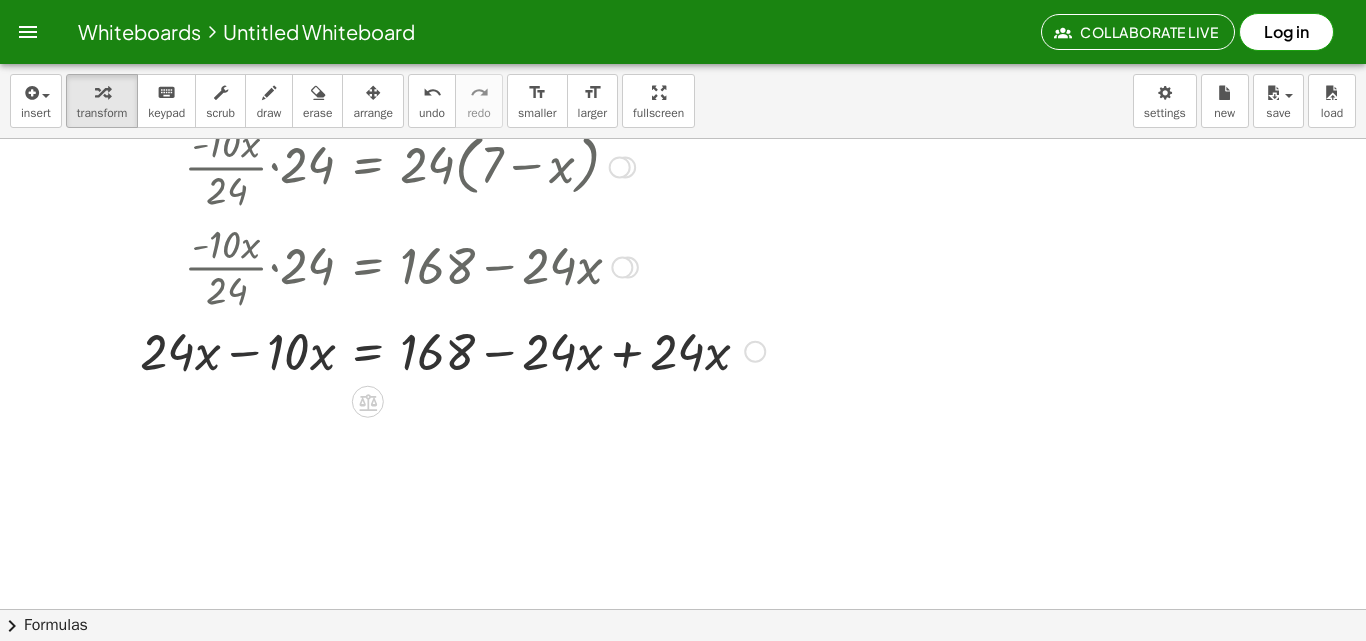 drag, startPoint x: 239, startPoint y: 343, endPoint x: 257, endPoint y: 365, distance: 28.42534 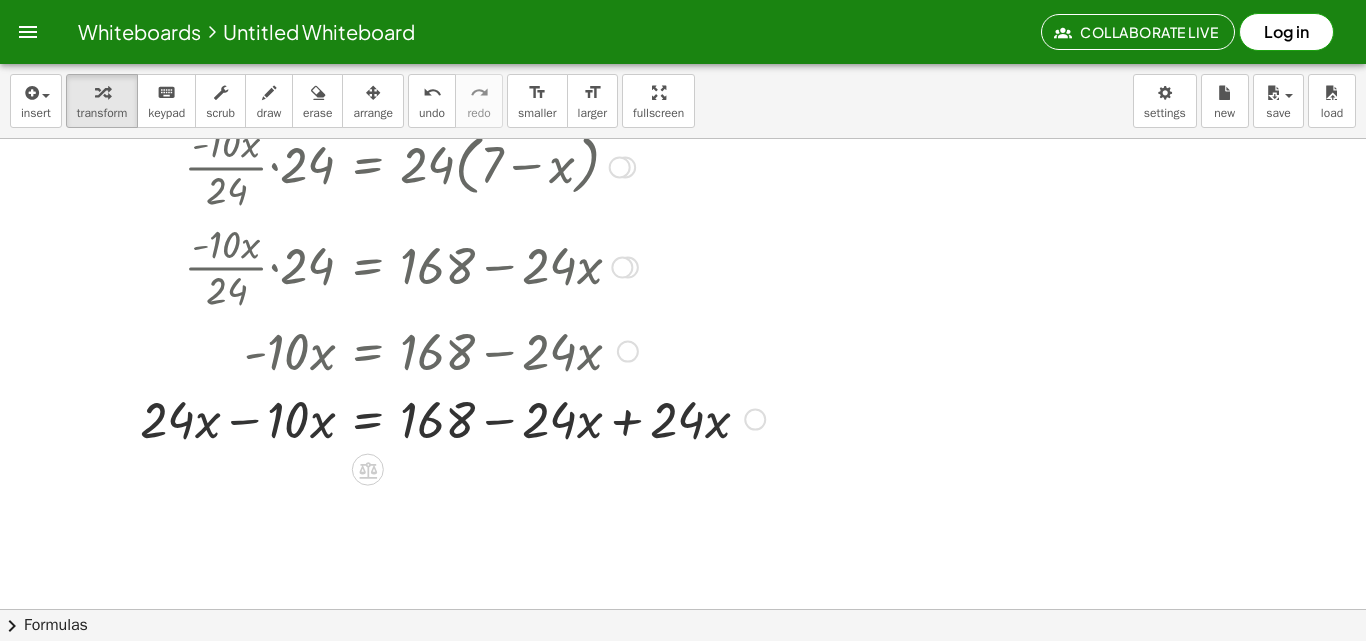 click 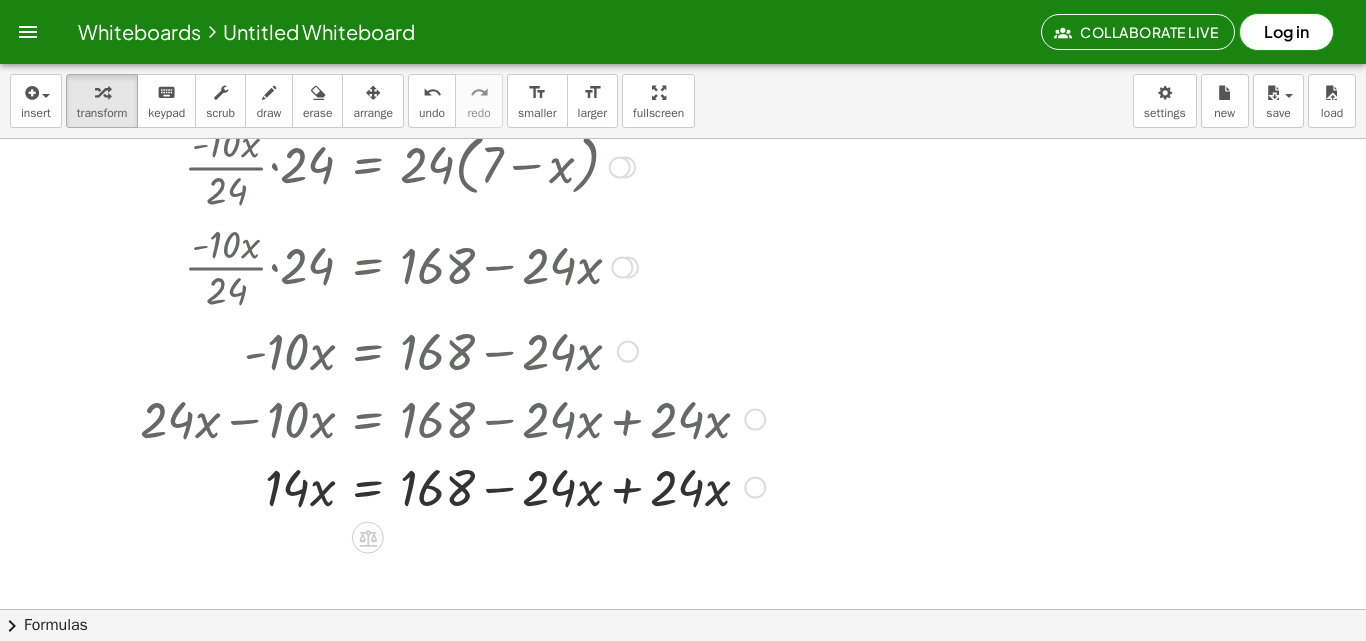click 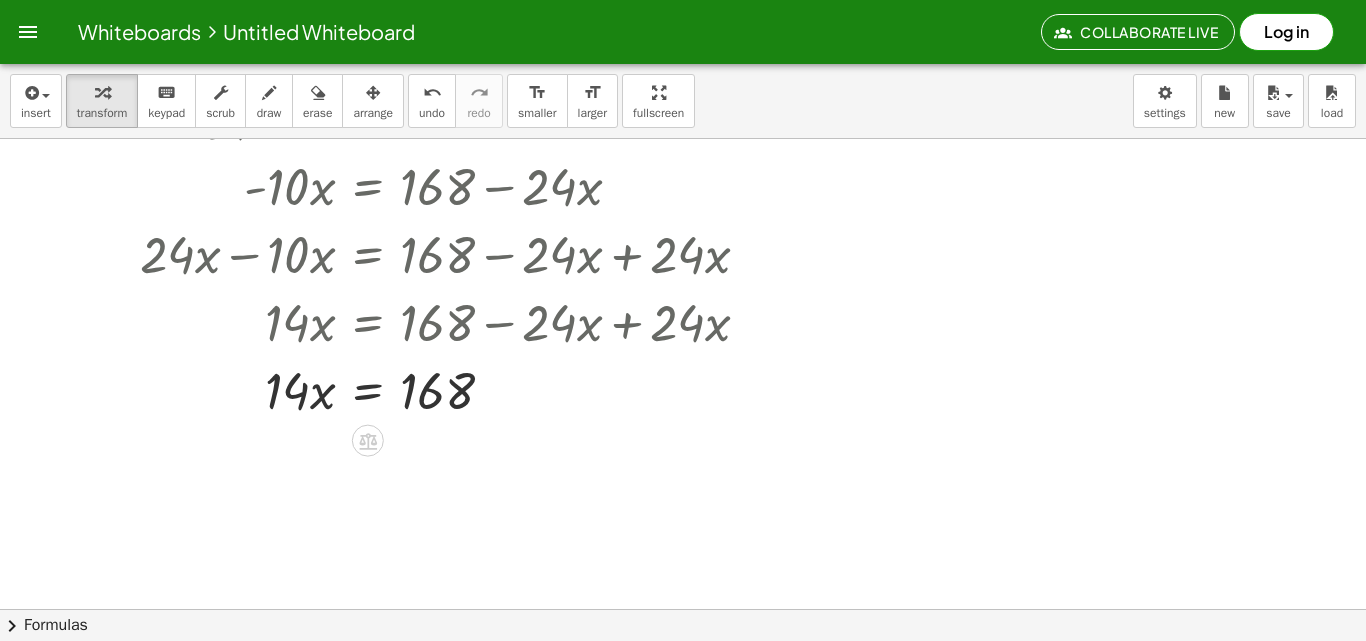 scroll, scrollTop: 5840, scrollLeft: 0, axis: vertical 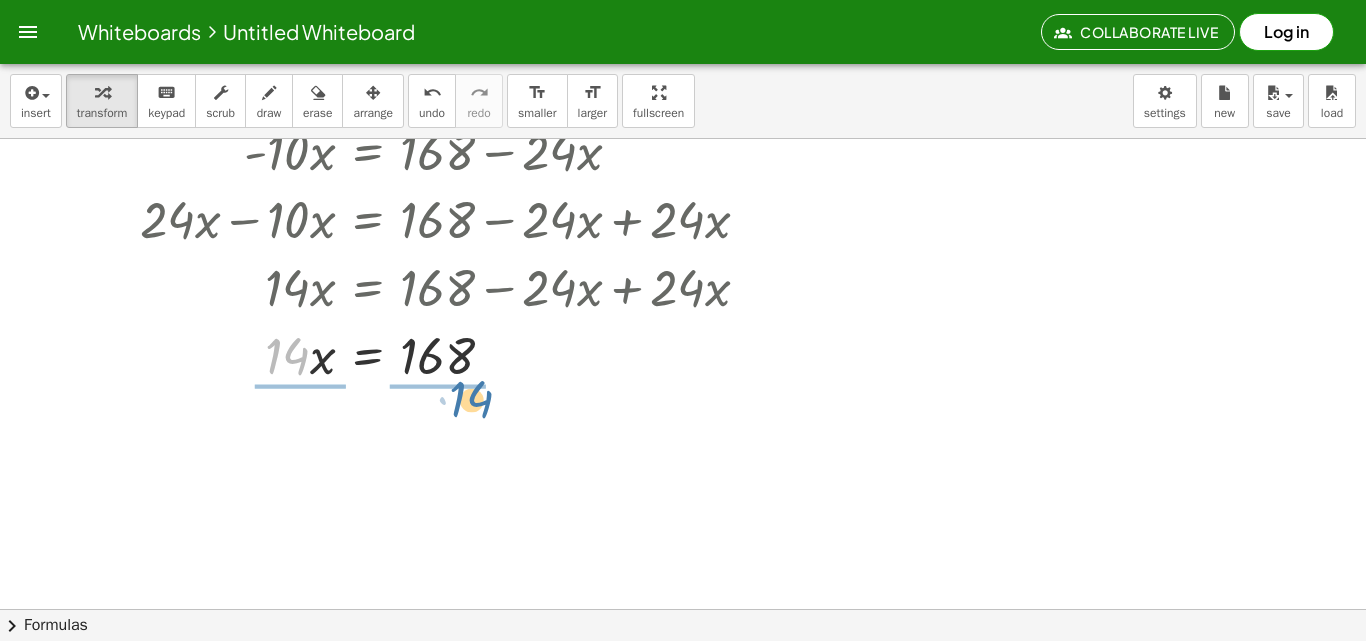 drag, startPoint x: 285, startPoint y: 359, endPoint x: 449, endPoint y: 421, distance: 175.32826 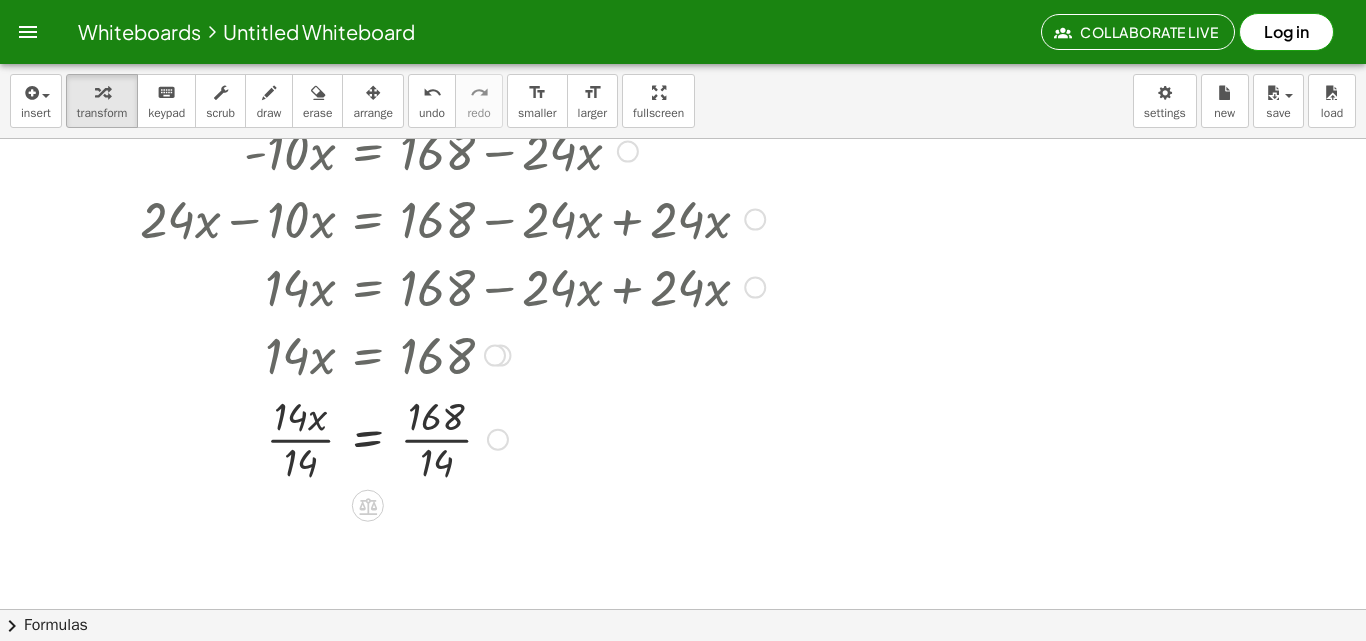 click 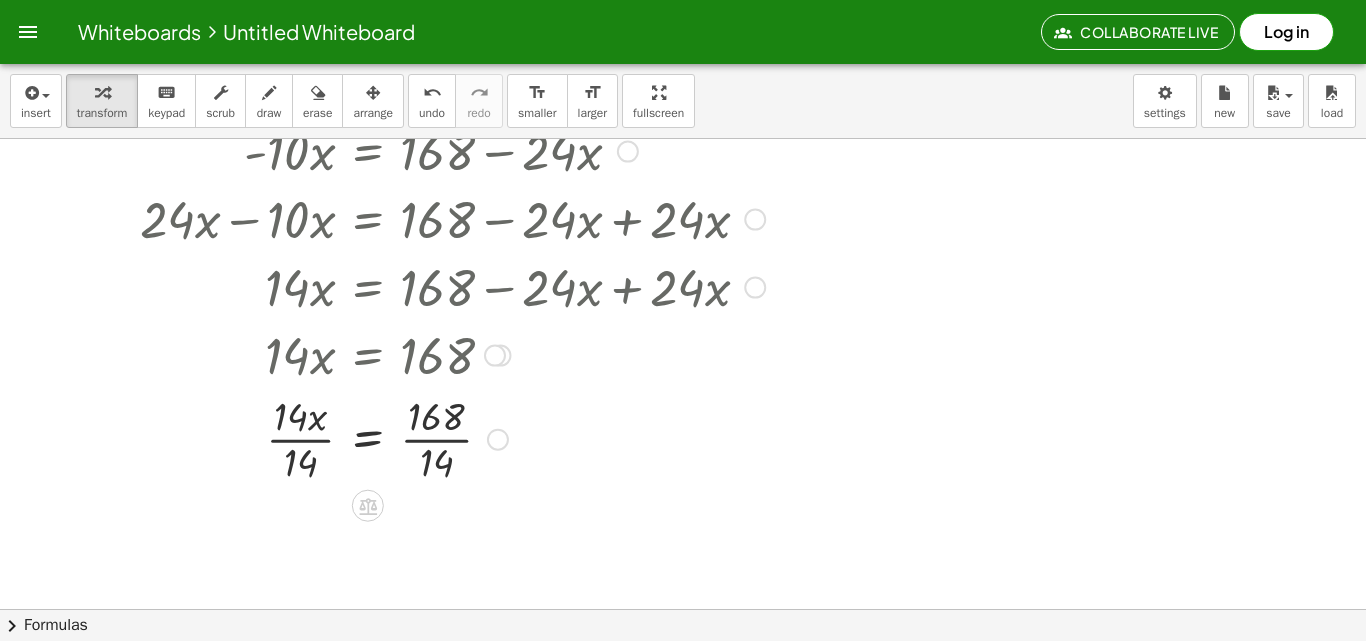 drag, startPoint x: 305, startPoint y: 446, endPoint x: 445, endPoint y: 447, distance: 140.00357 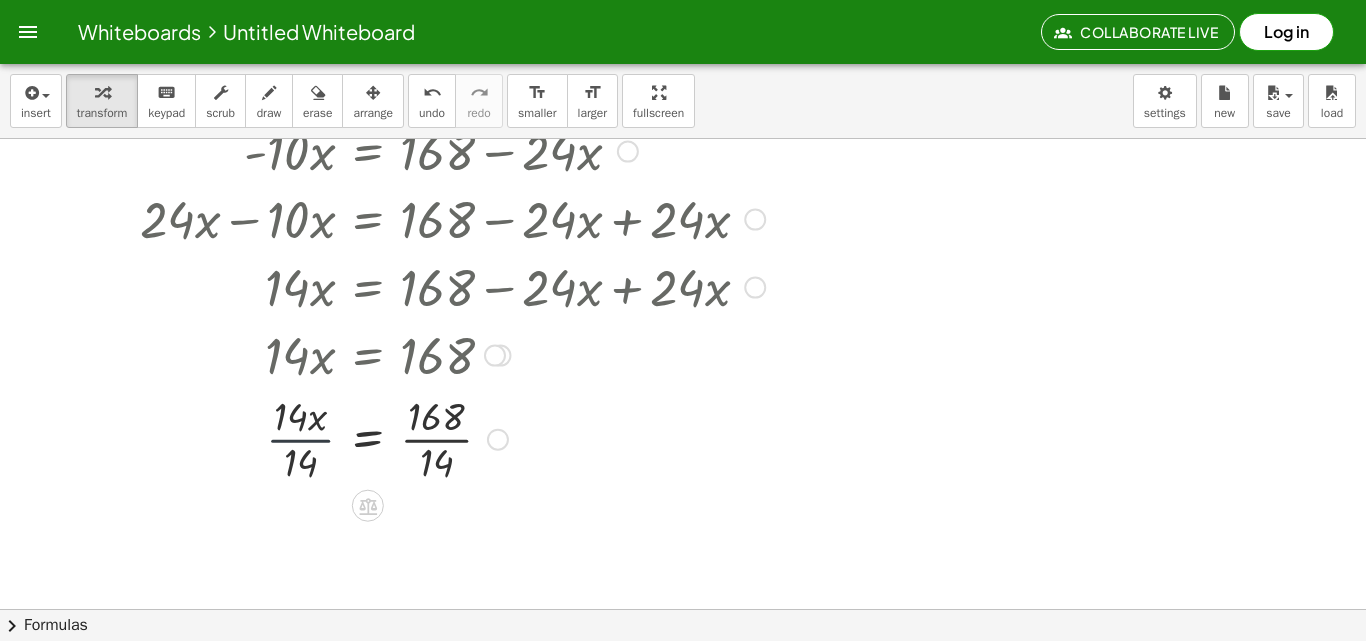 click 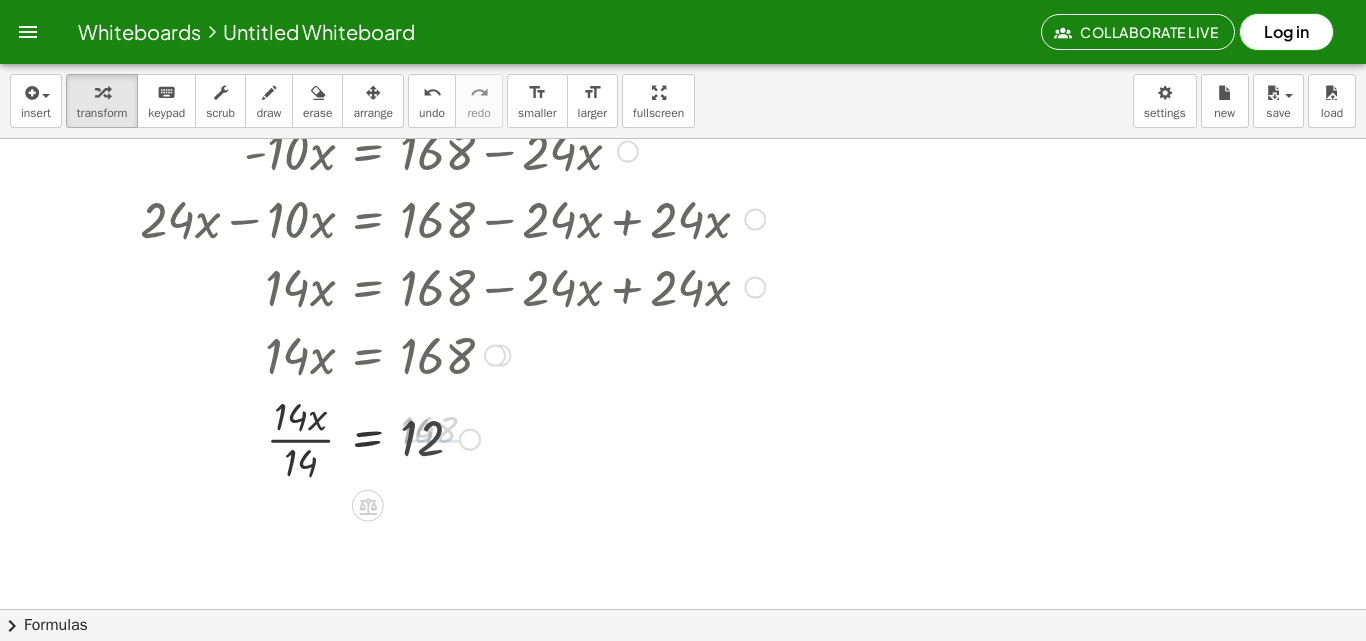 click 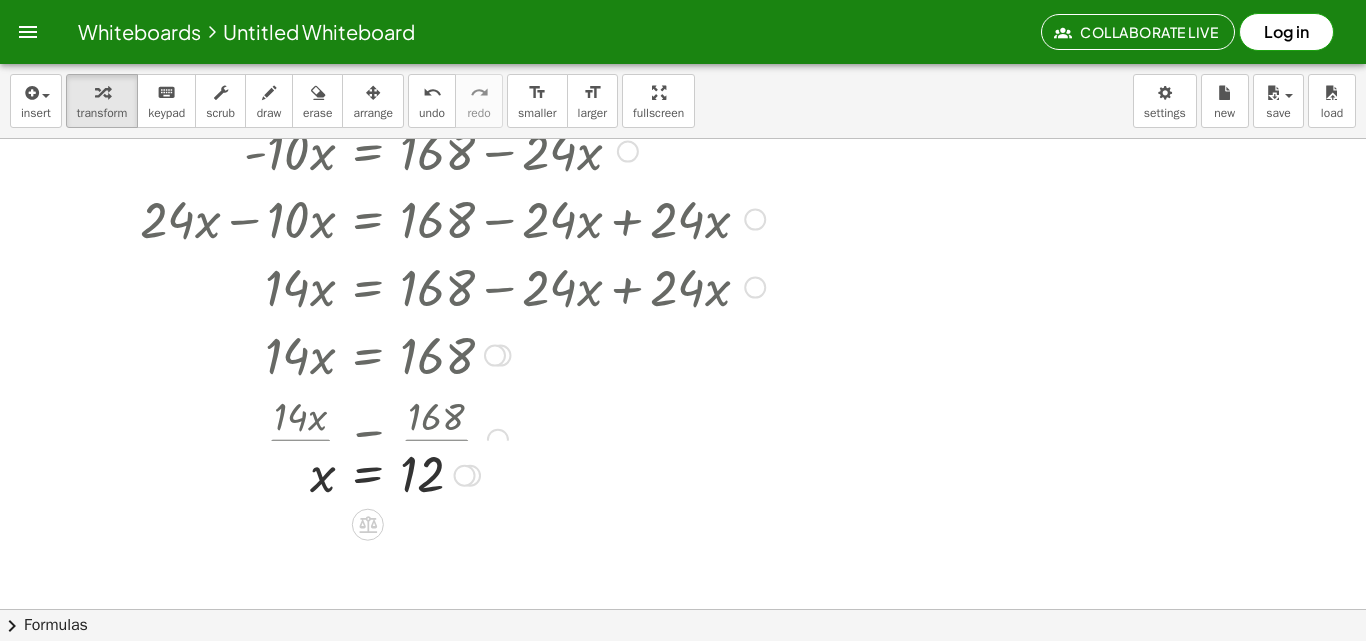 drag, startPoint x: 306, startPoint y: 445, endPoint x: 364, endPoint y: 418, distance: 63.97656 